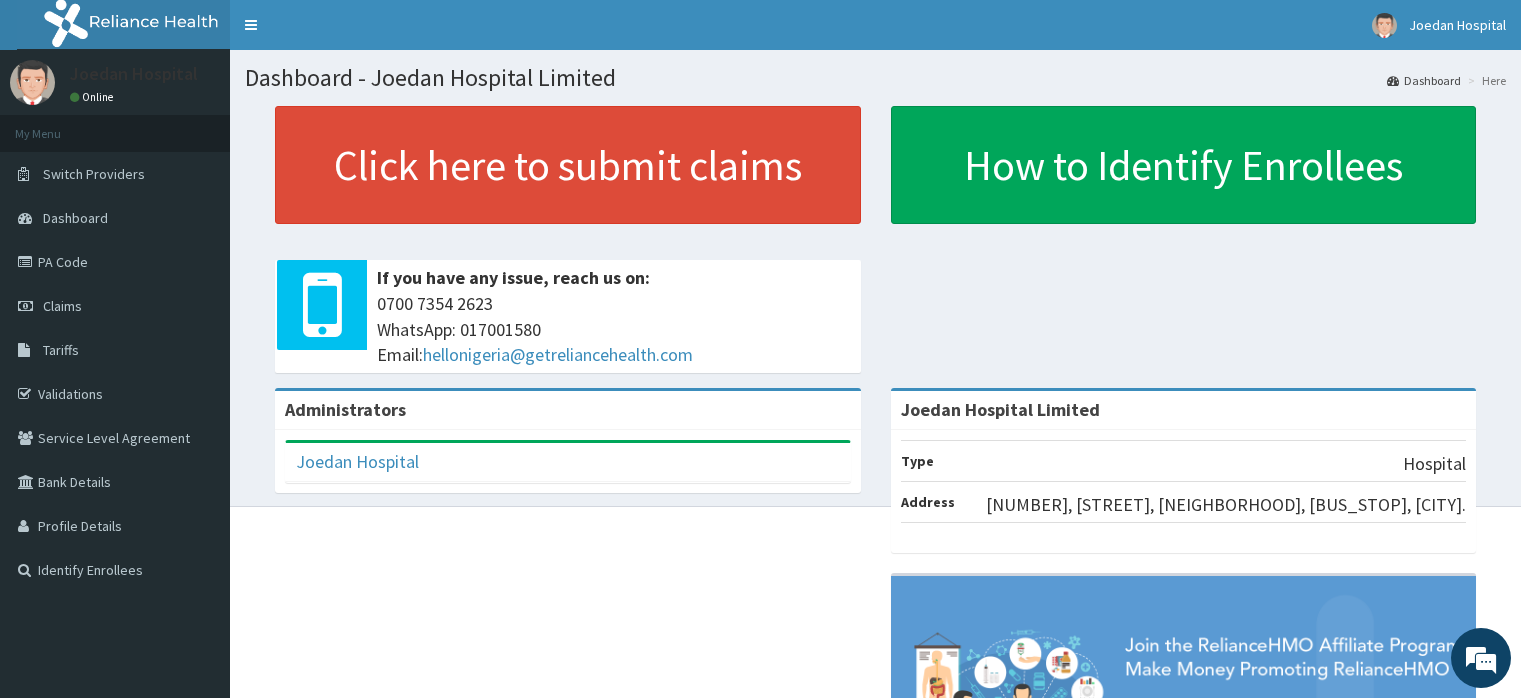 scroll, scrollTop: 0, scrollLeft: 0, axis: both 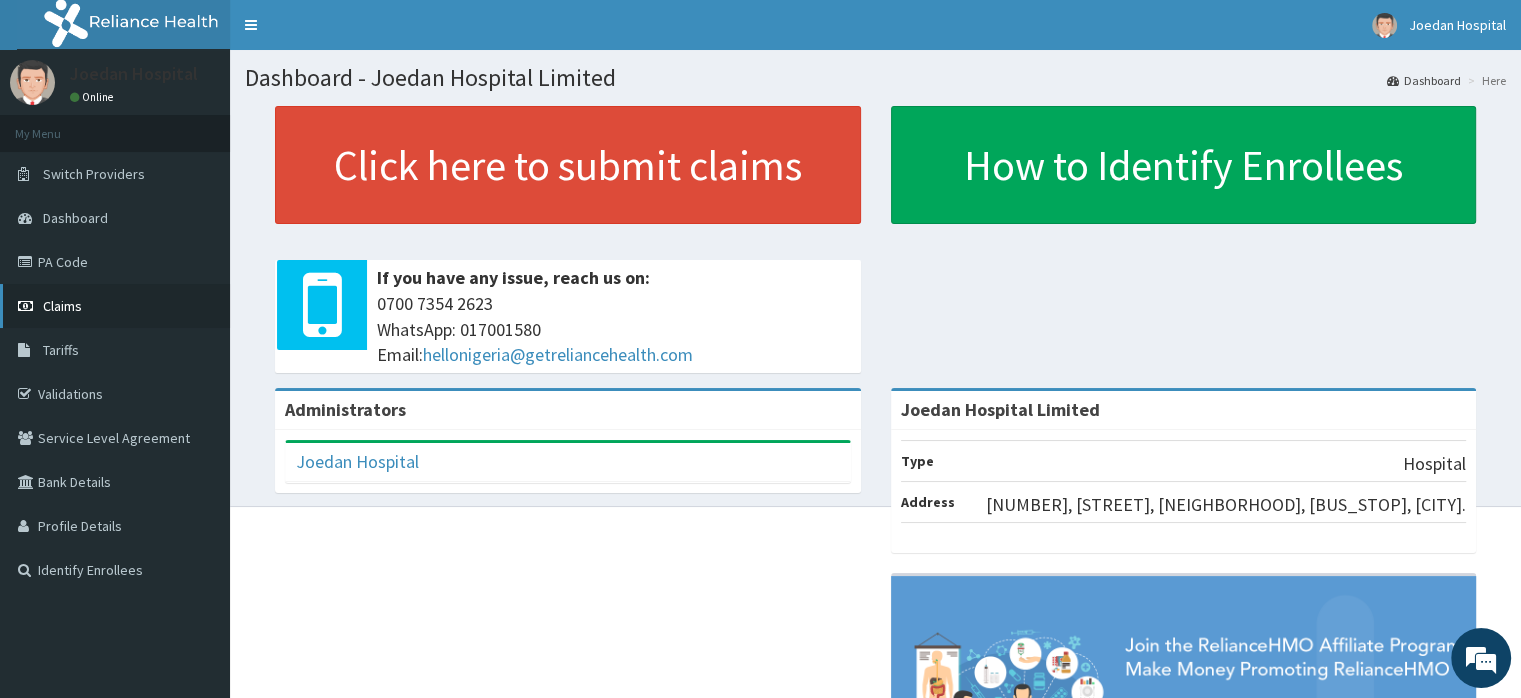 click on "Claims" at bounding box center (62, 306) 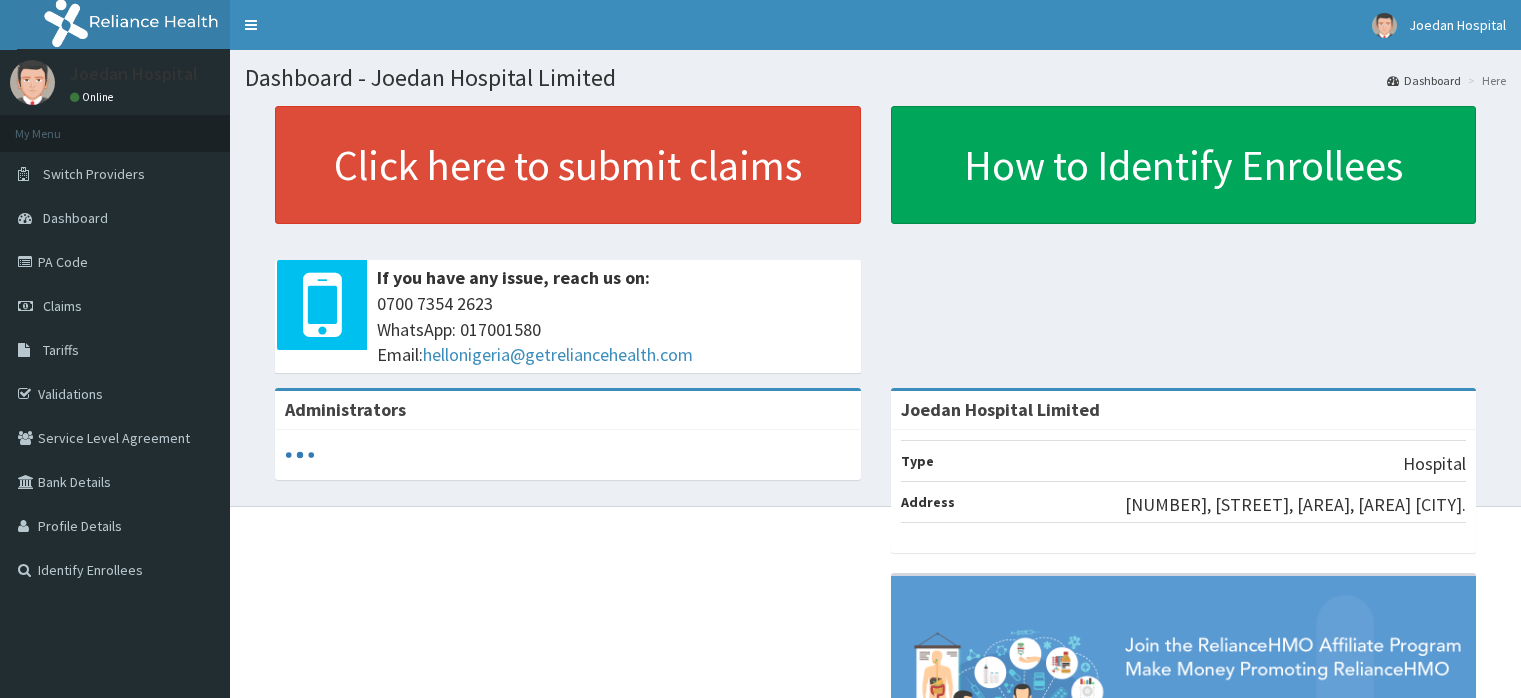 scroll, scrollTop: 0, scrollLeft: 0, axis: both 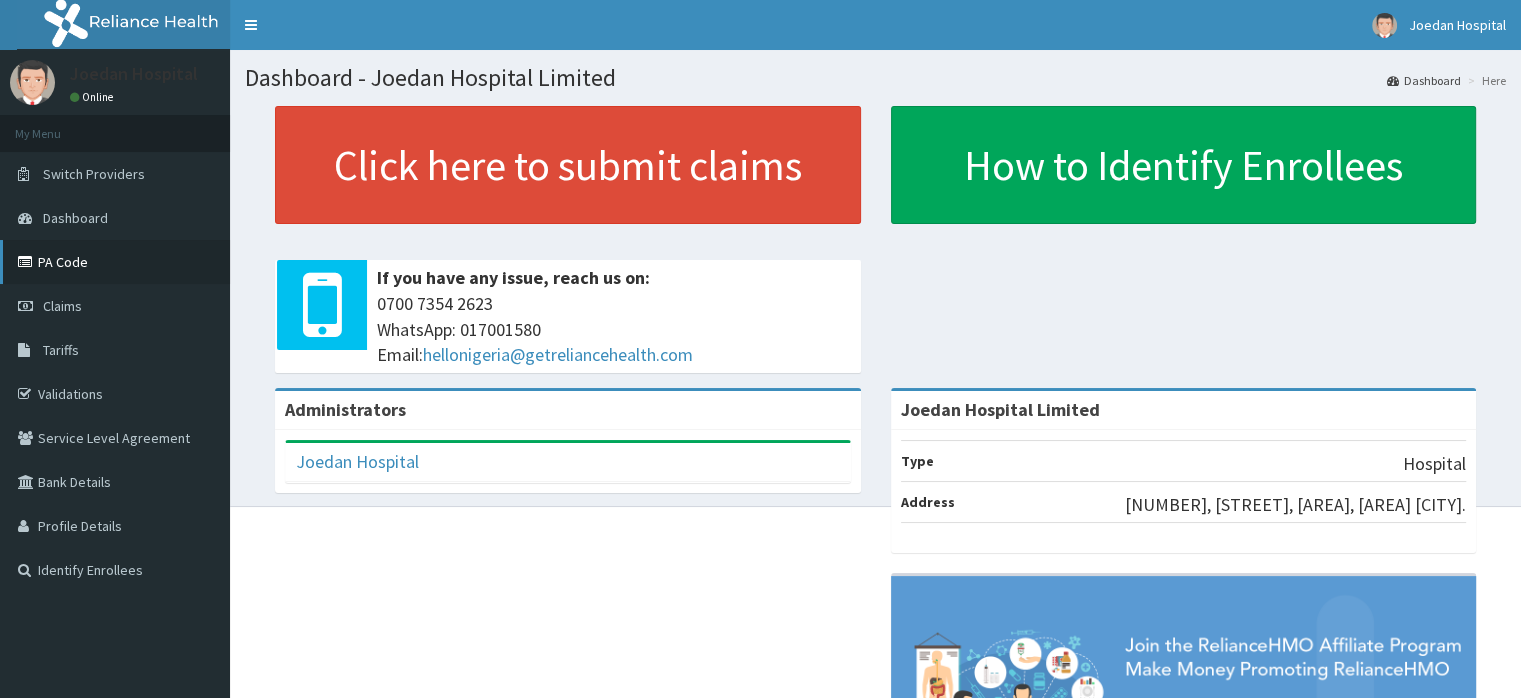 click on "PA Code" at bounding box center (115, 262) 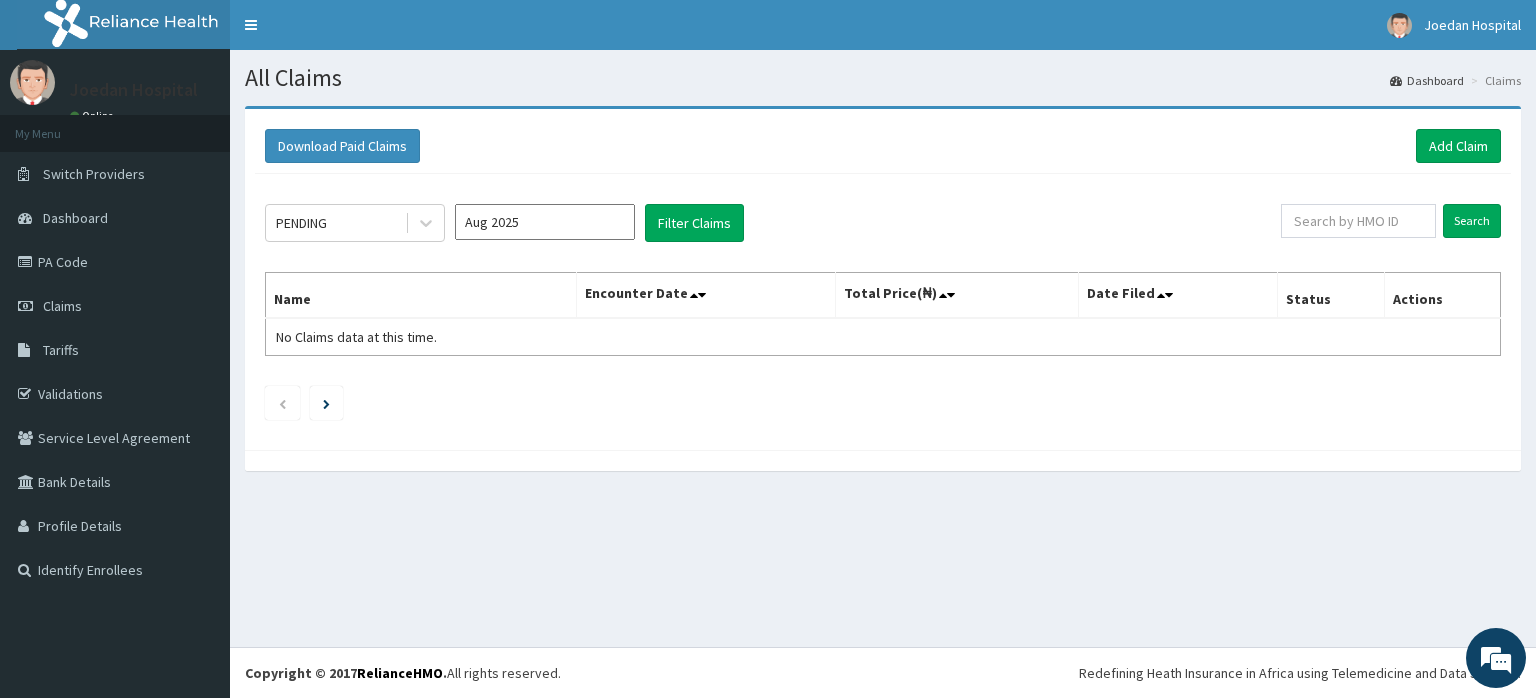 scroll, scrollTop: 0, scrollLeft: 0, axis: both 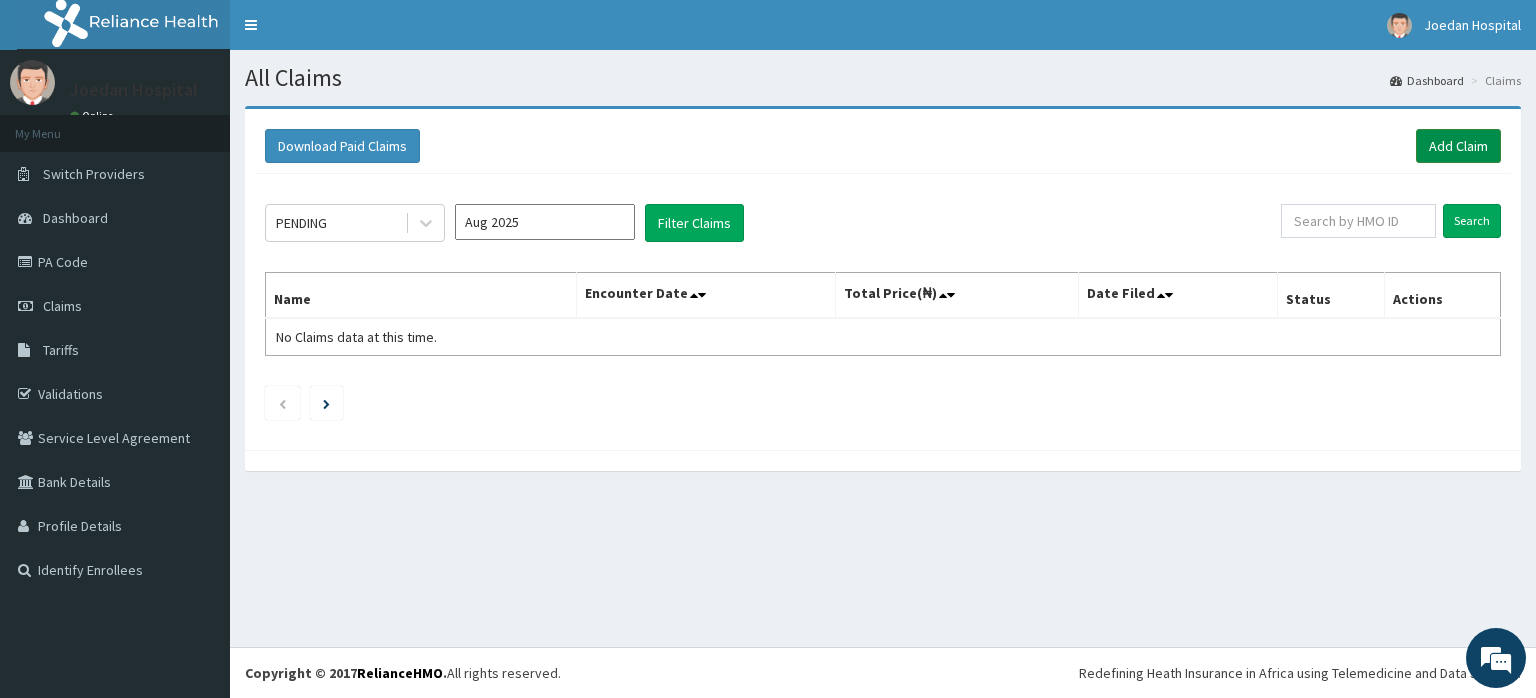 click on "Add Claim" at bounding box center (1458, 146) 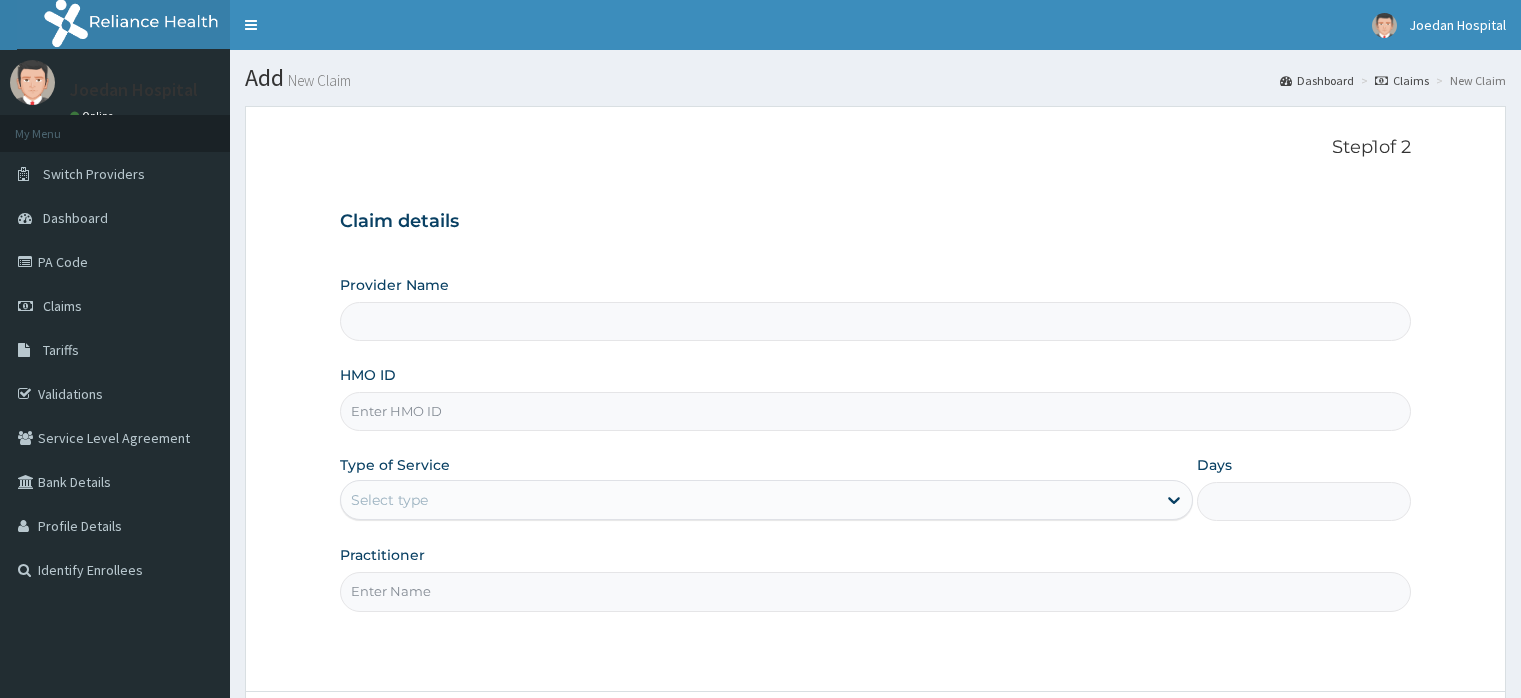 scroll, scrollTop: 0, scrollLeft: 0, axis: both 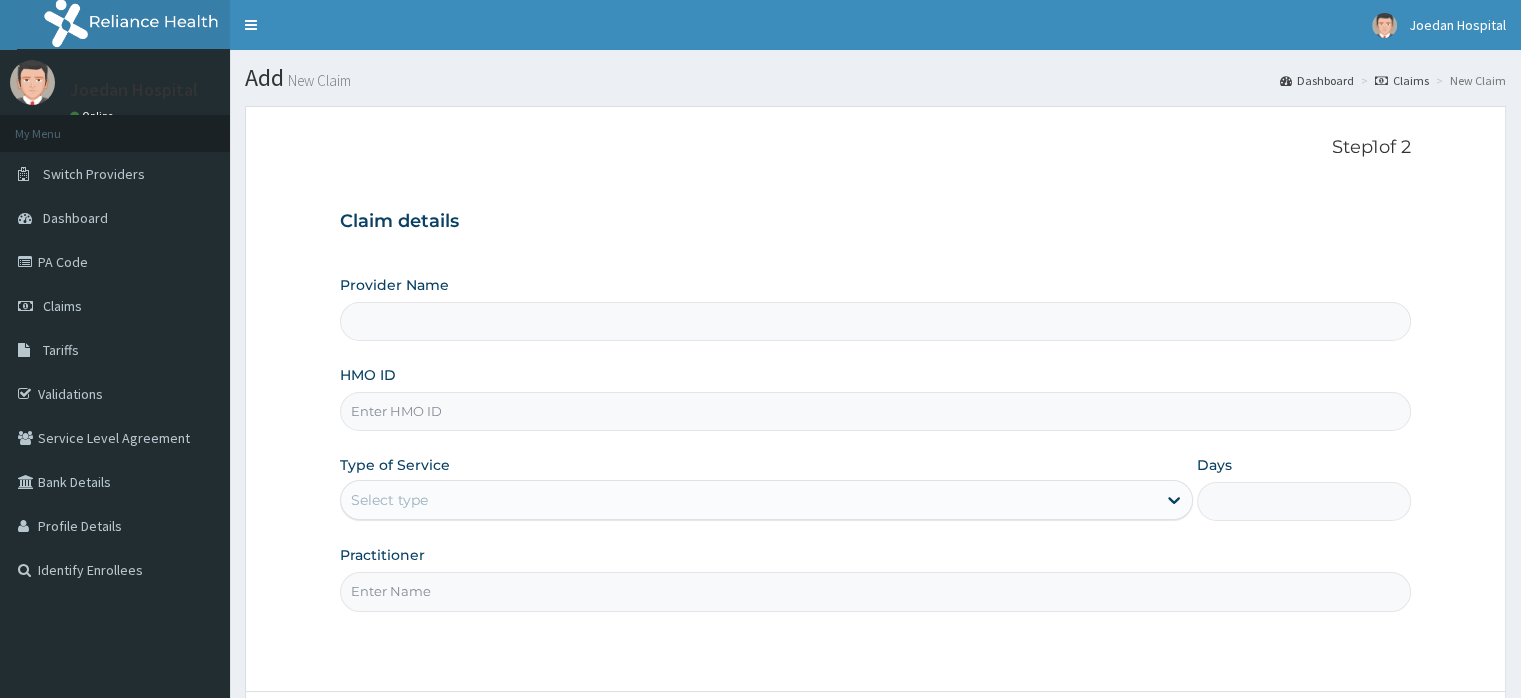 click on "HMO ID" at bounding box center [875, 411] 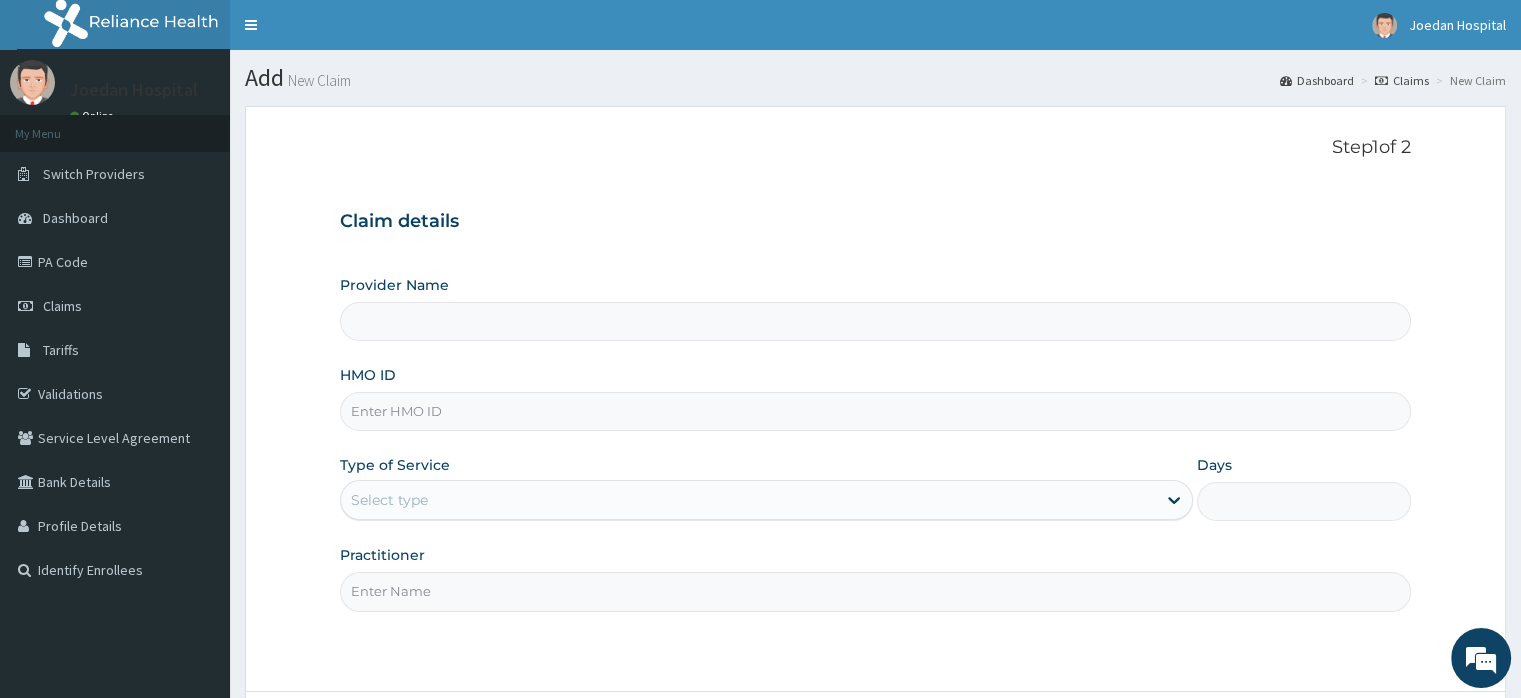 paste on "[ALPHANUMERIC]" 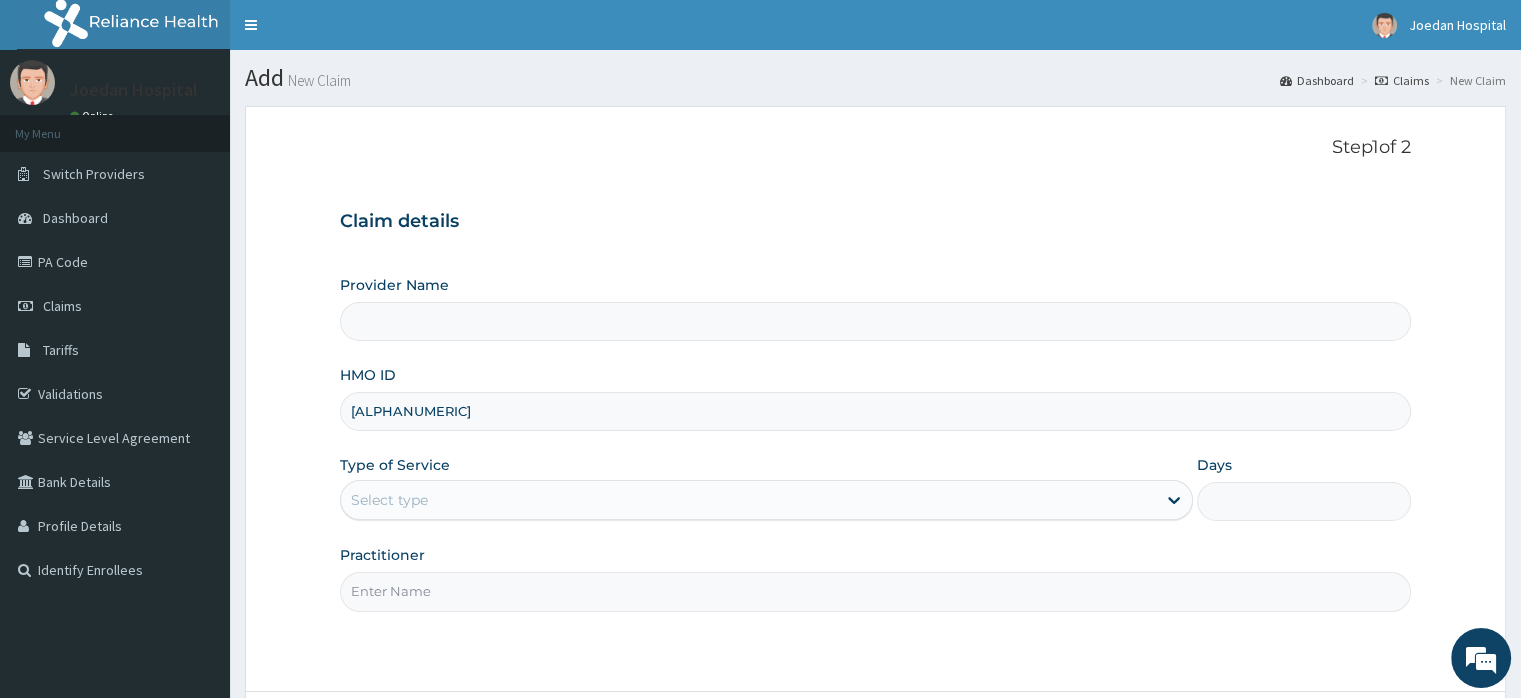 type on "WRY/10055/A" 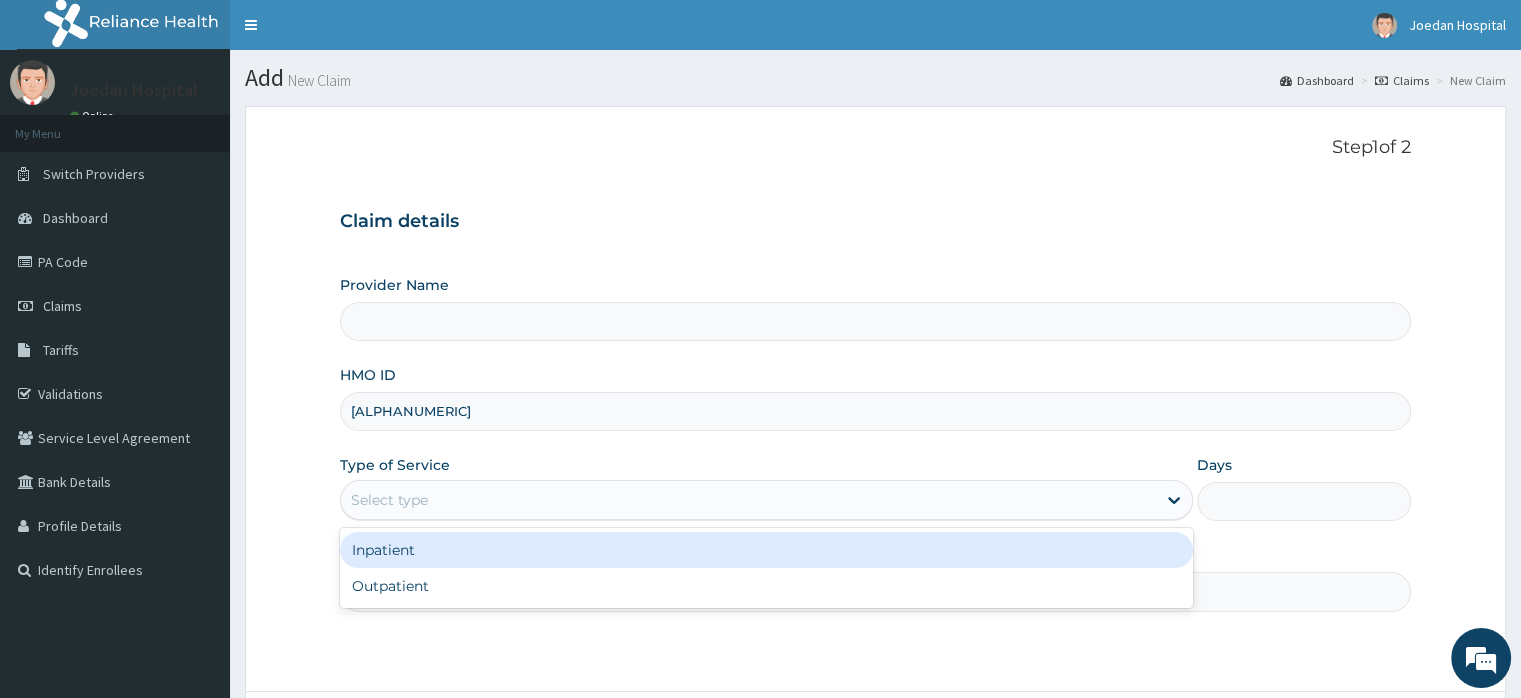 click on "Inpatient" at bounding box center [766, 550] 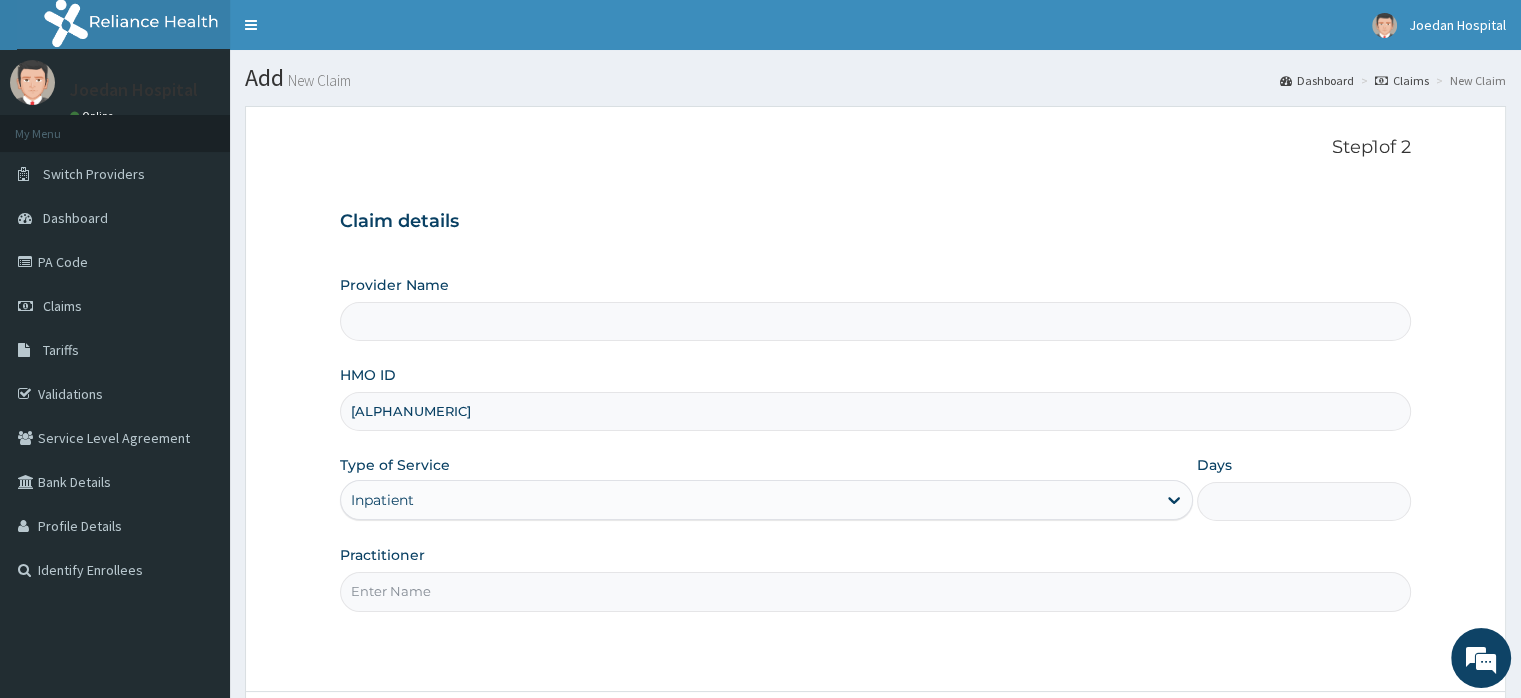 click on "Practitioner" at bounding box center [875, 591] 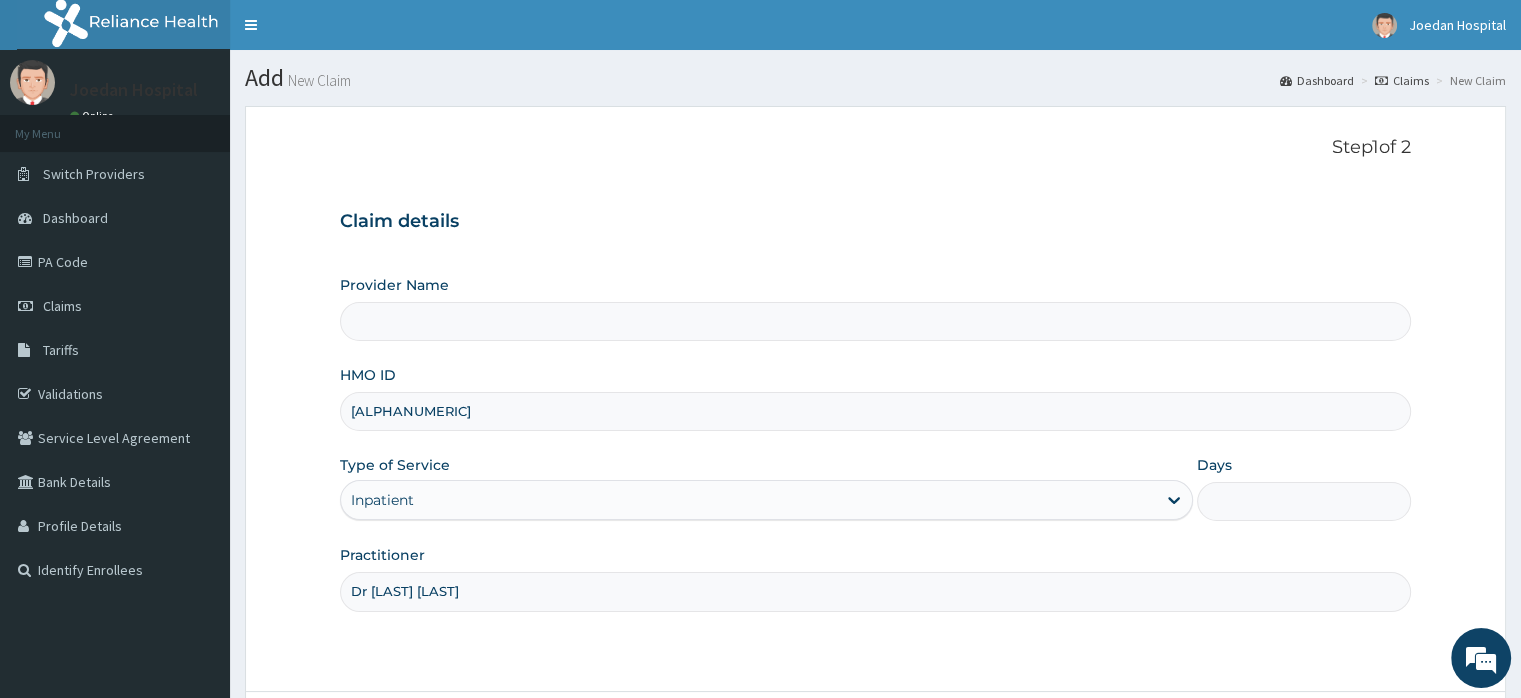 click on "Days" at bounding box center [1303, 501] 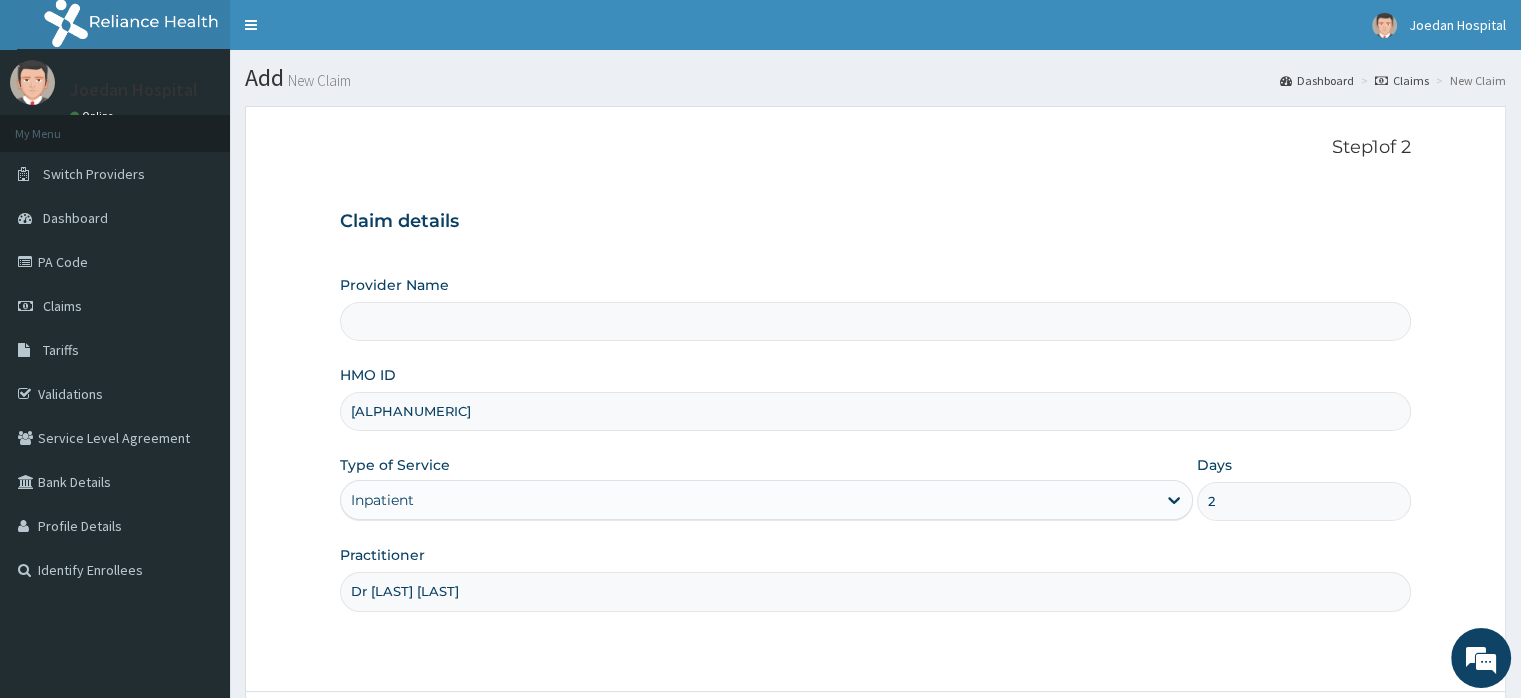 type on "Joedan Hospital Limited" 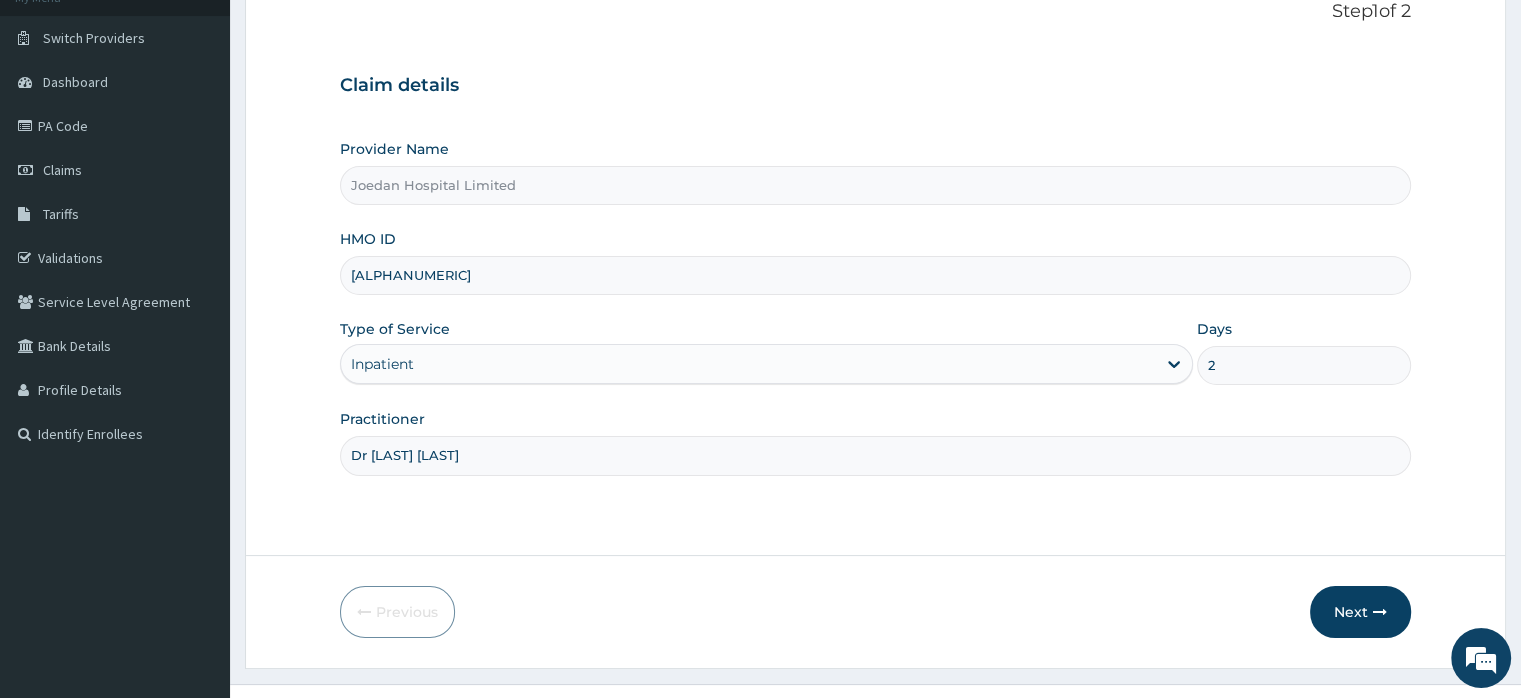 scroll, scrollTop: 172, scrollLeft: 0, axis: vertical 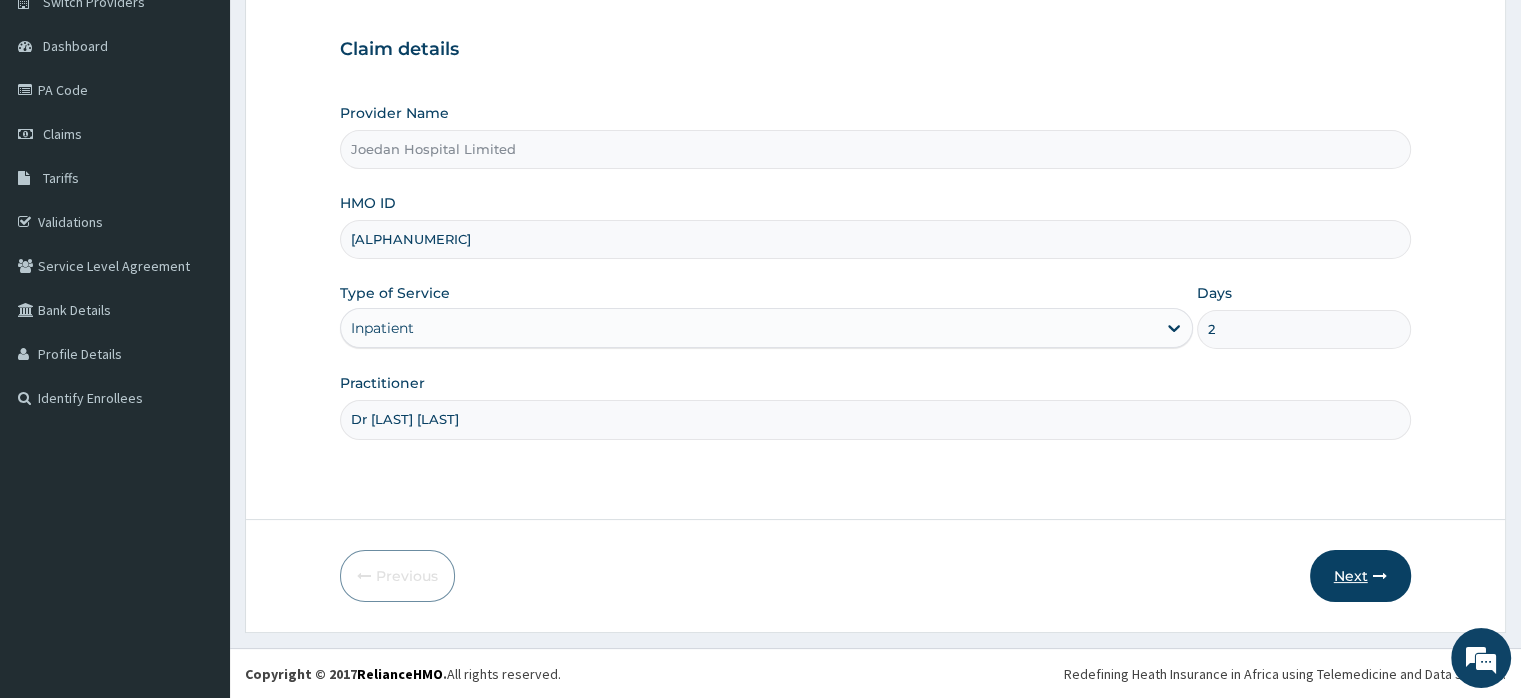 click on "Next" at bounding box center (1360, 576) 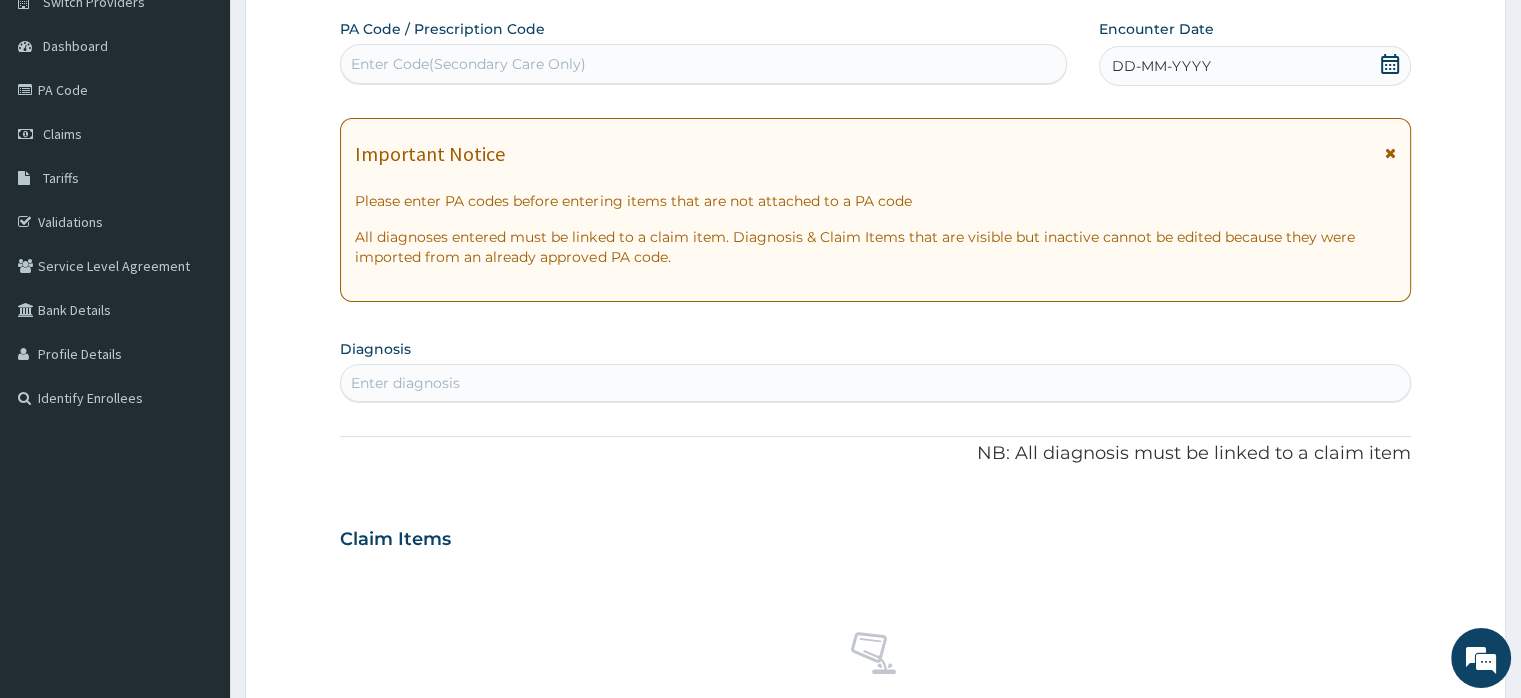 click on "Enter Code(Secondary Care Only)" at bounding box center [468, 64] 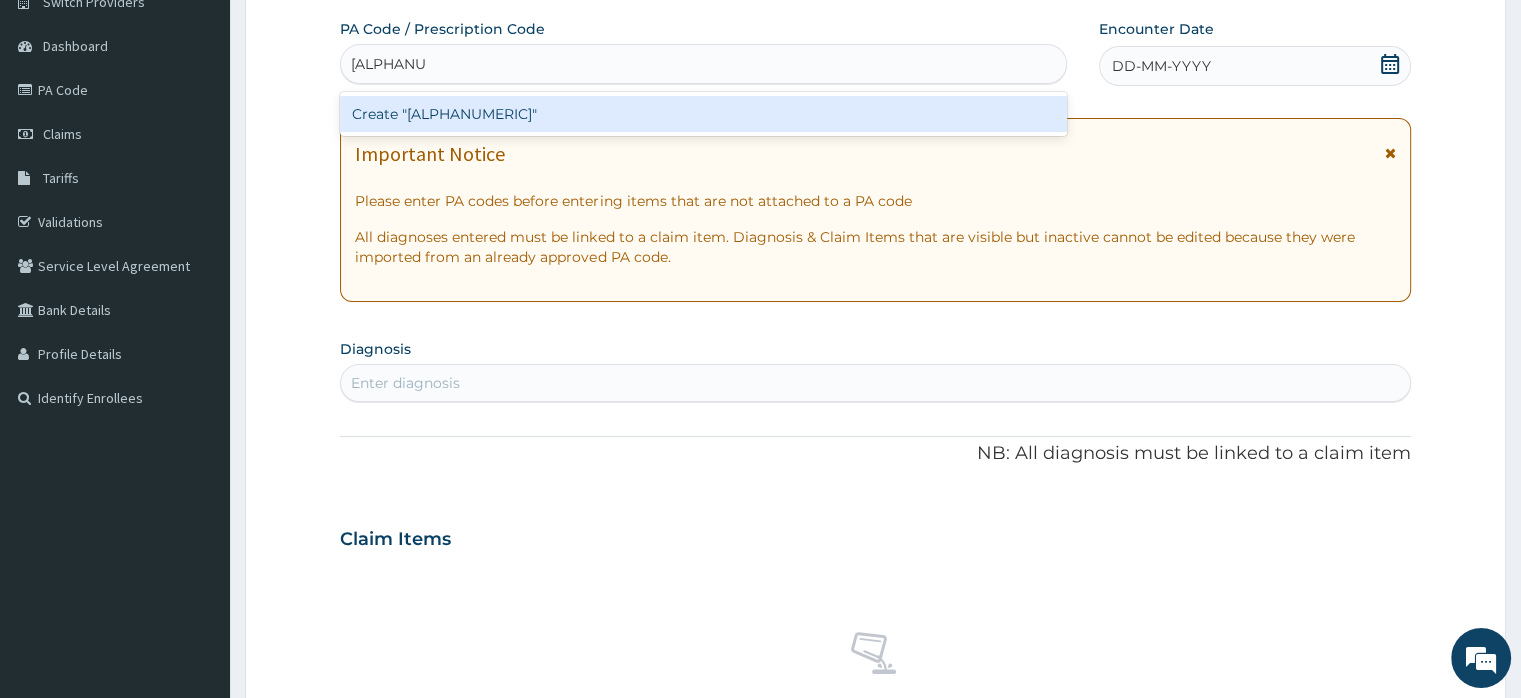 click on "Create "PA/921C02"" at bounding box center (703, 114) 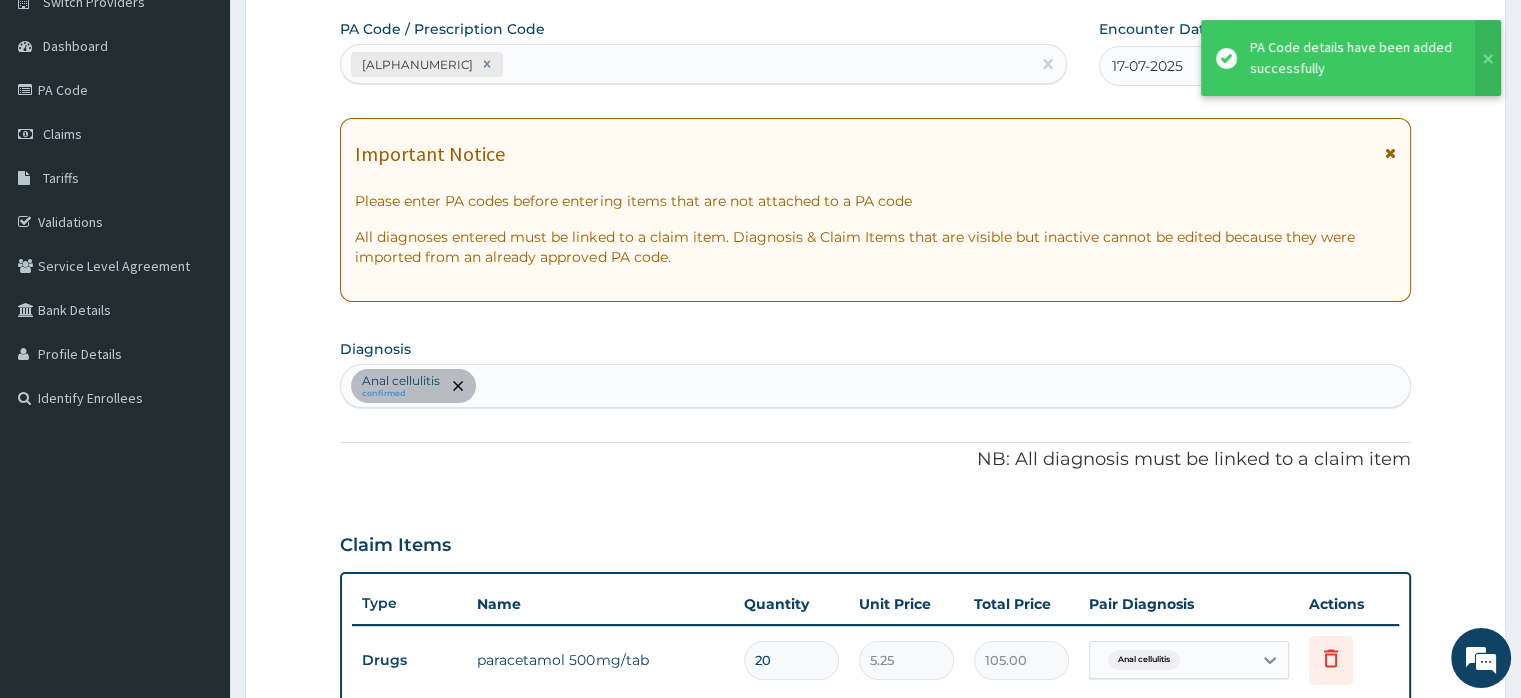 scroll, scrollTop: 688, scrollLeft: 0, axis: vertical 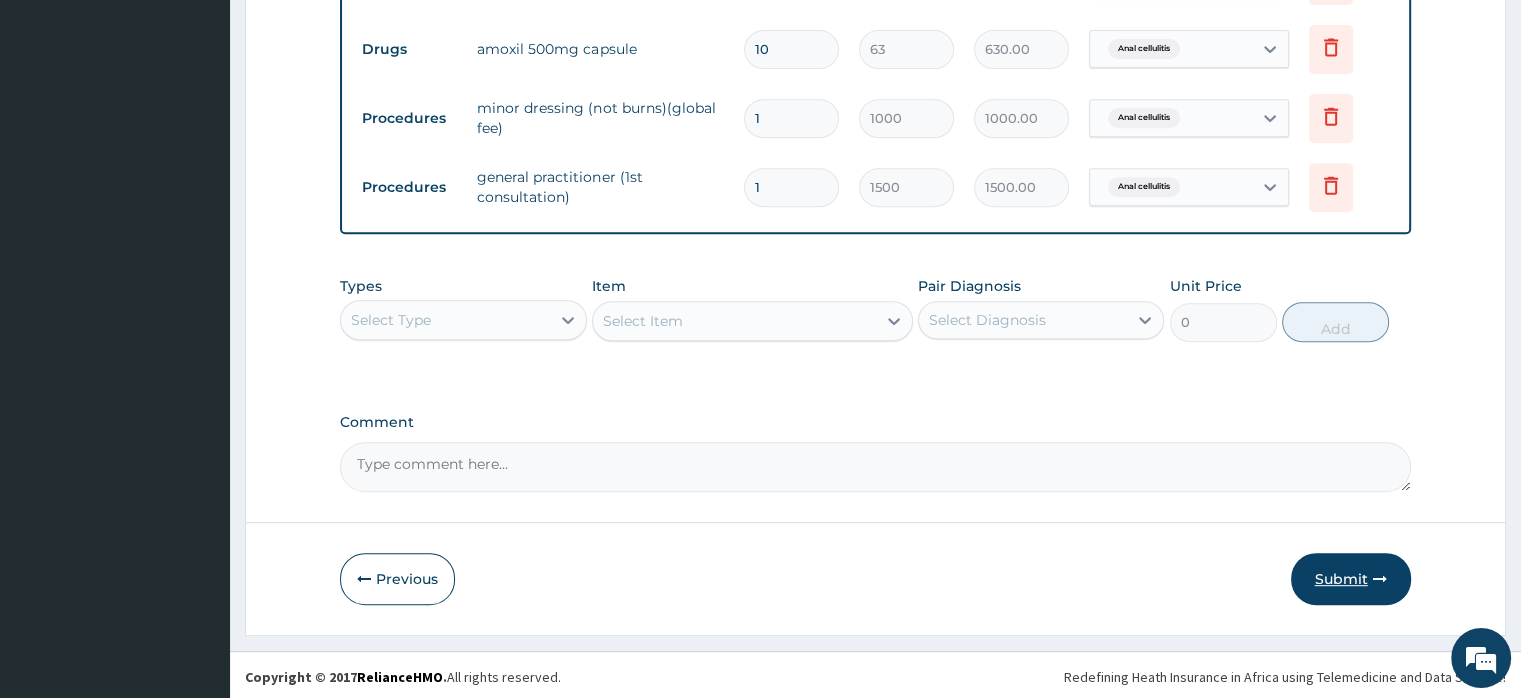 click on "Submit" at bounding box center (1351, 579) 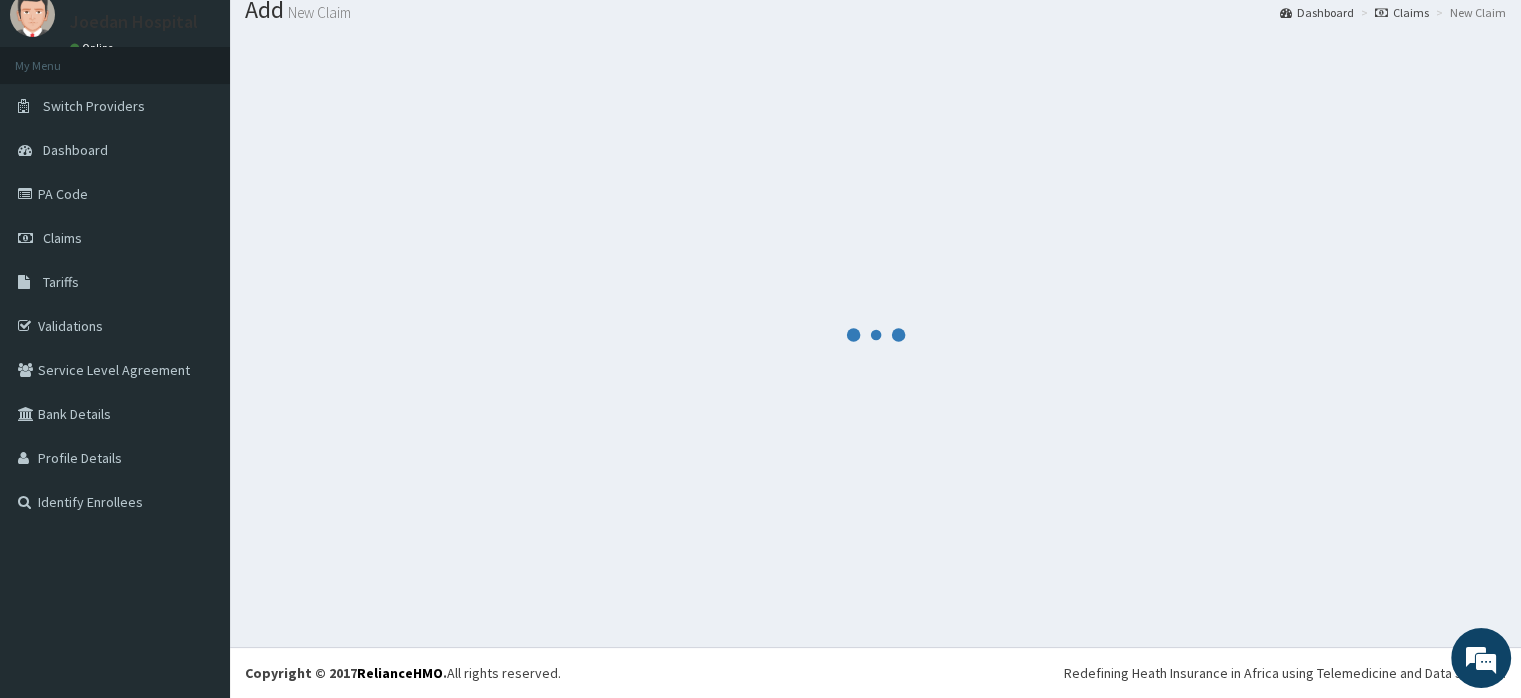 scroll, scrollTop: 67, scrollLeft: 0, axis: vertical 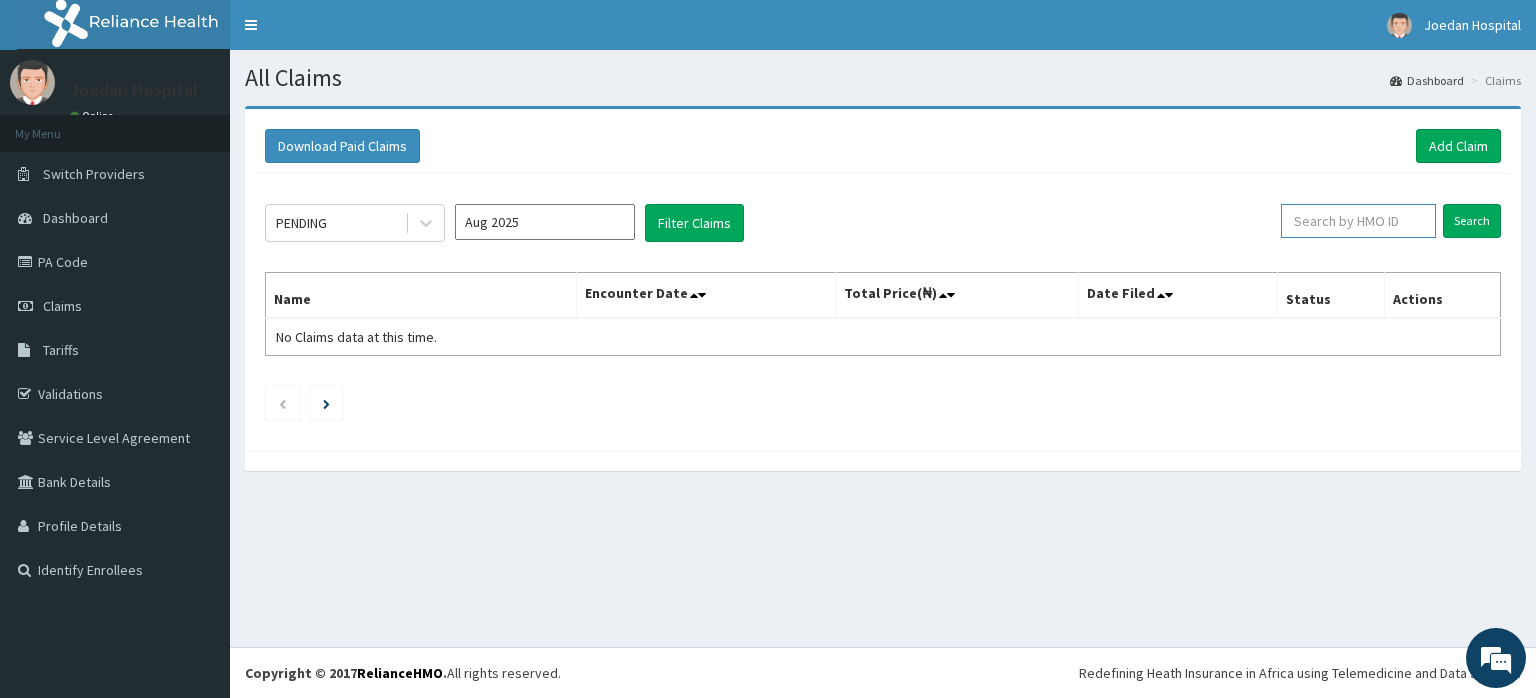 click at bounding box center [1358, 221] 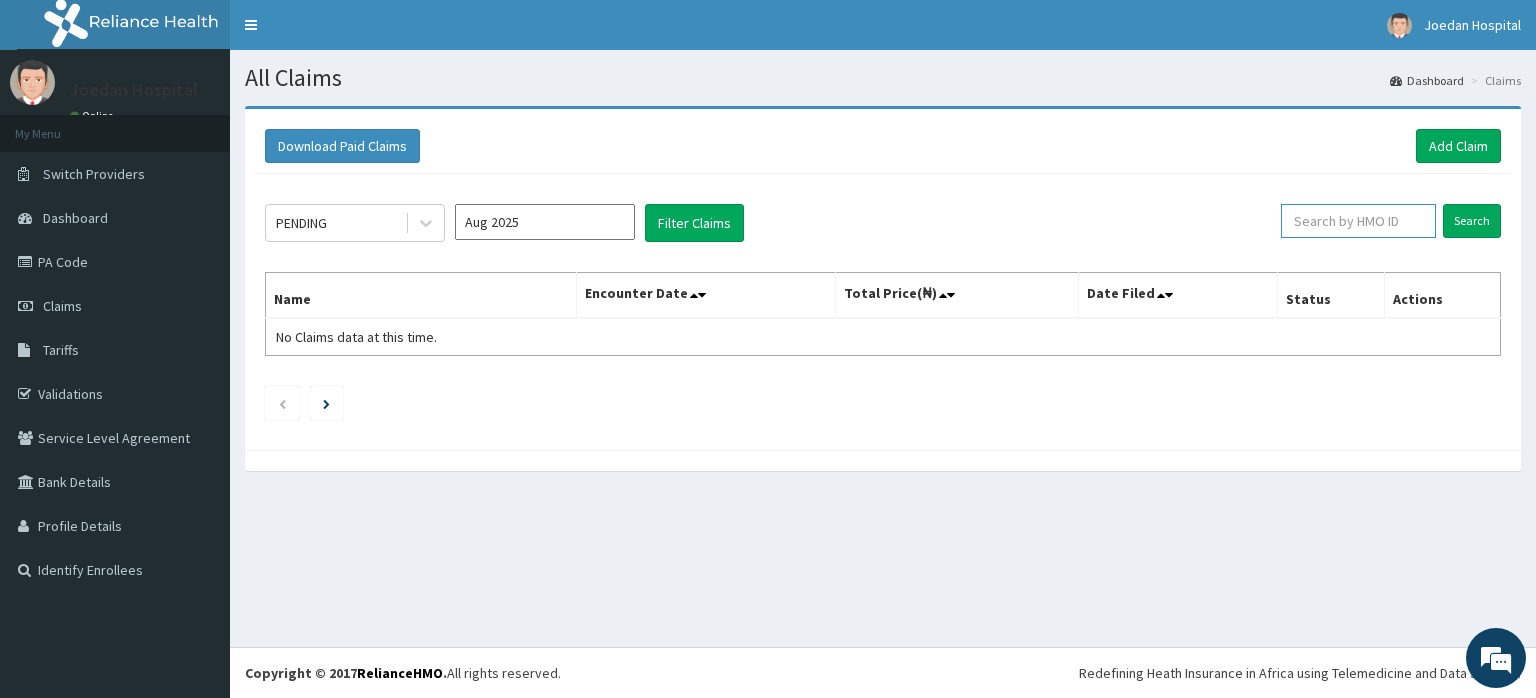 paste on "WRY/10053/A" 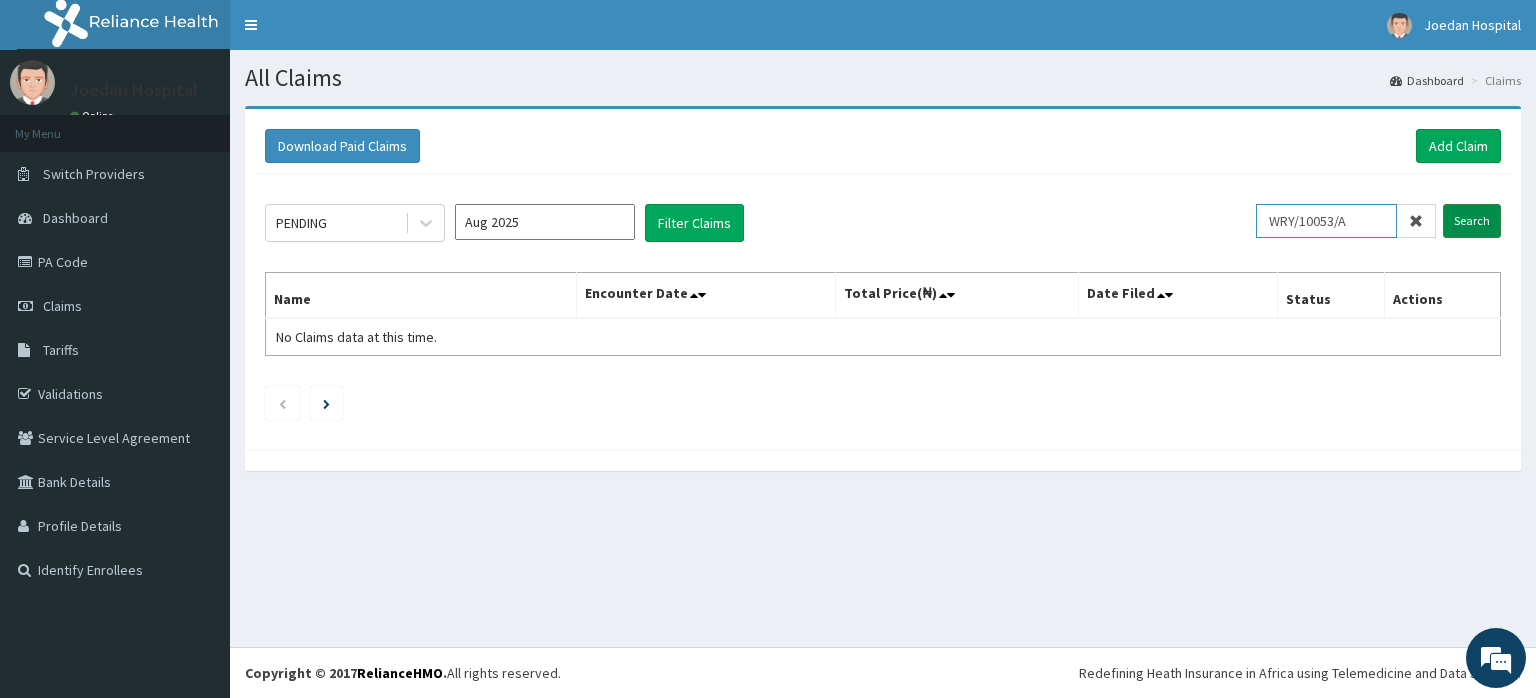type on "WRY/10053/A" 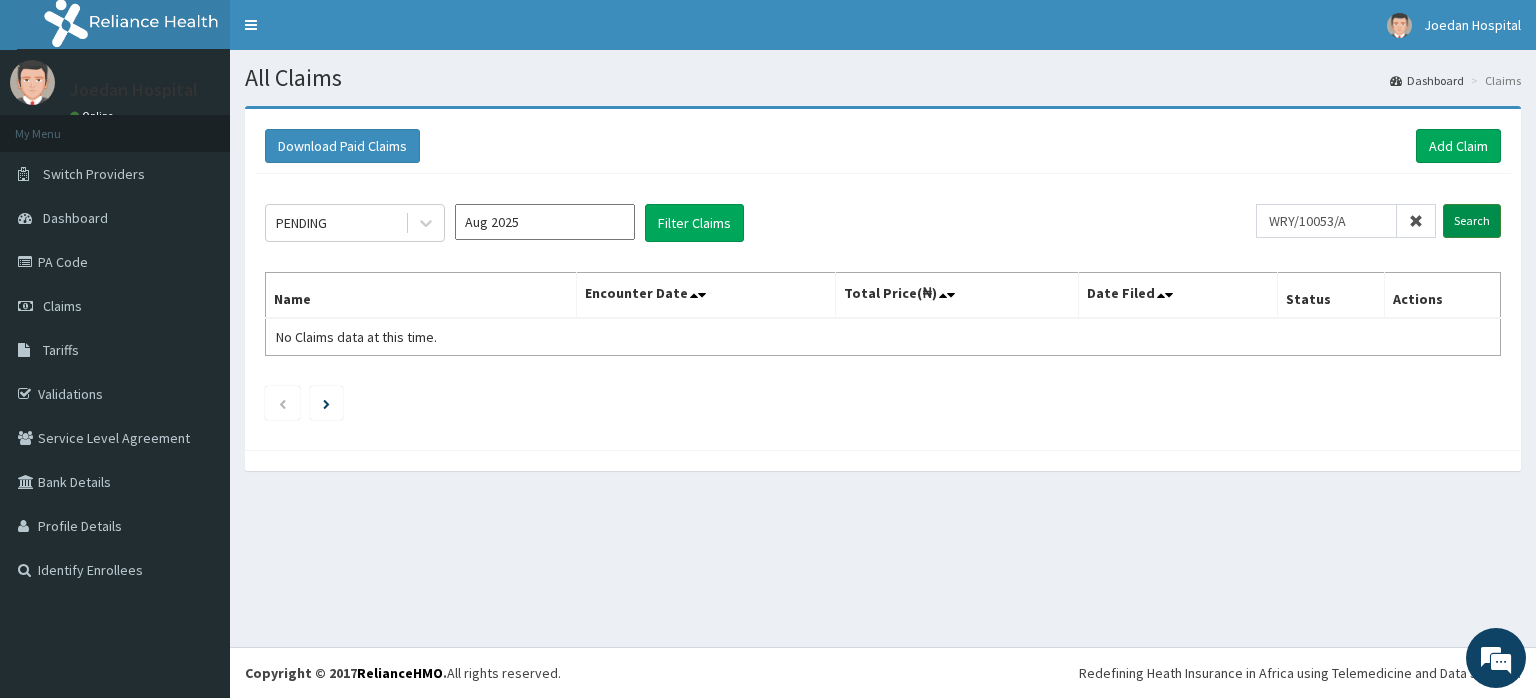 click on "Search" at bounding box center [1472, 221] 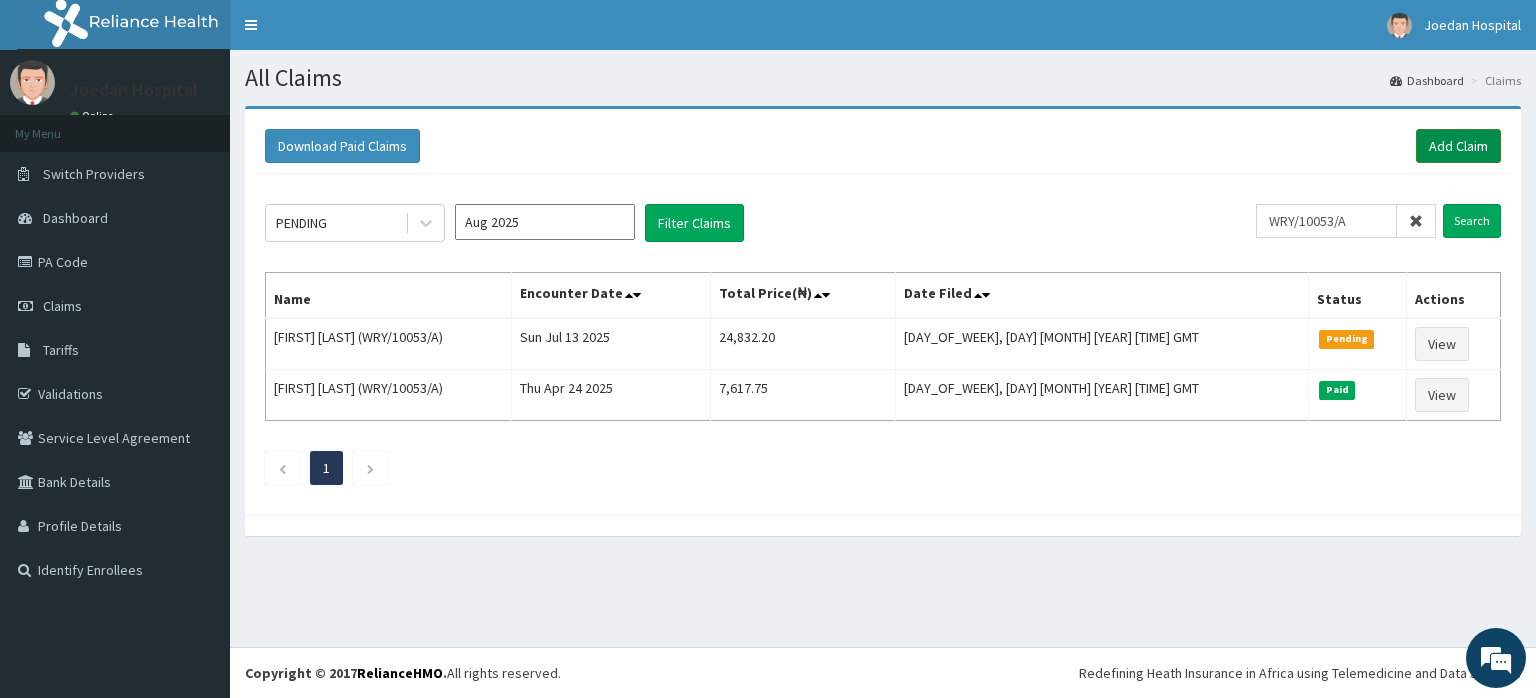 click on "Add Claim" at bounding box center (1458, 146) 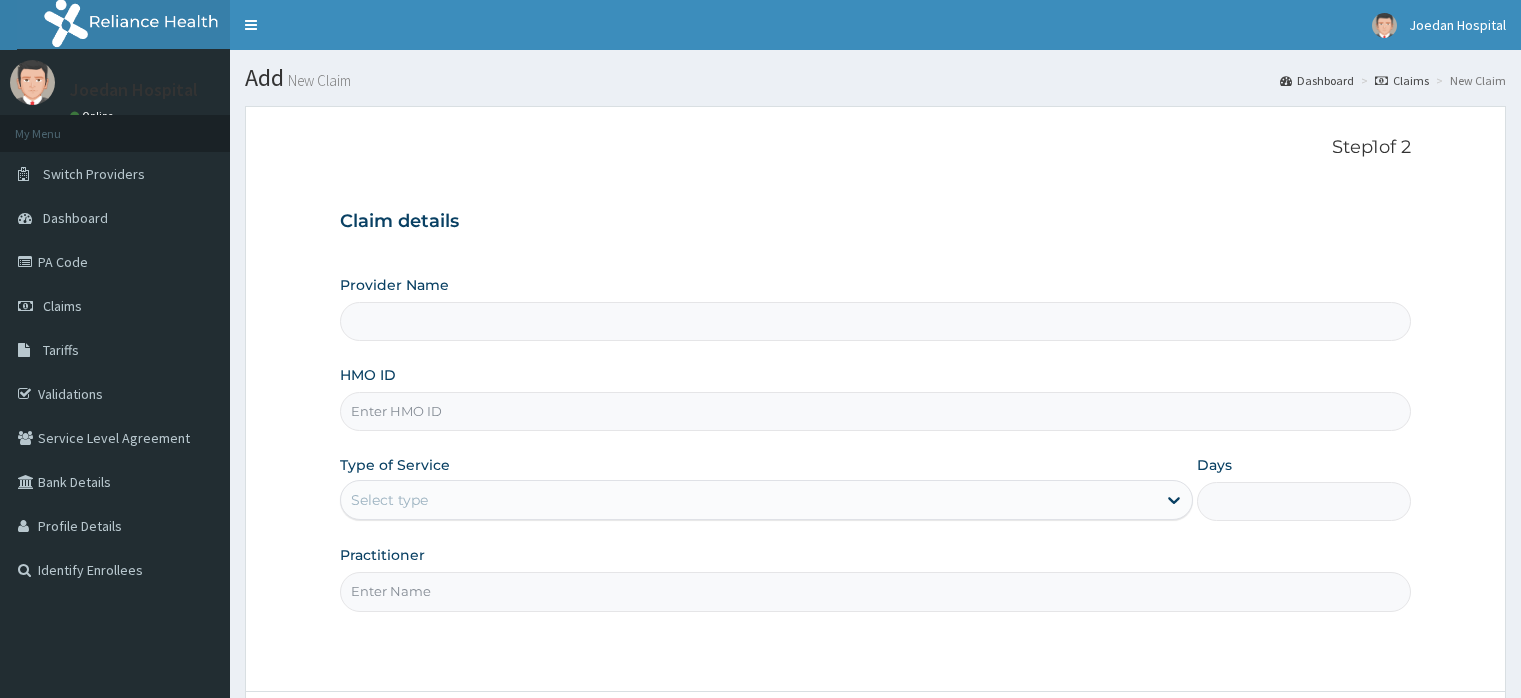 scroll, scrollTop: 0, scrollLeft: 0, axis: both 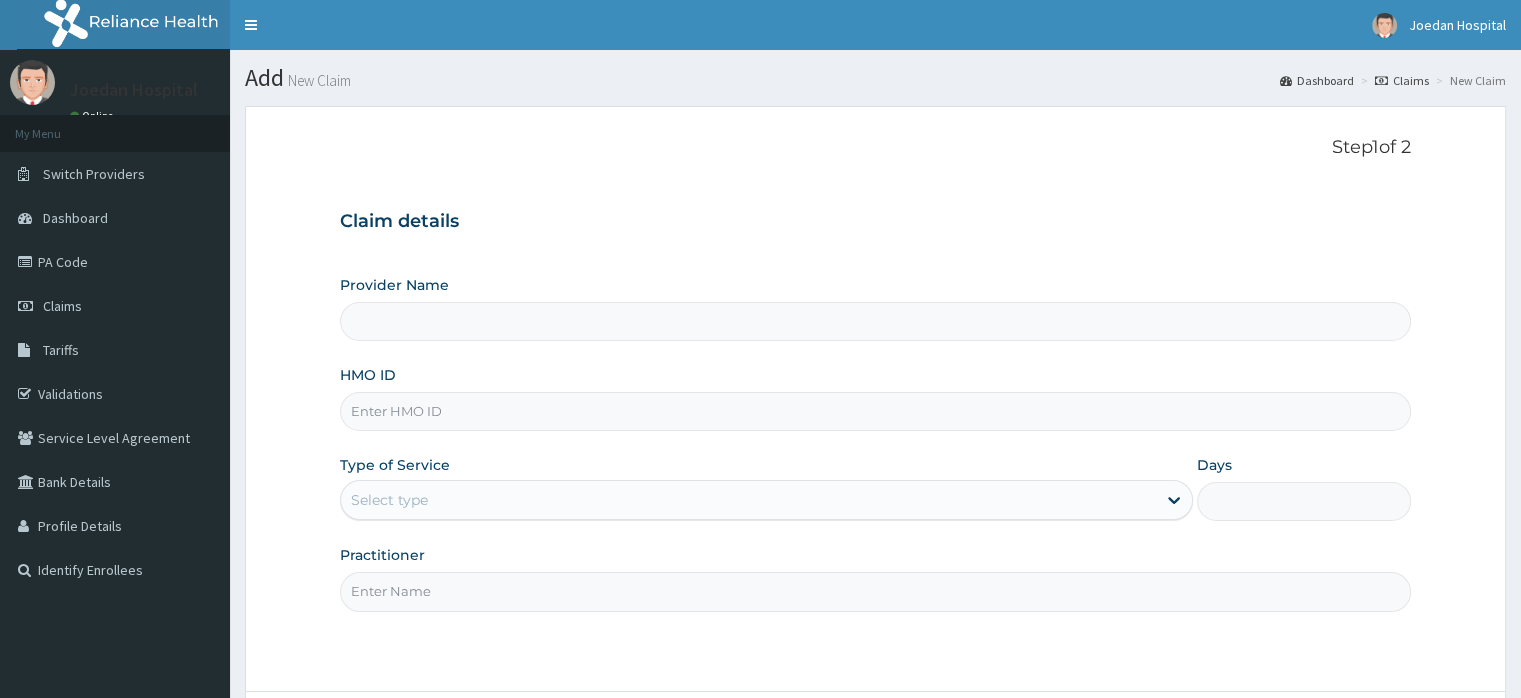 click on "HMO ID" at bounding box center [875, 411] 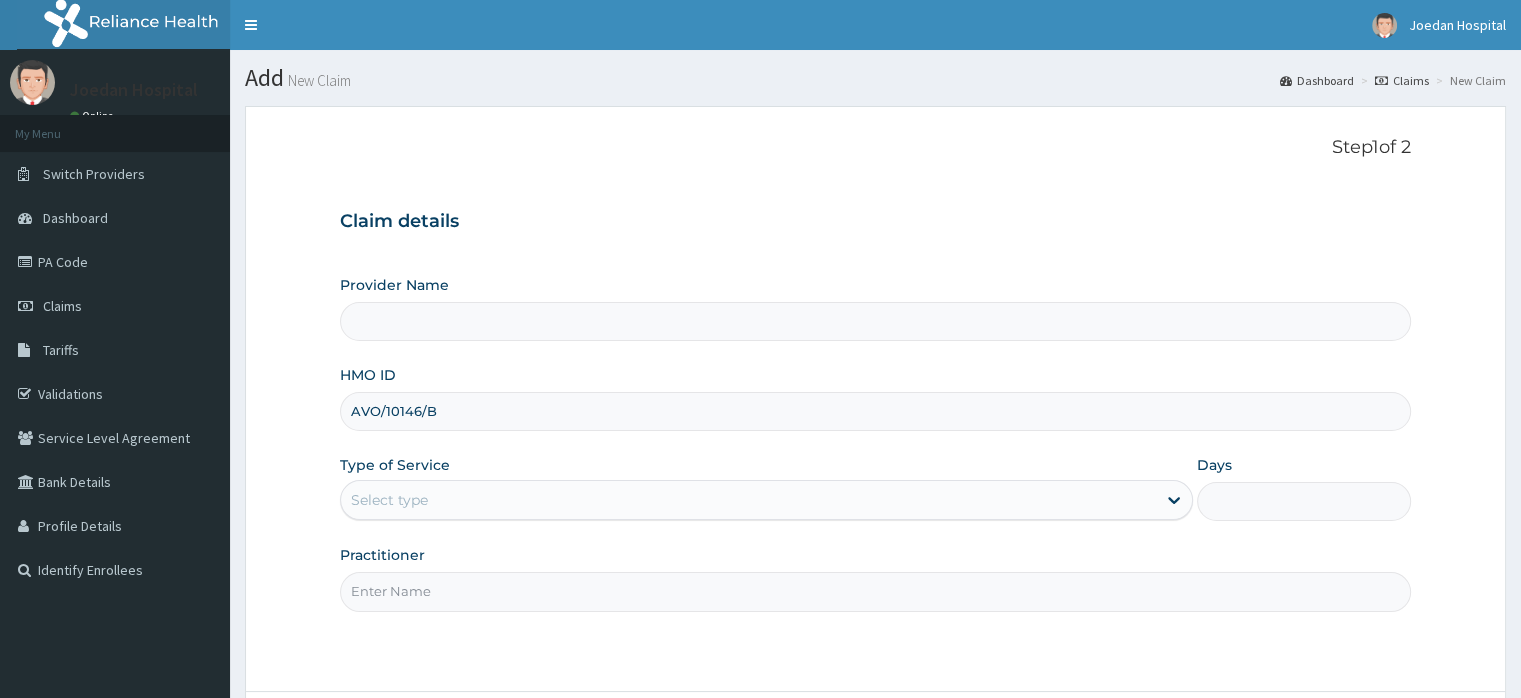 type on "AVO/10146/B" 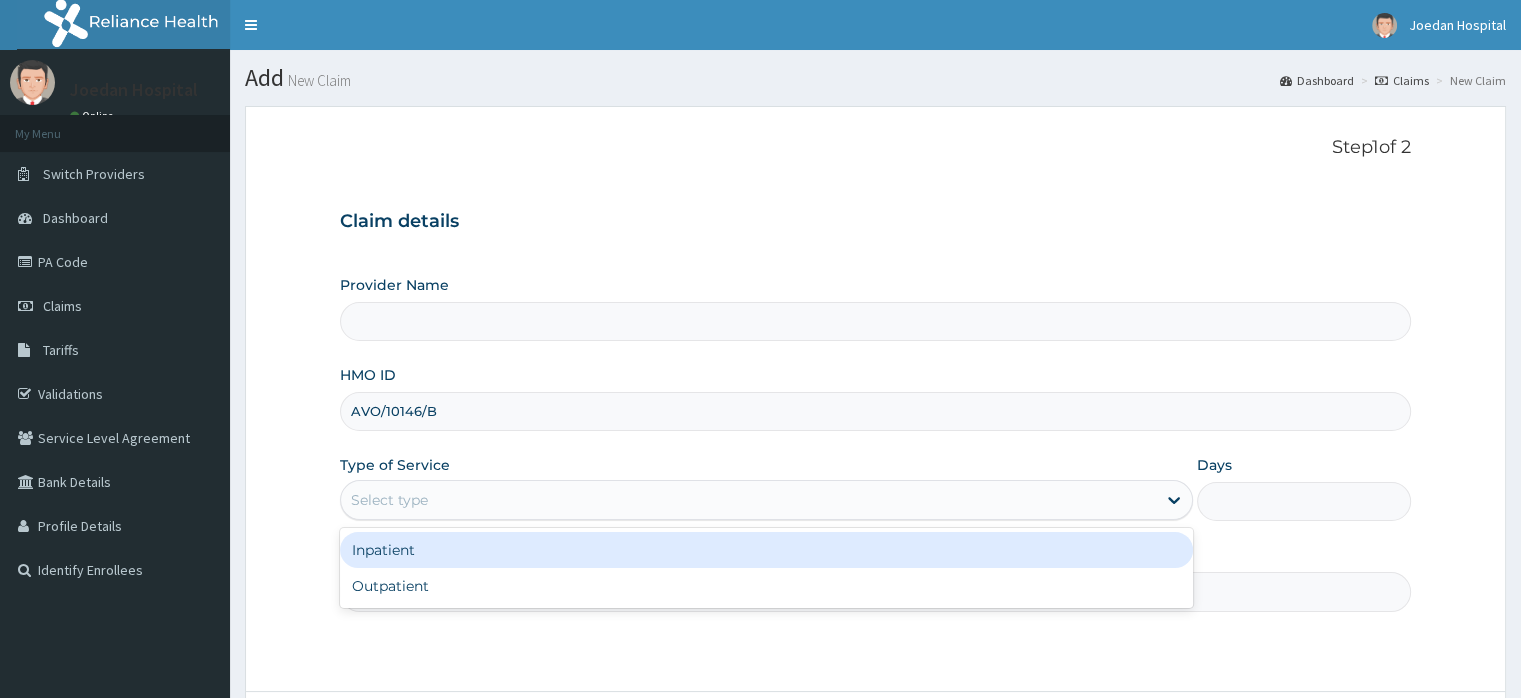 click on "Select type" at bounding box center [389, 500] 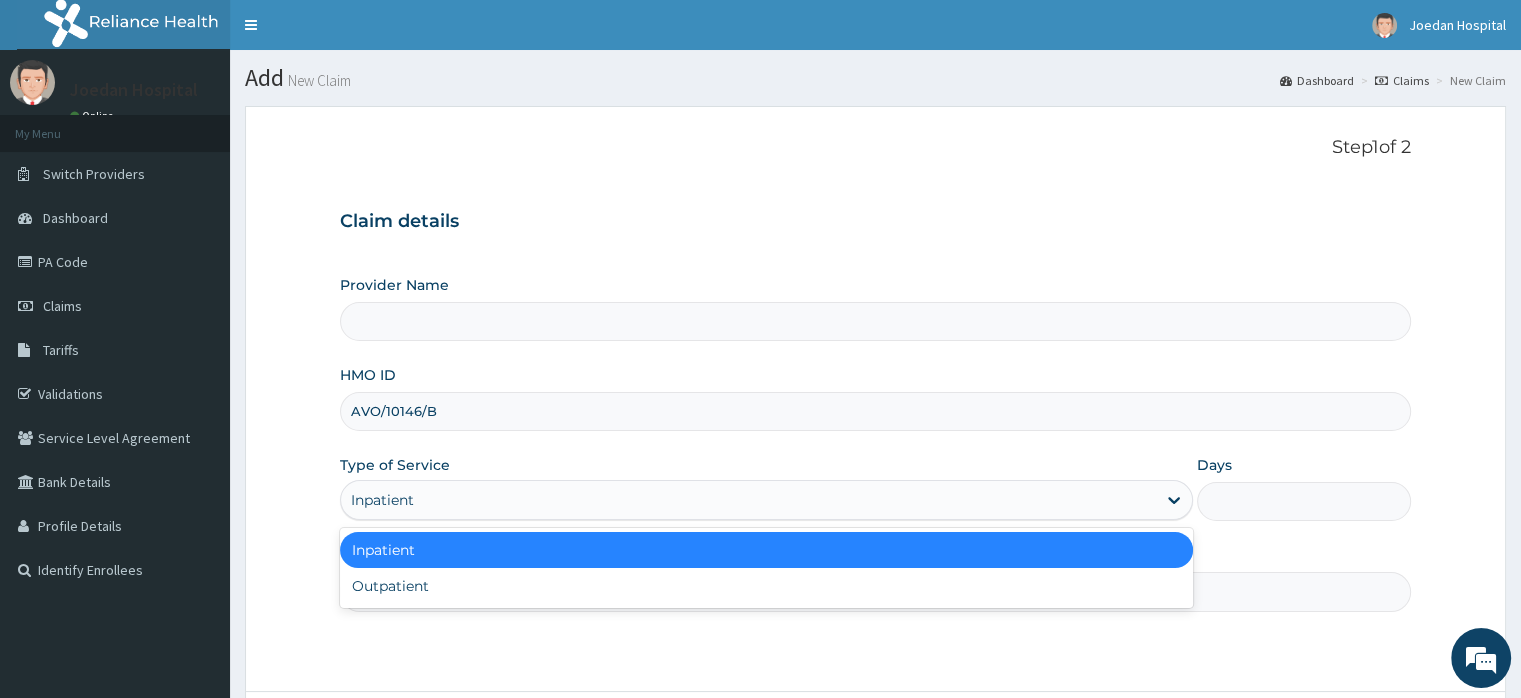 click on "Inpatient" at bounding box center [748, 500] 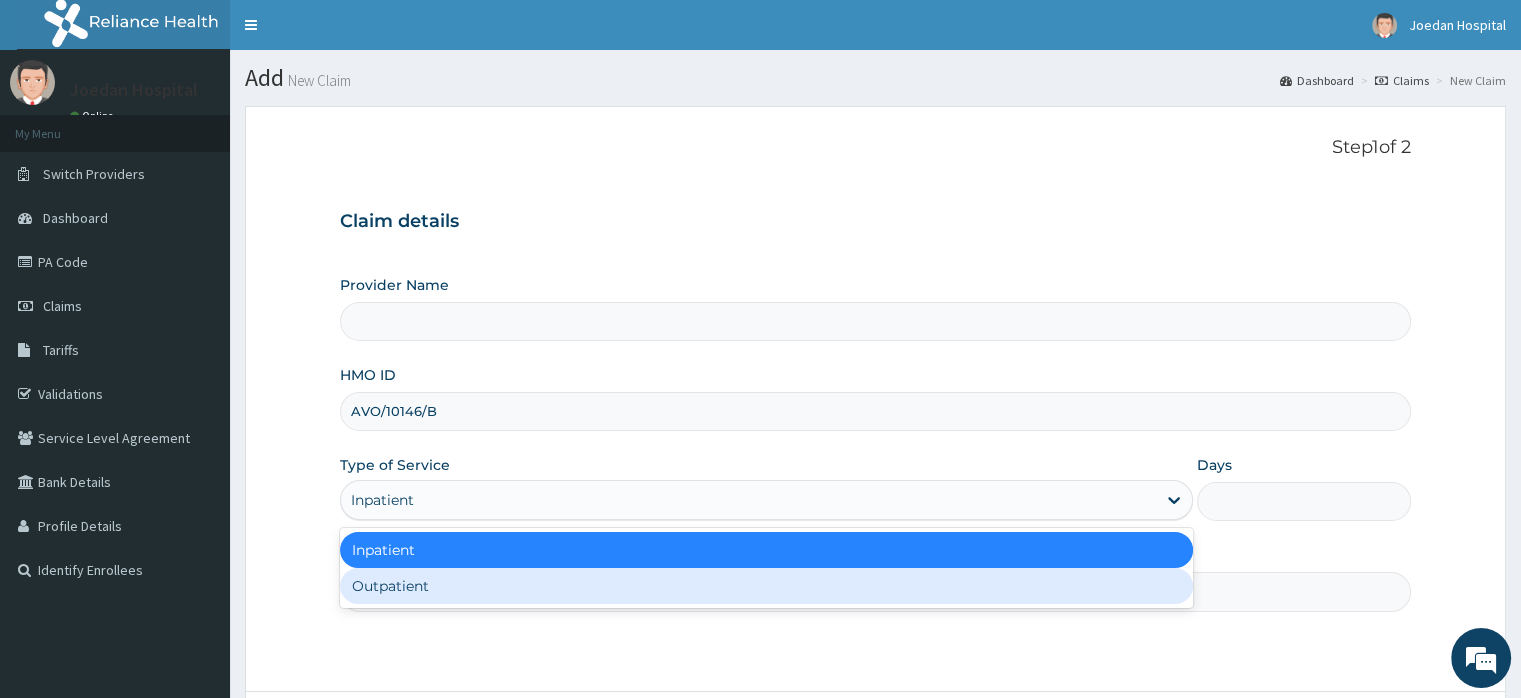 click on "Outpatient" at bounding box center [766, 586] 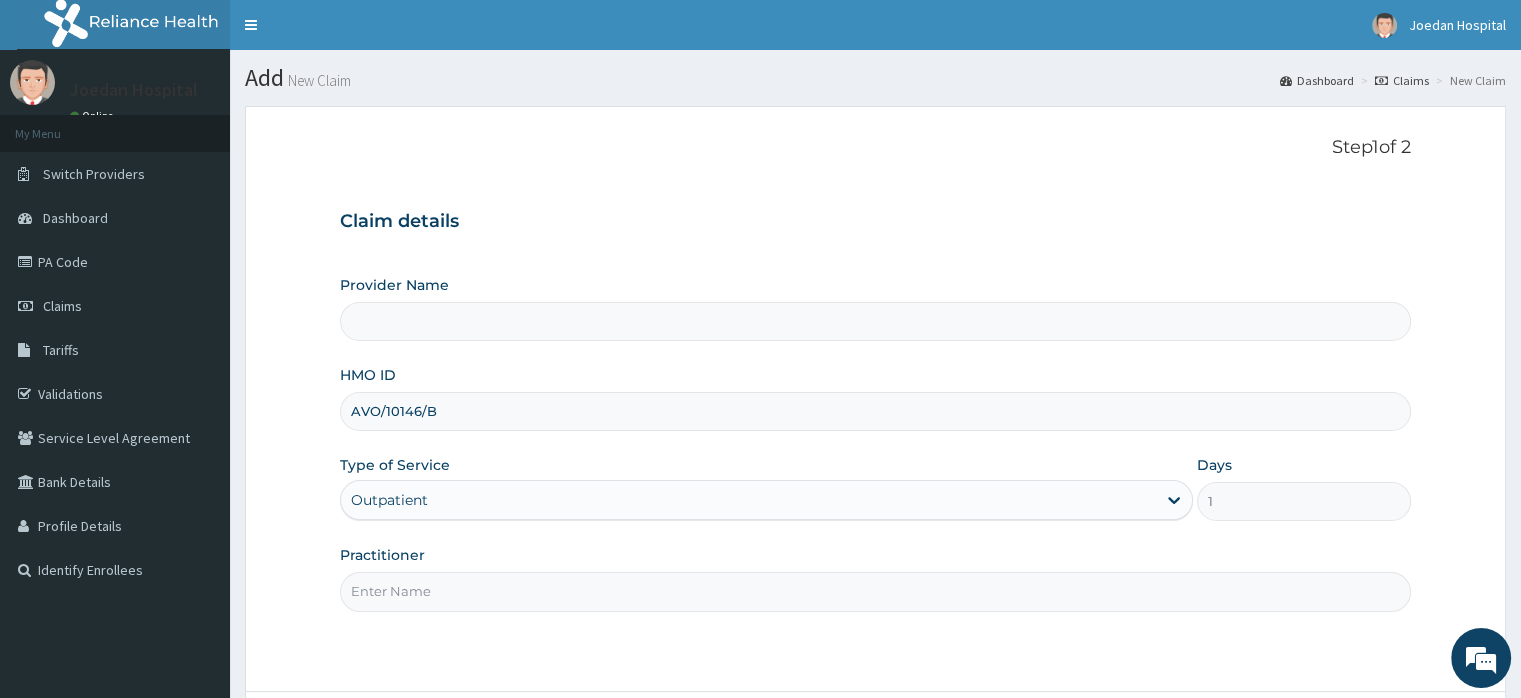 click on "Practitioner" at bounding box center [875, 591] 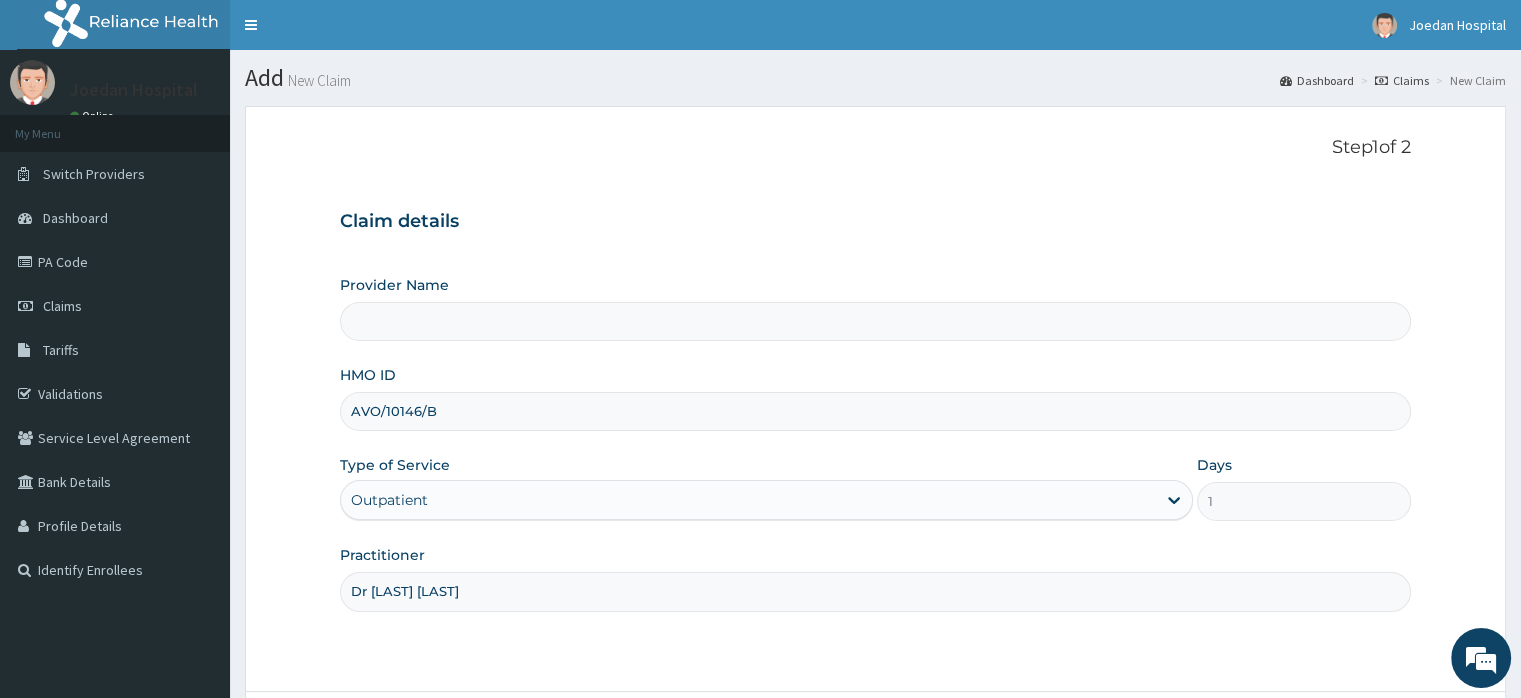 type on "Joedan Hospital Limited" 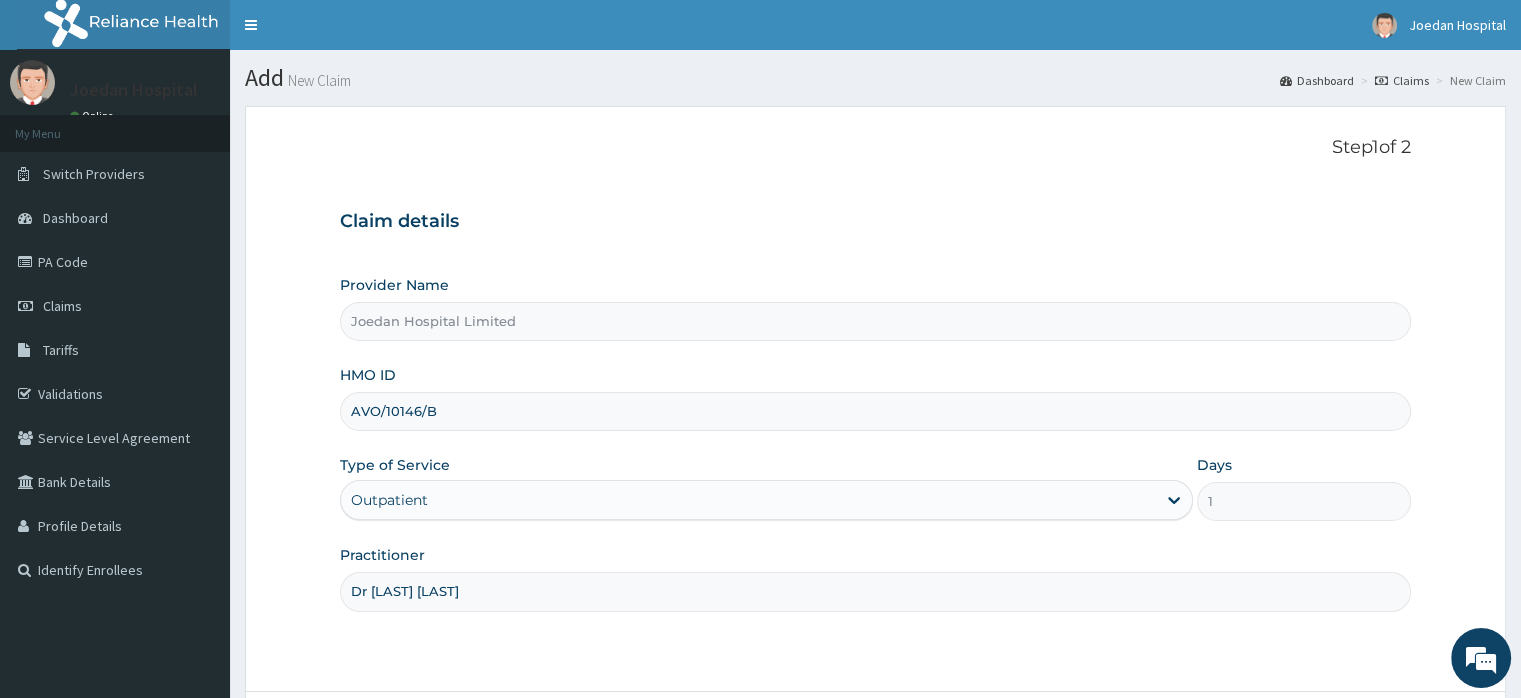 scroll, scrollTop: 0, scrollLeft: 0, axis: both 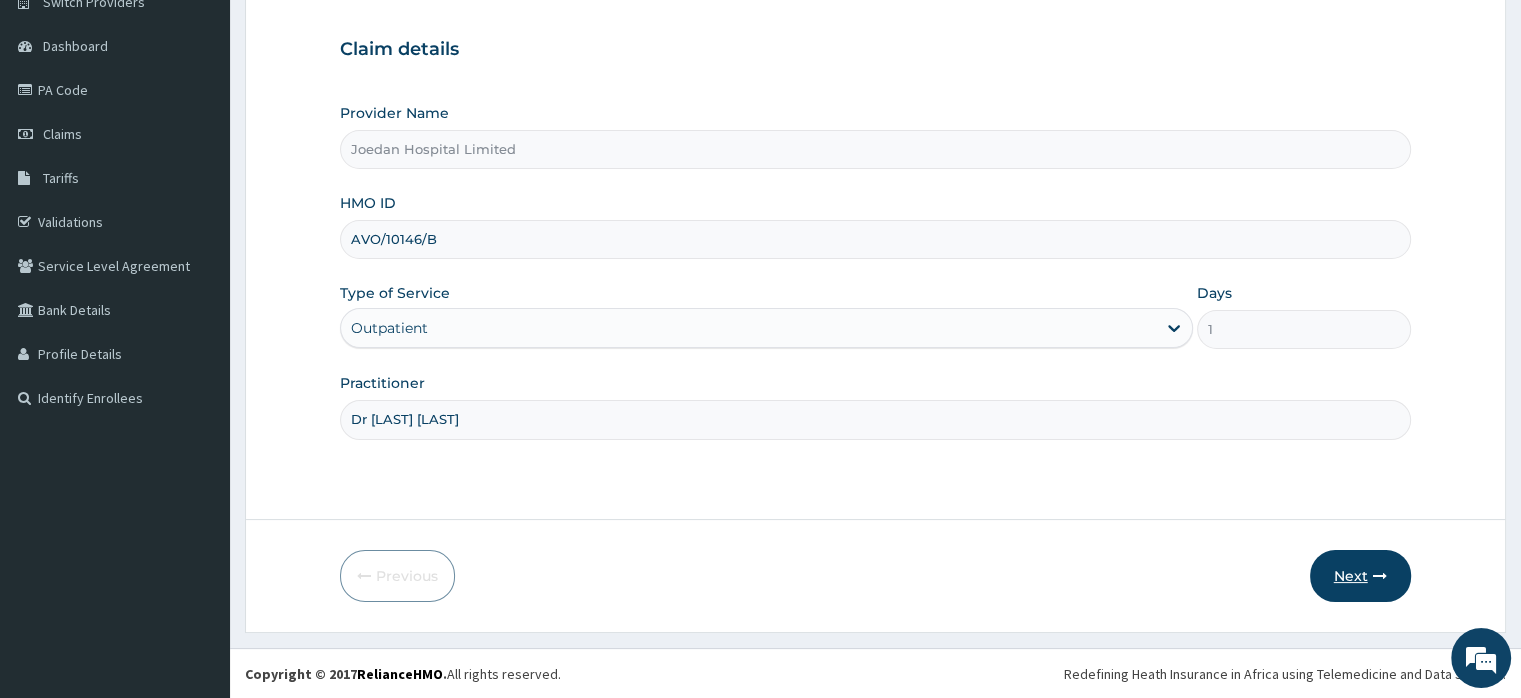 click on "Next" at bounding box center (1360, 576) 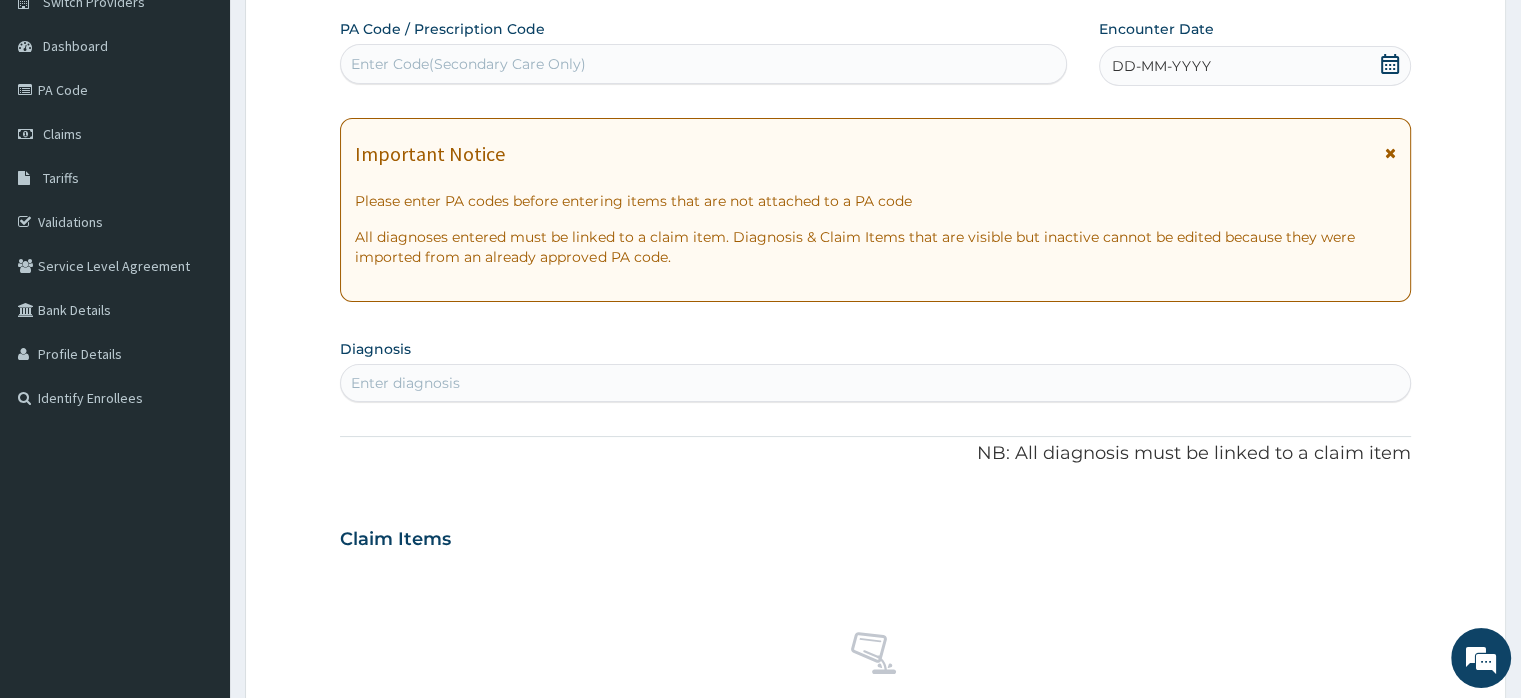 click on "DD-MM-YYYY" at bounding box center (1254, 66) 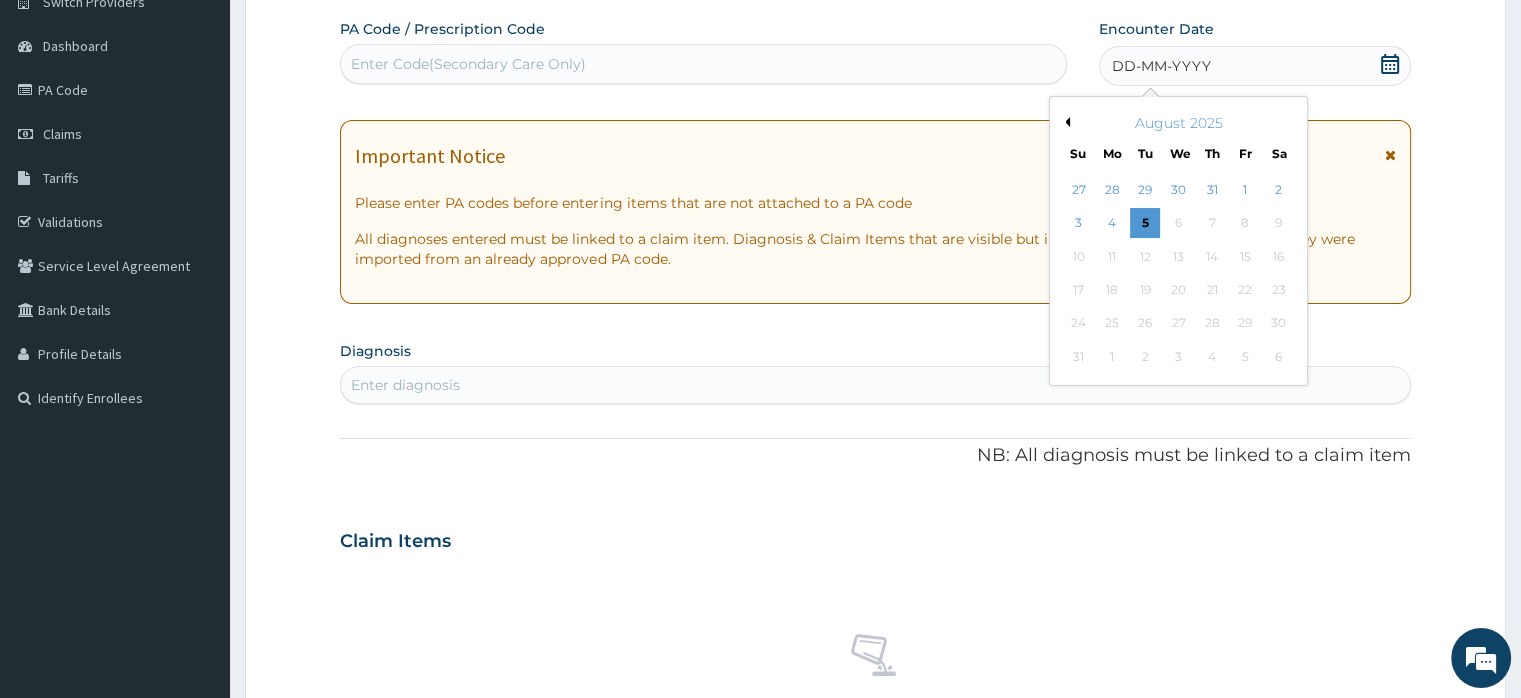 click on "Previous Month" at bounding box center (1065, 122) 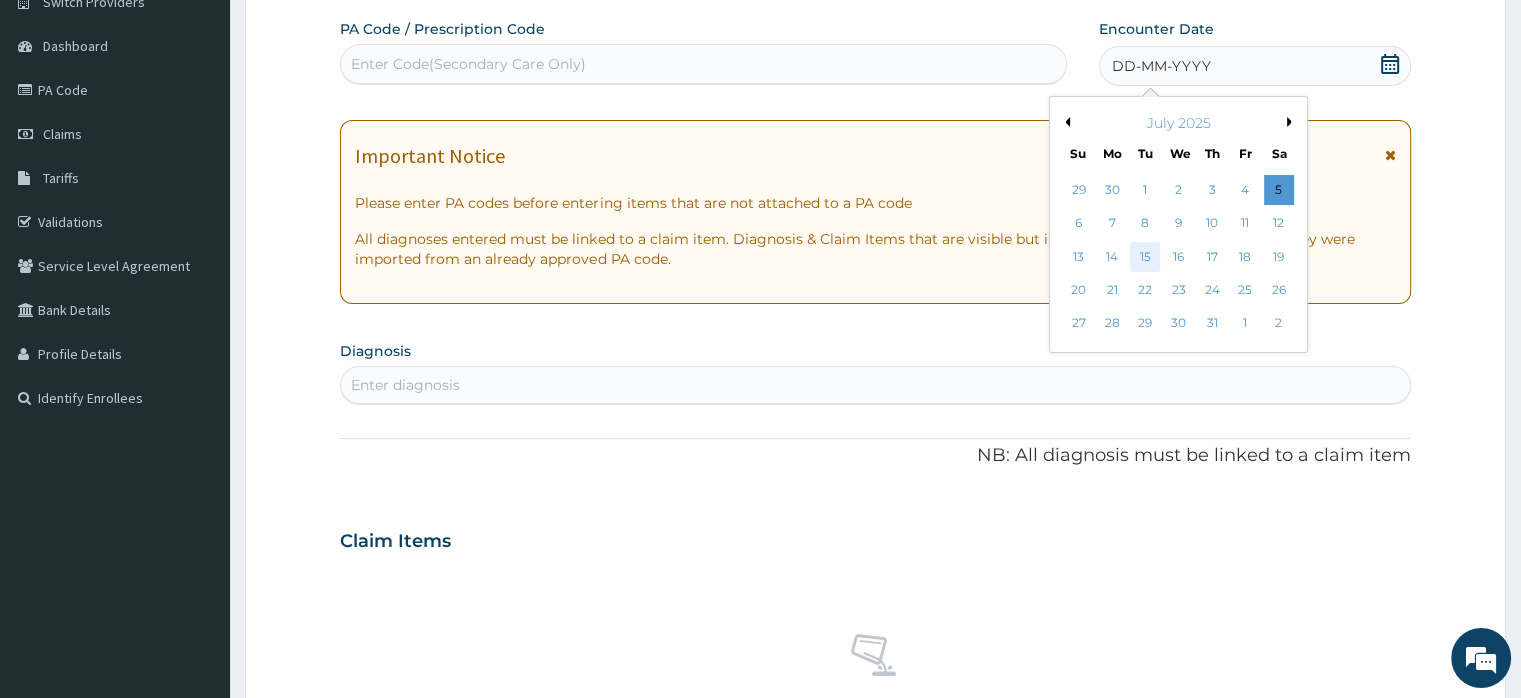 click on "15" at bounding box center [1145, 257] 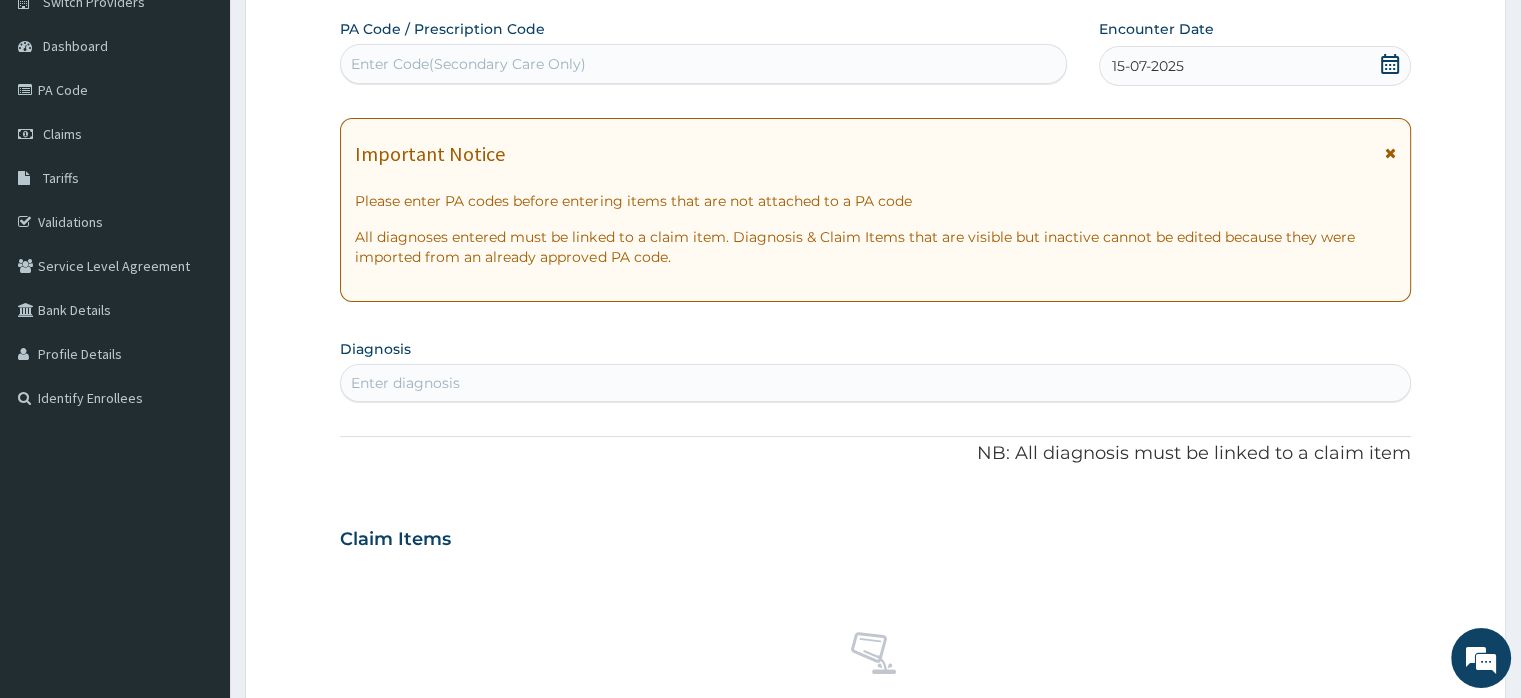 click on "Enter diagnosis" at bounding box center (405, 383) 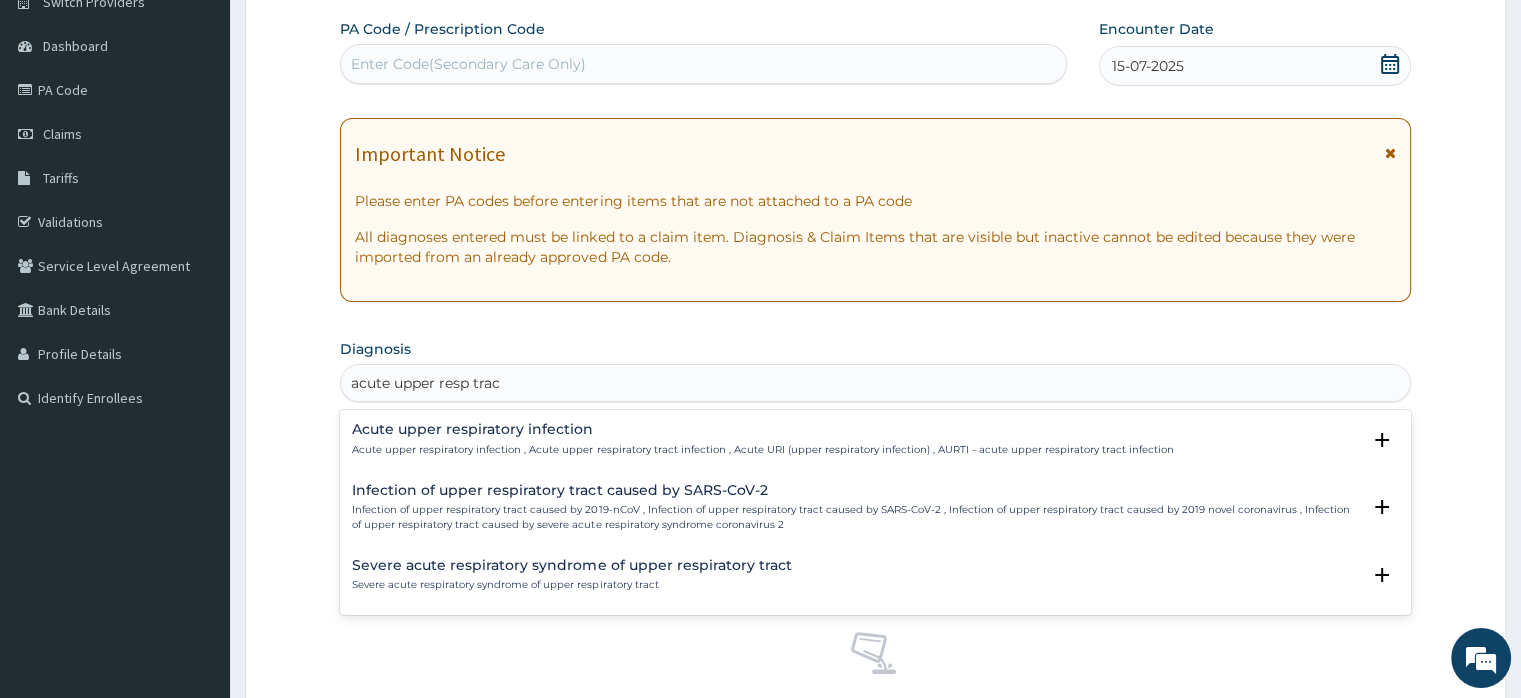 type on "acute upper resp tract" 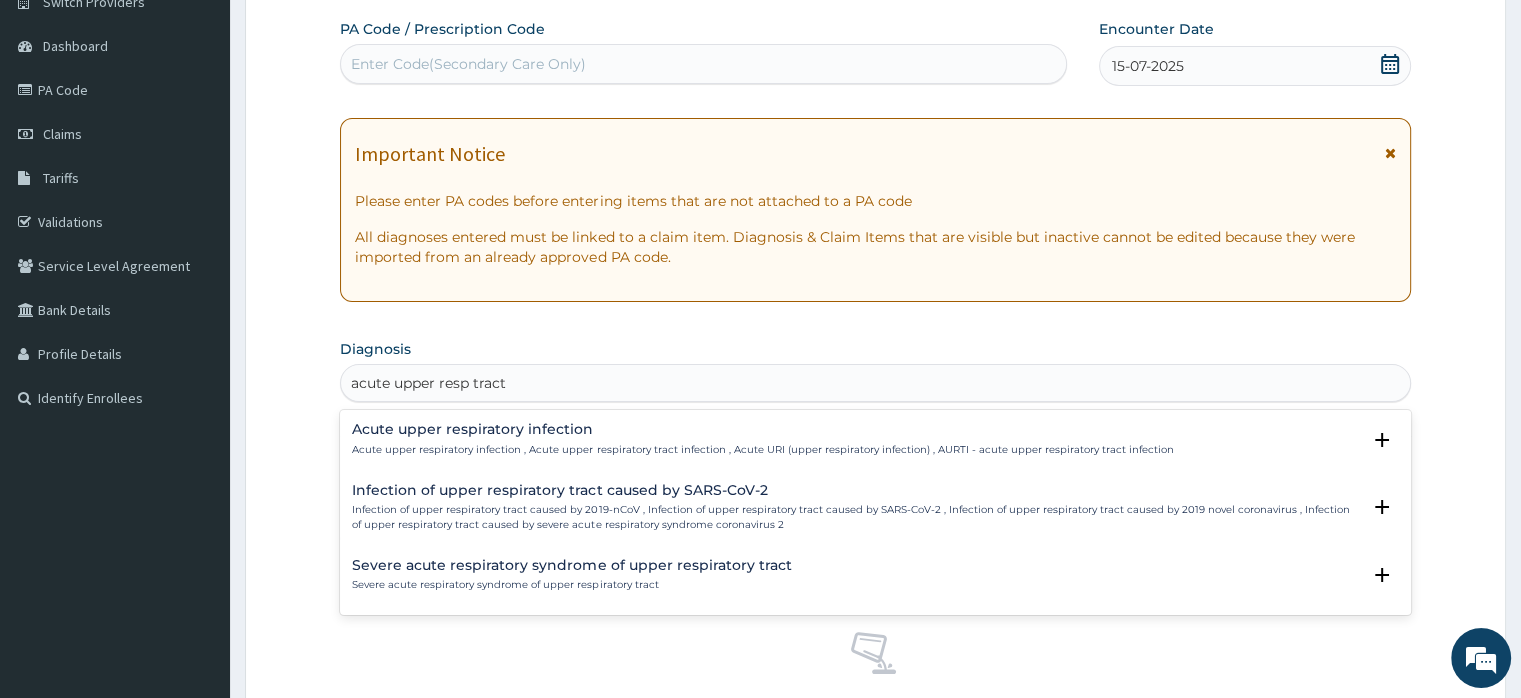 click on "Acute upper respiratory infection" at bounding box center [762, 429] 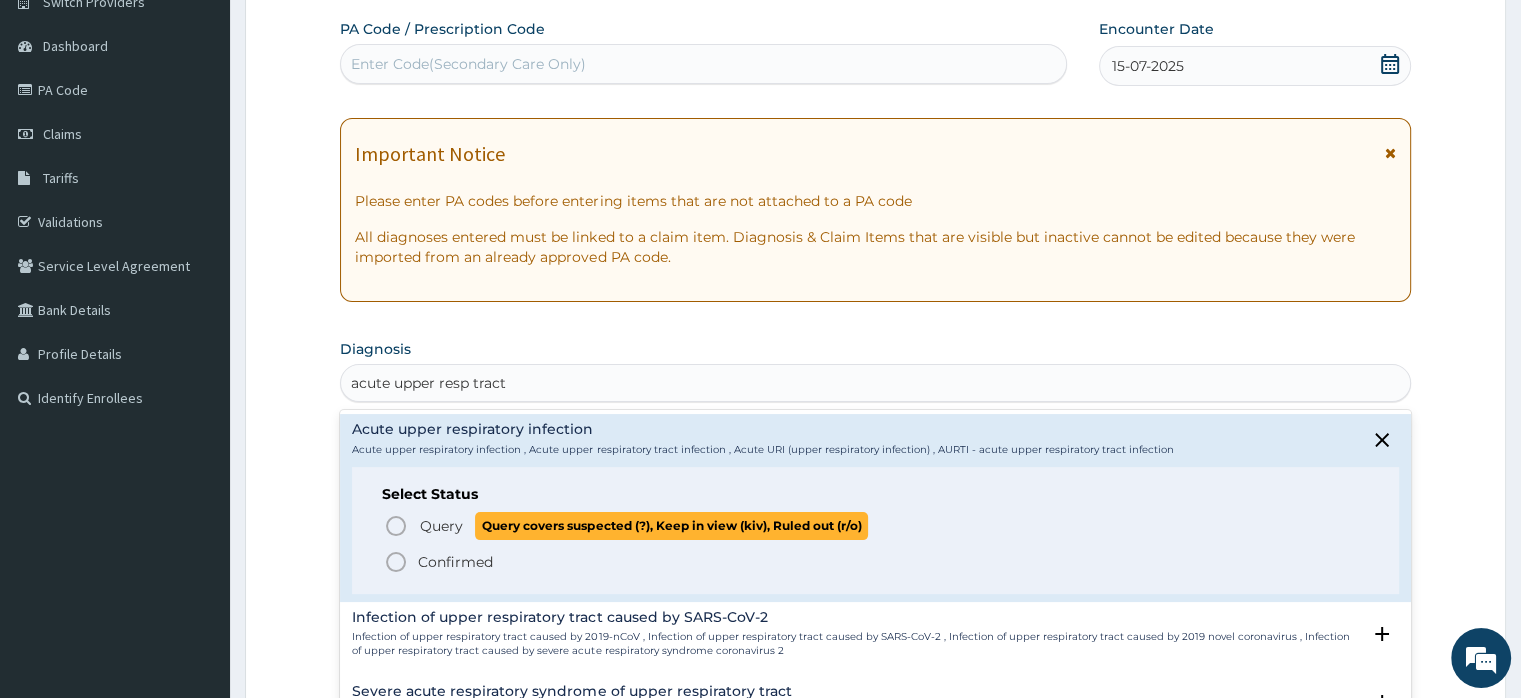 click 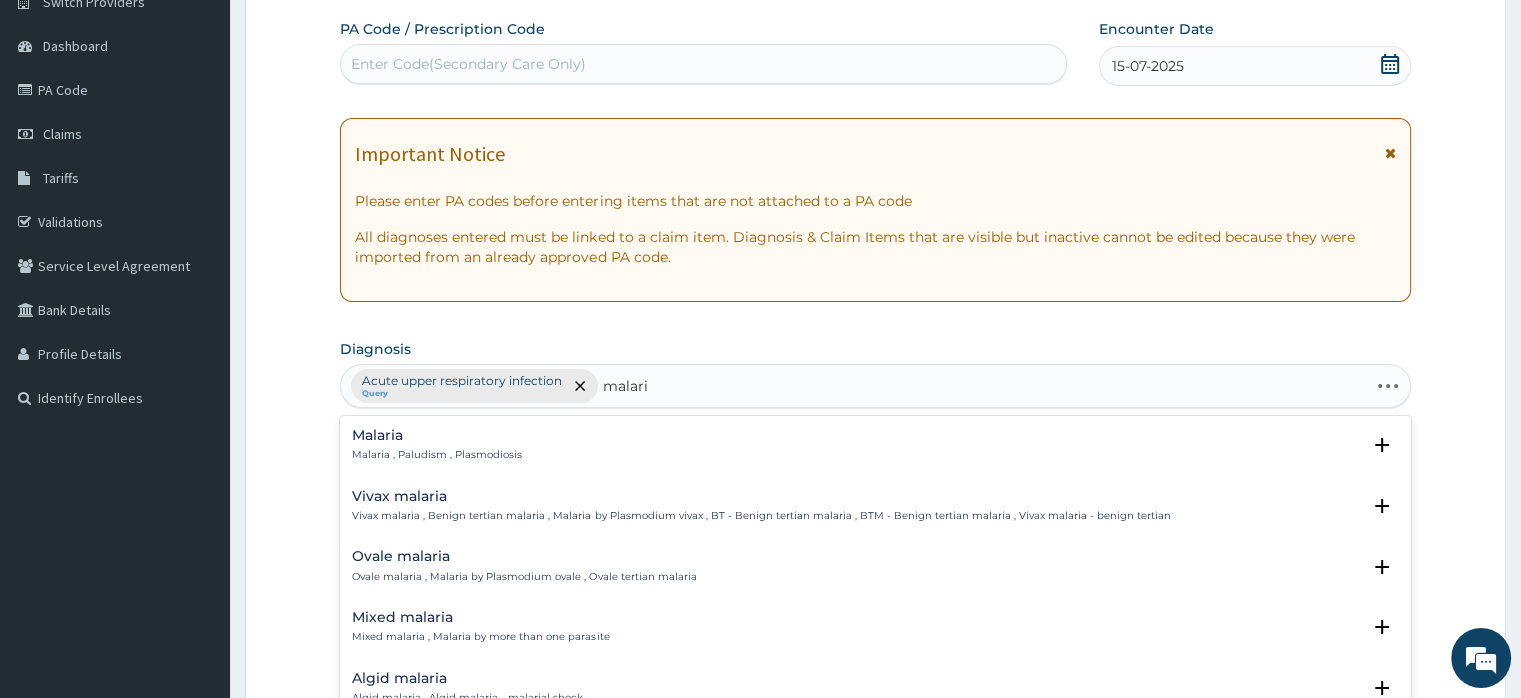 type on "malaria" 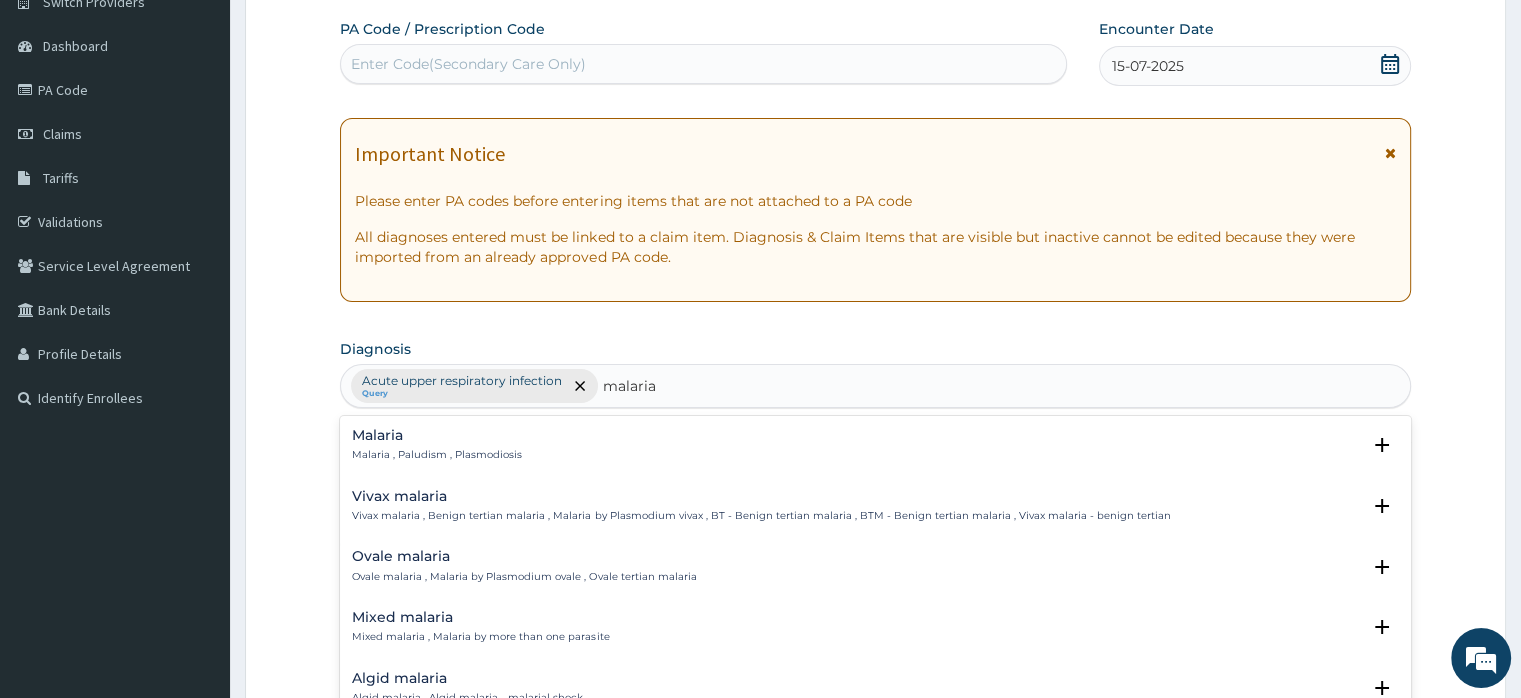 click on "Malaria" at bounding box center (437, 435) 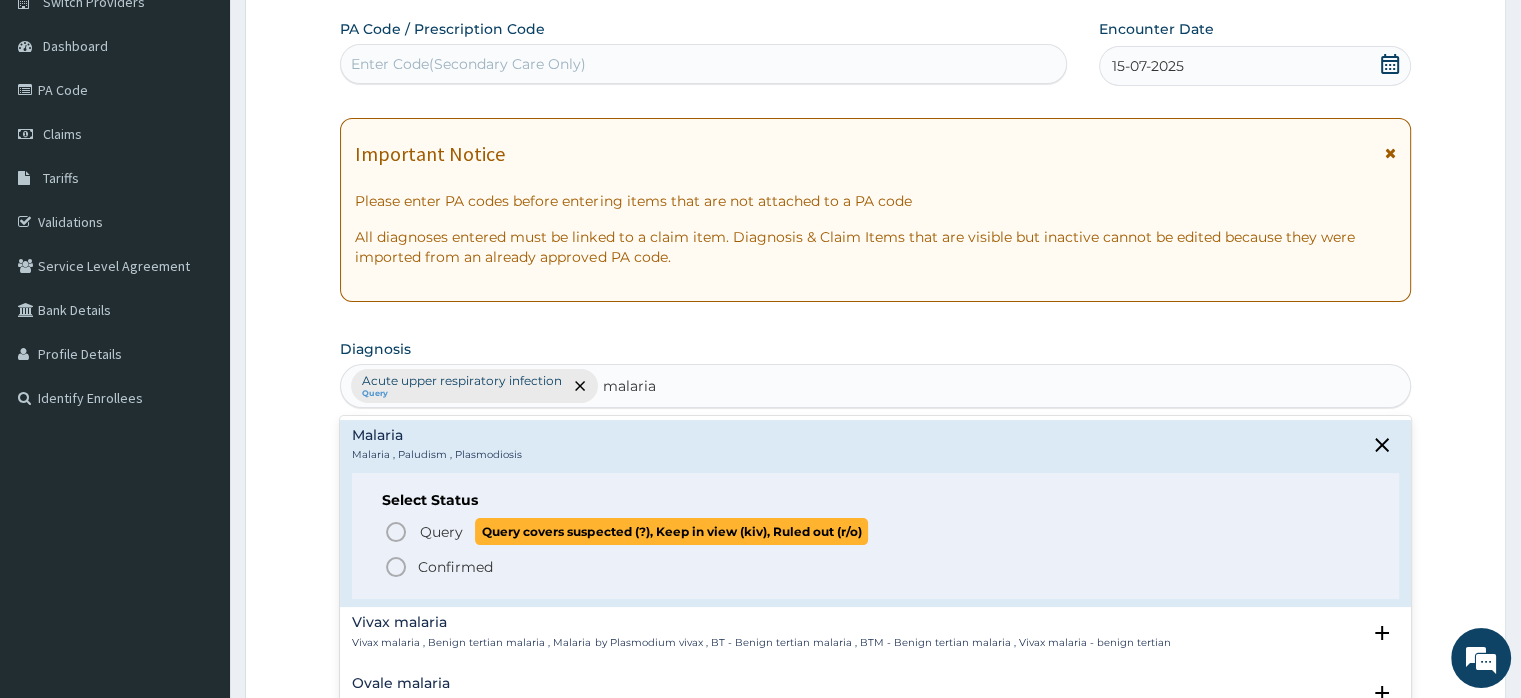 click 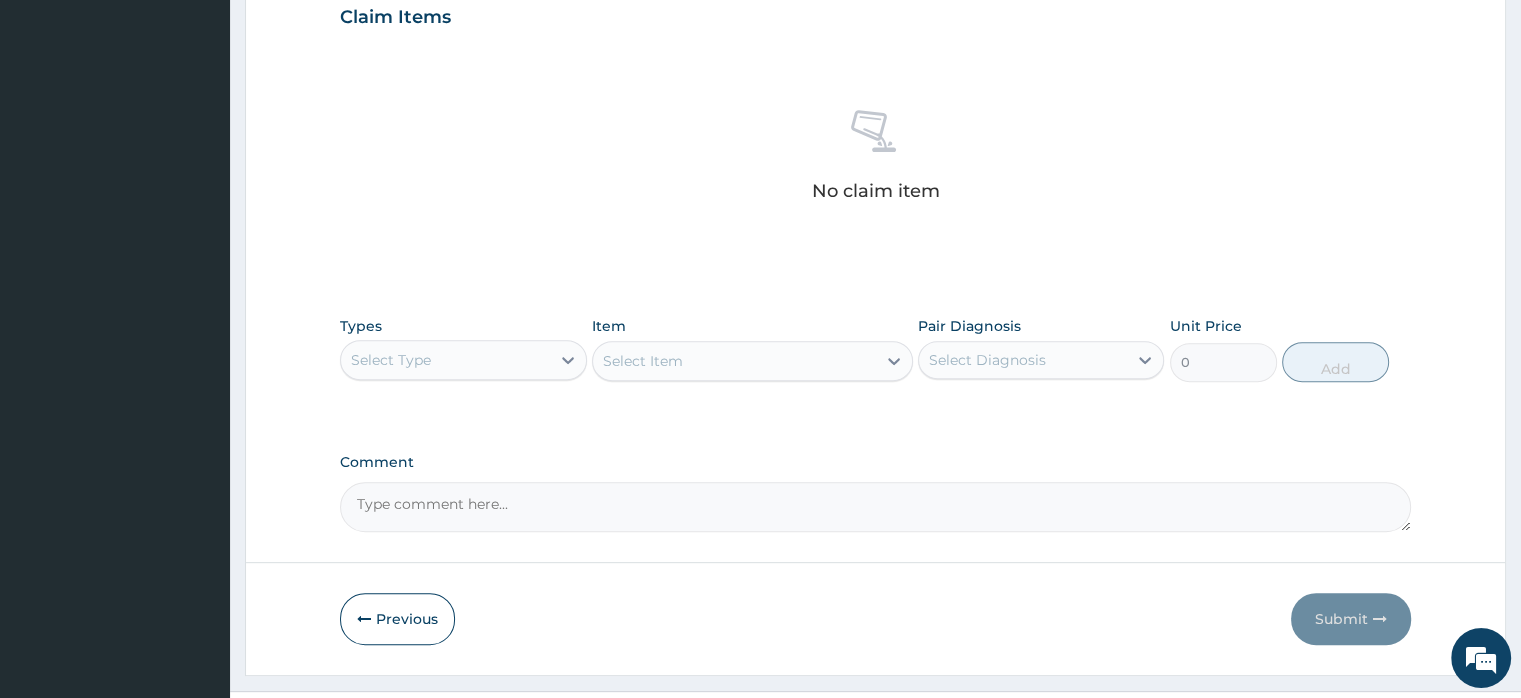 scroll, scrollTop: 733, scrollLeft: 0, axis: vertical 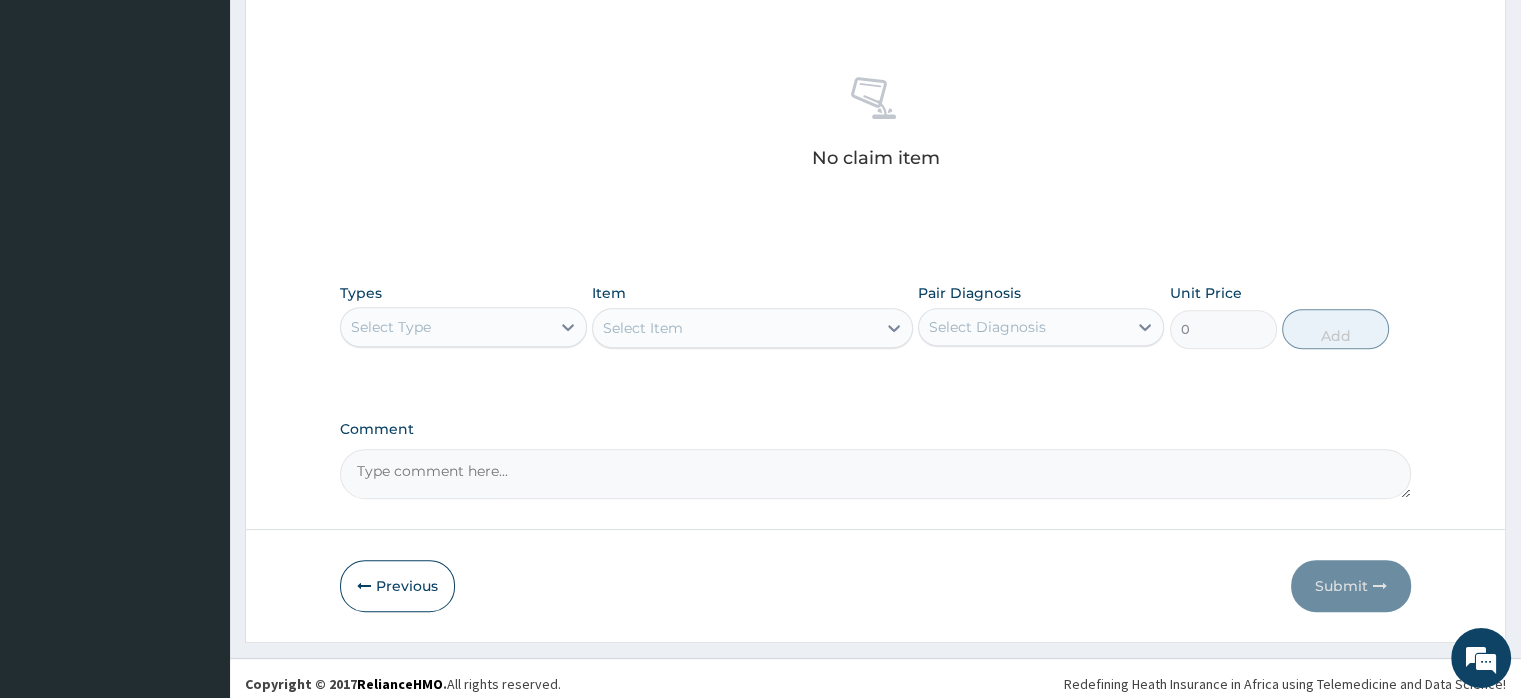click on "Select Type" at bounding box center [445, 327] 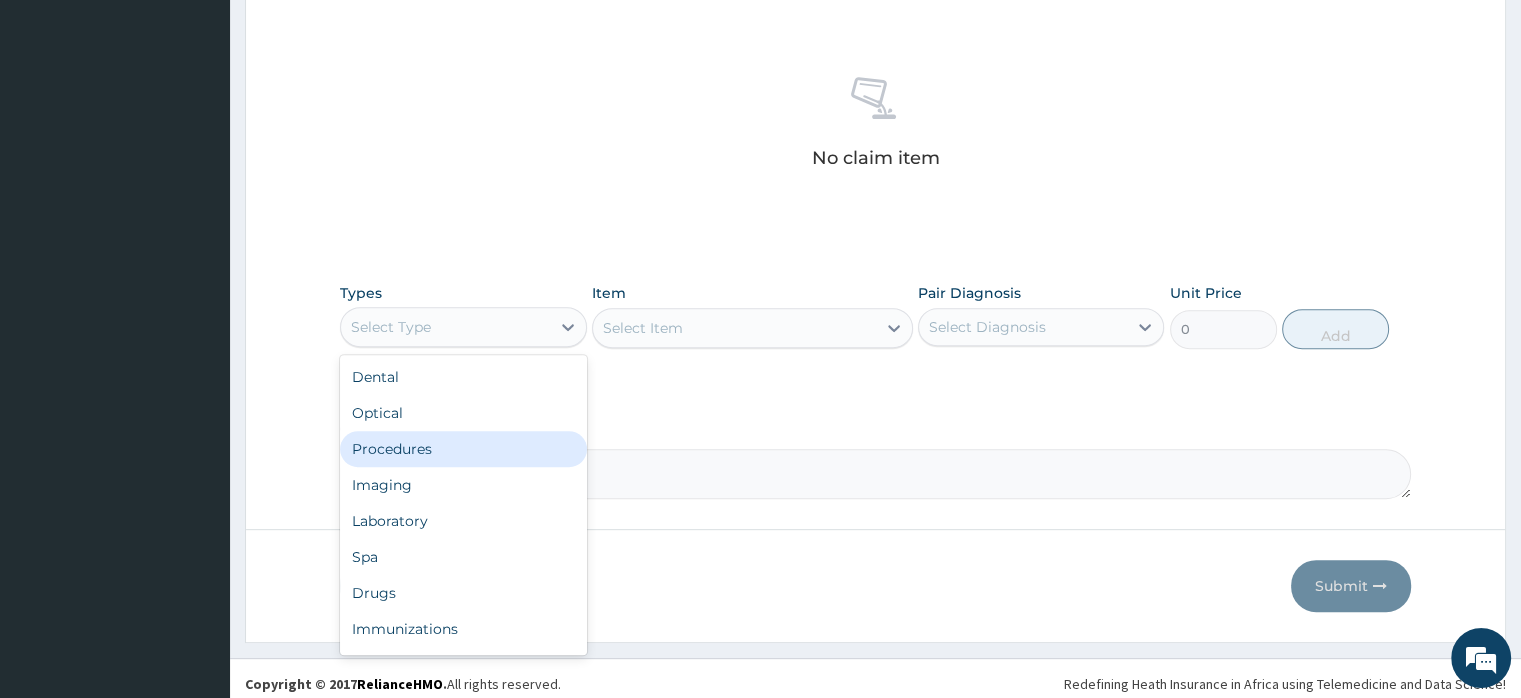 click on "Procedures" at bounding box center [463, 449] 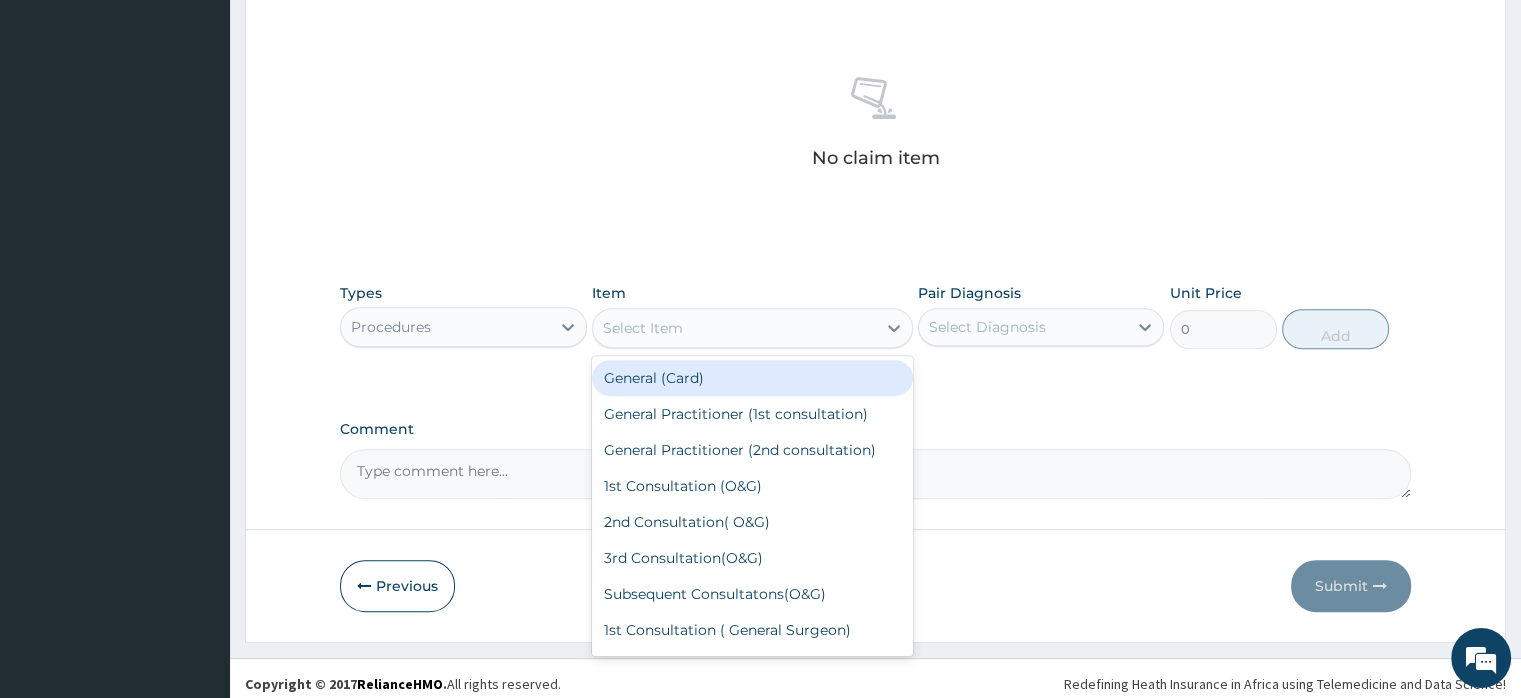 click on "Select Item" at bounding box center (643, 328) 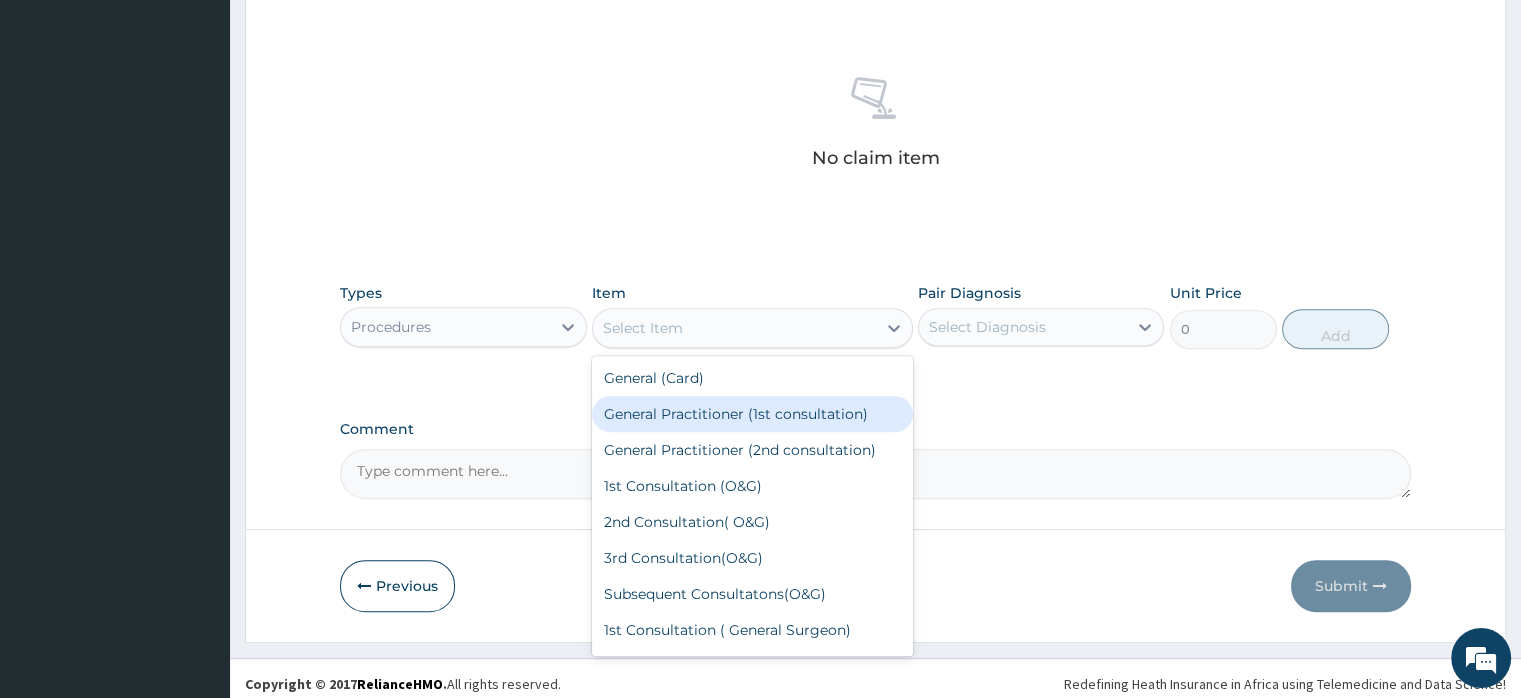 click on "General Practitioner (1st consultation)" at bounding box center (752, 414) 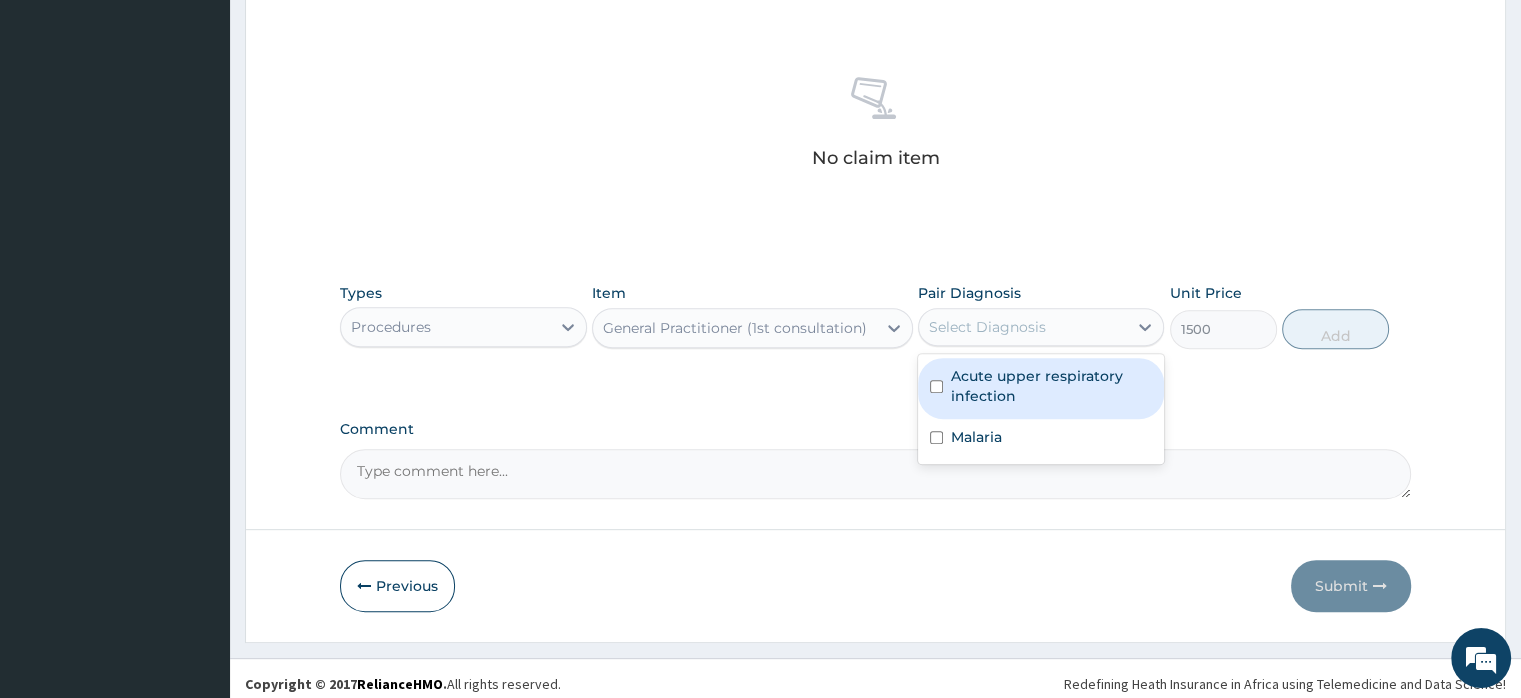 click on "Select Diagnosis" at bounding box center [987, 327] 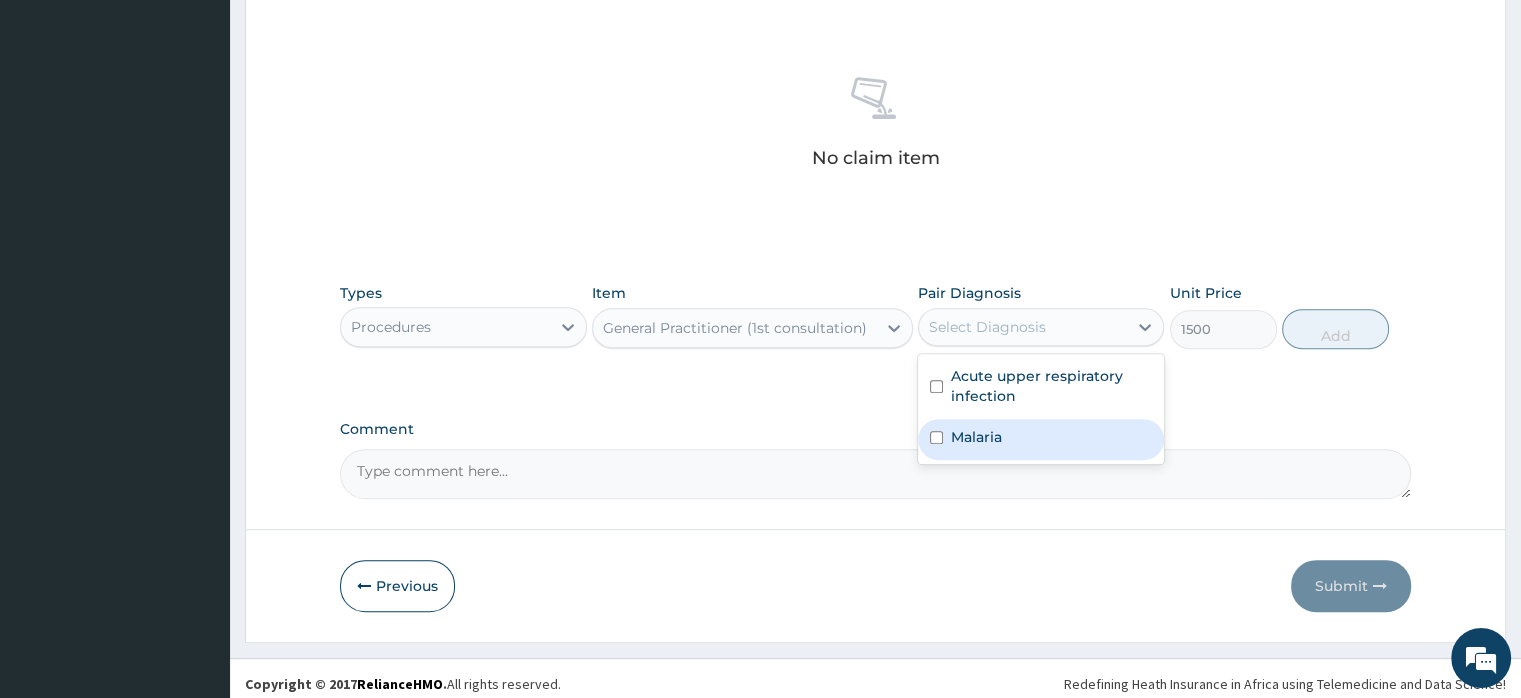 click on "Malaria" at bounding box center (976, 437) 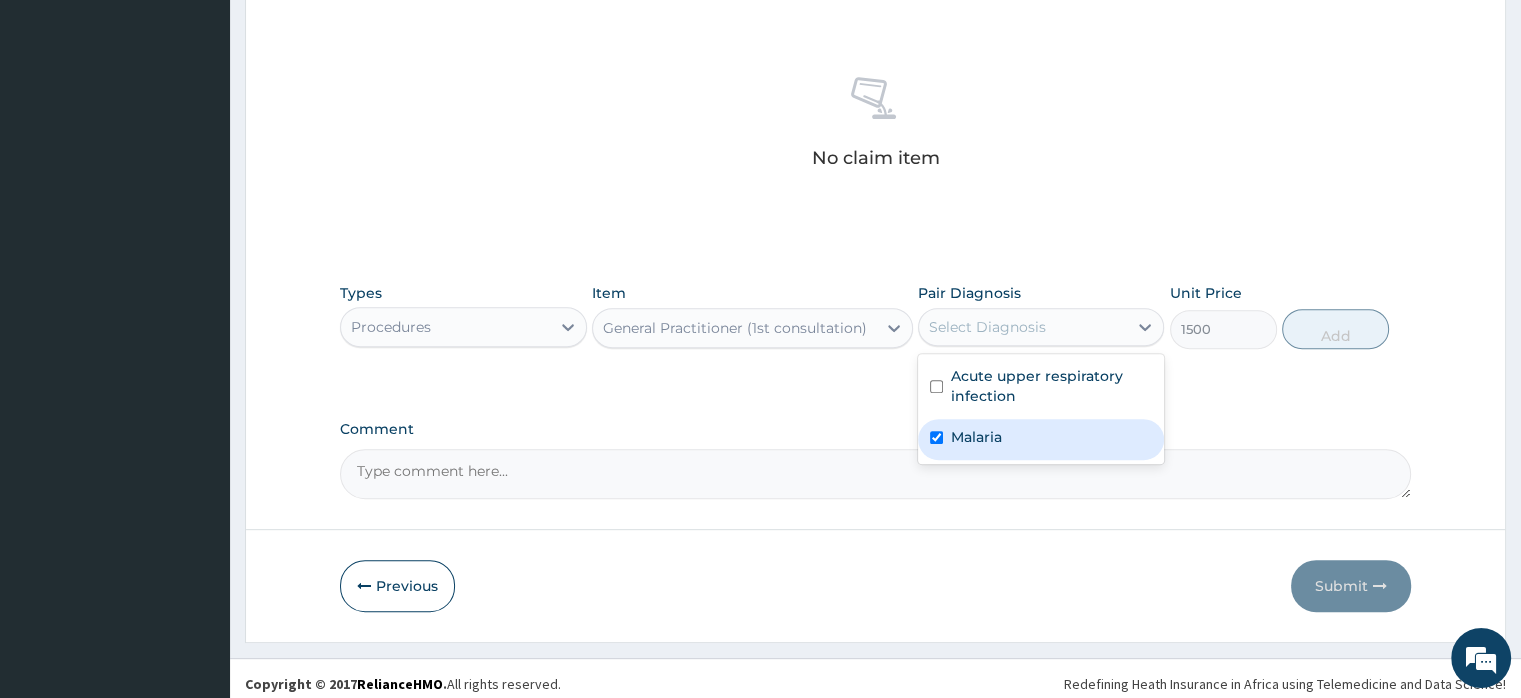 checkbox on "true" 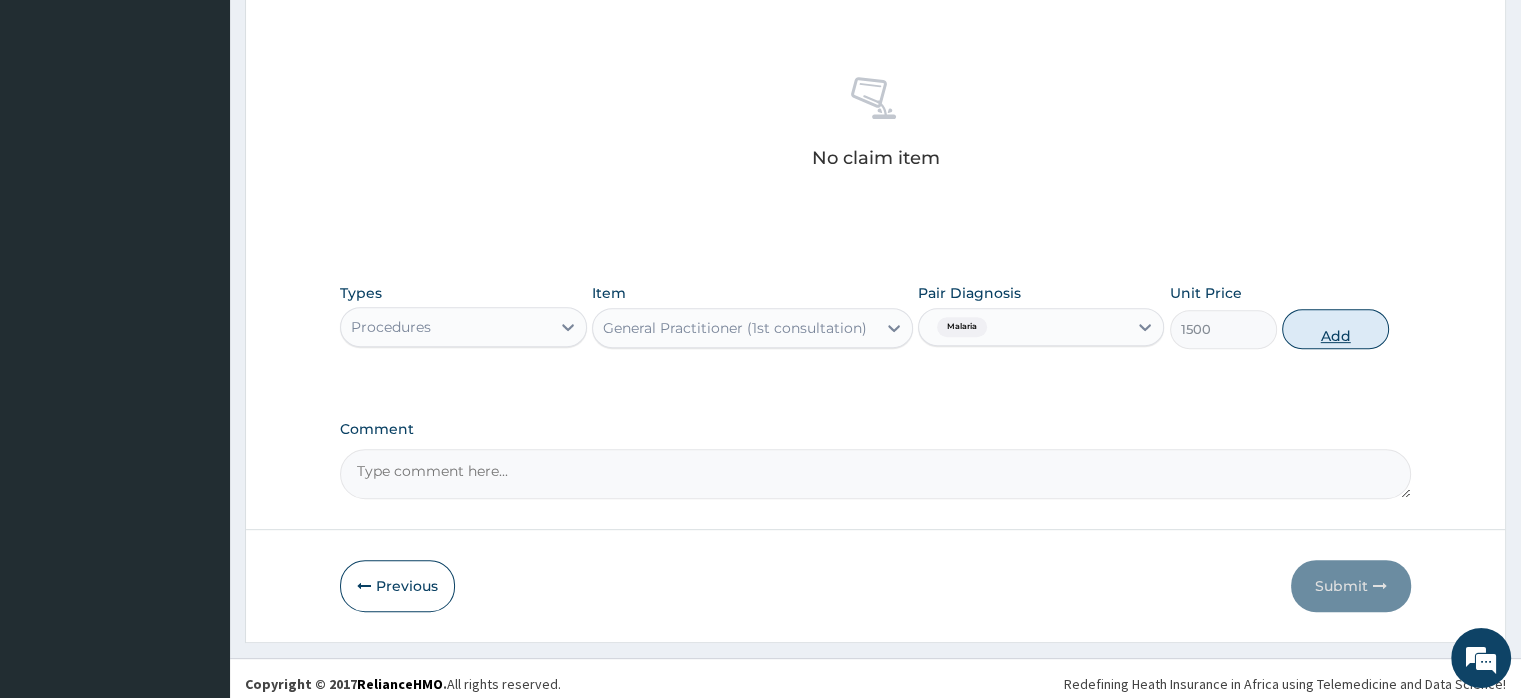 click on "Add" at bounding box center (1335, 329) 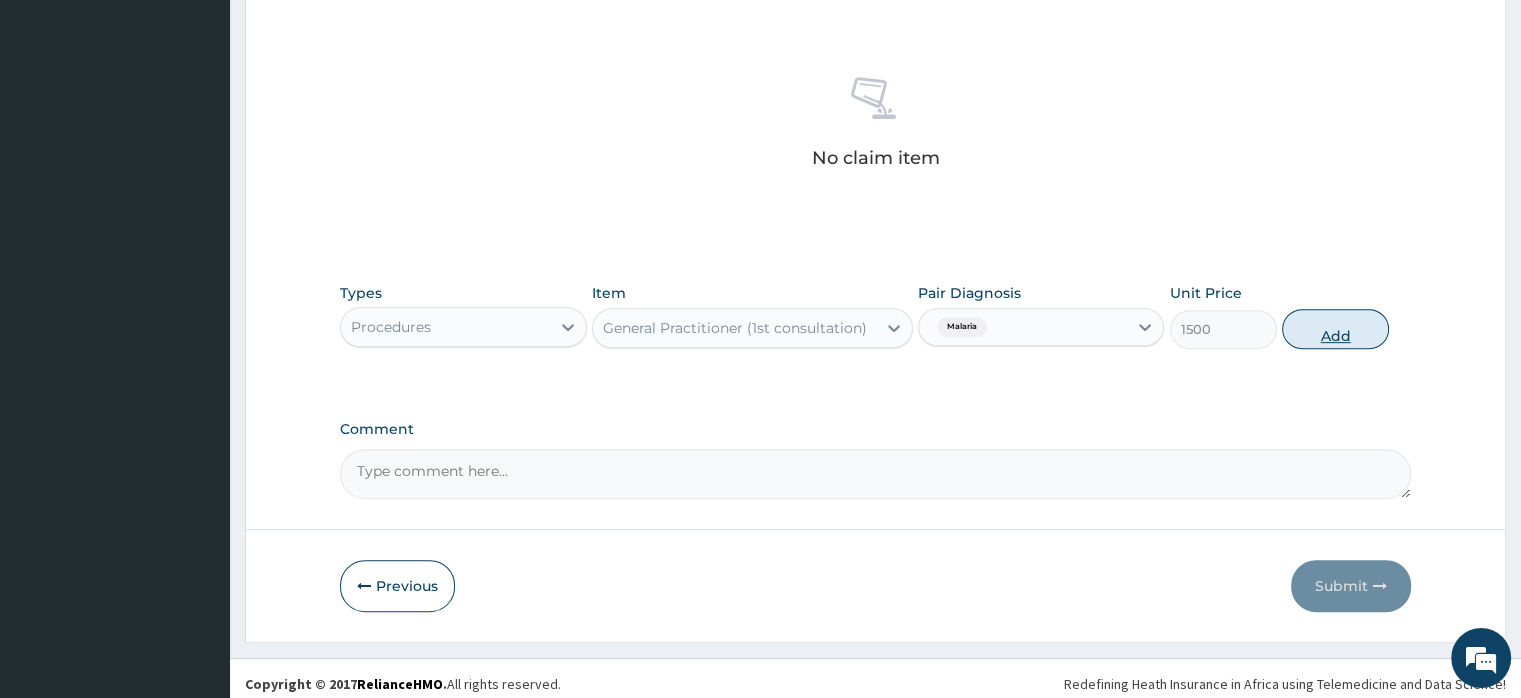 type on "0" 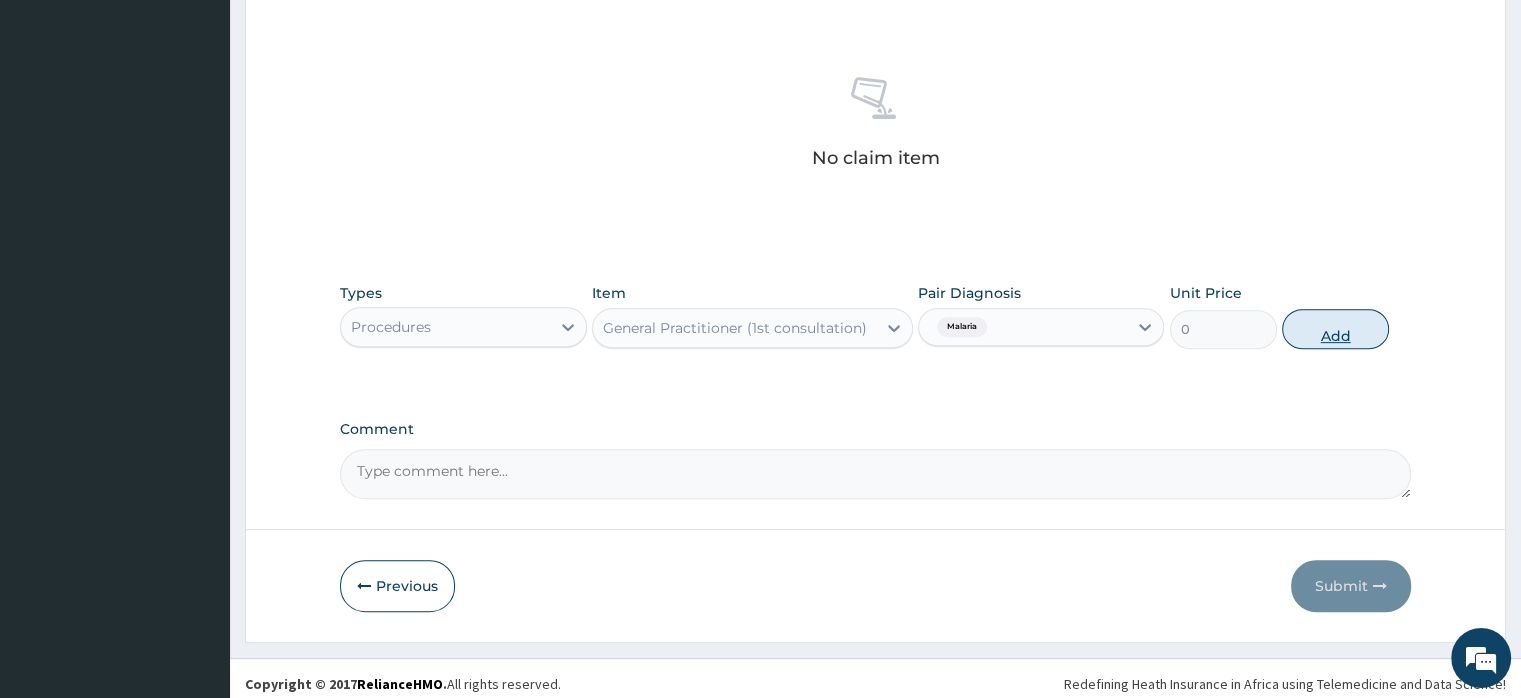 scroll, scrollTop: 646, scrollLeft: 0, axis: vertical 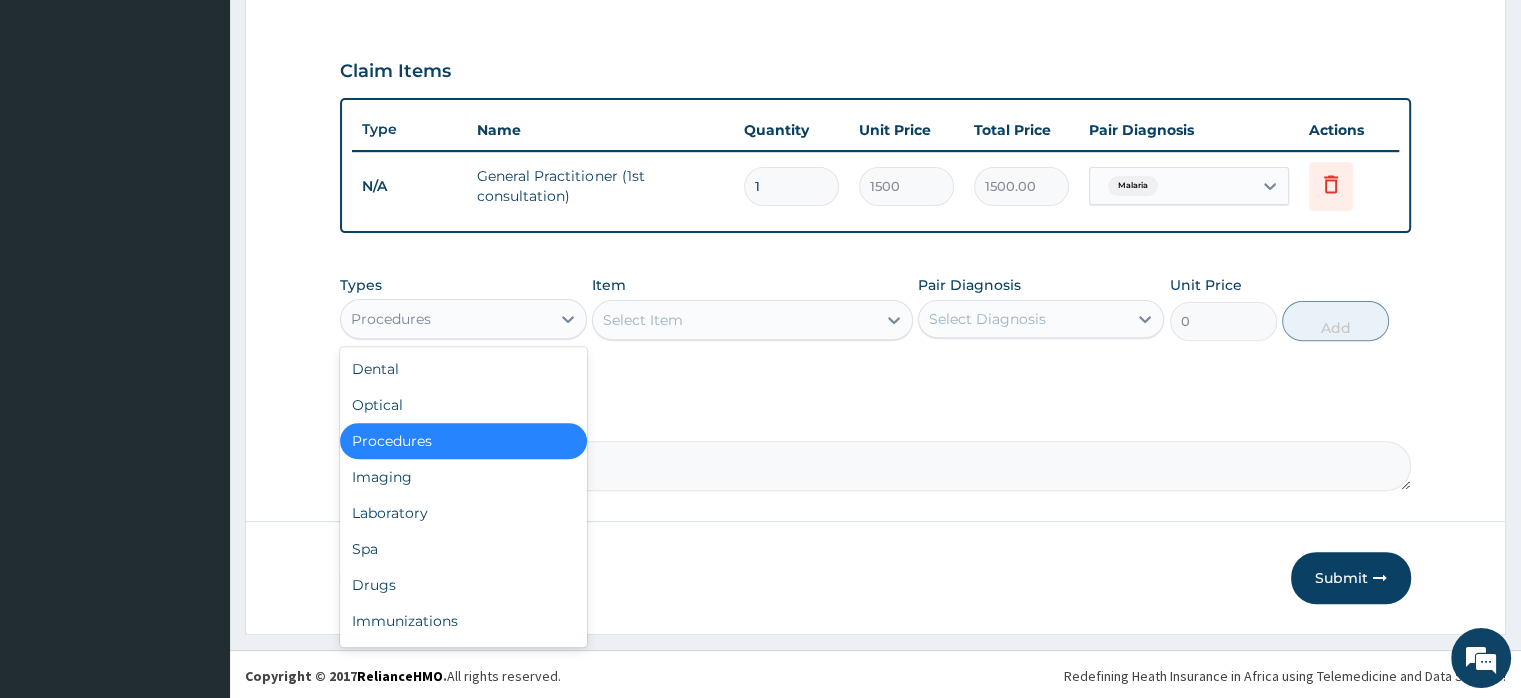 click on "Procedures" at bounding box center (445, 319) 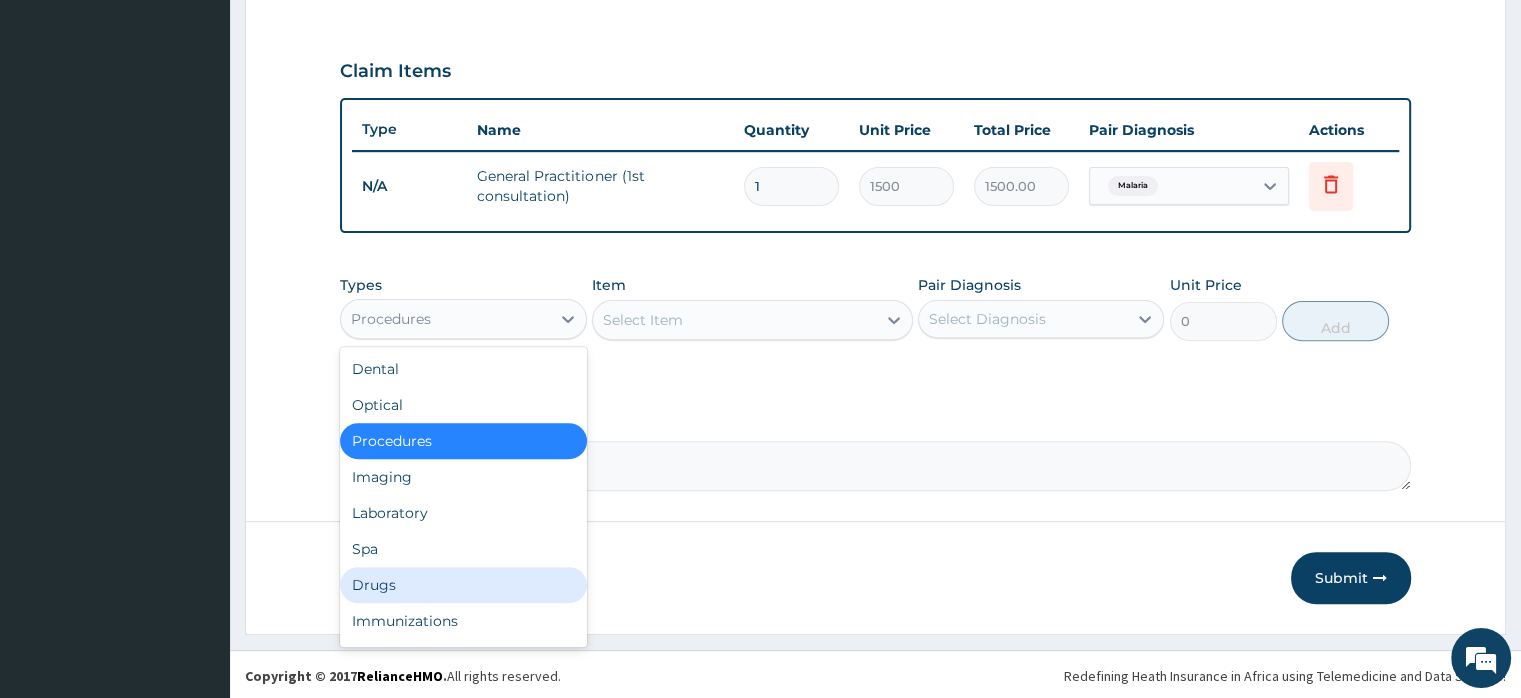 click on "Drugs" at bounding box center [463, 585] 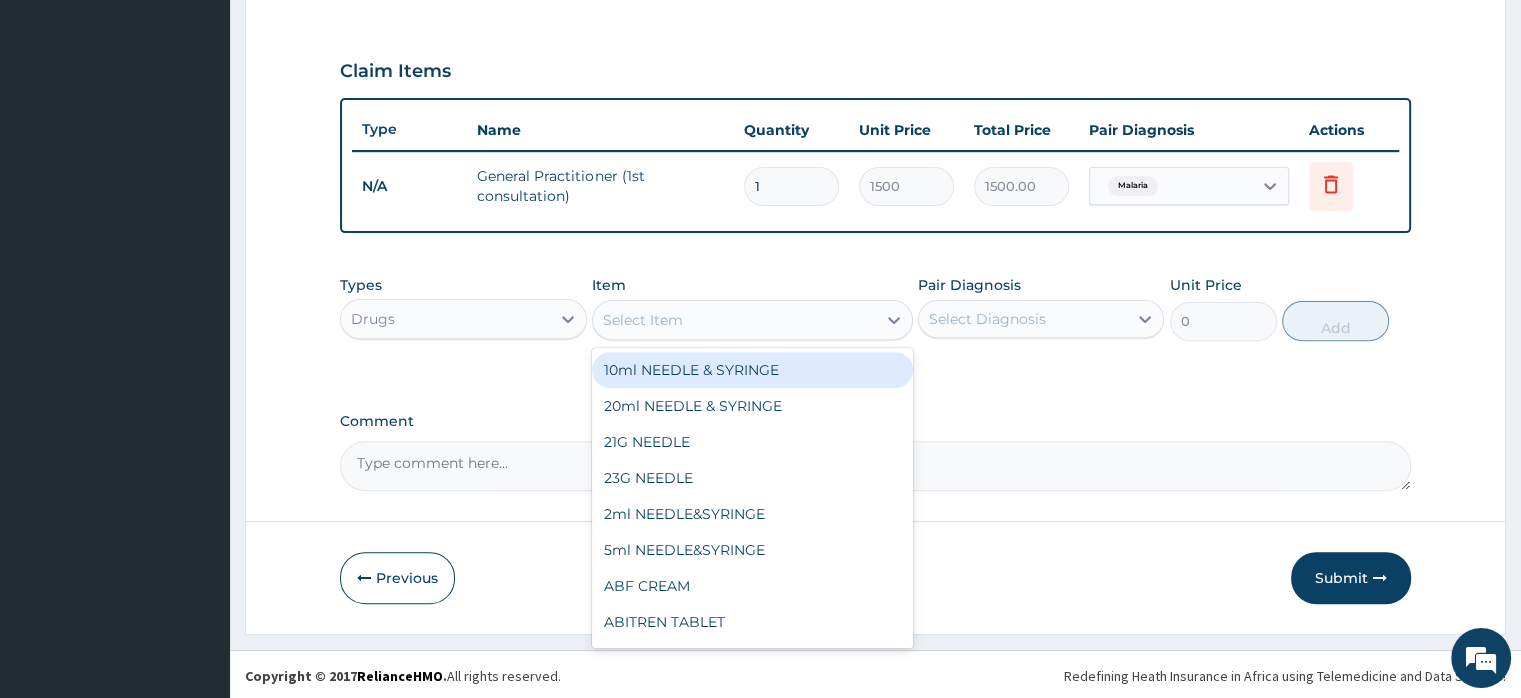 click on "Select Item" at bounding box center [643, 320] 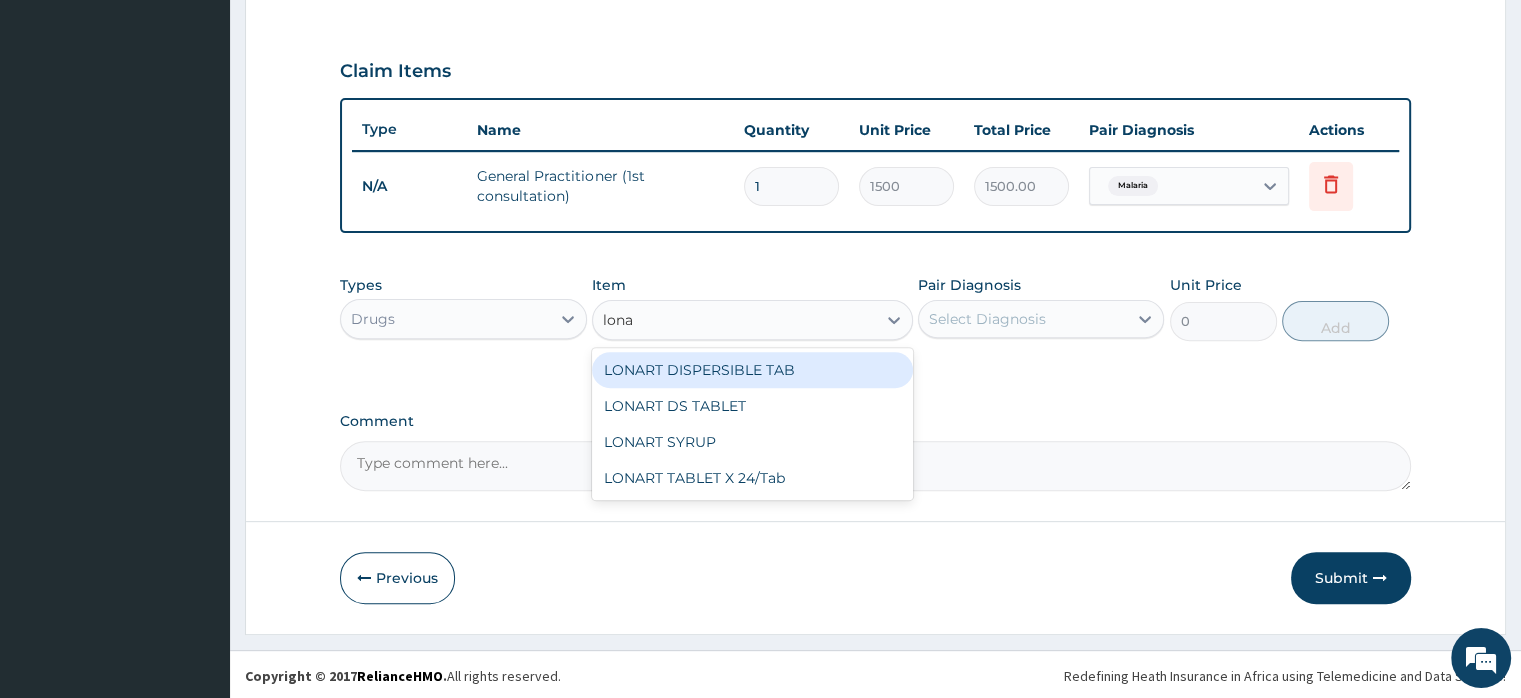 type on "lonar" 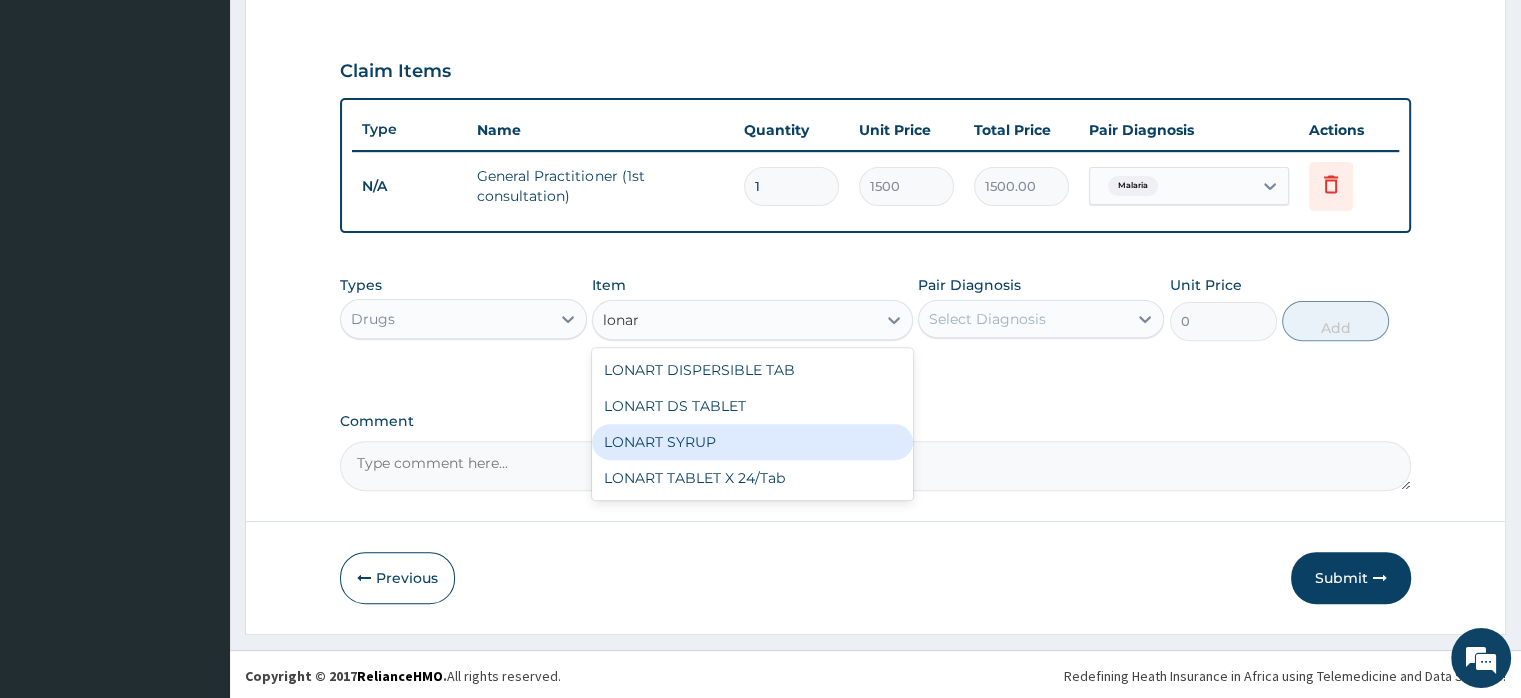 click on "LONART SYRUP" at bounding box center (752, 442) 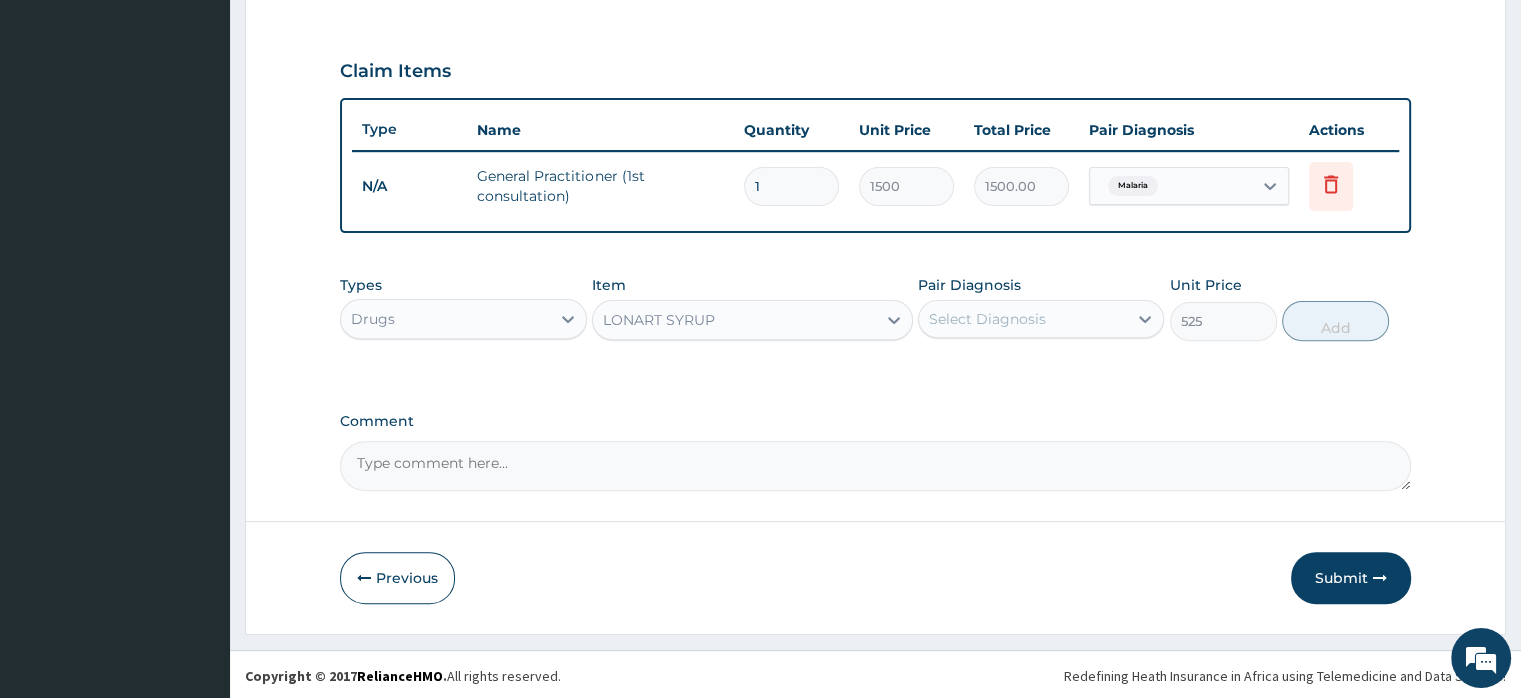 click on "Select Diagnosis" at bounding box center (987, 319) 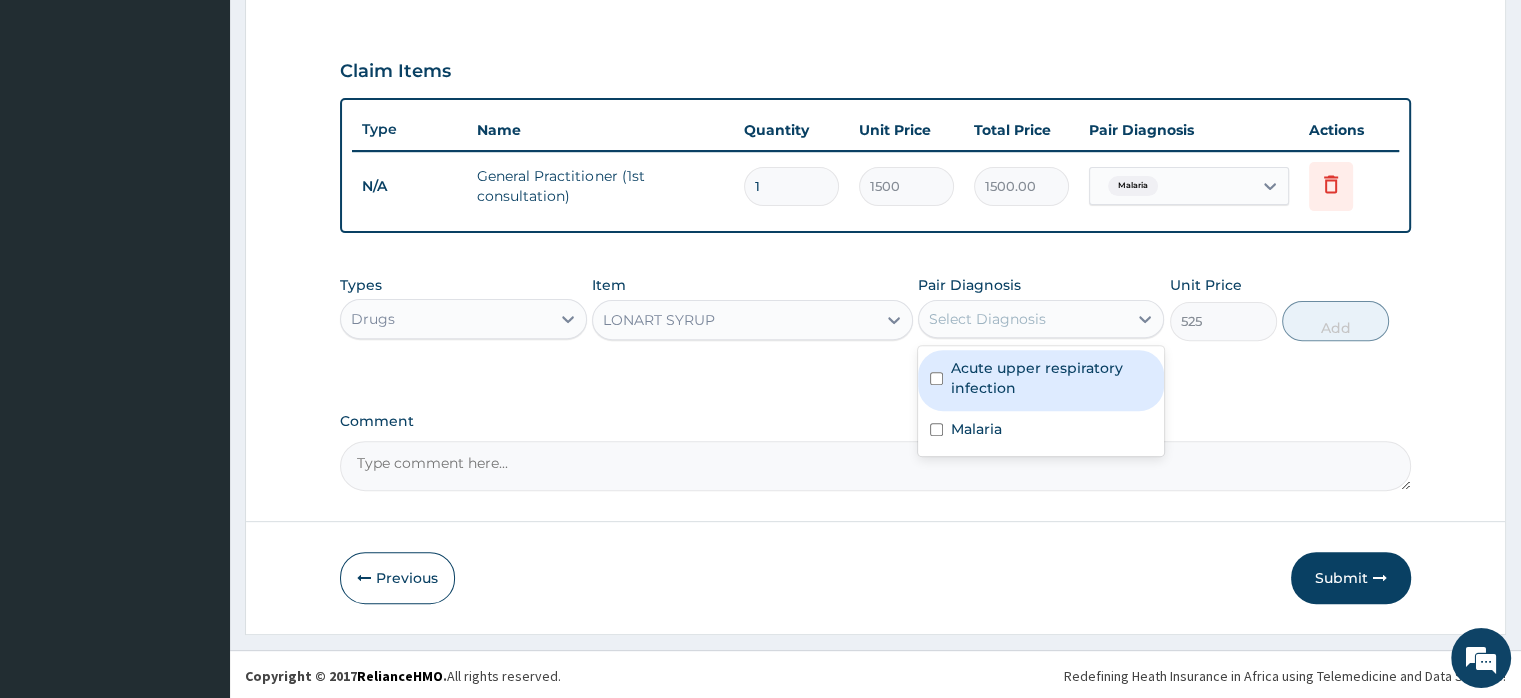 click on "Acute upper respiratory infection" at bounding box center (1051, 378) 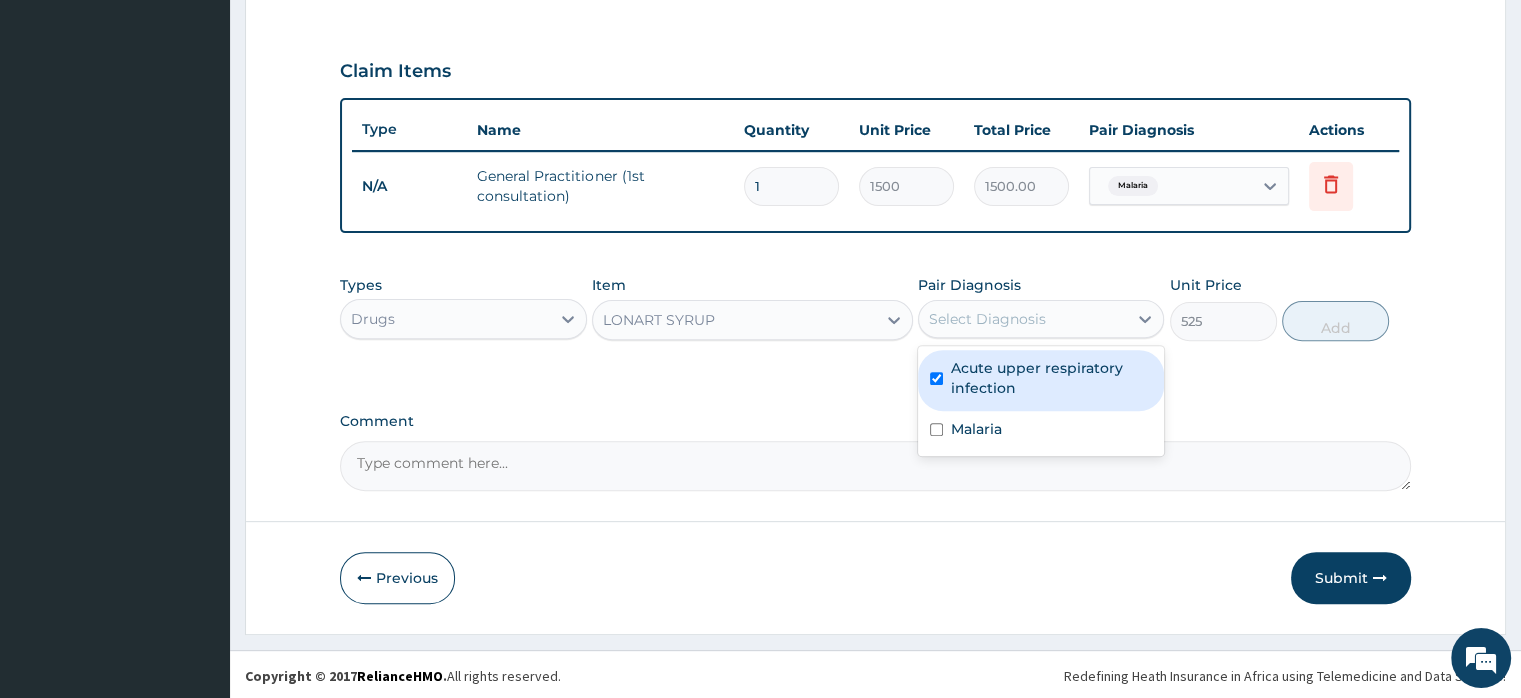 checkbox on "true" 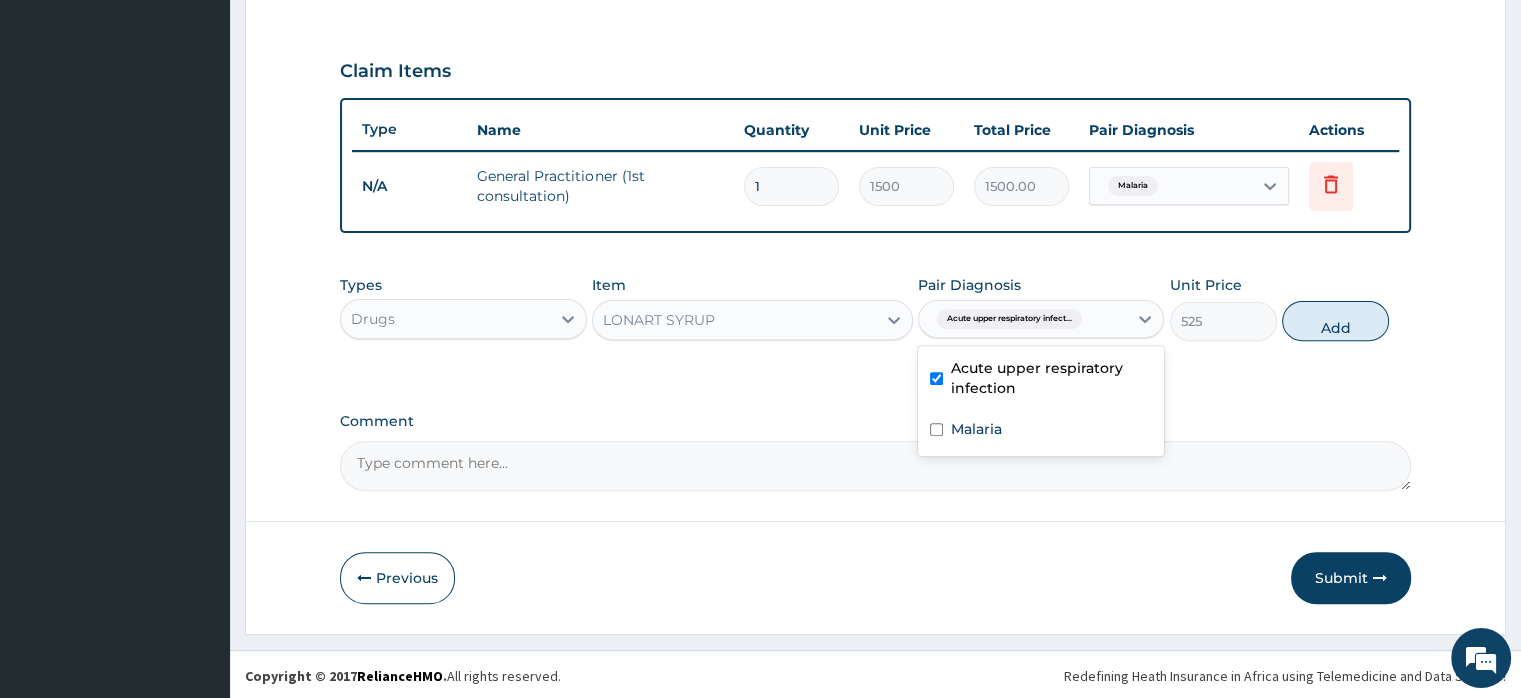 click on "Acute upper respiratory infect..." at bounding box center (1009, 319) 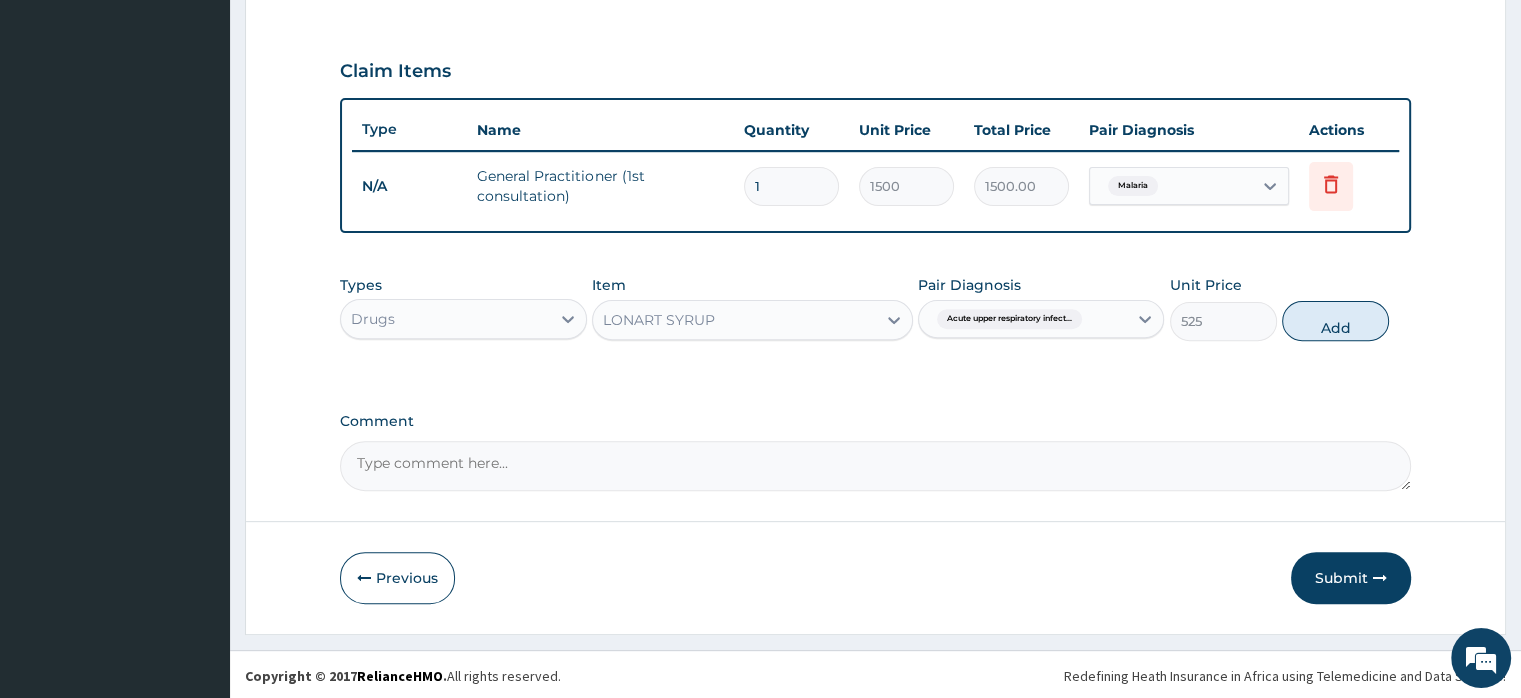 click on "Acute upper respiratory infect..." at bounding box center (1009, 319) 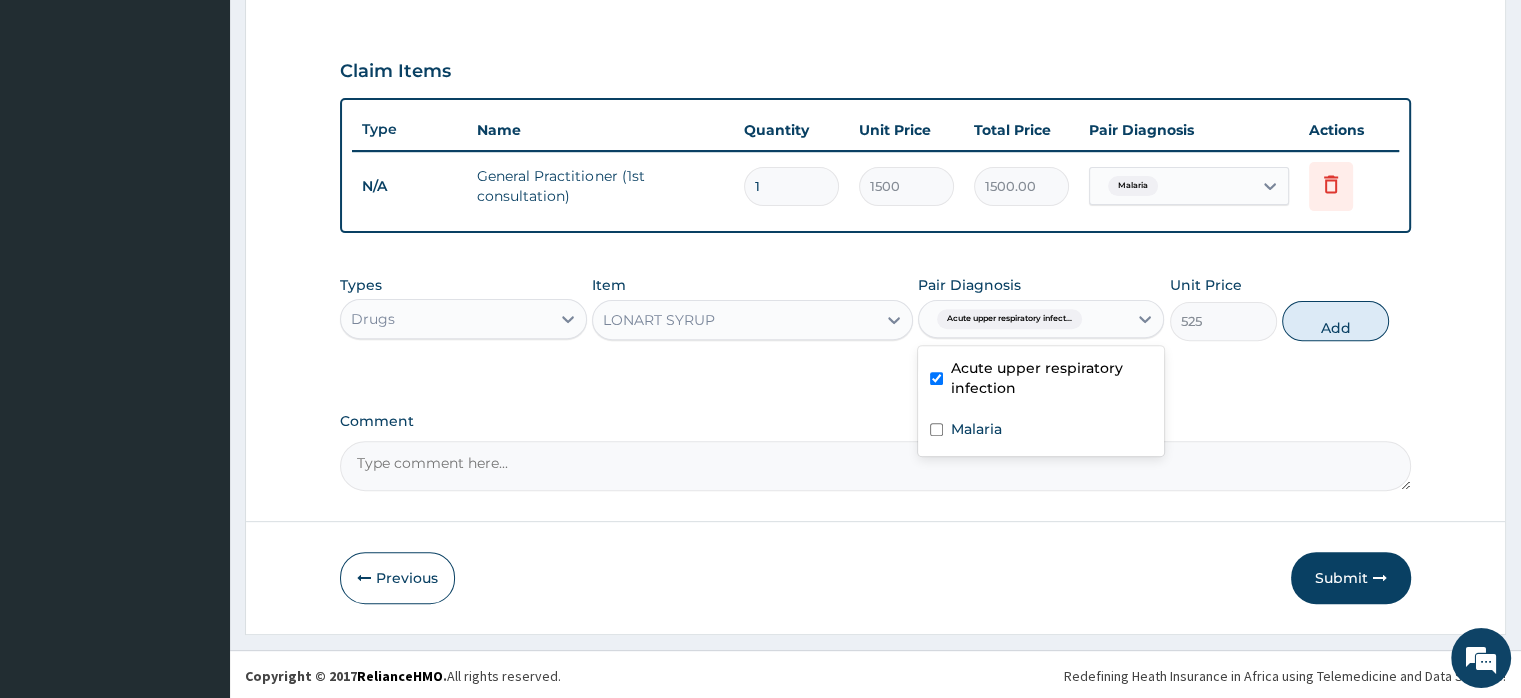 click at bounding box center (936, 378) 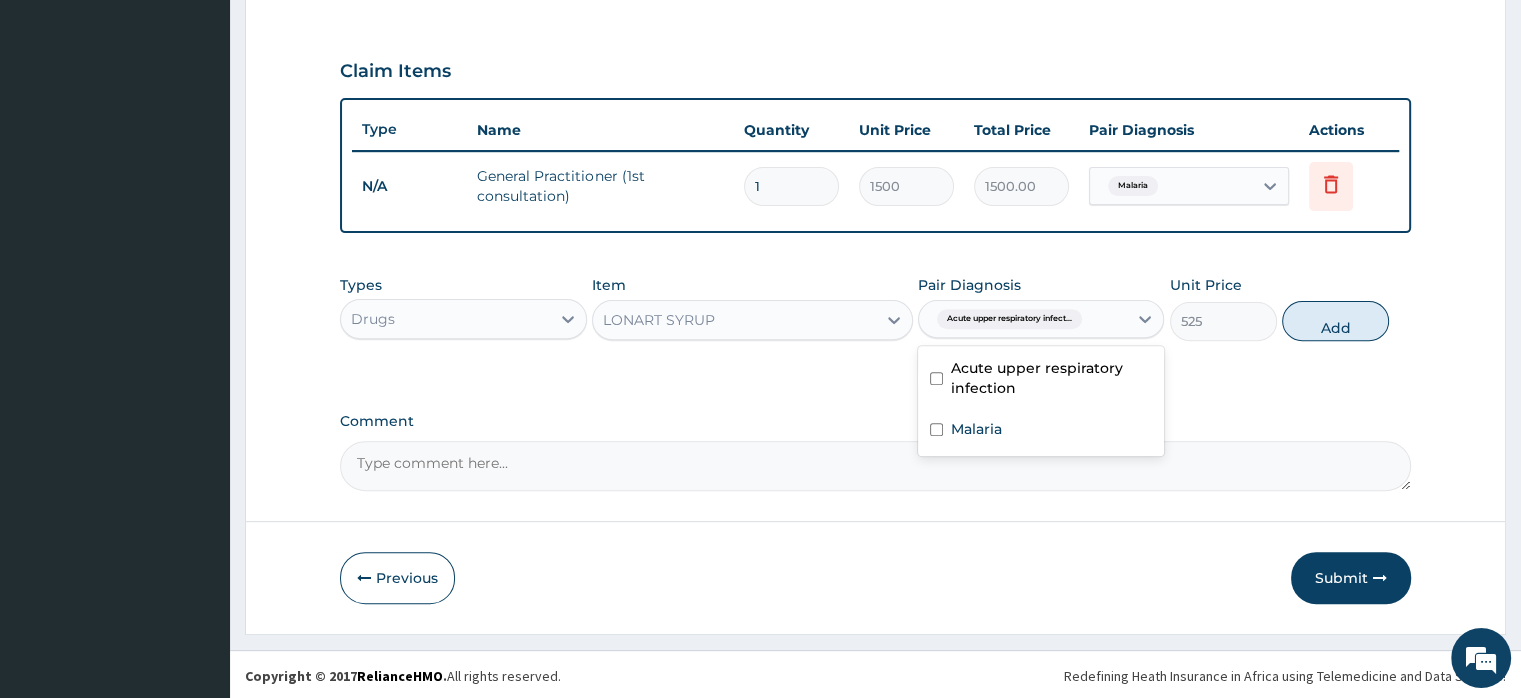 checkbox on "false" 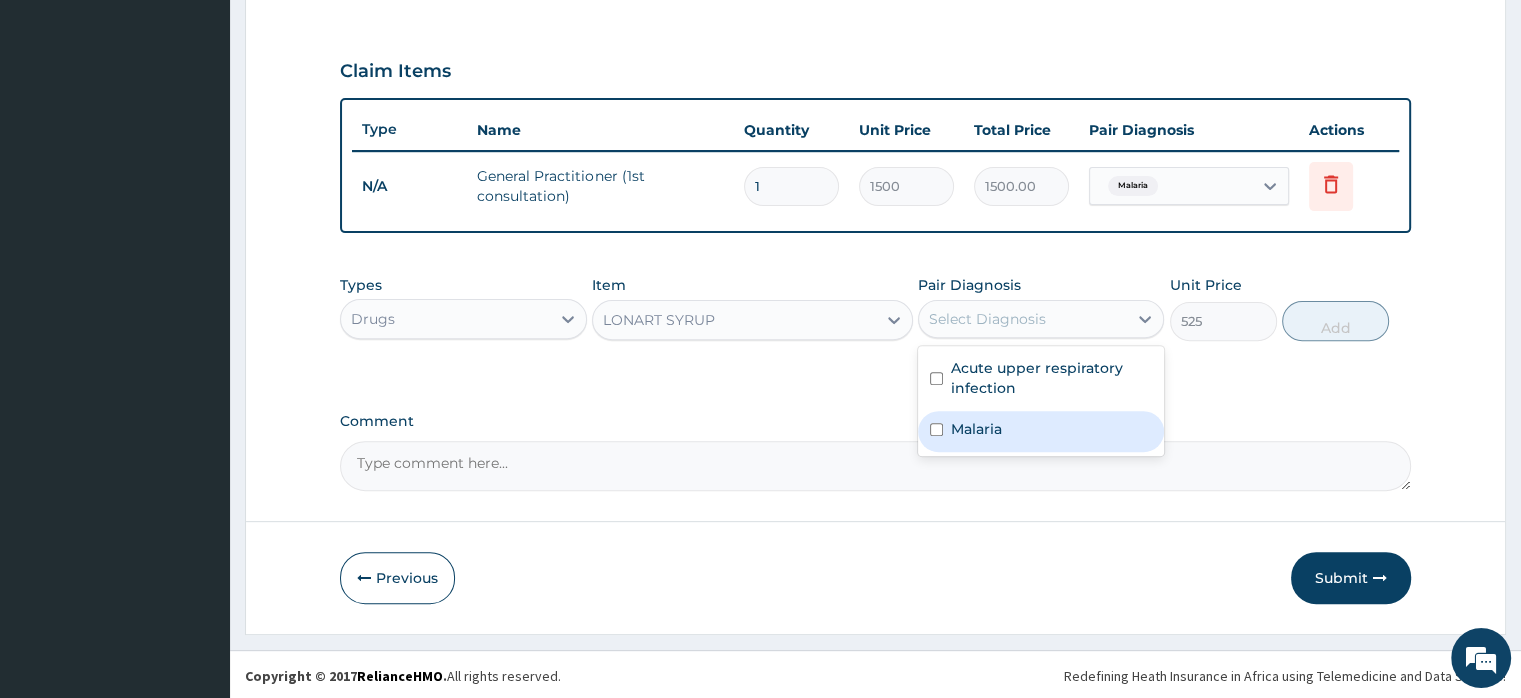 click at bounding box center (936, 429) 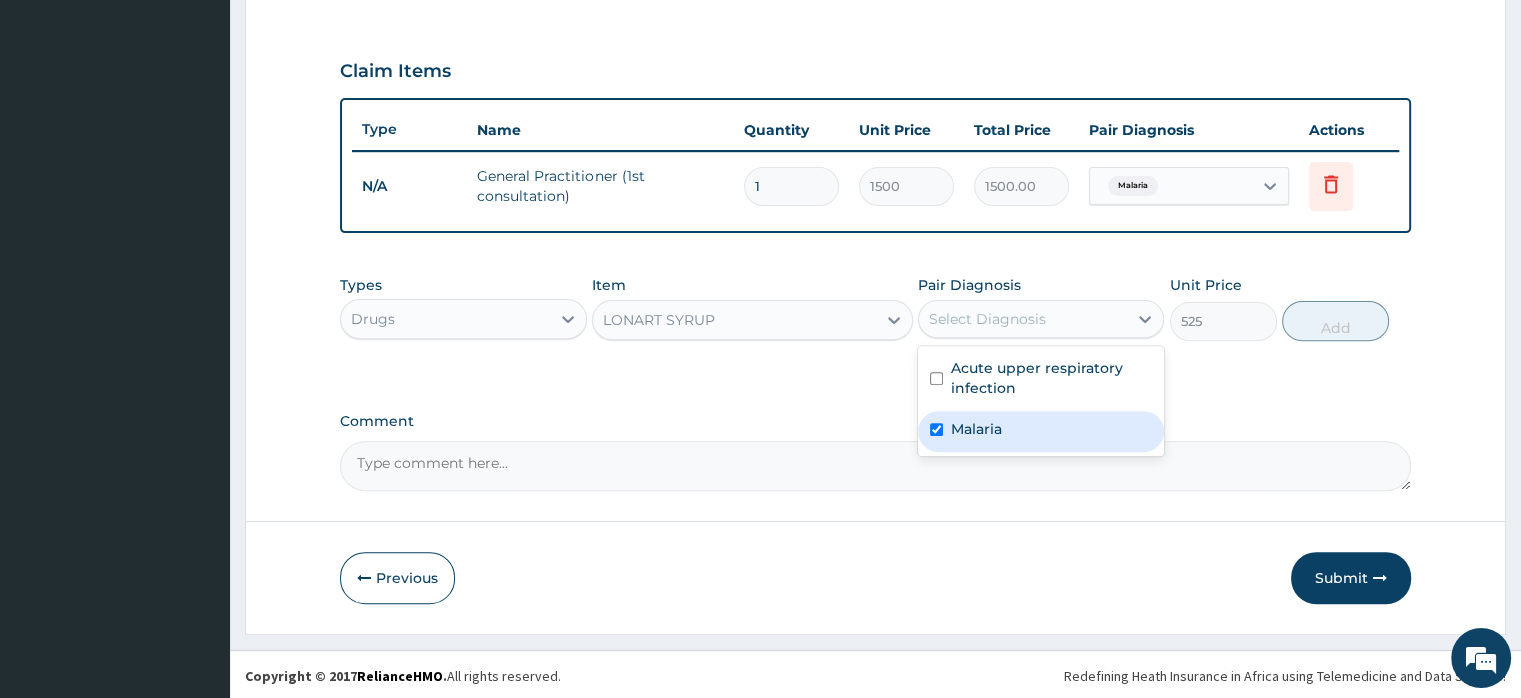 checkbox on "true" 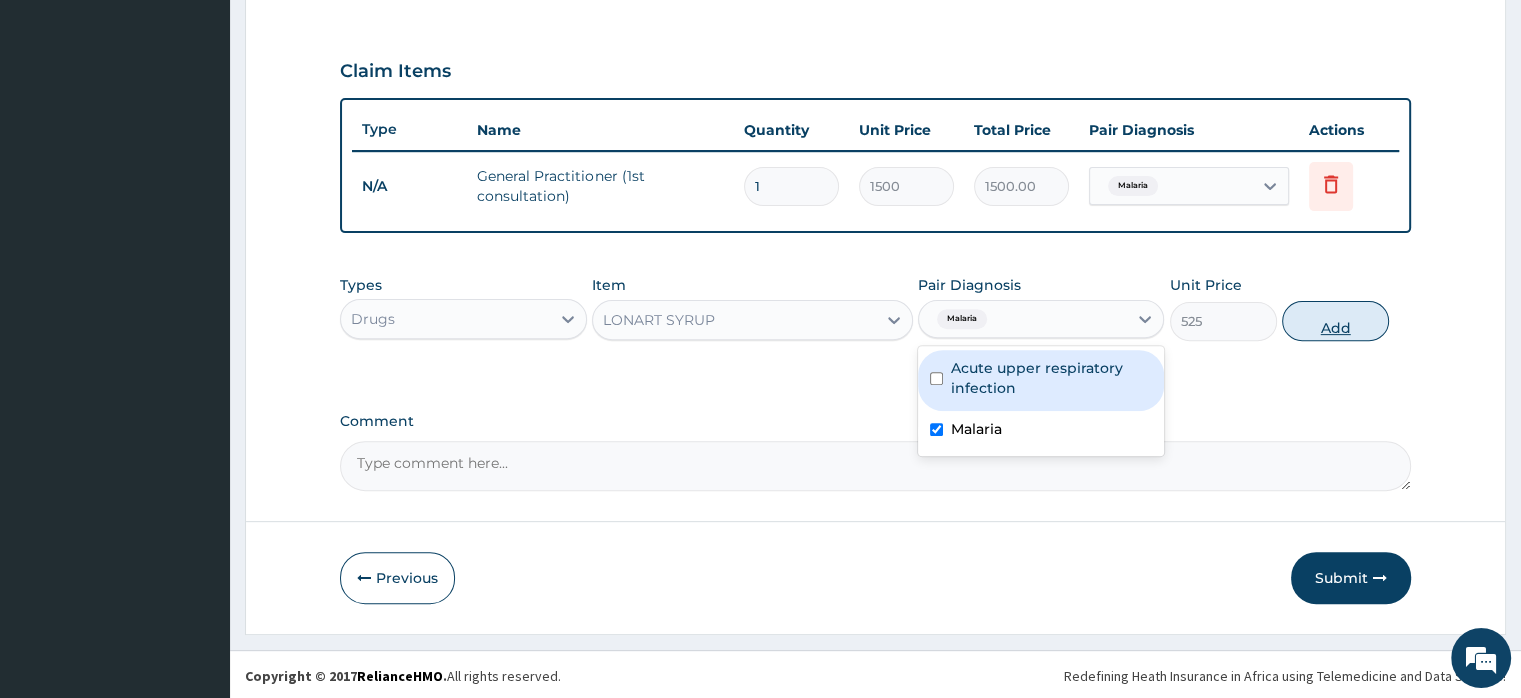 click on "Add" at bounding box center [1335, 321] 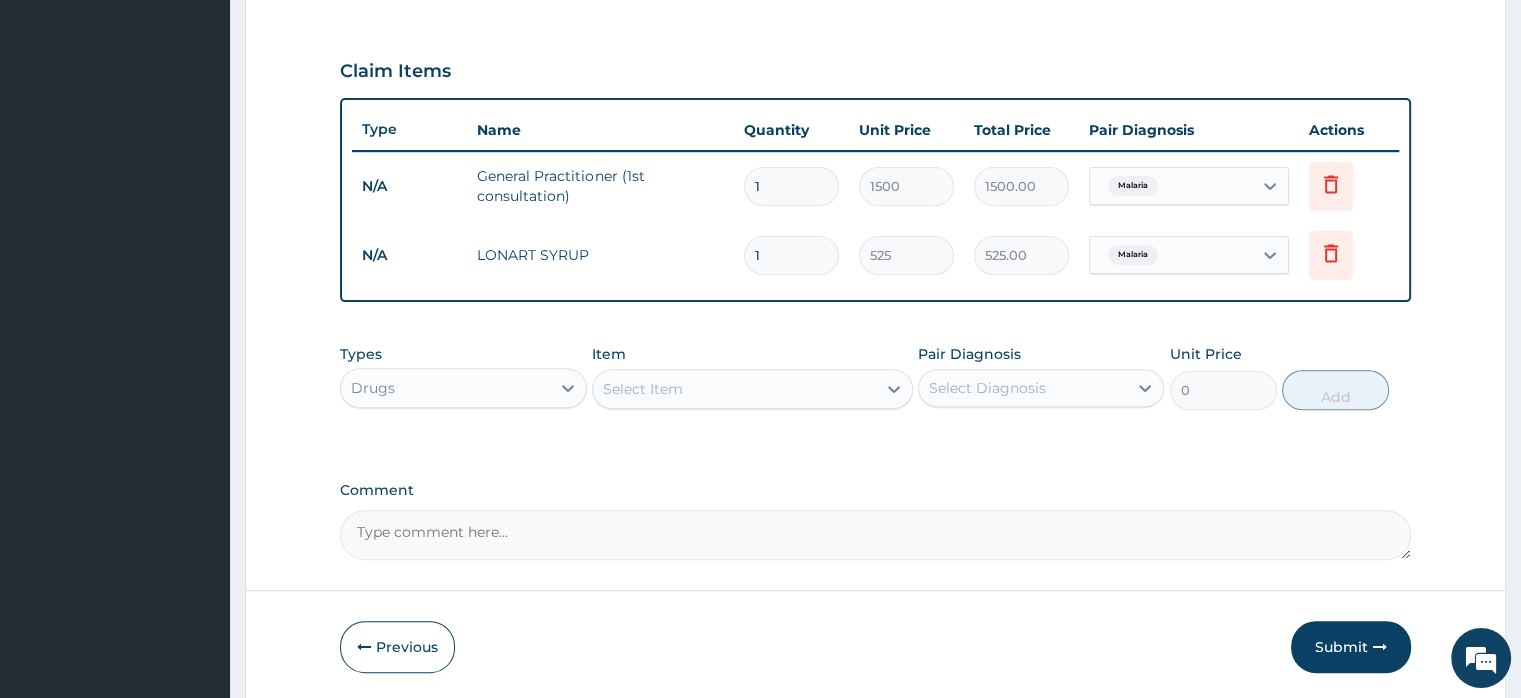 click on "Select Item" at bounding box center (734, 389) 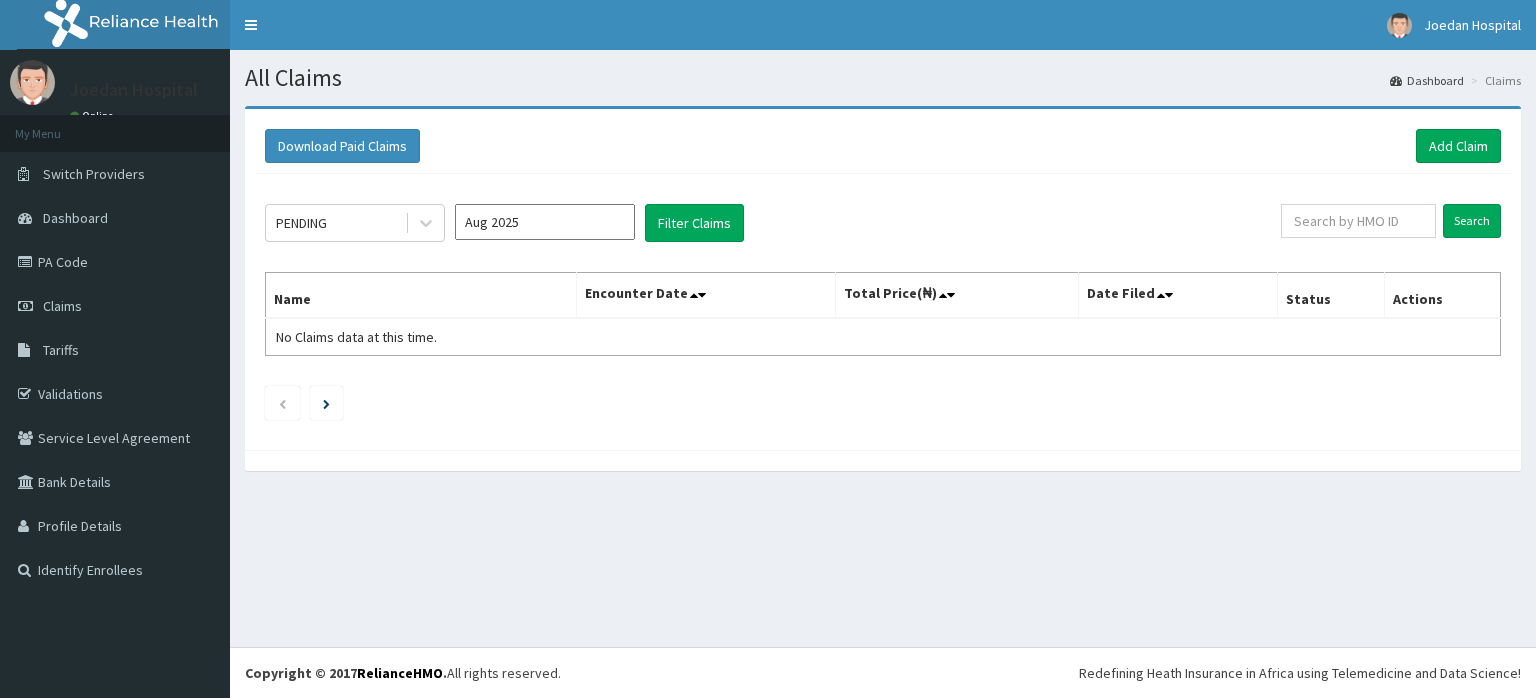 scroll, scrollTop: 0, scrollLeft: 0, axis: both 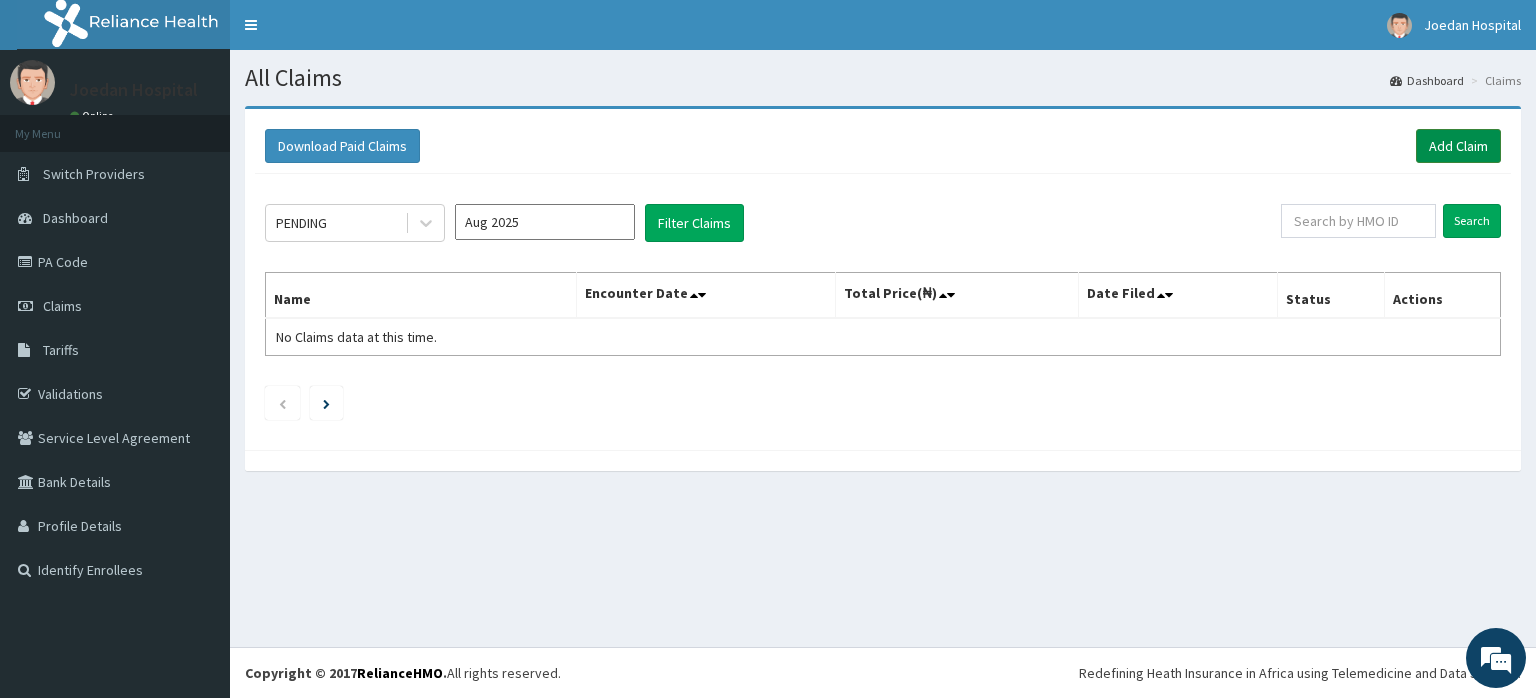 click on "Add Claim" at bounding box center [1458, 146] 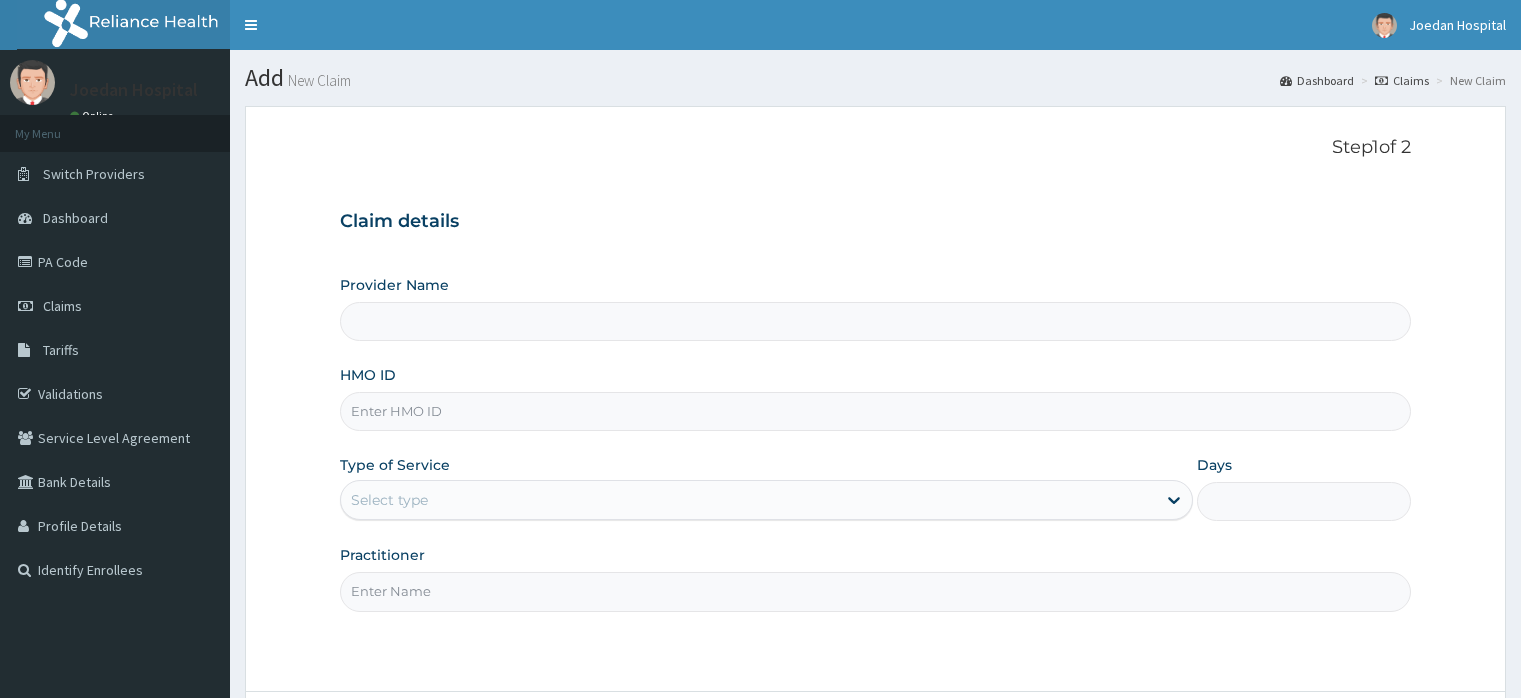 scroll, scrollTop: 0, scrollLeft: 0, axis: both 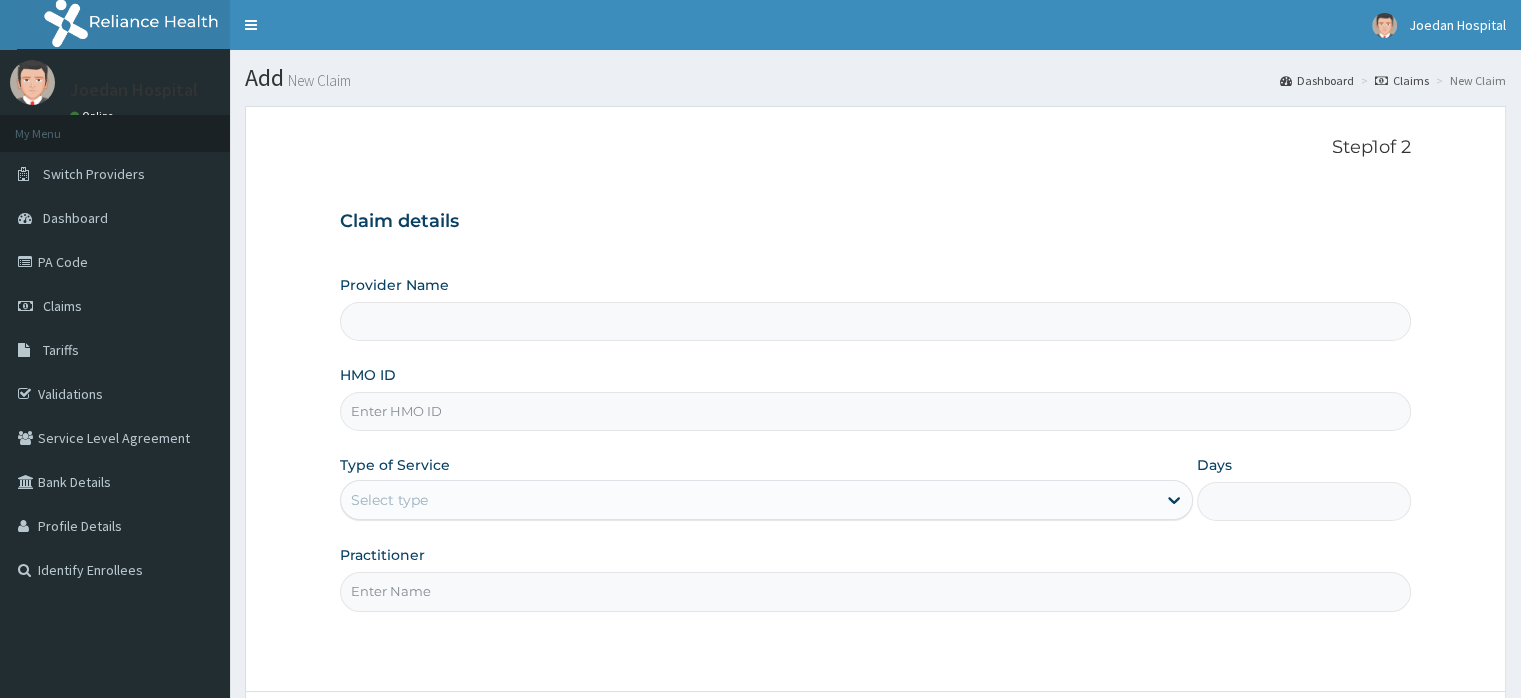 click on "HMO ID" at bounding box center (875, 411) 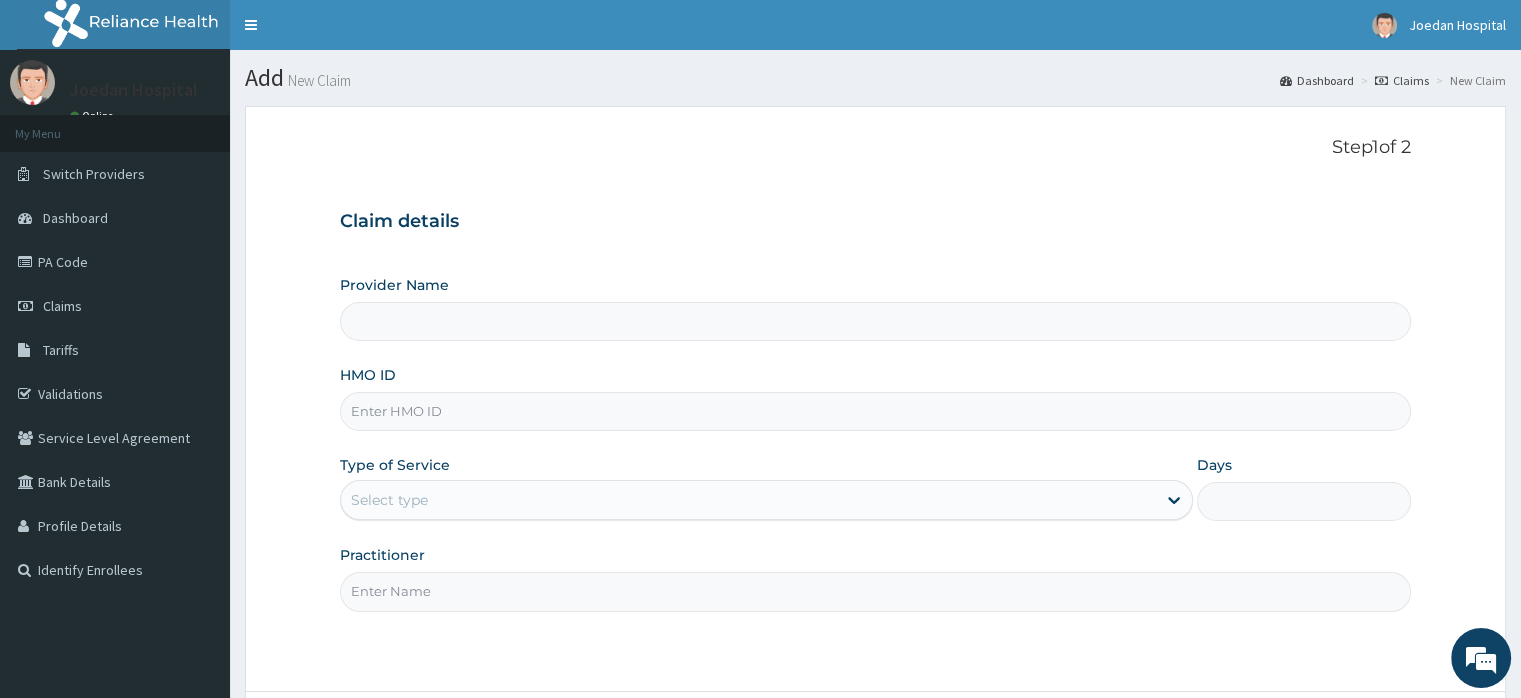 paste on "AVO/10146/A" 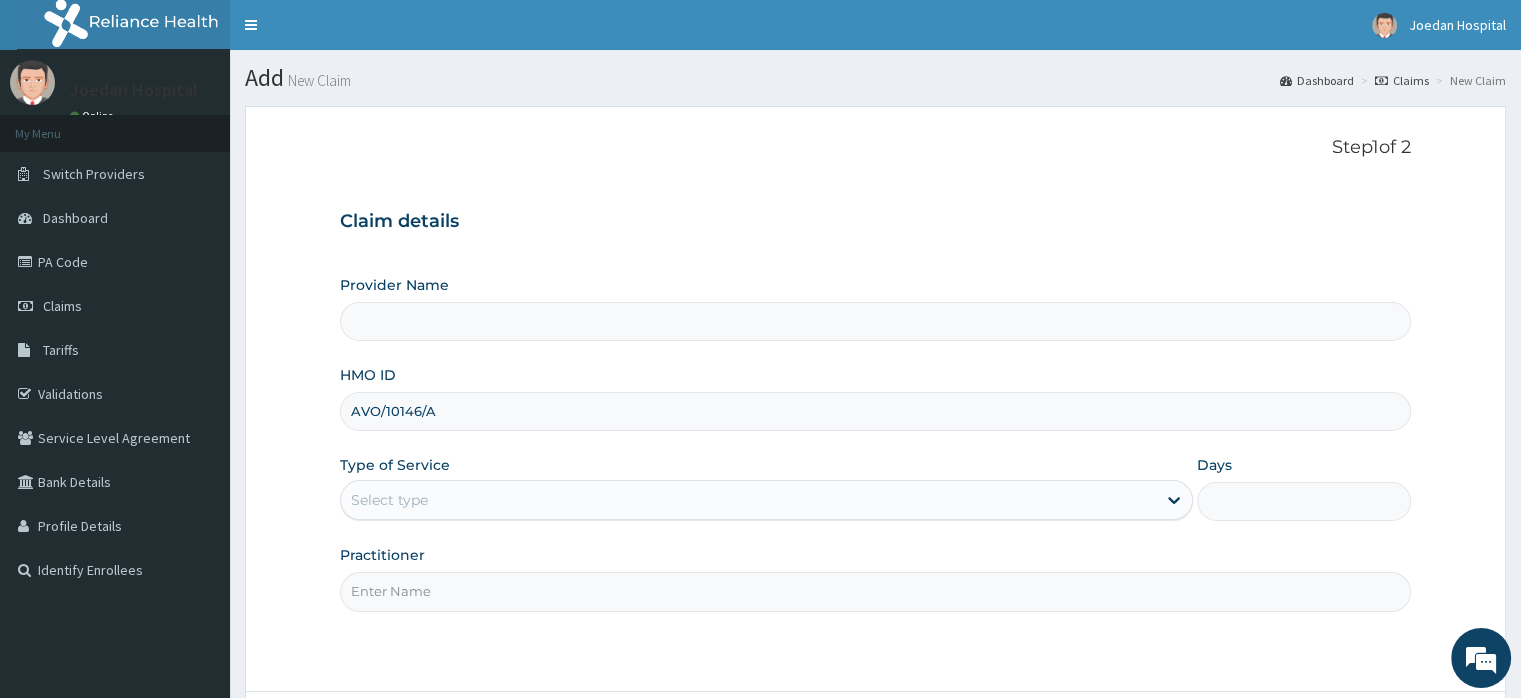 type on "AVO/10146/A" 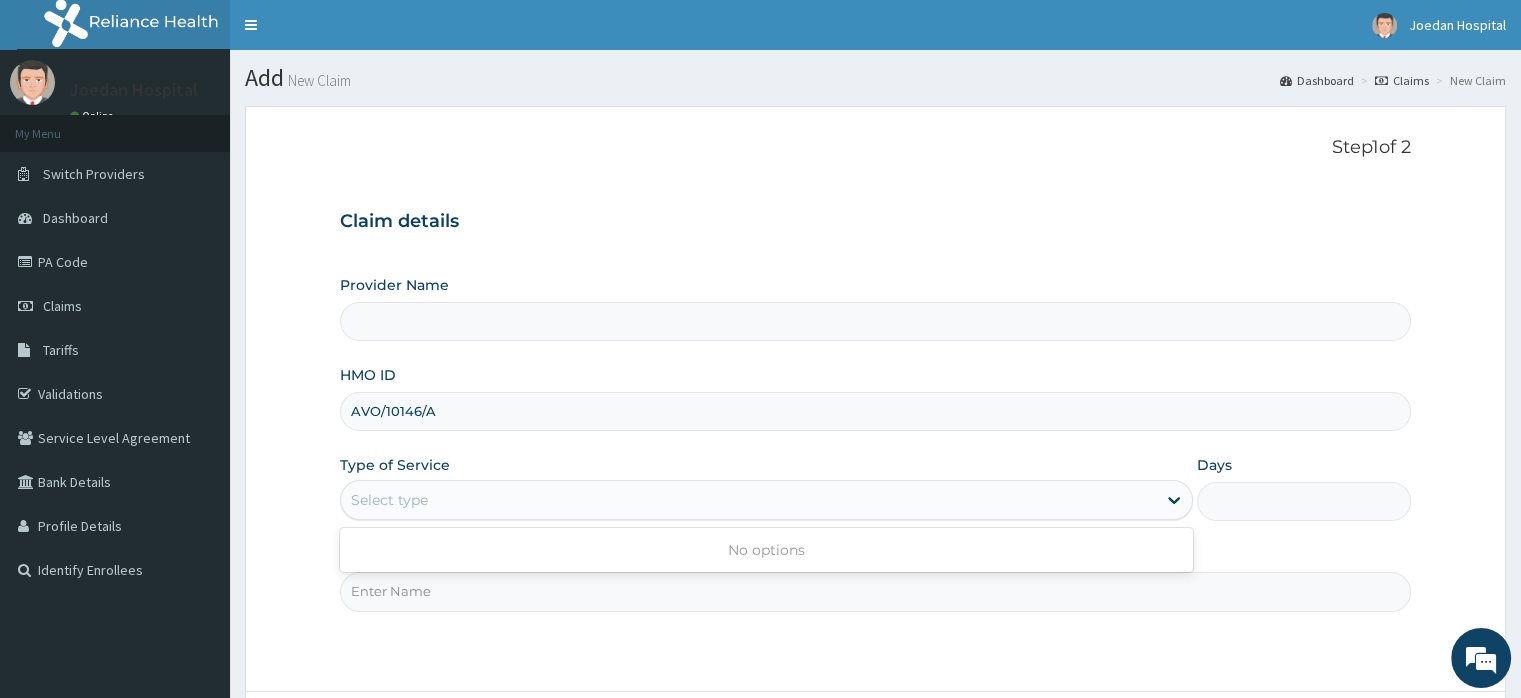 click on "Select type" at bounding box center [389, 500] 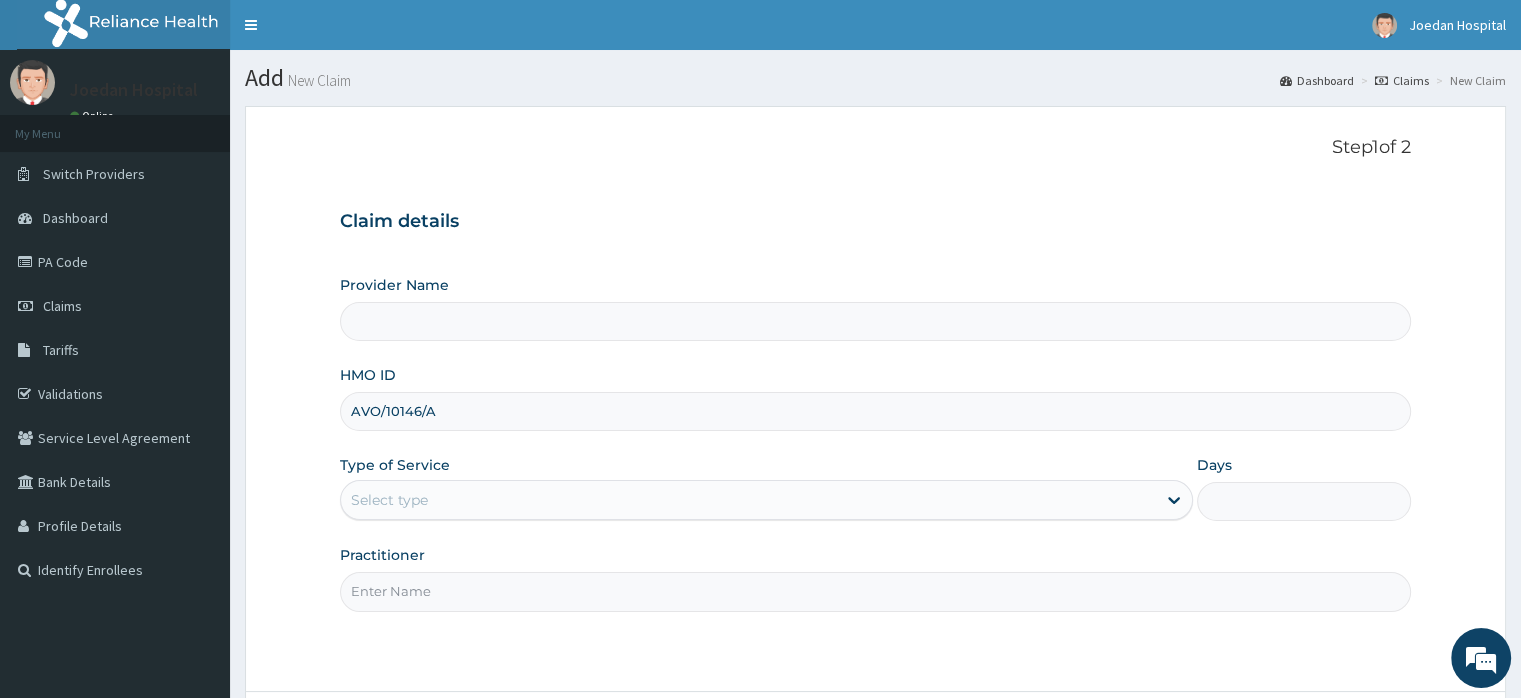 click on "Select type" at bounding box center [389, 500] 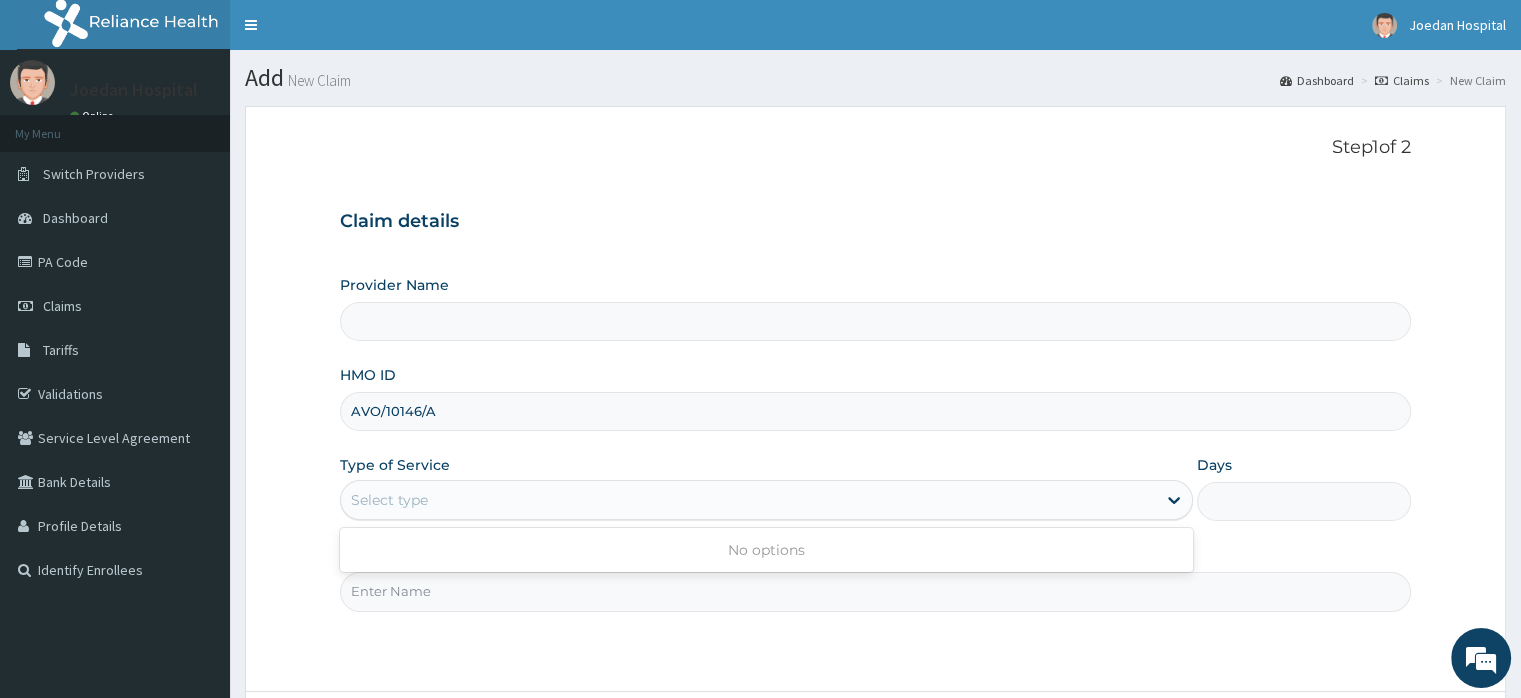 click on "Select type" at bounding box center [766, 500] 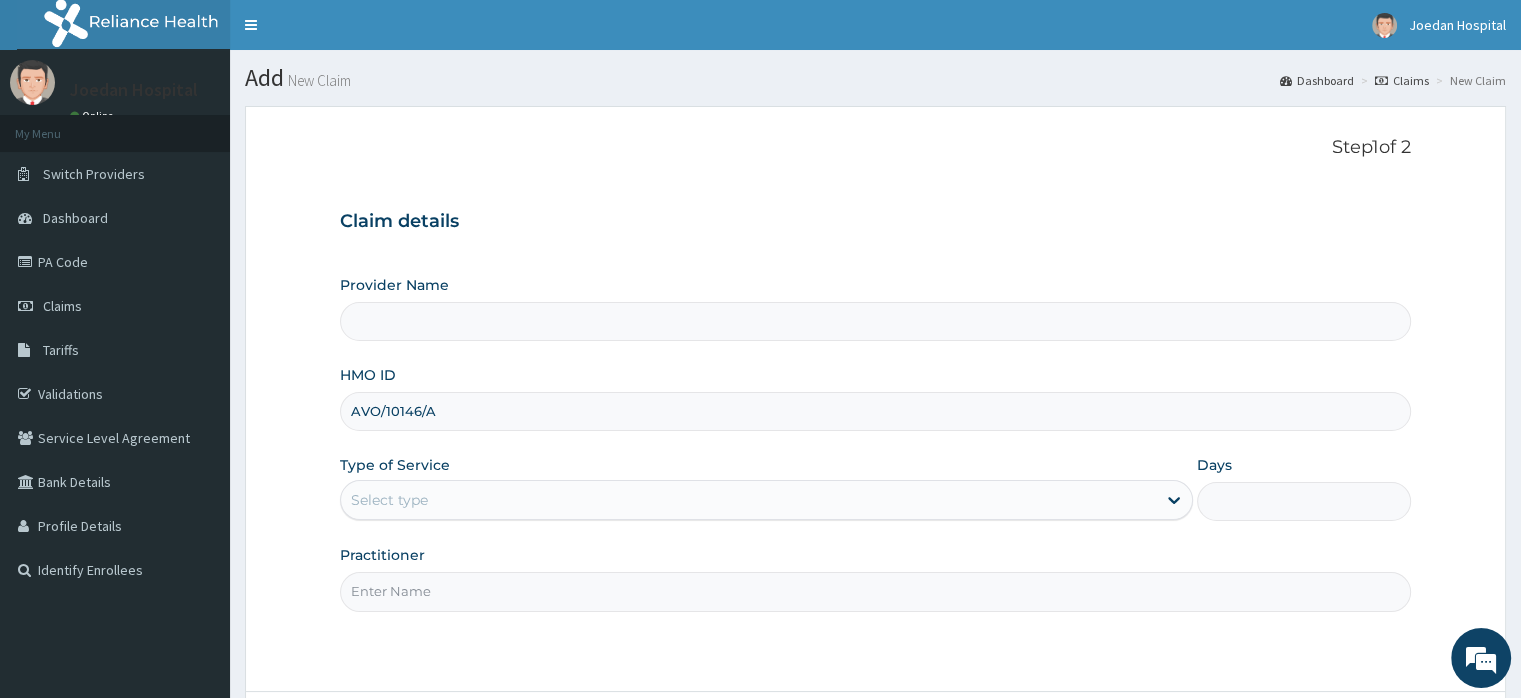scroll, scrollTop: 0, scrollLeft: 0, axis: both 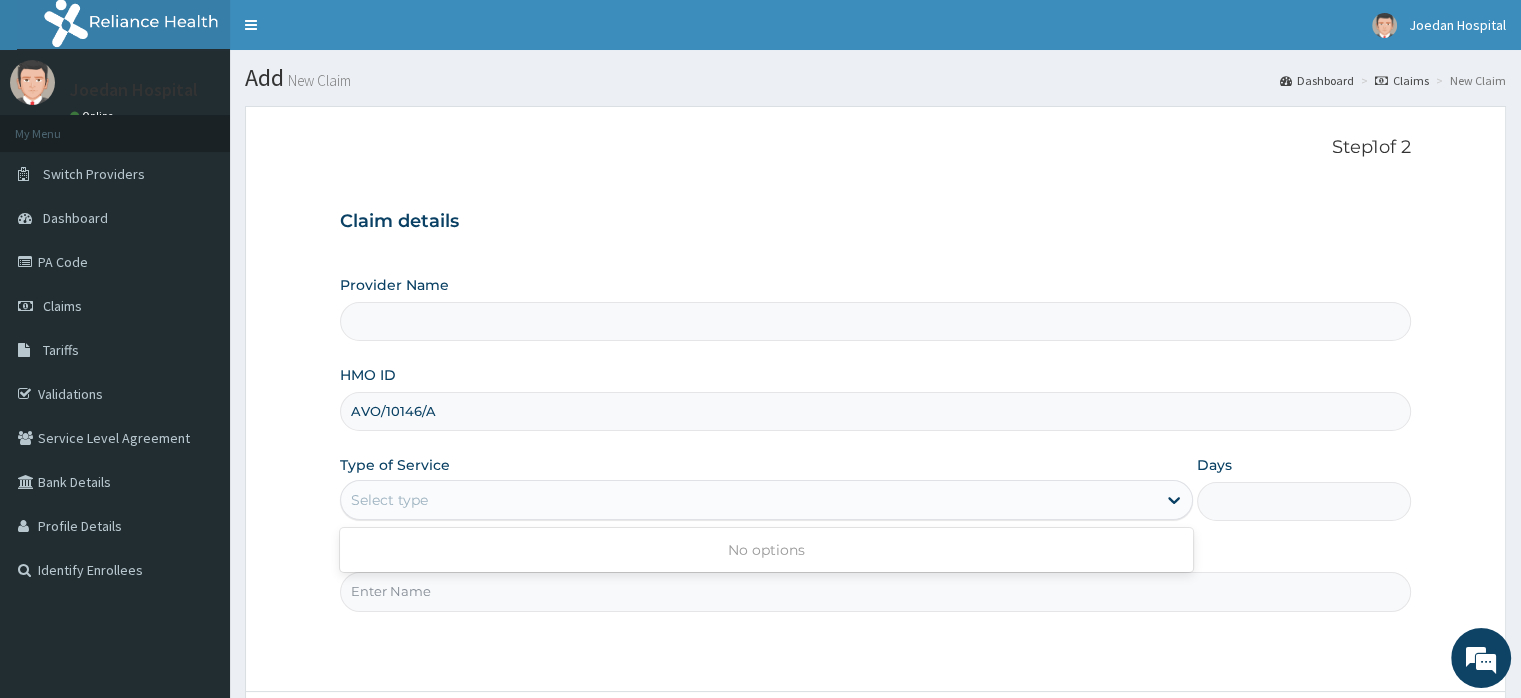 click on "Select type" at bounding box center (389, 500) 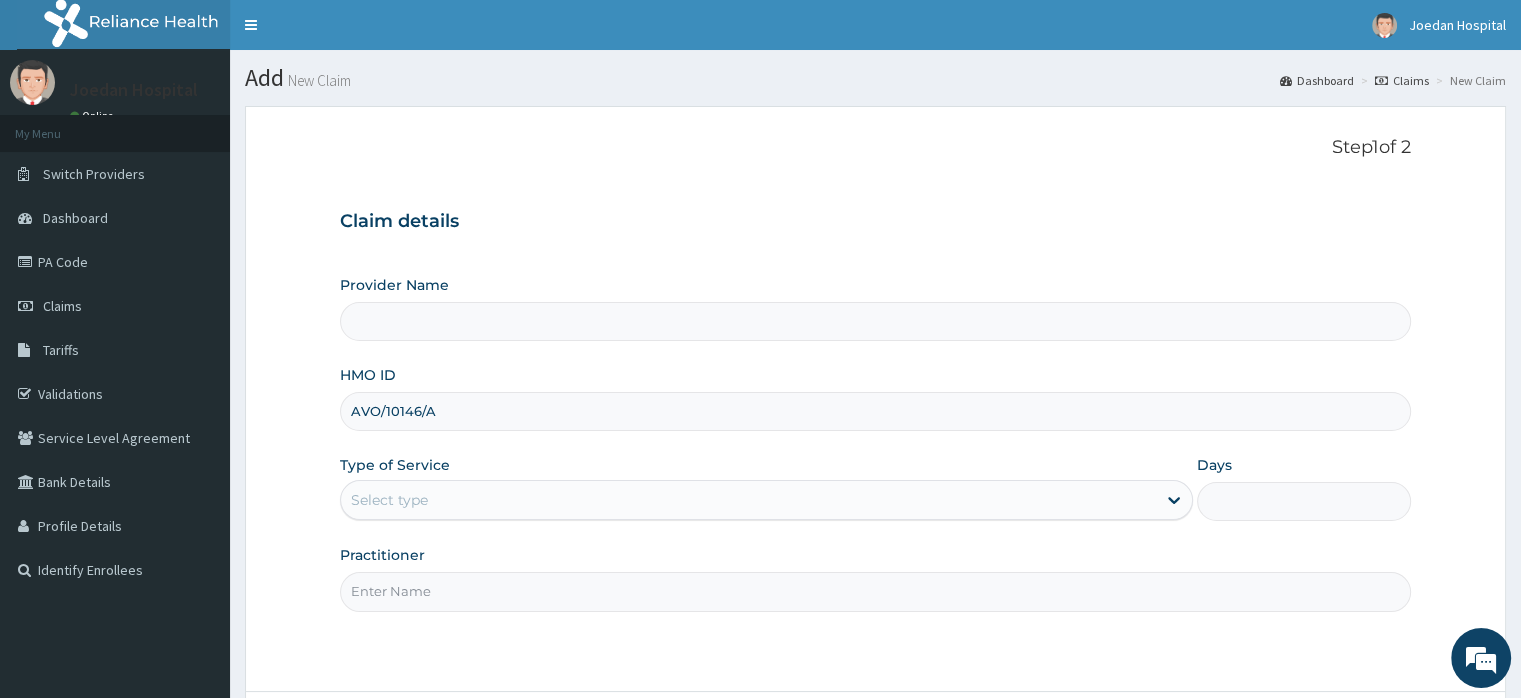 click on "Select type" at bounding box center (389, 500) 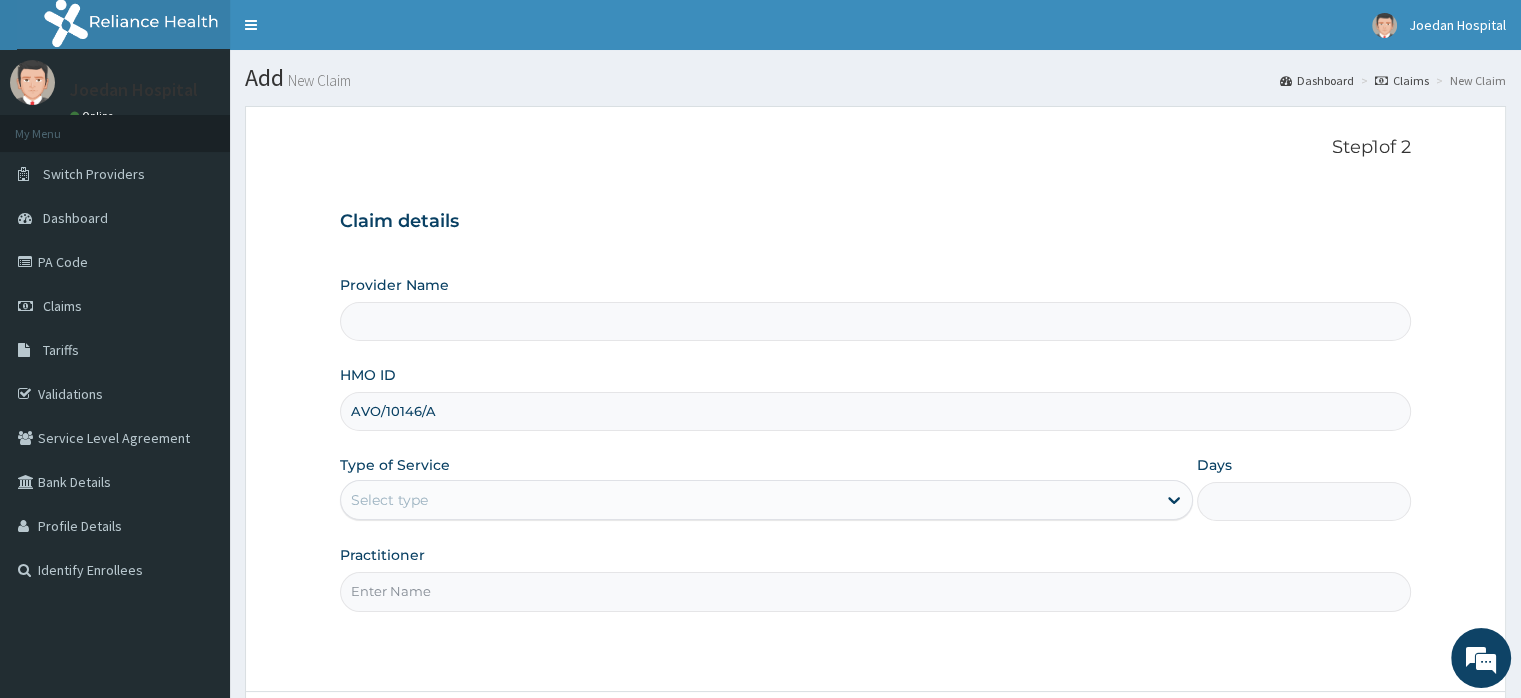 click on "Select type" at bounding box center (389, 500) 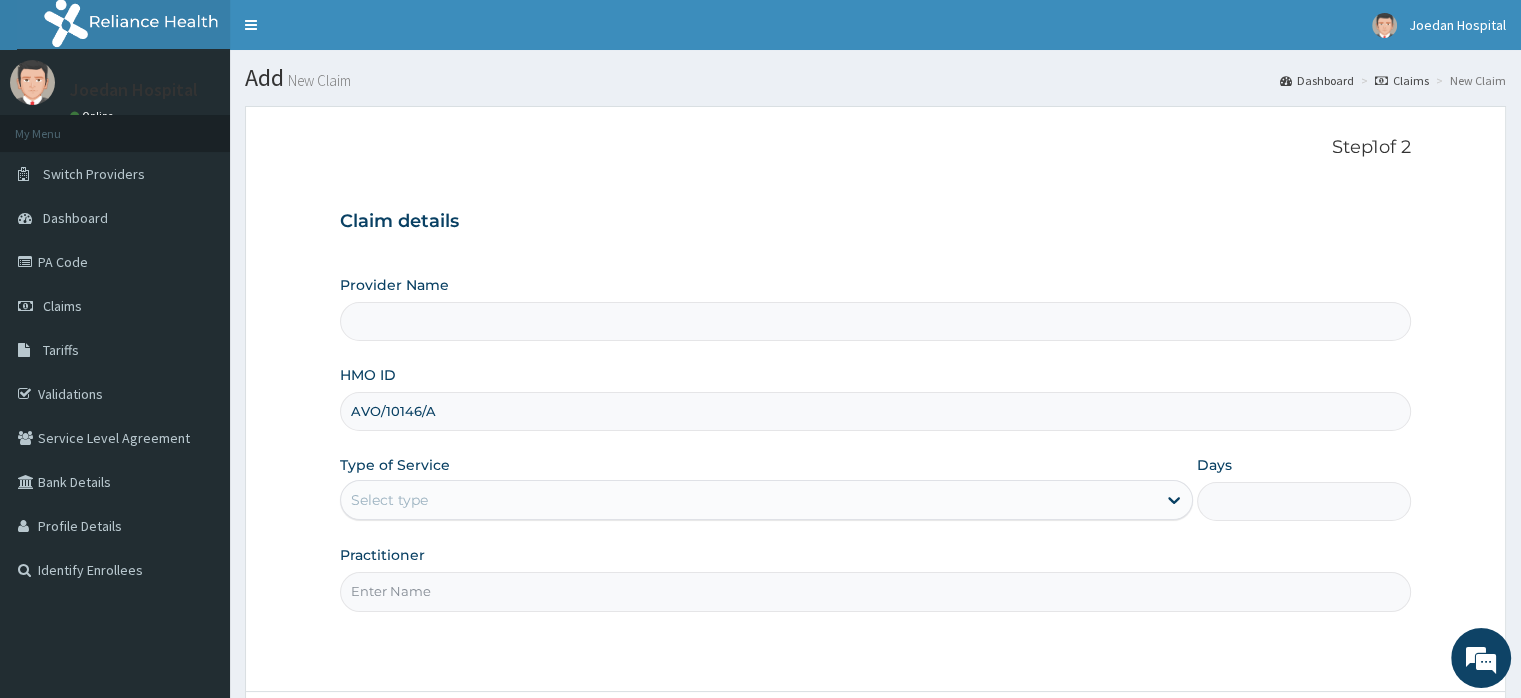 click on "Provider Name" at bounding box center (875, 321) 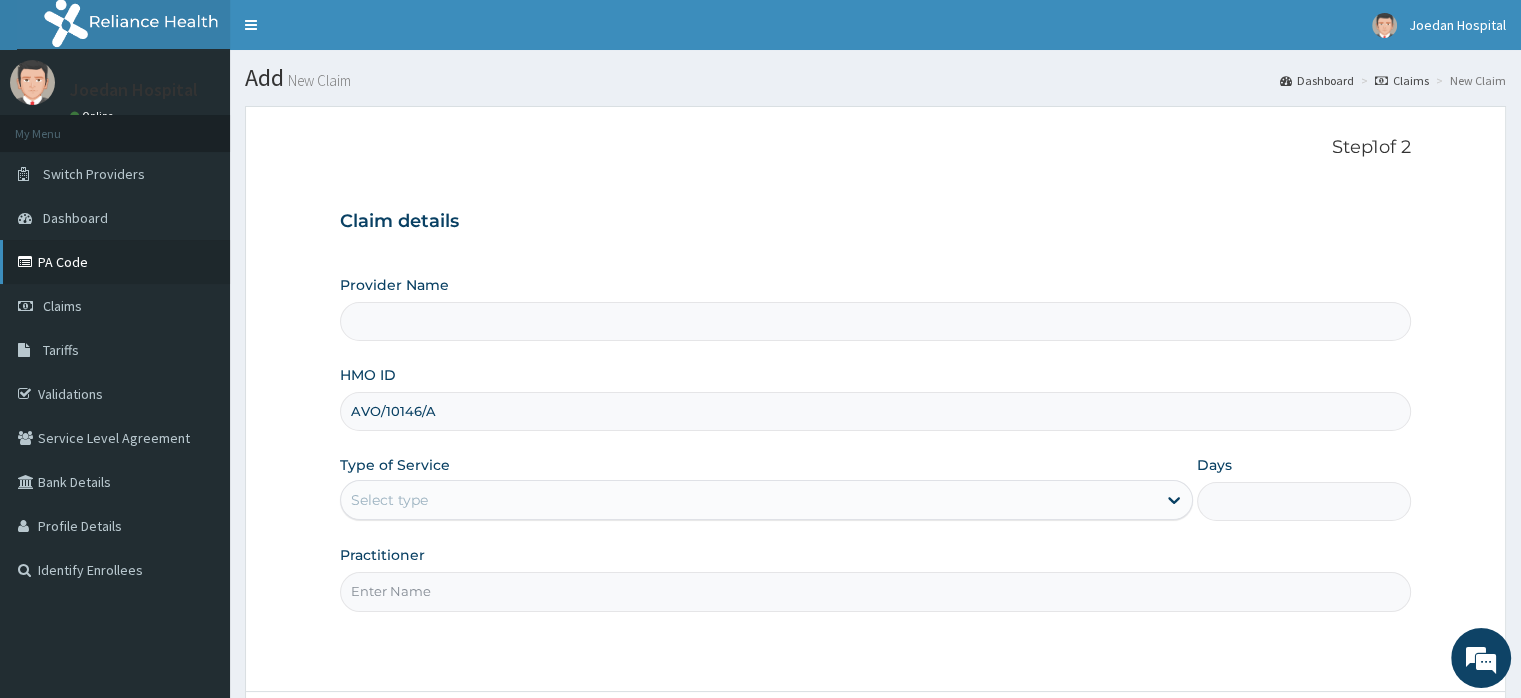 click on "PA Code" at bounding box center [115, 262] 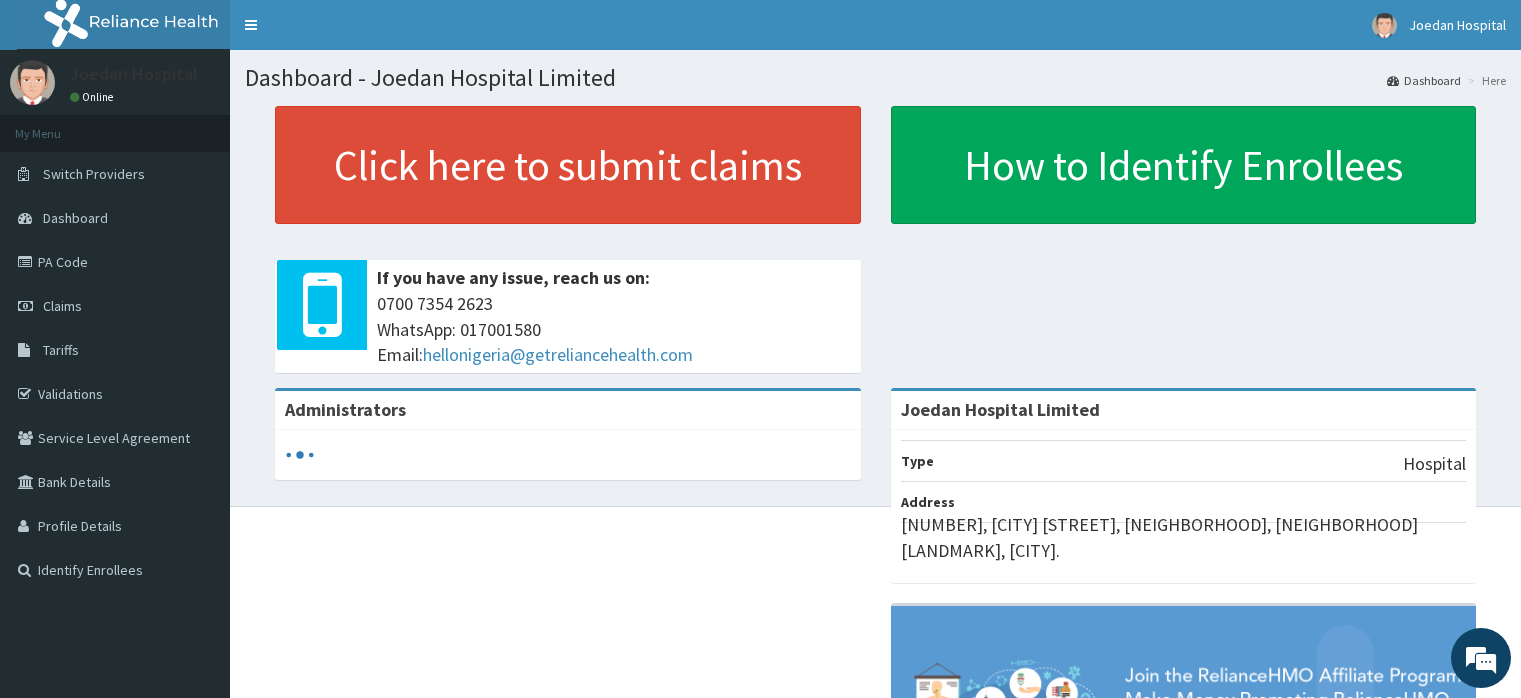 scroll, scrollTop: 0, scrollLeft: 0, axis: both 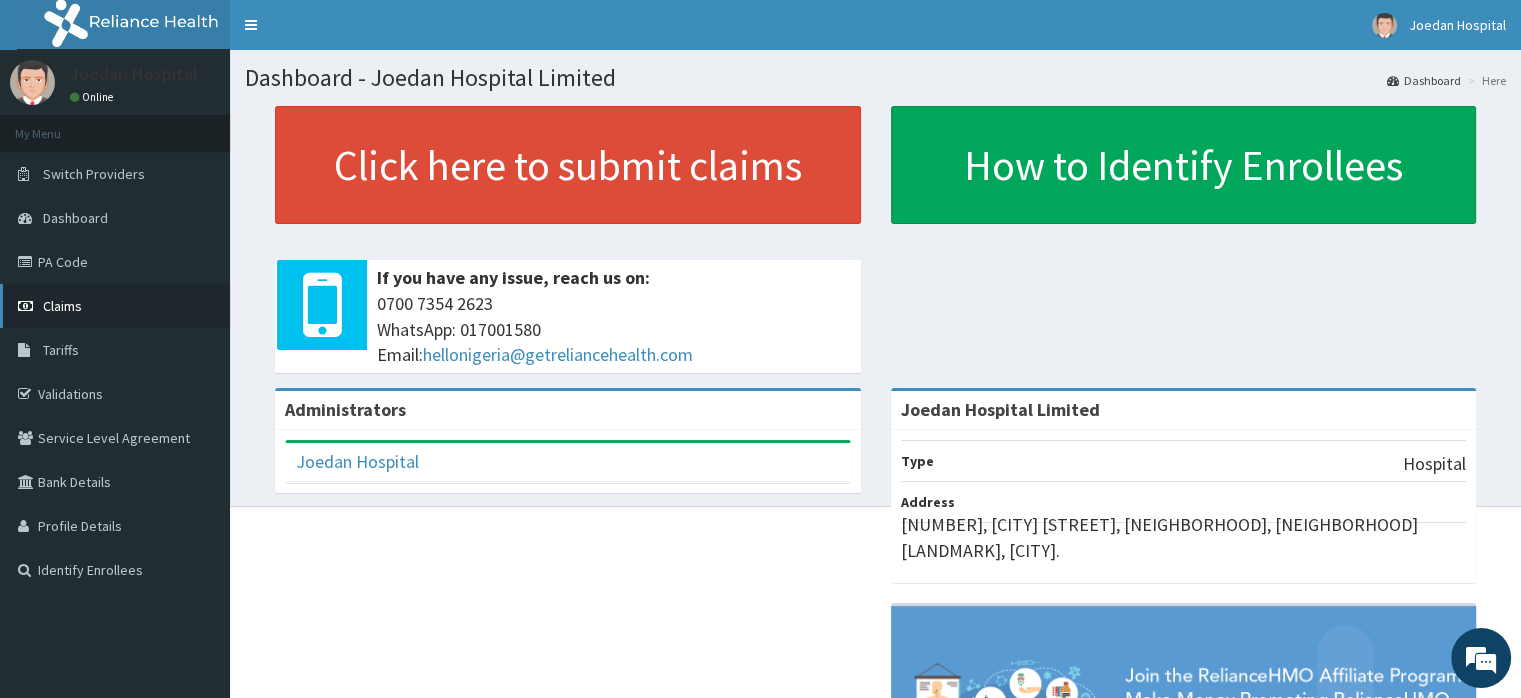 click on "Claims" at bounding box center [62, 306] 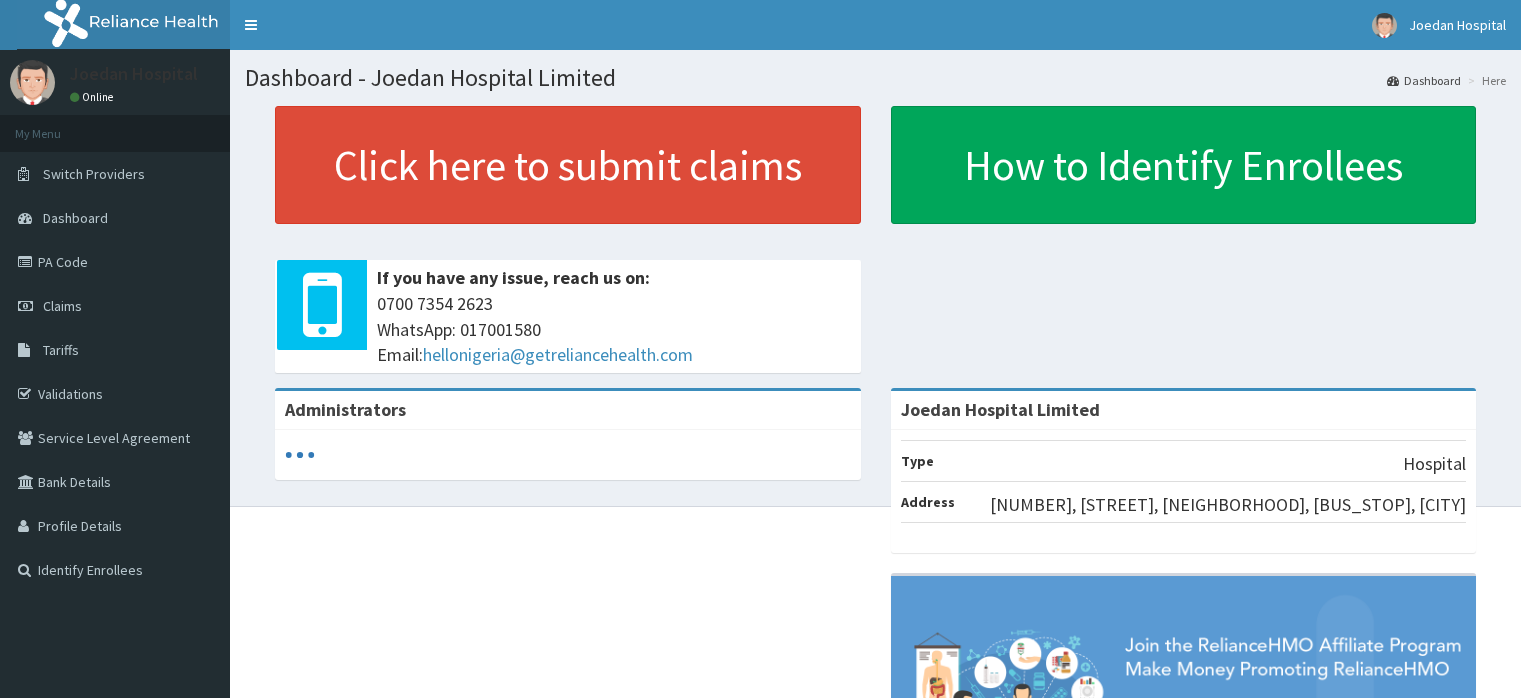scroll, scrollTop: 0, scrollLeft: 0, axis: both 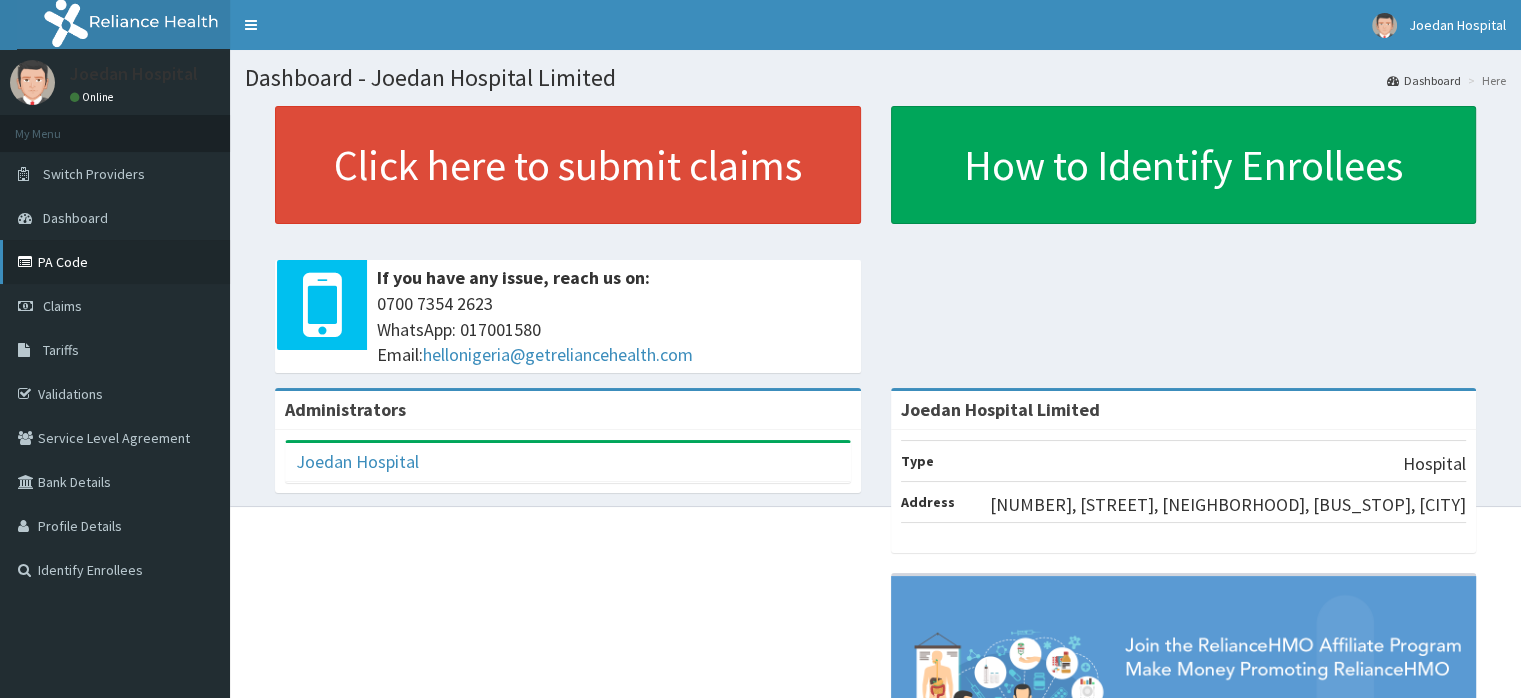 click on "PA Code" at bounding box center (115, 262) 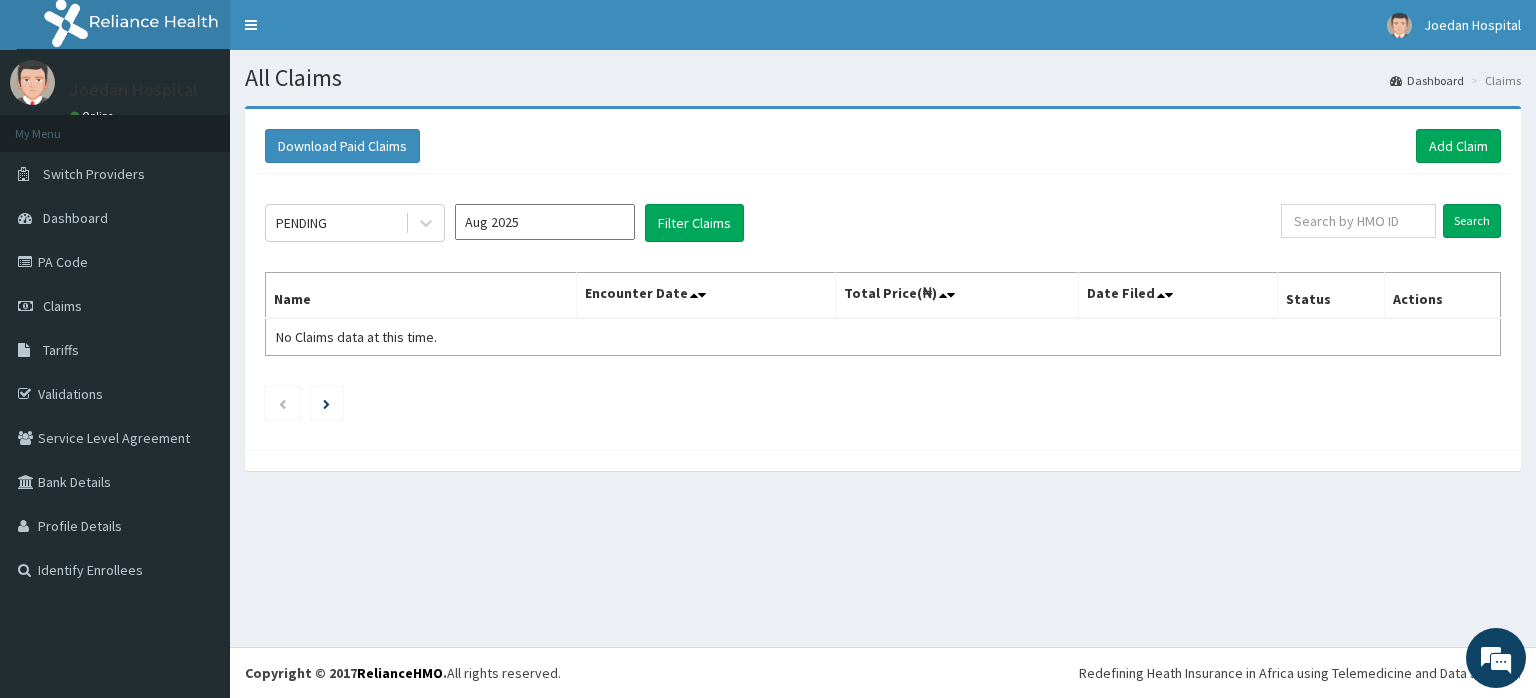 scroll, scrollTop: 0, scrollLeft: 0, axis: both 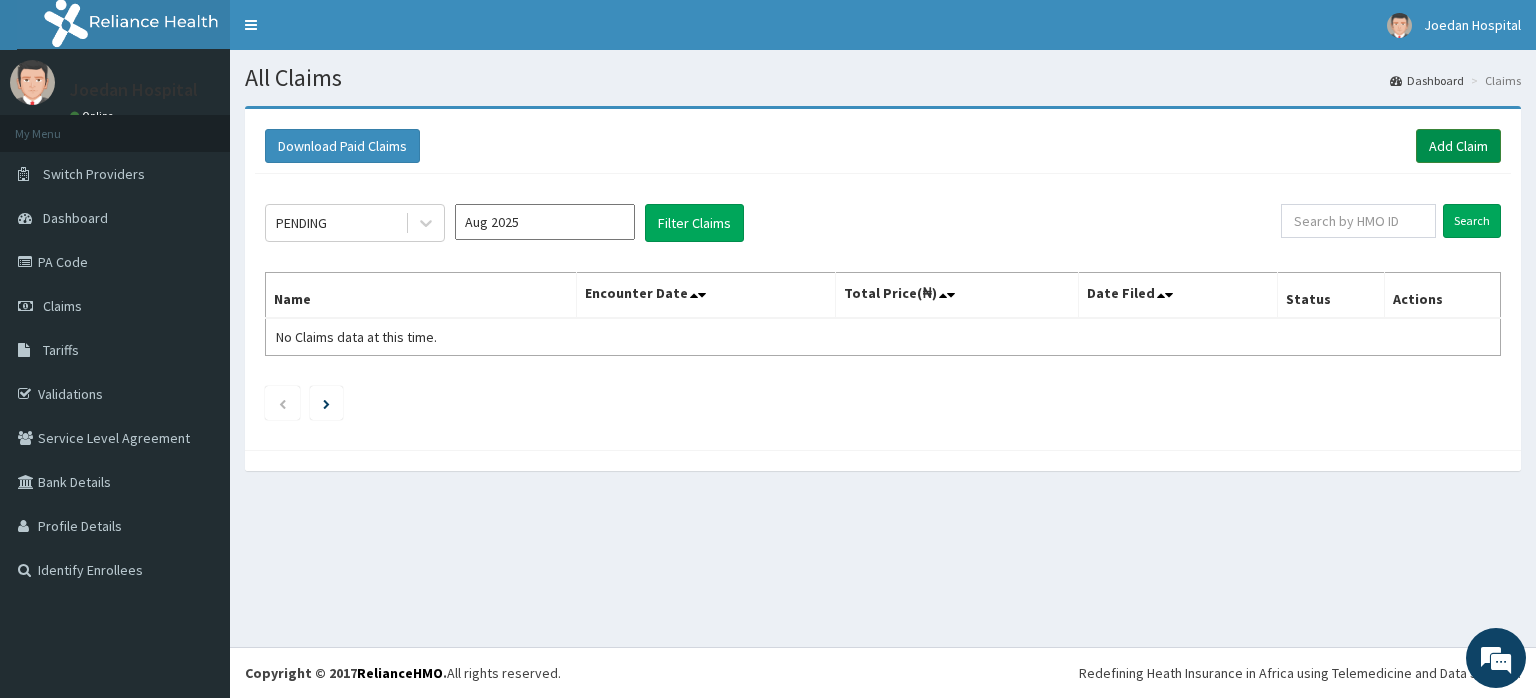 click on "Add Claim" at bounding box center [1458, 146] 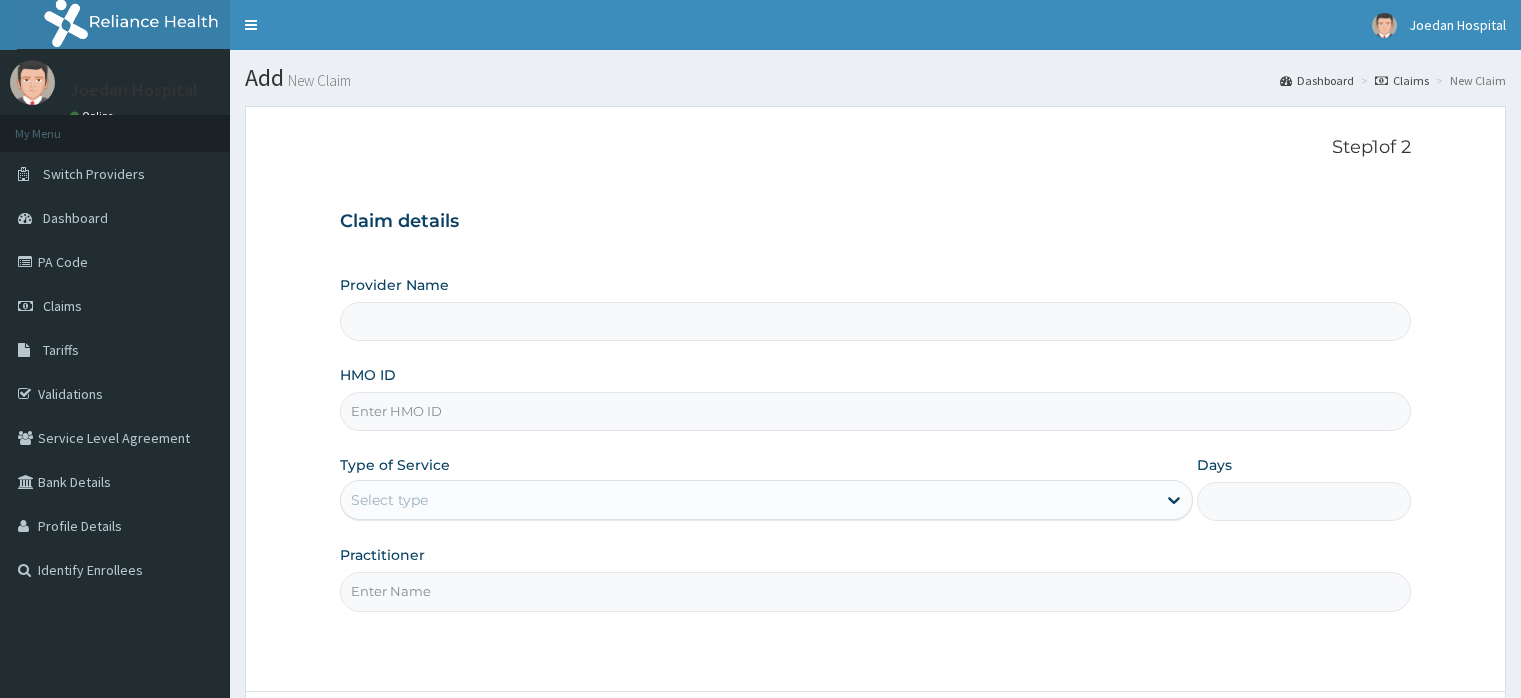 scroll, scrollTop: 0, scrollLeft: 0, axis: both 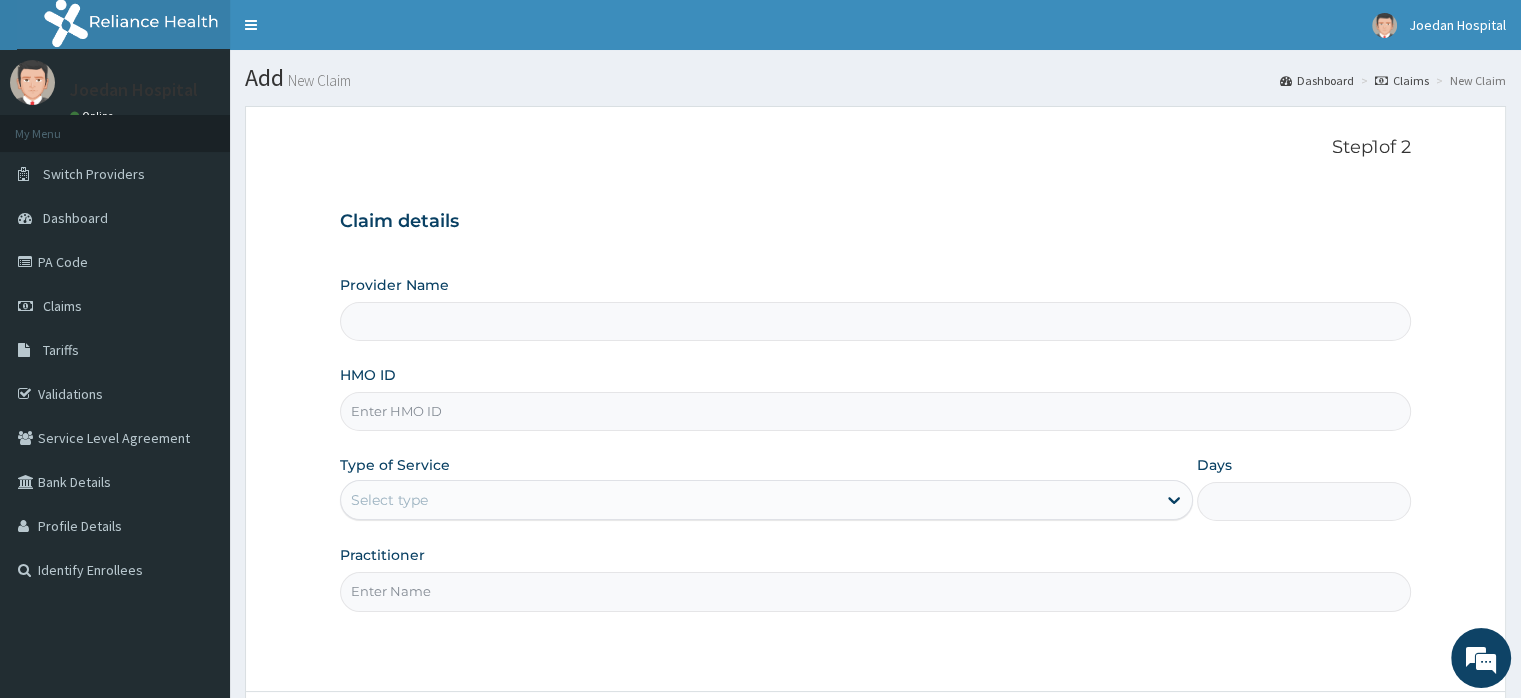 type on "Joedan Hospital Limited" 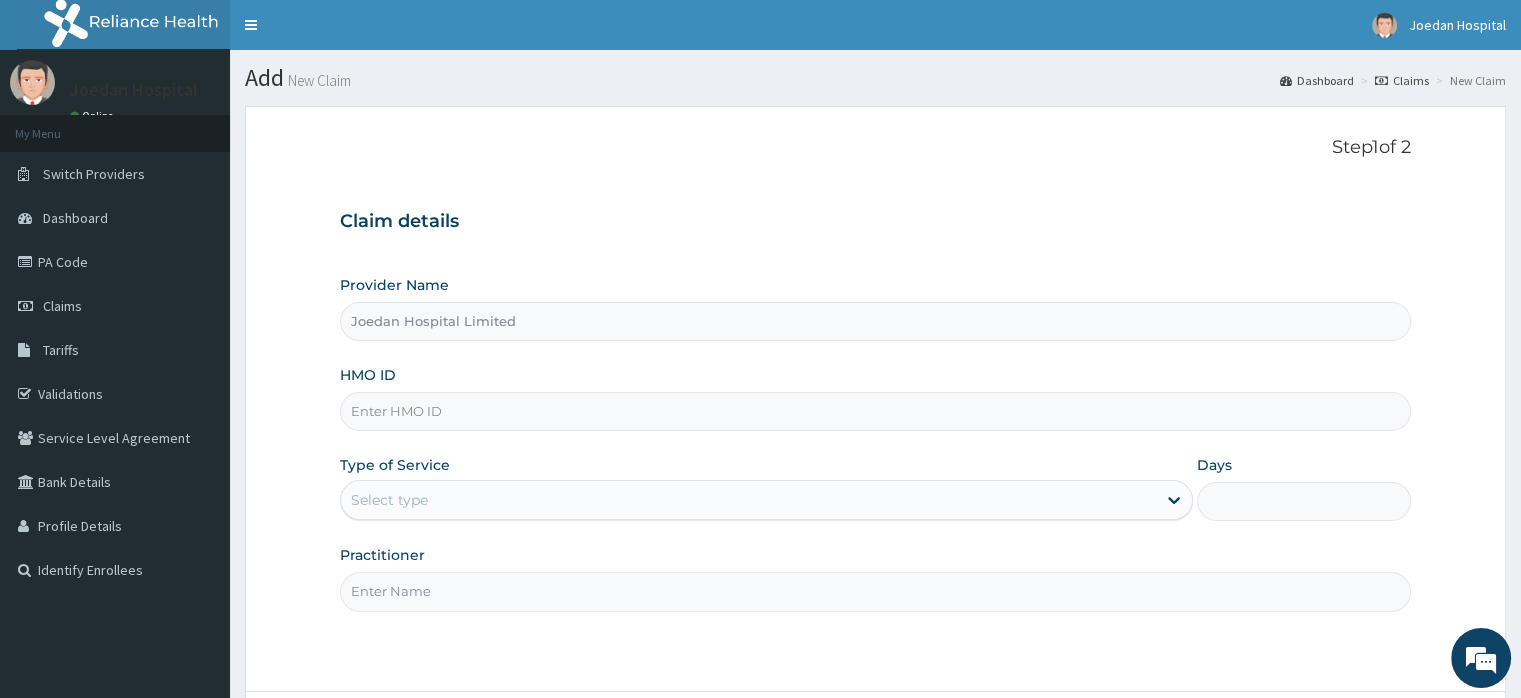 click on "HMO ID" at bounding box center (875, 411) 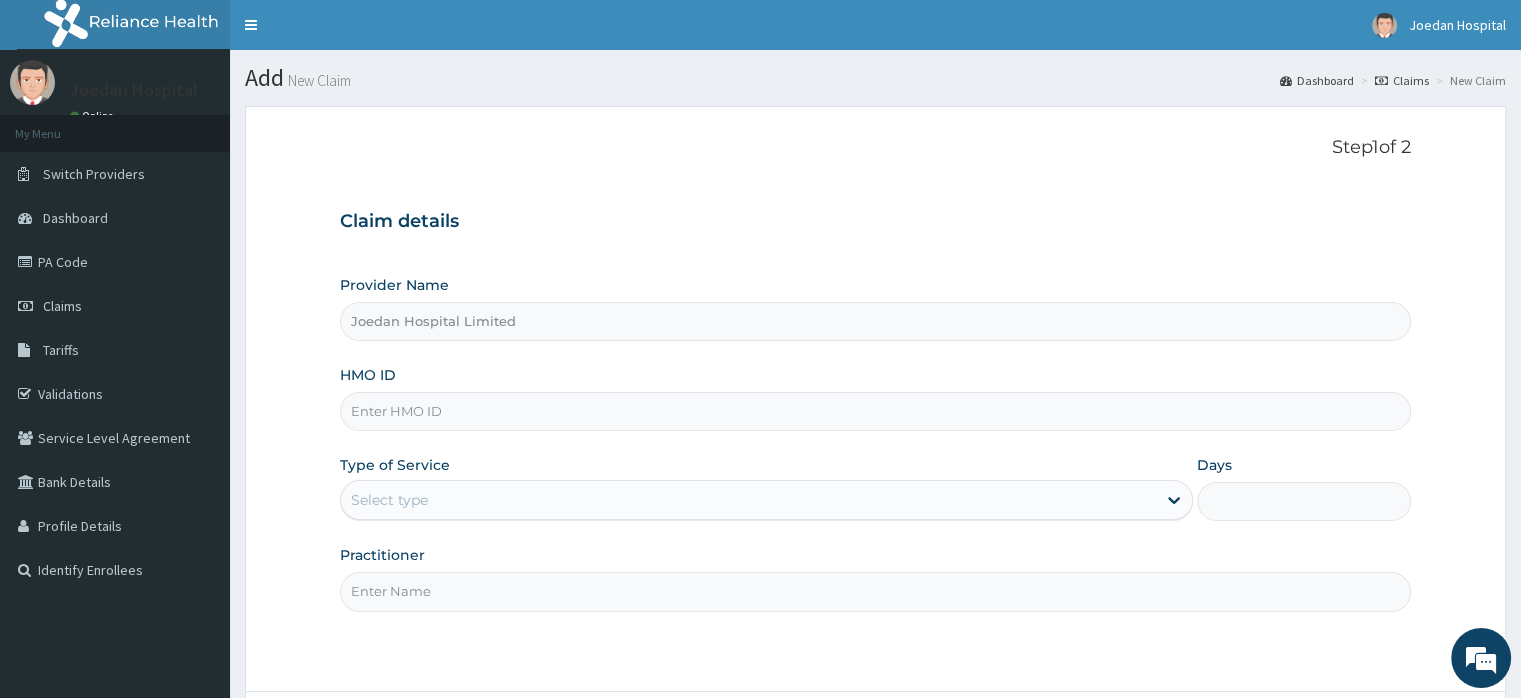 paste on "abdominal discomfort mostly at the left iliac region x3/52,coldx2/7, body weaknessx1/52,catarrhx2/7" 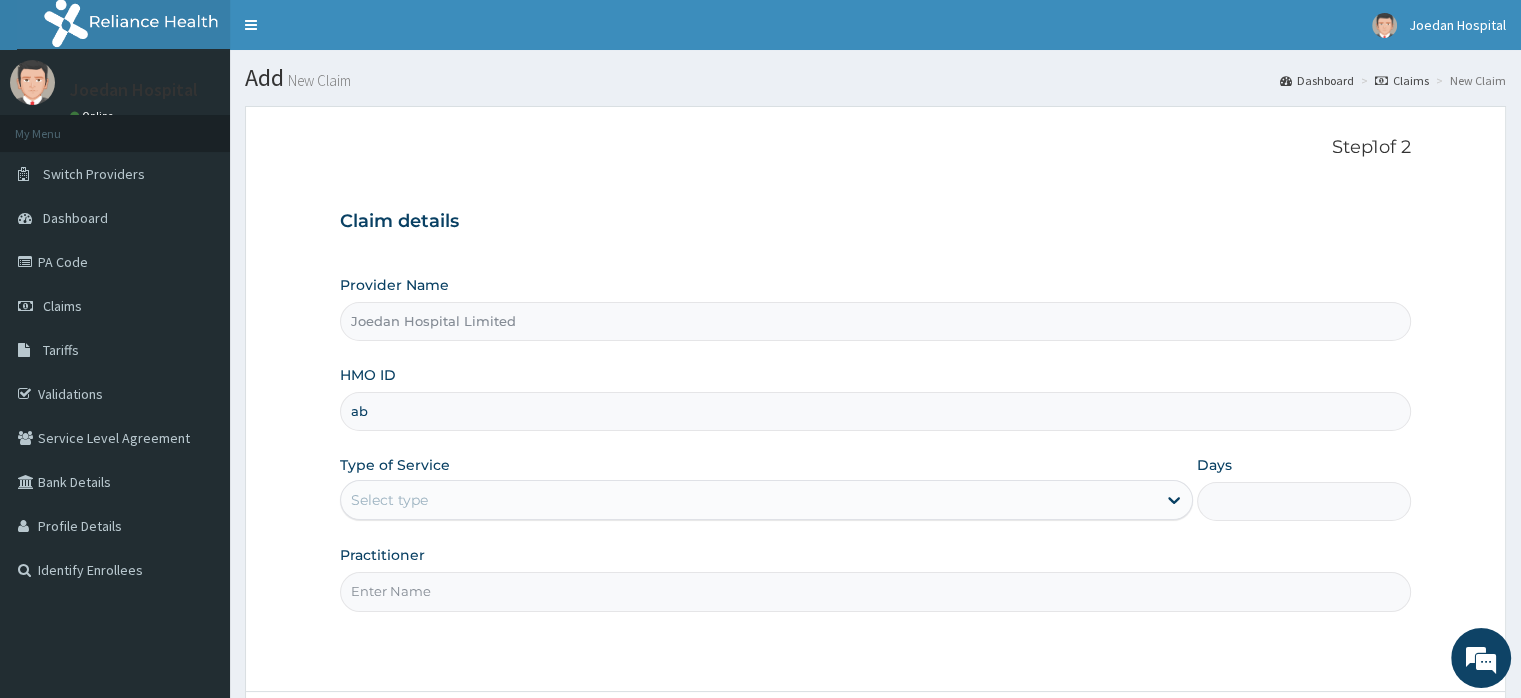 type on "a" 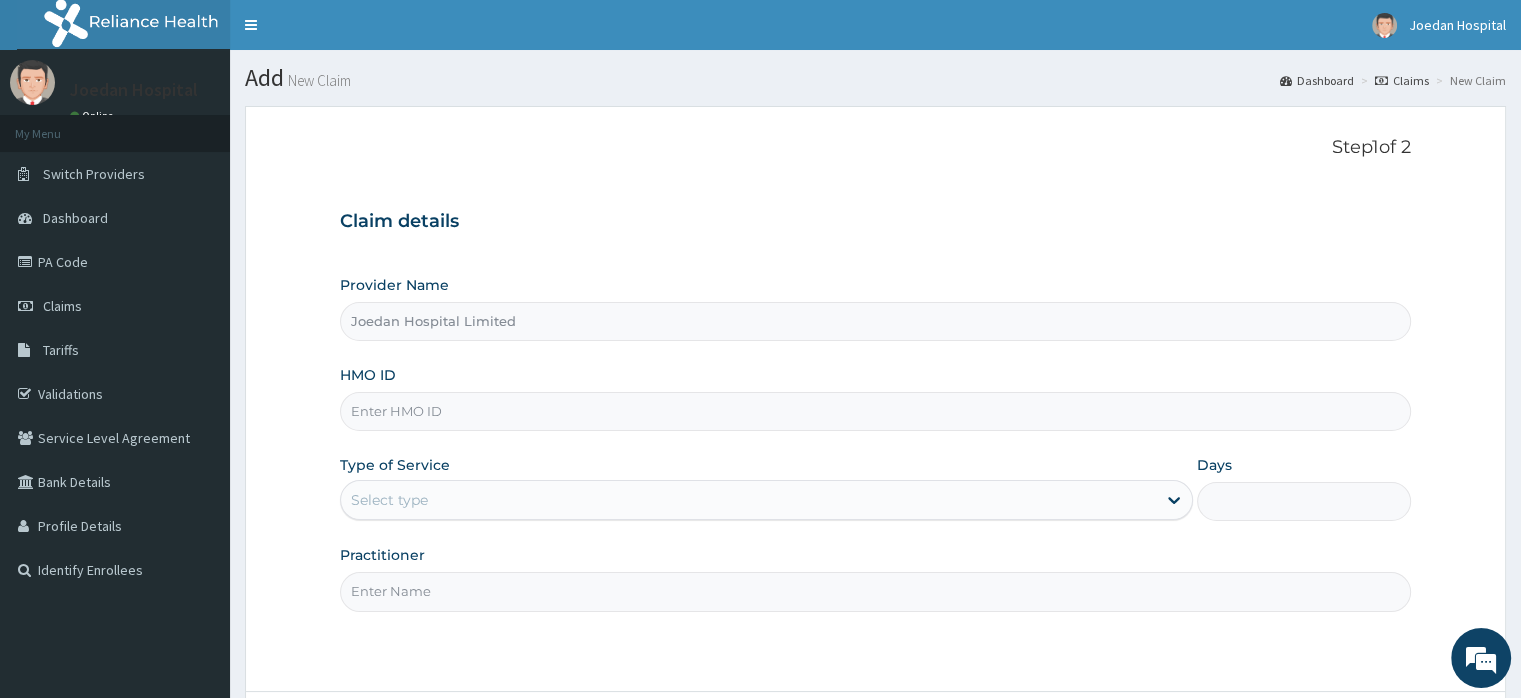 scroll, scrollTop: 0, scrollLeft: 0, axis: both 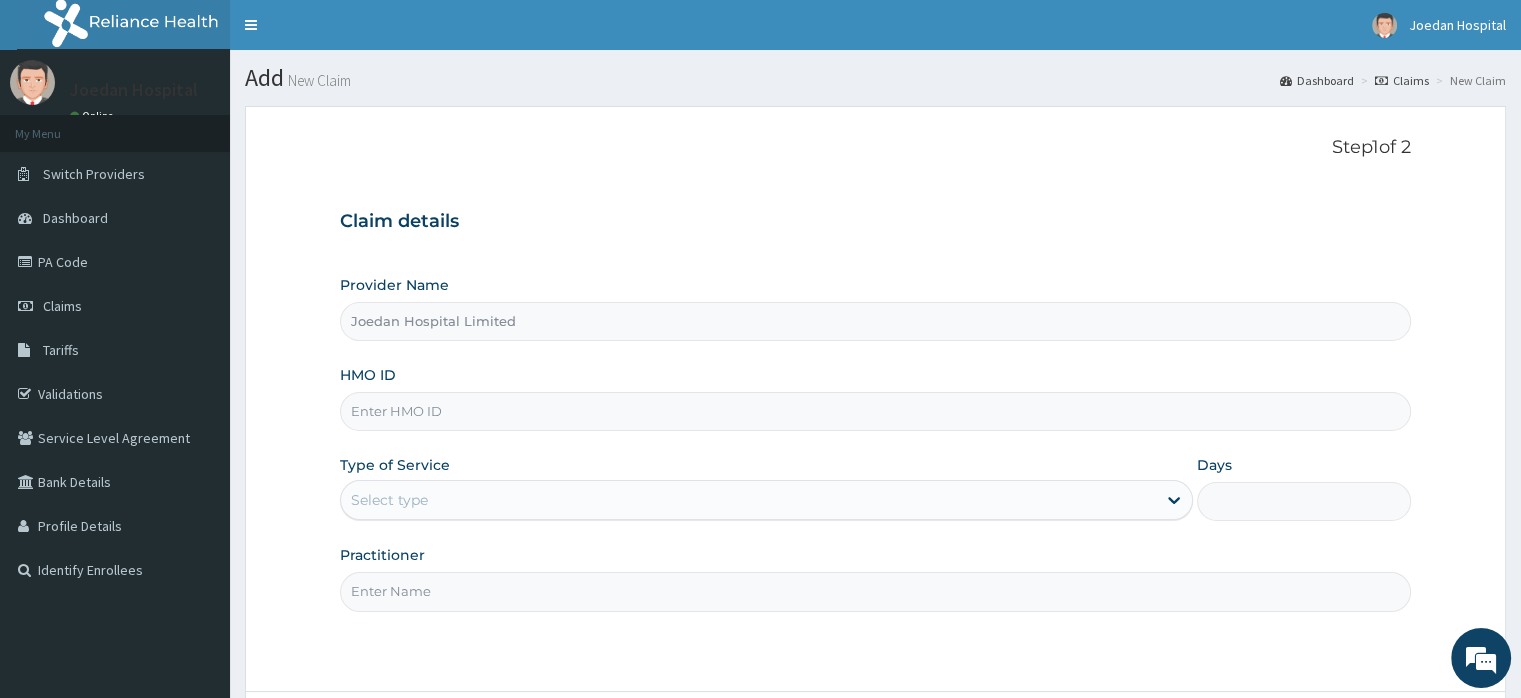 click on "HMO ID" at bounding box center (875, 411) 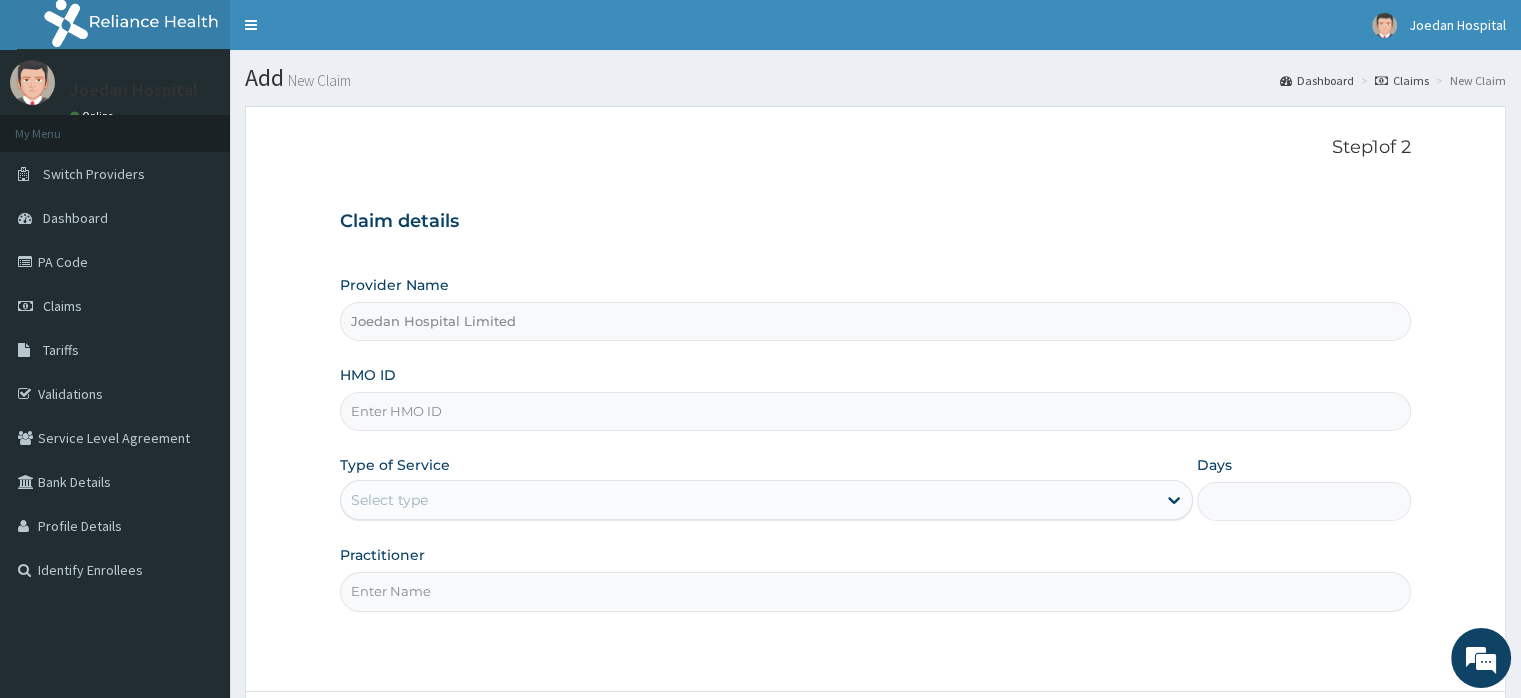 paste on "AVO/10146/A" 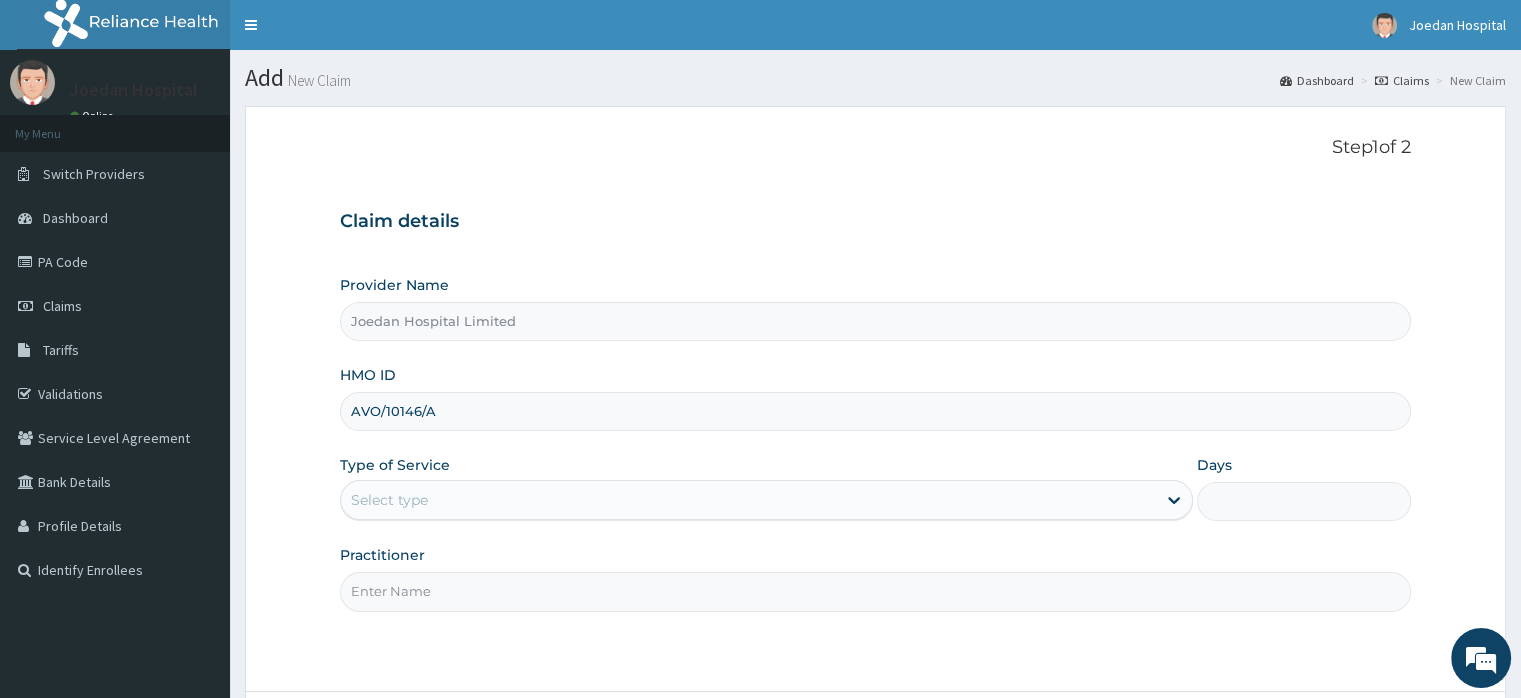 type on "AVO/10146/A" 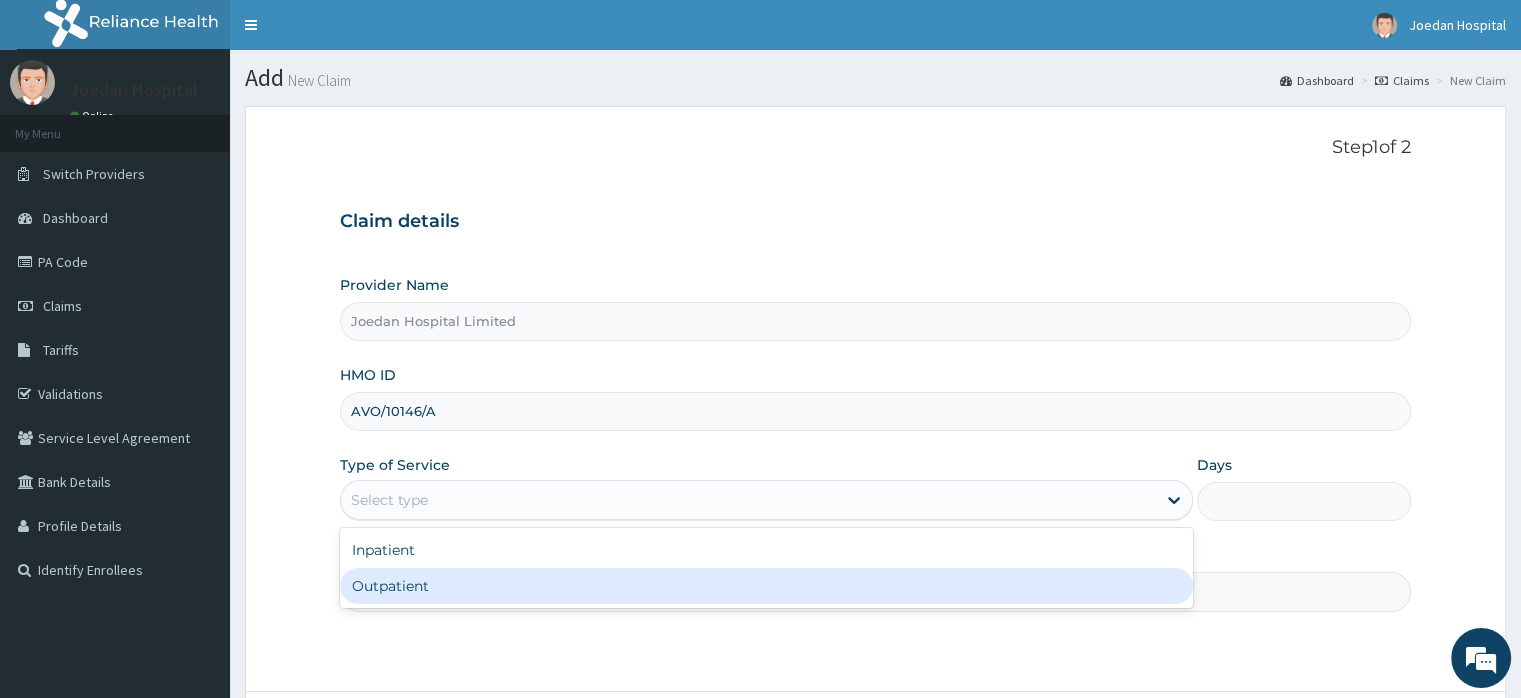click on "Outpatient" at bounding box center (766, 586) 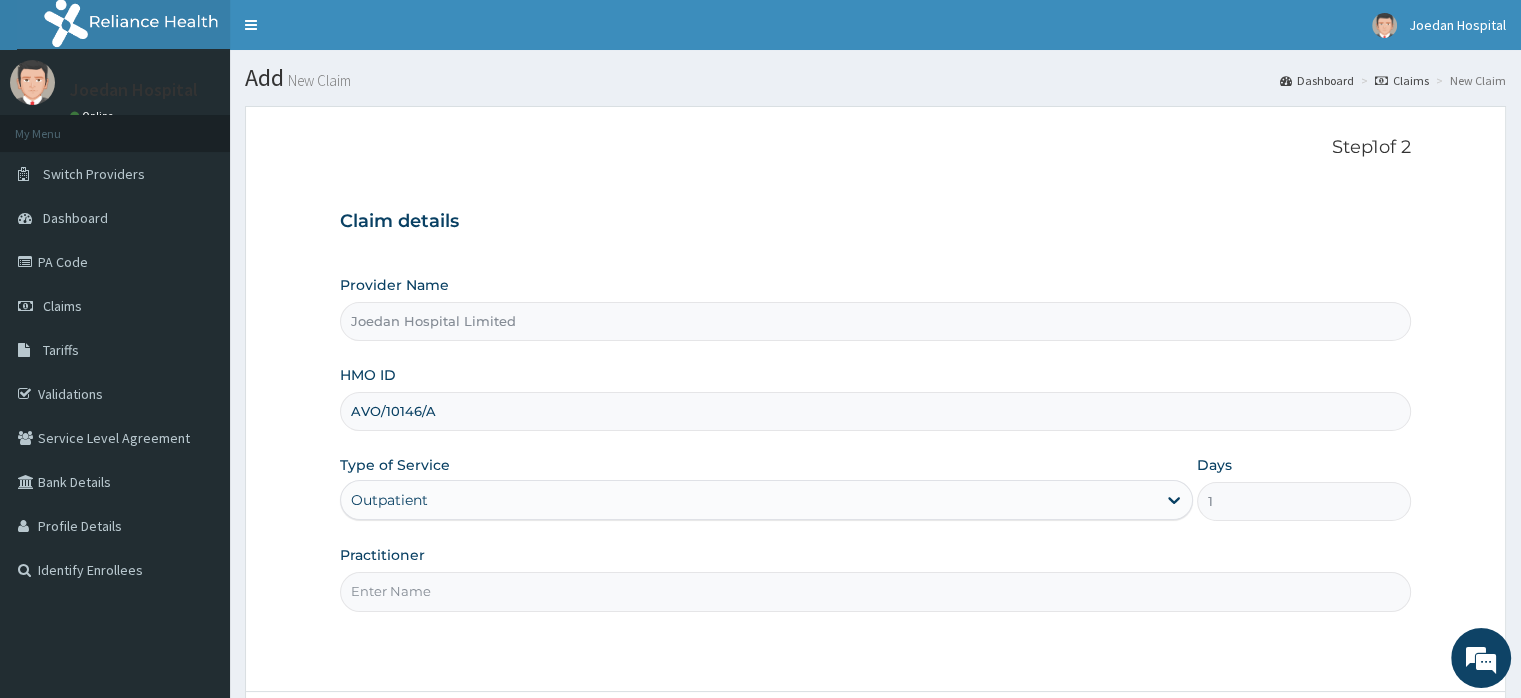 click on "Practitioner" at bounding box center [875, 591] 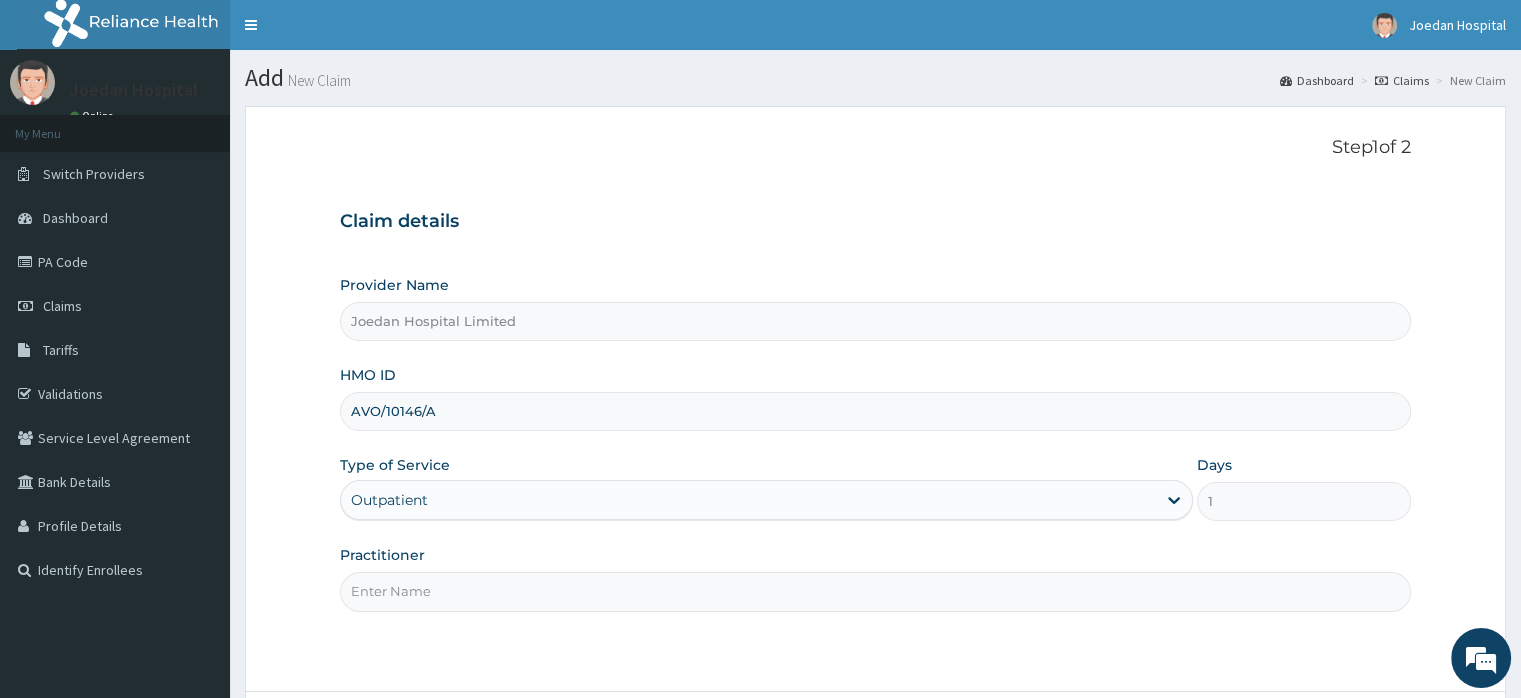 type on "Dr Ibegbu  Chukwuemeka" 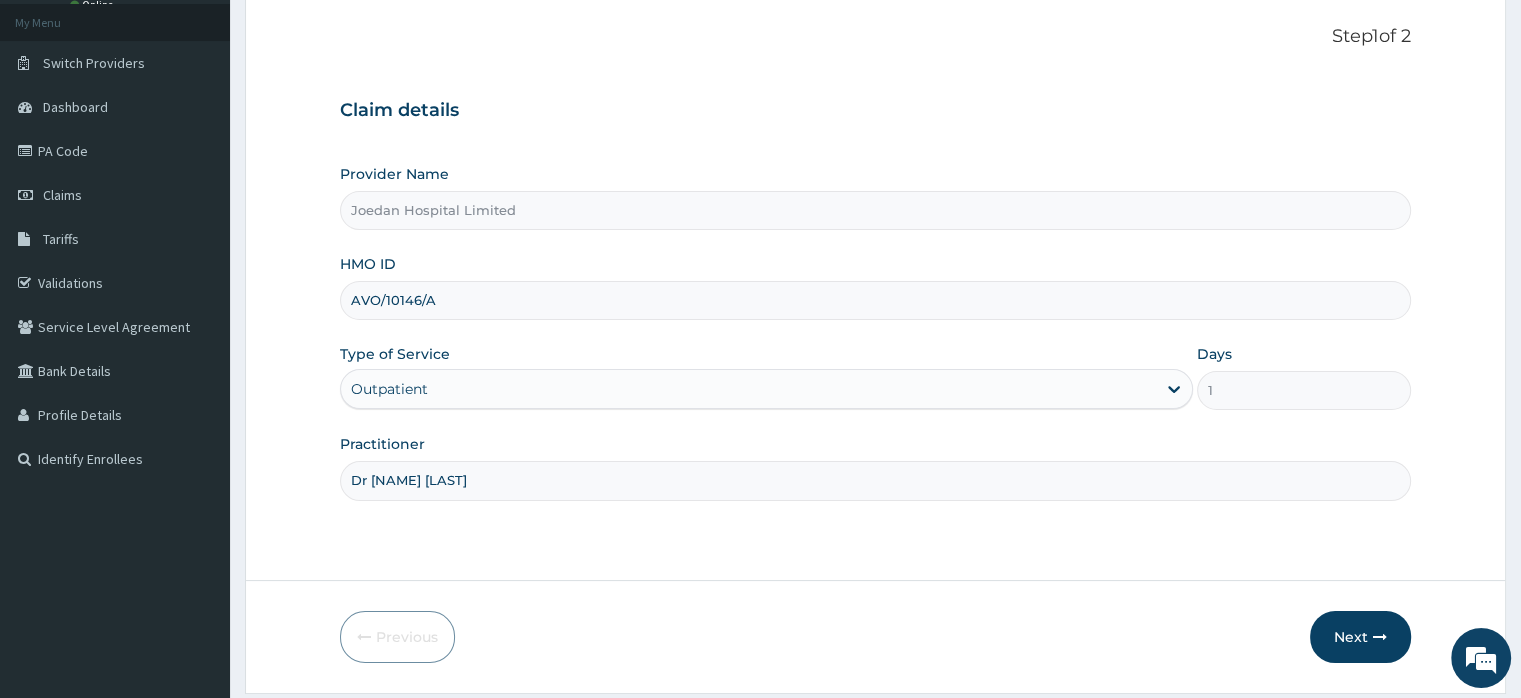 scroll, scrollTop: 167, scrollLeft: 0, axis: vertical 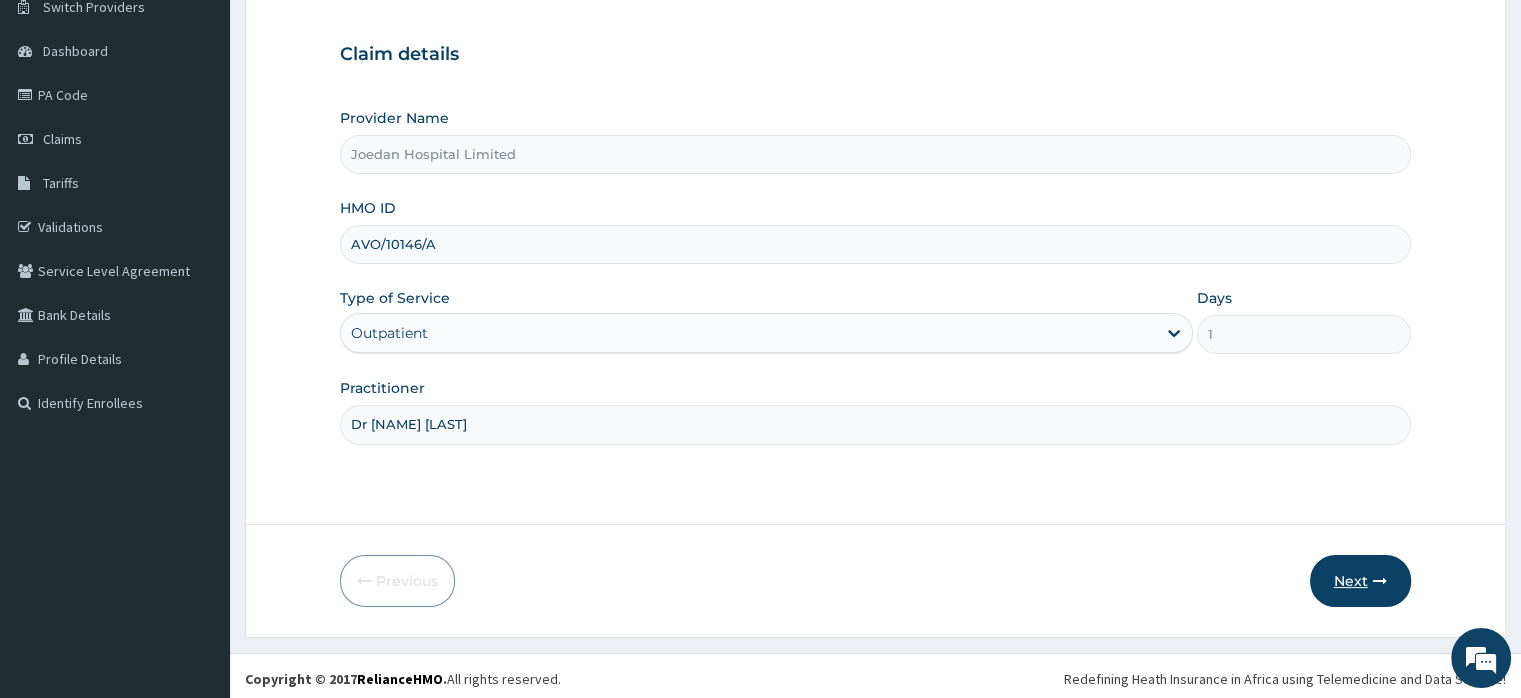 click on "Next" at bounding box center (1360, 581) 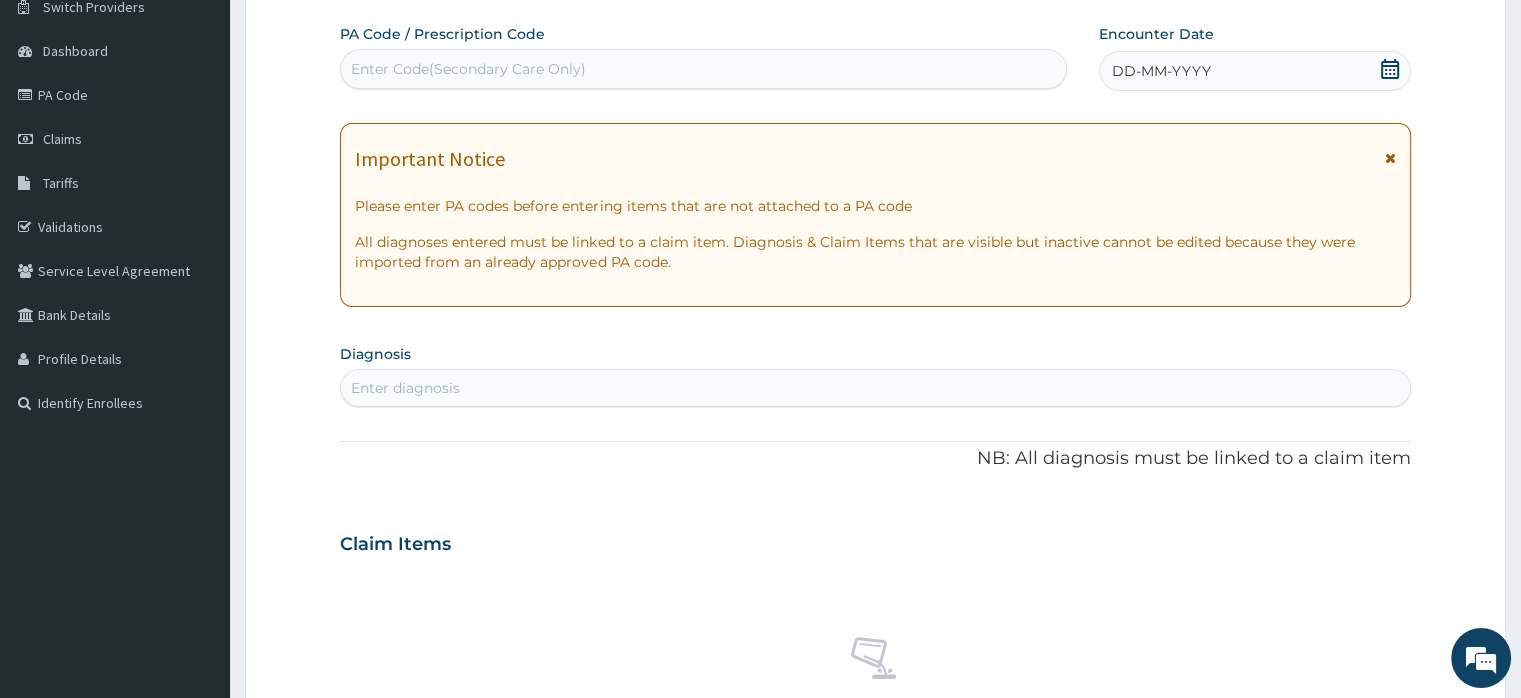 click on "DD-MM-YYYY" at bounding box center [1161, 71] 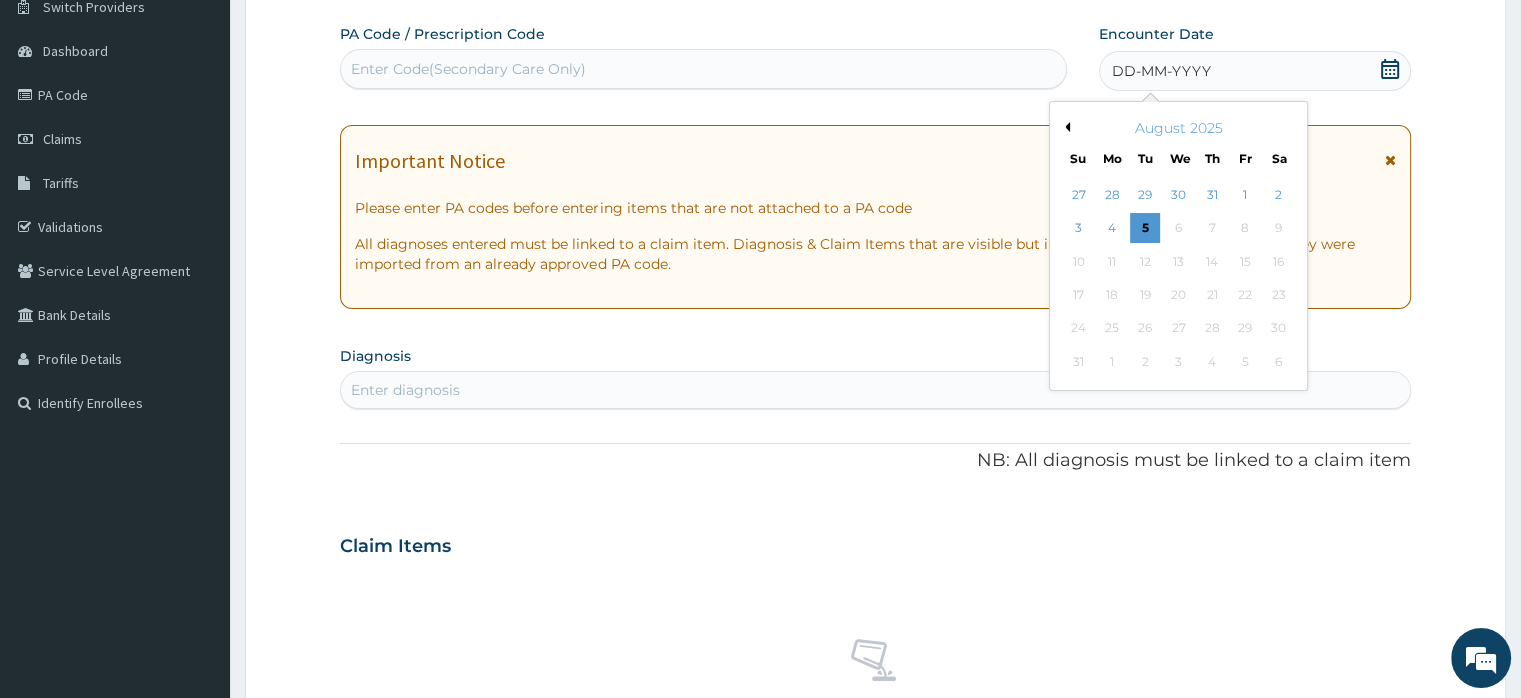 click on "Previous Month" at bounding box center (1065, 127) 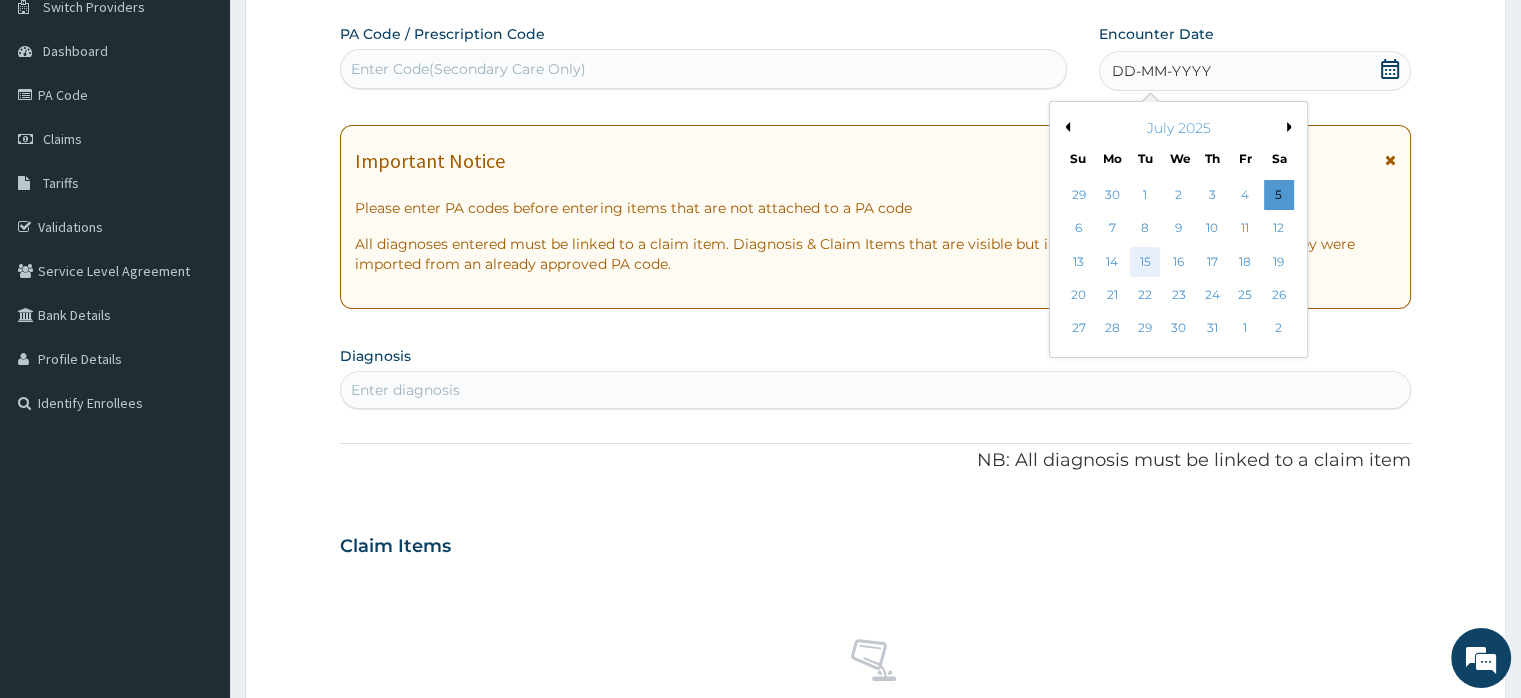 click on "15" at bounding box center [1145, 262] 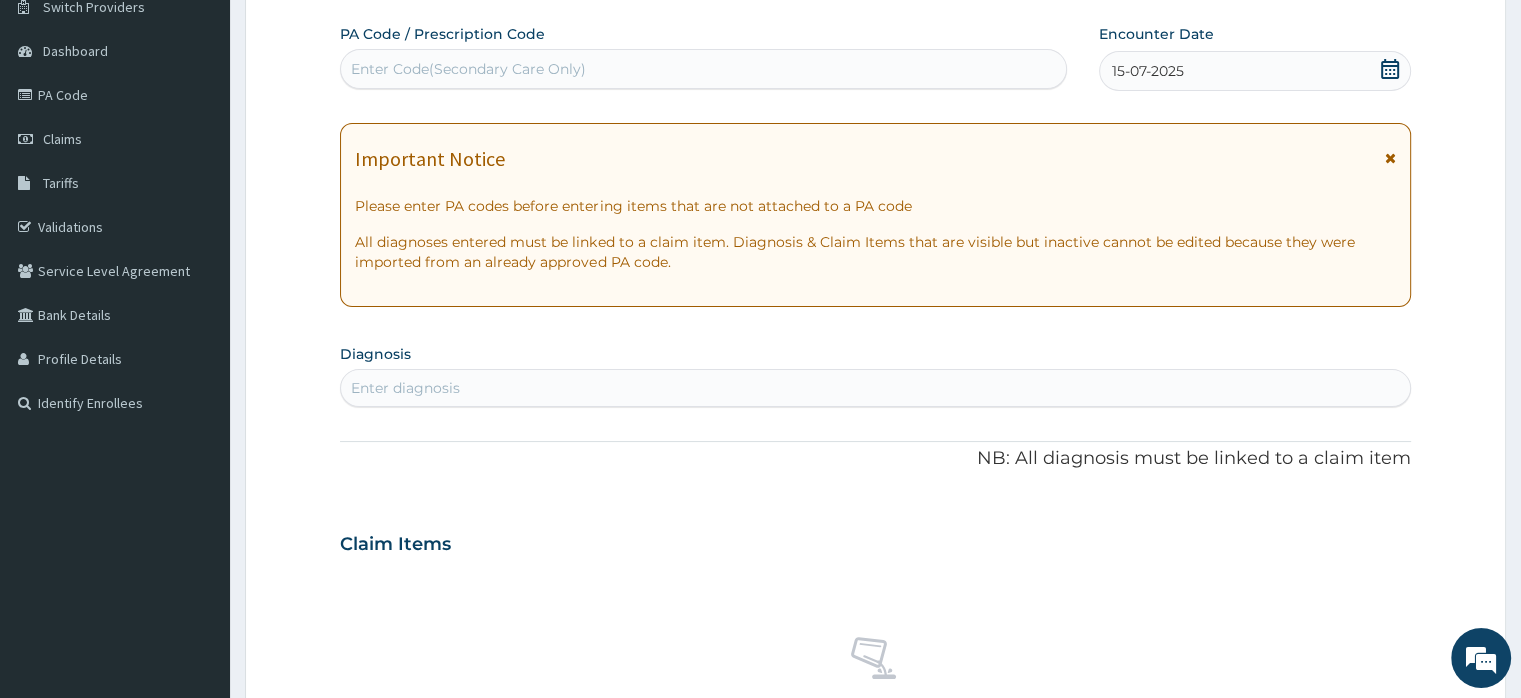 click on "Enter diagnosis" at bounding box center [405, 388] 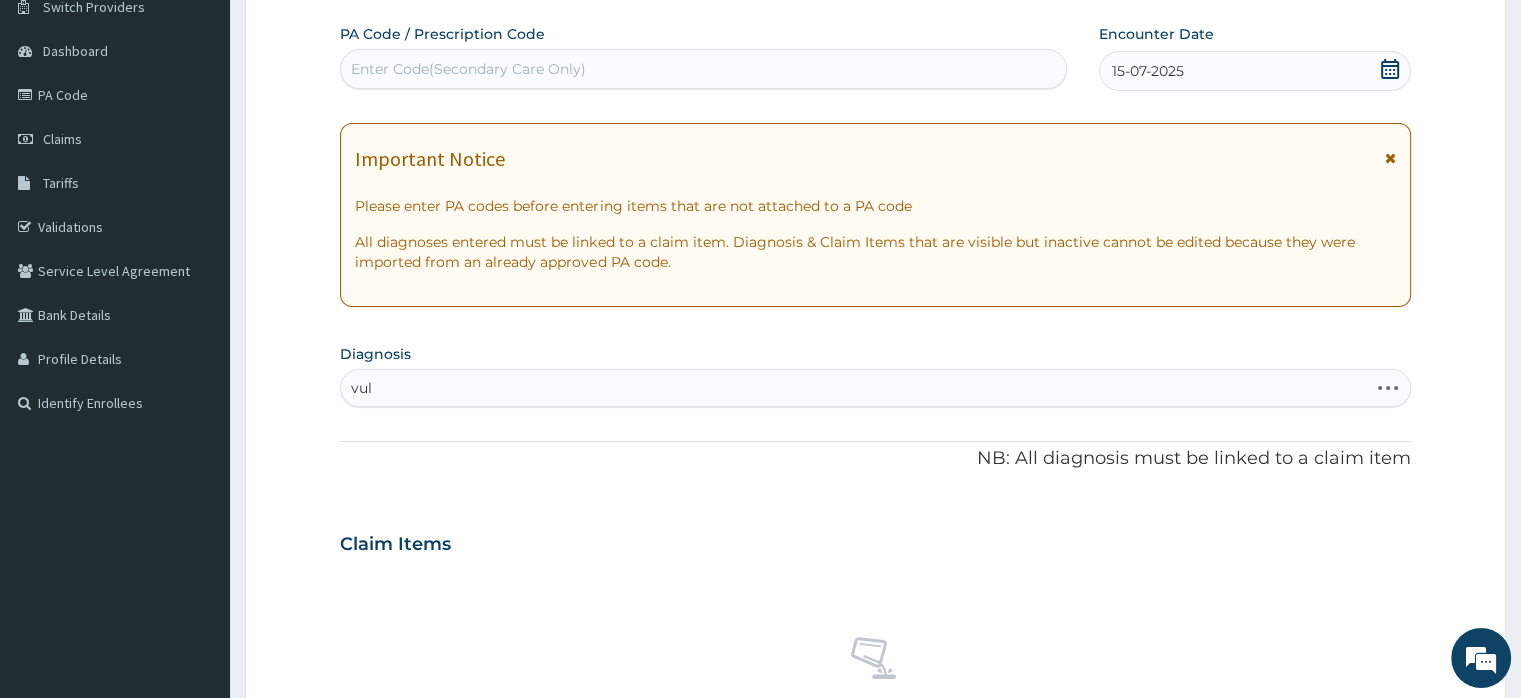type on "vulv" 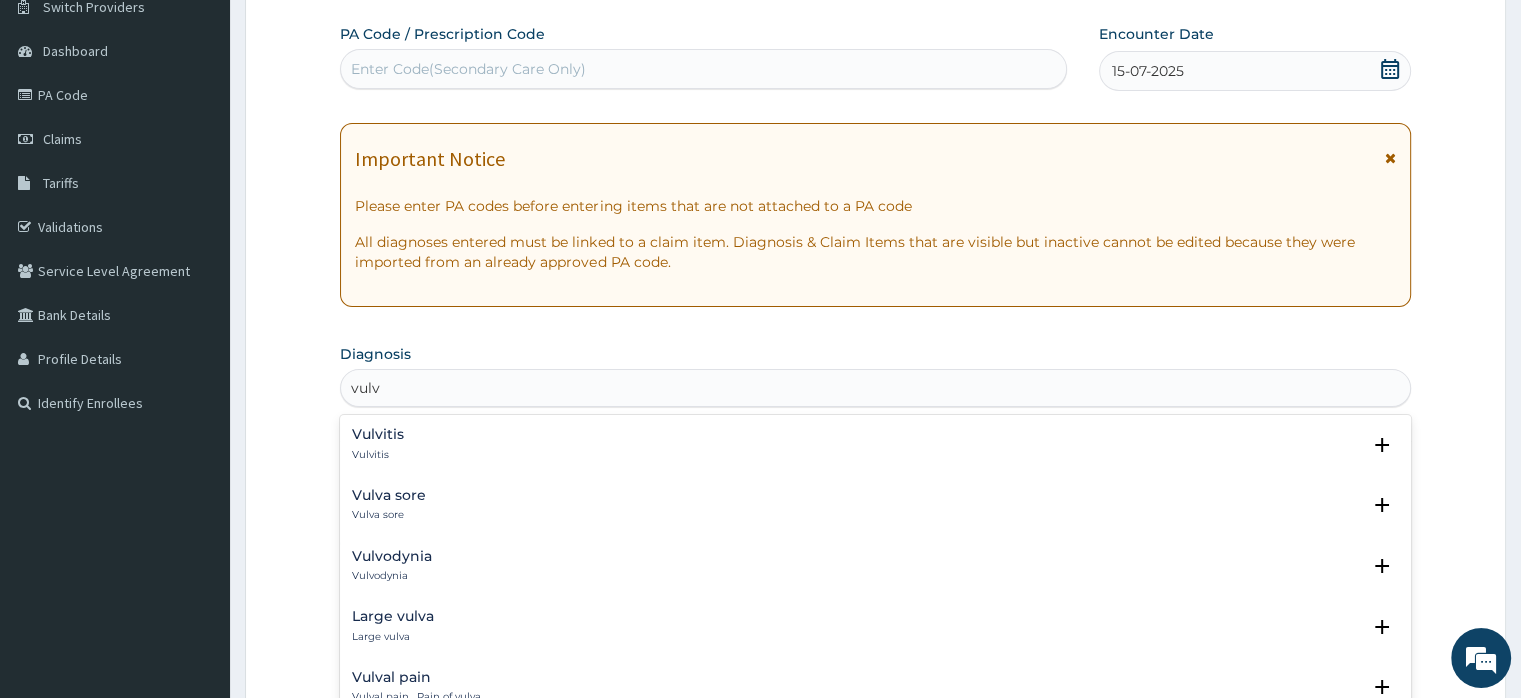 click on "Vulvitis" at bounding box center (378, 434) 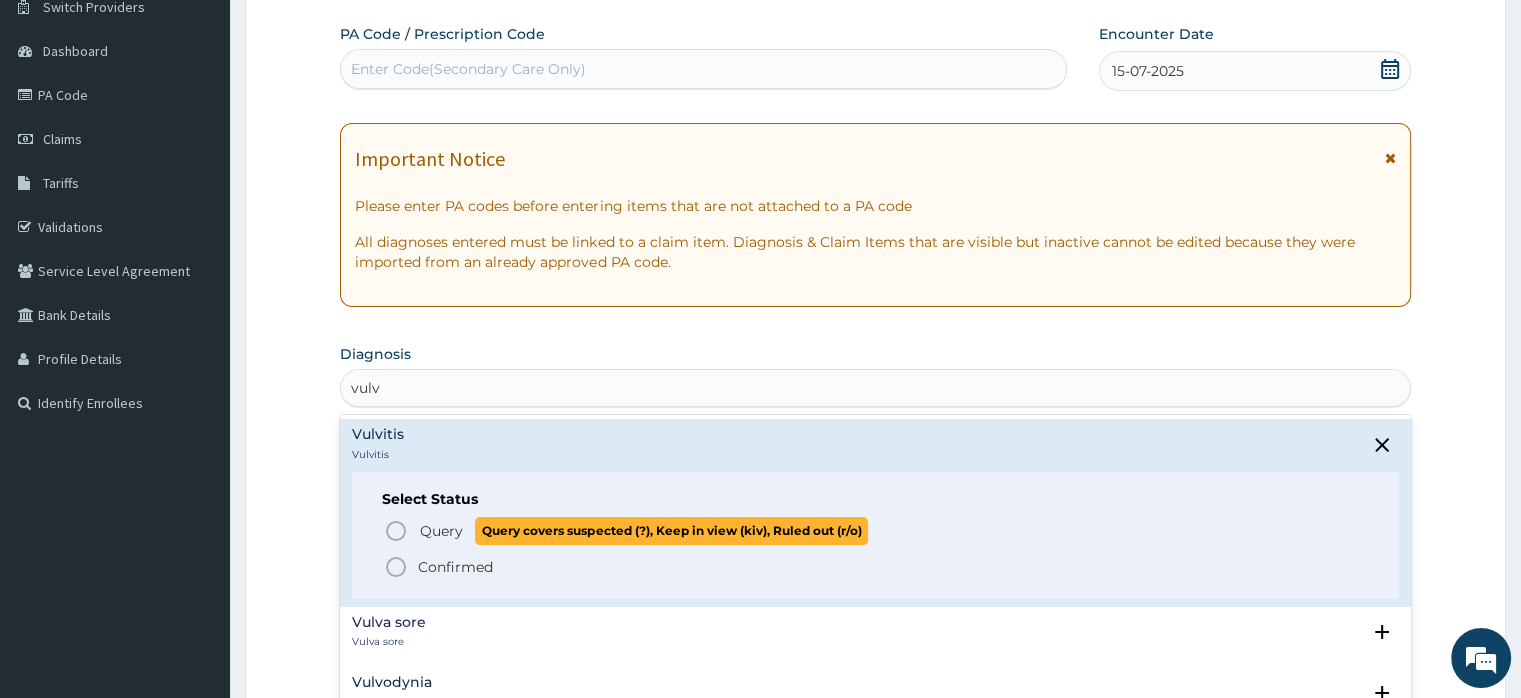 click 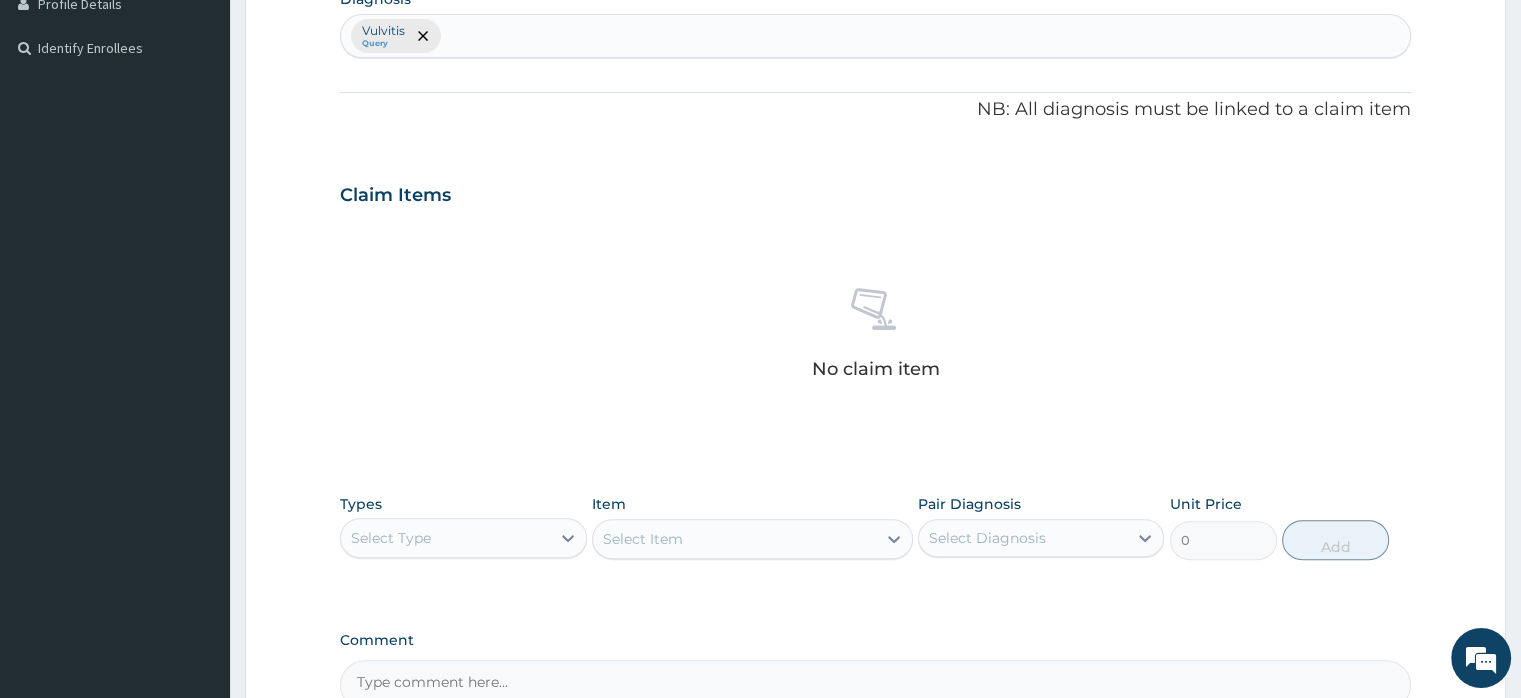 scroll, scrollTop: 529, scrollLeft: 0, axis: vertical 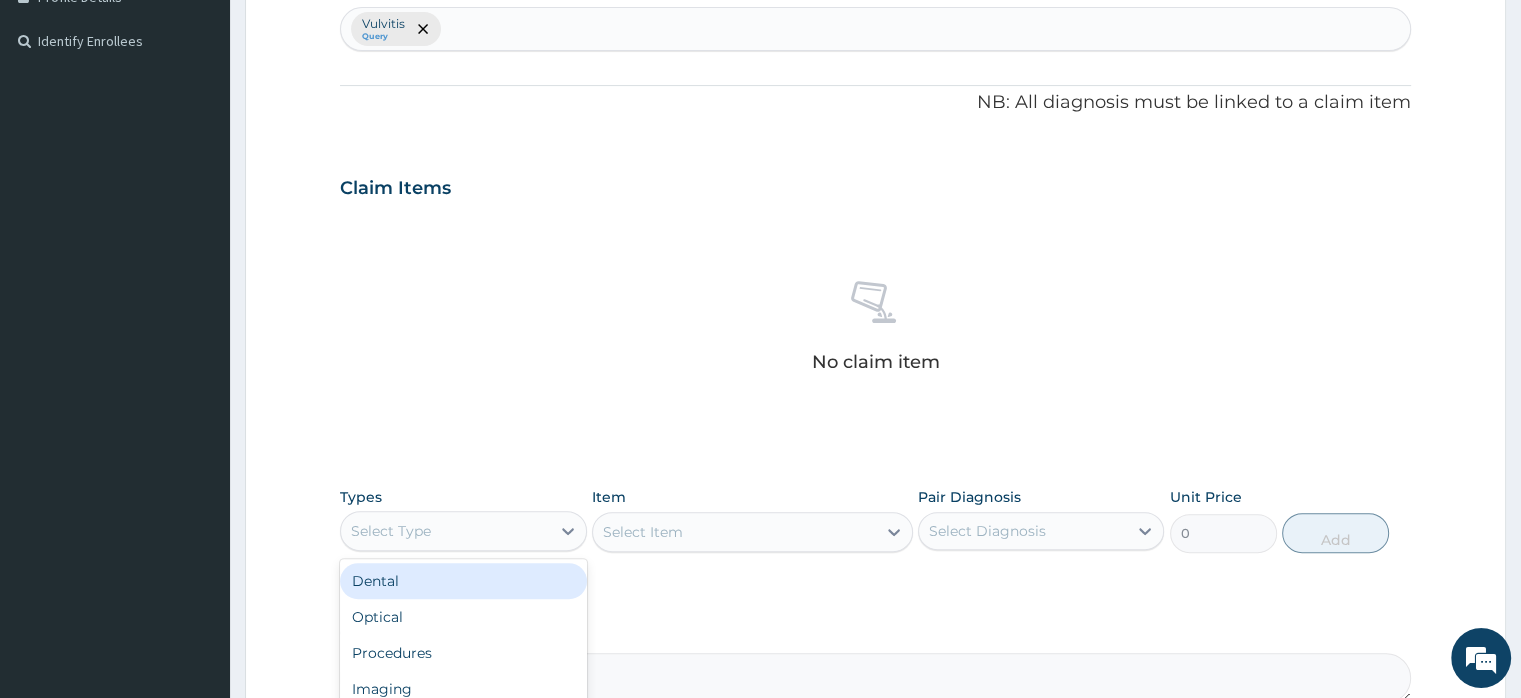 click on "Select Type" at bounding box center [445, 531] 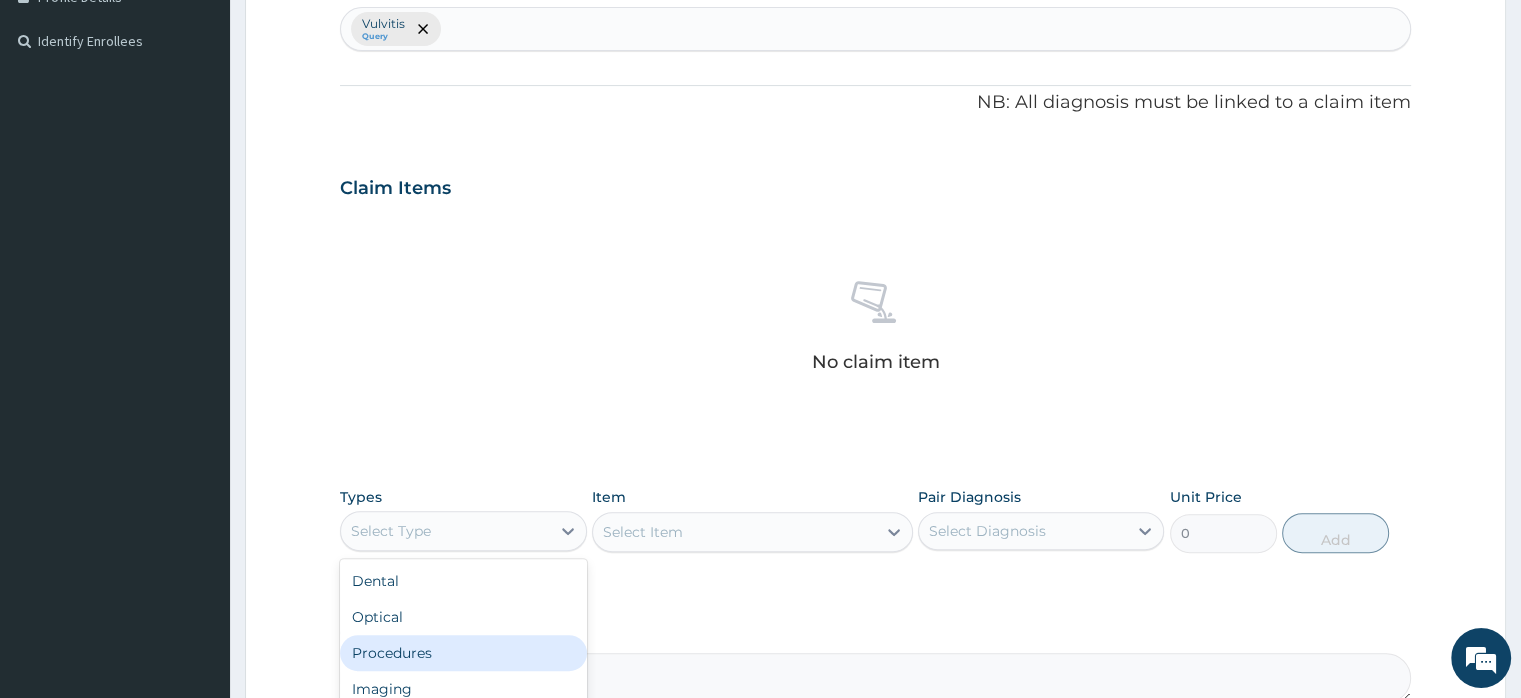click on "Procedures" at bounding box center [463, 653] 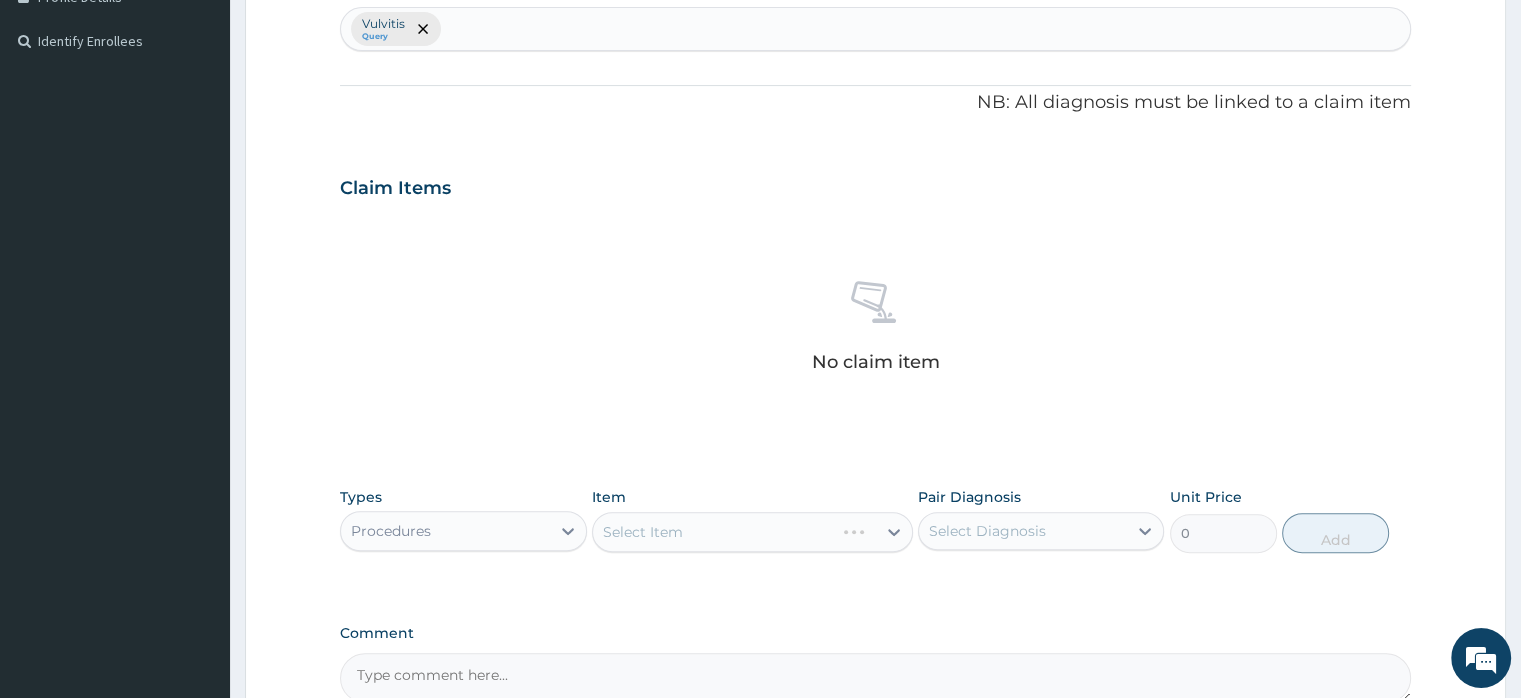click on "Select Item" at bounding box center [752, 532] 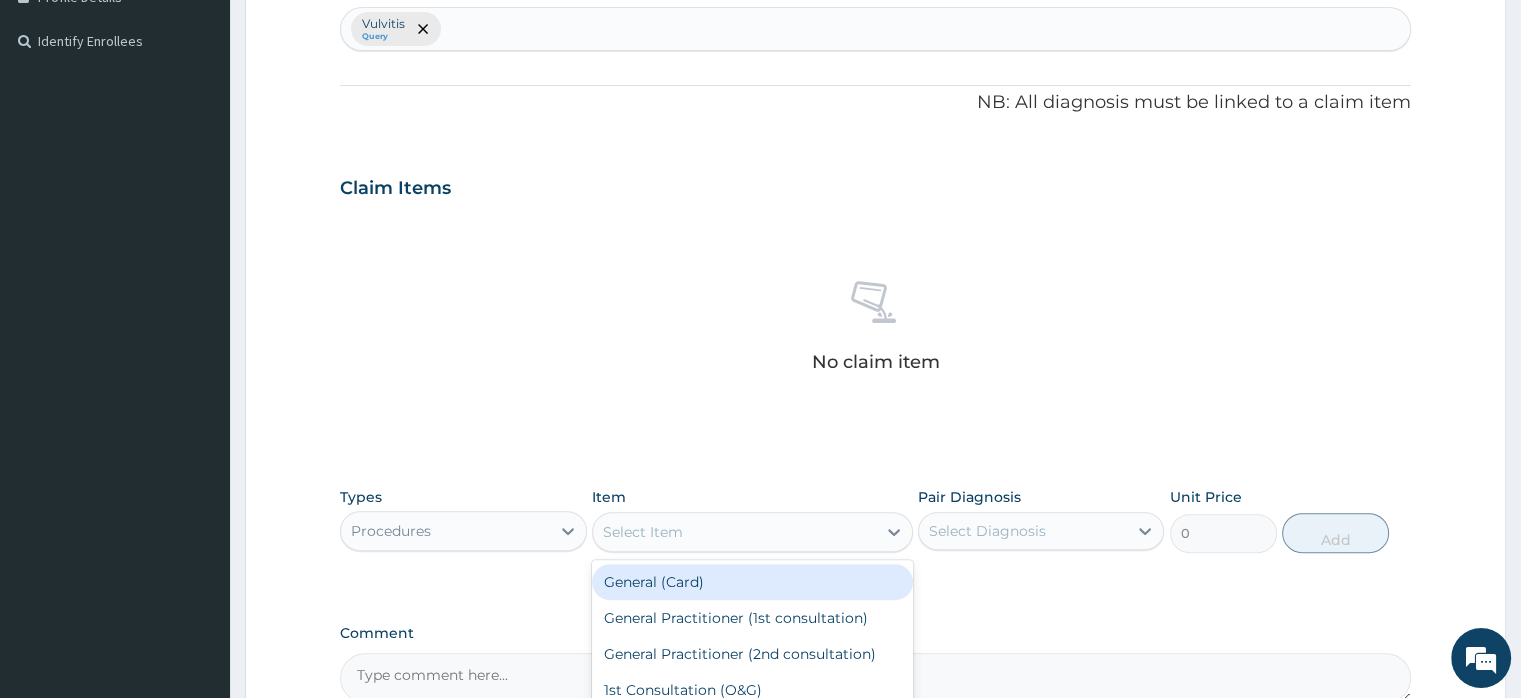 click on "Select Item" at bounding box center (734, 532) 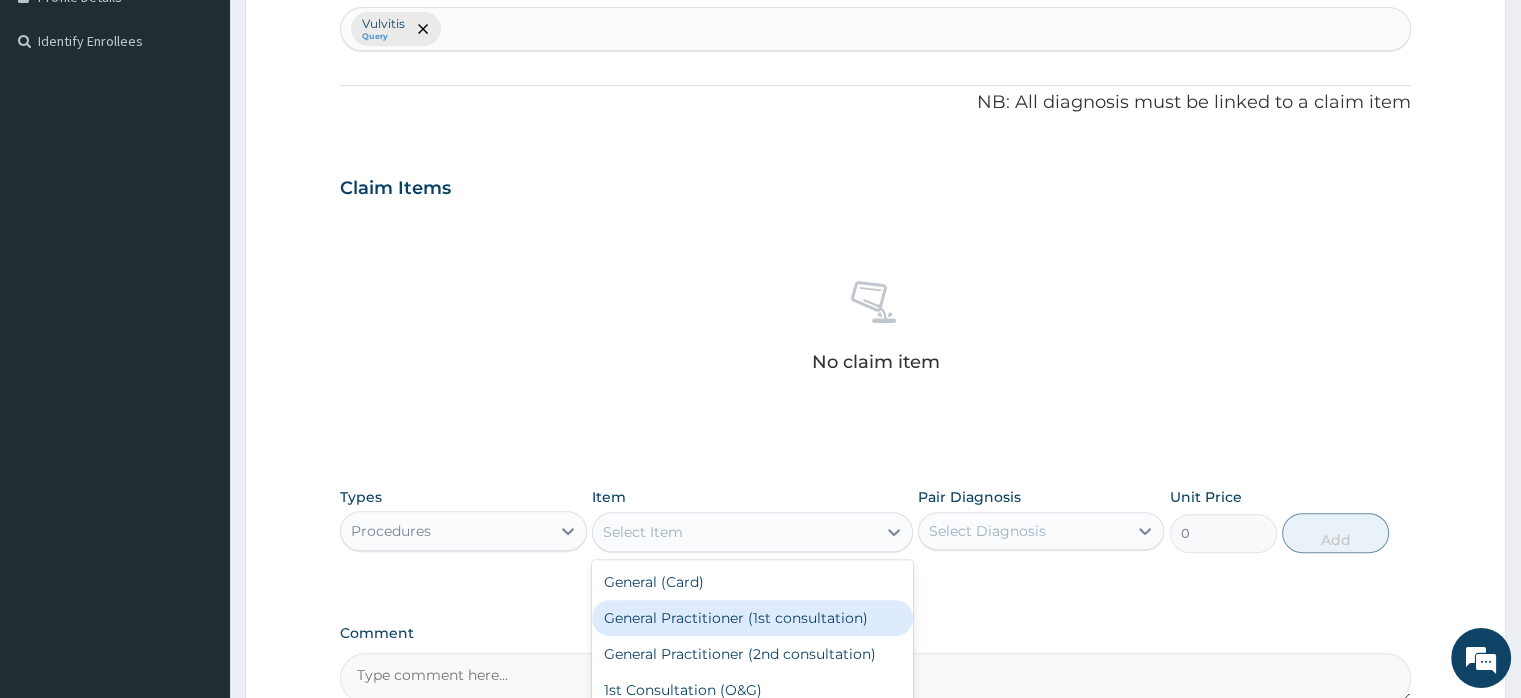 click on "General Practitioner (1st consultation)" at bounding box center (752, 618) 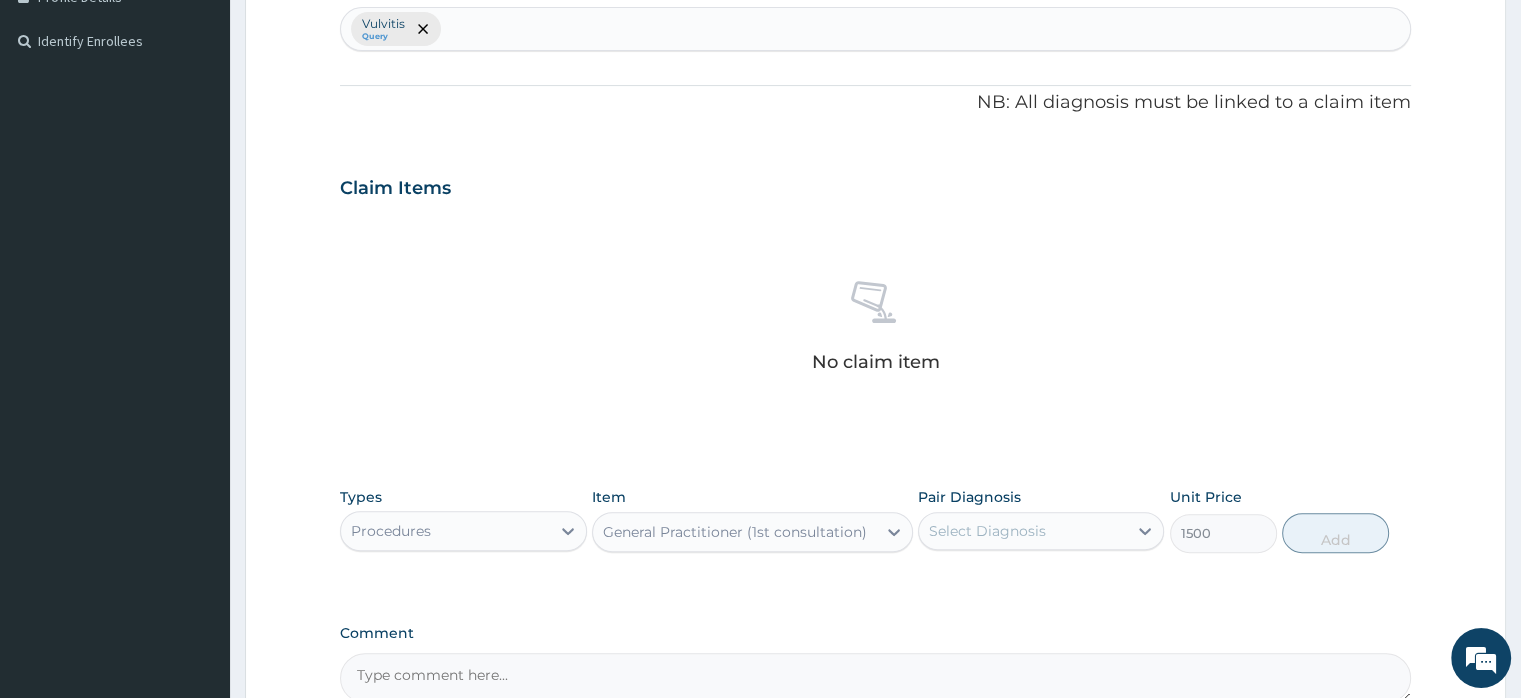 click on "Select Diagnosis" at bounding box center (987, 531) 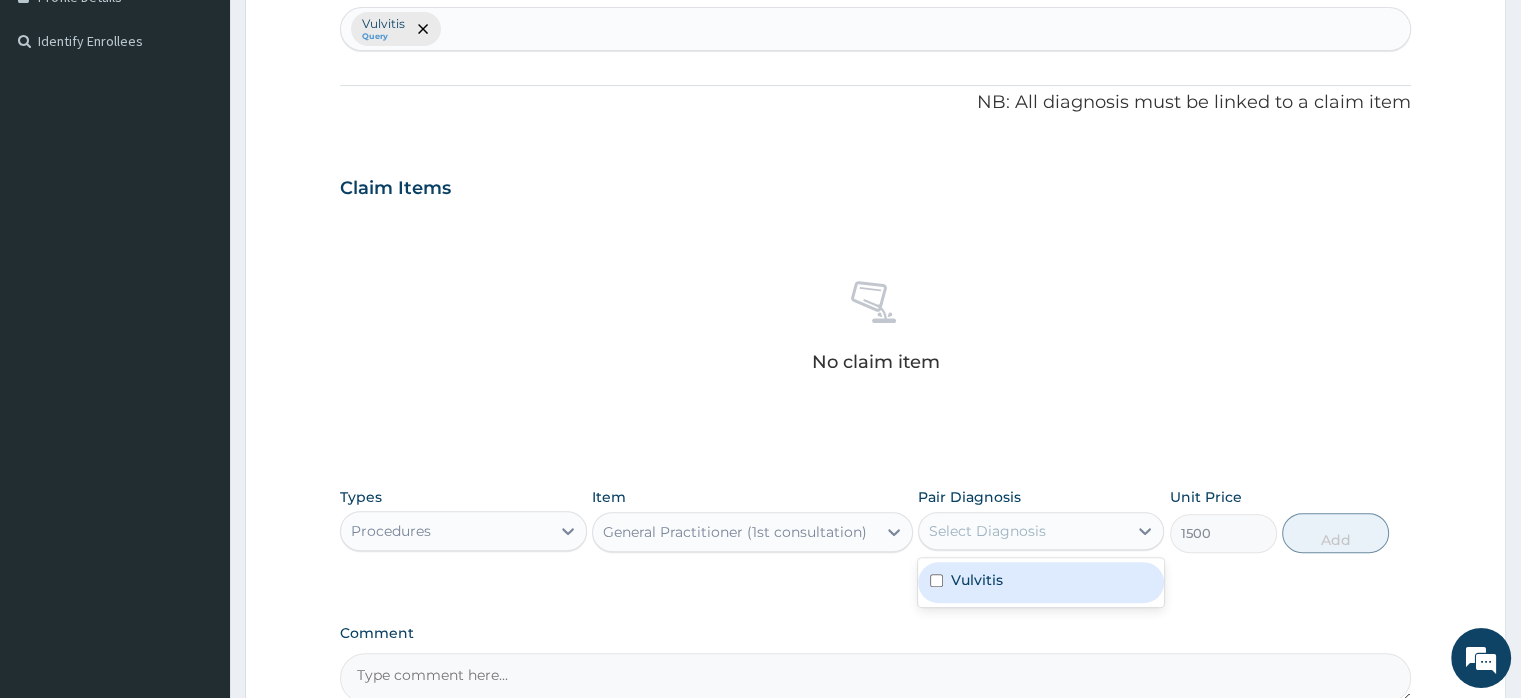click on "Vulvitis" at bounding box center [977, 580] 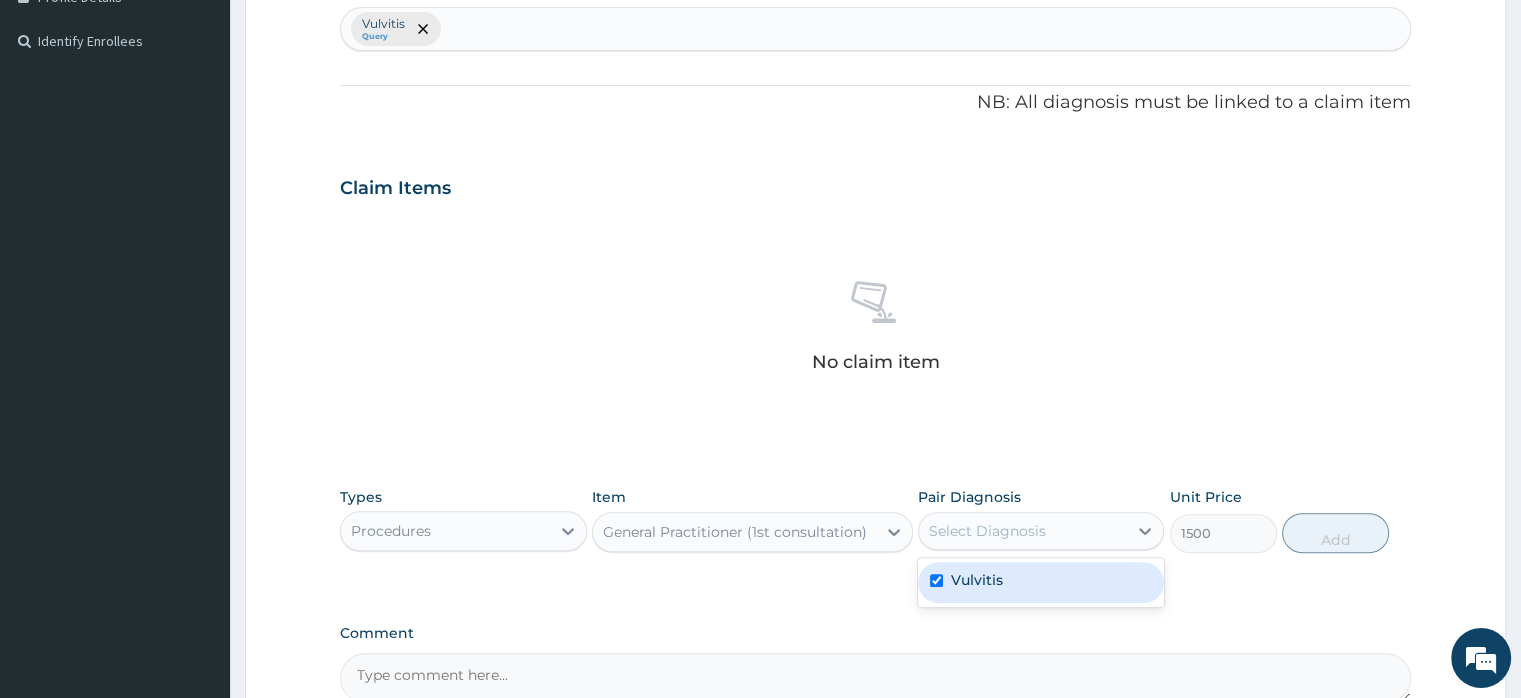 checkbox on "true" 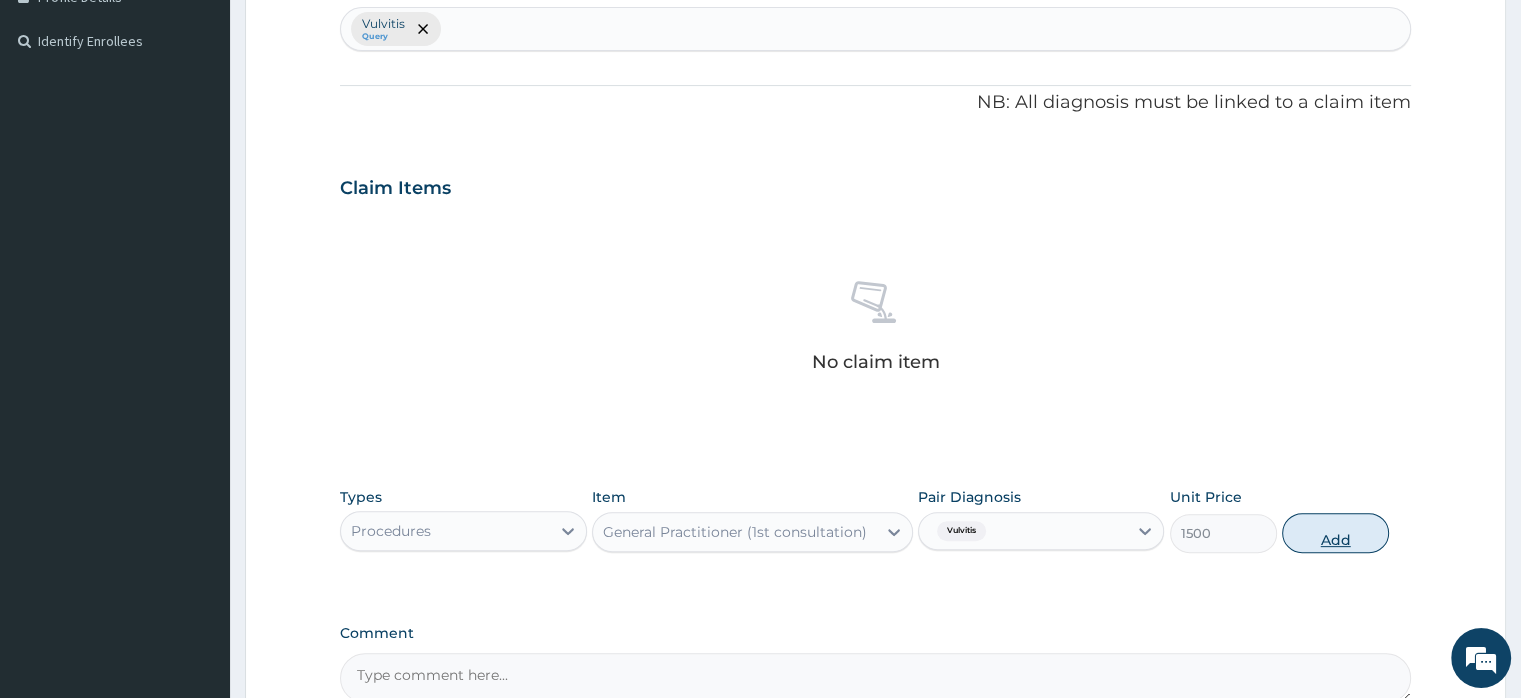 click on "Add" at bounding box center [1335, 533] 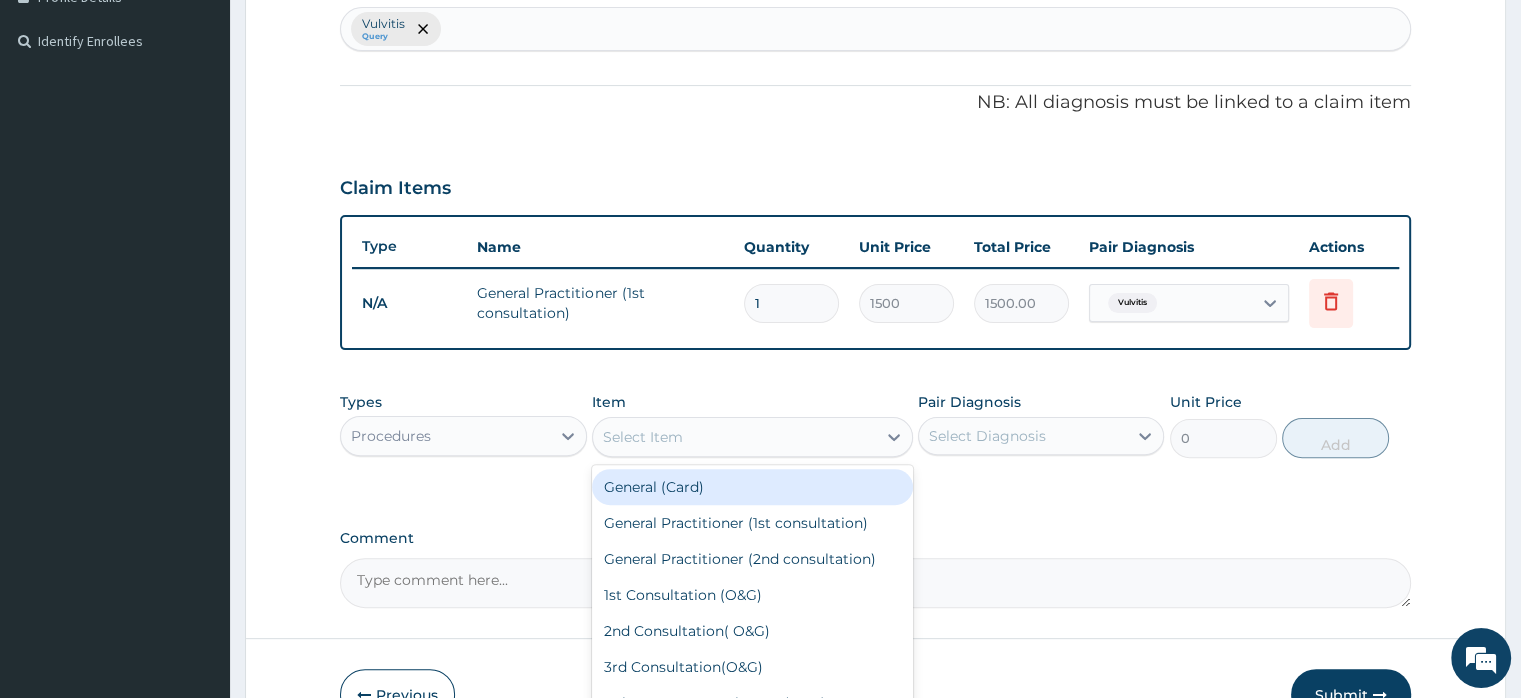 click on "Select Item" at bounding box center (643, 437) 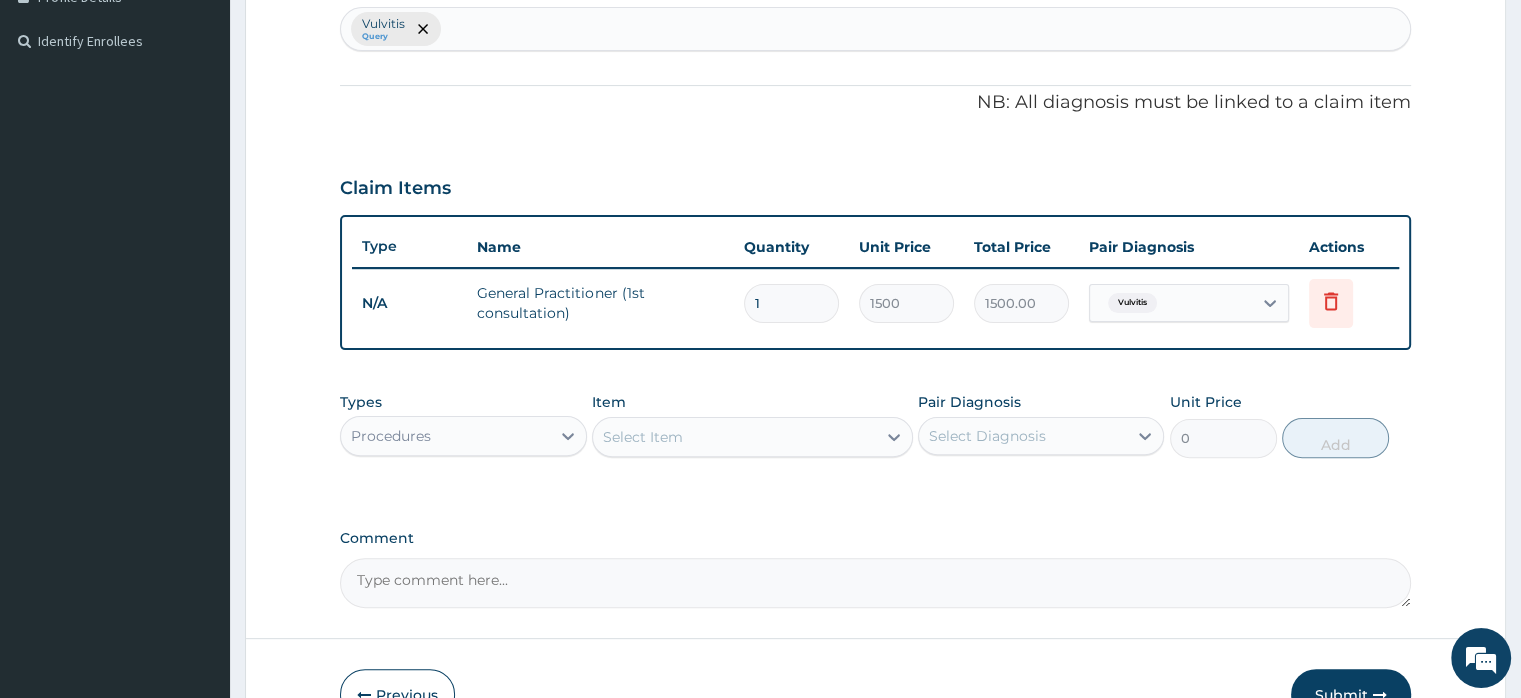 click on "Types Procedures Item Select Item Pair Diagnosis Select Diagnosis Unit Price 0 Add" at bounding box center (875, 425) 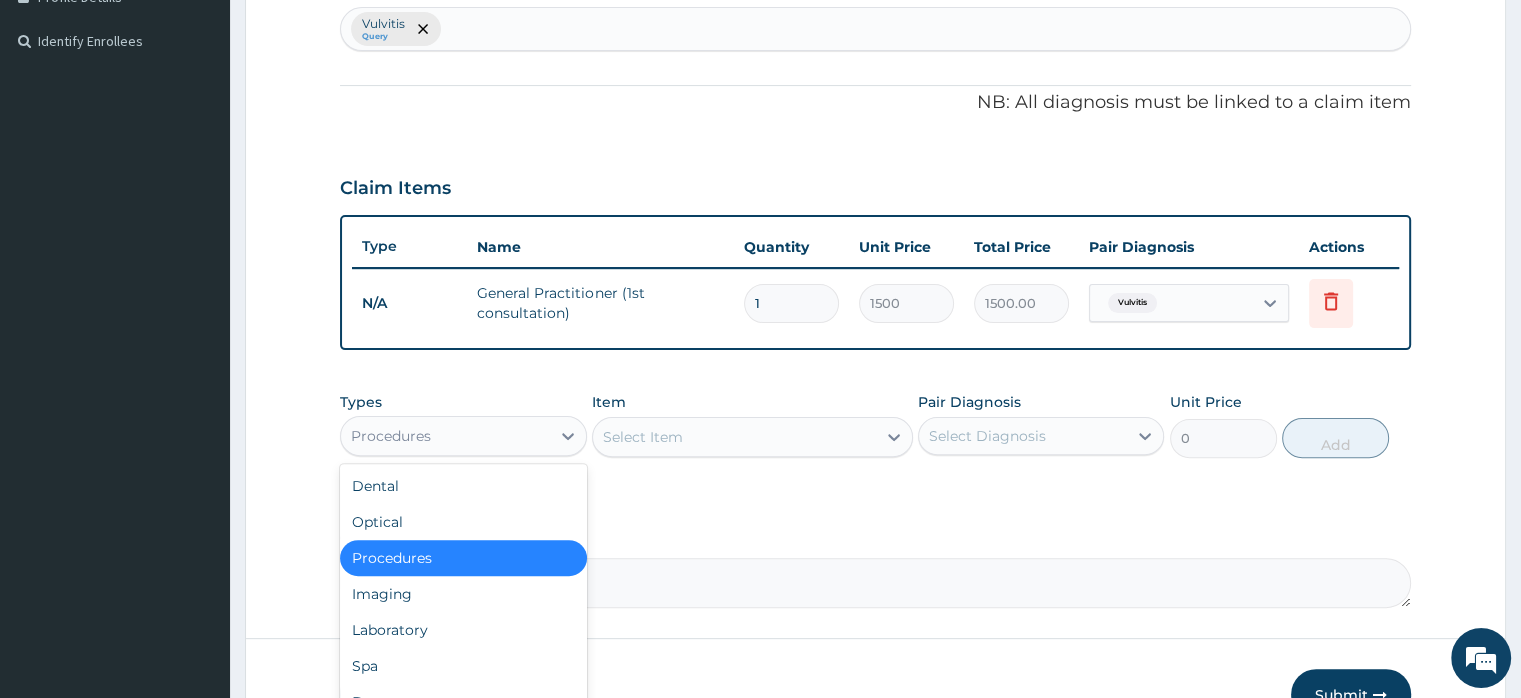 click on "Procedures" at bounding box center [445, 436] 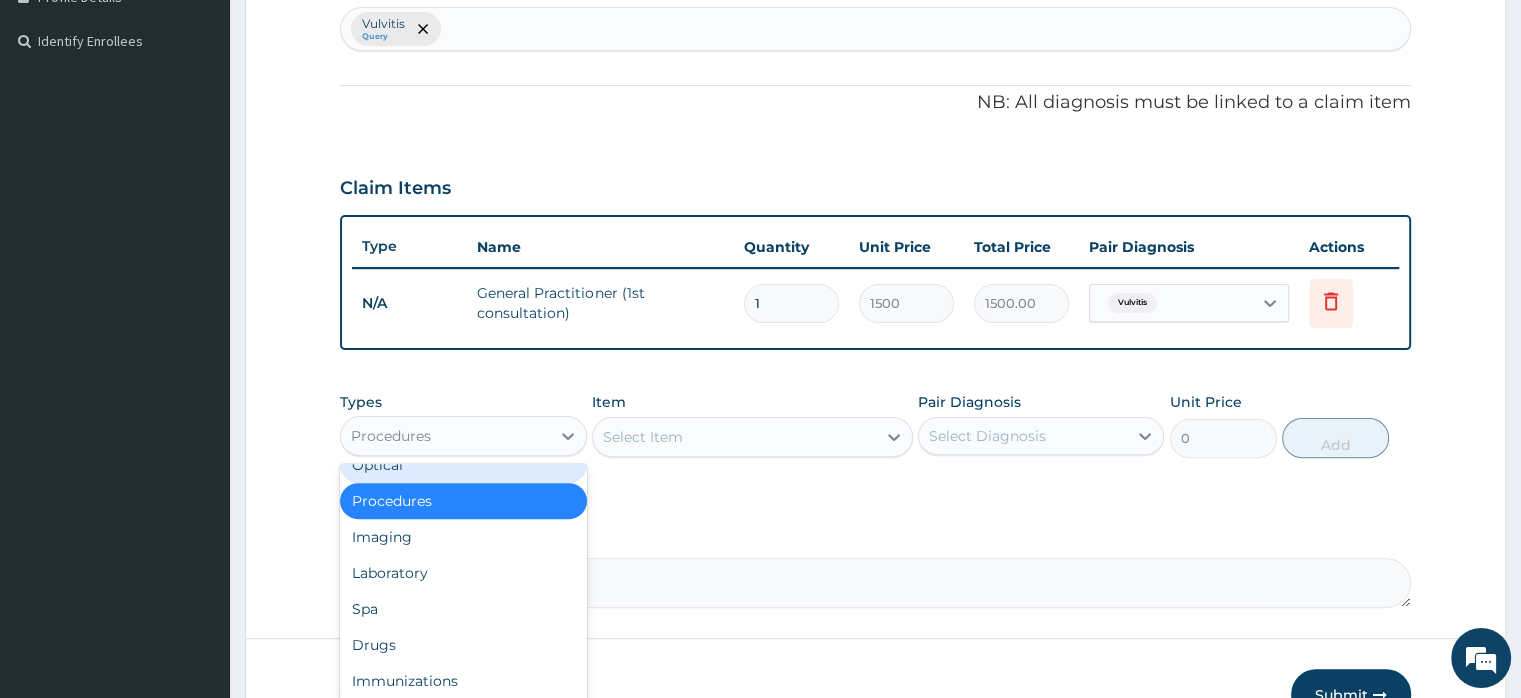 scroll, scrollTop: 68, scrollLeft: 0, axis: vertical 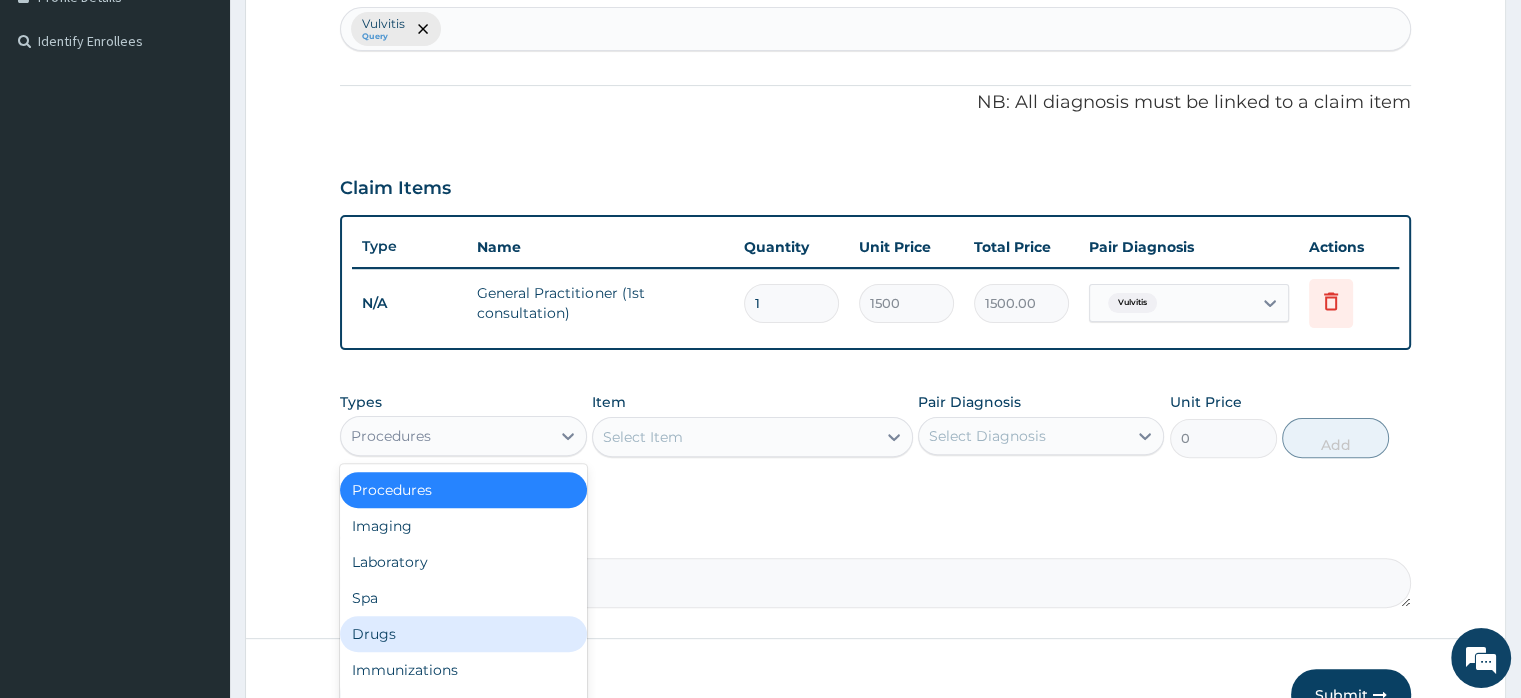 click on "Drugs" at bounding box center (463, 634) 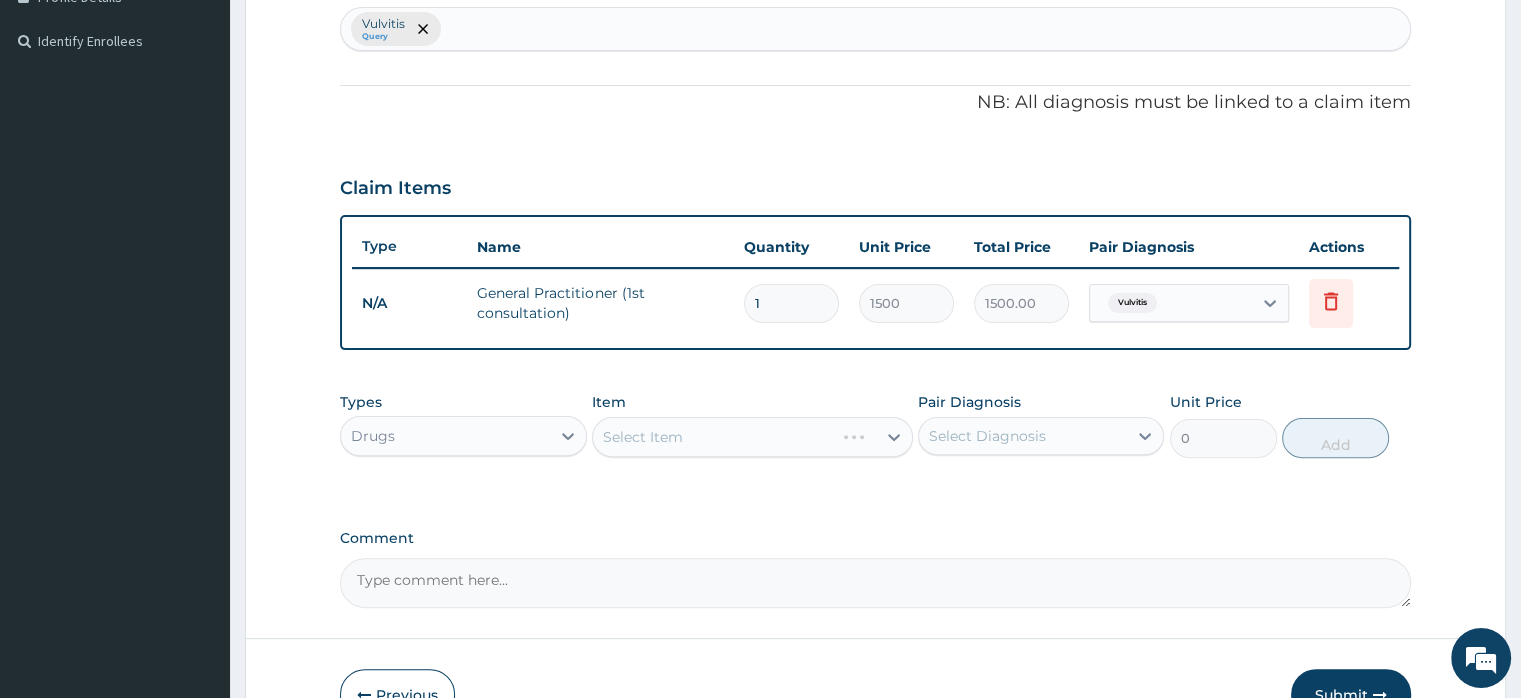 click on "Select Item" at bounding box center [752, 437] 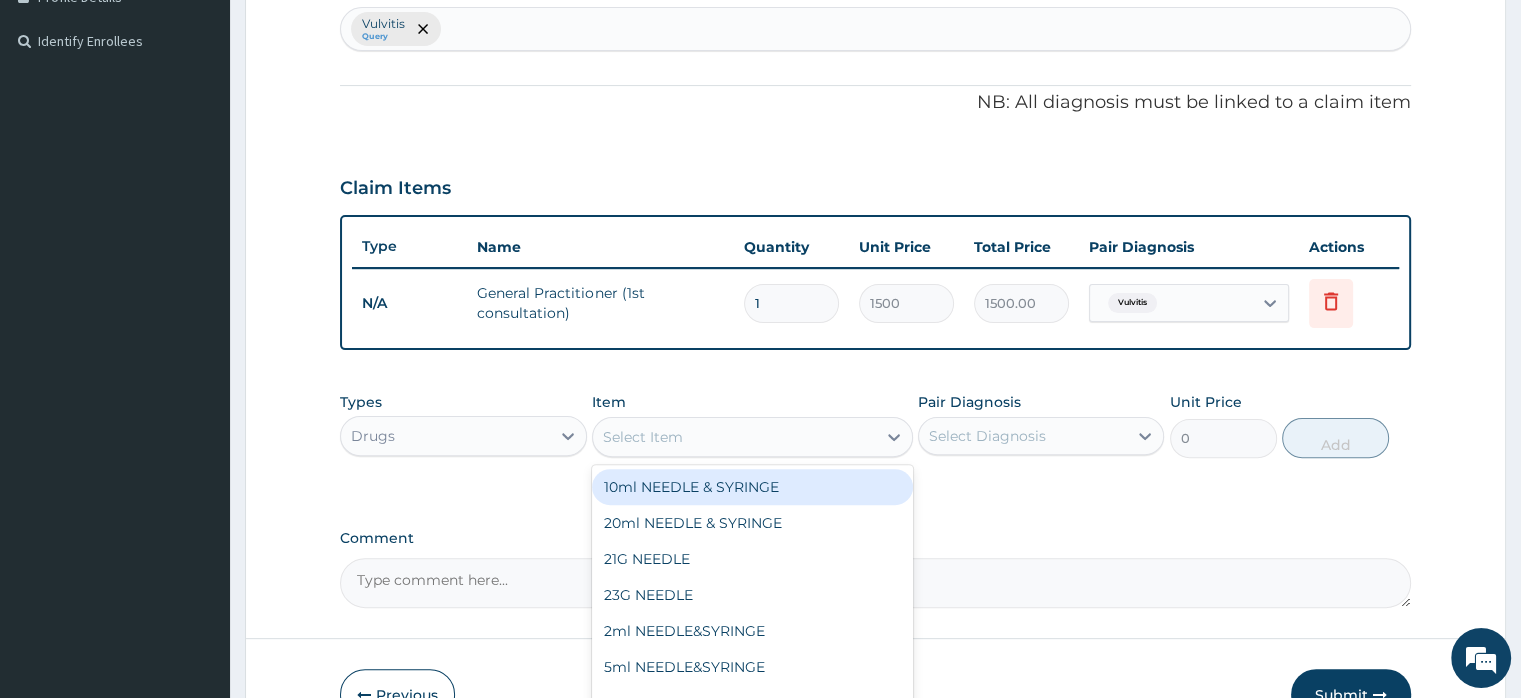 click on "Select Item" at bounding box center [643, 437] 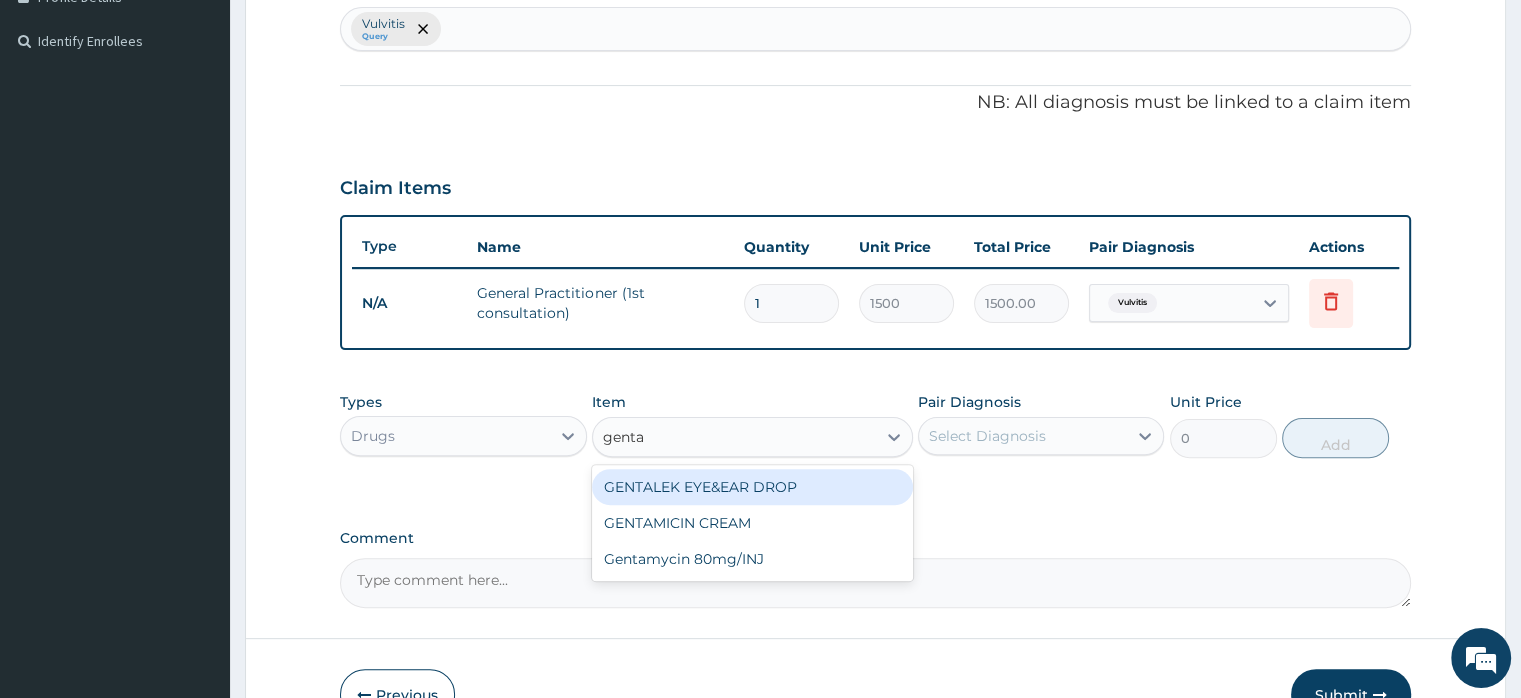 type on "gentam" 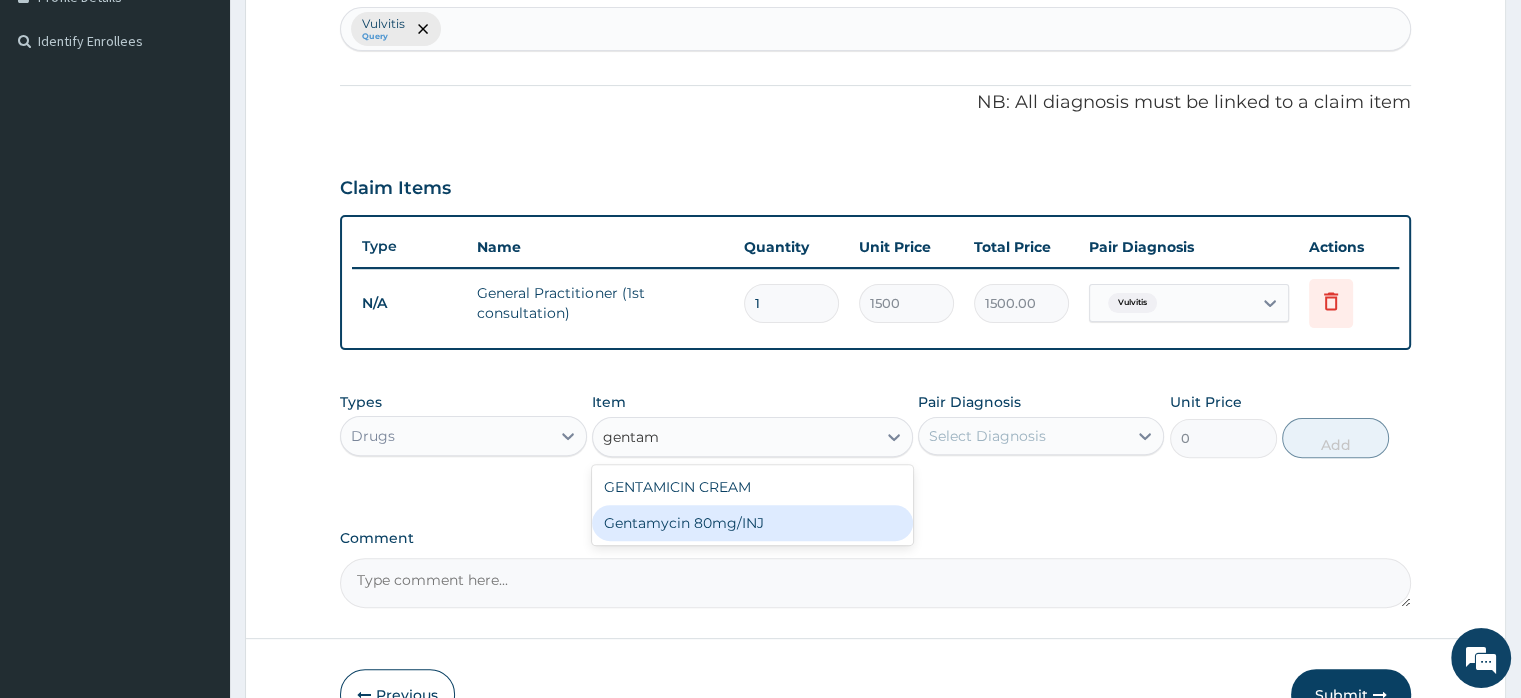 click on "Gentamycin 80mg/INJ" at bounding box center (752, 523) 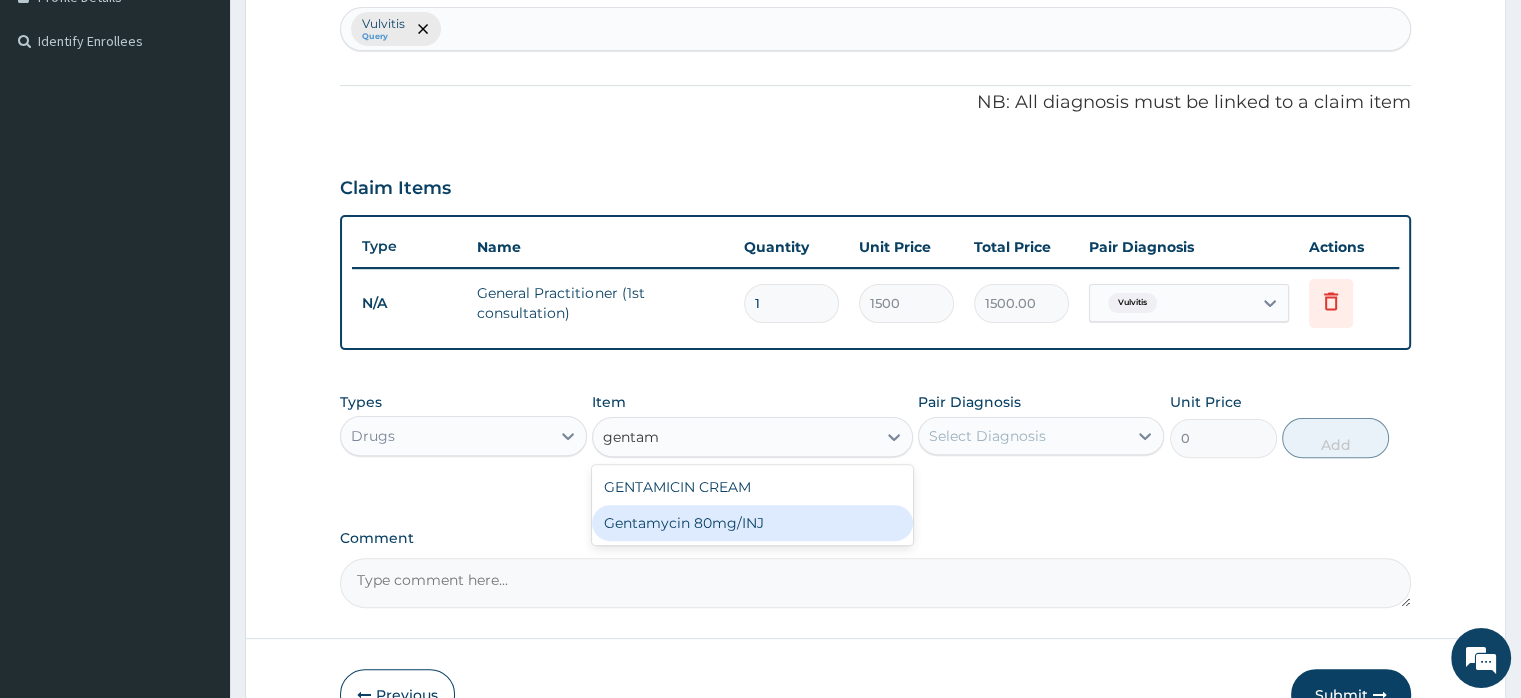 type 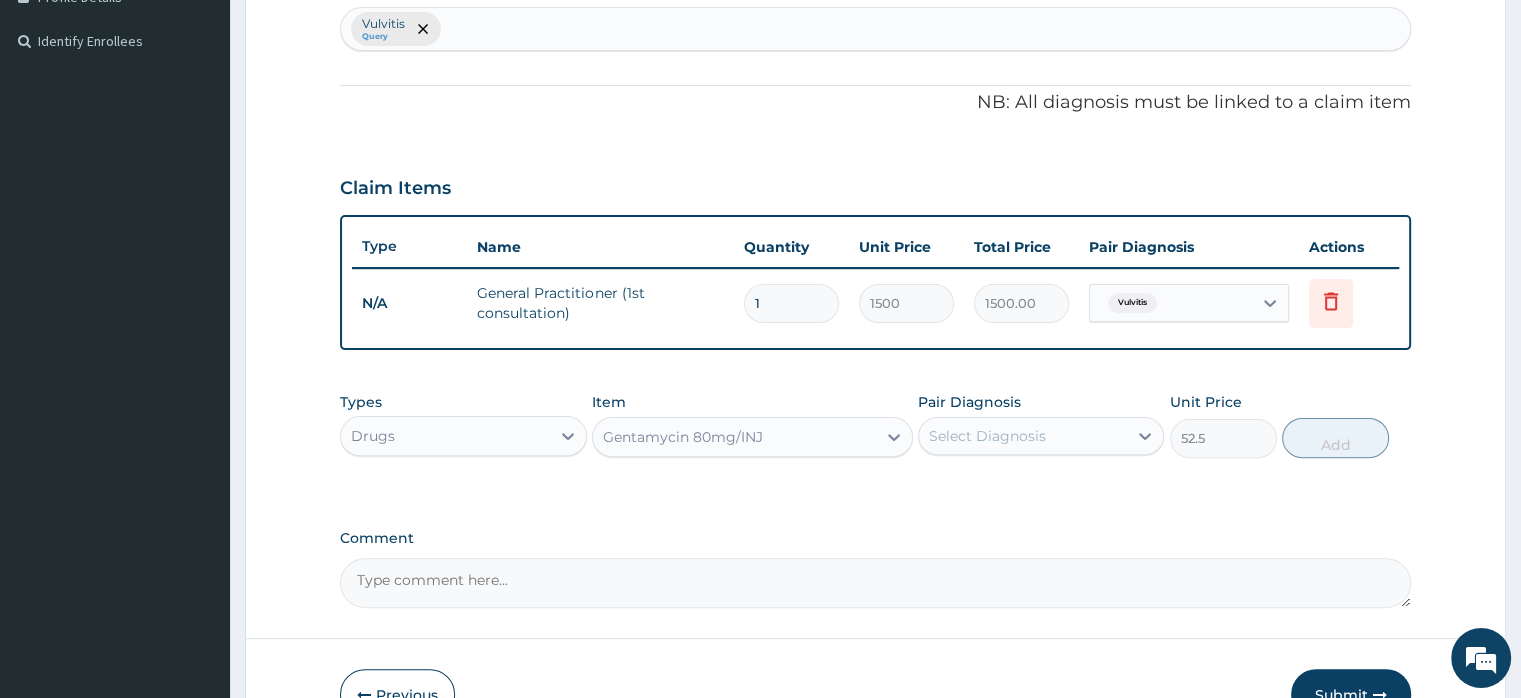 click on "Select Diagnosis" at bounding box center (987, 436) 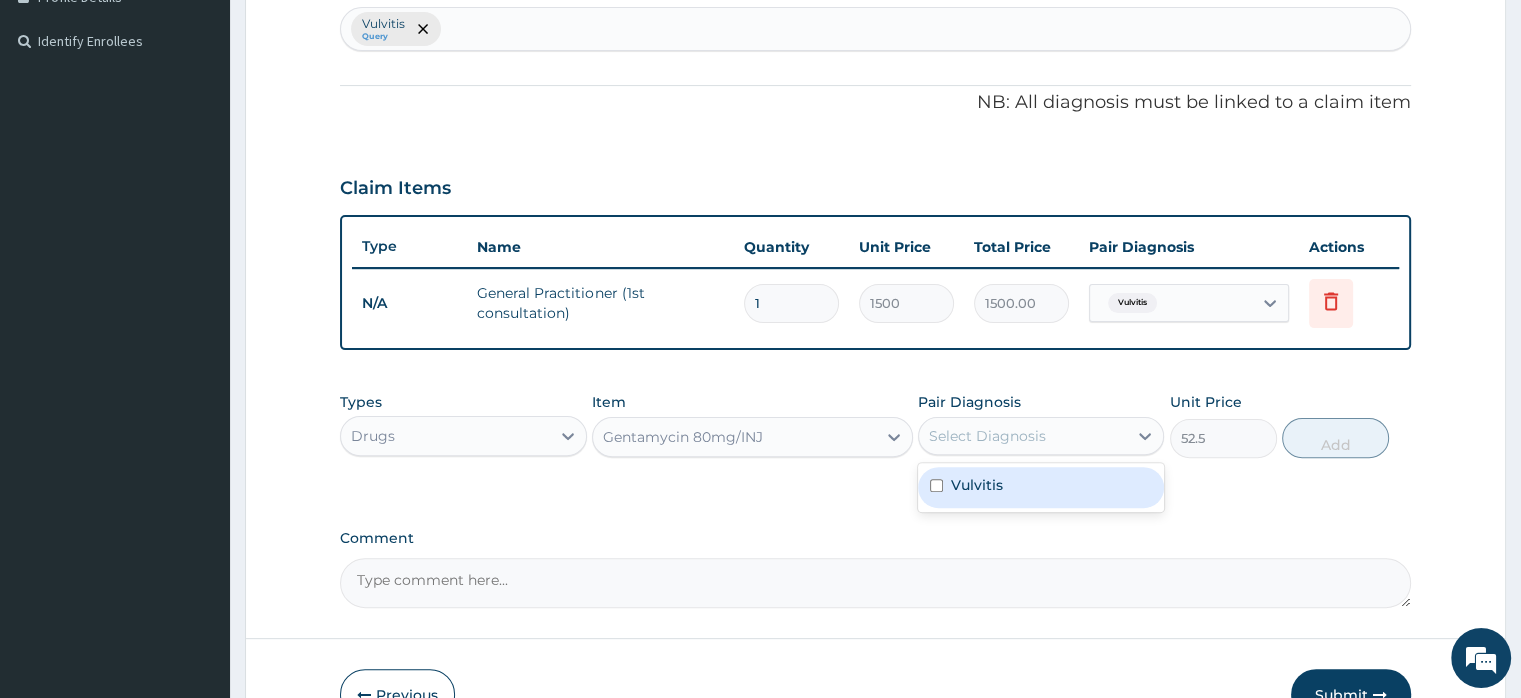 click on "Vulvitis" at bounding box center [977, 485] 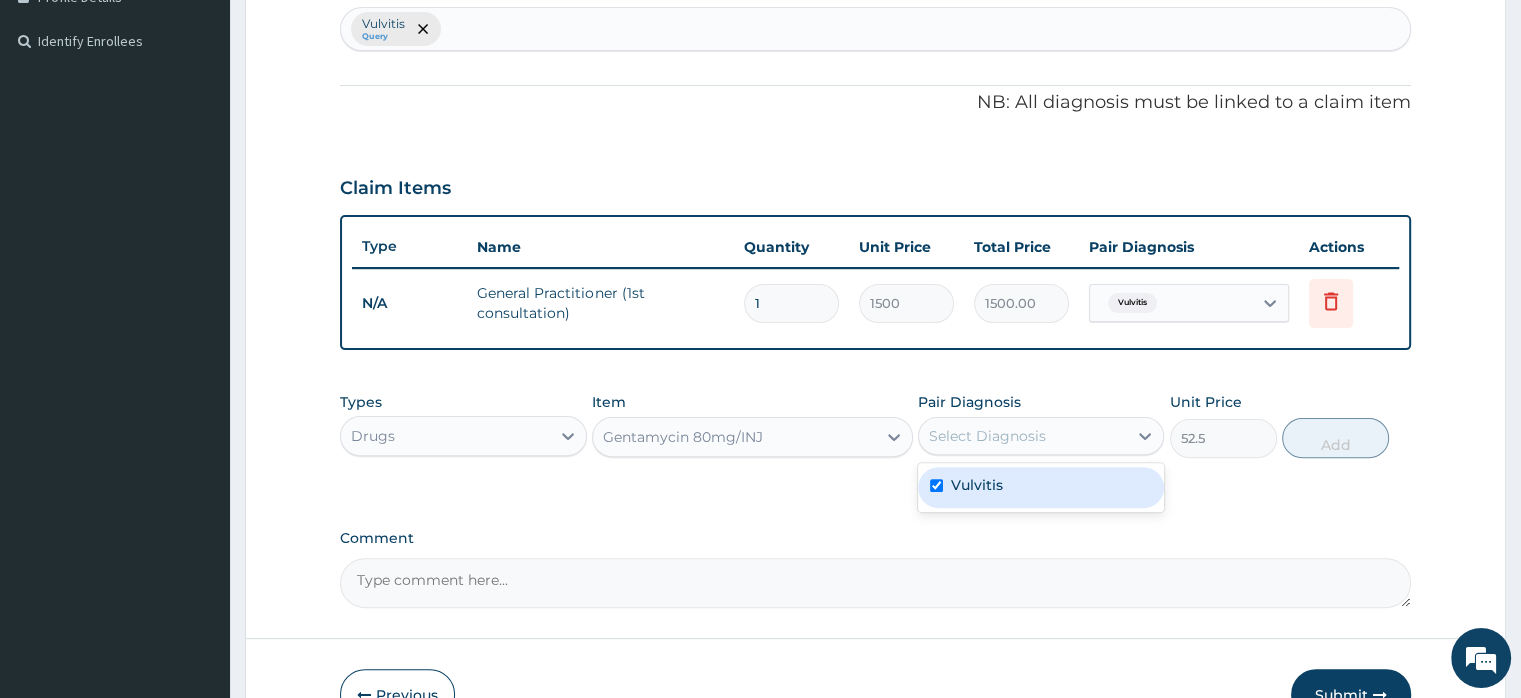 checkbox on "true" 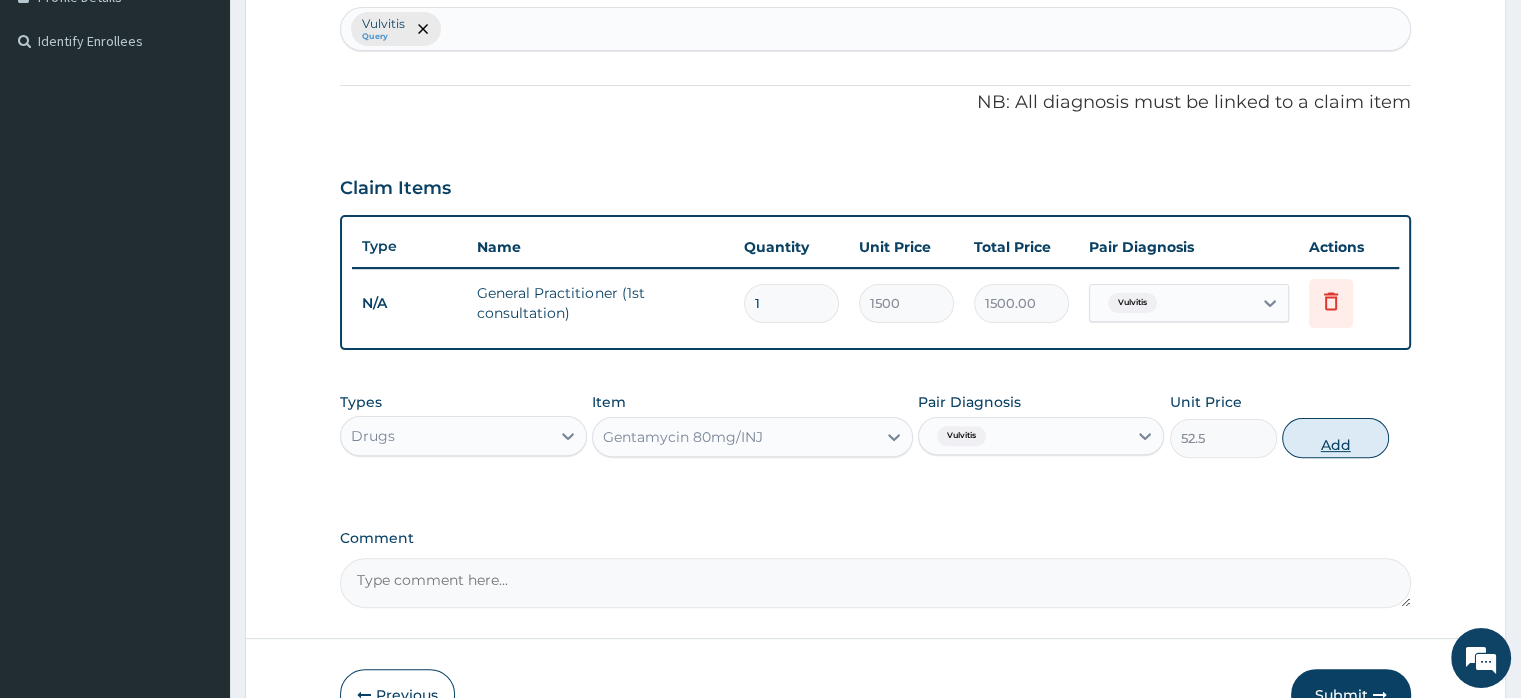 click on "Add" at bounding box center [1335, 438] 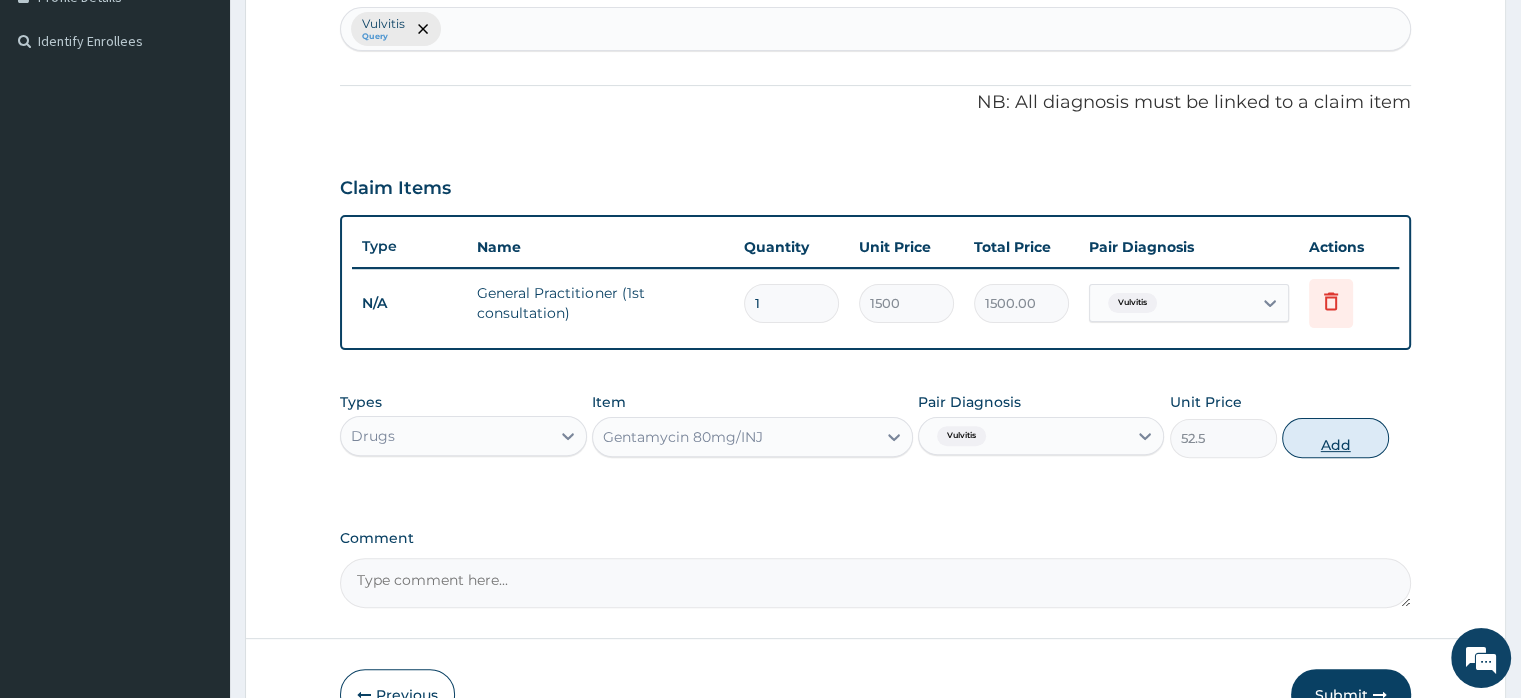 type on "0" 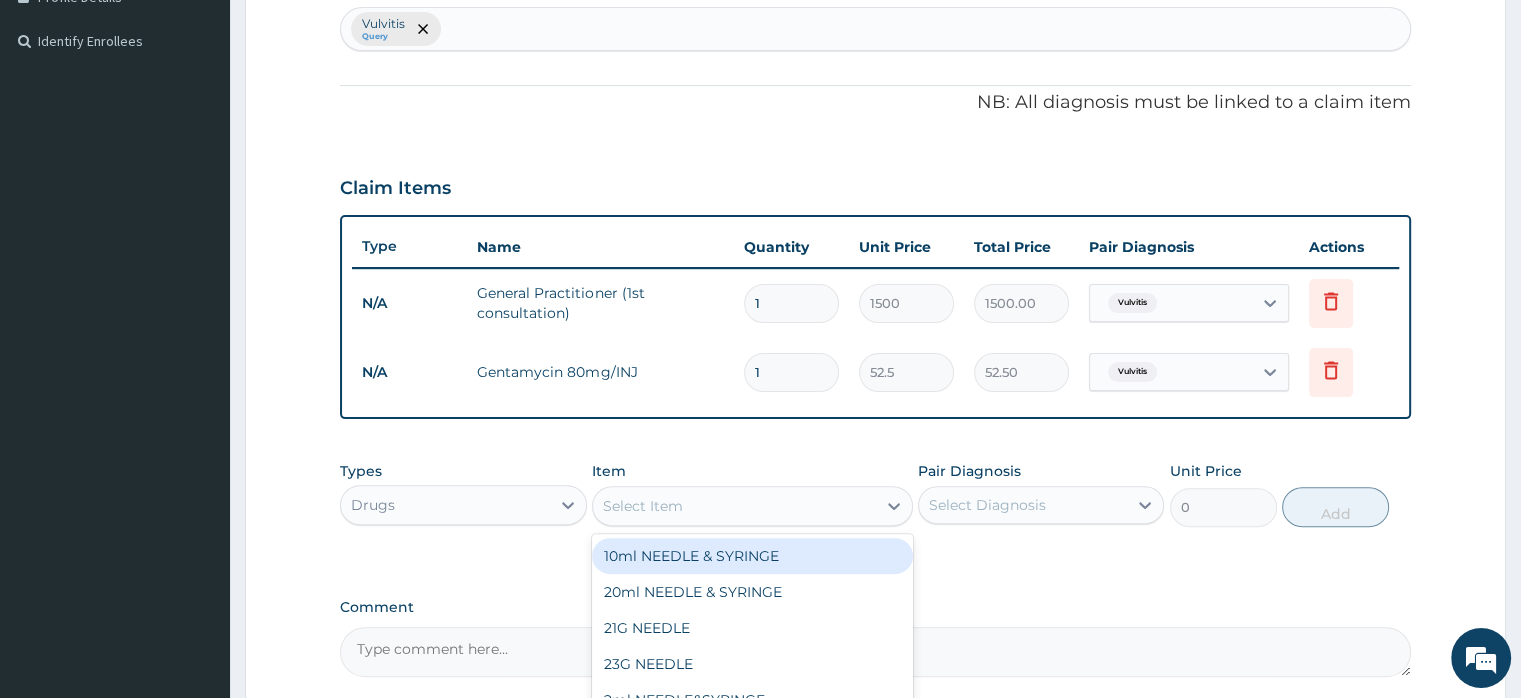click on "Select Item" at bounding box center [643, 506] 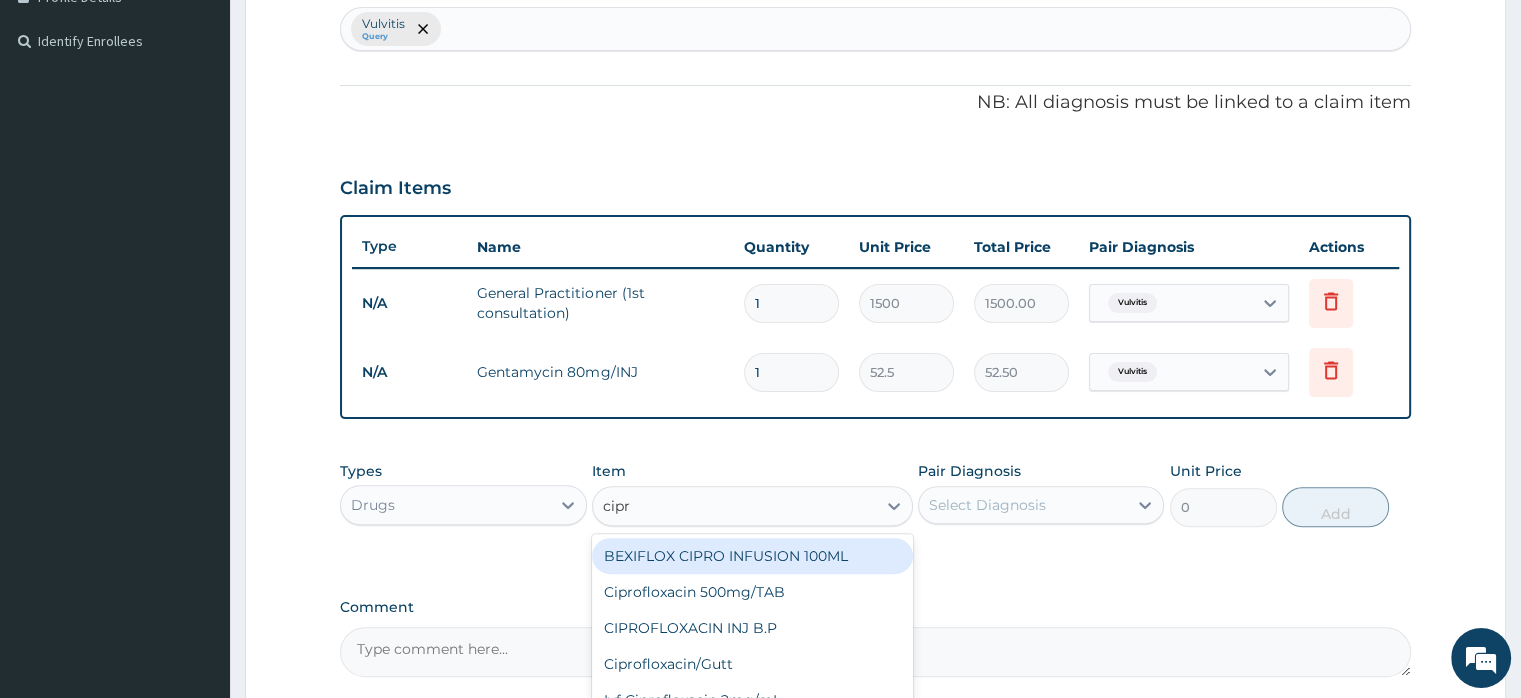 type on "cipro" 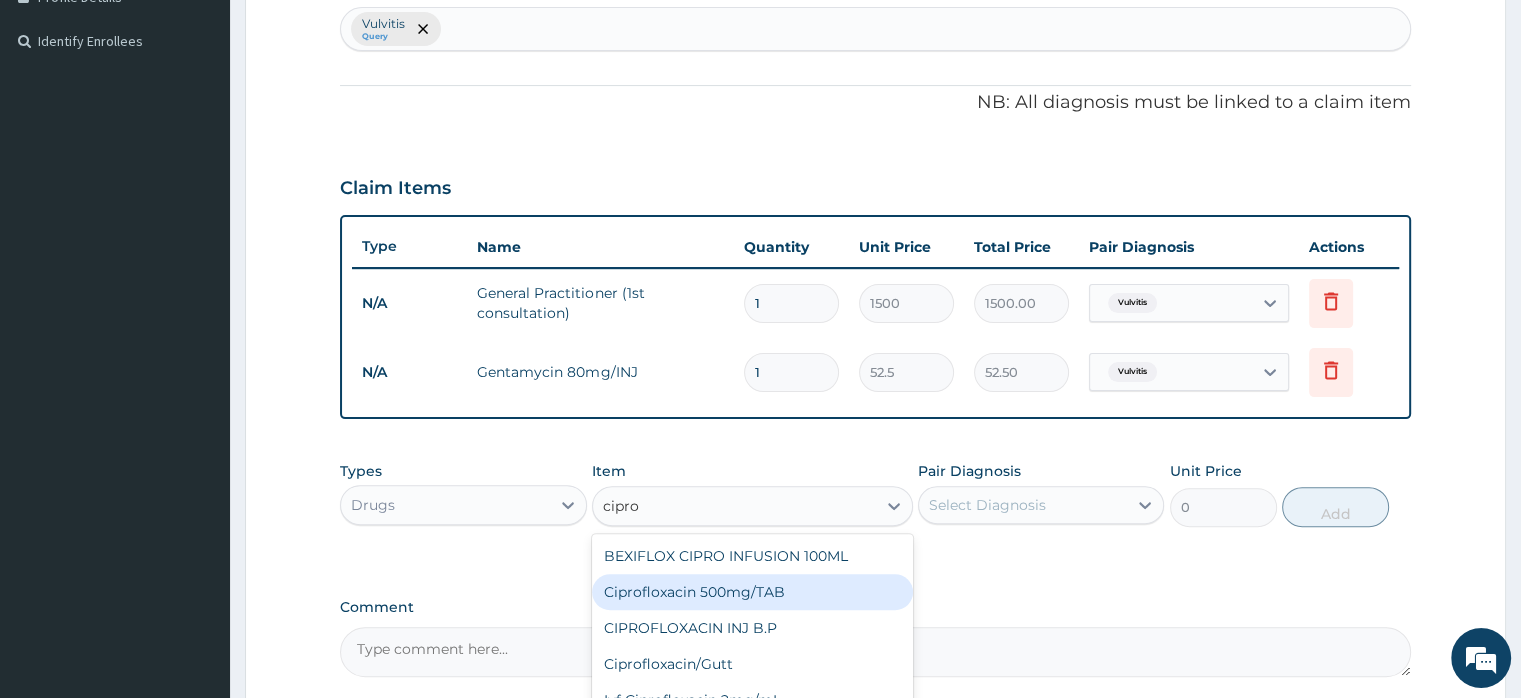click on "Ciprofloxacin 500mg/TAB" at bounding box center (752, 592) 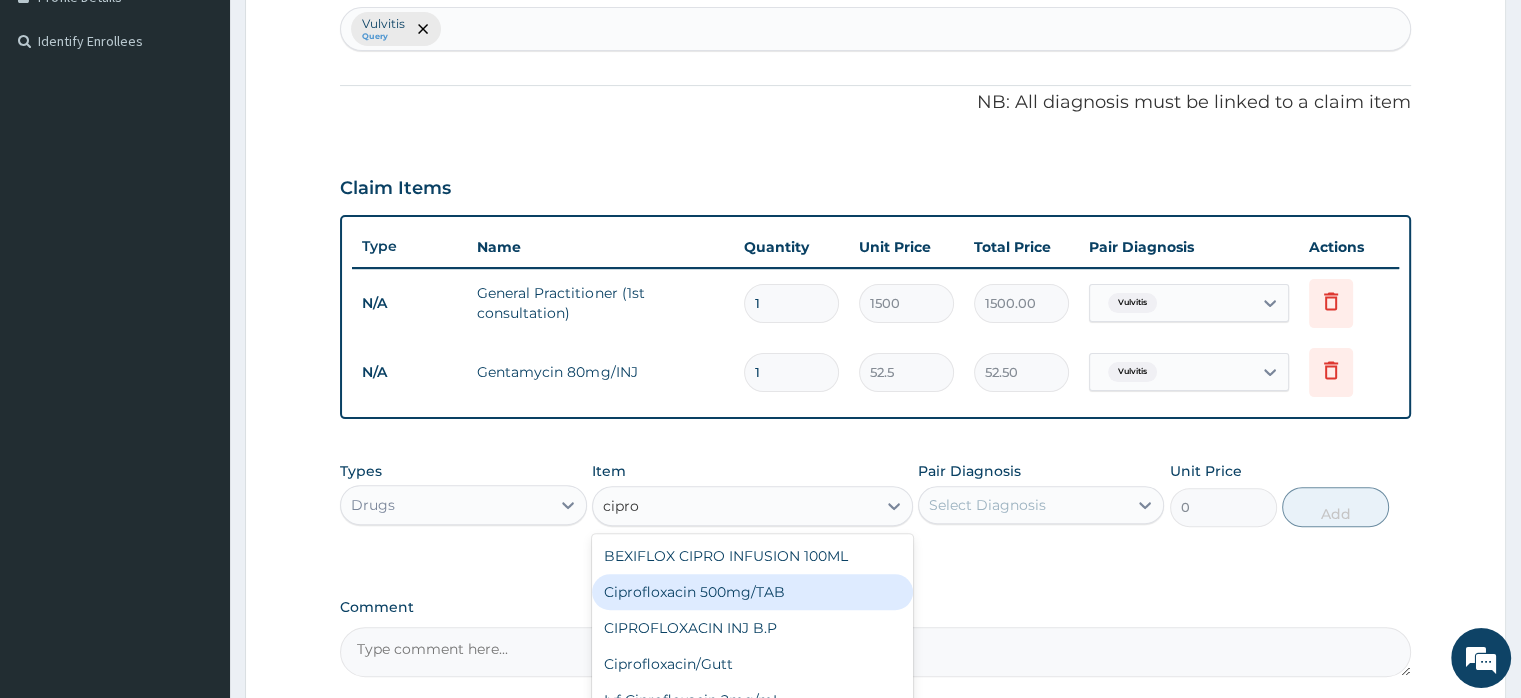 type 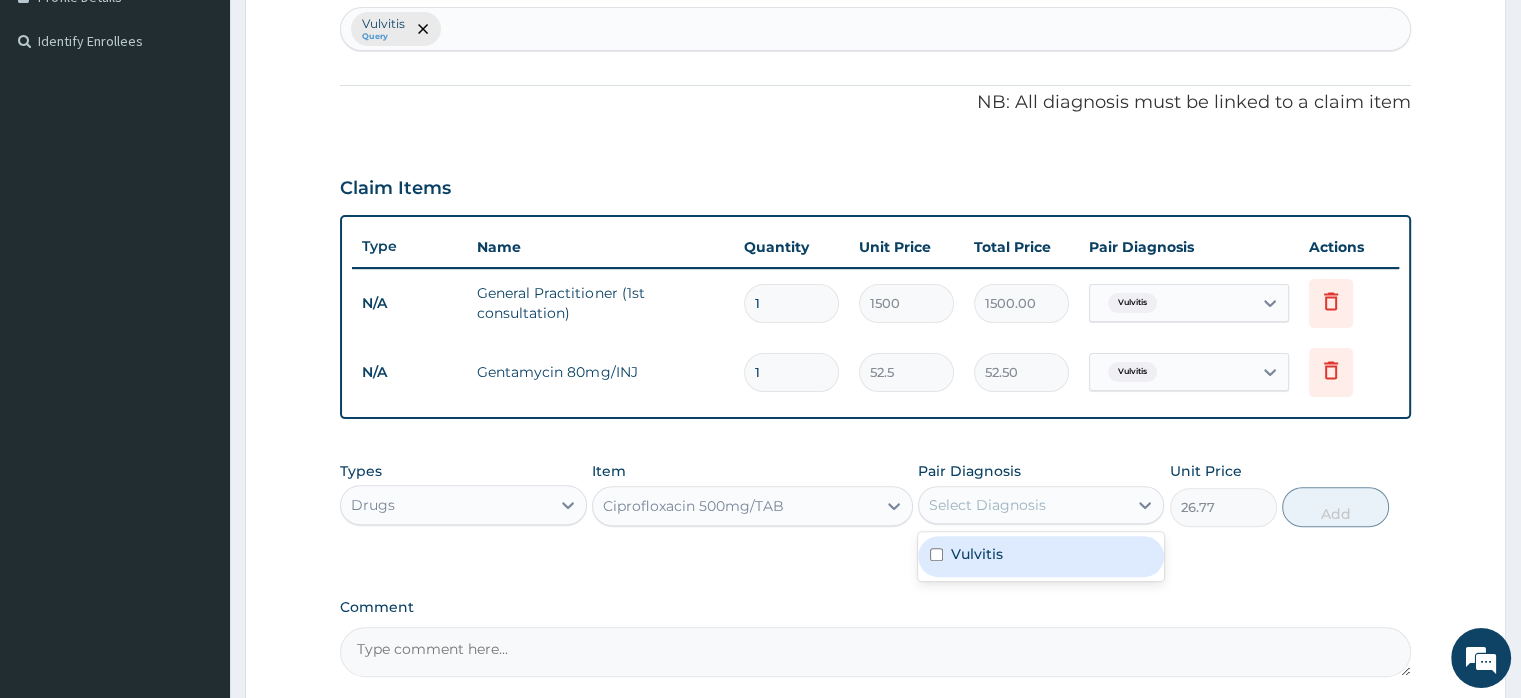 click on "Select Diagnosis" at bounding box center (987, 505) 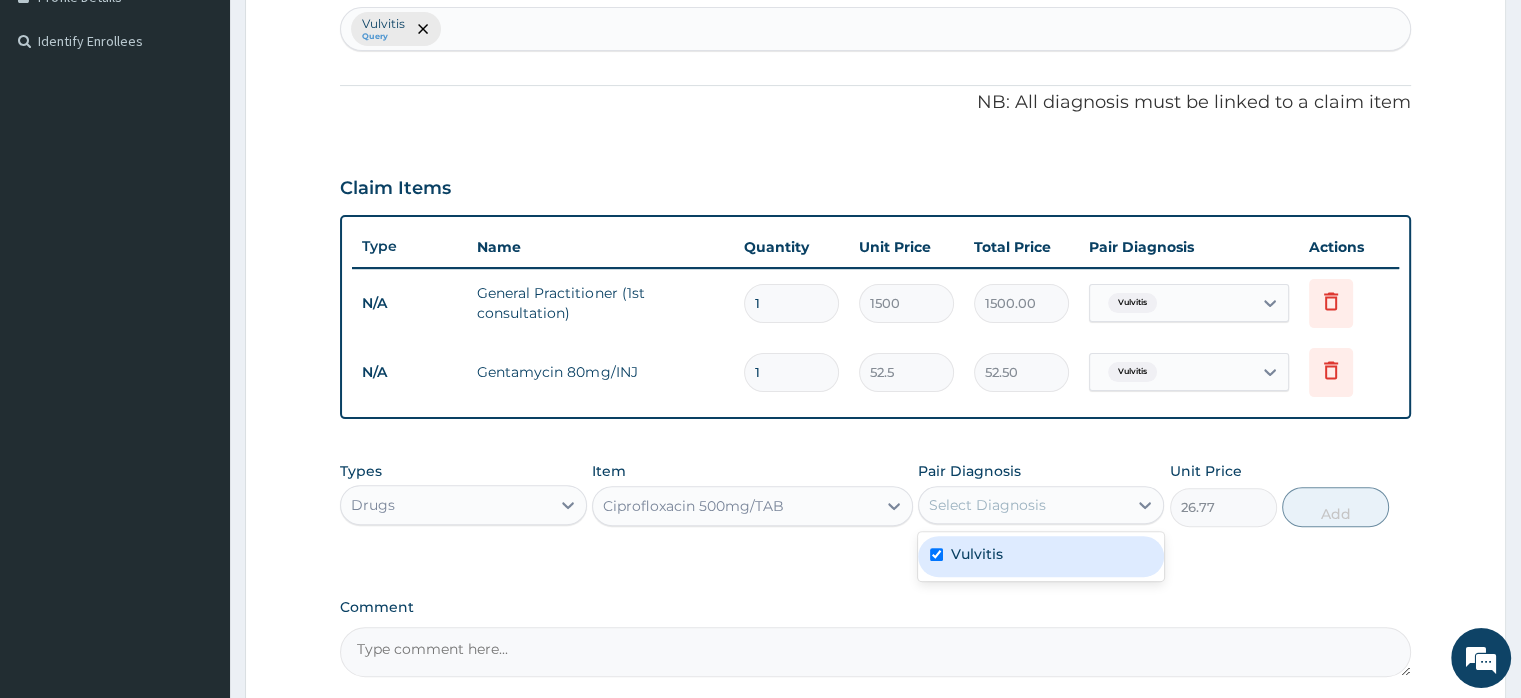 checkbox on "true" 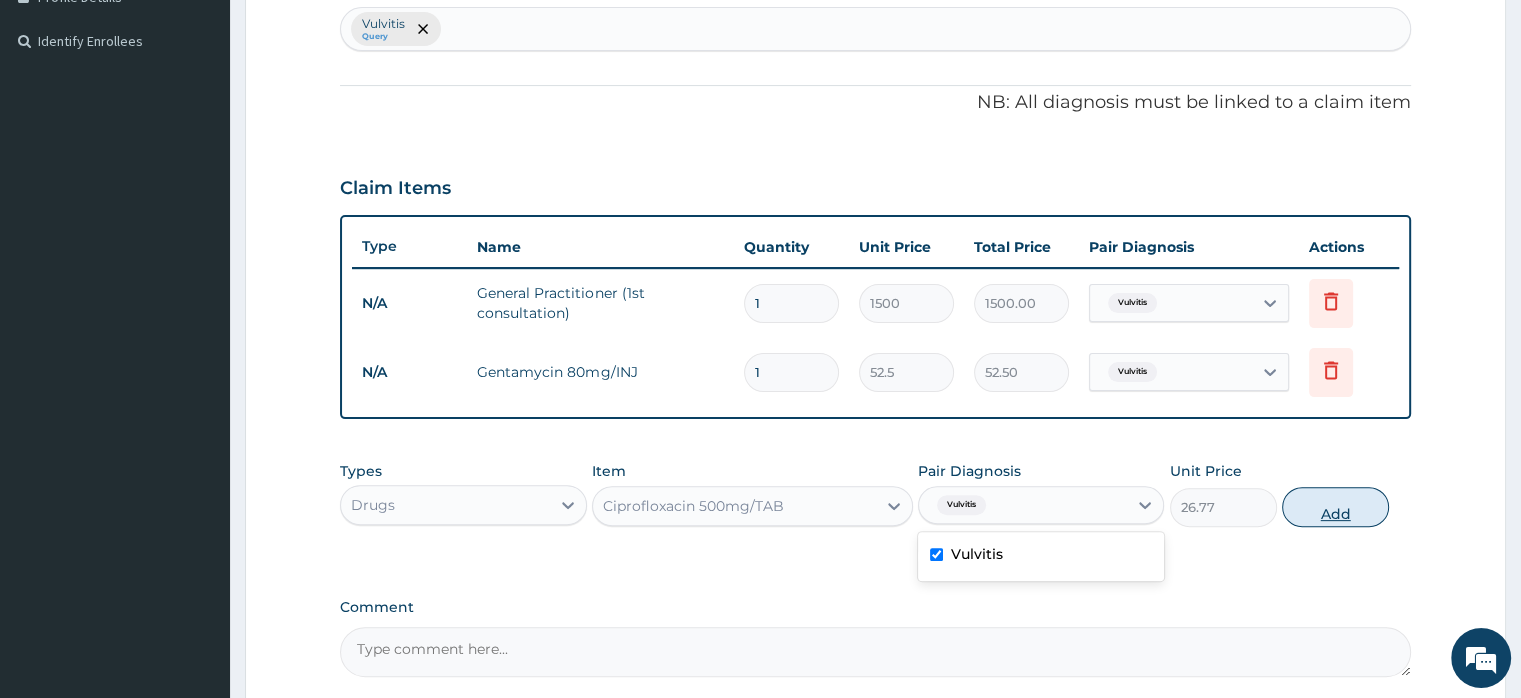 click on "Add" at bounding box center (1335, 507) 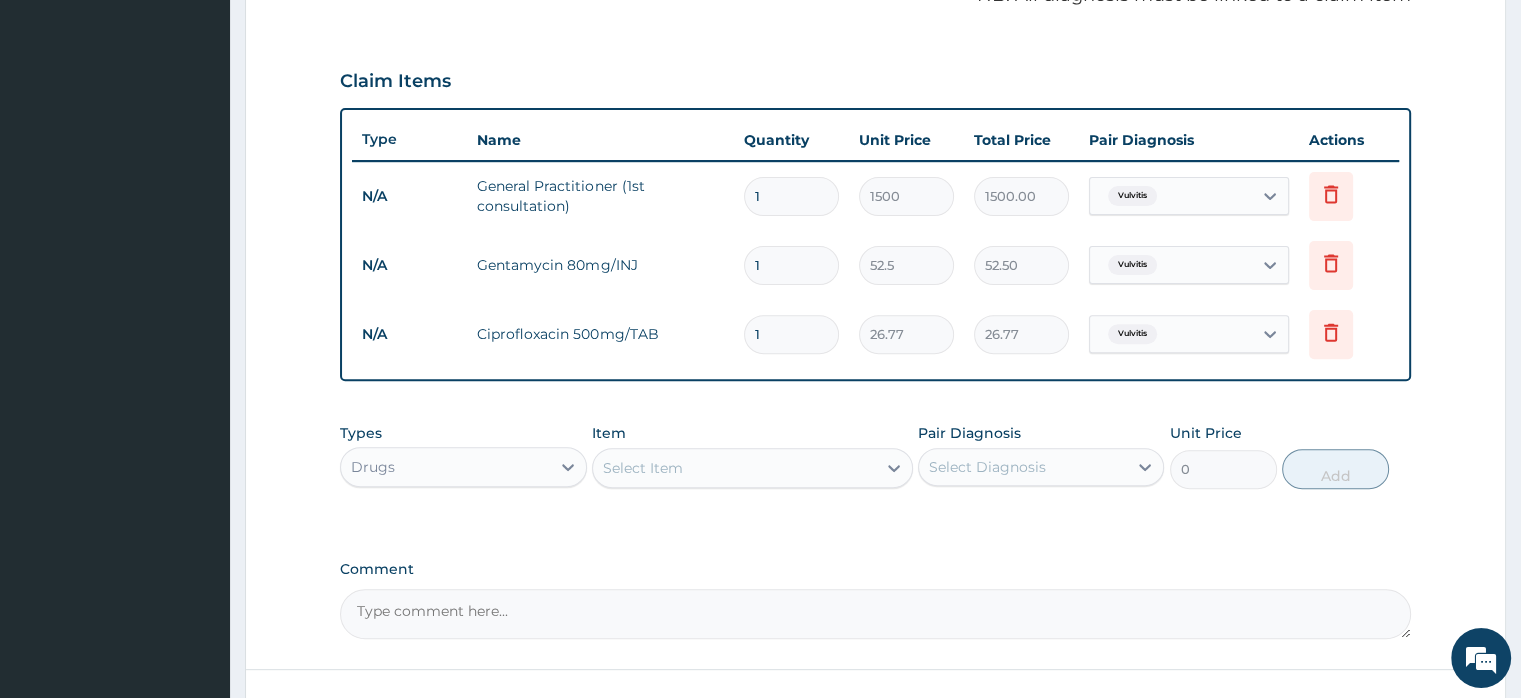scroll, scrollTop: 784, scrollLeft: 0, axis: vertical 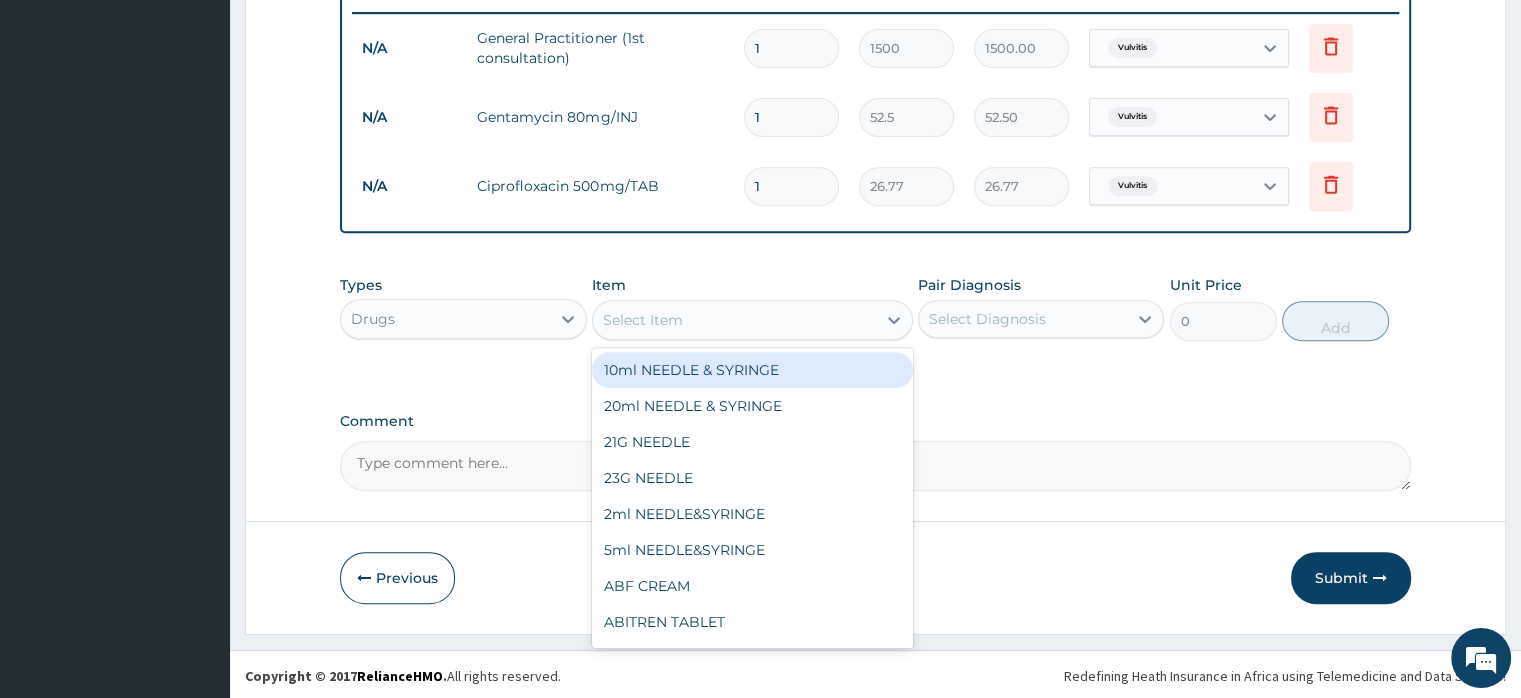 click on "Select Item" at bounding box center (734, 320) 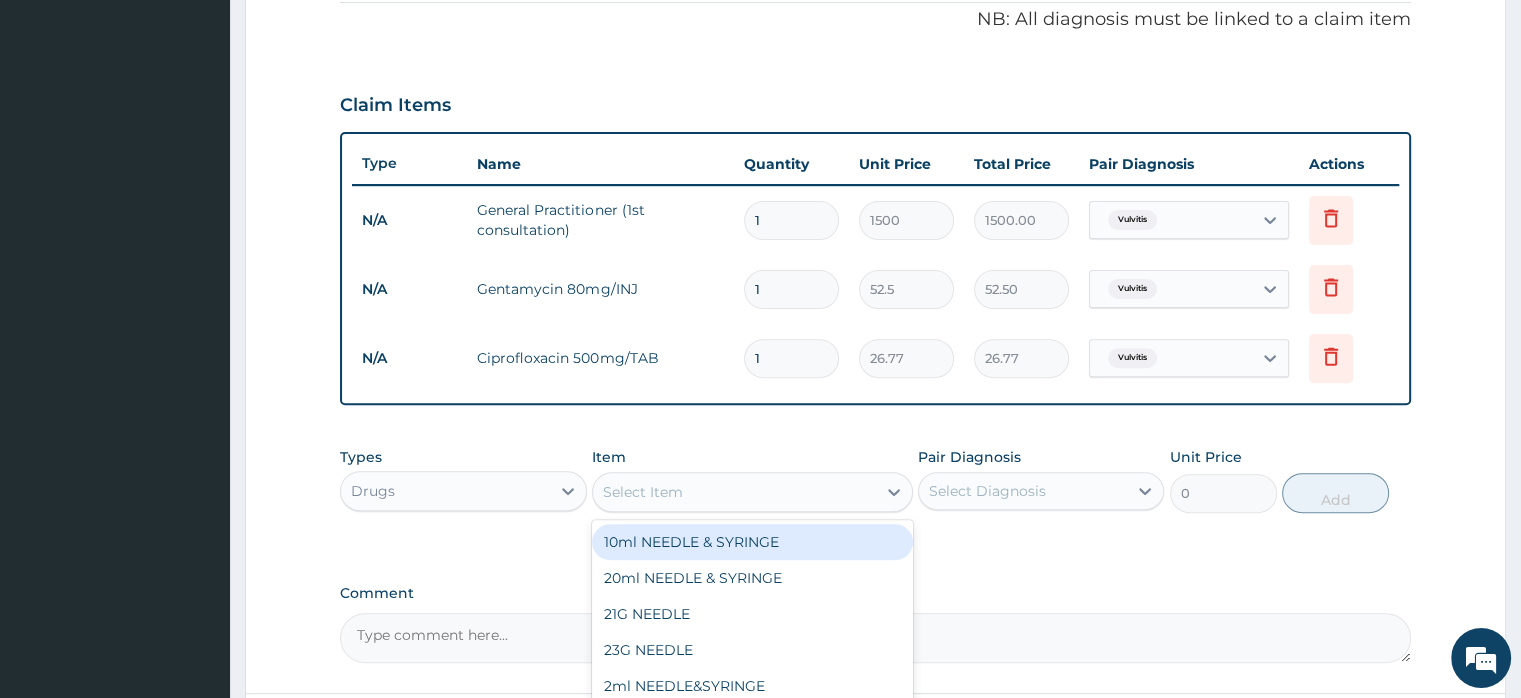 scroll, scrollTop: 484, scrollLeft: 0, axis: vertical 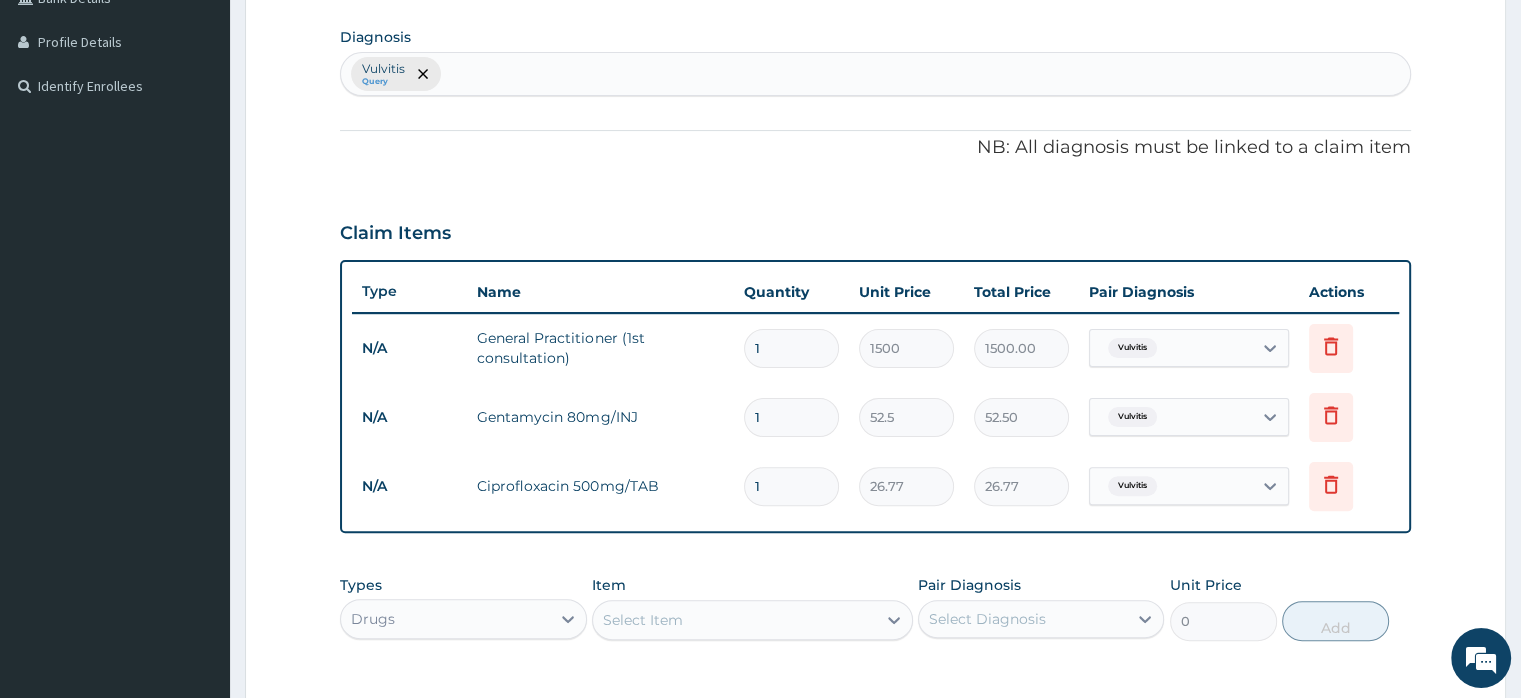 click on "Vulvitis Query" at bounding box center [875, 74] 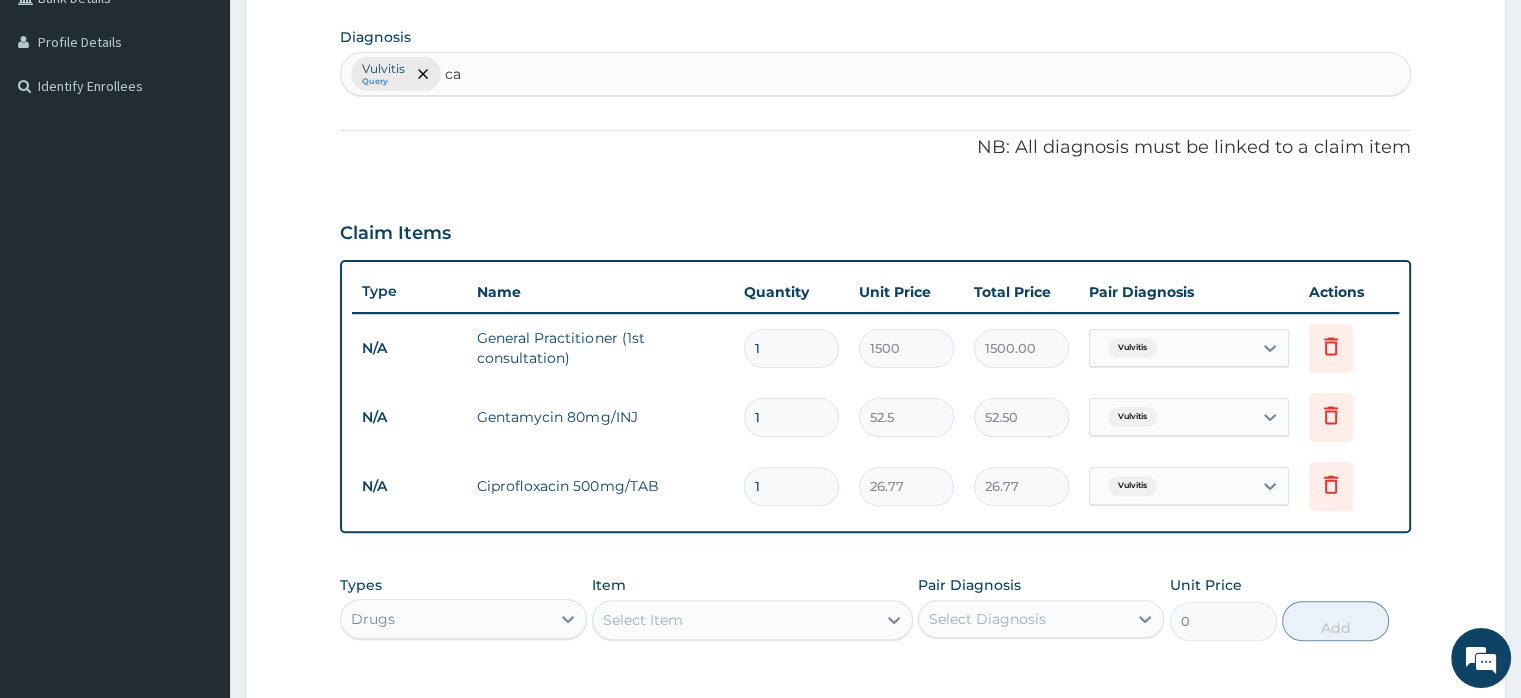 type on "c" 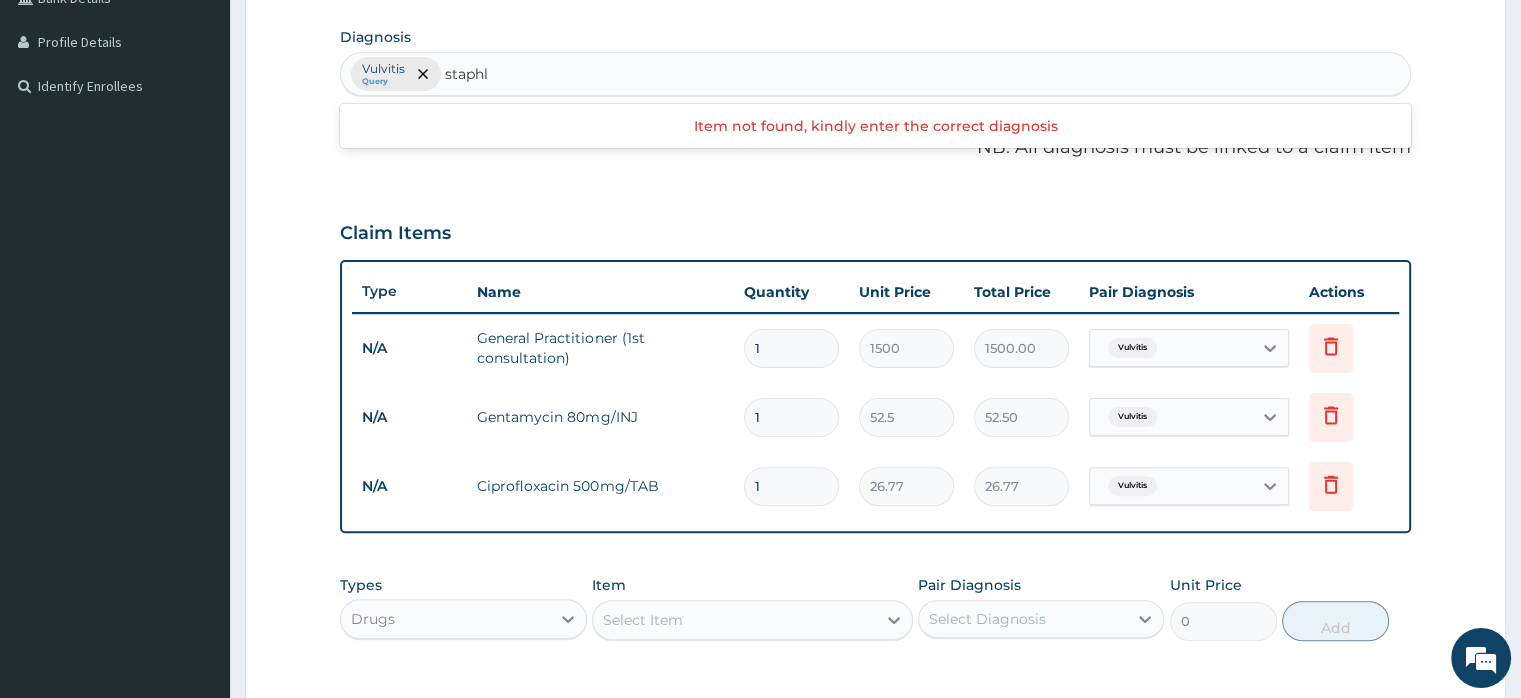 type on "staph" 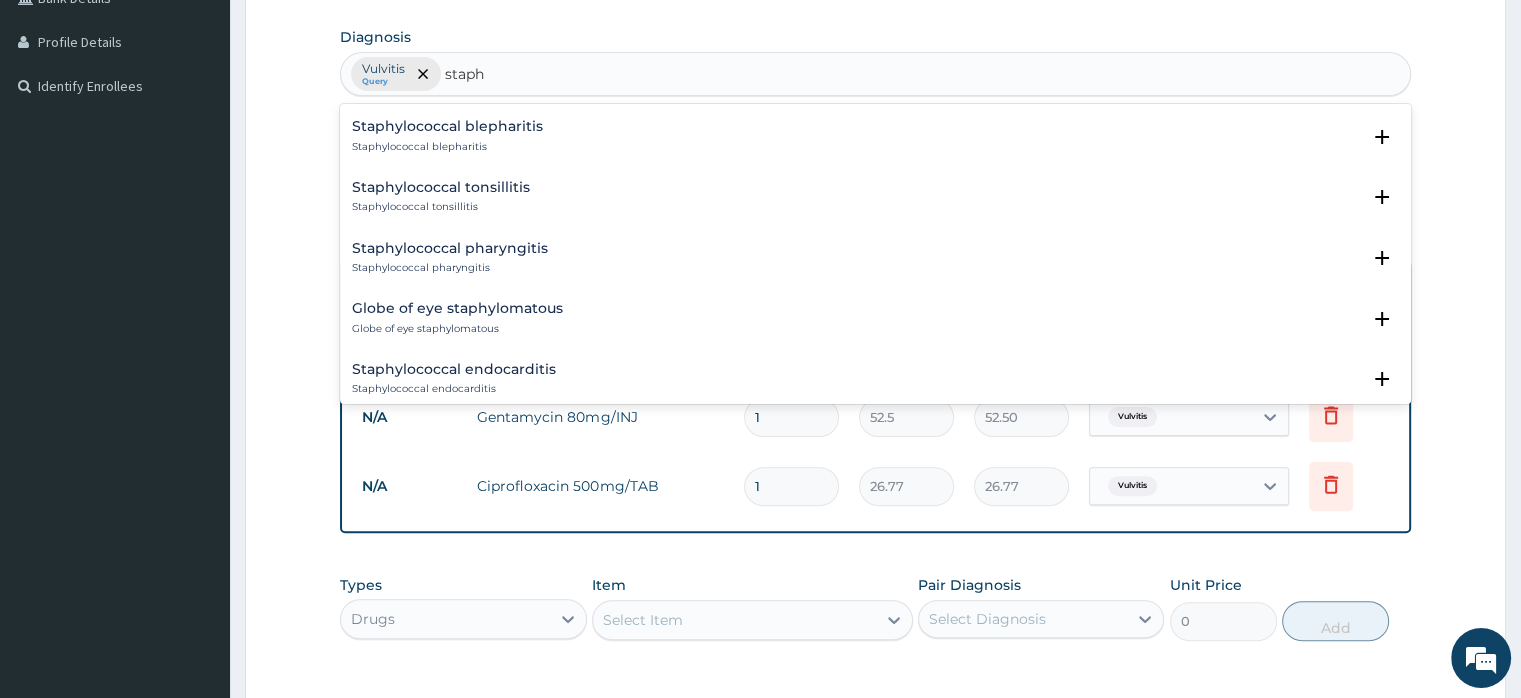 scroll, scrollTop: 1327, scrollLeft: 0, axis: vertical 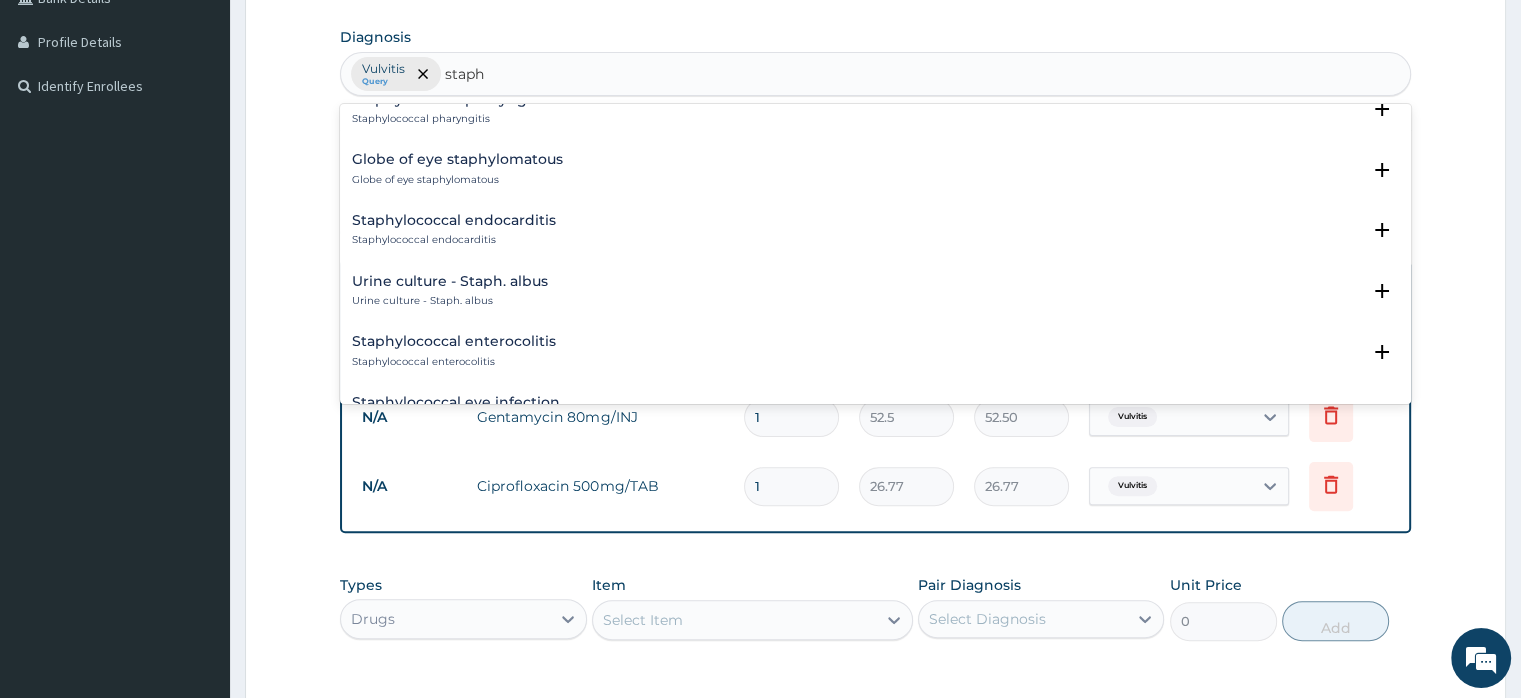 click on "Urine culture - Staph. albus" at bounding box center [450, 281] 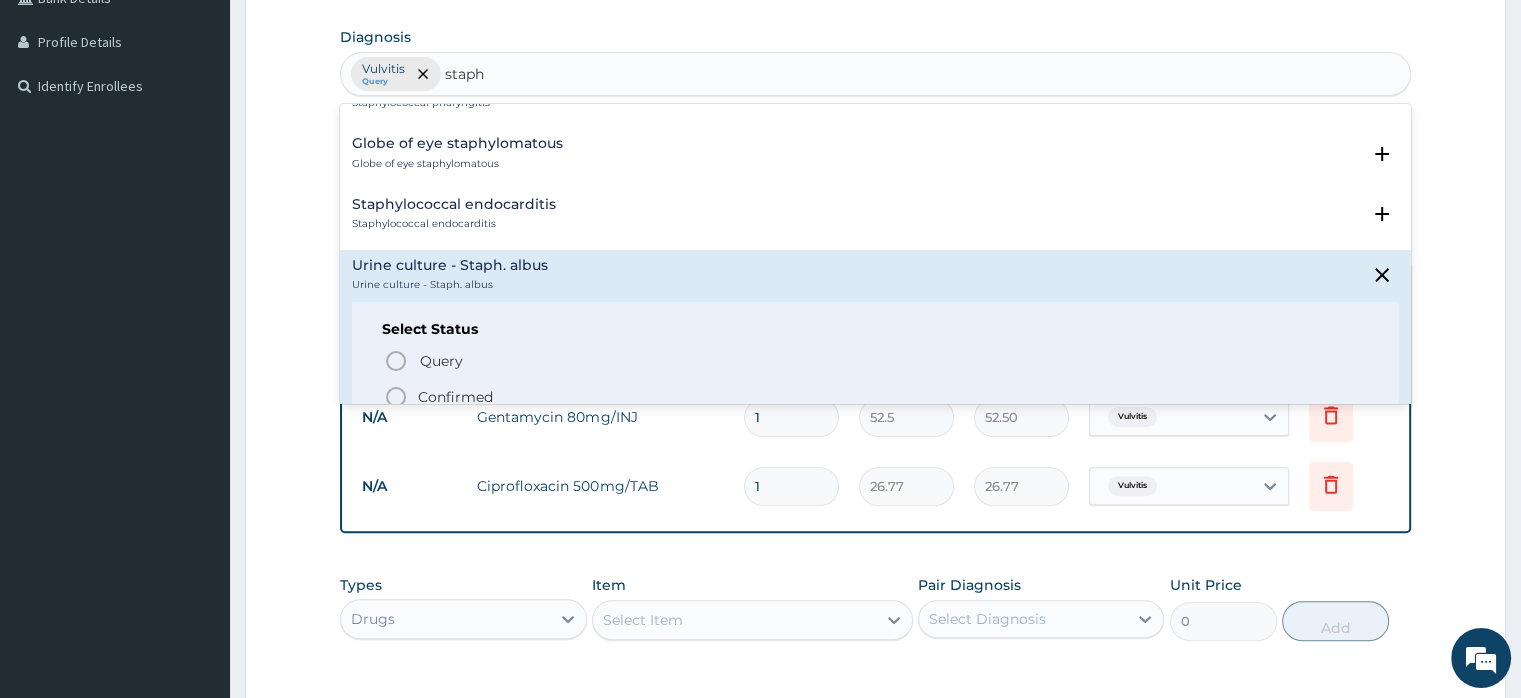 scroll, scrollTop: 1475, scrollLeft: 0, axis: vertical 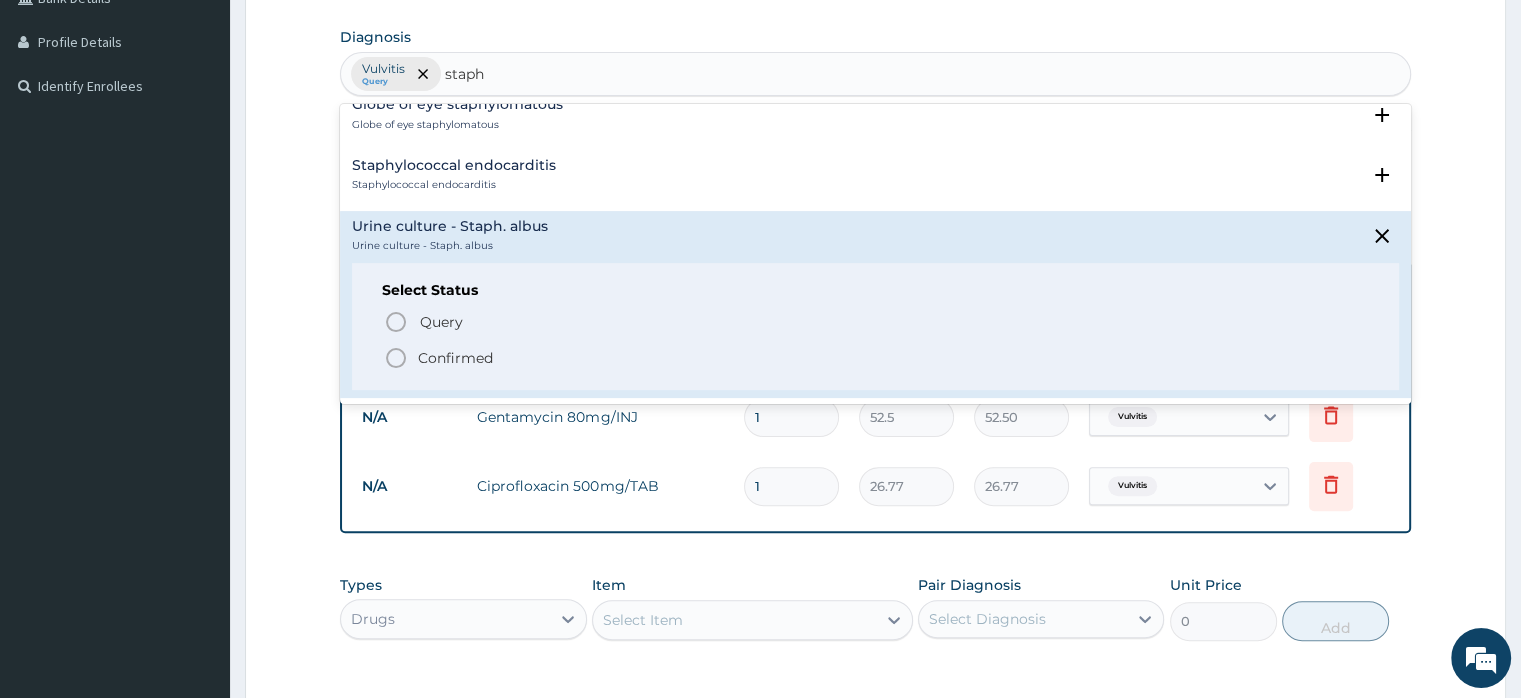 click 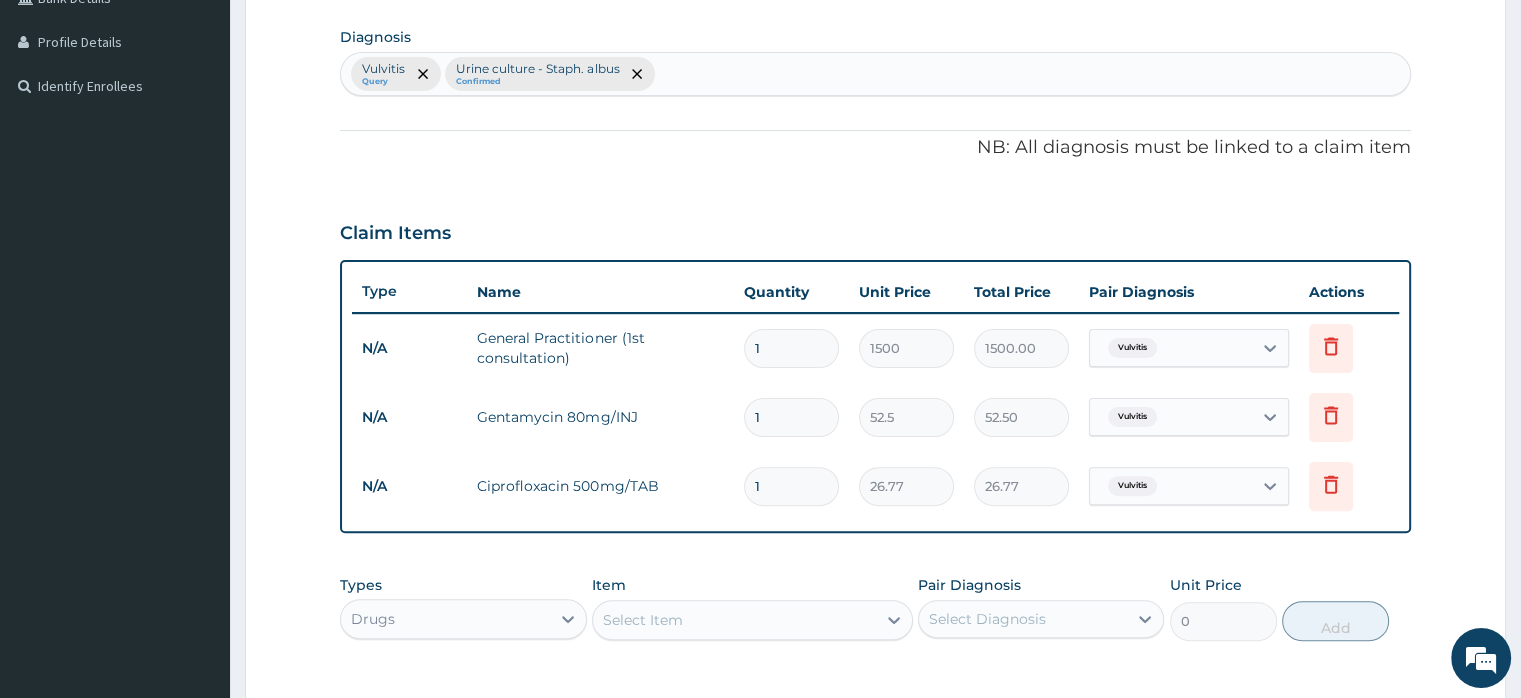 click on "Types Drugs" at bounding box center (463, 608) 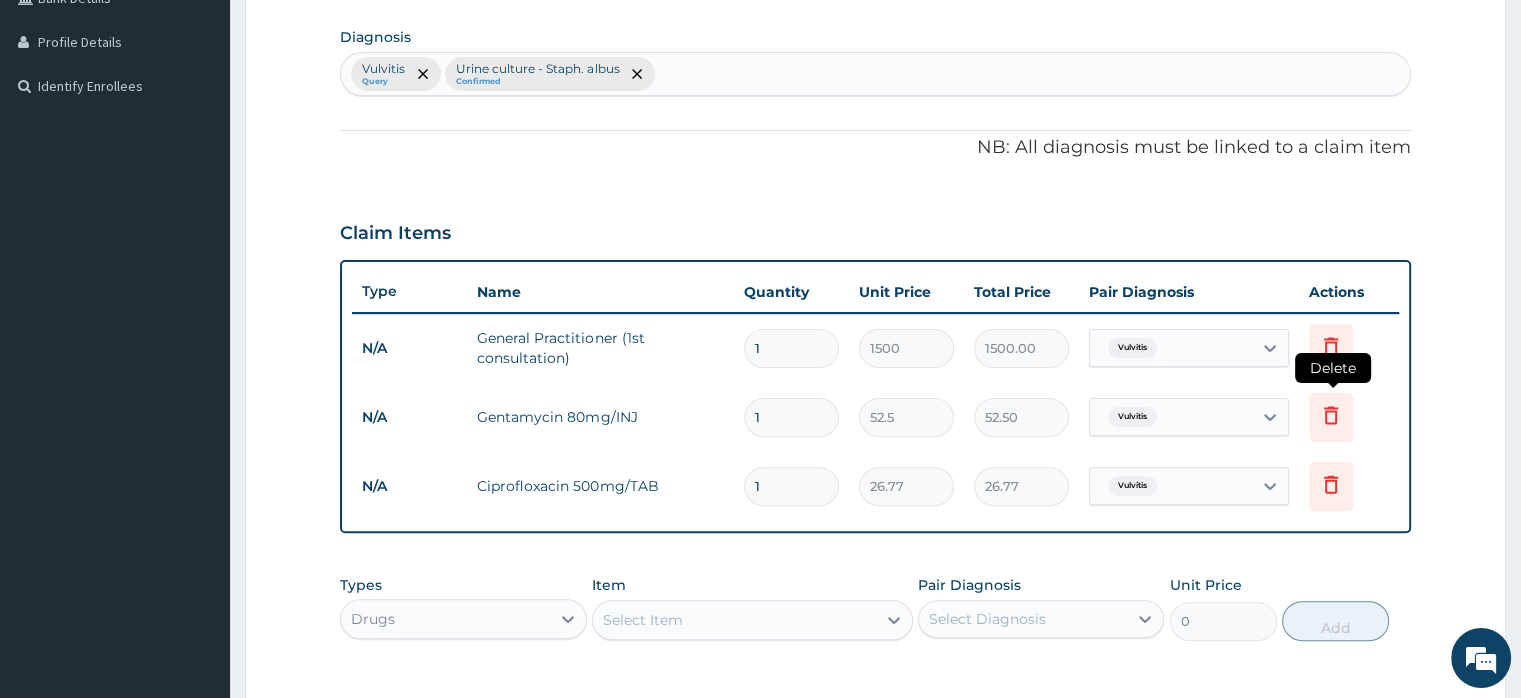 click 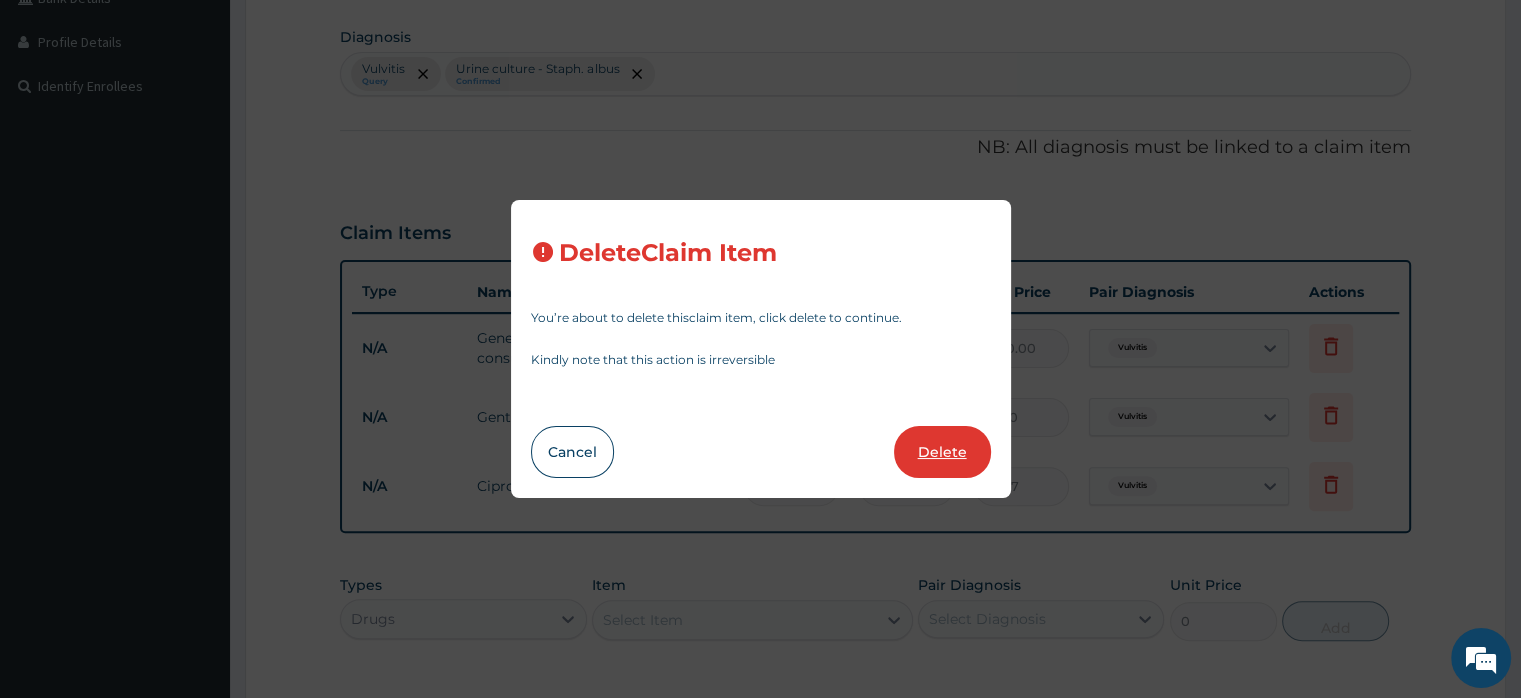 click on "Delete" at bounding box center (942, 452) 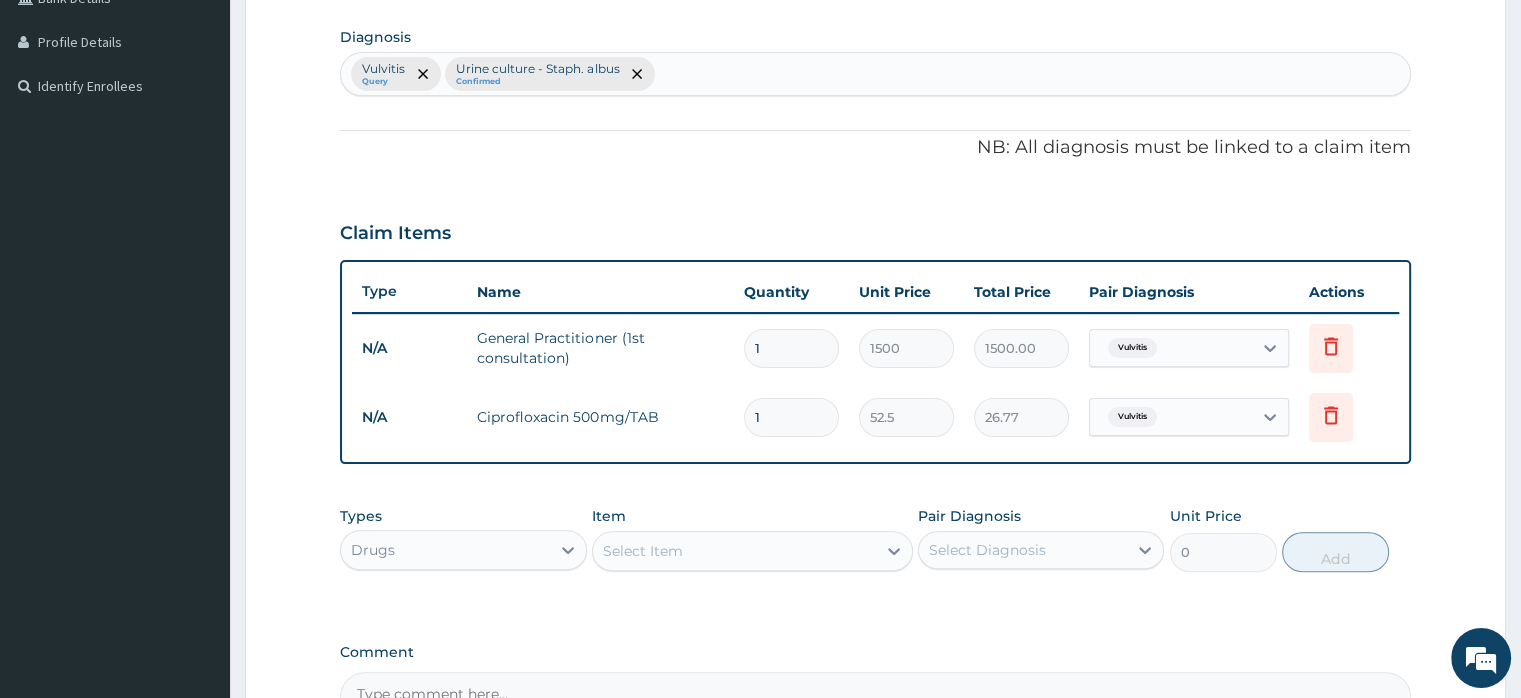 type on "26.77" 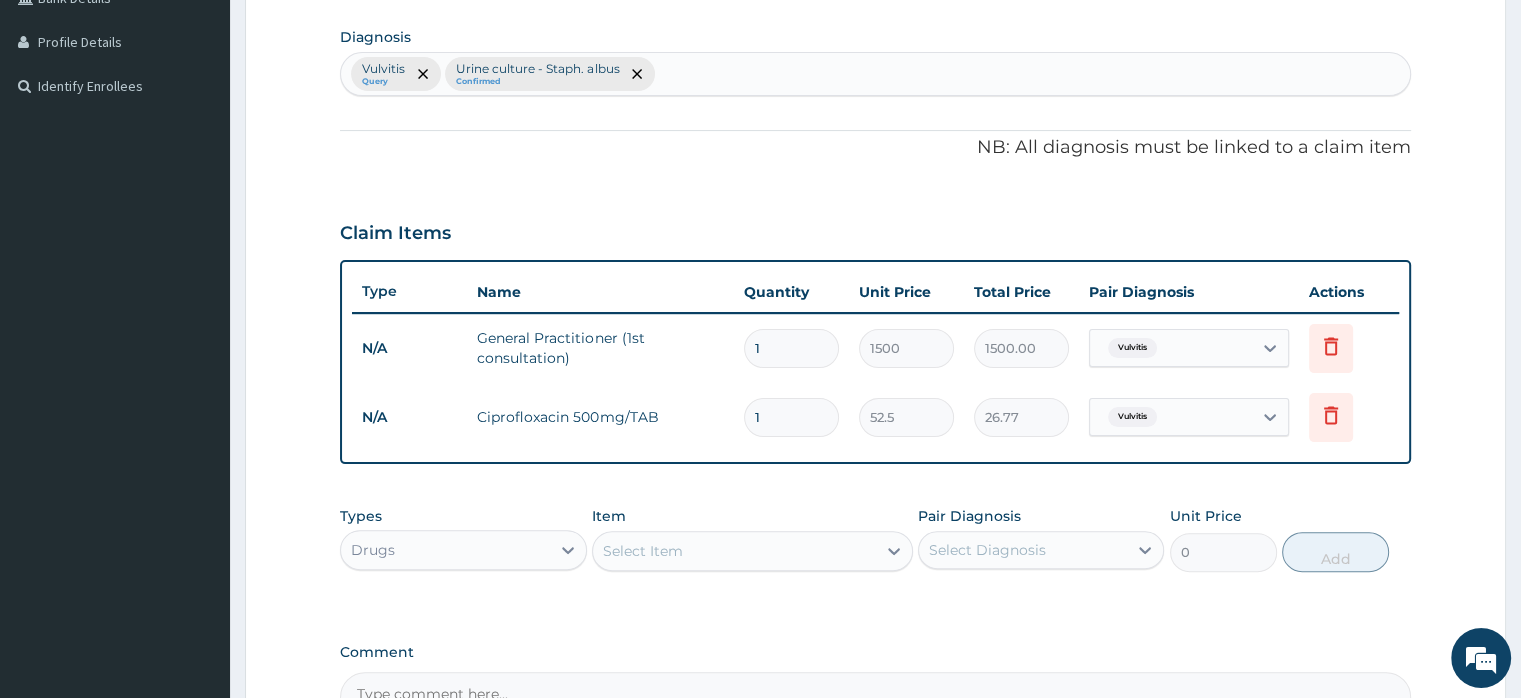 type on "26.77" 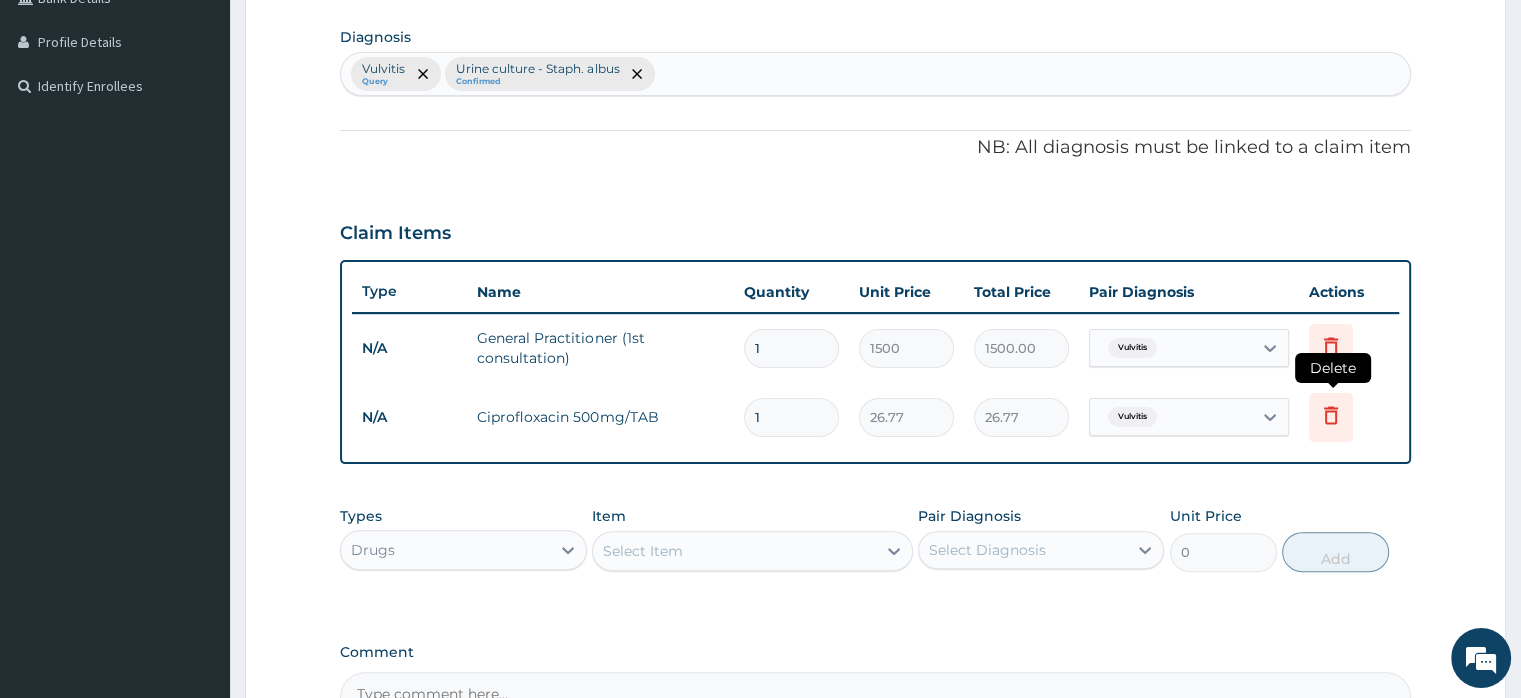 click 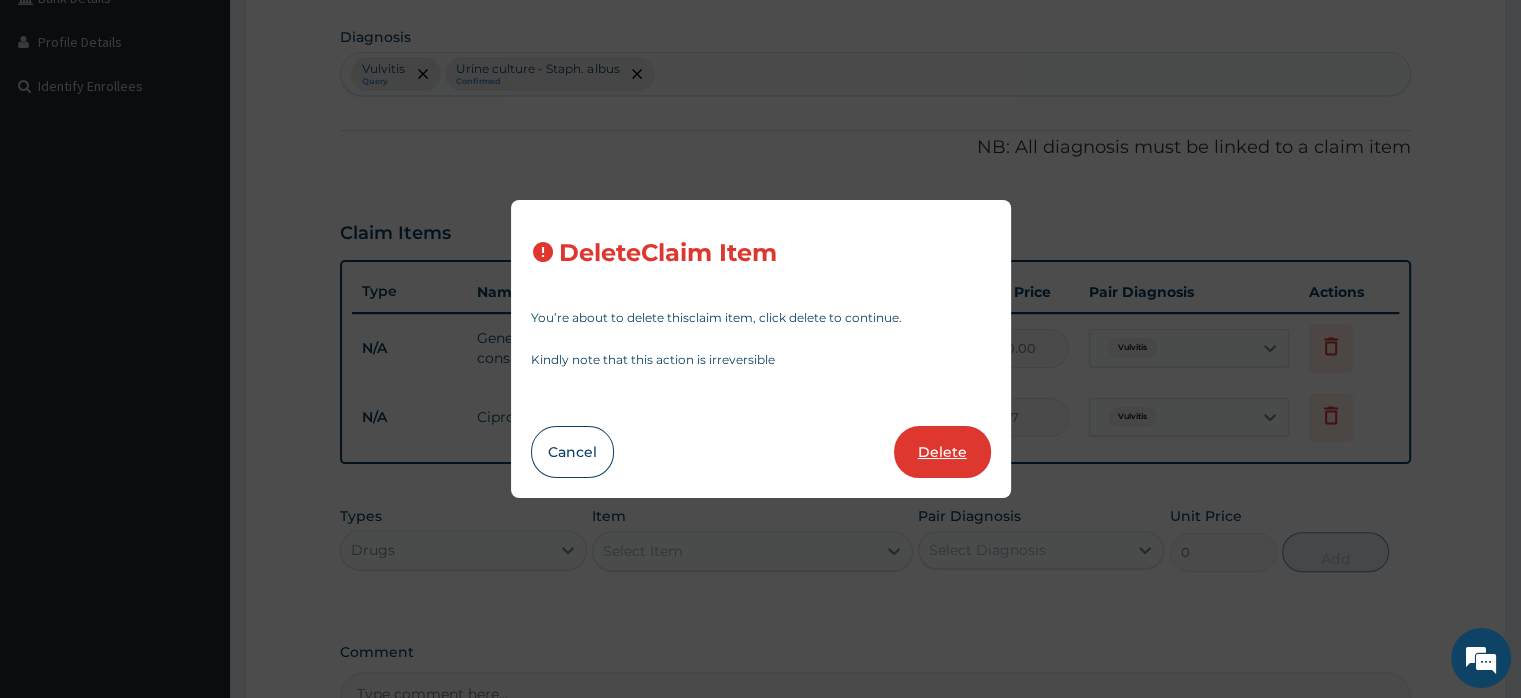 click on "Delete" at bounding box center [942, 452] 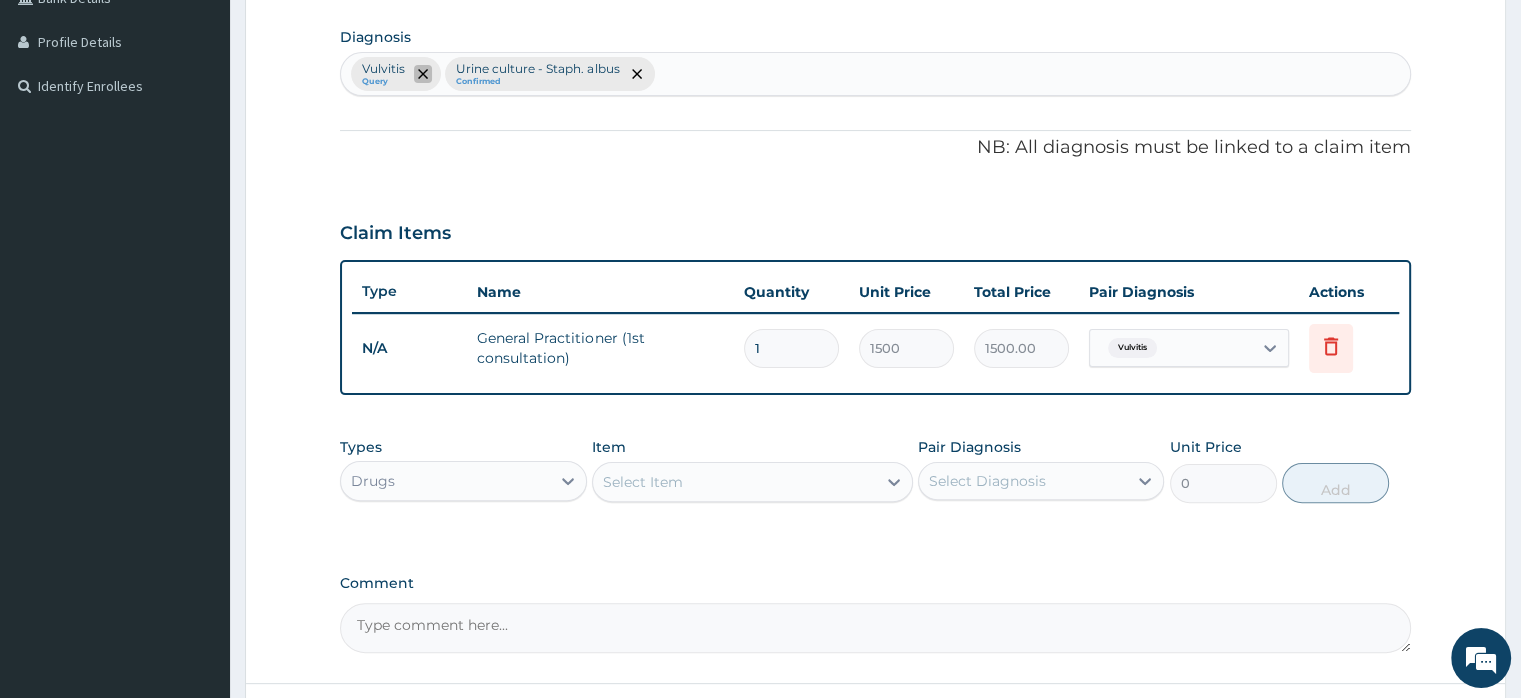 click at bounding box center (423, 74) 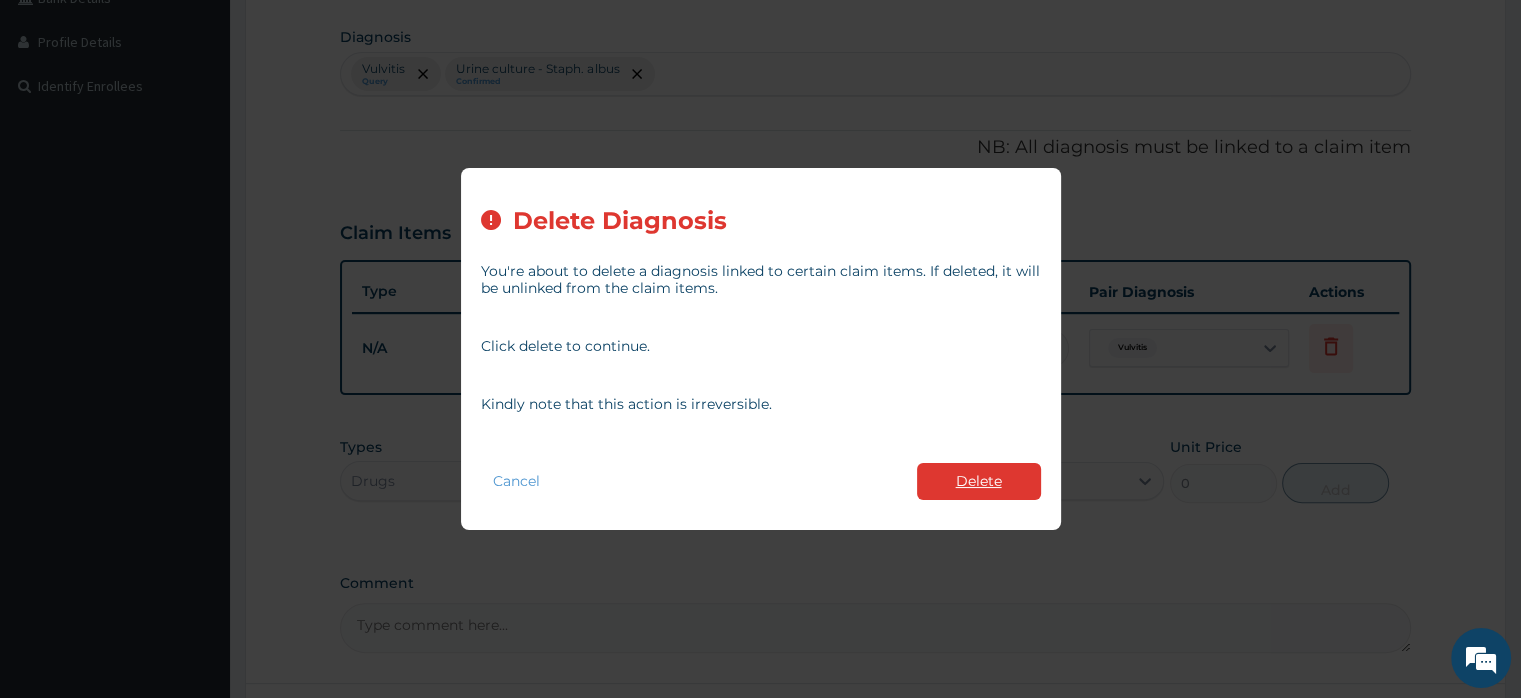 click on "Delete" at bounding box center [979, 481] 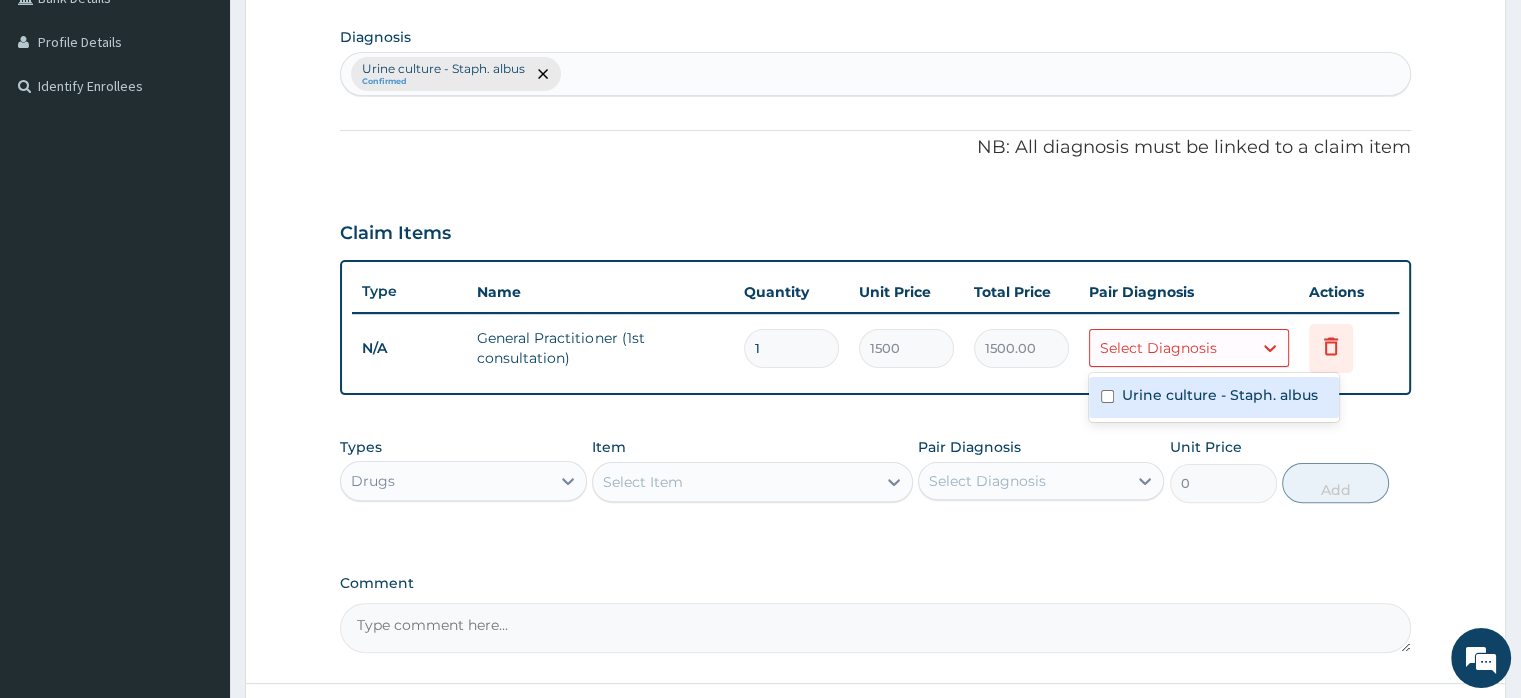 click on "Select Diagnosis" at bounding box center [1171, 348] 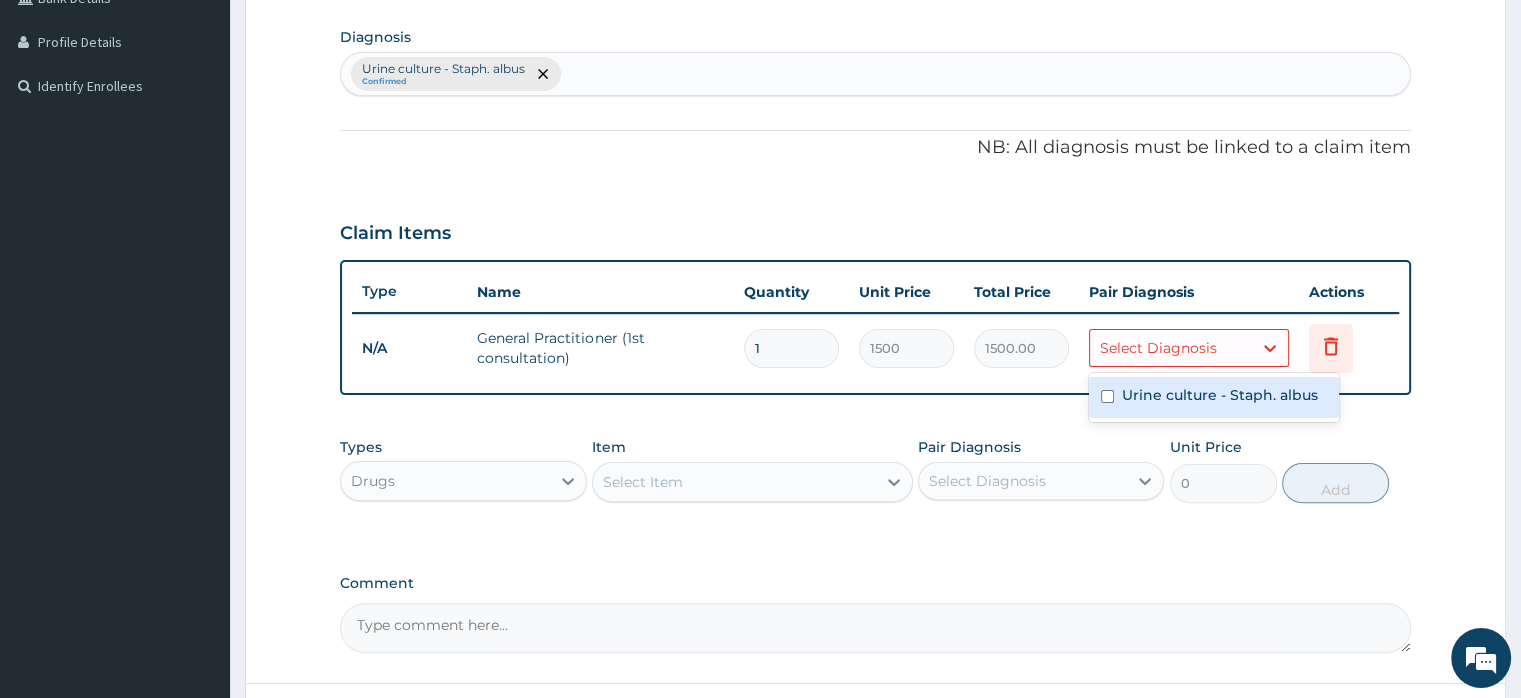 click at bounding box center [1107, 396] 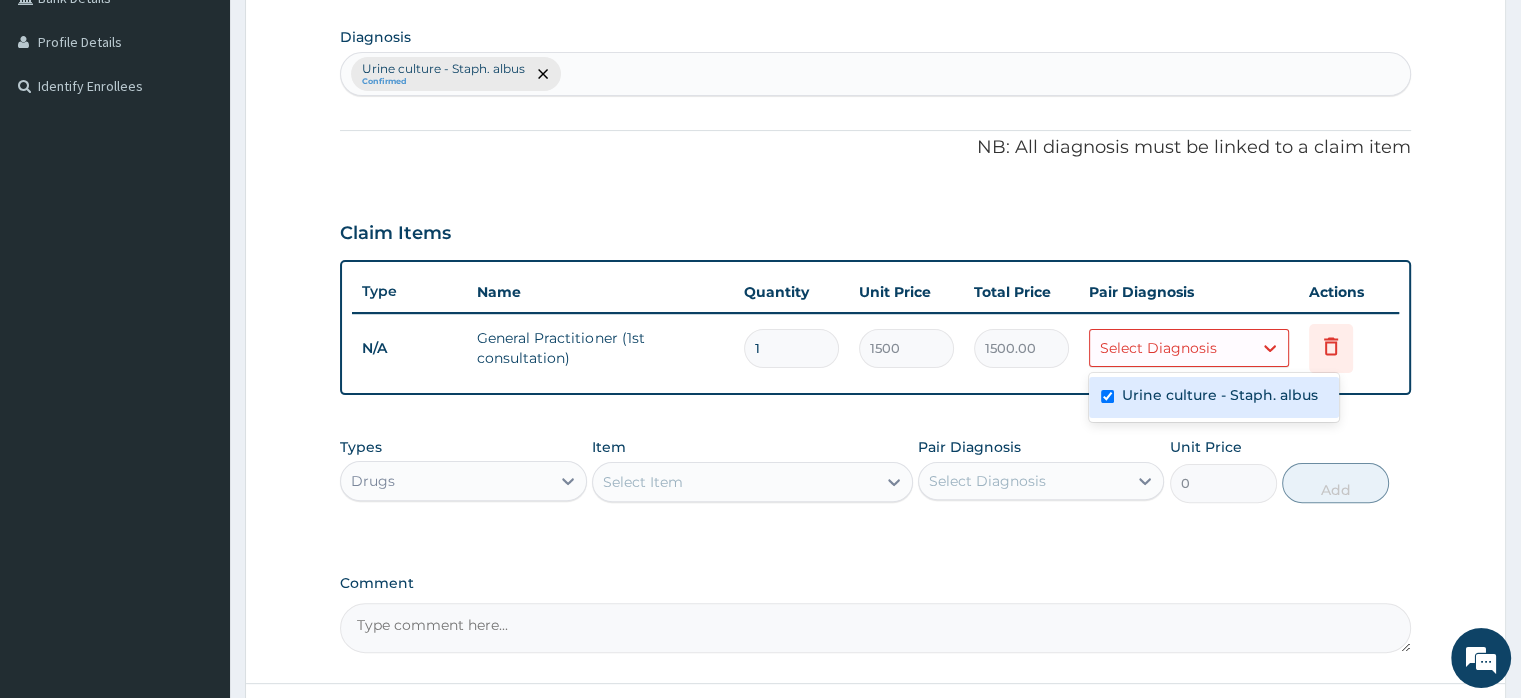checkbox on "true" 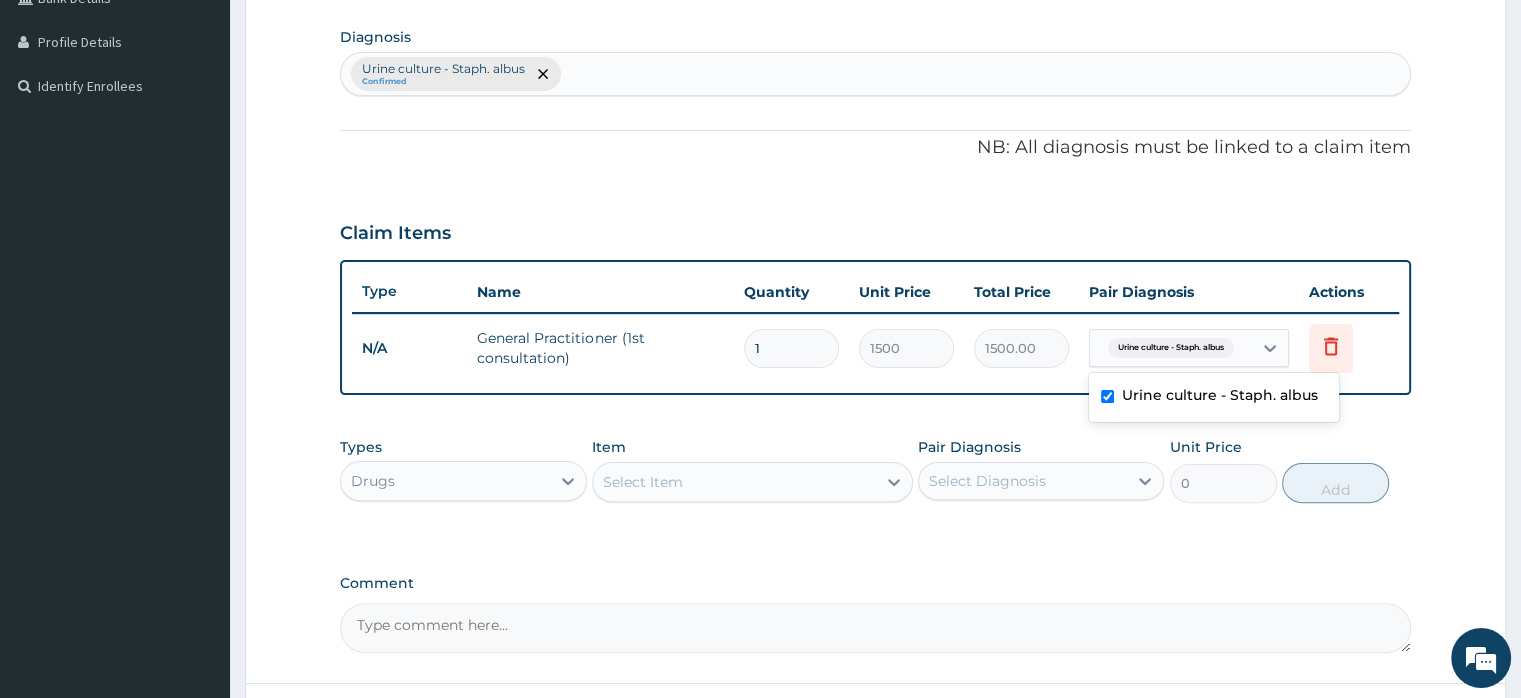 click on "Drugs" at bounding box center (445, 481) 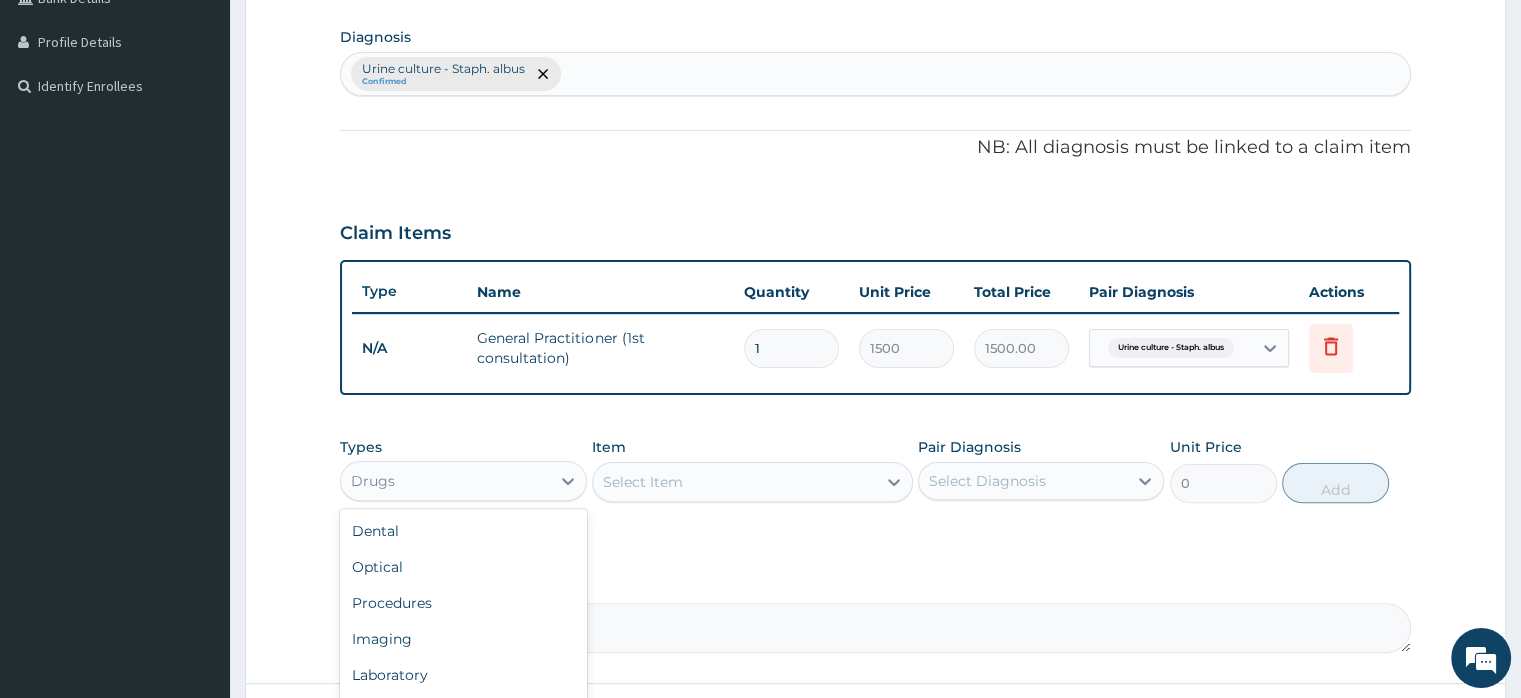 click on "Select Item" at bounding box center [643, 482] 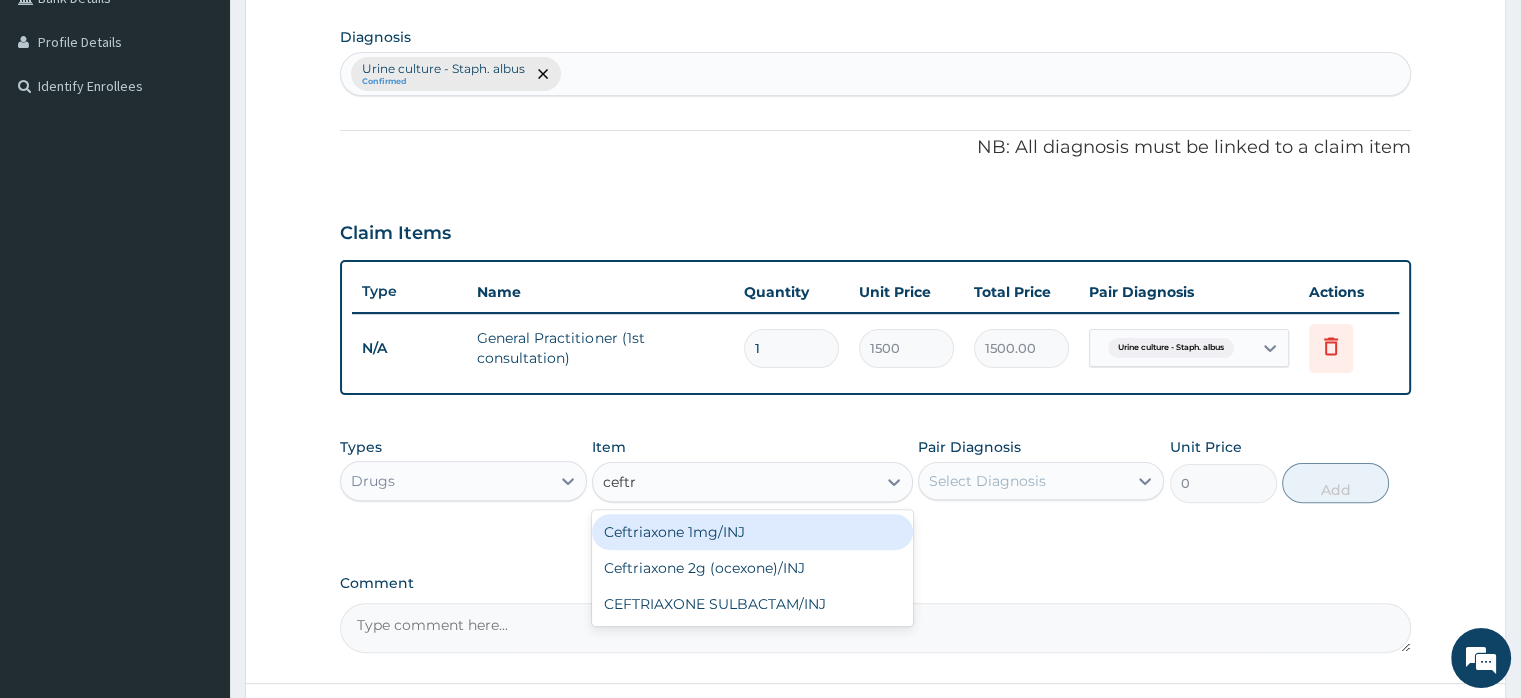 type on "ceftri" 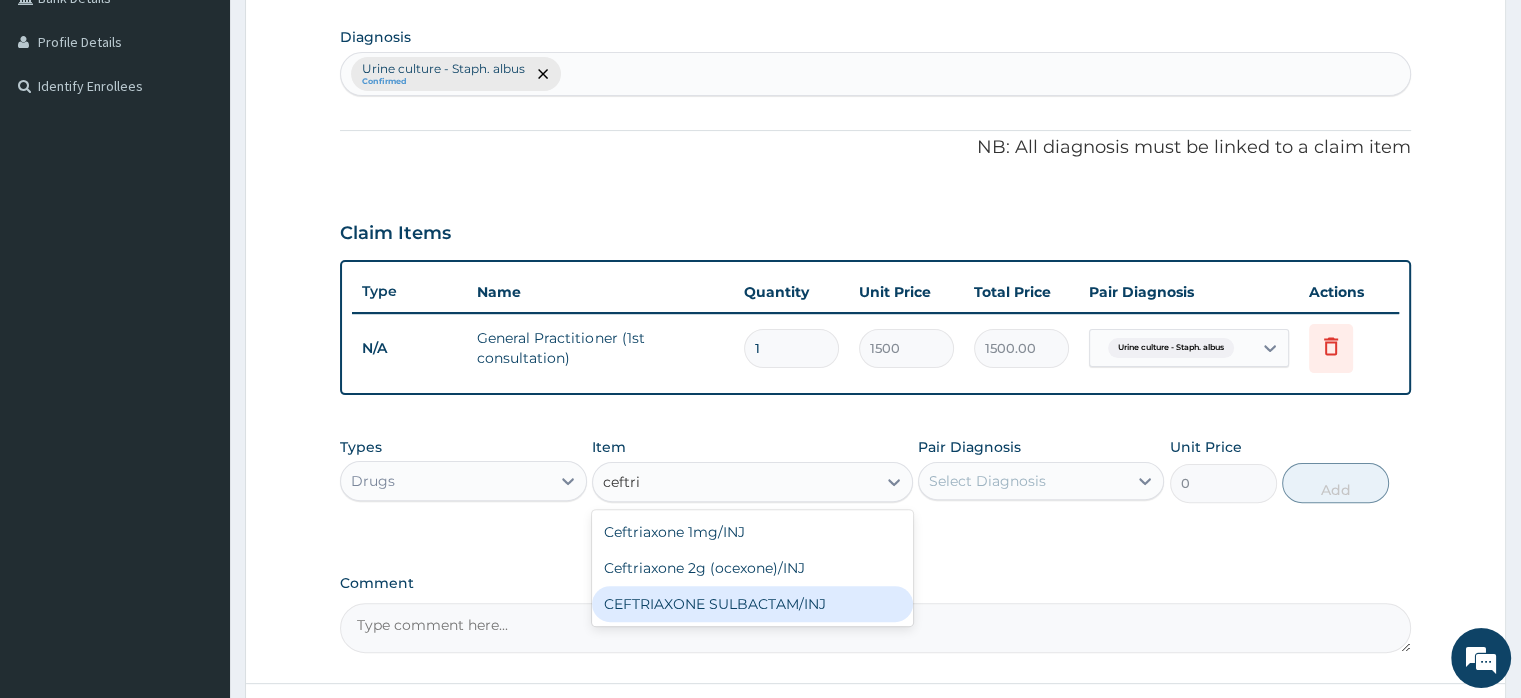 click on "CEFTRIAXONE SULBACTAM/INJ" at bounding box center [752, 604] 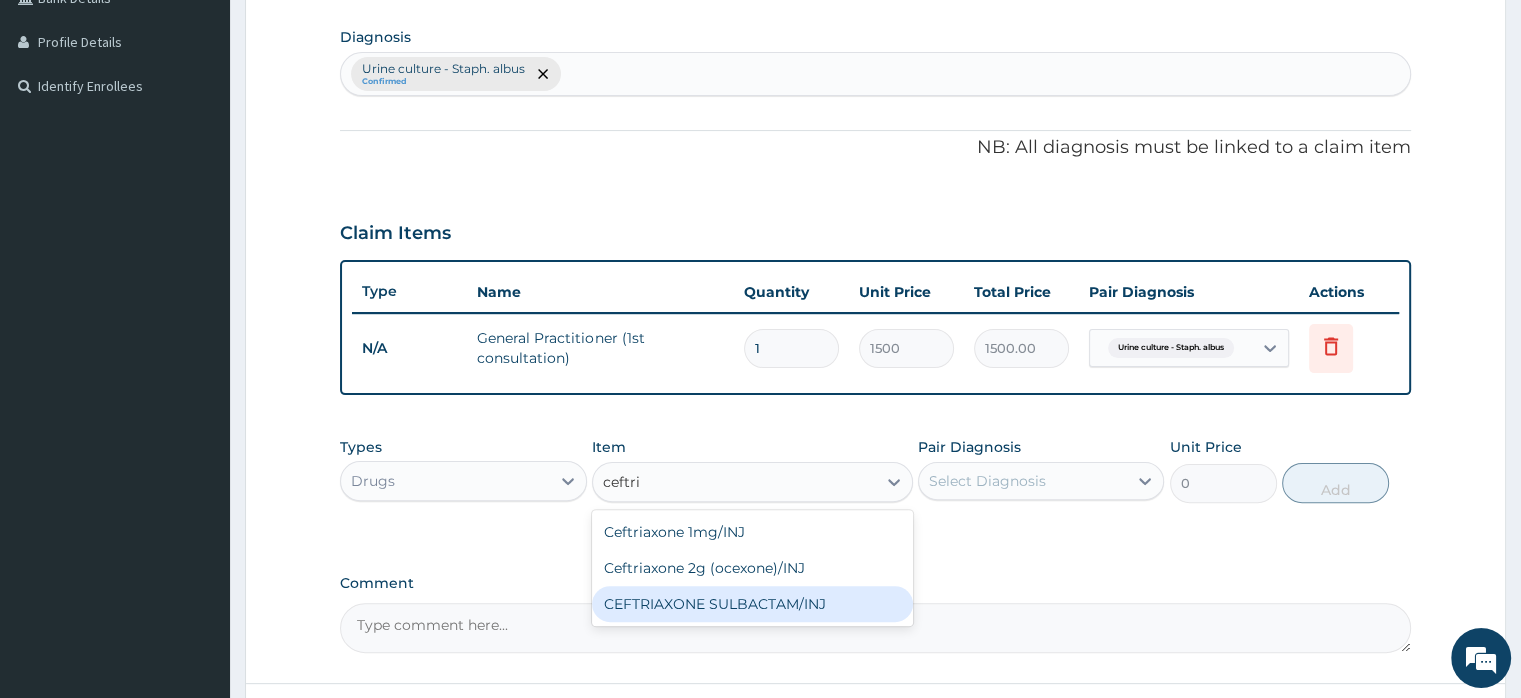 type 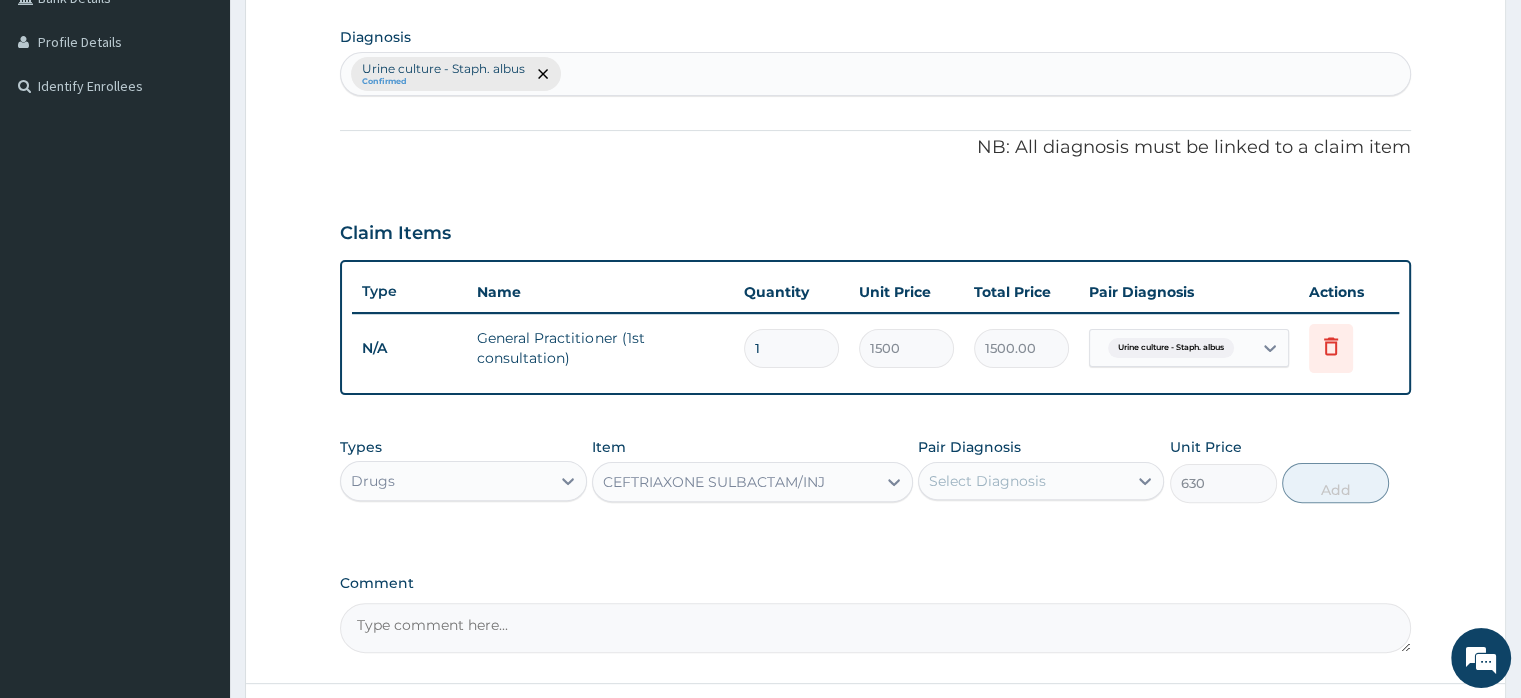 click on "Select Diagnosis" at bounding box center [1023, 481] 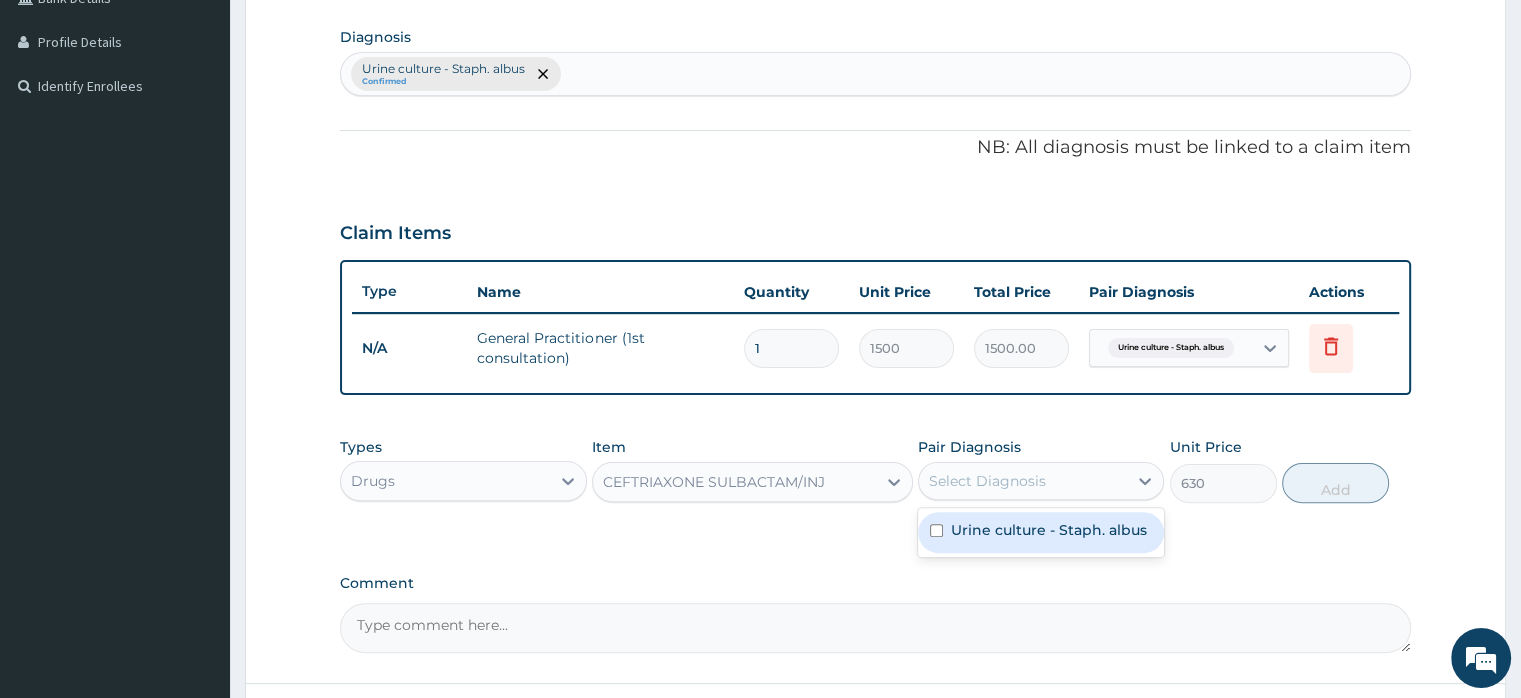 click on "Urine culture - Staph. albus" at bounding box center [1049, 530] 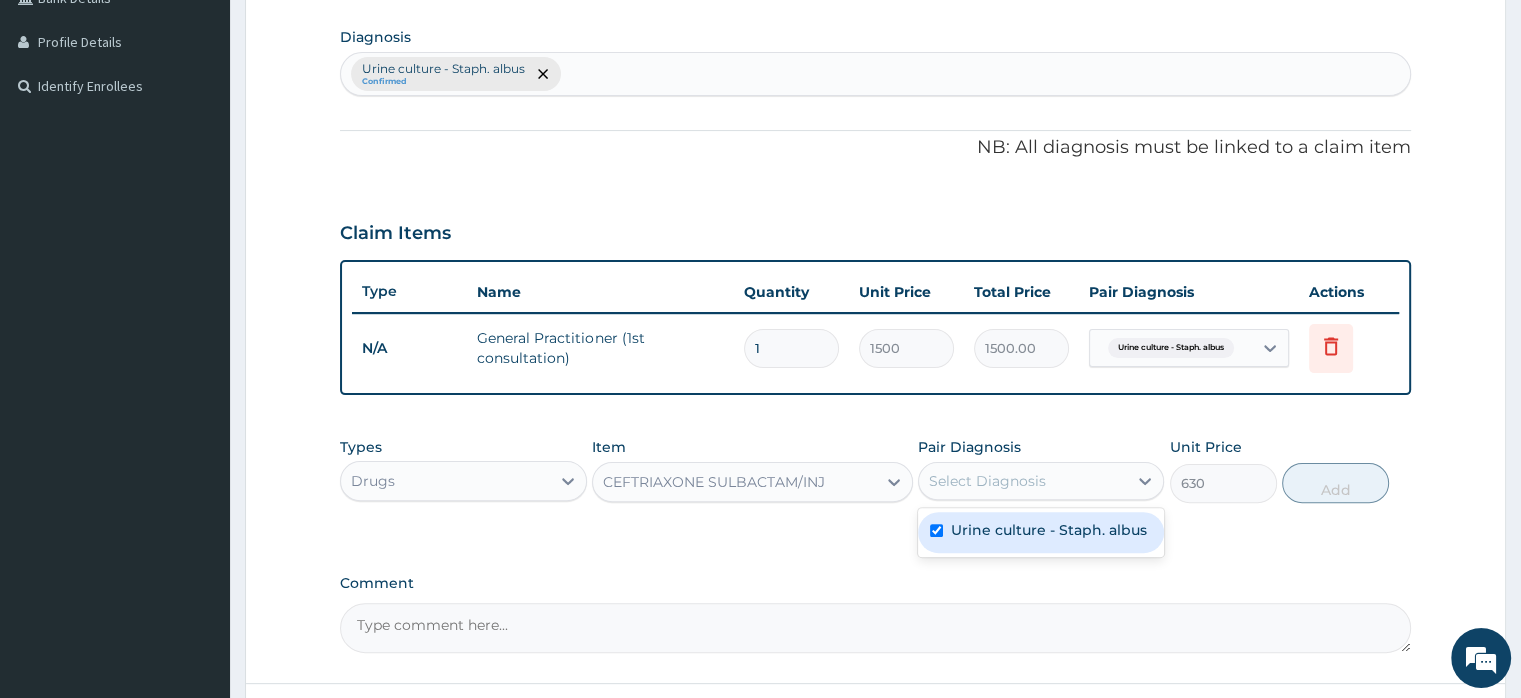 checkbox on "true" 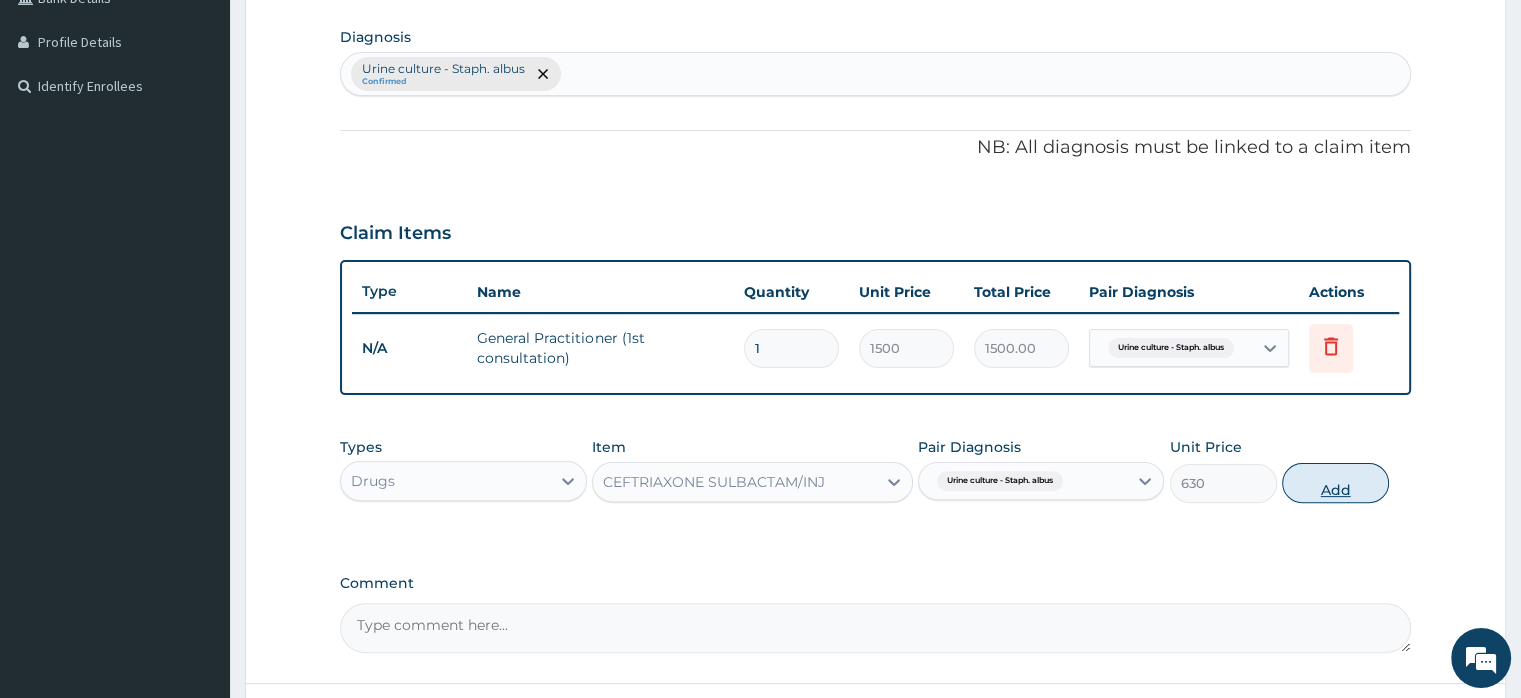 click on "Add" at bounding box center (1335, 483) 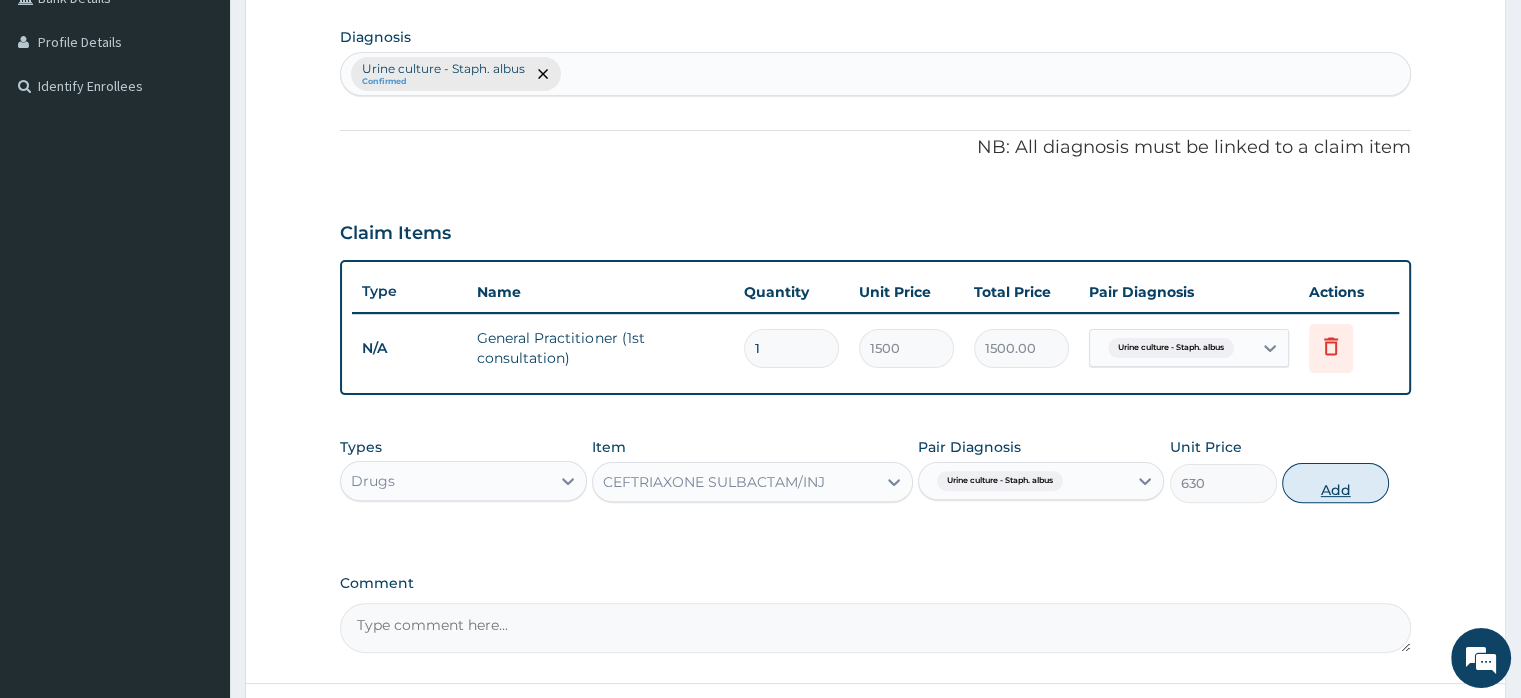 type on "0" 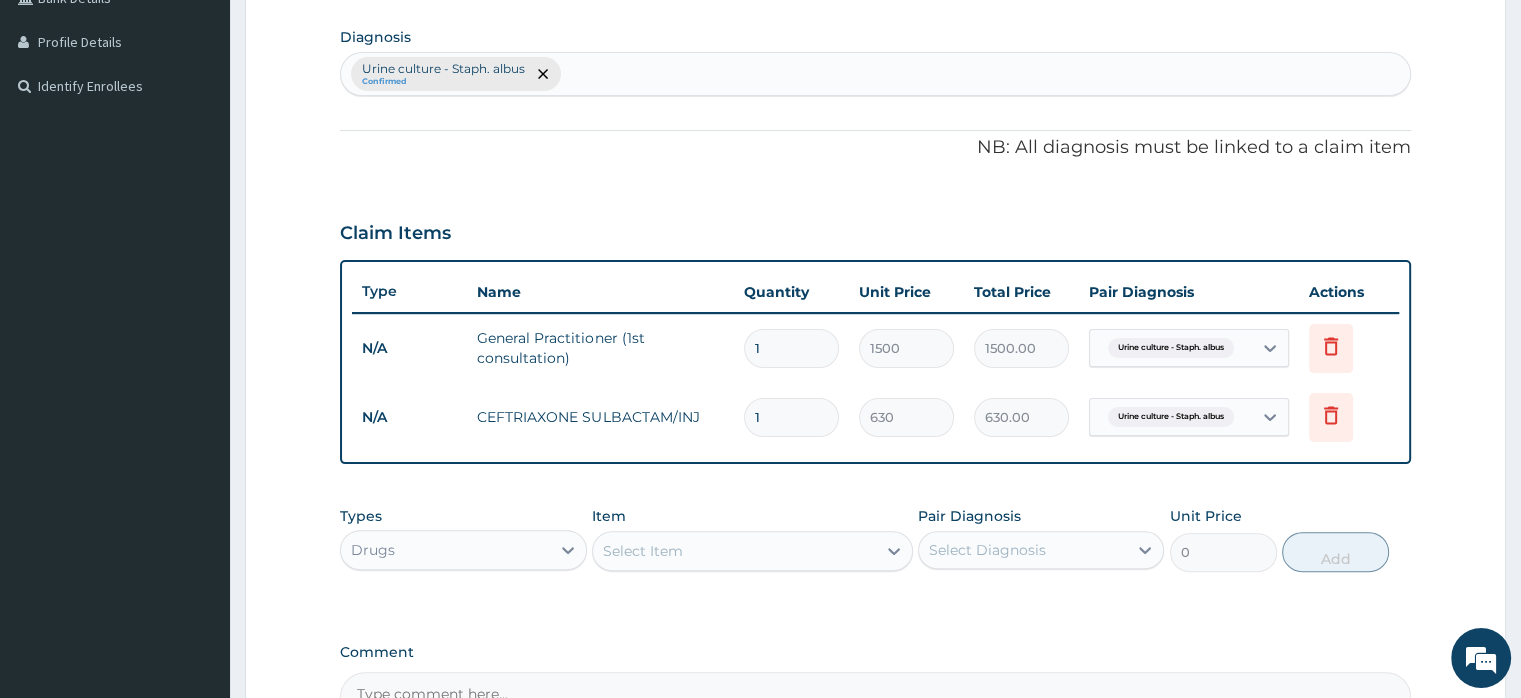 drag, startPoint x: 768, startPoint y: 419, endPoint x: 747, endPoint y: 415, distance: 21.377558 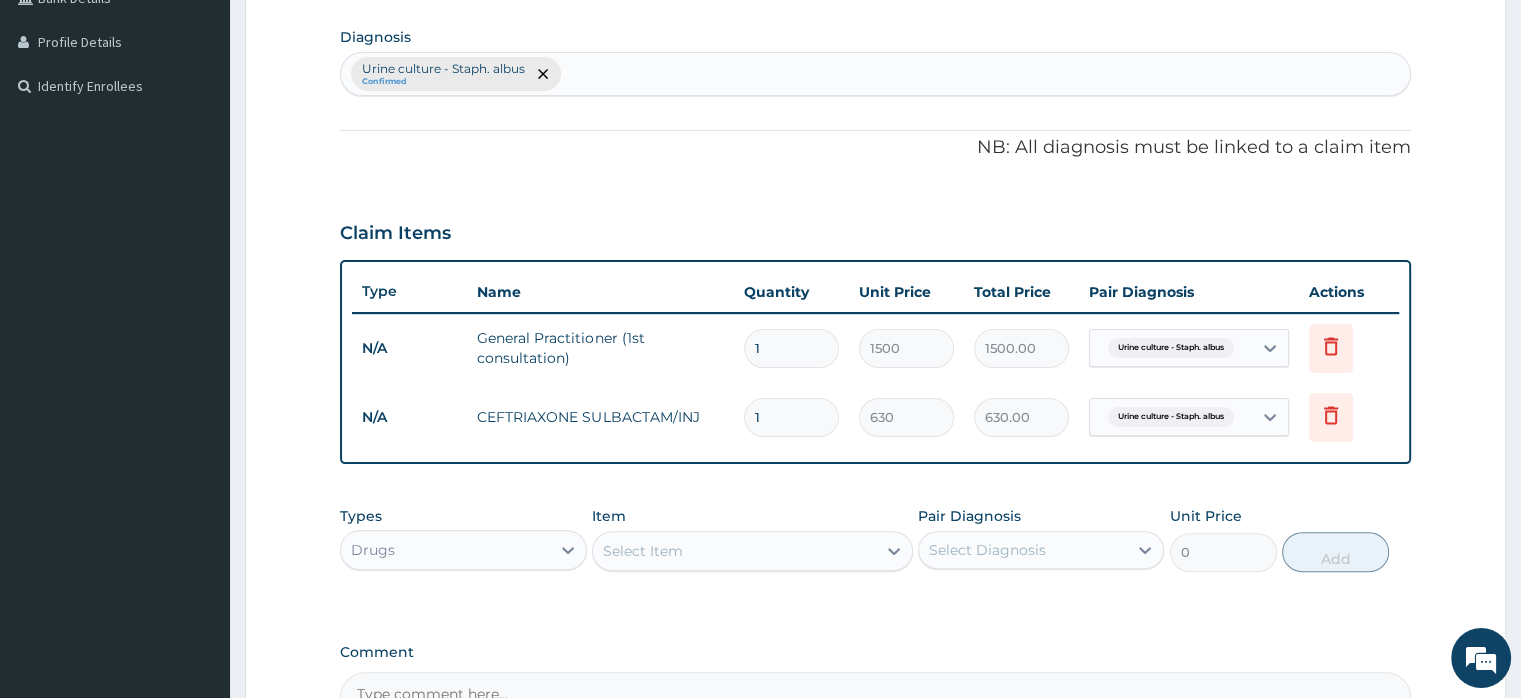 click on "1" at bounding box center [791, 417] 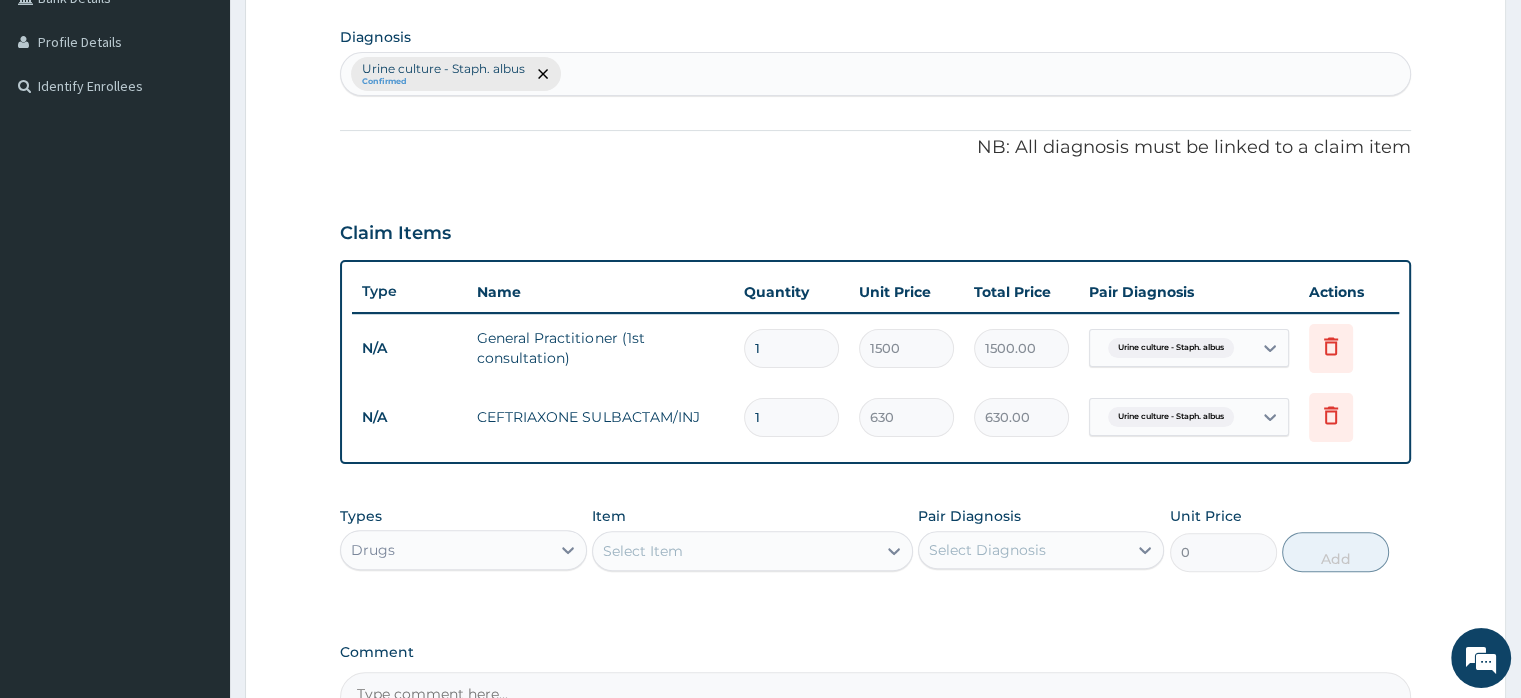 type on "3" 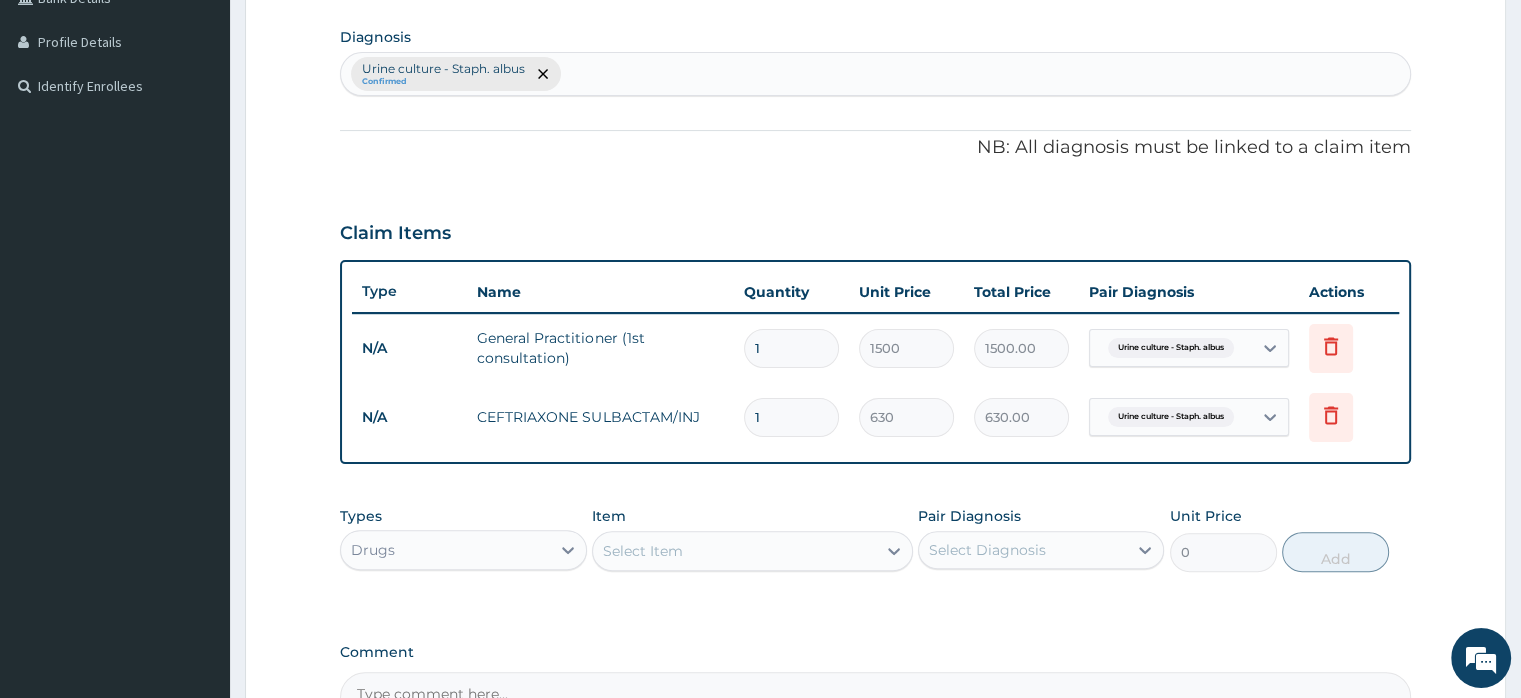 type on "1890.00" 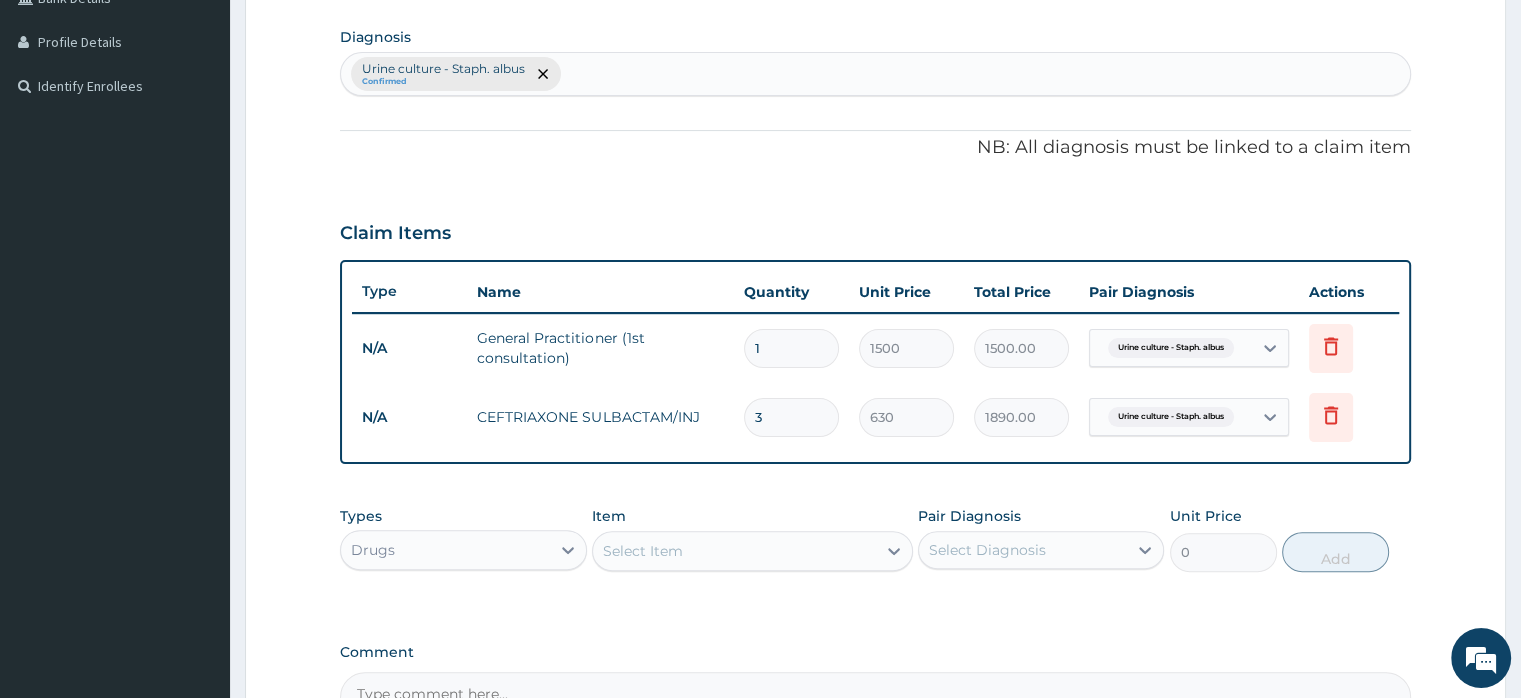 drag, startPoint x: 764, startPoint y: 415, endPoint x: 744, endPoint y: 419, distance: 20.396078 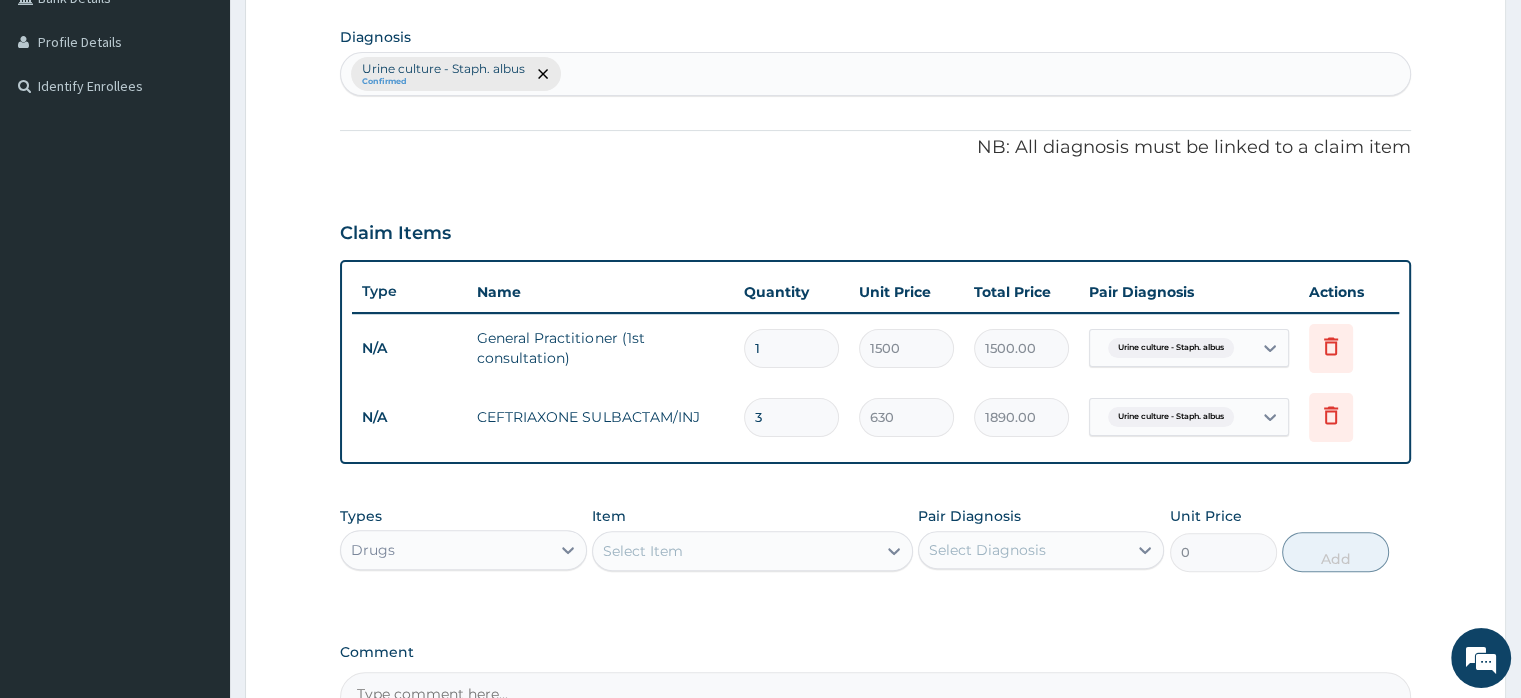 type on "2" 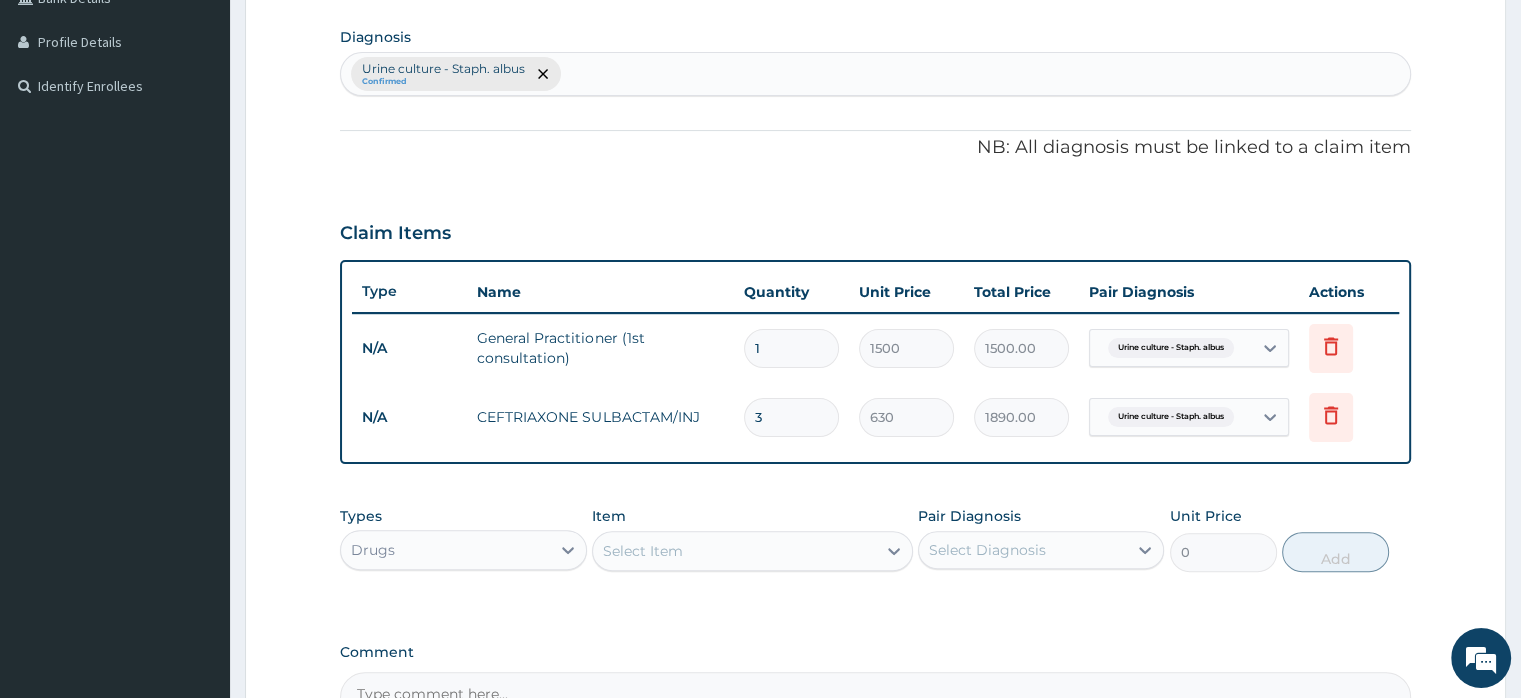 type on "1260.00" 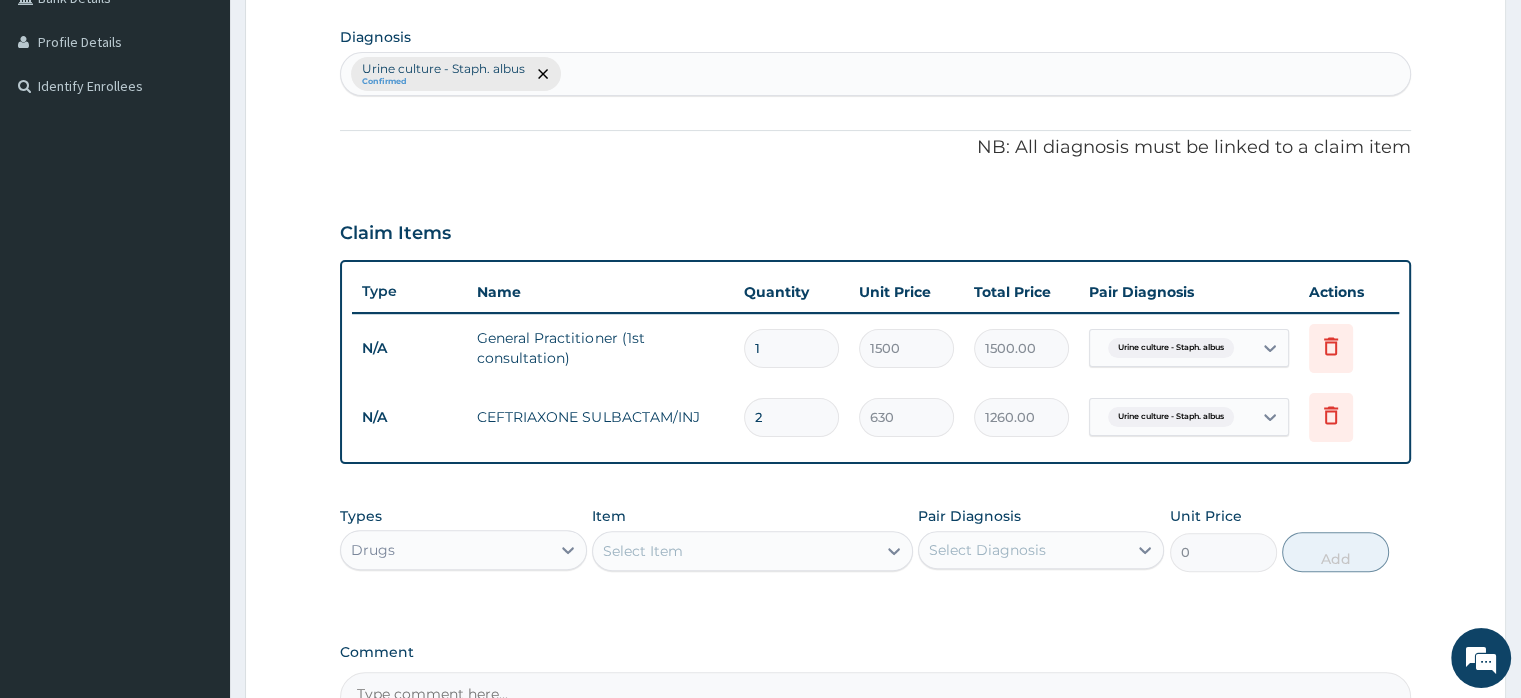 type on "2" 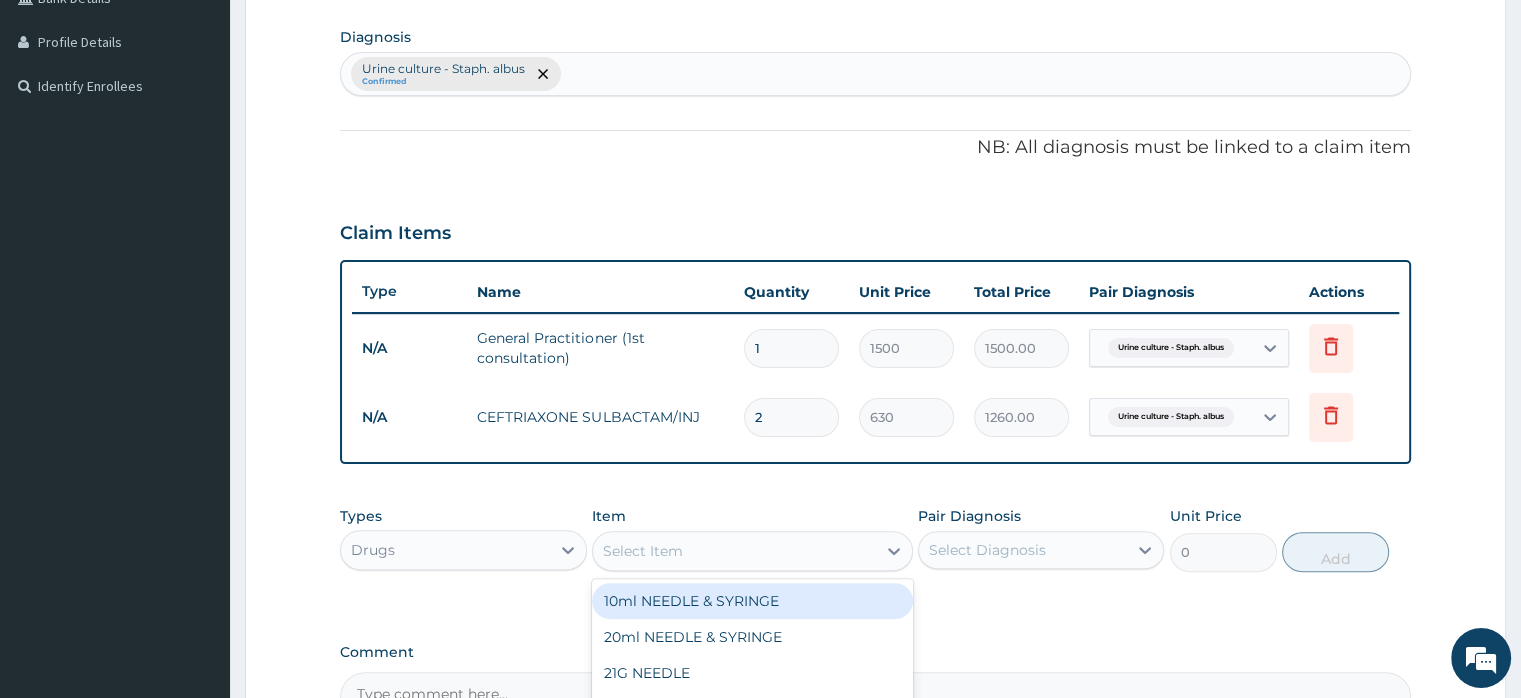 click on "Select Item" at bounding box center (643, 551) 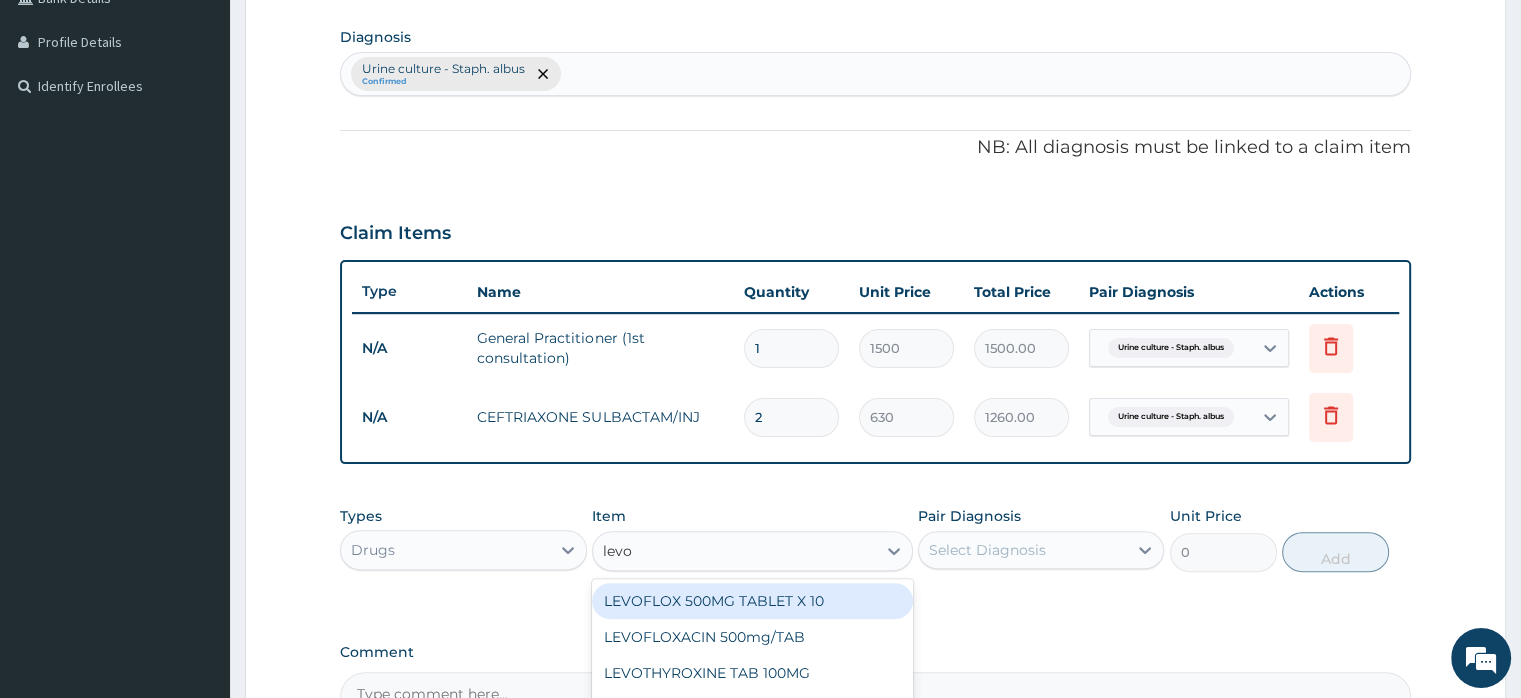 type on "levof" 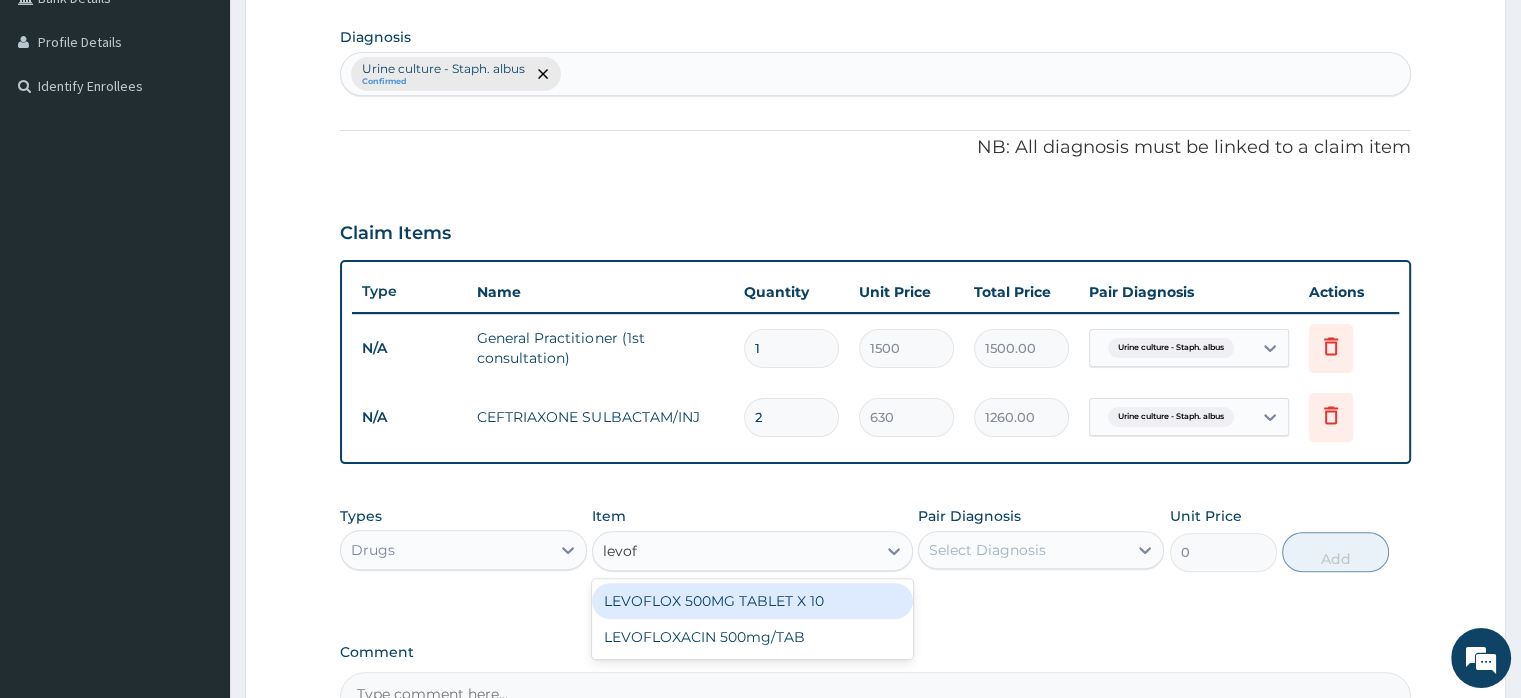 click on "LEVOFLOX 500MG TABLET X 10" at bounding box center [752, 601] 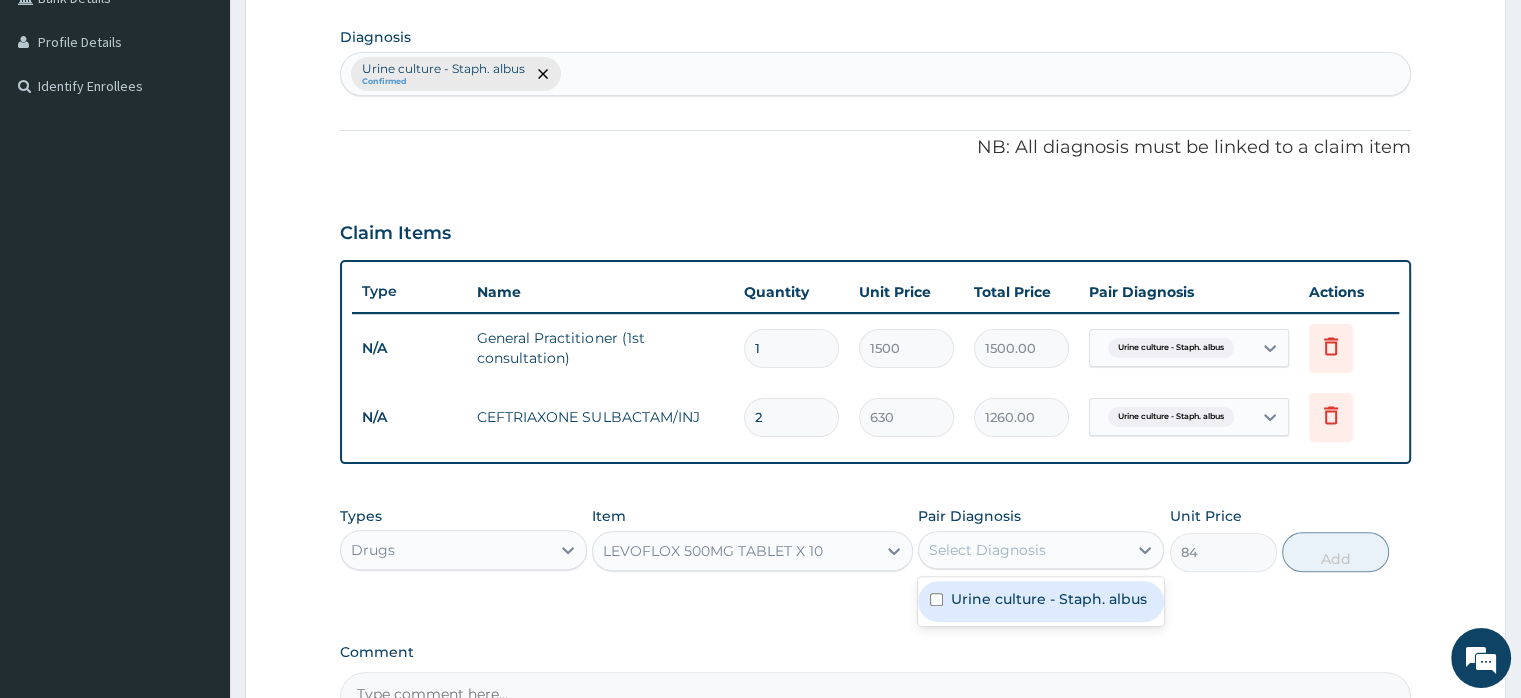 click on "Select Diagnosis" at bounding box center [987, 550] 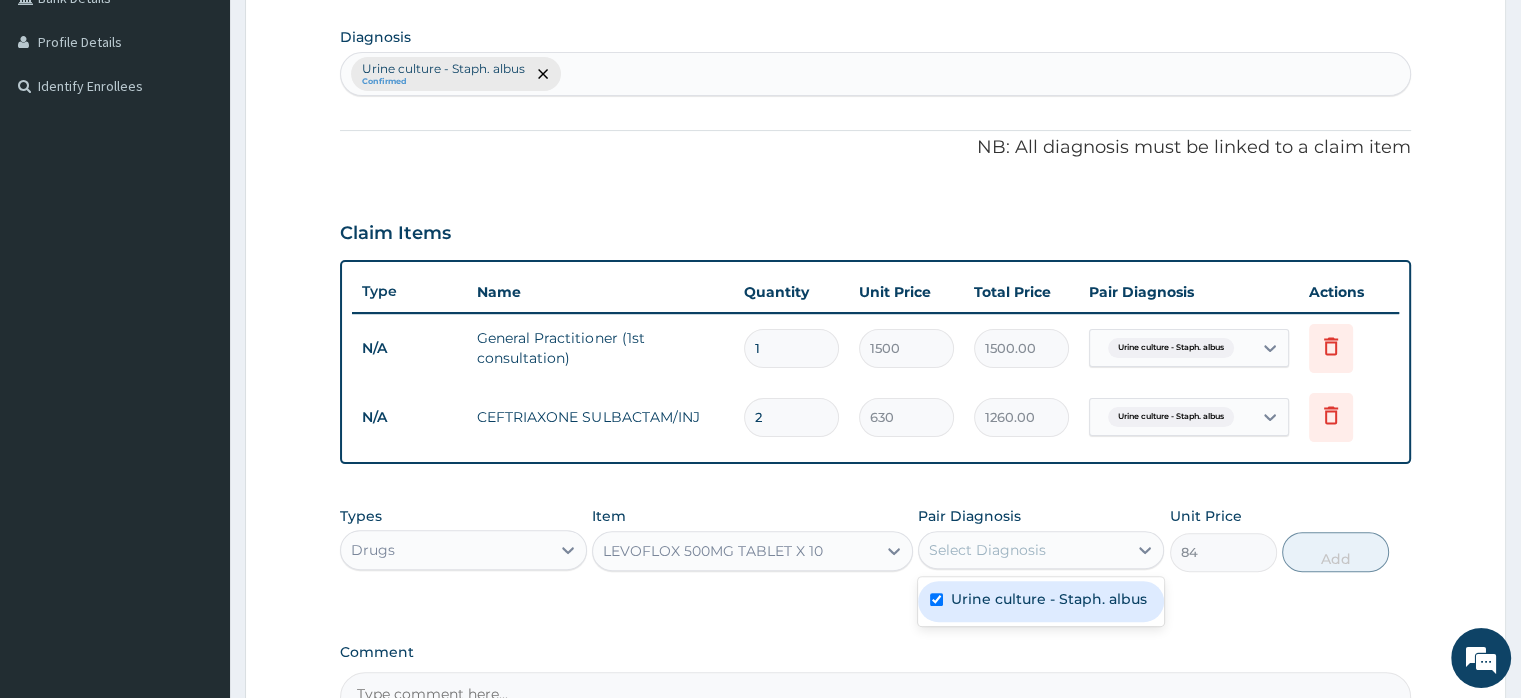 checkbox on "true" 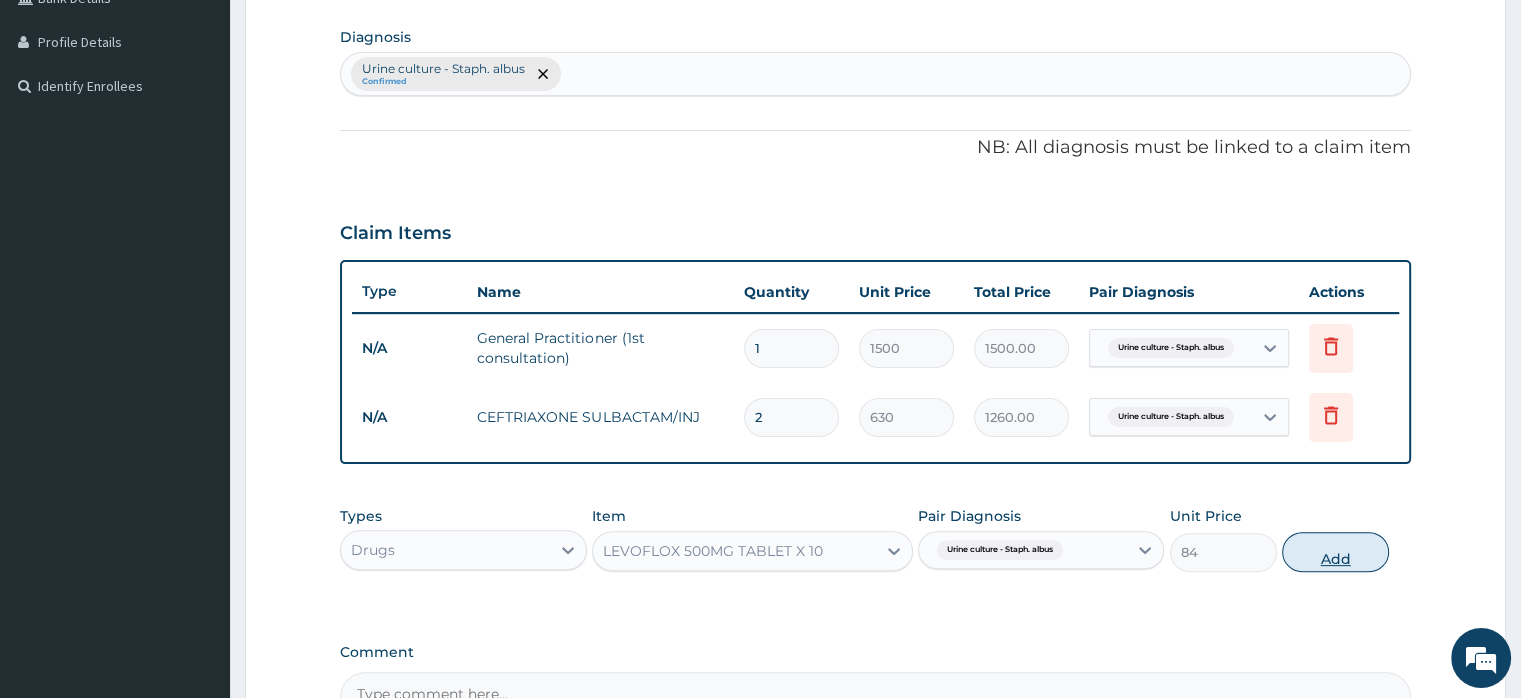 click on "Add" at bounding box center [1335, 552] 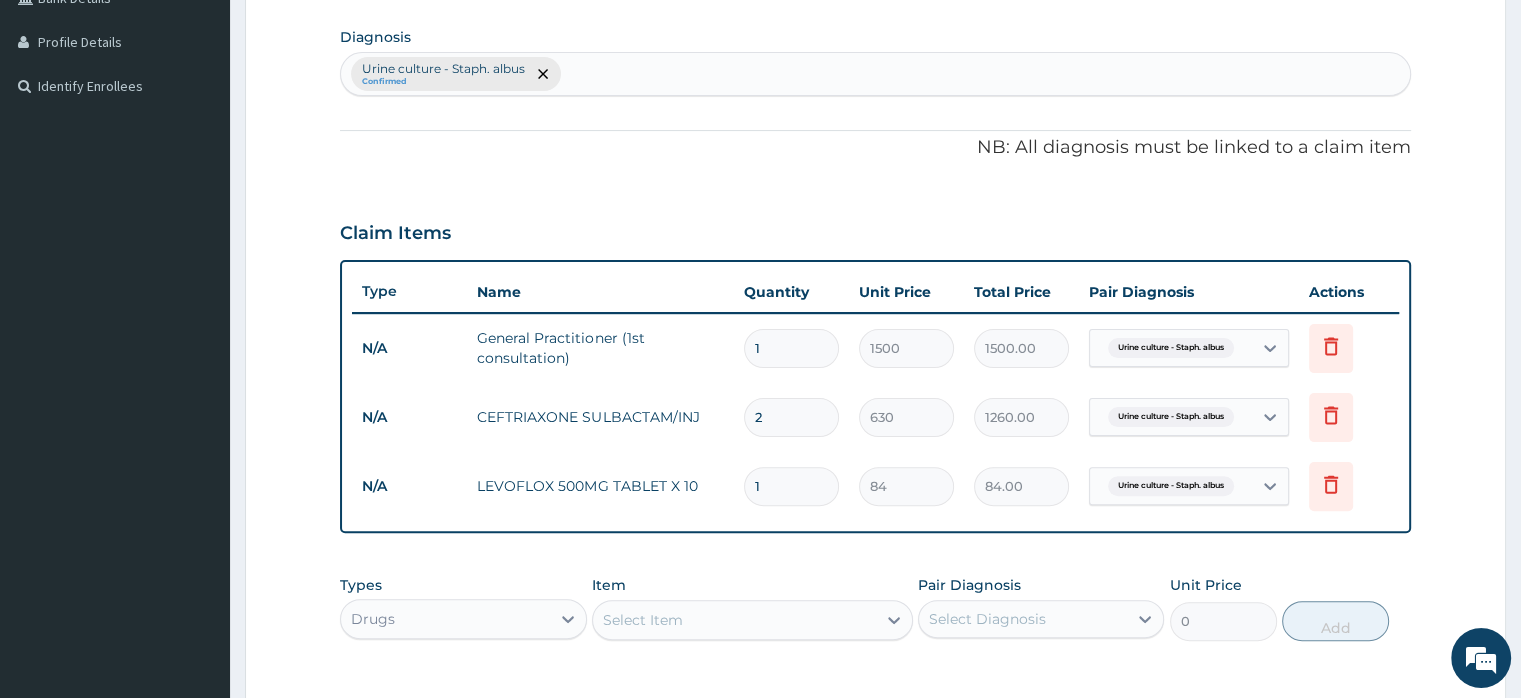 scroll, scrollTop: 284, scrollLeft: 0, axis: vertical 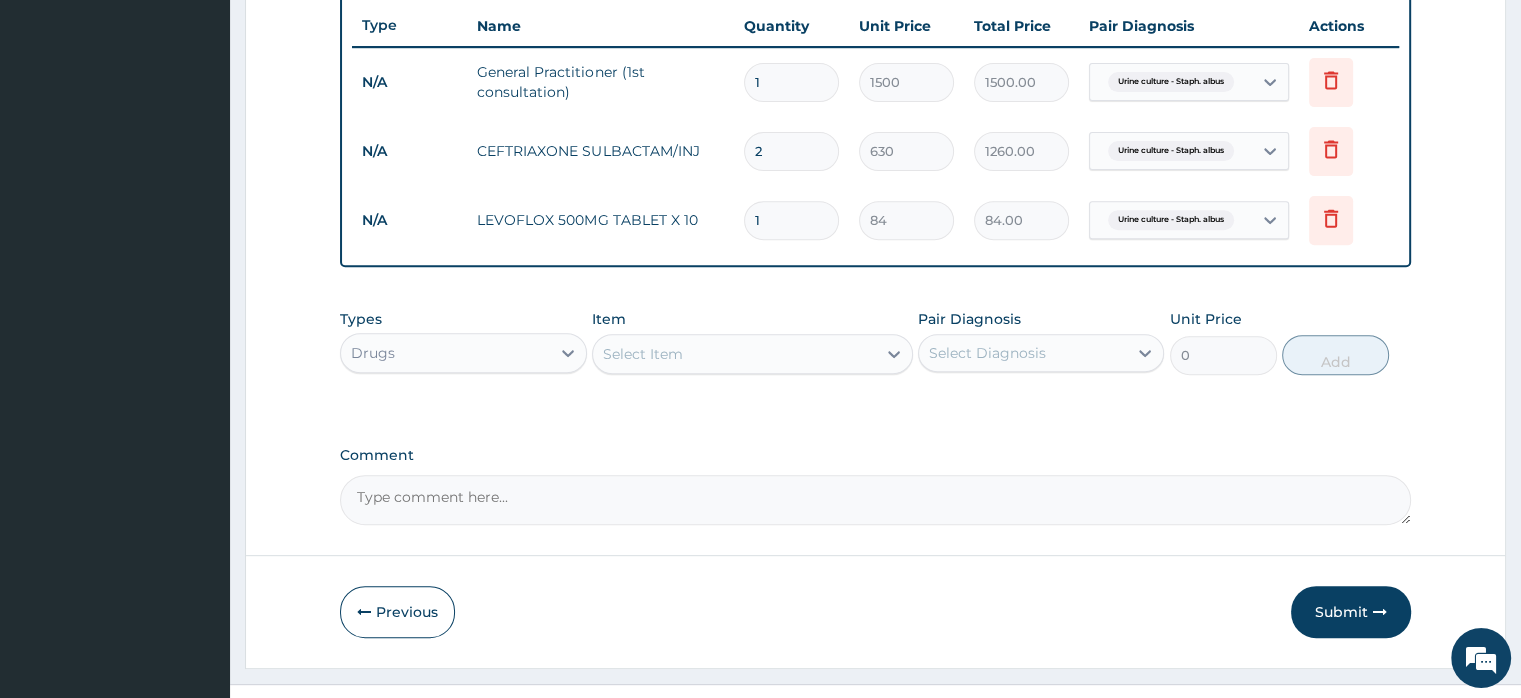 click on "Comment" at bounding box center (875, 500) 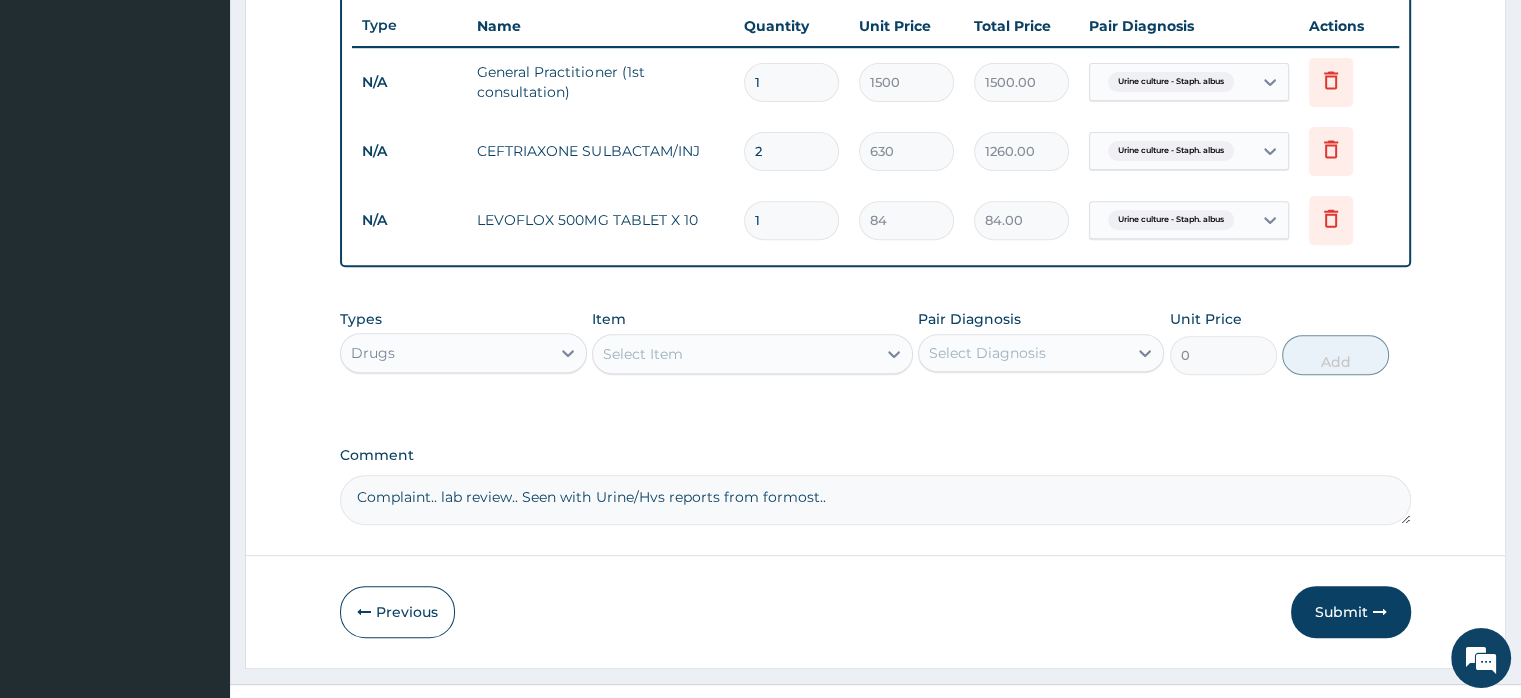 drag, startPoint x: 834, startPoint y: 497, endPoint x: 560, endPoint y: 497, distance: 274 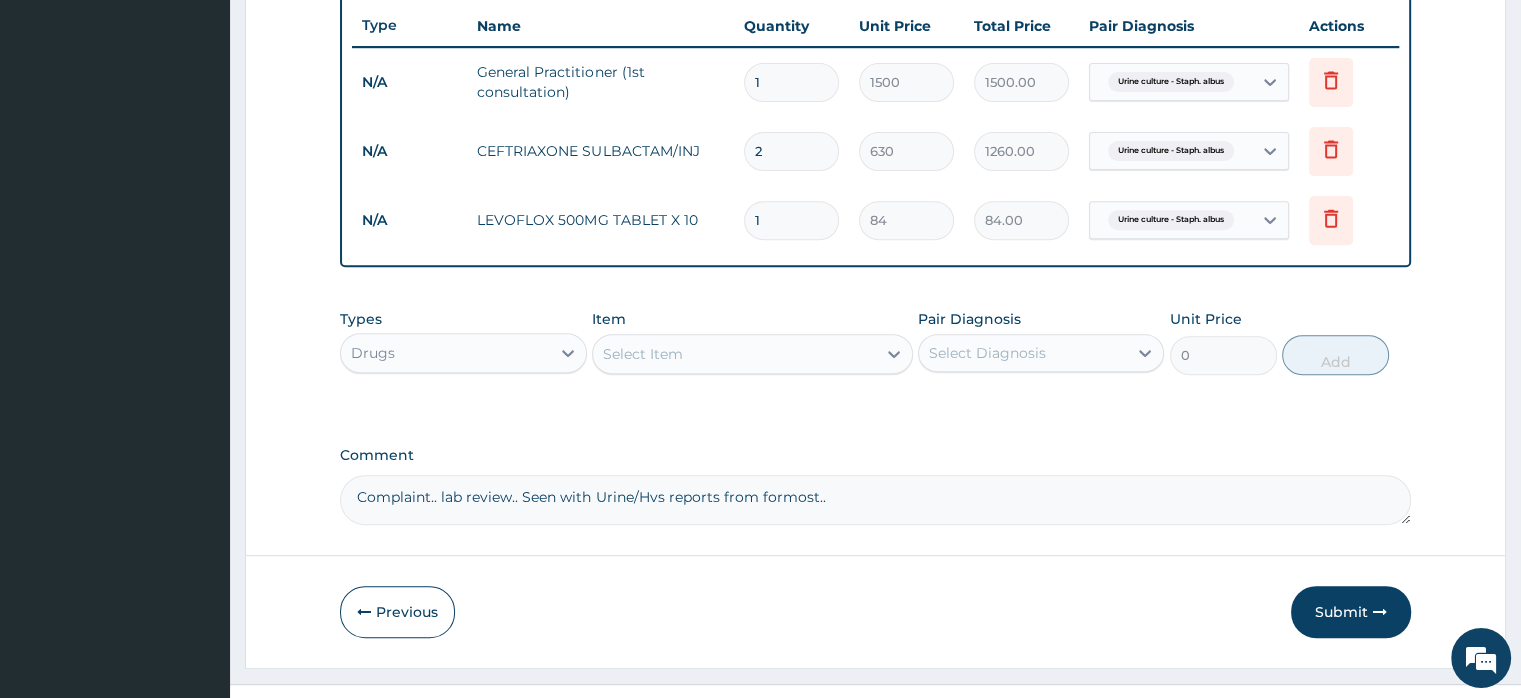 click on "Complaint.. lab review.. Seen with Urine/Hvs reports from formost.." at bounding box center (875, 500) 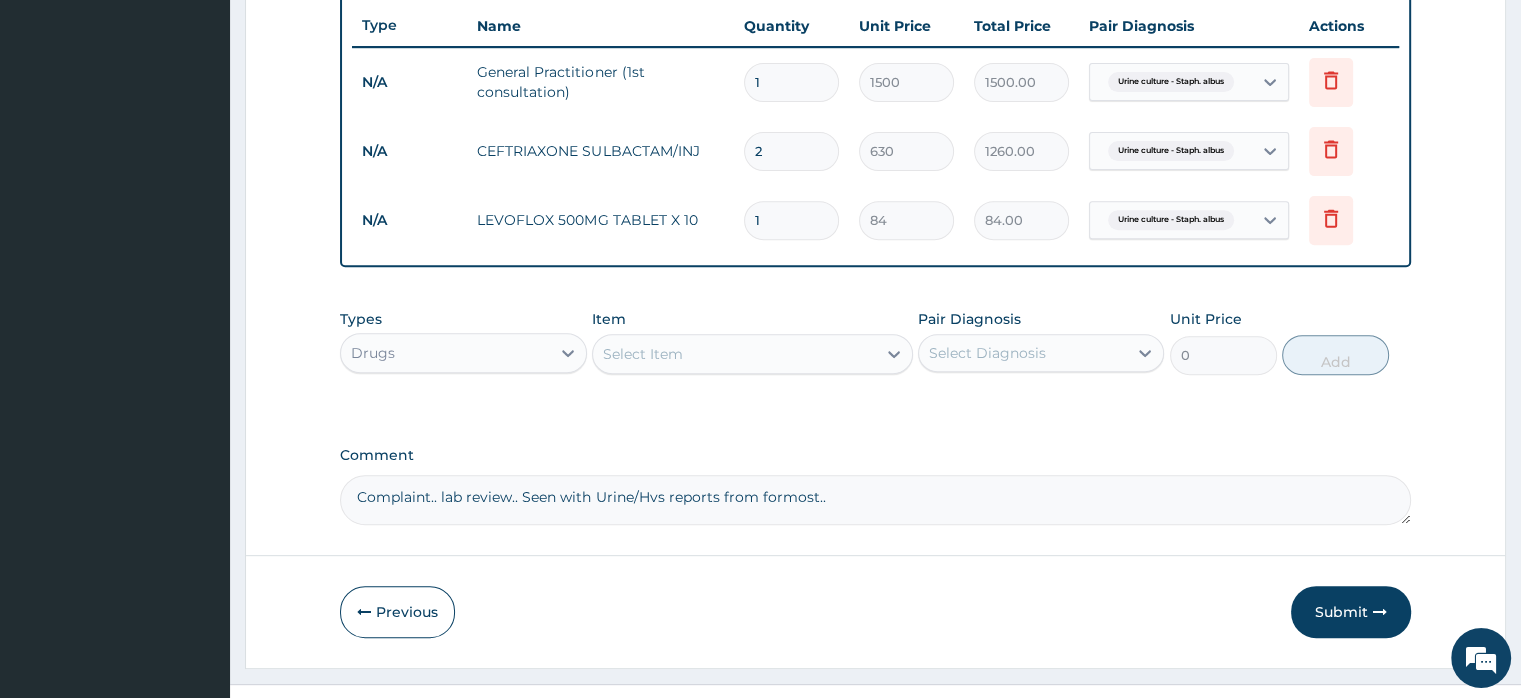 paste on "Result of investigations noted Result HVS showed growth of staph aureus," 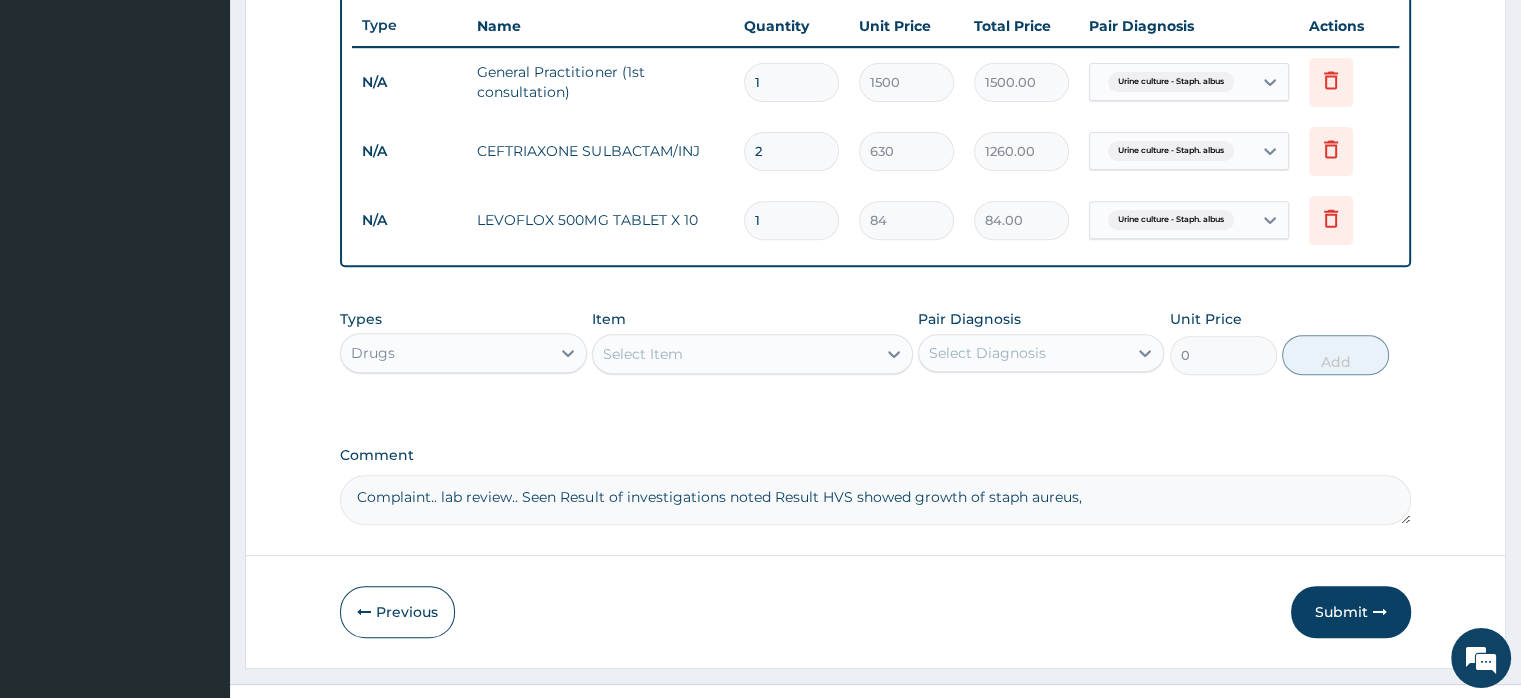 click on "PA Code / Prescription Code Enter Code(Secondary Care Only) Encounter Date 15-07-2025 Important Notice Please enter PA codes before entering items that are not attached to a PA code   All diagnoses entered must be linked to a claim item. Diagnosis & Claim Items that are visible but inactive cannot be edited because they were imported from an already approved PA code. Diagnosis Urine culture - Staph. albus Confirmed NB: All diagnosis must be linked to a claim item Claim Items Type Name Quantity Unit Price Total Price Pair Diagnosis Actions N/A General Practitioner (1st consultation) 1 1500 1500.00 Urine culture - Staph. albus Delete N/A CEFTRIAXONE SULBACTAM/INJ 2 630 1260.00 Urine culture - Staph. albus Delete N/A LEVOFLOX 500MG TABLET X 10 1 84 84.00 Urine culture - Staph. albus Delete Types Drugs Item Select Item Pair Diagnosis Select Diagnosis Unit Price 0 Add Comment Complaint.. lab review.. Seen Result of investigations noted Result HVS showed growth of staph aureus," at bounding box center [875, -17] 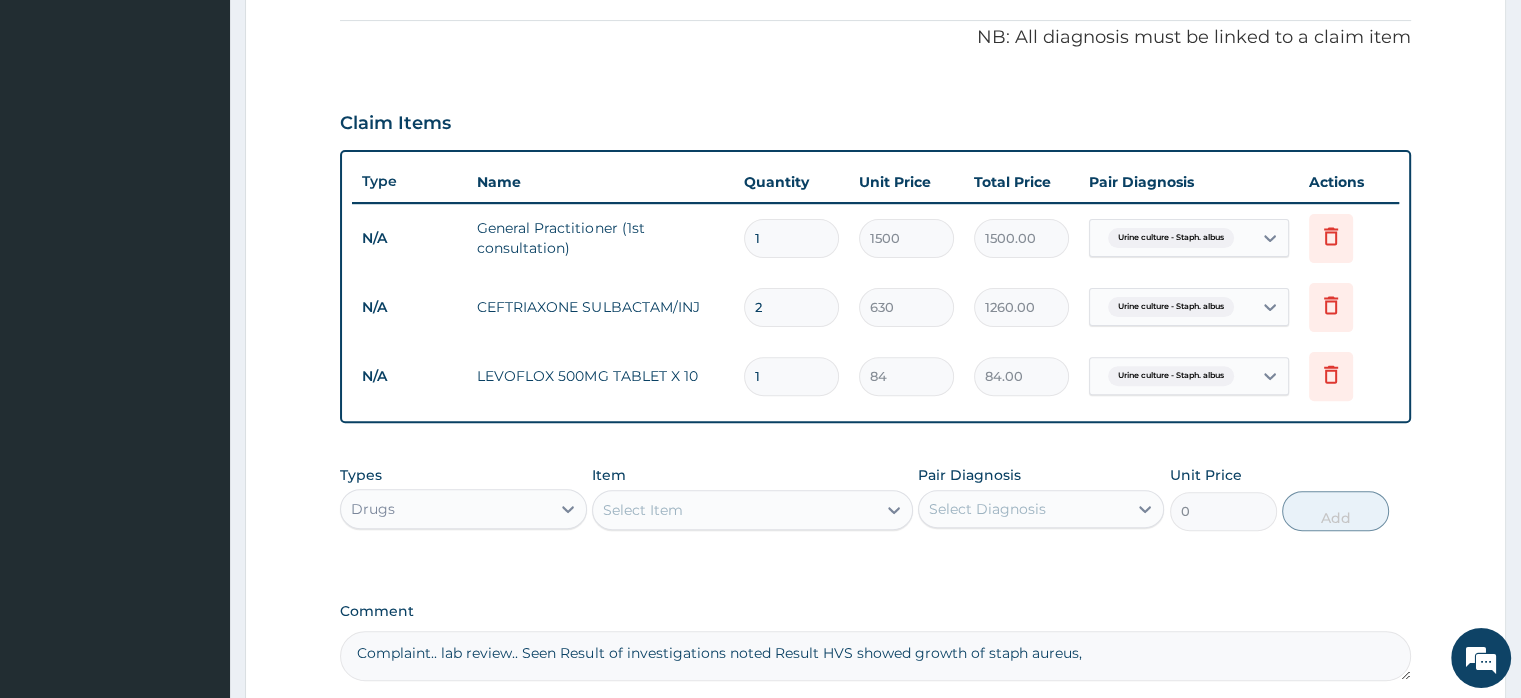 scroll, scrollTop: 650, scrollLeft: 0, axis: vertical 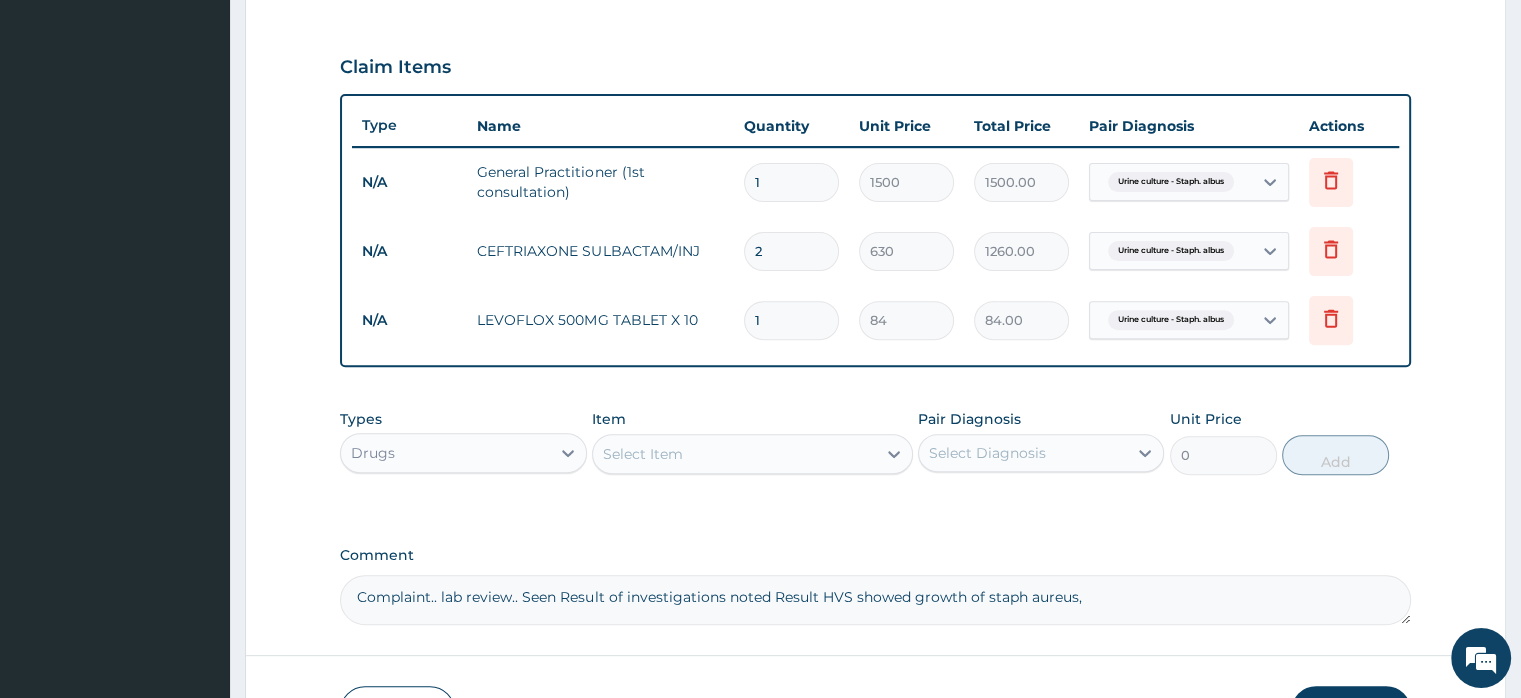 click on "Complaint.. lab review.. Seen Result of investigations noted Result HVS showed growth of staph aureus," at bounding box center [875, 600] 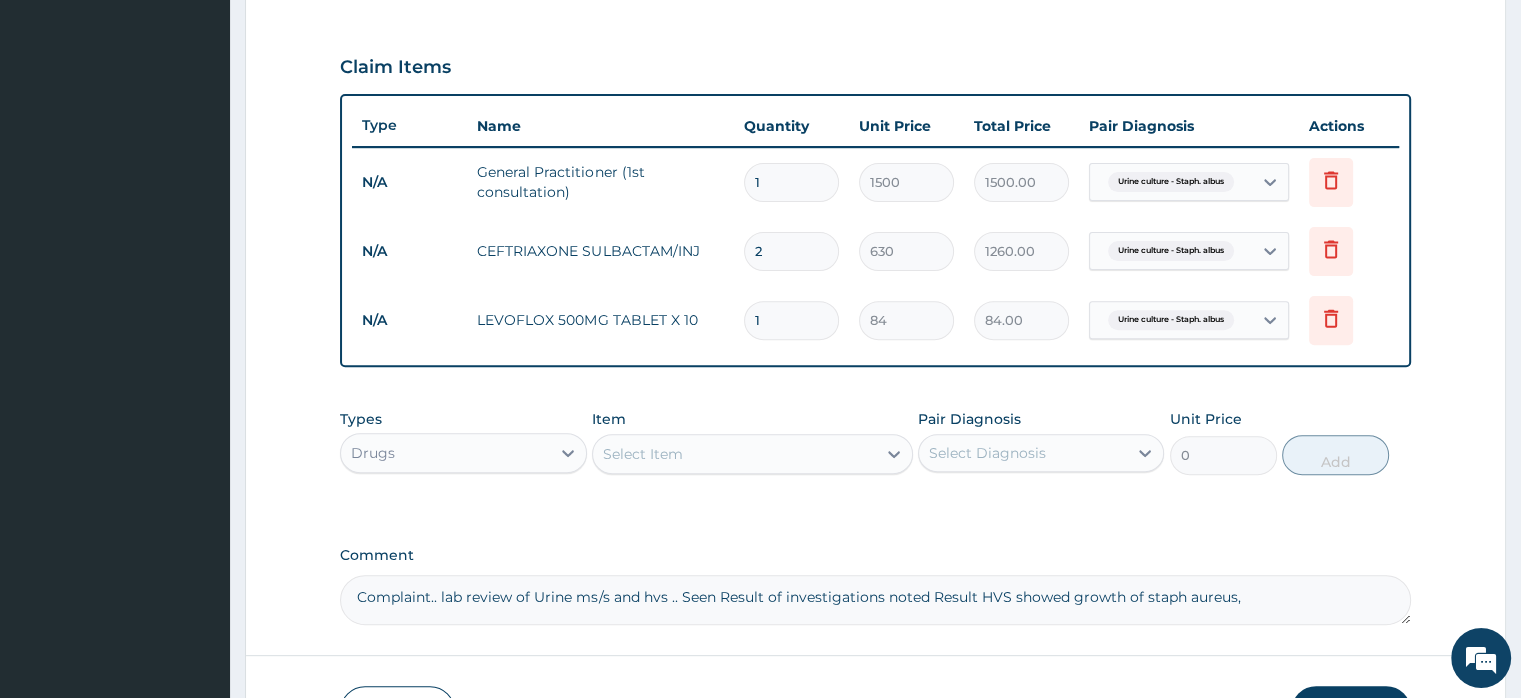 drag, startPoint x: 607, startPoint y: 589, endPoint x: 592, endPoint y: 609, distance: 25 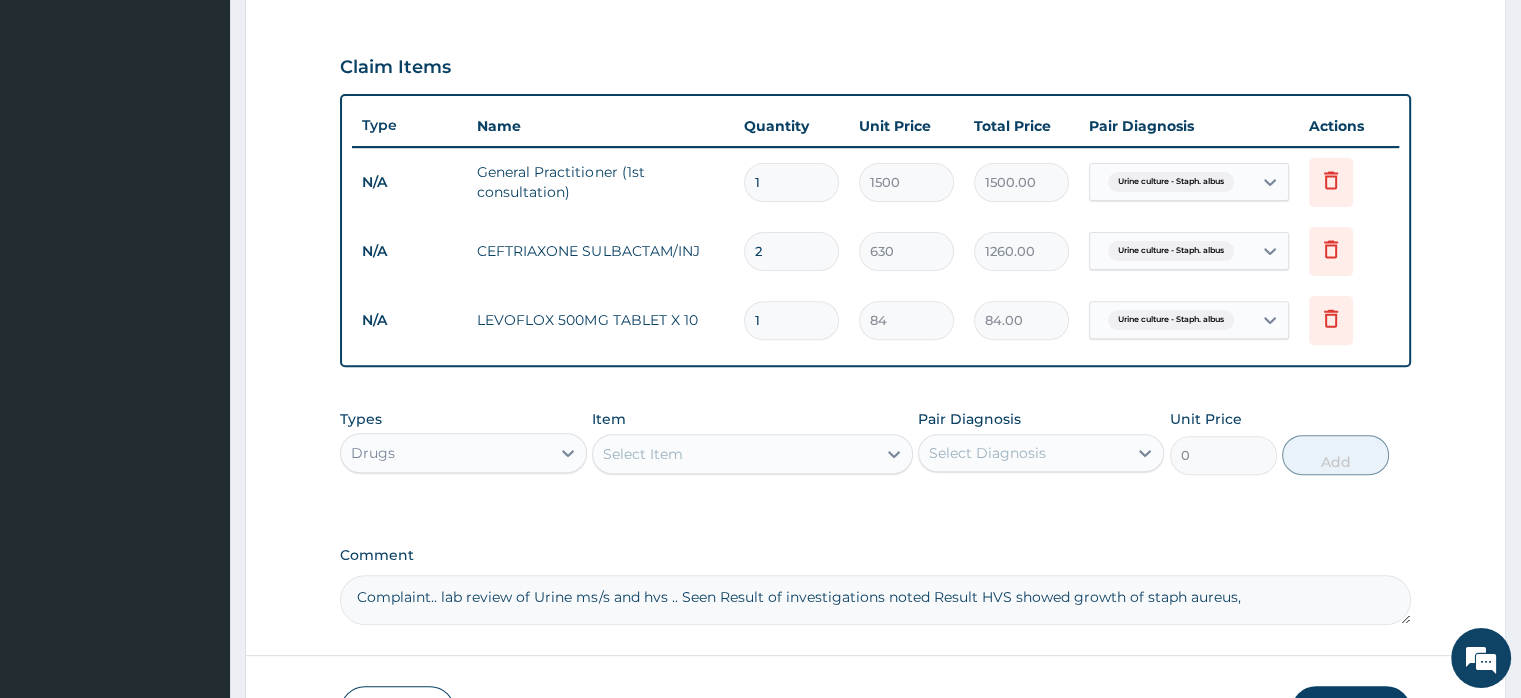 click on "Complaint.. lab review of Urine ms/s and hvs .. Seen Result of investigations noted Result HVS showed growth of staph aureus," at bounding box center (875, 600) 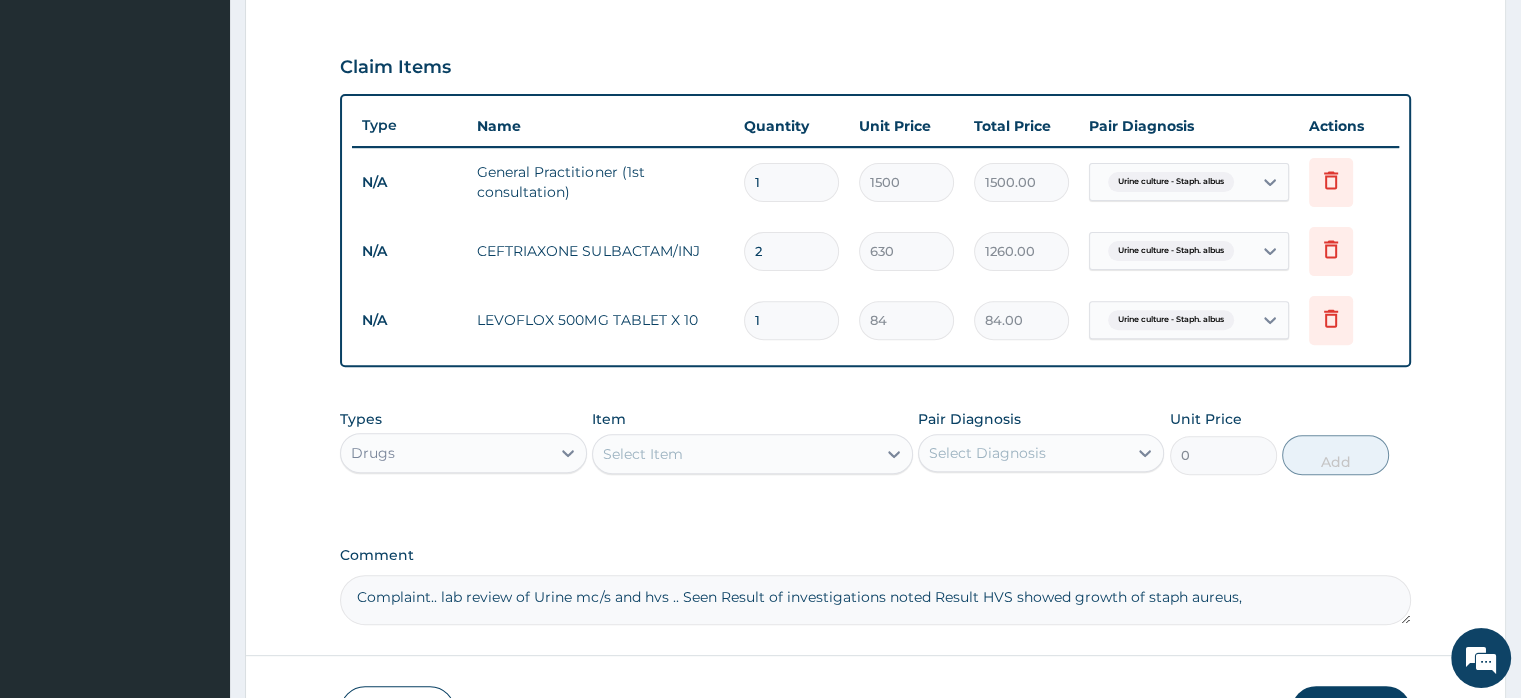 click on "Complaint.. lab review of Urine mc/s and hvs .. Seen Result of investigations noted Result HVS showed growth of staph aureus," at bounding box center [875, 600] 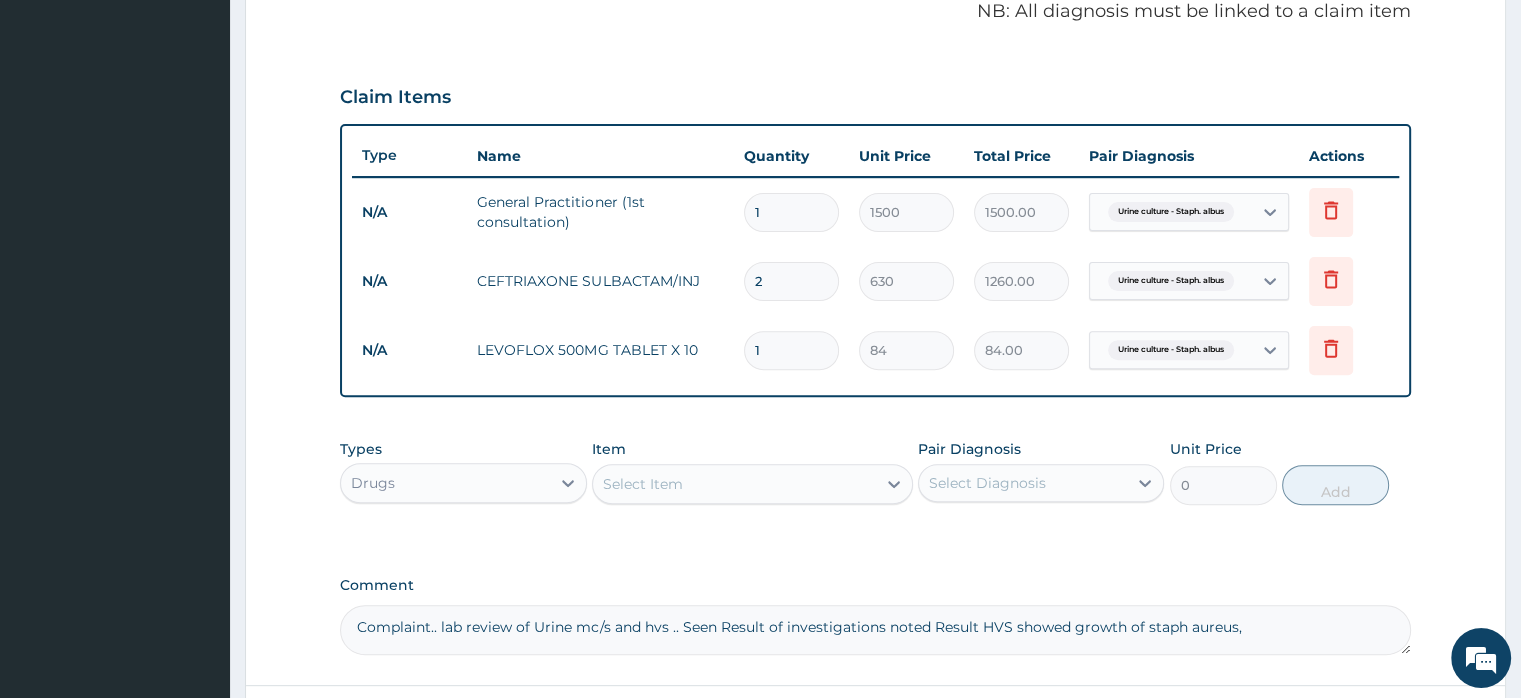 scroll, scrollTop: 784, scrollLeft: 0, axis: vertical 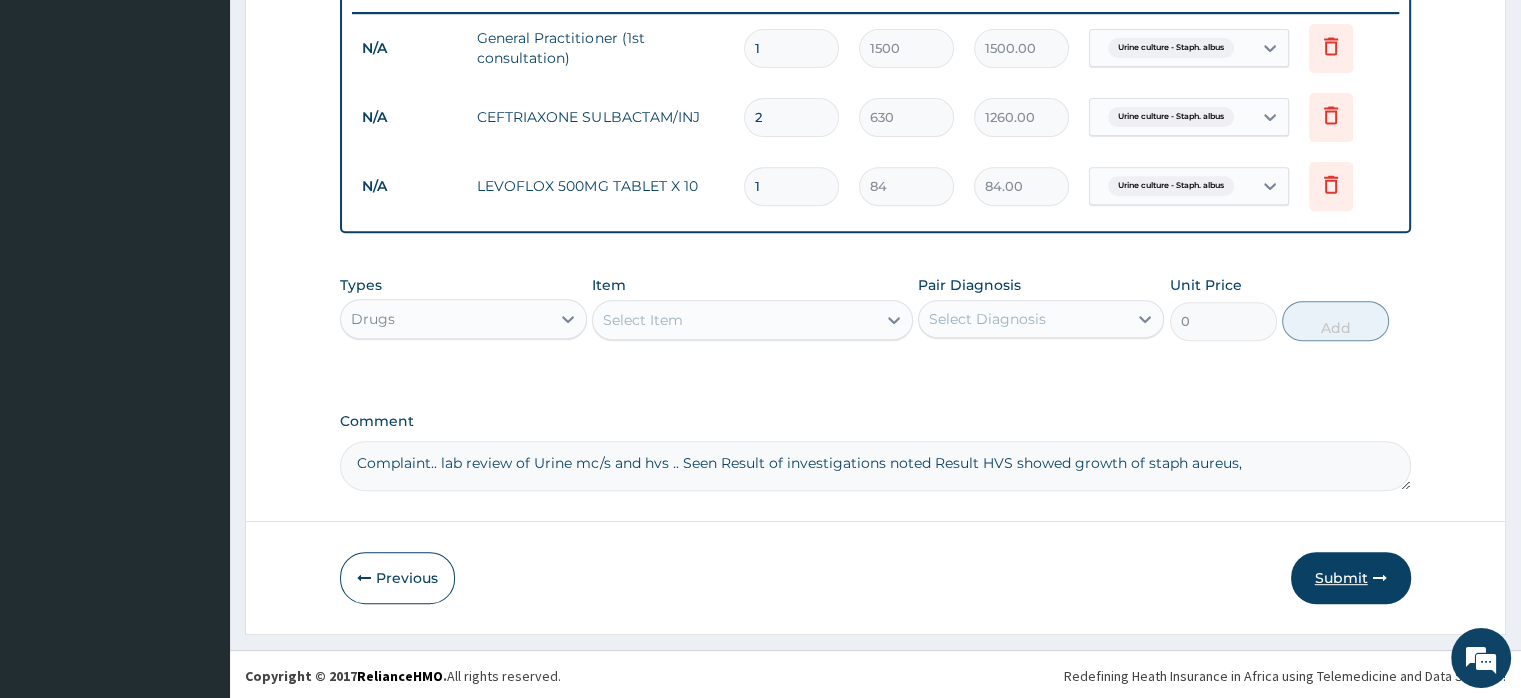 type on "Complaint.. lab review of Urine mc/s and hvs .. Seen Result of investigations noted Result HVS showed growth of staph aureus," 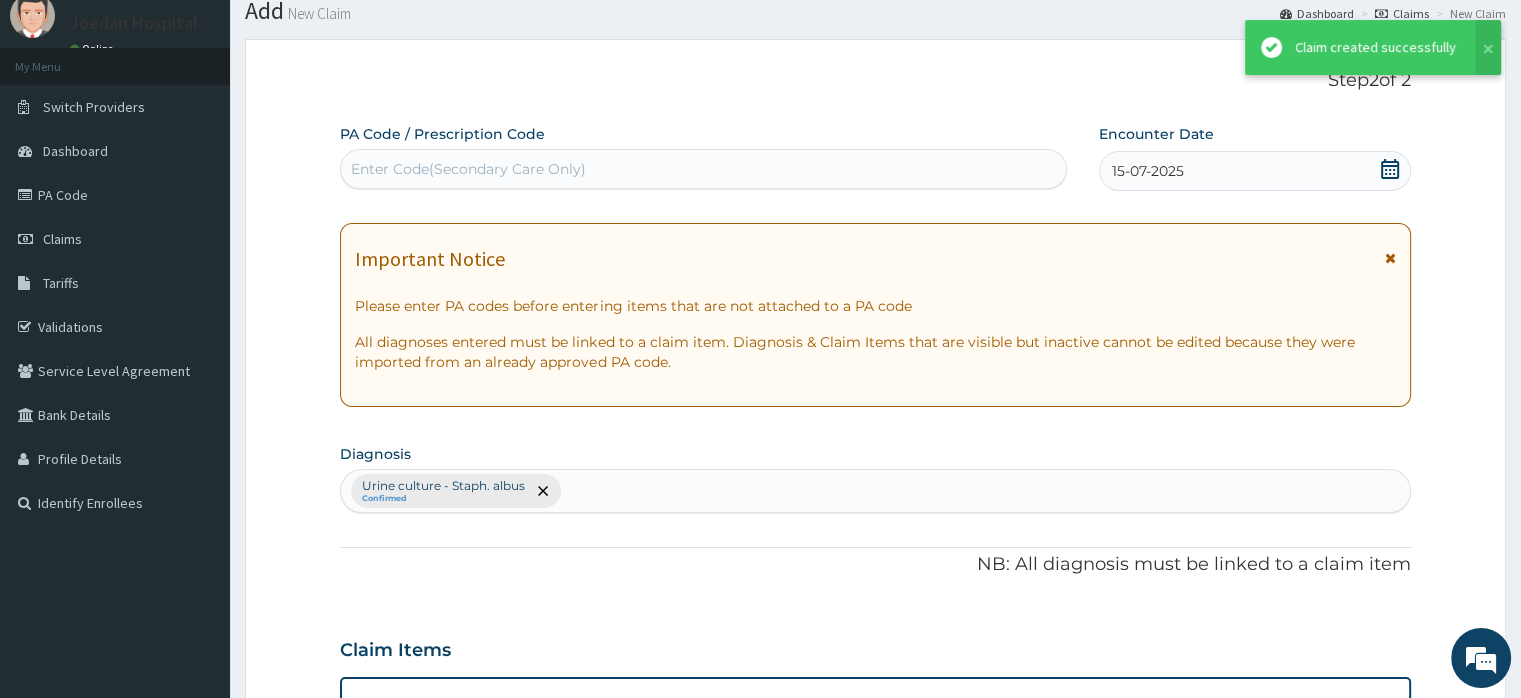 scroll, scrollTop: 784, scrollLeft: 0, axis: vertical 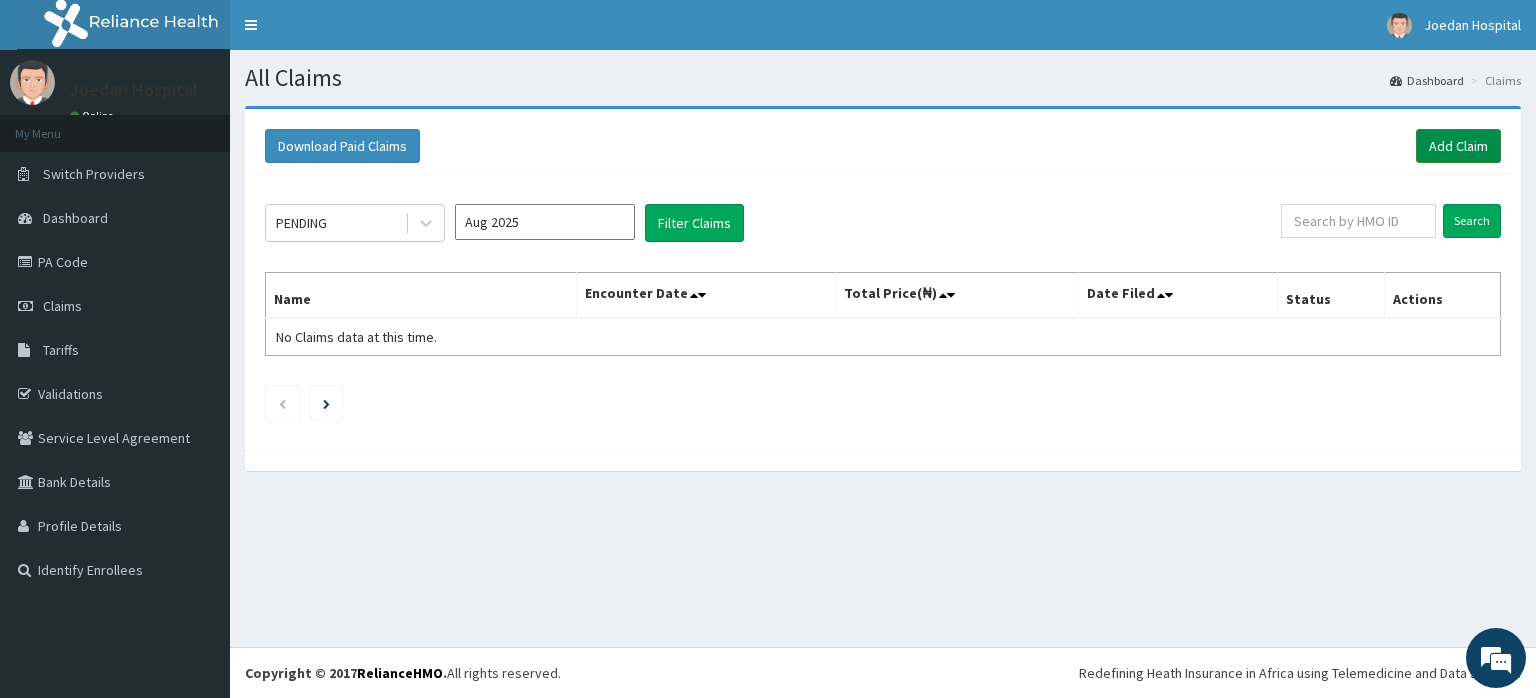 click on "Add Claim" at bounding box center [1458, 146] 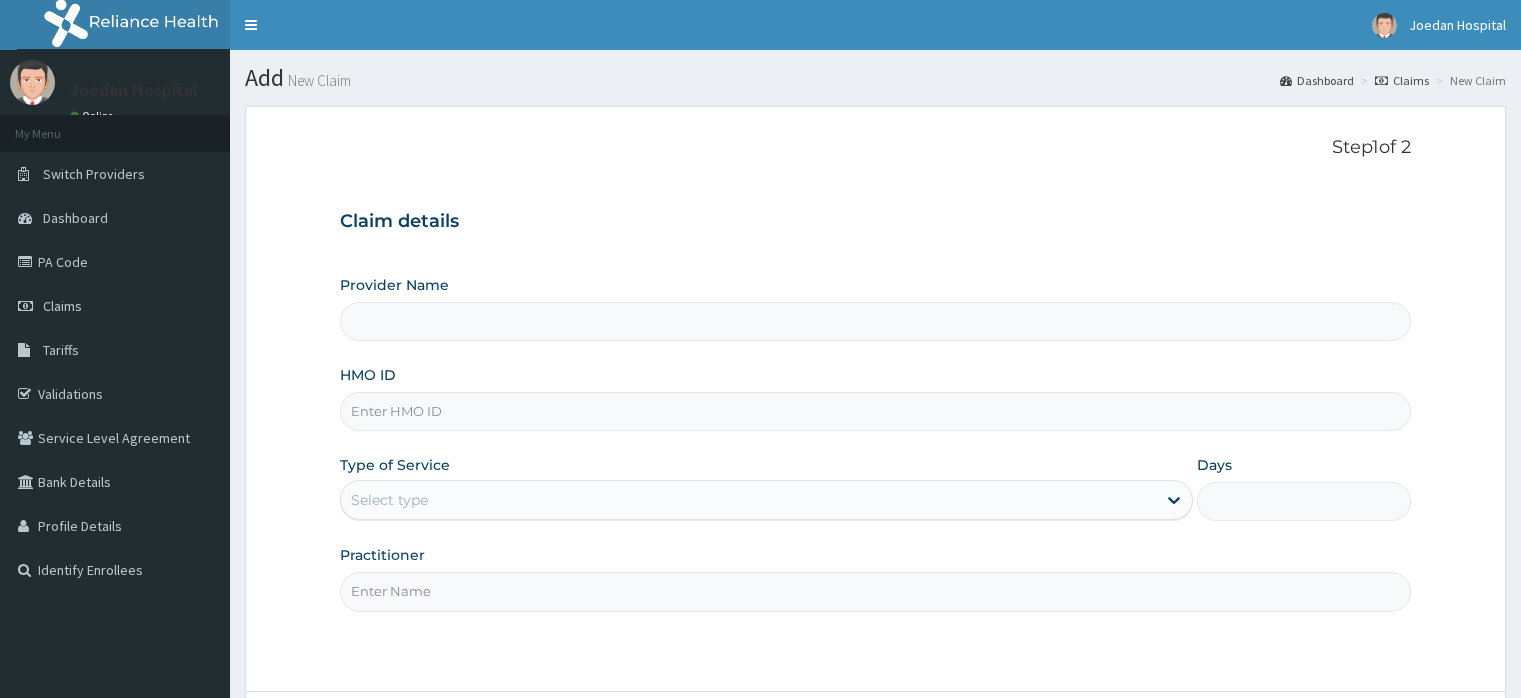 scroll, scrollTop: 0, scrollLeft: 0, axis: both 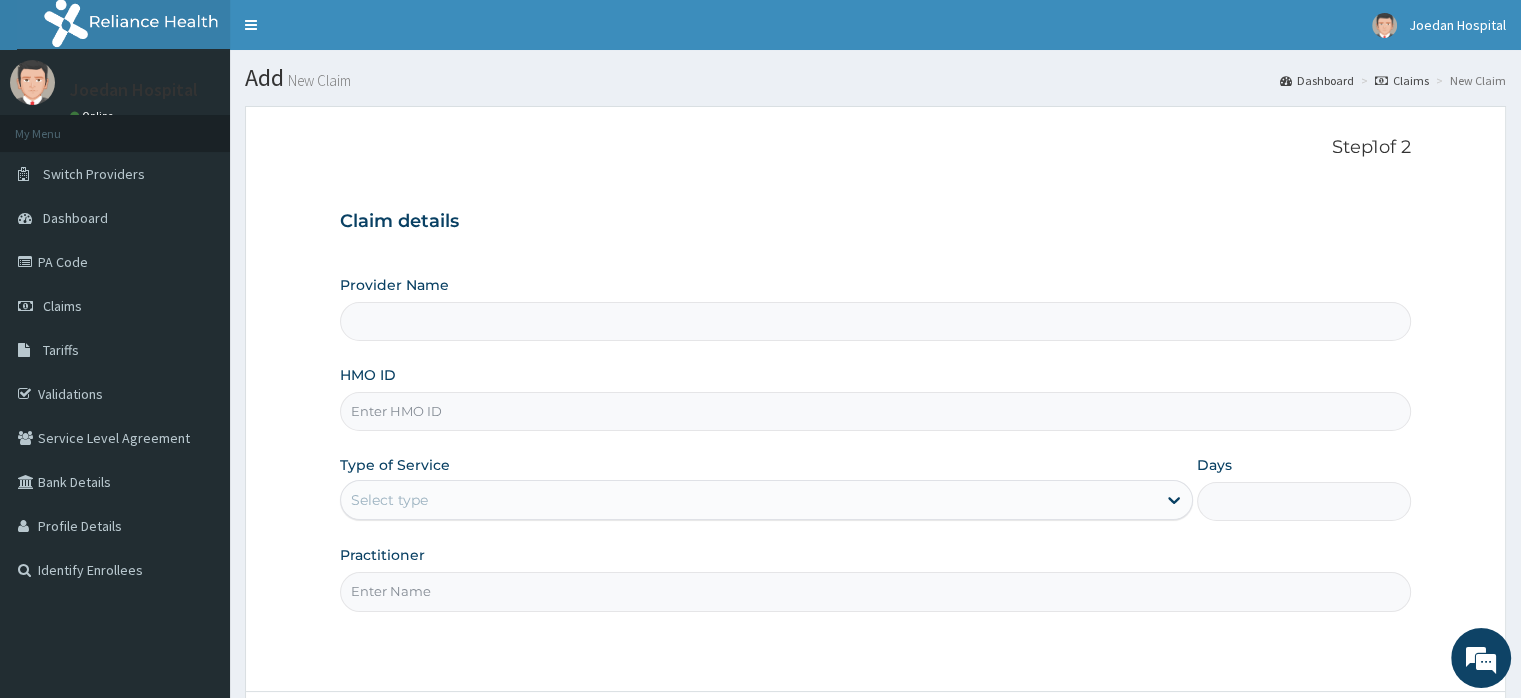 click on "HMO ID" at bounding box center [875, 411] 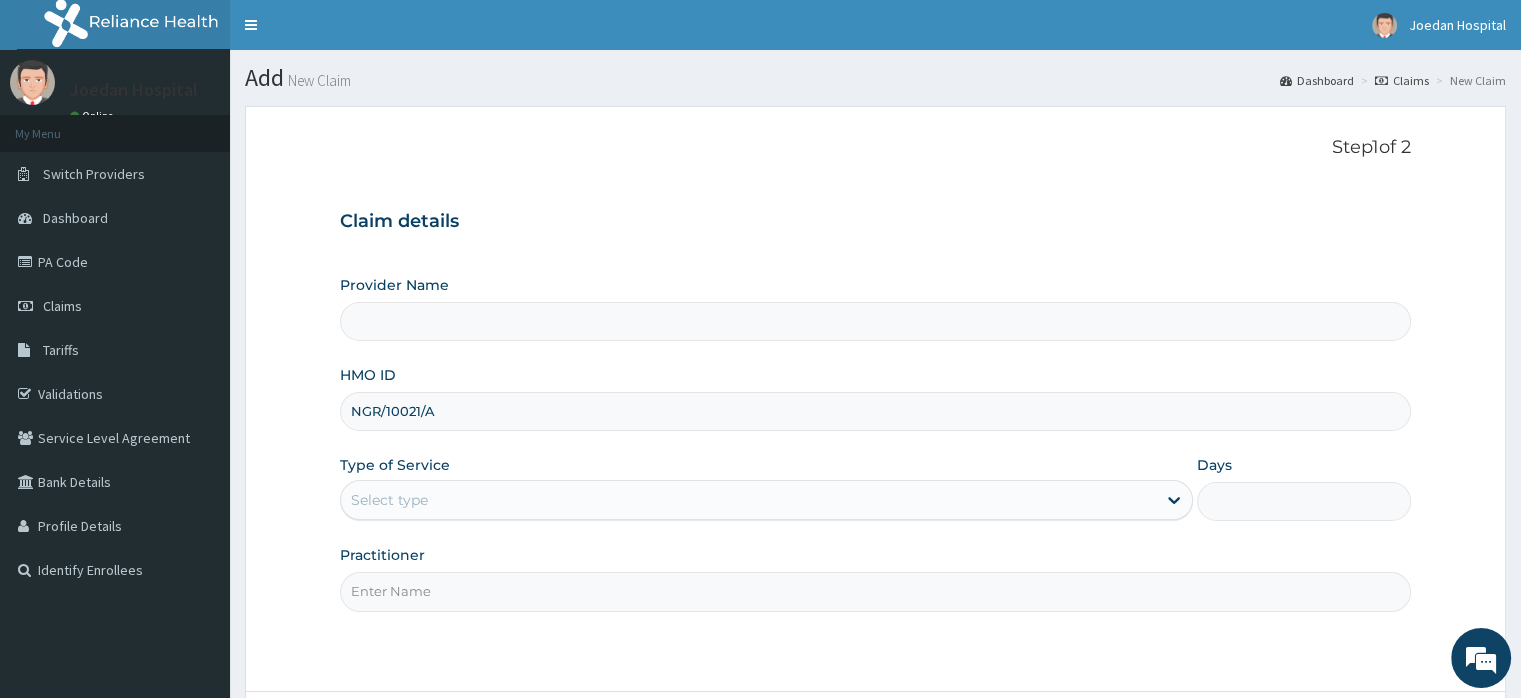 type on "NGR/10021/A" 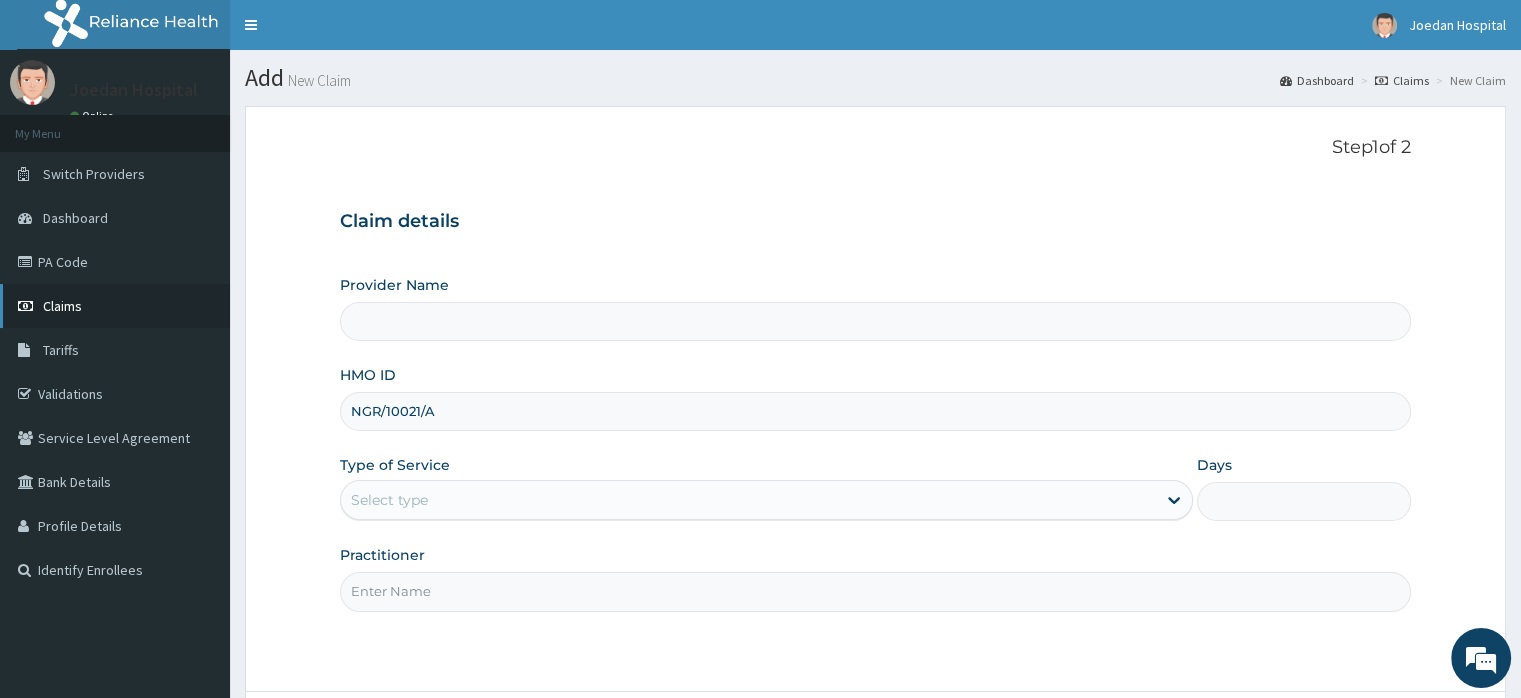 click on "Claims" at bounding box center [62, 306] 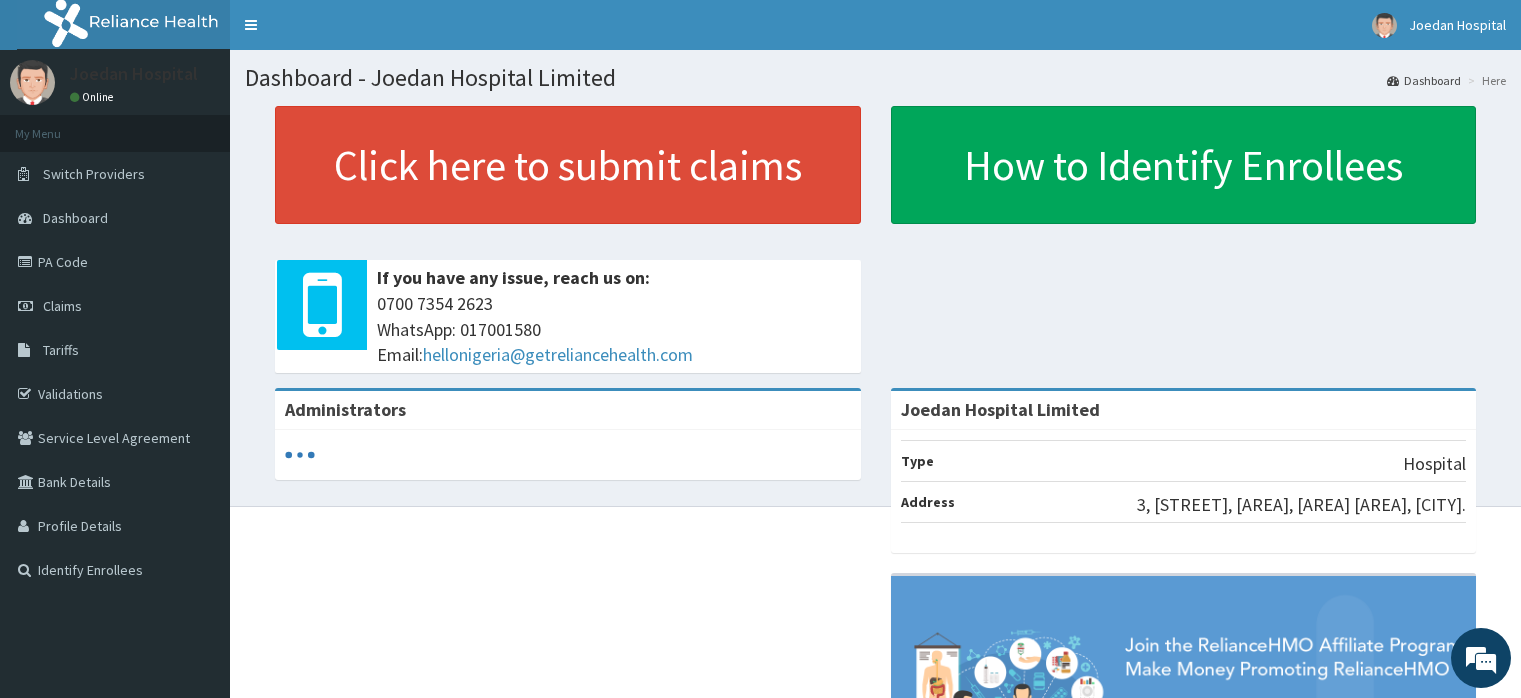 scroll, scrollTop: 0, scrollLeft: 0, axis: both 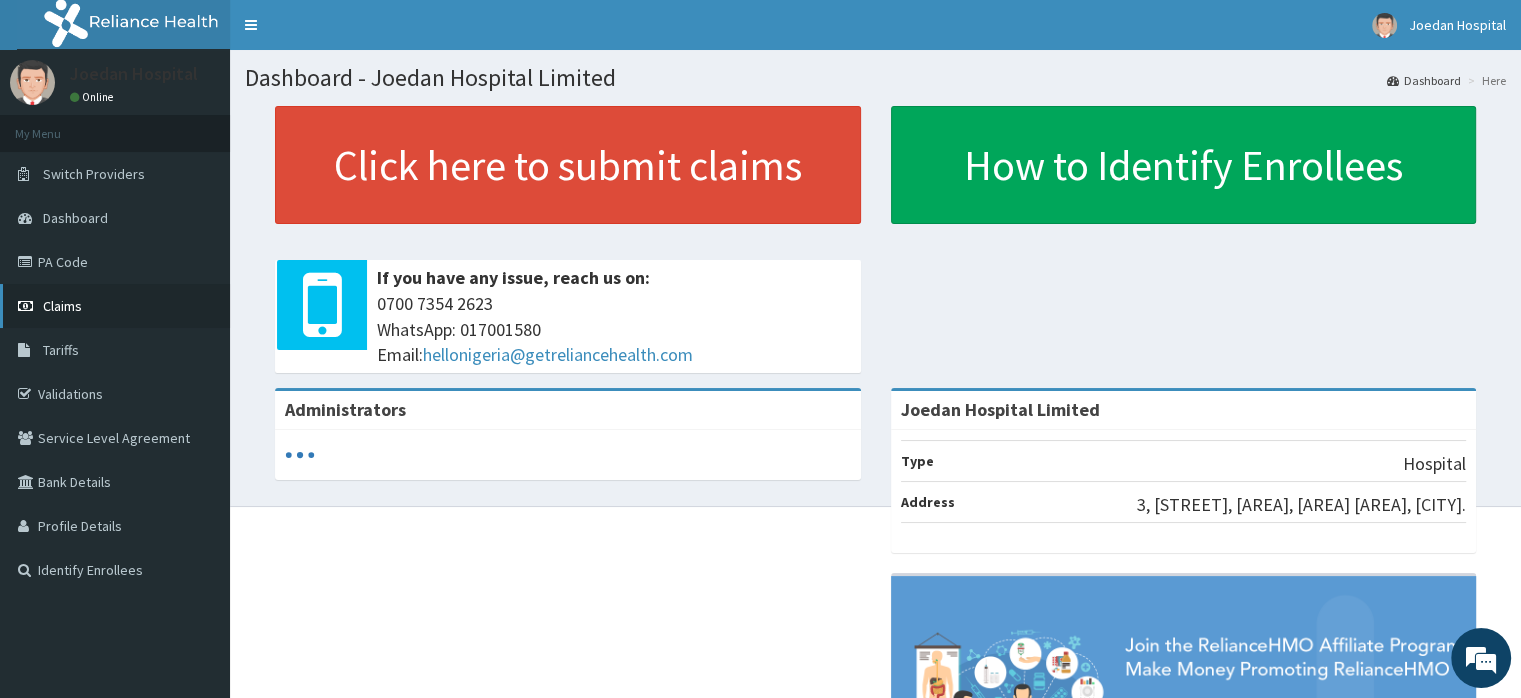 click on "Claims" at bounding box center (62, 306) 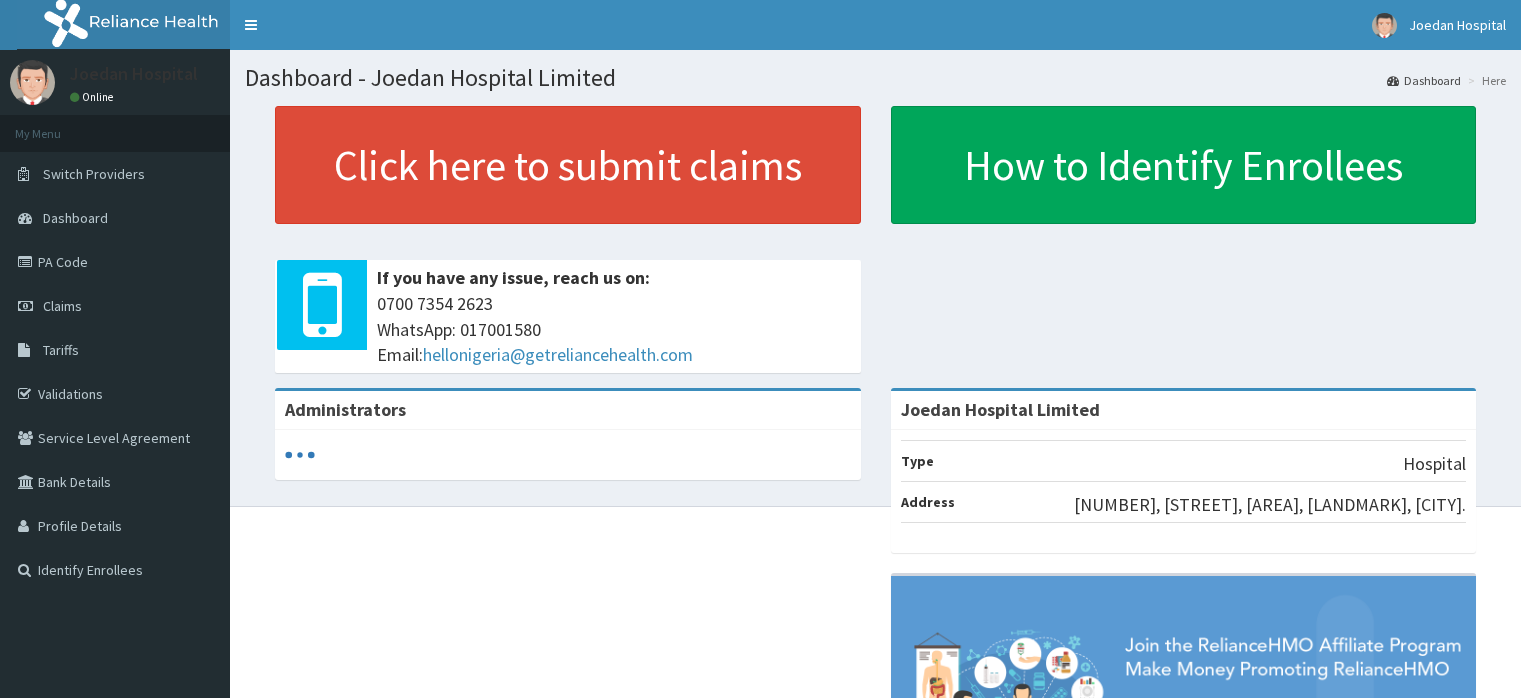 scroll, scrollTop: 0, scrollLeft: 0, axis: both 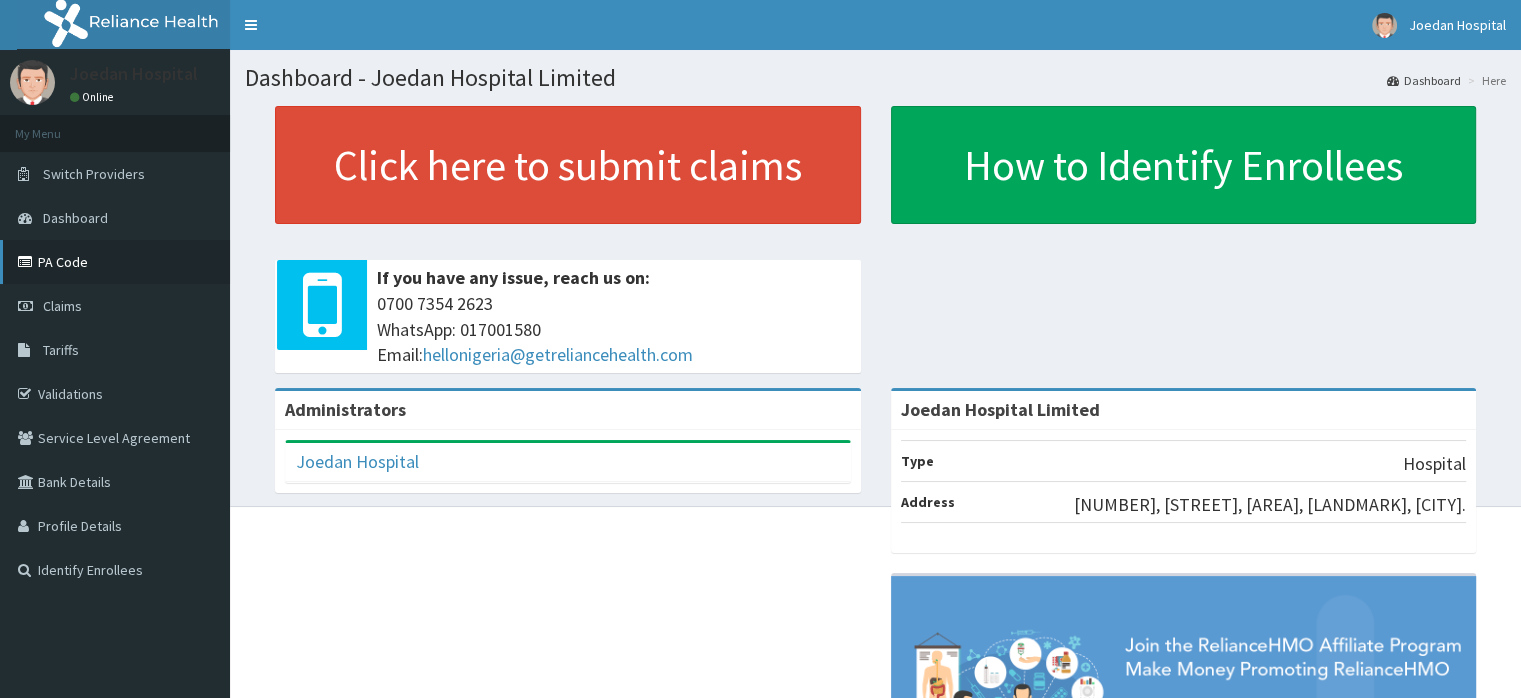 click on "PA Code" at bounding box center [115, 262] 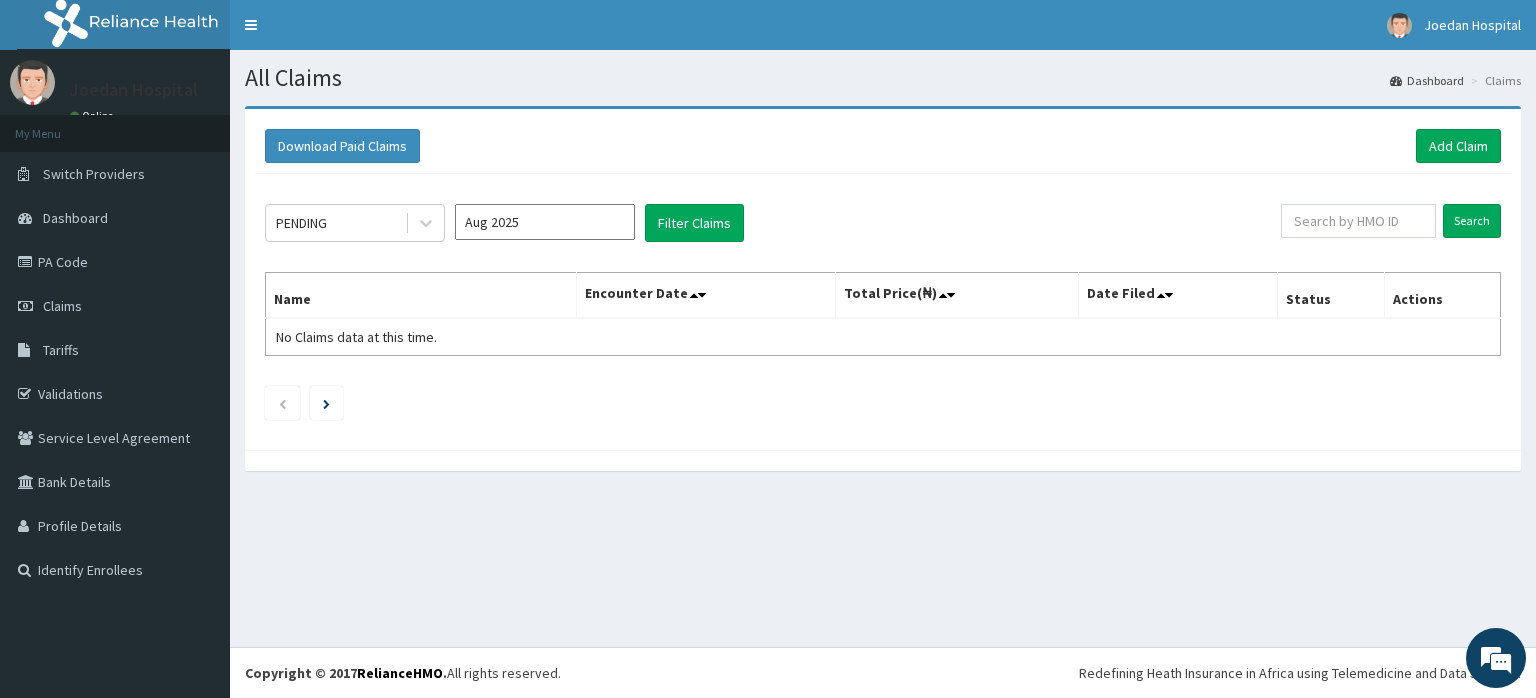 scroll, scrollTop: 0, scrollLeft: 0, axis: both 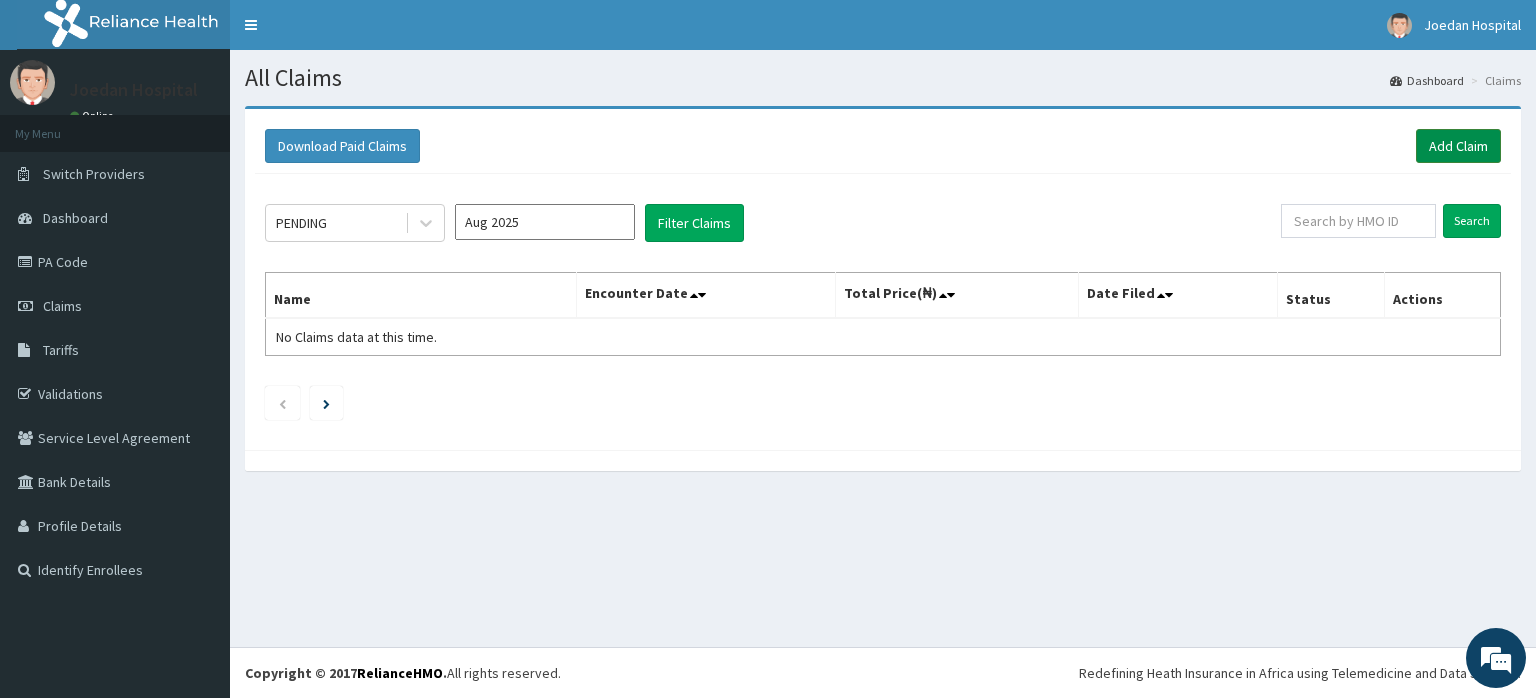 click on "Add Claim" at bounding box center [1458, 146] 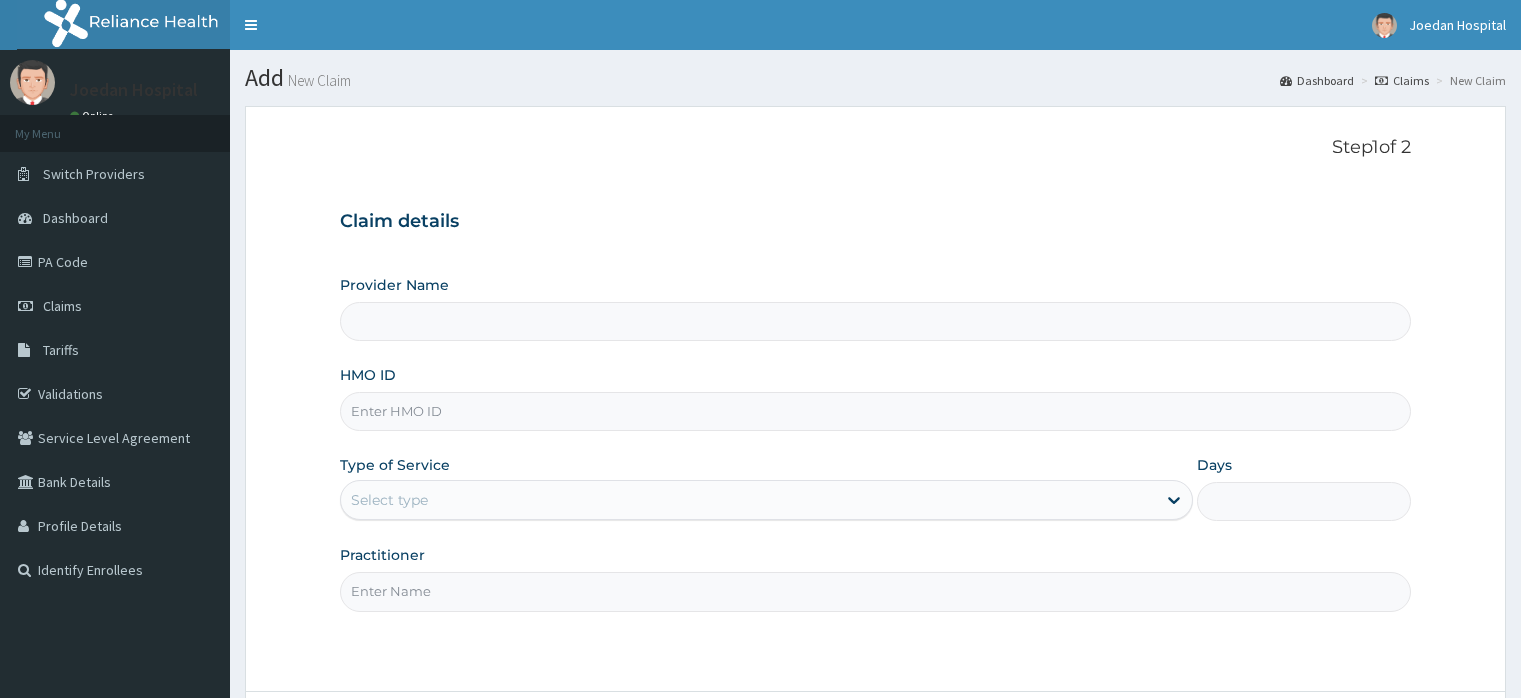 scroll, scrollTop: 0, scrollLeft: 0, axis: both 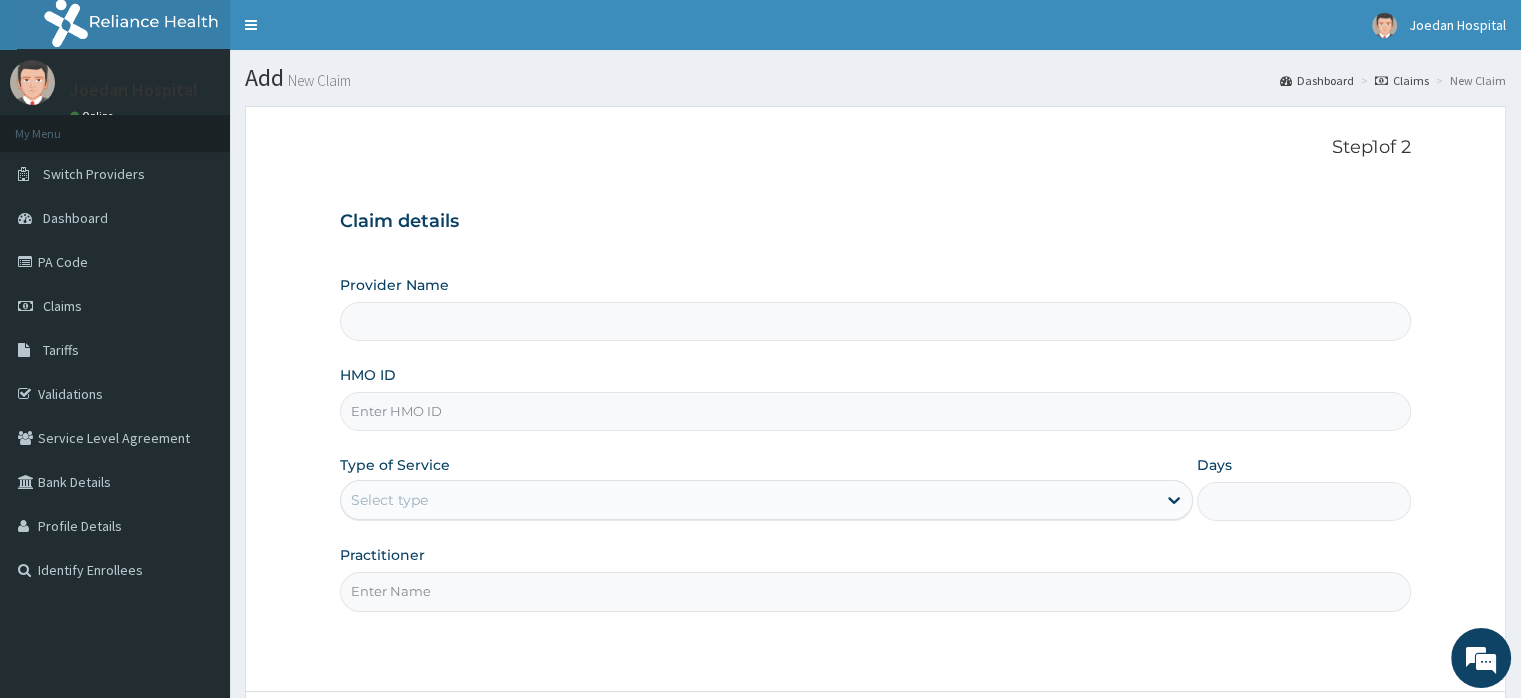 type on "Joedan Hospital Limited" 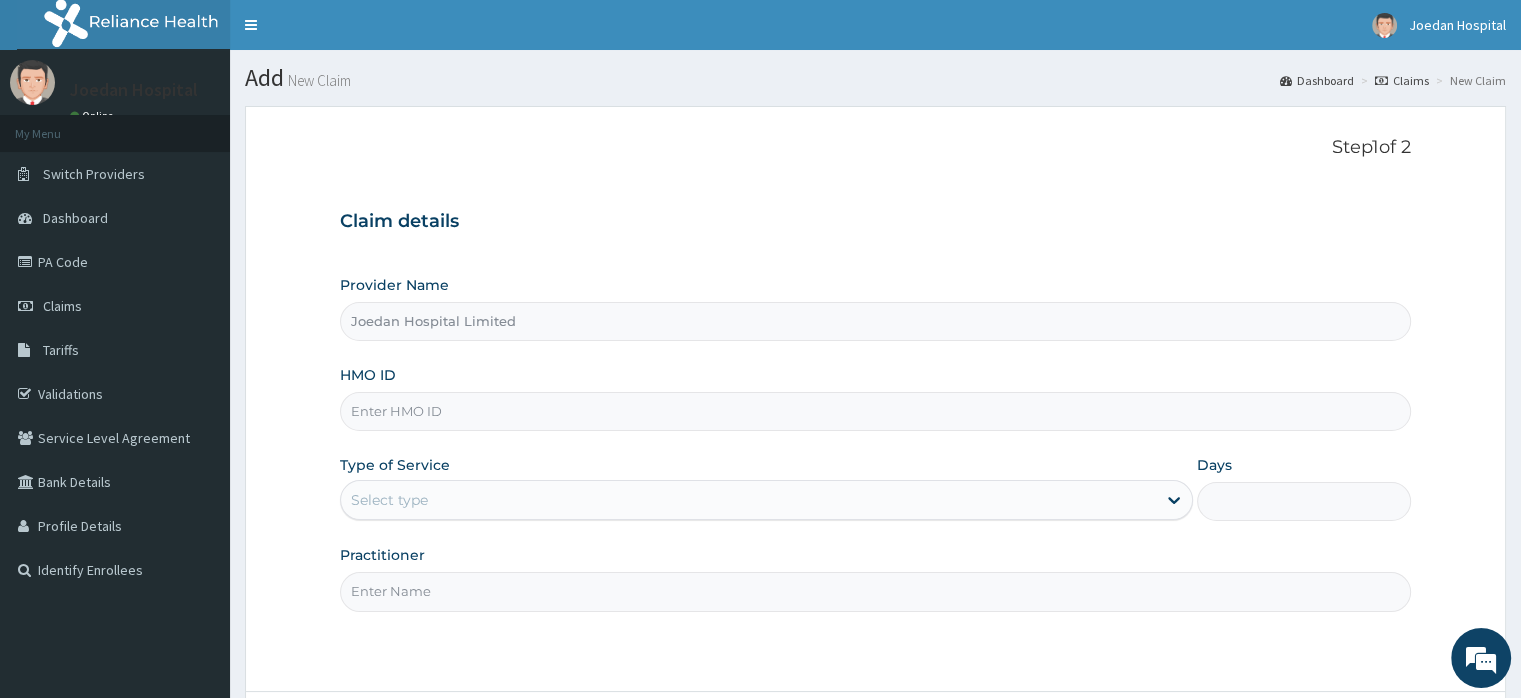 click on "HMO ID" at bounding box center (875, 411) 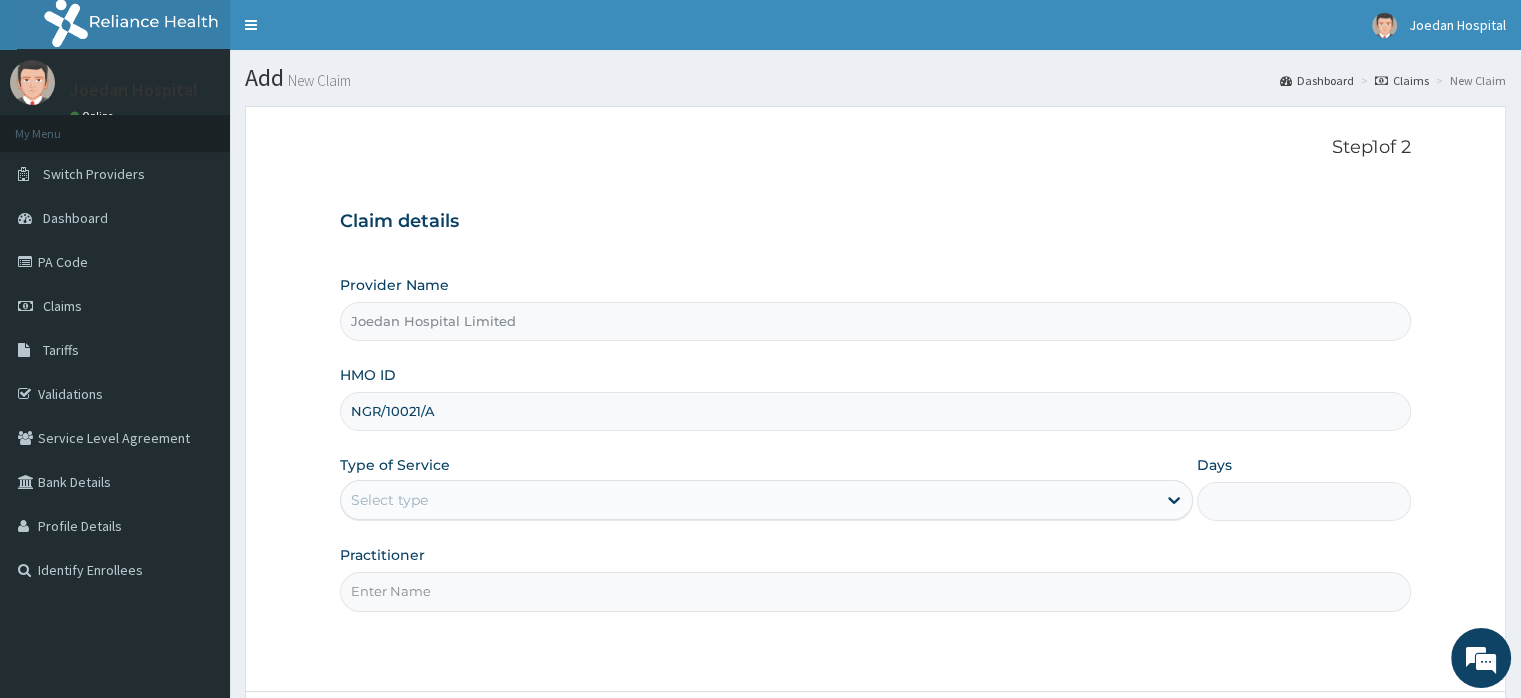 type on "NGR/10021/A" 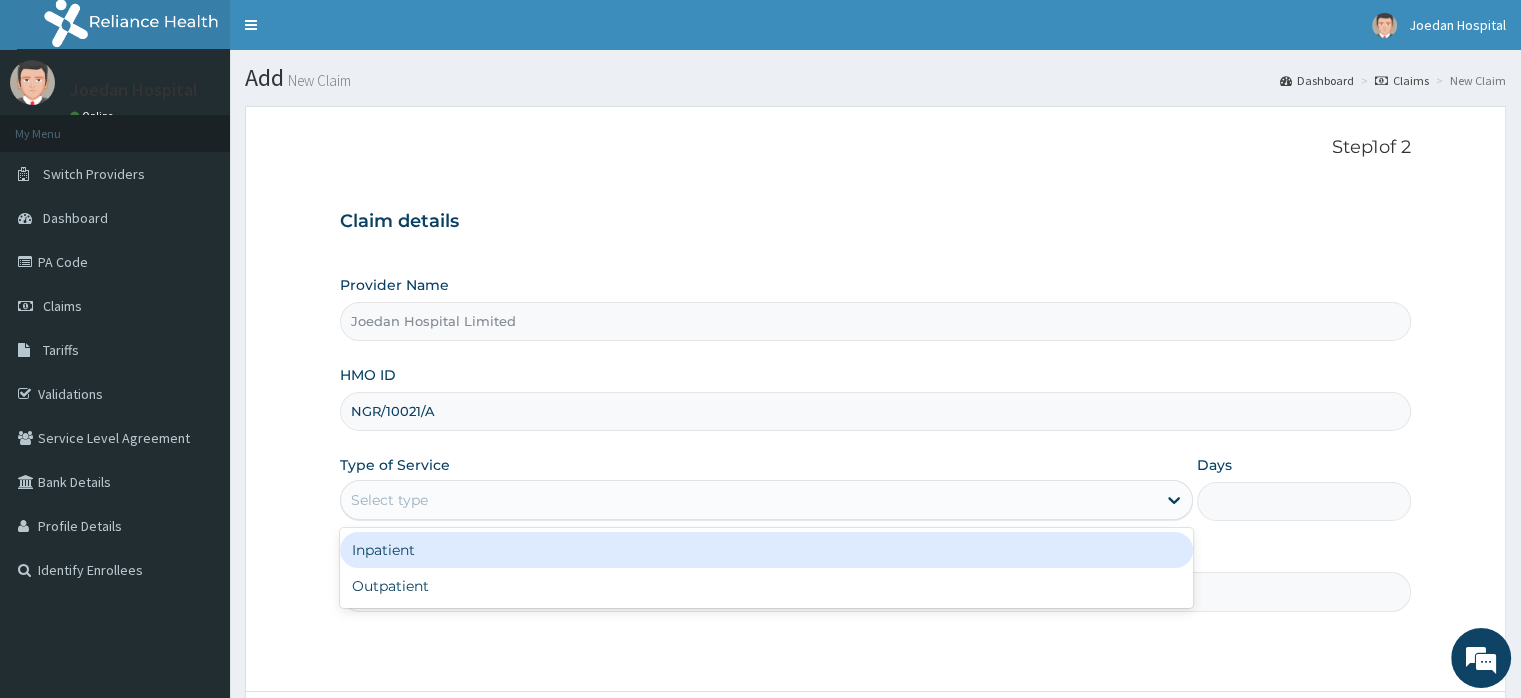 click on "Select type" at bounding box center (748, 500) 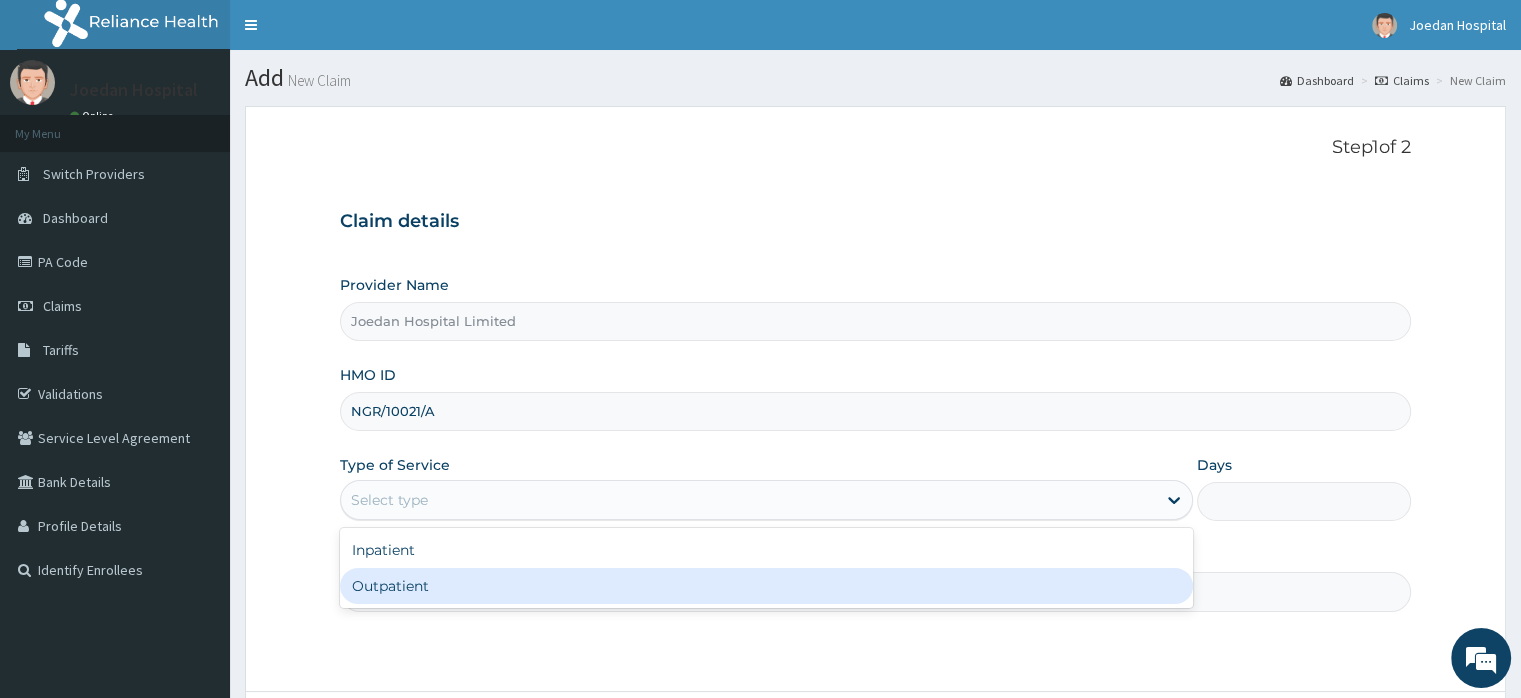 click on "Outpatient" at bounding box center (766, 586) 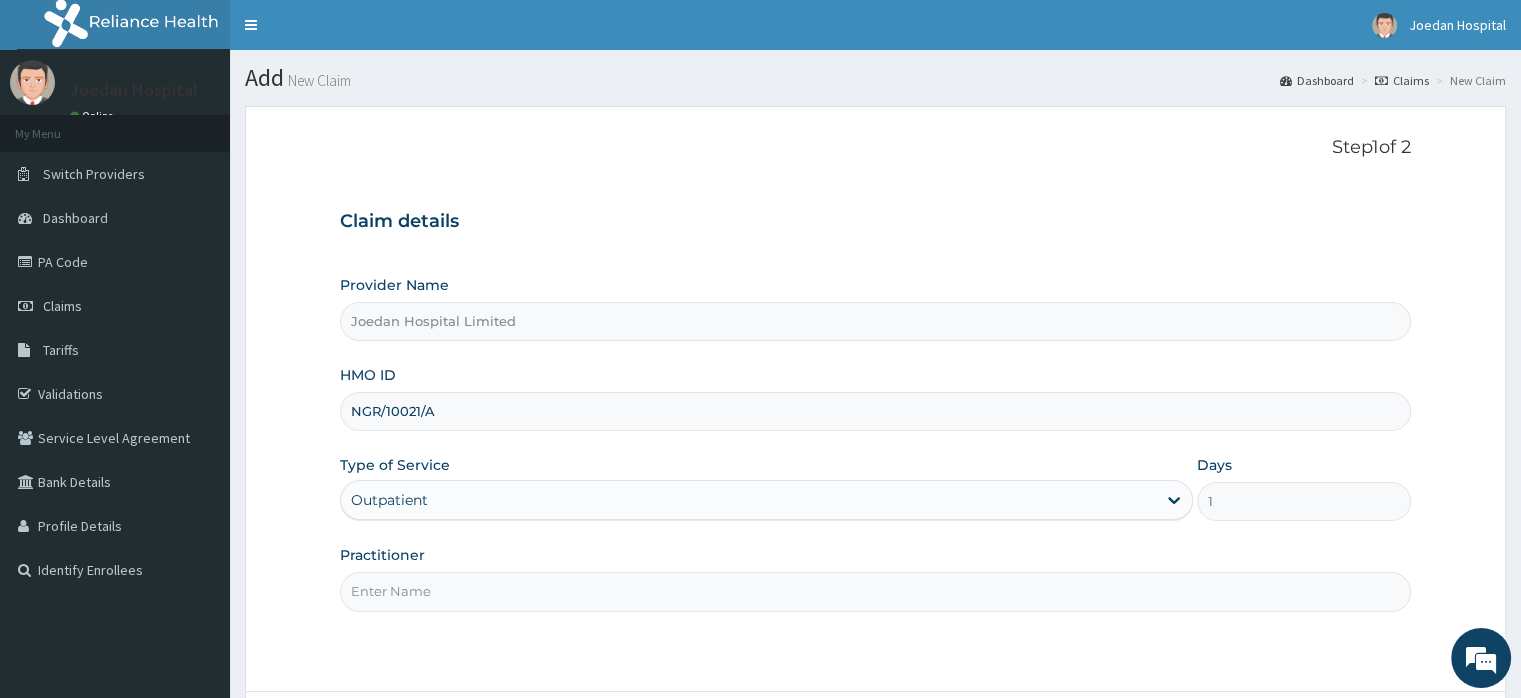 click on "Practitioner" at bounding box center [875, 591] 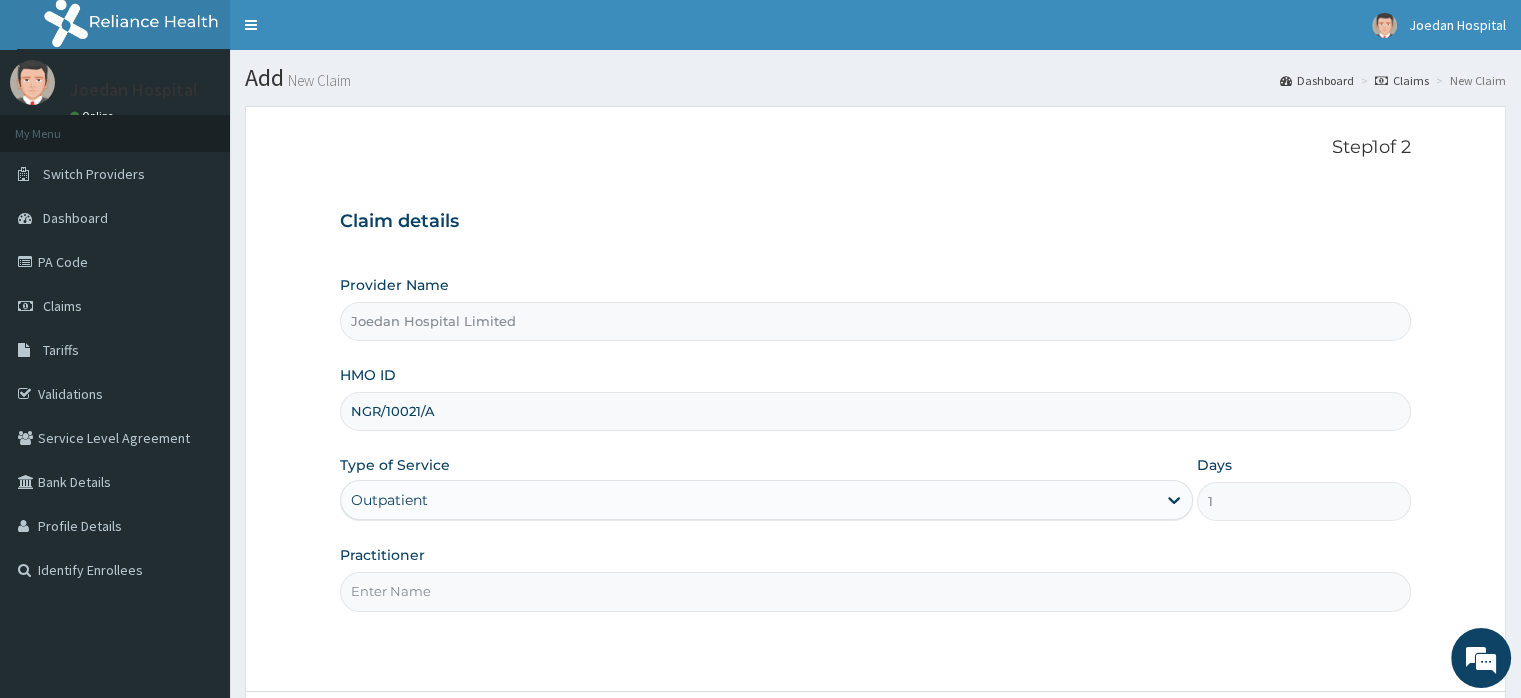 type on "Dr [LAST] [FIRST]" 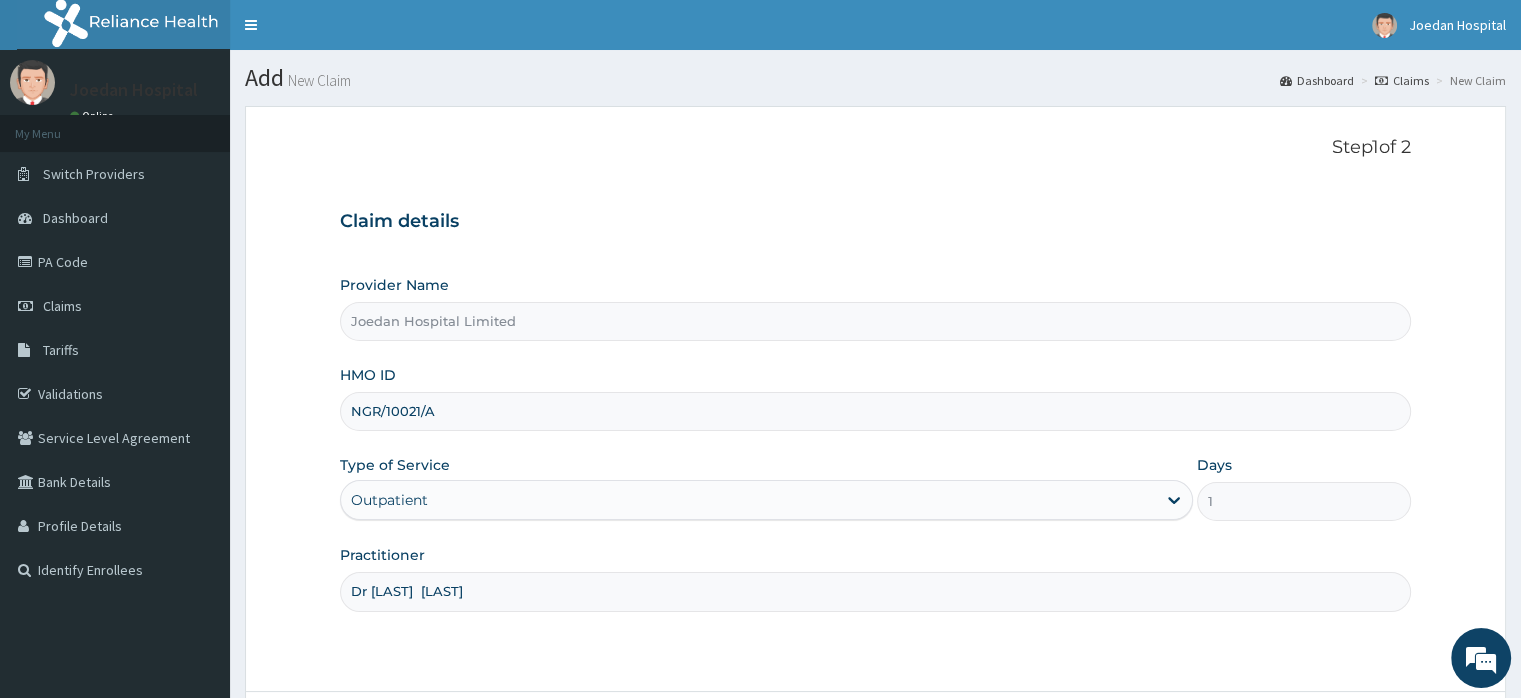 scroll, scrollTop: 0, scrollLeft: 0, axis: both 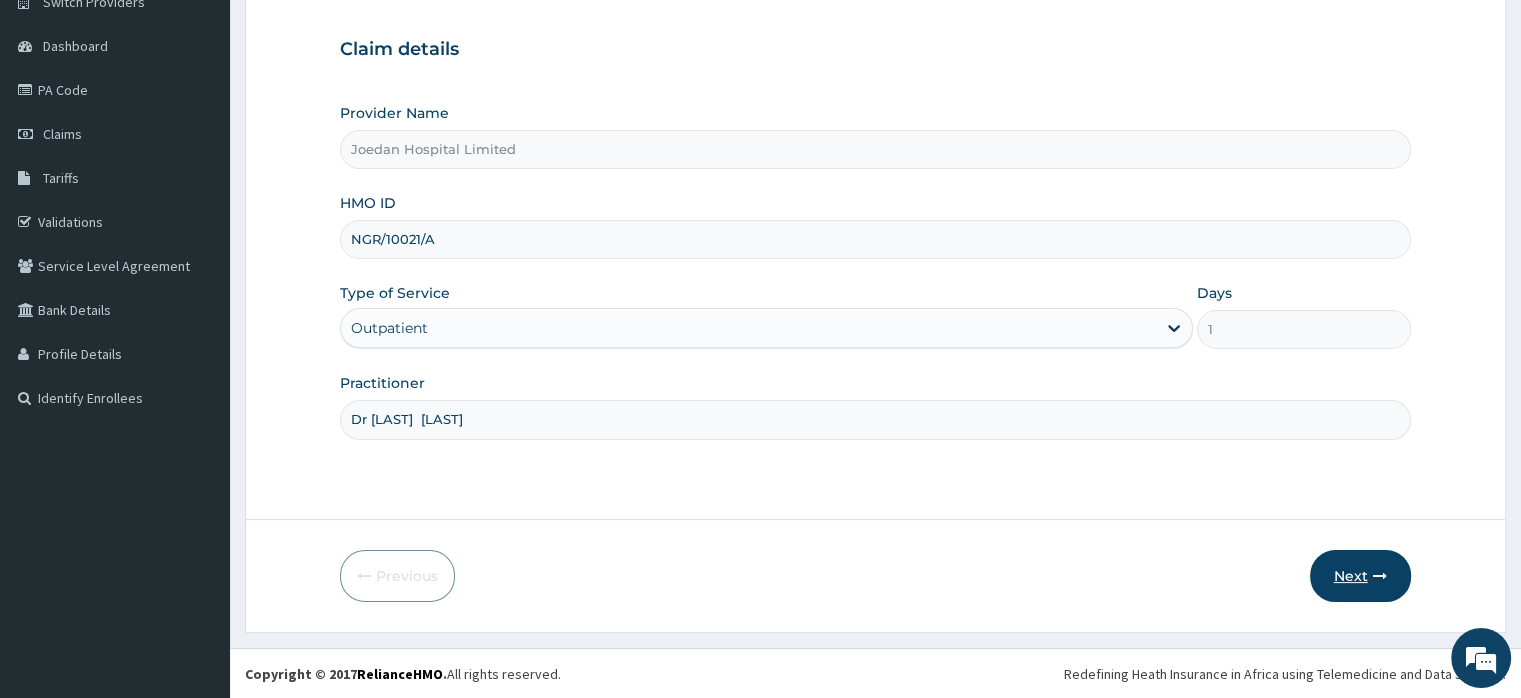 click on "Next" at bounding box center (1360, 576) 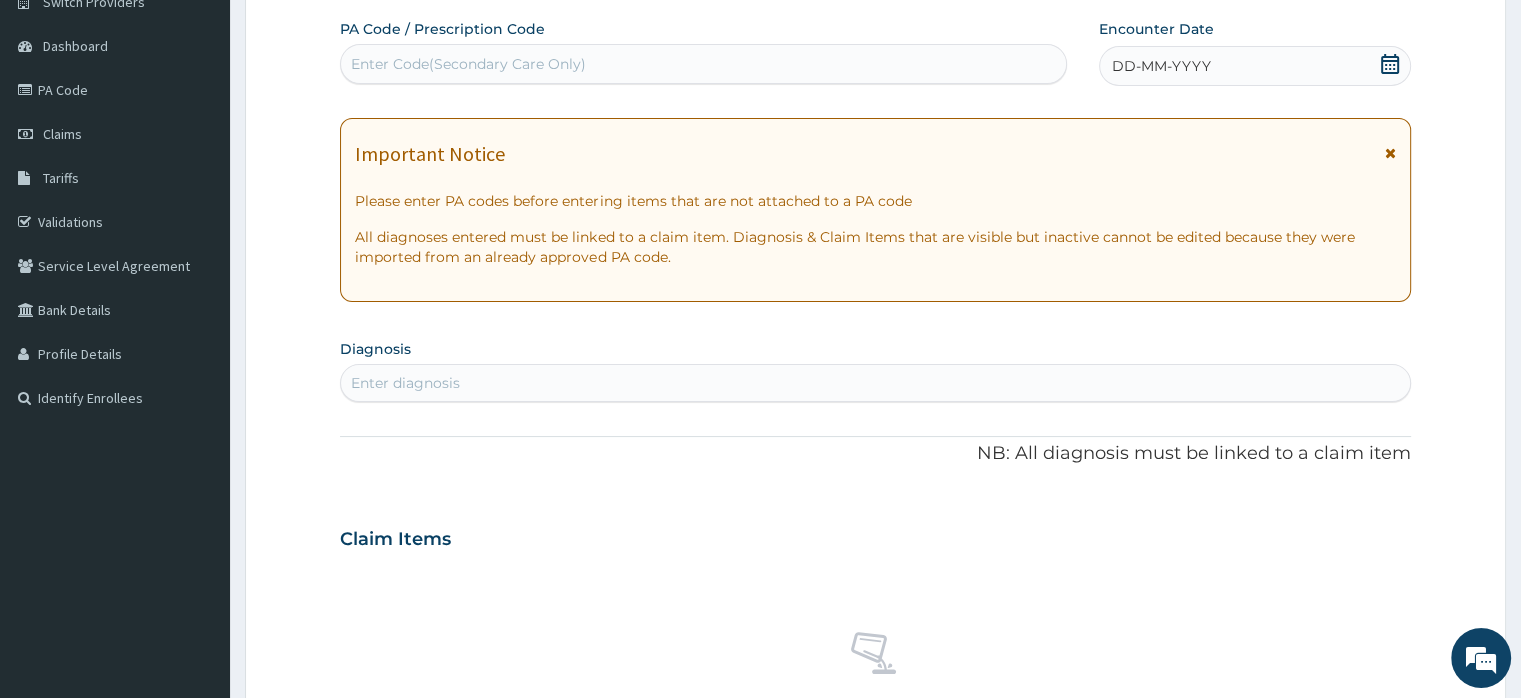 click on "DD-MM-YYYY" at bounding box center (1161, 66) 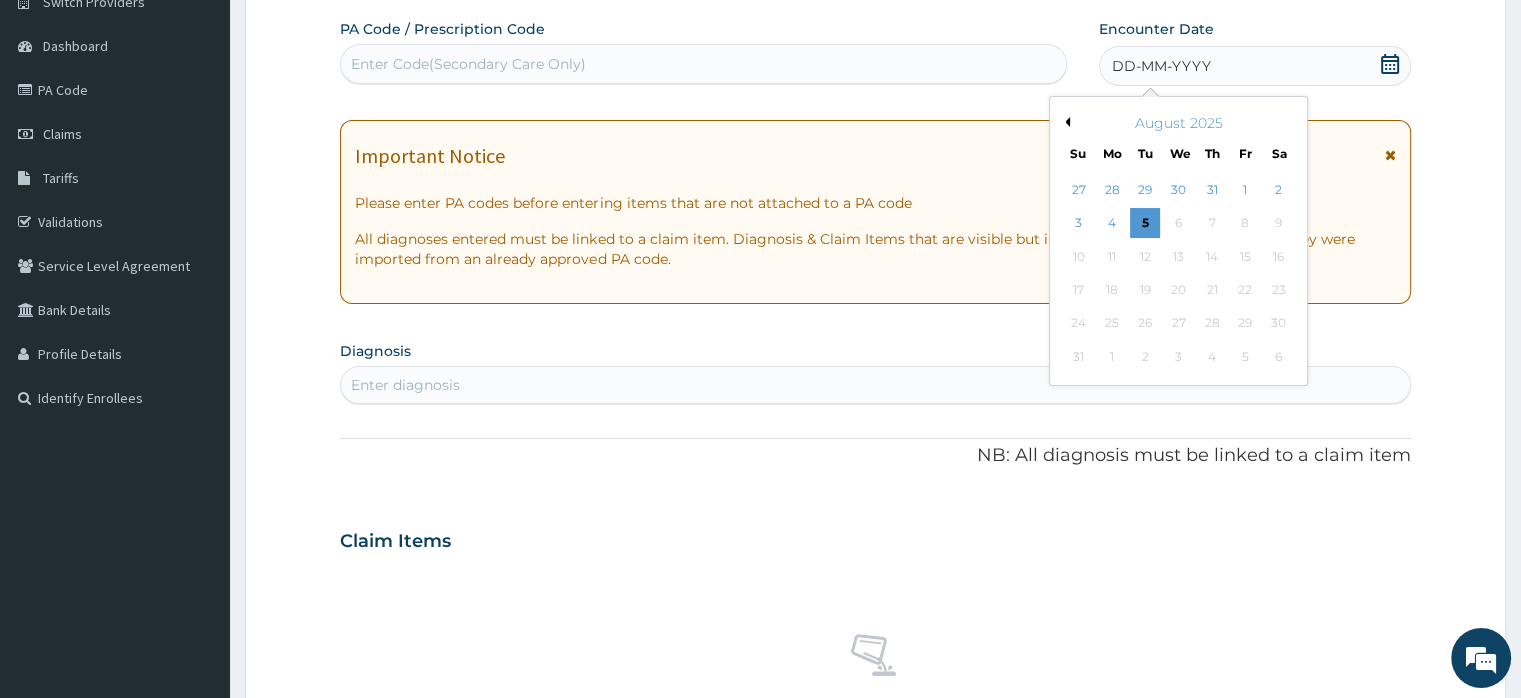 click on "Previous Month" at bounding box center [1065, 122] 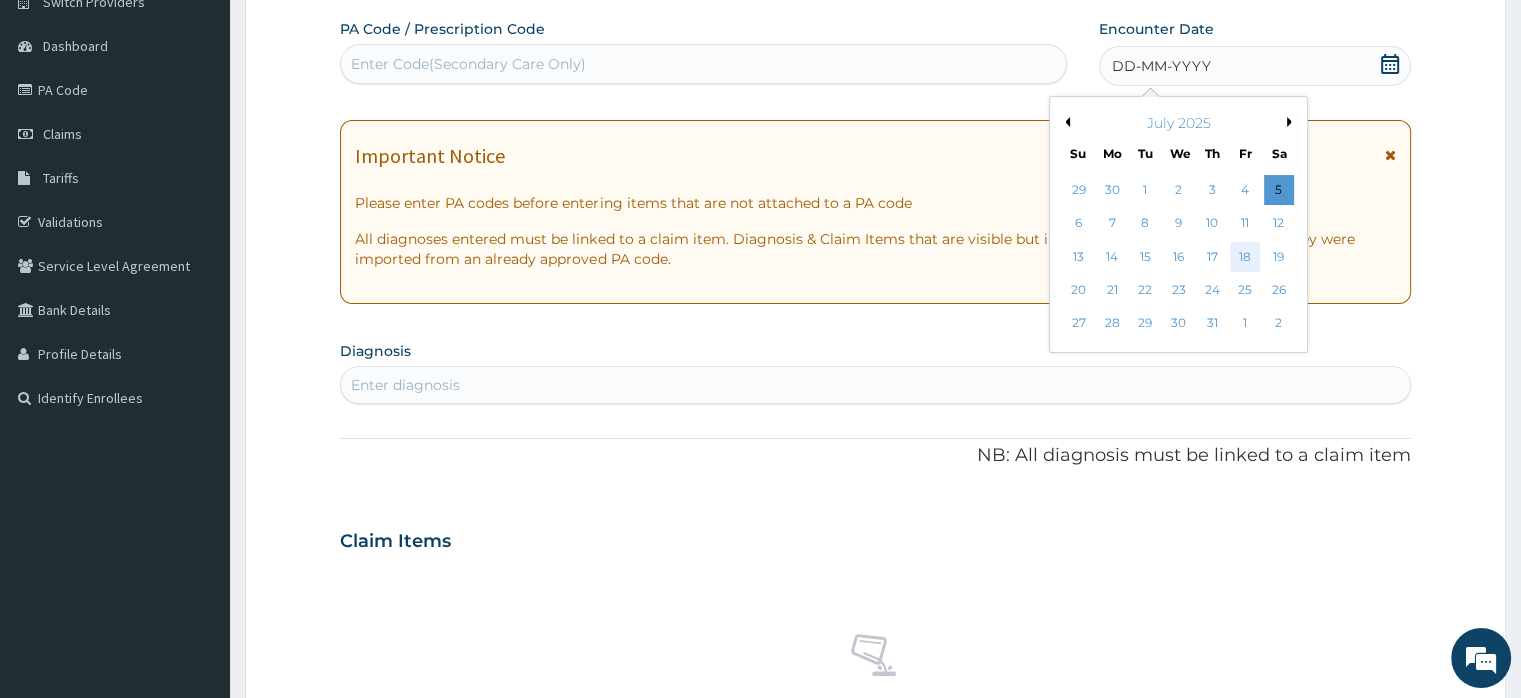 click on "18" at bounding box center (1245, 257) 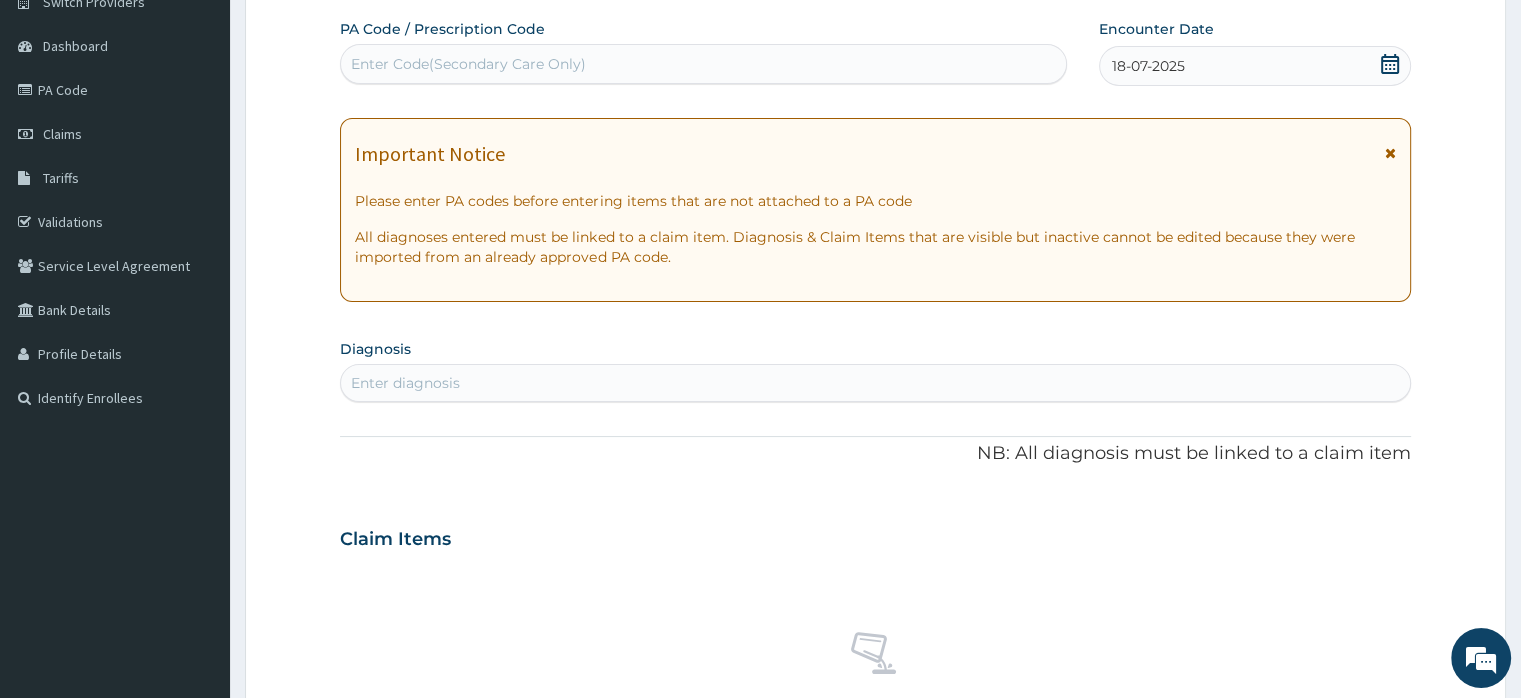 click on "Enter diagnosis" at bounding box center [875, 383] 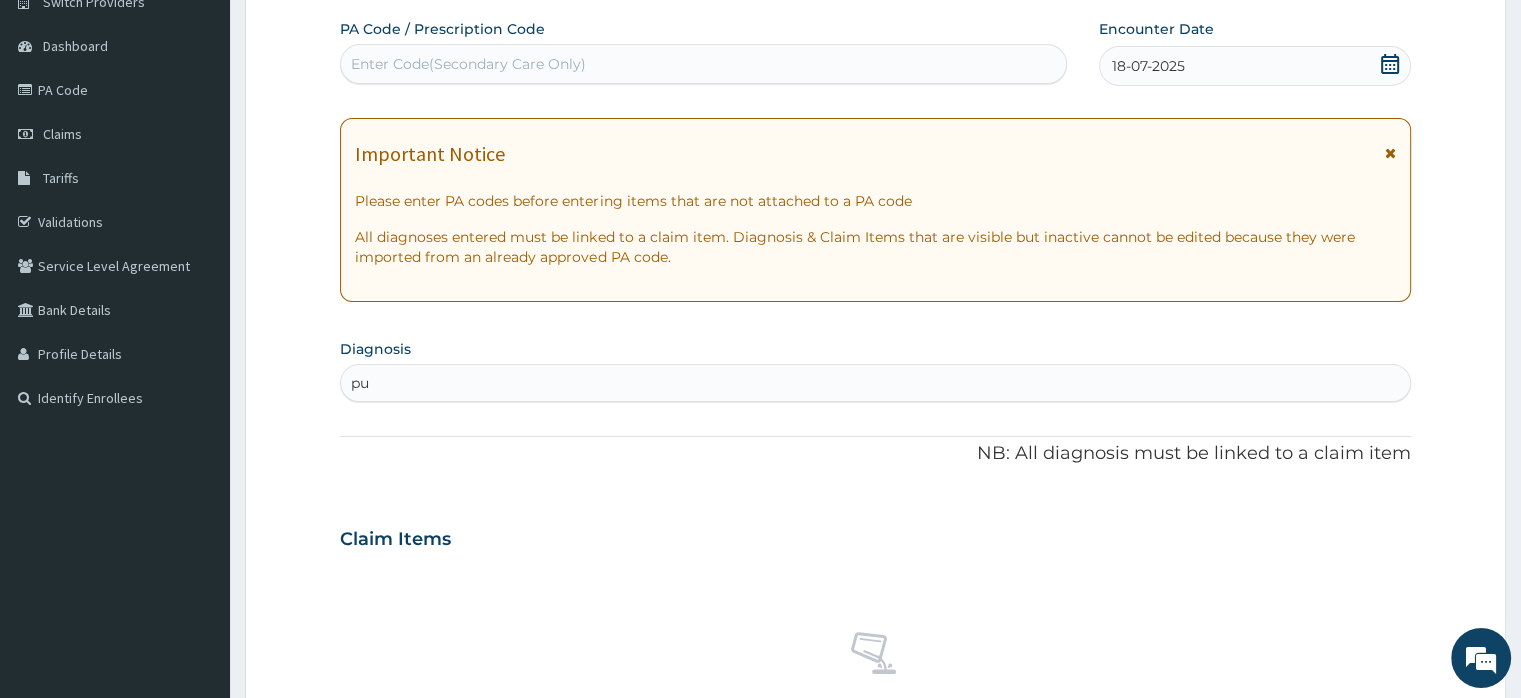 type on "pud" 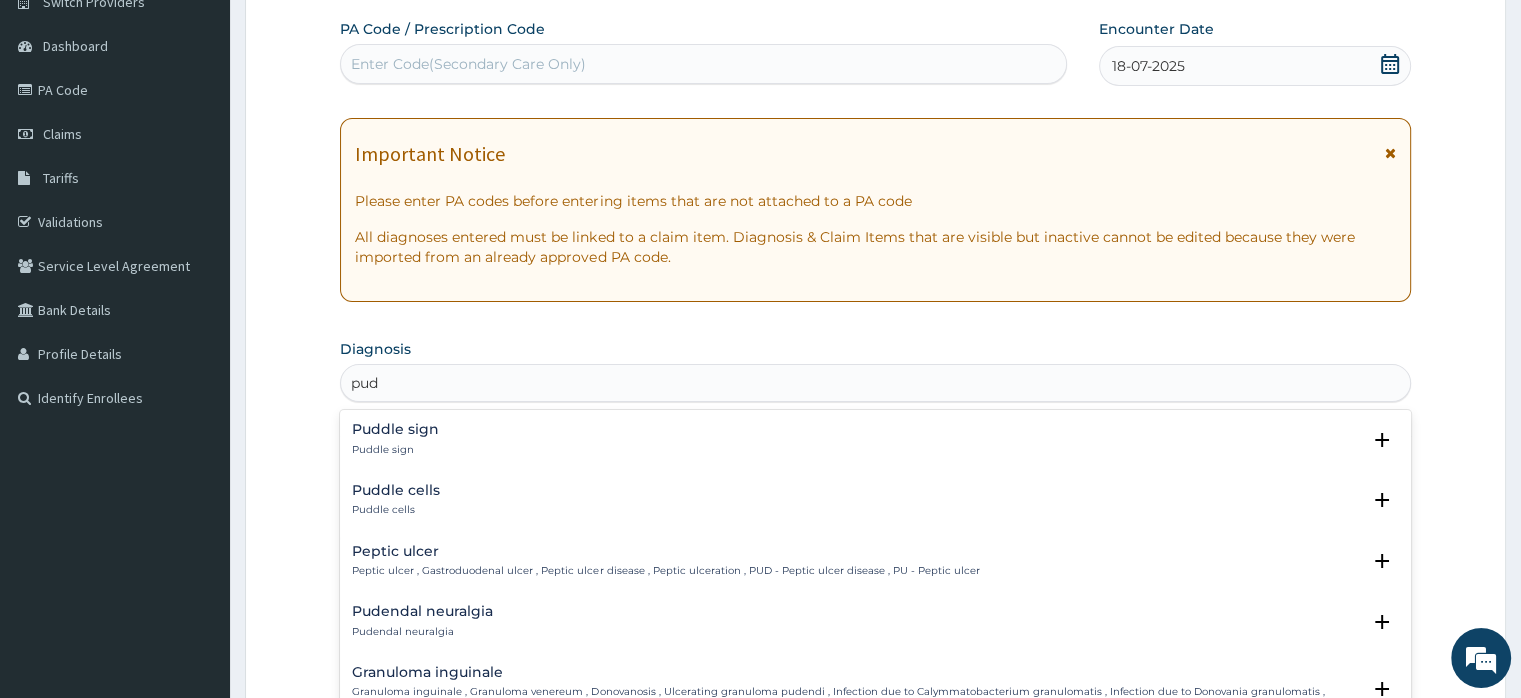 click on "Peptic ulcer , Gastroduodenal ulcer , Peptic ulcer disease , Peptic ulceration , PUD - Peptic ulcer disease , PU - Peptic ulcer" at bounding box center [665, 571] 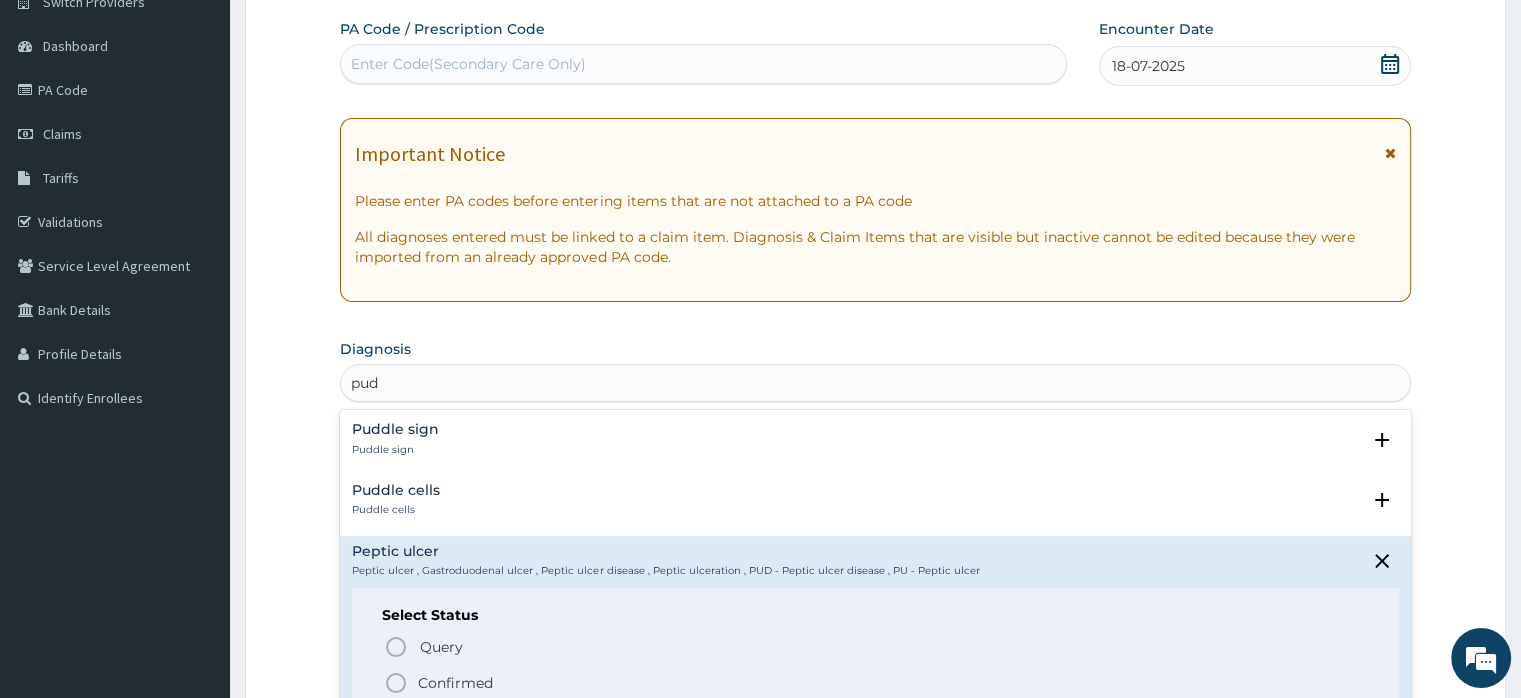 click 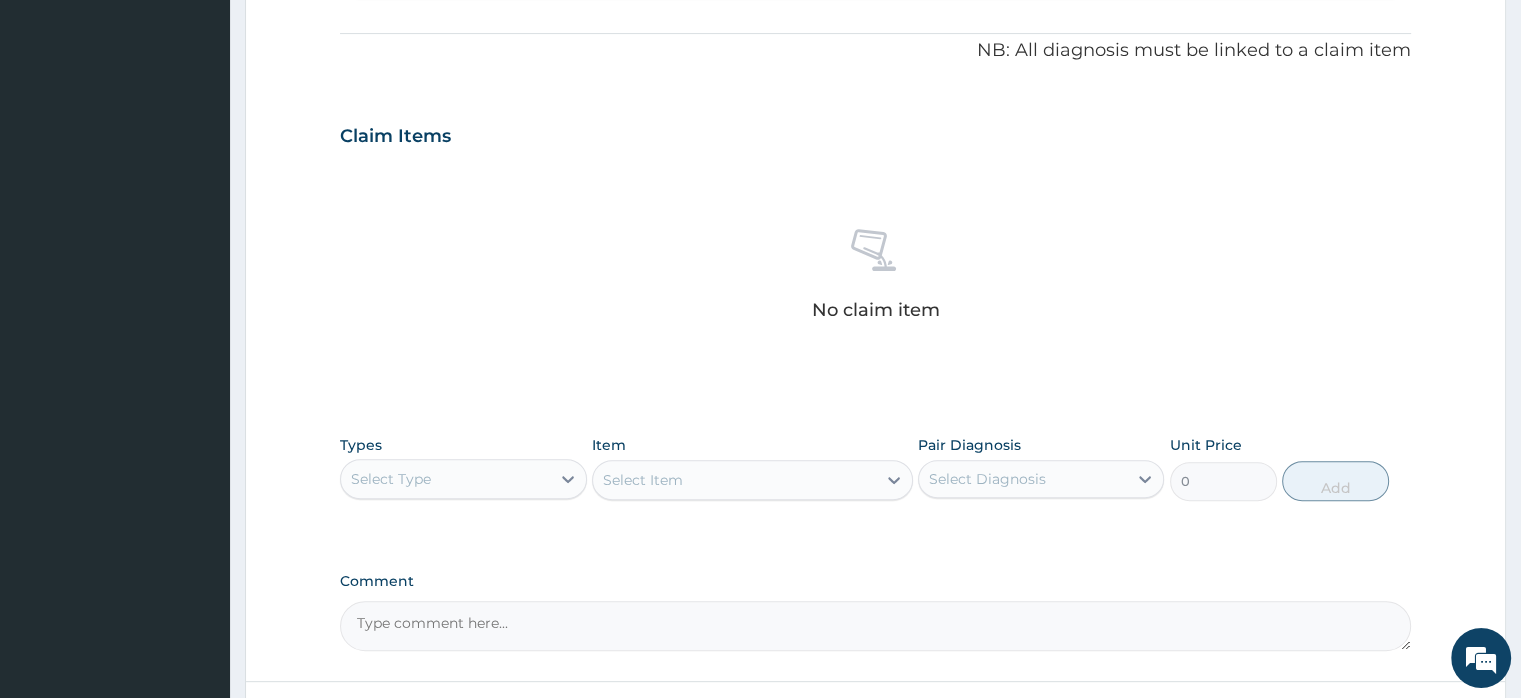 scroll, scrollTop: 705, scrollLeft: 0, axis: vertical 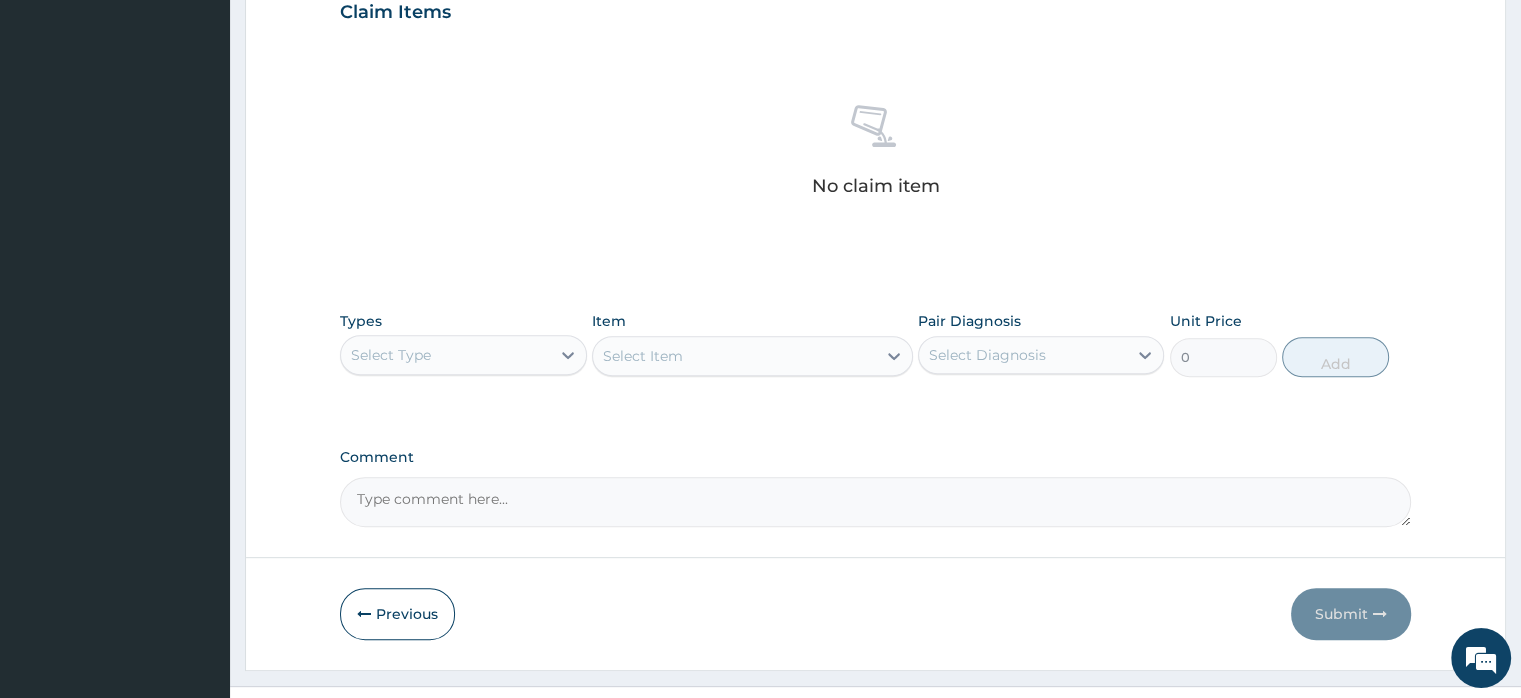 click on "Select Type" at bounding box center (445, 355) 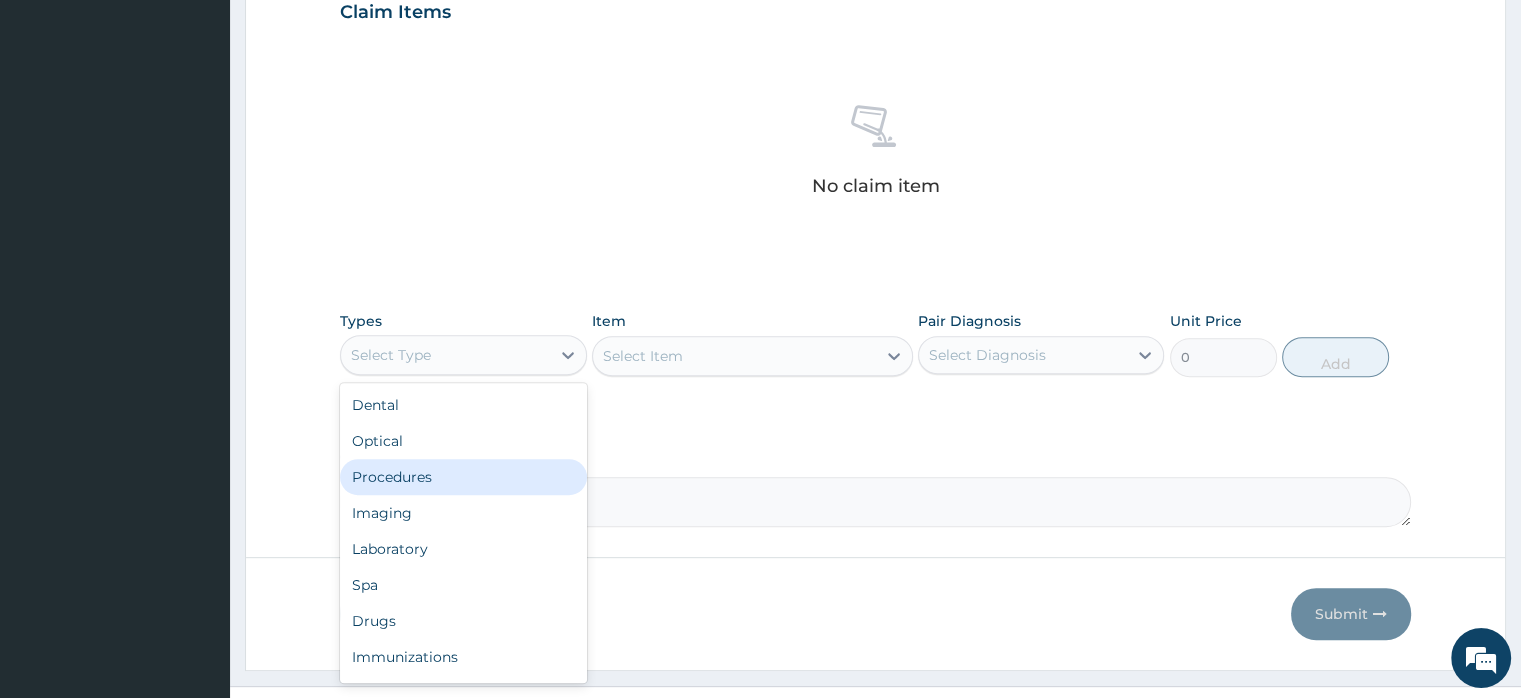 click on "Procedures" at bounding box center [463, 477] 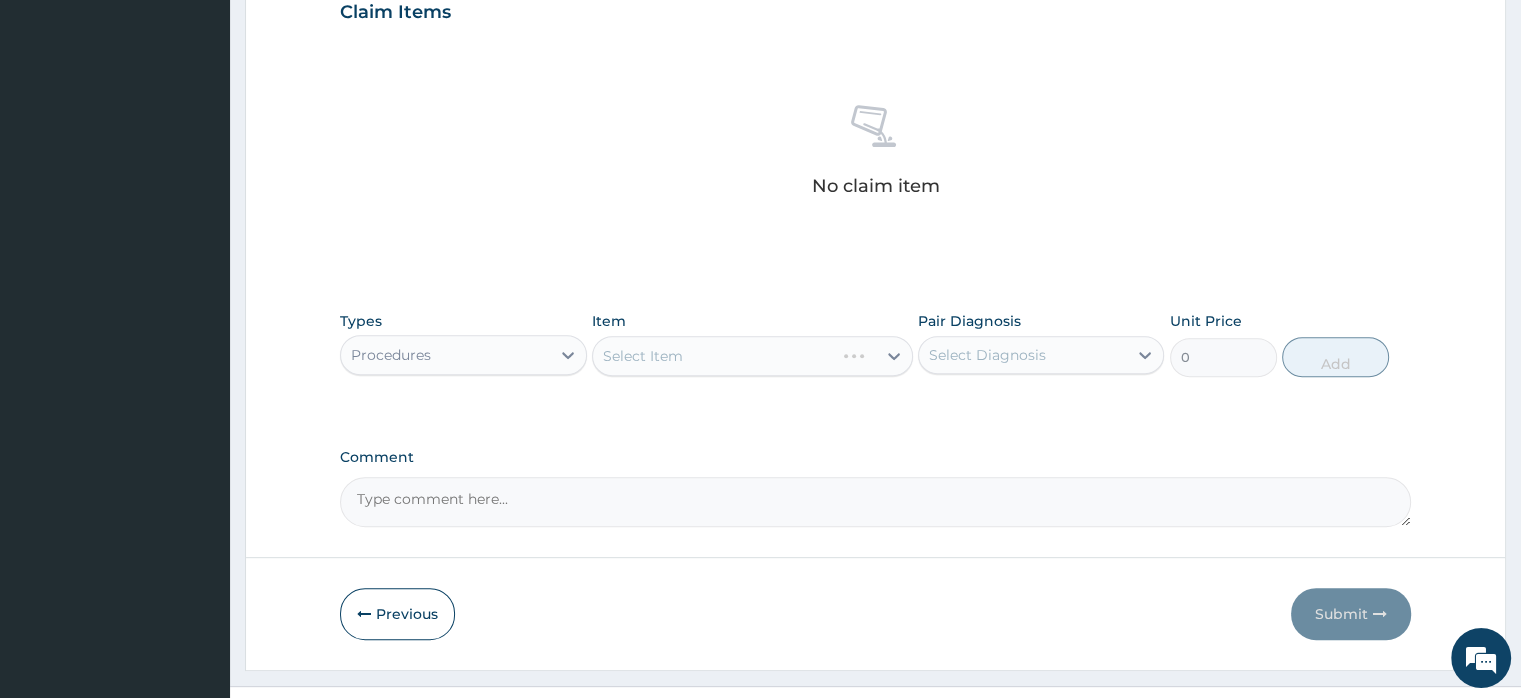 click on "Select Item" at bounding box center (752, 356) 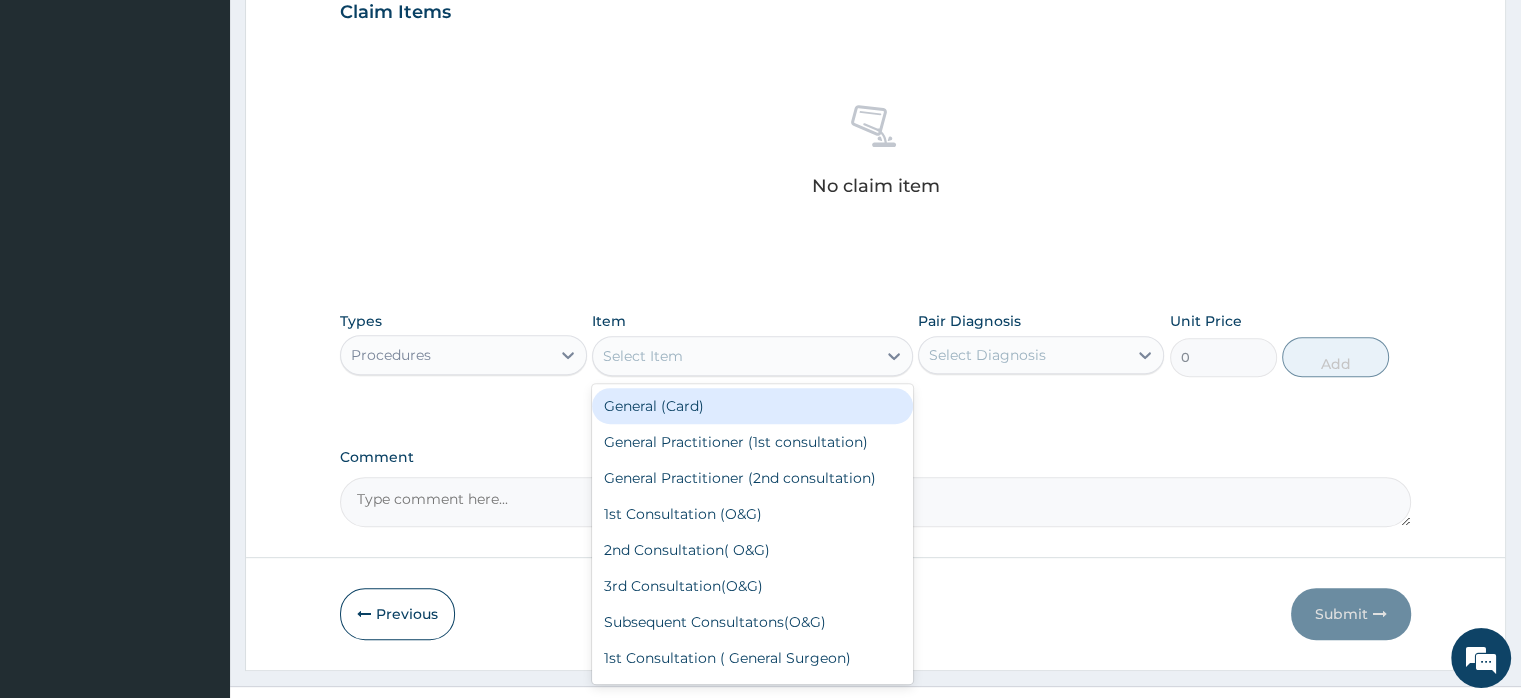 click on "Select Item" at bounding box center [643, 356] 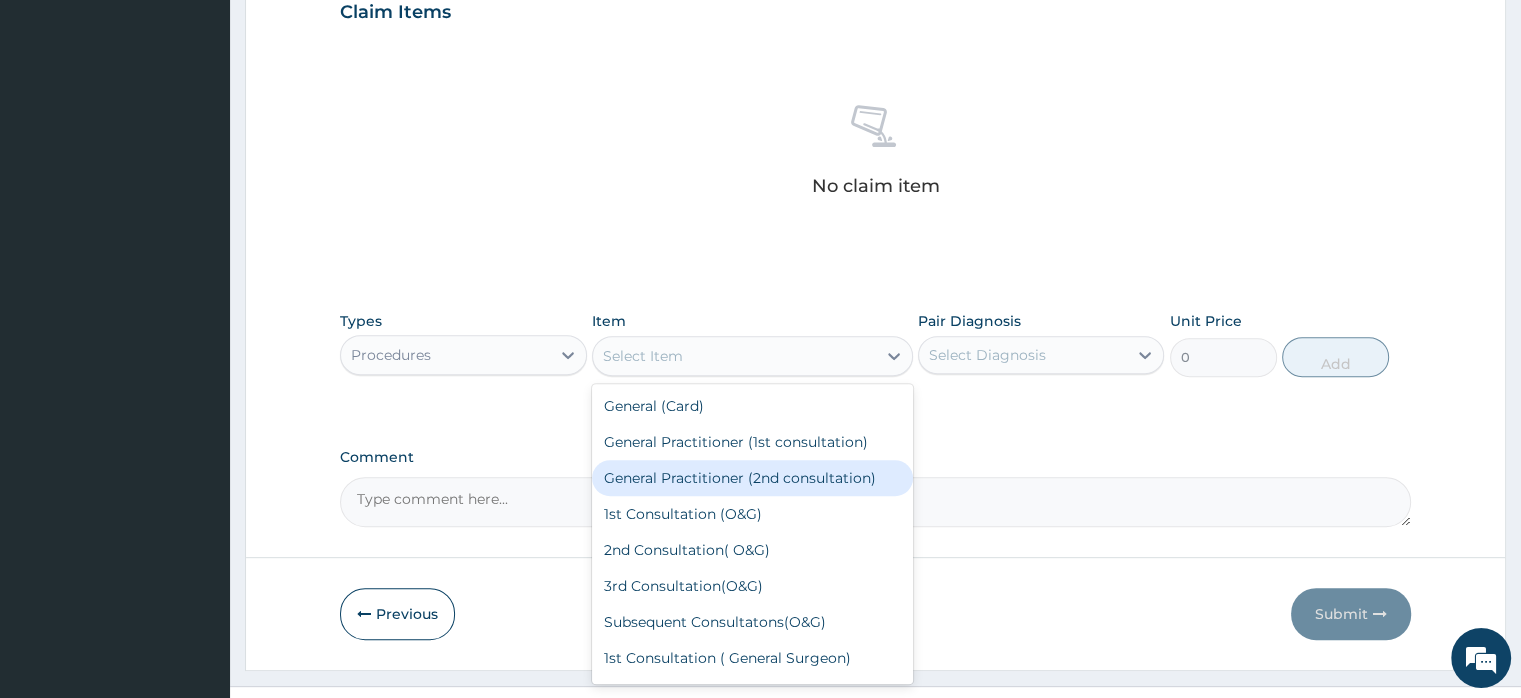 click on "General Practitioner (2nd consultation)" at bounding box center [752, 478] 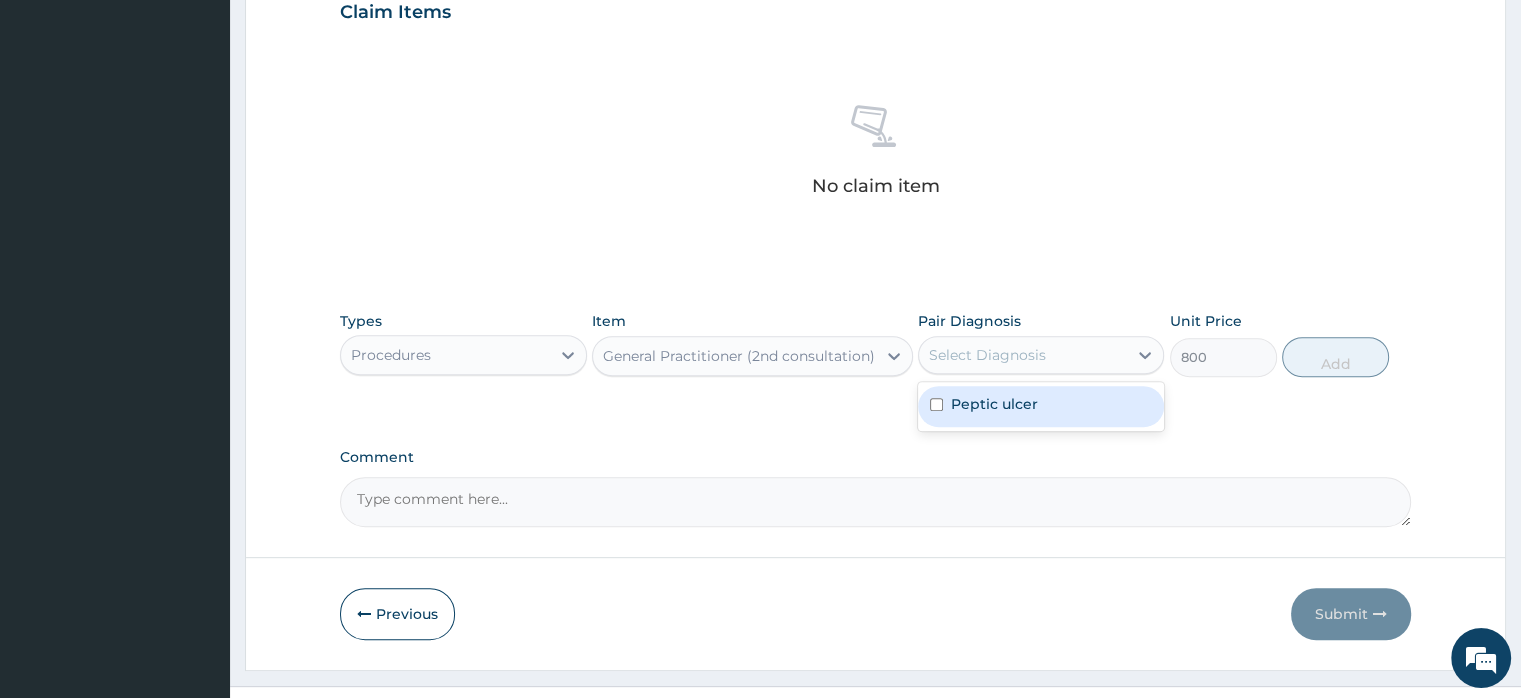 click on "Select Diagnosis" at bounding box center [987, 355] 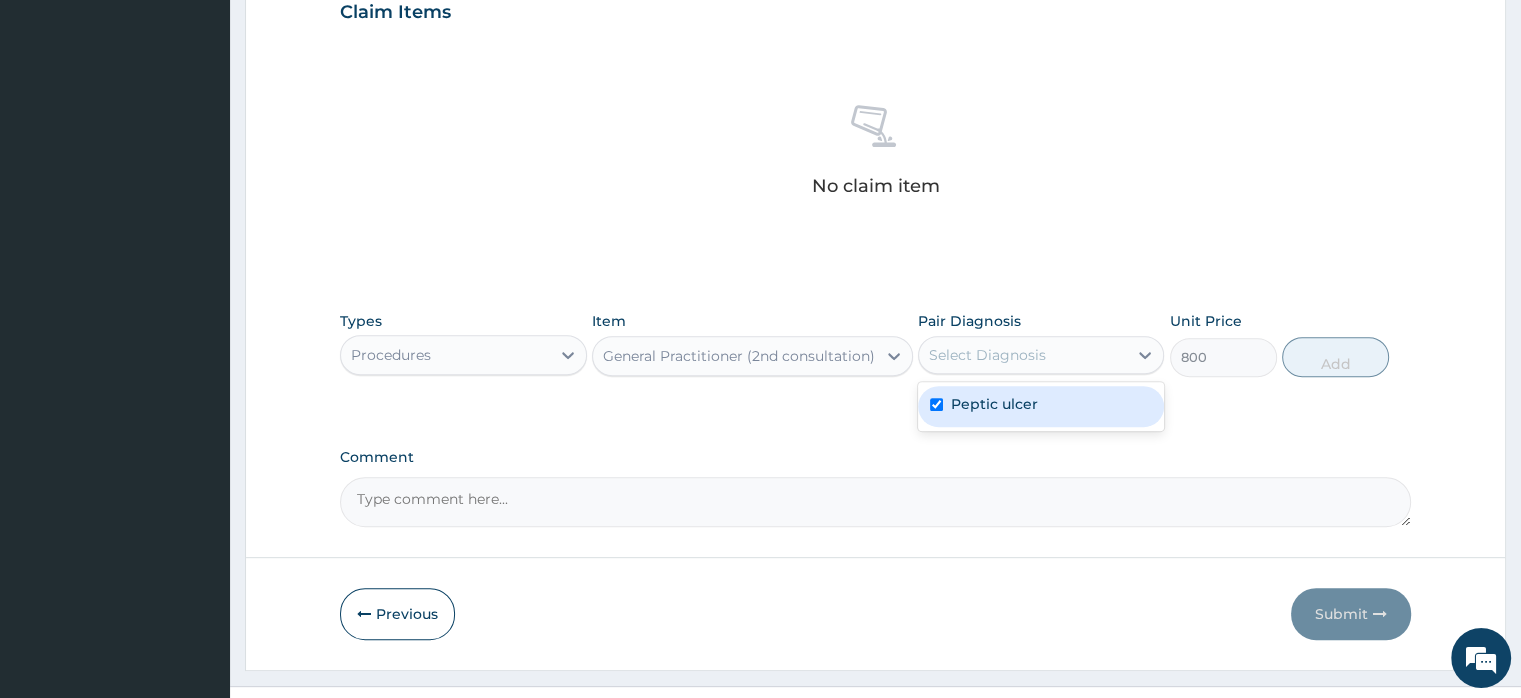 checkbox on "true" 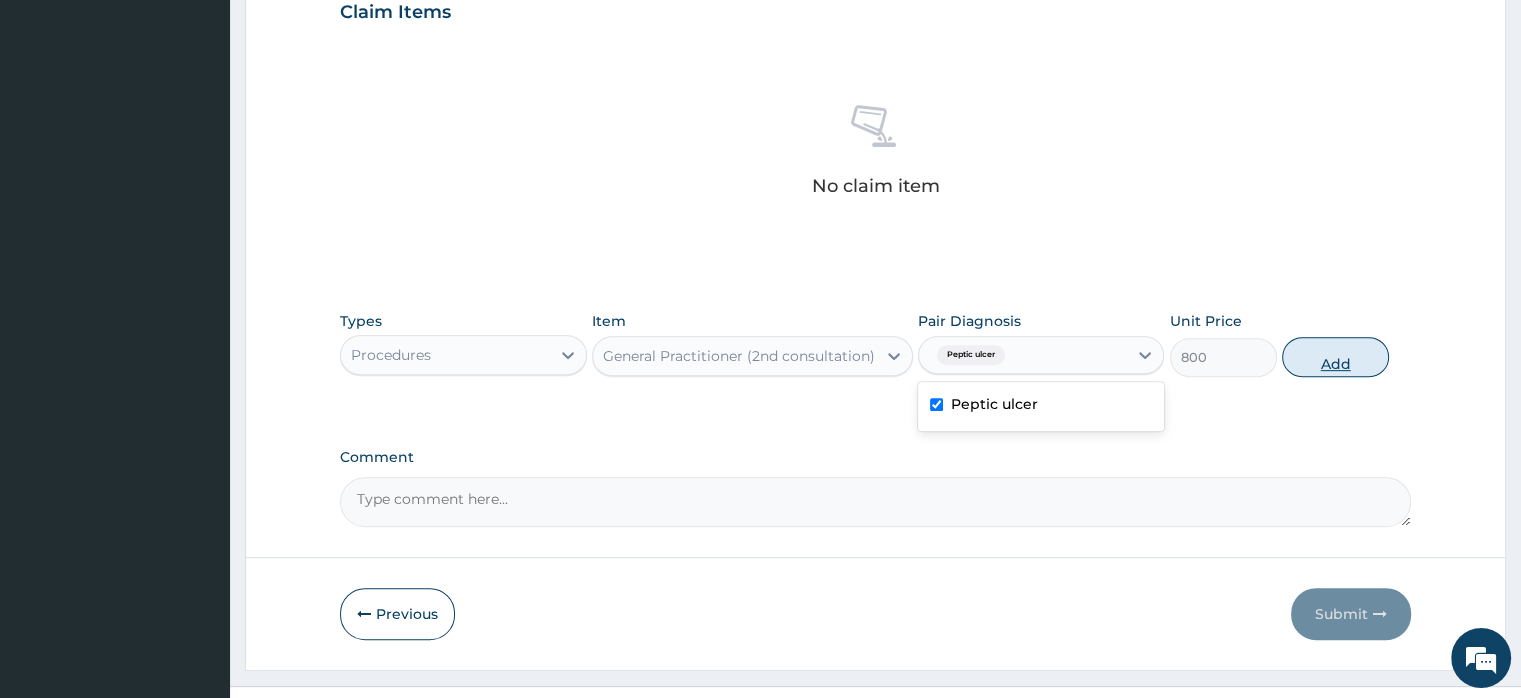 click on "Add" at bounding box center [1335, 357] 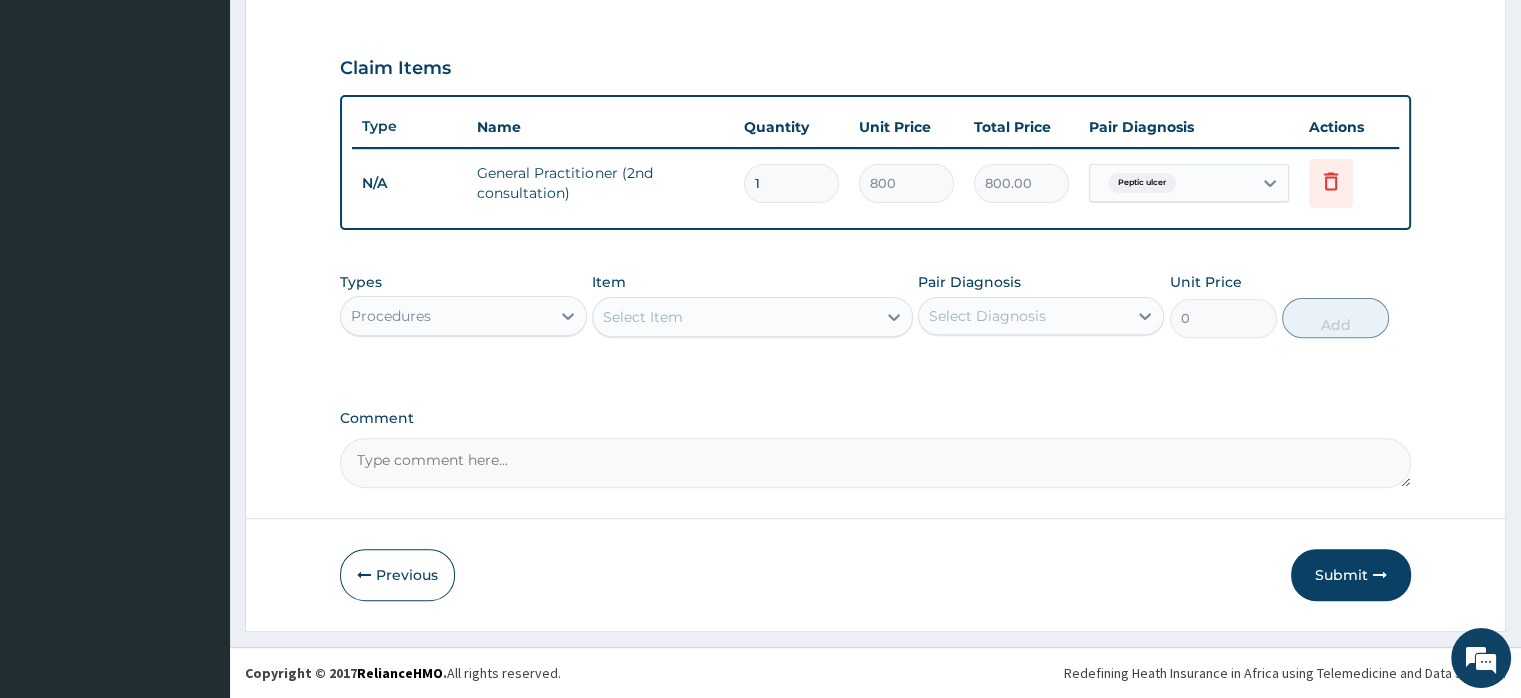 scroll, scrollTop: 646, scrollLeft: 0, axis: vertical 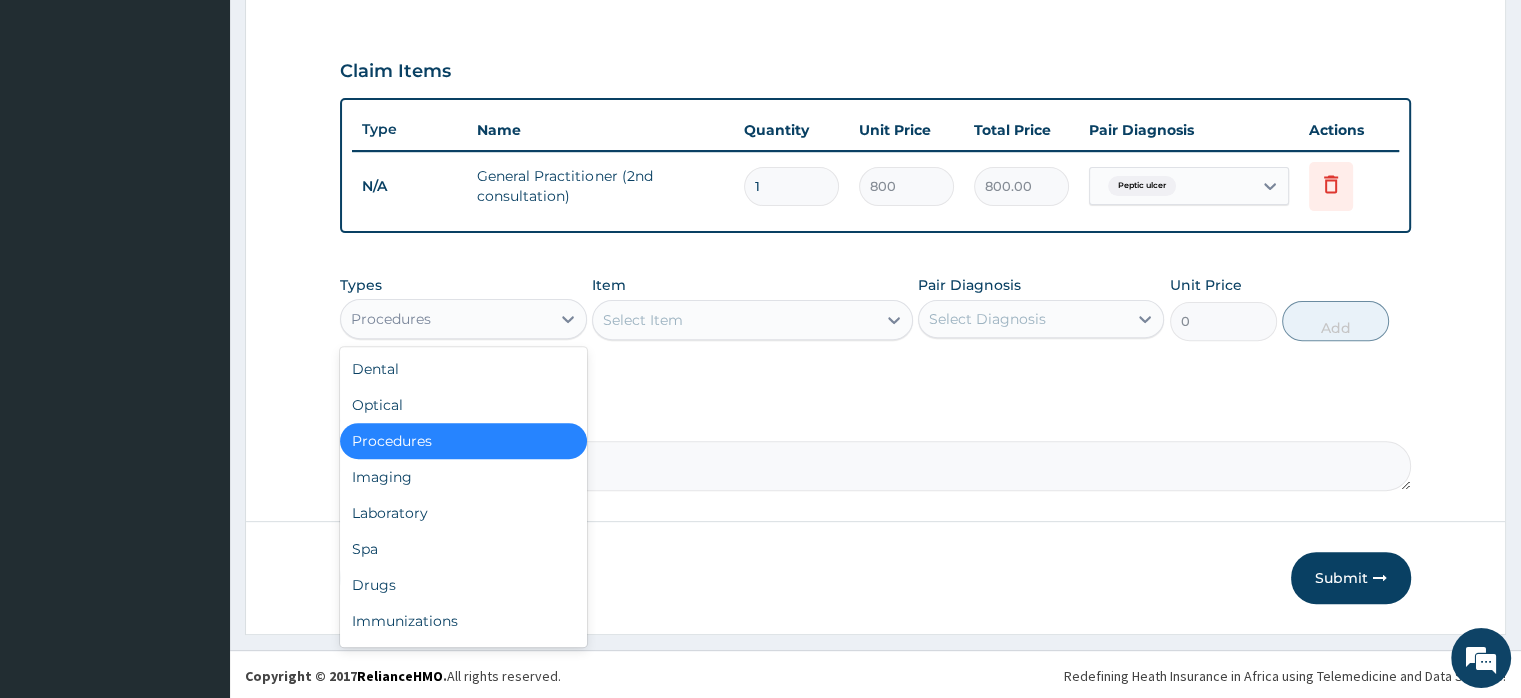 click on "Procedures" at bounding box center [445, 319] 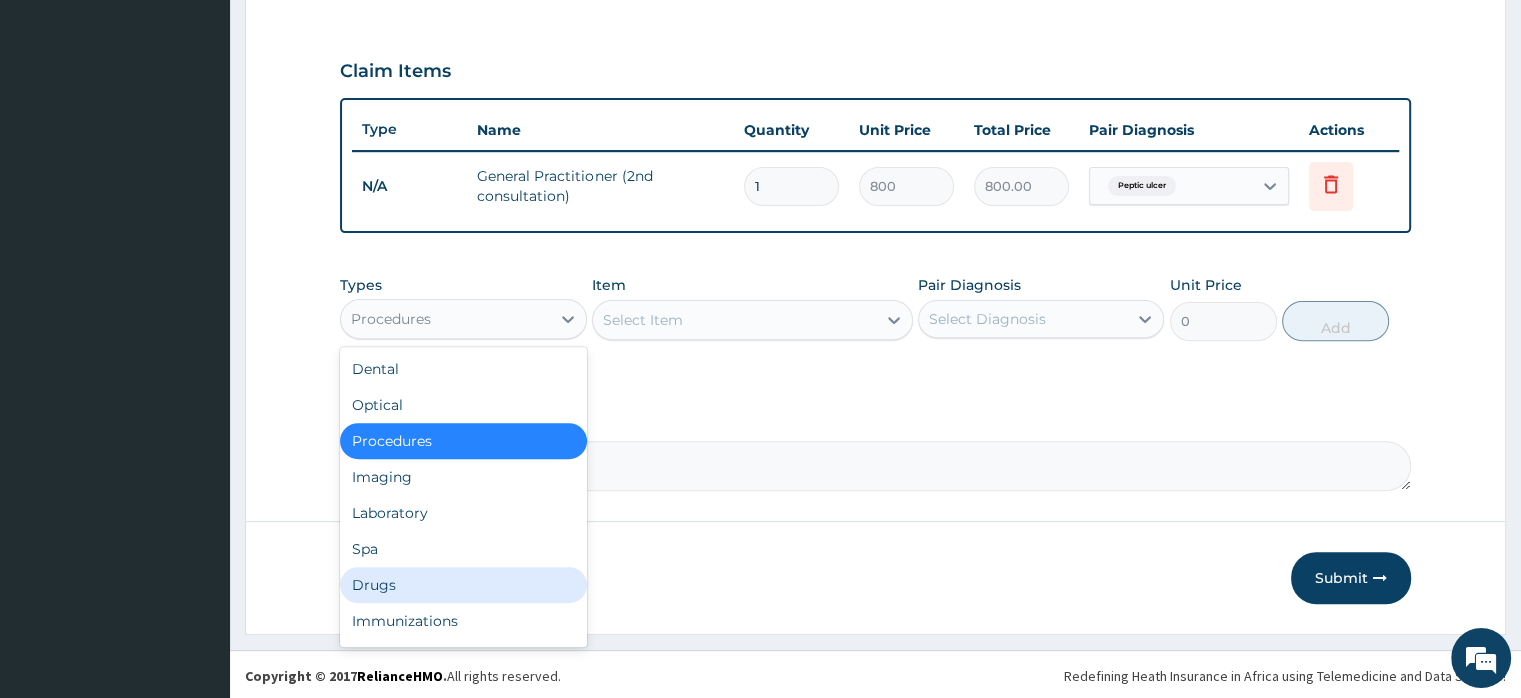 click on "Drugs" at bounding box center [463, 585] 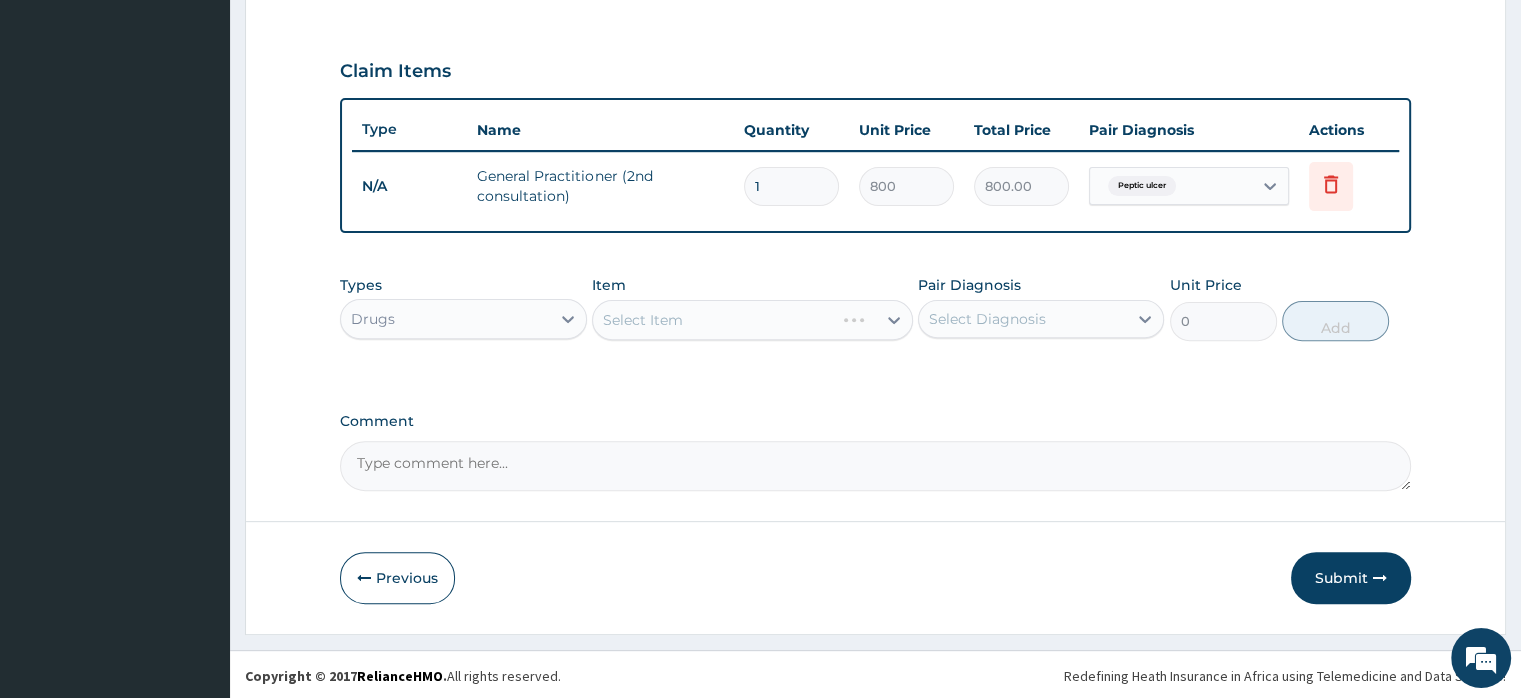 click on "Select Item" at bounding box center (752, 320) 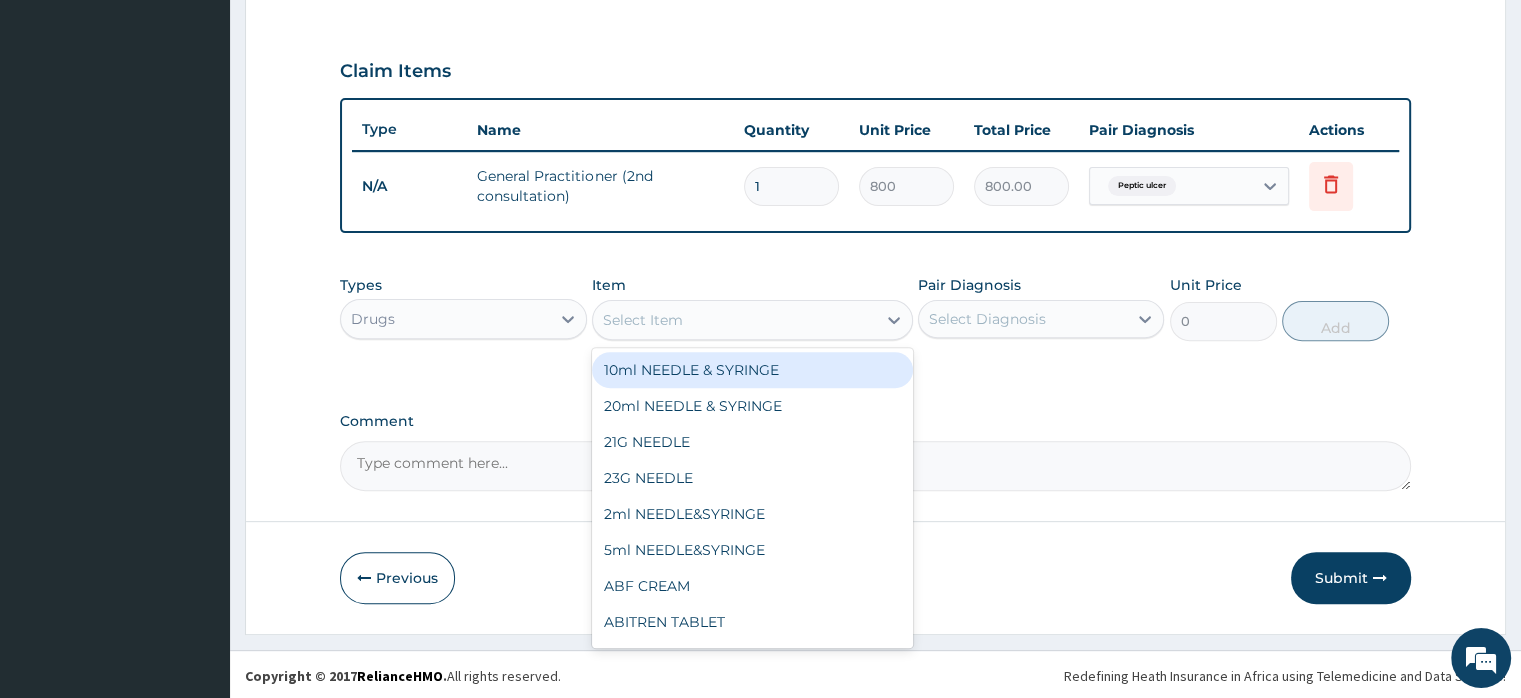 click on "Select Item" at bounding box center [643, 320] 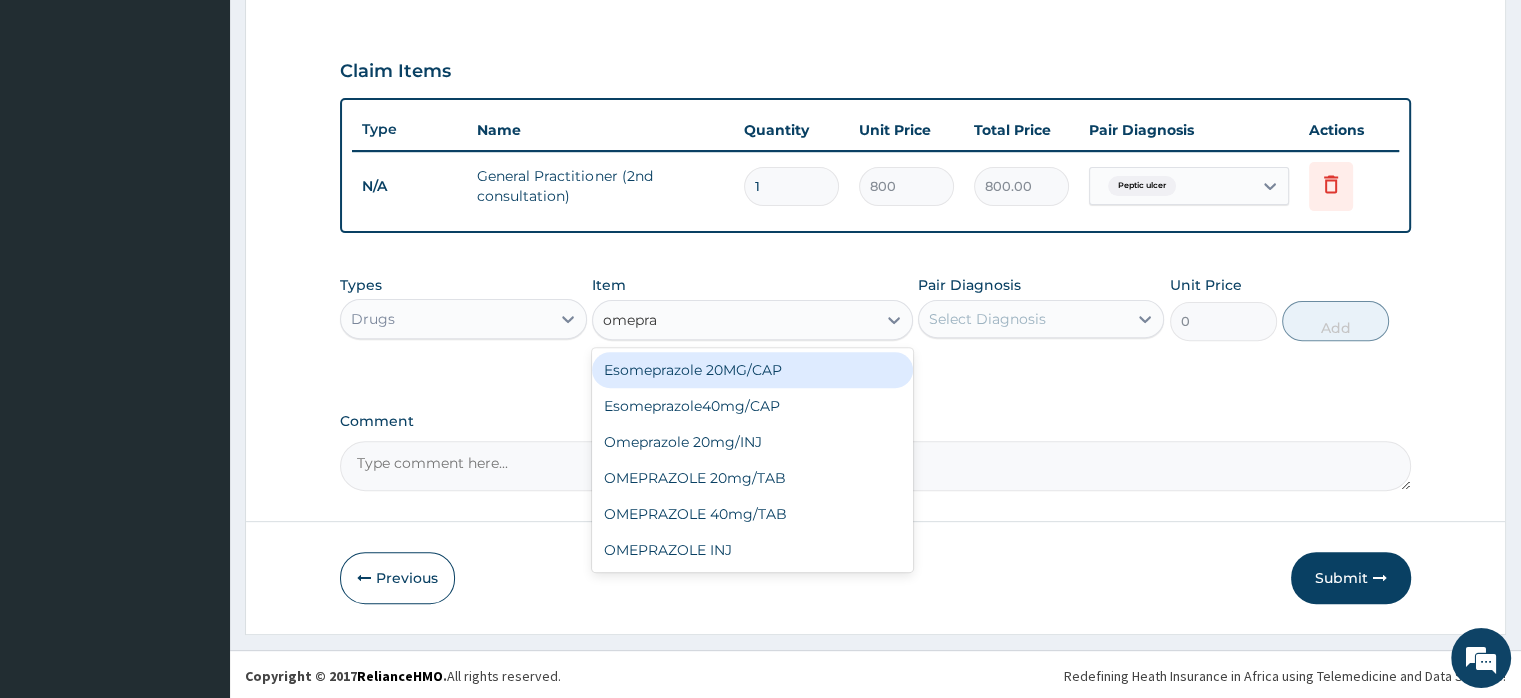 type on "omepraz" 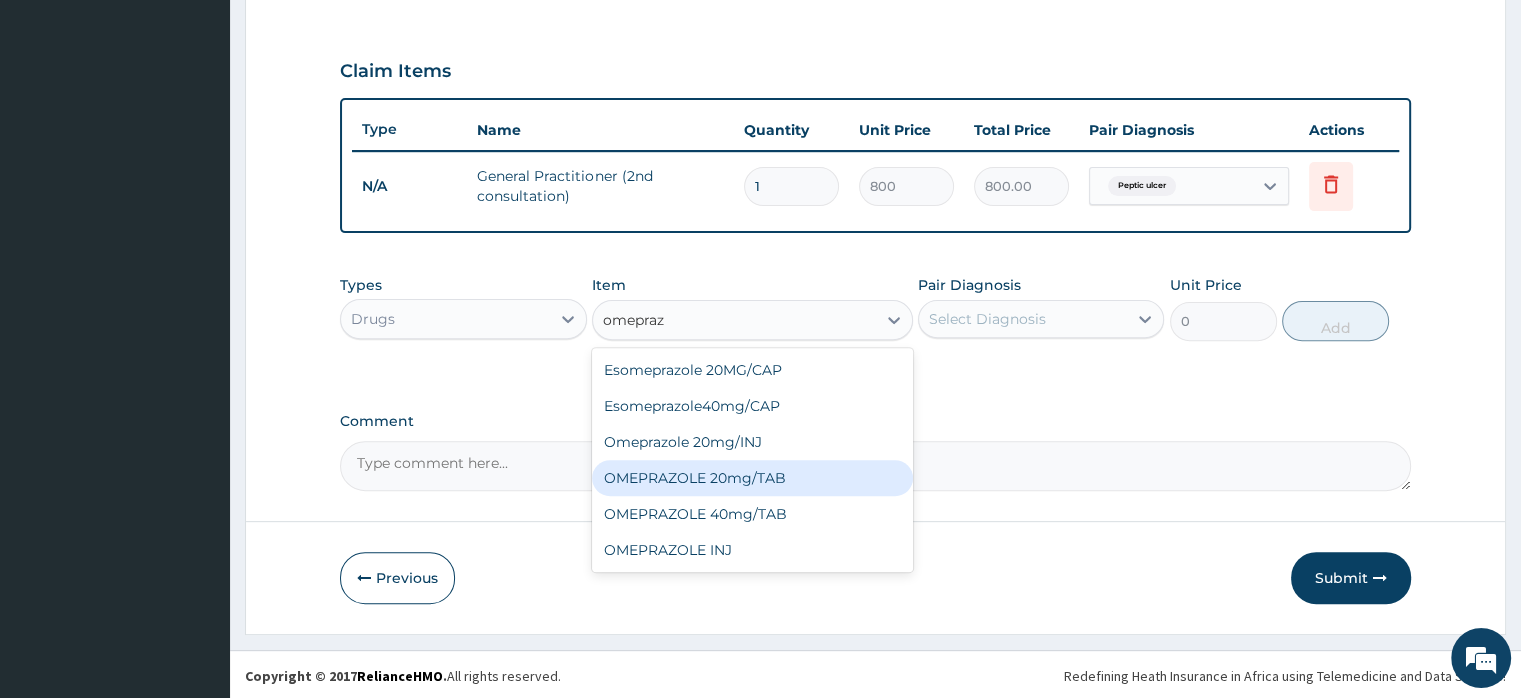 click on "OMEPRAZOLE 20mg/TAB" at bounding box center [752, 478] 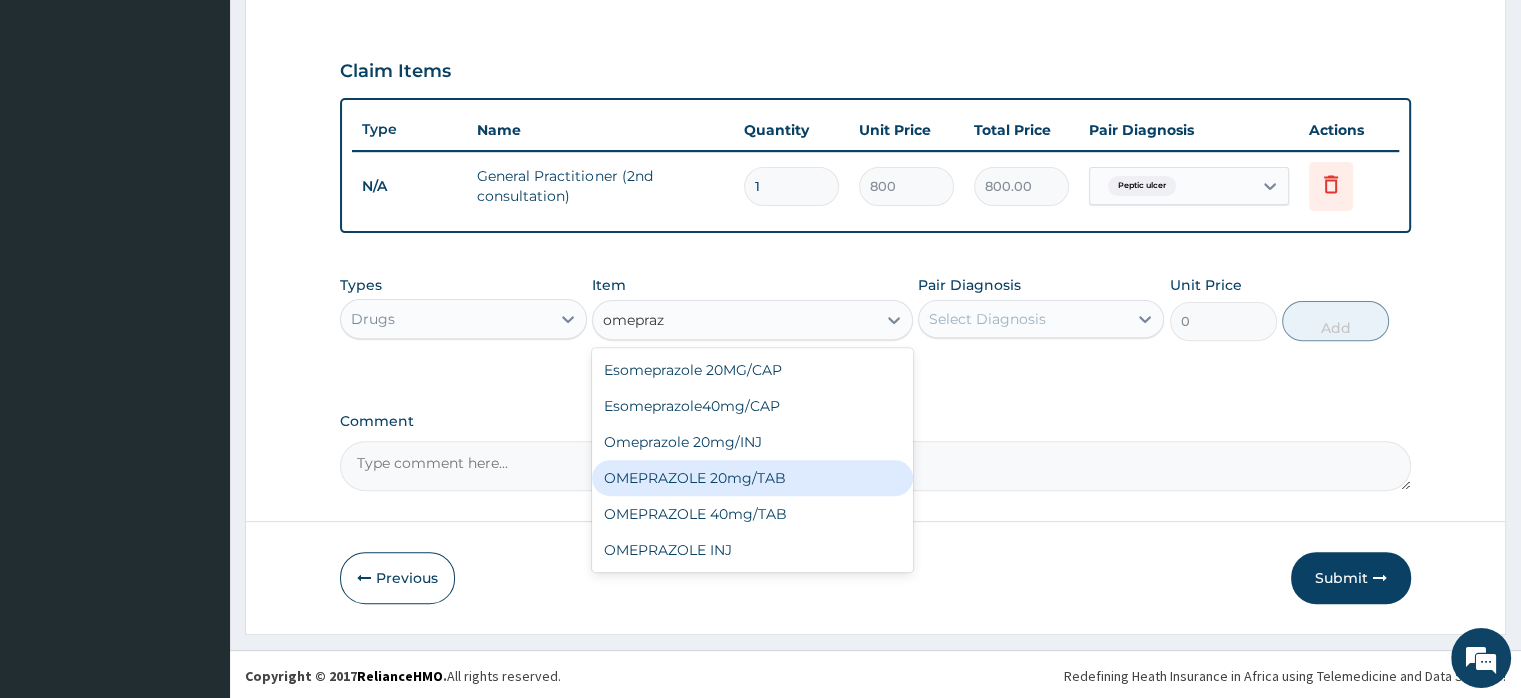 type 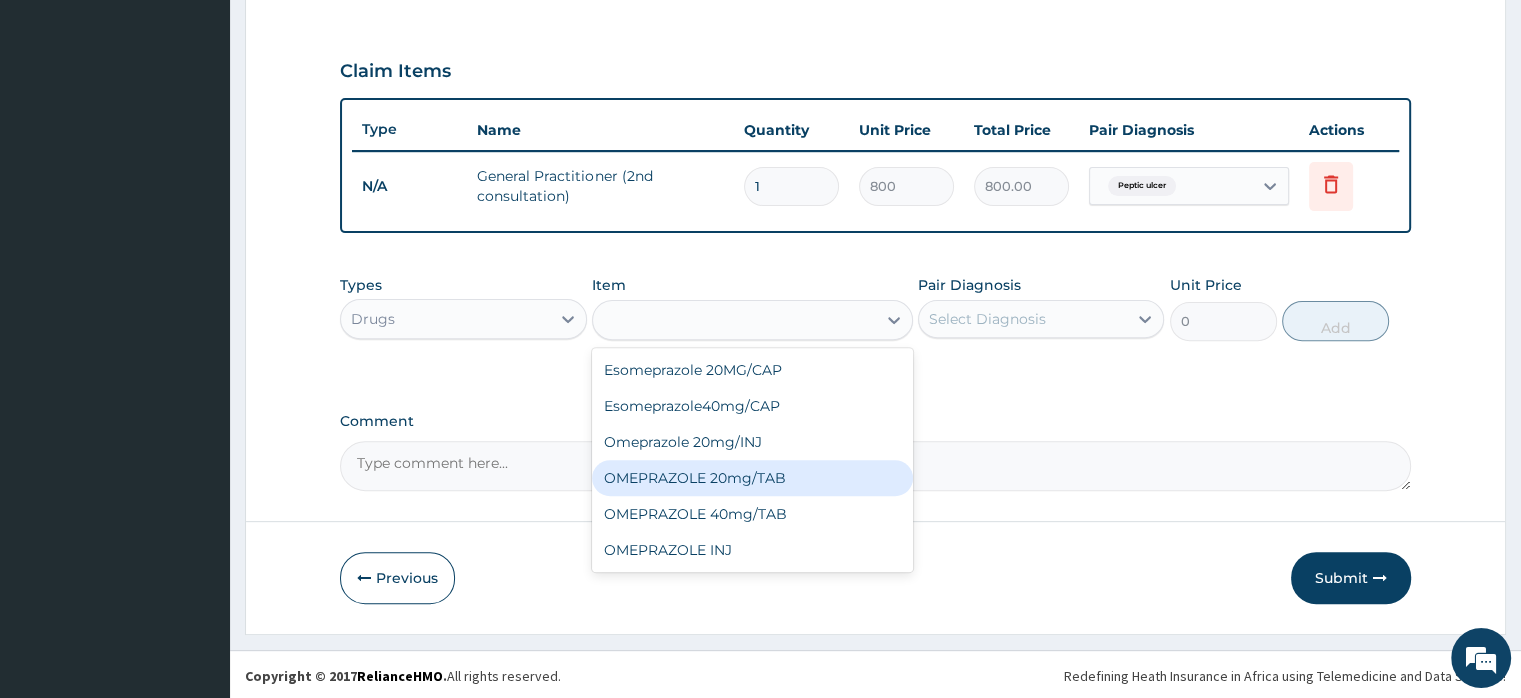type on "78.75" 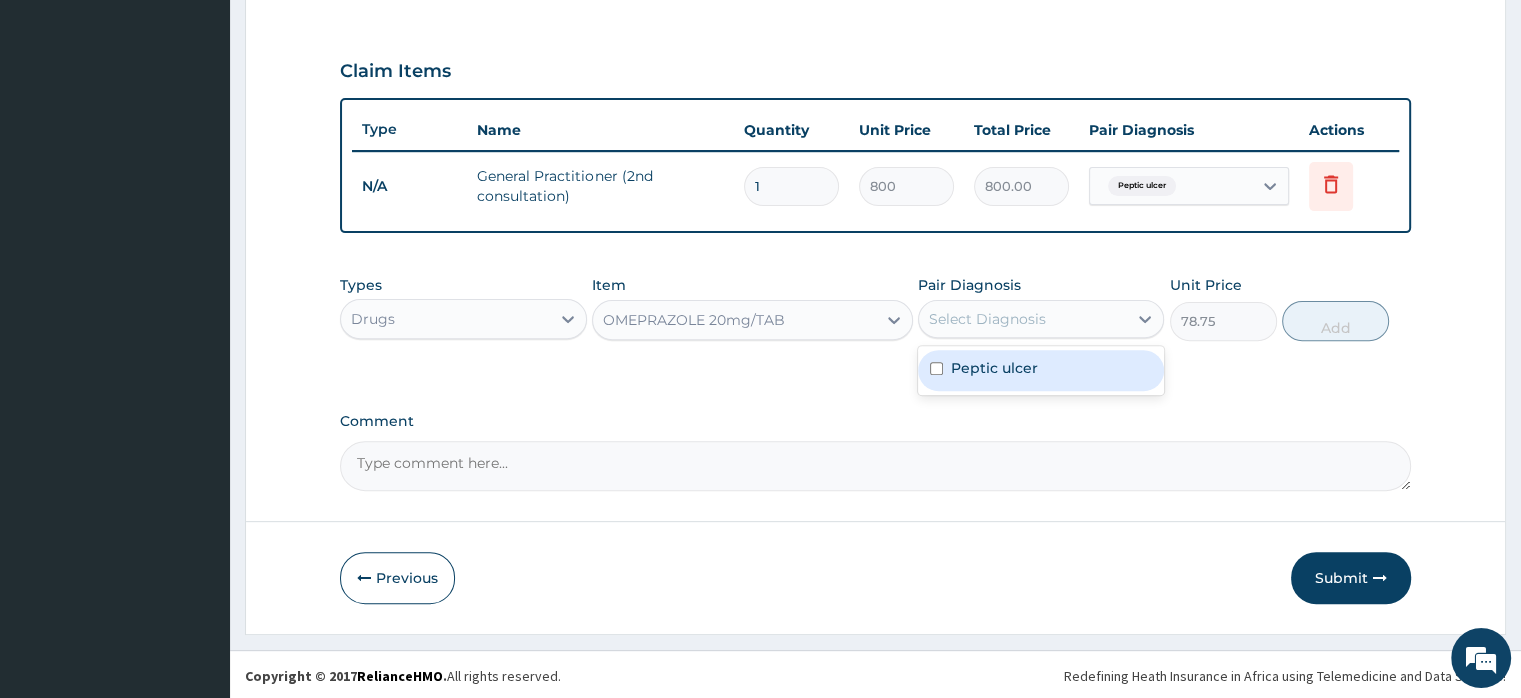 click on "Select Diagnosis" at bounding box center [987, 319] 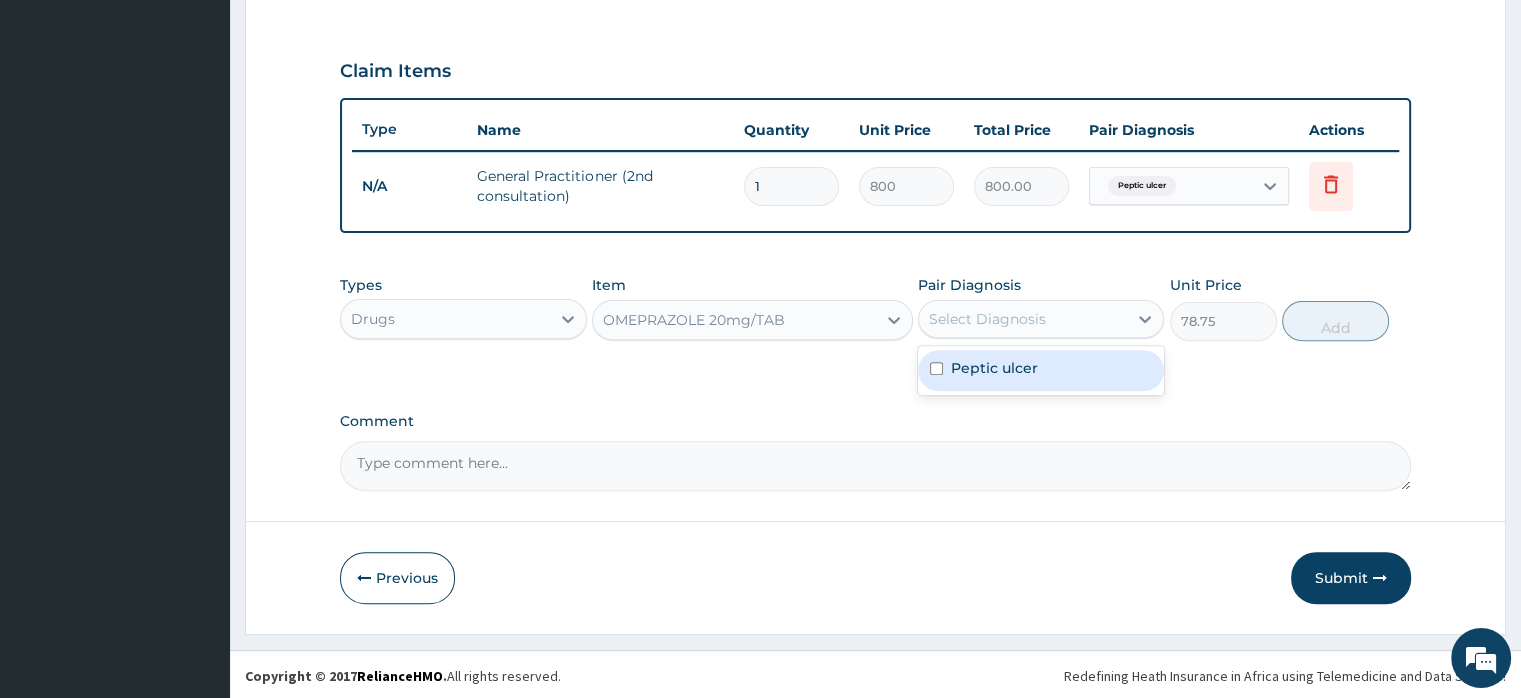 click on "Peptic ulcer" at bounding box center [994, 368] 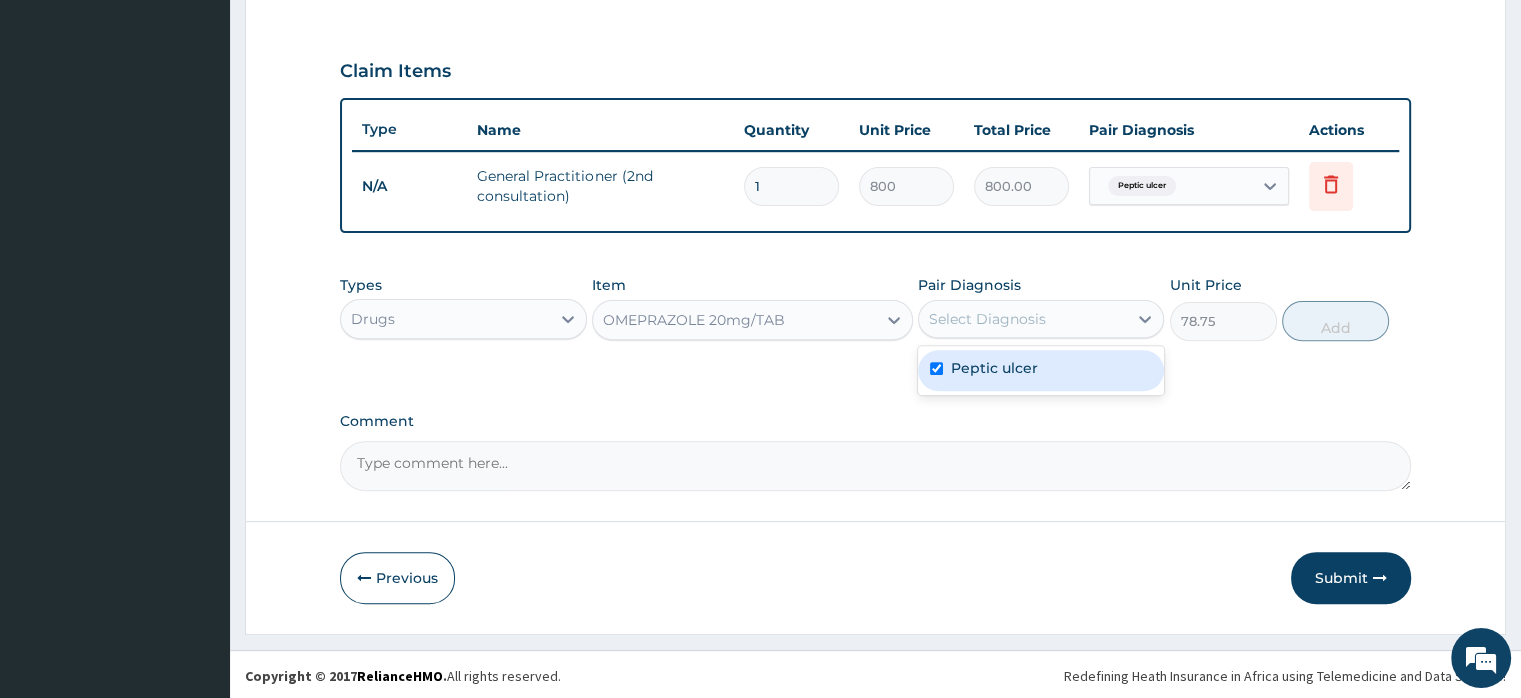 checkbox on "true" 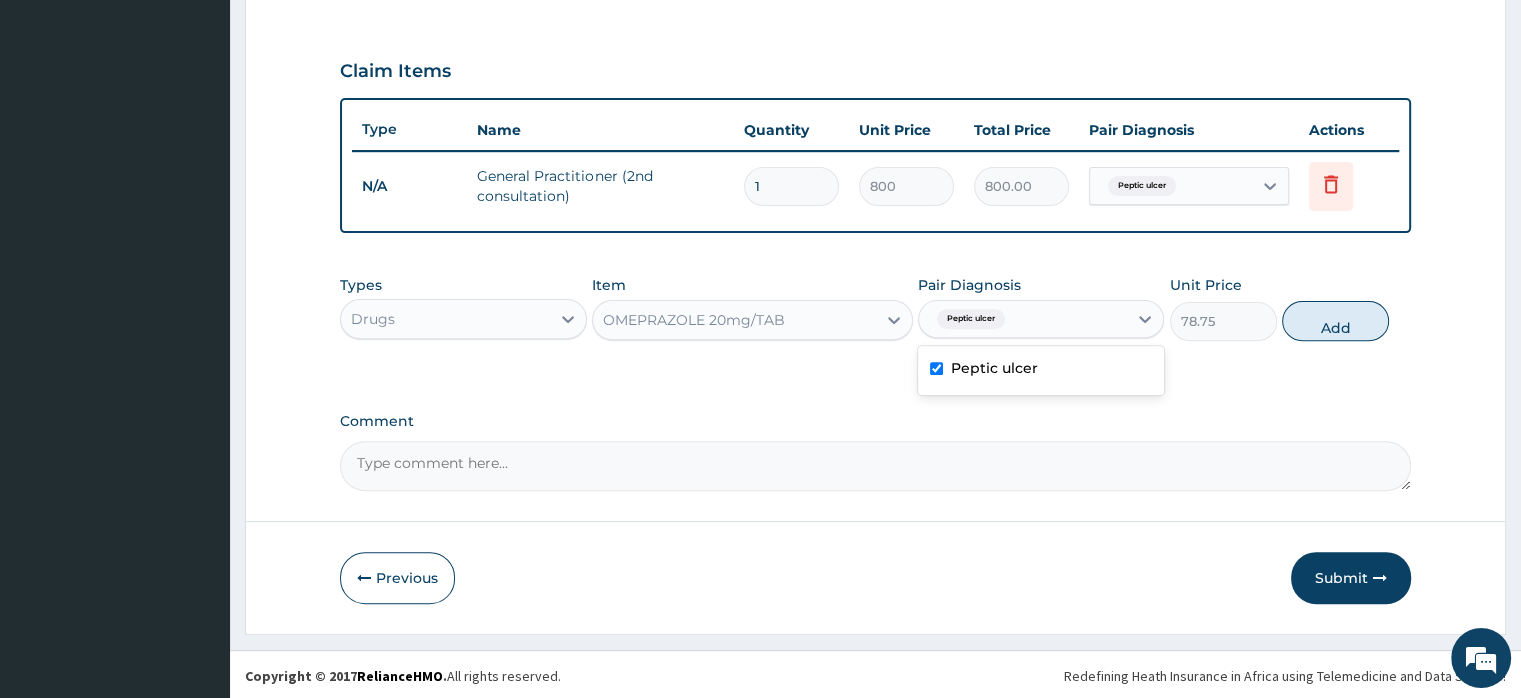 click on "Add" at bounding box center [1335, 321] 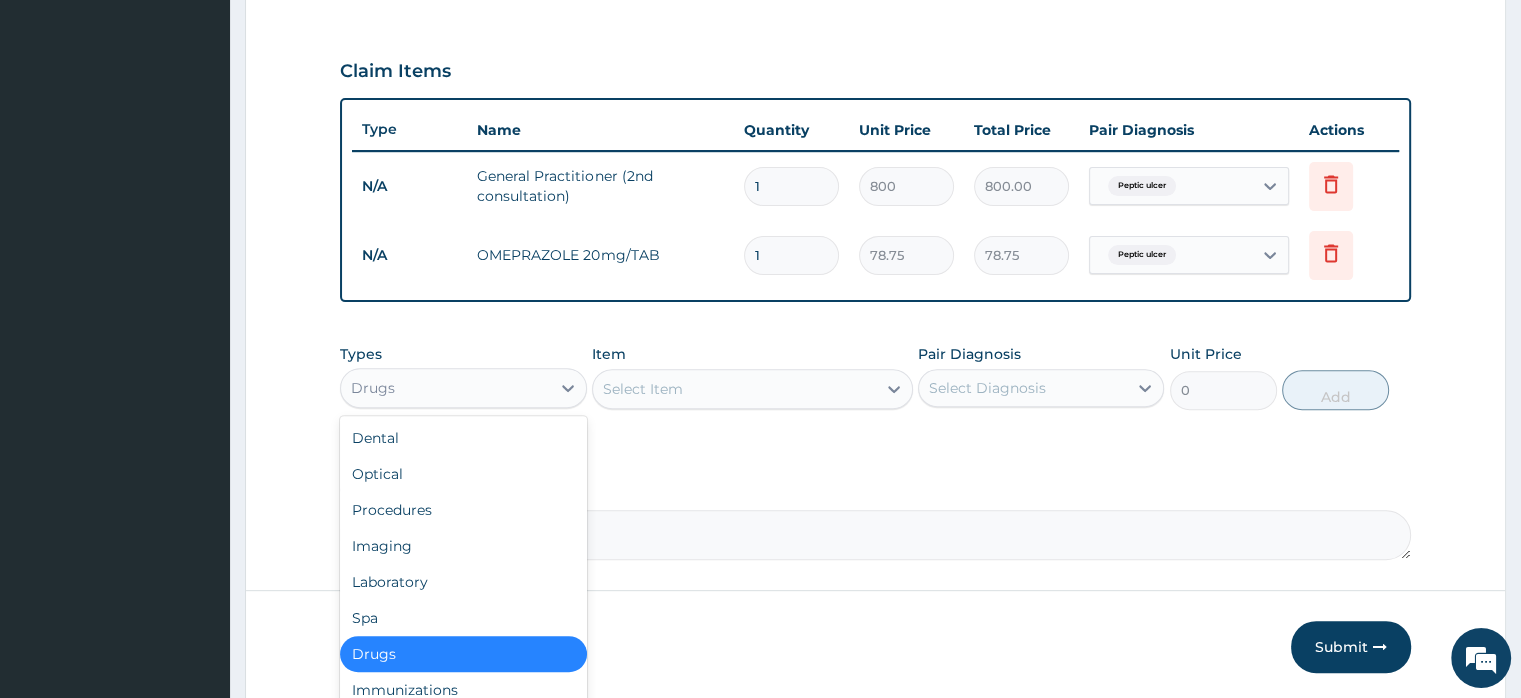 click on "Drugs" at bounding box center [463, 388] 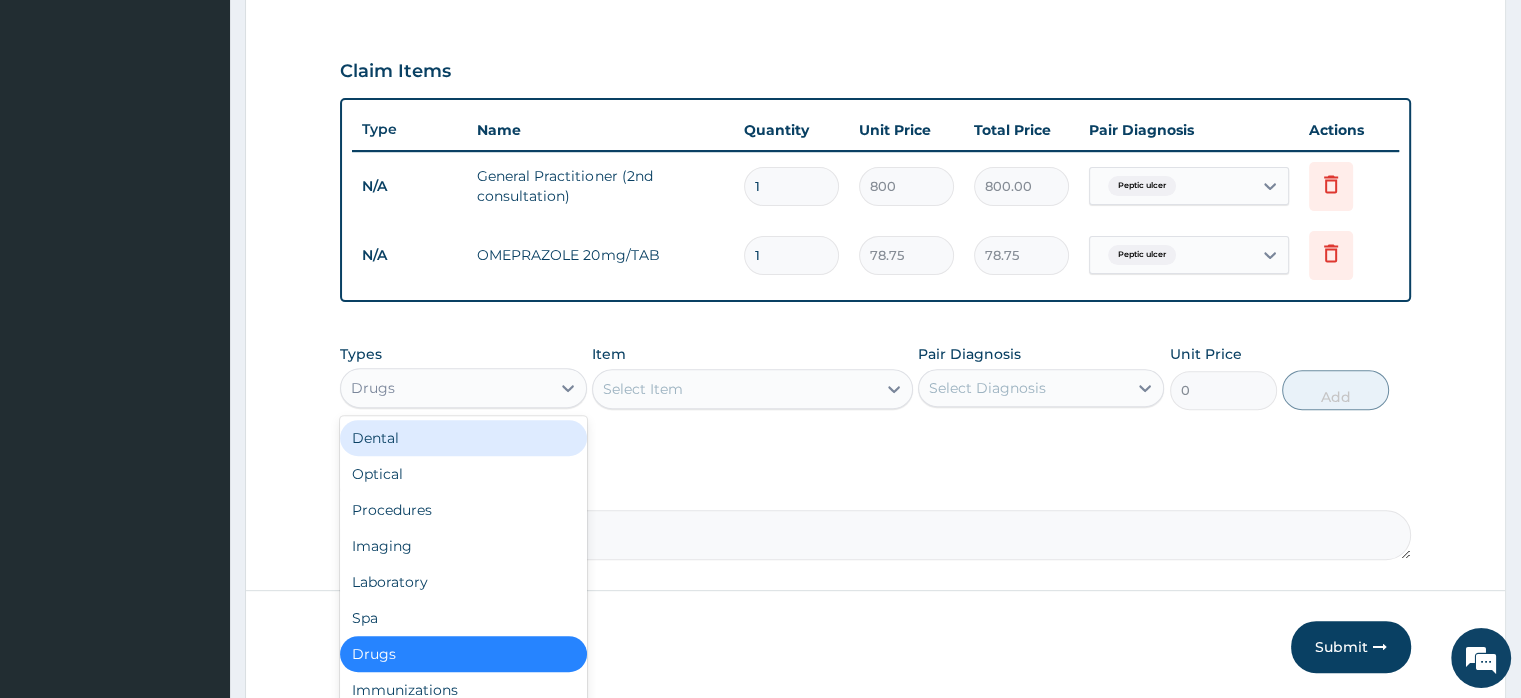 click on "PA Code / Prescription Code Enter Code(Secondary Care Only) Encounter Date 18-07-2025 Important Notice Please enter PA codes before entering items that are not attached to a PA code   All diagnoses entered must be linked to a claim item. Diagnosis & Claim Items that are visible but inactive cannot be edited because they were imported from an already approved PA code. Diagnosis Peptic ulcer Confirmed NB: All diagnosis must be linked to a claim item Claim Items Type Name Quantity Unit Price Total Price Pair Diagnosis Actions N/A General Practitioner (2nd consultation) 1 800 800.00 Peptic ulcer Delete N/A OMEPRAZOLE 20mg/TAB 1 78.75 78.75 Peptic ulcer Delete Types option Drugs, selected. option Dental focused, 1 of 10. 10 results available. Use Up and Down to choose options, press Enter to select the currently focused option, press Escape to exit the menu, press Tab to select the option and exit the menu. Drugs Dental Optical Procedures Imaging Laboratory Spa Drugs Immunizations Others Gym Item Select Item 0 Add" at bounding box center (875, 52) 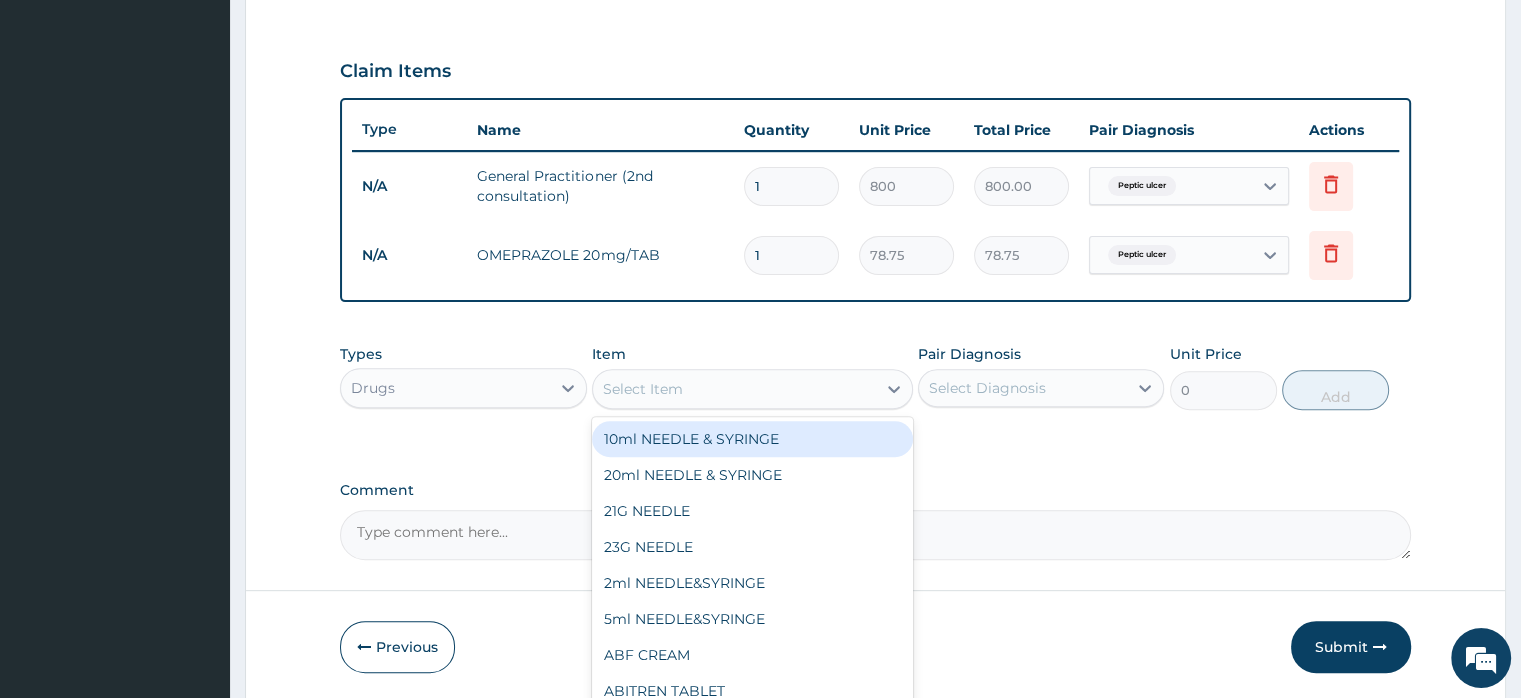 click on "Select Item" at bounding box center (643, 389) 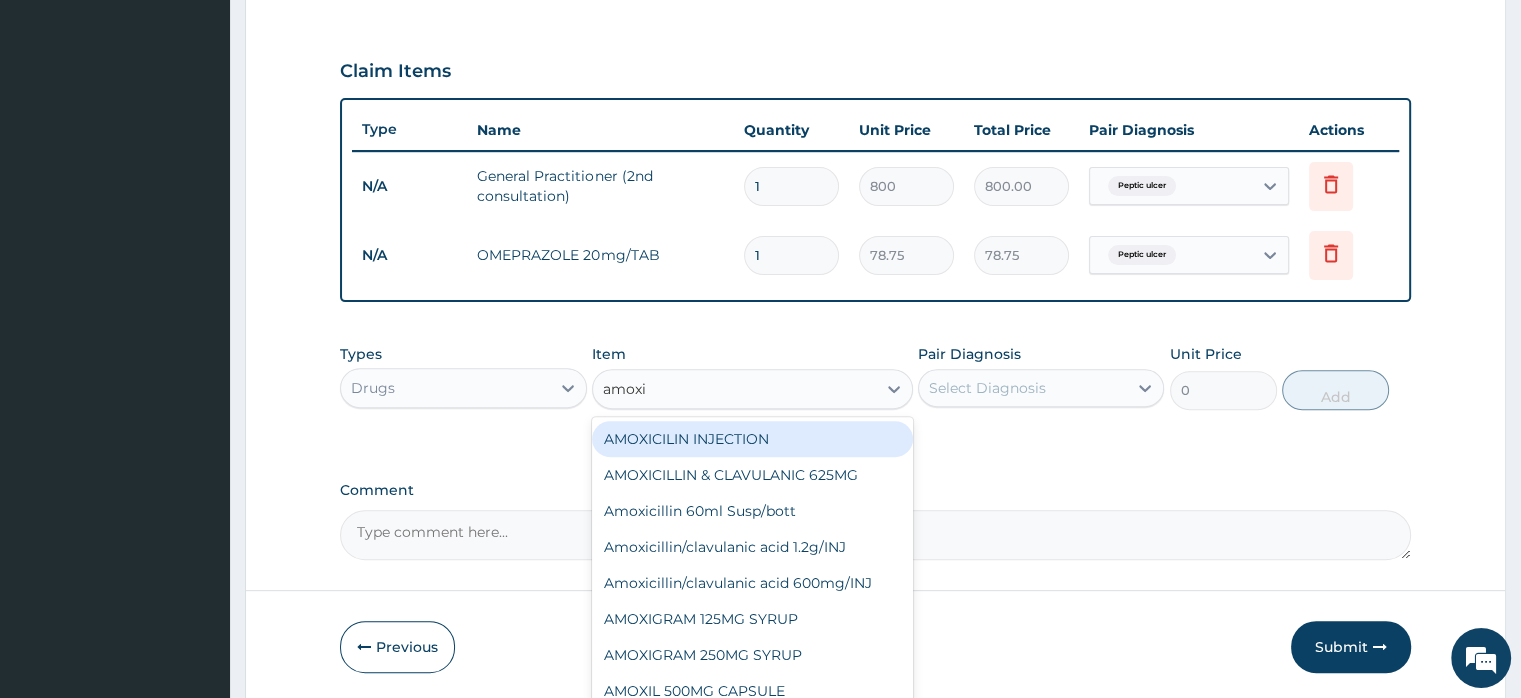 type on "amoxil" 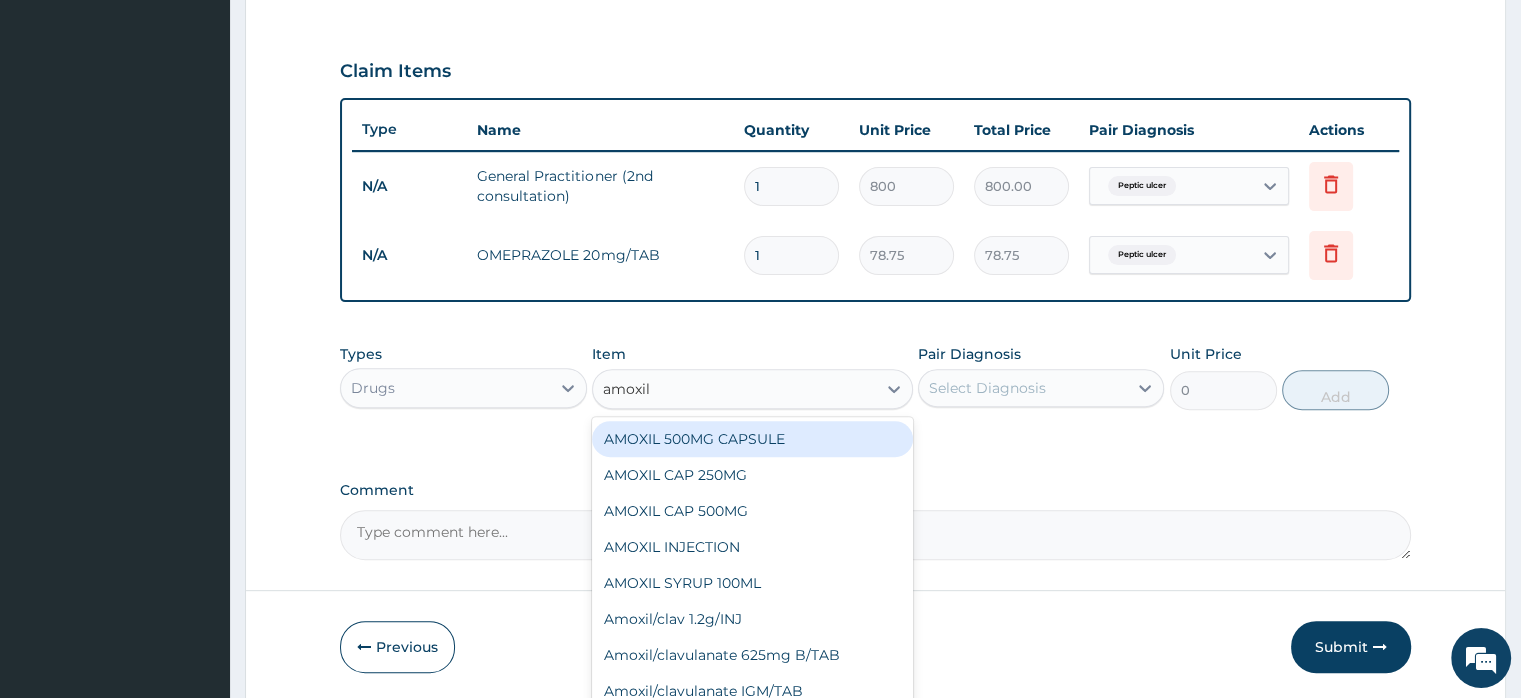 click on "AMOXIL 500MG CAPSULE" at bounding box center (752, 439) 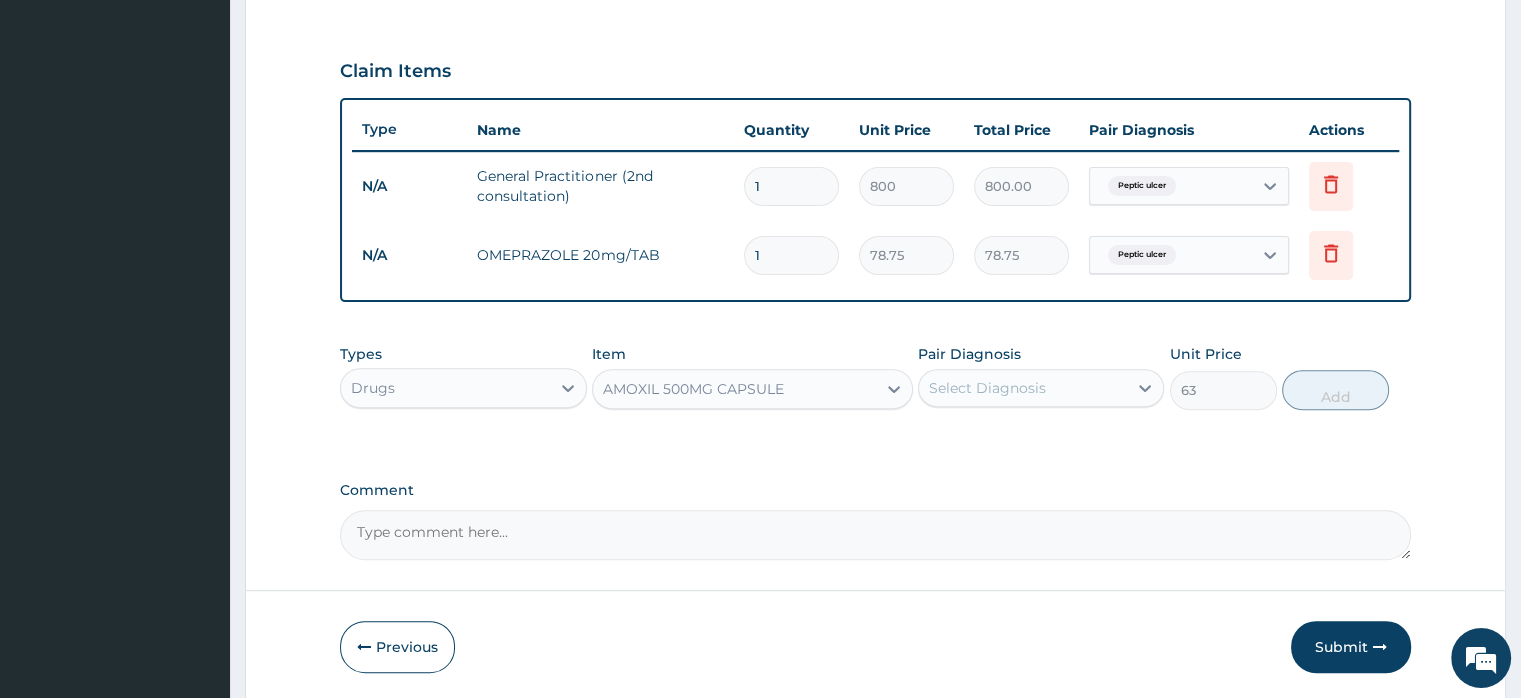 click on "Select Diagnosis" at bounding box center (1023, 388) 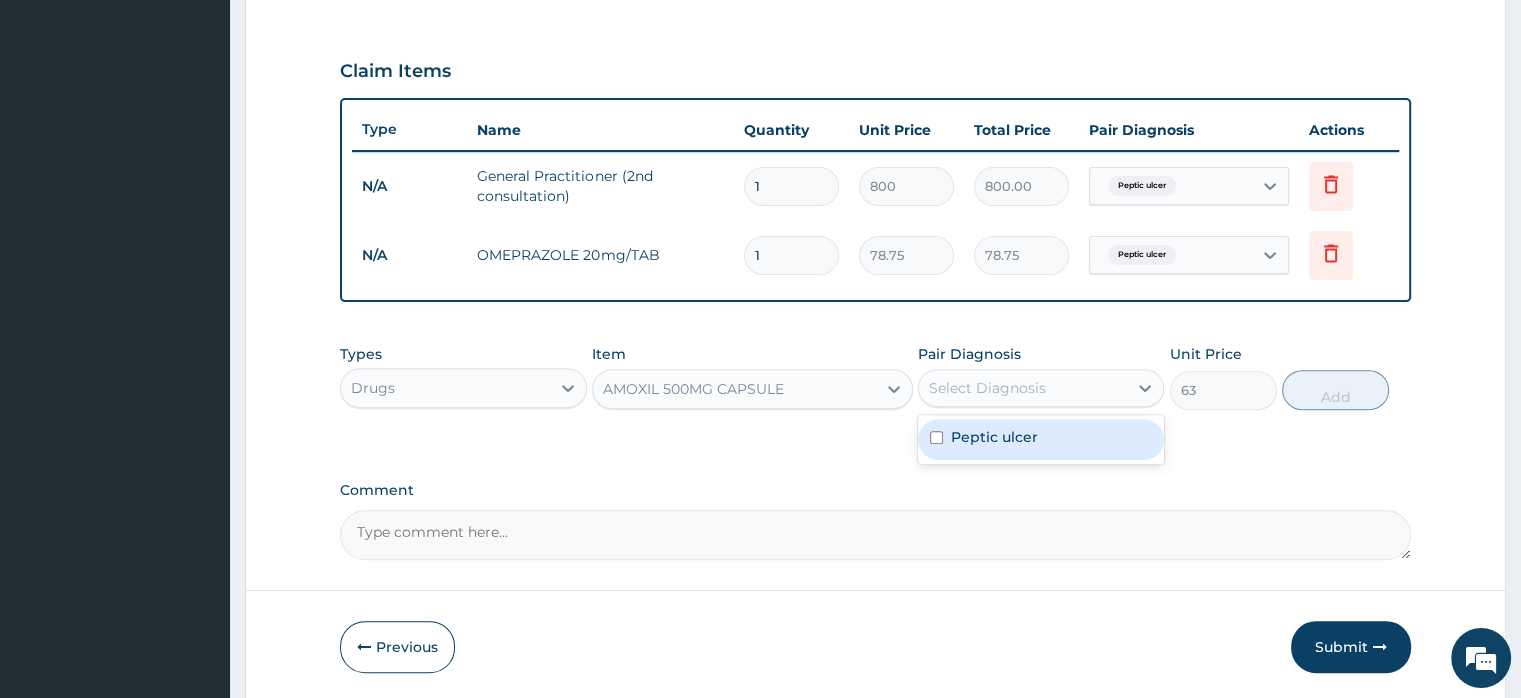 click on "Peptic ulcer" at bounding box center (994, 437) 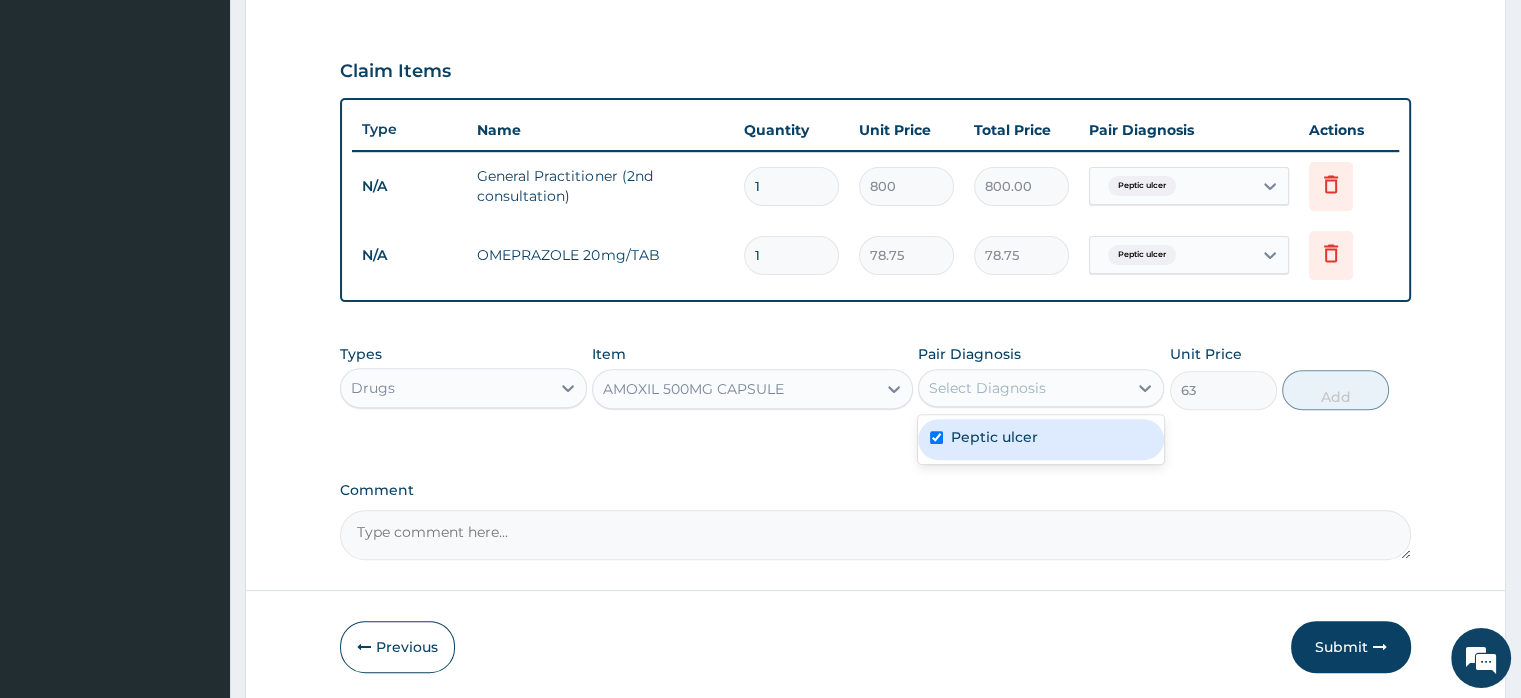 checkbox on "true" 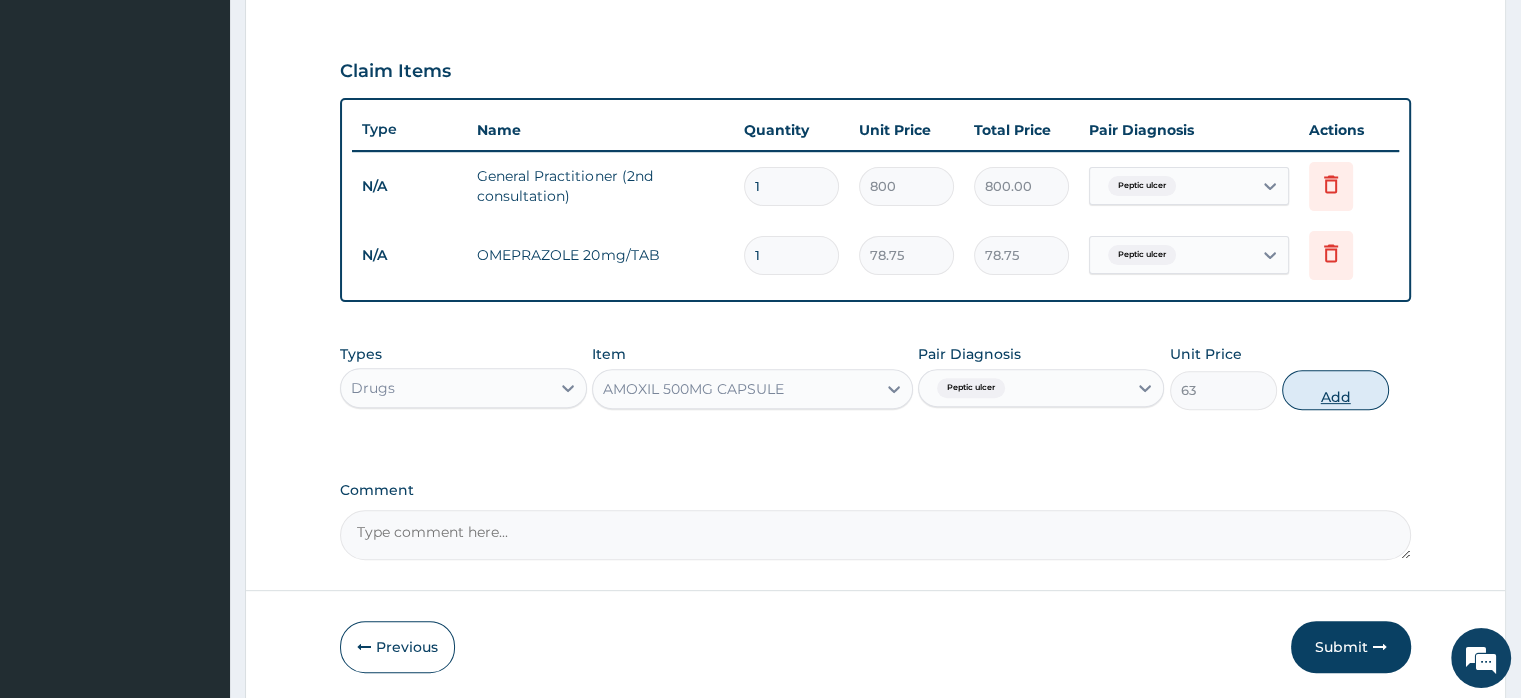 click on "Add" at bounding box center (1335, 390) 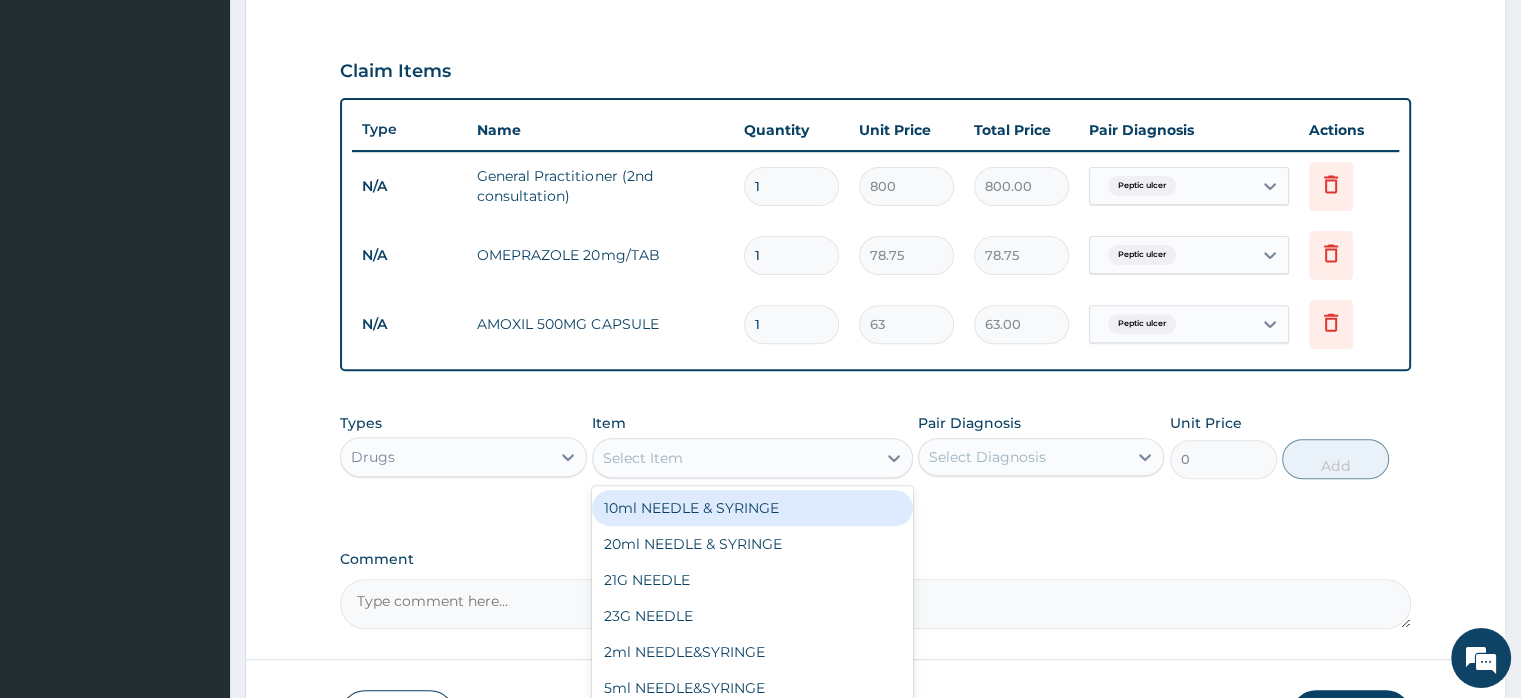 click on "Select Item" at bounding box center [643, 458] 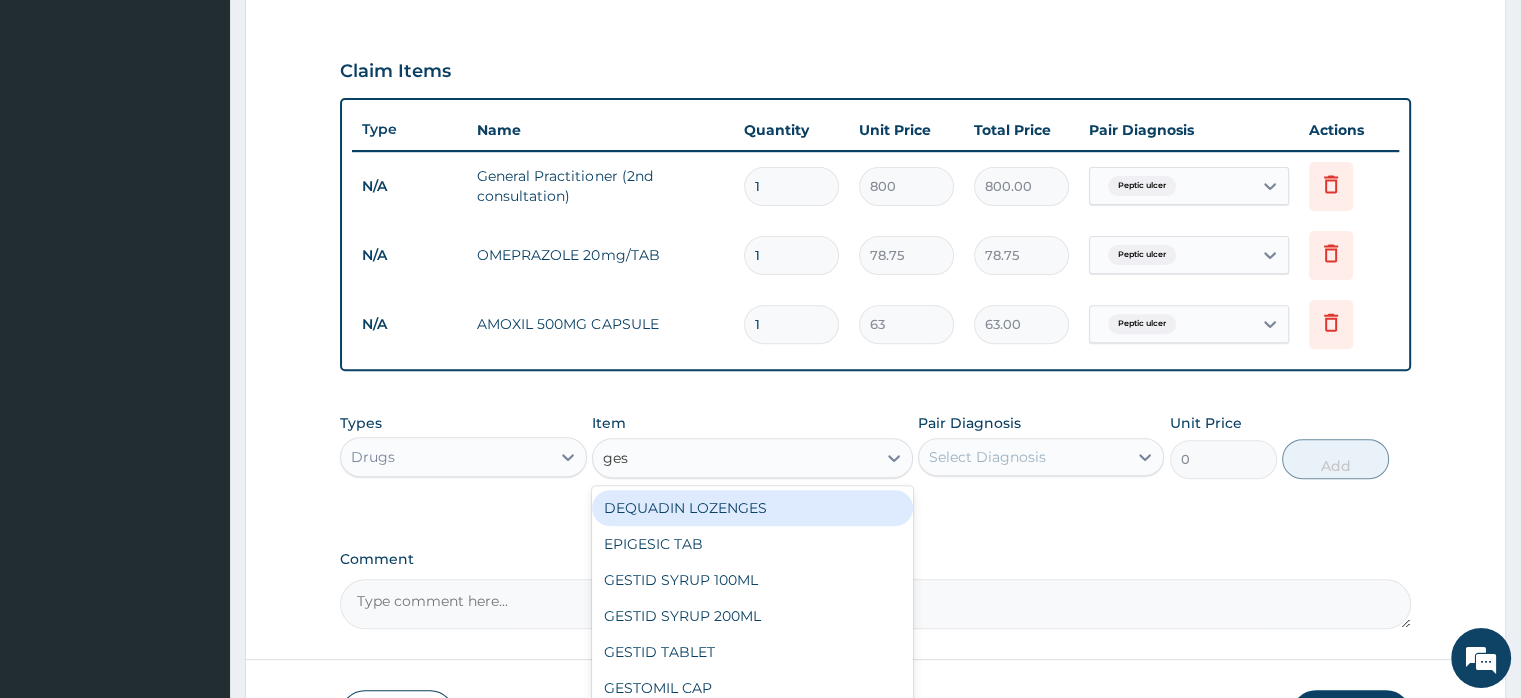 type on "gest" 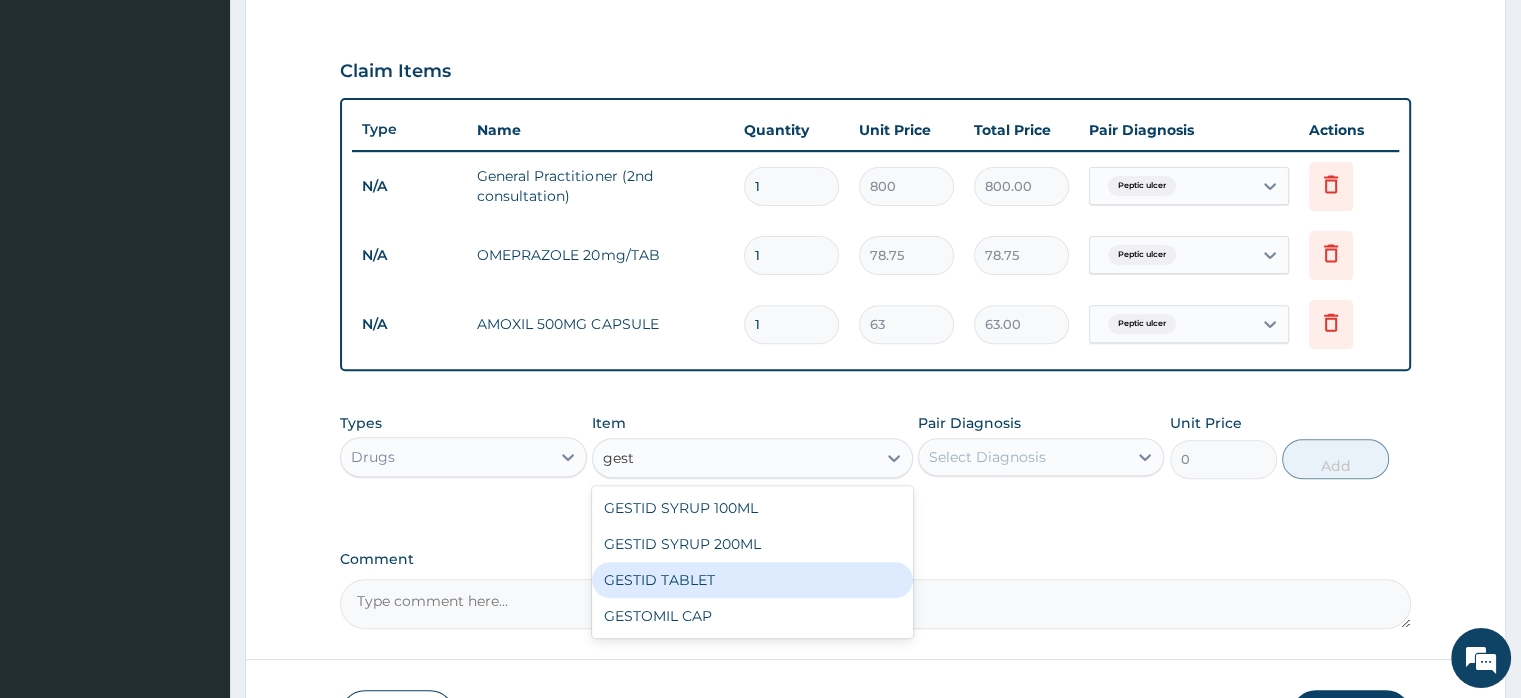 click on "GESTID TABLET" at bounding box center [752, 580] 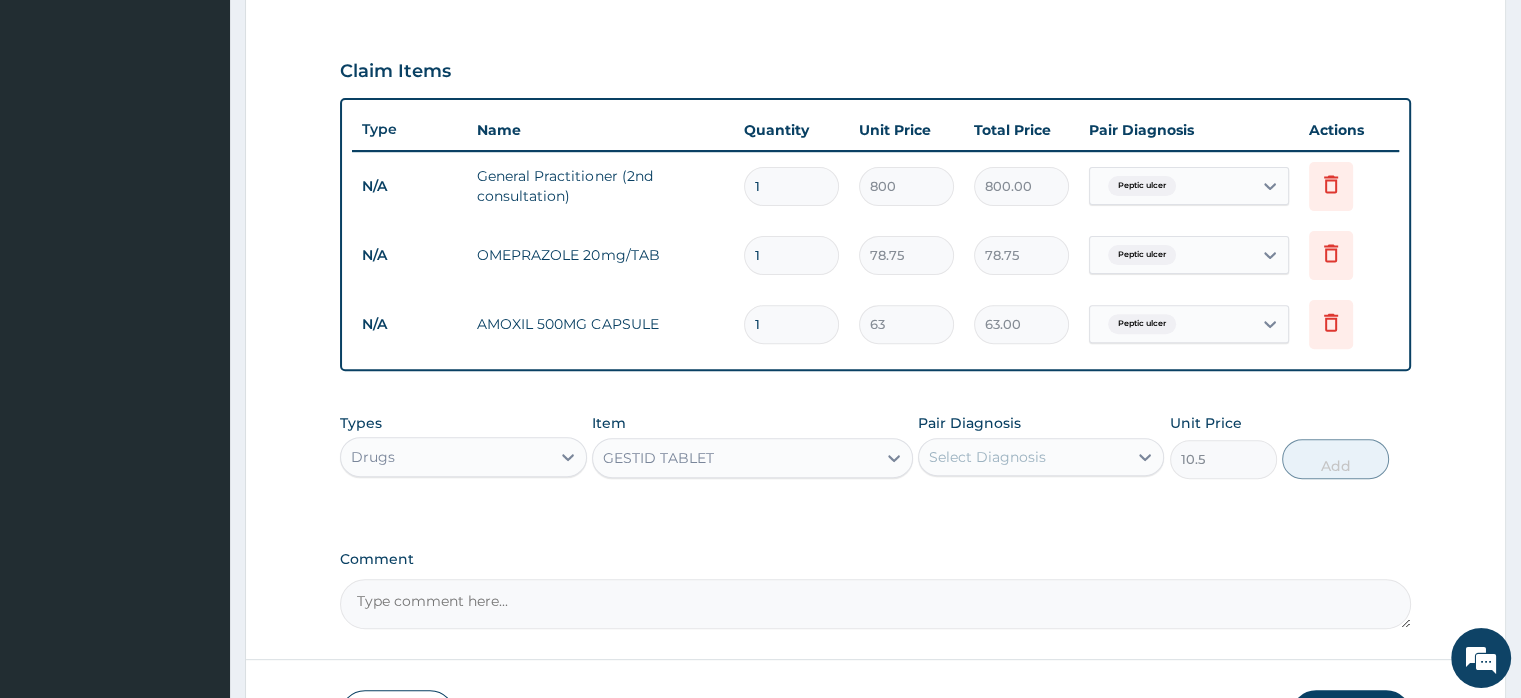click on "Select Diagnosis" at bounding box center [987, 457] 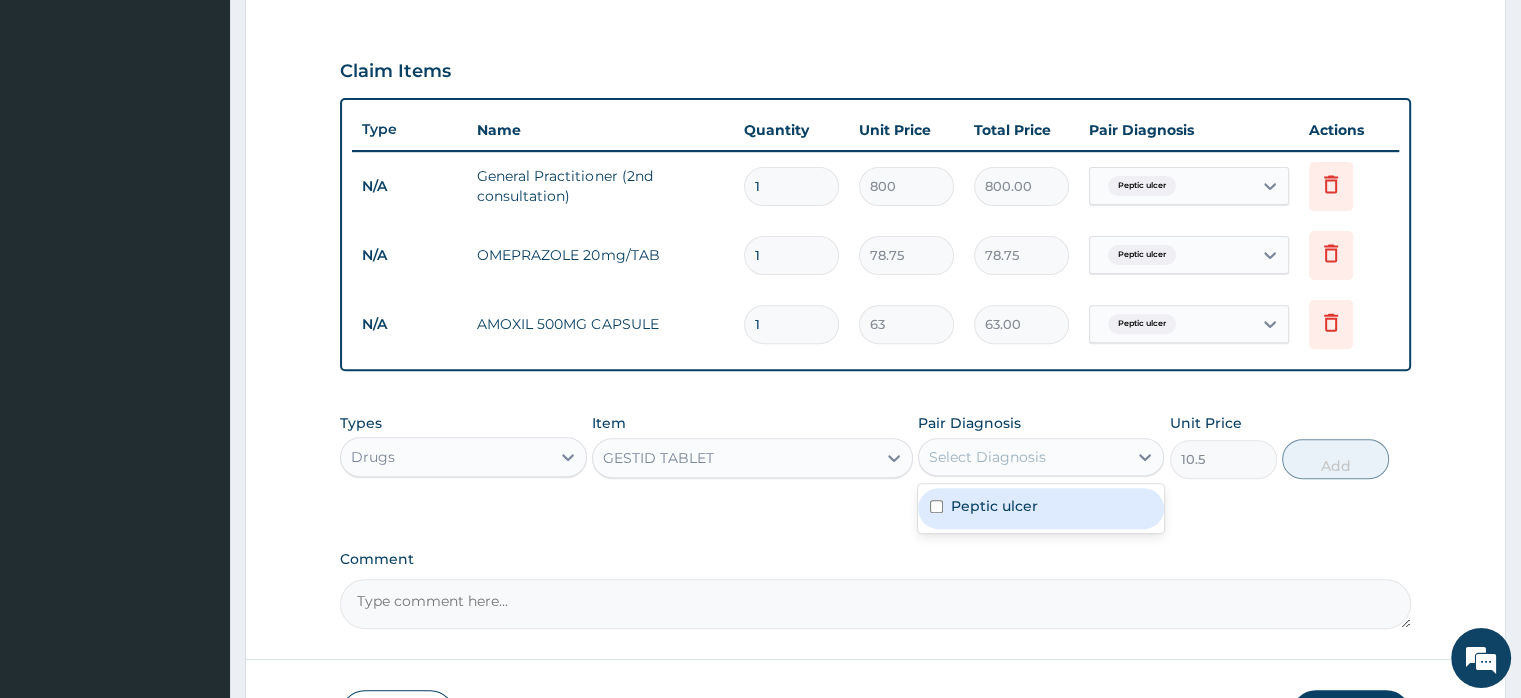 click on "Peptic ulcer" at bounding box center [994, 506] 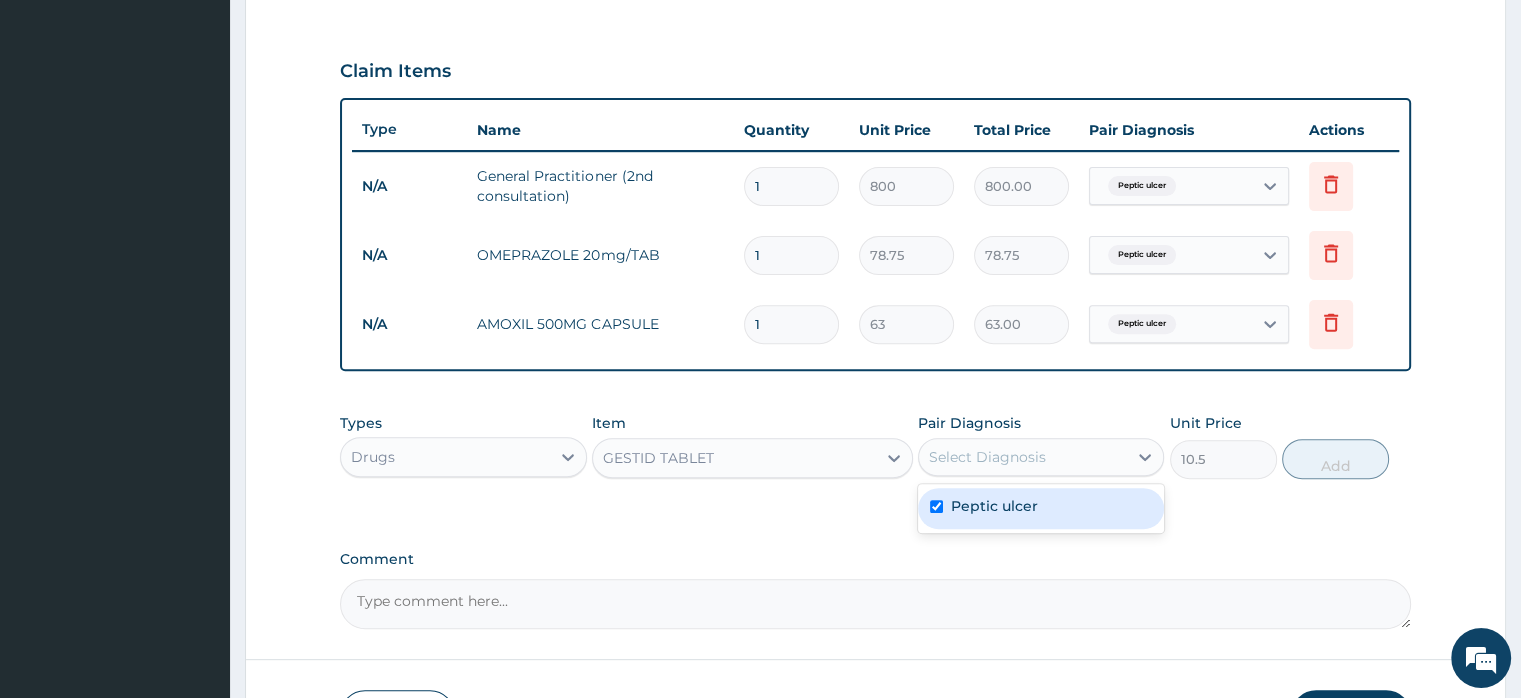 checkbox on "true" 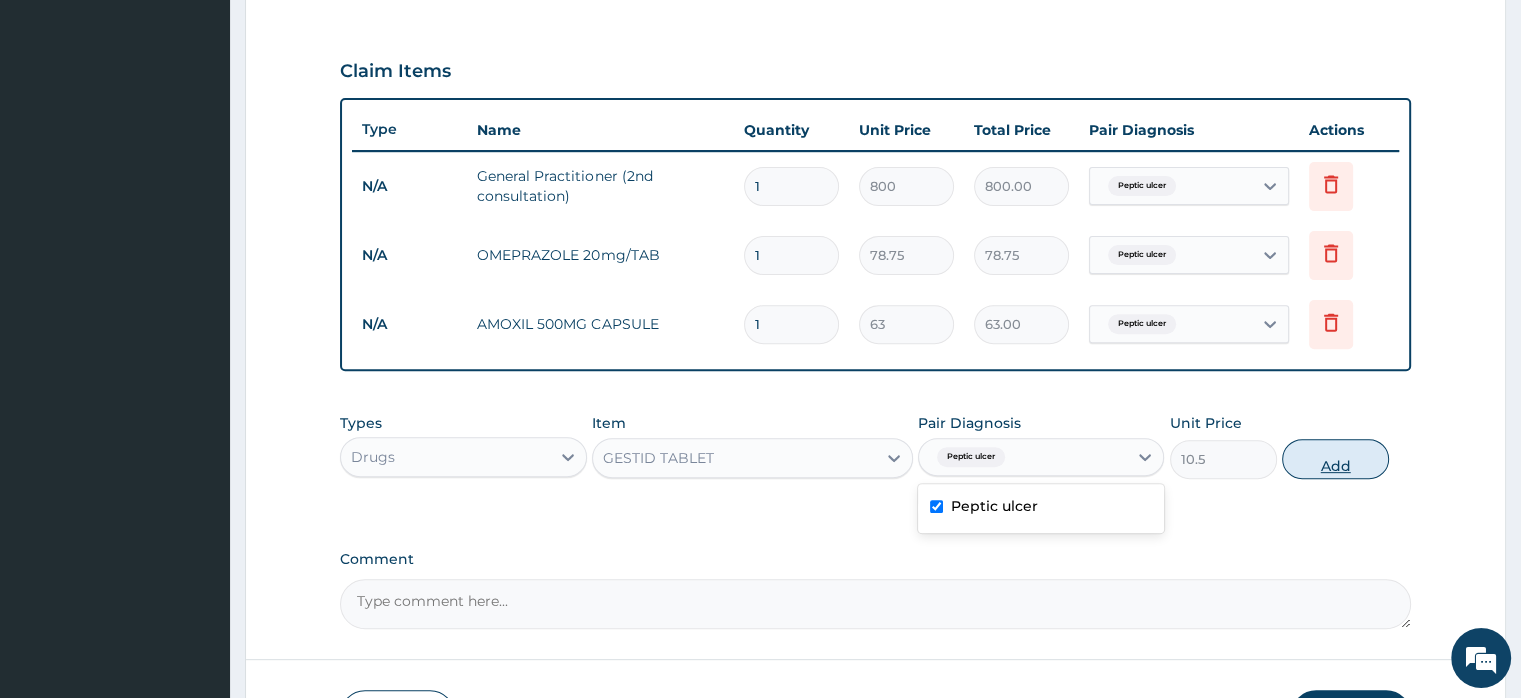click on "Add" at bounding box center (1335, 459) 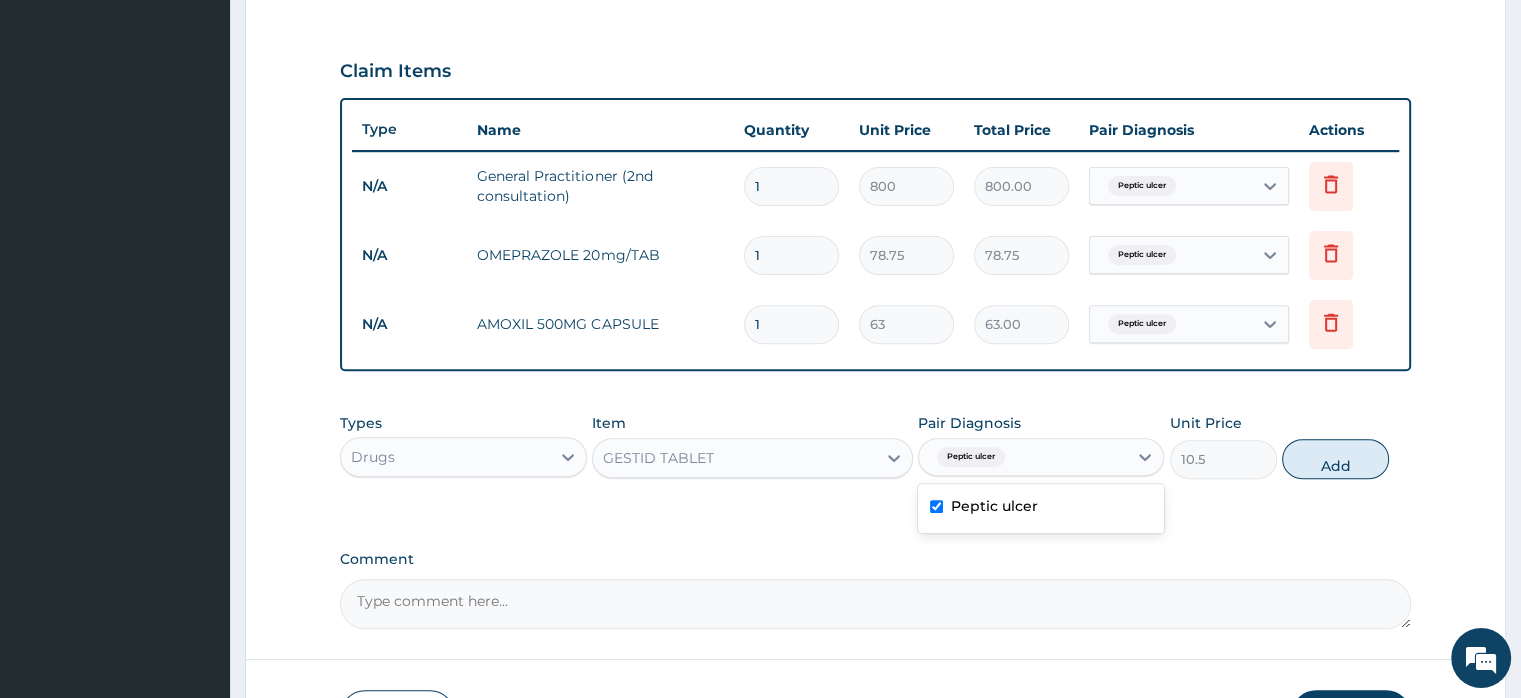 type on "0" 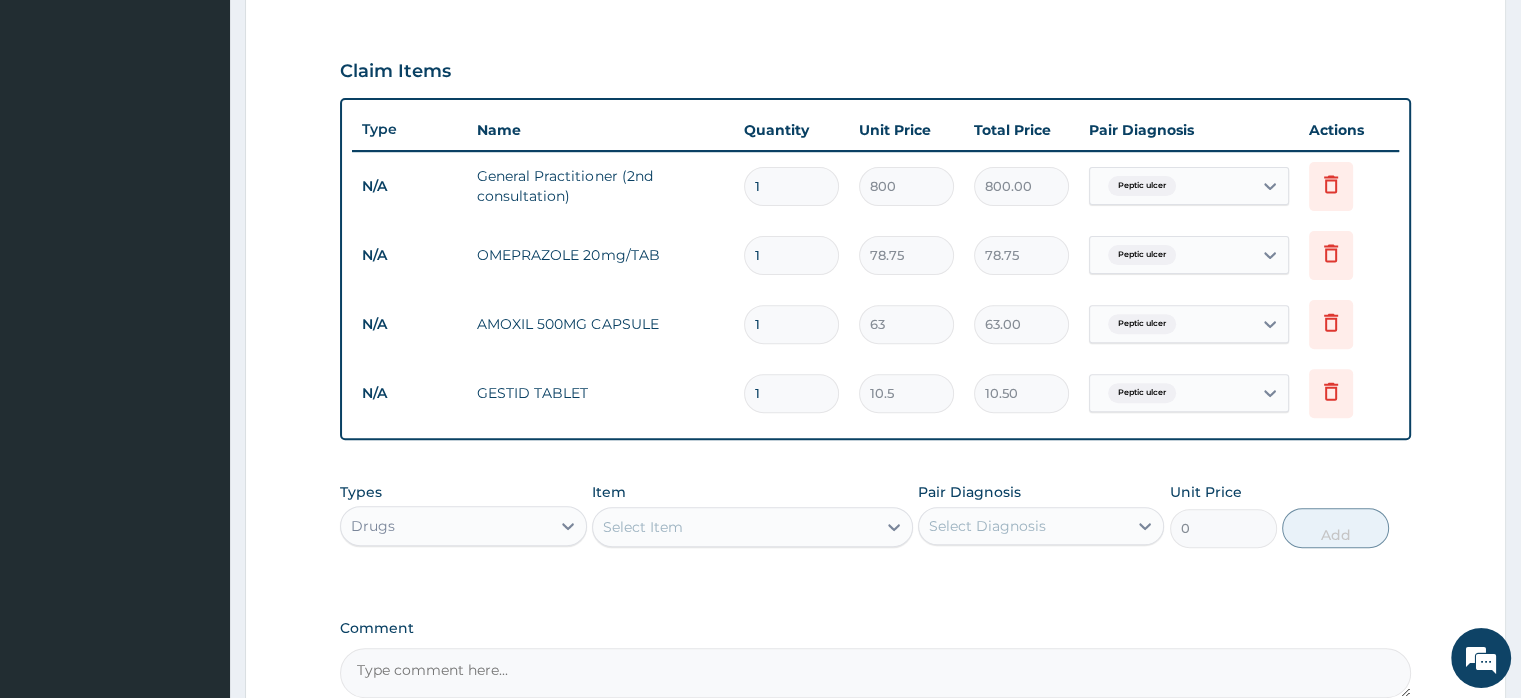 type on "10" 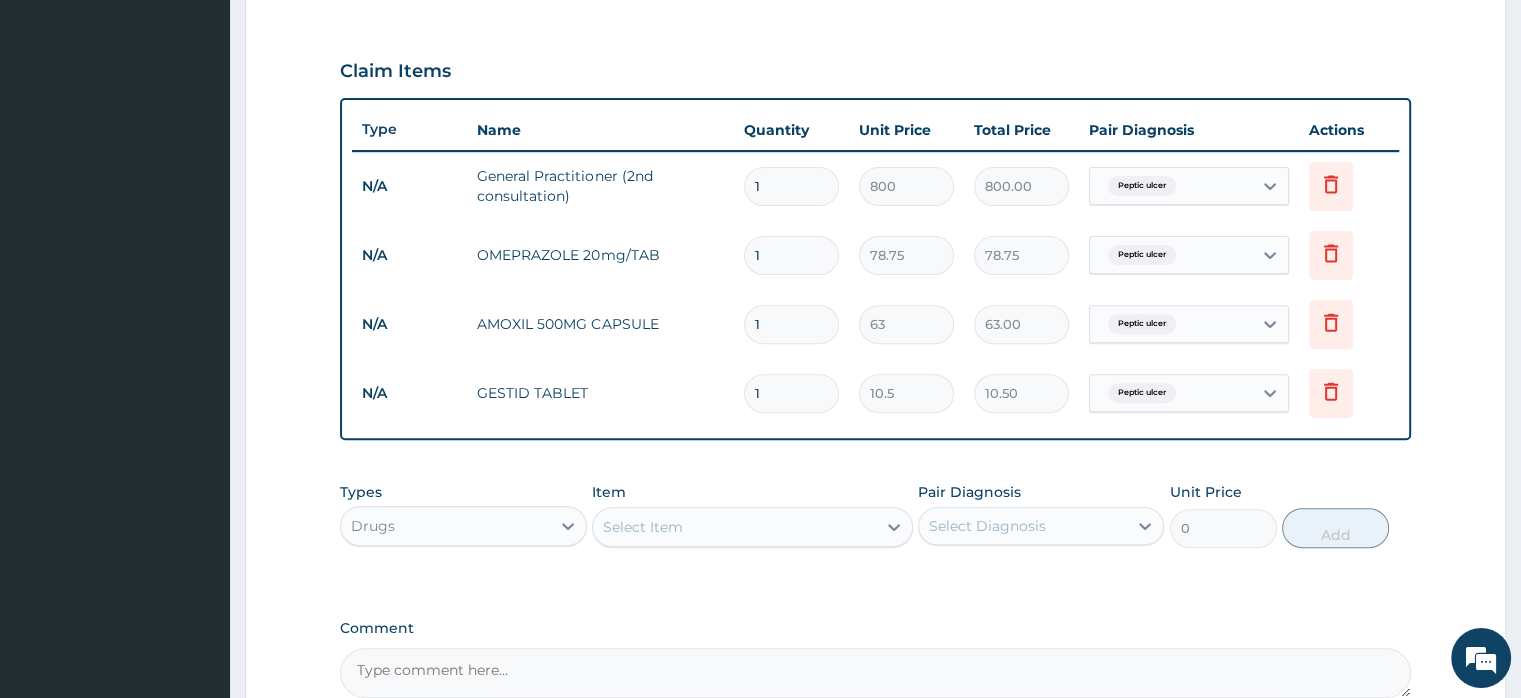 type on "105.00" 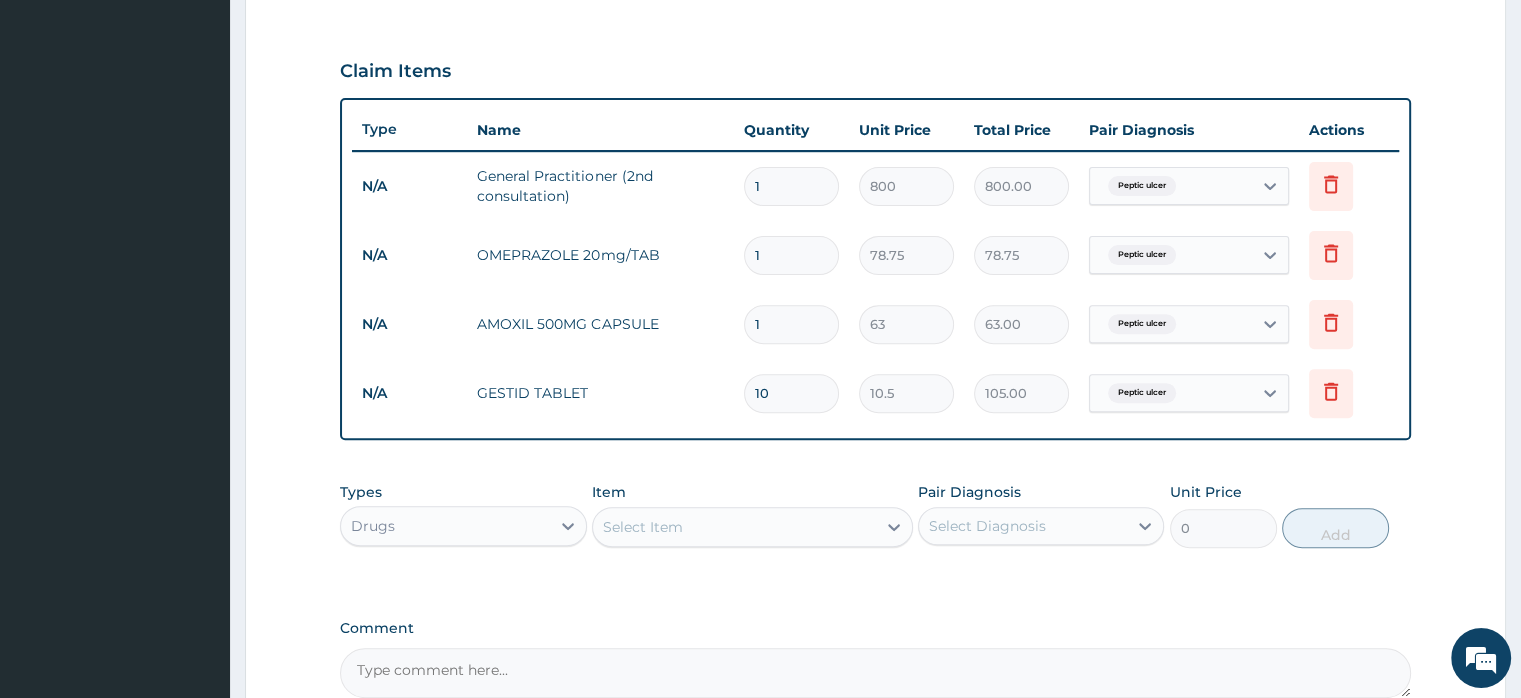 type on "10" 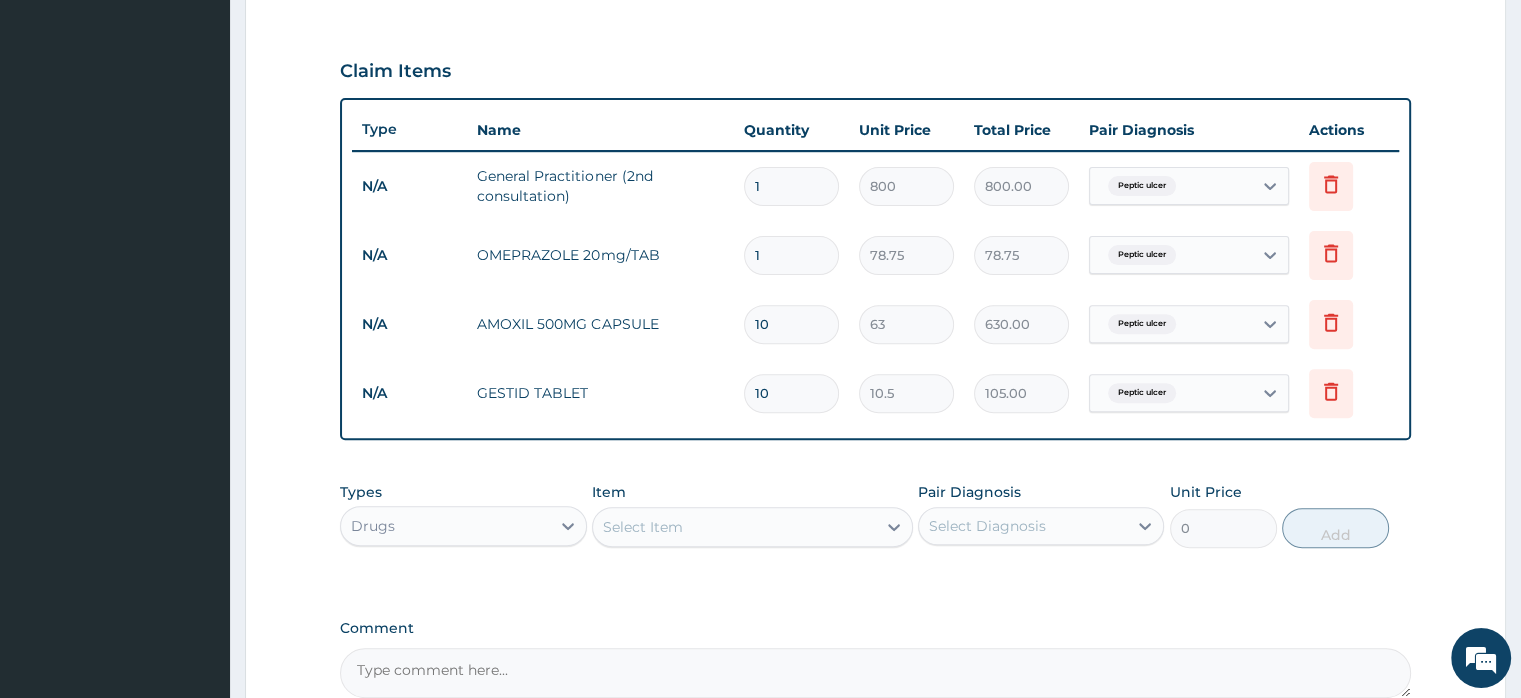 type on "10" 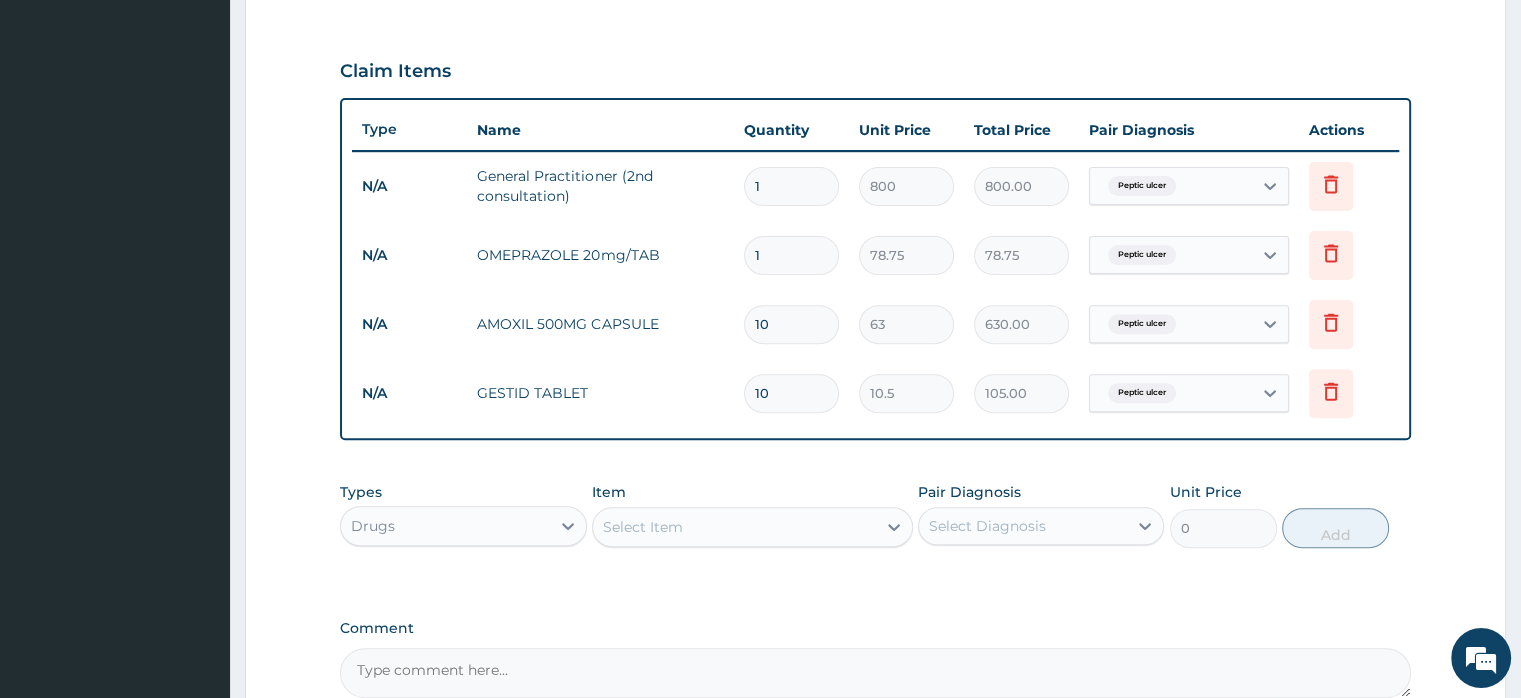 click on "1" at bounding box center (791, 255) 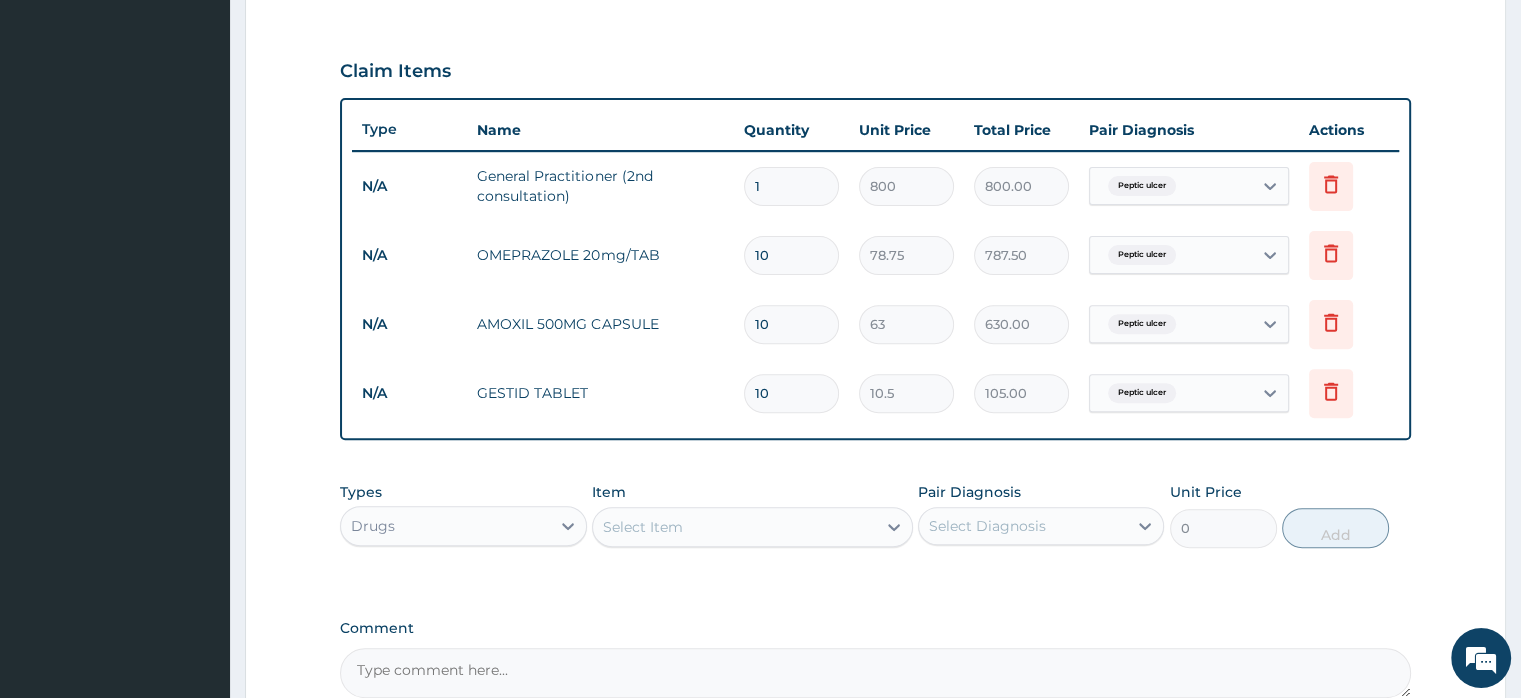 type on "10" 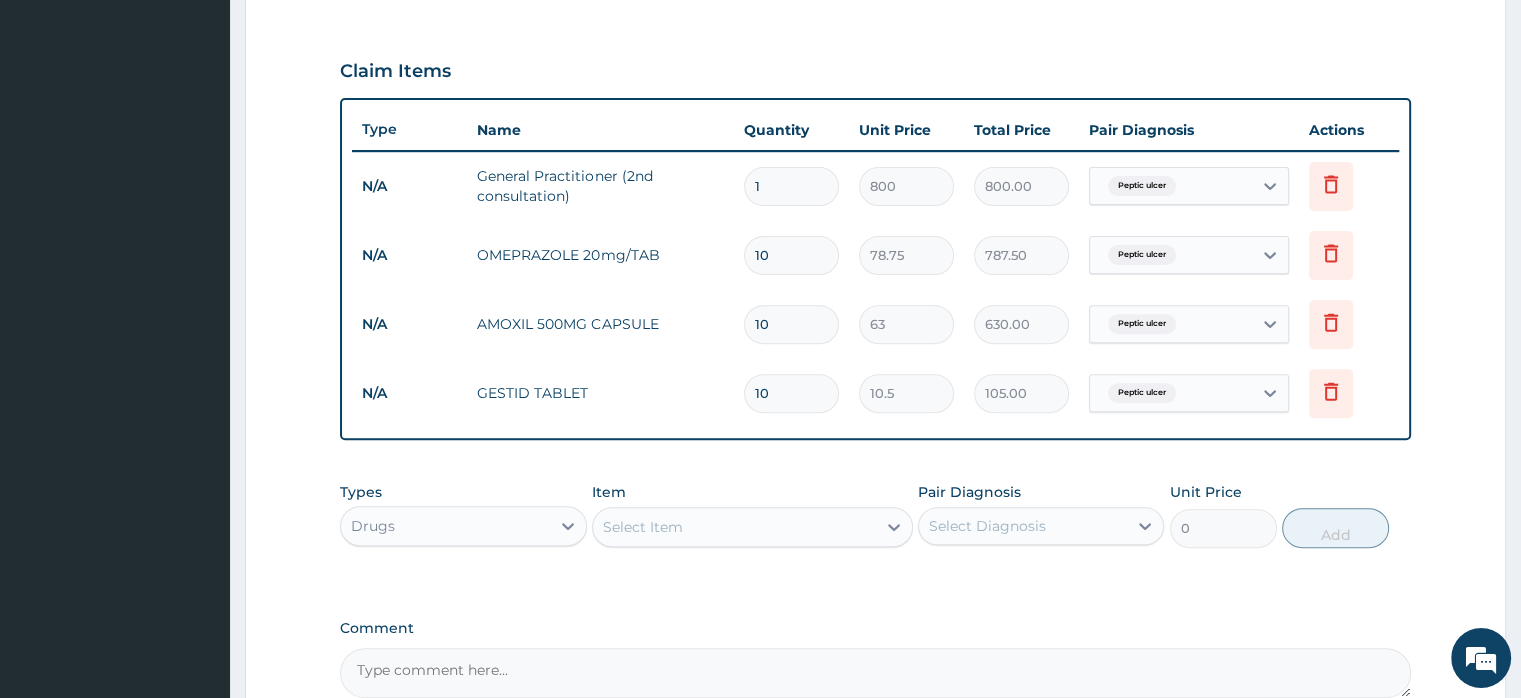 click on "Item Select Item" at bounding box center (752, 515) 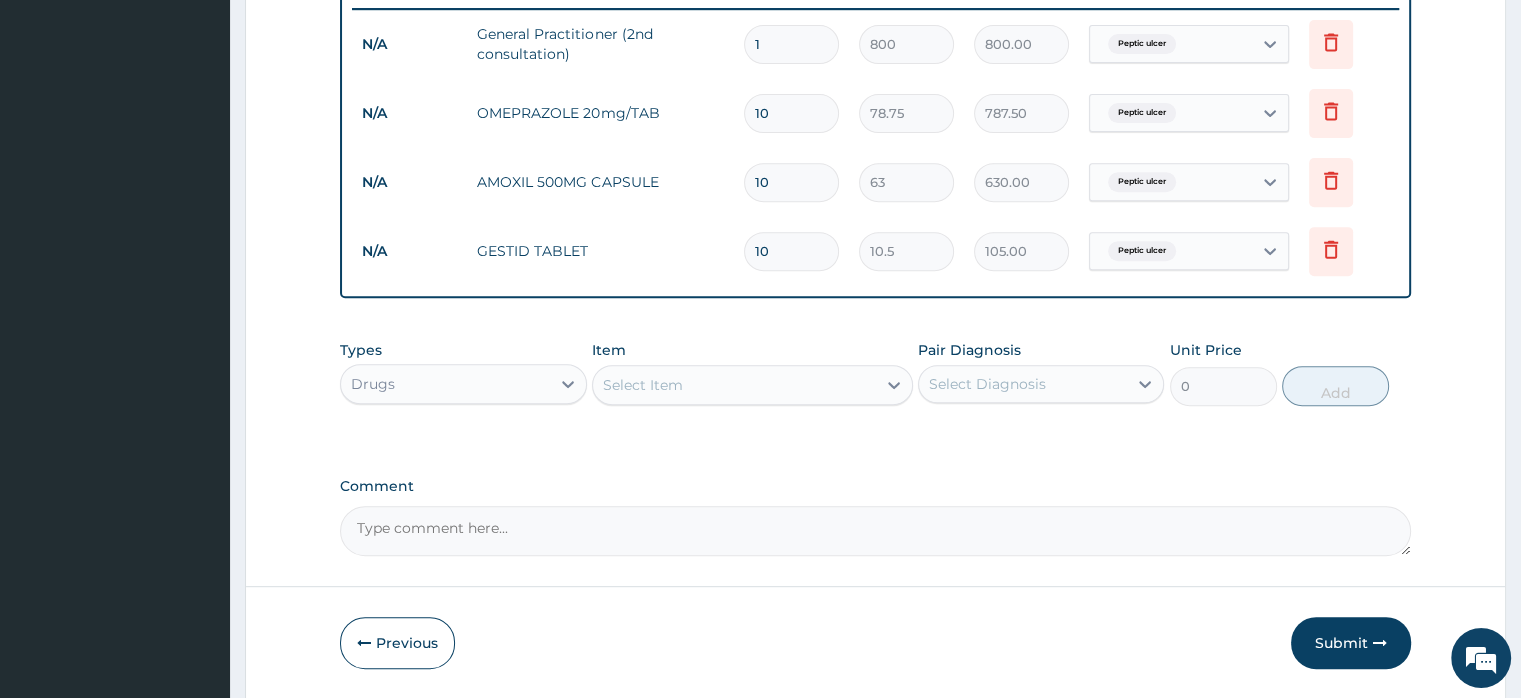 scroll, scrollTop: 852, scrollLeft: 0, axis: vertical 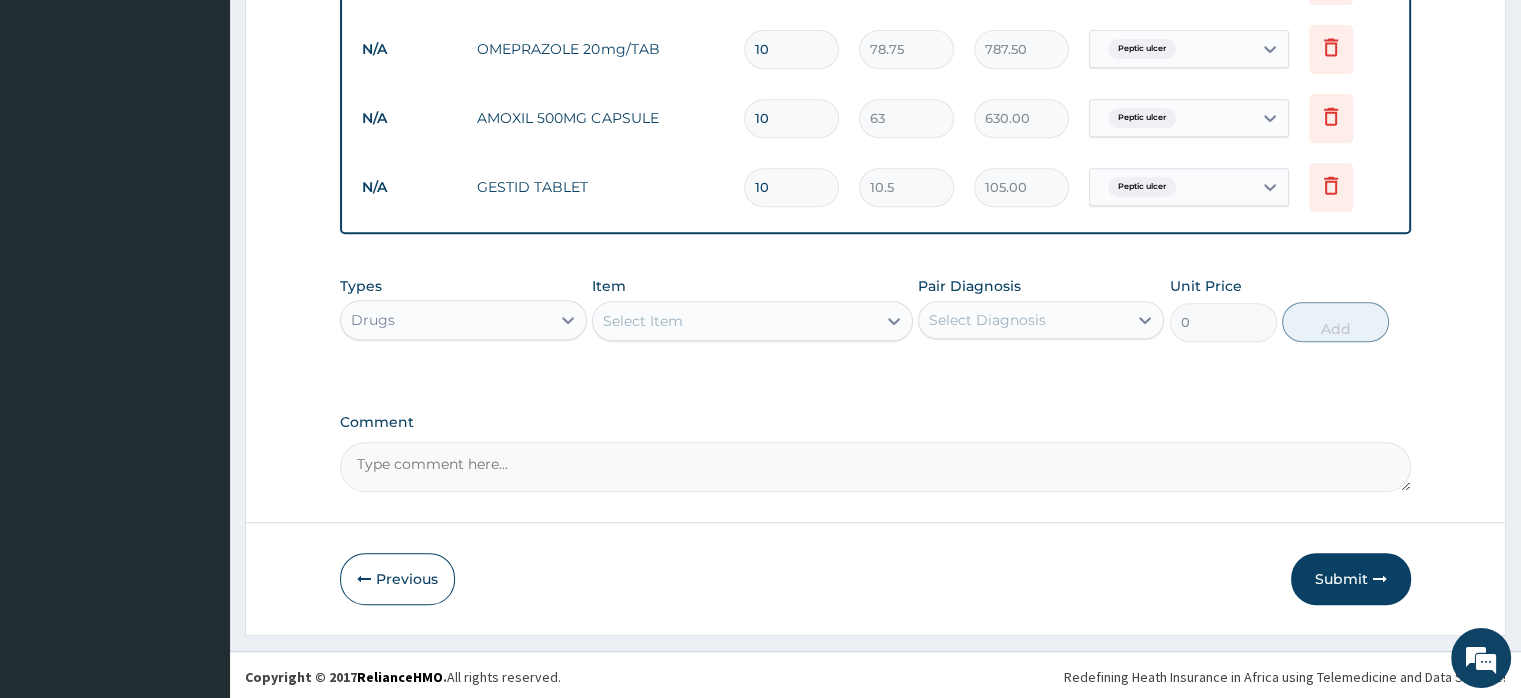 click on "Comment" at bounding box center [875, 467] 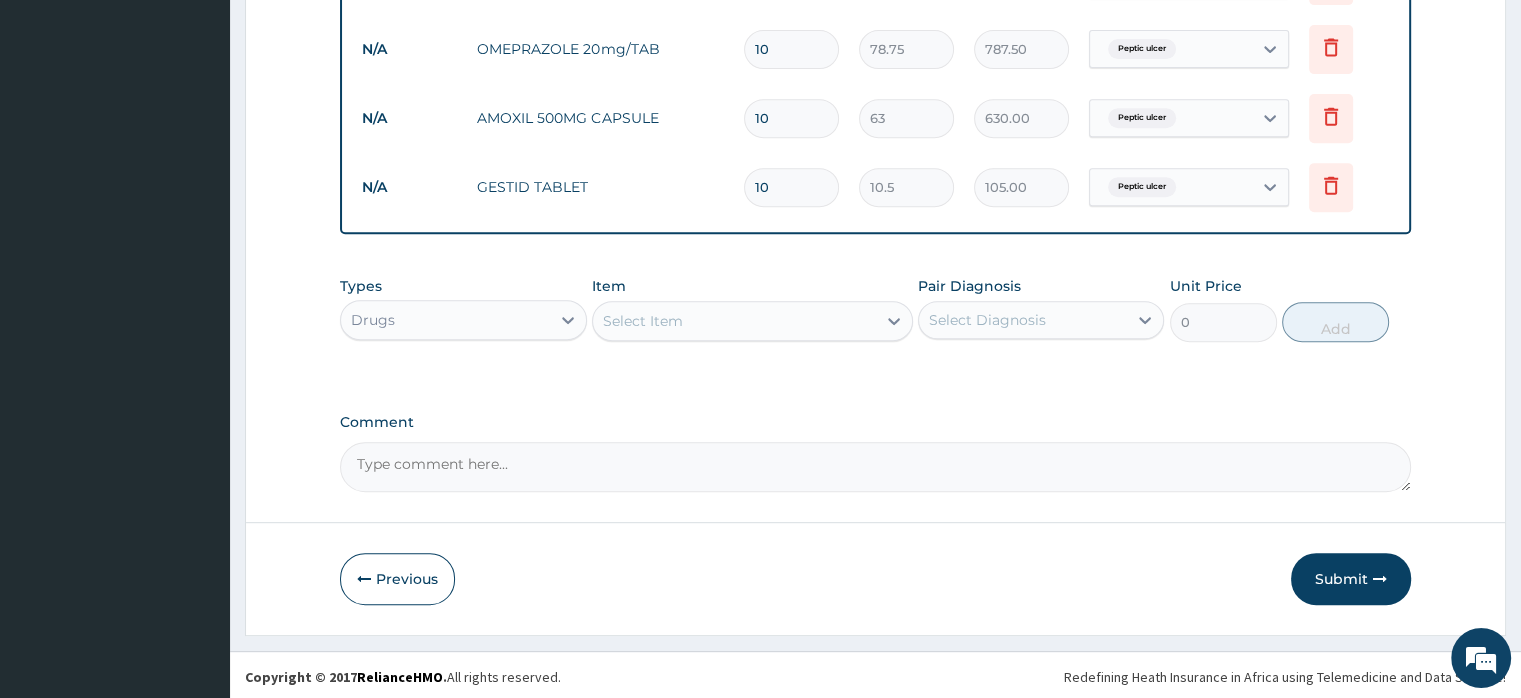 paste on "Complaints Mild abdominal pain Lab.. review.  H-pylori result which  is positive explained to patient....." 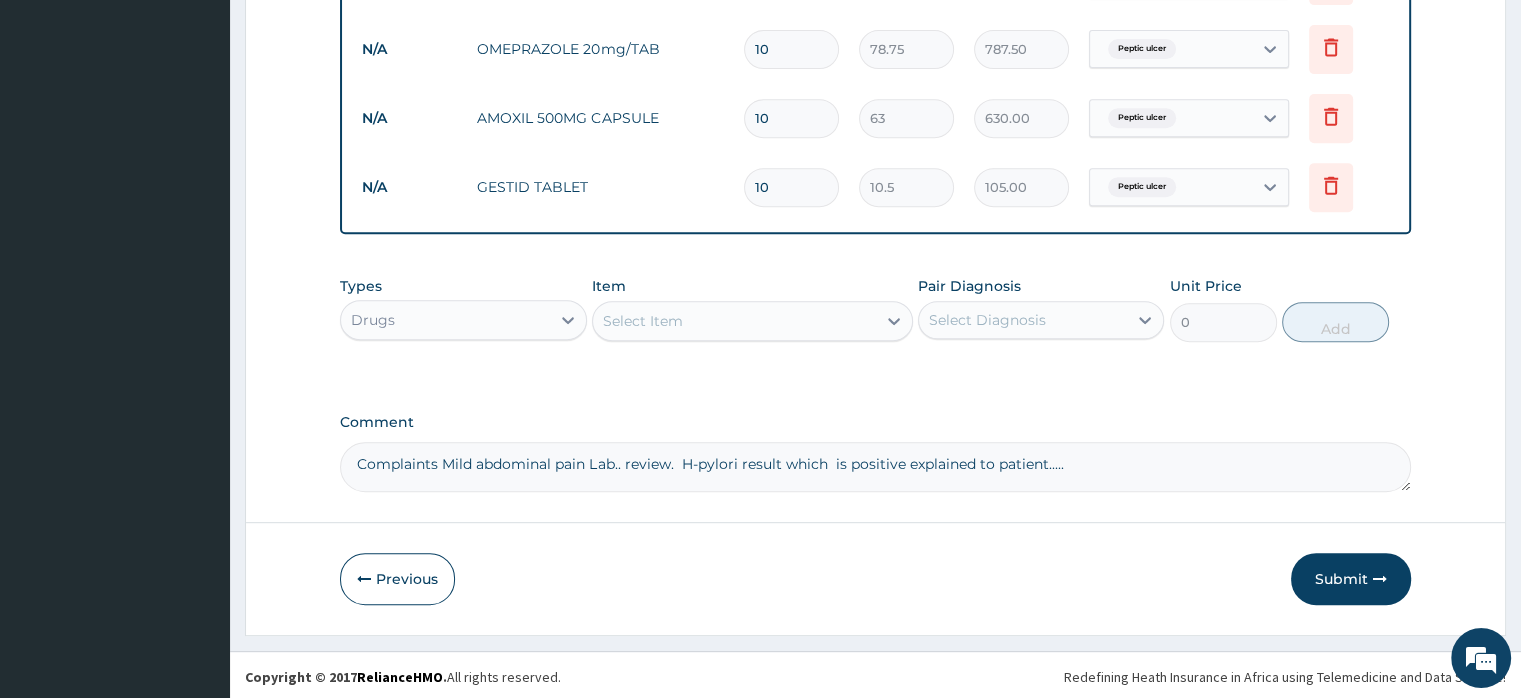 type on "Complaints Mild abdominal pain Lab.. review.  H-pylori result which  is positive explained to patient....." 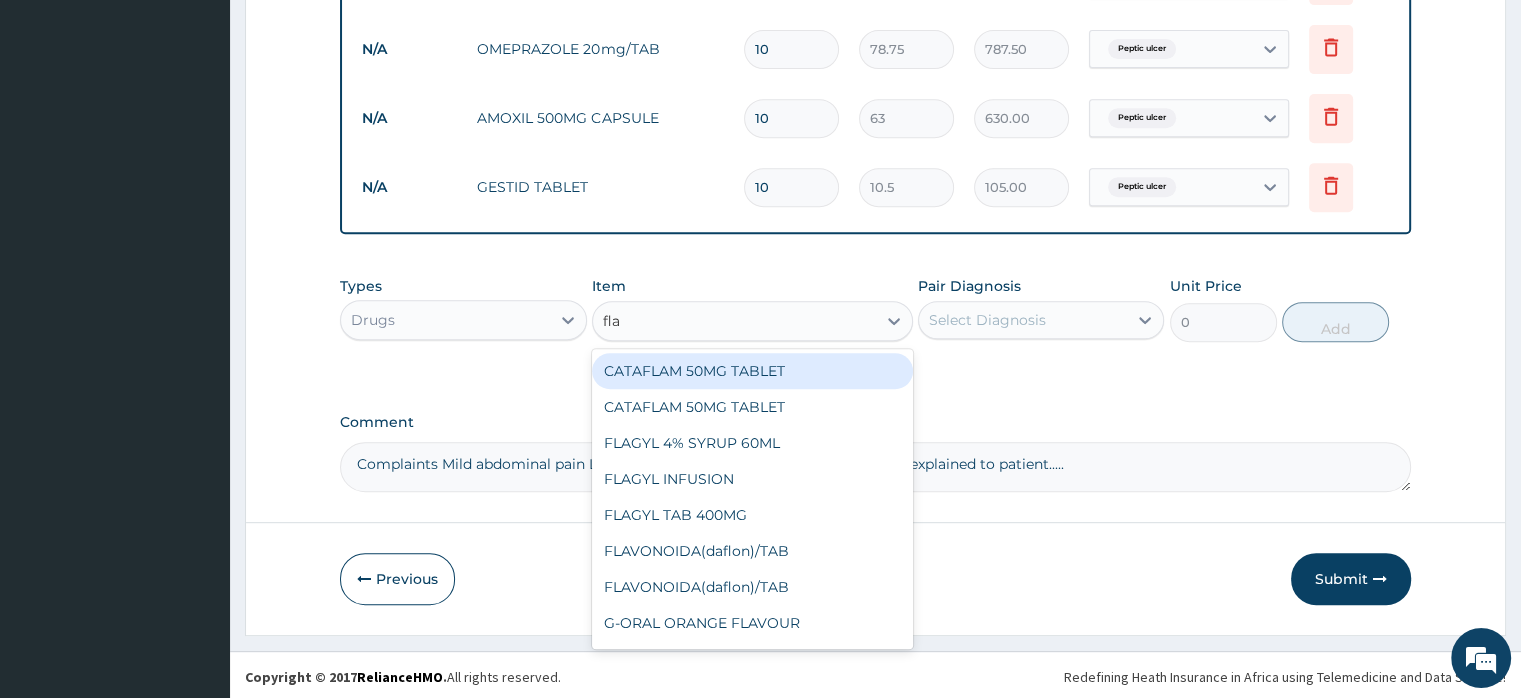 type on "flag" 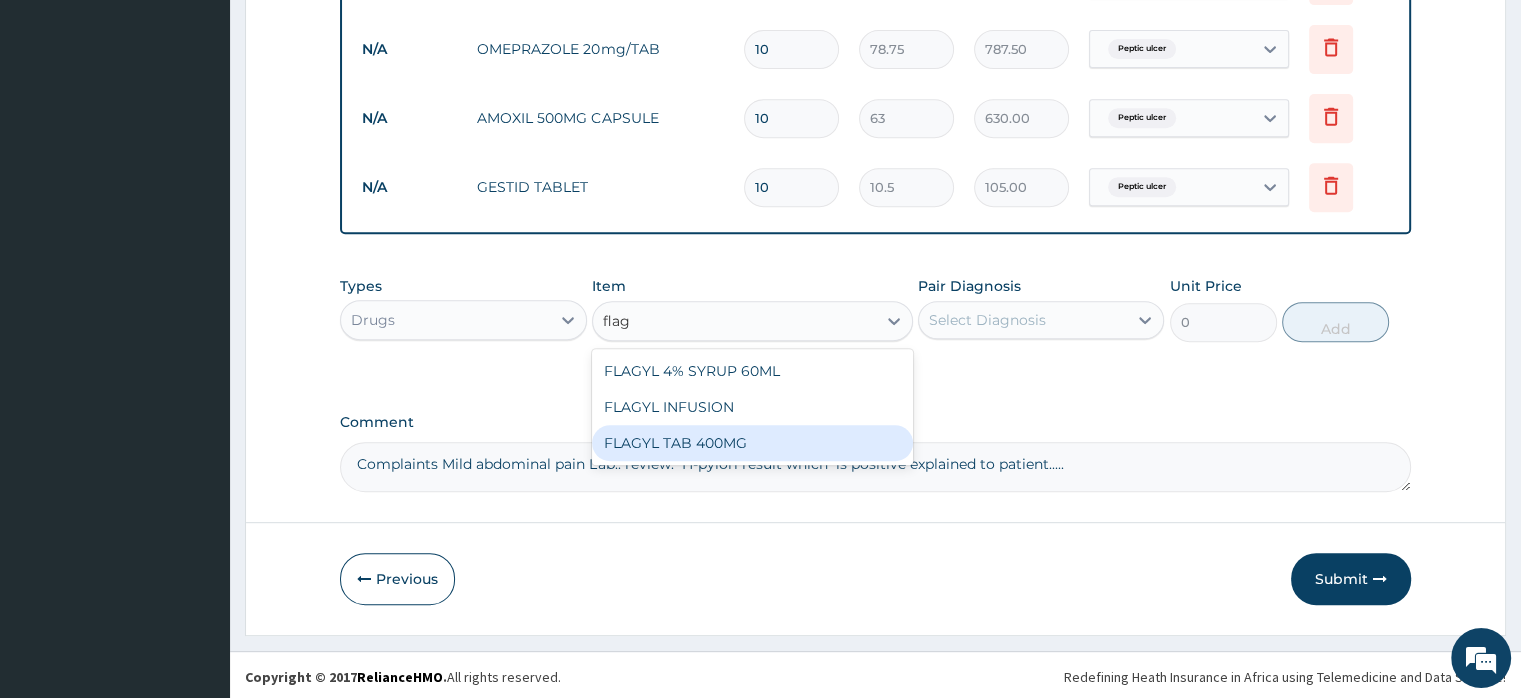 click on "FLAGYL TAB 400MG" at bounding box center [752, 443] 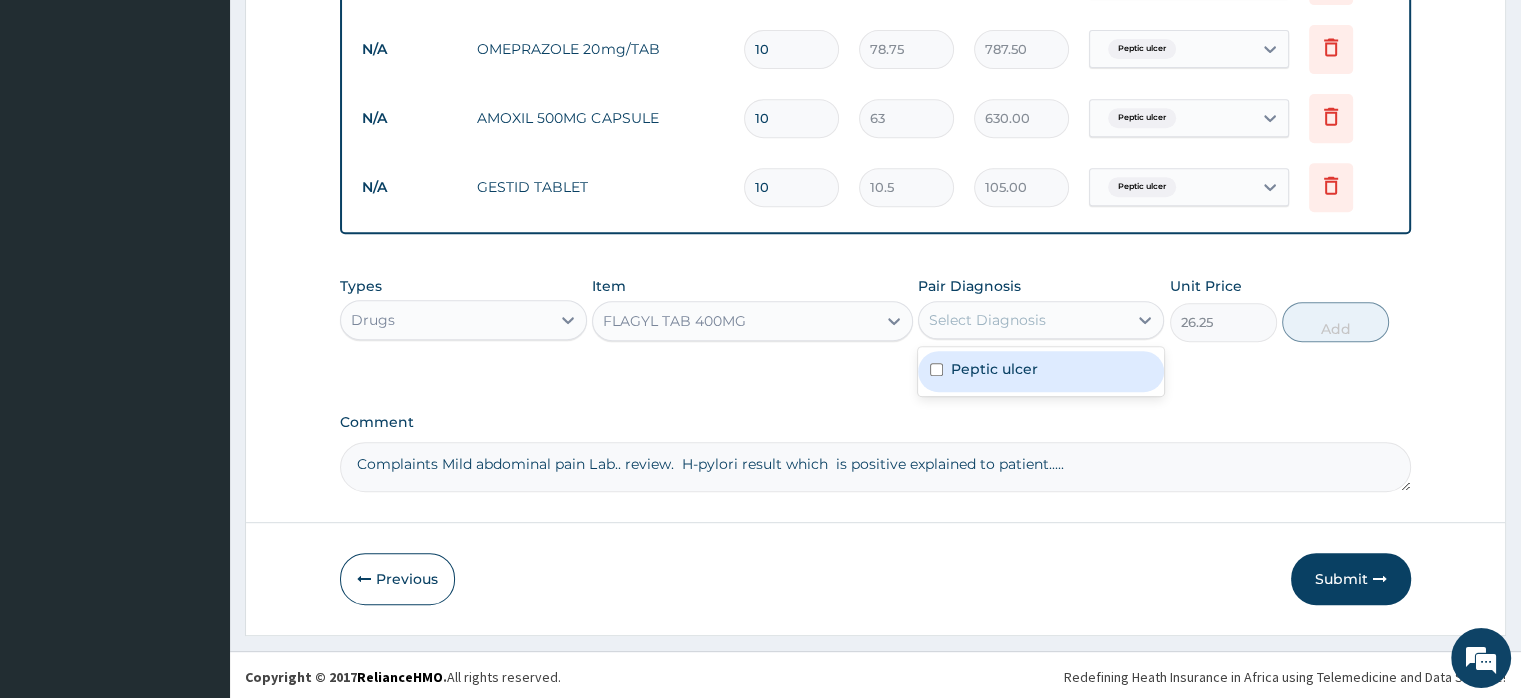 click on "Select Diagnosis" at bounding box center (987, 320) 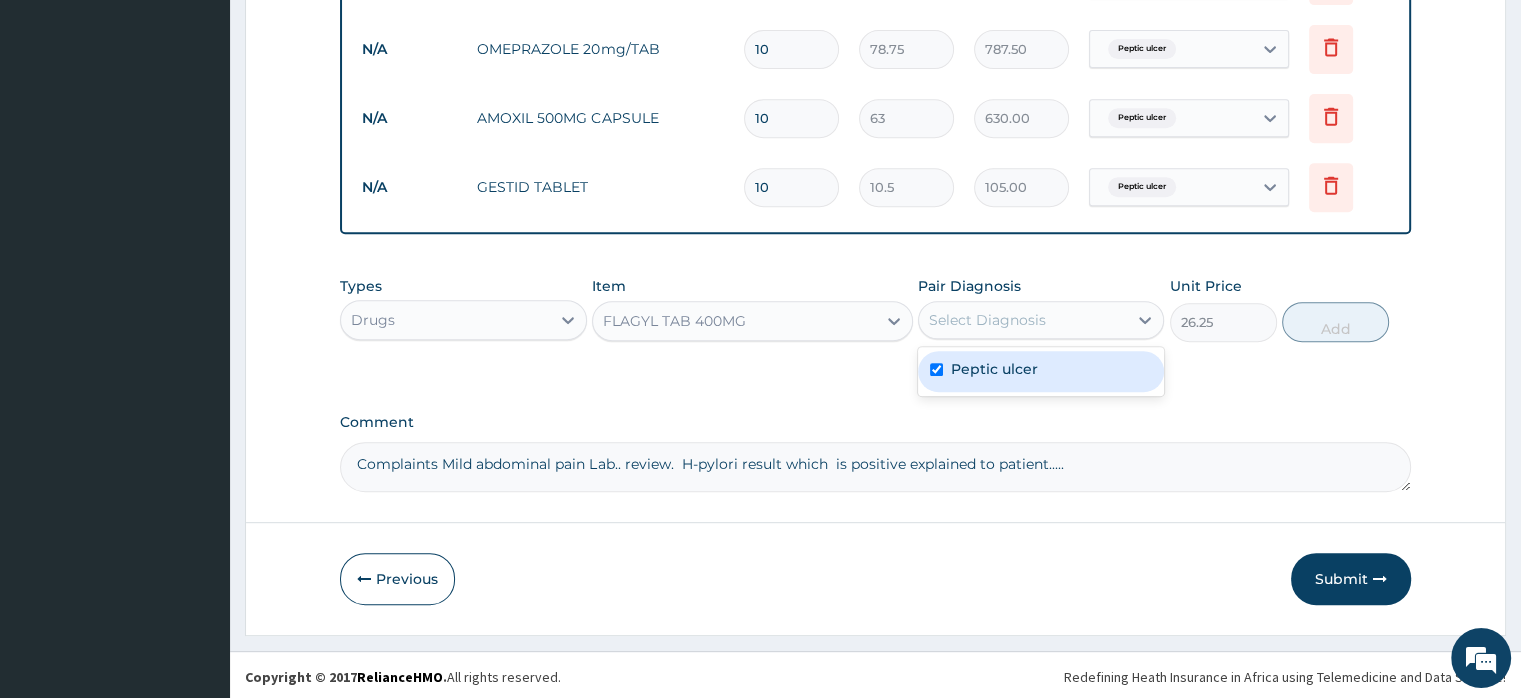 checkbox on "true" 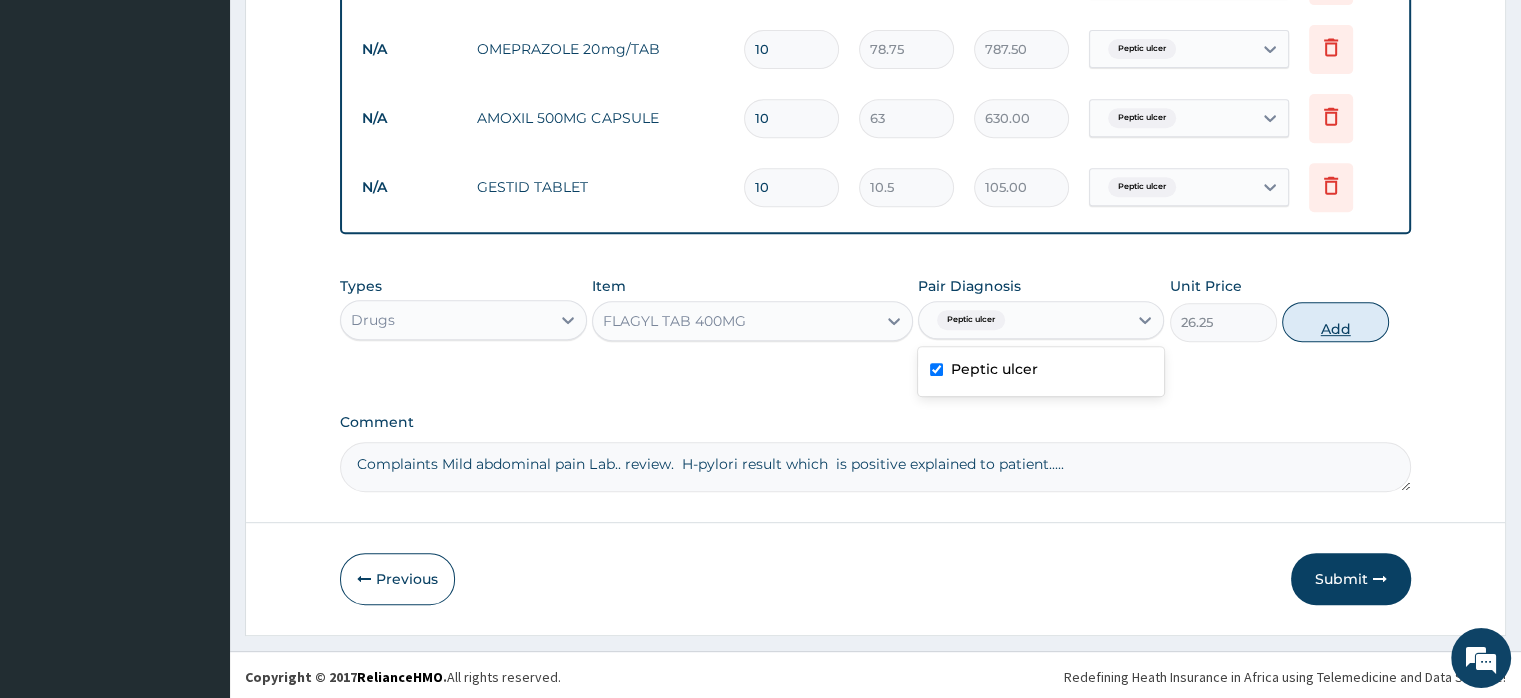 click on "Add" at bounding box center [1335, 322] 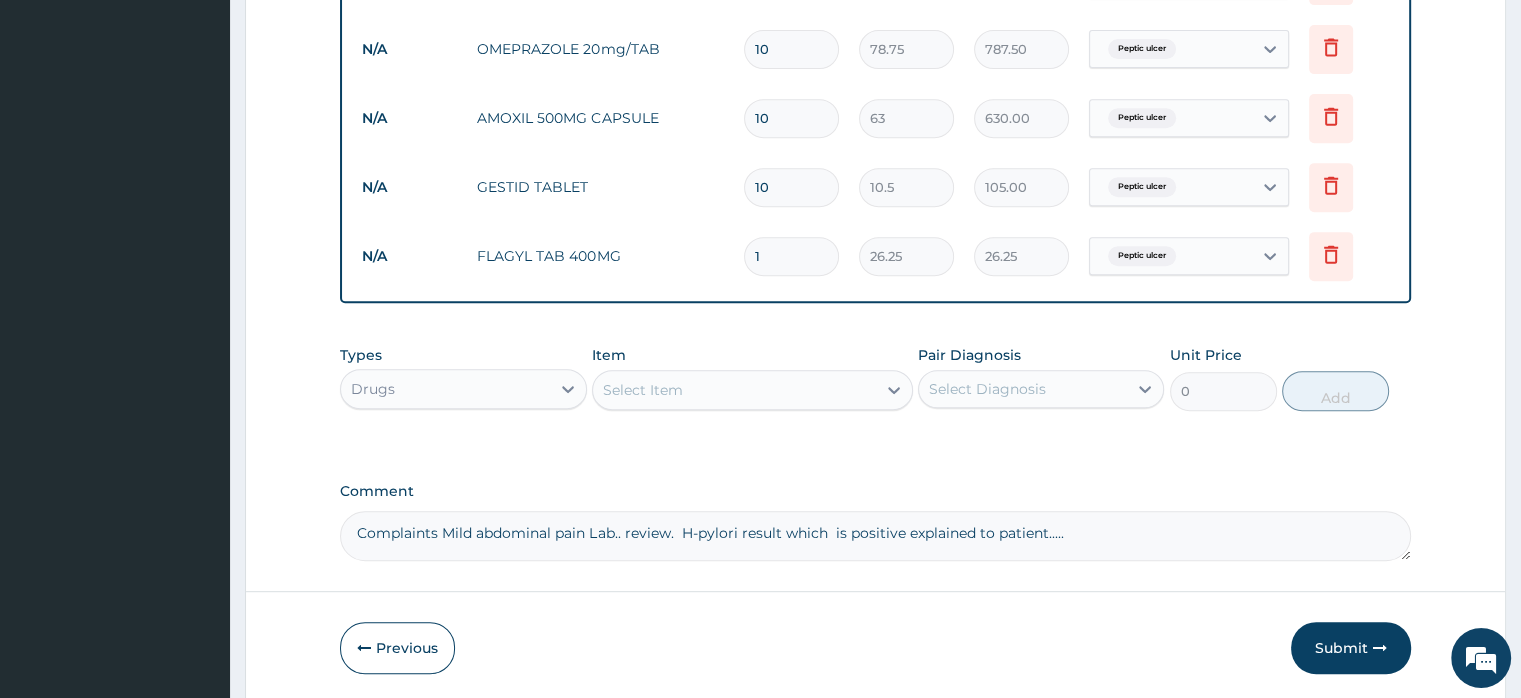 type on "18" 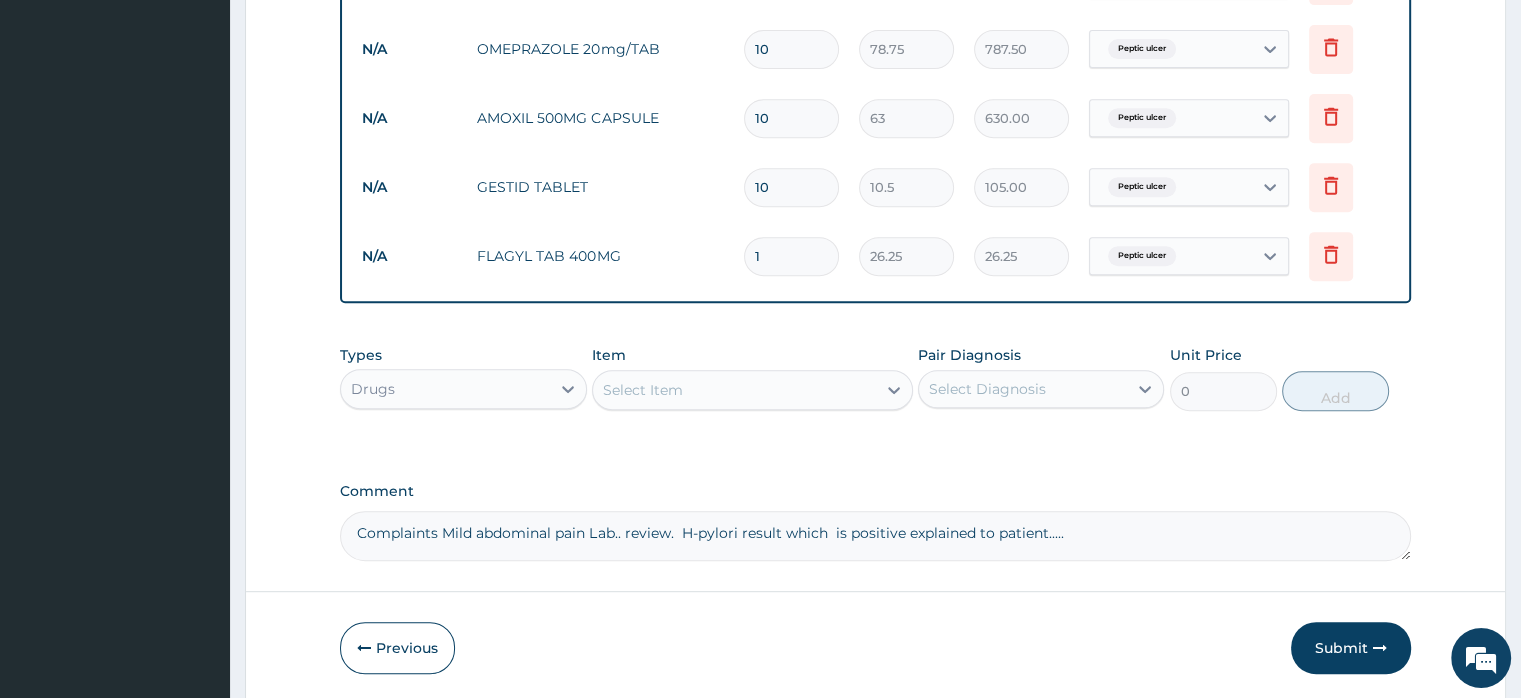 type on "472.50" 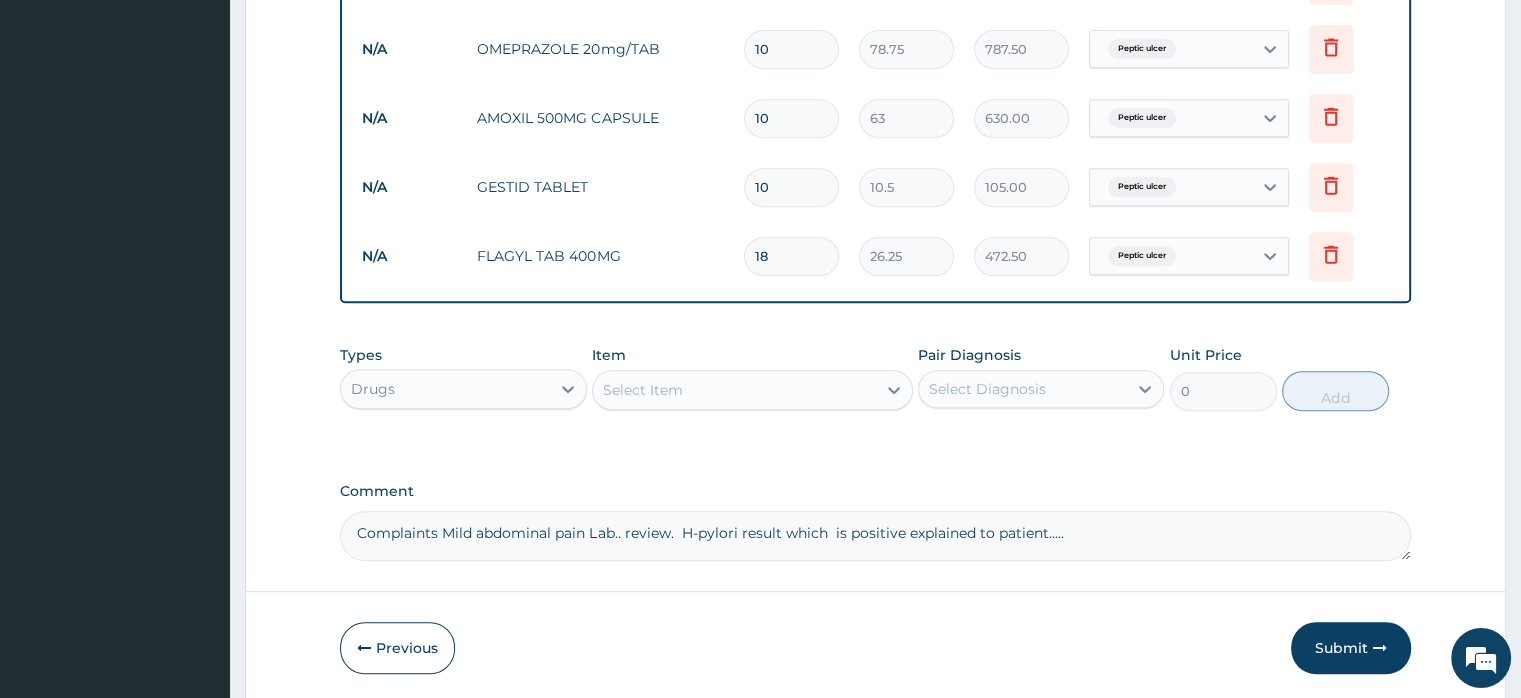 type on "18" 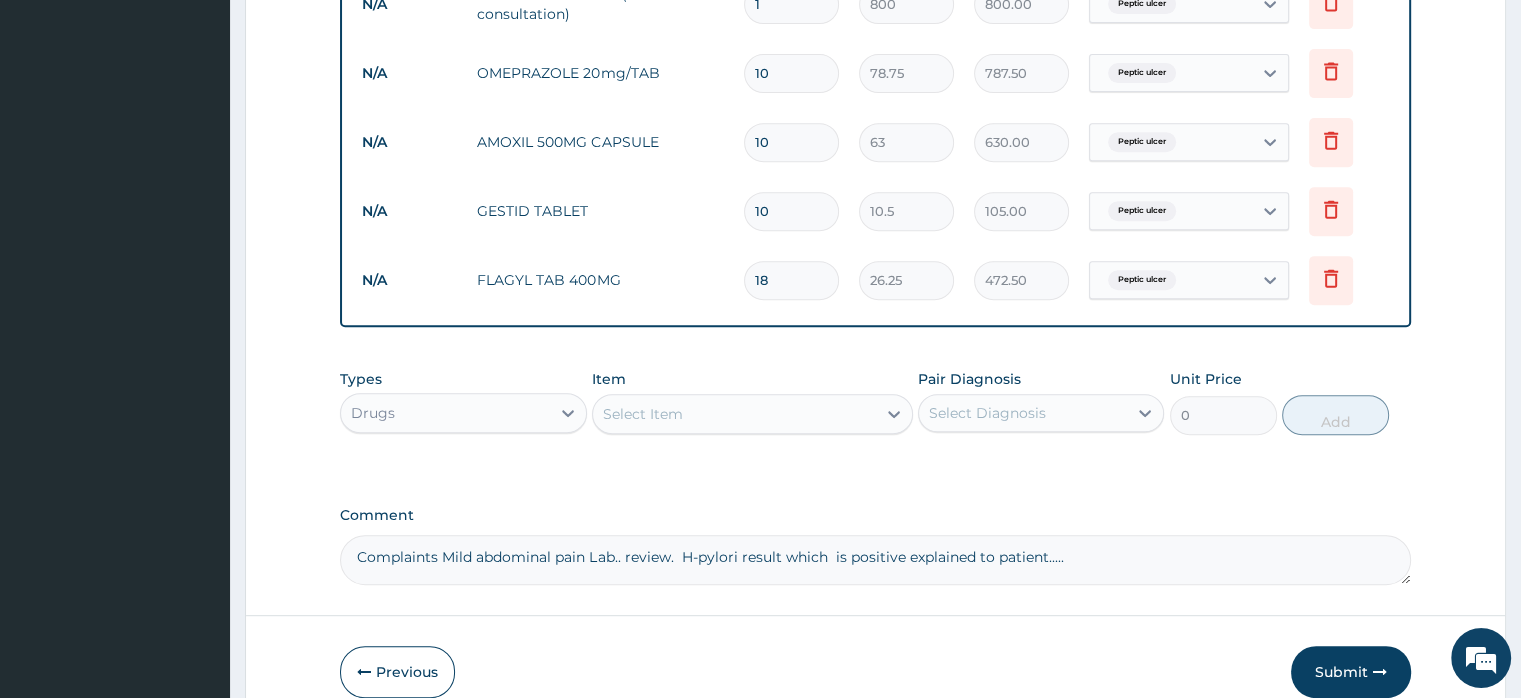 scroll, scrollTop: 821, scrollLeft: 0, axis: vertical 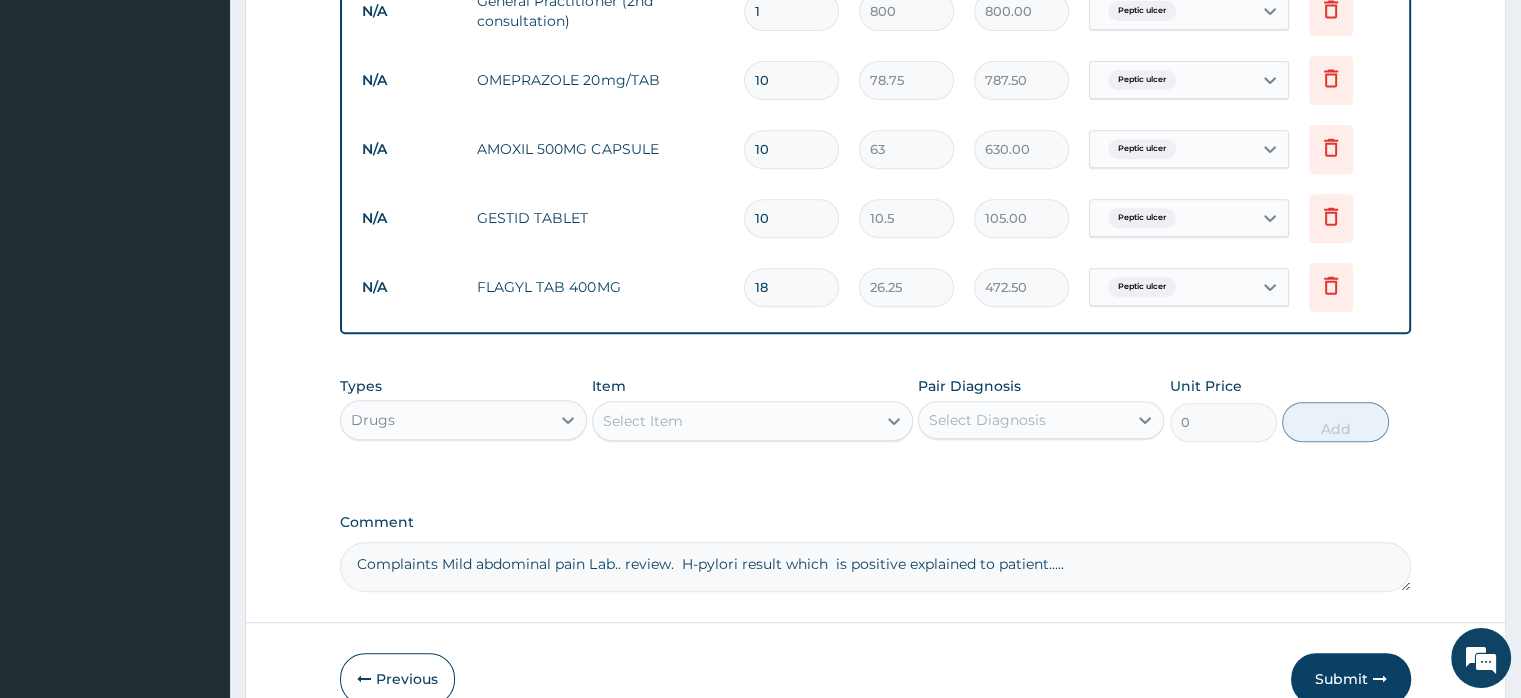drag, startPoint x: 1518, startPoint y: 477, endPoint x: 1520, endPoint y: 421, distance: 56.0357 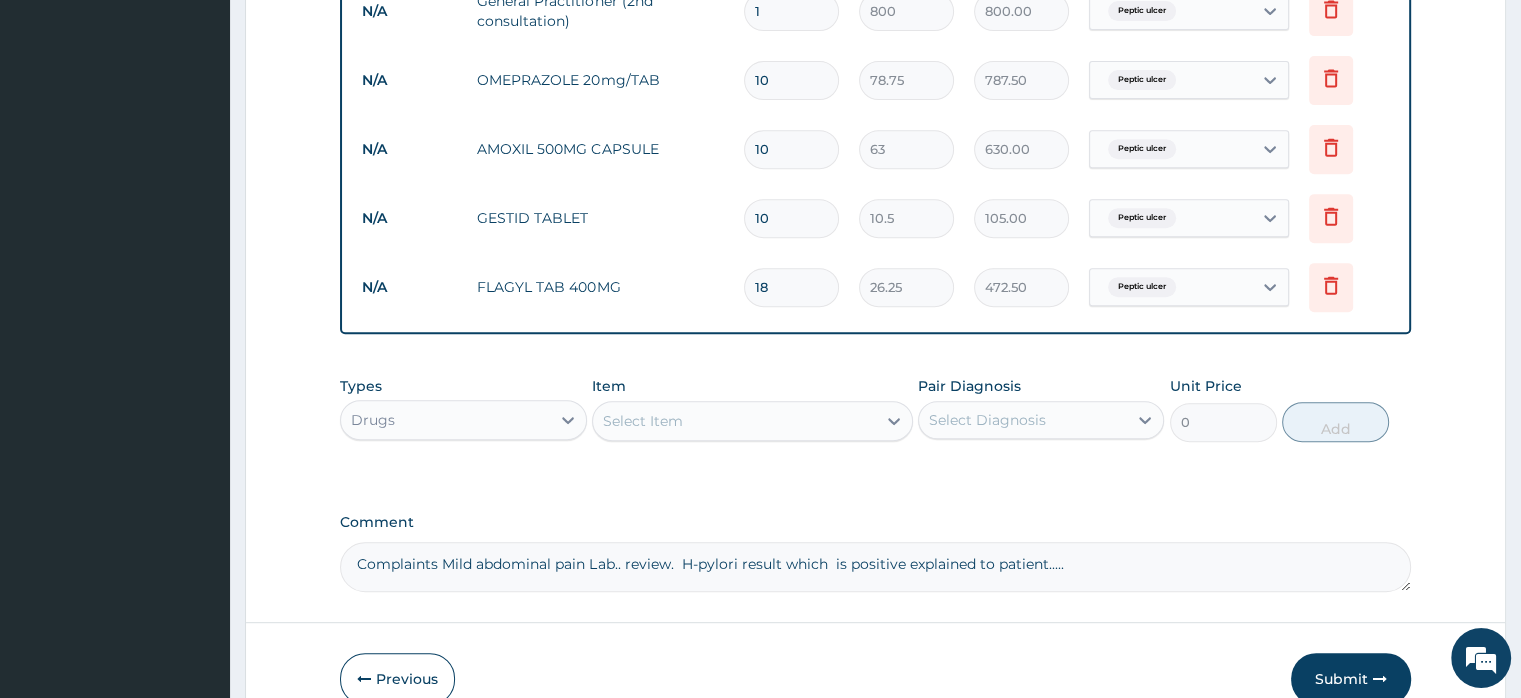 click on "R EL
Toggle navigation
Joedan Hospital Joedan Hospital - joedanhospitaltd@yahoo.com Member since  October 24, 2021 at 3:46:53 AM   Profile Sign out" at bounding box center [760, -10] 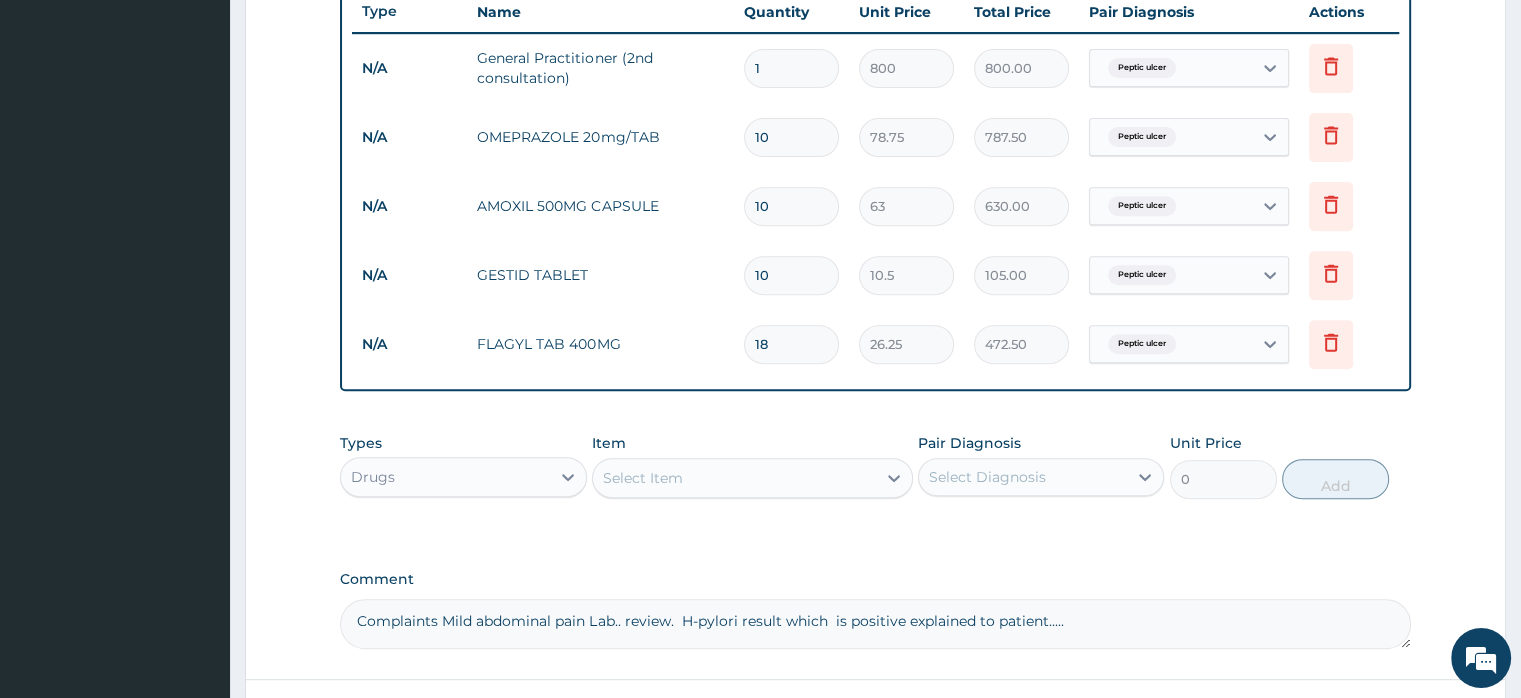 scroll, scrollTop: 921, scrollLeft: 0, axis: vertical 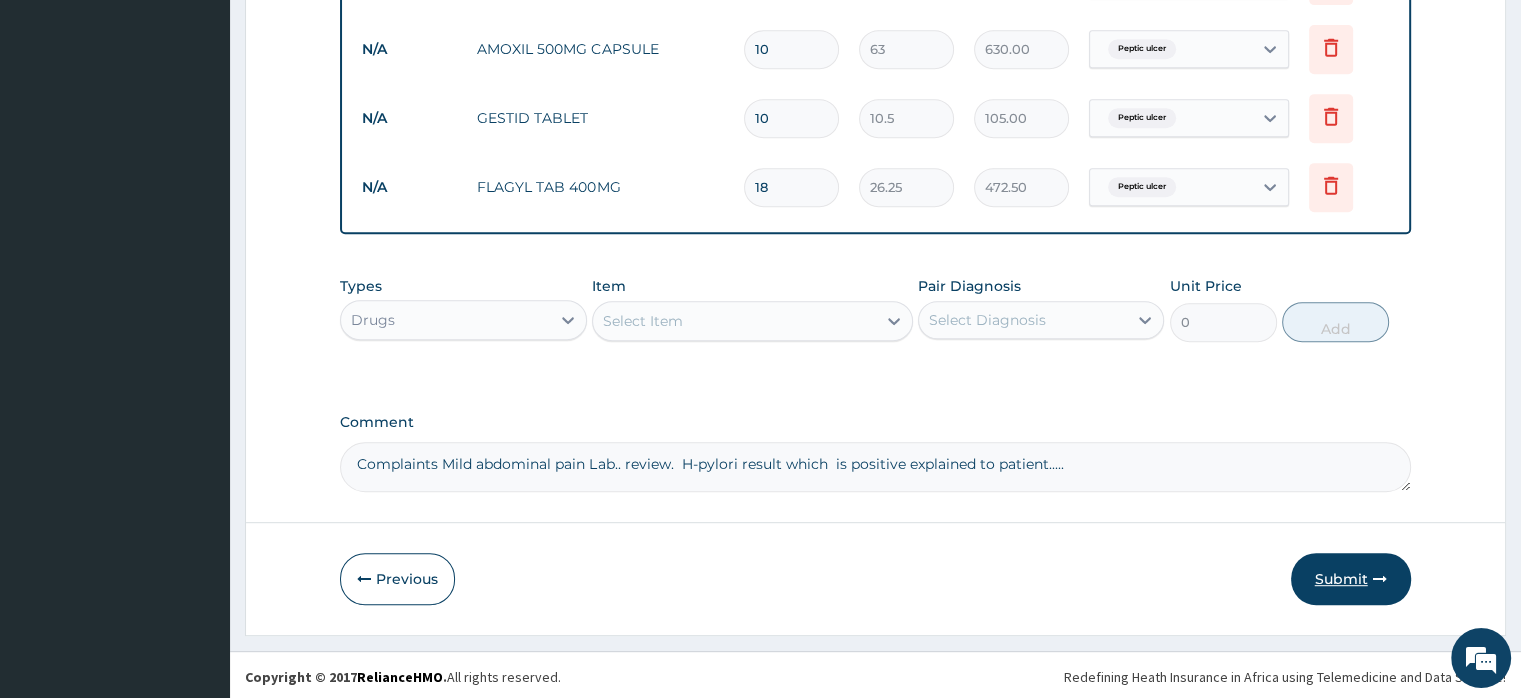 click on "Submit" at bounding box center [1351, 579] 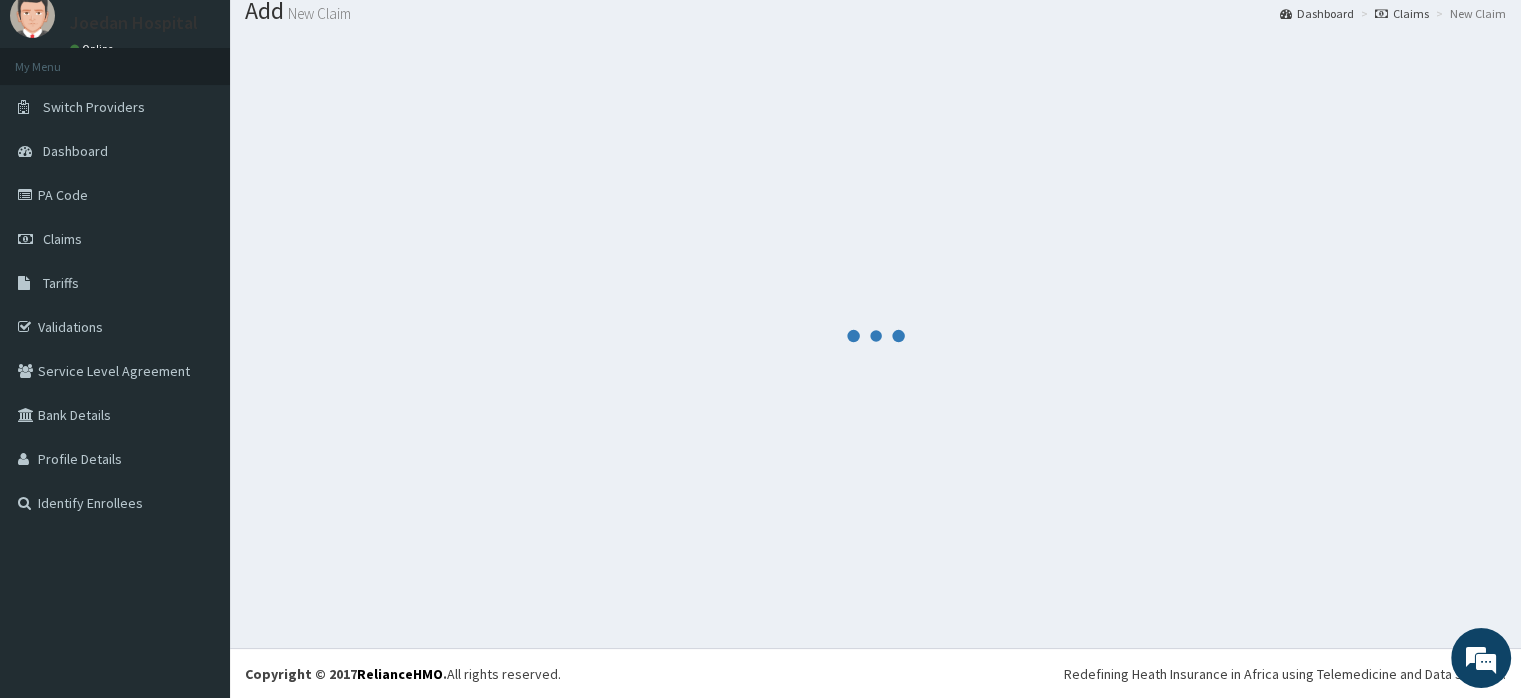 scroll, scrollTop: 921, scrollLeft: 0, axis: vertical 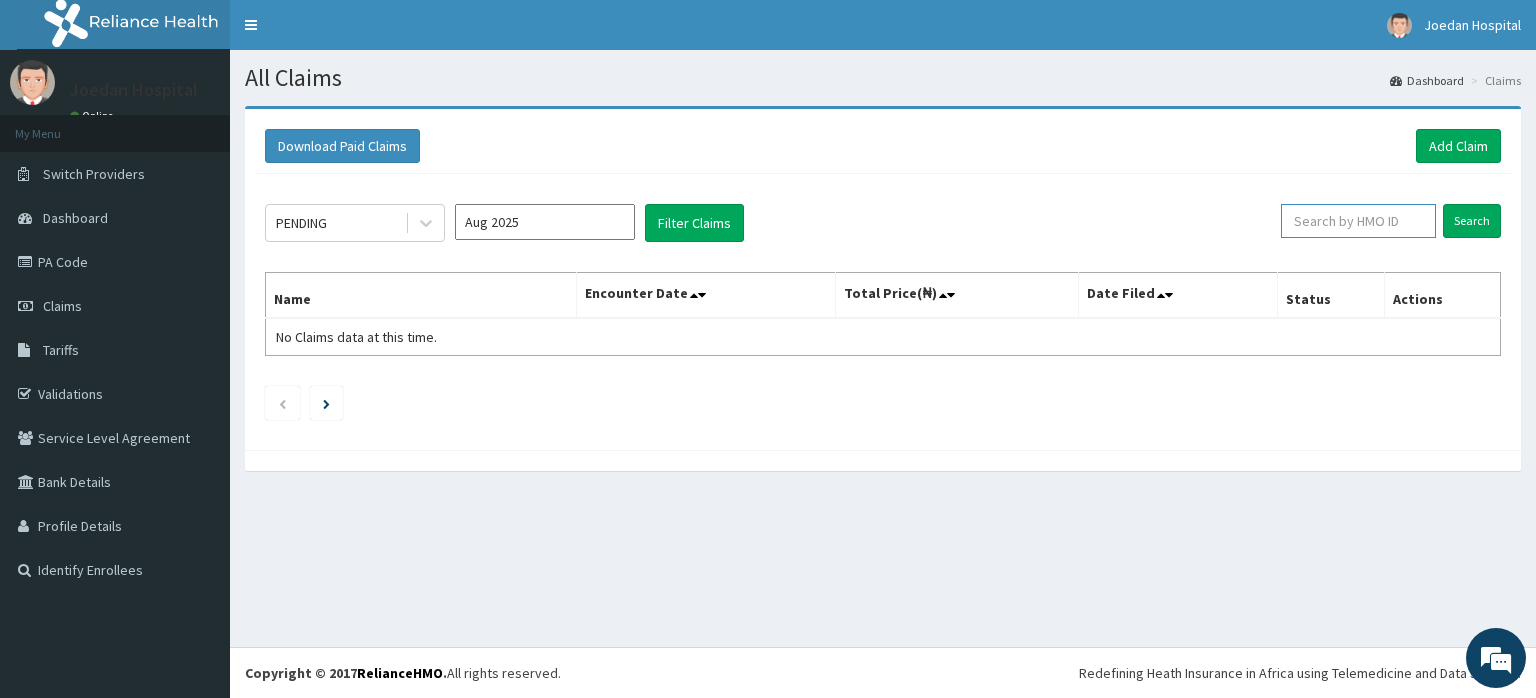 click at bounding box center (1358, 221) 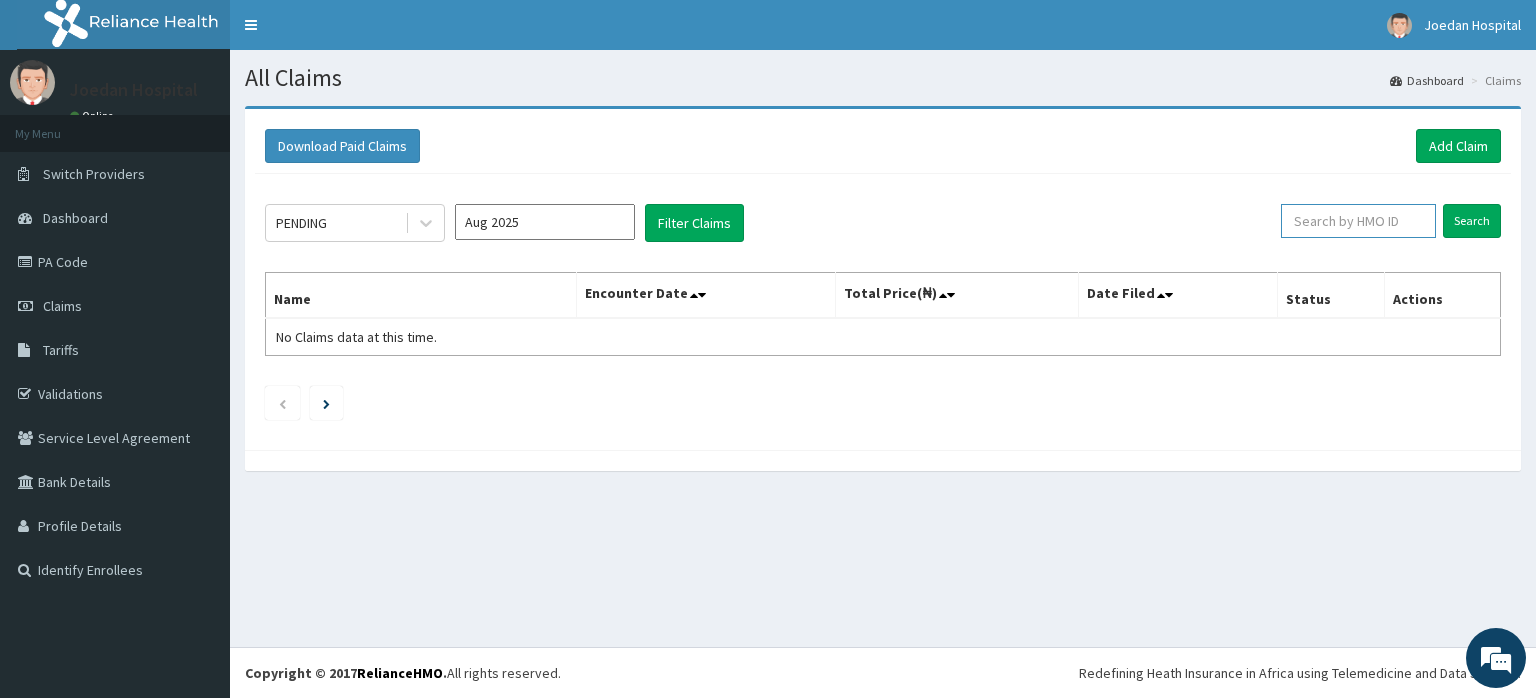 paste on "NGR/10021/A" 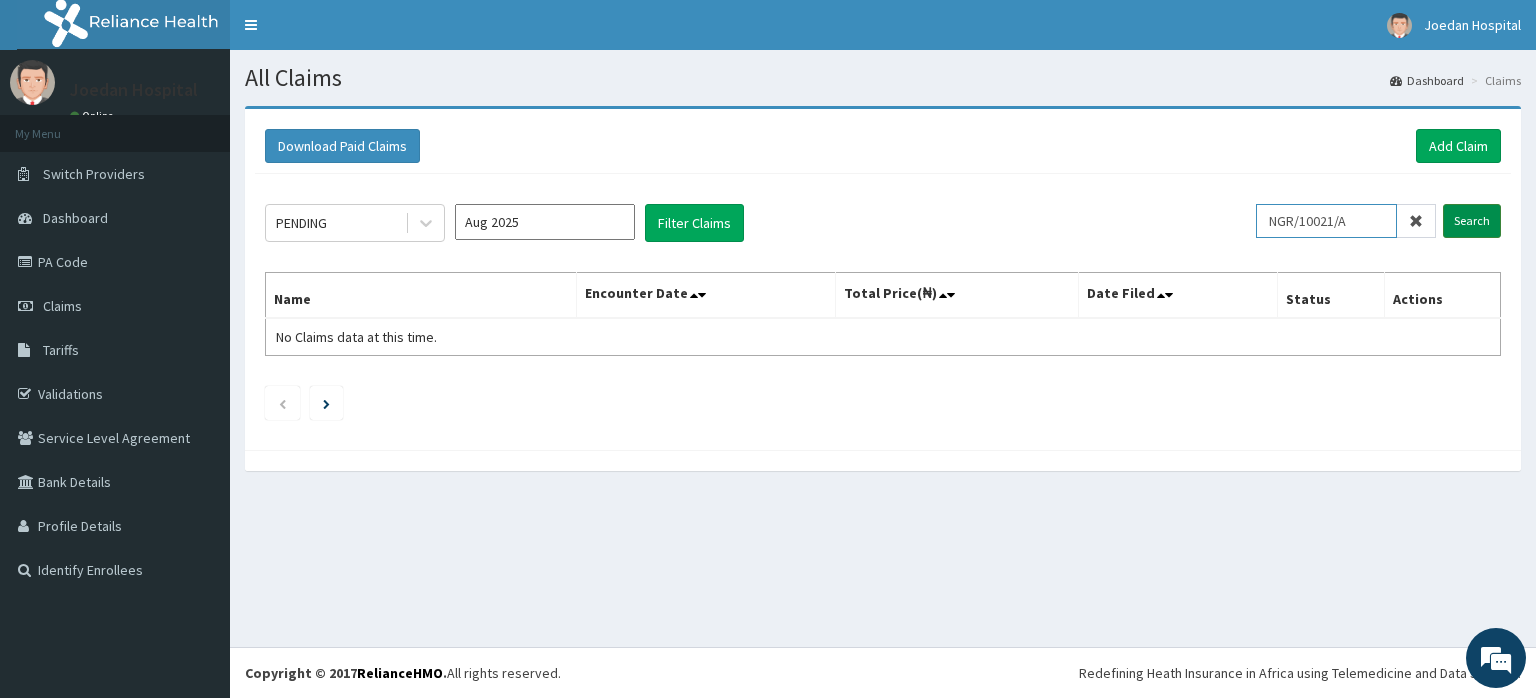 type on "NGR/10021/A" 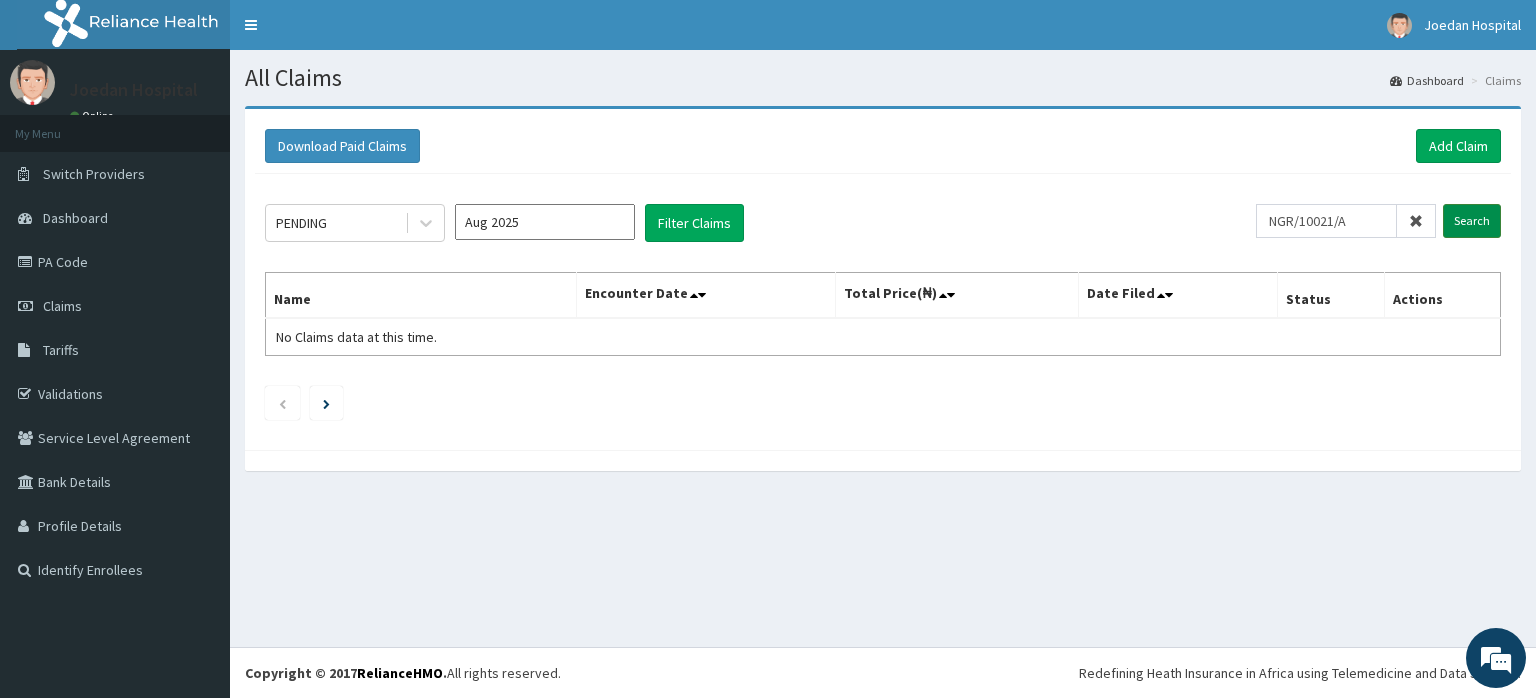 click on "Search" at bounding box center (1472, 221) 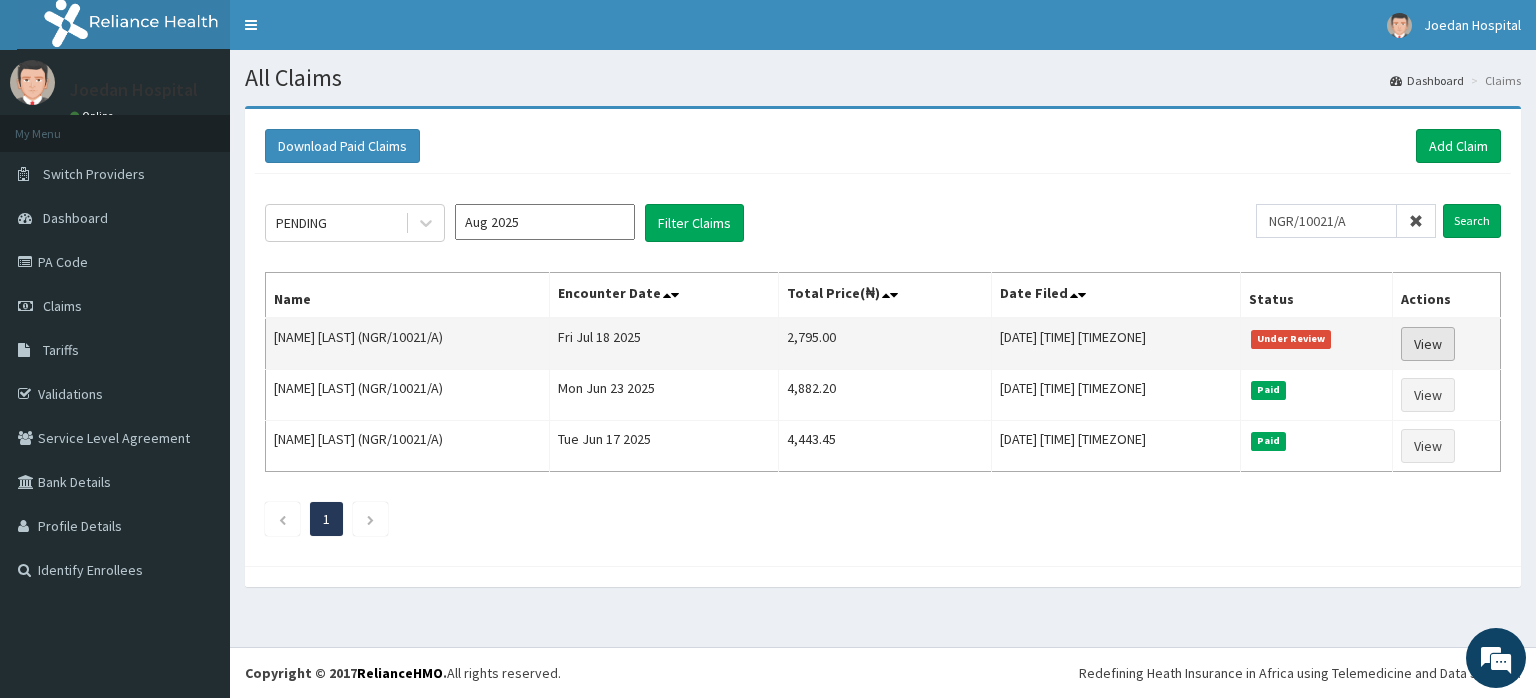 click on "View" at bounding box center [1428, 344] 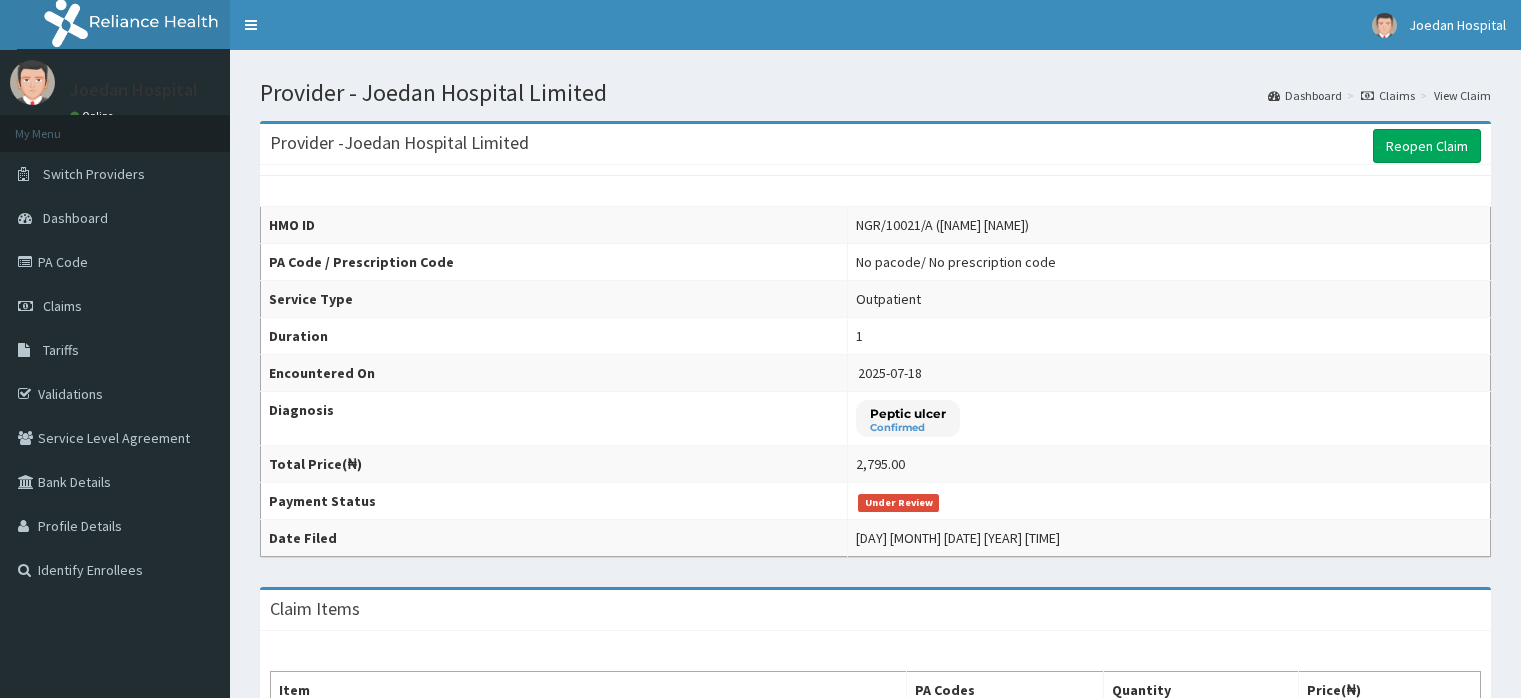 scroll, scrollTop: 0, scrollLeft: 0, axis: both 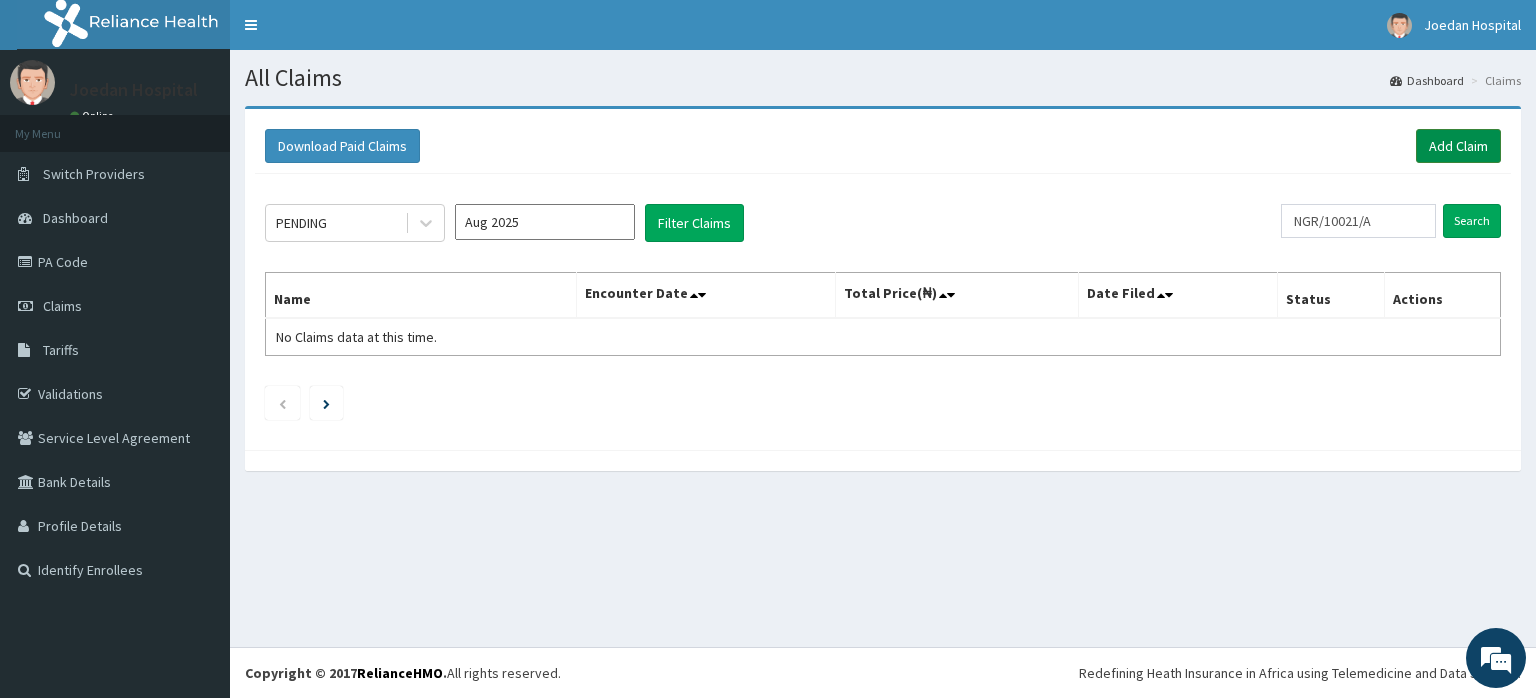 click on "Add Claim" at bounding box center [1458, 146] 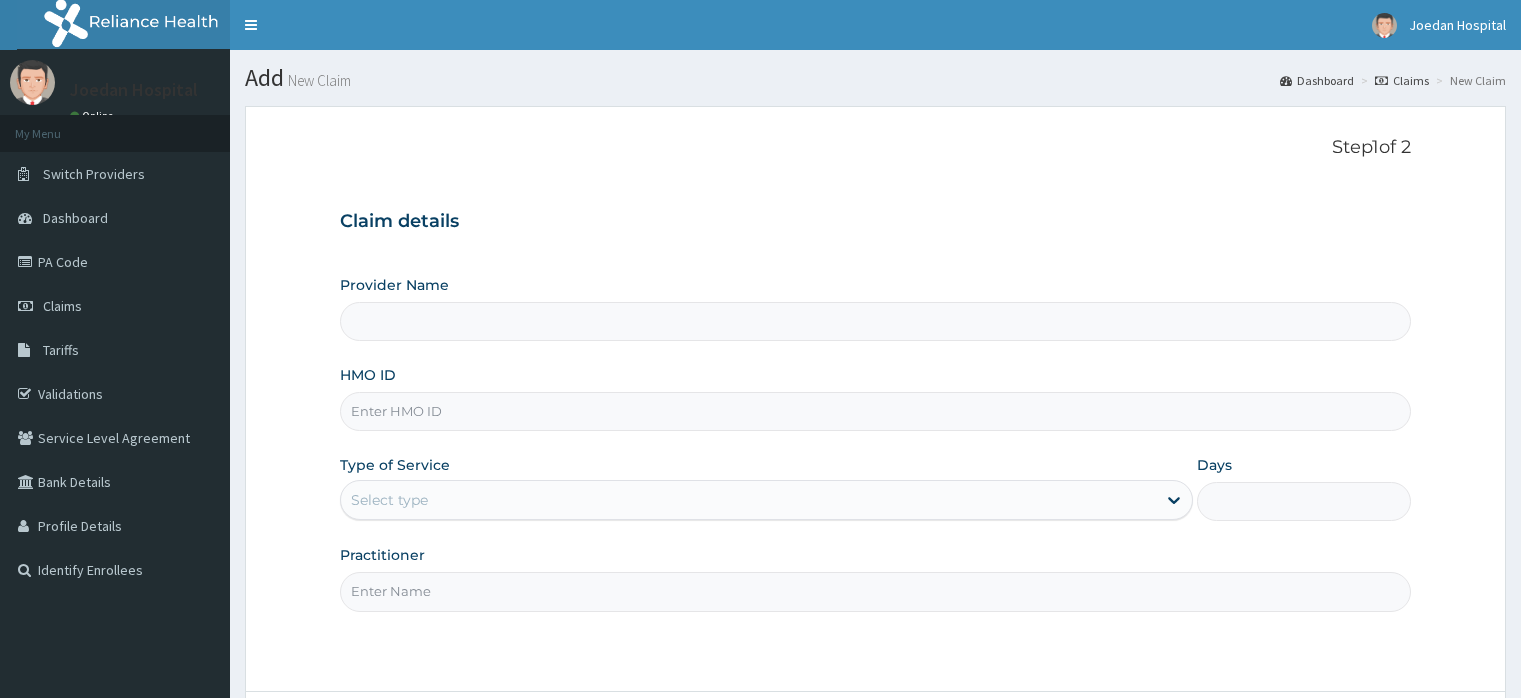 scroll, scrollTop: 0, scrollLeft: 0, axis: both 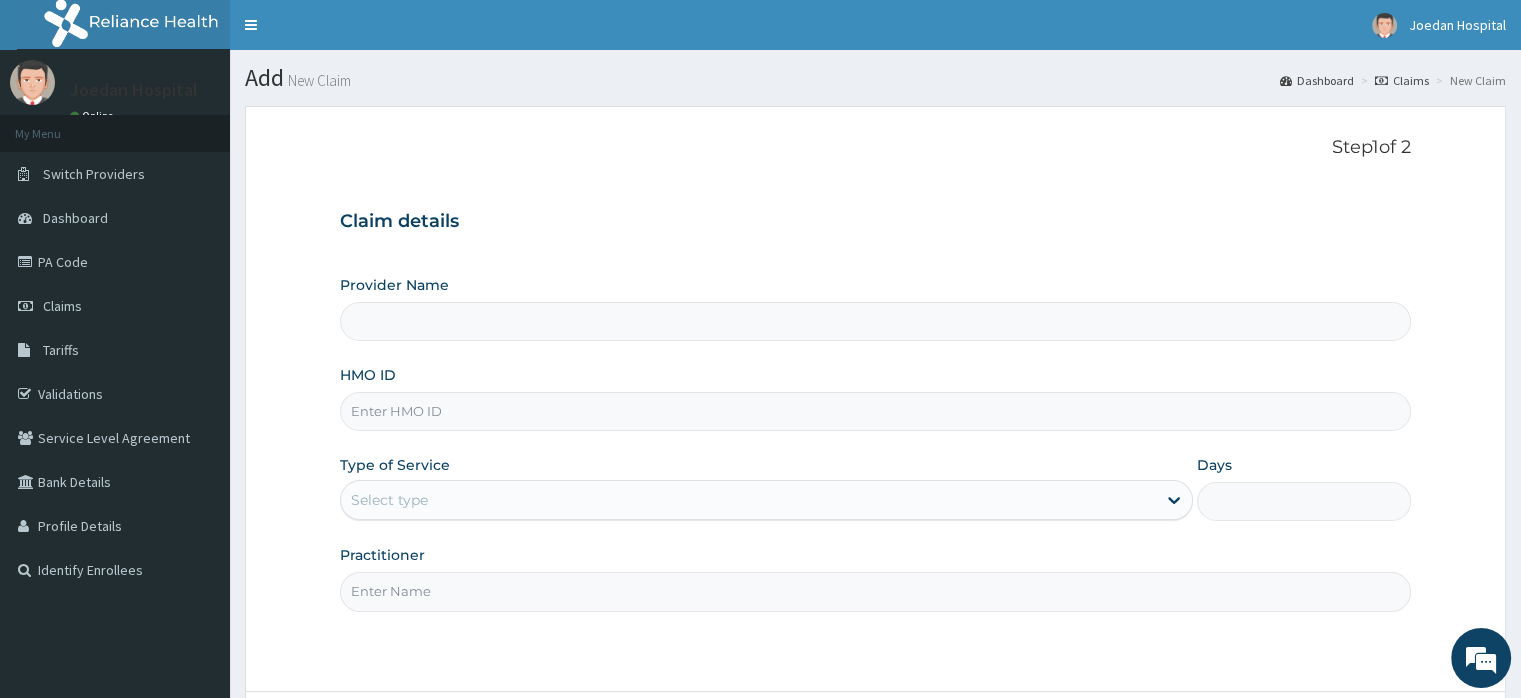 click on "HMO ID" at bounding box center (875, 411) 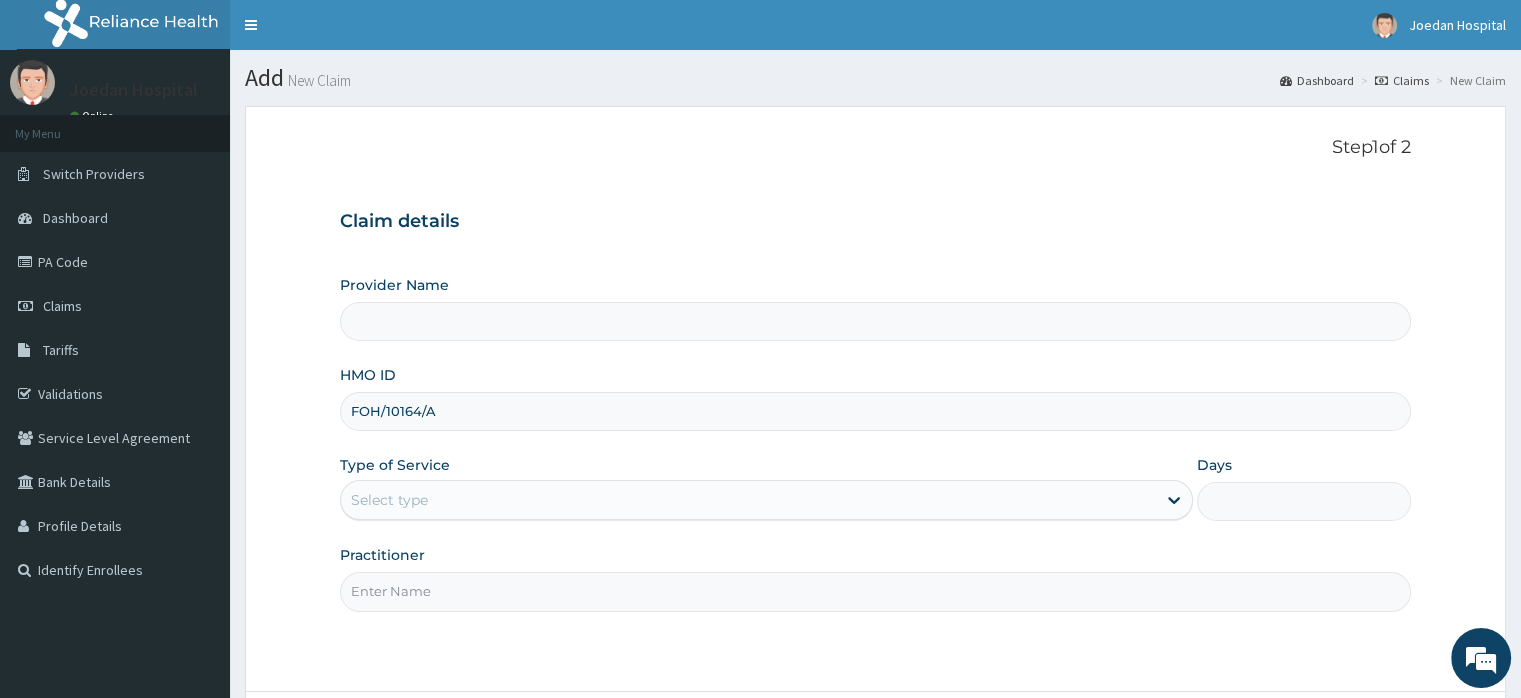 type on "FOH/10164/A" 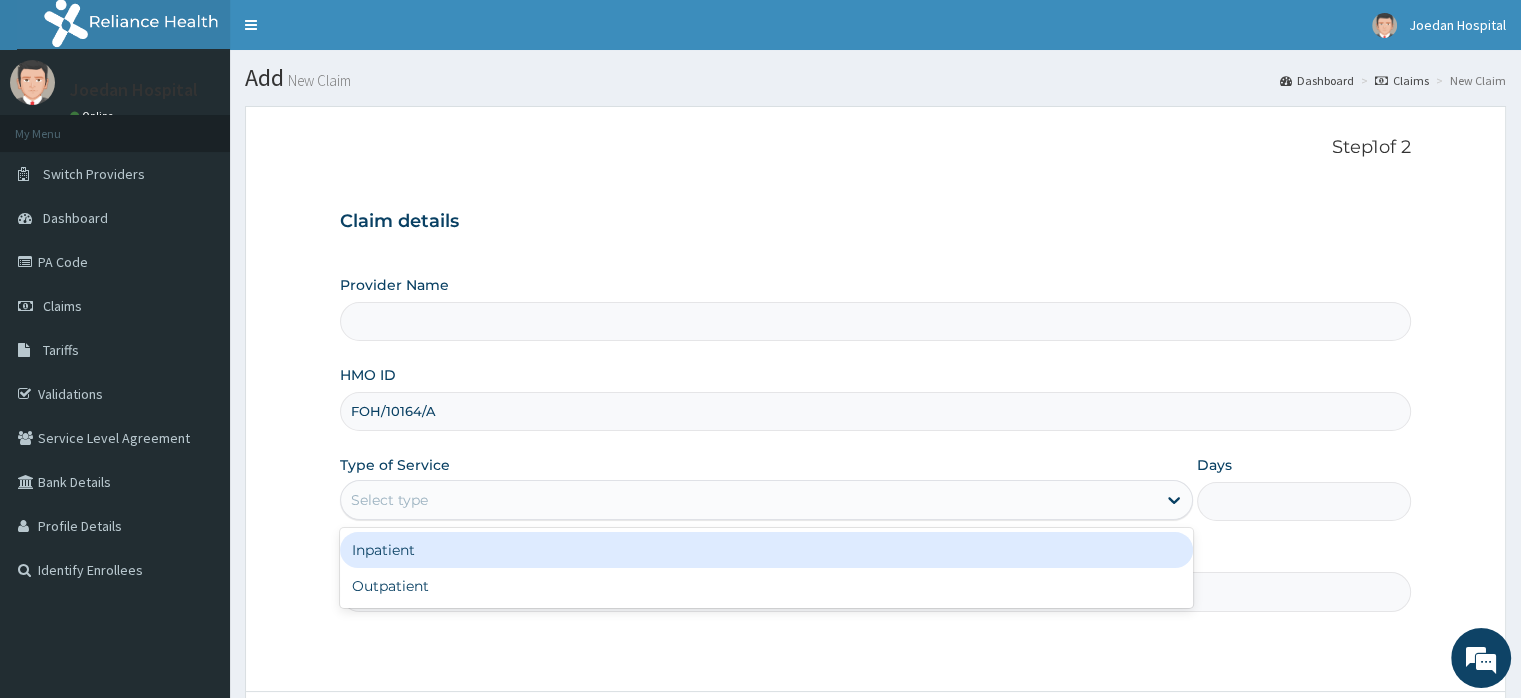 scroll, scrollTop: 0, scrollLeft: 0, axis: both 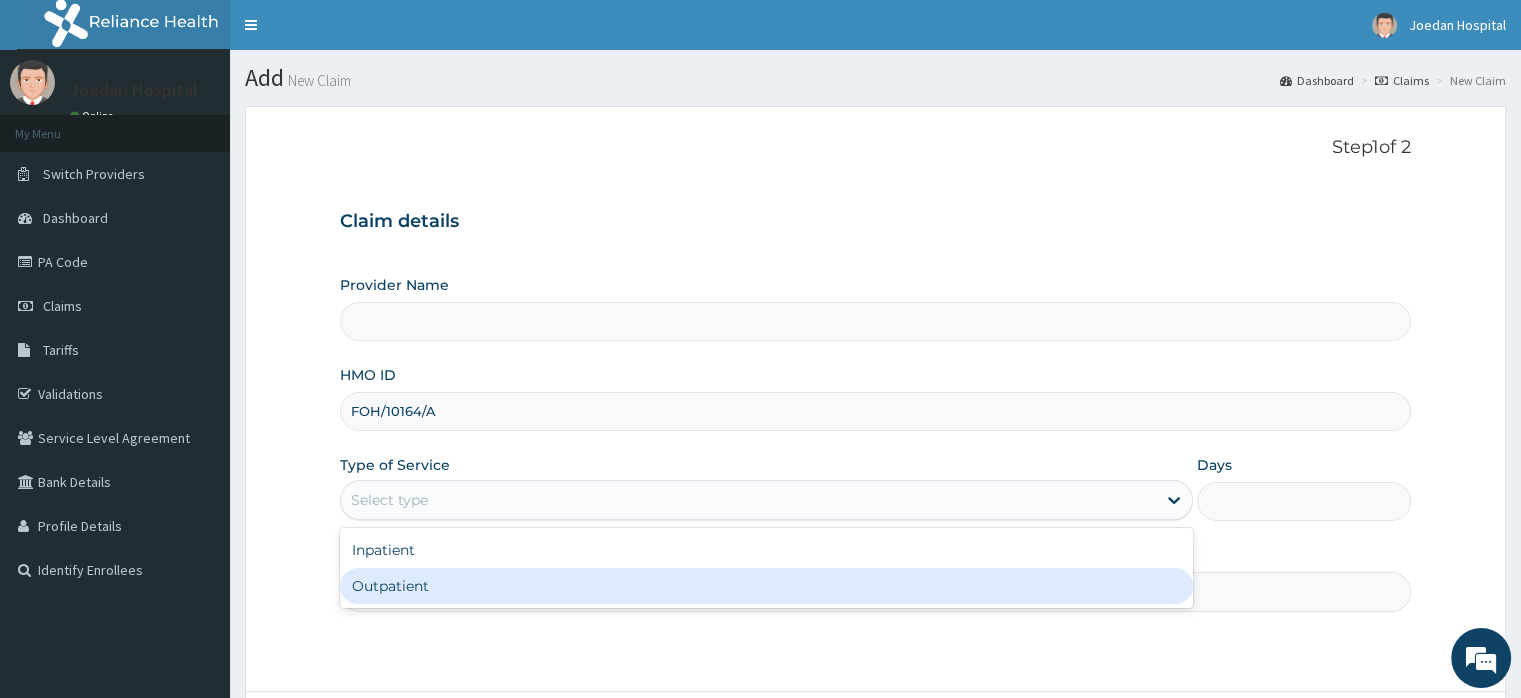 click on "Outpatient" at bounding box center (766, 586) 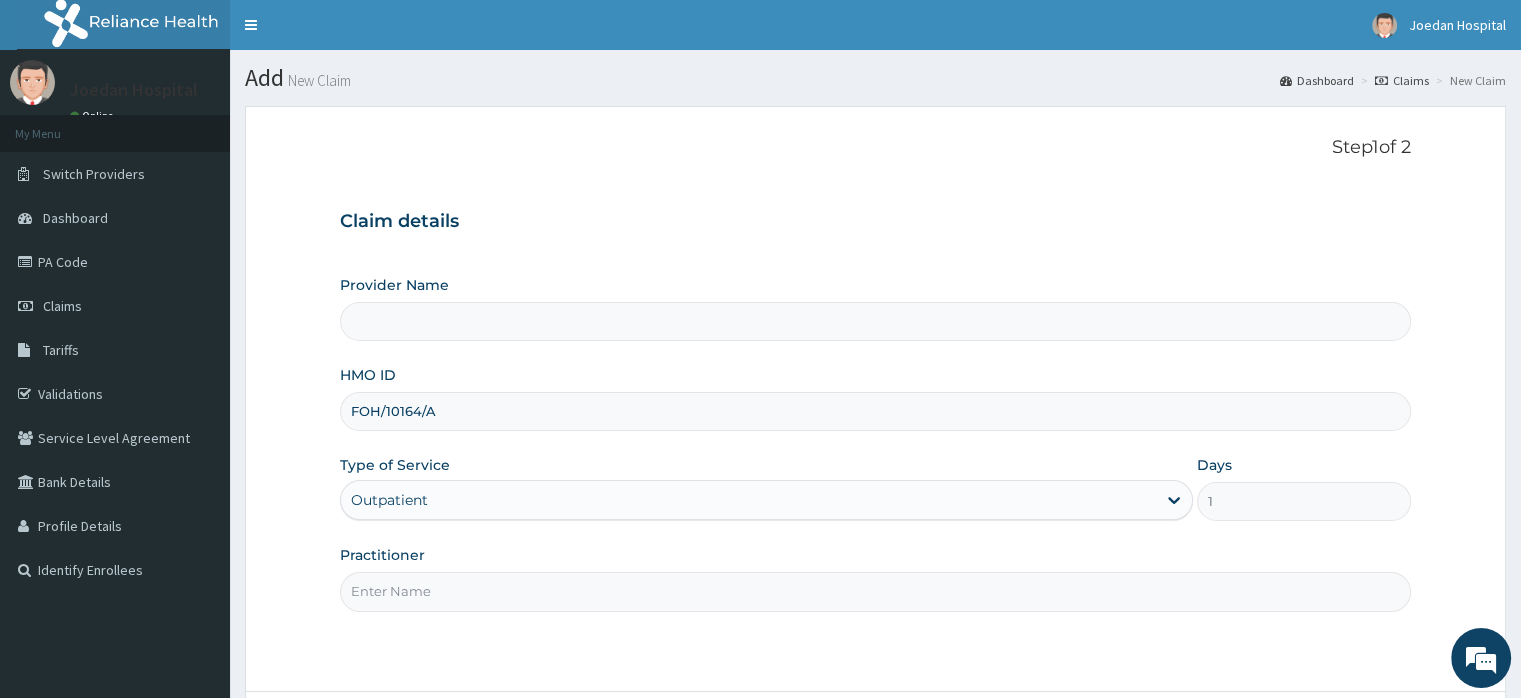 click on "Practitioner" at bounding box center [875, 591] 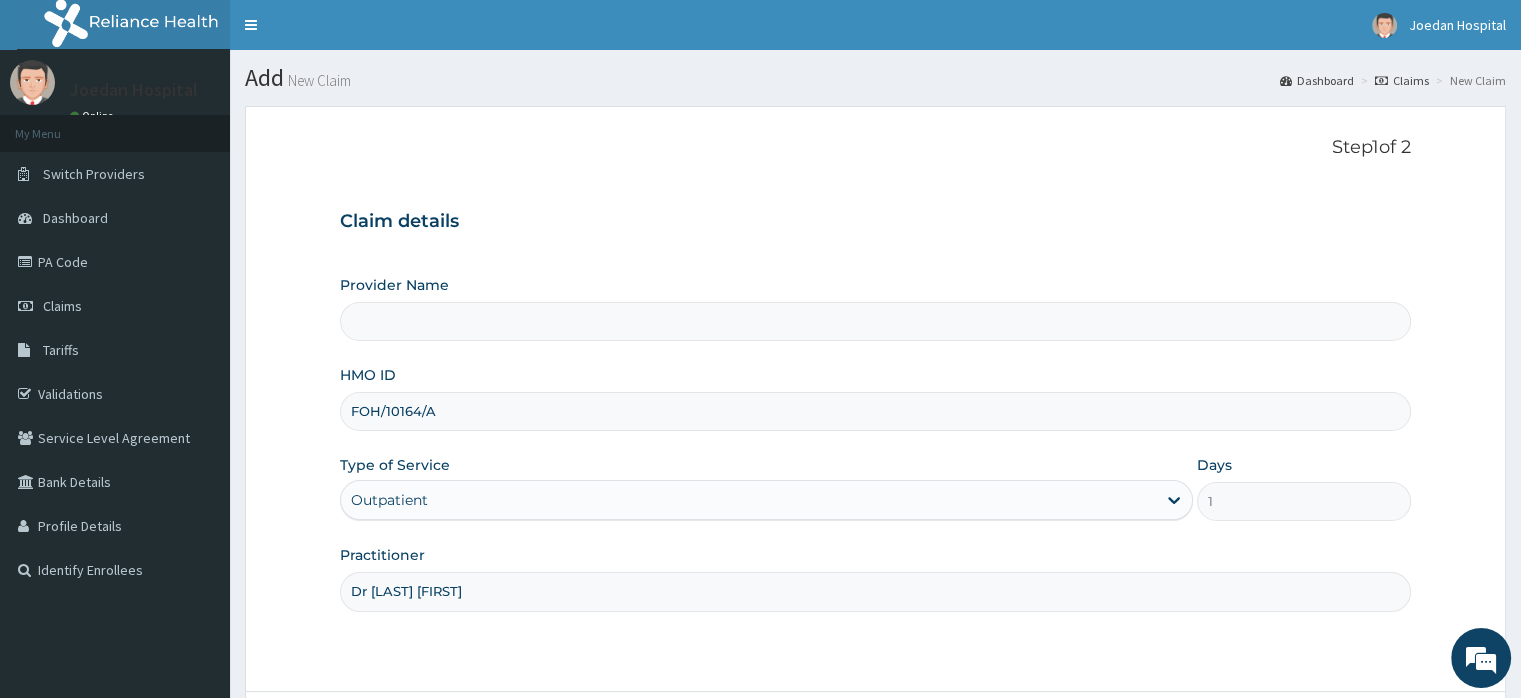 type on "Joedan Hospital Limited" 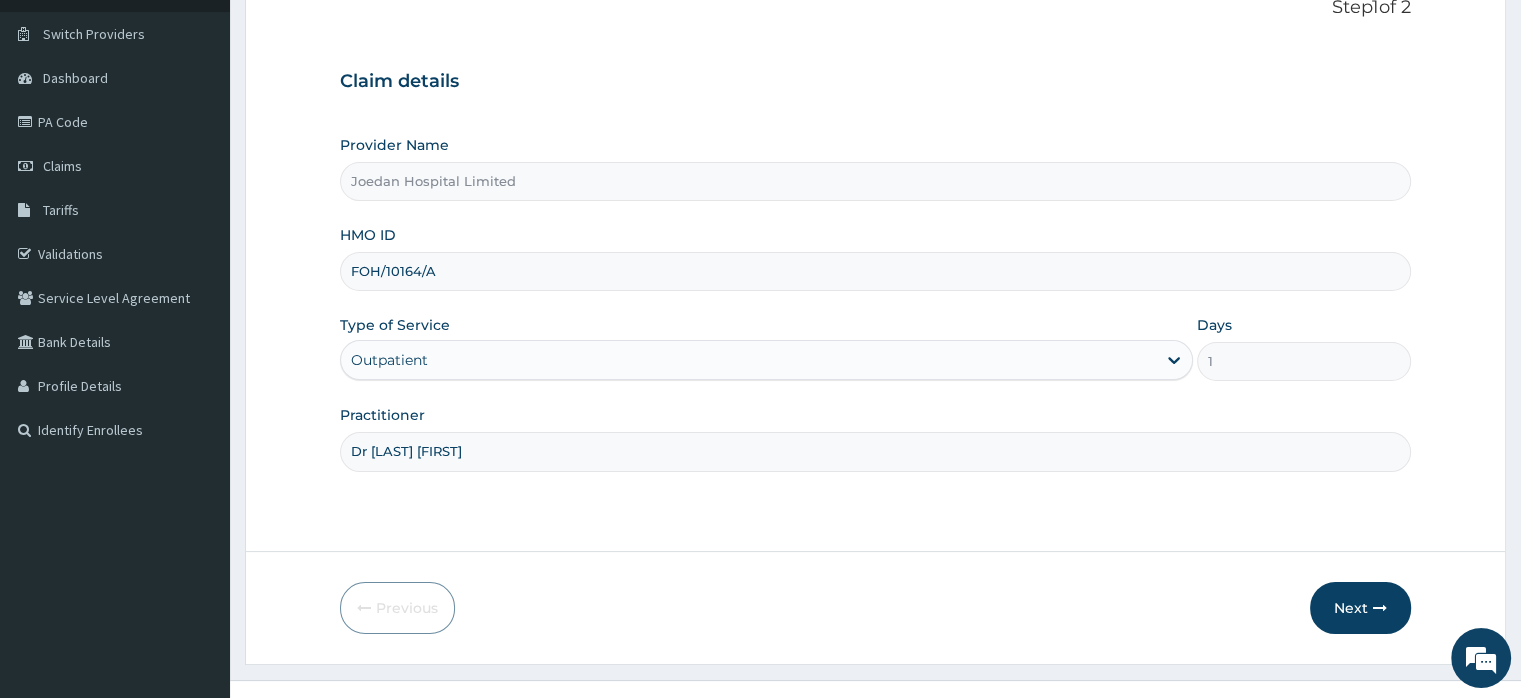 scroll, scrollTop: 172, scrollLeft: 0, axis: vertical 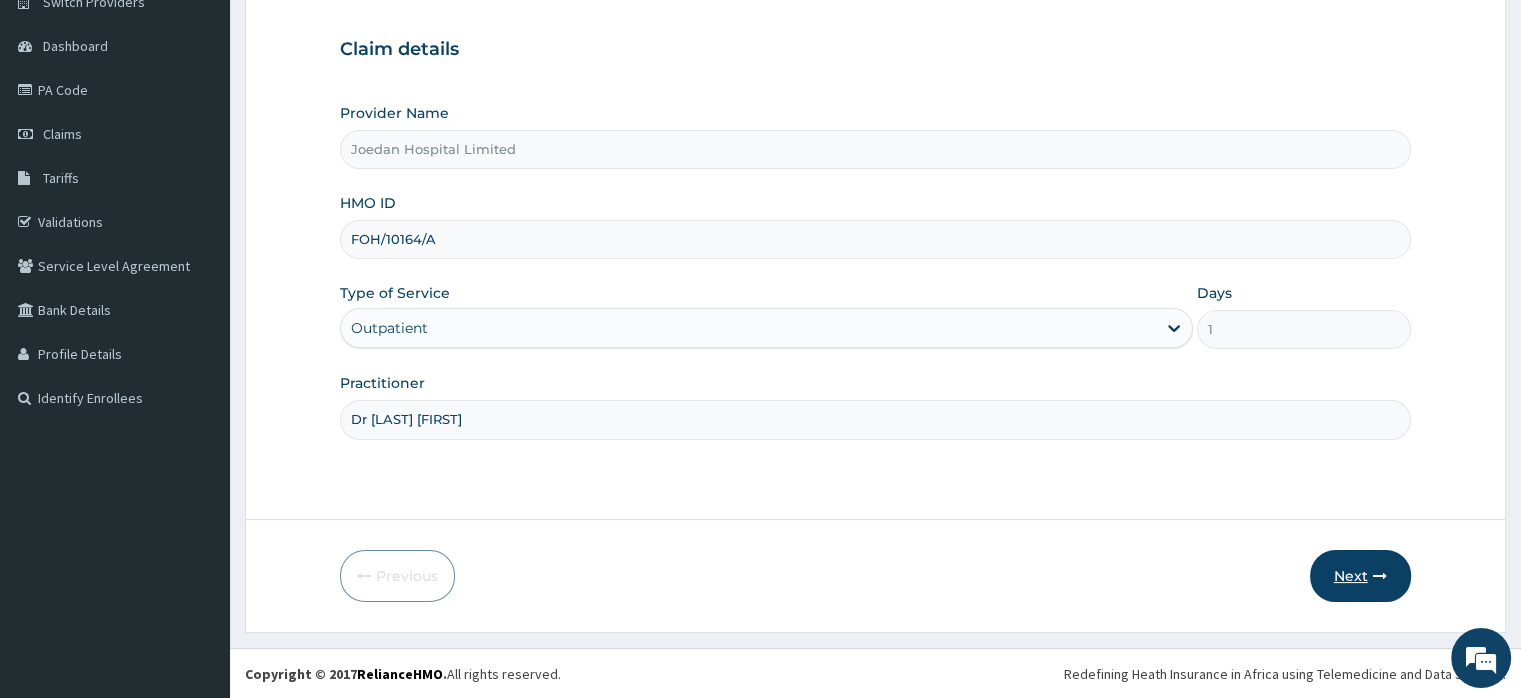 click on "Next" at bounding box center (1360, 576) 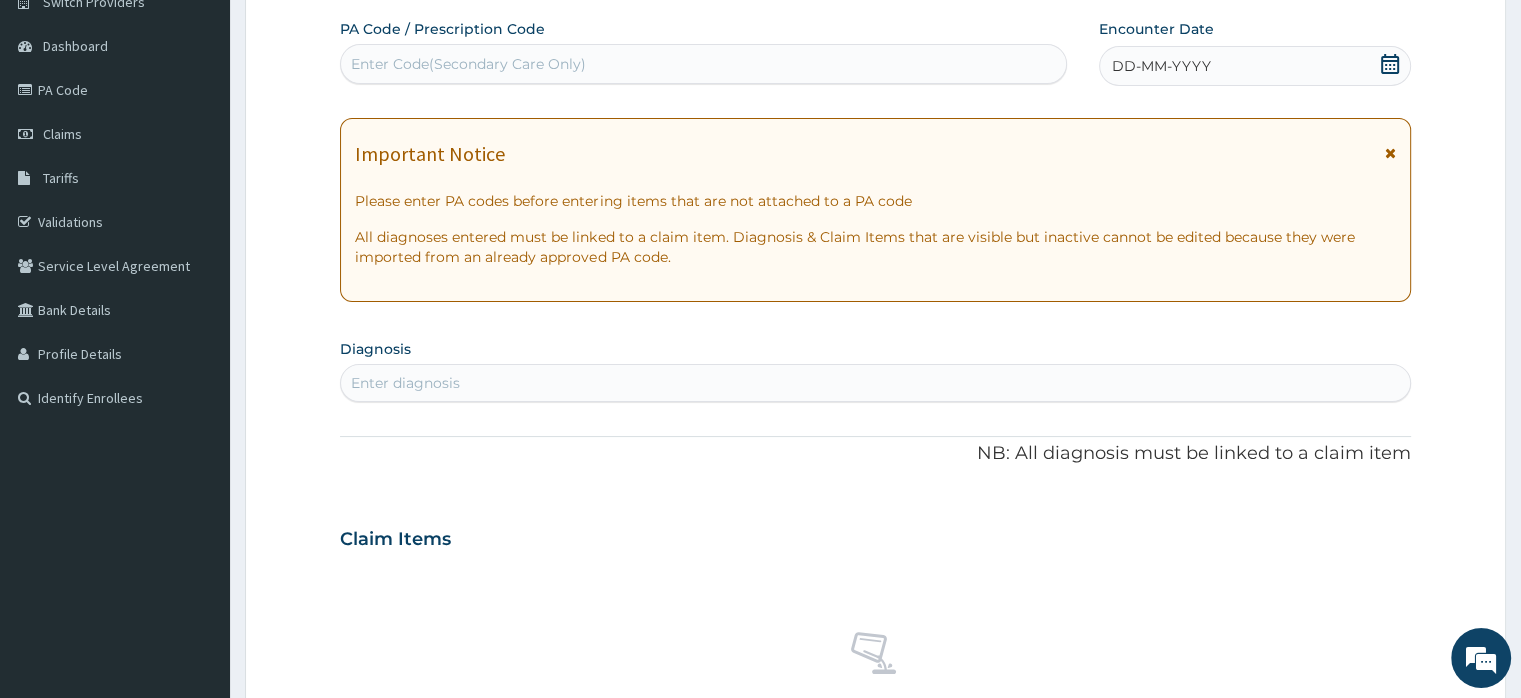 click 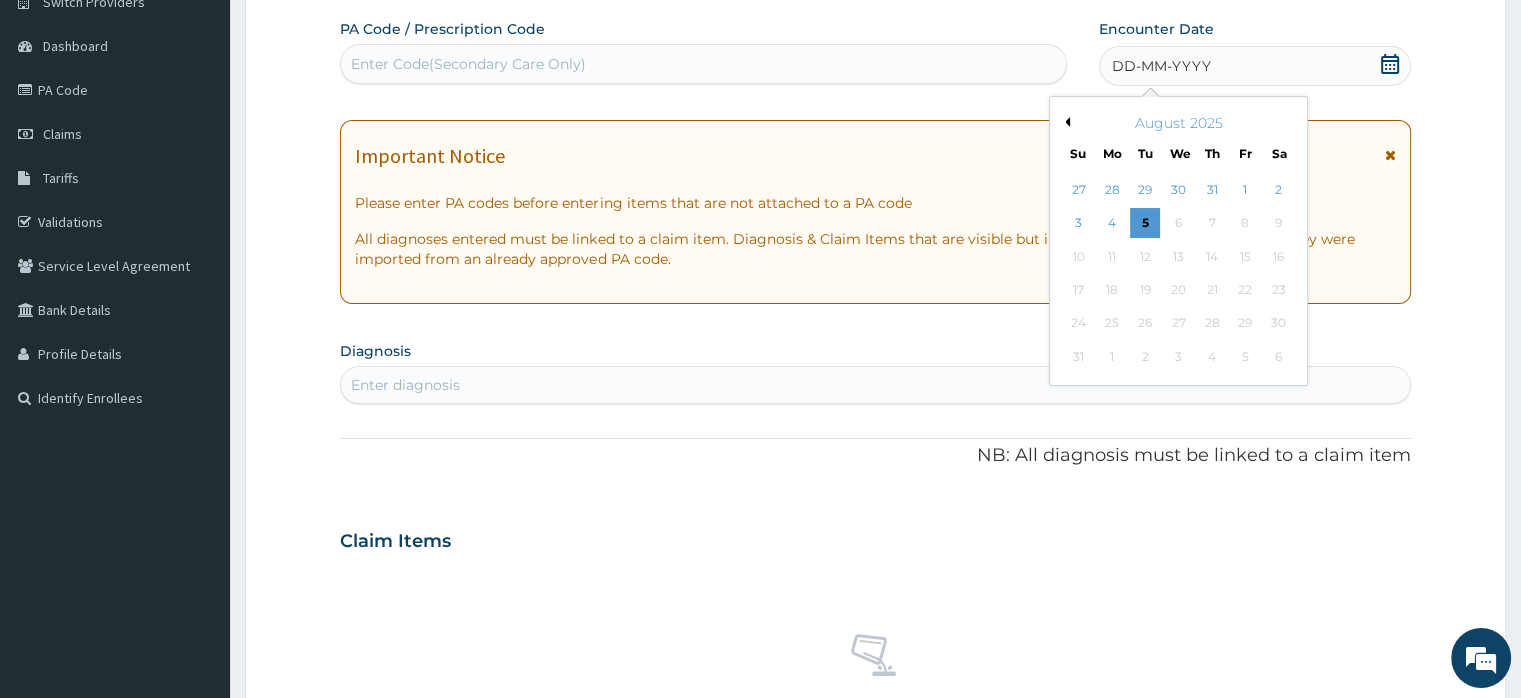 click on "Previous Month" at bounding box center (1065, 122) 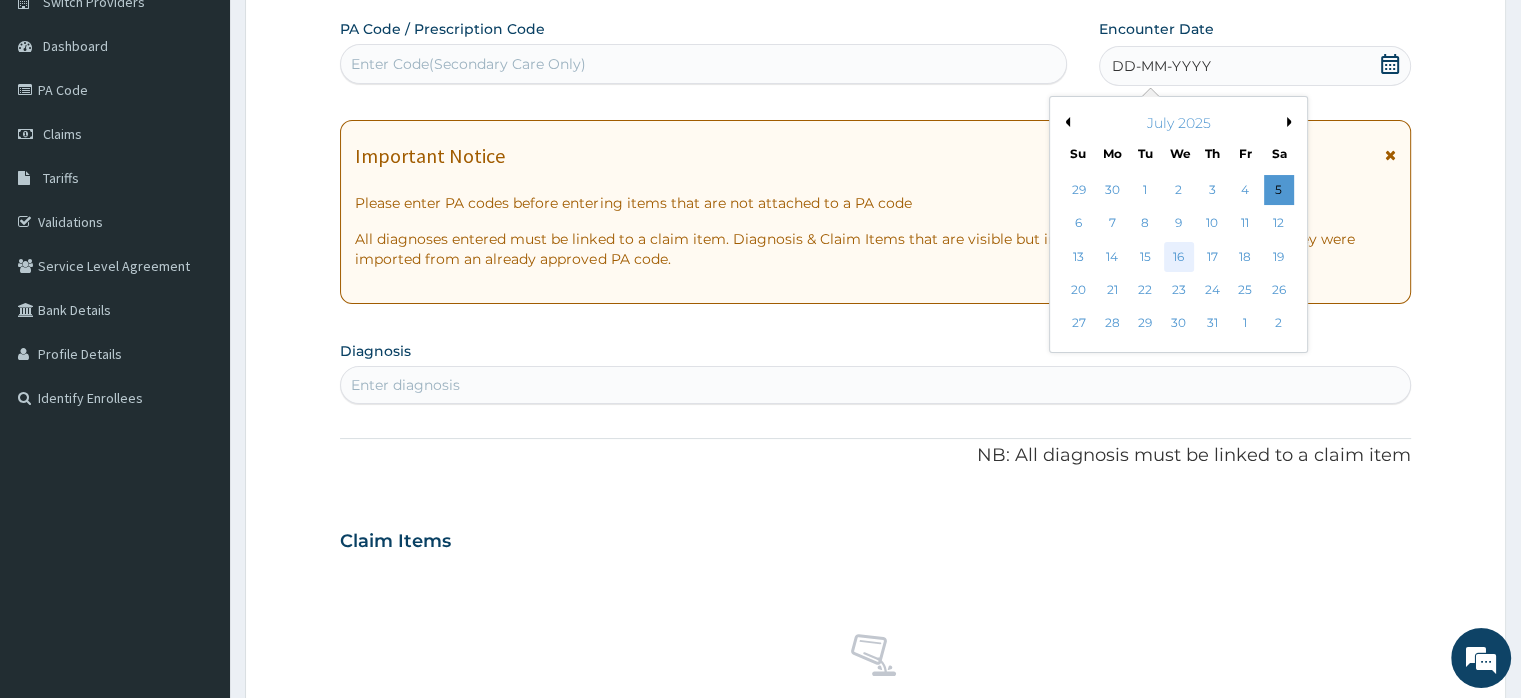 click on "16" at bounding box center (1179, 257) 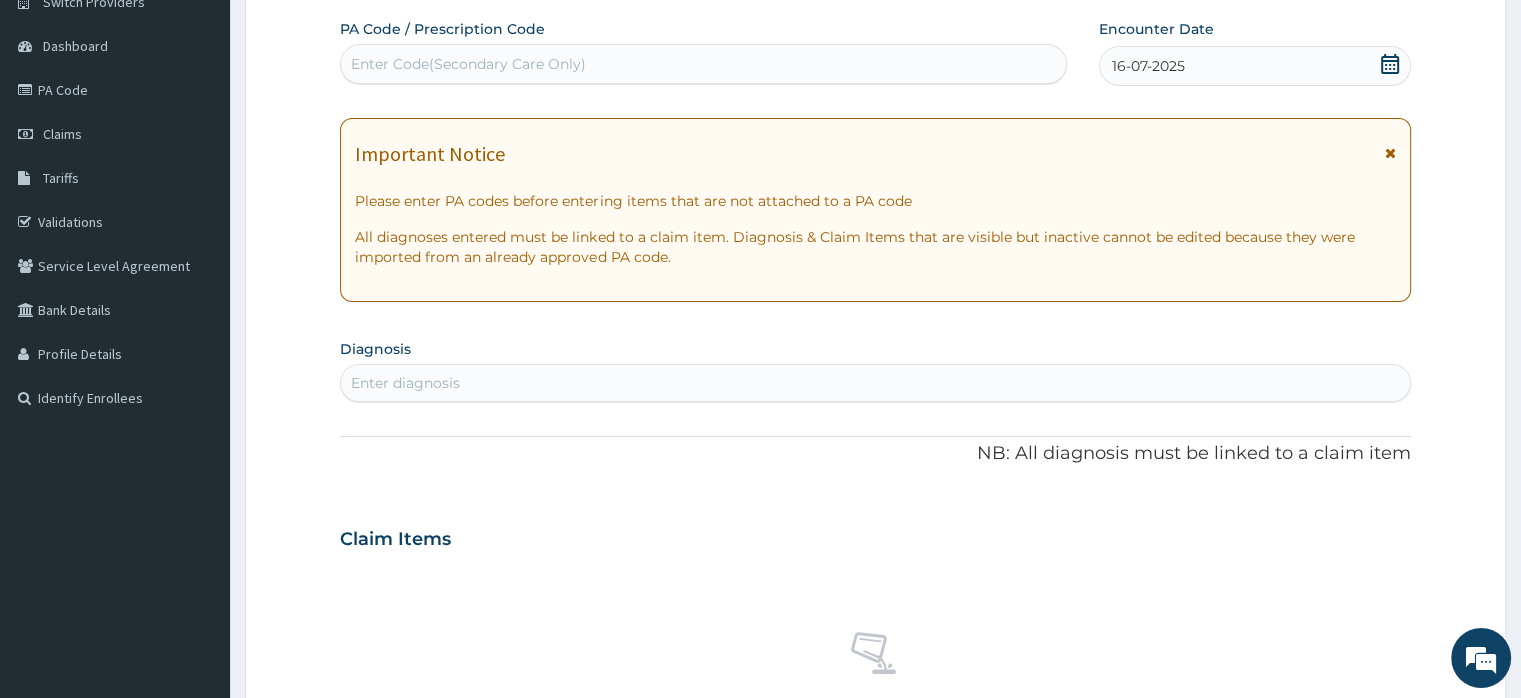 click on "Enter diagnosis" at bounding box center [405, 383] 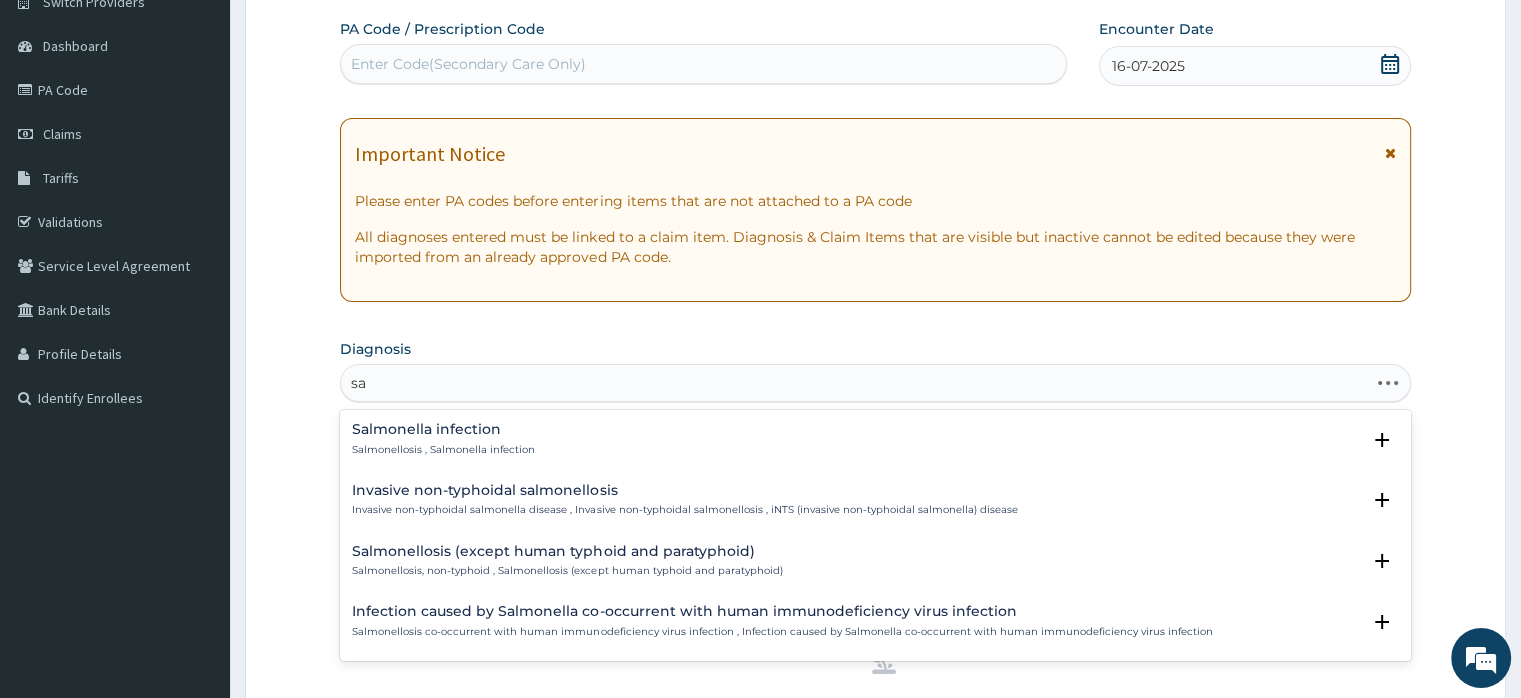 type on "s" 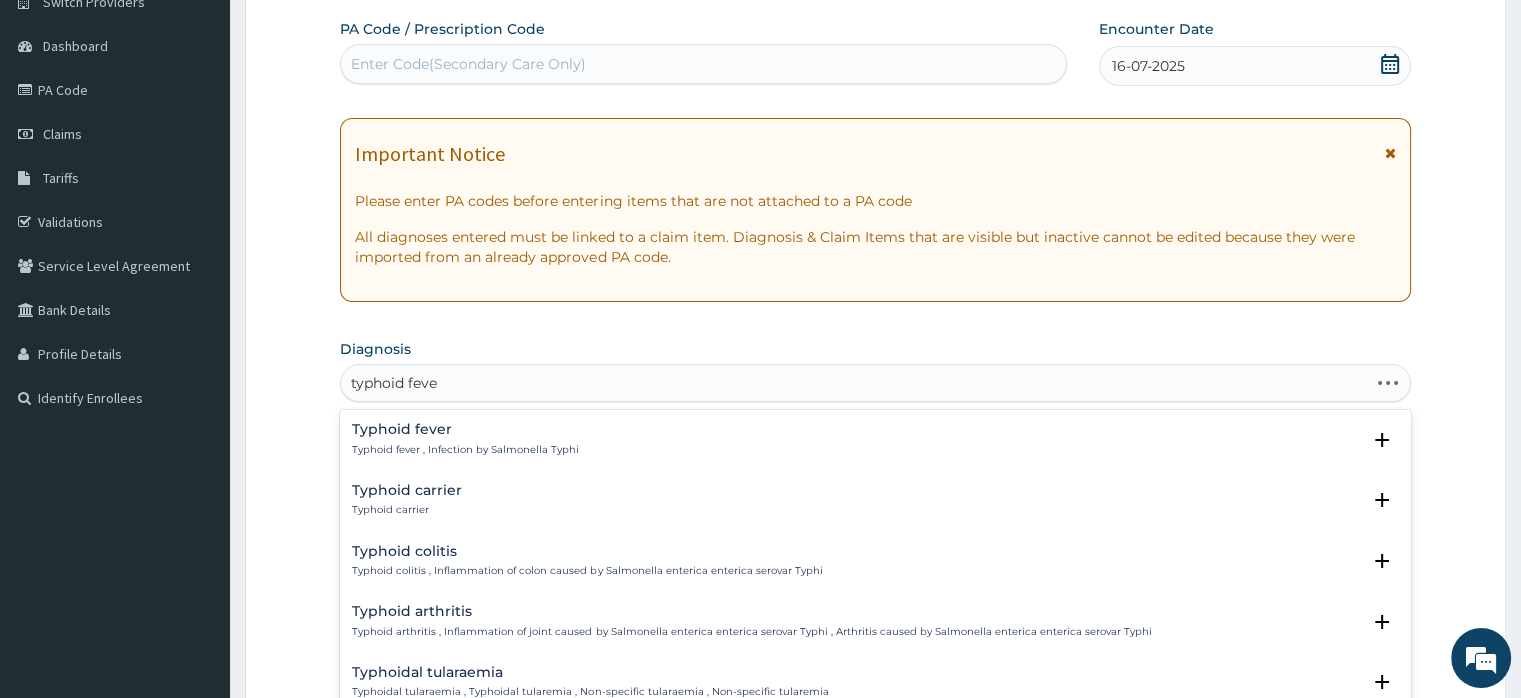 type on "typhoid fever" 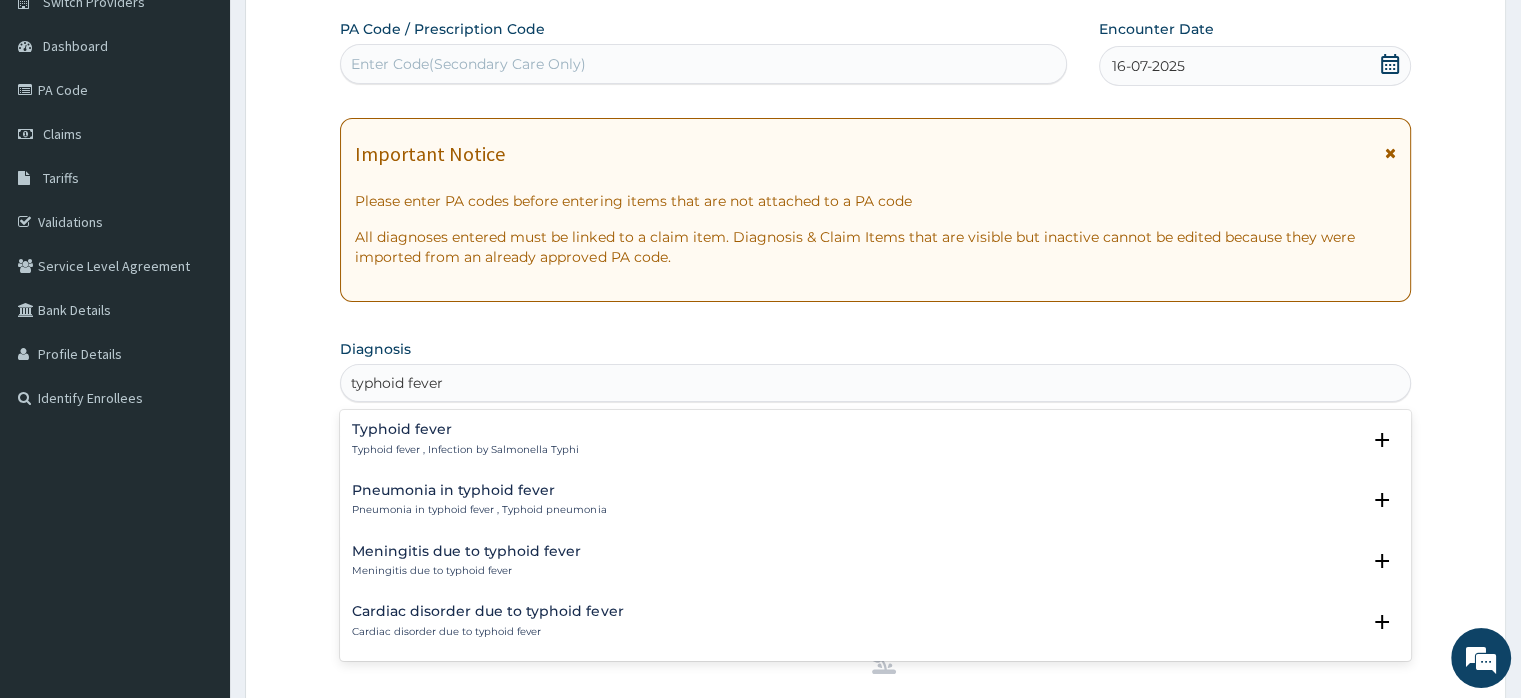 click on "Typhoid fever" at bounding box center (465, 429) 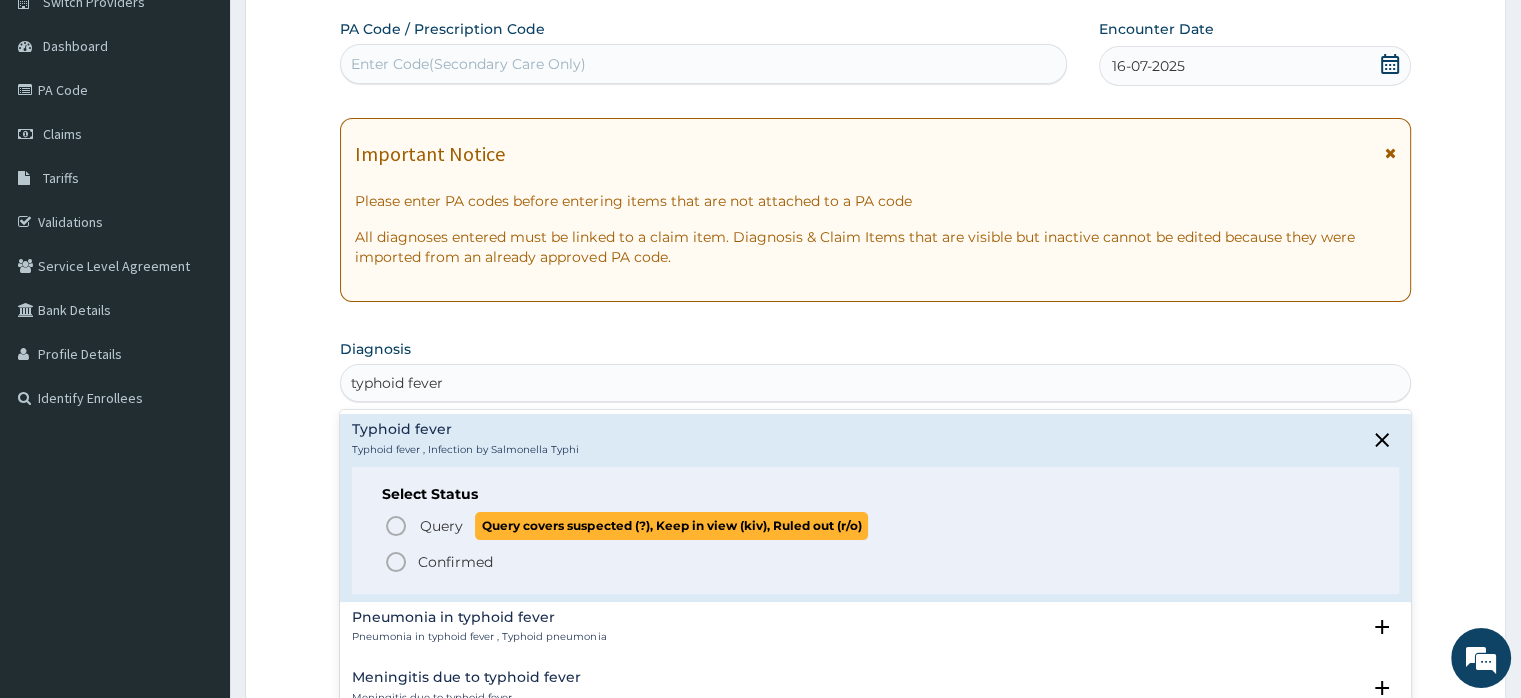 click 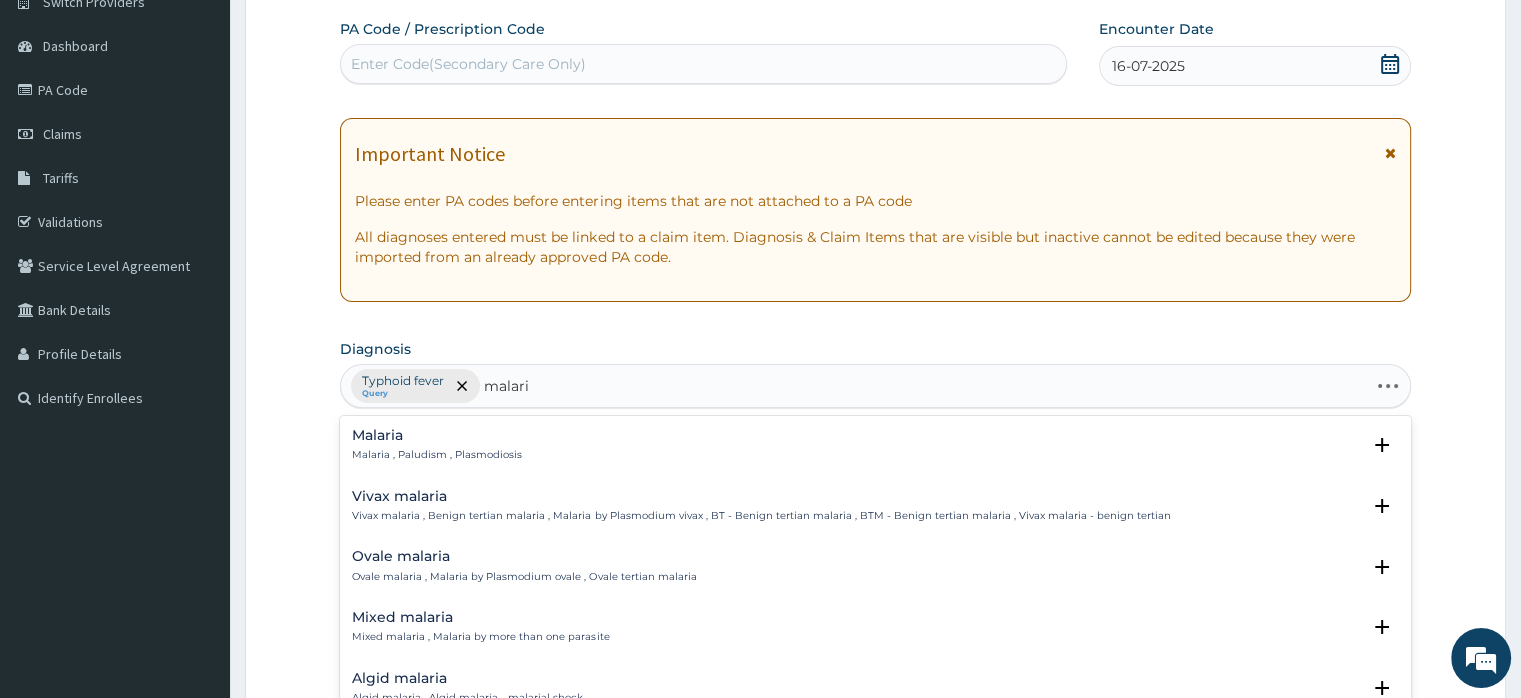 type on "malaria" 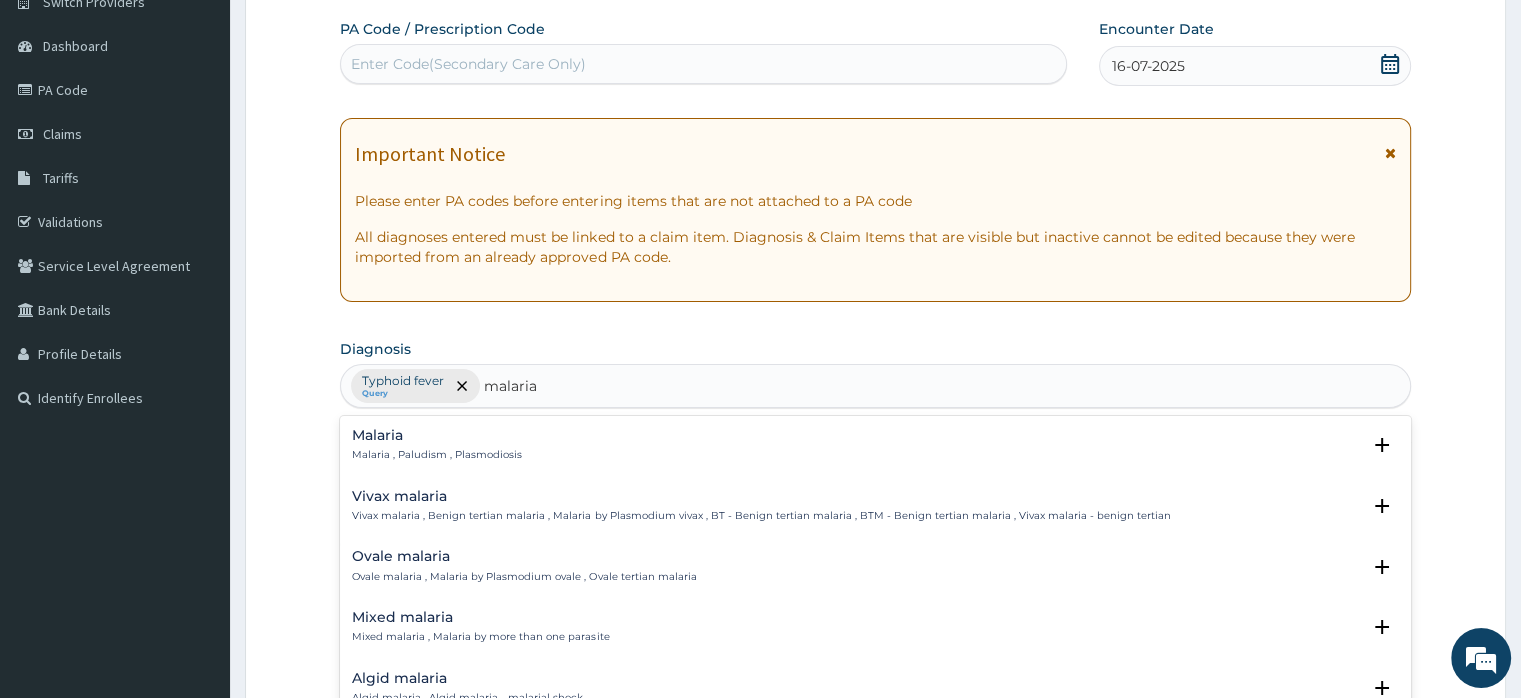 click on "Malaria" at bounding box center (437, 435) 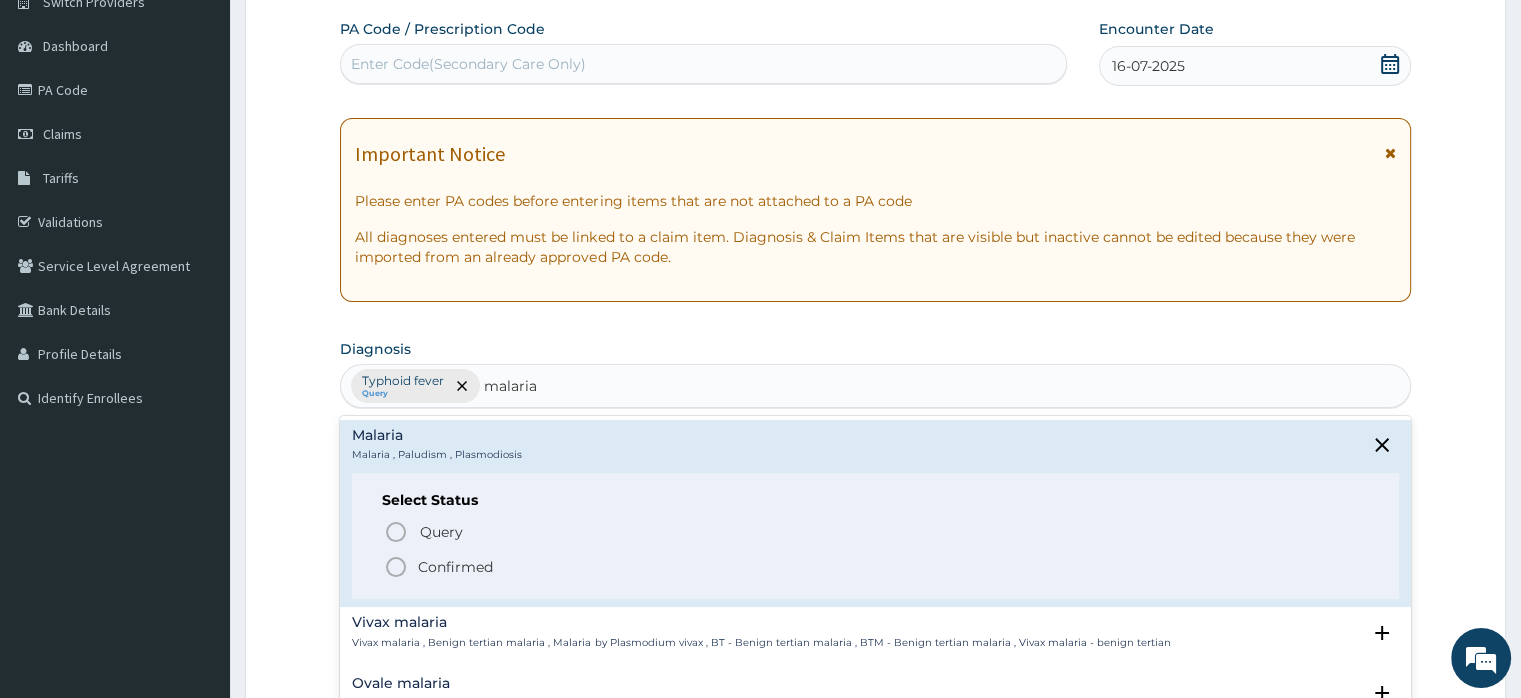 click 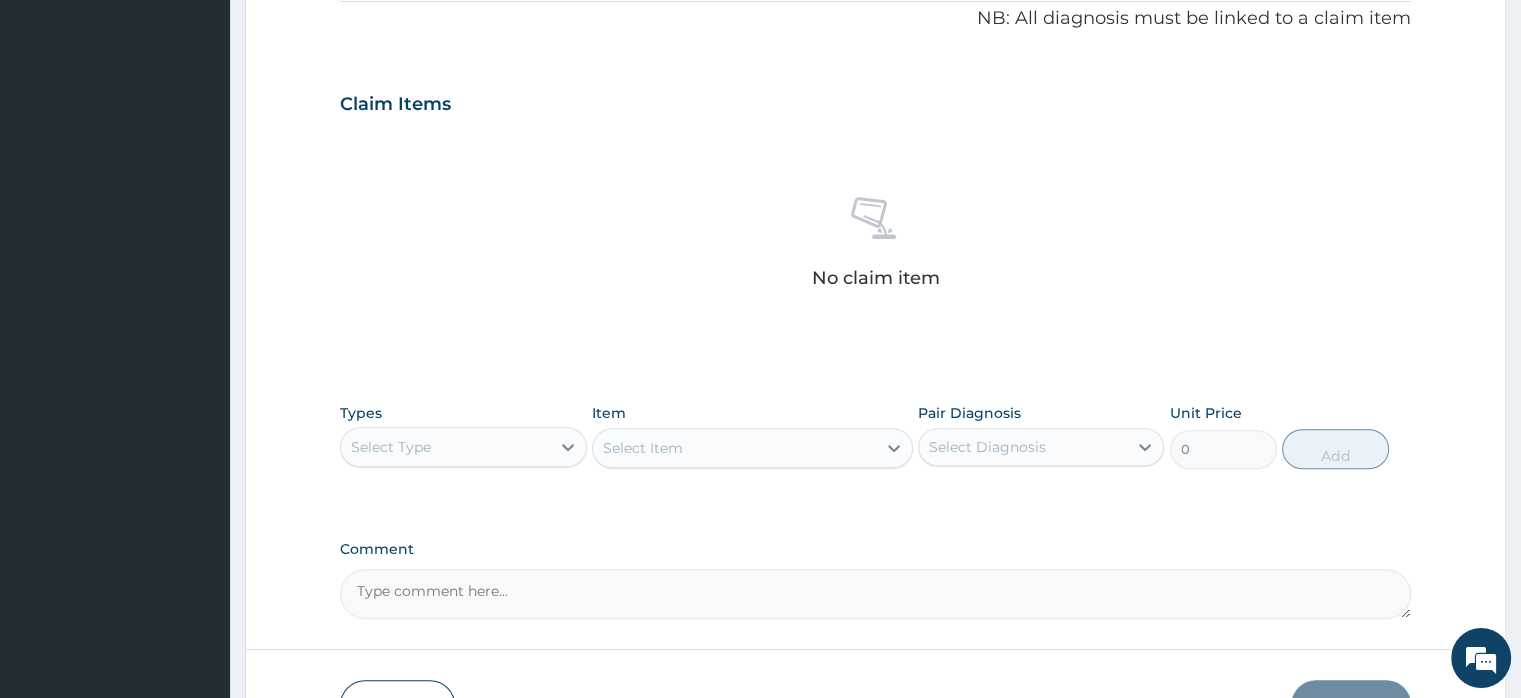 scroll, scrollTop: 742, scrollLeft: 0, axis: vertical 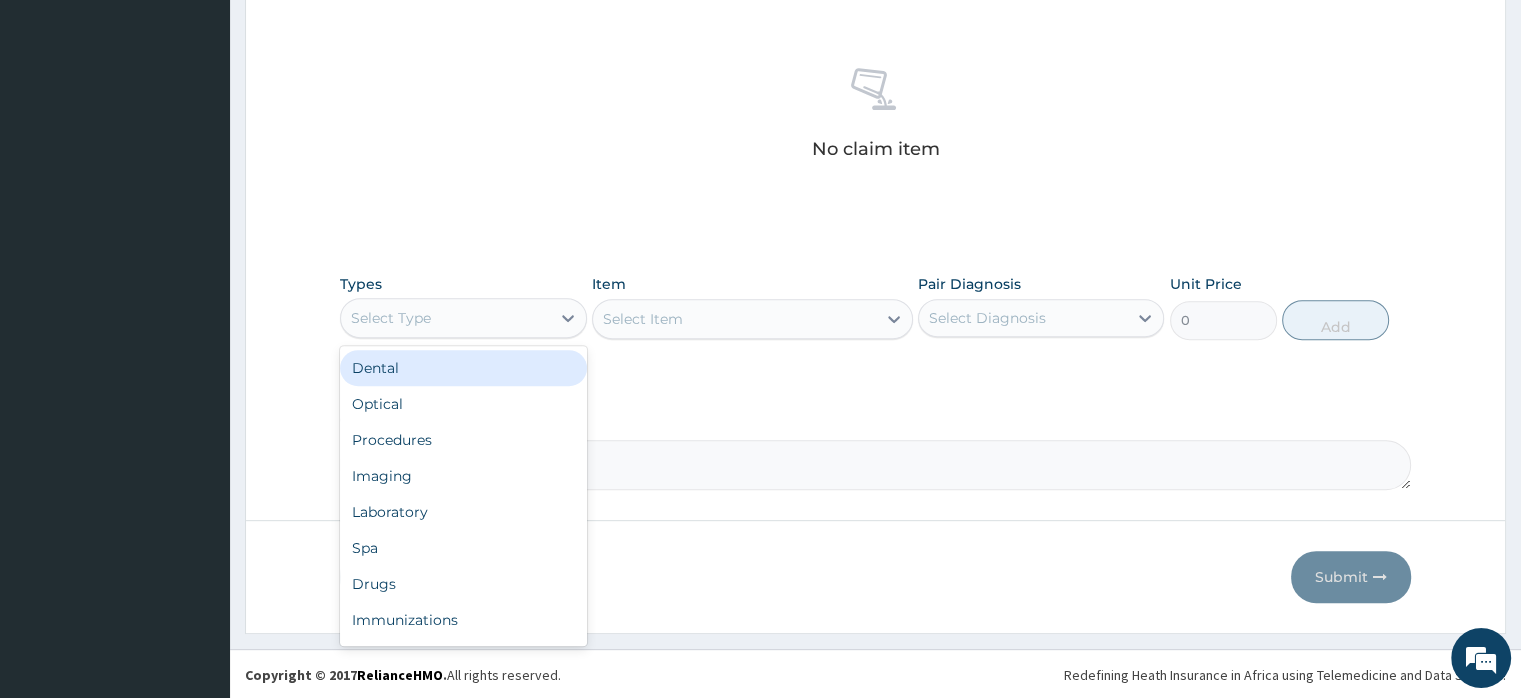 click on "Select Type" at bounding box center (391, 318) 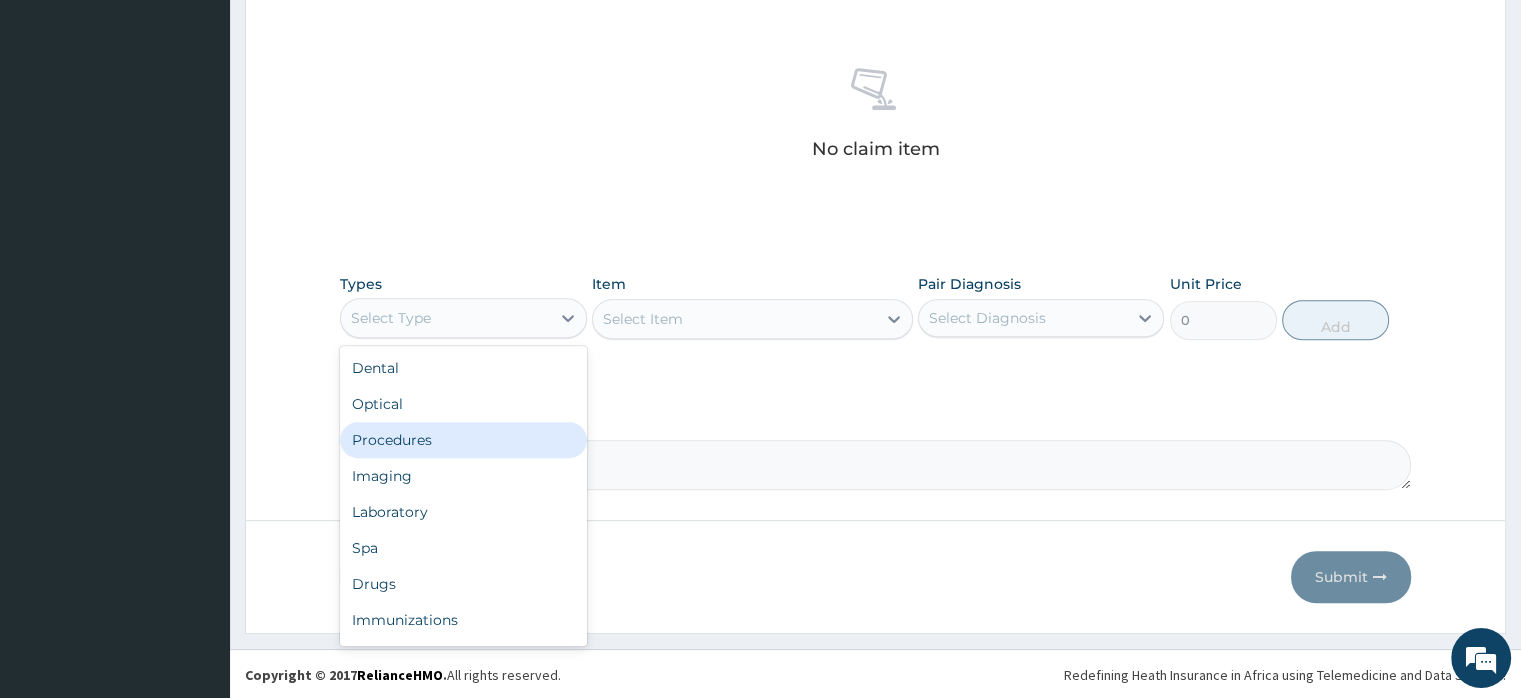 click on "Procedures" at bounding box center [463, 440] 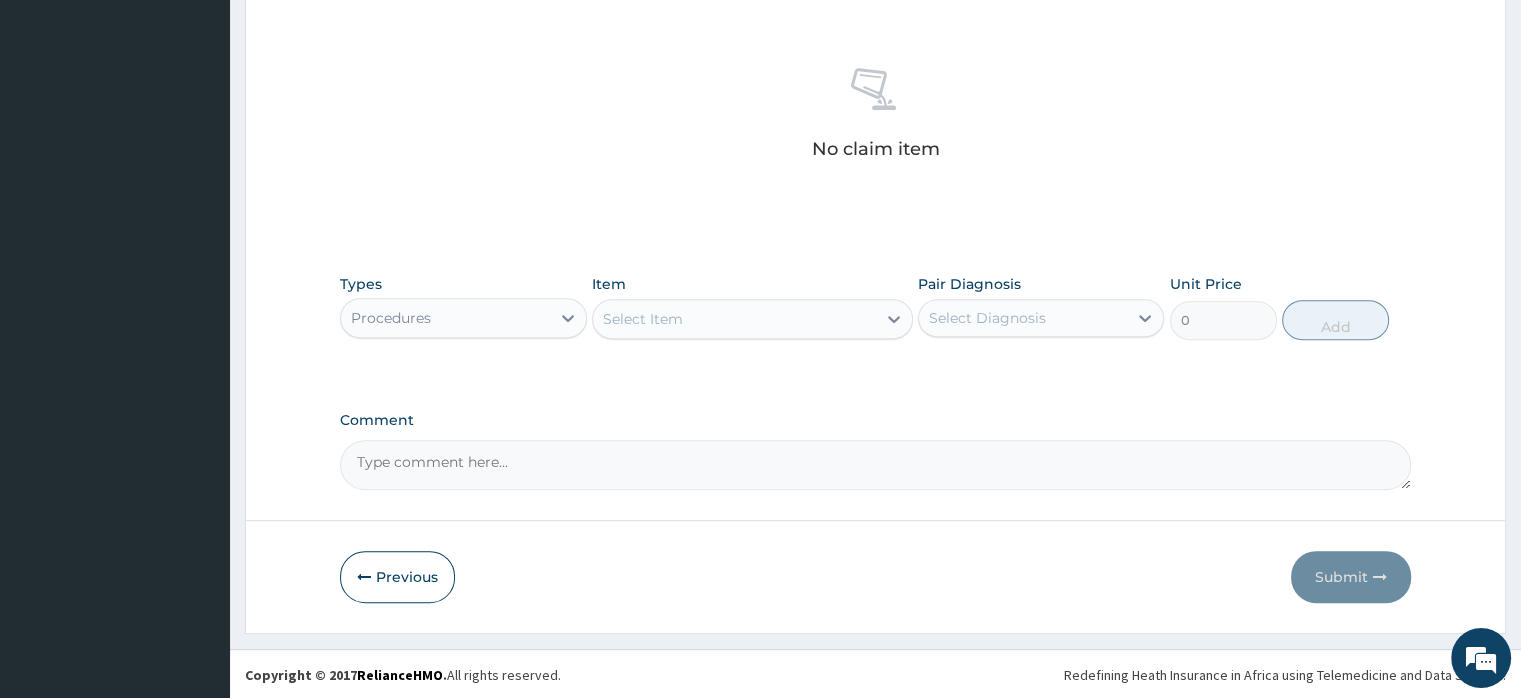 click on "Select Item" at bounding box center (643, 319) 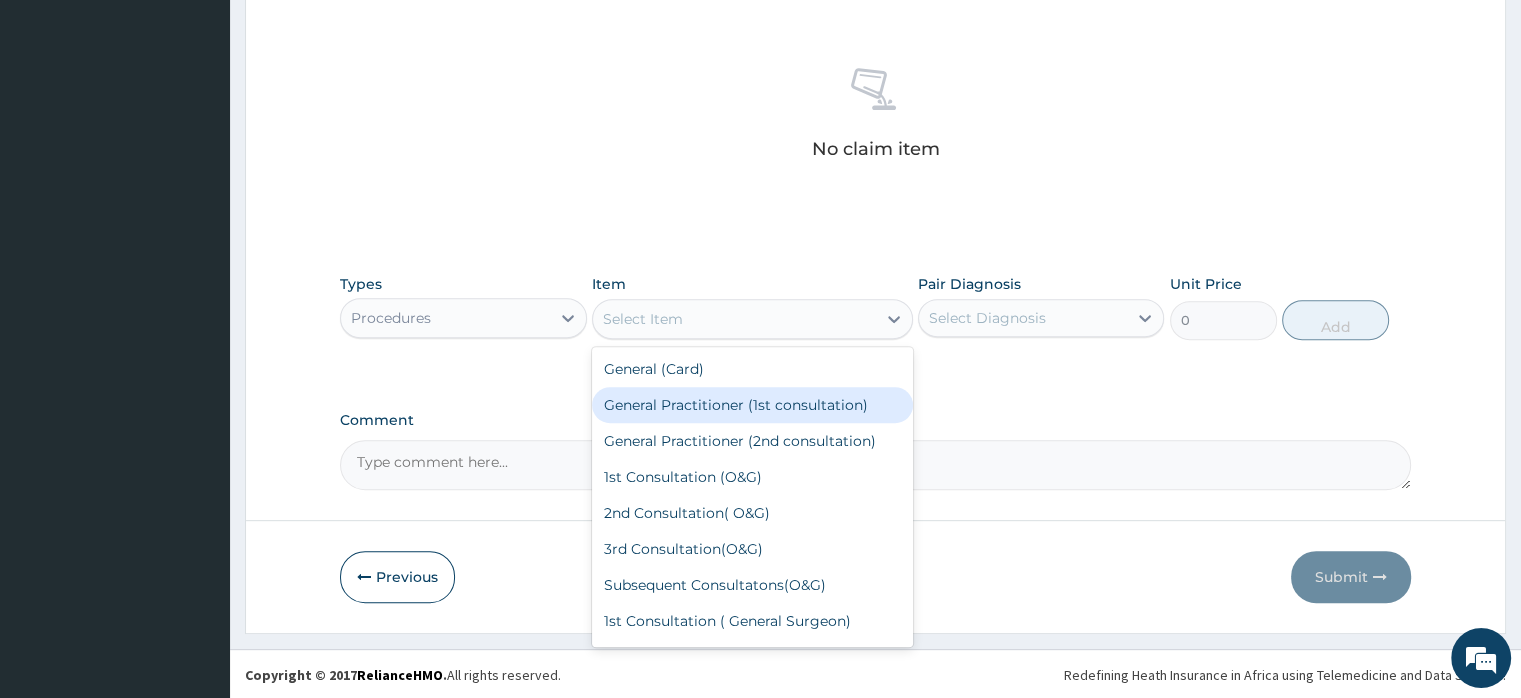 click on "General Practitioner (1st consultation)" at bounding box center (752, 405) 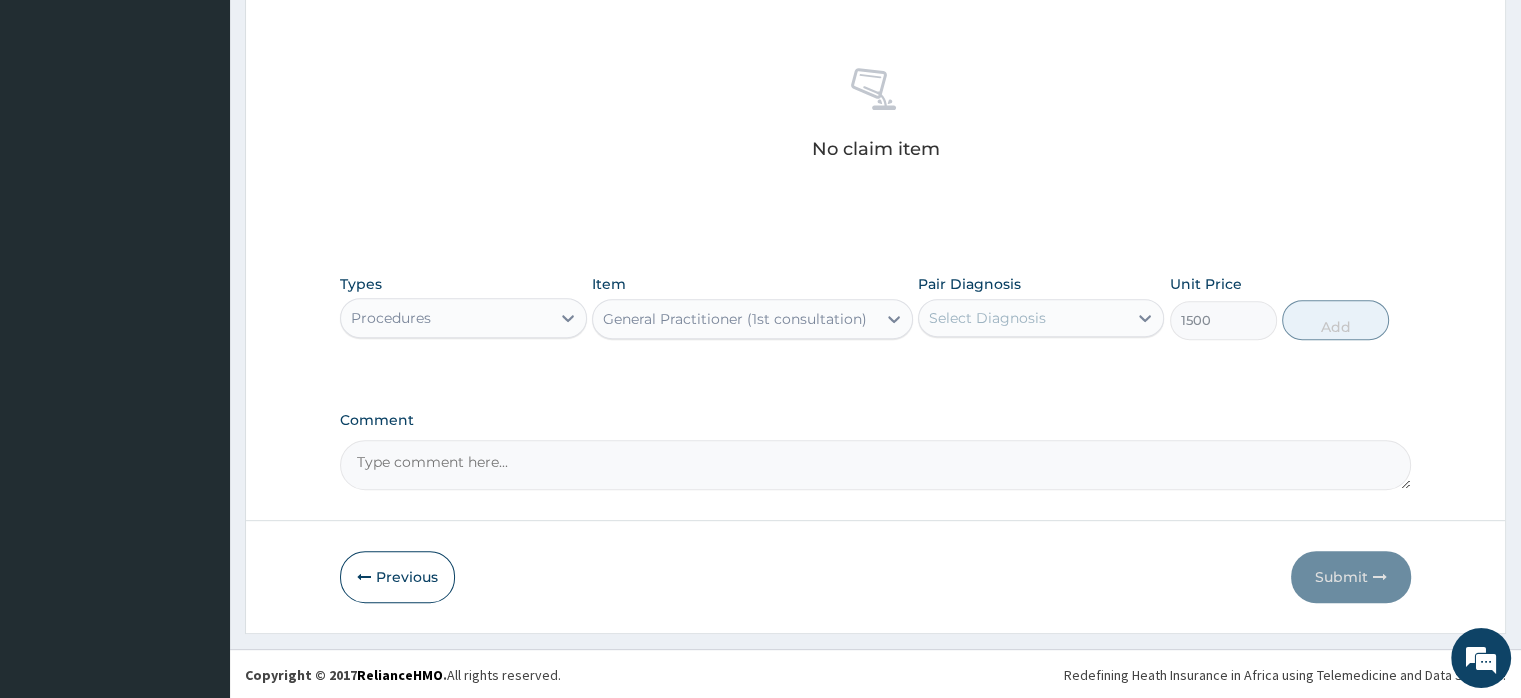 click on "Select Diagnosis" at bounding box center [987, 318] 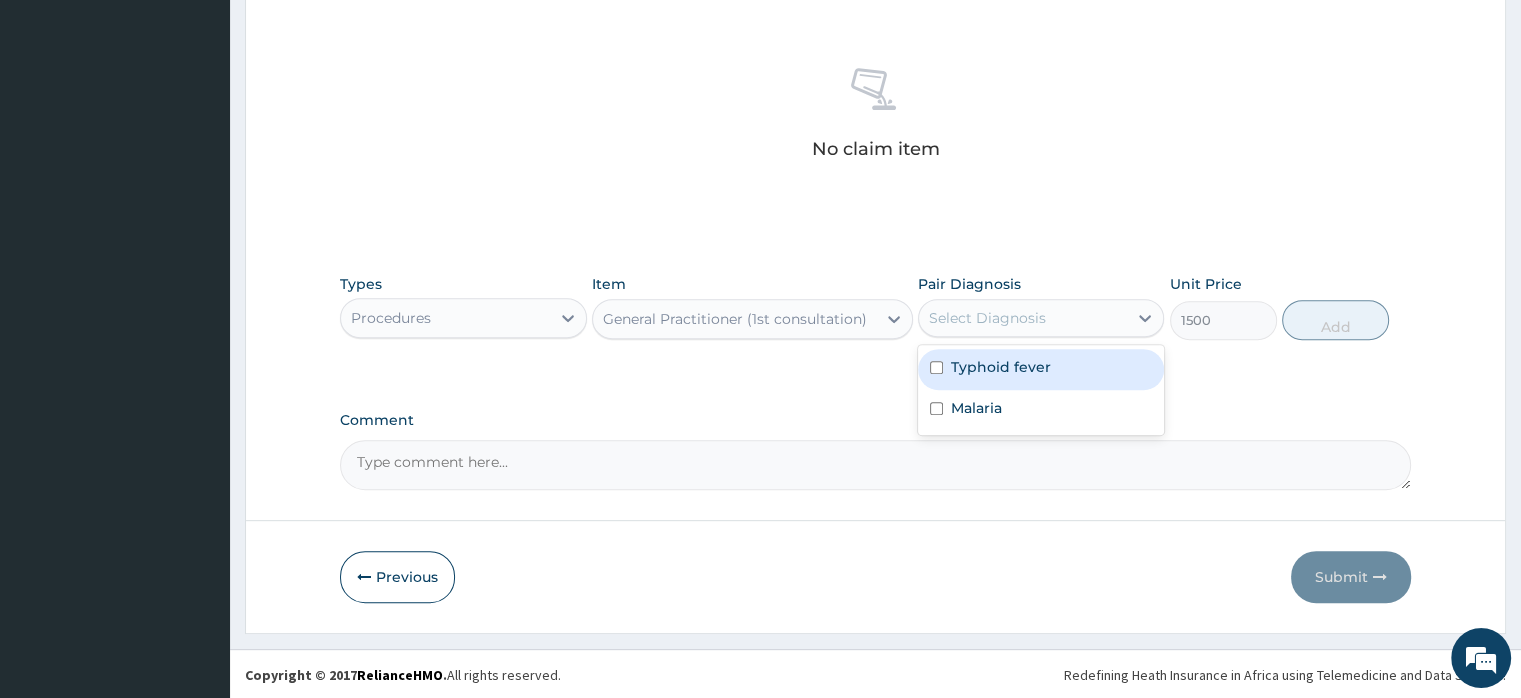click on "Typhoid fever" at bounding box center (1041, 369) 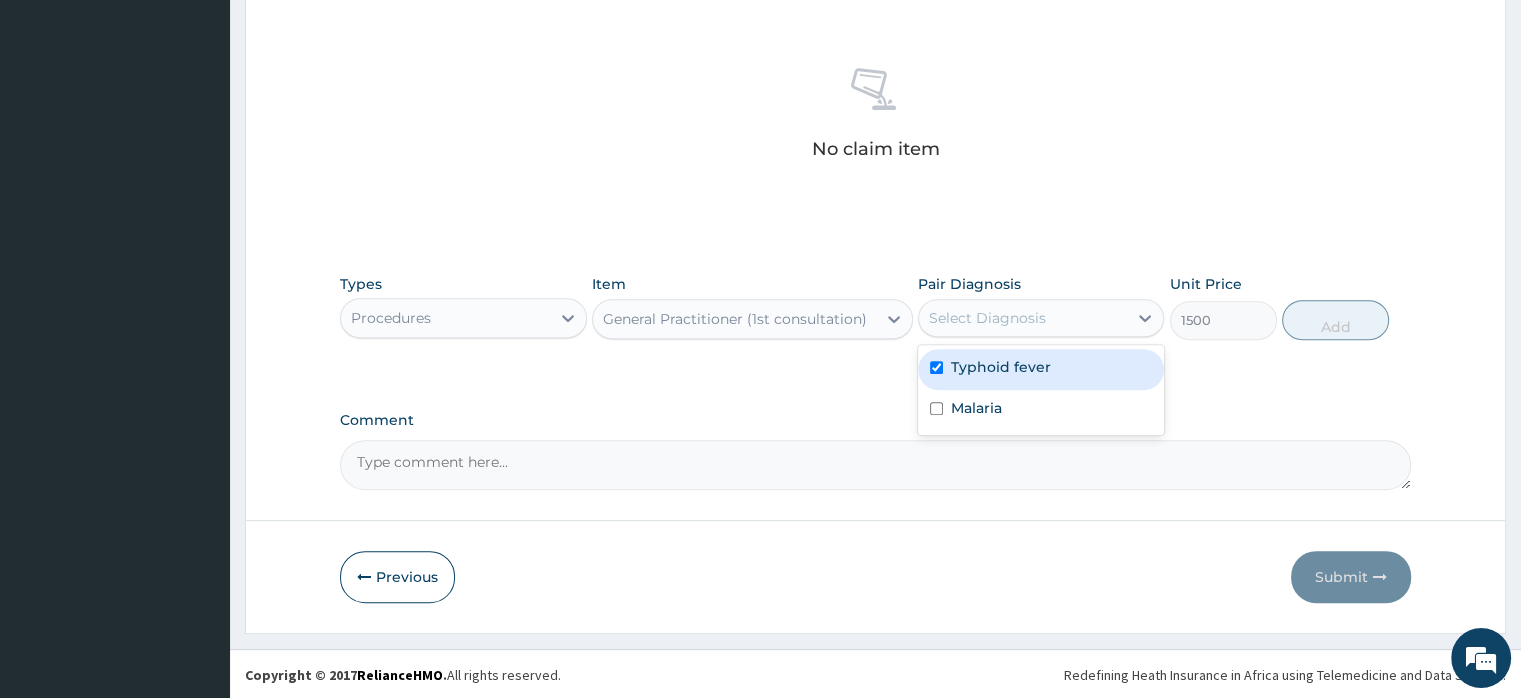 checkbox on "true" 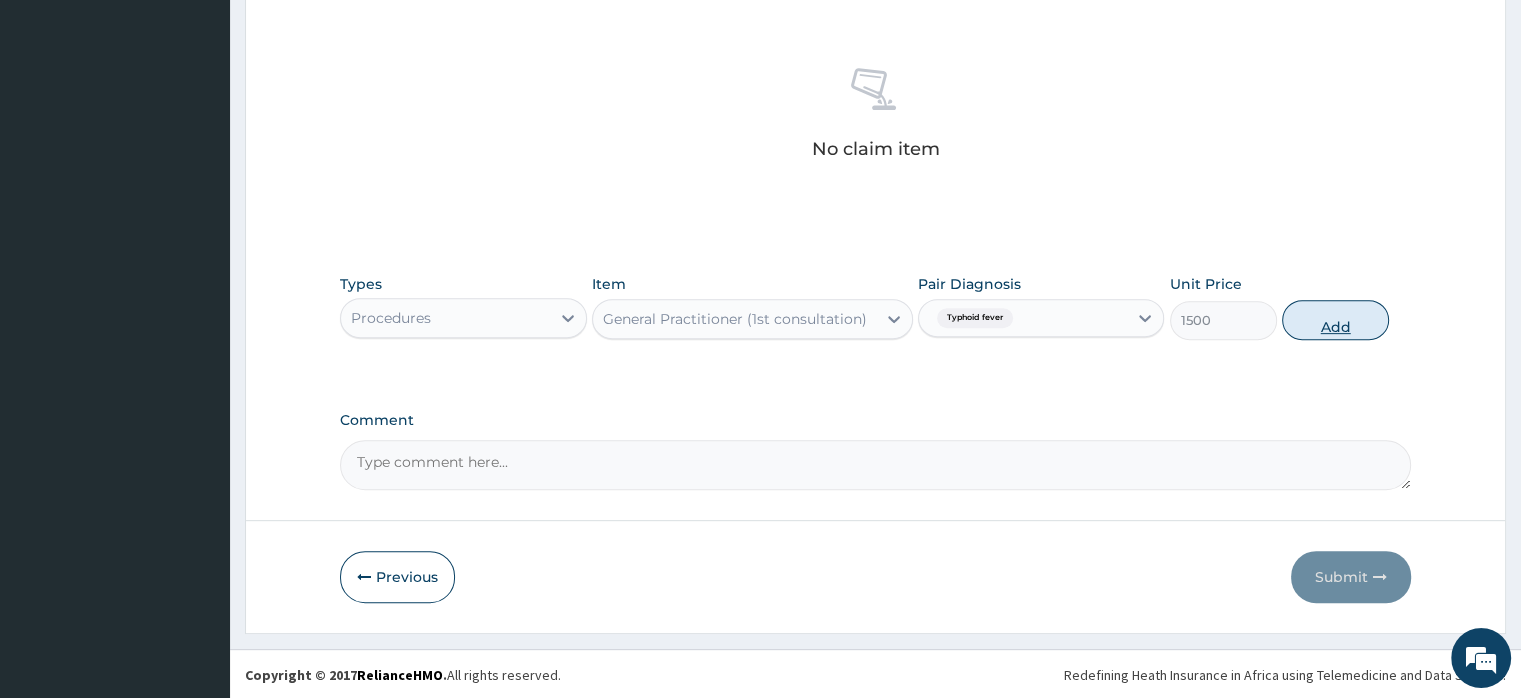 click on "Add" at bounding box center (1335, 320) 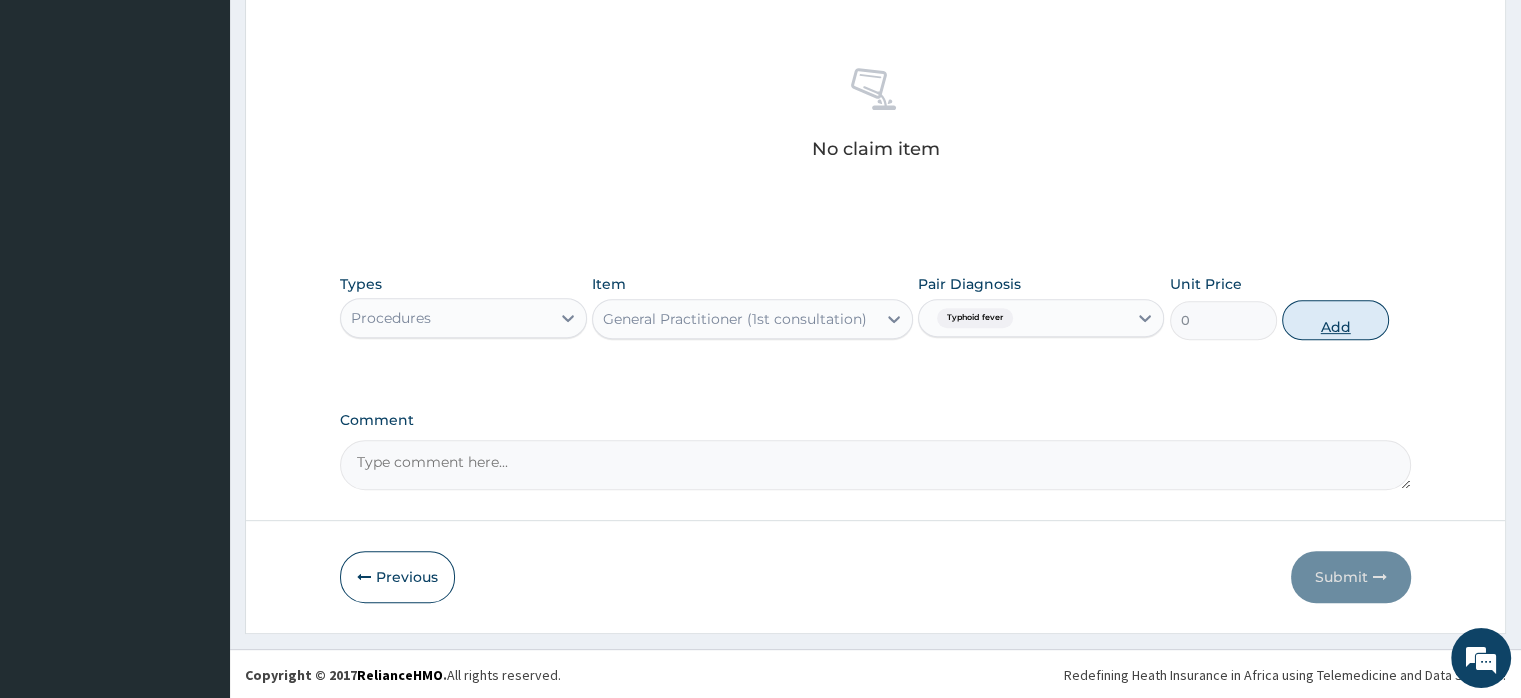 scroll, scrollTop: 646, scrollLeft: 0, axis: vertical 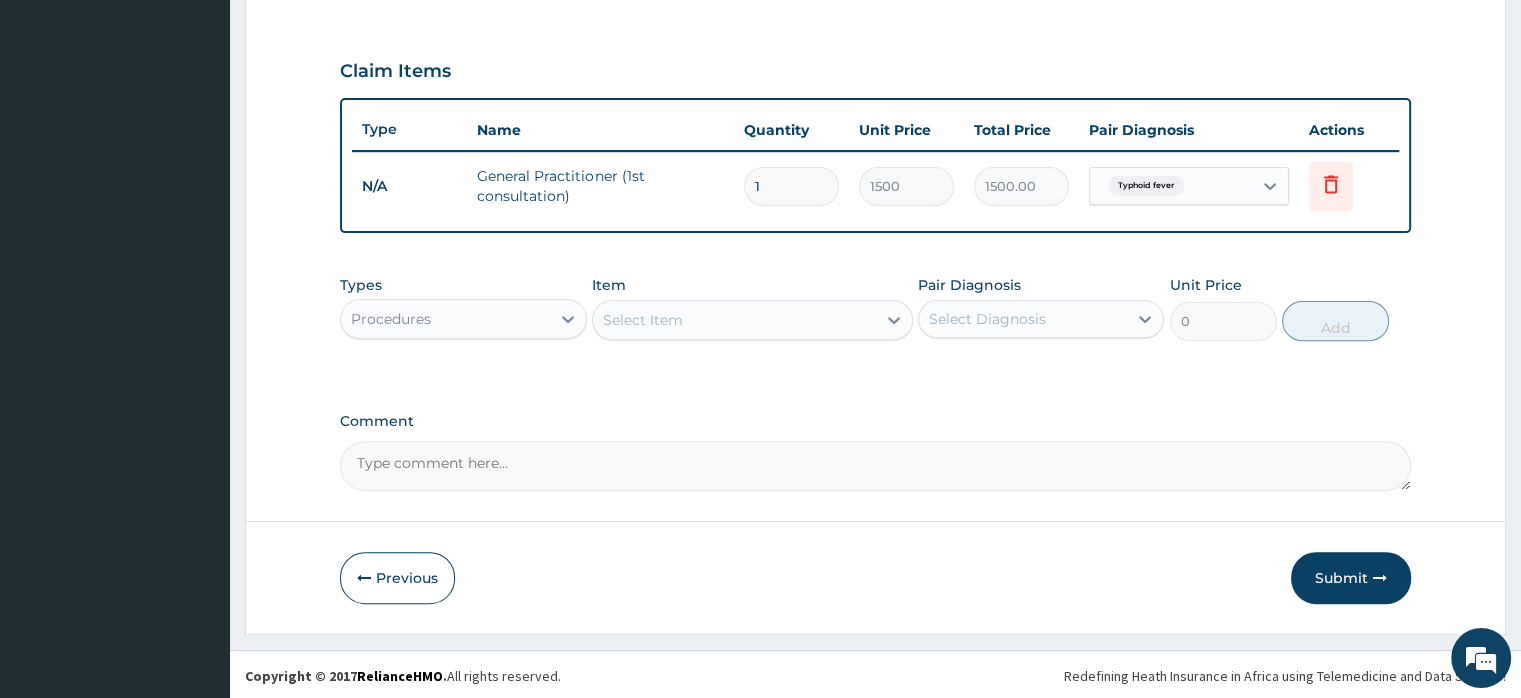 click on "Procedures" at bounding box center [445, 319] 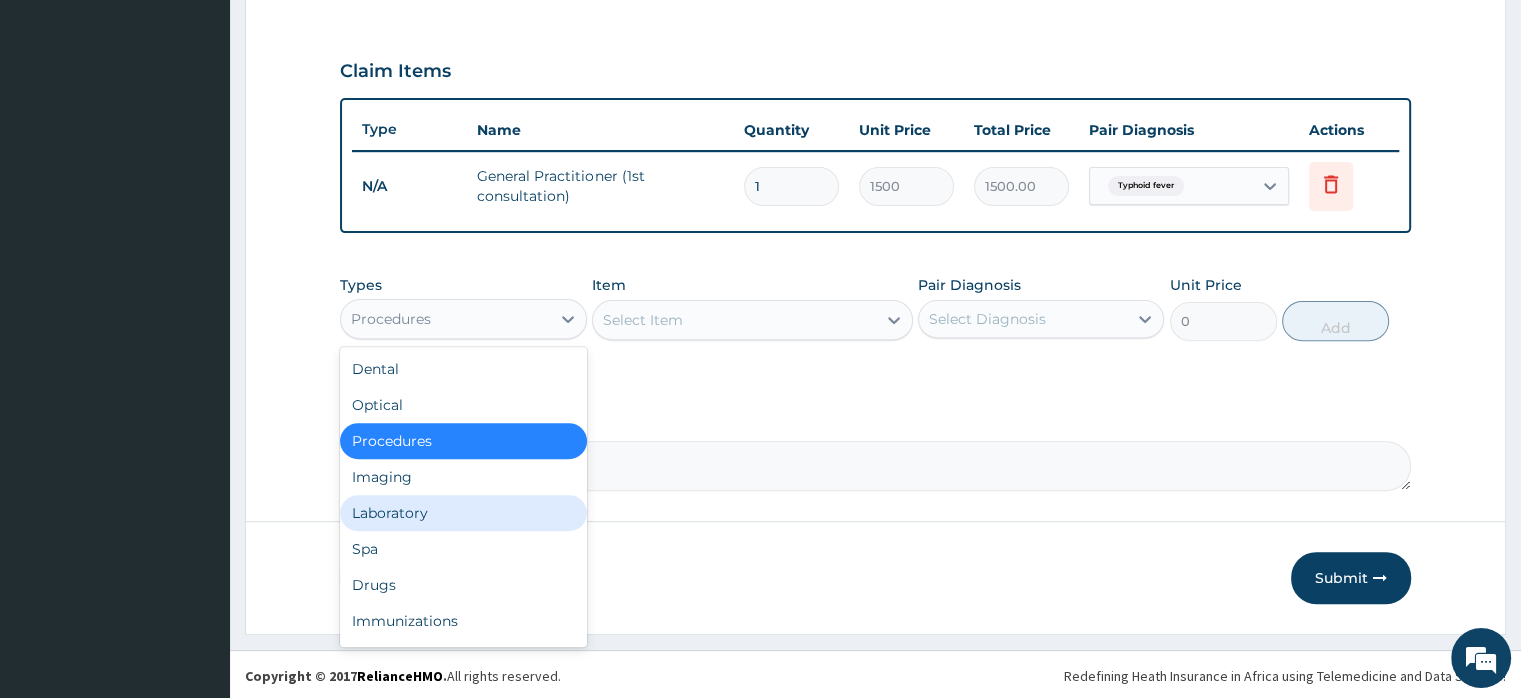 click on "Laboratory" at bounding box center (463, 513) 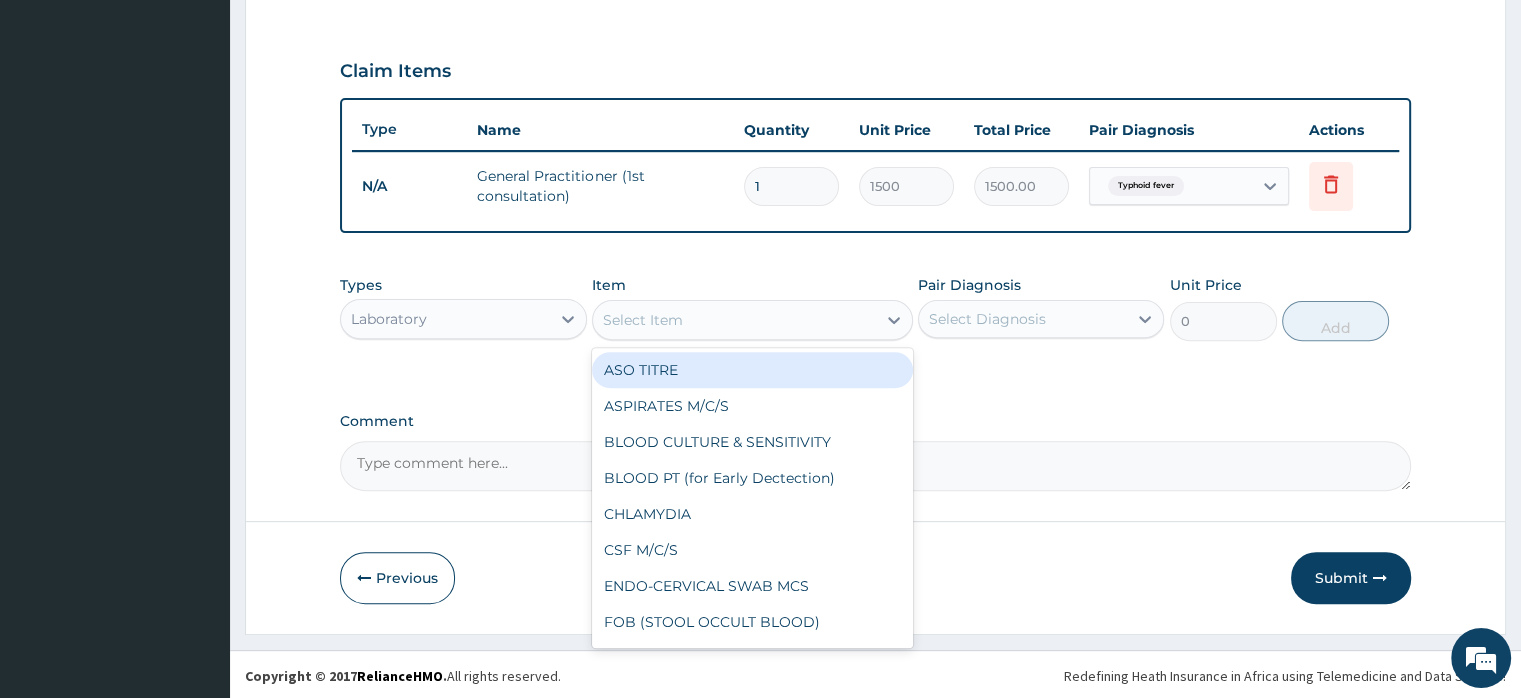 click on "Select Item" at bounding box center [643, 320] 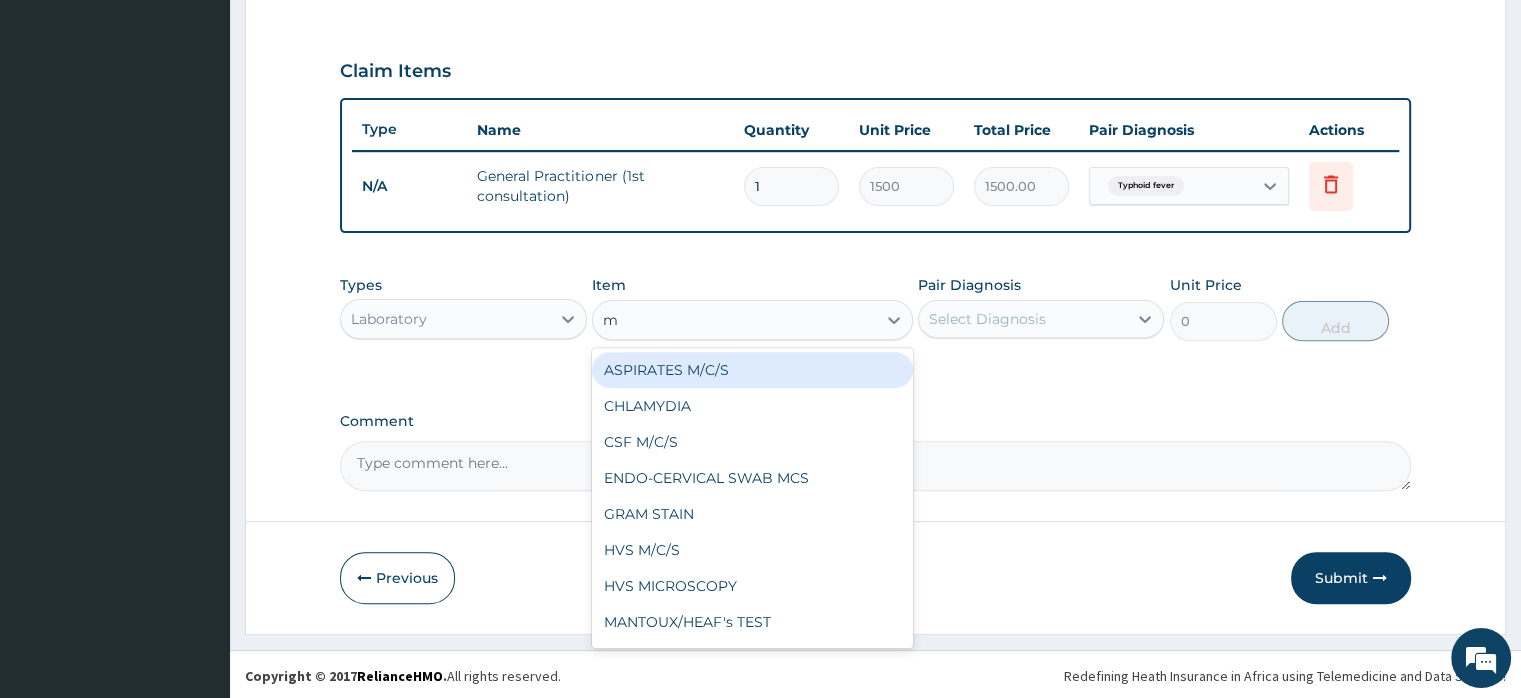 type on "mp" 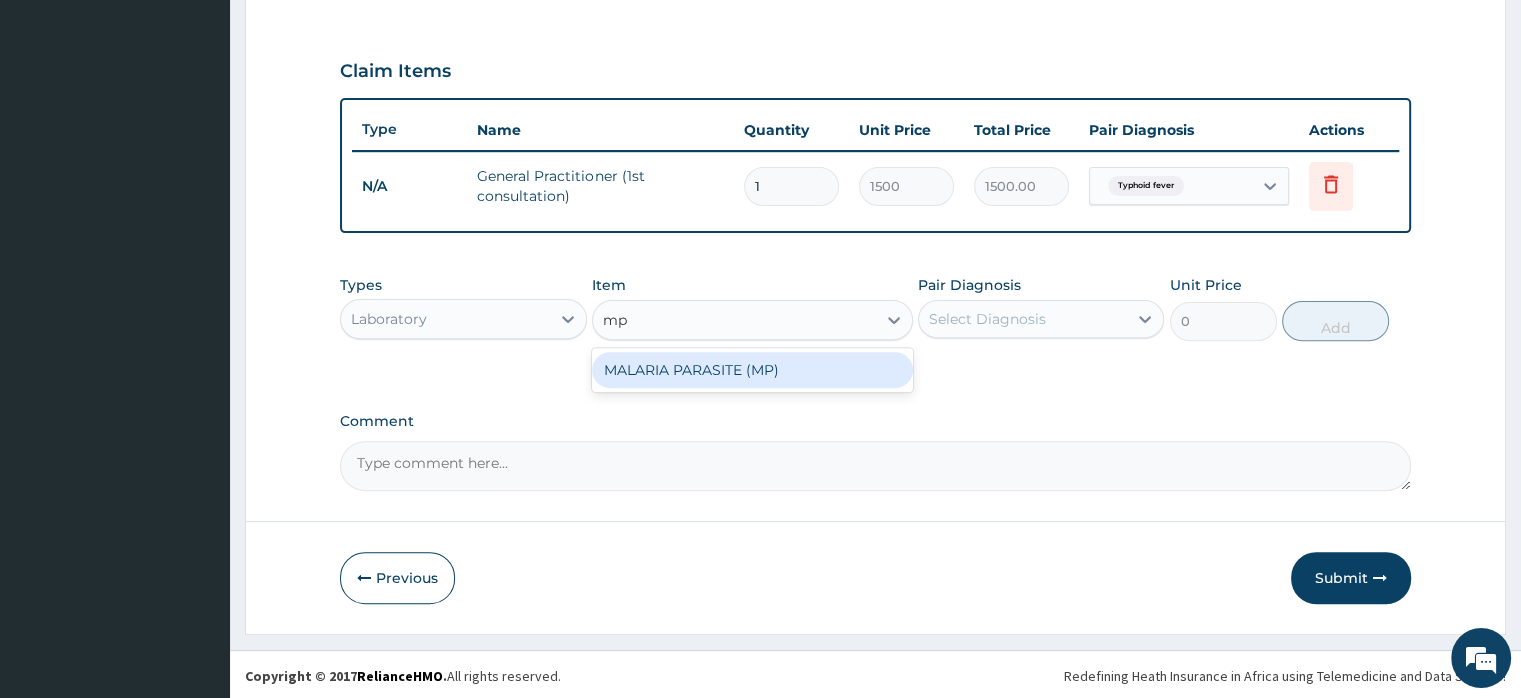 click on "MALARIA PARASITE (MP)" at bounding box center [752, 370] 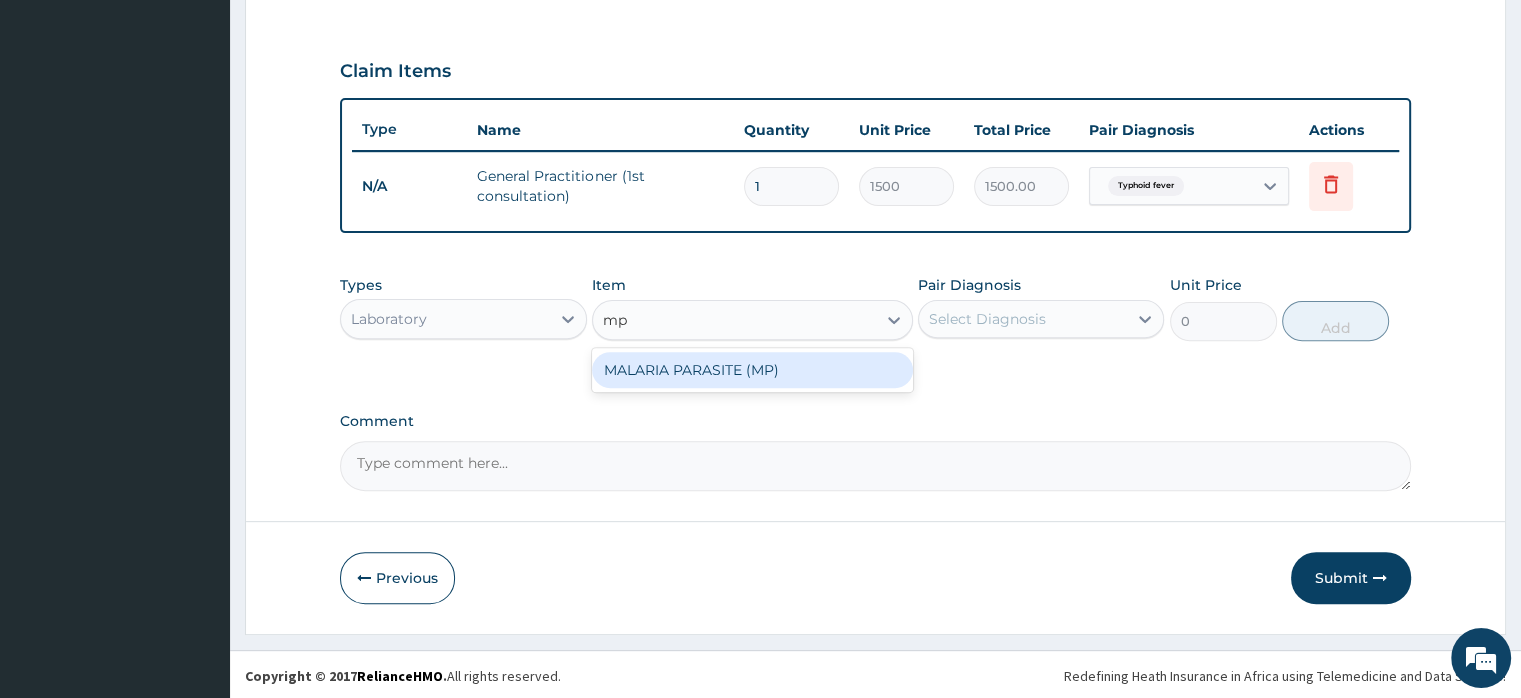 type 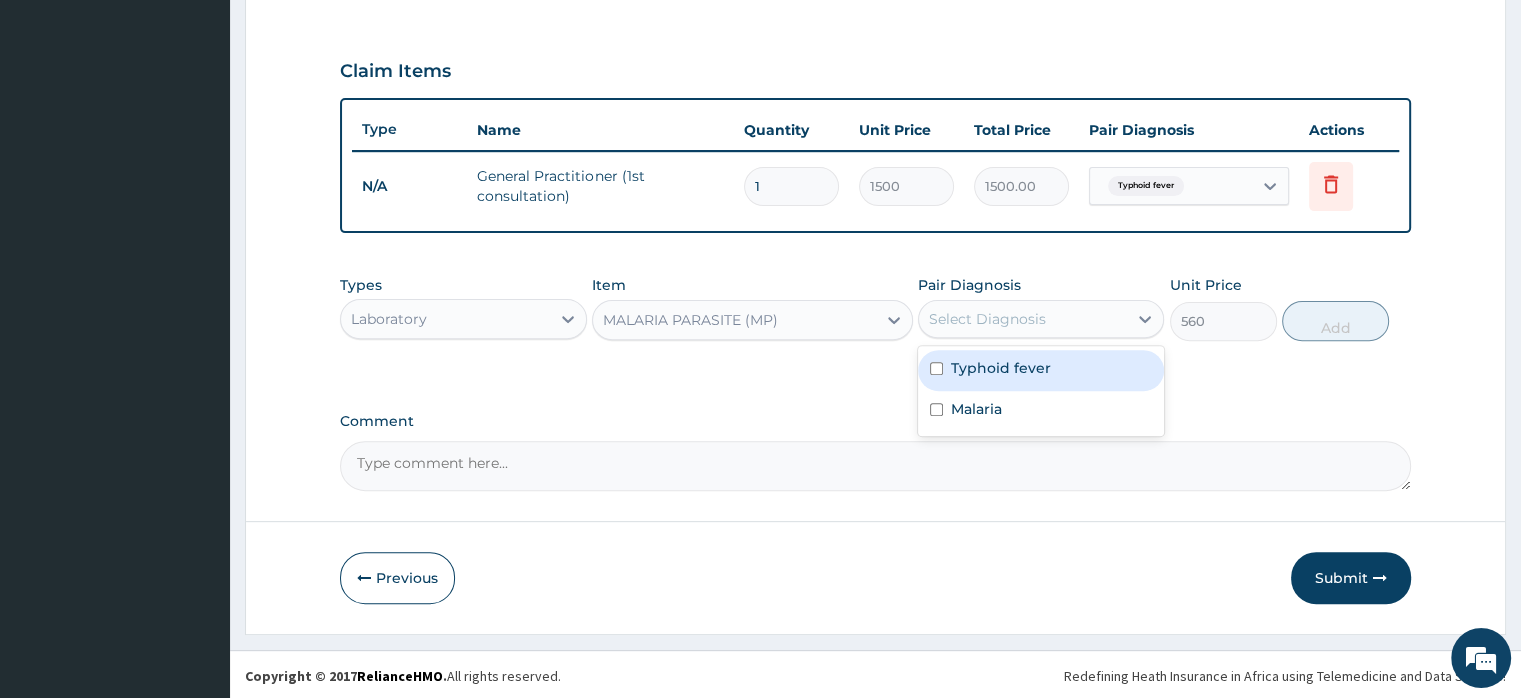 click on "Select Diagnosis" at bounding box center (987, 319) 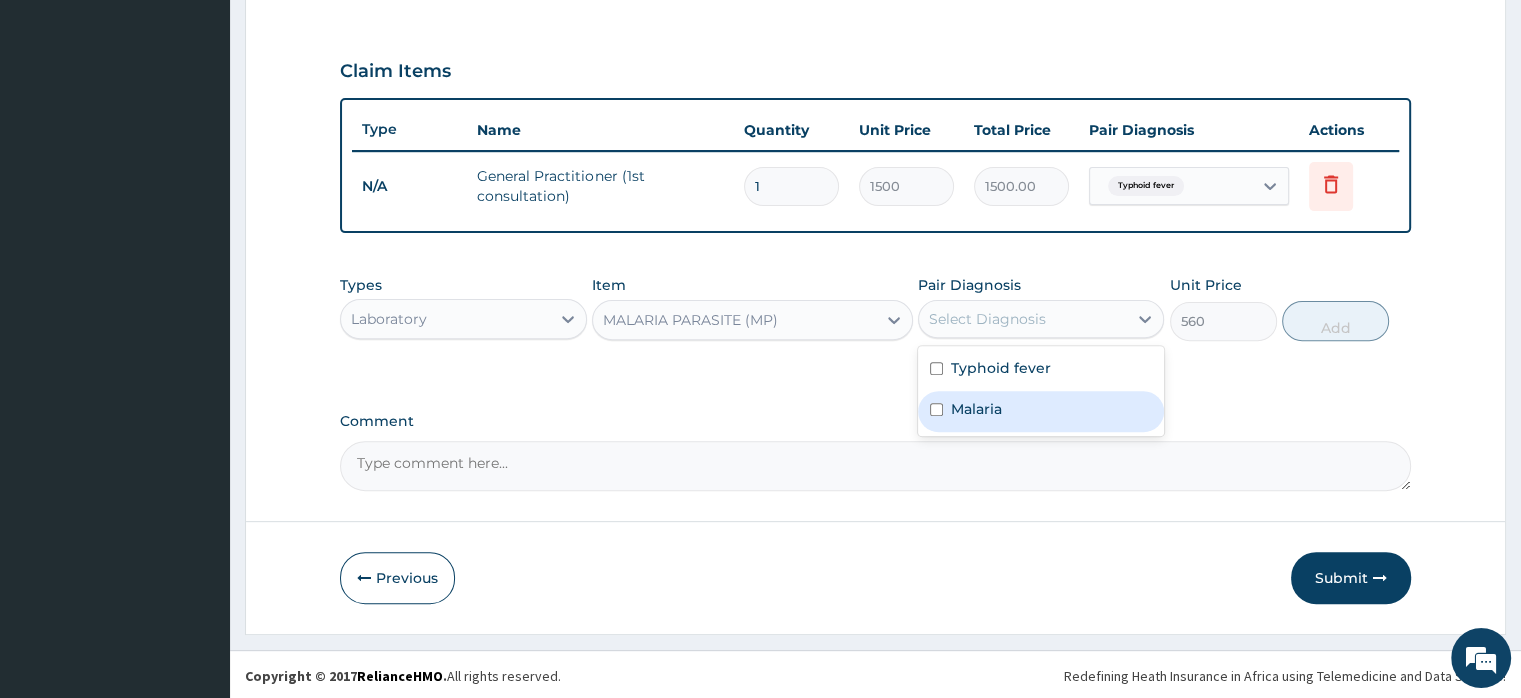 click on "Malaria" at bounding box center [1041, 411] 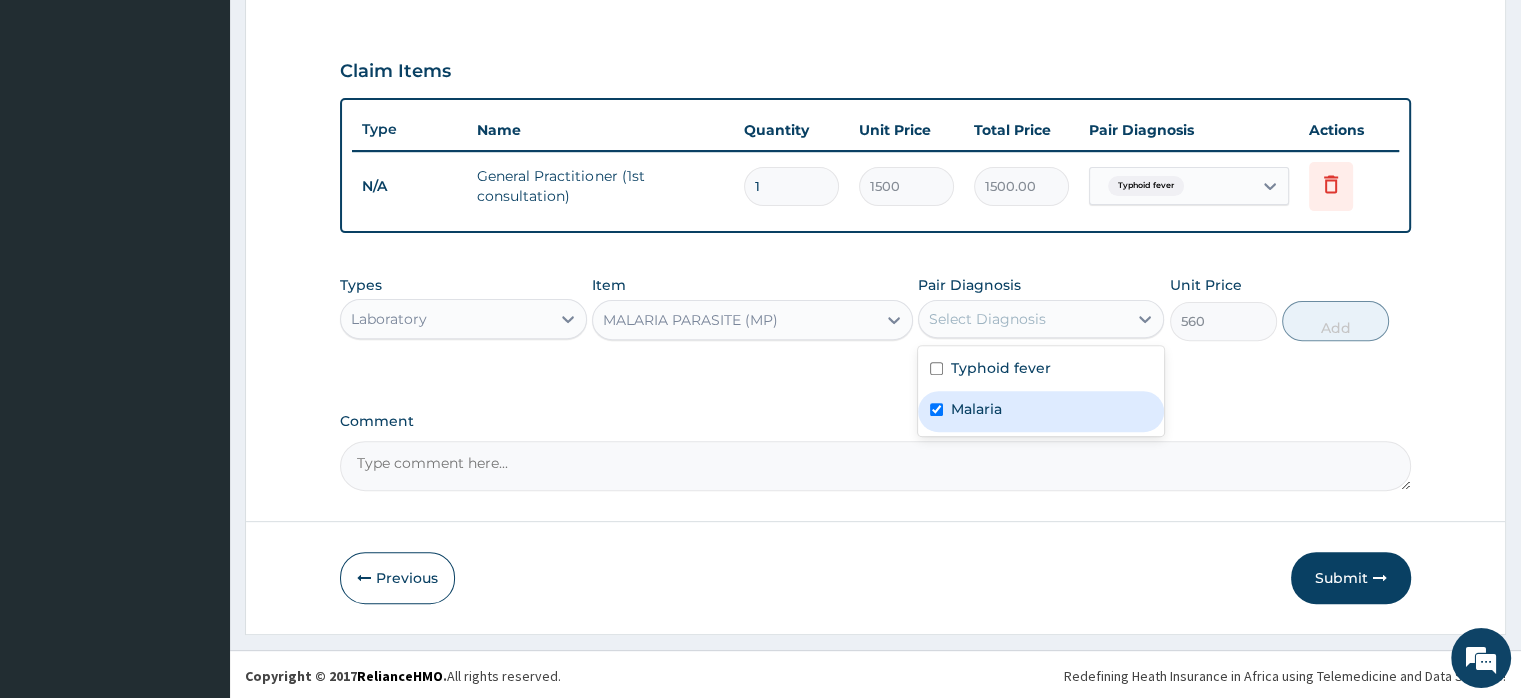 checkbox on "true" 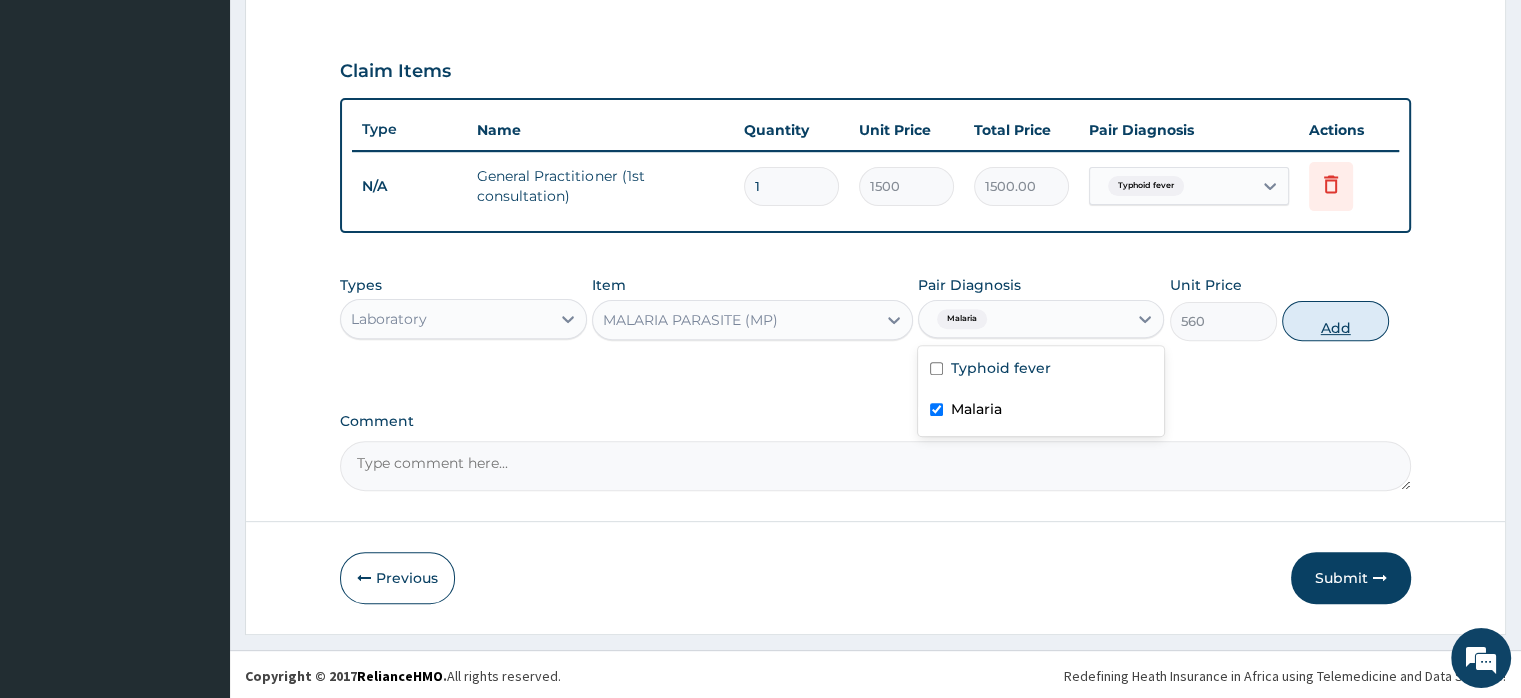 click on "Add" at bounding box center [1335, 321] 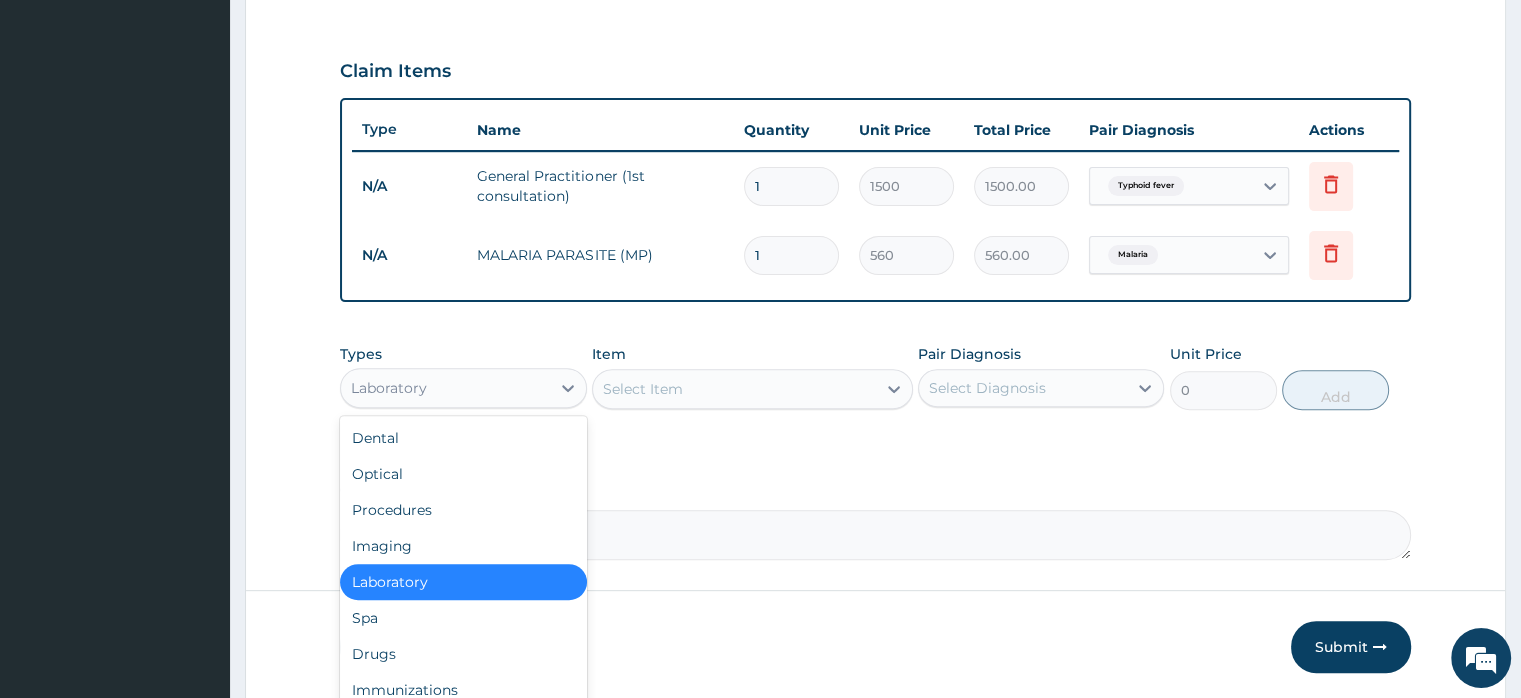 click on "Laboratory" at bounding box center [445, 388] 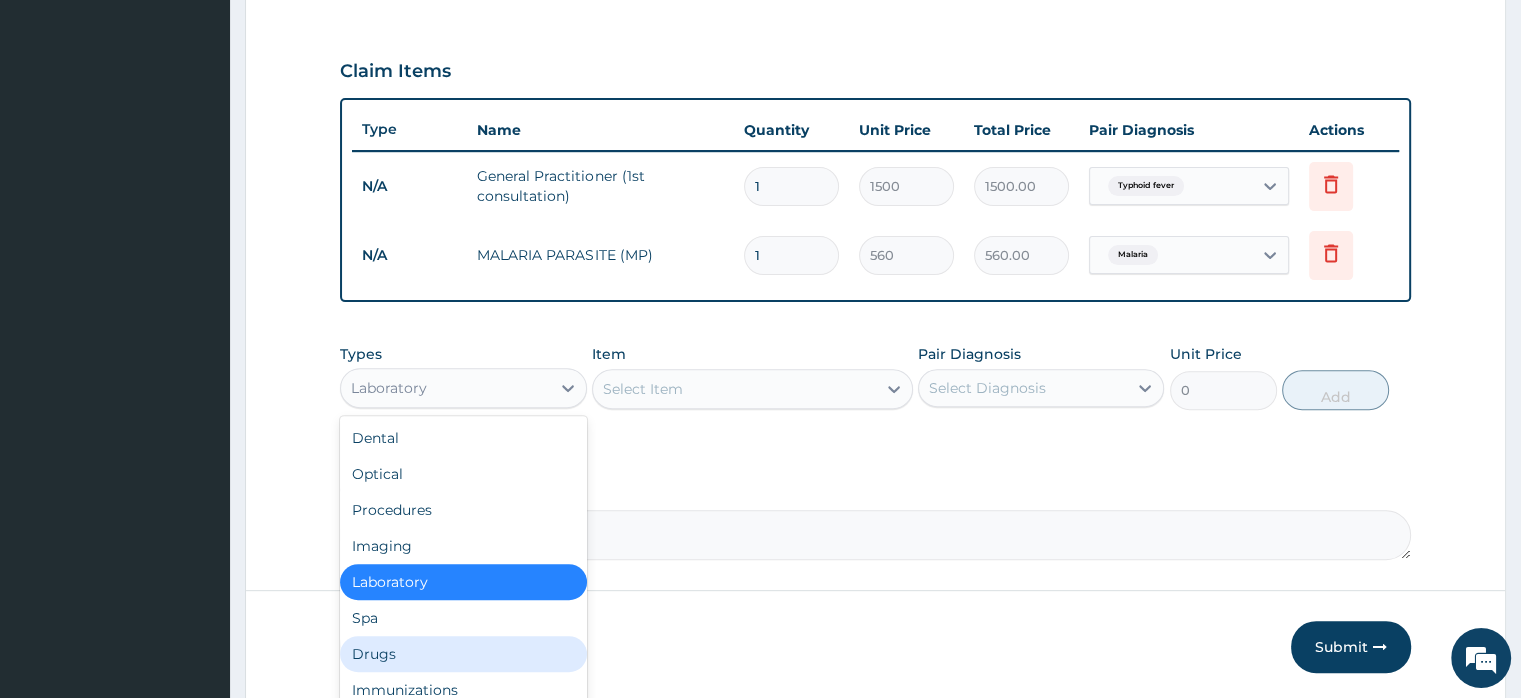 click on "Drugs" at bounding box center (463, 654) 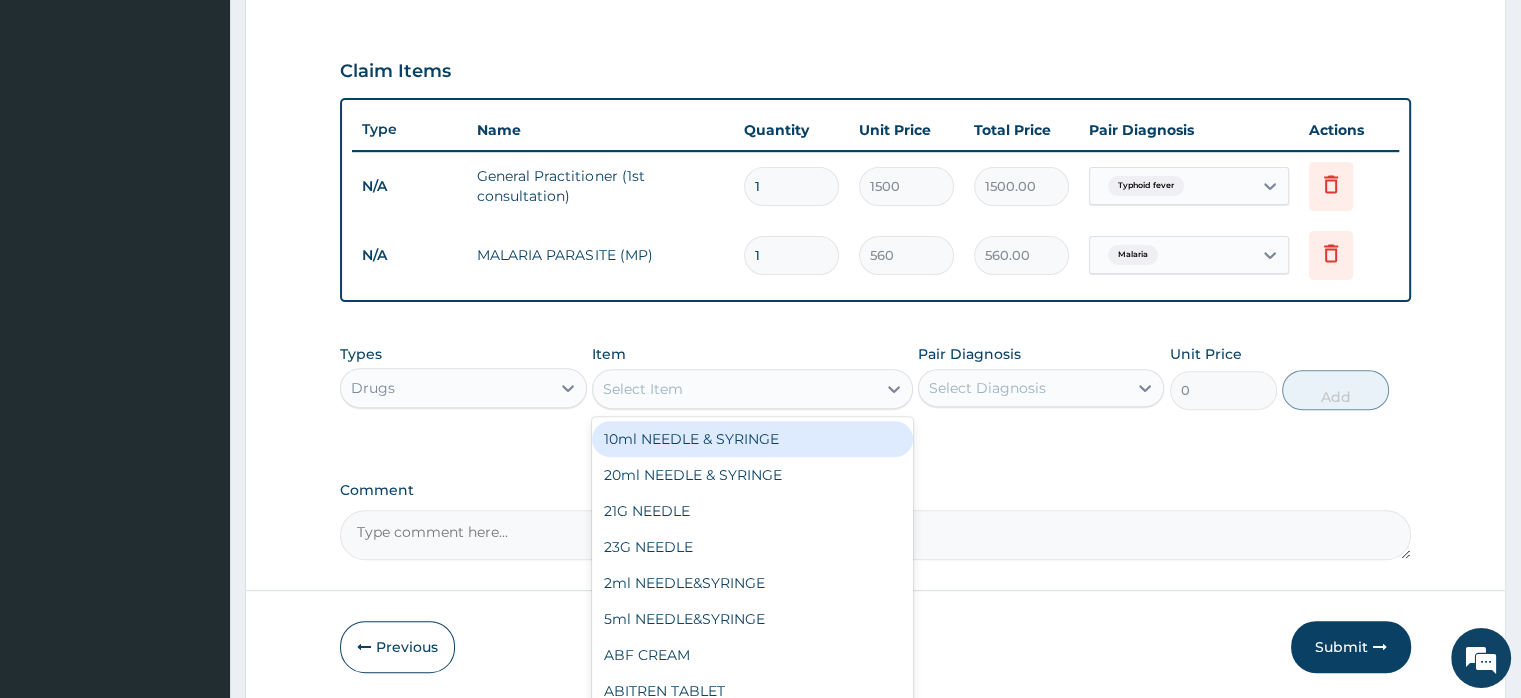 click on "Select Item" at bounding box center [643, 389] 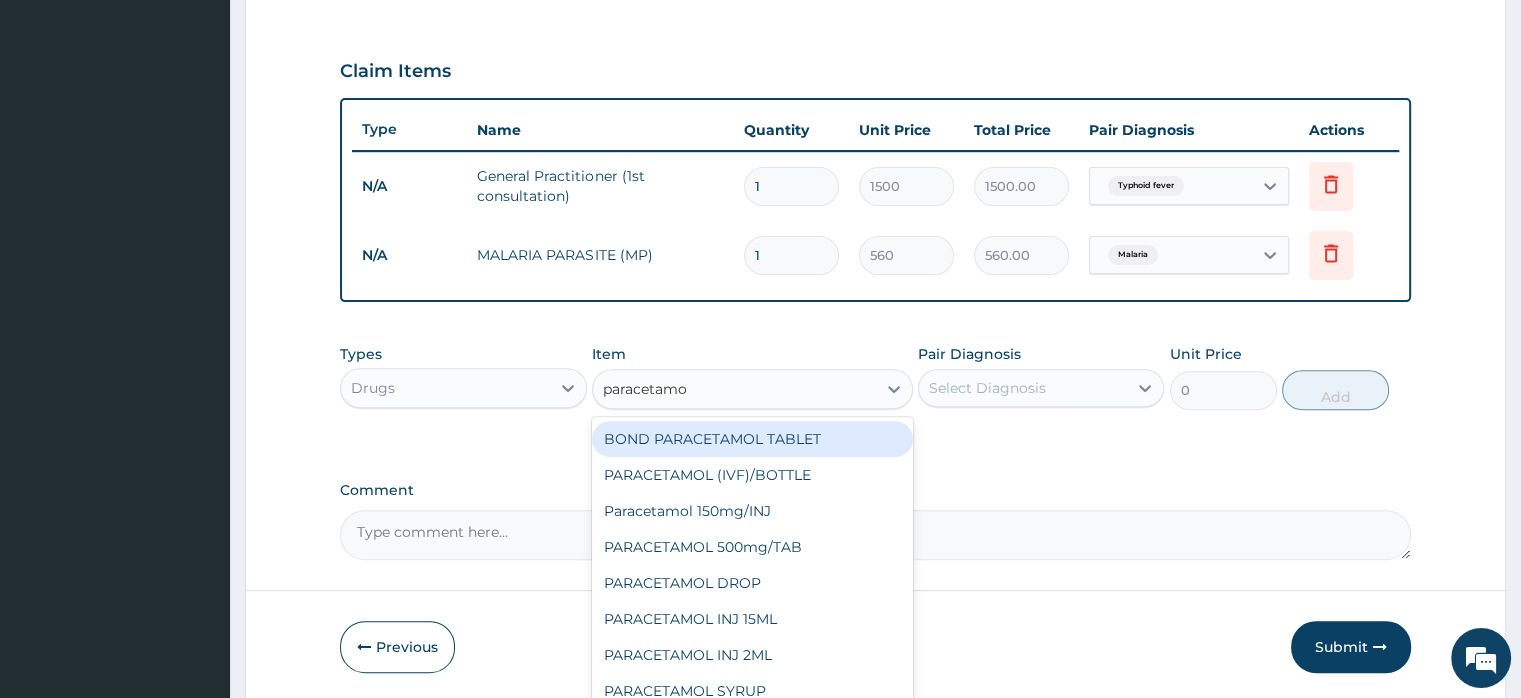 type on "paracetamol" 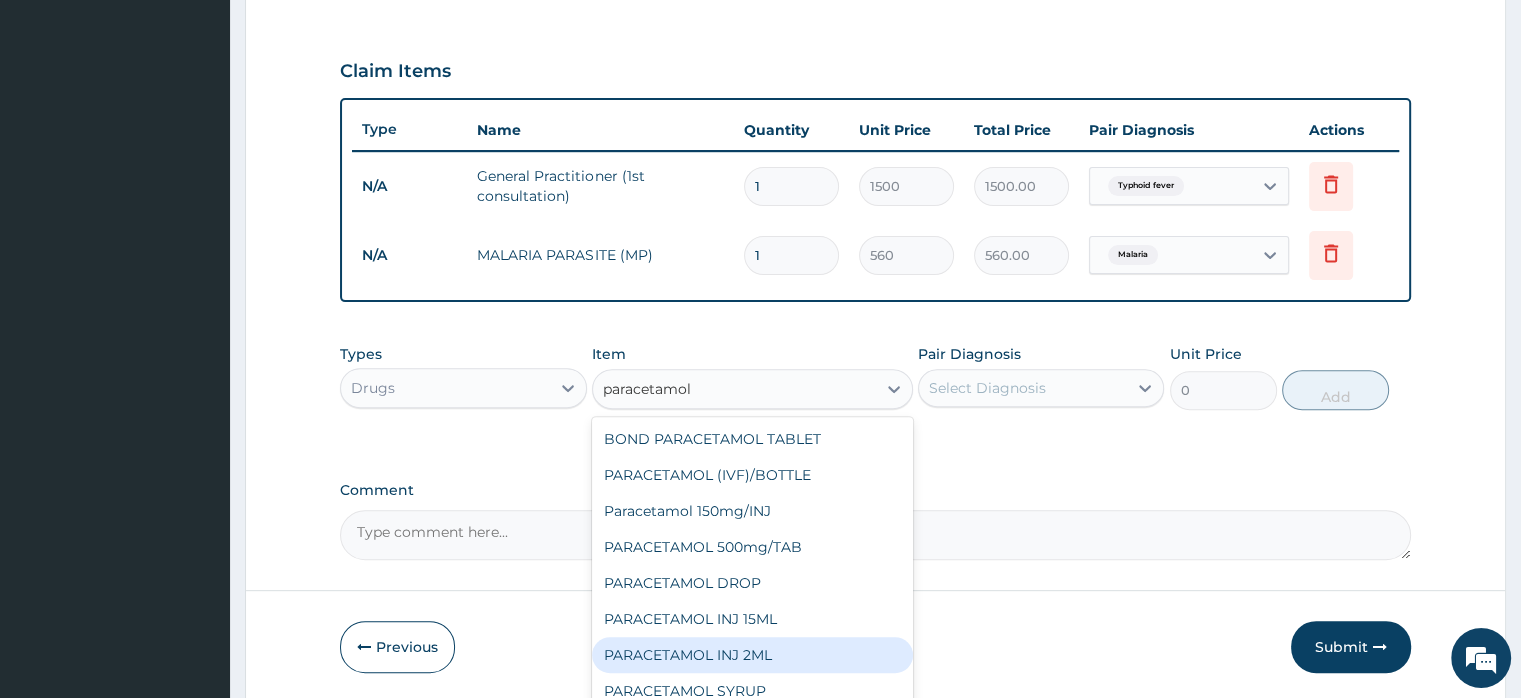 click on "PARACETAMOL INJ 2ML" at bounding box center (752, 655) 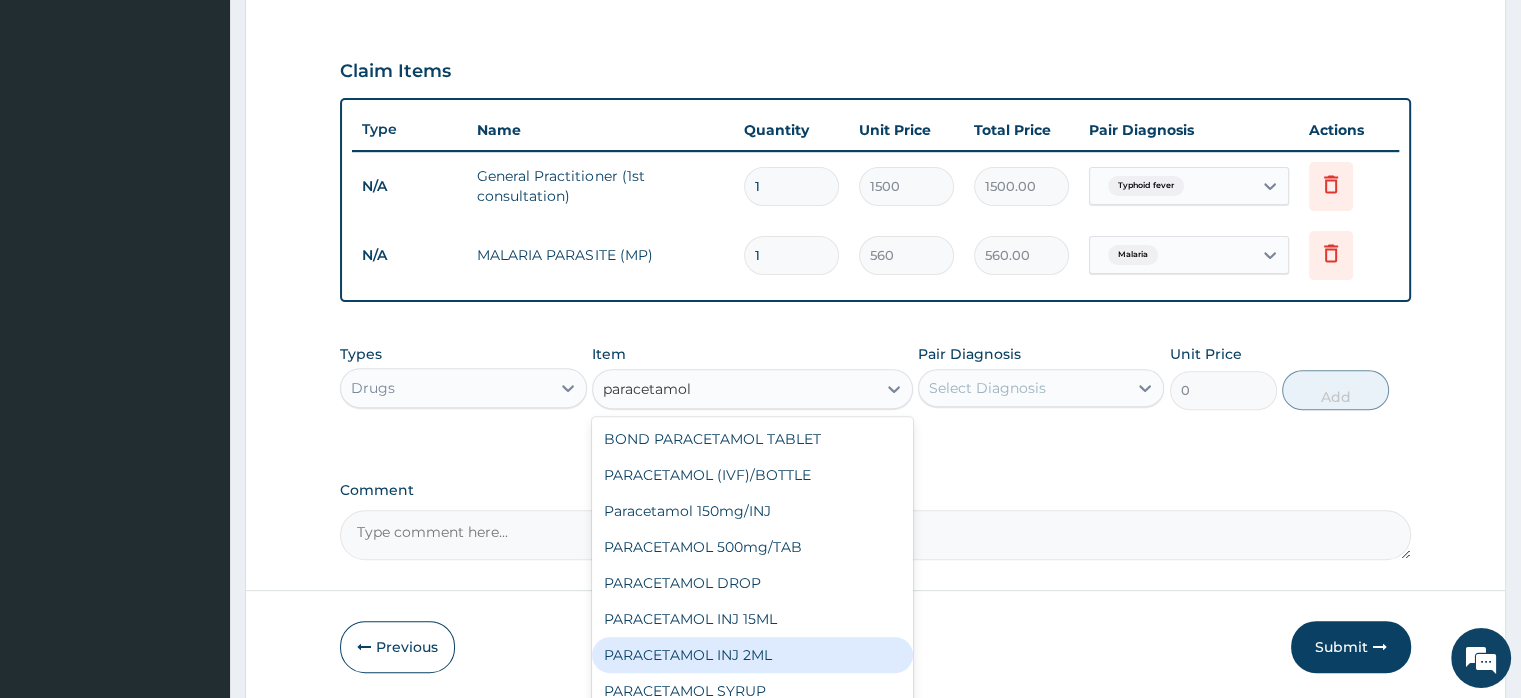 type 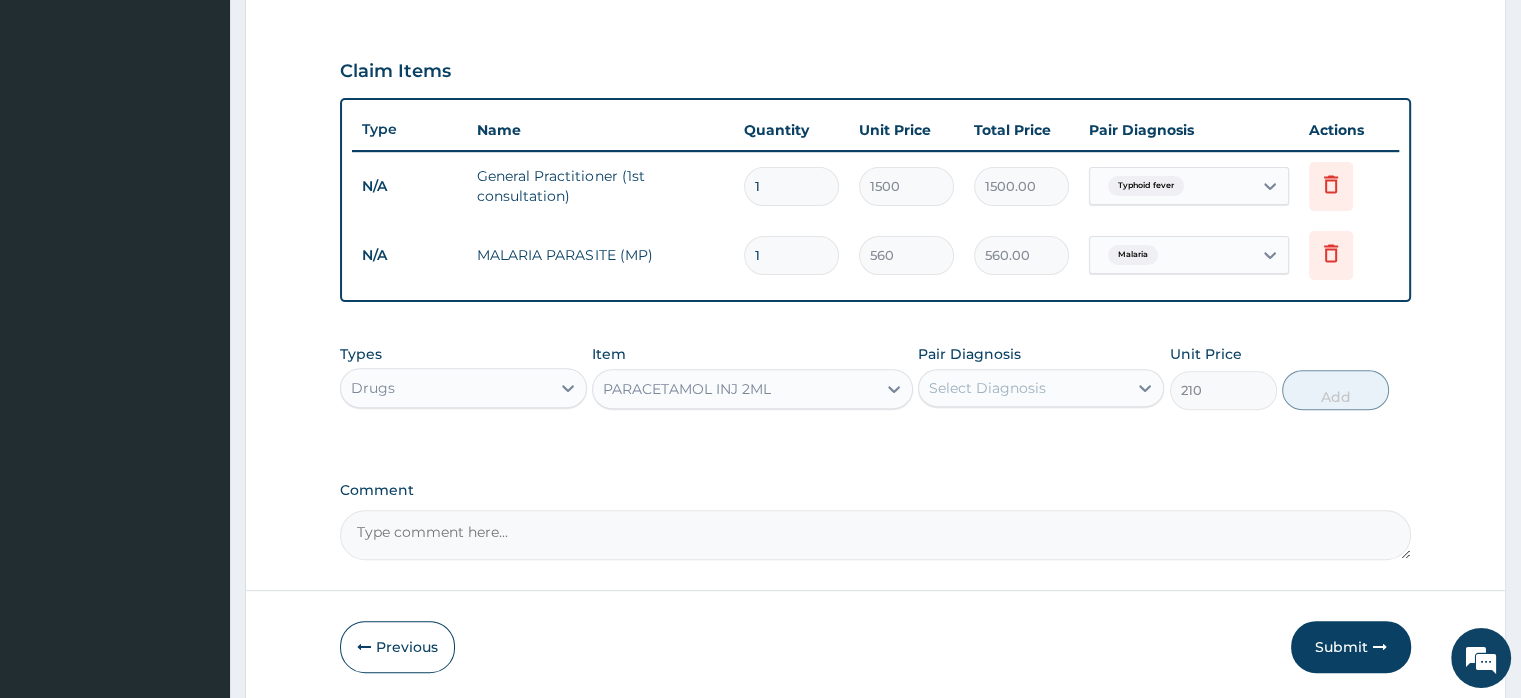 click on "Select Diagnosis" at bounding box center (987, 388) 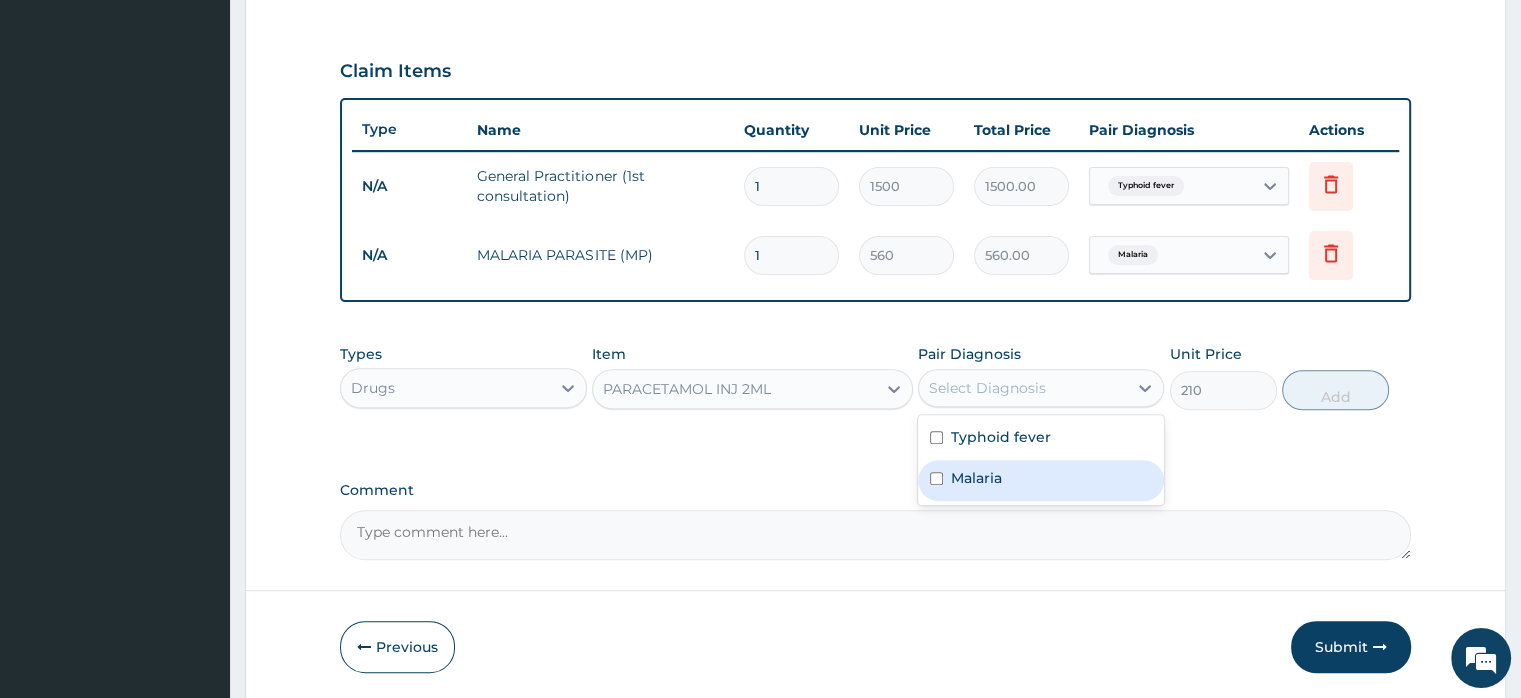 click on "Malaria" at bounding box center (1041, 480) 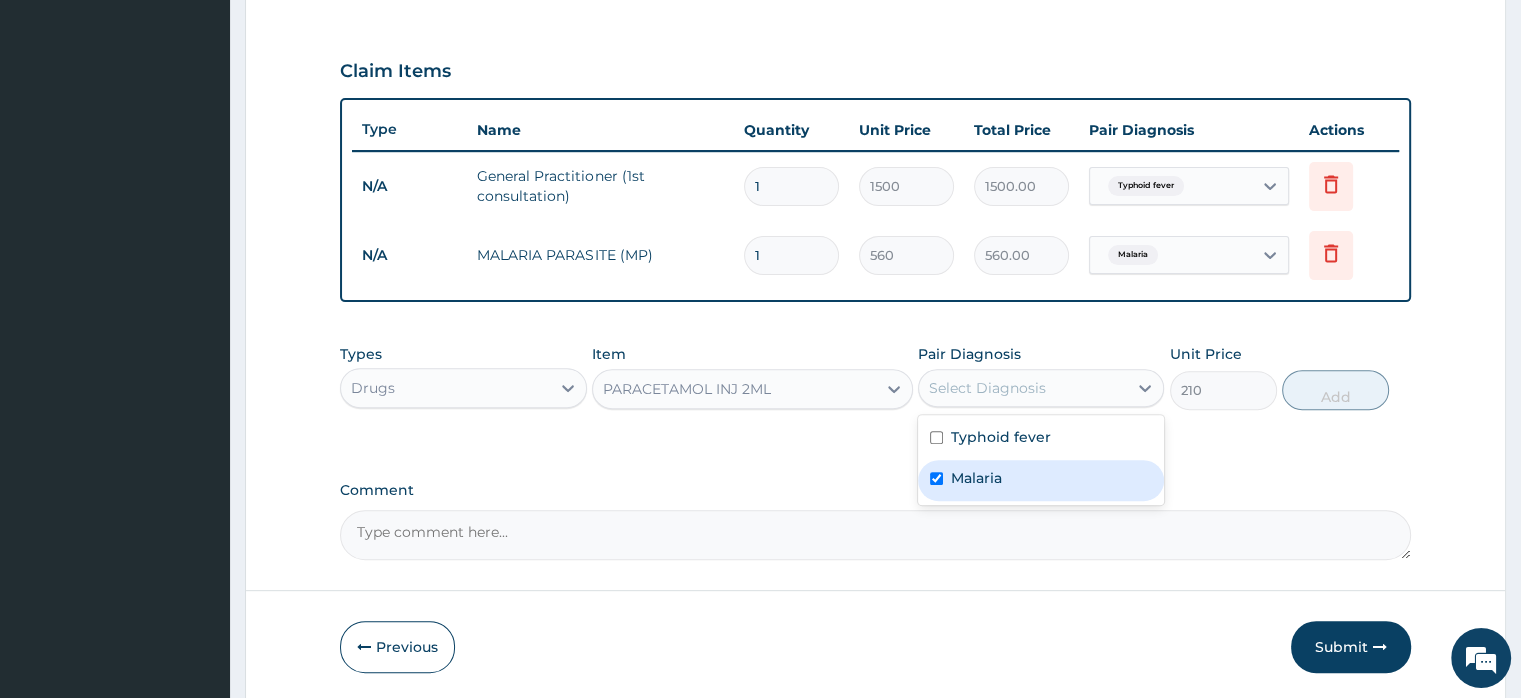 checkbox on "true" 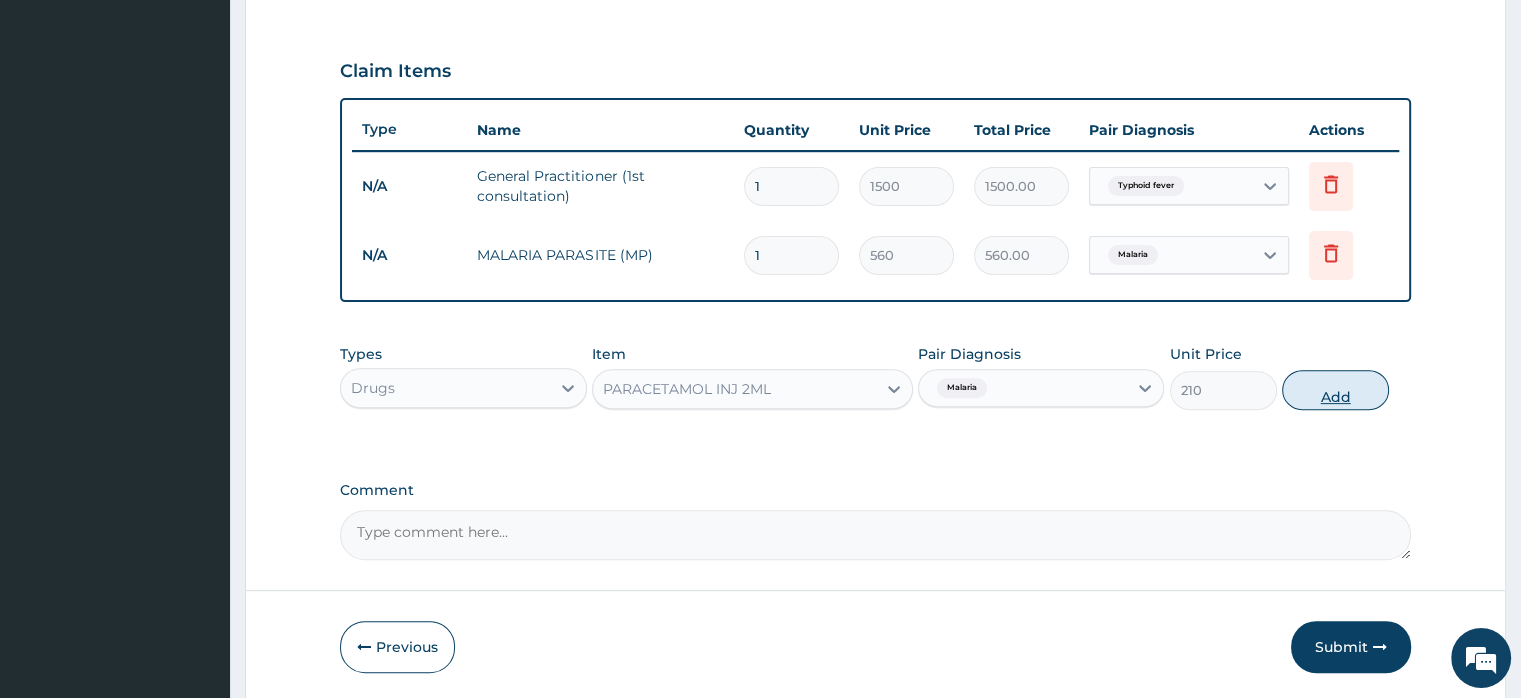 click on "Add" at bounding box center (1335, 390) 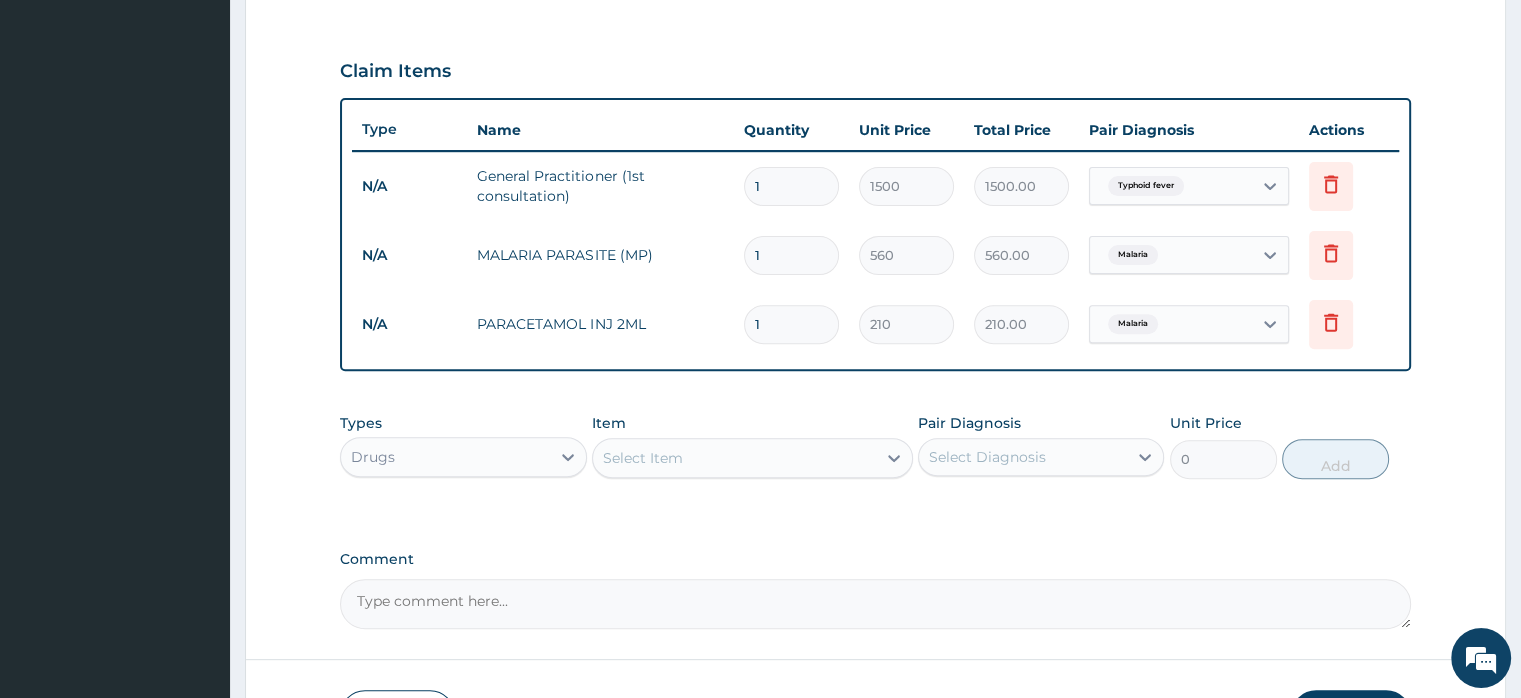 click on "Select Item" at bounding box center (734, 458) 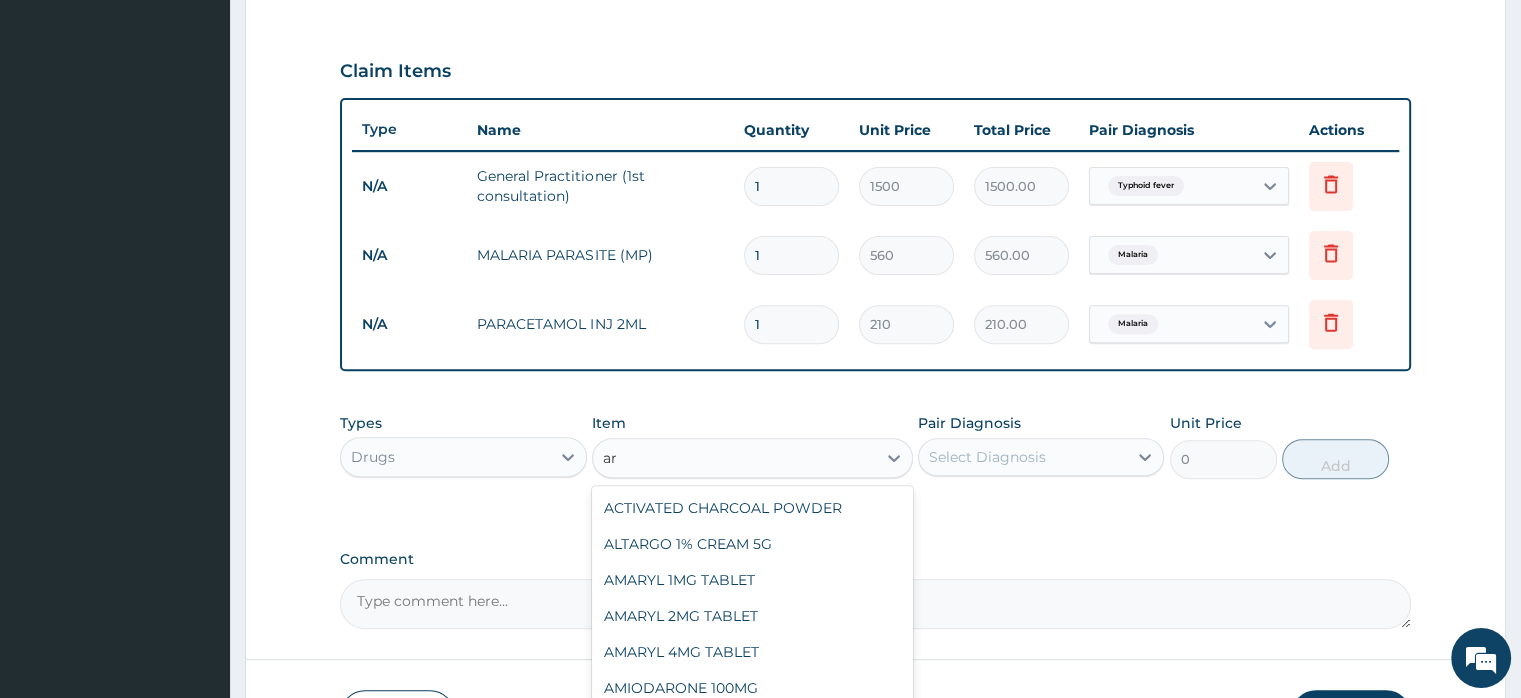 type on "a" 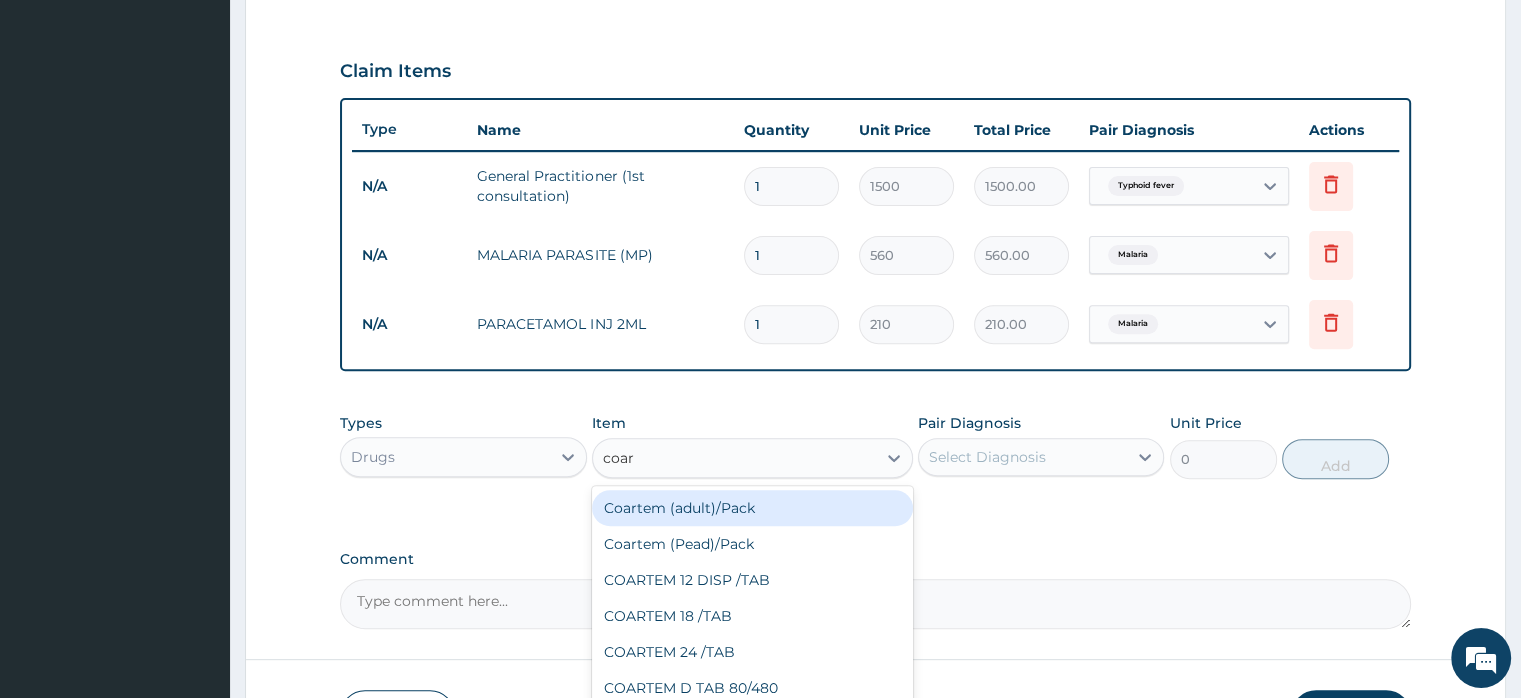 type on "coart" 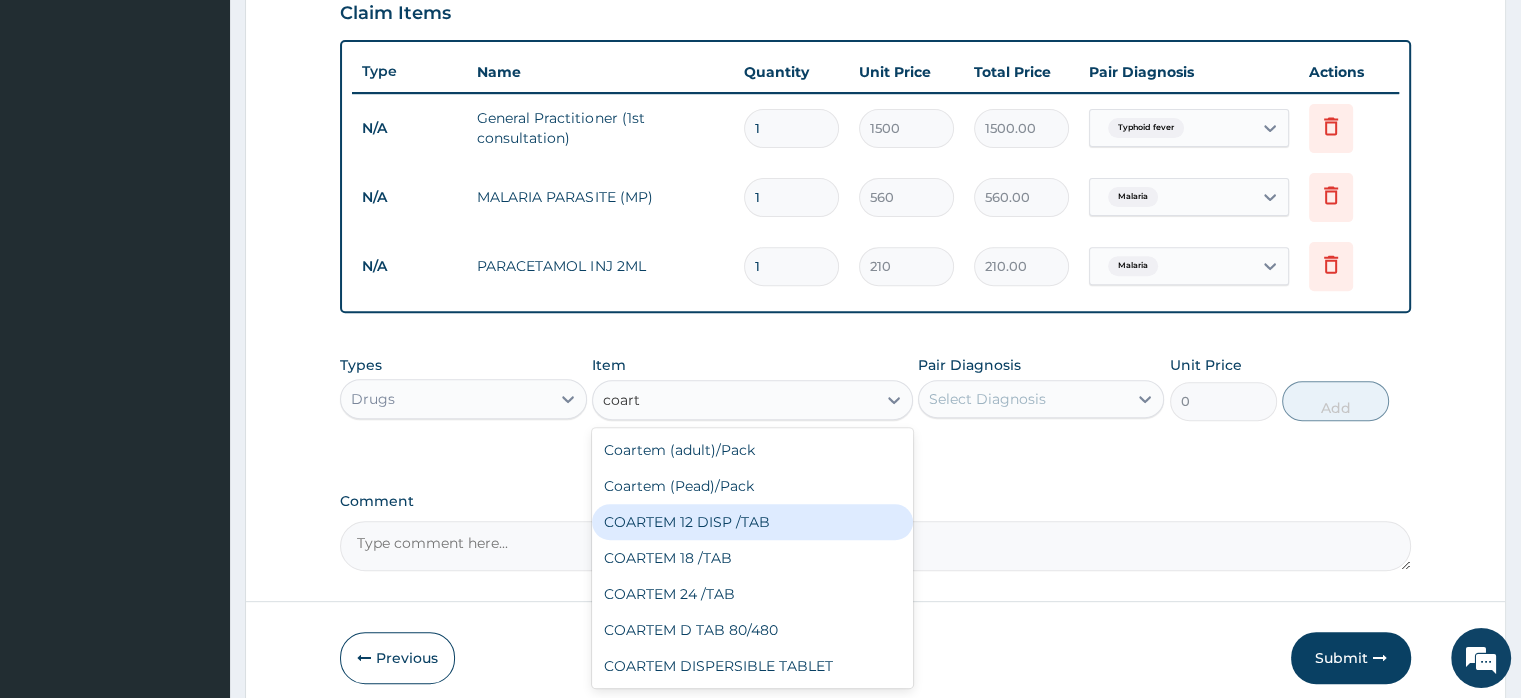 scroll, scrollTop: 784, scrollLeft: 0, axis: vertical 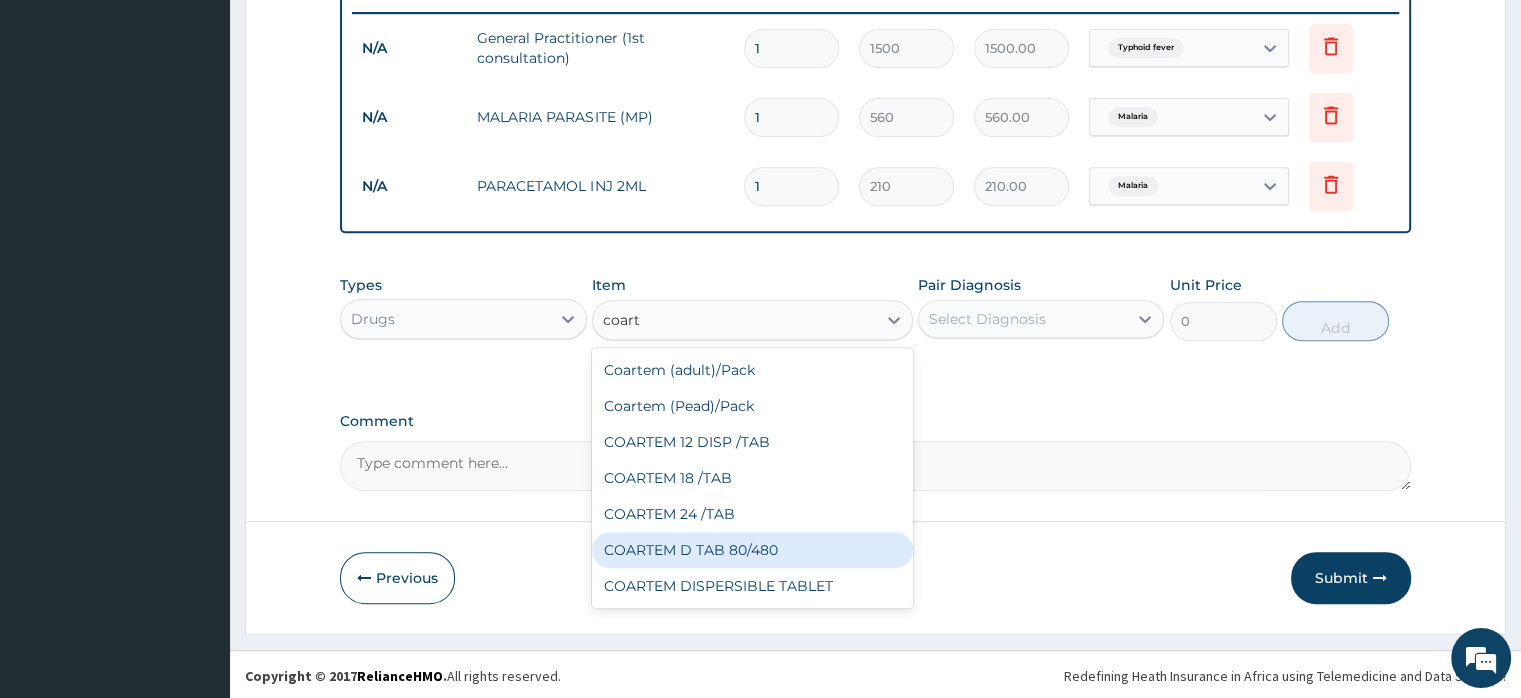 click on "COARTEM D TAB 80/480" at bounding box center (752, 550) 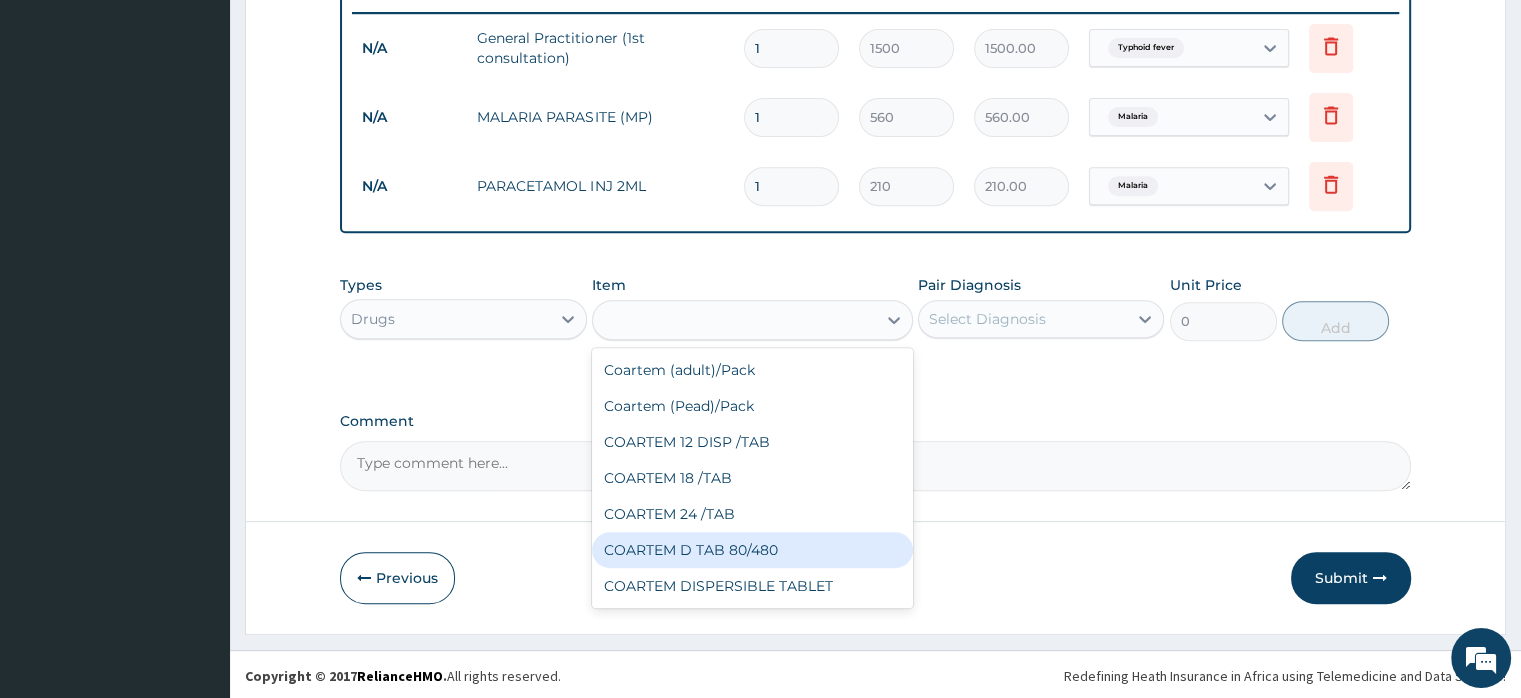 type on "866.25" 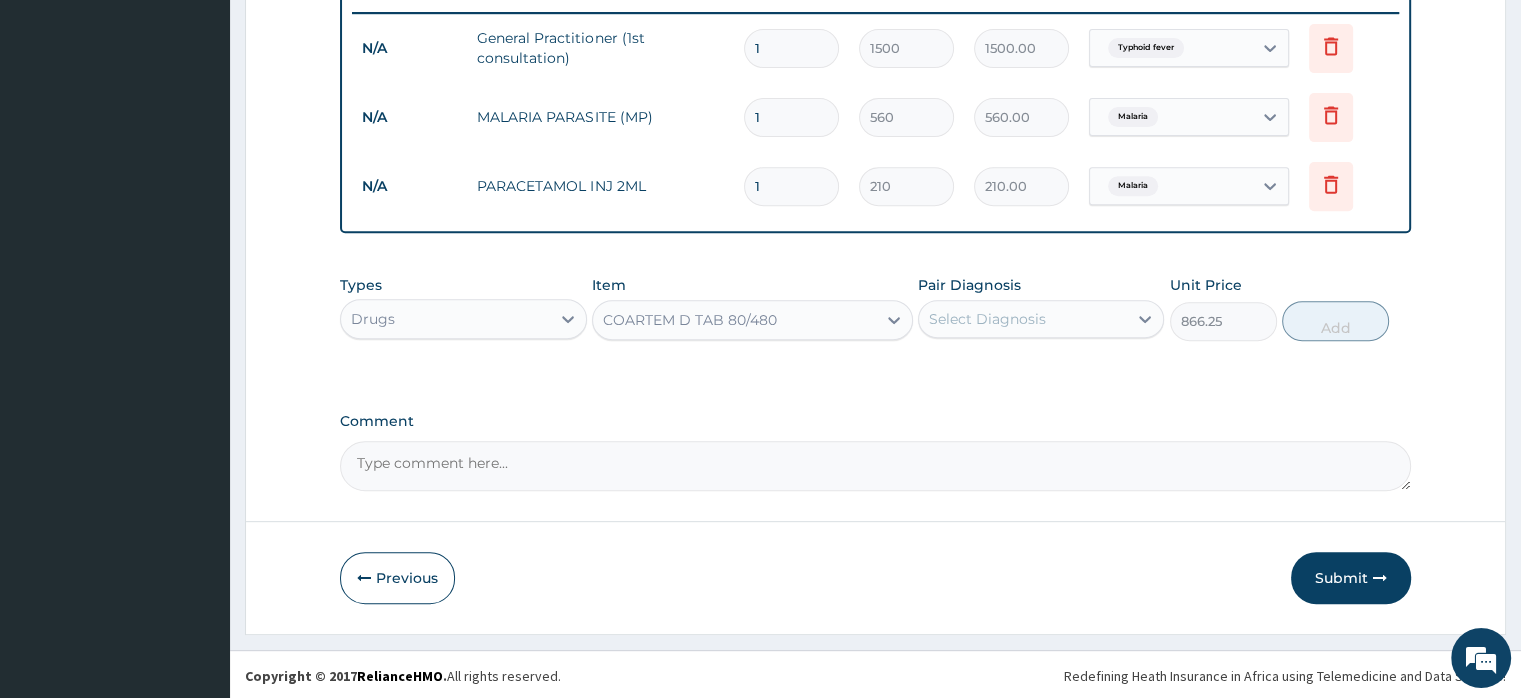 click on "Select Diagnosis" at bounding box center (987, 319) 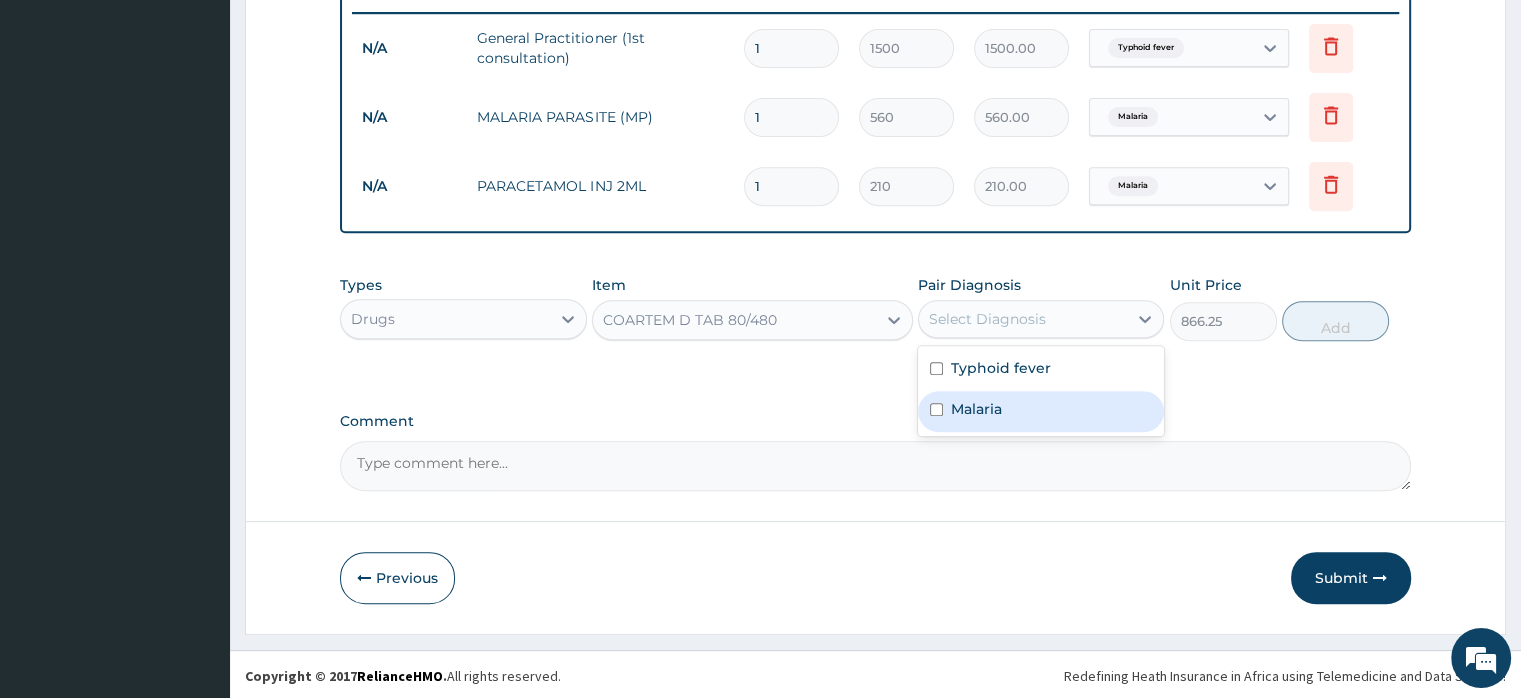 click on "Malaria" at bounding box center [976, 409] 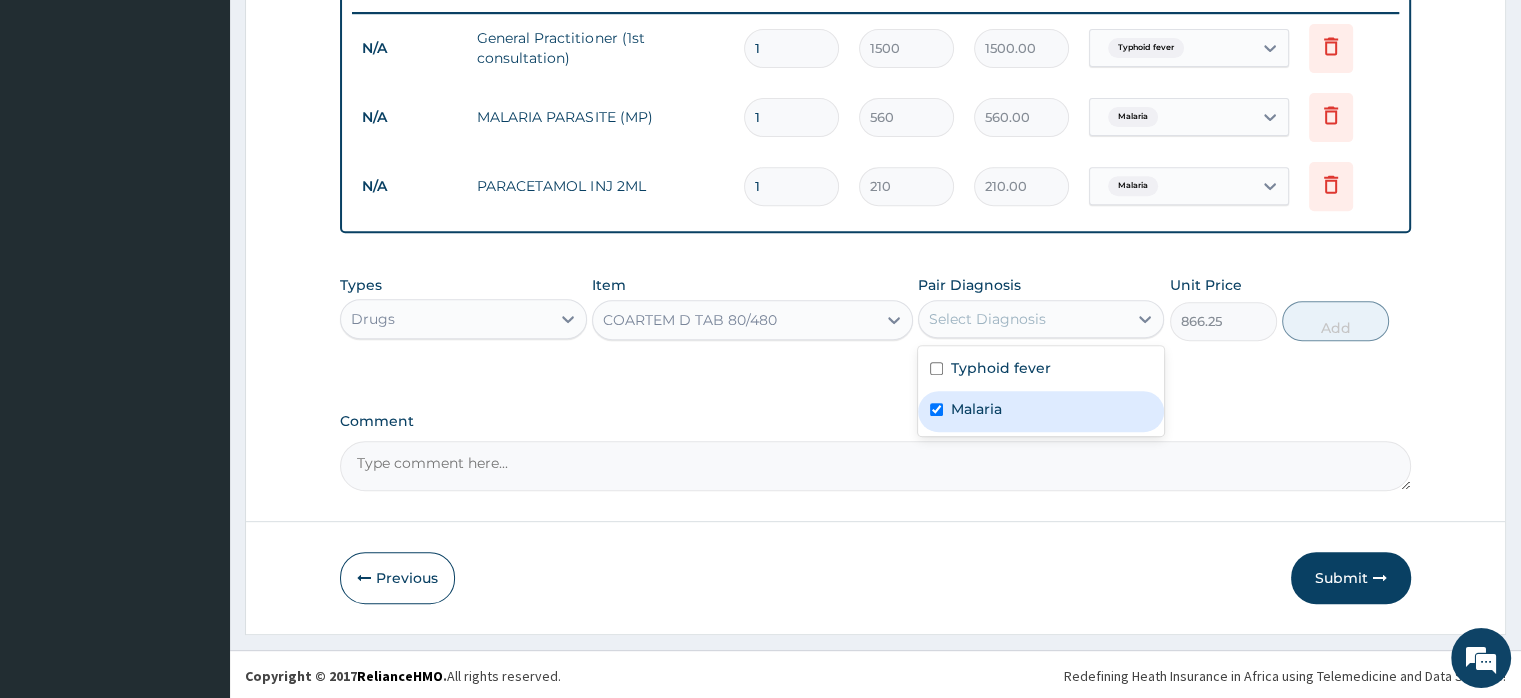 checkbox on "true" 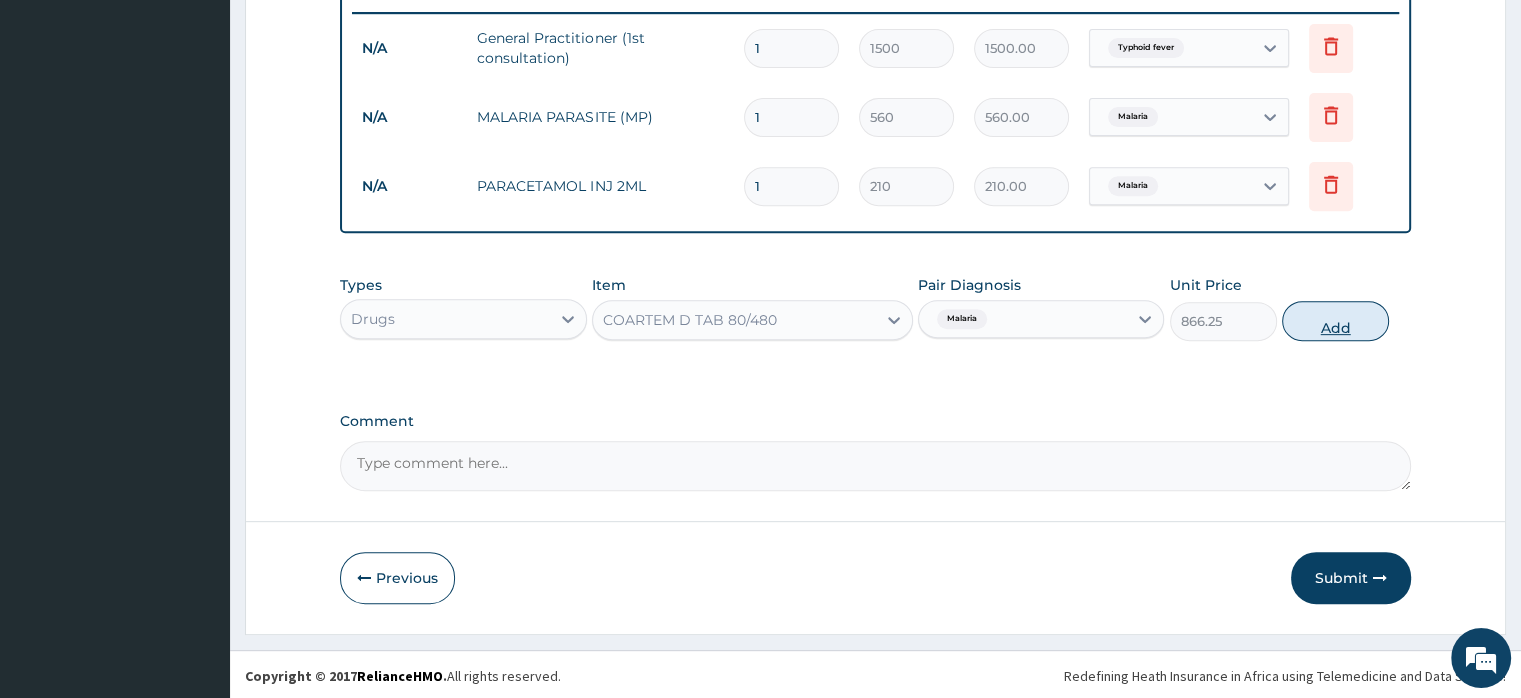 click on "Add" at bounding box center [1335, 321] 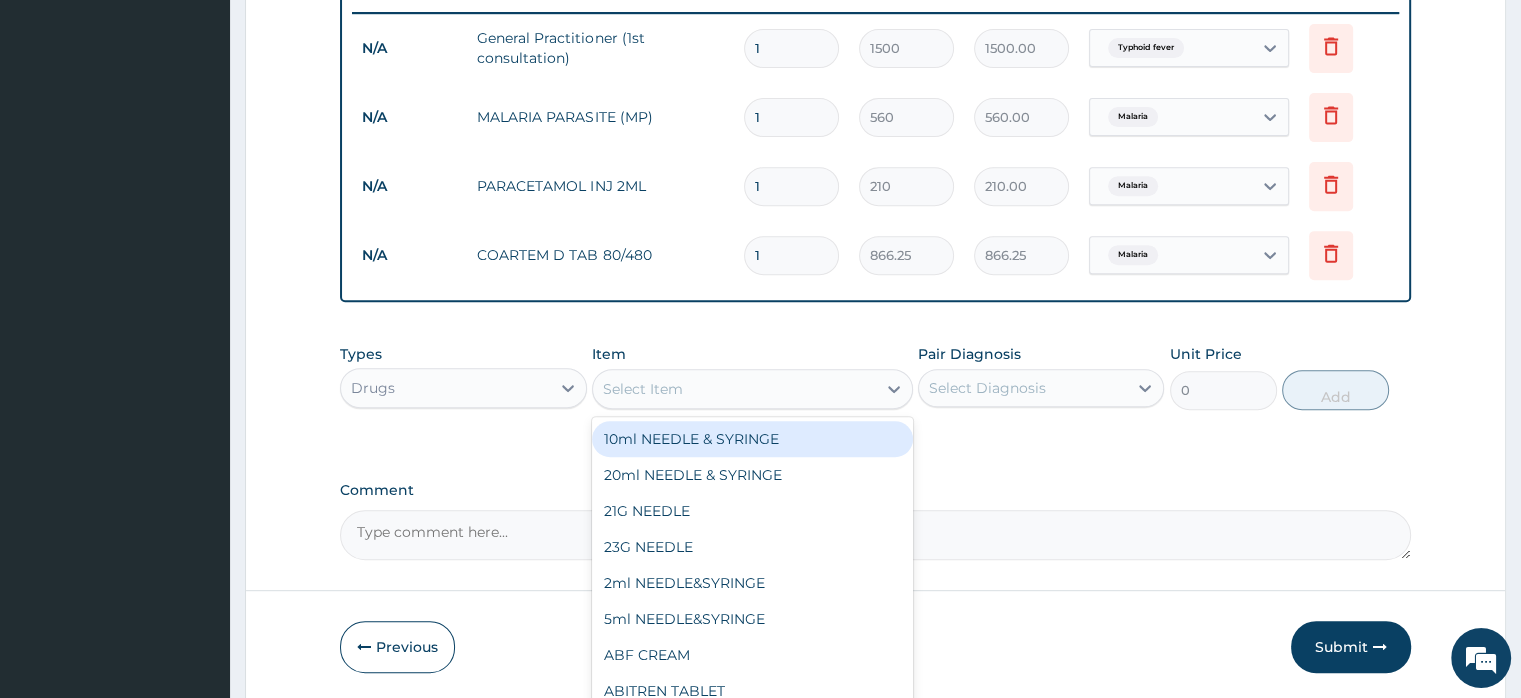 click on "Select Item" at bounding box center [643, 389] 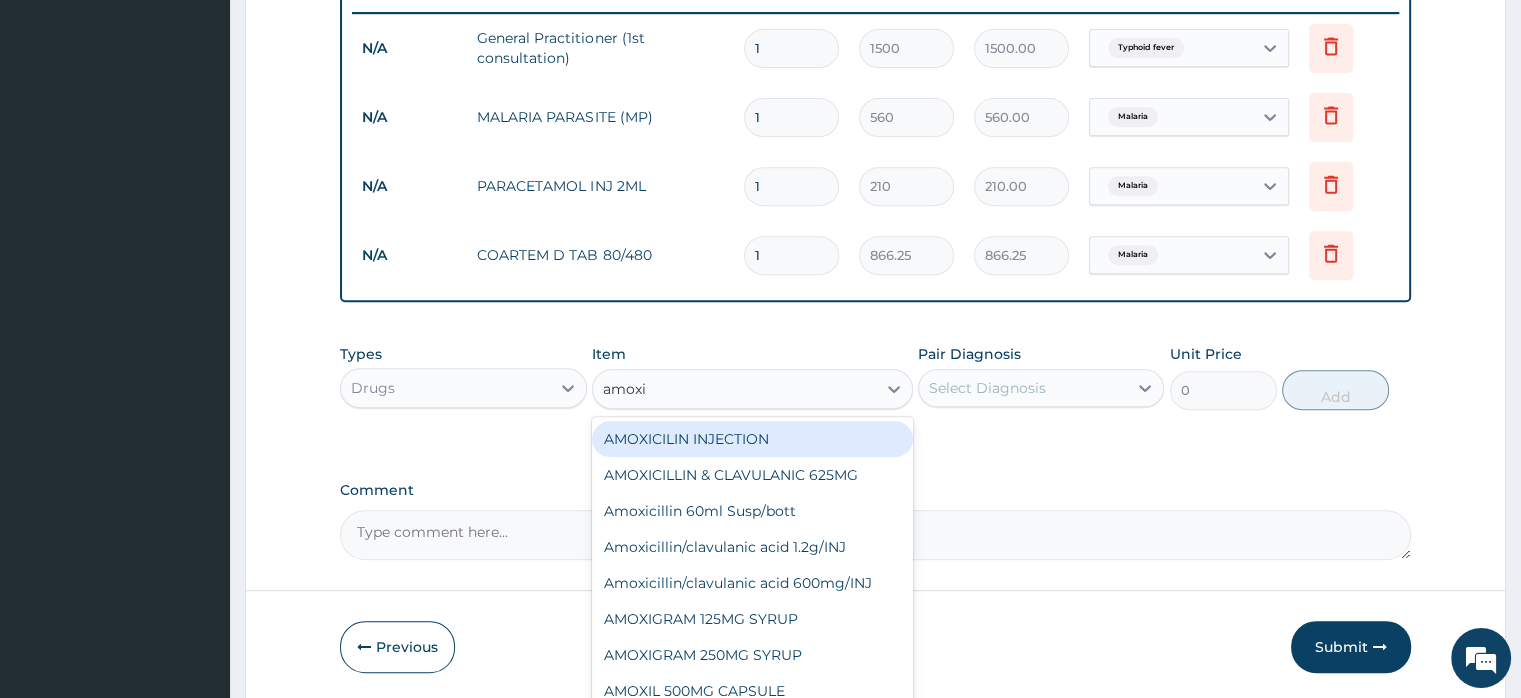 type on "amoxil" 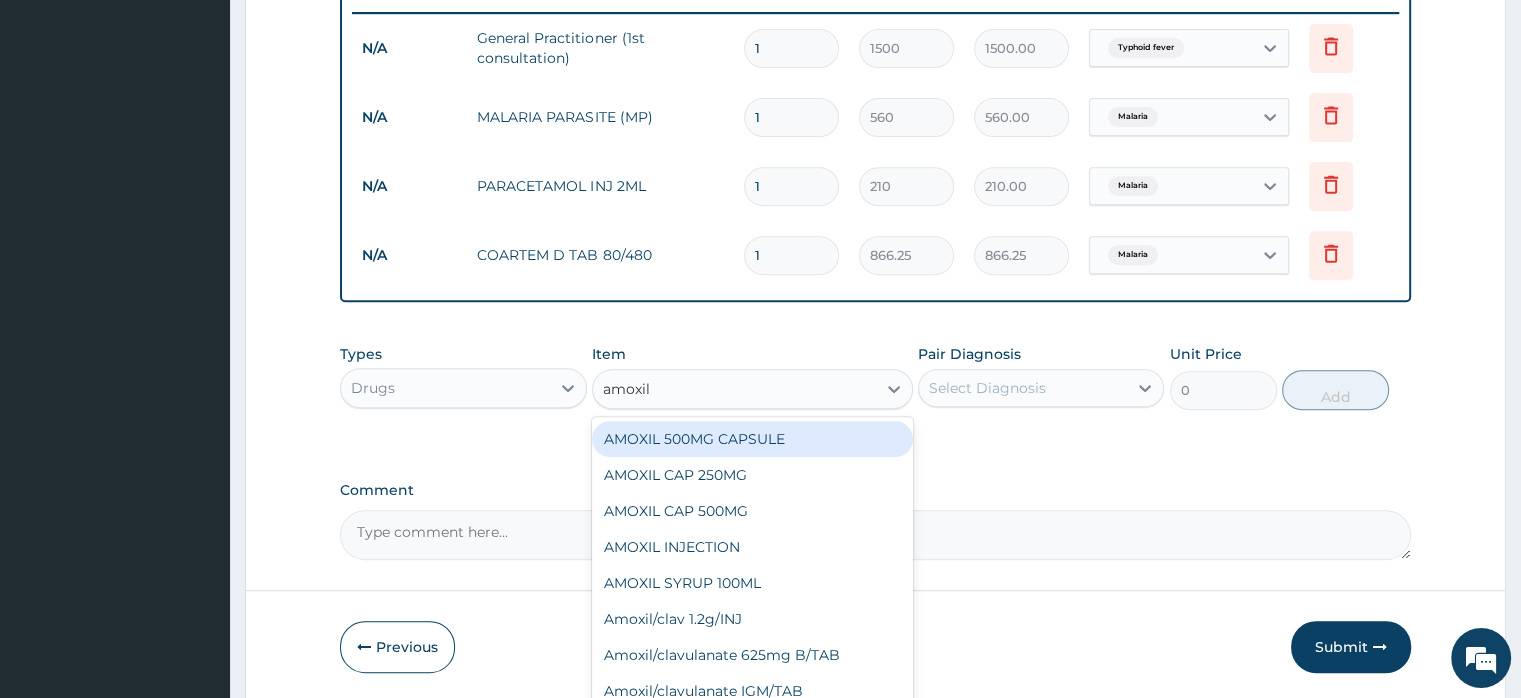 click on "AMOXIL 500MG CAPSULE" at bounding box center [752, 439] 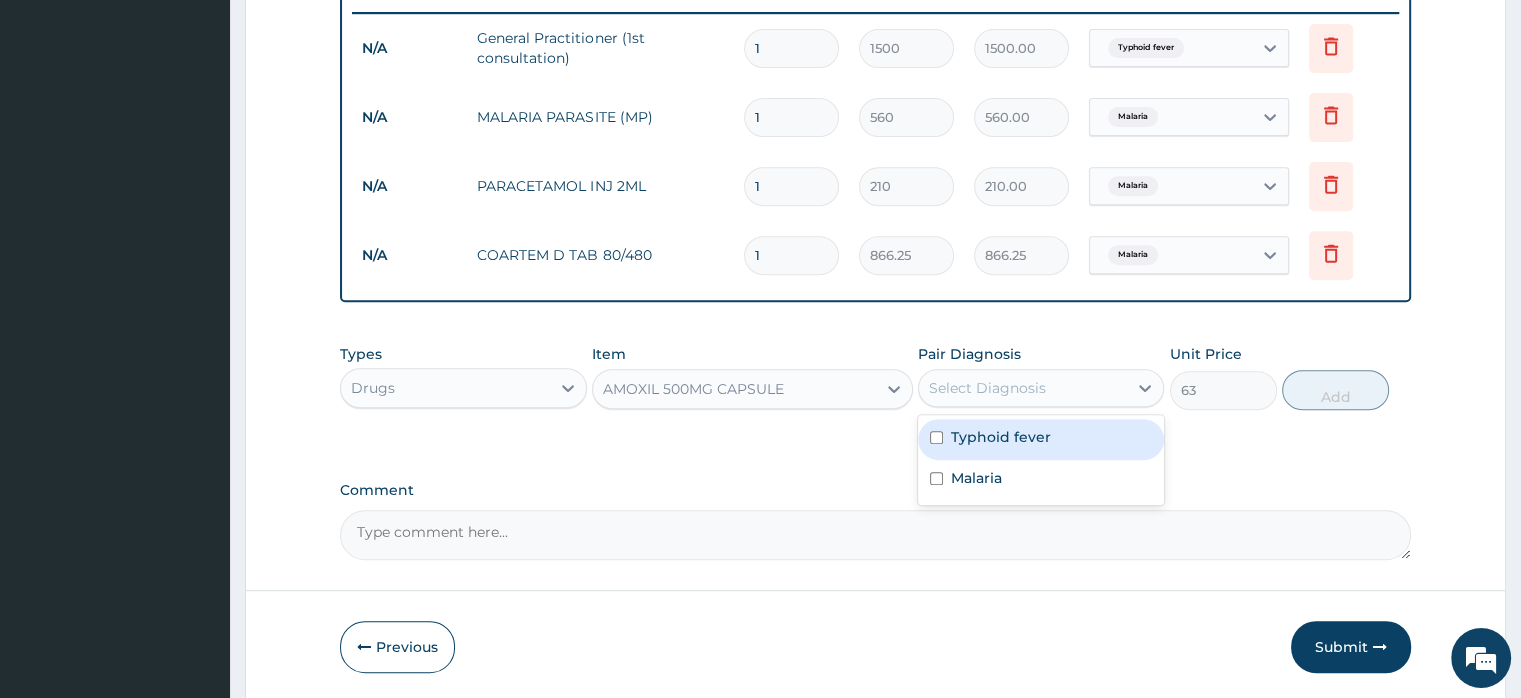 click on "Select Diagnosis" at bounding box center [987, 388] 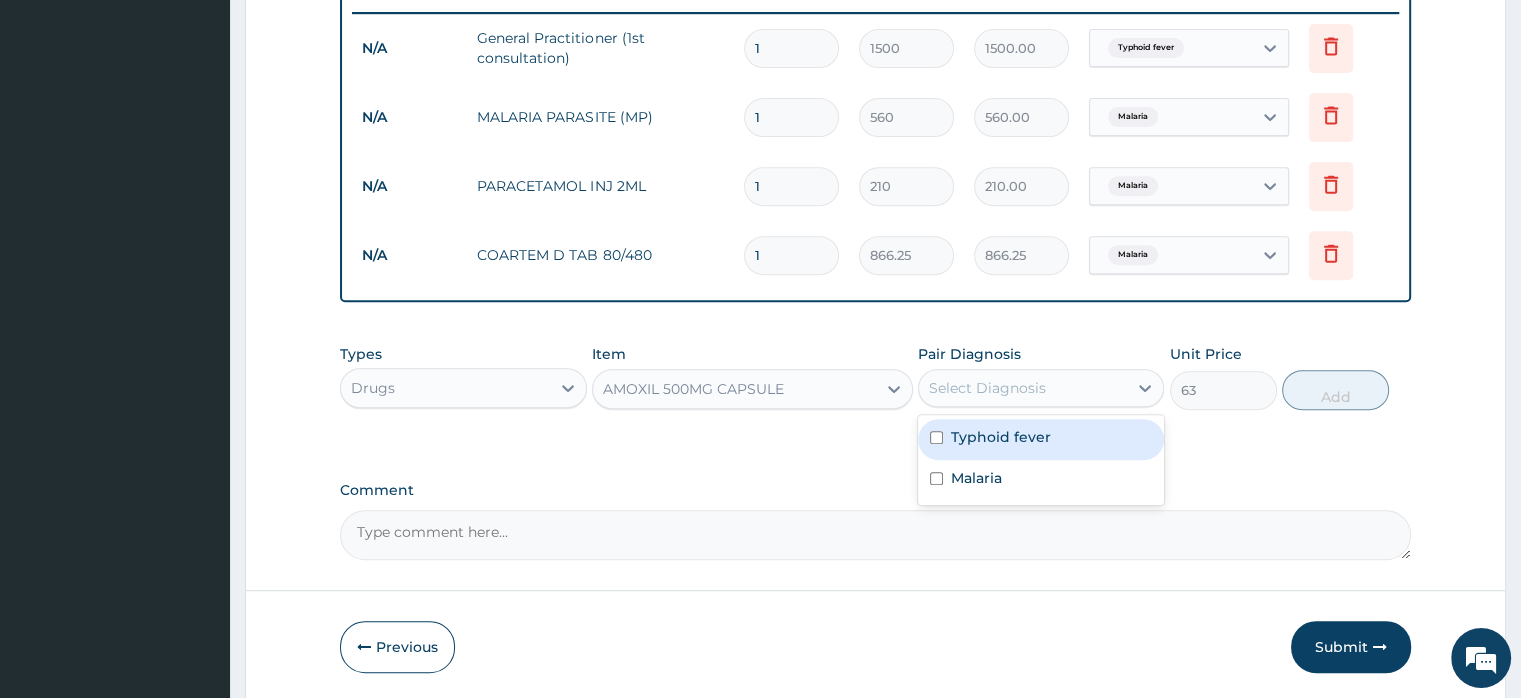 click on "Typhoid fever" at bounding box center [1001, 437] 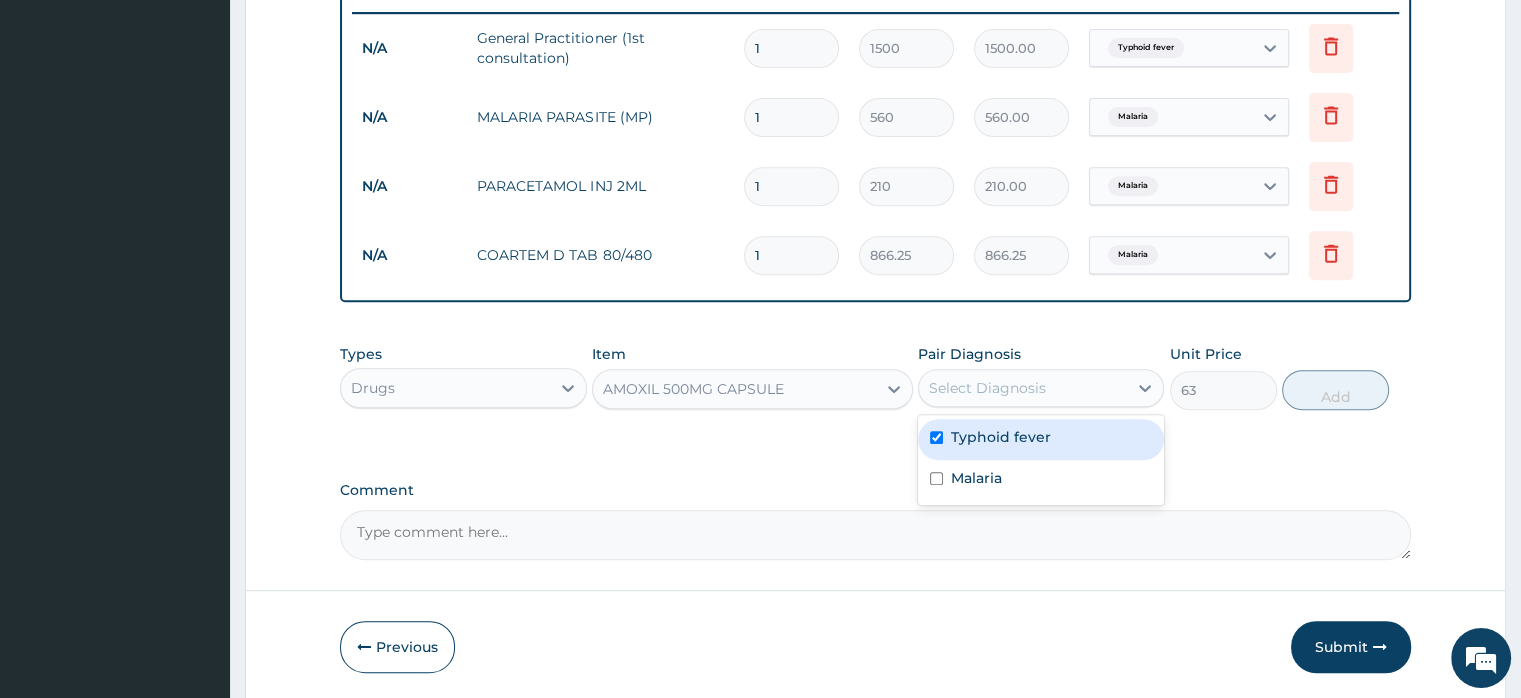 checkbox on "true" 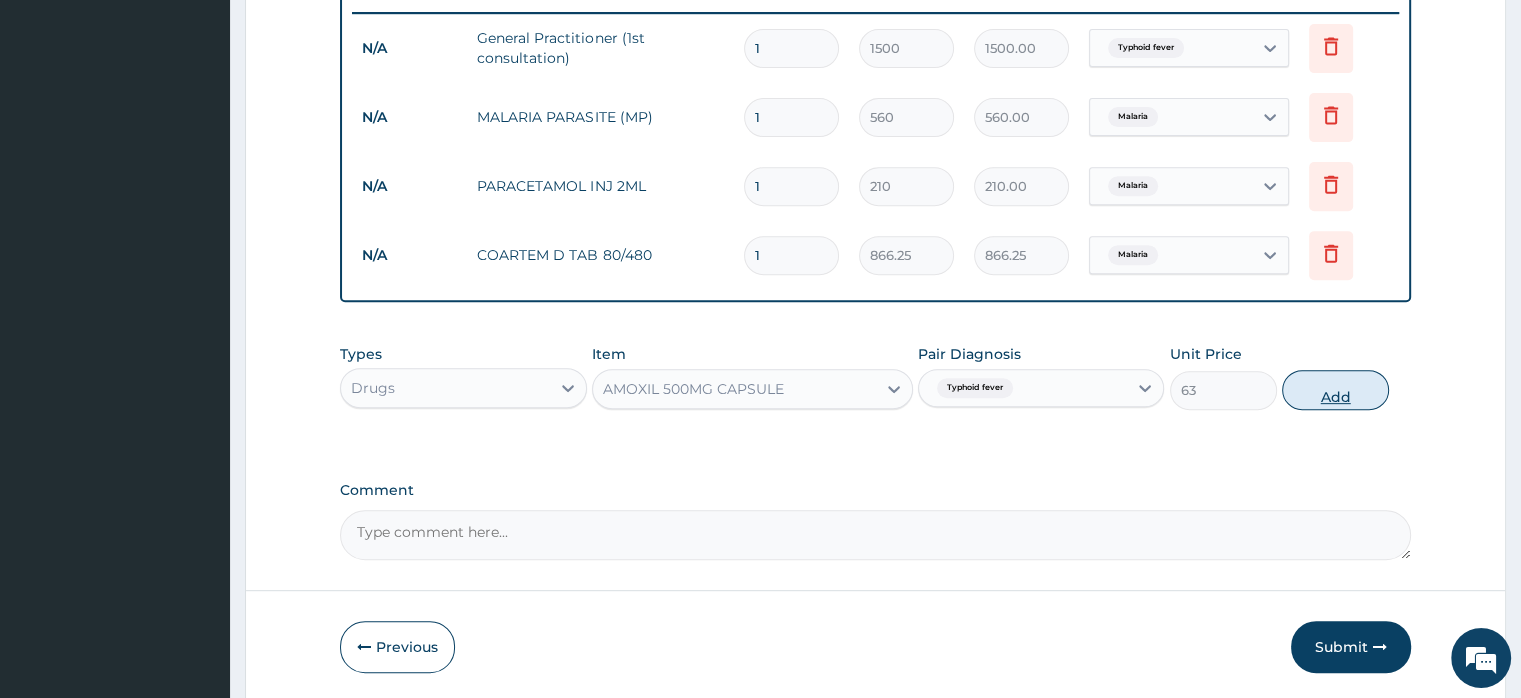 click on "Add" at bounding box center [1335, 390] 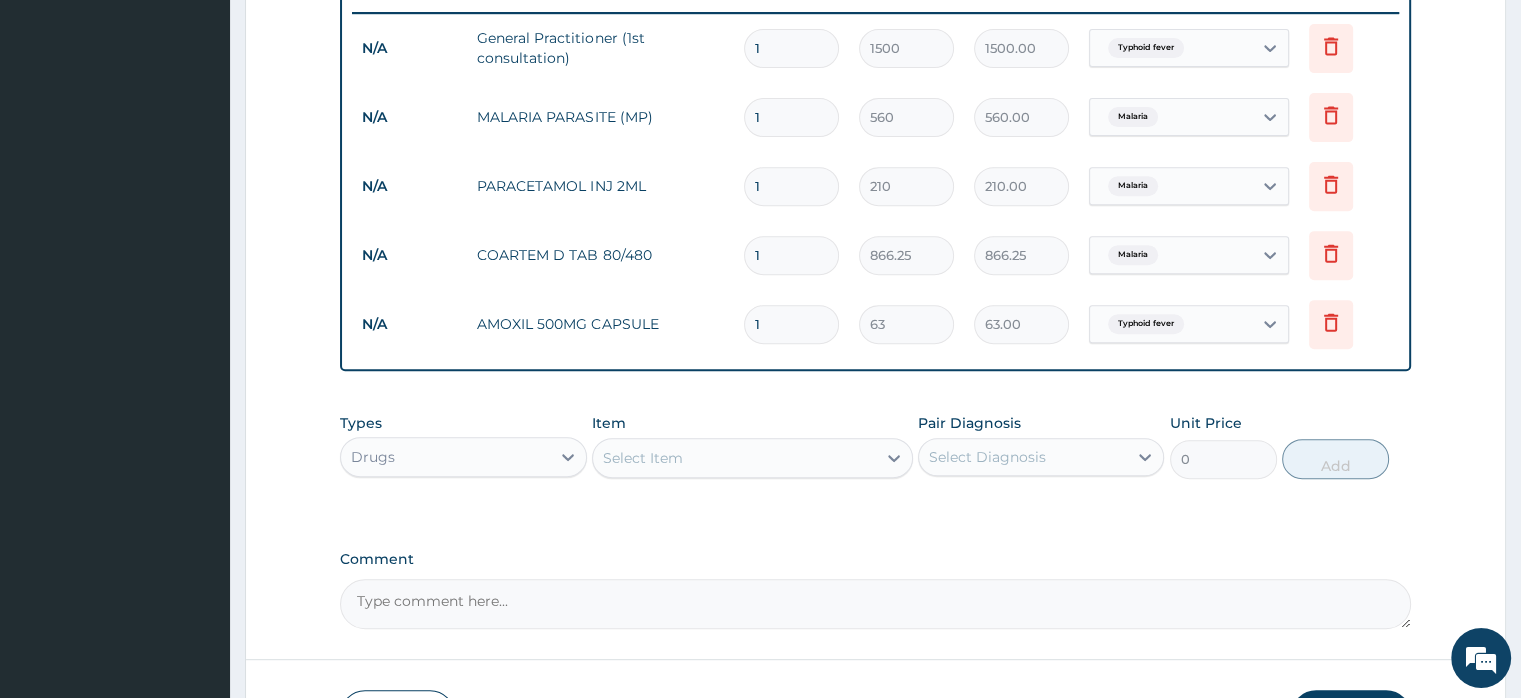 click on "Select Item" at bounding box center (643, 458) 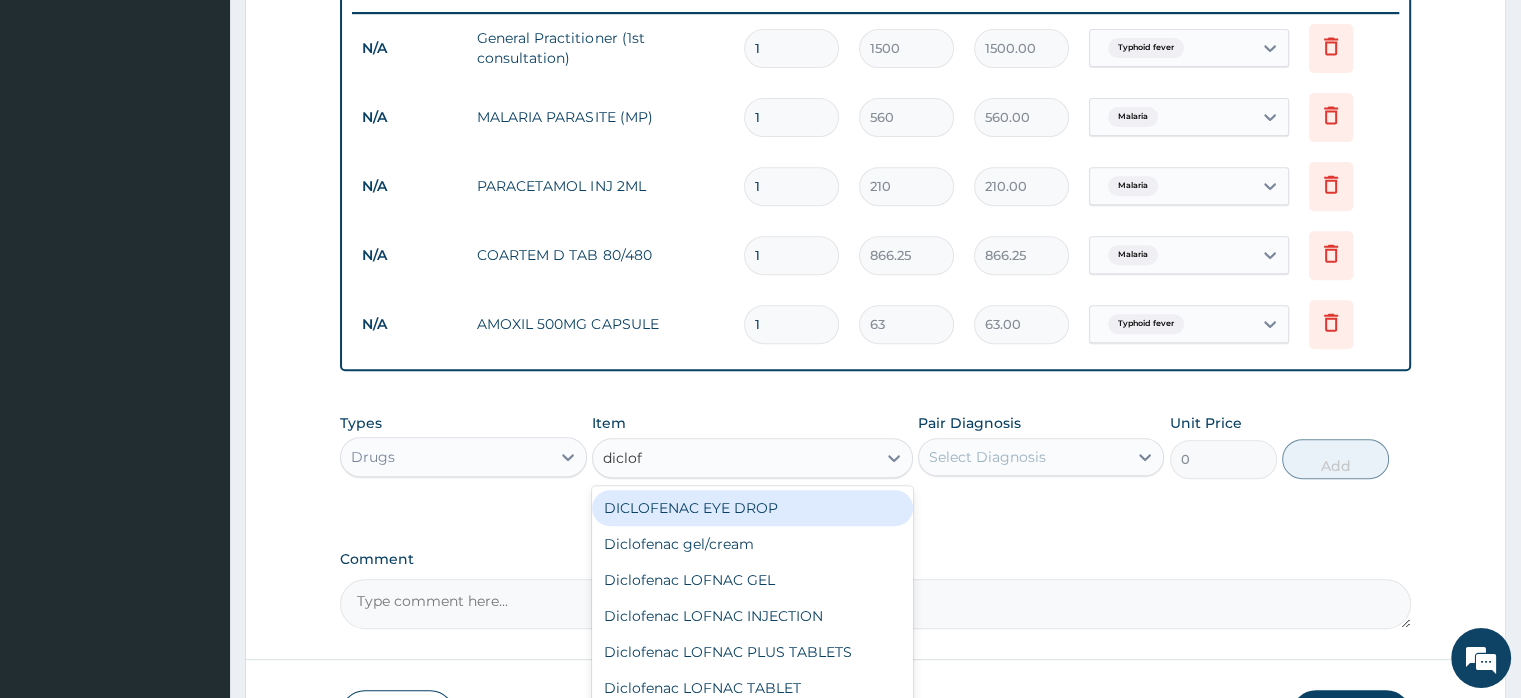 type on "diclofe" 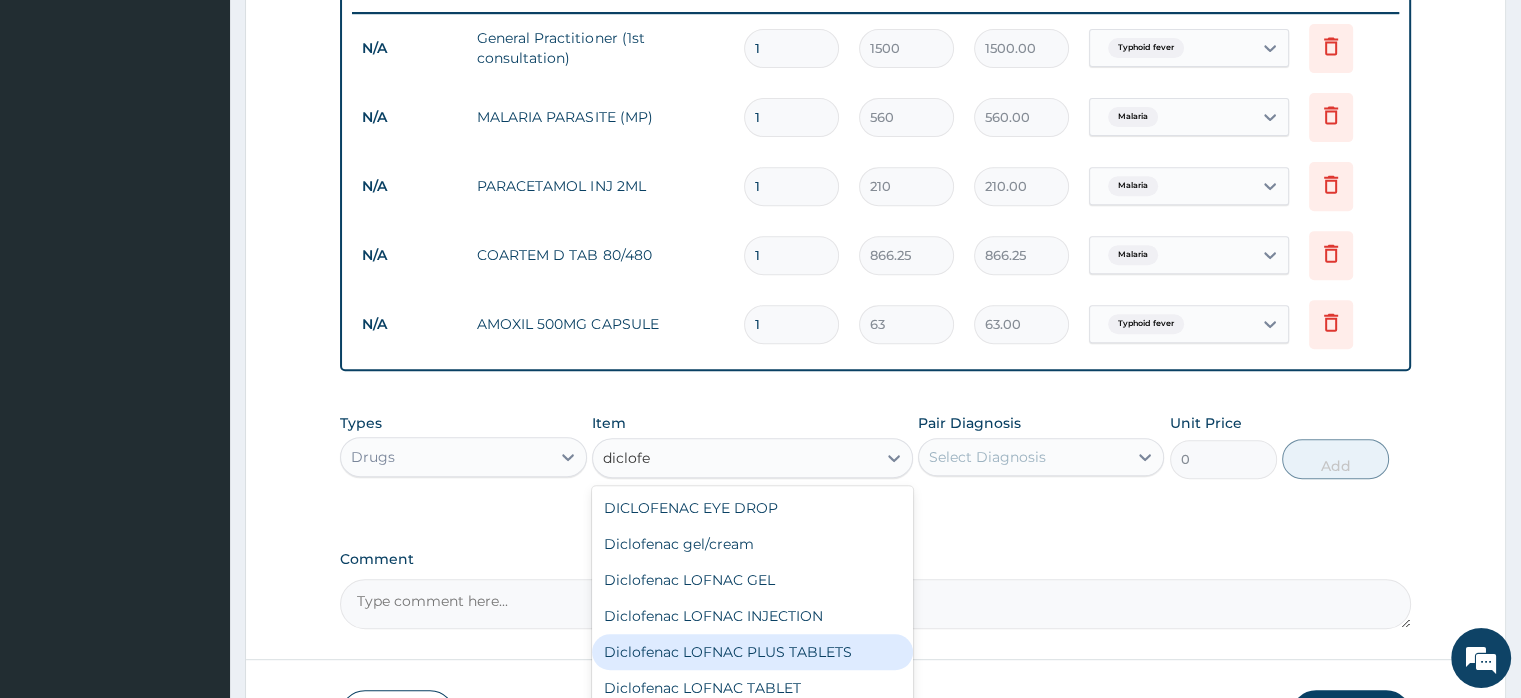 click on "Diclofenac LOFNAC PLUS TABLETS" at bounding box center (752, 652) 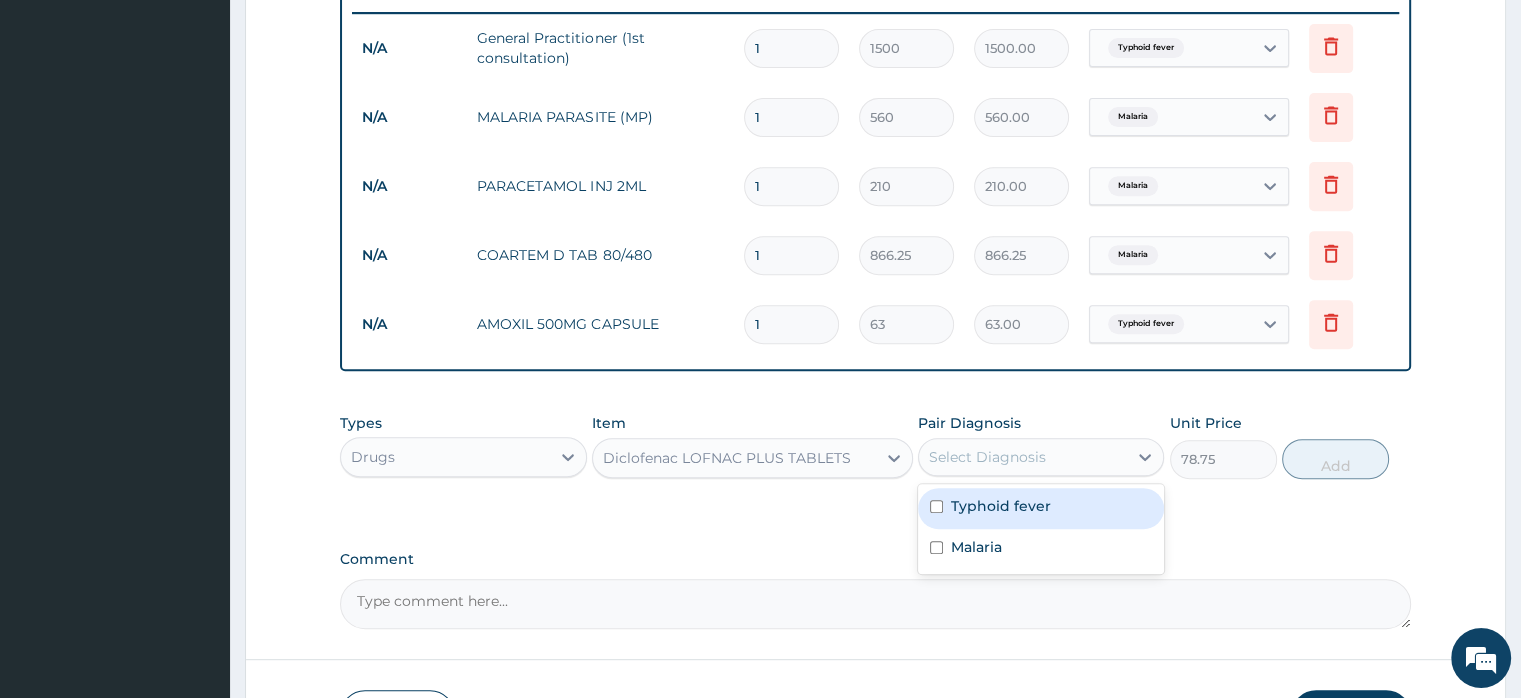 click on "Select Diagnosis" at bounding box center [987, 457] 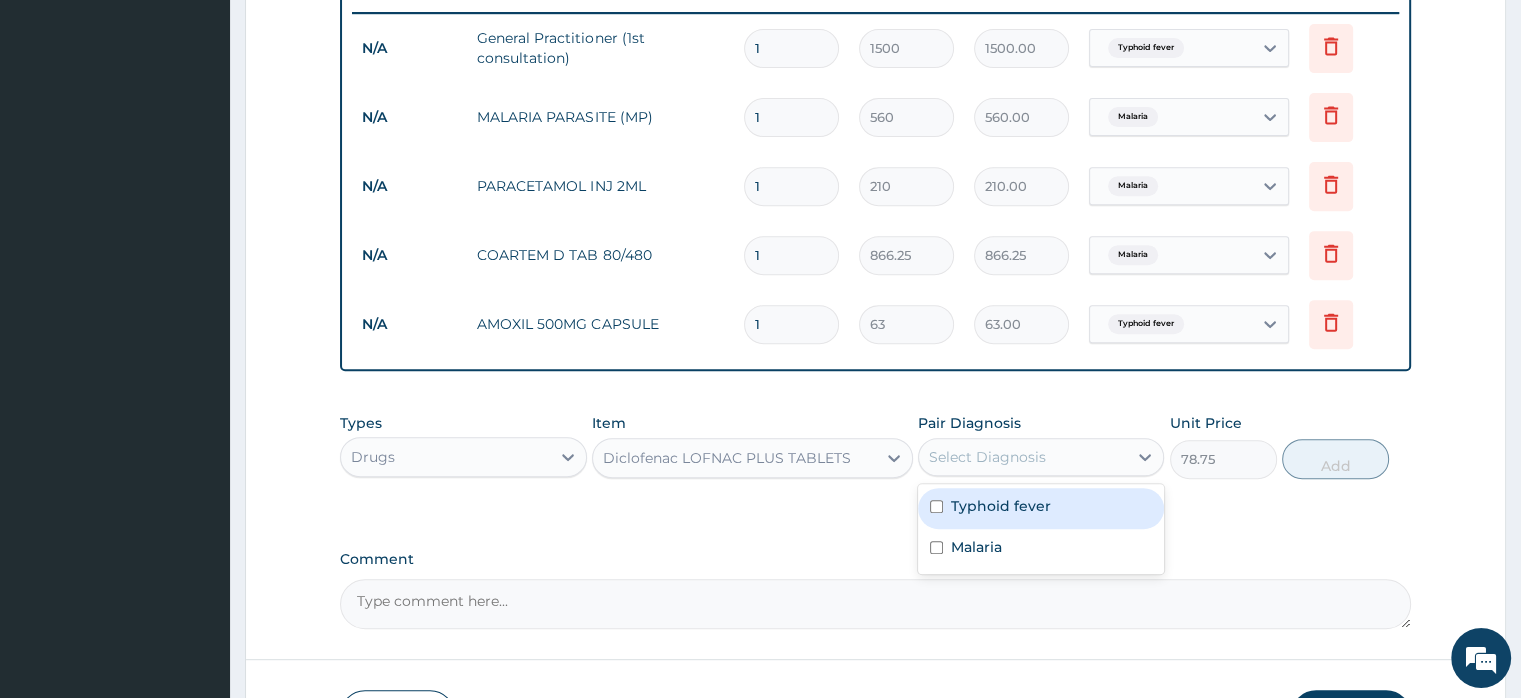 click on "Typhoid fever" at bounding box center [1001, 506] 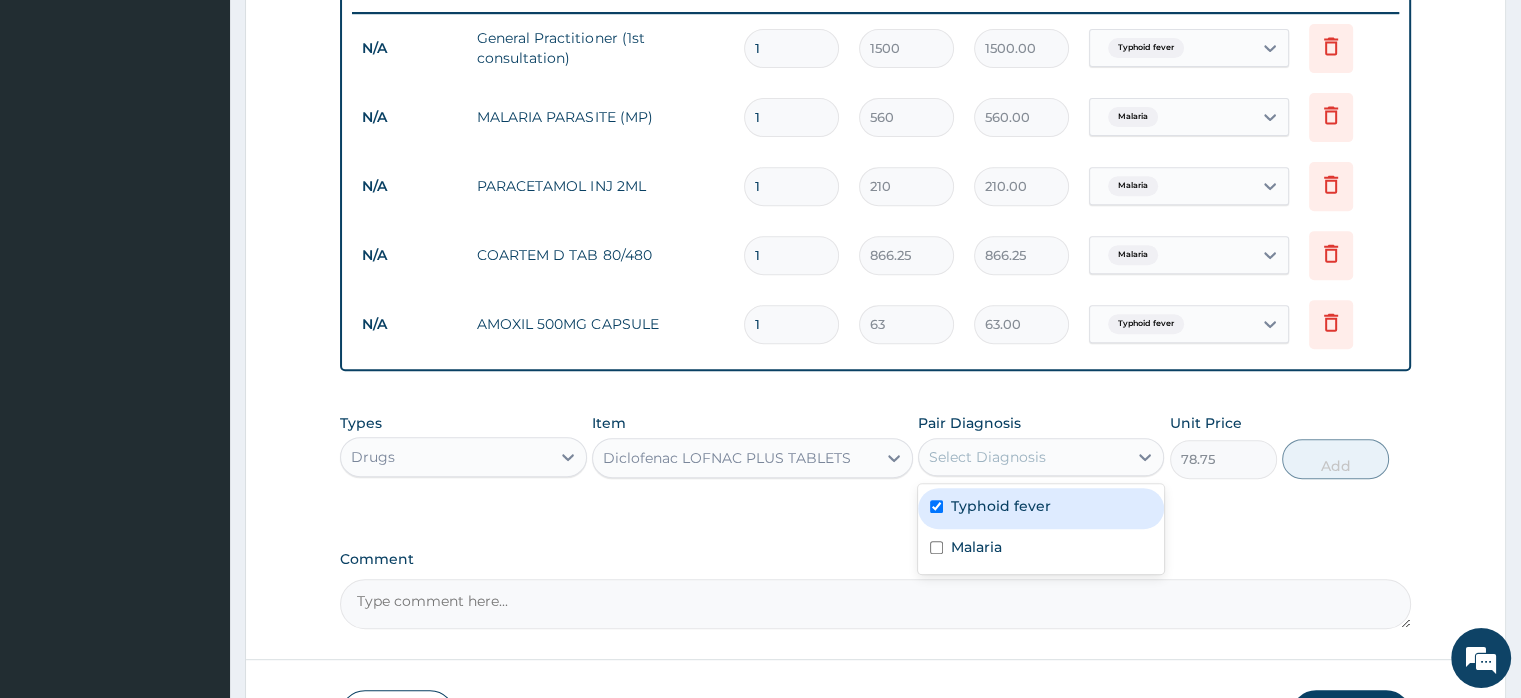 checkbox on "true" 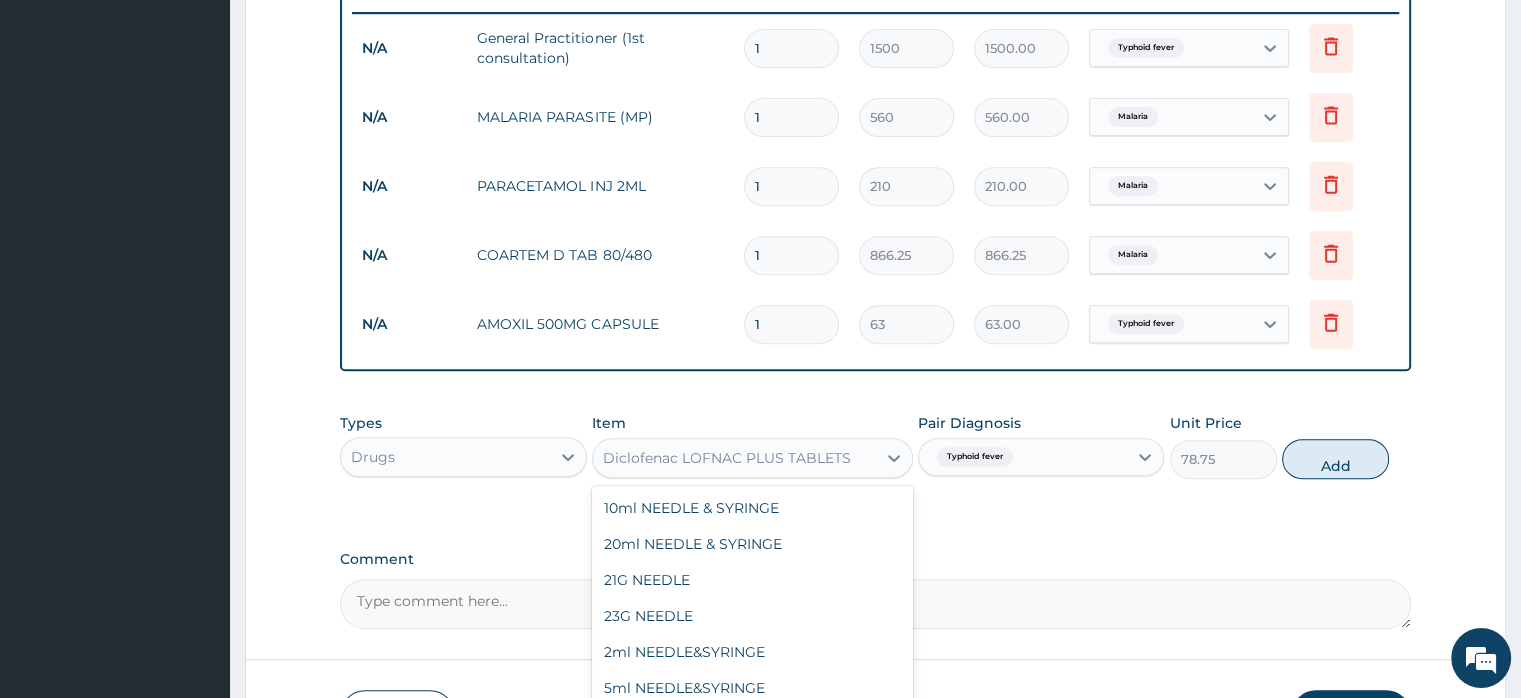 click on "Diclofenac LOFNAC PLUS TABLETS" at bounding box center (727, 458) 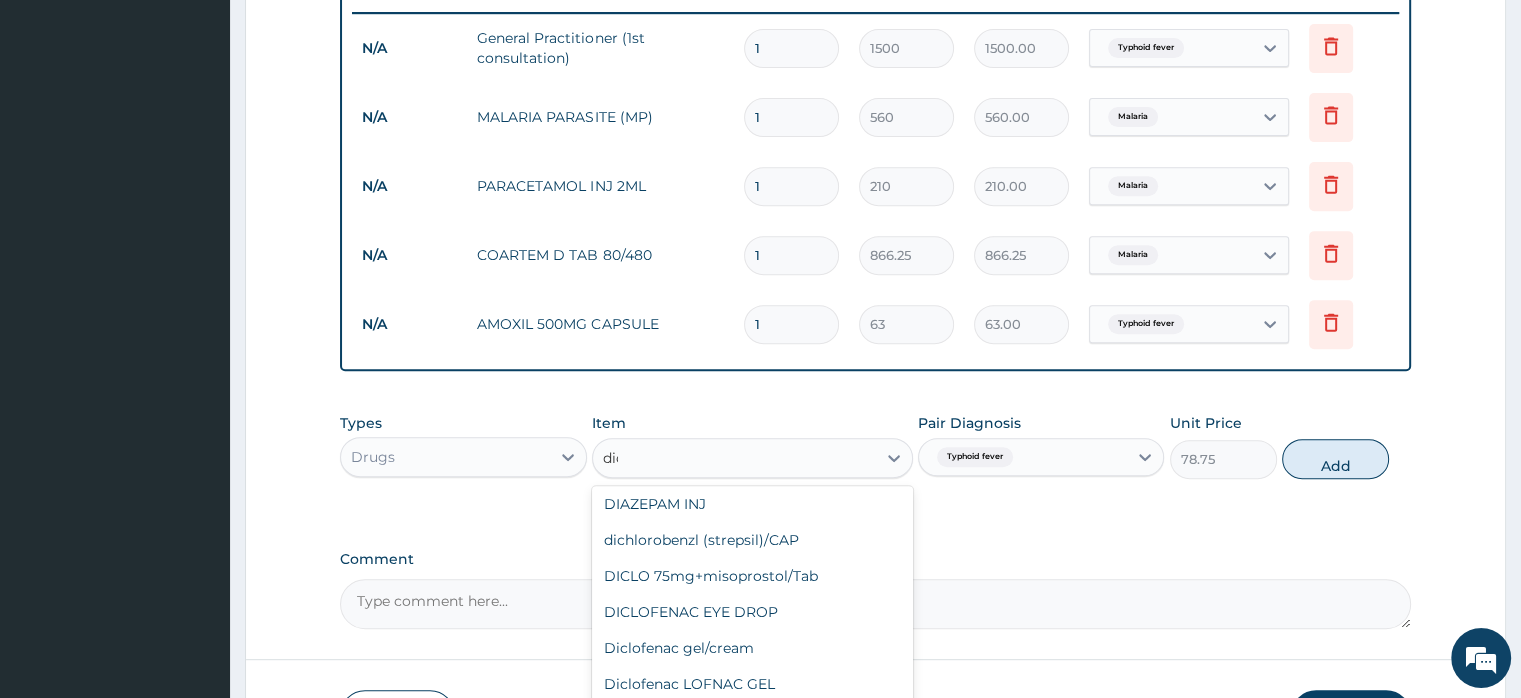 scroll, scrollTop: 0, scrollLeft: 0, axis: both 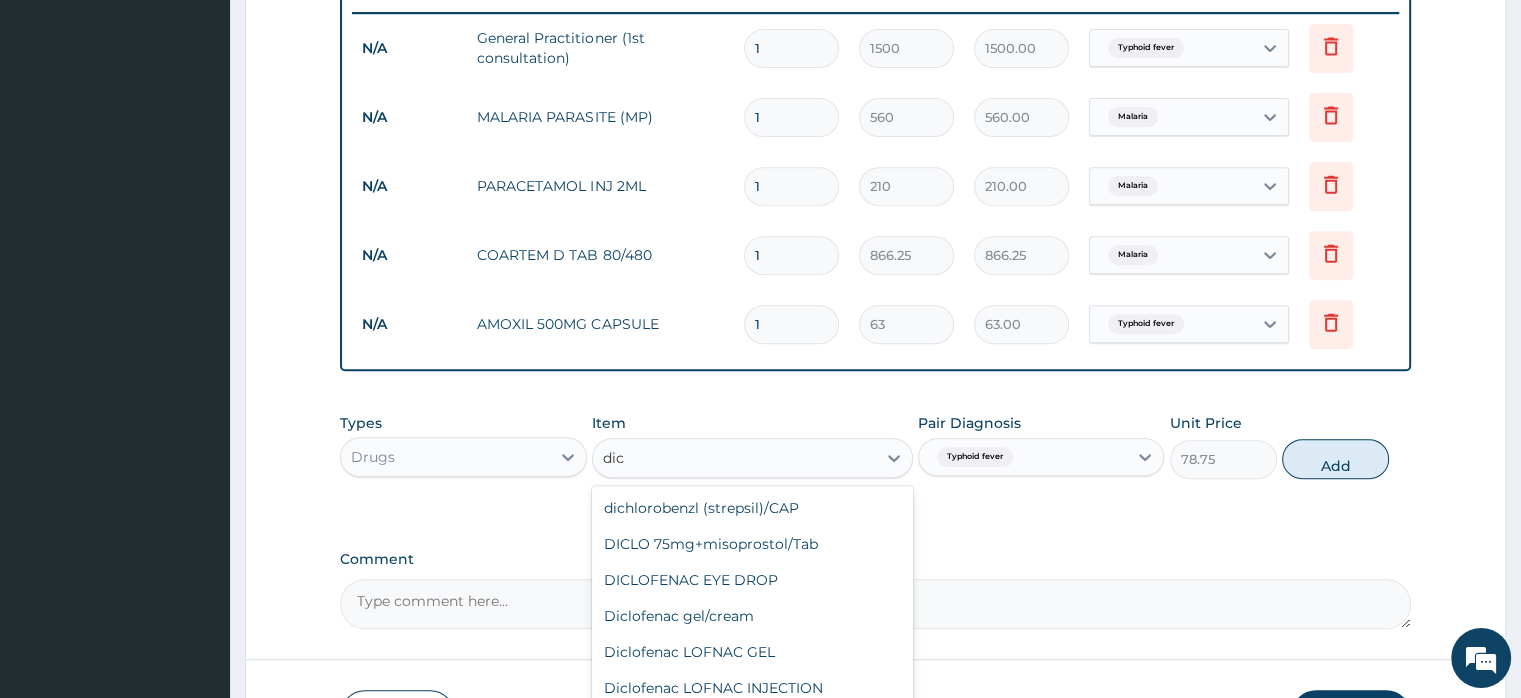 type on "dicl" 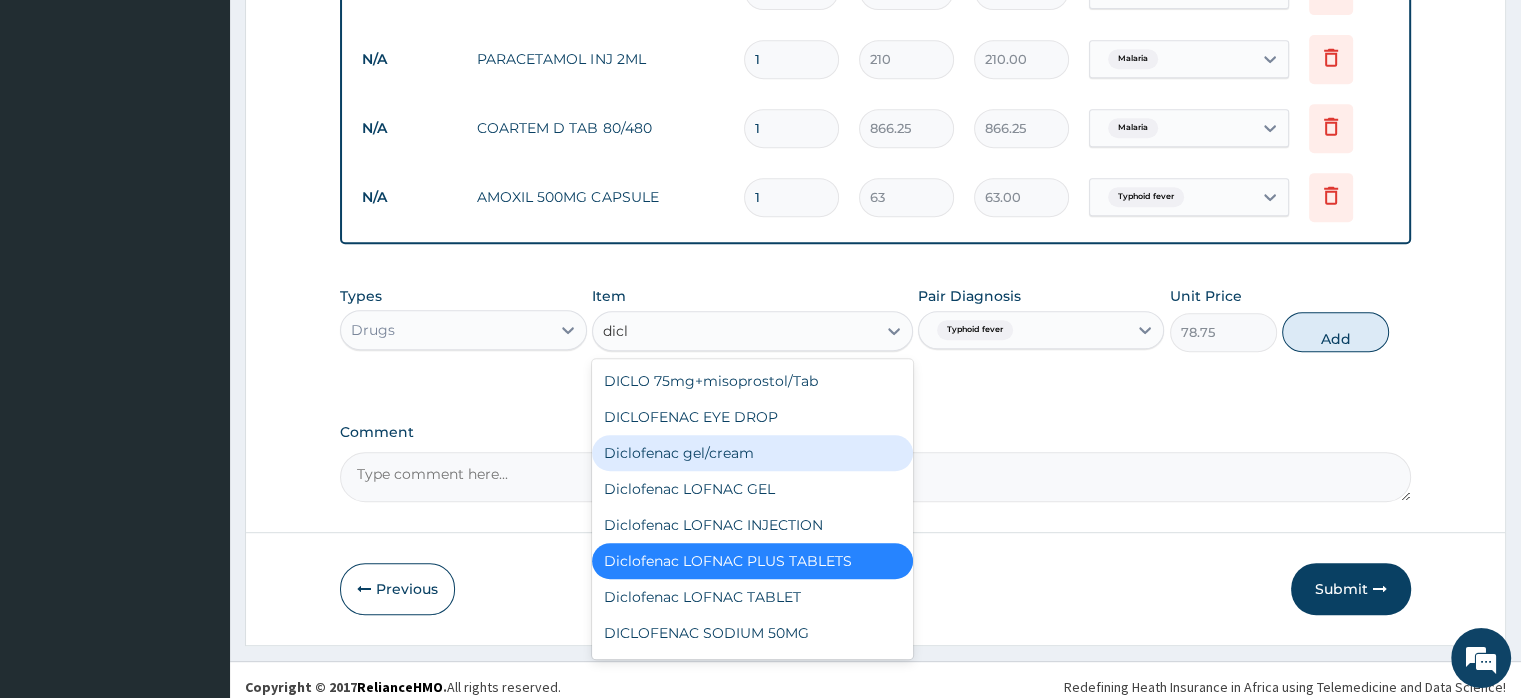 scroll, scrollTop: 921, scrollLeft: 0, axis: vertical 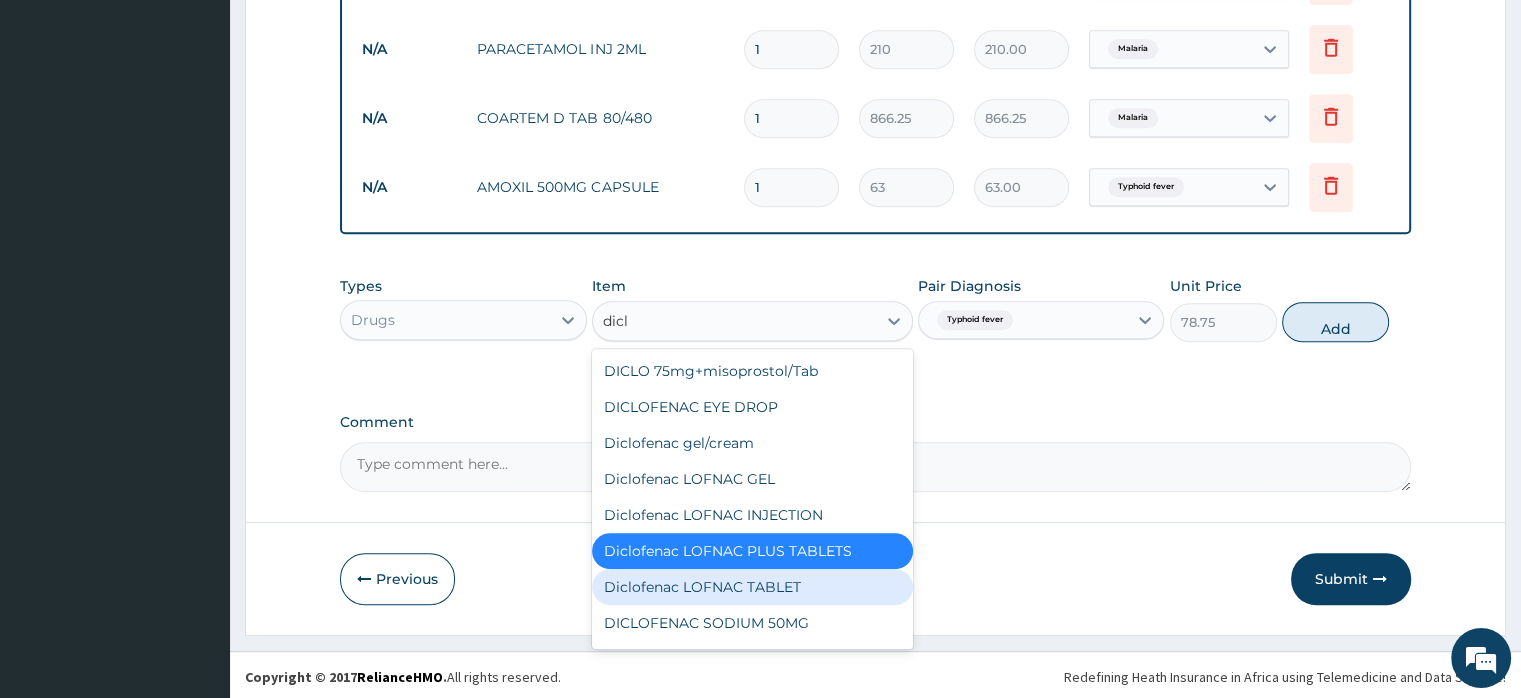 click on "Diclofenac LOFNAC TABLET" at bounding box center (752, 587) 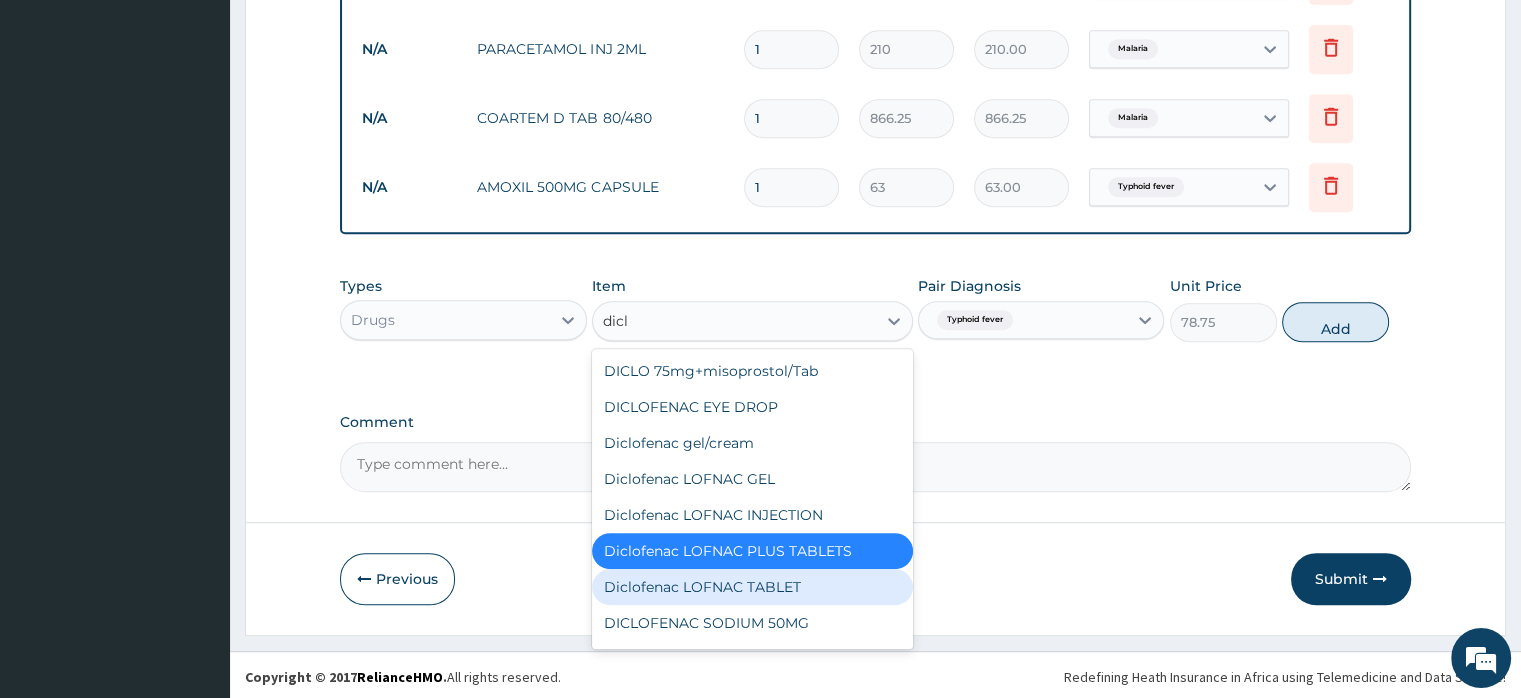 type 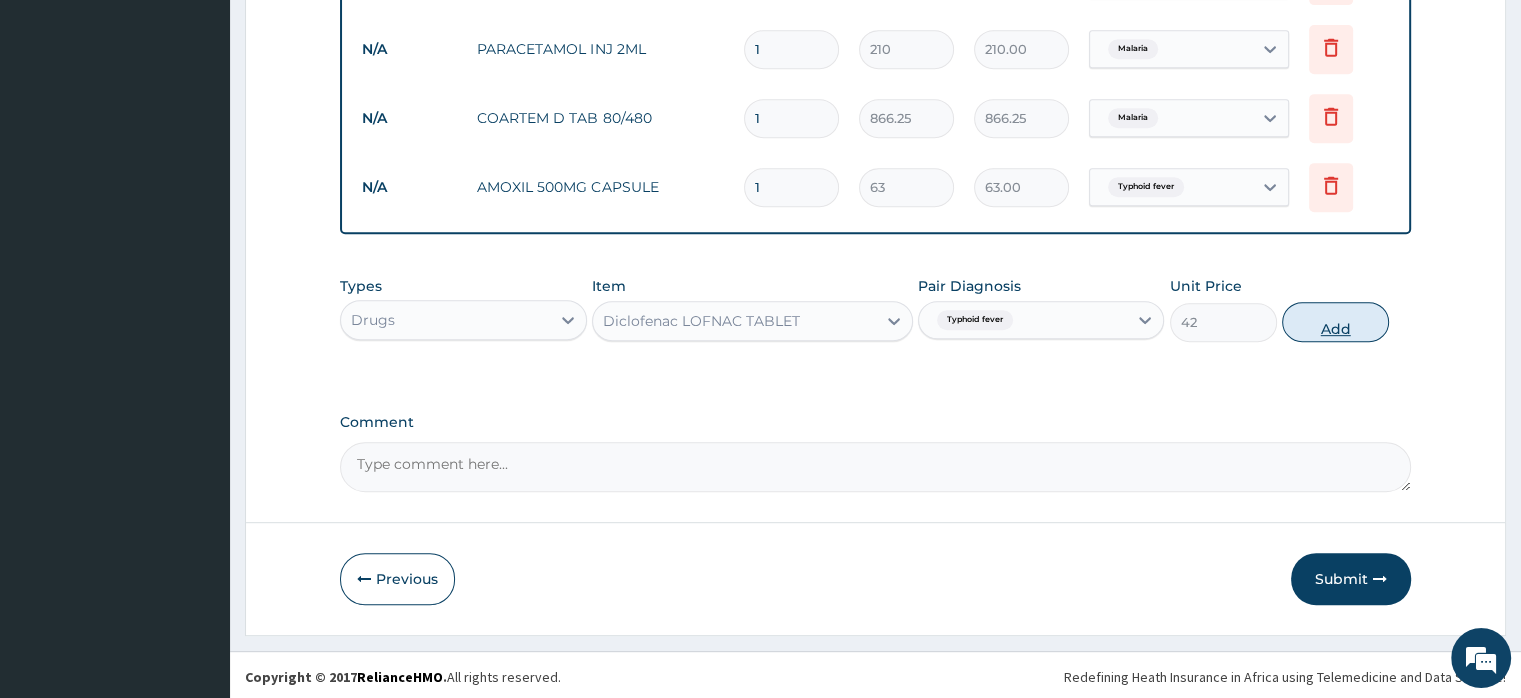 click on "Add" at bounding box center [1335, 322] 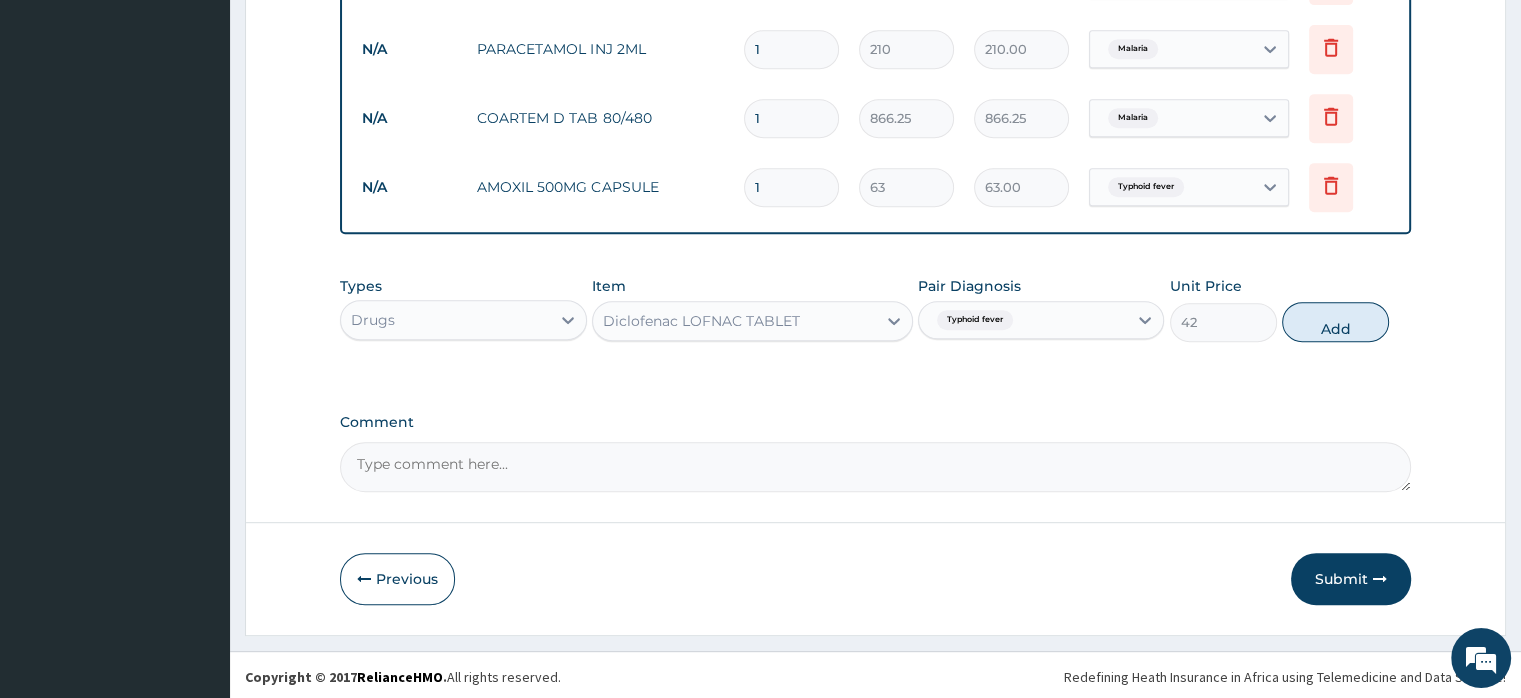 type on "0" 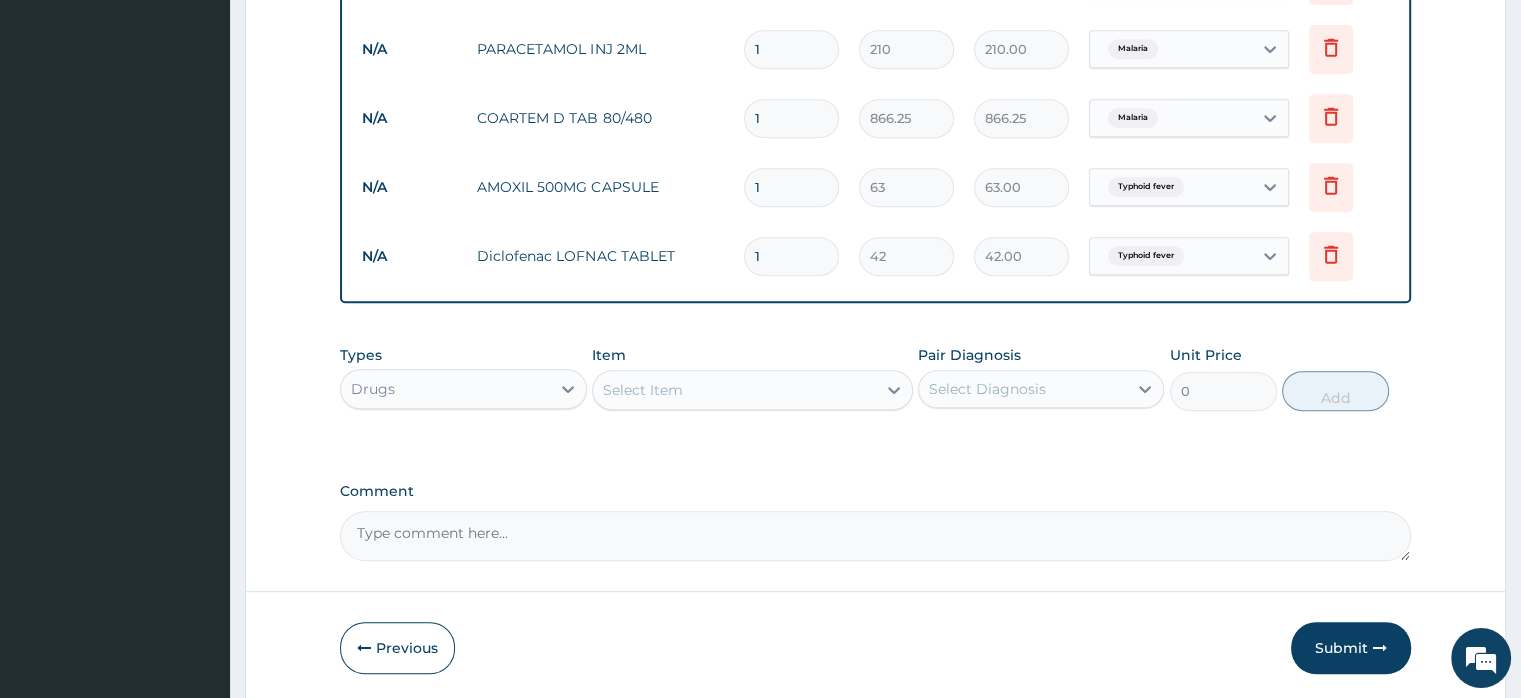 type on "10" 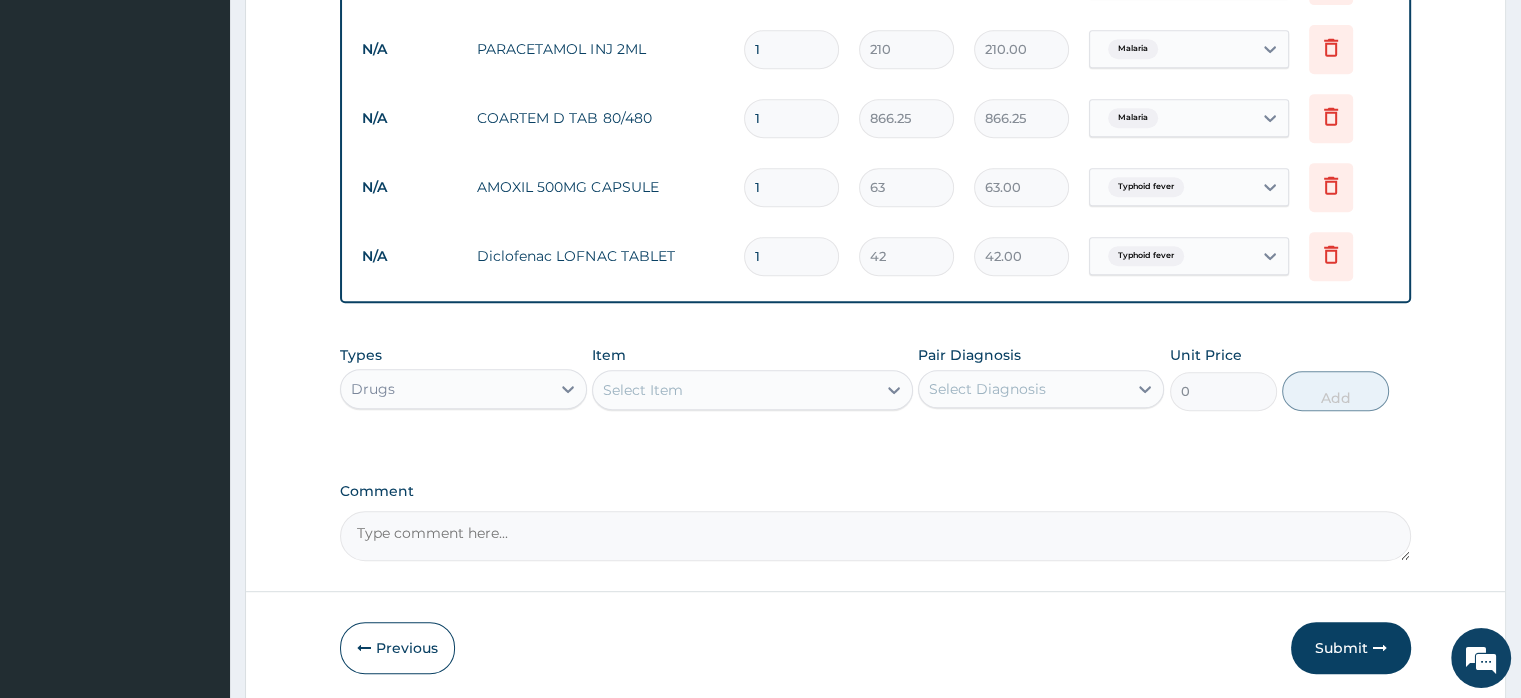type on "420.00" 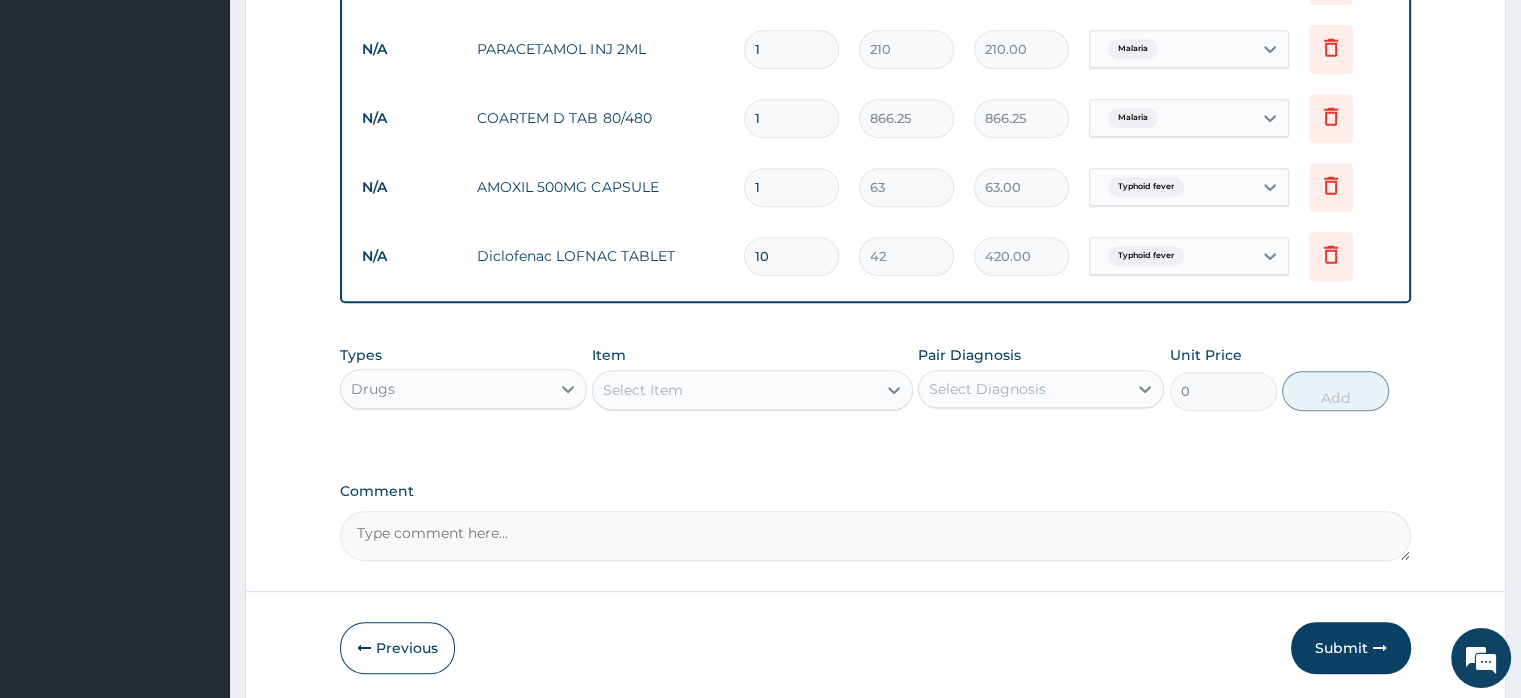 type on "10" 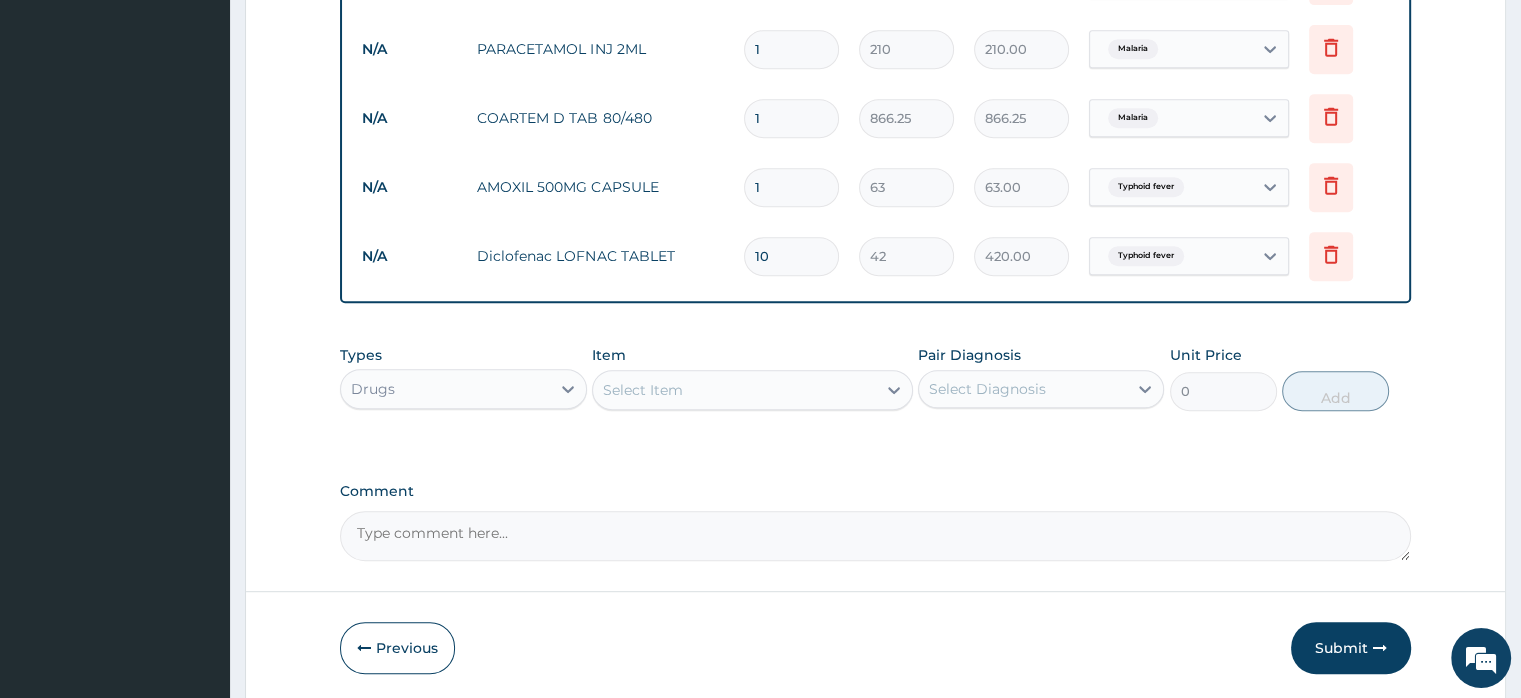 click on "1" at bounding box center [791, 187] 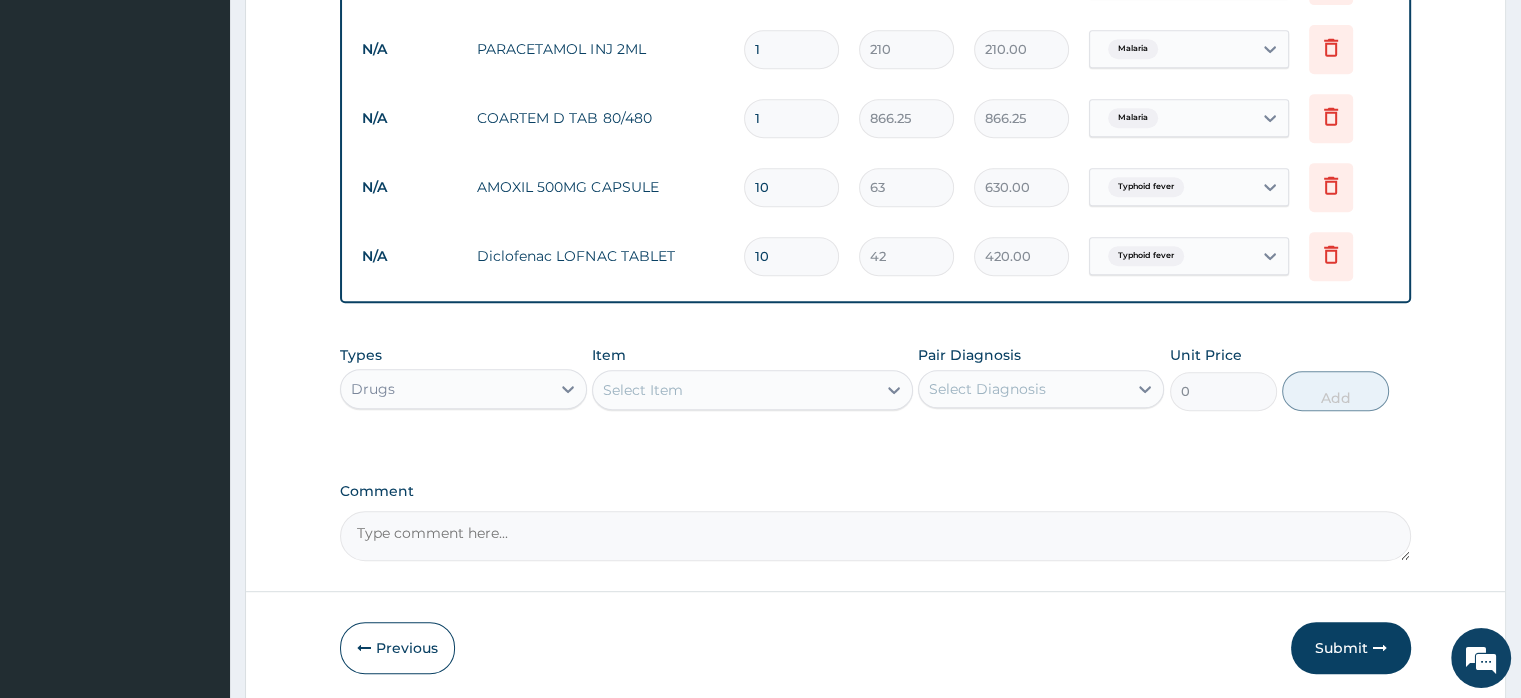 type on "10" 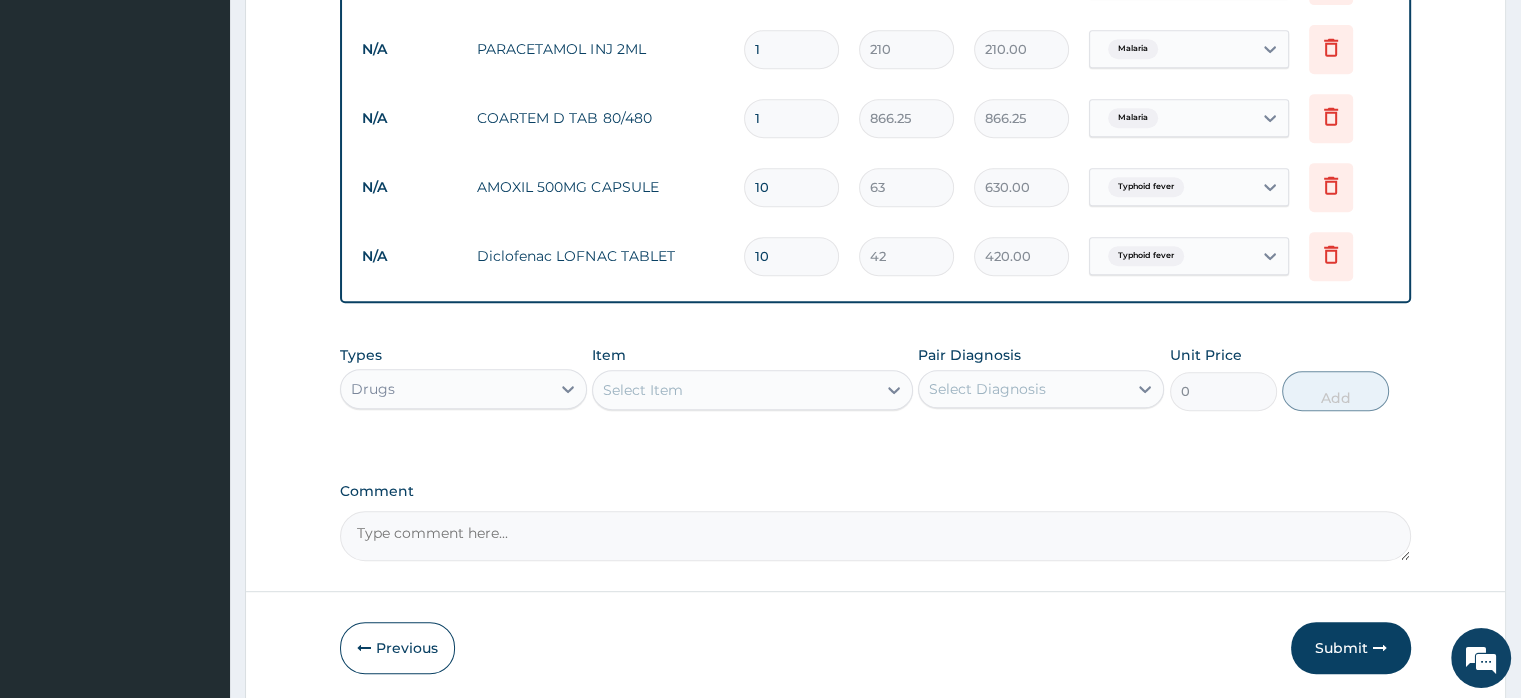 drag, startPoint x: 777, startPoint y: 44, endPoint x: 744, endPoint y: 46, distance: 33.06055 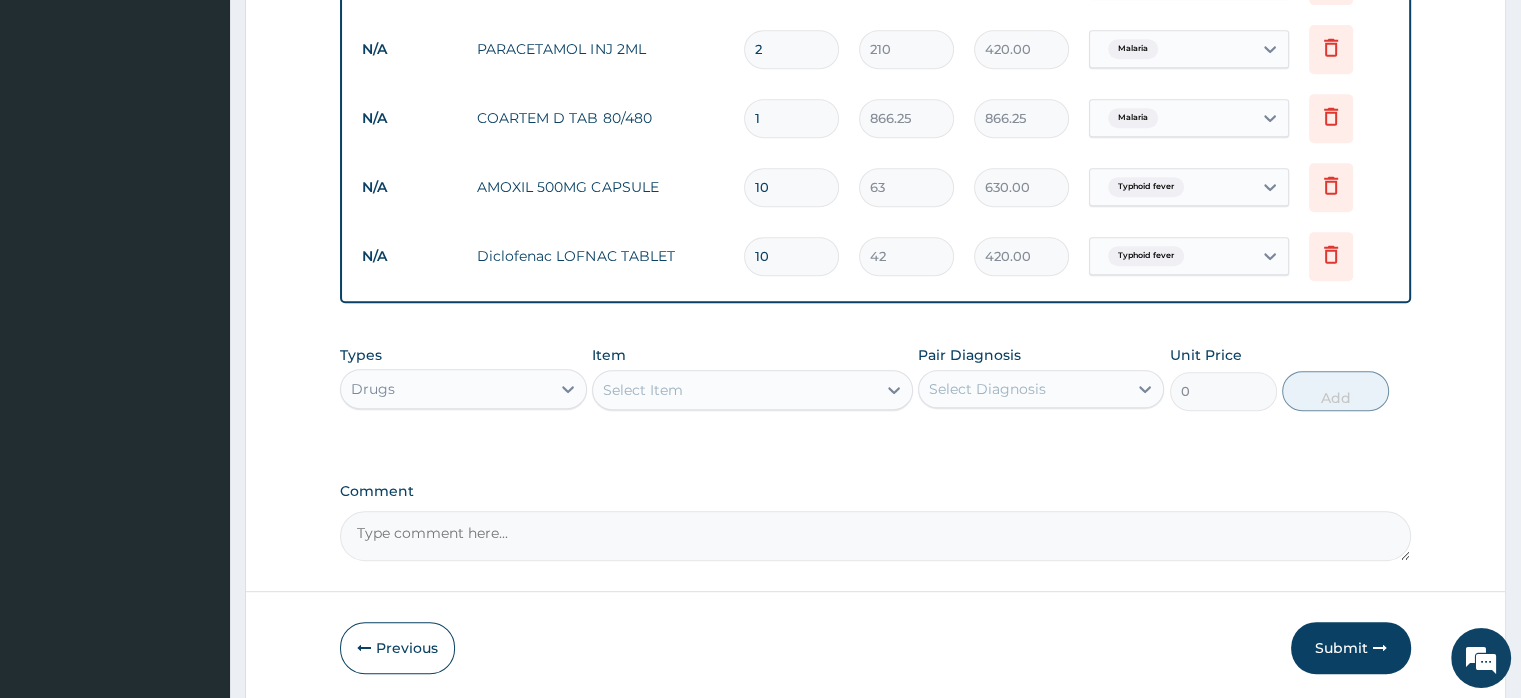 type on "2" 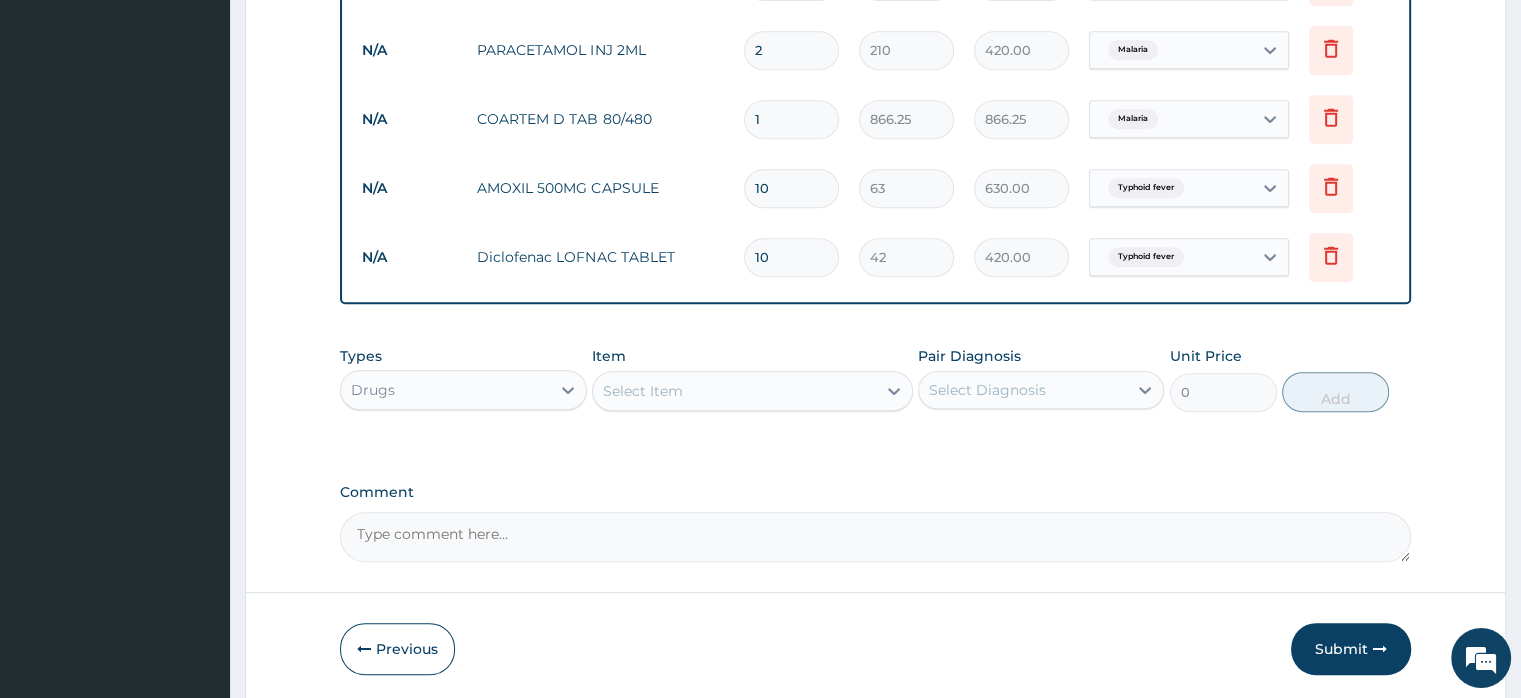 scroll, scrollTop: 890, scrollLeft: 0, axis: vertical 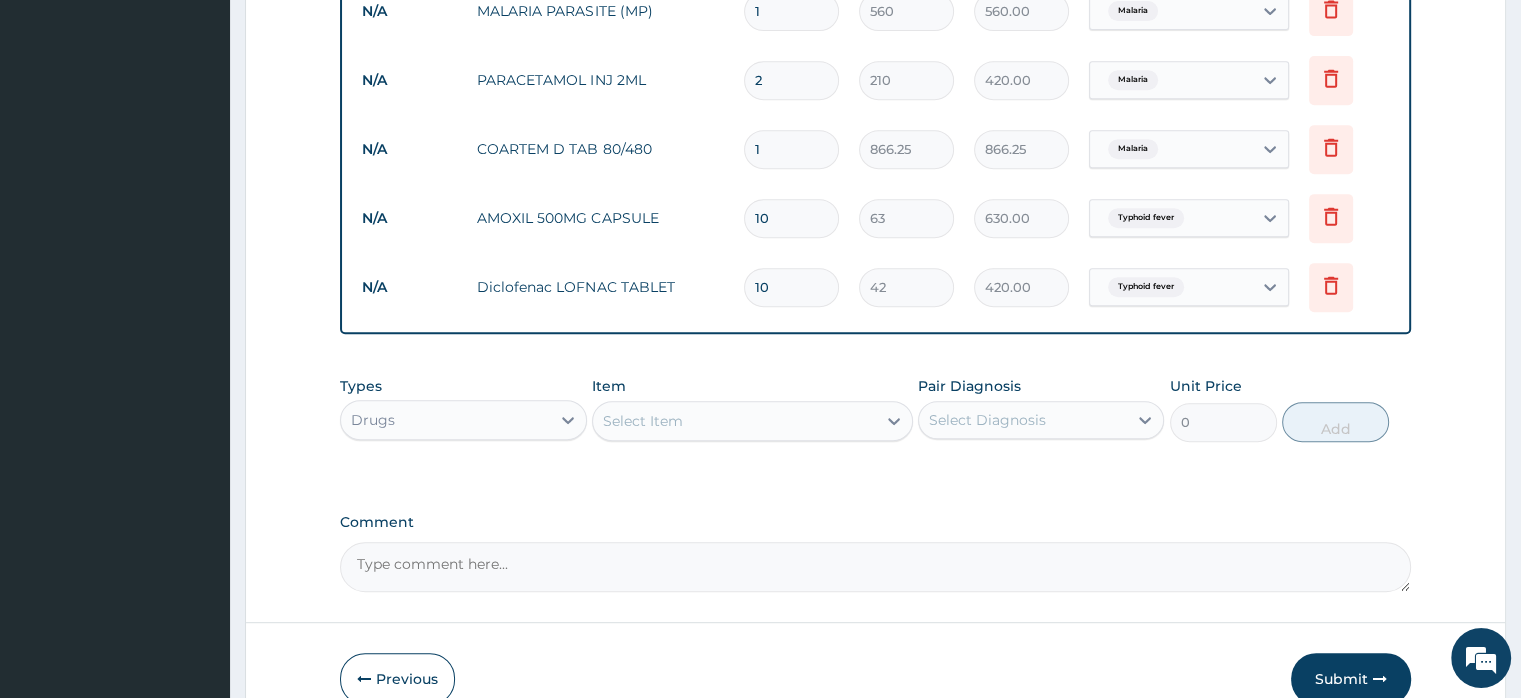 click on "Comment" at bounding box center (875, 567) 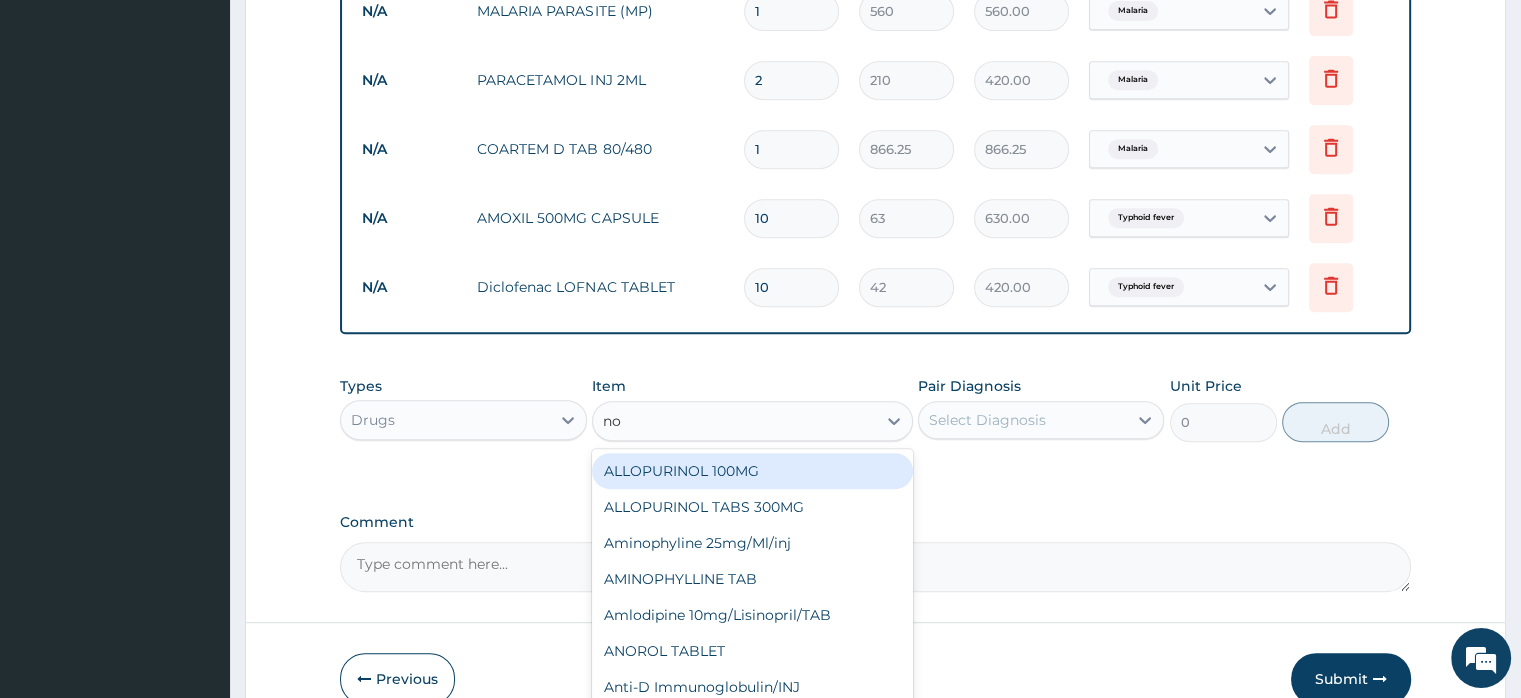 type on "nos" 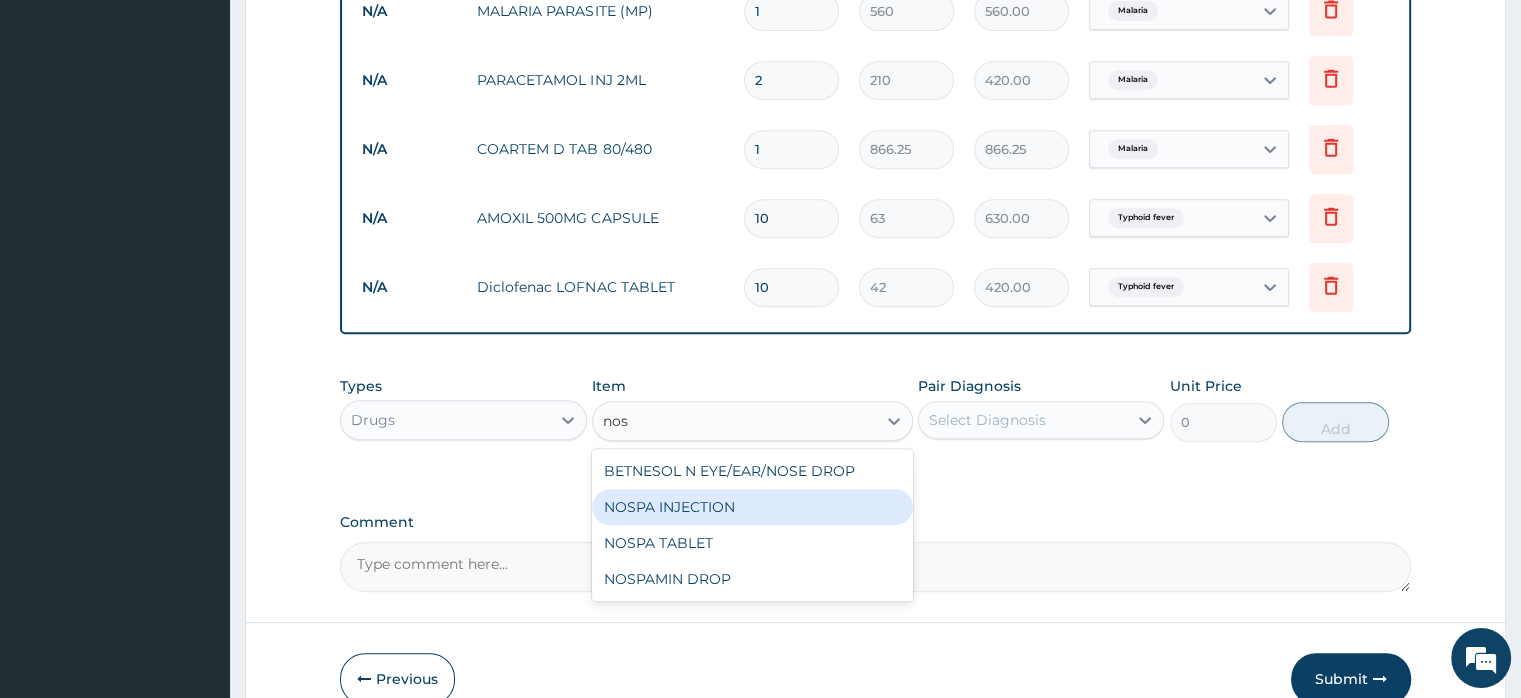 click on "NOSPA INJECTION" at bounding box center [752, 507] 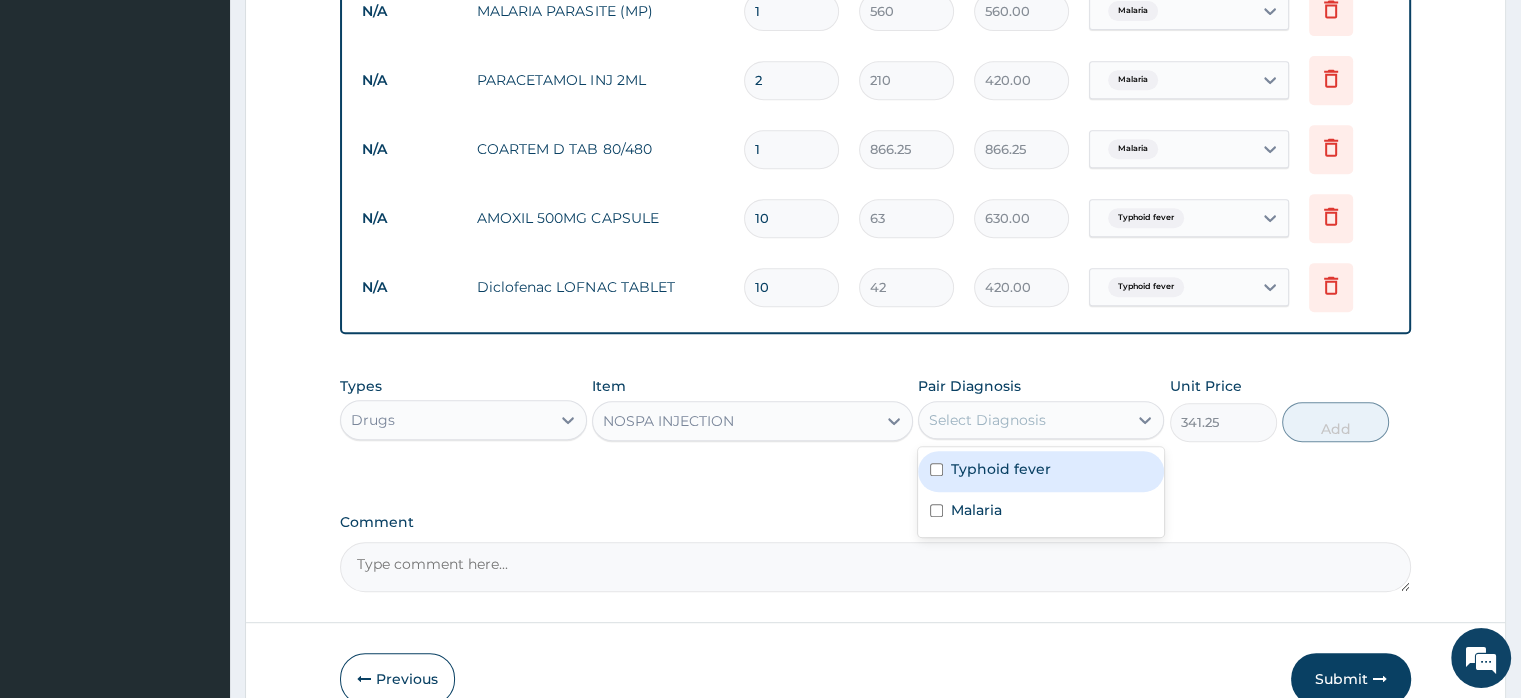 click on "Select Diagnosis" at bounding box center (987, 420) 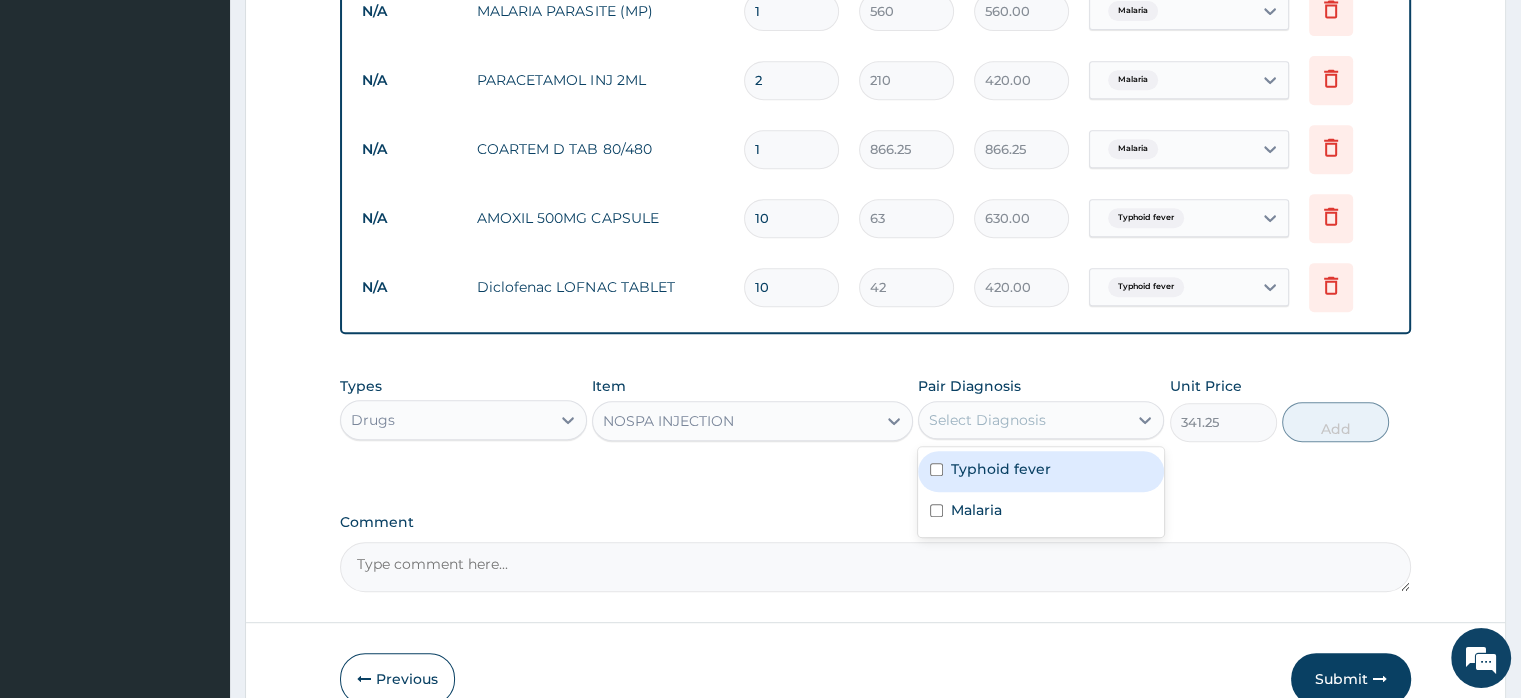click on "Typhoid fever" at bounding box center (1001, 469) 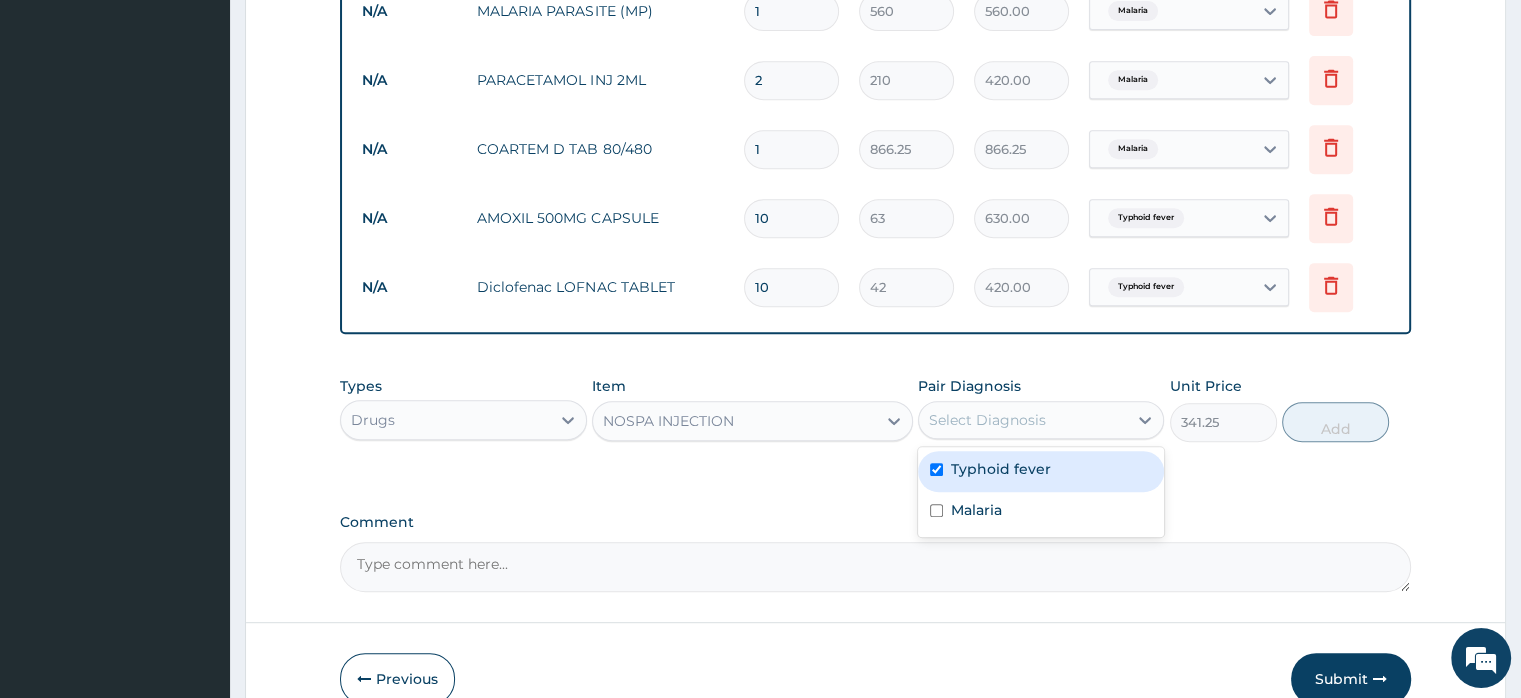 checkbox on "true" 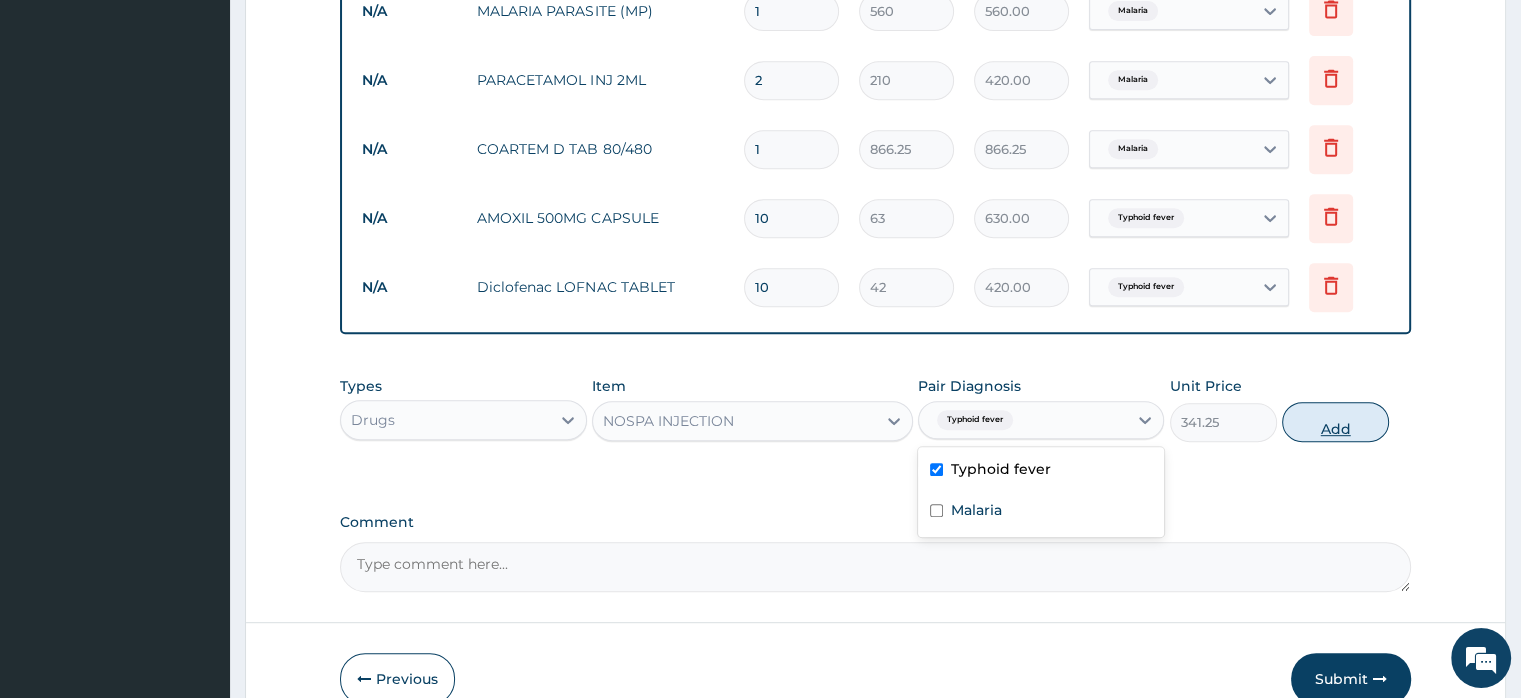 click on "Add" at bounding box center (1335, 422) 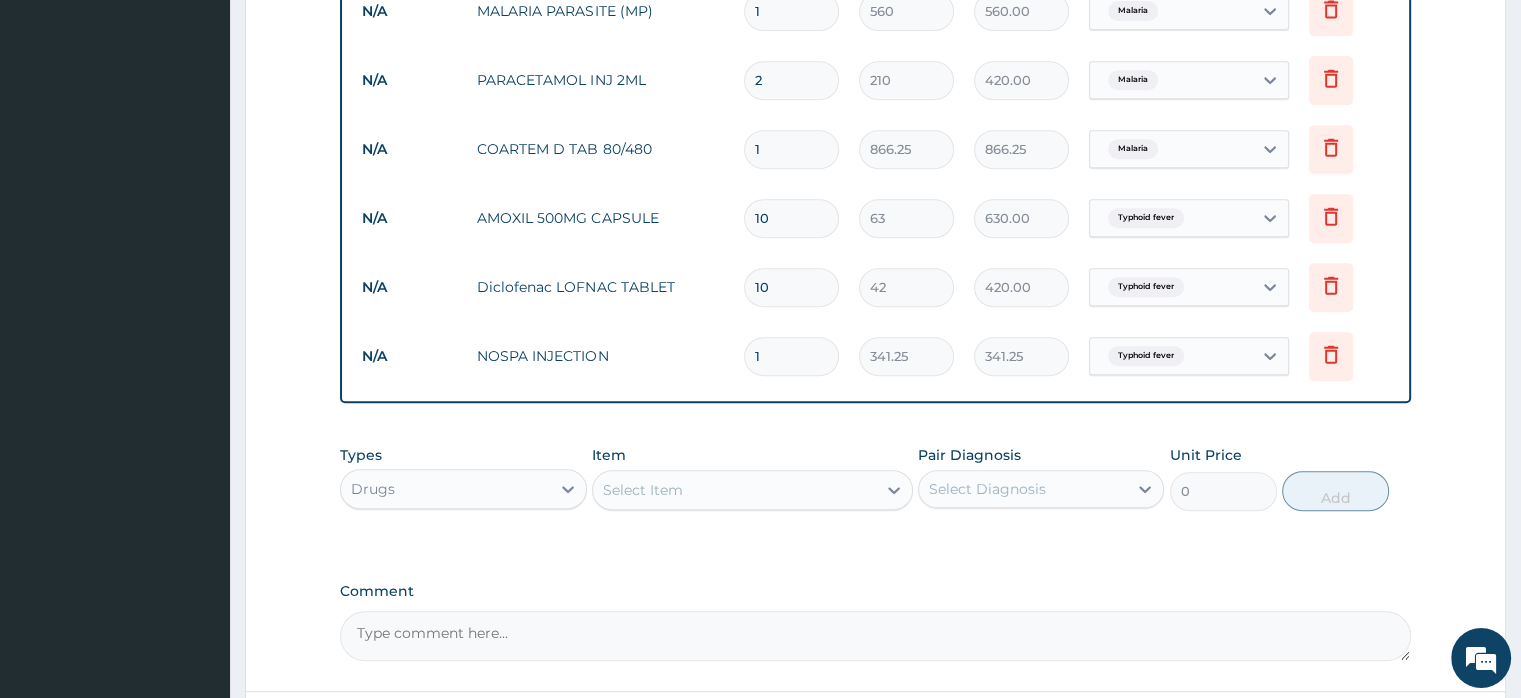 click on "Select Item" at bounding box center (643, 490) 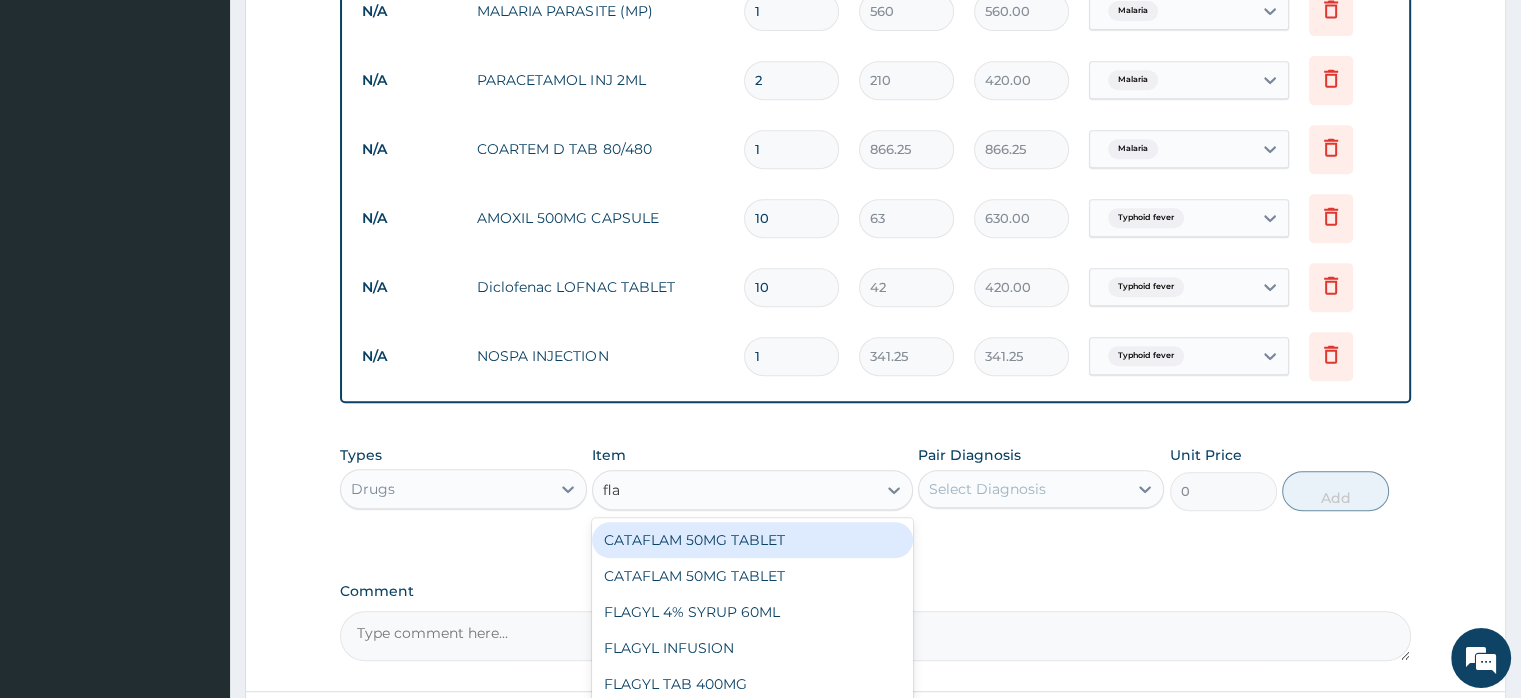 type on "flag" 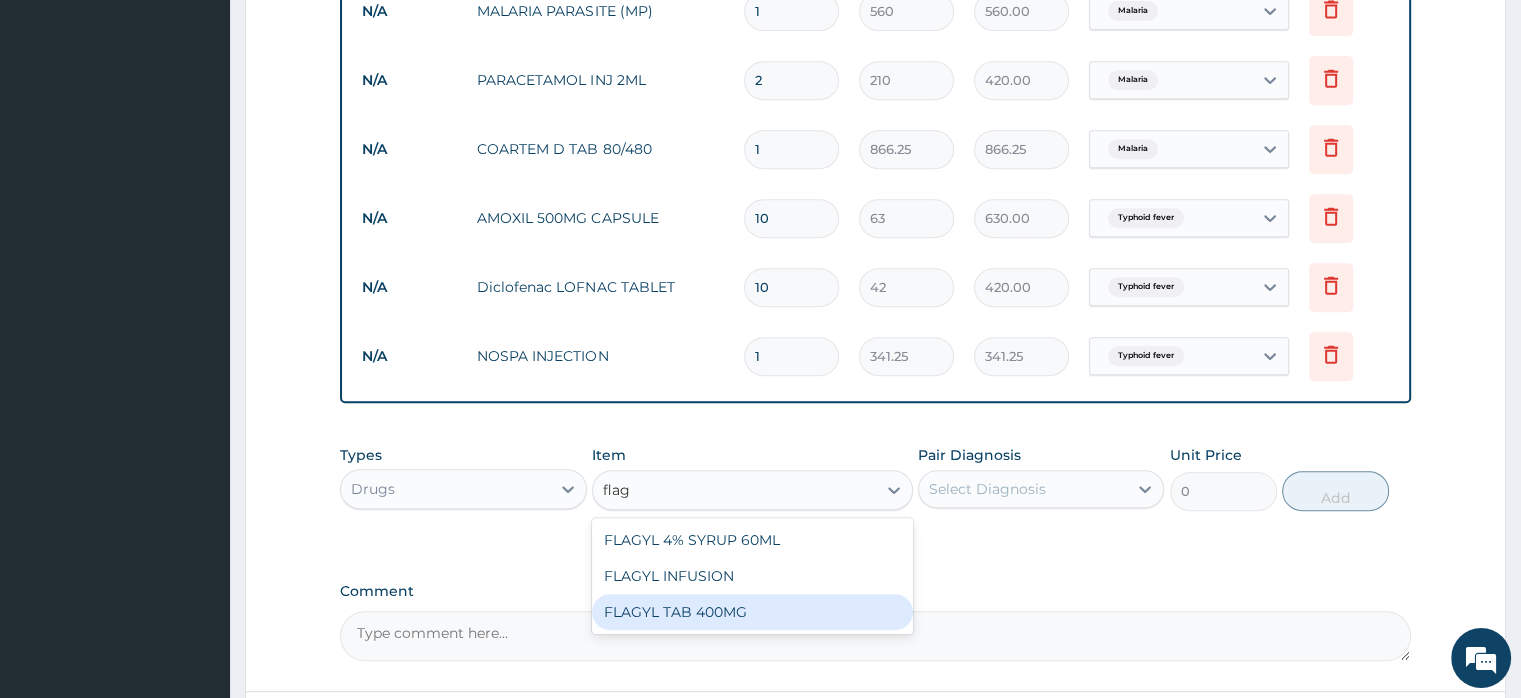 click on "FLAGYL TAB 400MG" at bounding box center (752, 612) 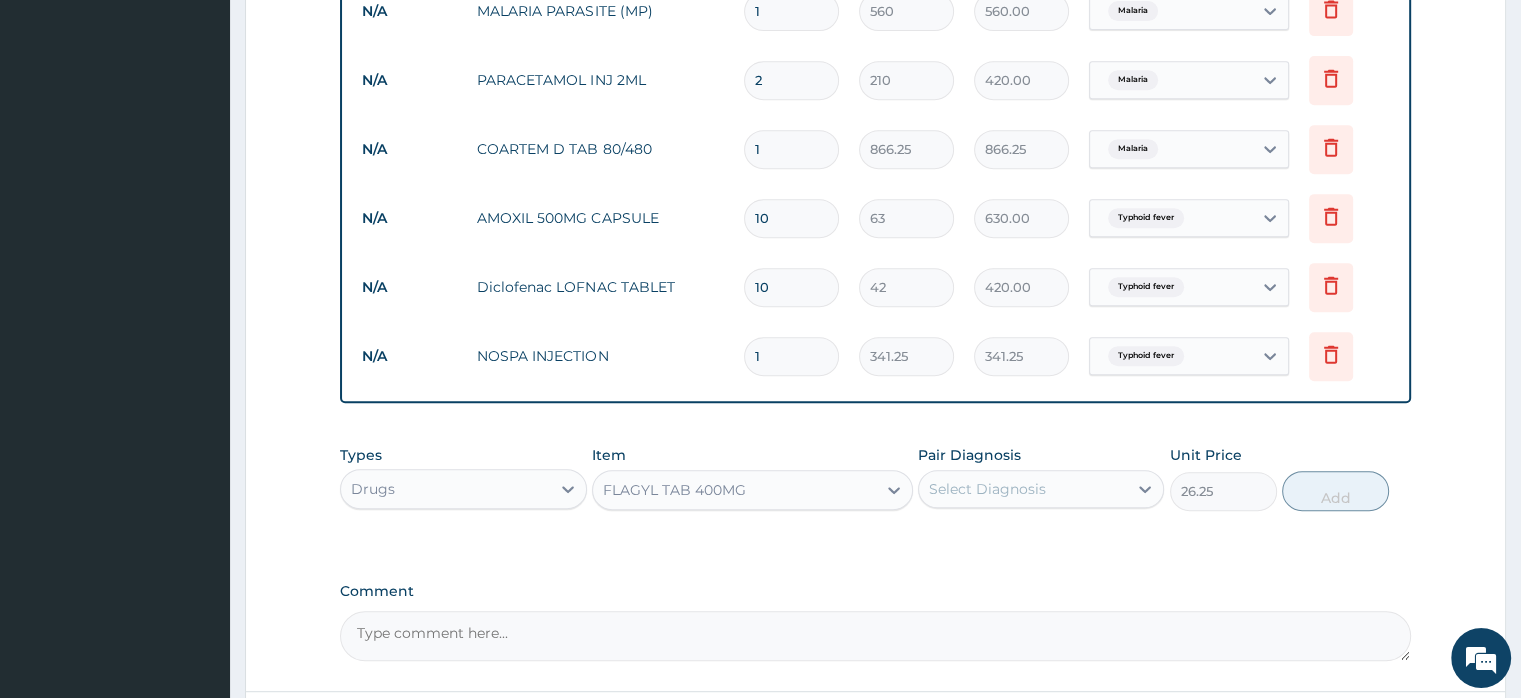 click on "Select Diagnosis" at bounding box center (987, 489) 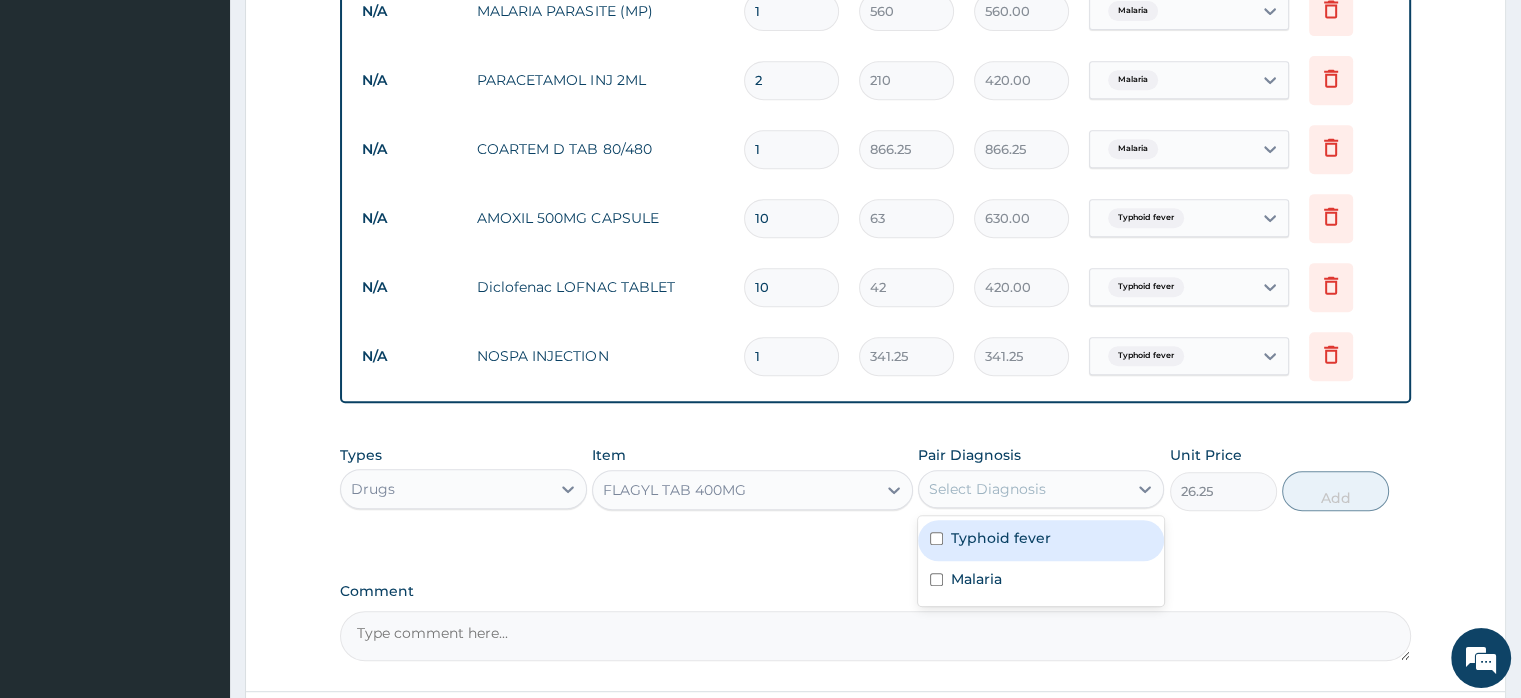 click at bounding box center (936, 538) 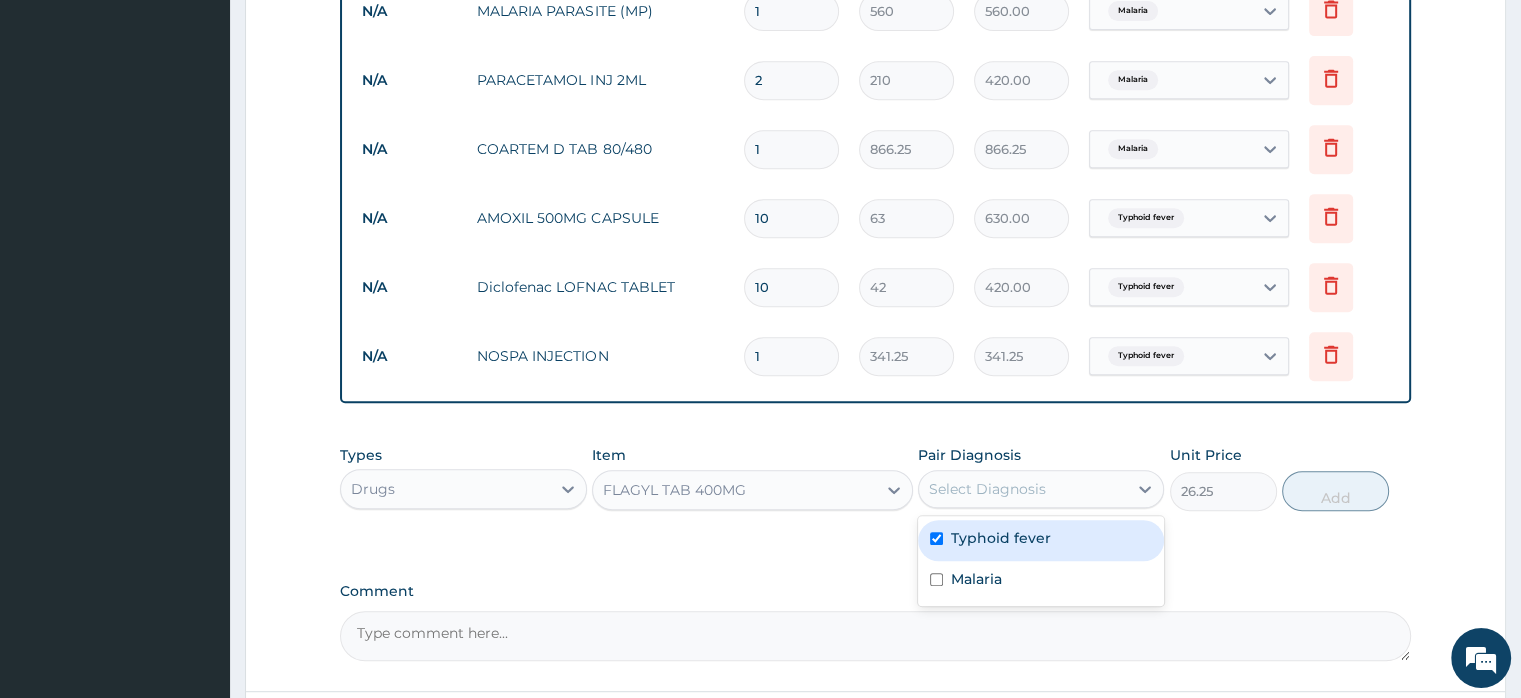 checkbox on "true" 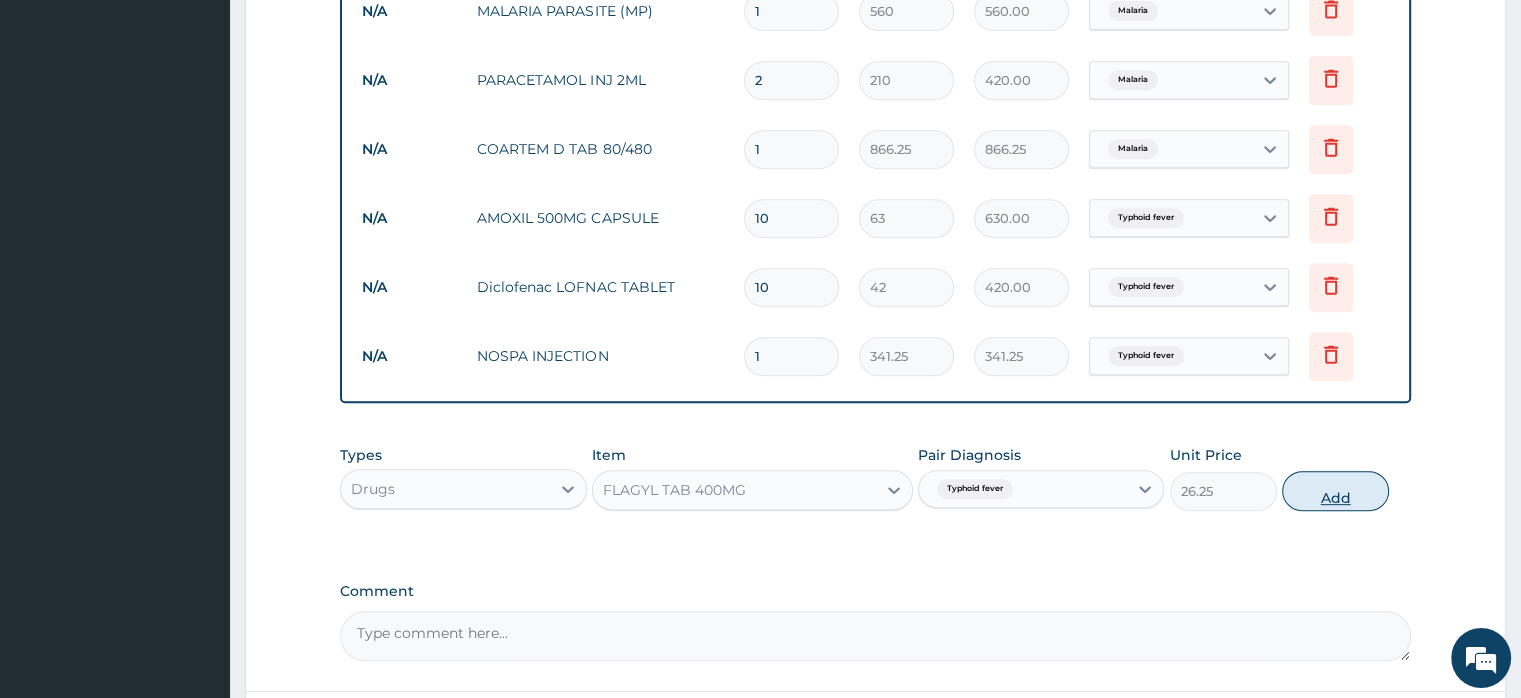 click on "Add" at bounding box center [1335, 491] 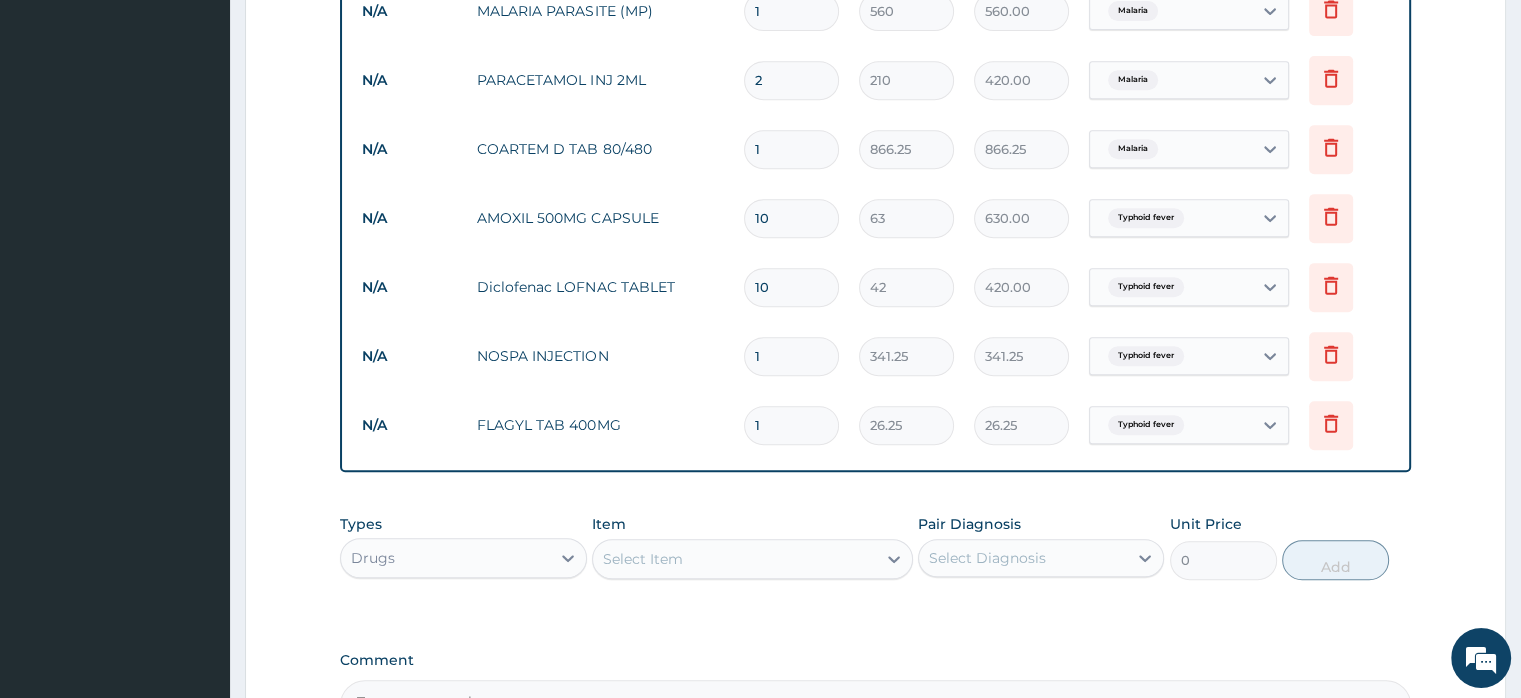 drag, startPoint x: 770, startPoint y: 424, endPoint x: 741, endPoint y: 419, distance: 29.427877 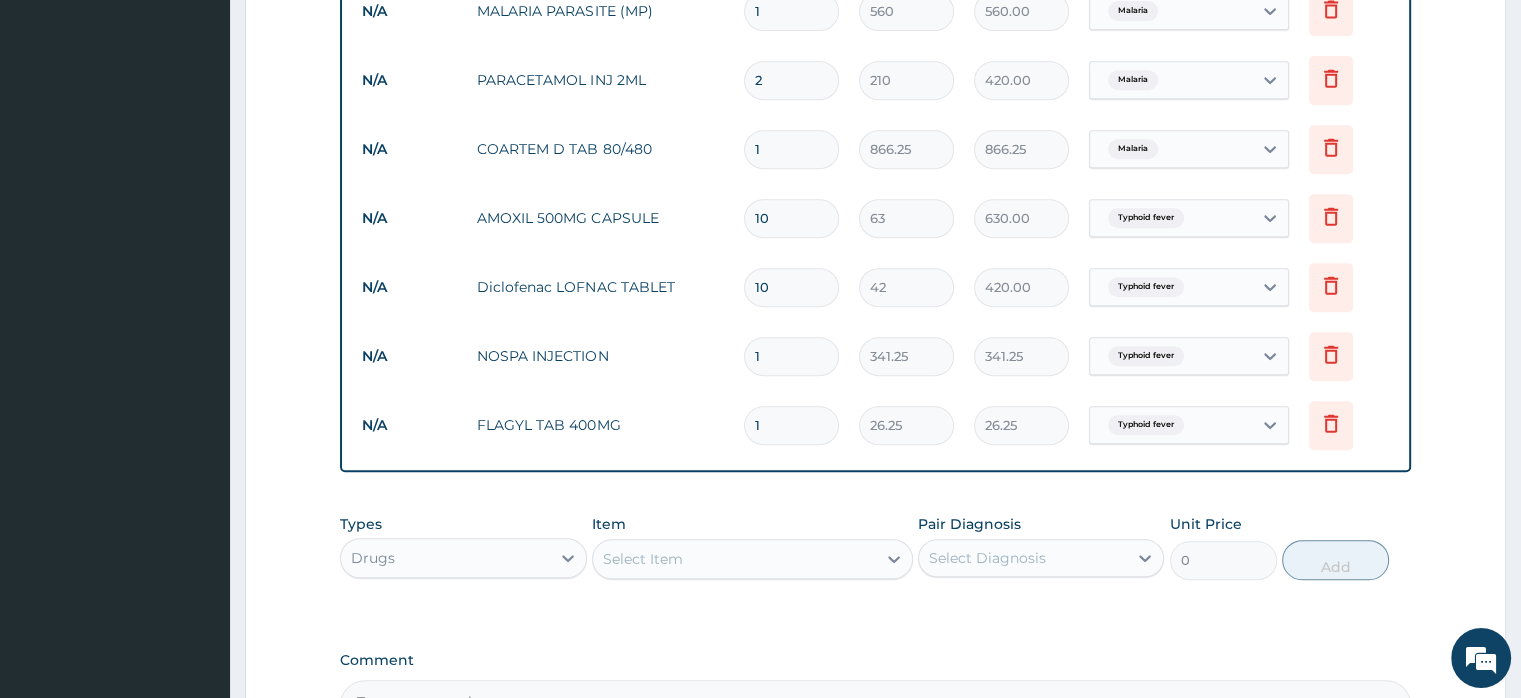 type on "18" 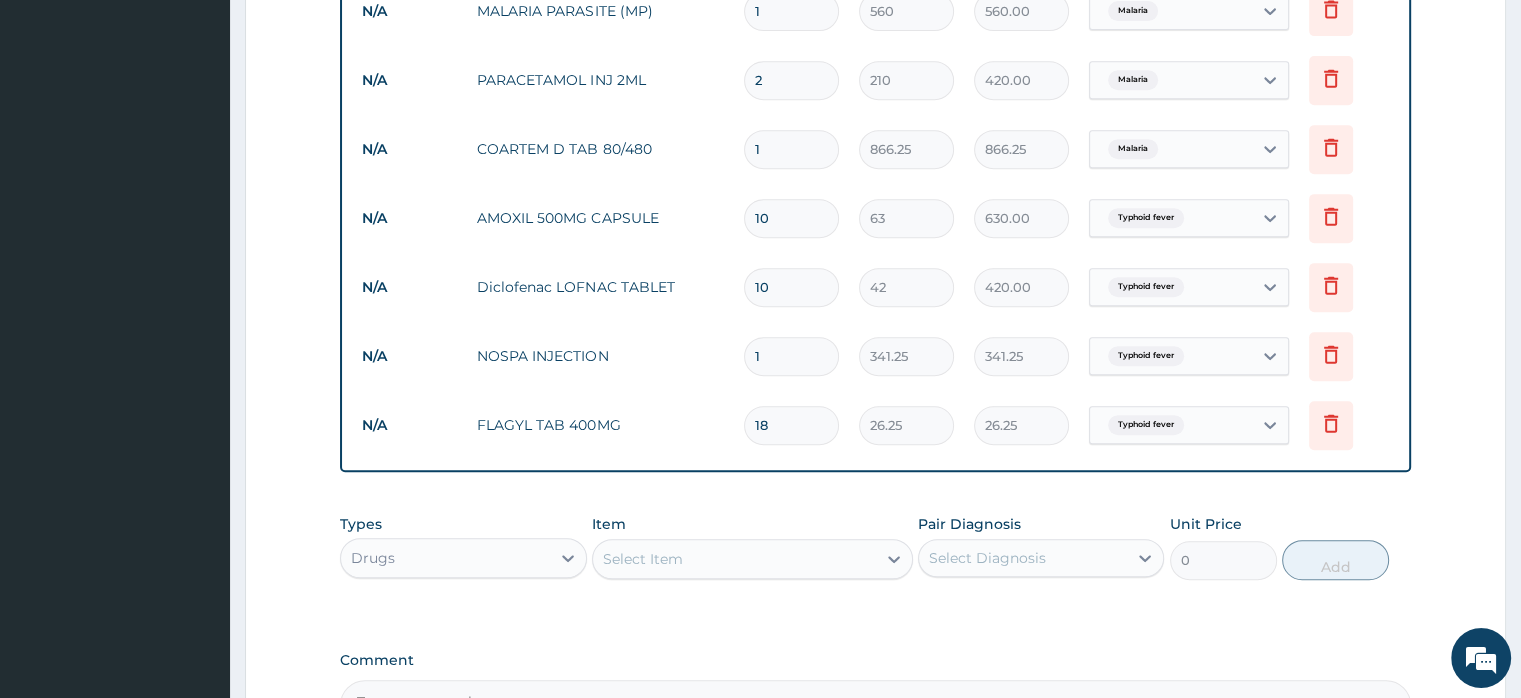 type on "472.50" 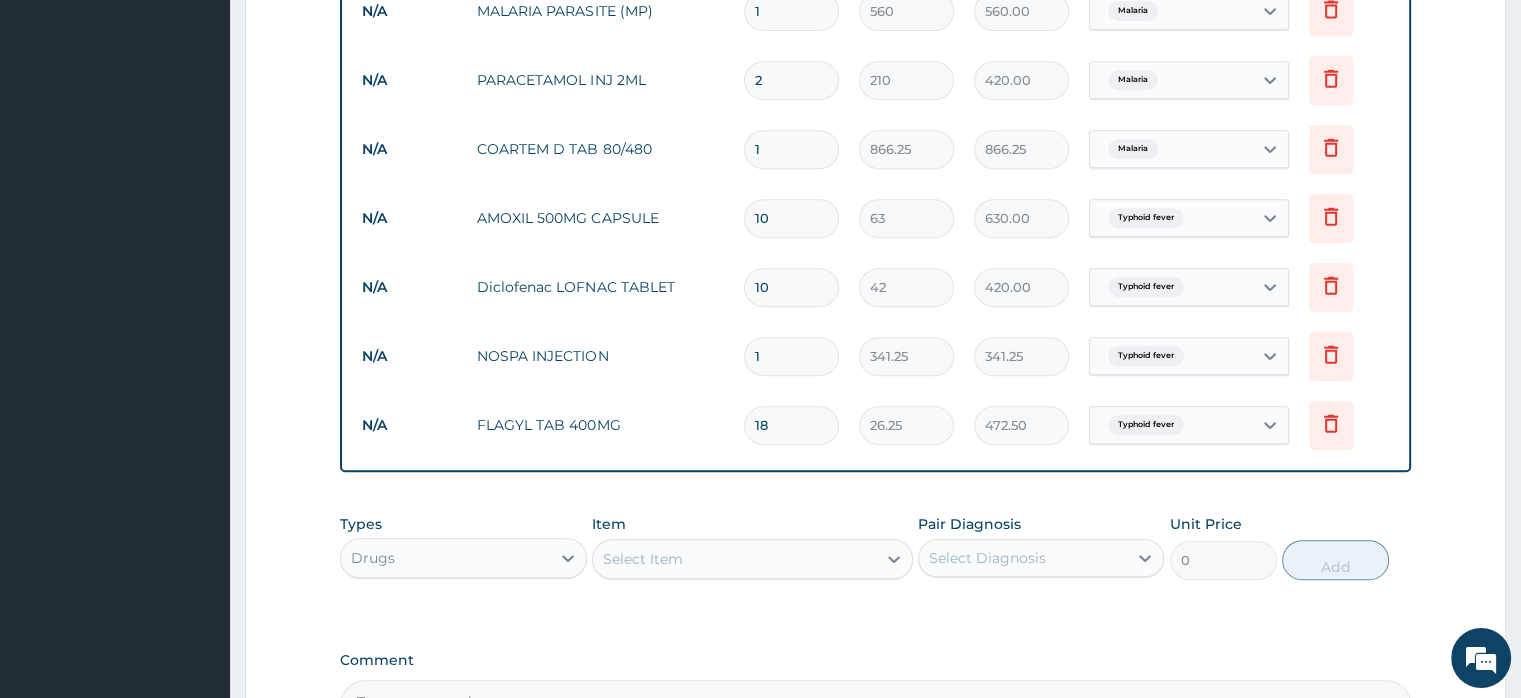 type on "18" 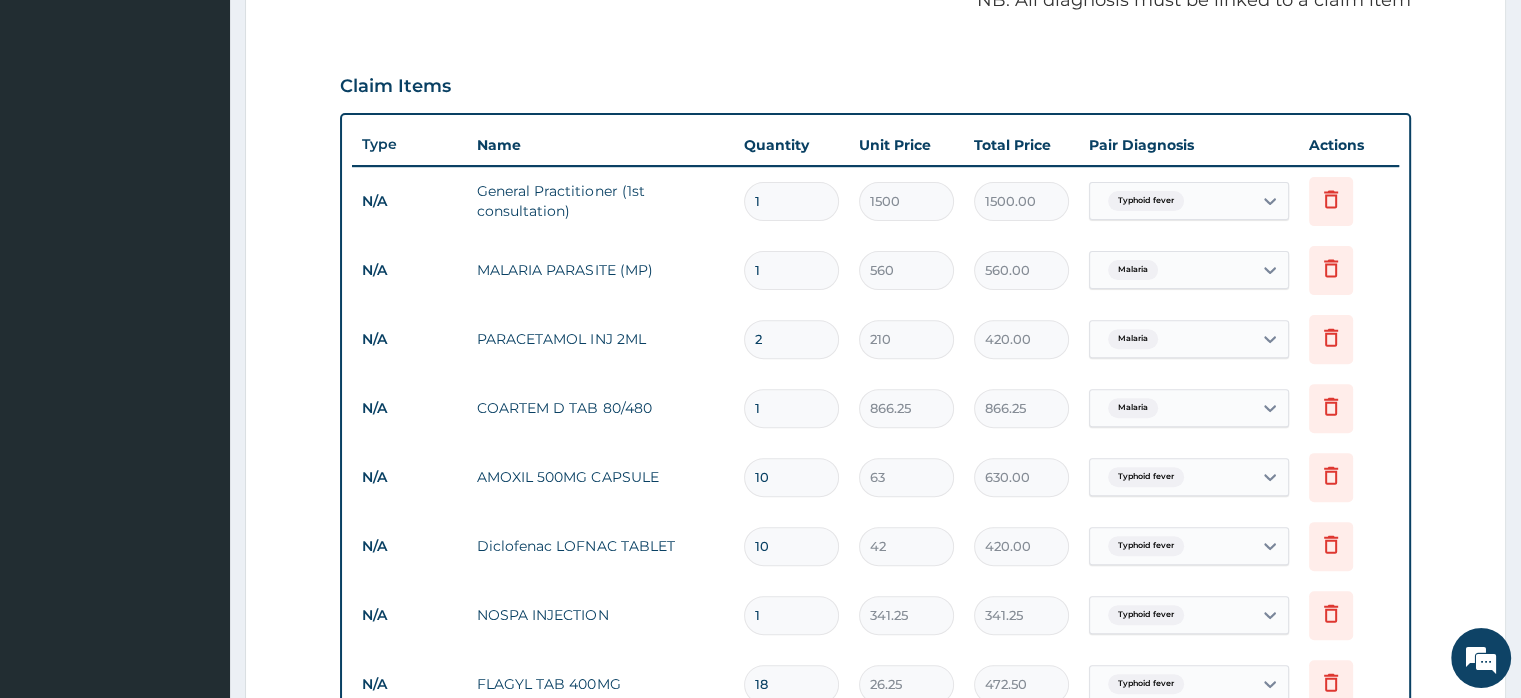 scroll, scrollTop: 490, scrollLeft: 0, axis: vertical 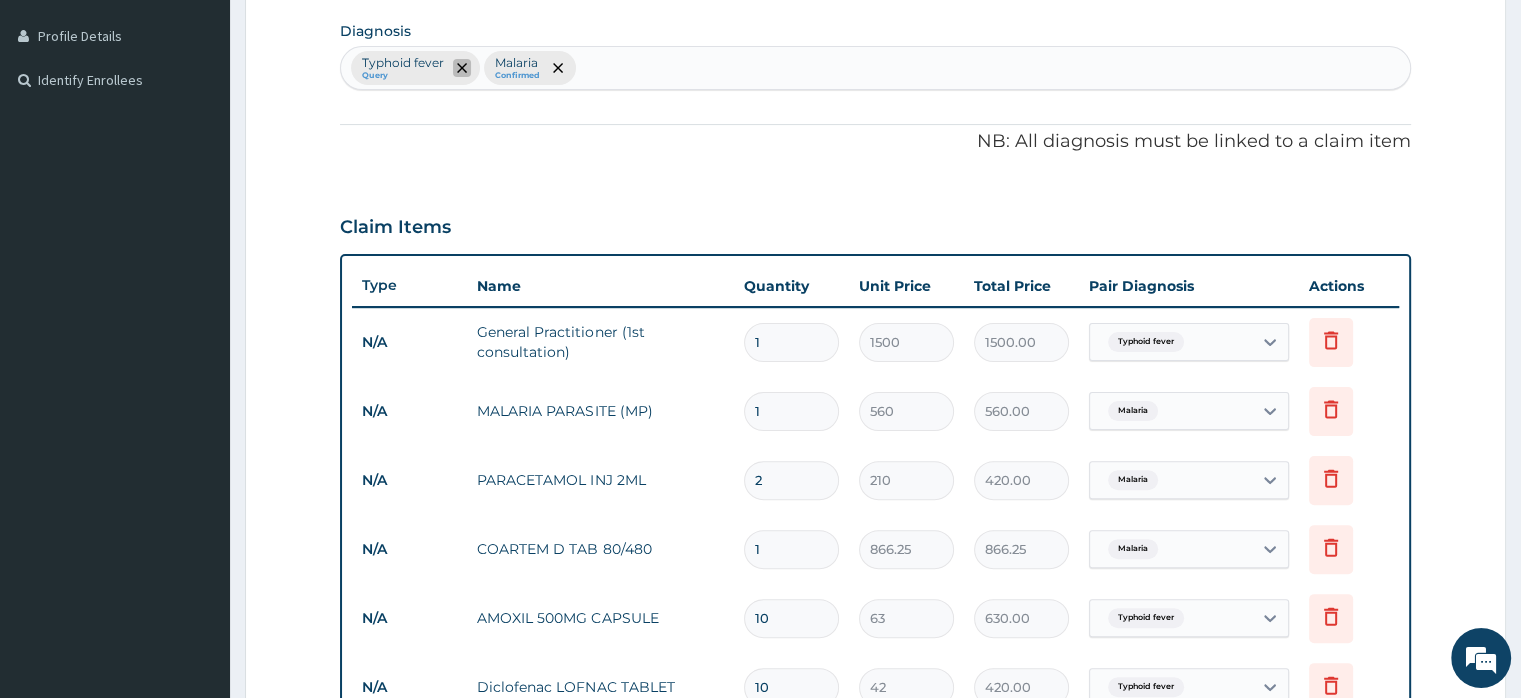 click 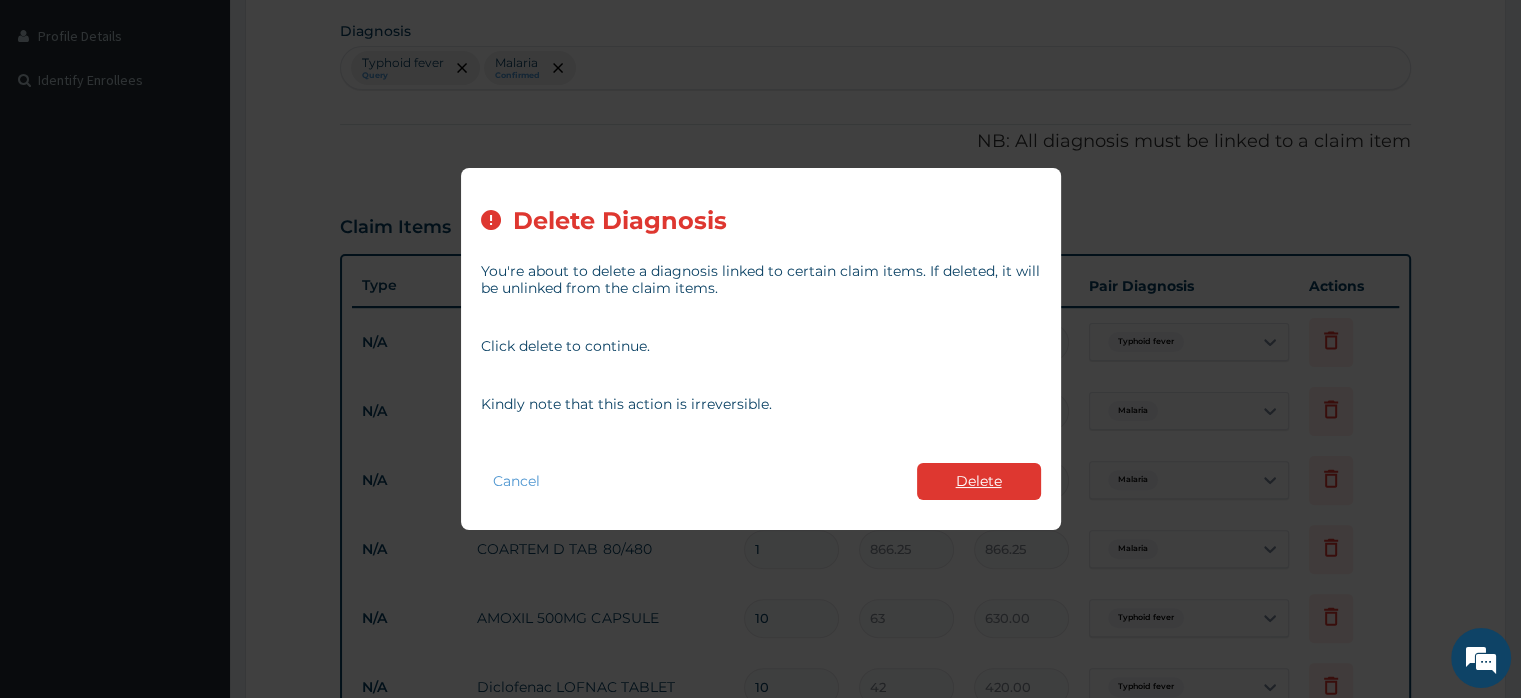 click on "Delete" at bounding box center (979, 481) 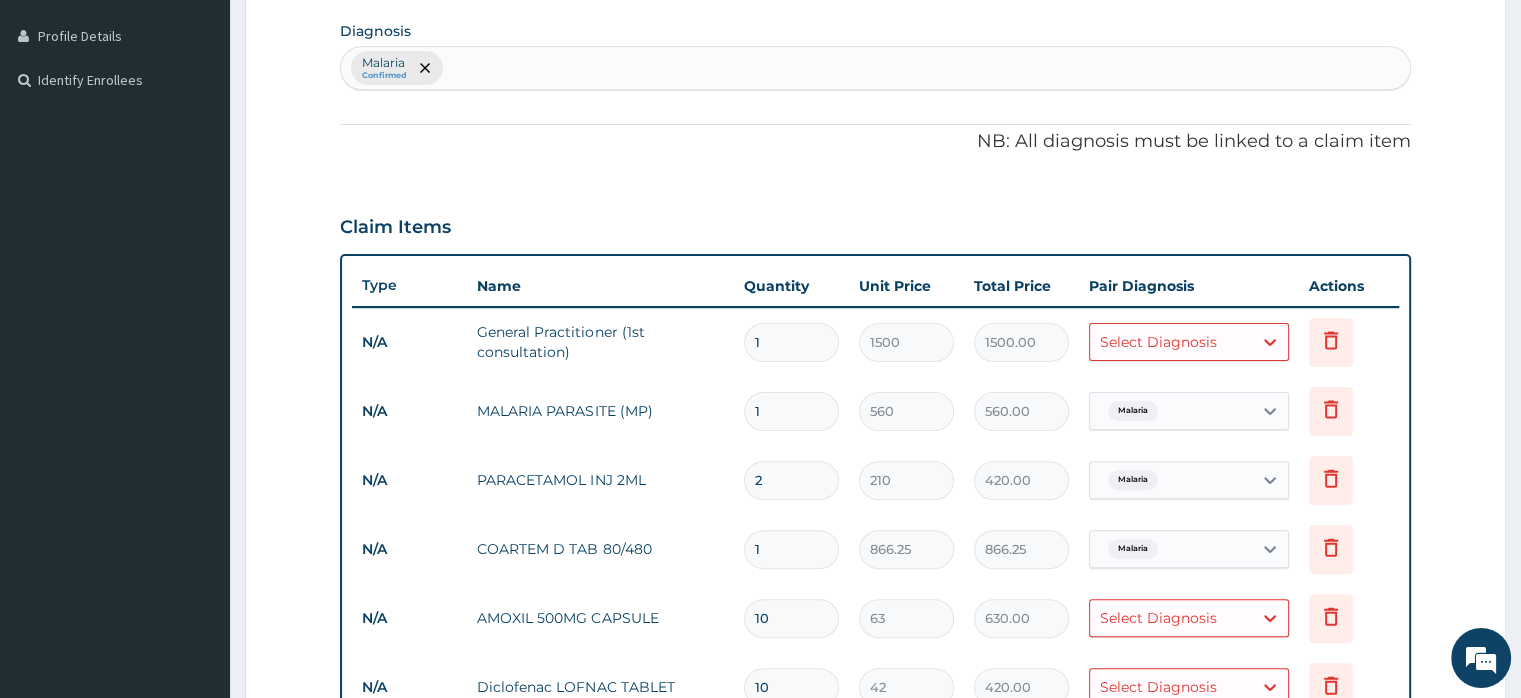 click on "Malaria Confirmed" at bounding box center (875, 68) 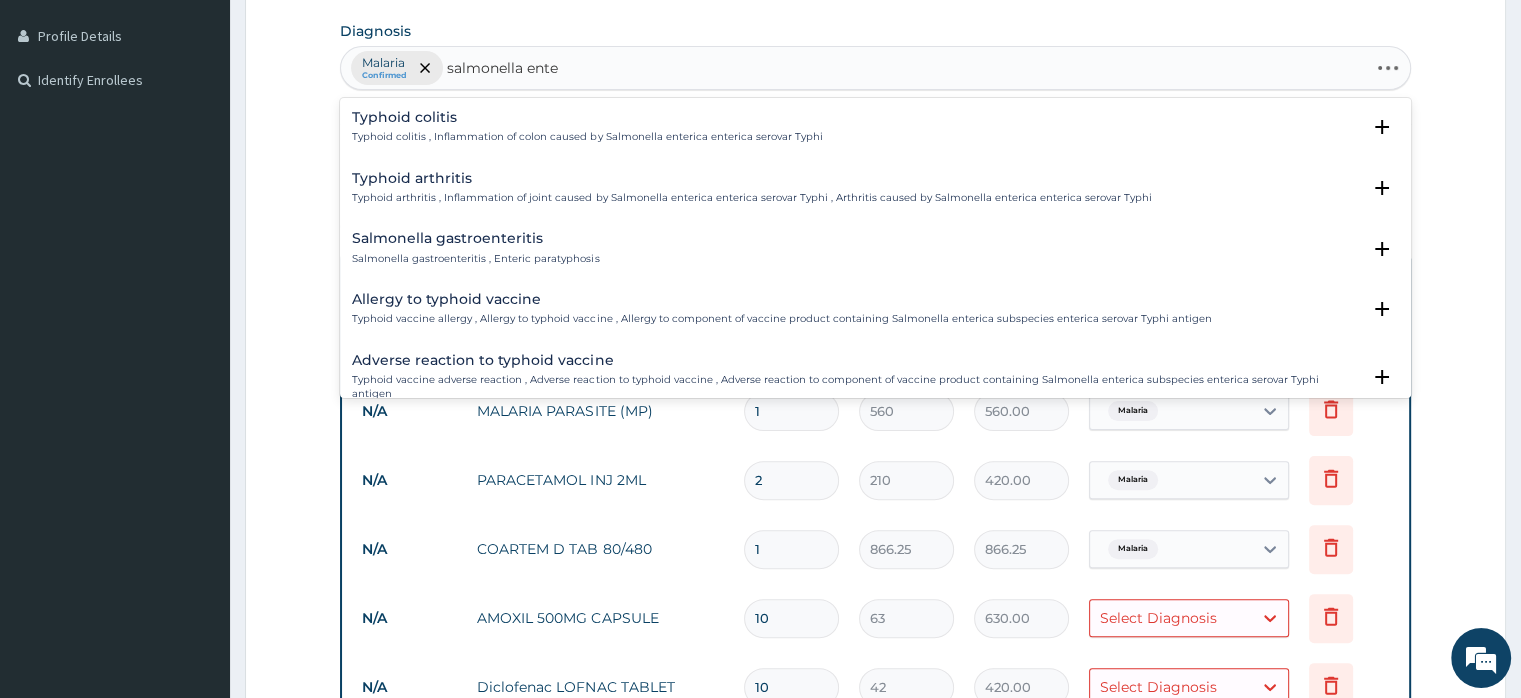 type on "salmonella enter" 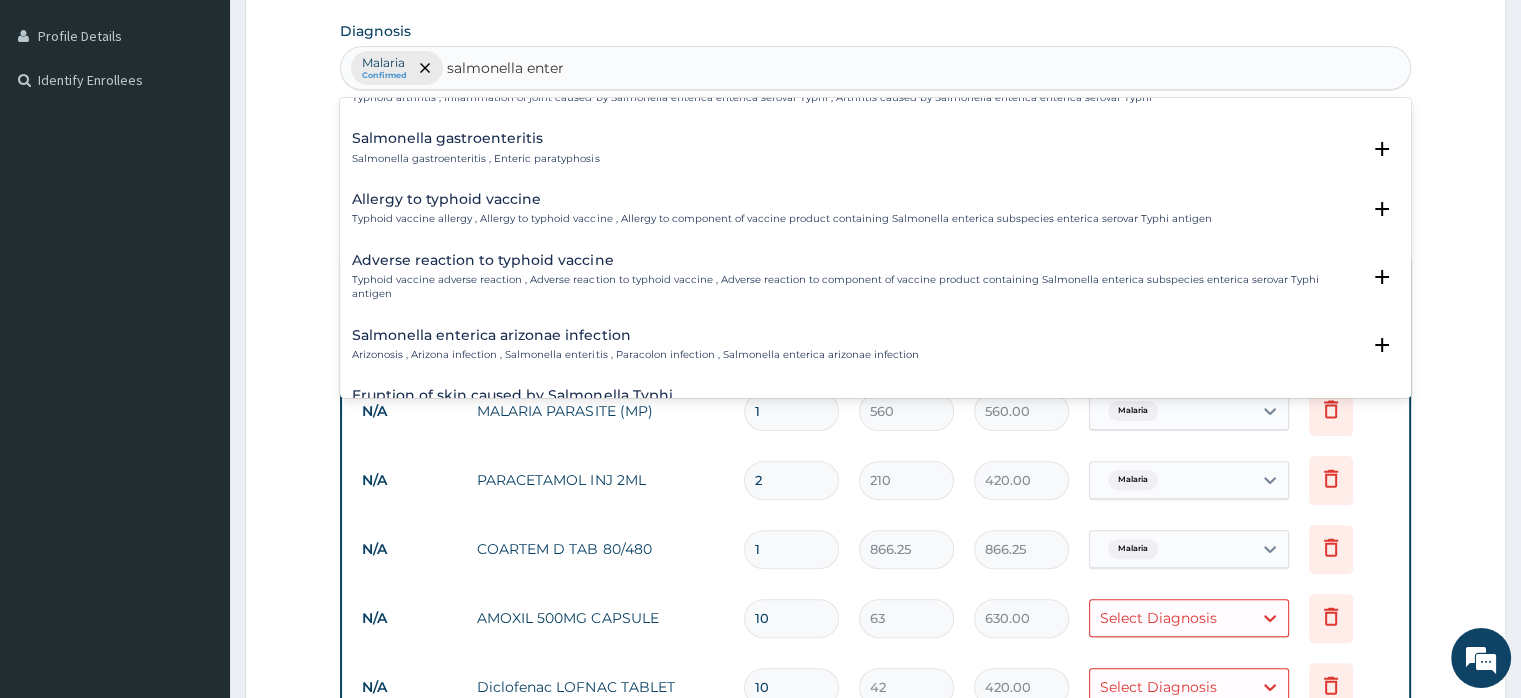 scroll, scrollTop: 52, scrollLeft: 0, axis: vertical 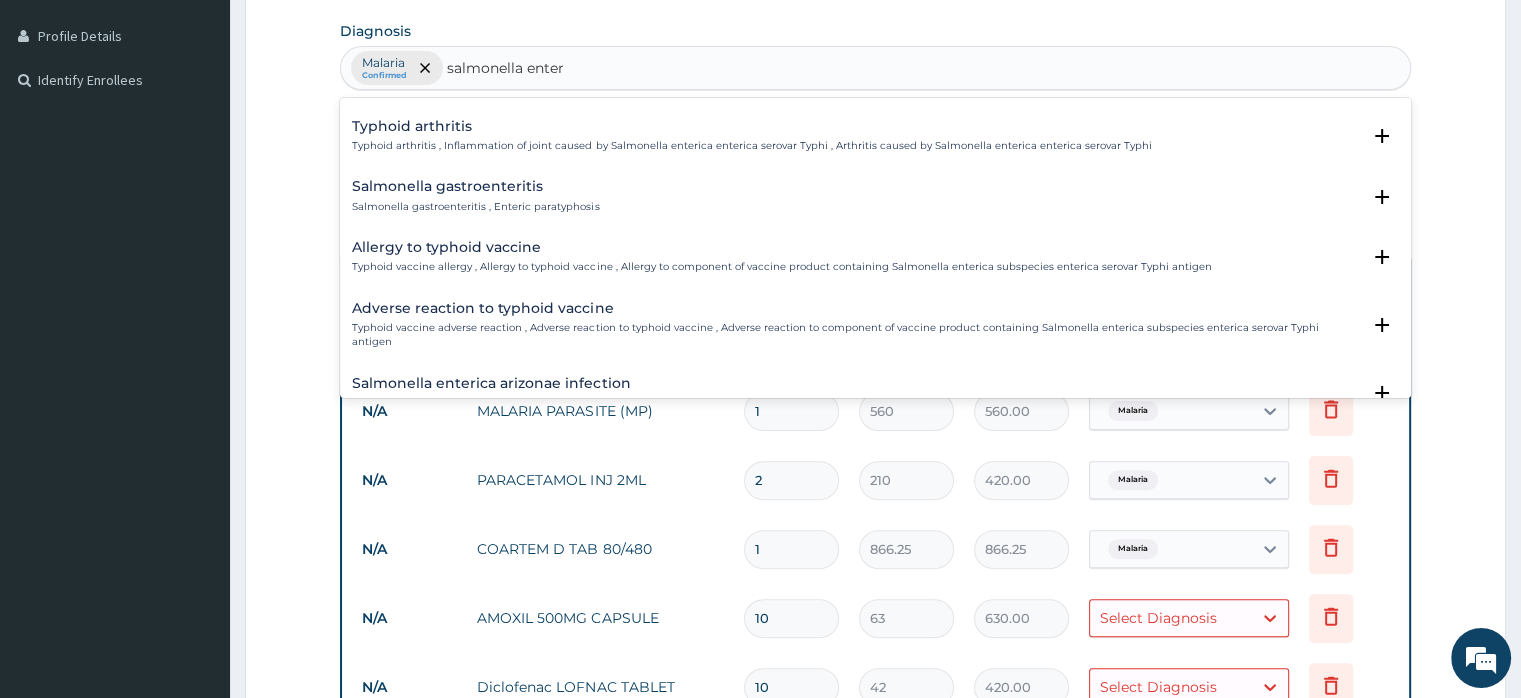 click on "Salmonella gastroenteritis Salmonella gastroenteritis , Enteric paratyphosis Select Status Query Query covers suspected (?), Keep in view (kiv), Ruled out (r/o) Confirmed" at bounding box center [875, 201] 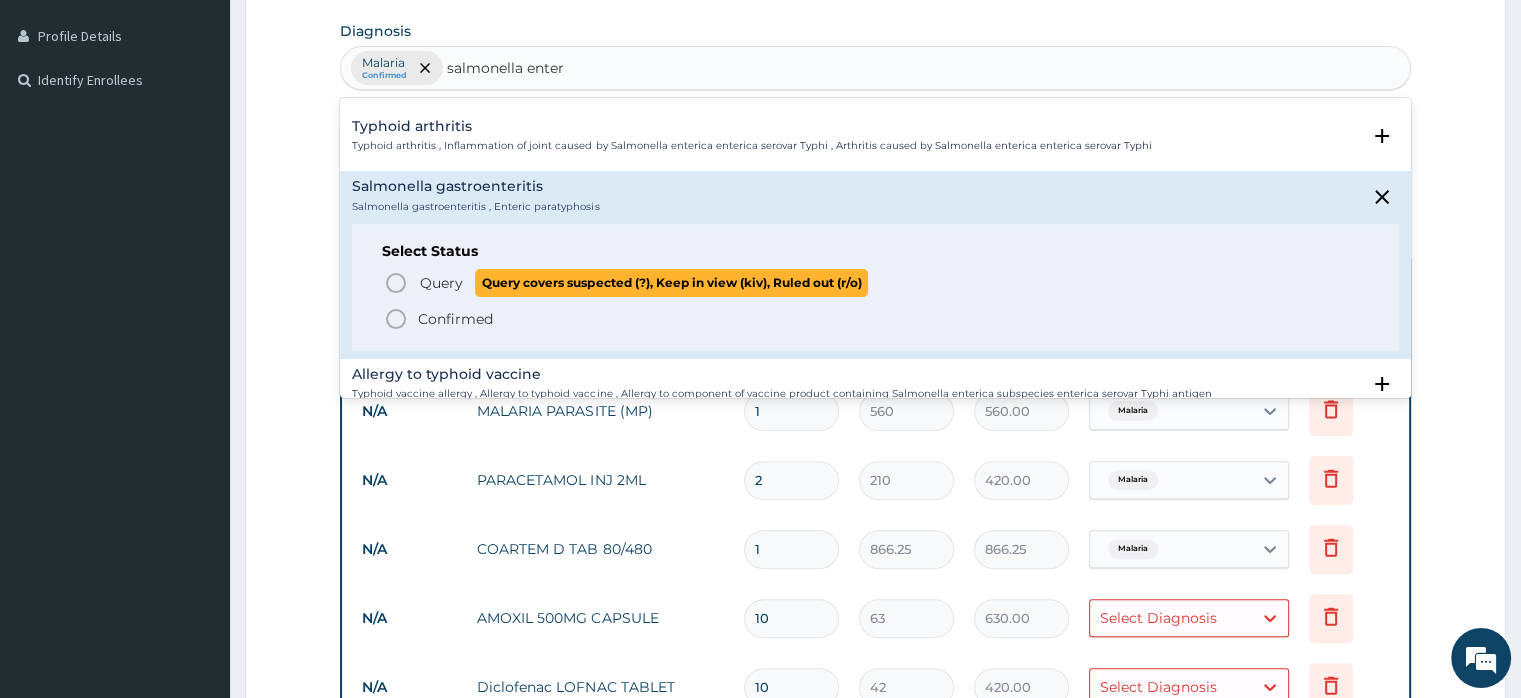 click 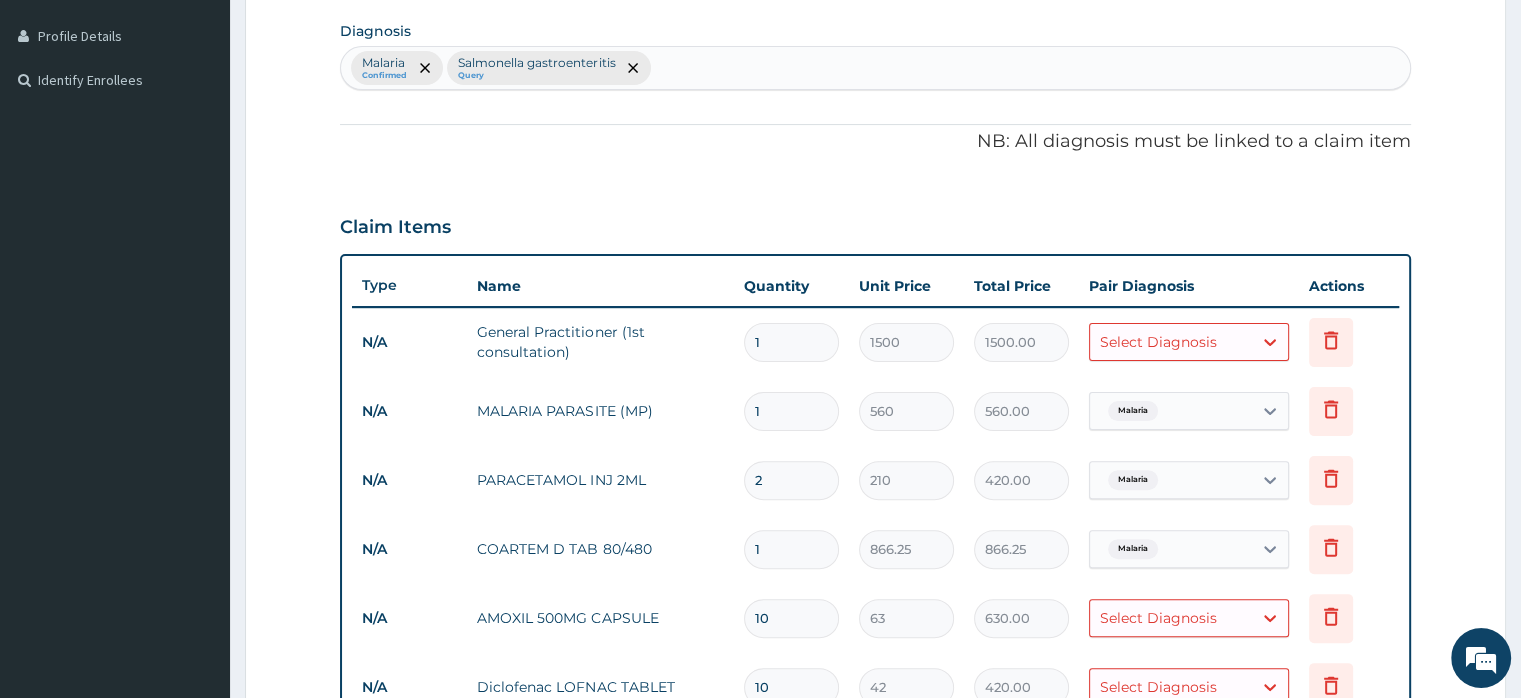 click on "Select Diagnosis" at bounding box center [1158, 342] 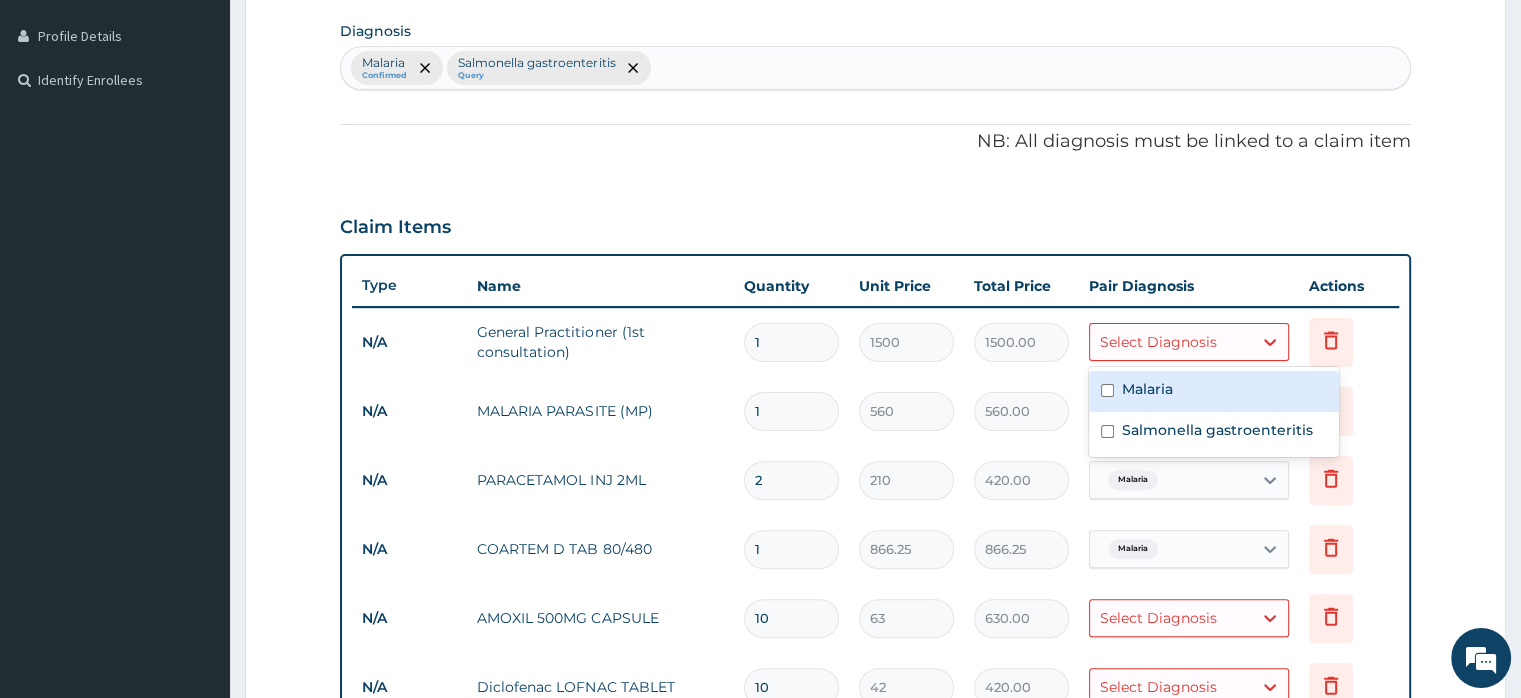 click on "Malaria" at bounding box center (1147, 389) 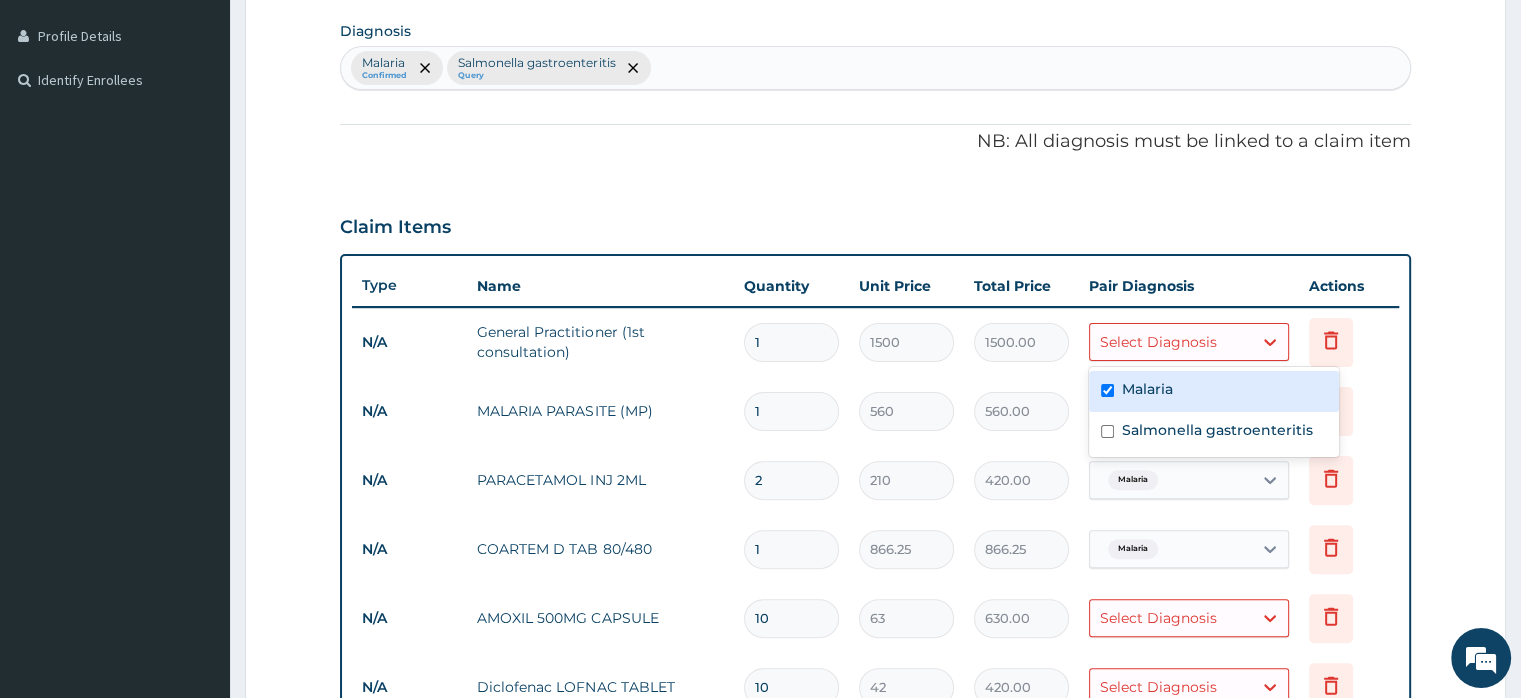 checkbox on "true" 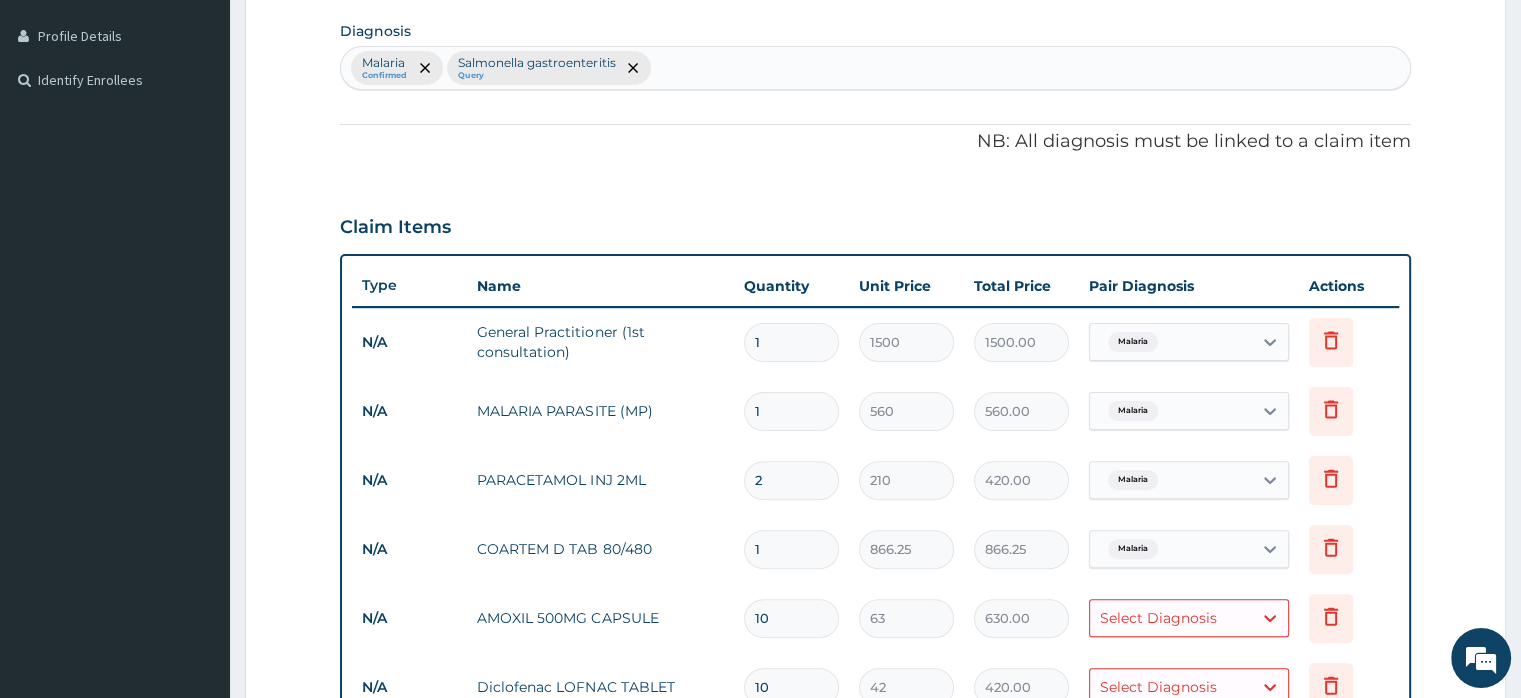 click on "Step  2  of 2 PA Code / Prescription Code Enter Code(Secondary Care Only) Encounter Date 16-07-2025 Important Notice Please enter PA codes before entering items that are not attached to a PA code   All diagnoses entered must be linked to a claim item. Diagnosis & Claim Items that are visible but inactive cannot be edited because they were imported from an already approved PA code. Diagnosis Malaria Confirmed Salmonella gastroenteritis Query NB: All diagnosis must be linked to a claim item Claim Items Type Name Quantity Unit Price Total Price Pair Diagnosis Actions N/A General Practitioner (1st consultation) 1 1500 1500.00 Malaria Delete N/A MALARIA PARASITE (MP) 1 560 560.00 Malaria Delete N/A PARACETAMOL INJ 2ML 2 210 420.00 Malaria Delete N/A COARTEM D TAB 80/480 1 866.25 866.25 Malaria Delete N/A AMOXIL 500MG CAPSULE 10 63 630.00 Select Diagnosis Delete N/A Diclofenac LOFNAC TABLET 10 42 420.00 Select Diagnosis Delete N/A NOSPA INJECTION 1 341.25 341.25 Select Diagnosis Delete N/A FLAGYL TAB 400MG 18 26.25" at bounding box center (875, 444) 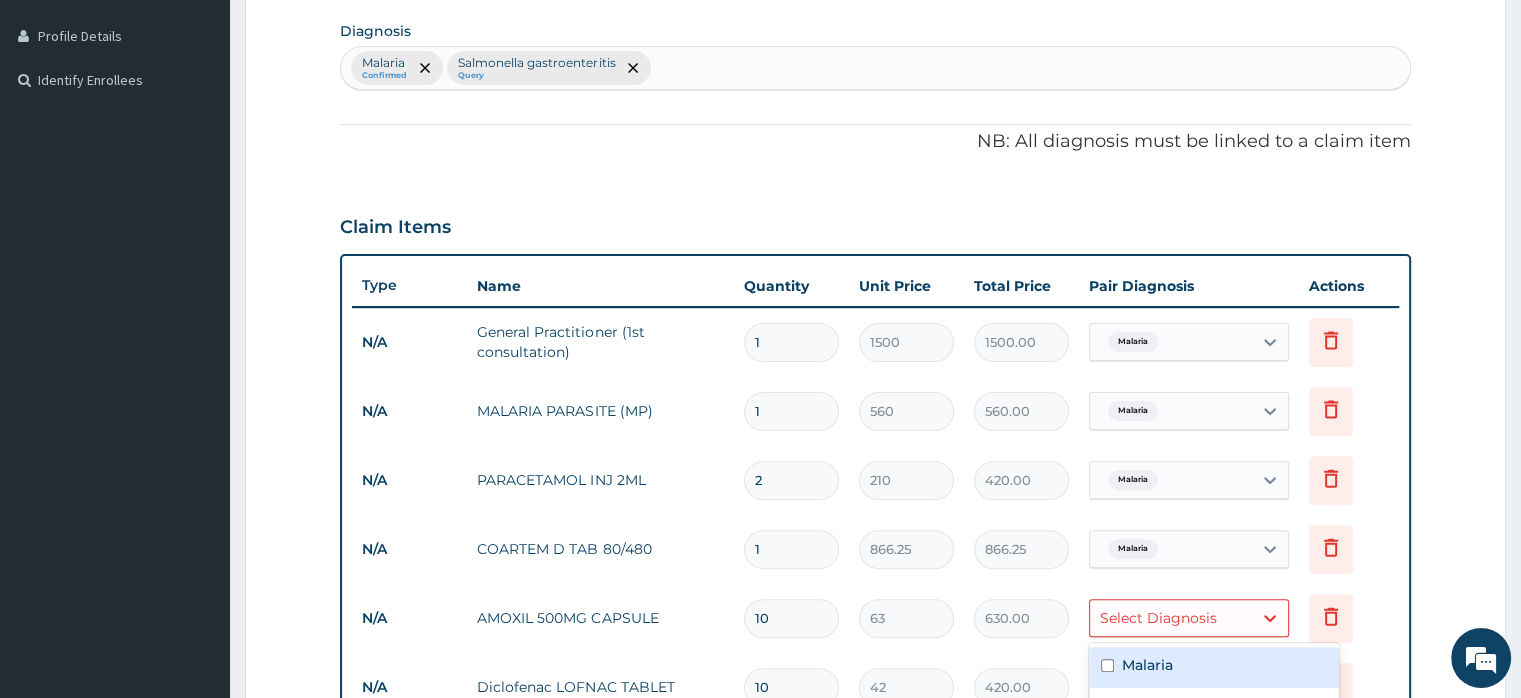 click on "Select Diagnosis" at bounding box center [1158, 618] 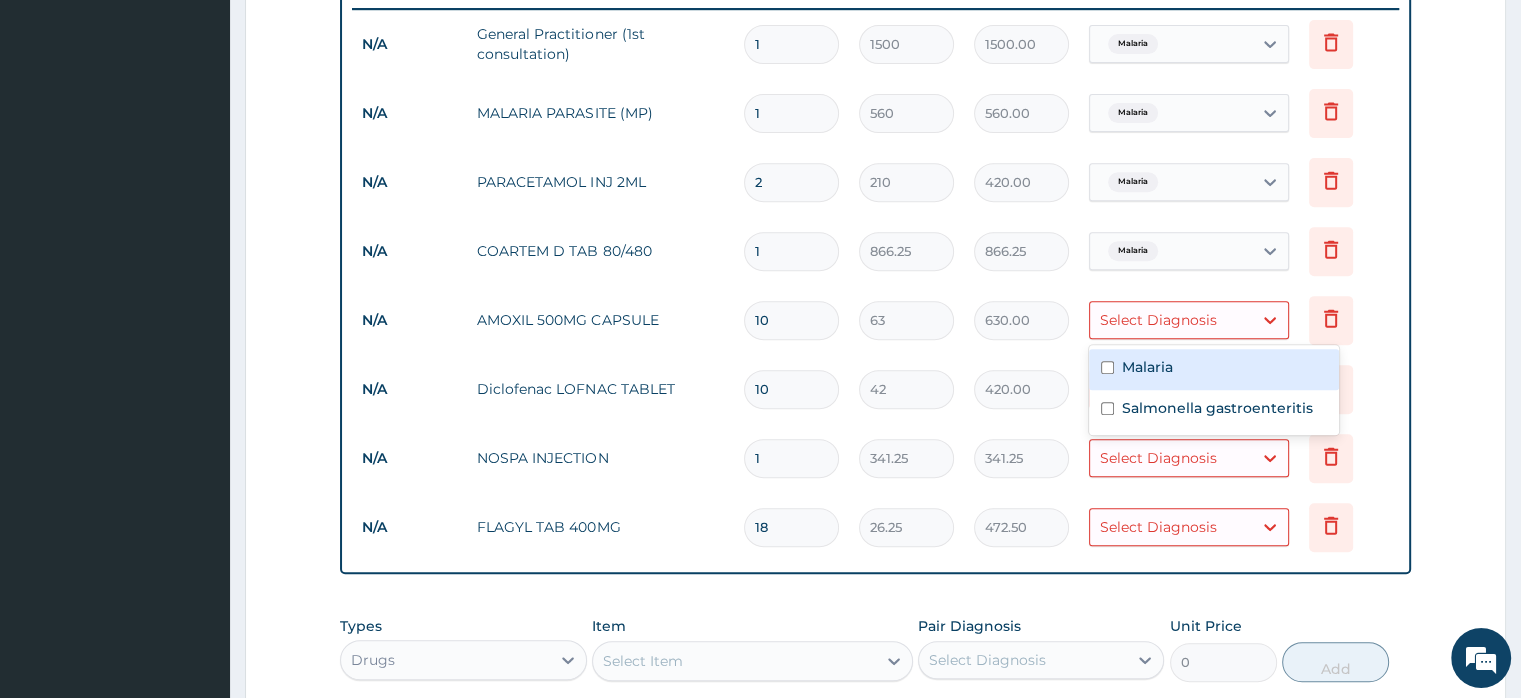 scroll, scrollTop: 821, scrollLeft: 0, axis: vertical 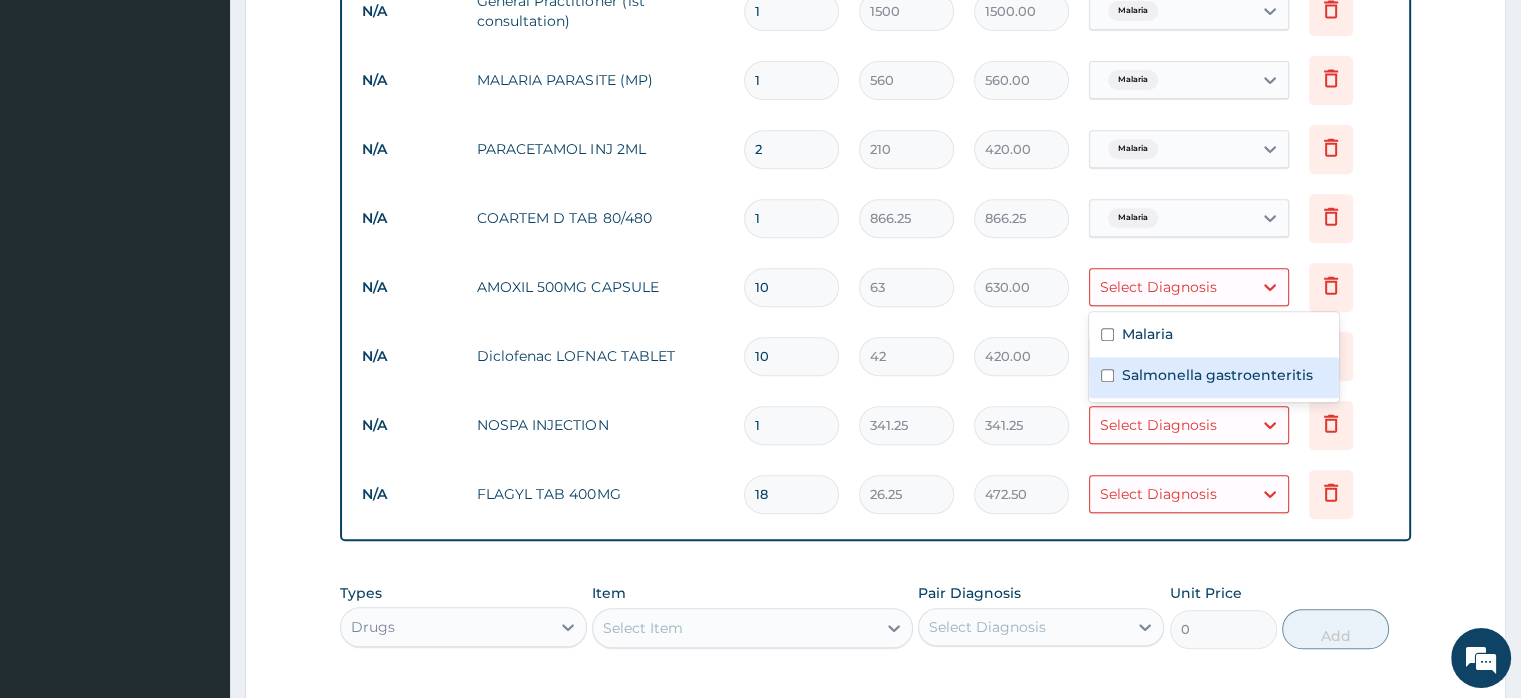 click at bounding box center (1107, 375) 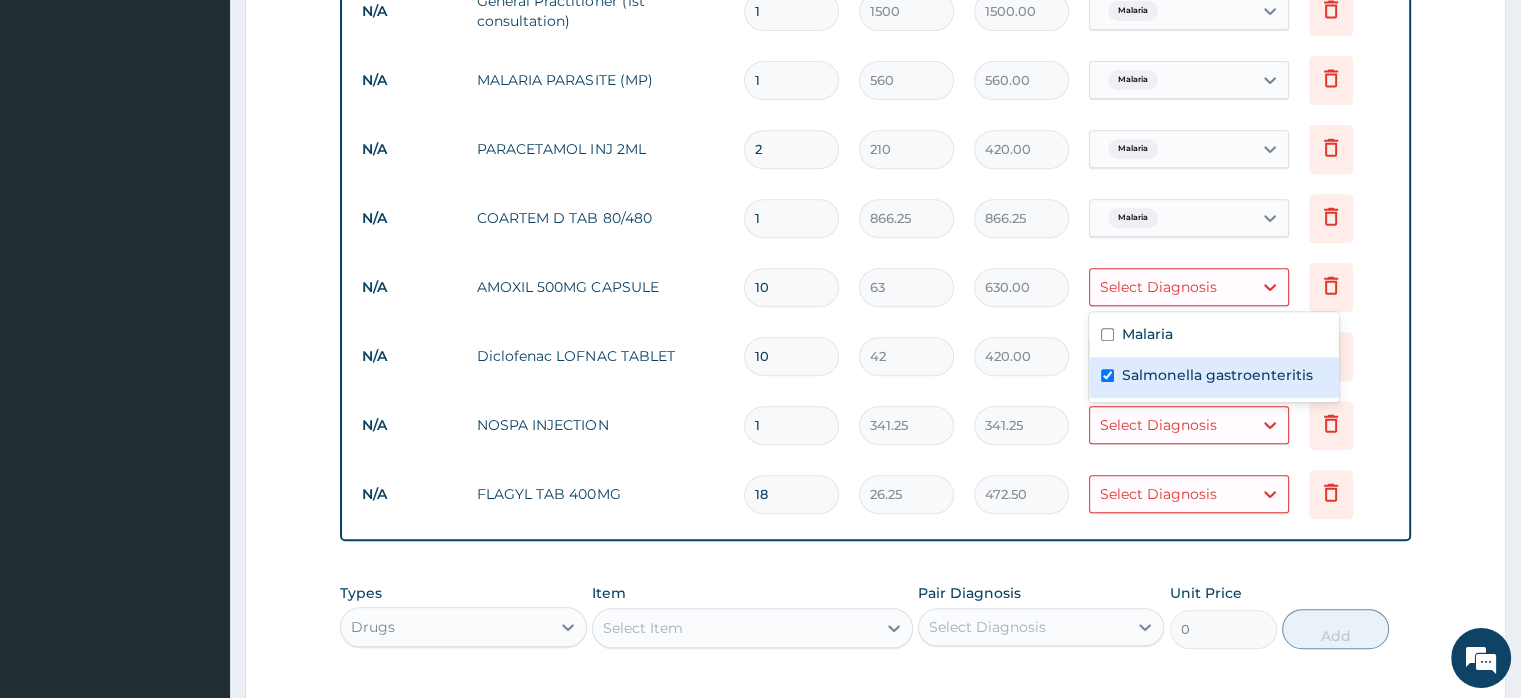 checkbox on "true" 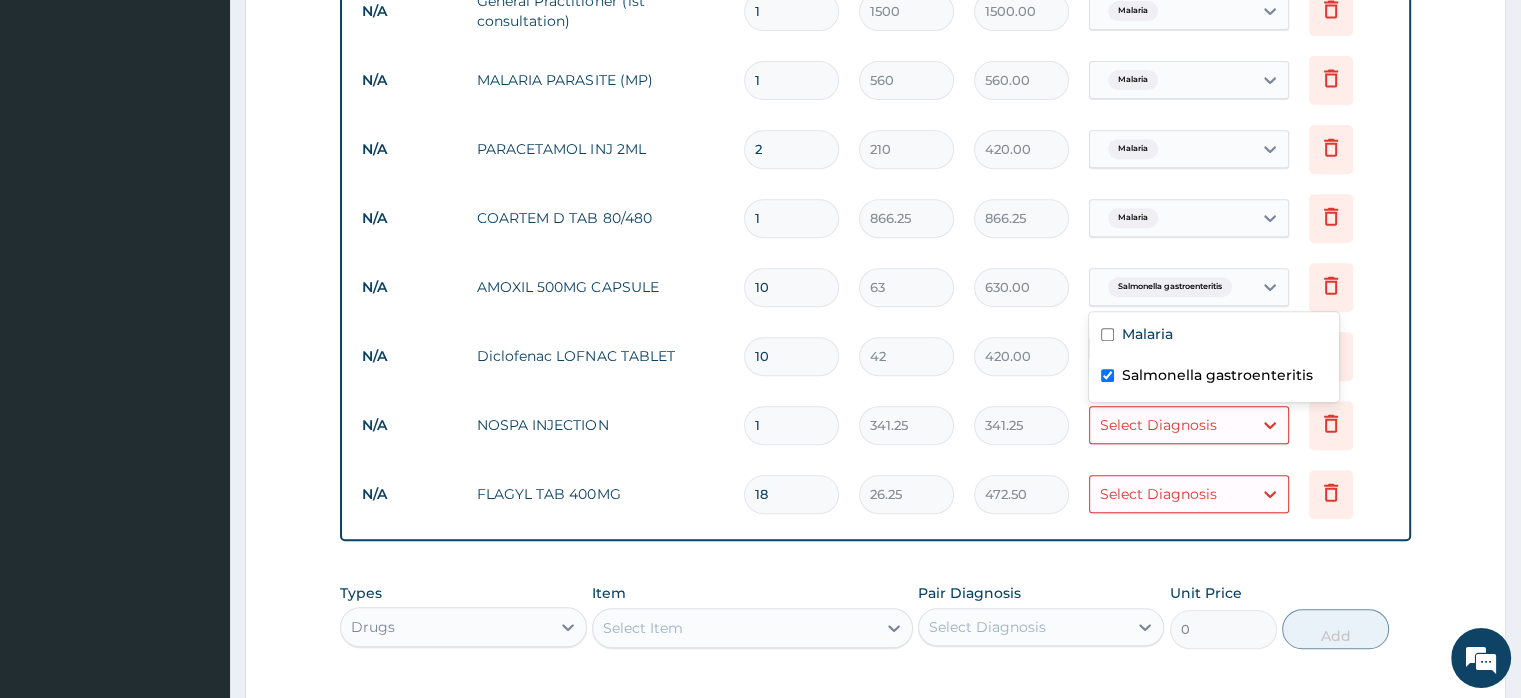 click on "N/A NOSPA INJECTION 1 341.25 341.25 Select Diagnosis Delete" at bounding box center [875, 425] 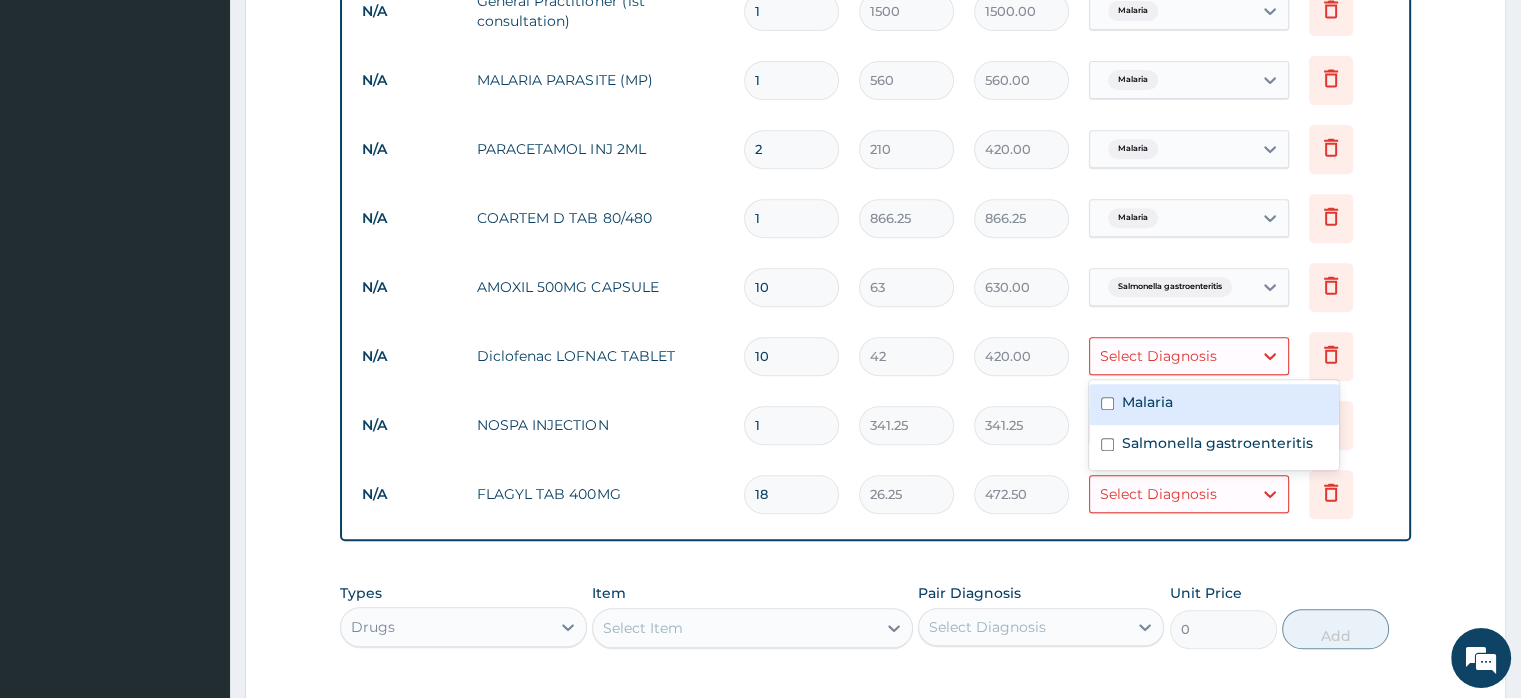 click on "Select Diagnosis" at bounding box center [1158, 356] 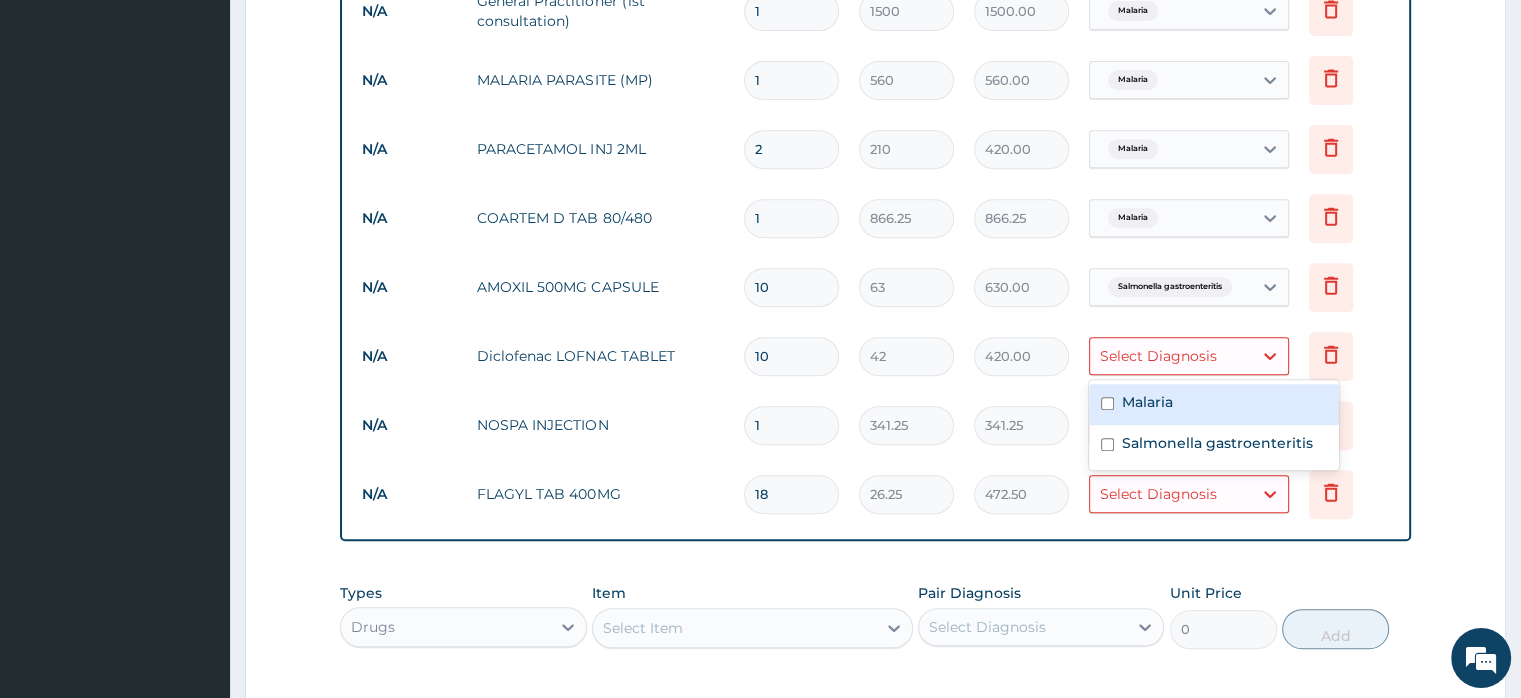 click at bounding box center [1107, 403] 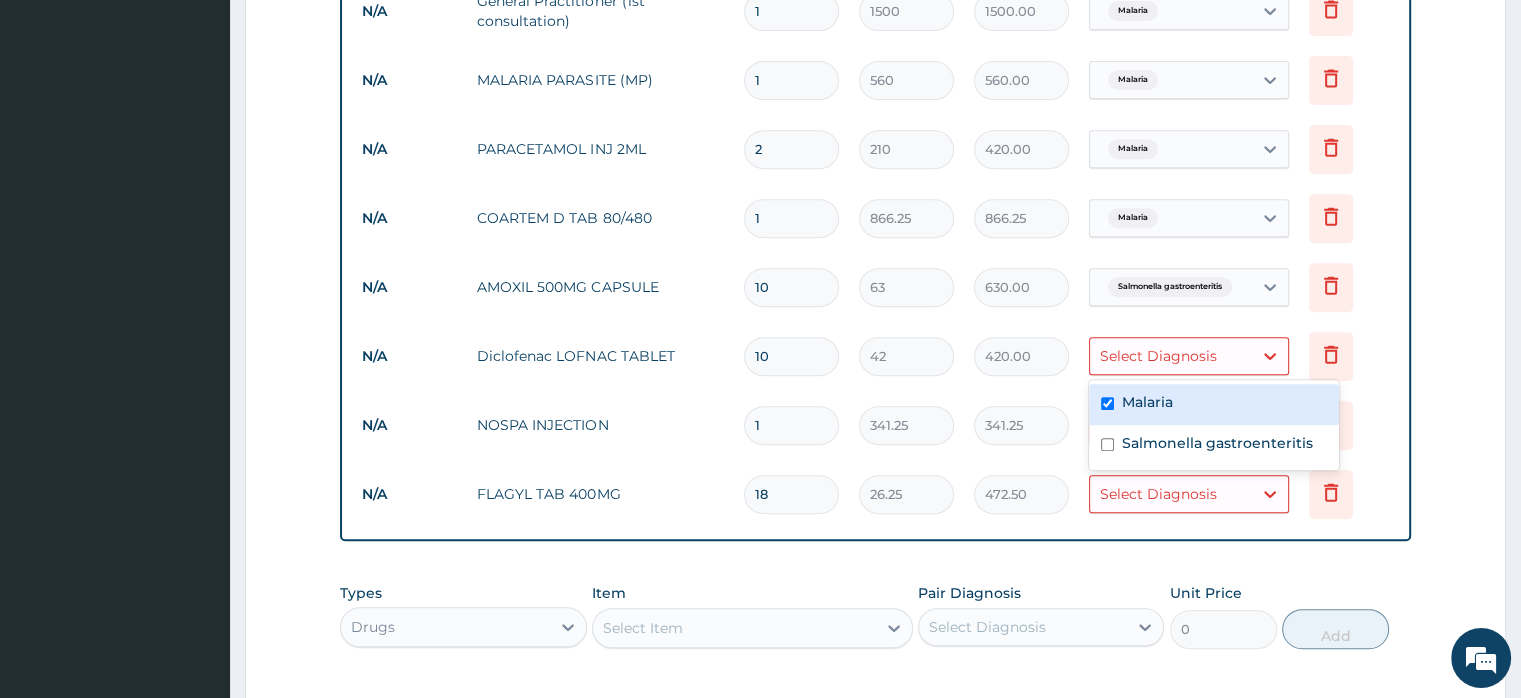 checkbox on "true" 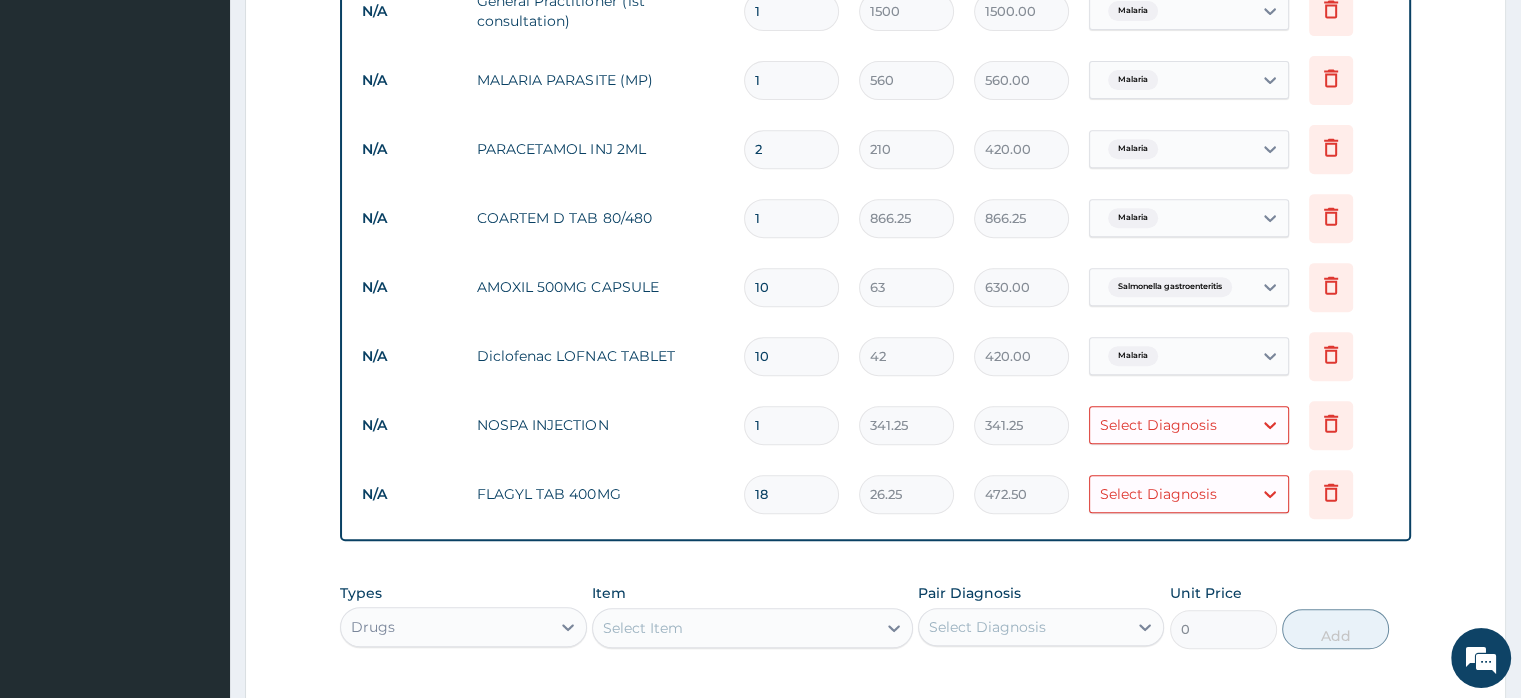 click on "341.25" at bounding box center (1021, 425) 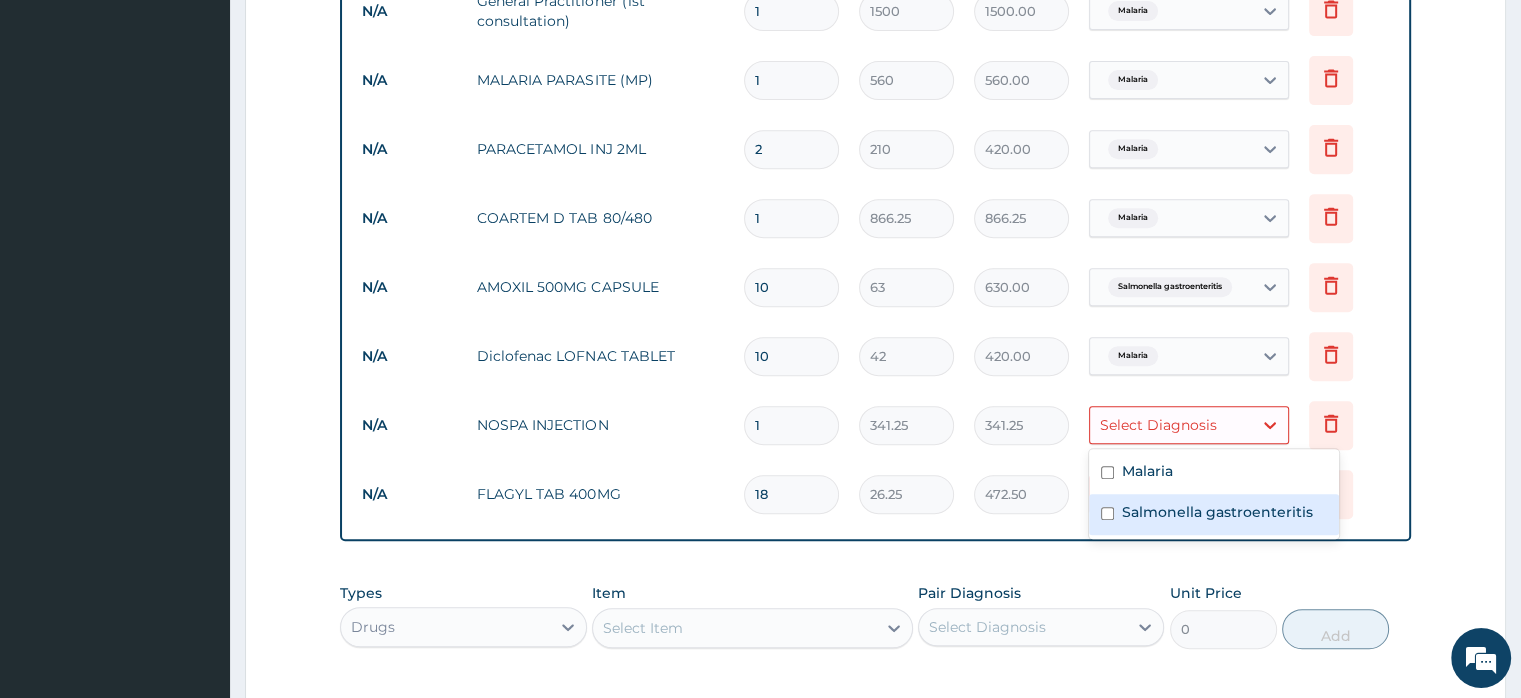 click on "Salmonella gastroenteritis" at bounding box center (1214, 514) 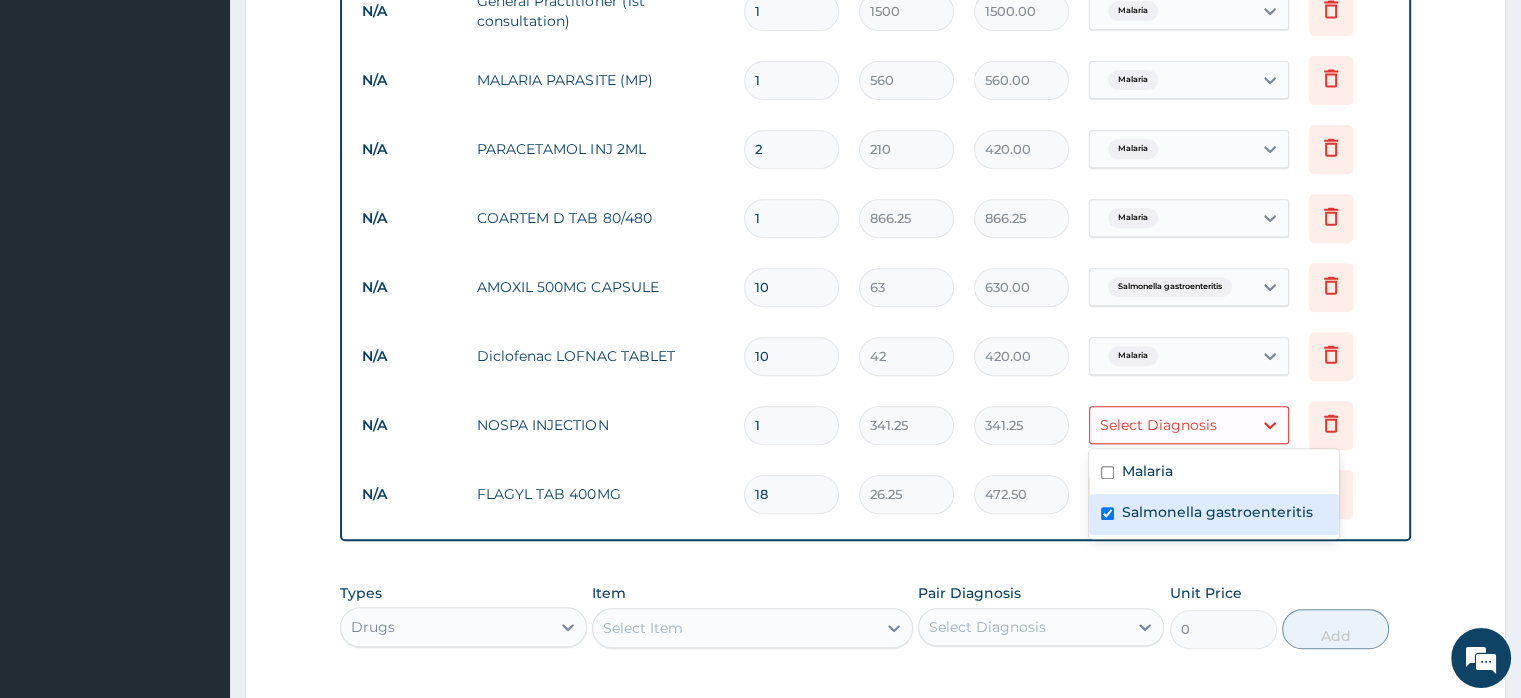 checkbox on "true" 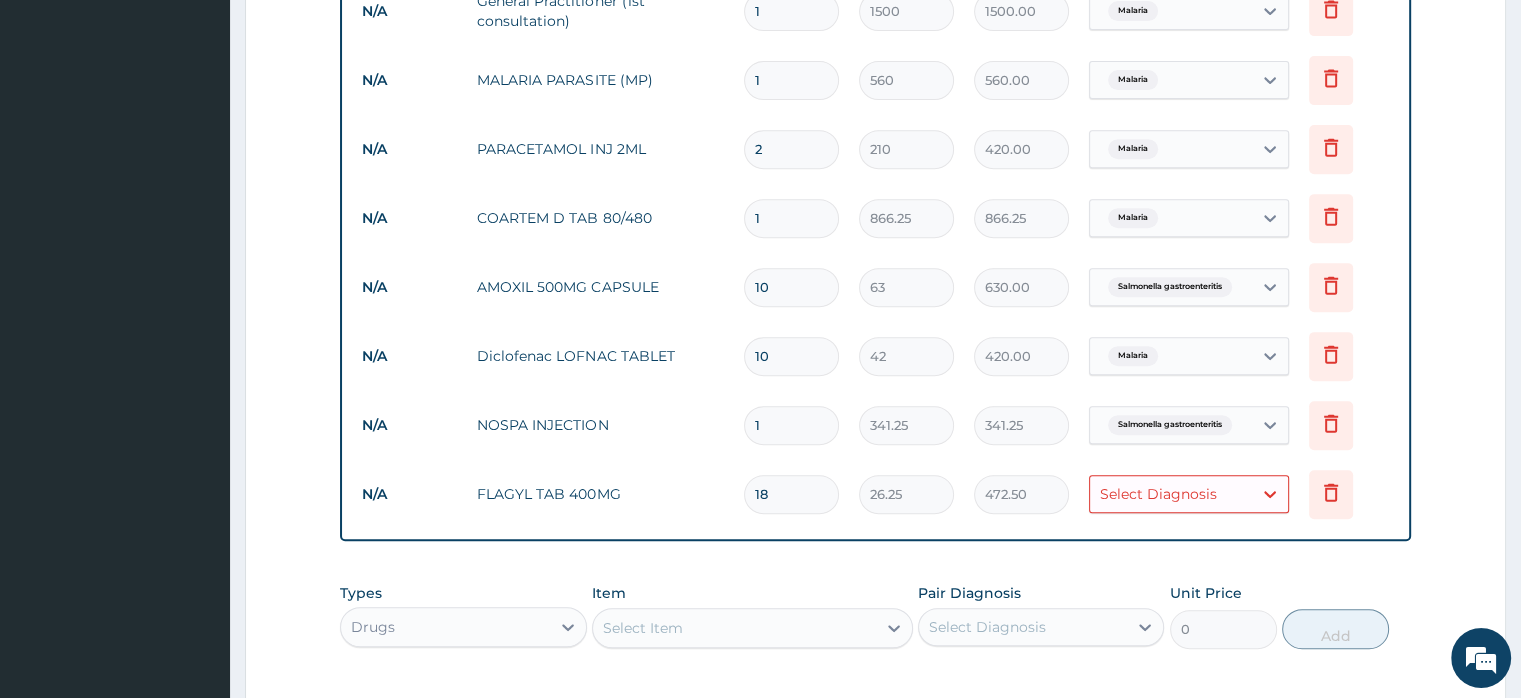 click on "N/A FLAGYL TAB 400MG 18 26.25 472.50 Select Diagnosis Delete" at bounding box center [875, 494] 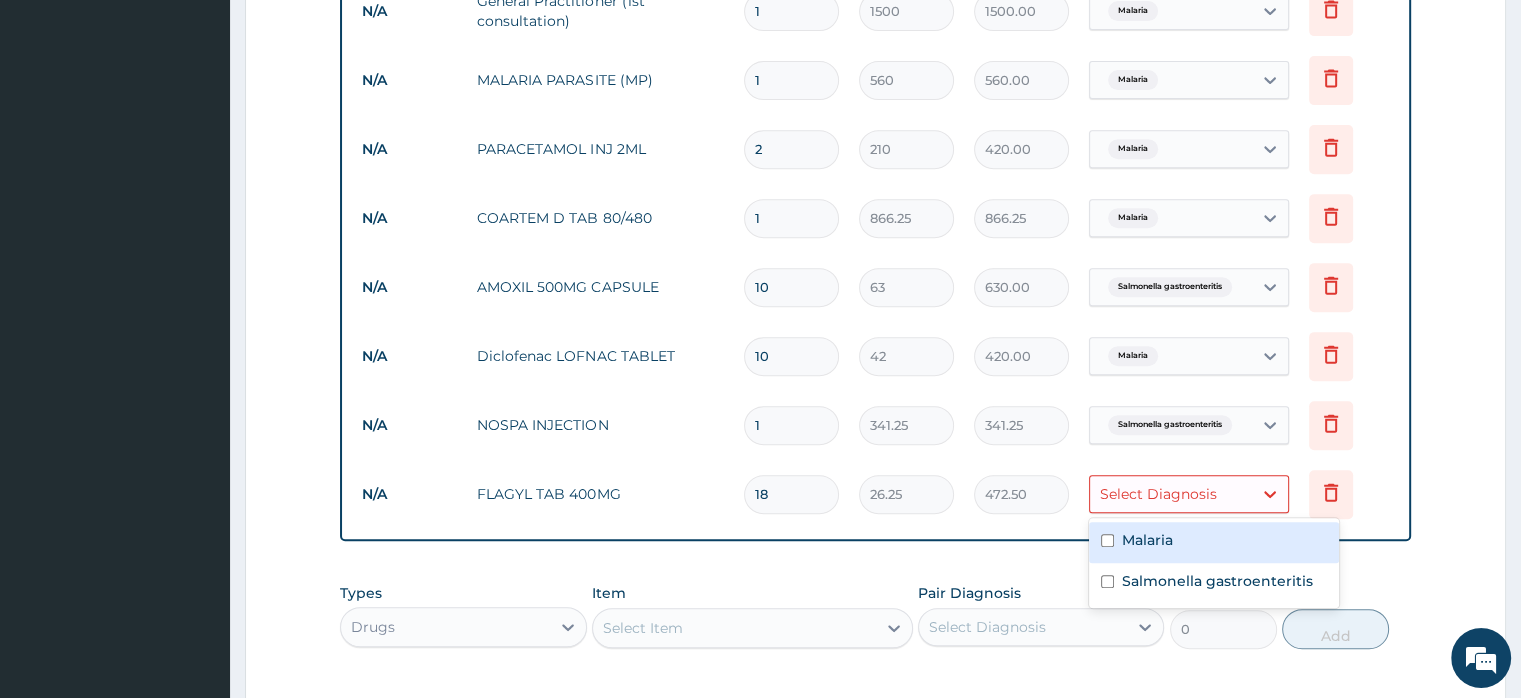 click on "Select Diagnosis" at bounding box center [1158, 494] 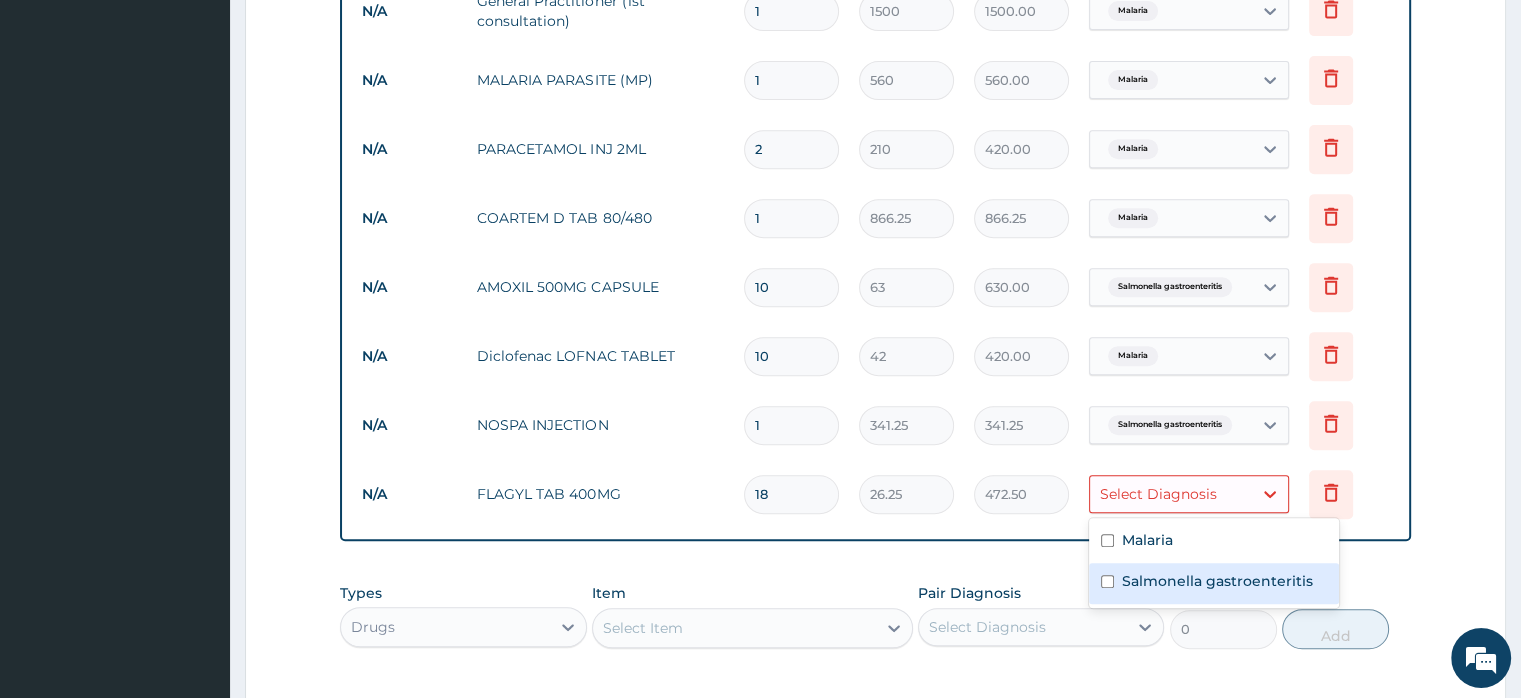 click at bounding box center (1107, 581) 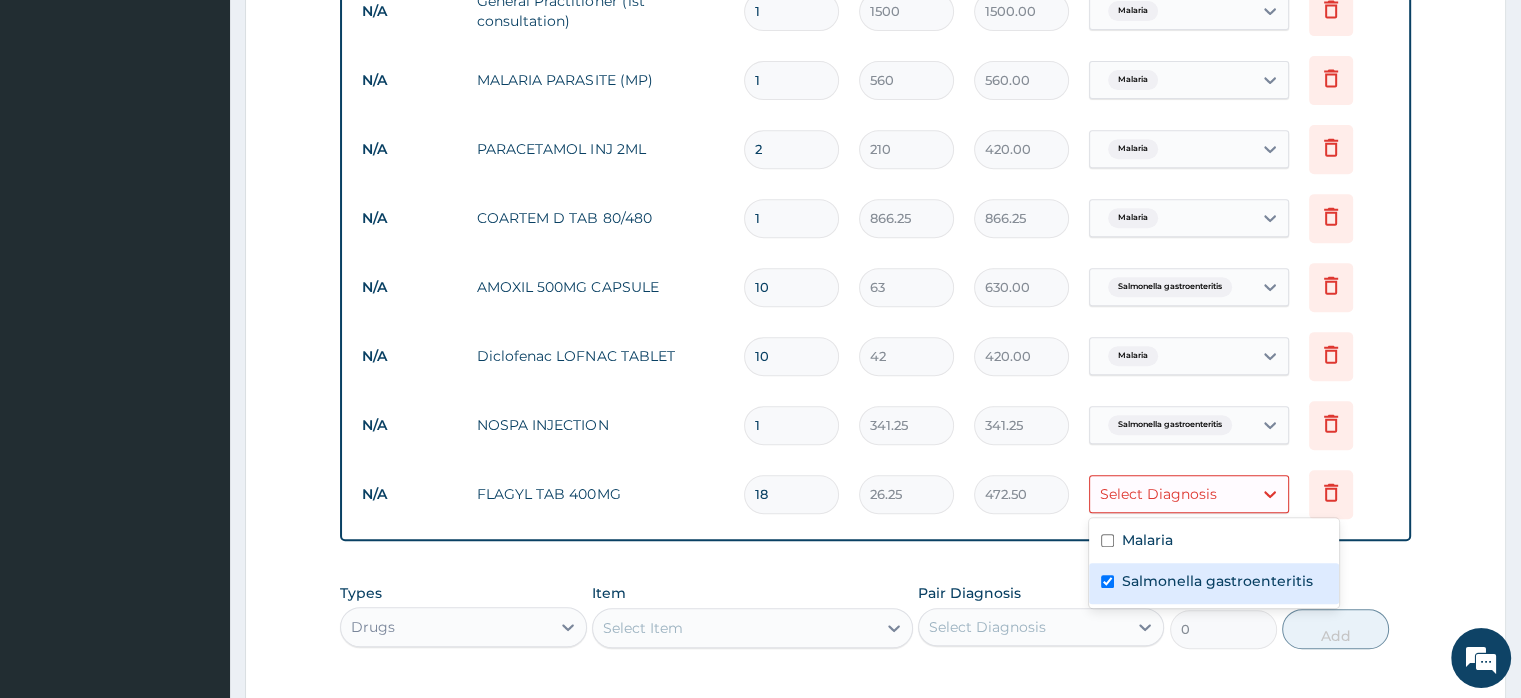 checkbox on "true" 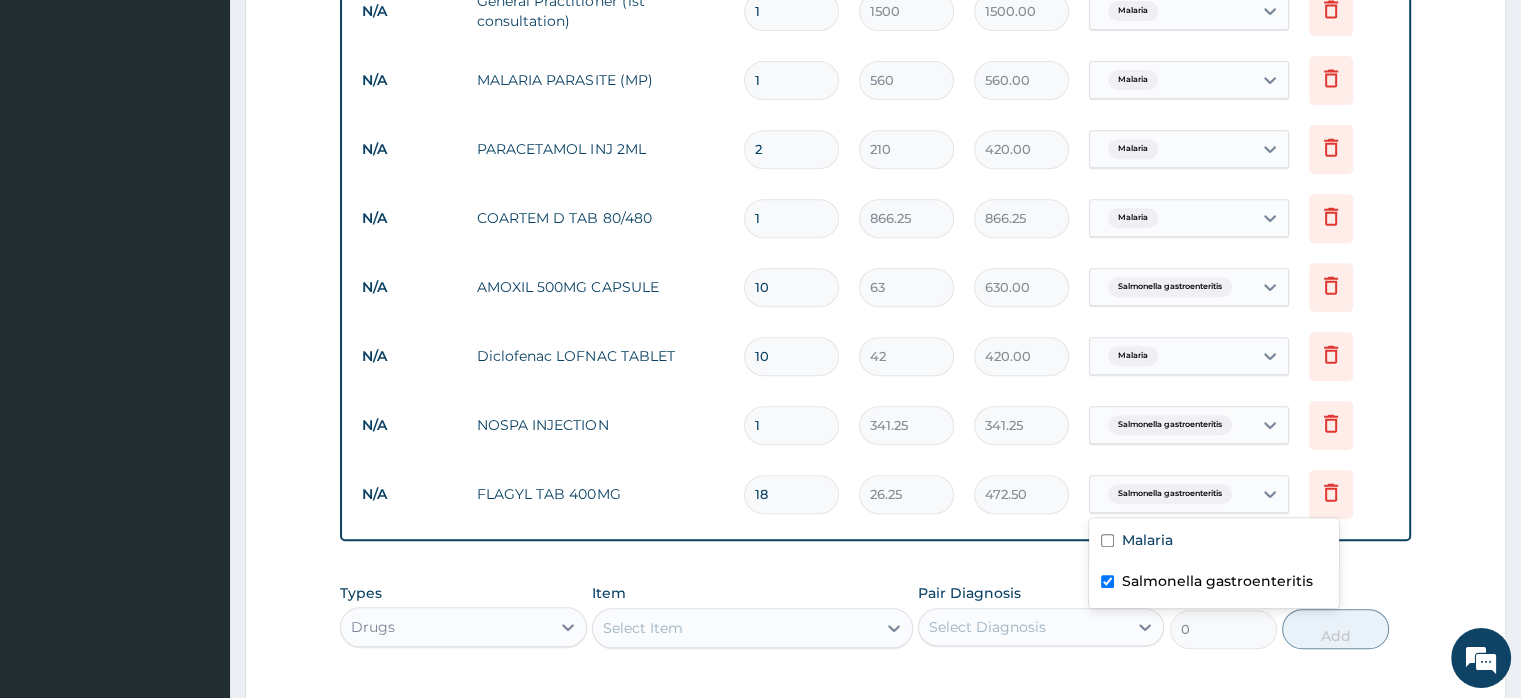 click on "PA Code / Prescription Code Enter Code(Secondary Care Only) Encounter Date 16-07-2025 Important Notice Please enter PA codes before entering items that are not attached to a PA code   All diagnoses entered must be linked to a claim item. Diagnosis & Claim Items that are visible but inactive cannot be edited because they were imported from an already approved PA code. Diagnosis Malaria Confirmed Salmonella gastroenteritis Query NB: All diagnosis must be linked to a claim item Claim Items Type Name Quantity Unit Price Total Price Pair Diagnosis Actions N/A General Practitioner (1st consultation) 1 1500 1500.00 Malaria Delete N/A MALARIA PARASITE (MP) 1 560 560.00 Malaria Delete N/A PARACETAMOL INJ 2ML 2 210 420.00 Malaria Delete N/A COARTEM D TAB 80/480 1 866.25 866.25 Malaria Delete N/A AMOXIL 500MG CAPSULE 10 63 630.00 Salmonella gastroenteritis Delete N/A Diclofenac LOFNAC TABLET 10 42 420.00 Malaria Delete N/A NOSPA INJECTION 1 341.25 341.25 Salmonella gastroenteritis Delete N/A FLAGYL TAB 400MG 18 26.25 0" at bounding box center (875, 84) 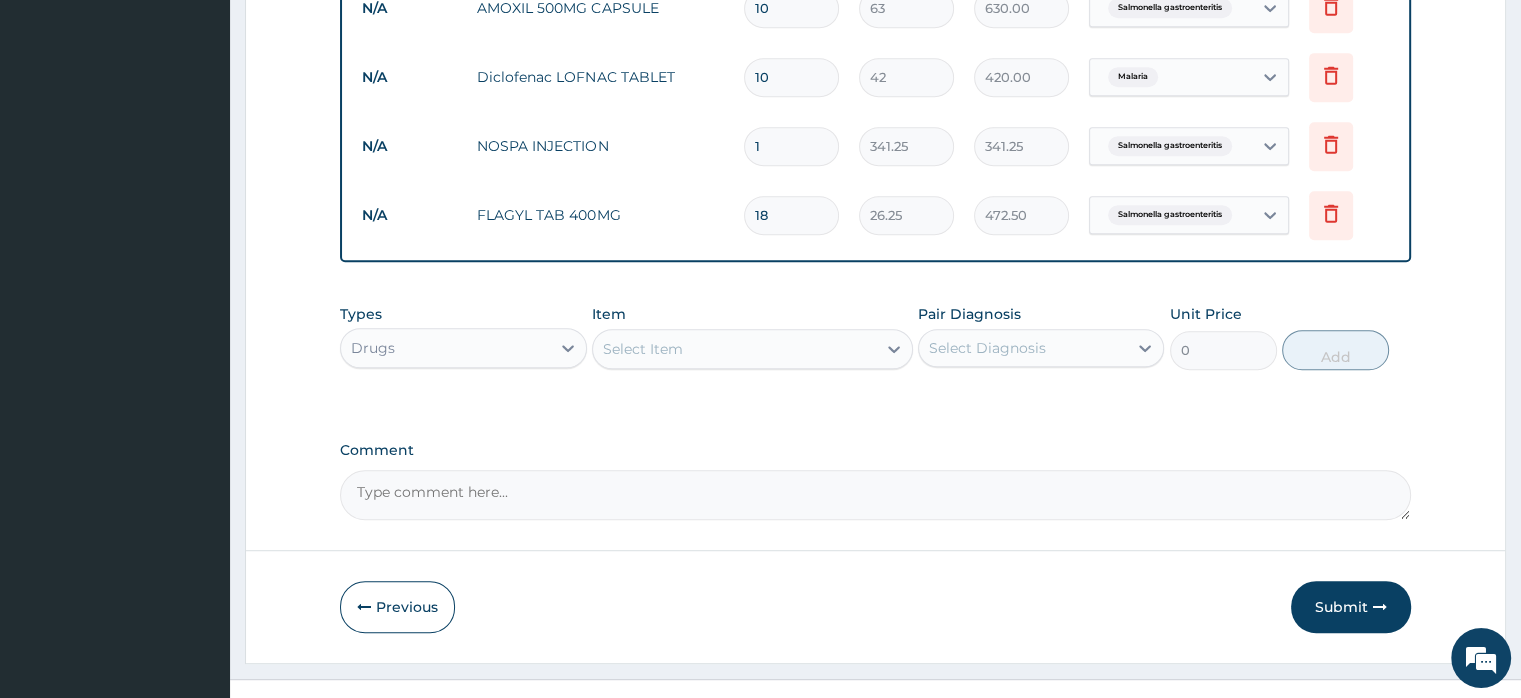 scroll, scrollTop: 1128, scrollLeft: 0, axis: vertical 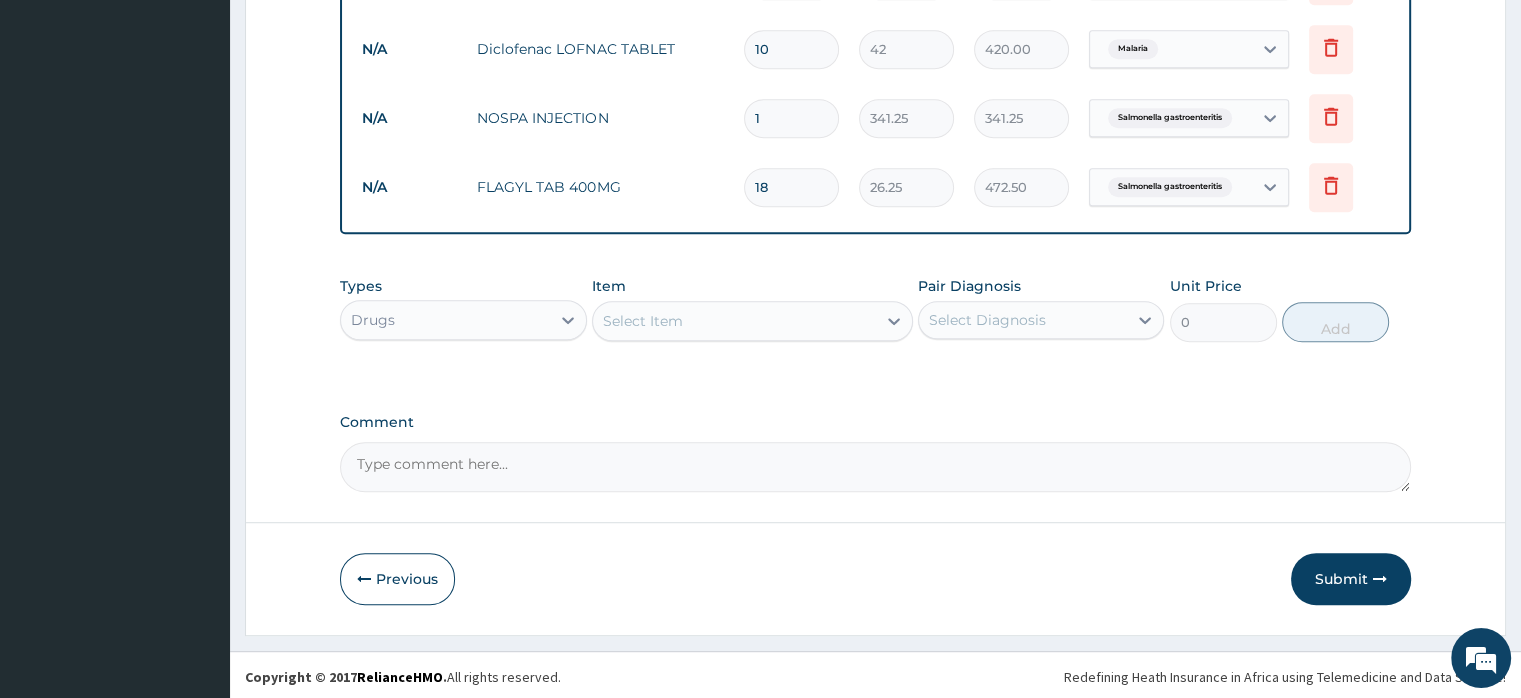 click on "Comment" at bounding box center [875, 467] 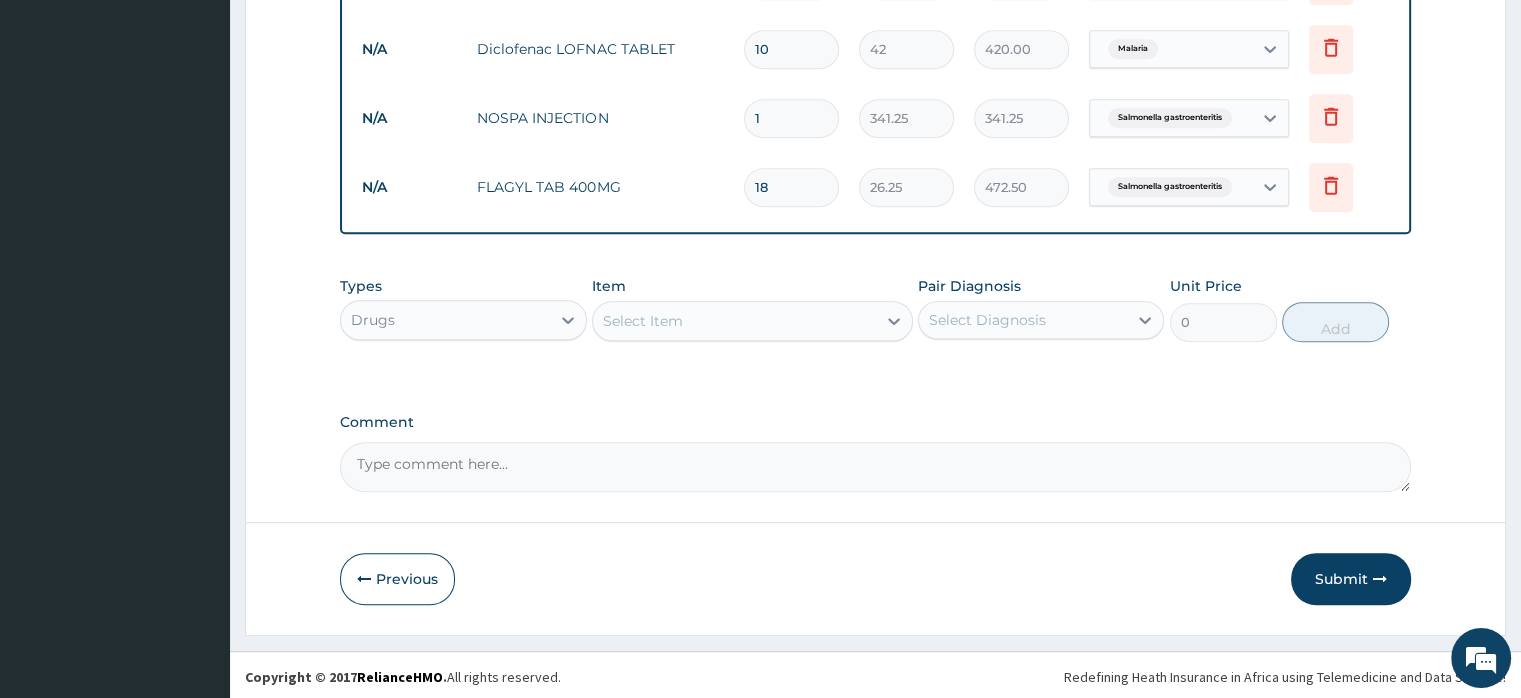 paste on "Complaints Moderate headache x 1/52, Discomfort in the throat x 3/7, Pain at the little left toe x 4/7 and Passage of loose stool (5 episodes) x 4/7. Complaints as documented, pain on left little toe not associated with  trauma, no swelling....Complained of passage of loose stool frequently, not copious, no vomiting, no weakness...On examination  ill looking, not pale, anicteric, no abnormality on abdominal examination, vitals normal." 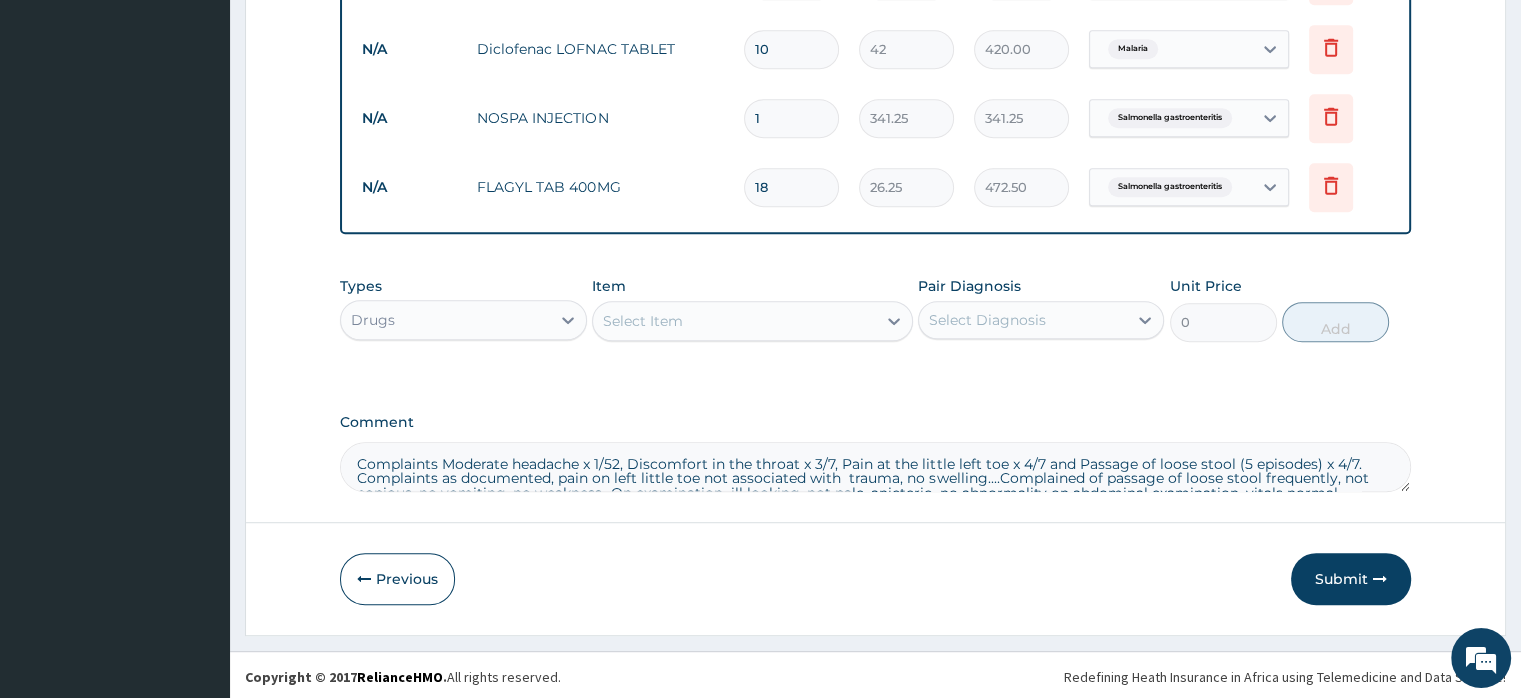 scroll, scrollTop: 10, scrollLeft: 0, axis: vertical 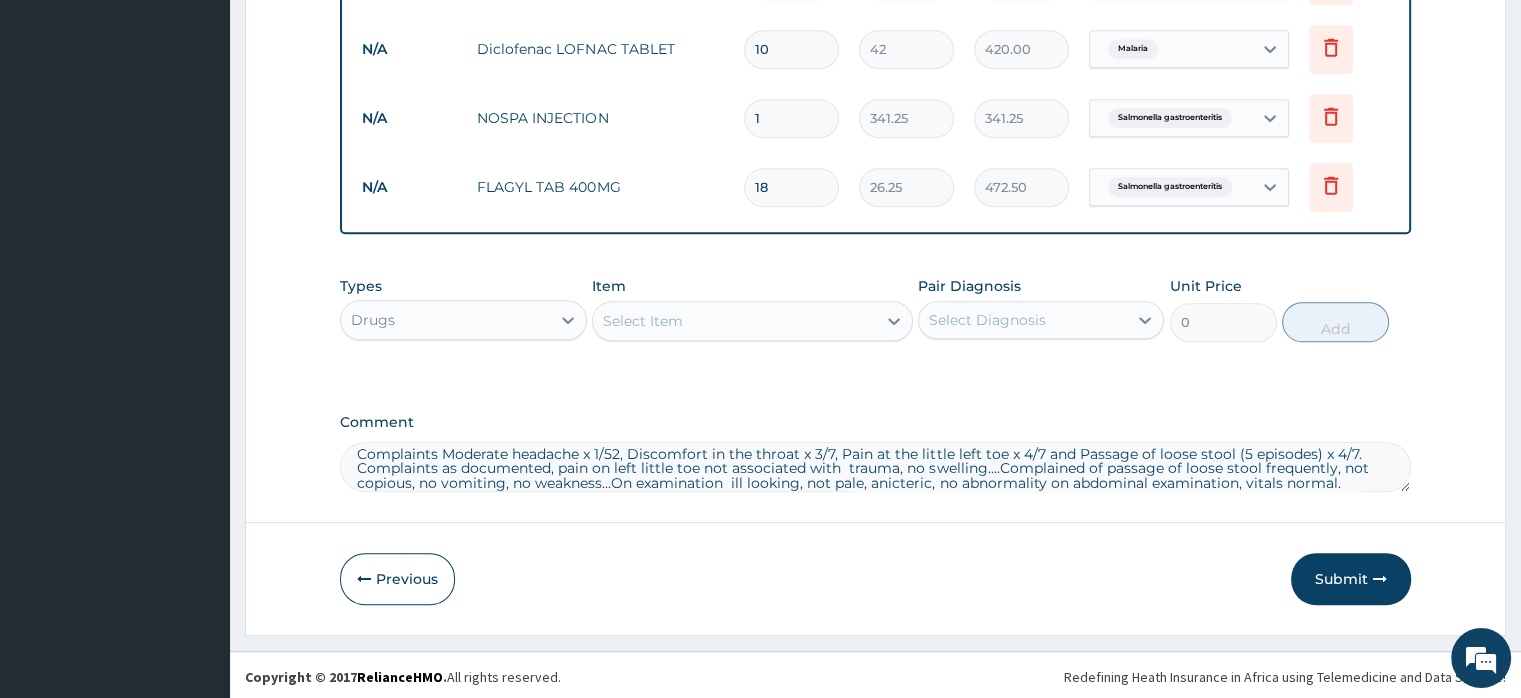 type on "Complaints Moderate headache x 1/52, Discomfort in the throat x 3/7, Pain at the little left toe x 4/7 and Passage of loose stool (5 episodes) x 4/7. Complaints as documented, pain on left little toe not associated with  trauma, no swelling....Complained of passage of loose stool frequently, not copious, no vomiting, no weakness...On examination  ill looking, not pale, anicteric, no abnormality on abdominal examination, vitals normal." 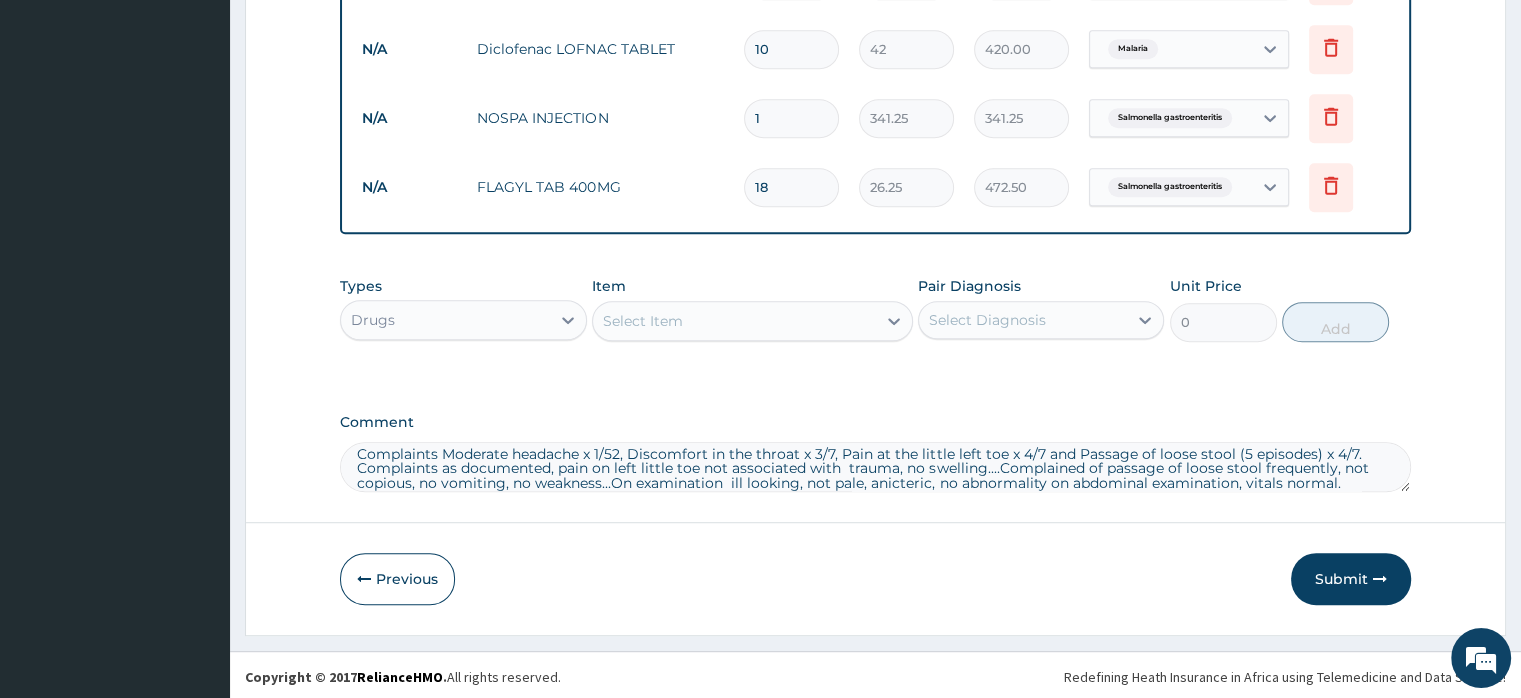 drag, startPoint x: 1519, startPoint y: 484, endPoint x: 1511, endPoint y: 397, distance: 87.36704 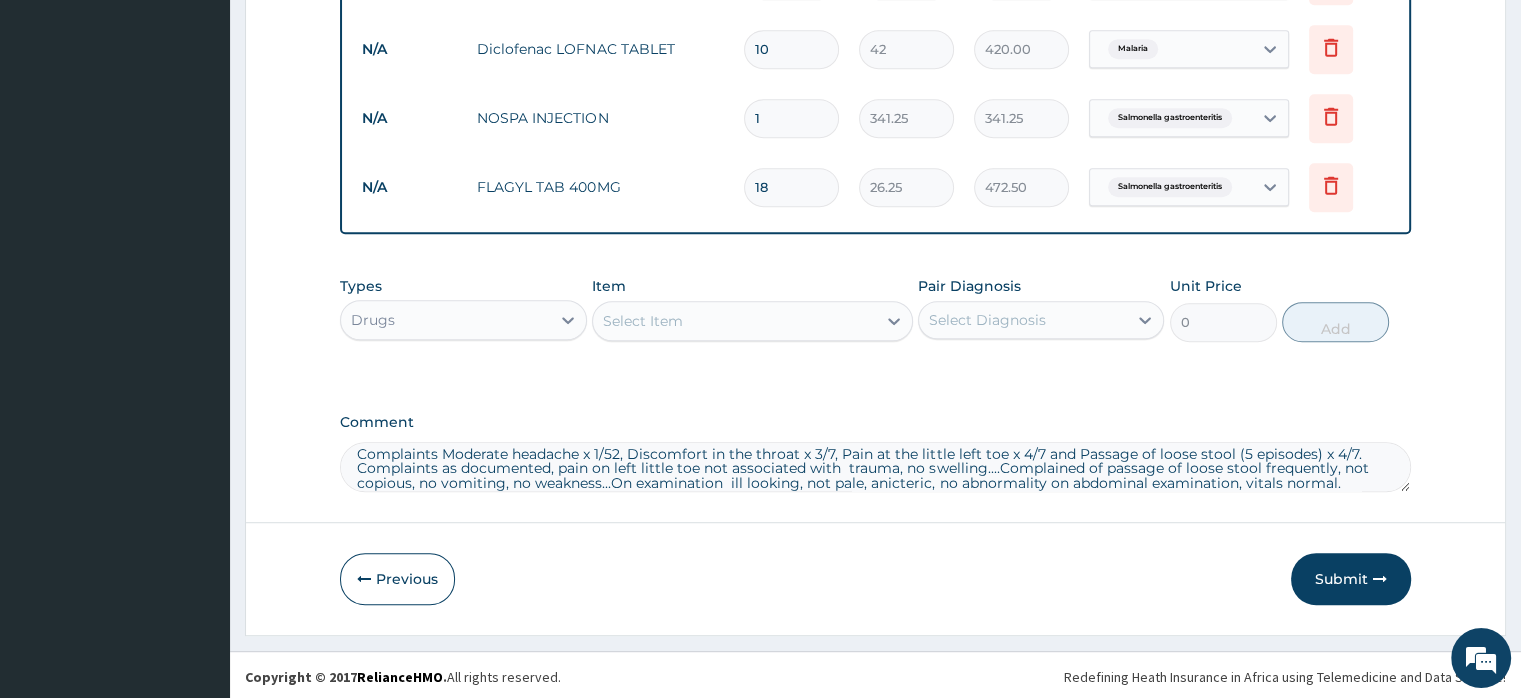 click on "Step  2  of 2 PA Code / Prescription Code Enter Code(Secondary Care Only) Encounter Date 16-07-2025 Important Notice Please enter PA codes before entering items that are not attached to a PA code   All diagnoses entered must be linked to a claim item. Diagnosis & Claim Items that are visible but inactive cannot be edited because they were imported from an already approved PA code. Diagnosis Malaria Confirmed Salmonella gastroenteritis Query NB: All diagnosis must be linked to a claim item Claim Items Type Name Quantity Unit Price Total Price Pair Diagnosis Actions N/A General Practitioner (1st consultation) 1 1500 1500.00 Malaria Delete N/A MALARIA PARASITE (MP) 1 560 560.00 Malaria Delete N/A PARACETAMOL INJ 2ML 2 210 420.00 Malaria Delete N/A COARTEM D TAB 80/480 1 866.25 866.25 Malaria Delete N/A AMOXIL 500MG CAPSULE 10 63 630.00 Salmonella gastroenteritis Delete N/A Diclofenac LOFNAC TABLET 10 42 420.00 Malaria Delete N/A NOSPA INJECTION 1 341.25 341.25 Delete N/A 0" at bounding box center [875, -194] 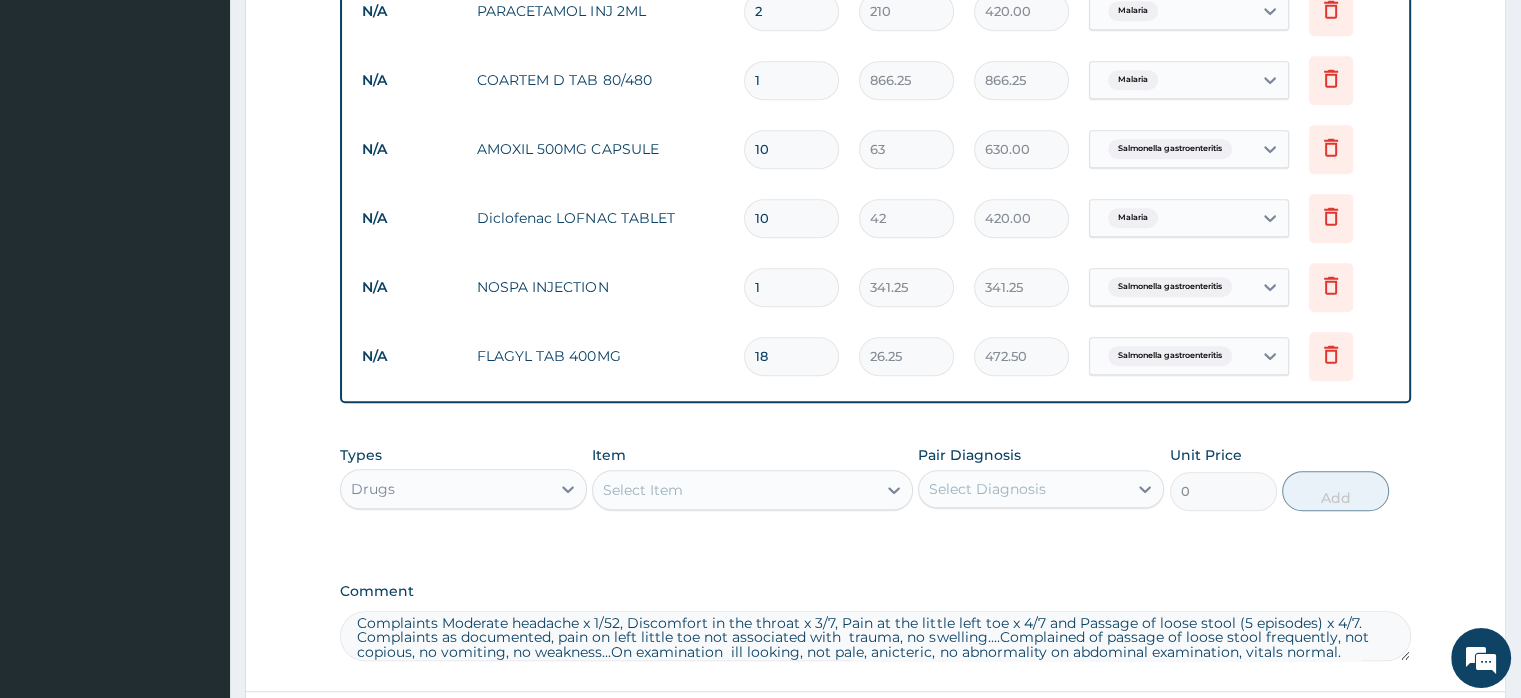 scroll, scrollTop: 1128, scrollLeft: 0, axis: vertical 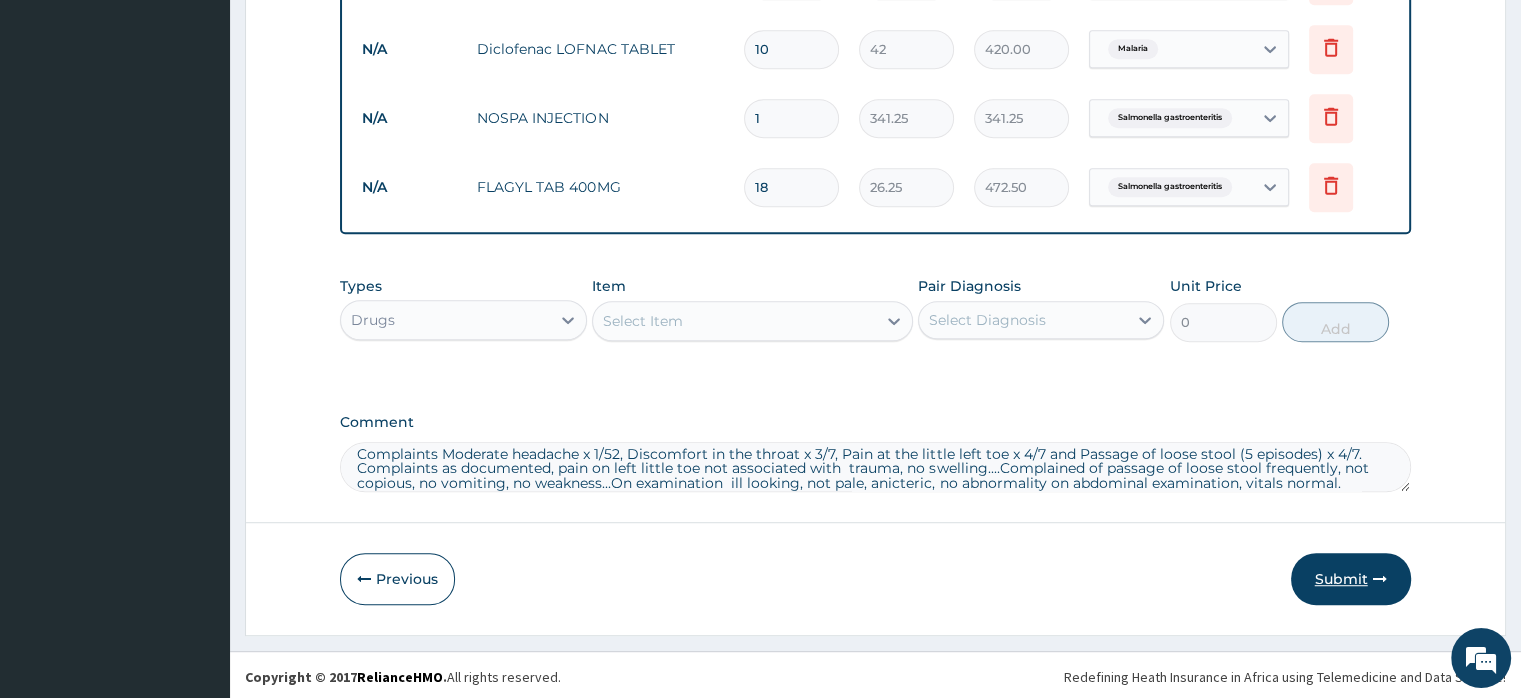 click on "Submit" at bounding box center (1351, 579) 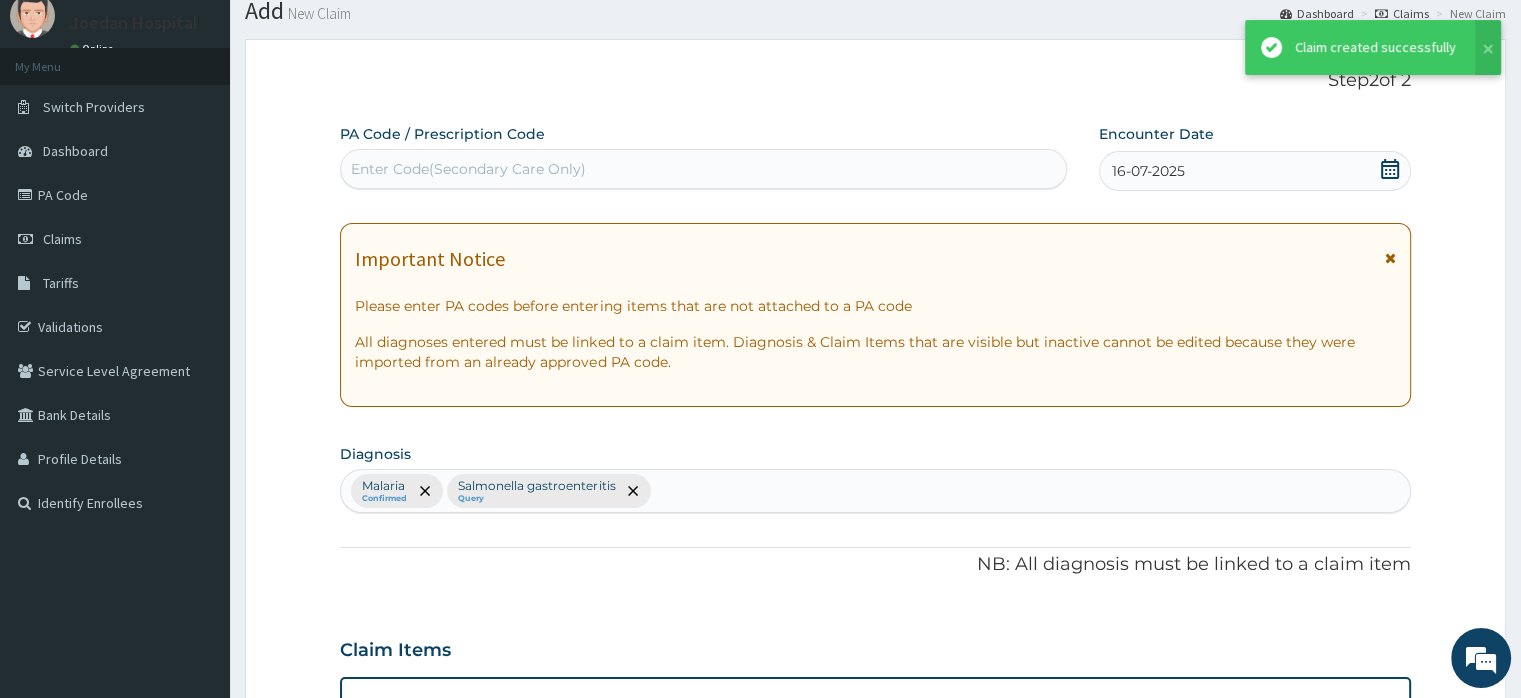 scroll, scrollTop: 1128, scrollLeft: 0, axis: vertical 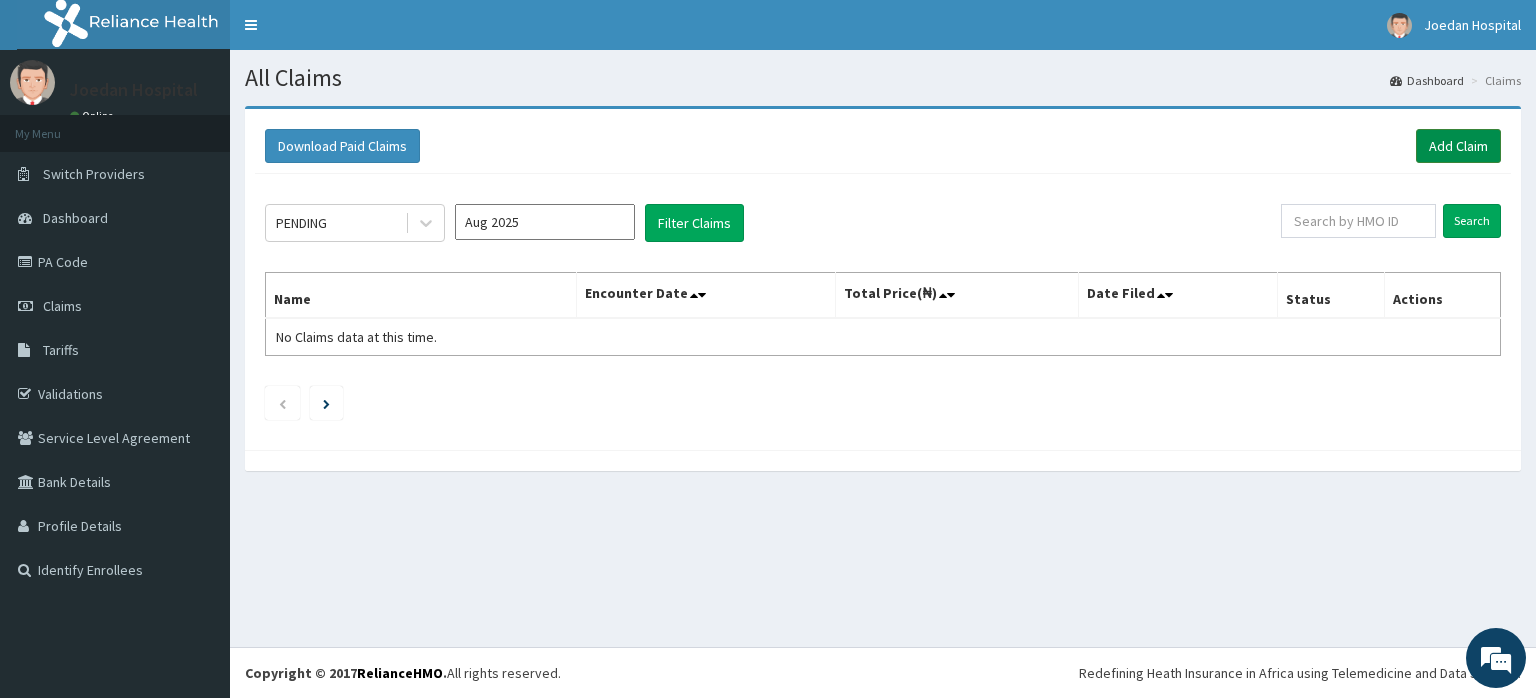 click on "Add Claim" at bounding box center [1458, 146] 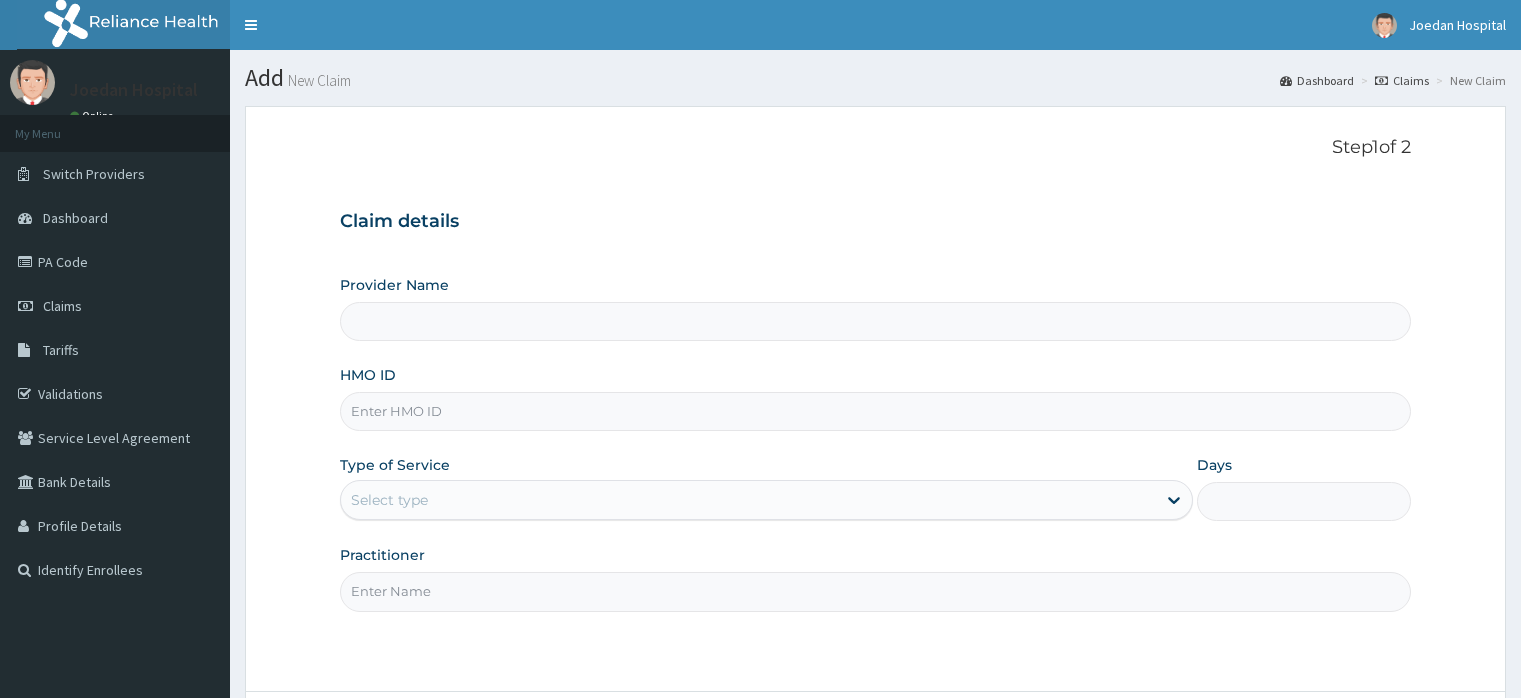 scroll, scrollTop: 0, scrollLeft: 0, axis: both 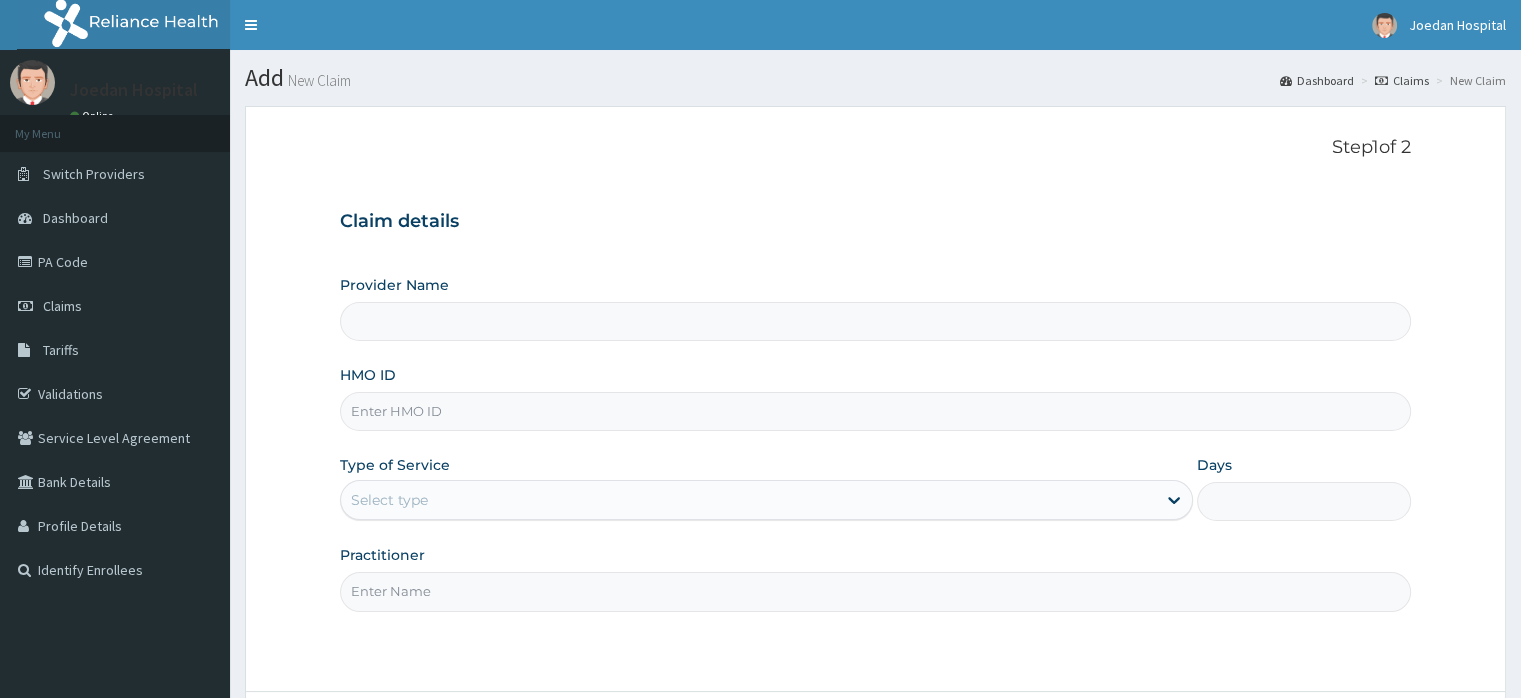 type on "Joedan Hospital Limited" 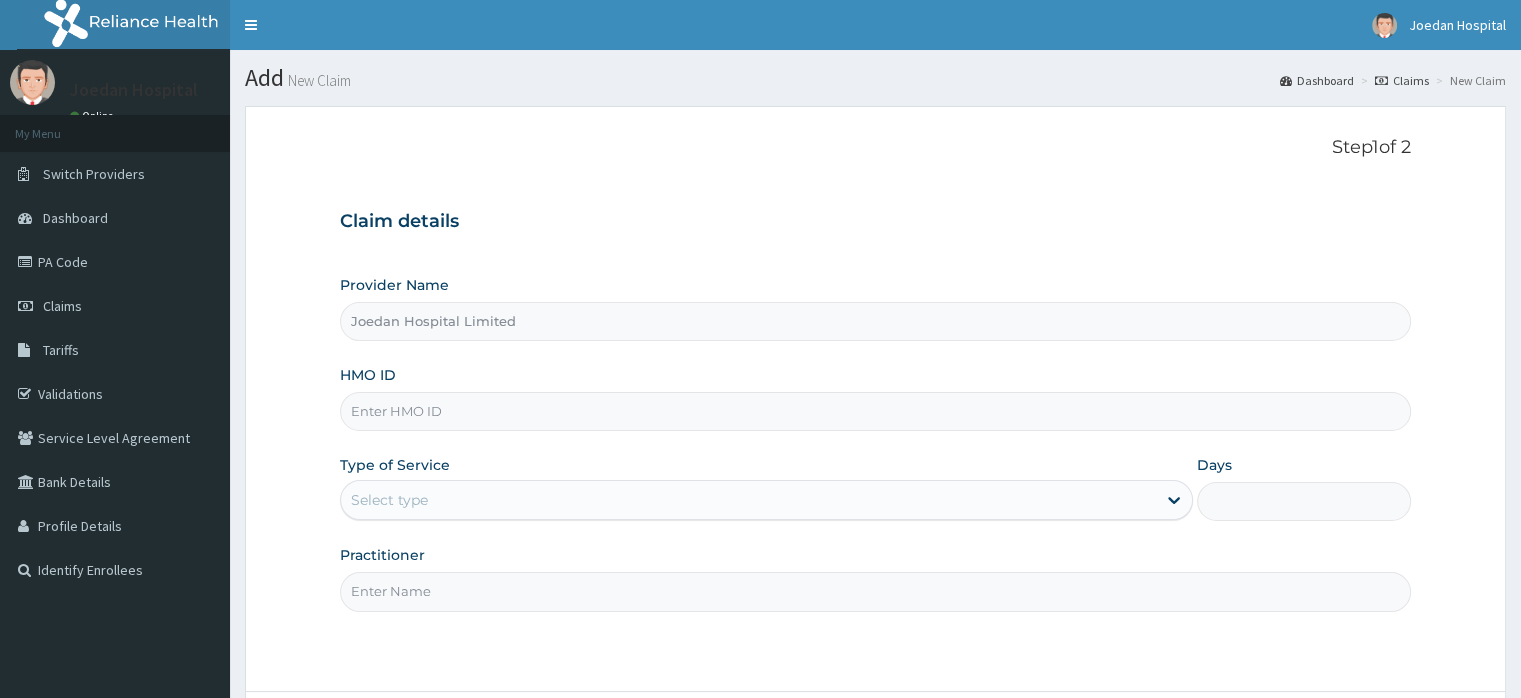 click on "HMO ID" at bounding box center (875, 411) 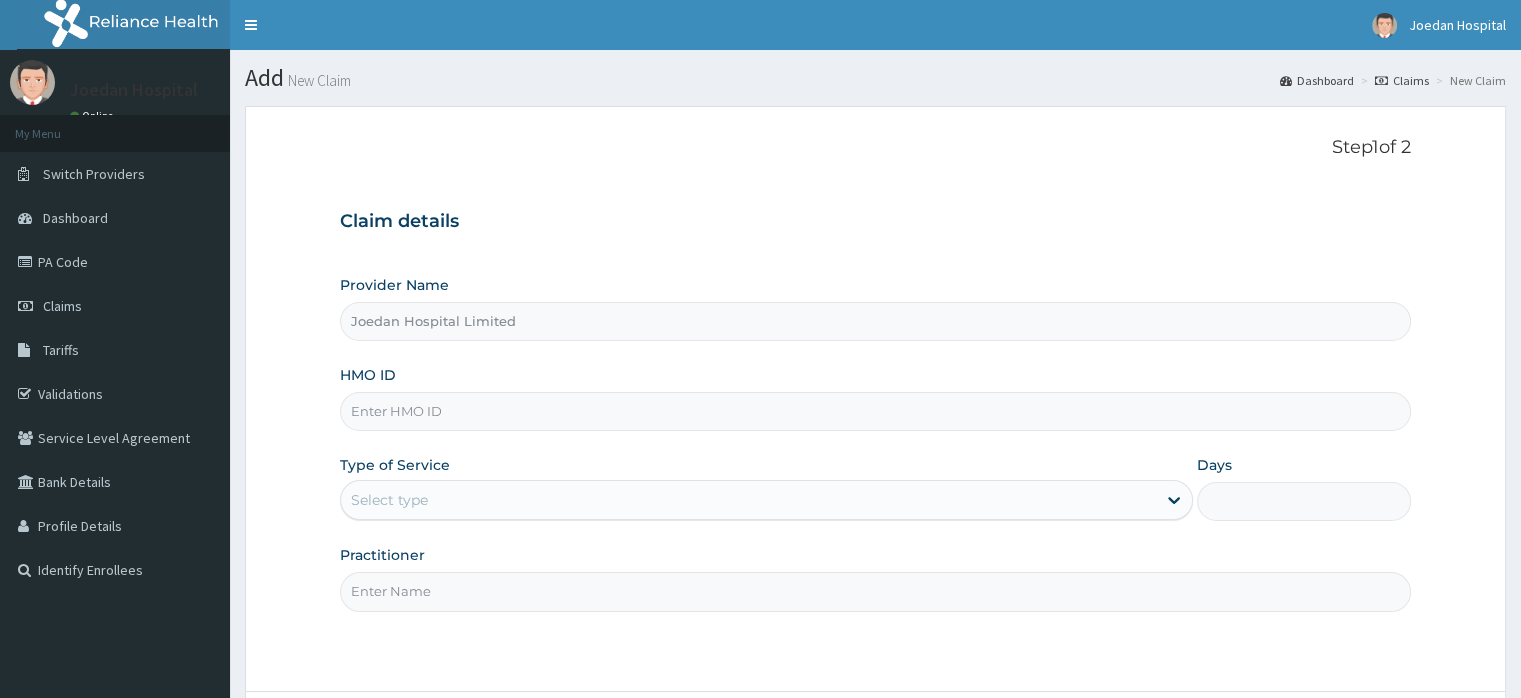 paste on "WRY/10082/A" 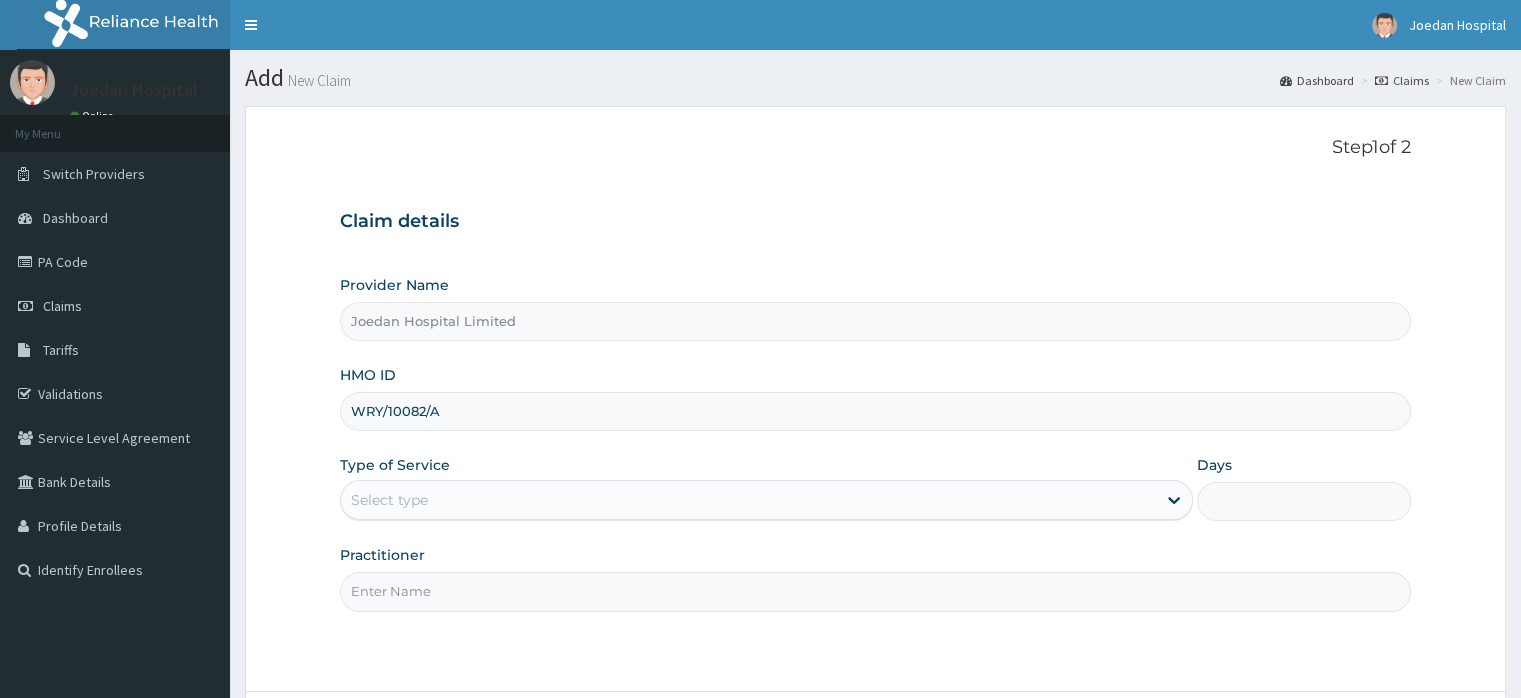 type on "WRY/10082/A" 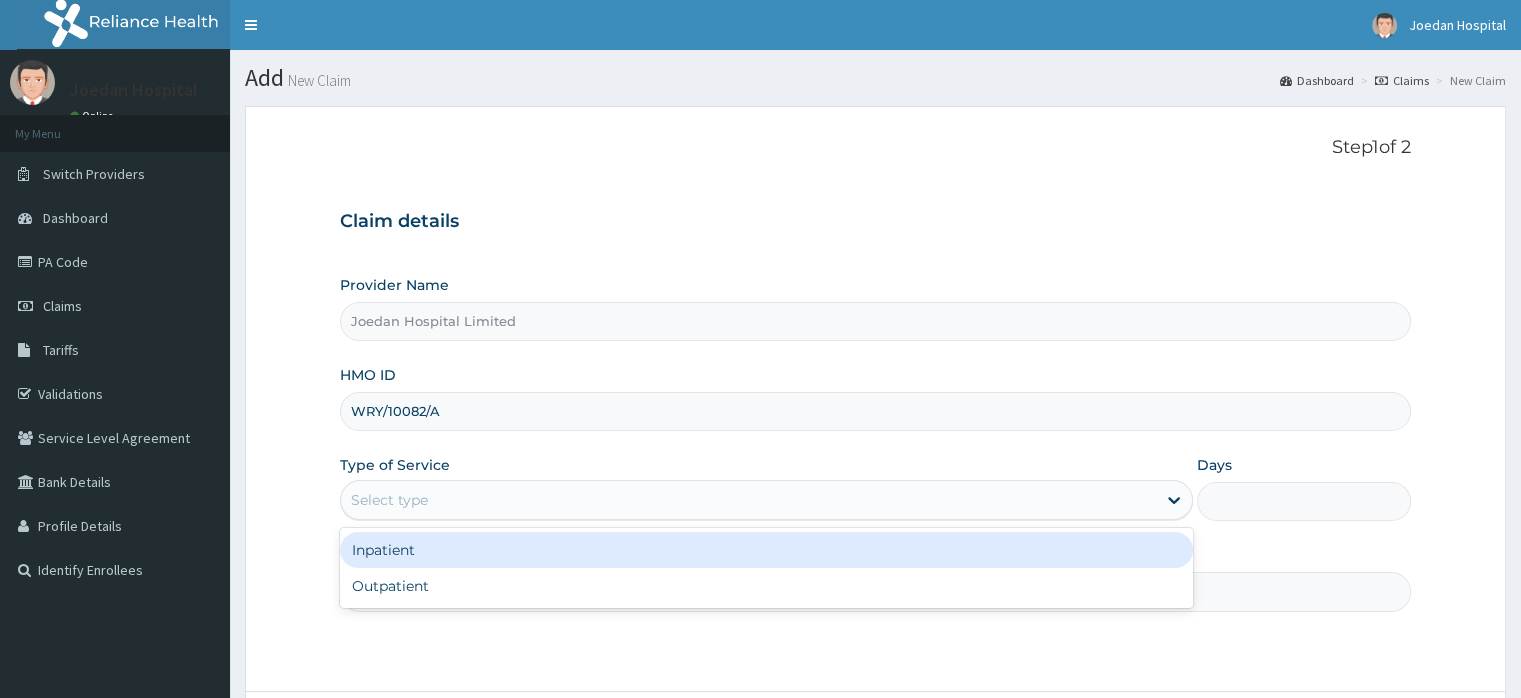 click on "Select type" at bounding box center [389, 500] 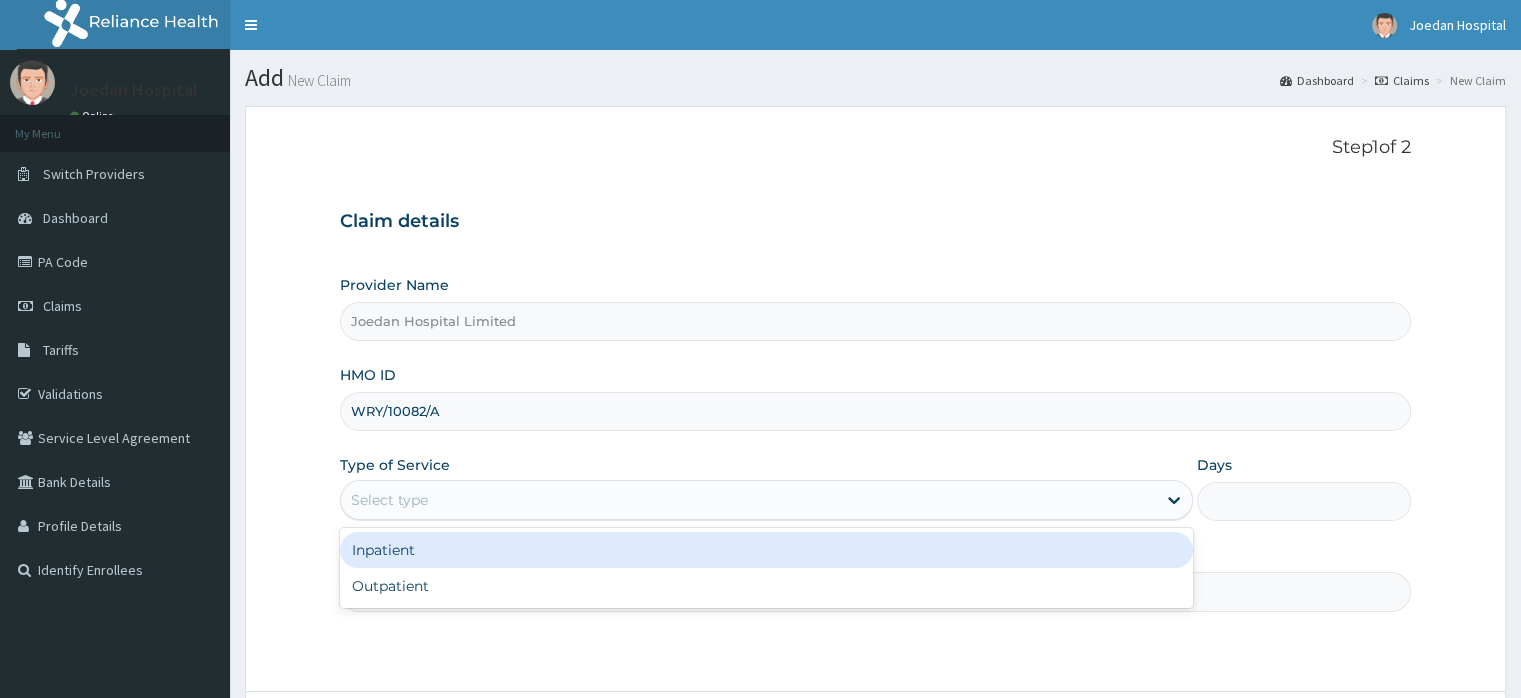 click on "Inpatient" at bounding box center [766, 550] 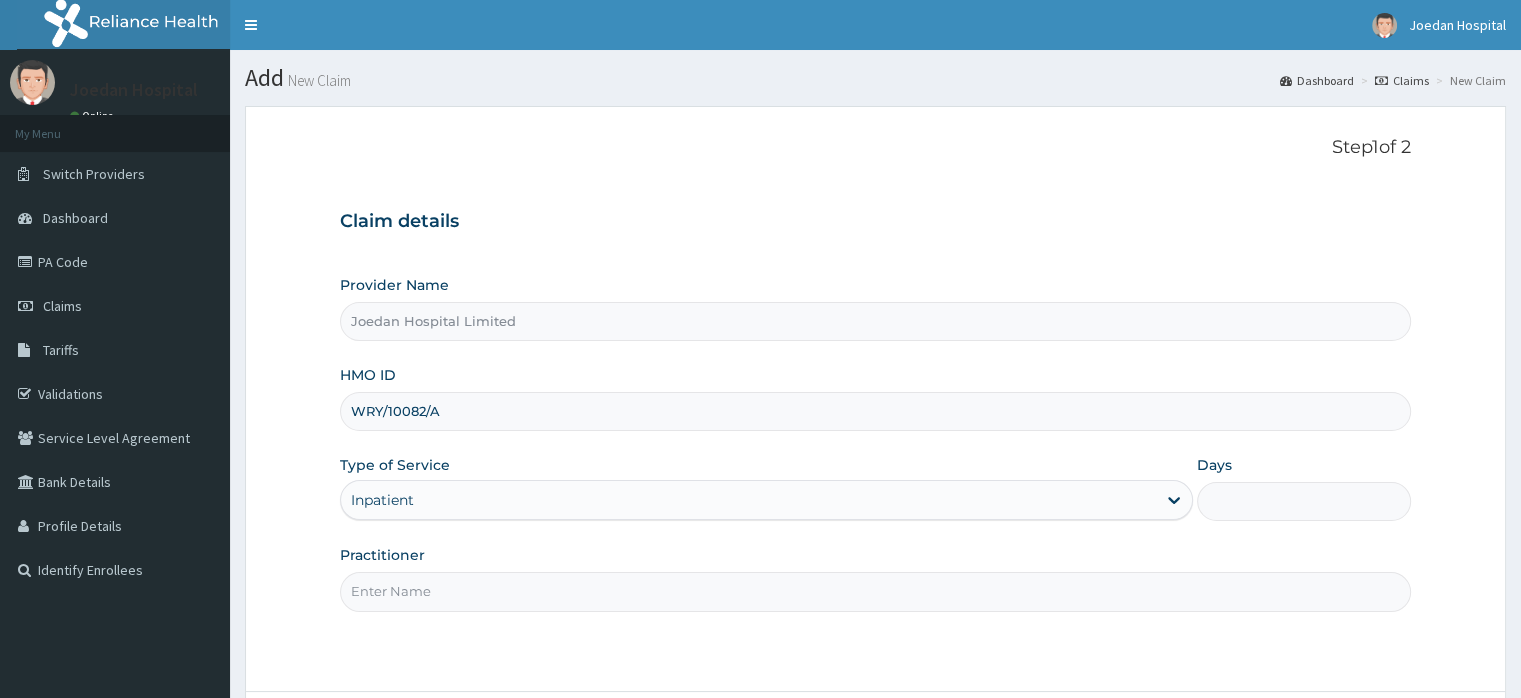 click on "Practitioner" at bounding box center (875, 591) 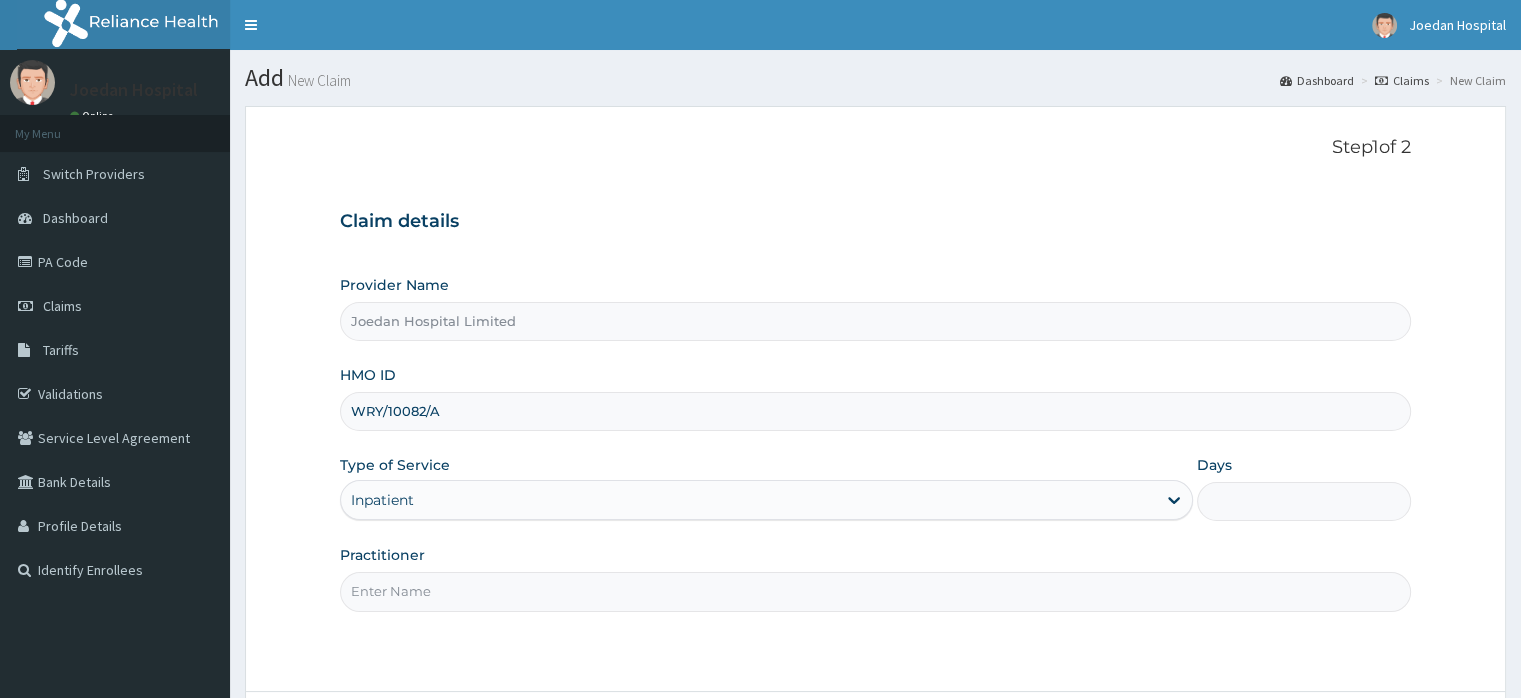 type on "Dr [LAST] [LAST]" 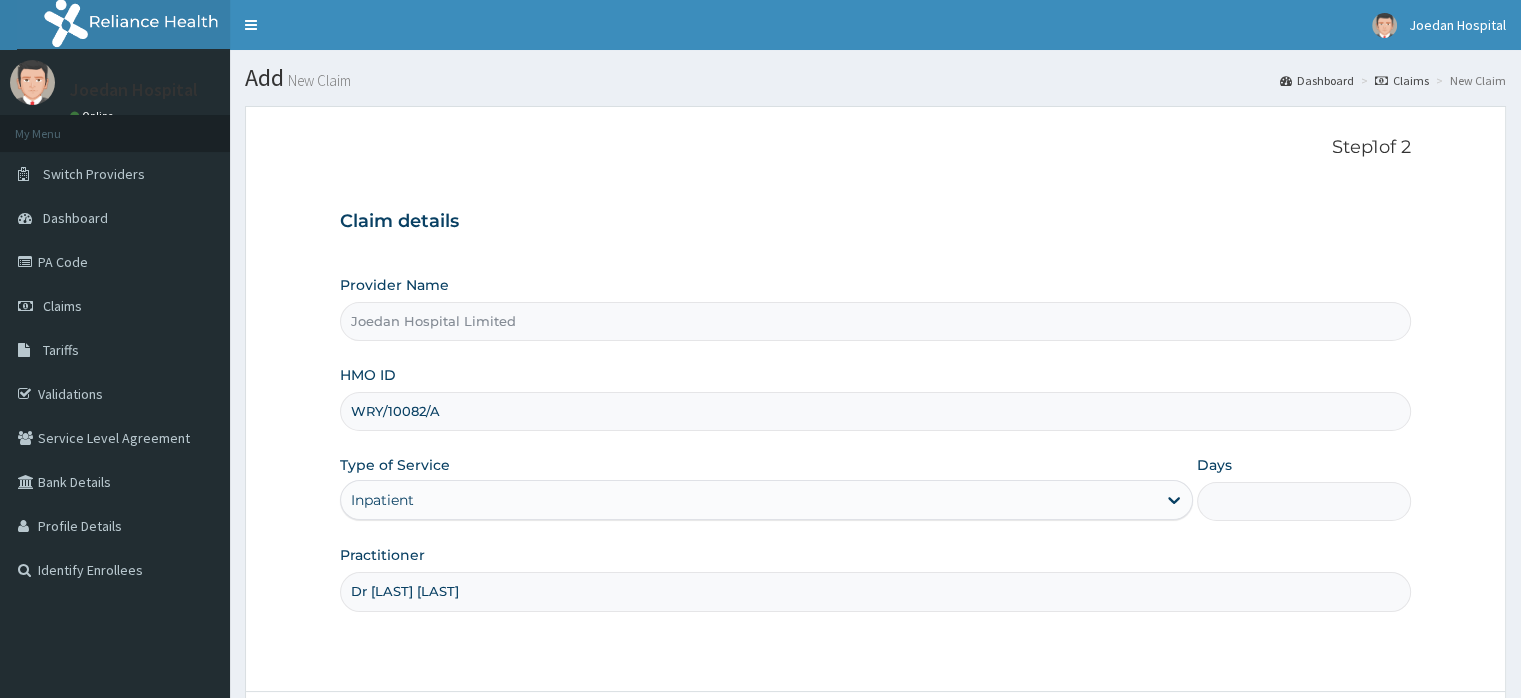 click on "Days" at bounding box center (1303, 501) 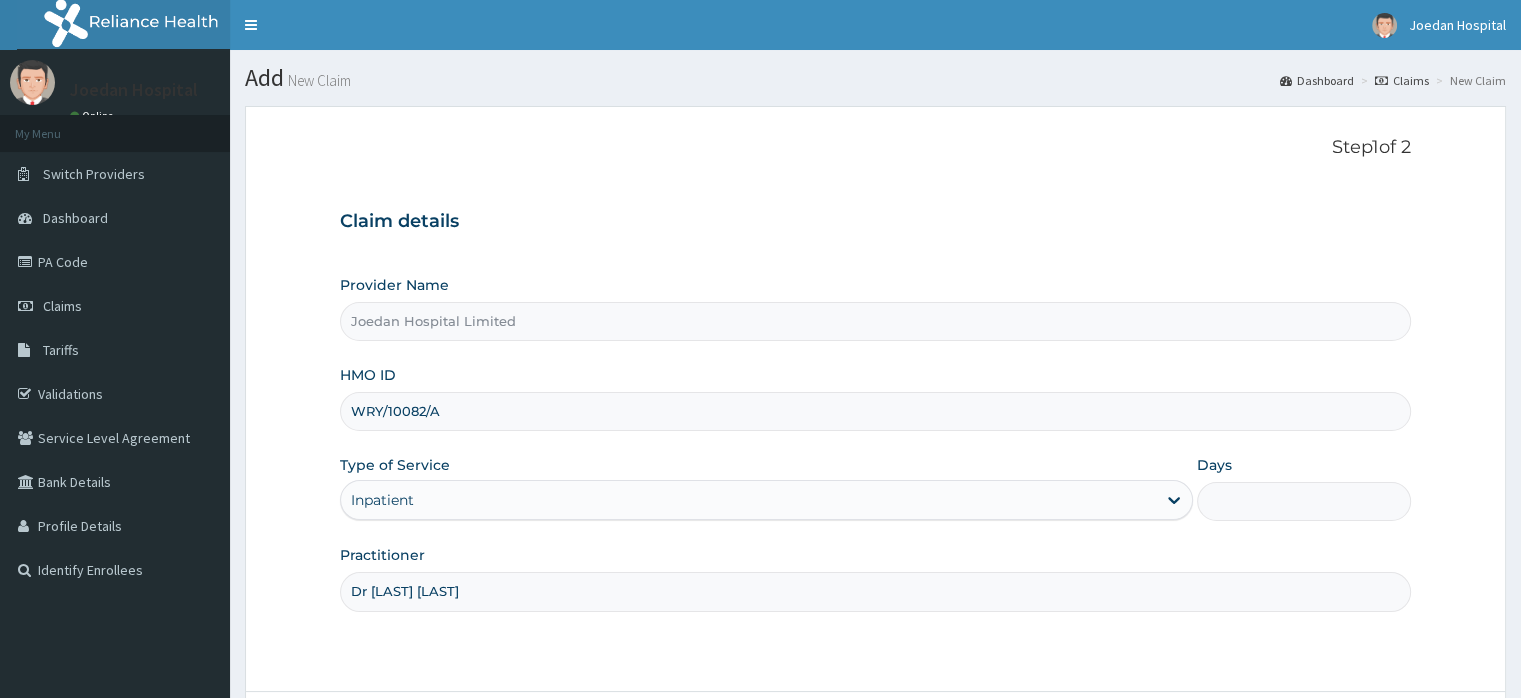 type on "2" 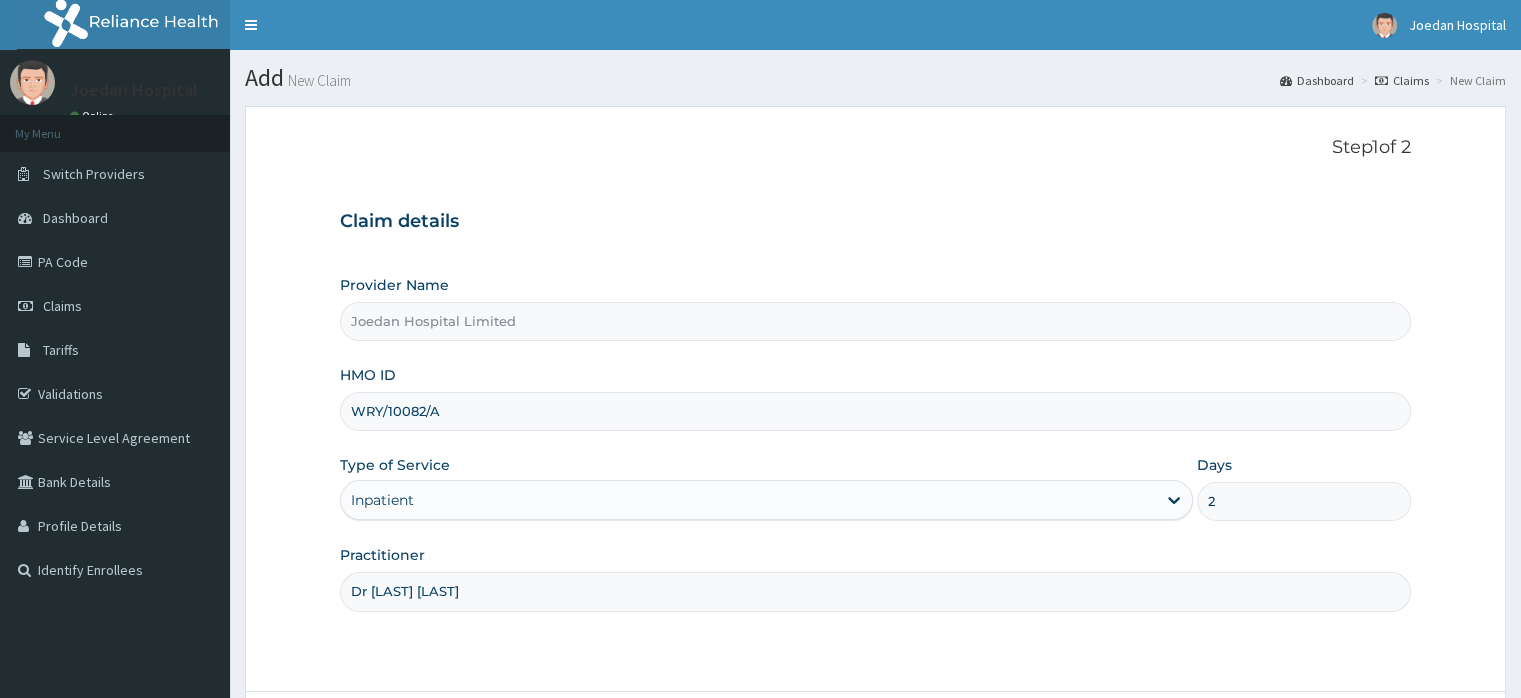 scroll, scrollTop: 172, scrollLeft: 0, axis: vertical 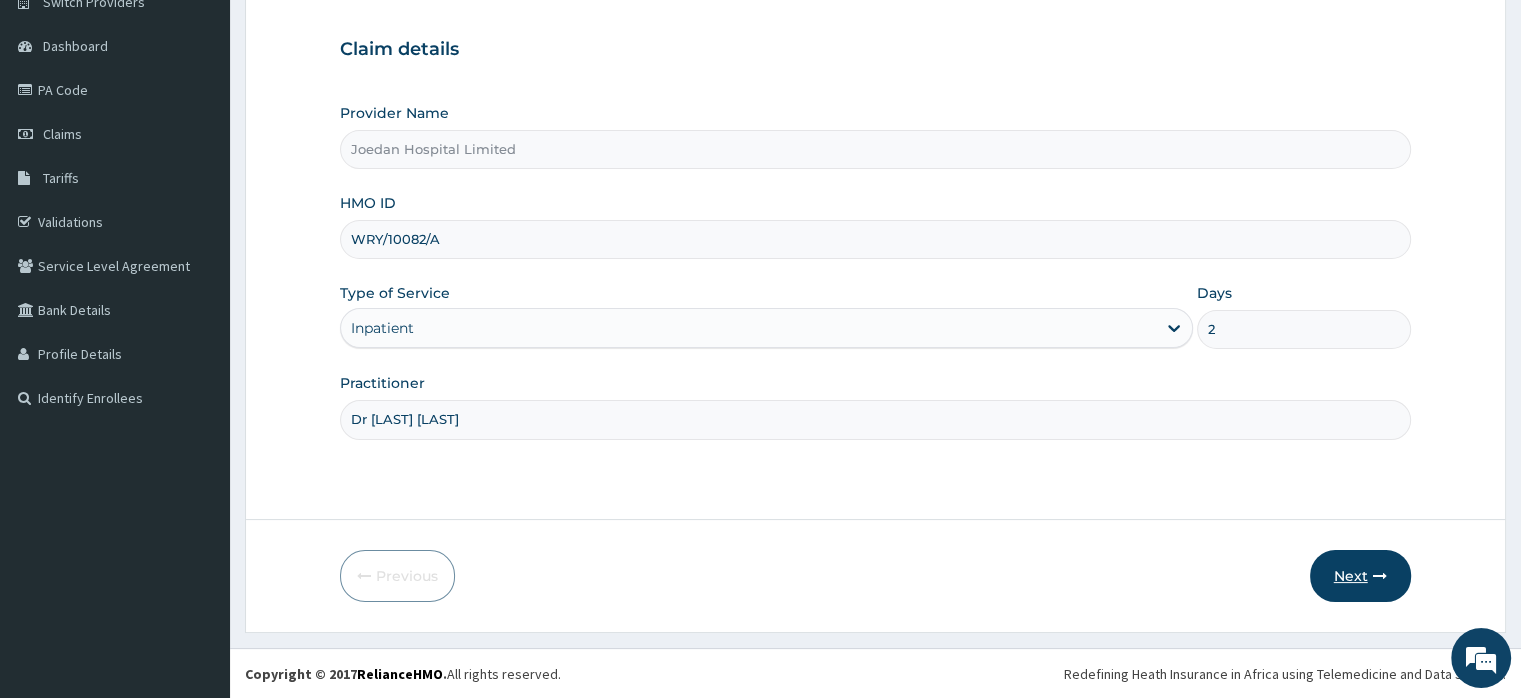 click at bounding box center (1380, 576) 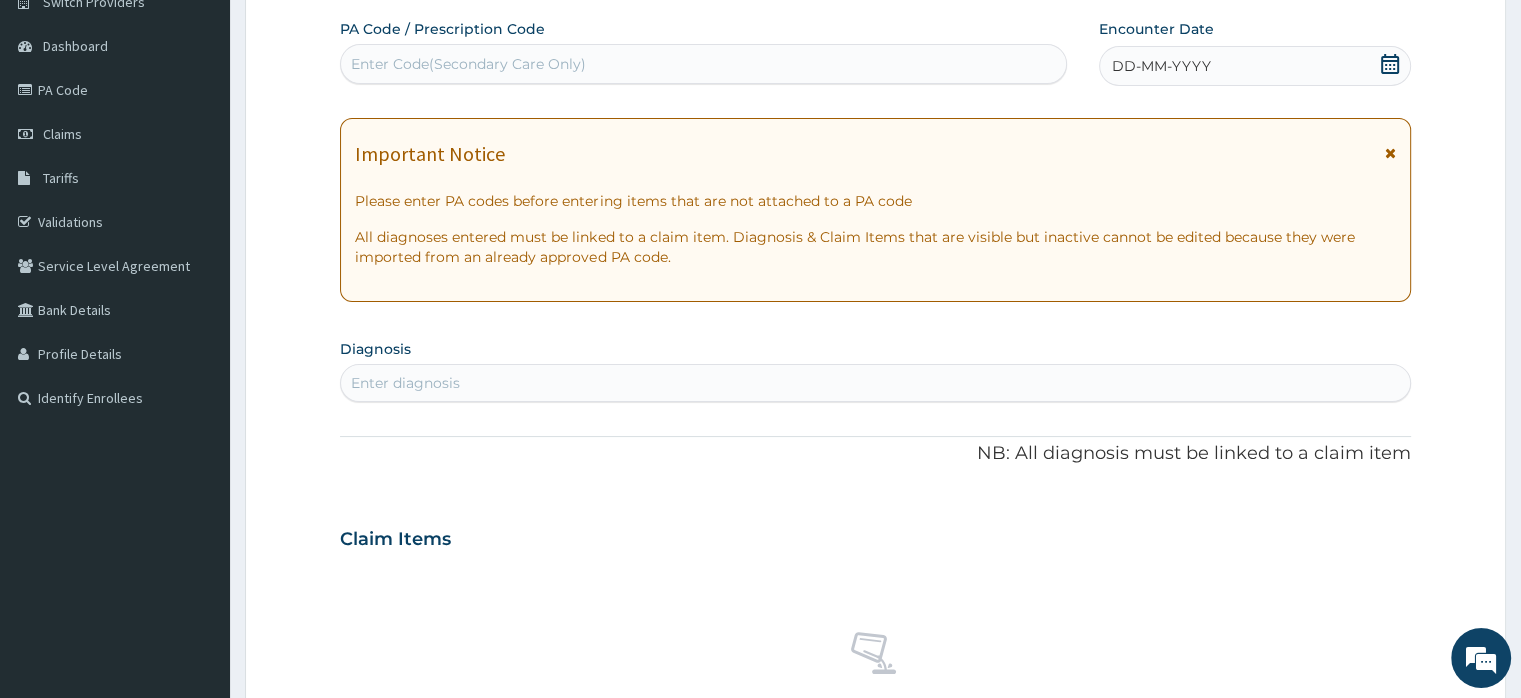 click on "Enter Code(Secondary Care Only)" at bounding box center [468, 64] 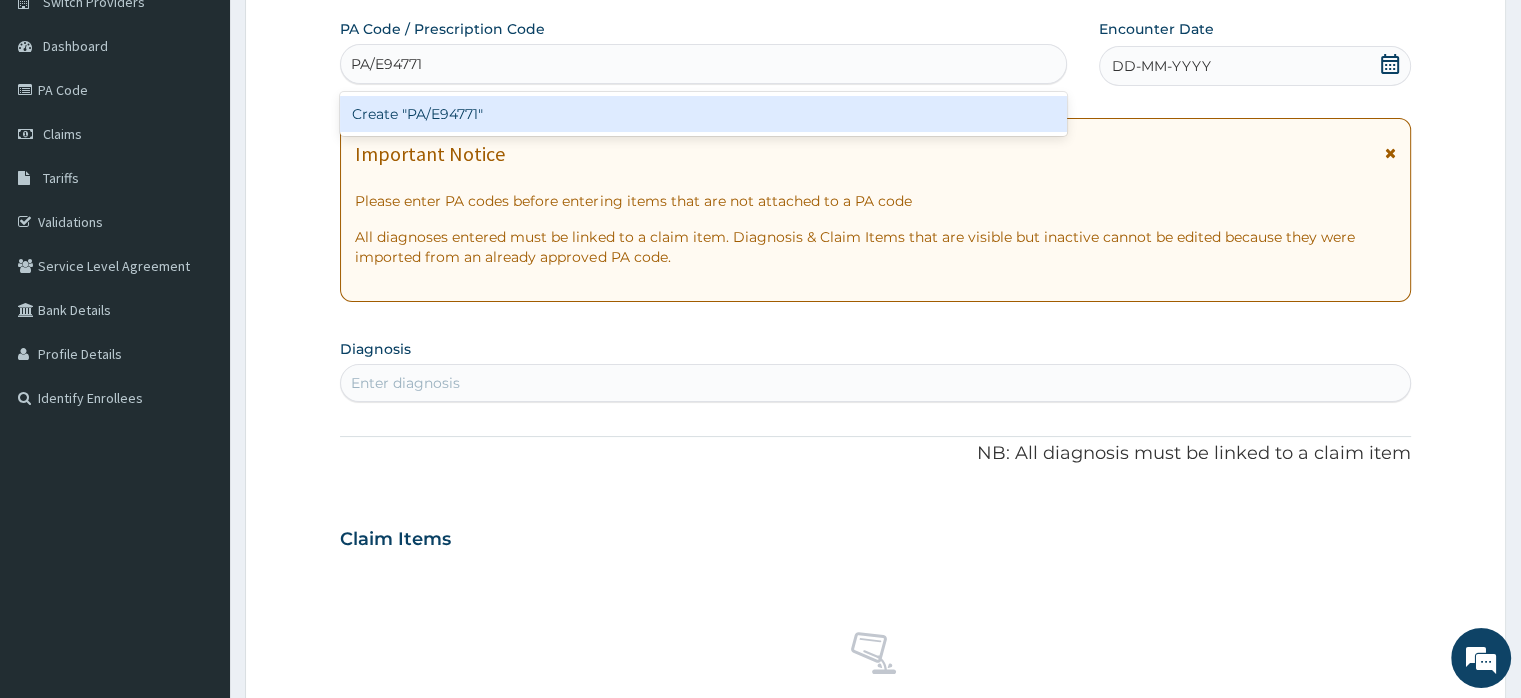 click on "Create "PA/E94771"" at bounding box center [703, 114] 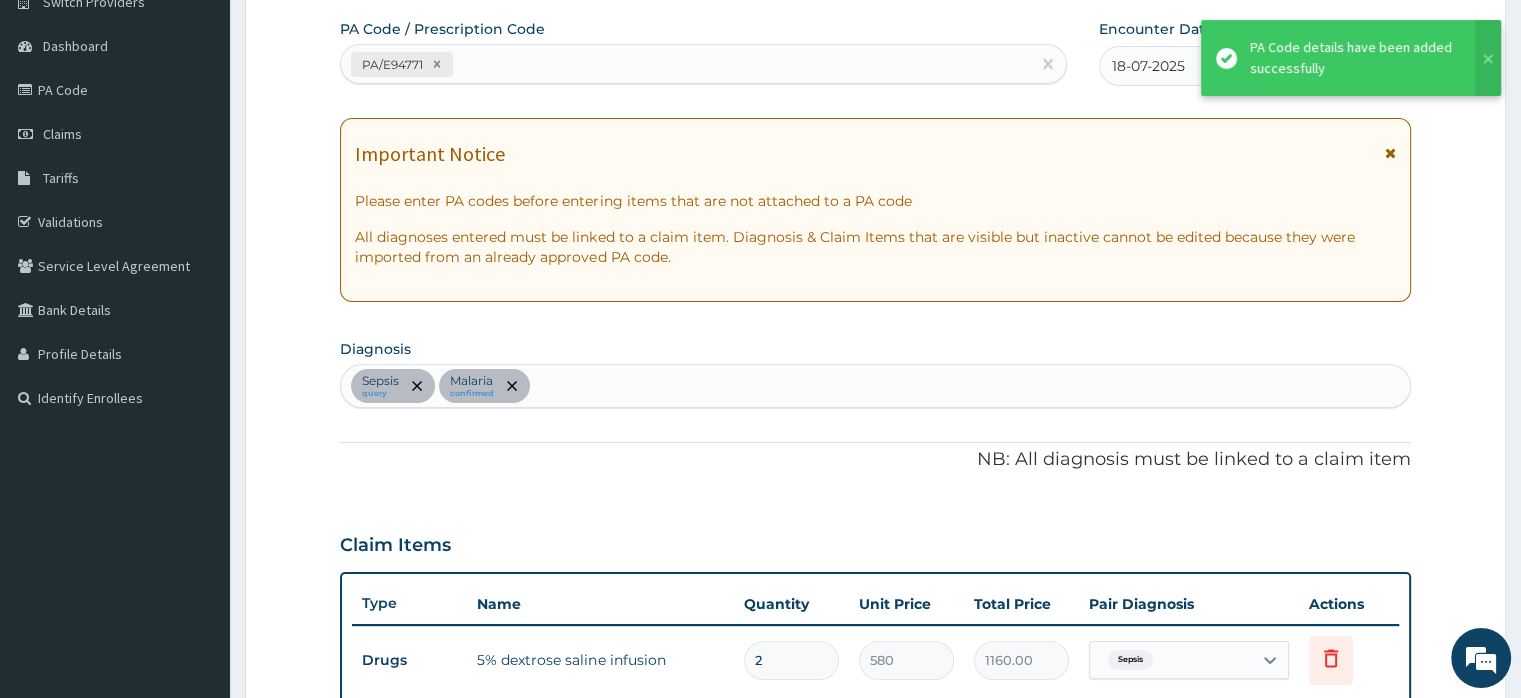 scroll, scrollTop: 1238, scrollLeft: 0, axis: vertical 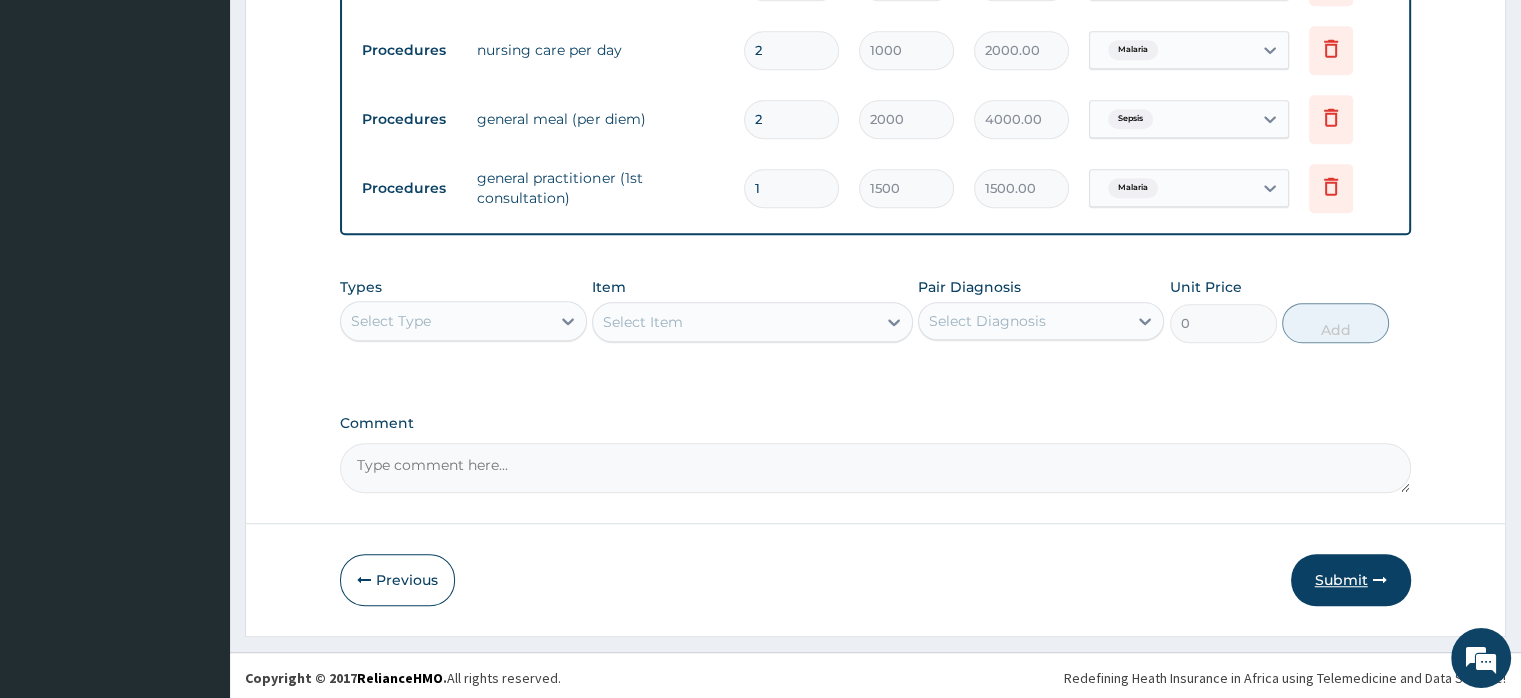 click on "Submit" at bounding box center [1351, 580] 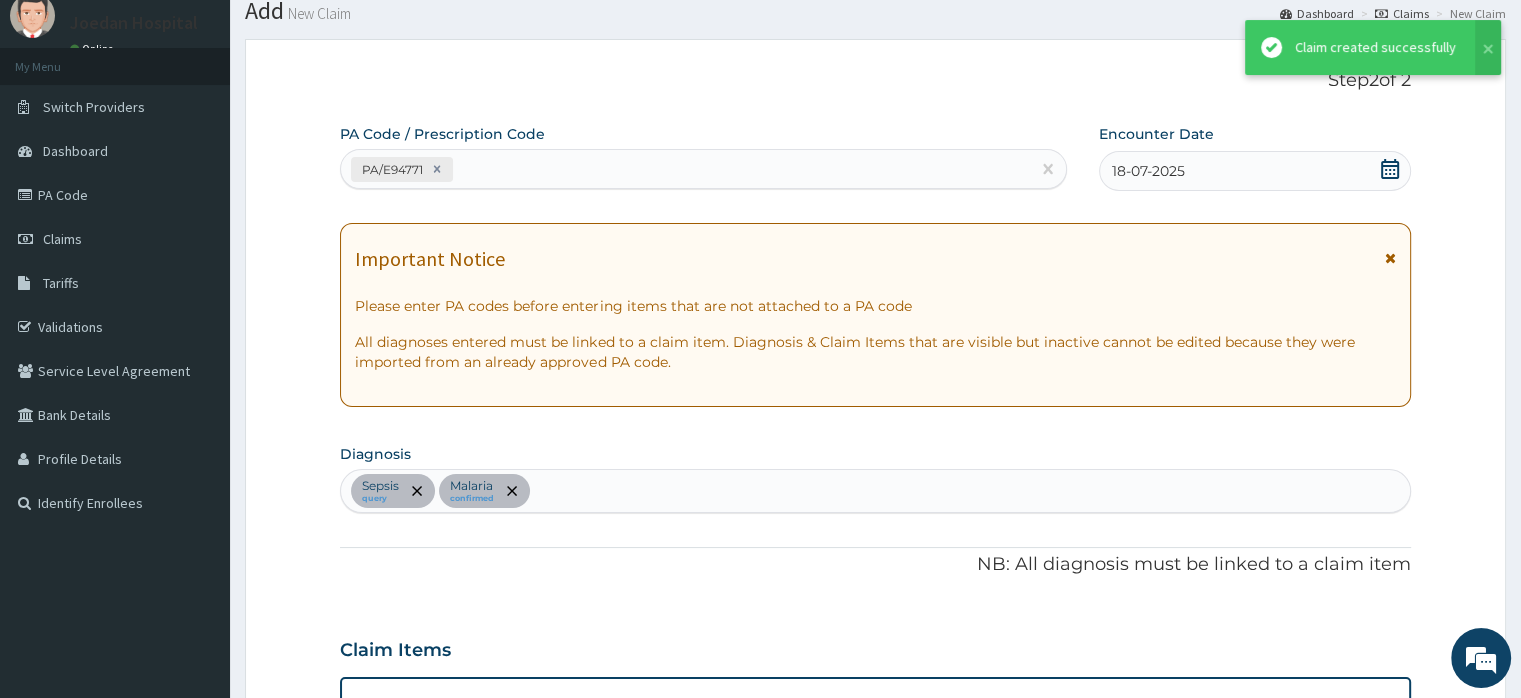 scroll, scrollTop: 1403, scrollLeft: 0, axis: vertical 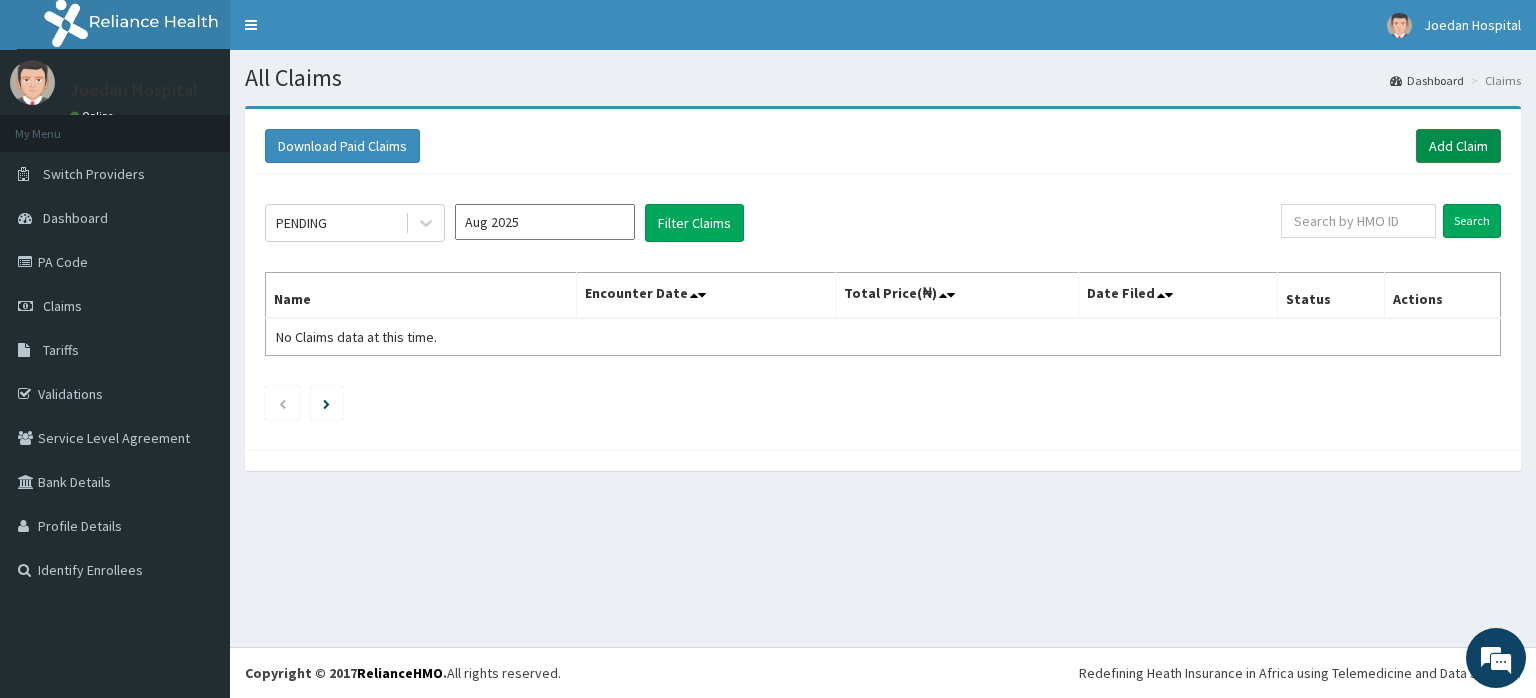 click on "Add Claim" at bounding box center [1458, 146] 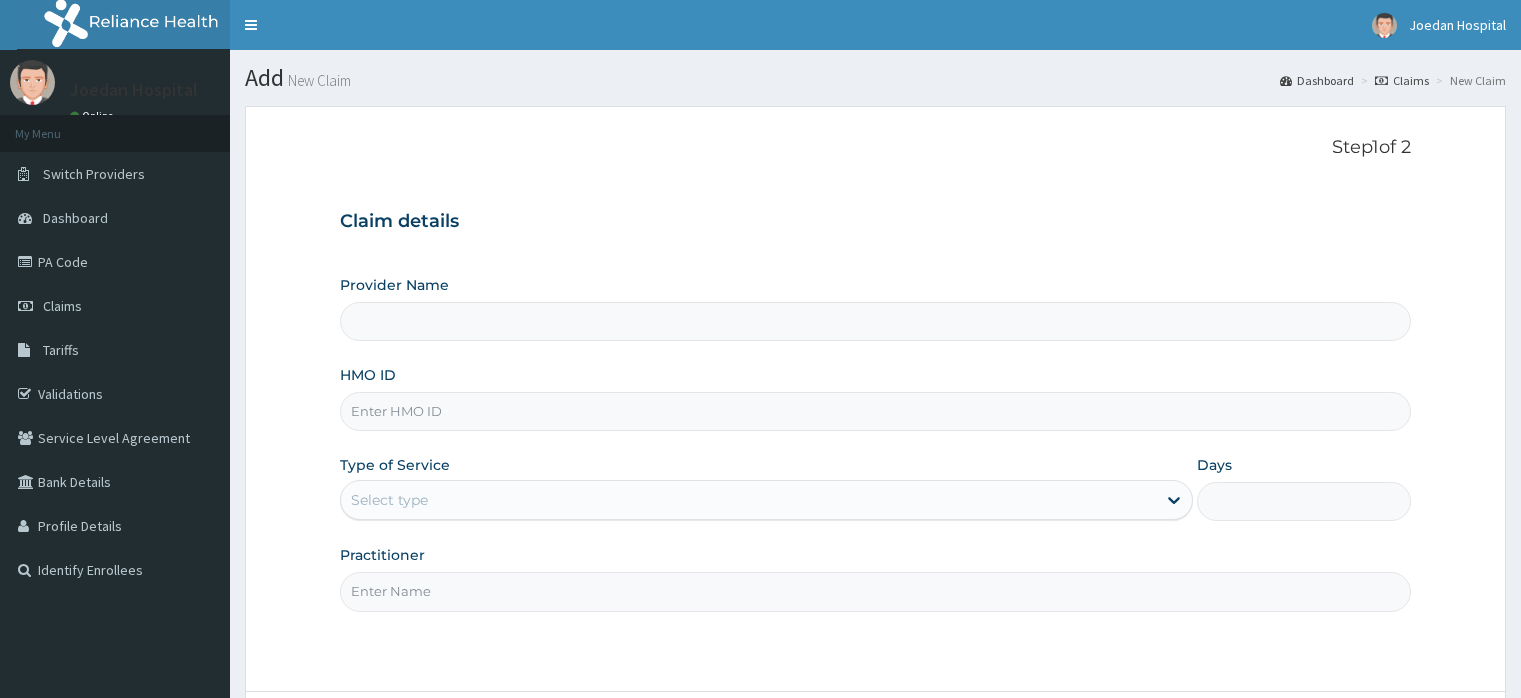 scroll, scrollTop: 0, scrollLeft: 0, axis: both 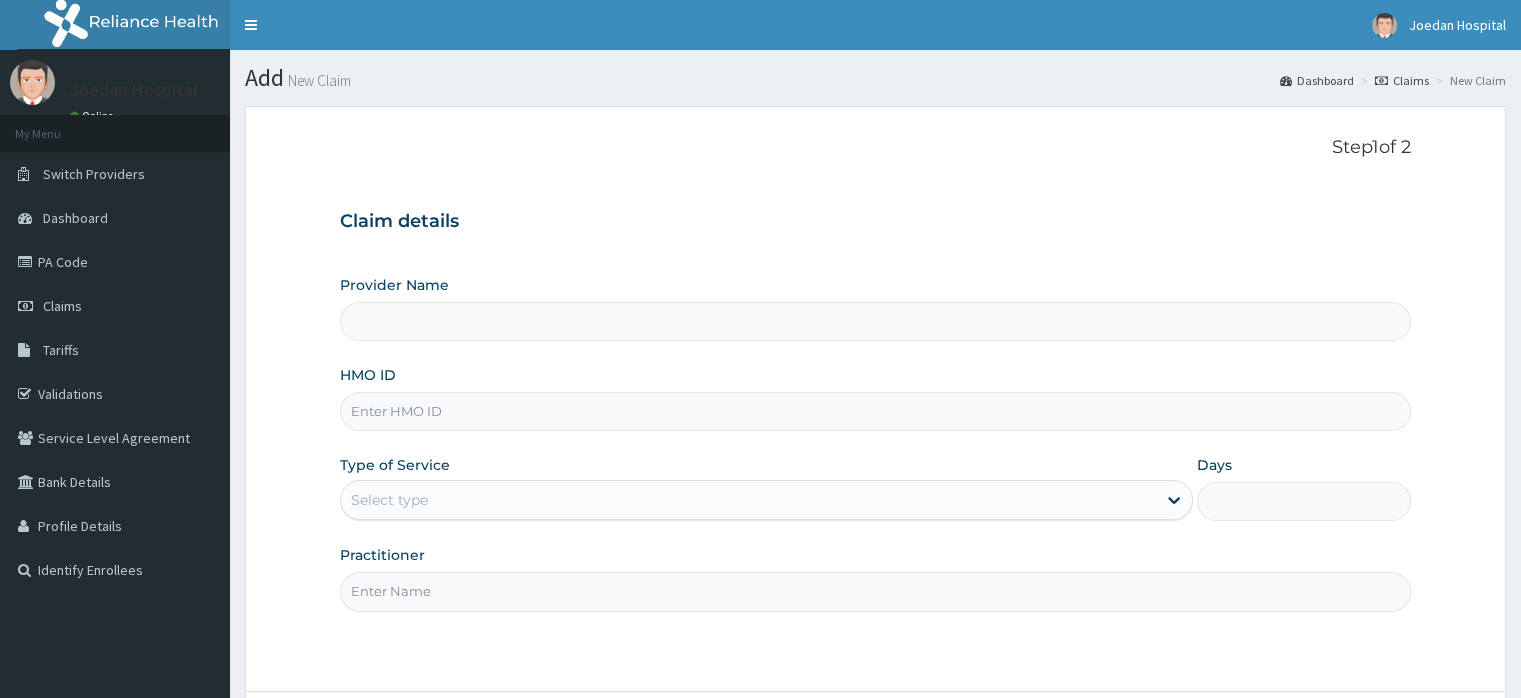click on "HMO ID" at bounding box center [875, 411] 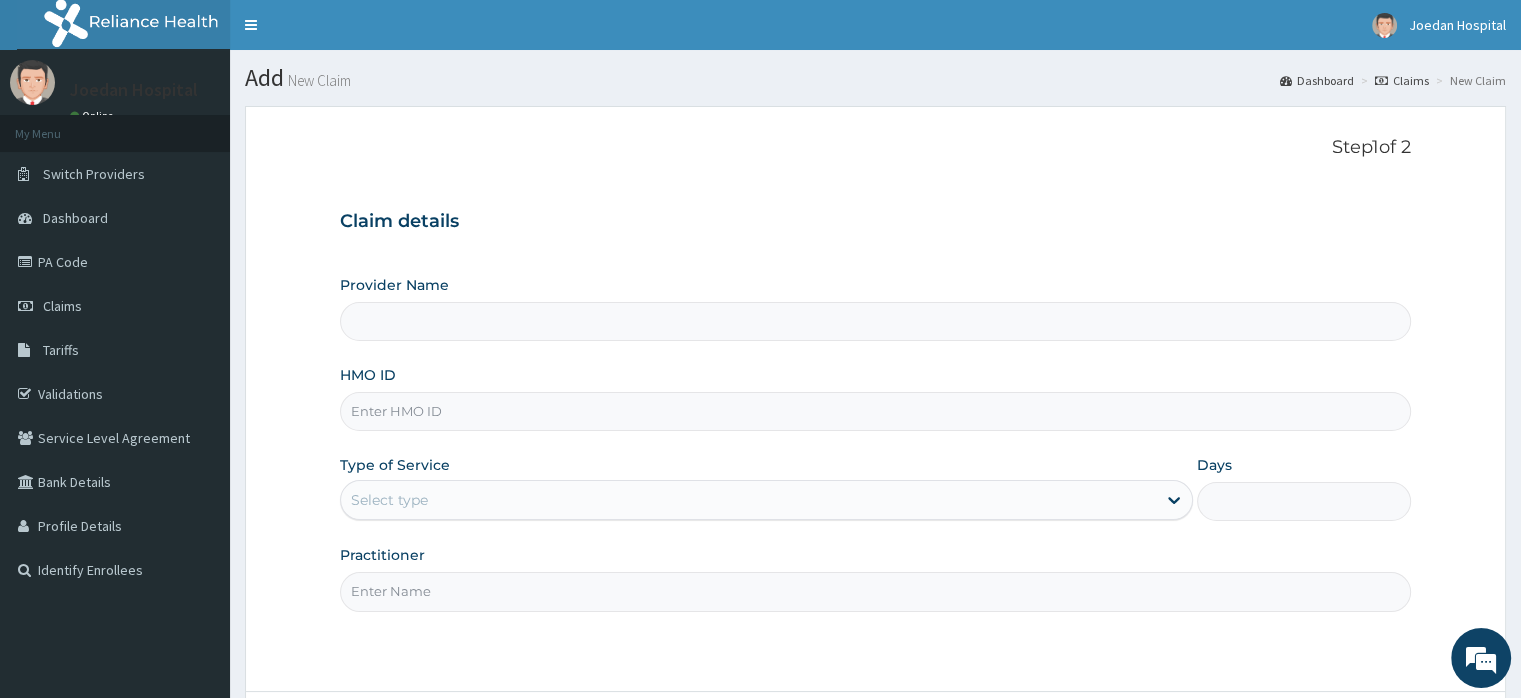 paste on "WRY/10055/A" 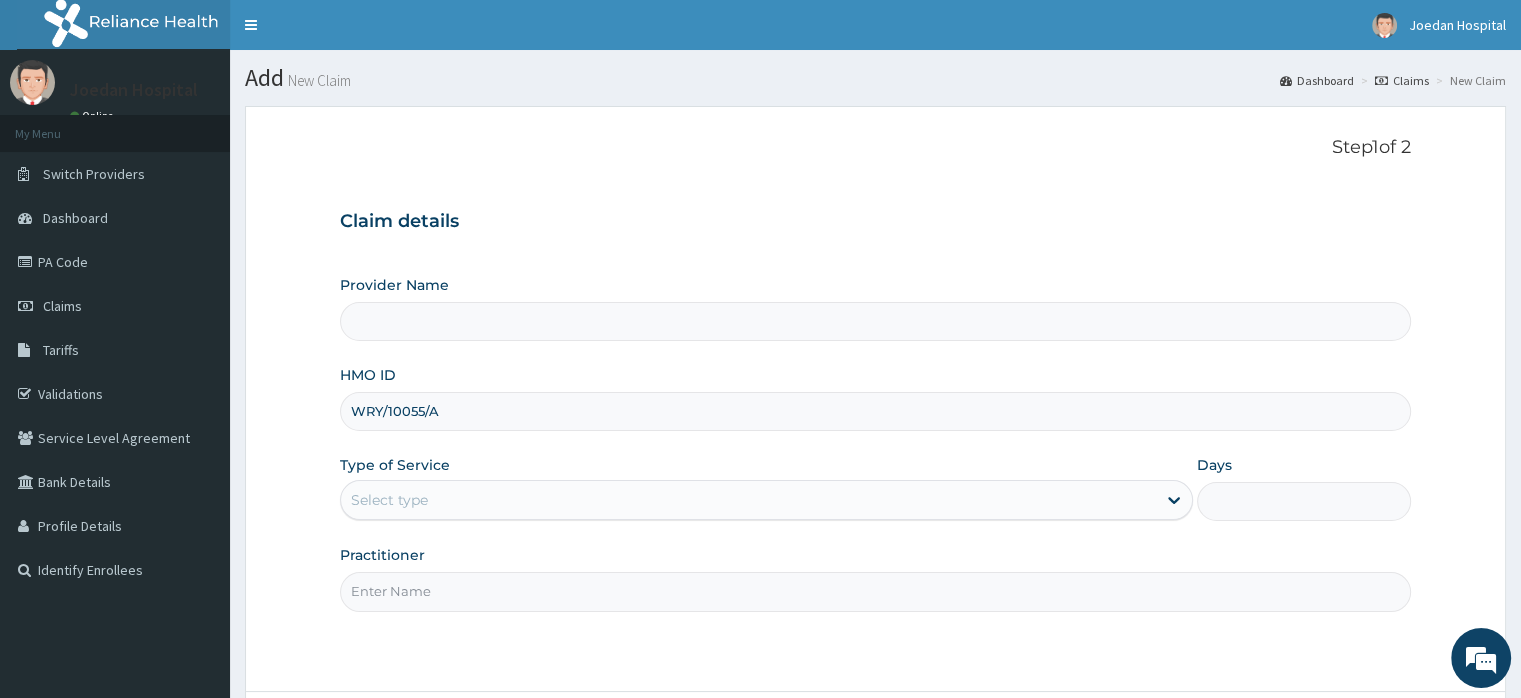 type on "WRY/10055/A" 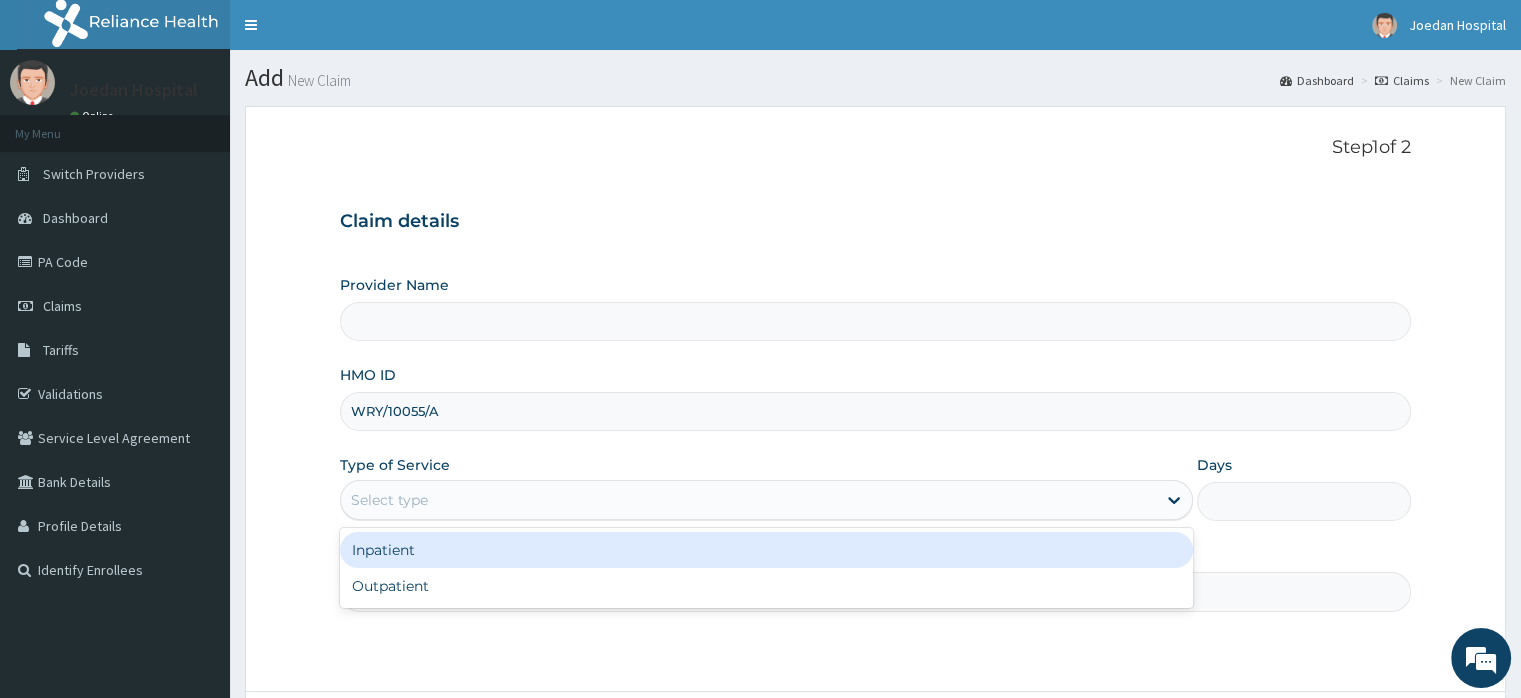 click on "Inpatient" at bounding box center [766, 550] 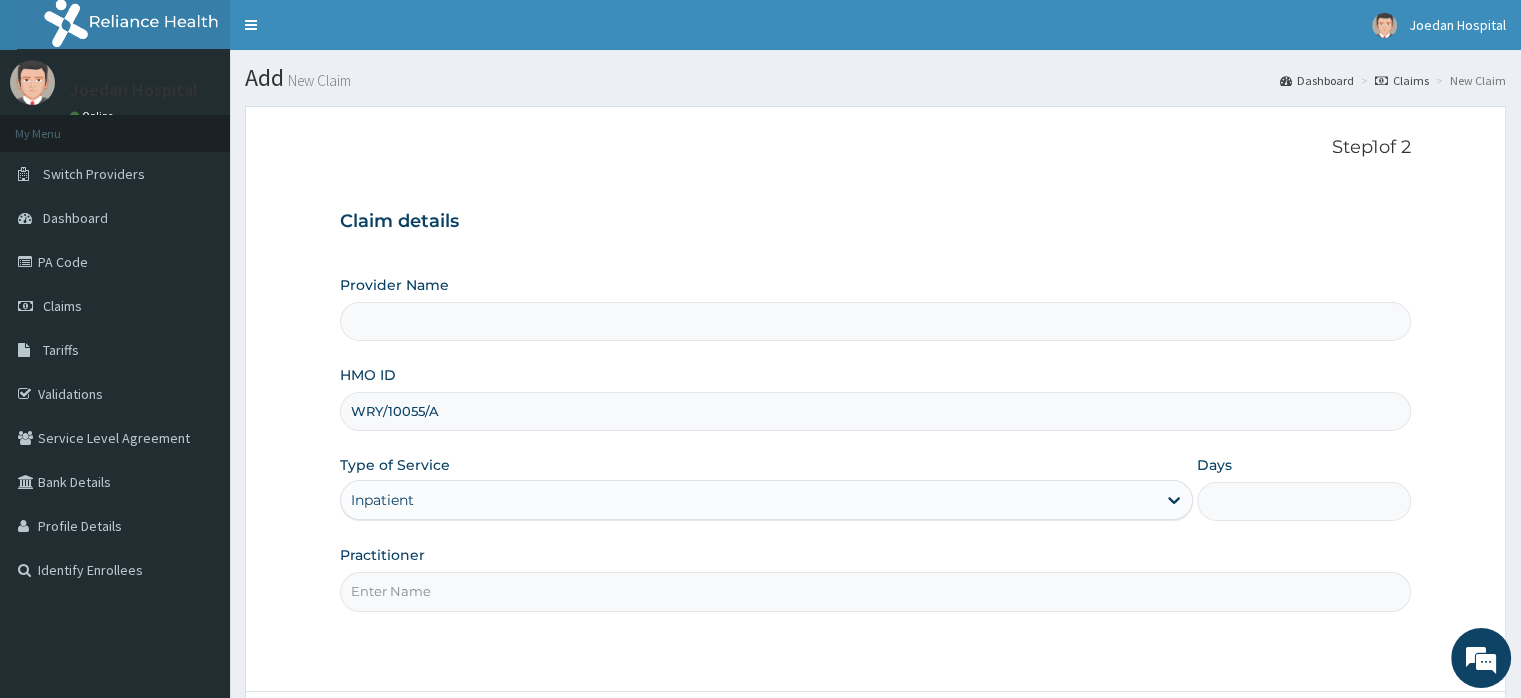 click on "Practitioner" at bounding box center [875, 591] 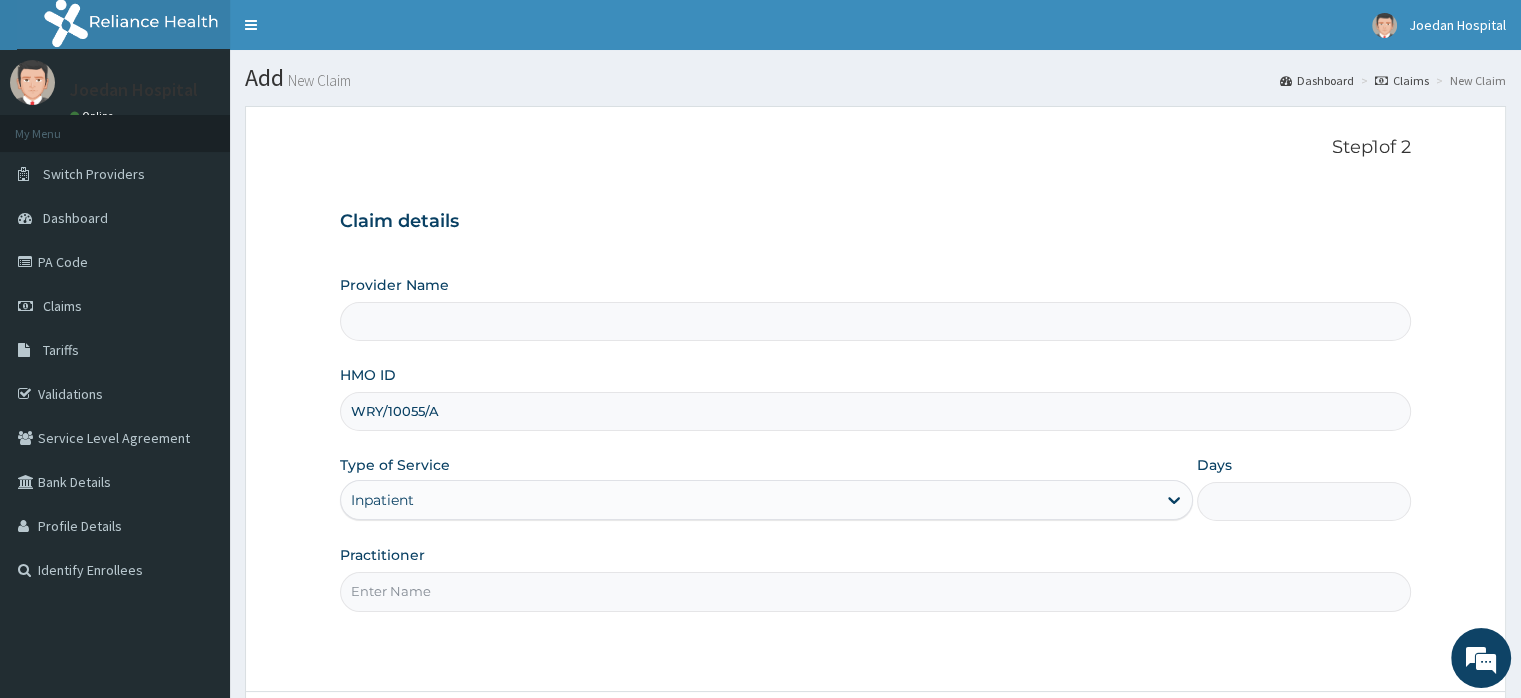 type on "Dr [LAST] [FIRST]" 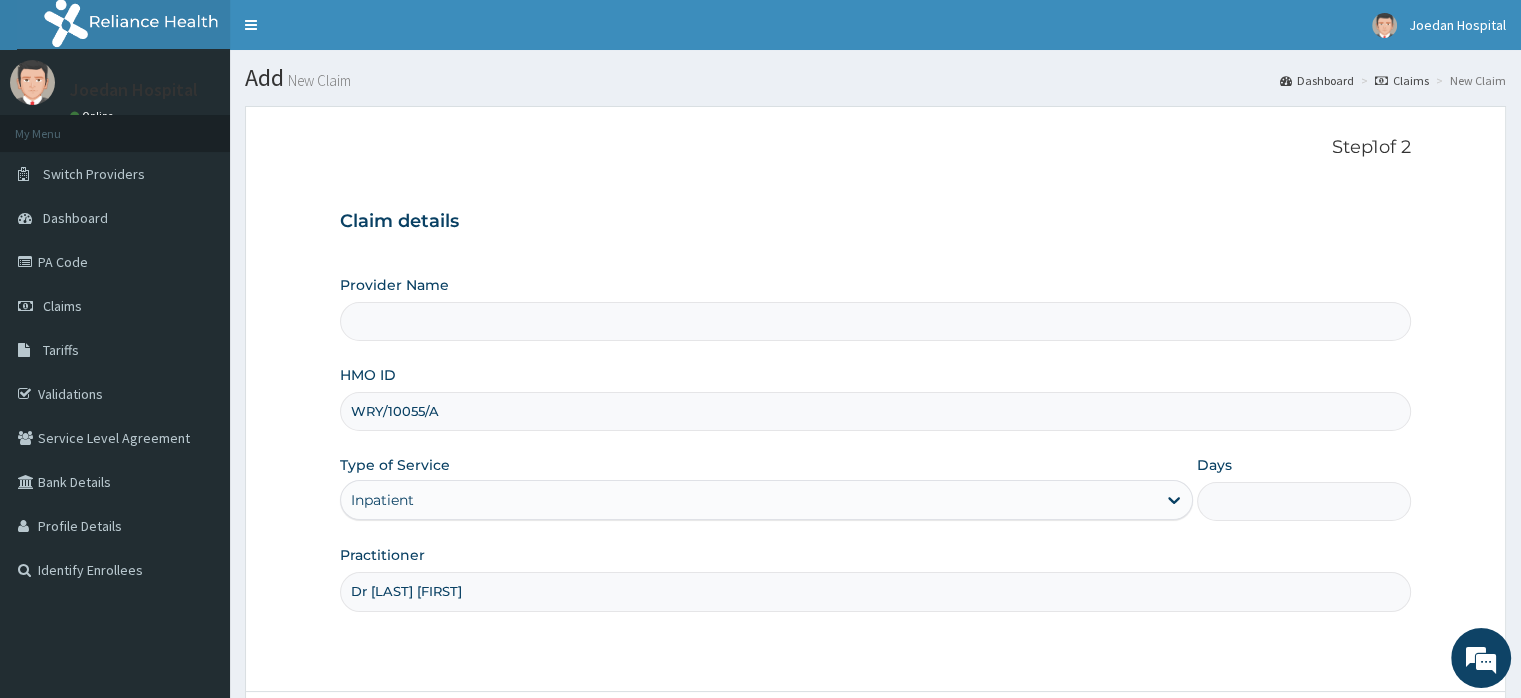 click on "Days" at bounding box center [1303, 501] 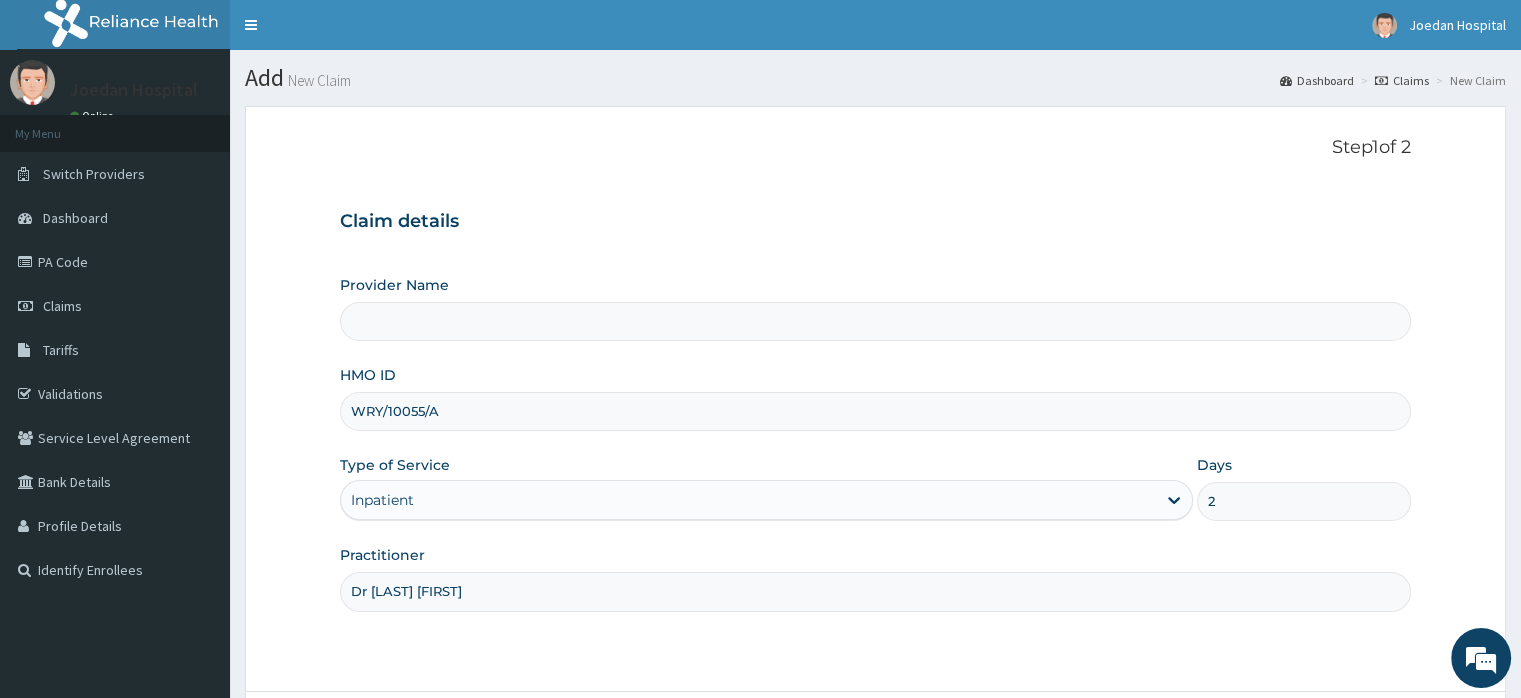 scroll, scrollTop: 0, scrollLeft: 0, axis: both 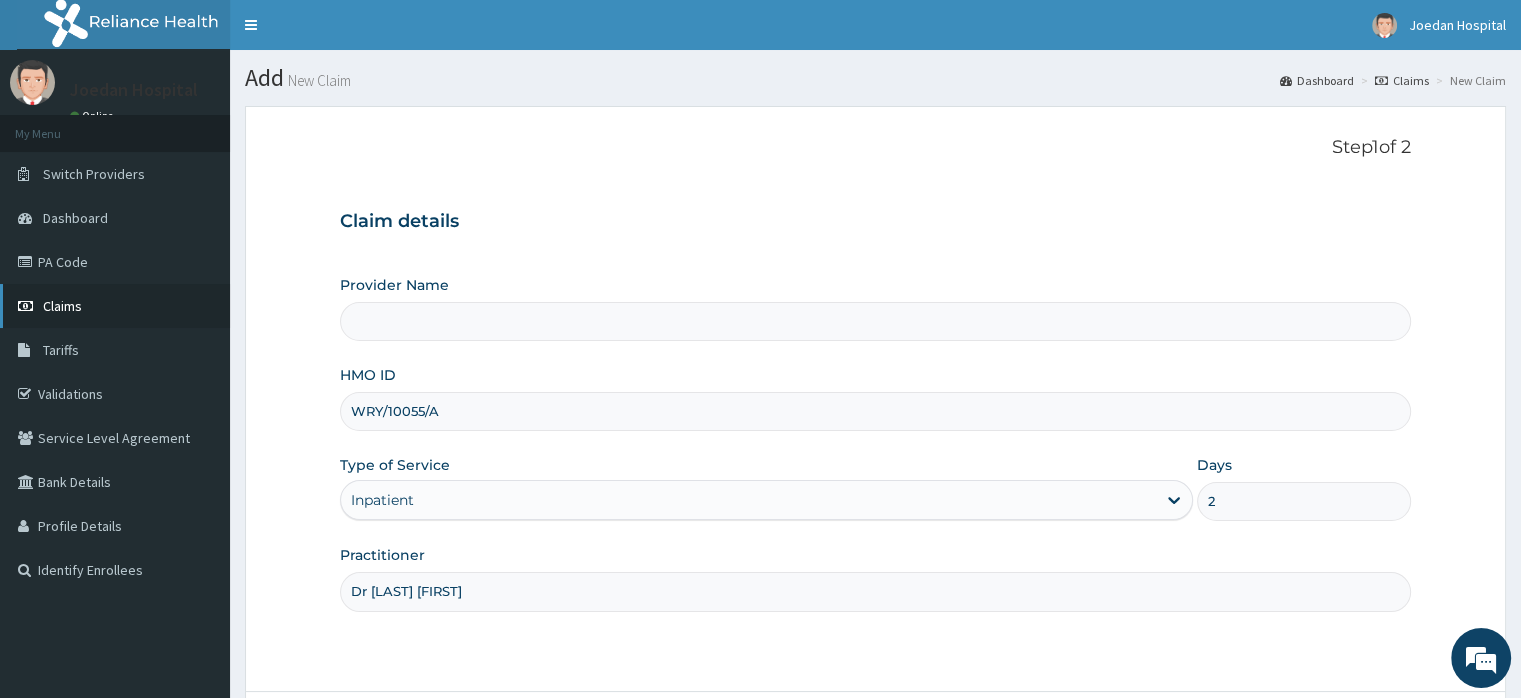 click on "Claims" at bounding box center (62, 306) 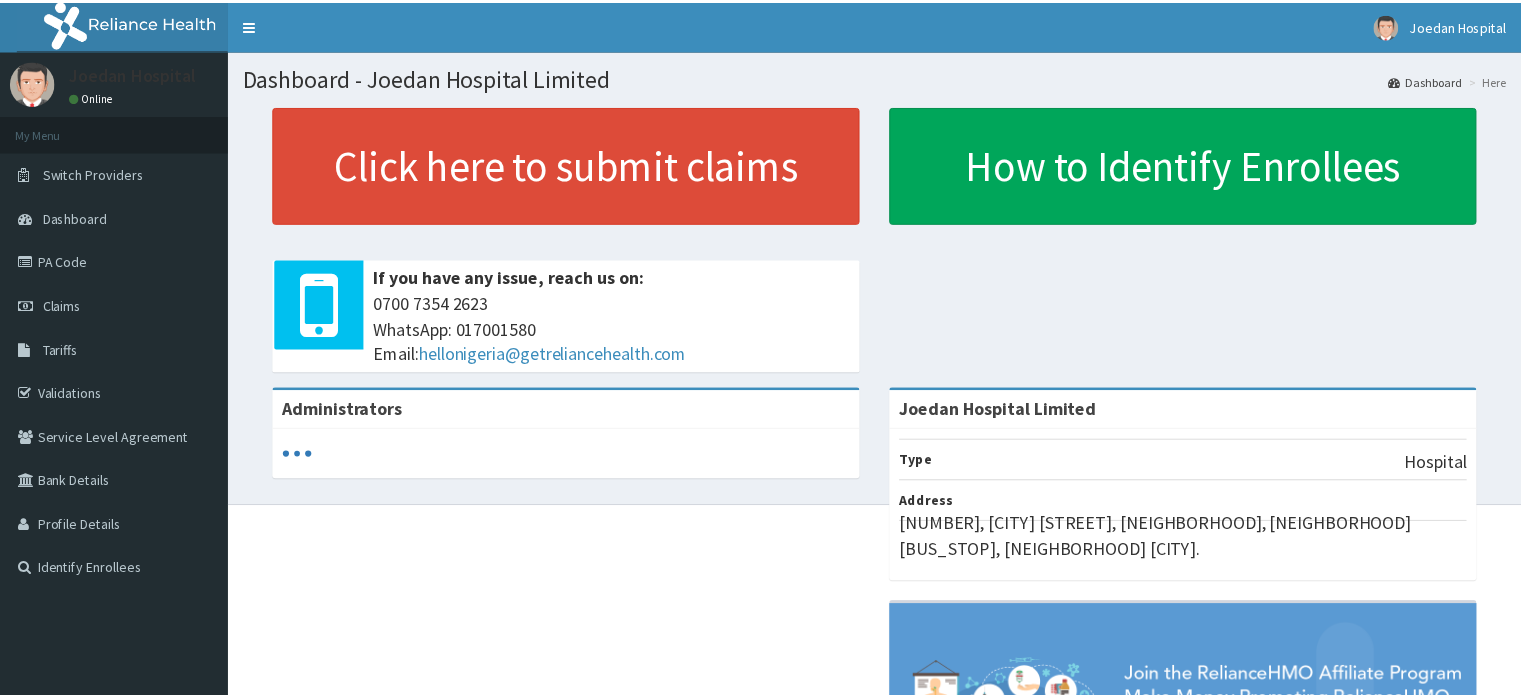 scroll, scrollTop: 0, scrollLeft: 0, axis: both 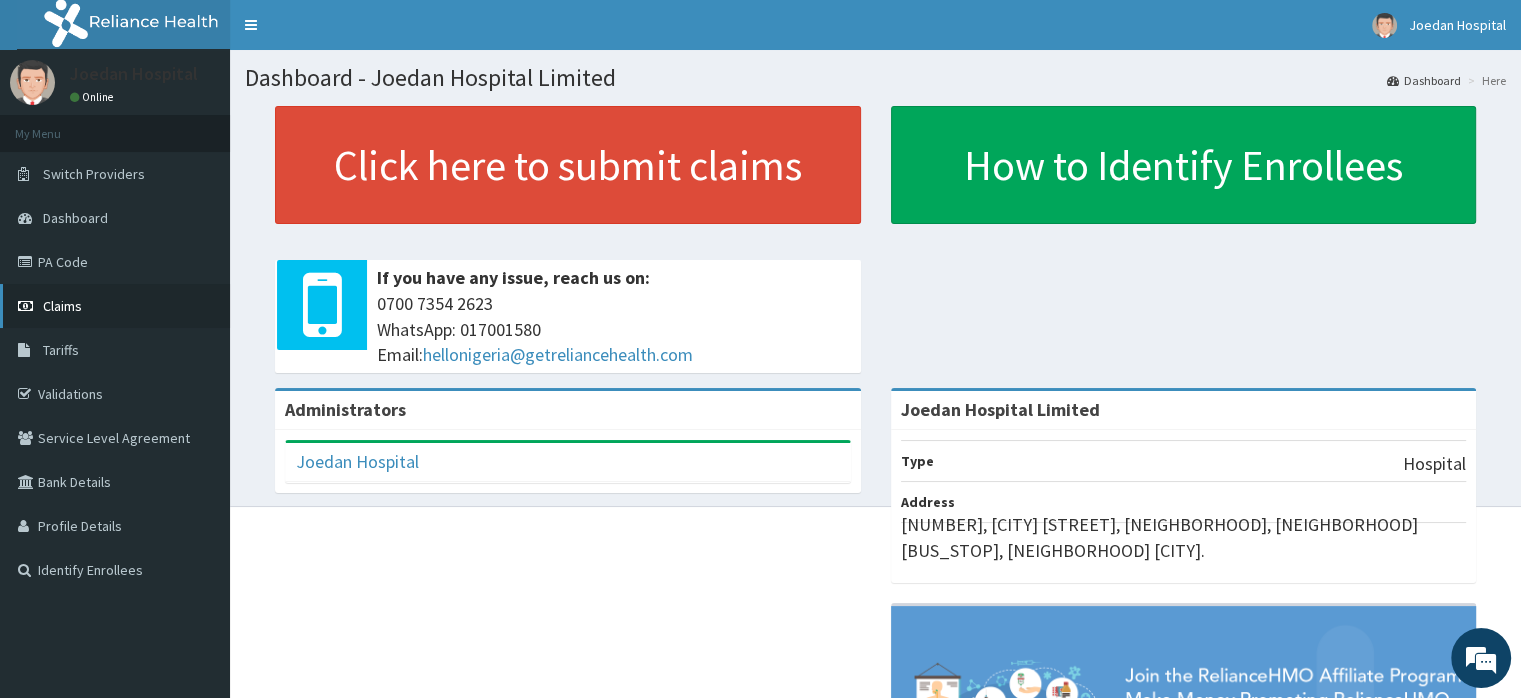 click on "Claims" at bounding box center (62, 306) 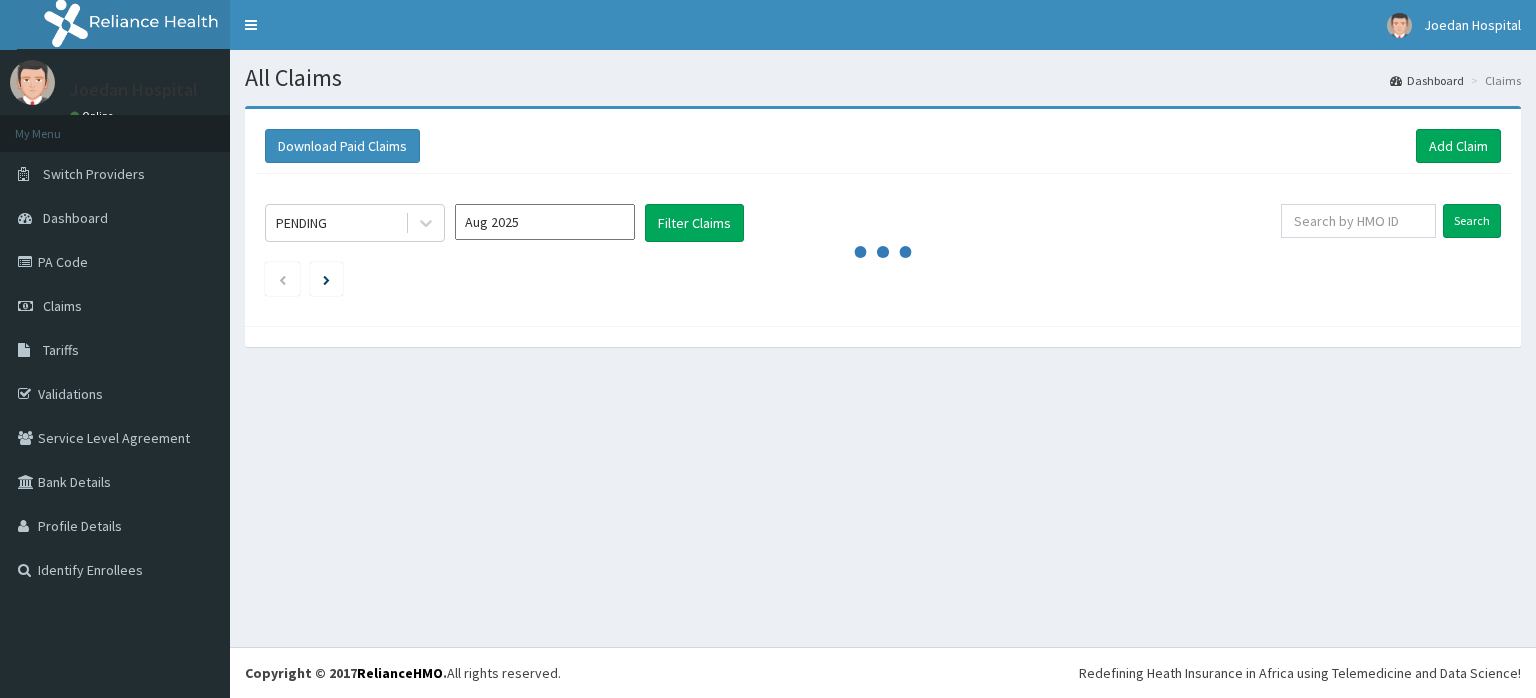 scroll, scrollTop: 0, scrollLeft: 0, axis: both 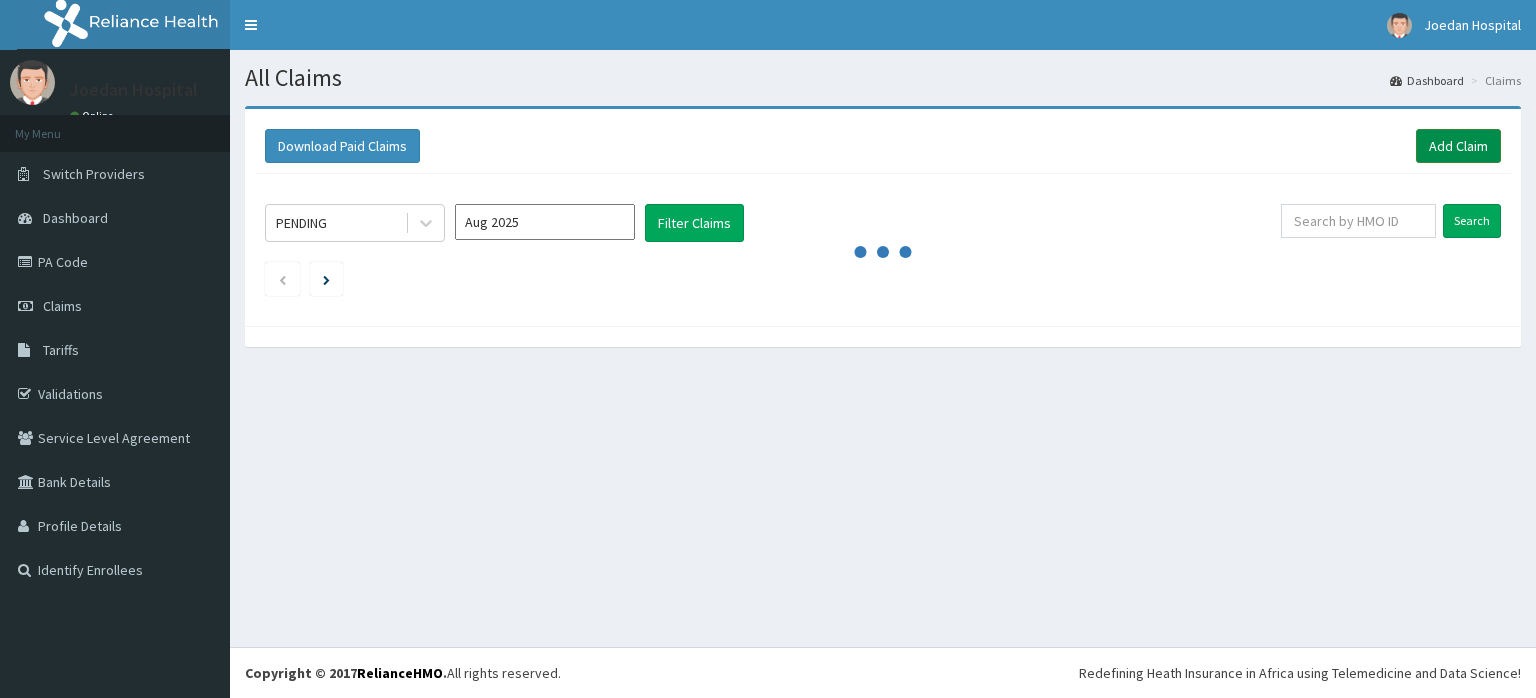 click on "Add Claim" at bounding box center [1458, 146] 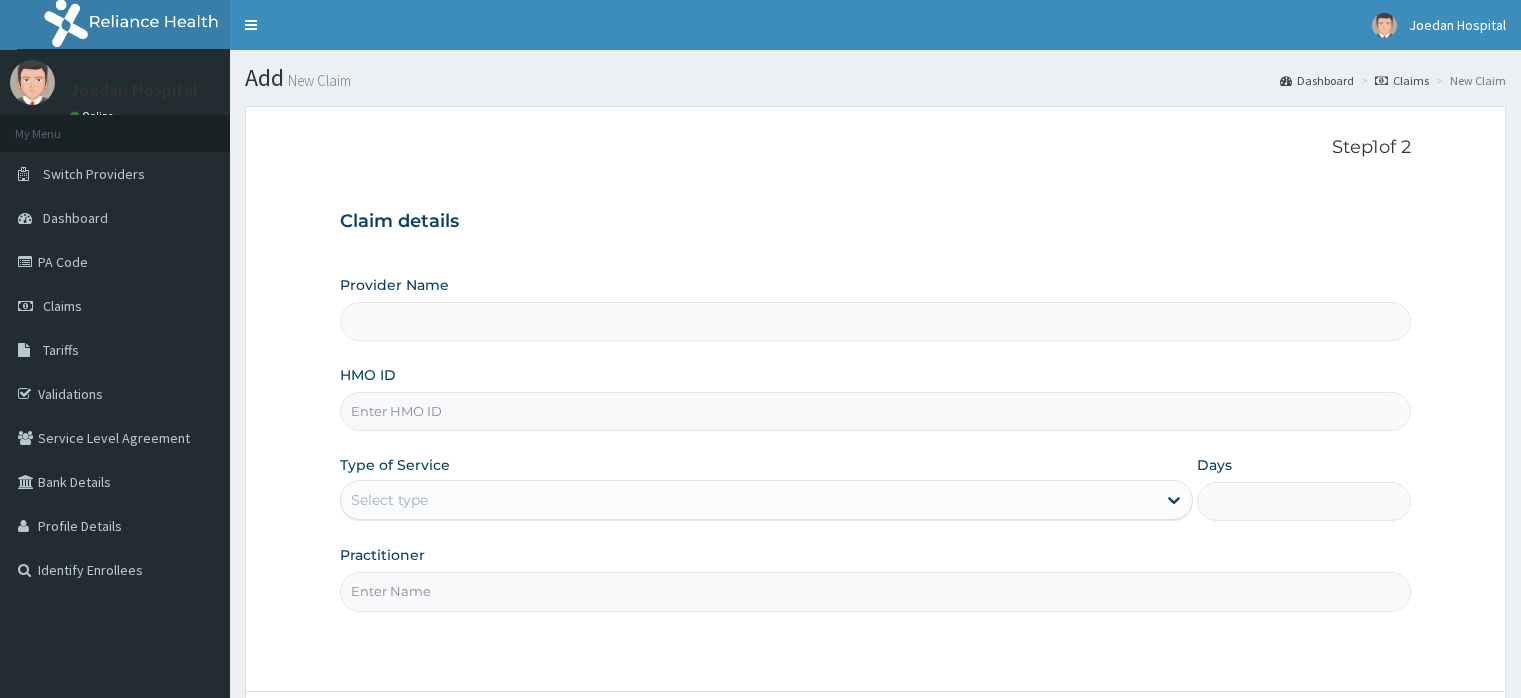 scroll, scrollTop: 0, scrollLeft: 0, axis: both 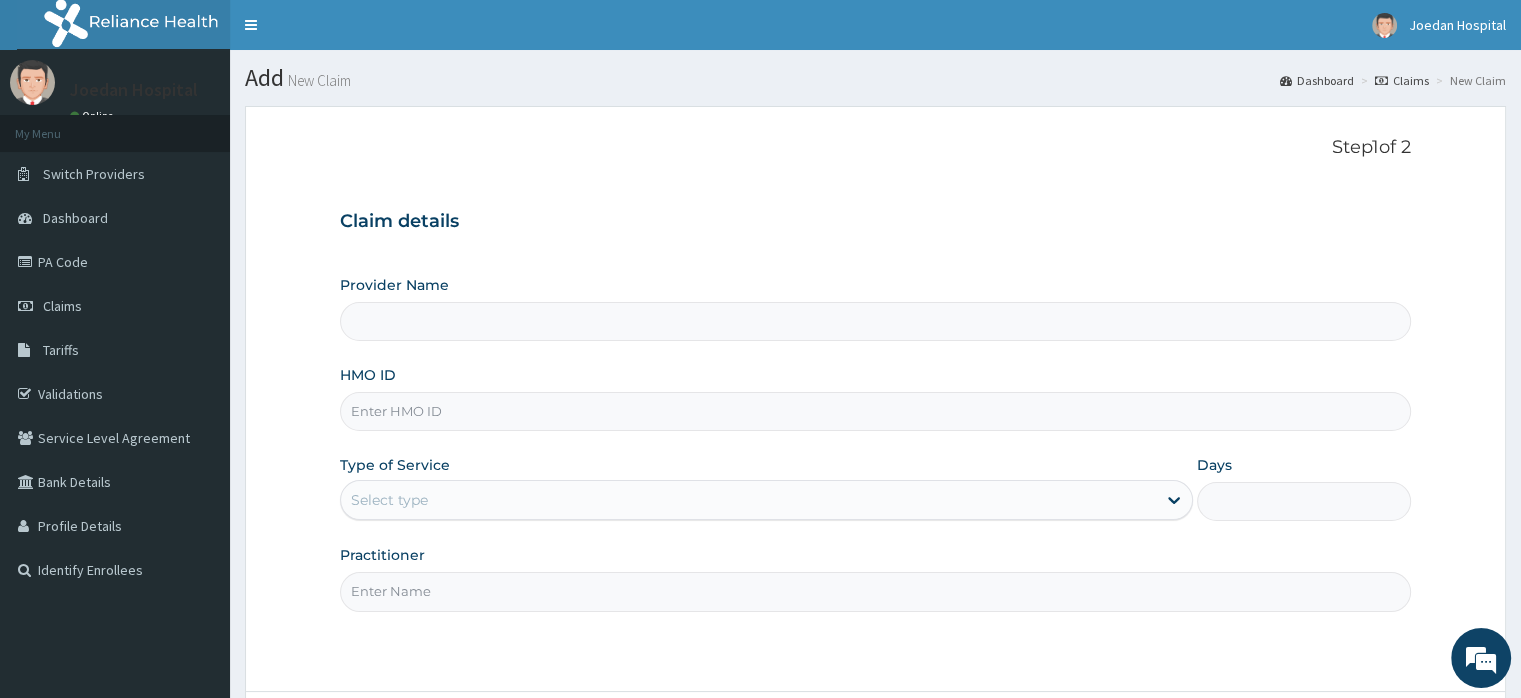 type on "Joedan Hospital Limited" 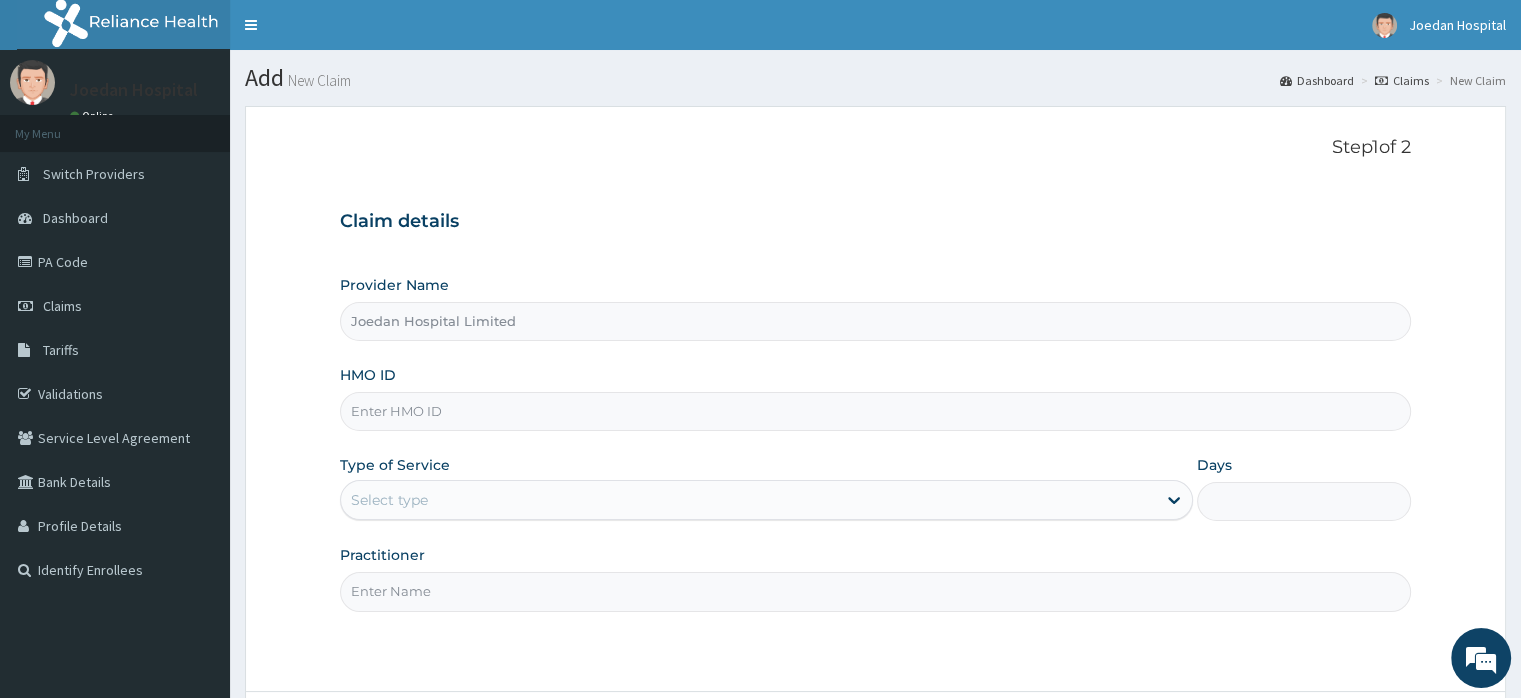 scroll, scrollTop: 0, scrollLeft: 0, axis: both 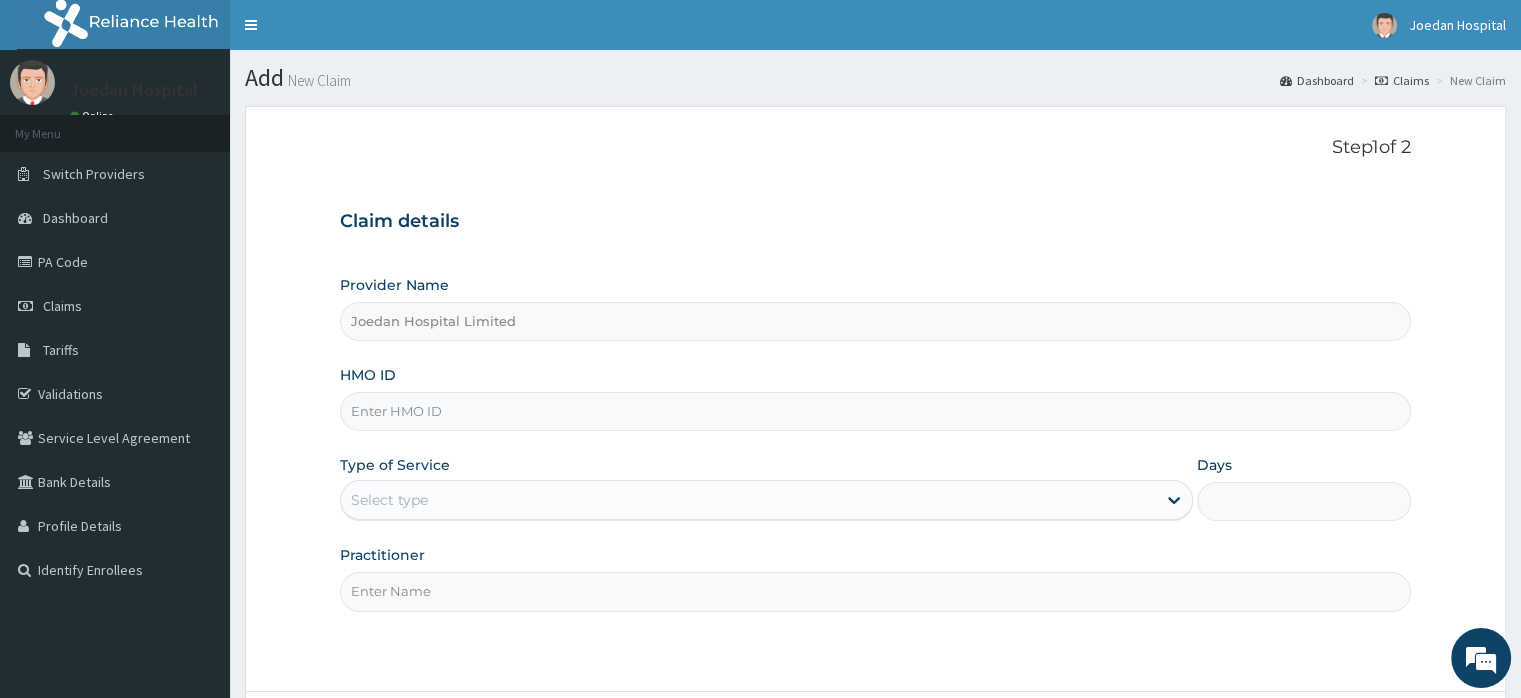click on "HMO ID" at bounding box center [875, 411] 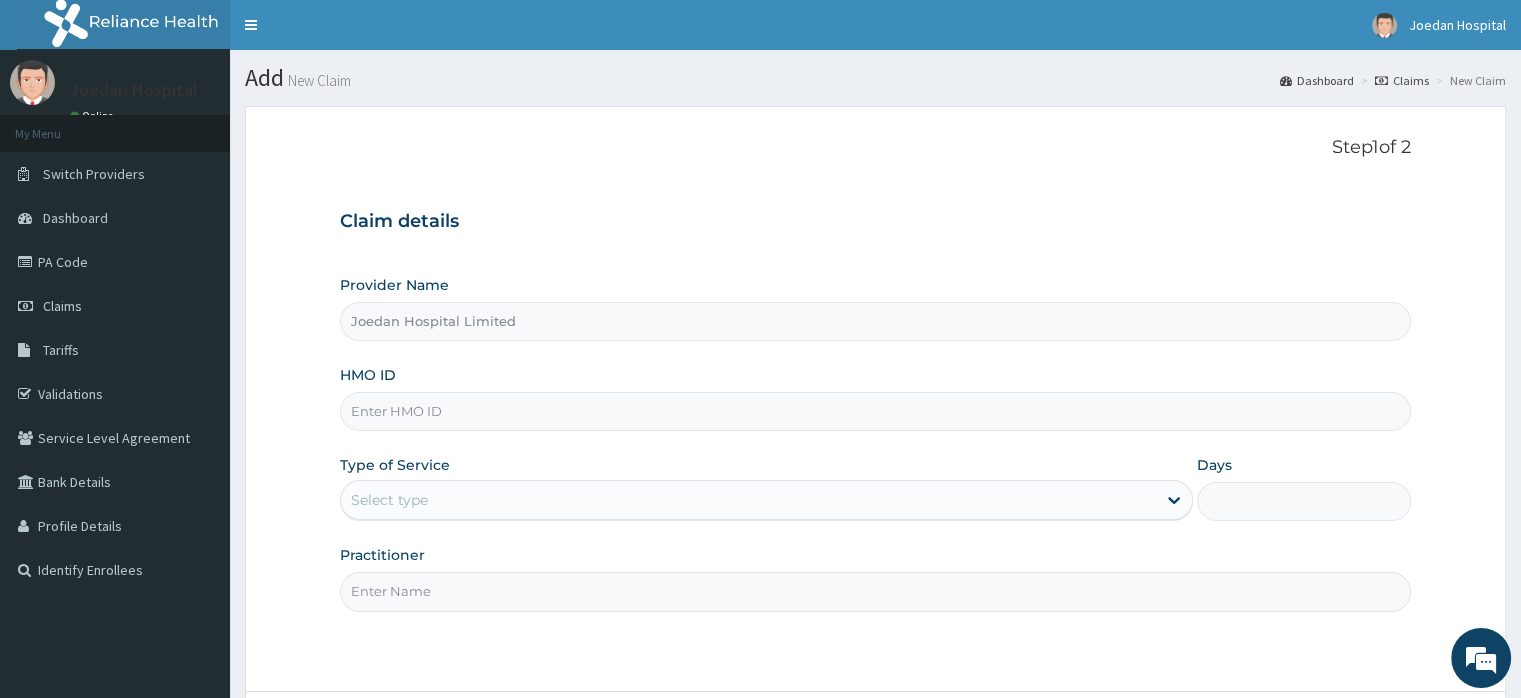 paste on "WRY/10055/A" 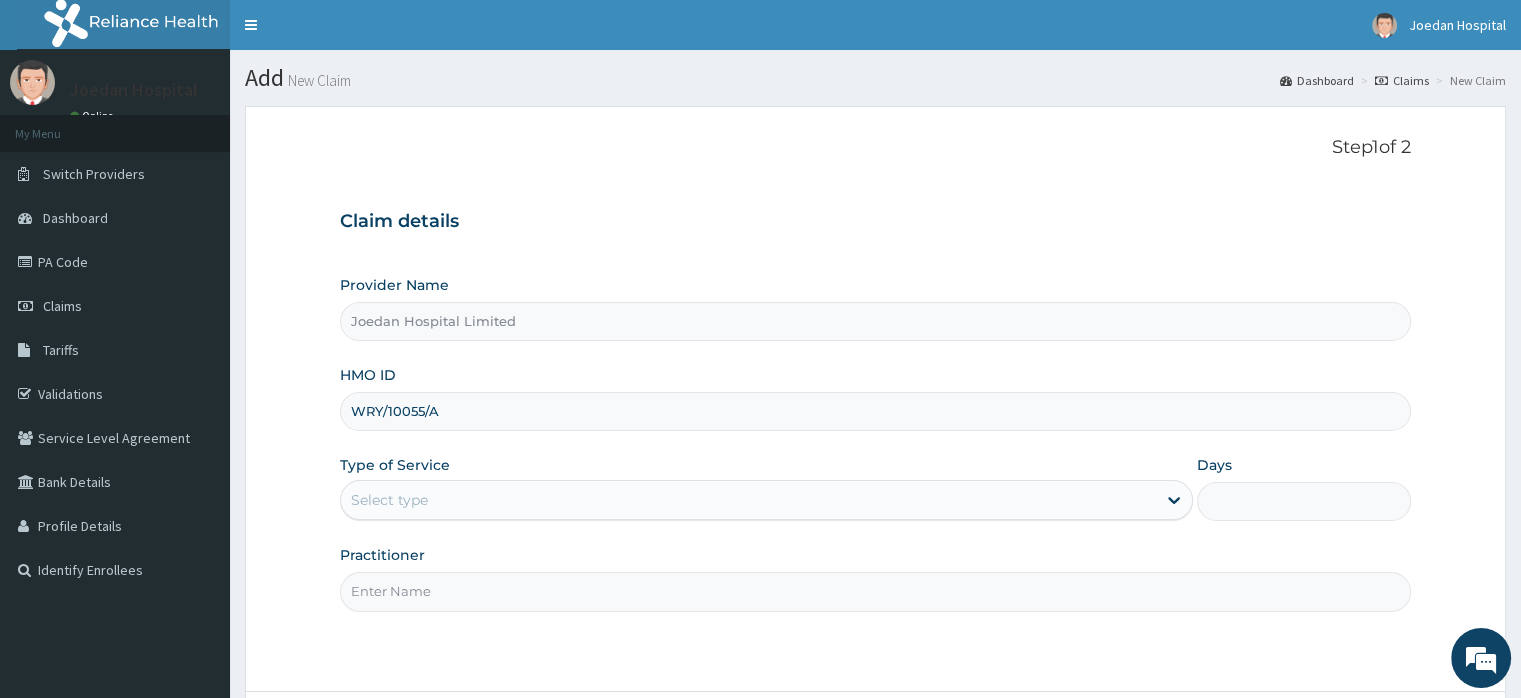 type on "WRY/10055/A" 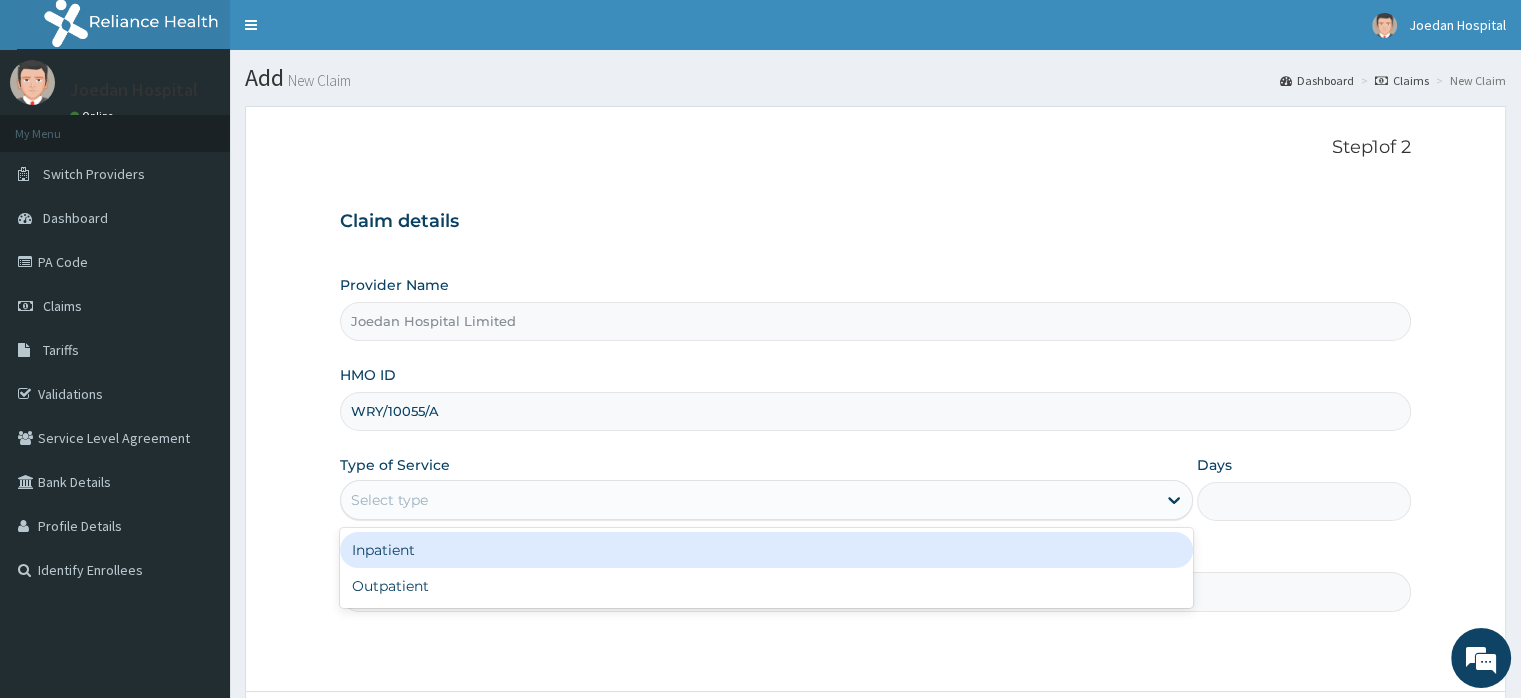 click on "Select type" at bounding box center [748, 500] 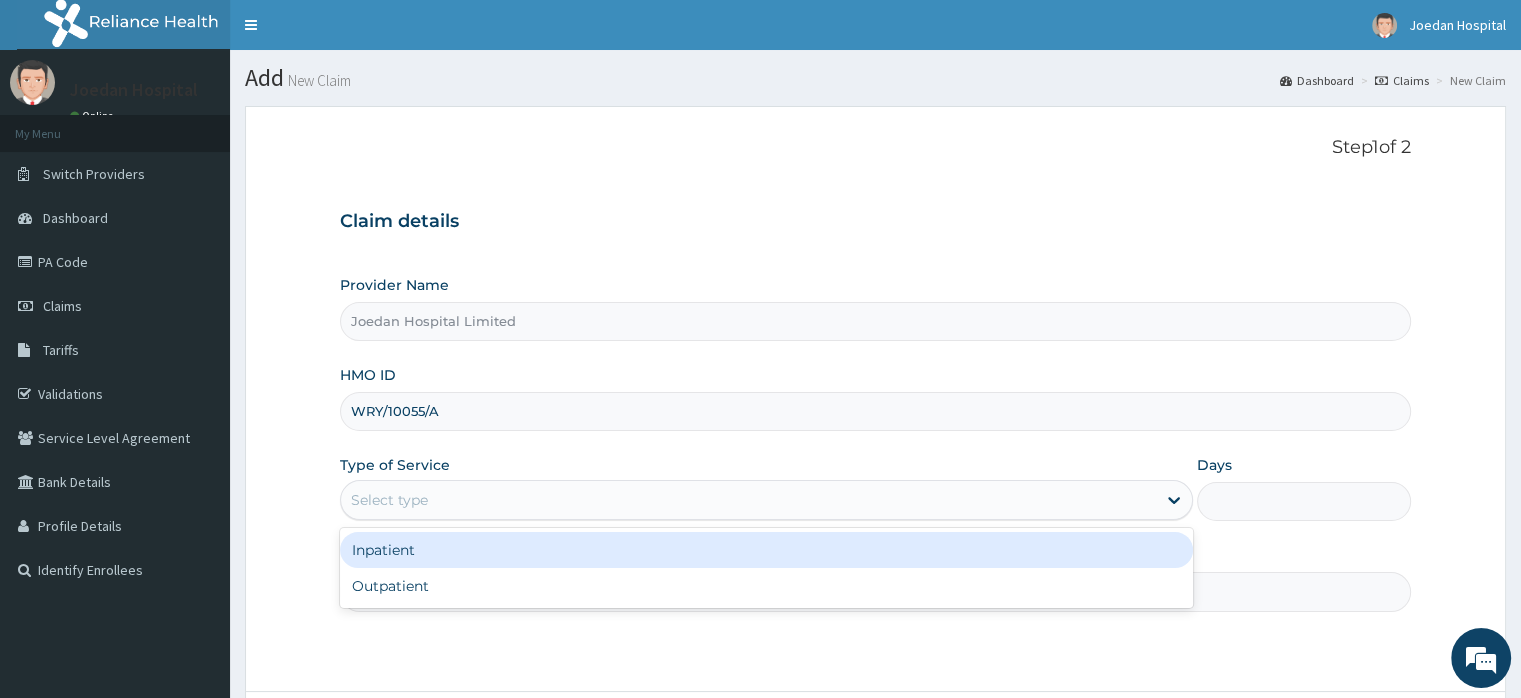 click on "Inpatient" at bounding box center [766, 550] 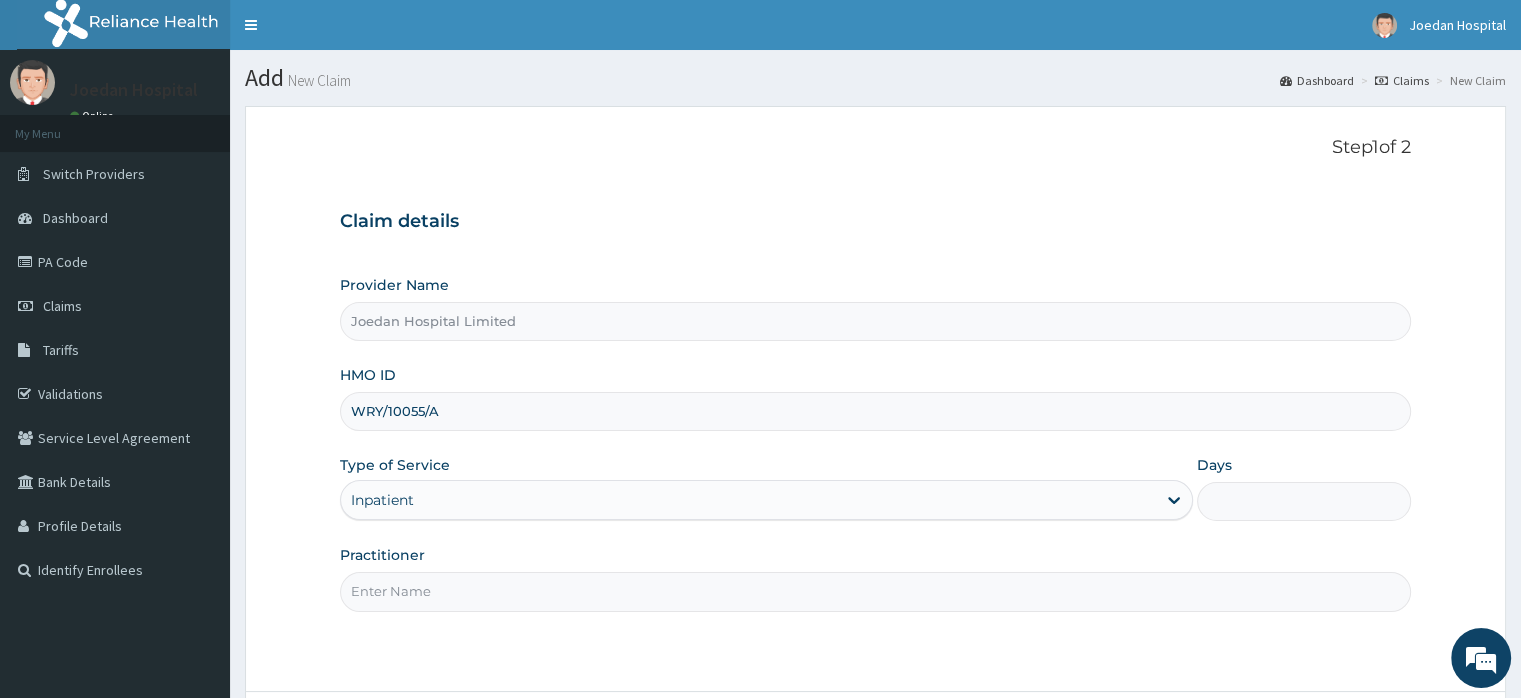 click on "Practitioner" at bounding box center [875, 591] 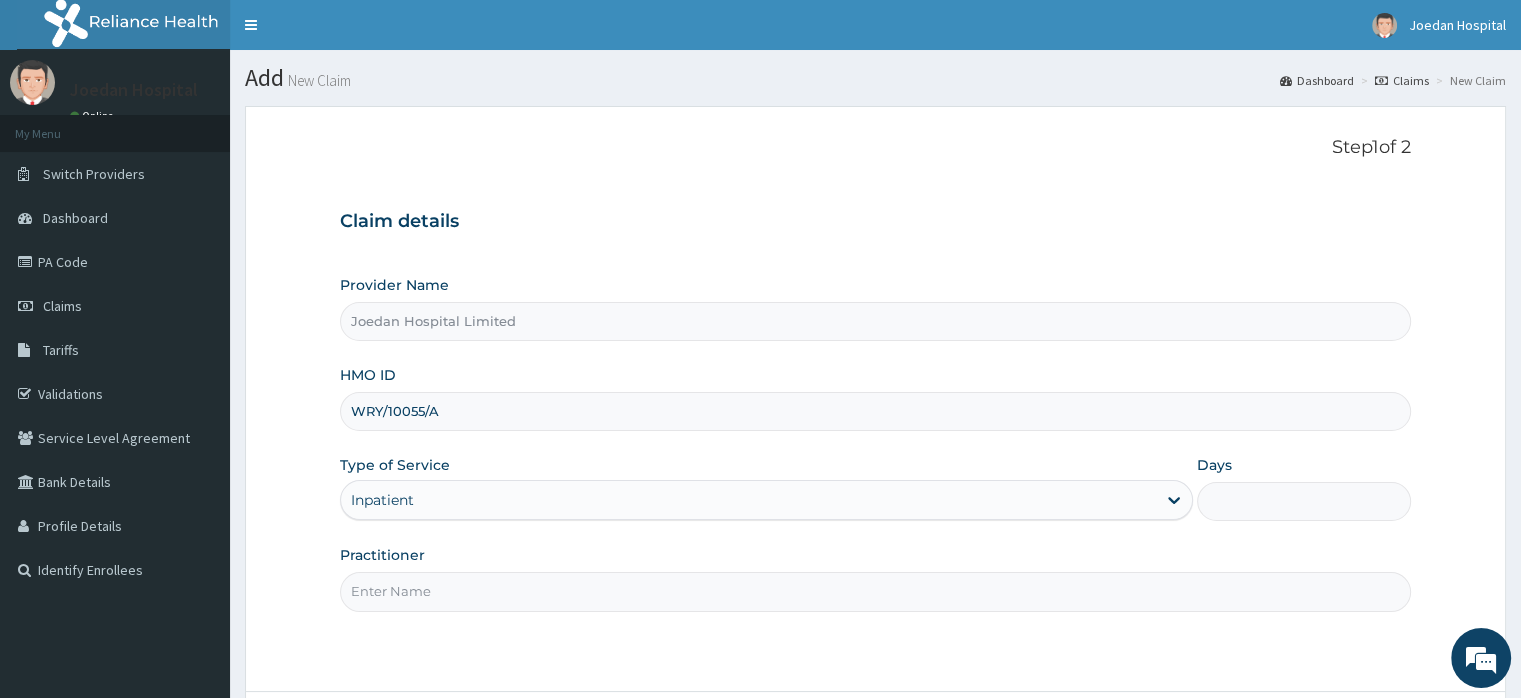 type on "Dr [LAST] [FIRST]" 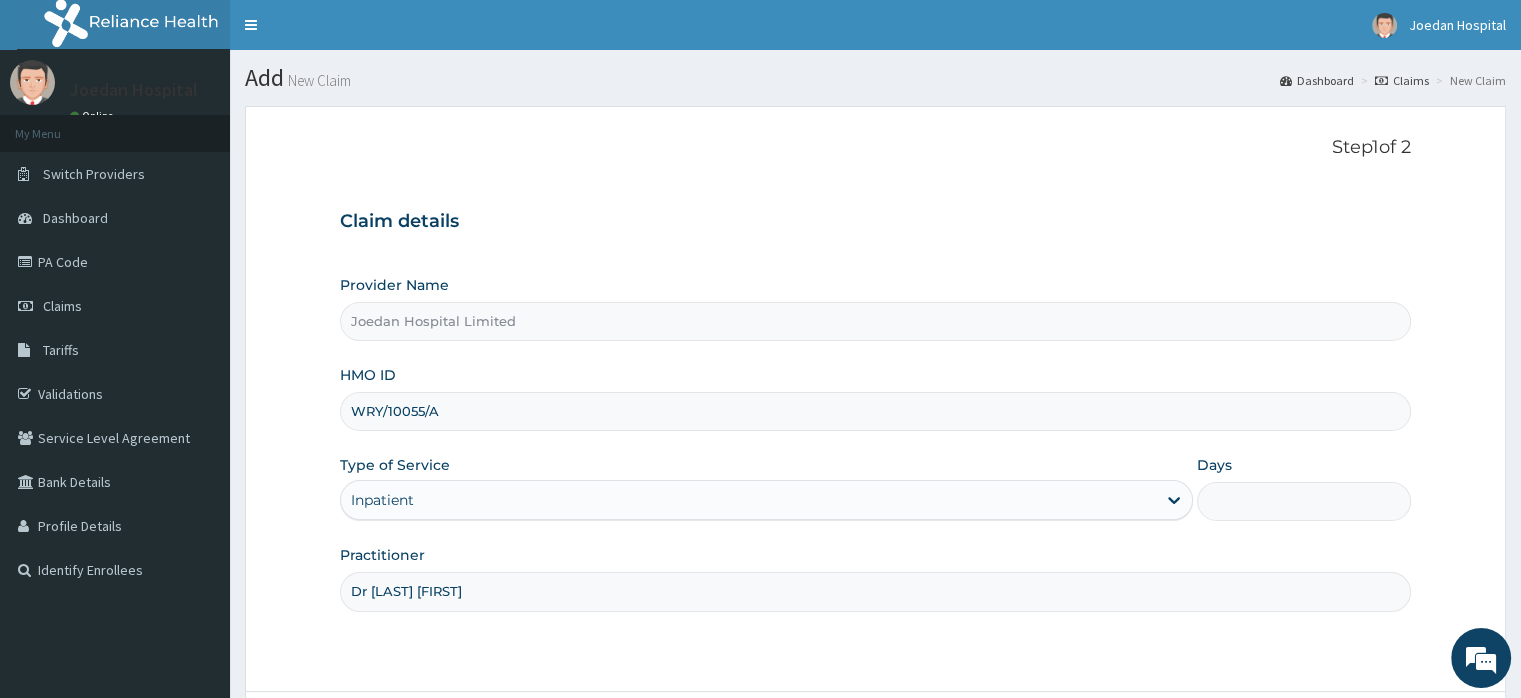 click on "Days" at bounding box center (1303, 501) 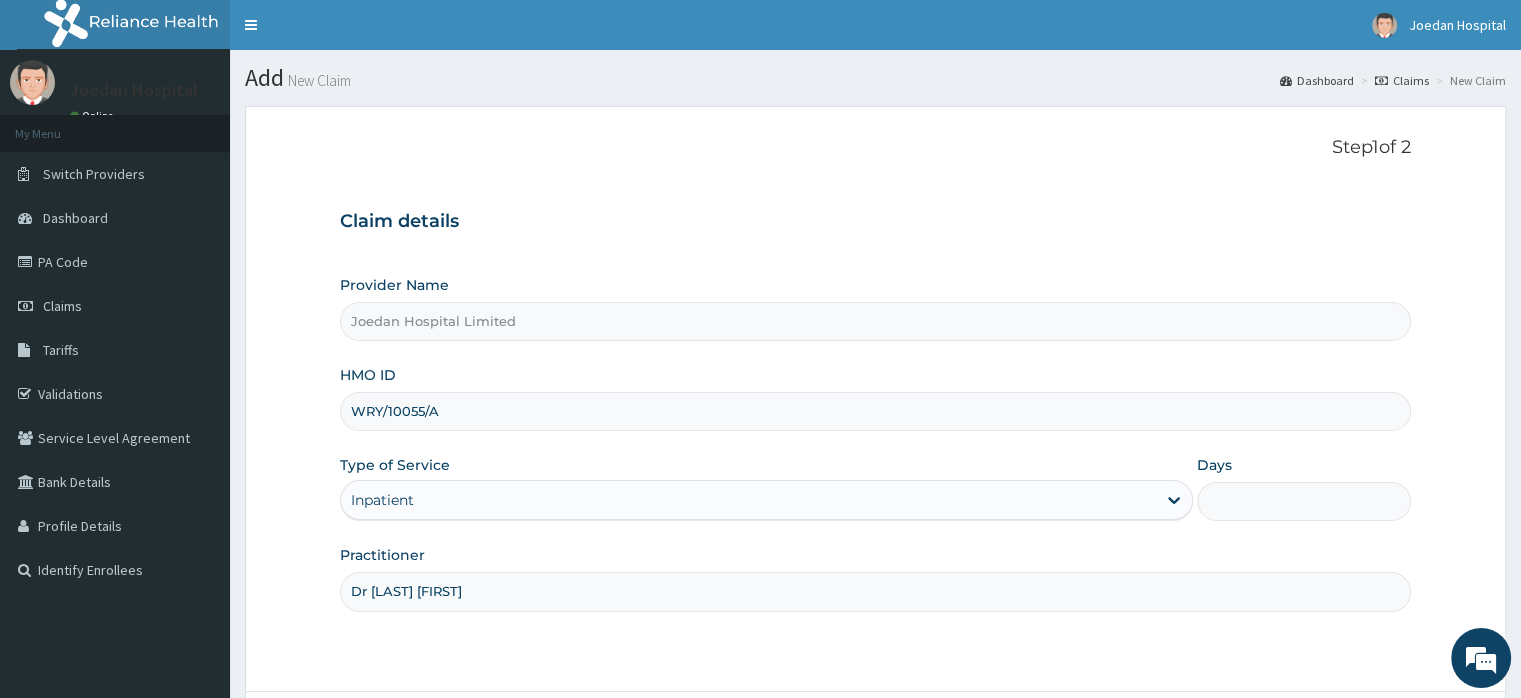 type on "2" 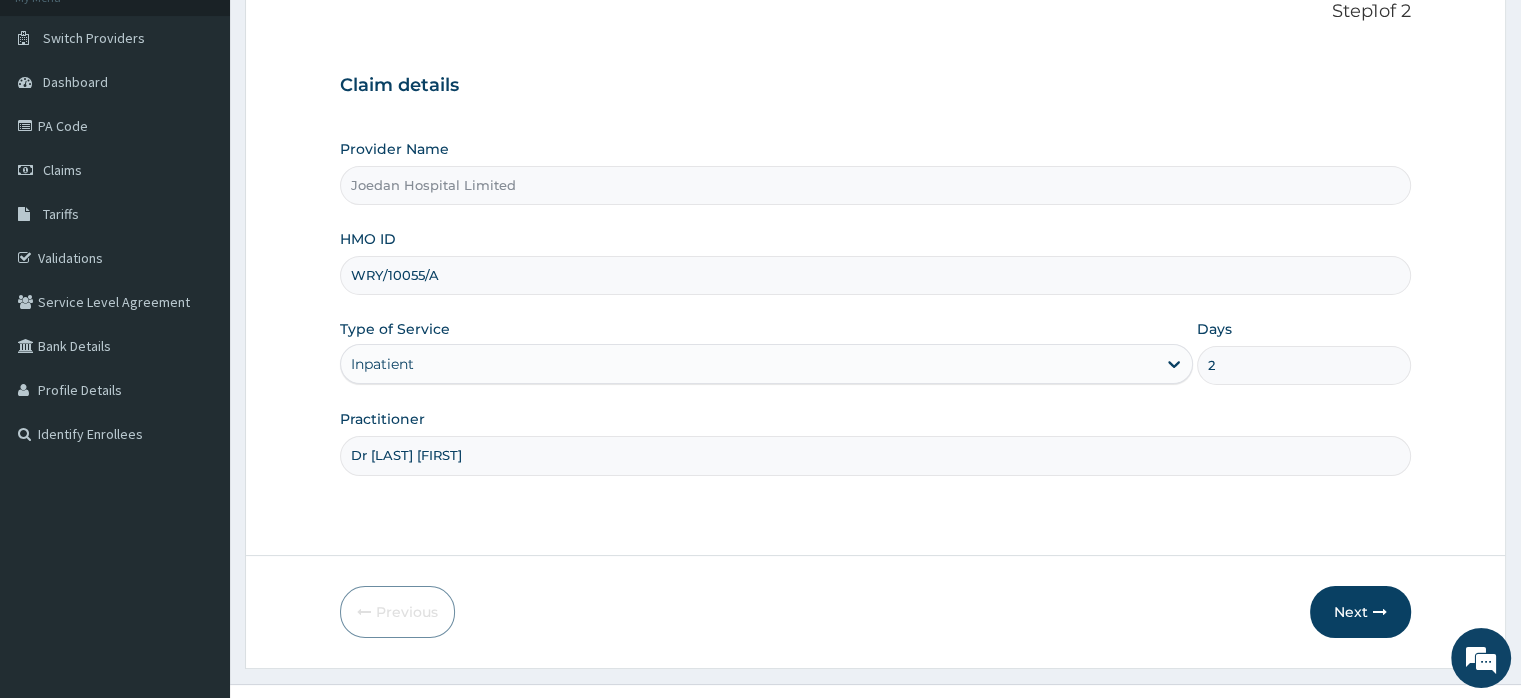 scroll, scrollTop: 172, scrollLeft: 0, axis: vertical 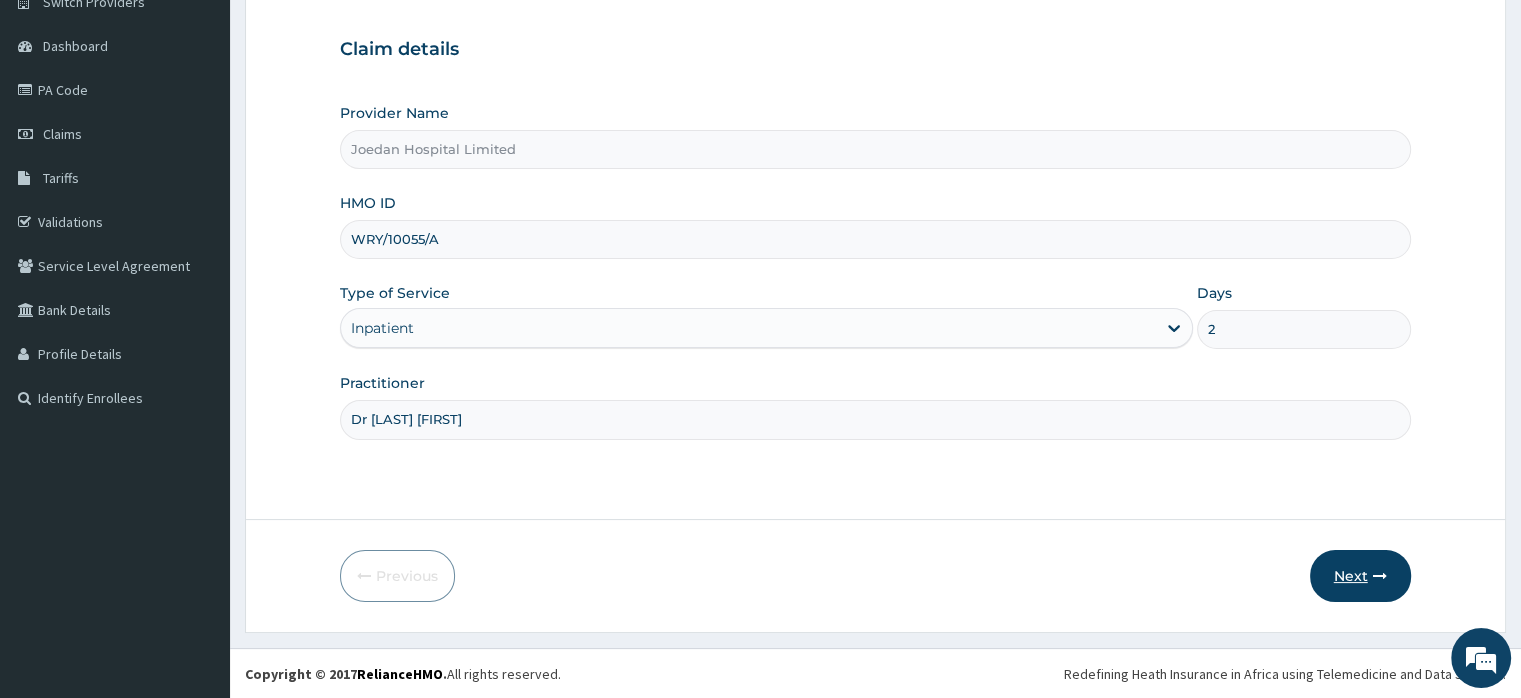 click on "Next" at bounding box center [1360, 576] 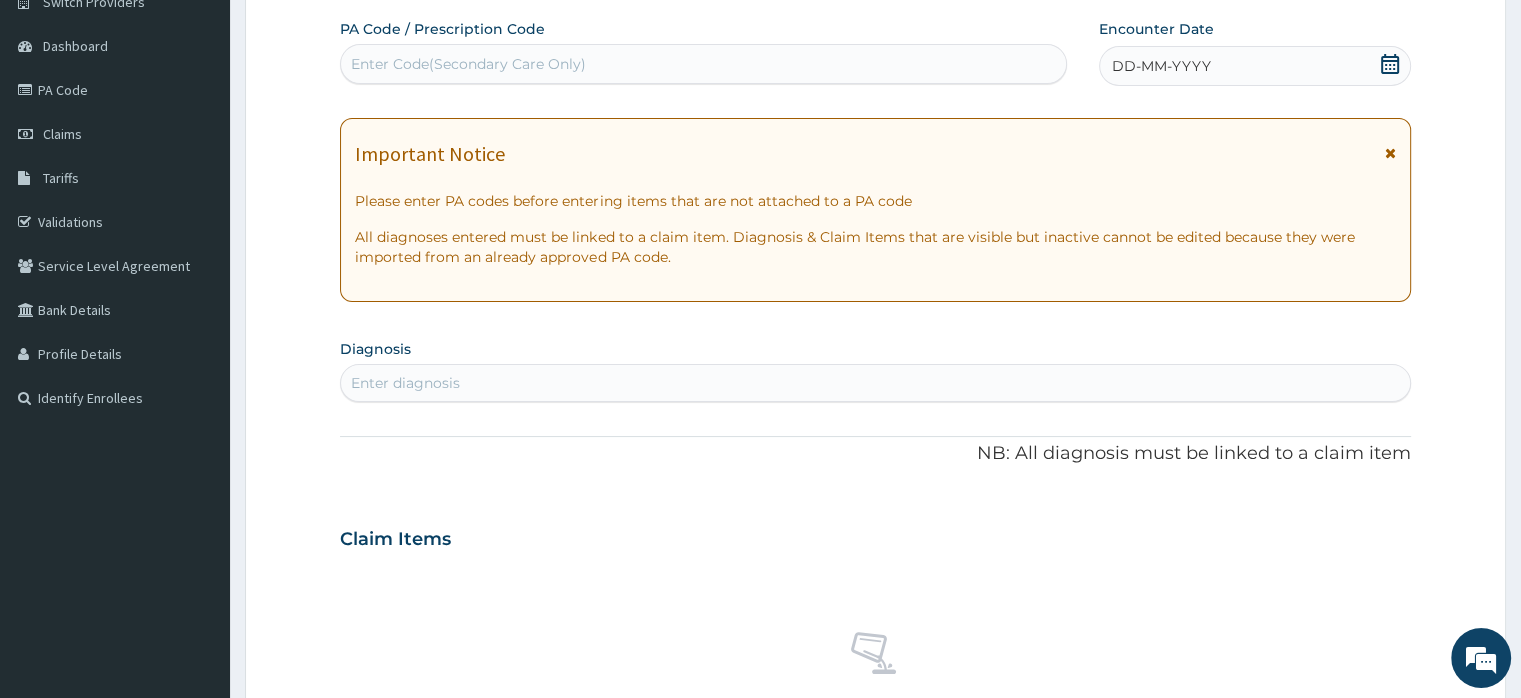 click on "DD-MM-YYYY" at bounding box center [1161, 66] 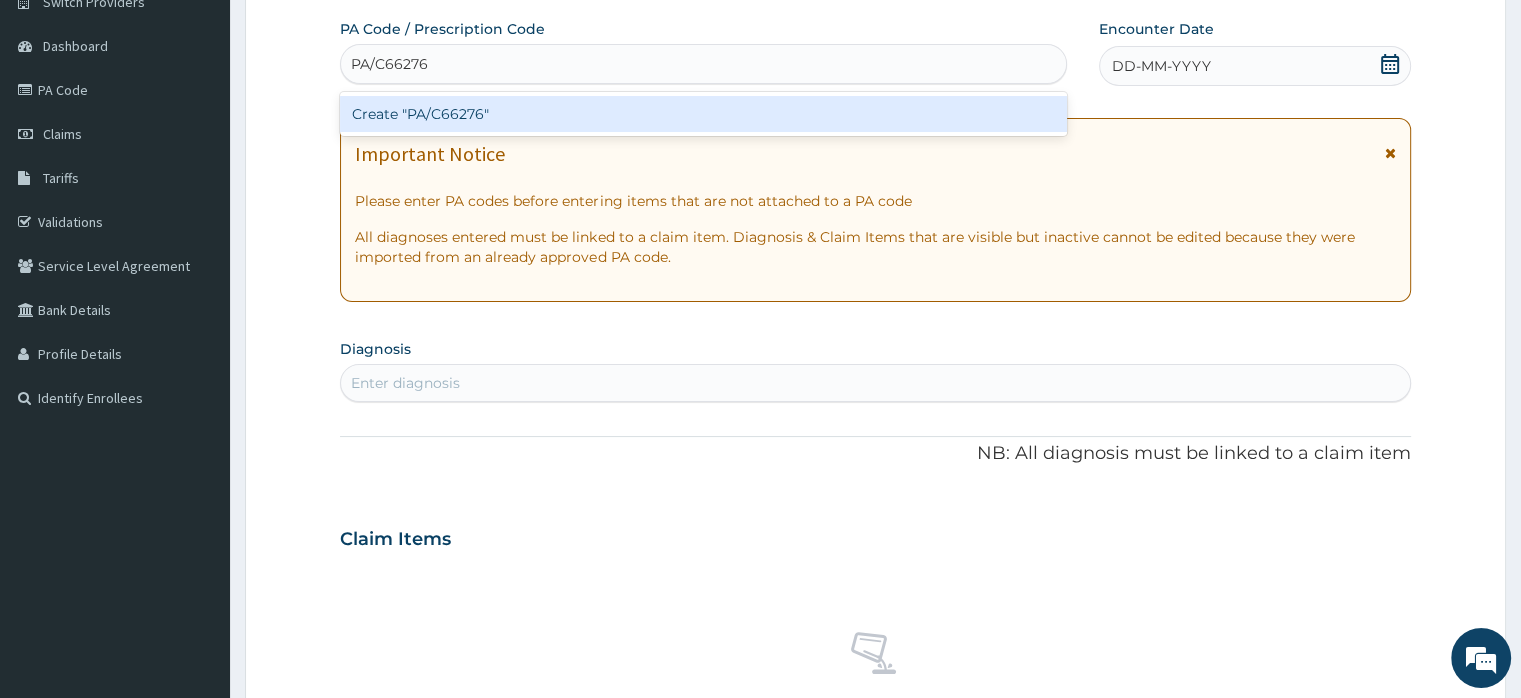 click on "Create "PA/C66276"" at bounding box center (703, 114) 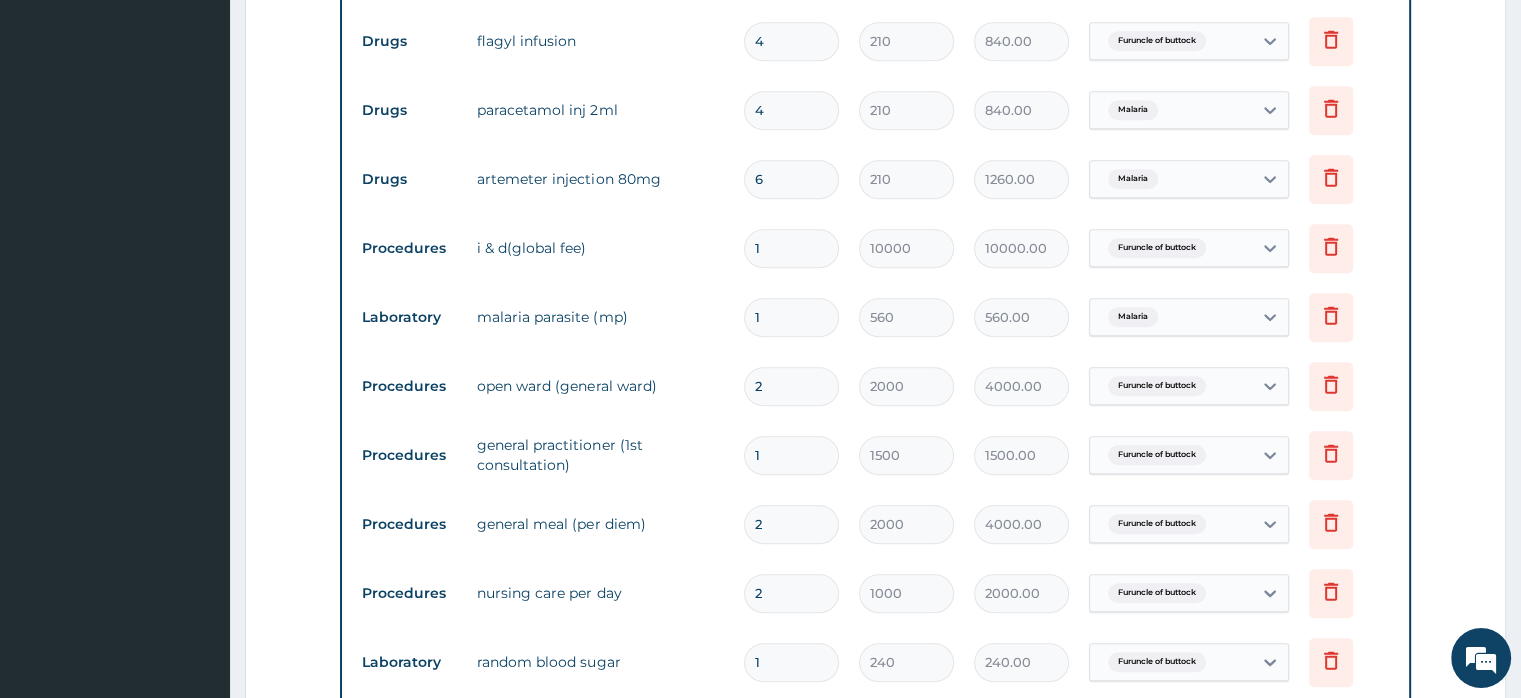 scroll, scrollTop: 1076, scrollLeft: 0, axis: vertical 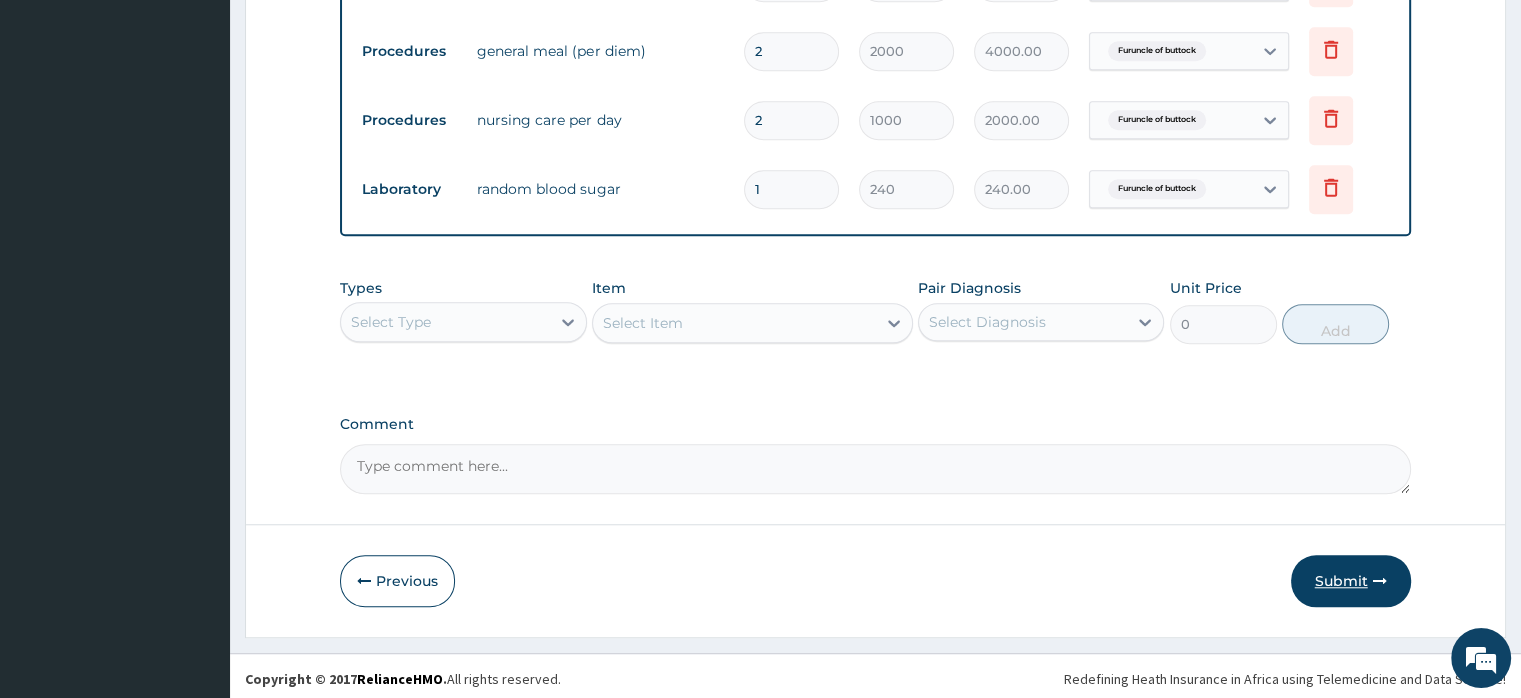 click on "Submit" at bounding box center (1351, 581) 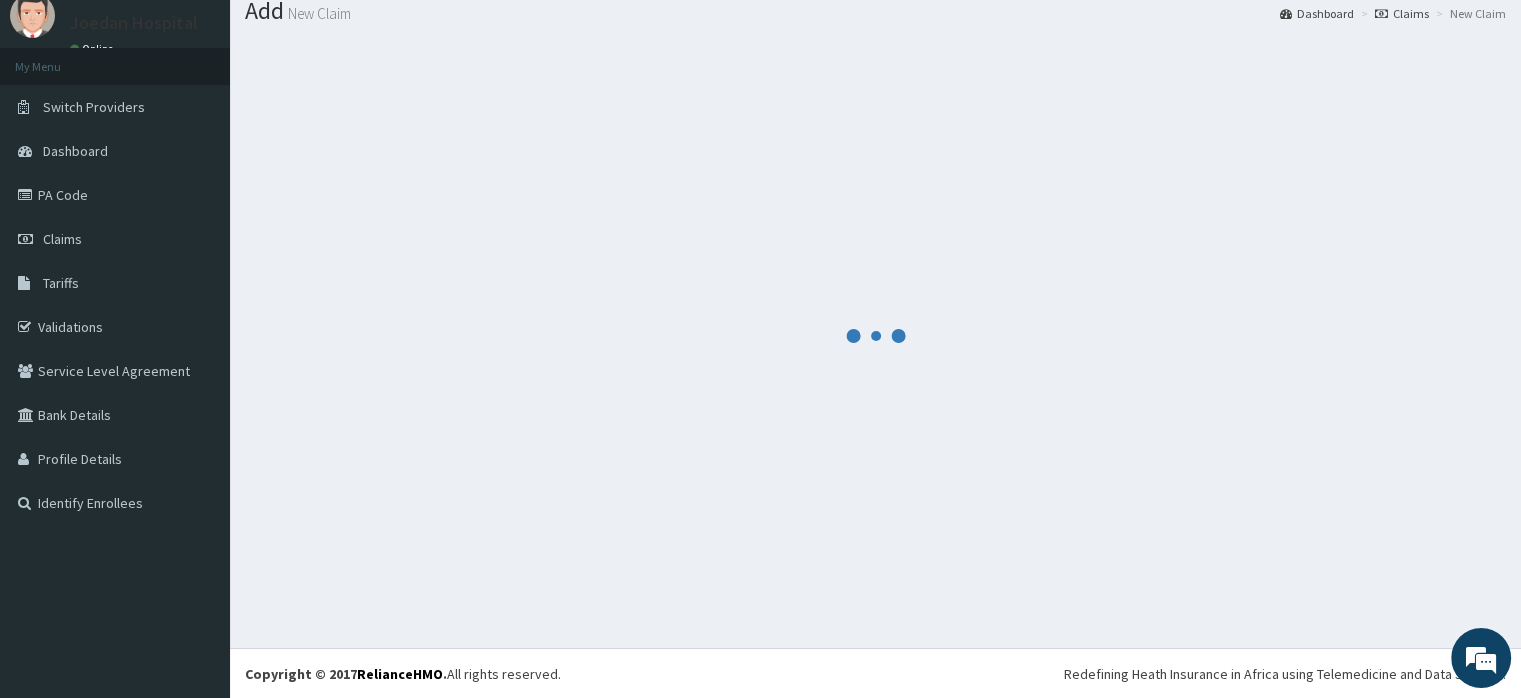 scroll, scrollTop: 1540, scrollLeft: 0, axis: vertical 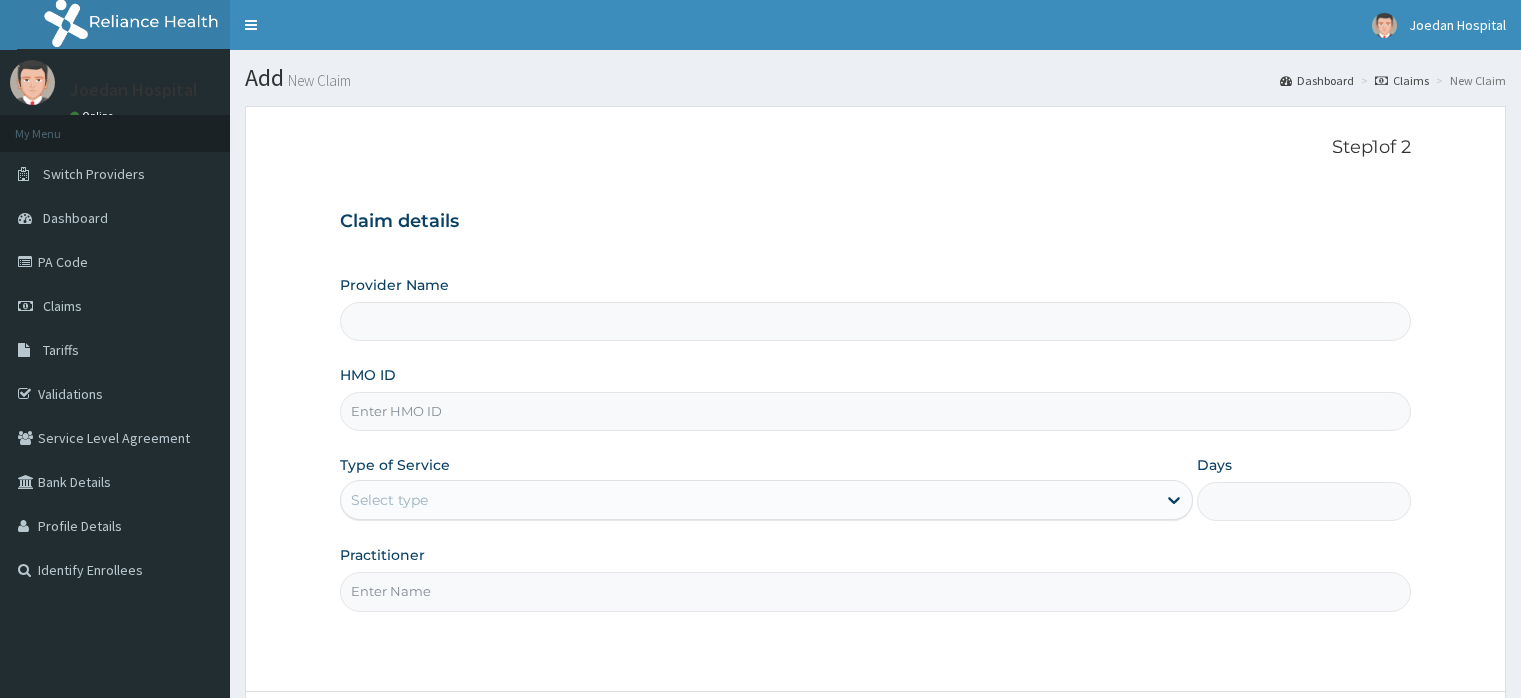 type on "Joedan Hospital Limited" 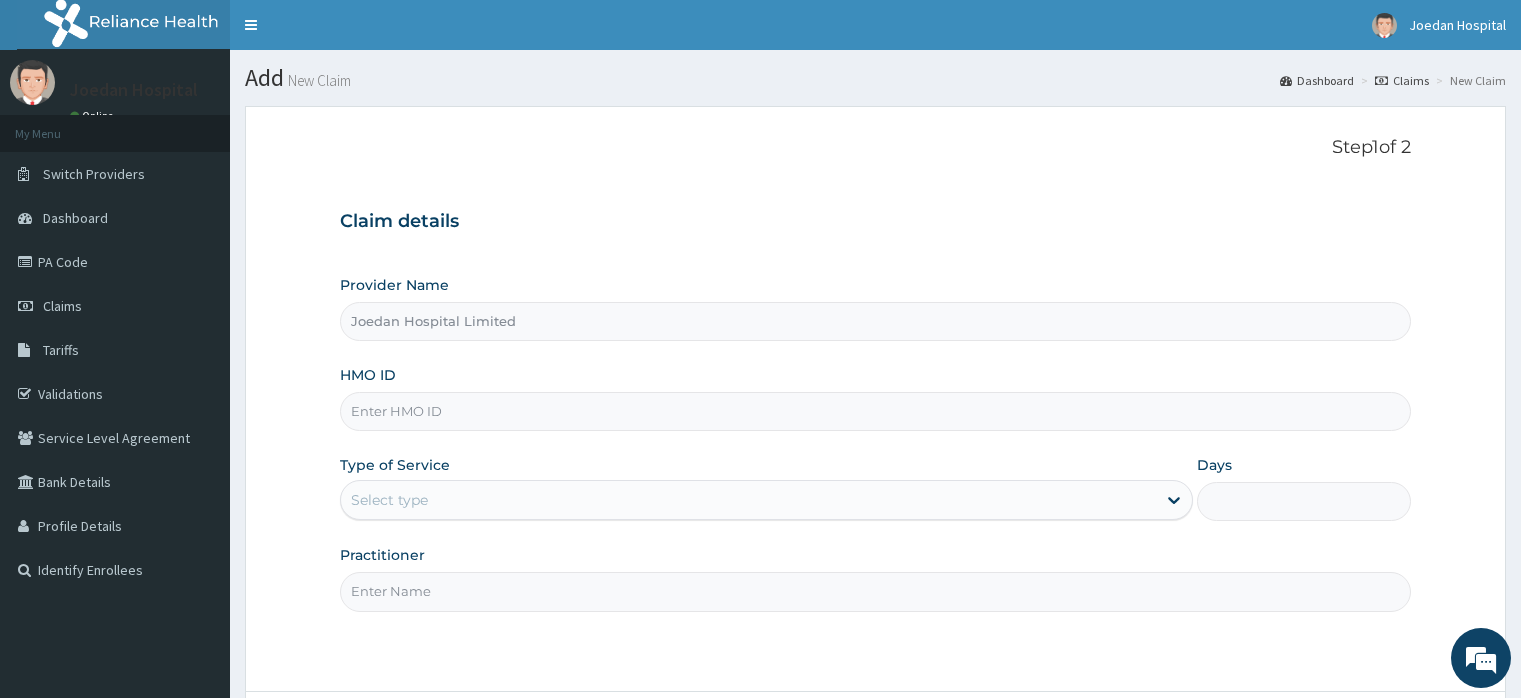 scroll, scrollTop: 0, scrollLeft: 0, axis: both 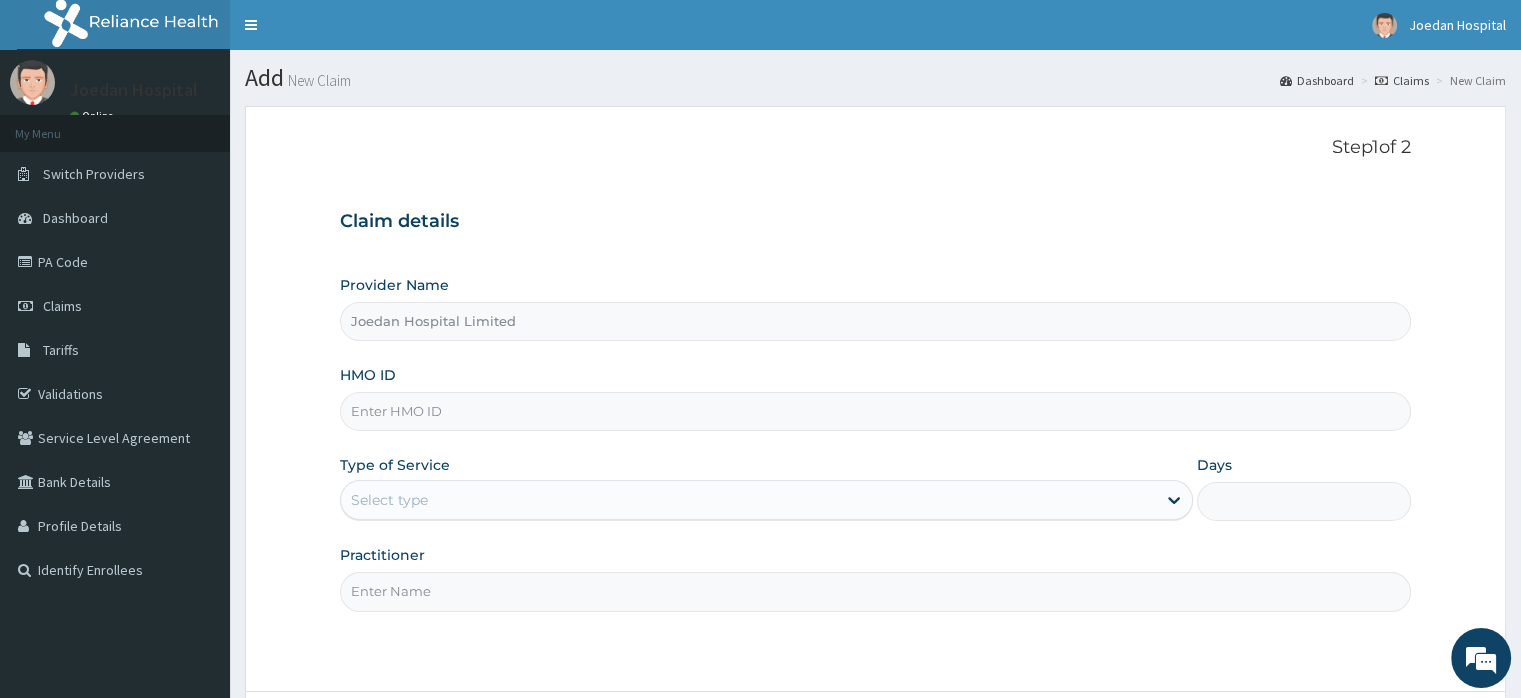 click on "HMO ID" at bounding box center [875, 411] 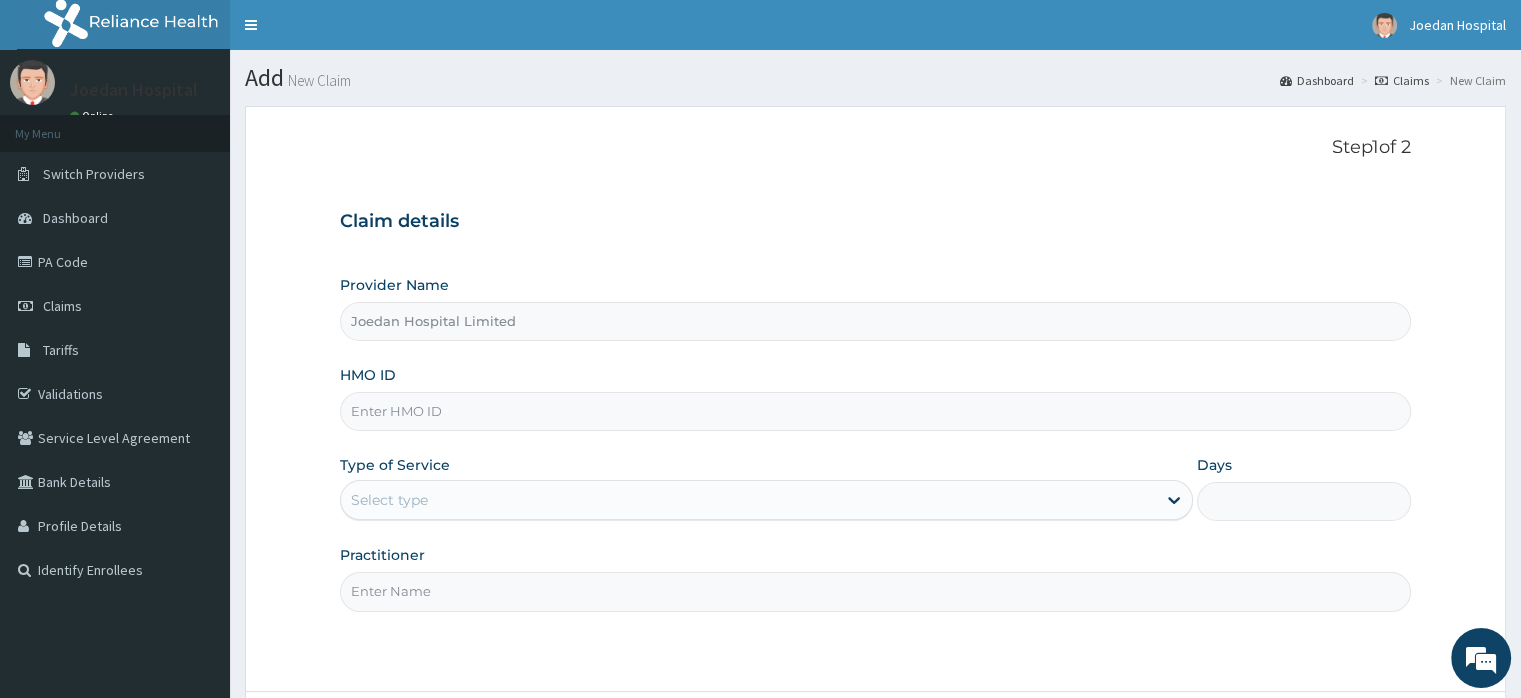paste on "BTR/10344/A" 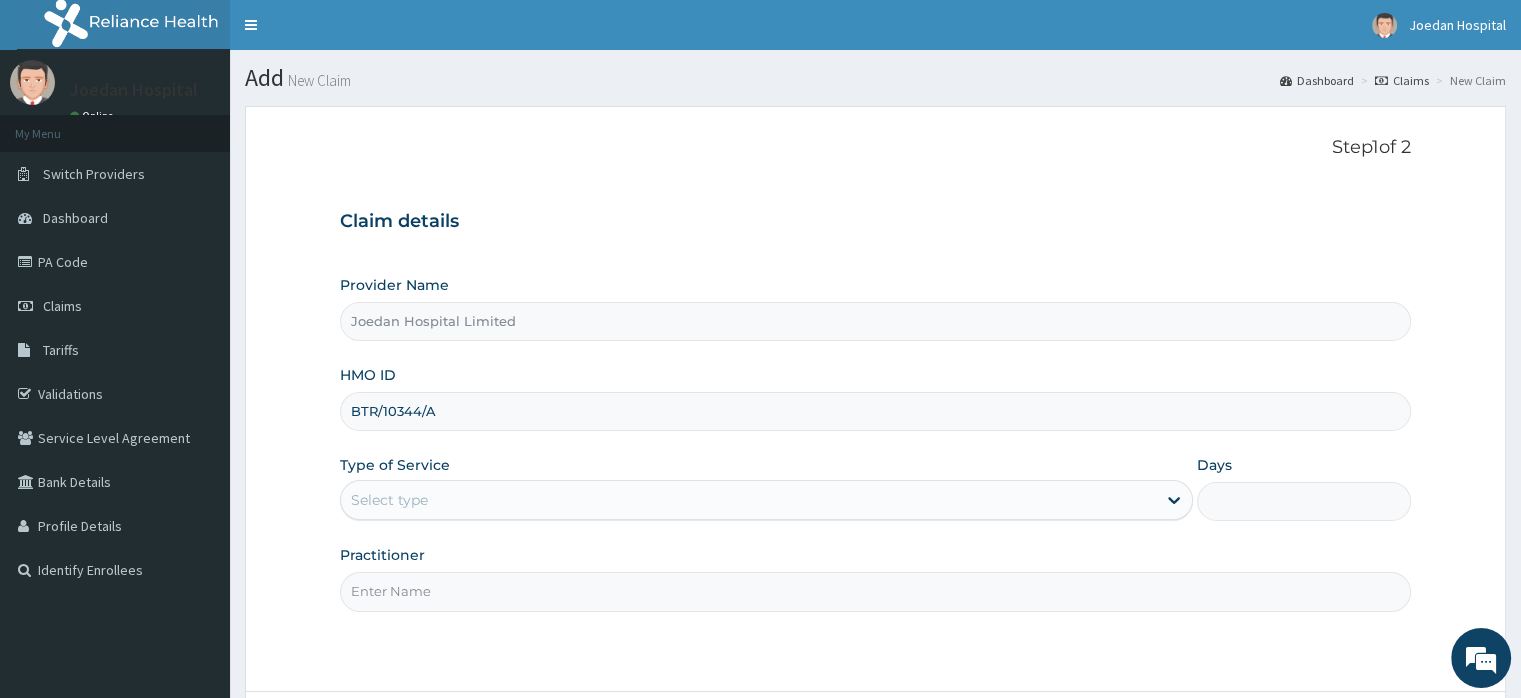 type on "BTR/10344/A" 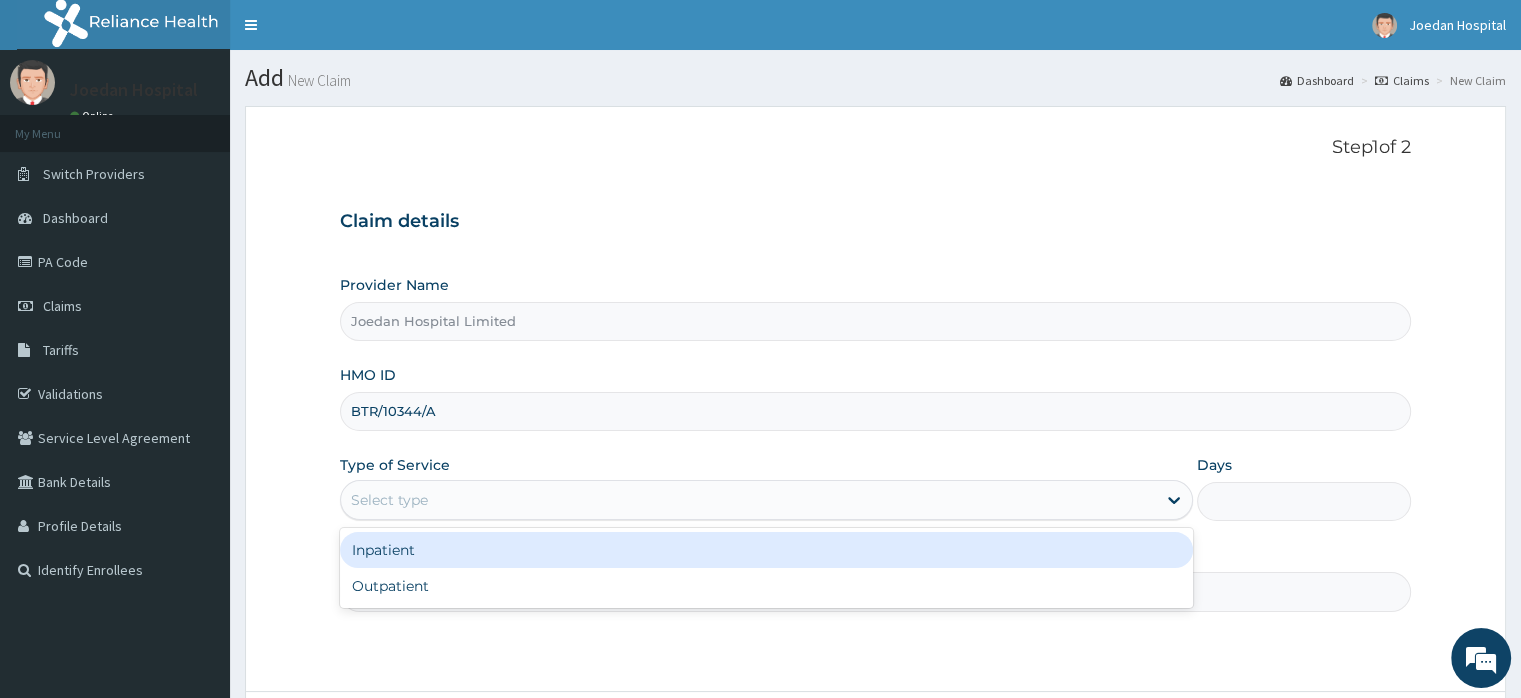 click on "Select type" at bounding box center (389, 500) 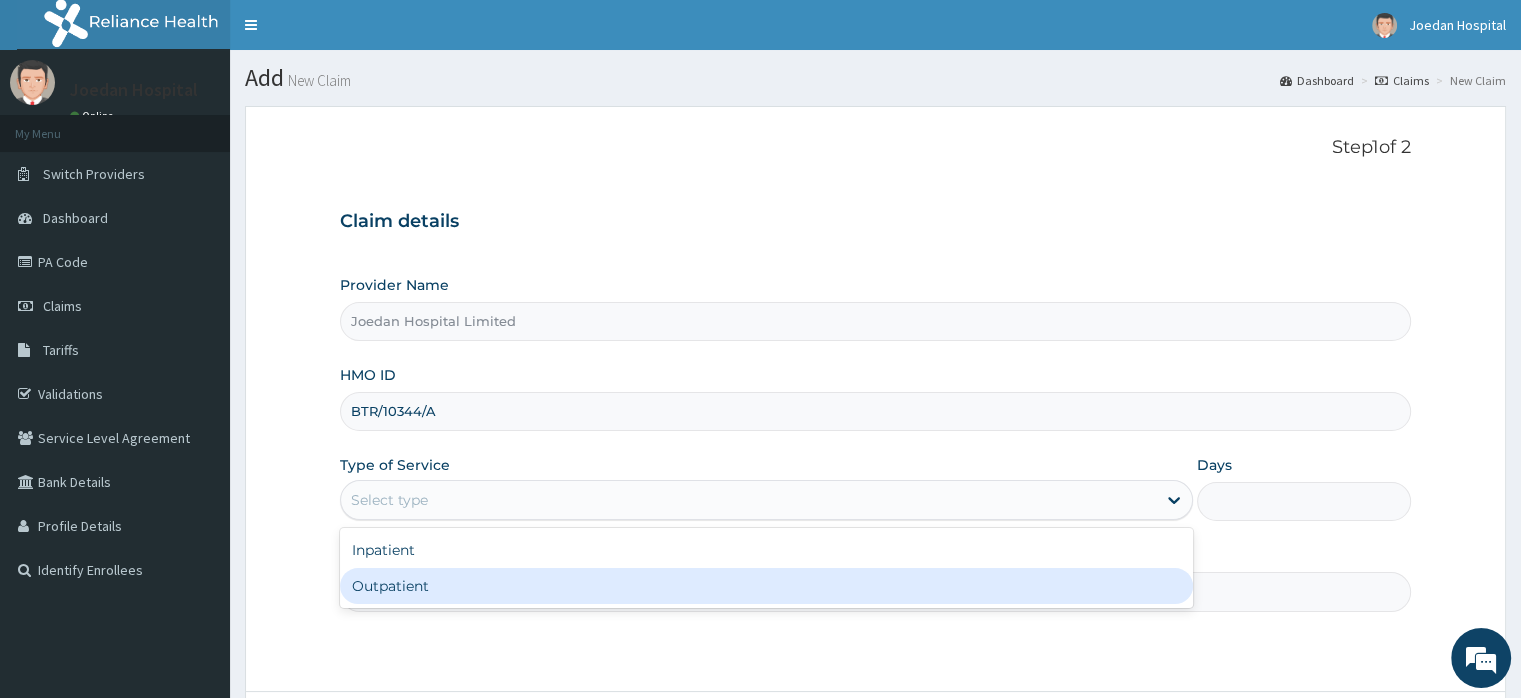 click on "Outpatient" at bounding box center [766, 586] 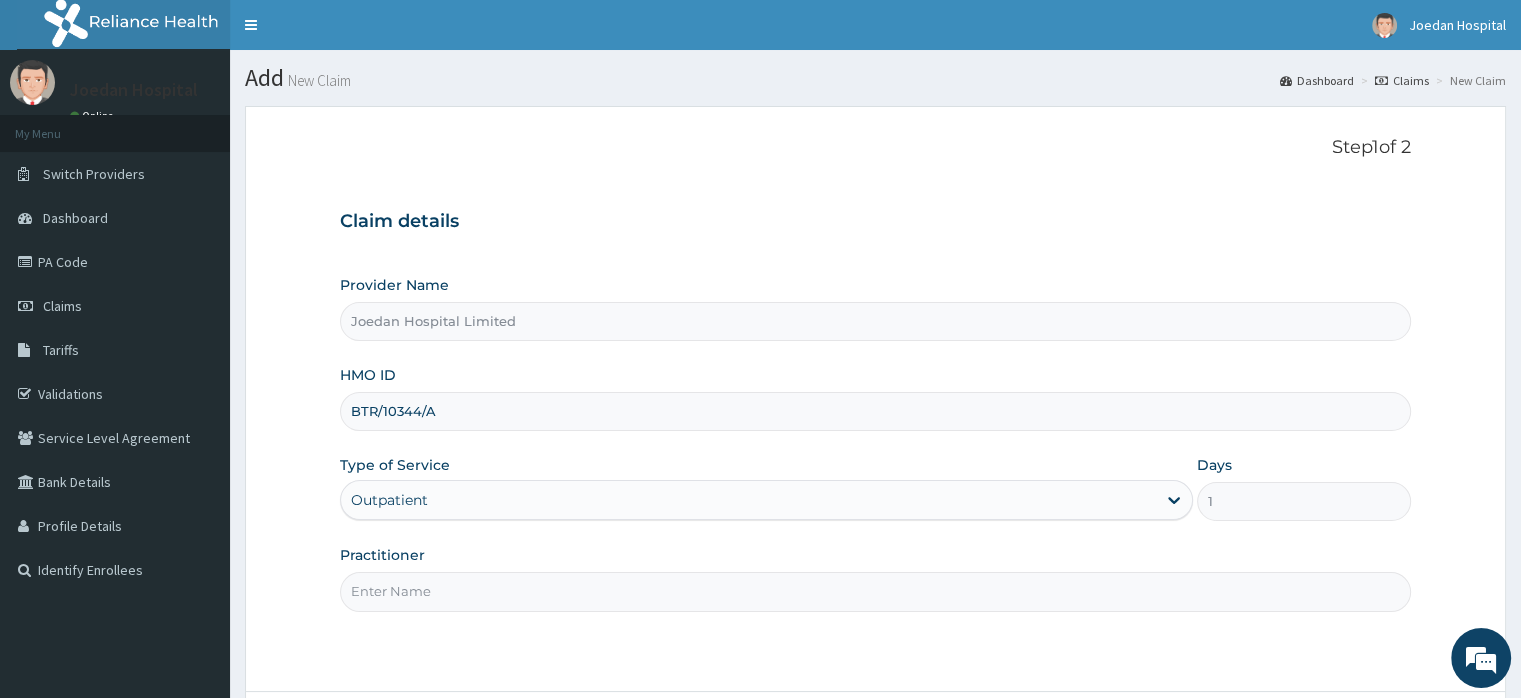 click on "Practitioner" at bounding box center [875, 591] 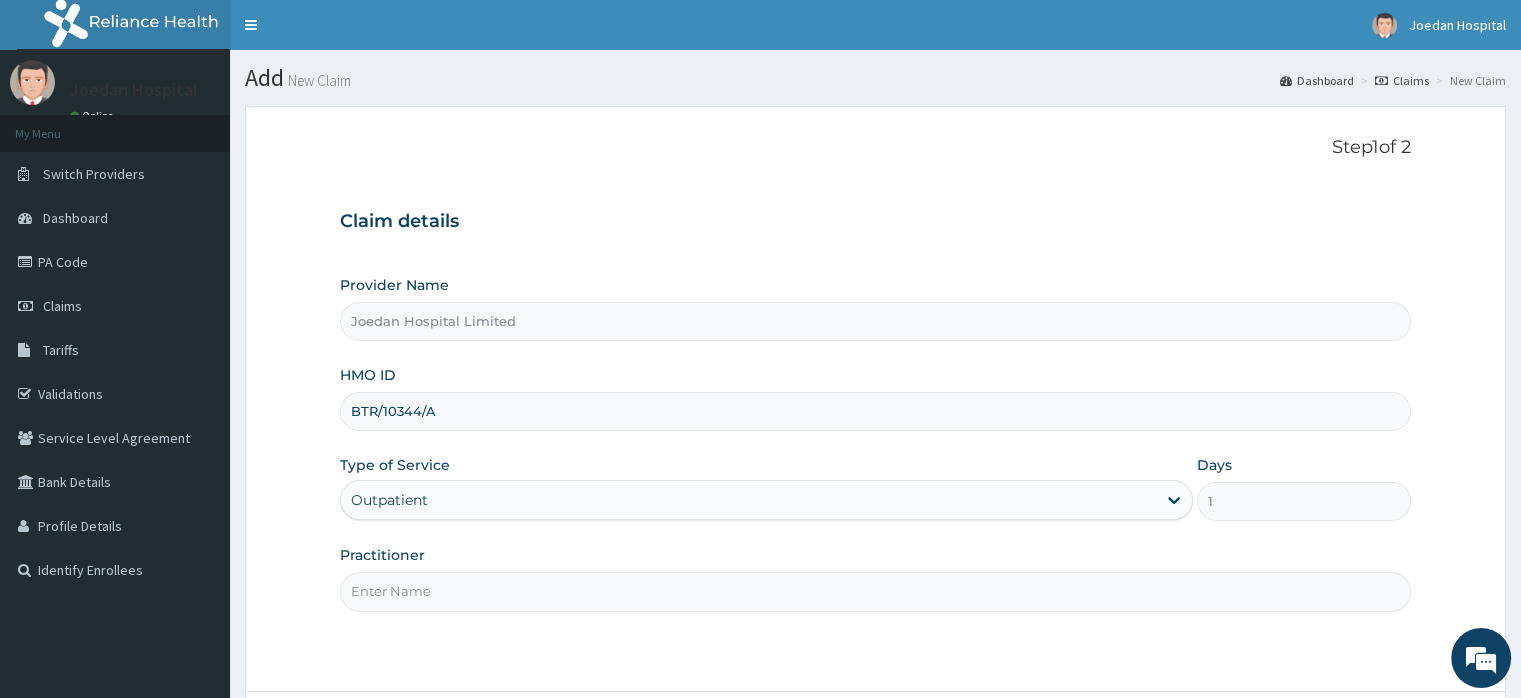 type on "Dr Ibegbu  Chukwuemeka" 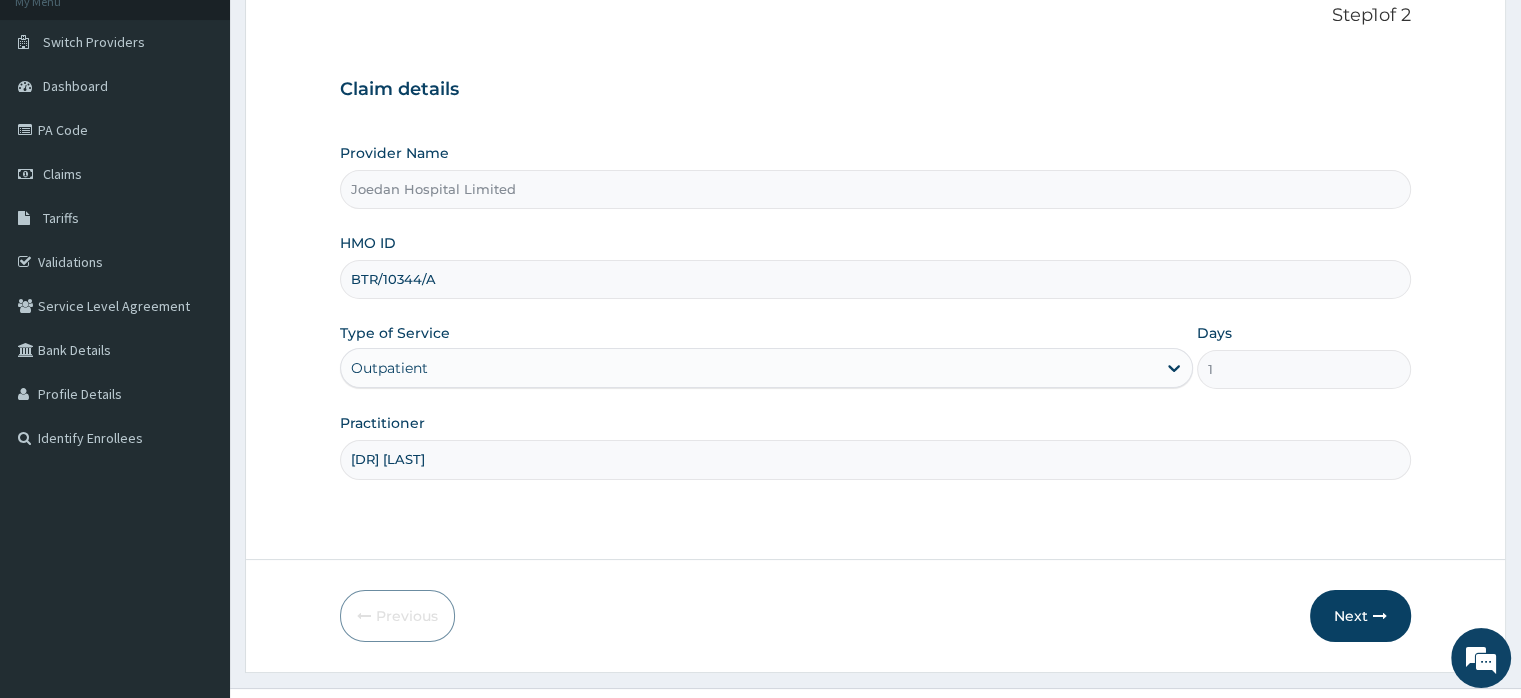 scroll, scrollTop: 172, scrollLeft: 0, axis: vertical 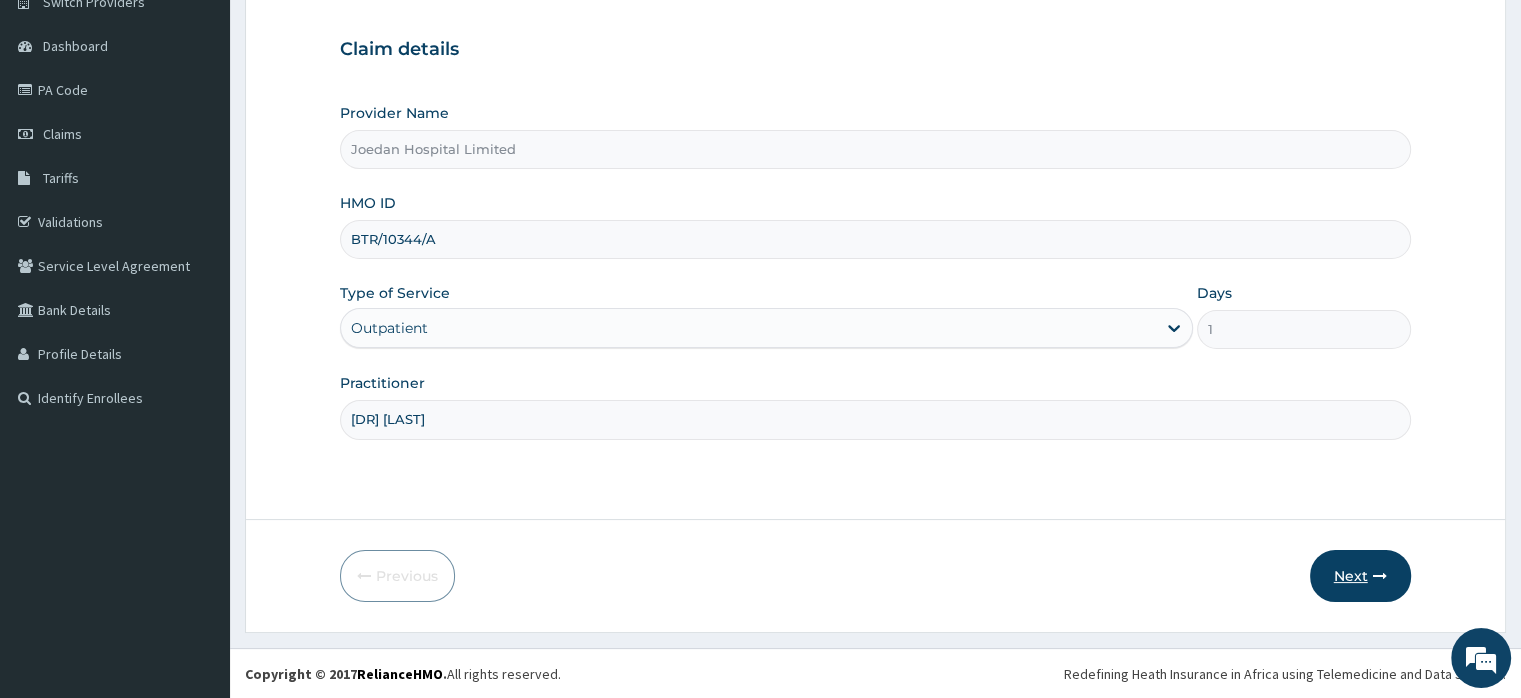 click on "Next" at bounding box center [1360, 576] 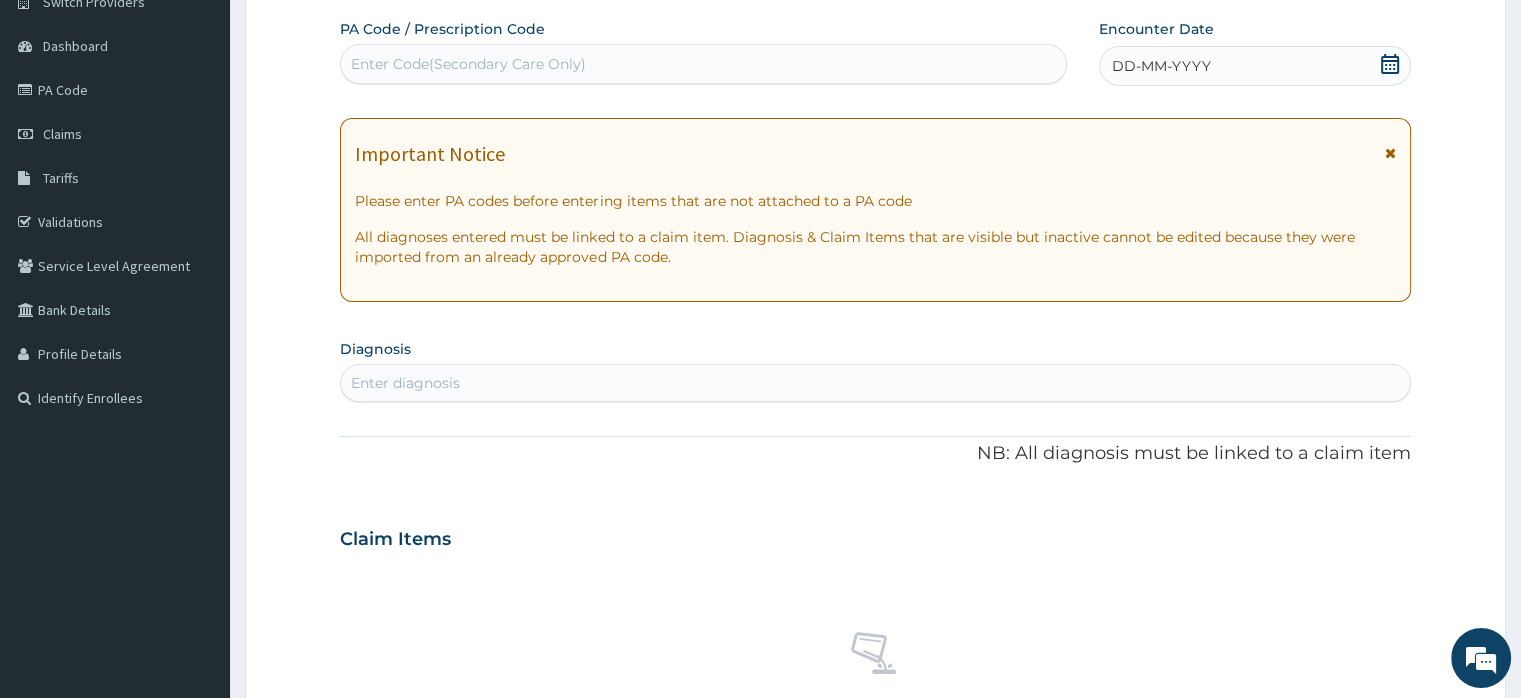 click on "DD-MM-YYYY" at bounding box center [1161, 66] 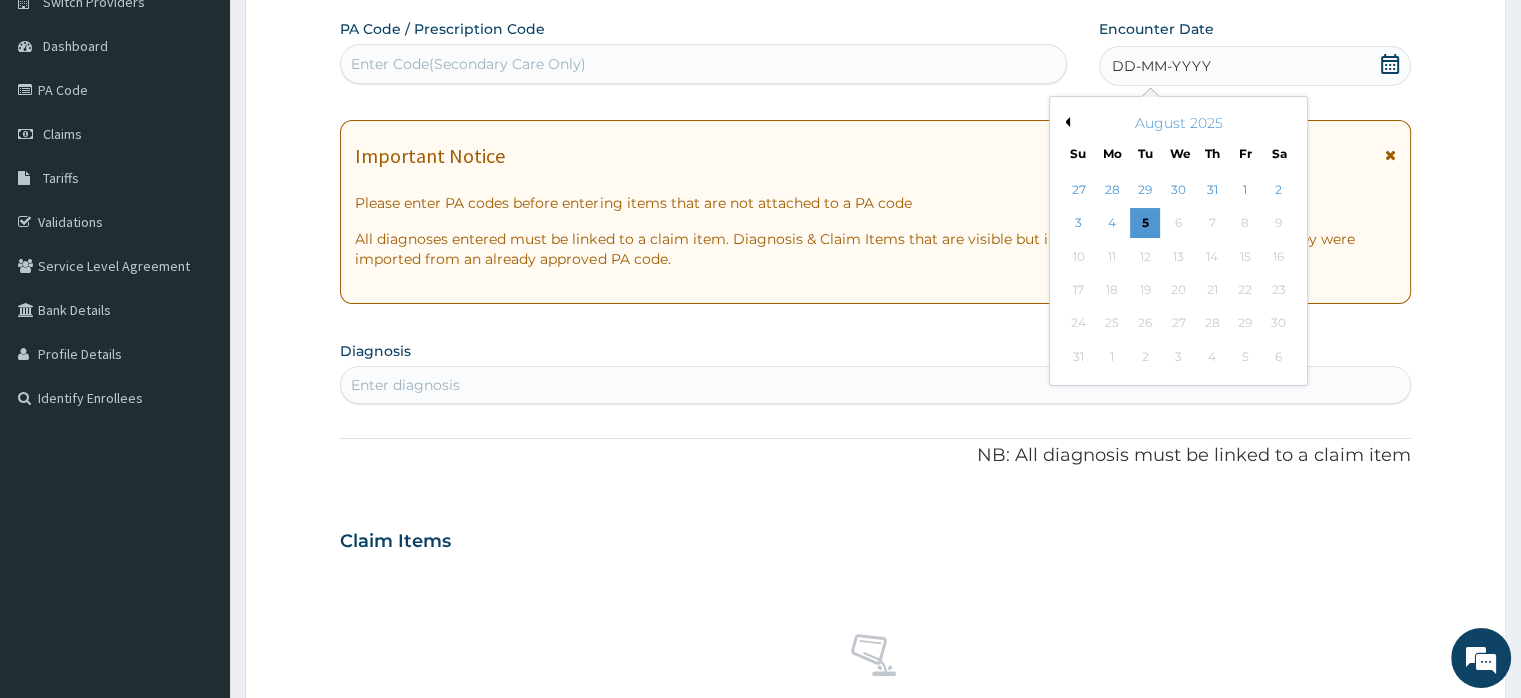 click on "Previous Month" at bounding box center (1065, 122) 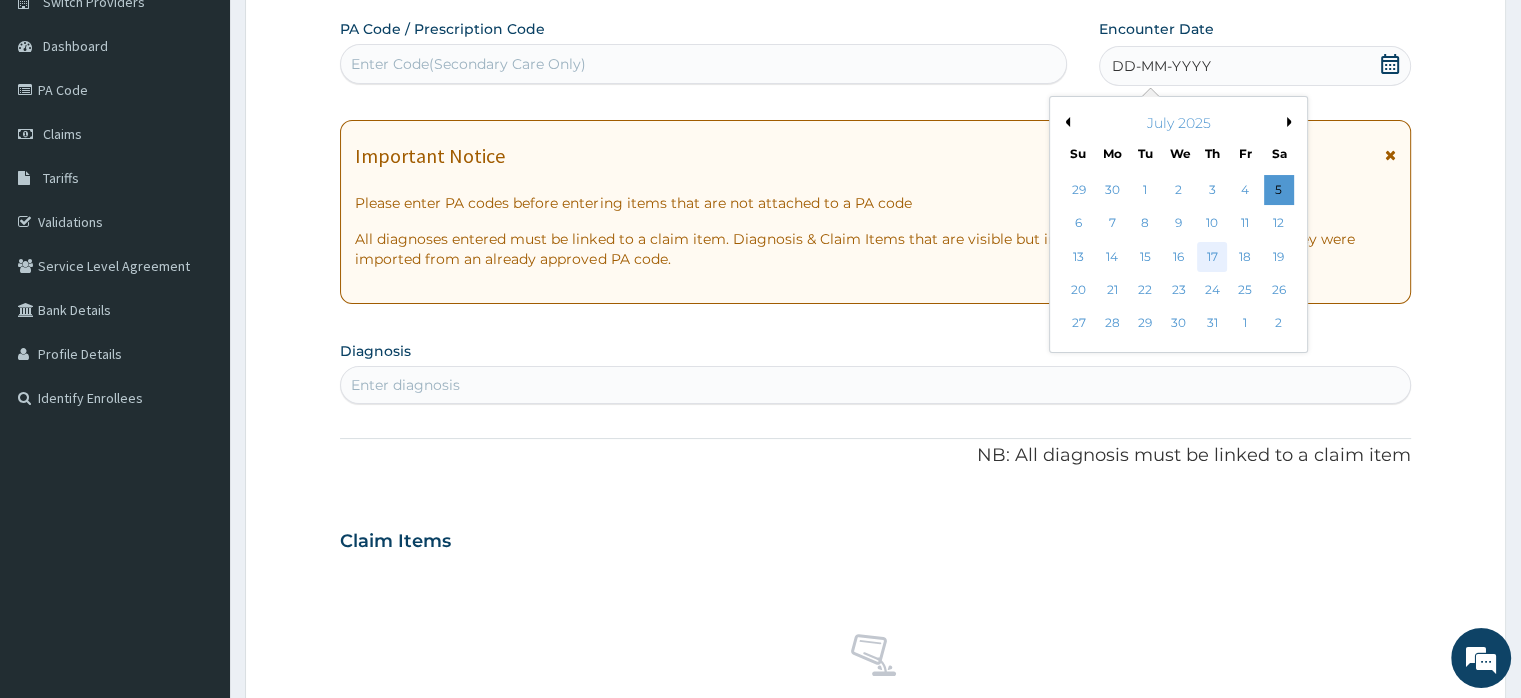 click on "17" at bounding box center [1212, 257] 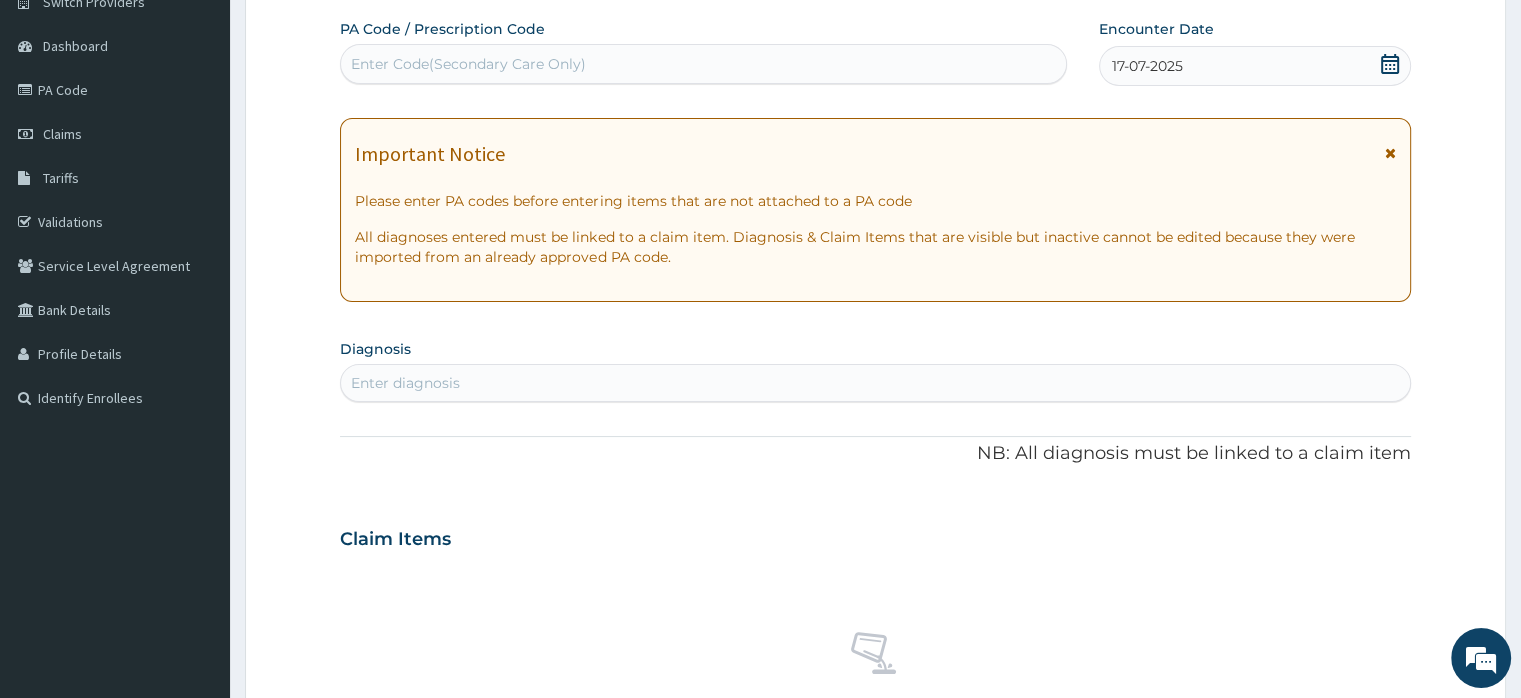 click on "Enter diagnosis" at bounding box center [405, 383] 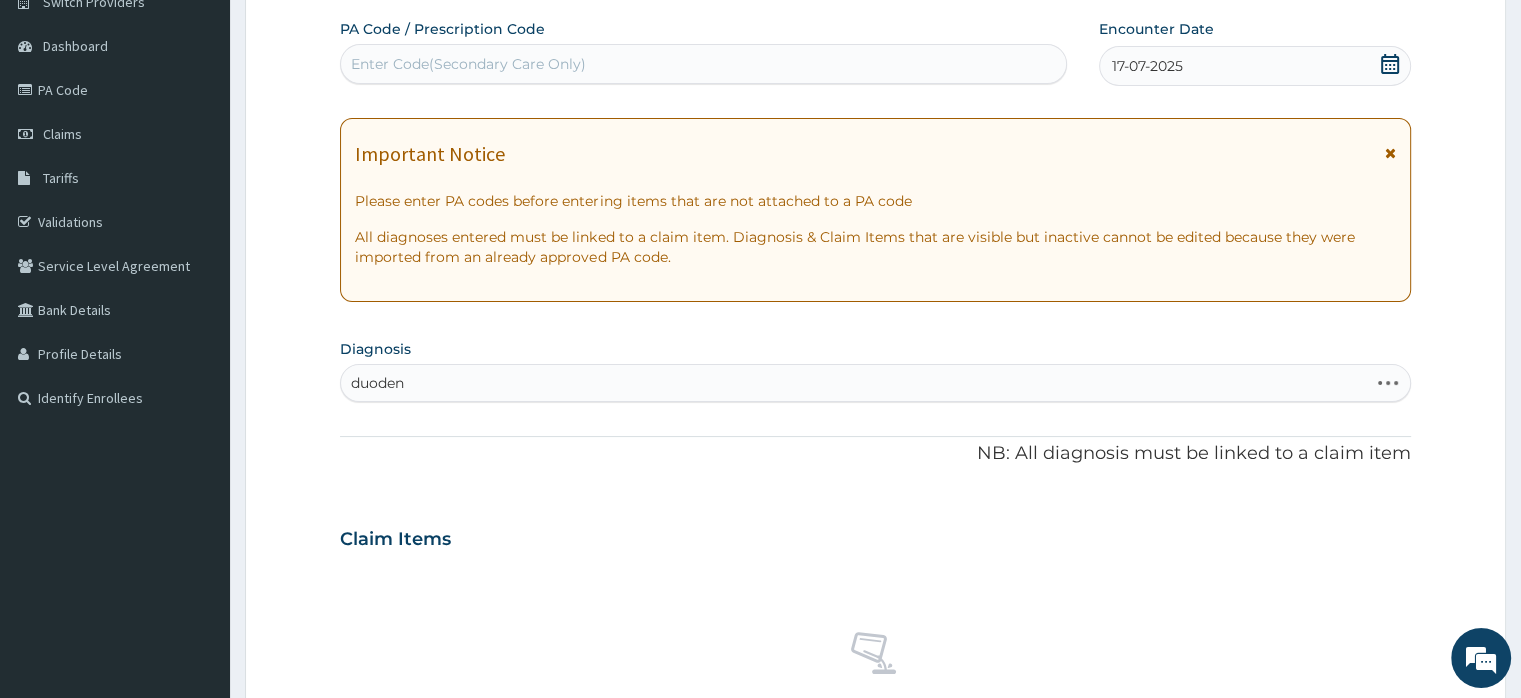type on "duodeni" 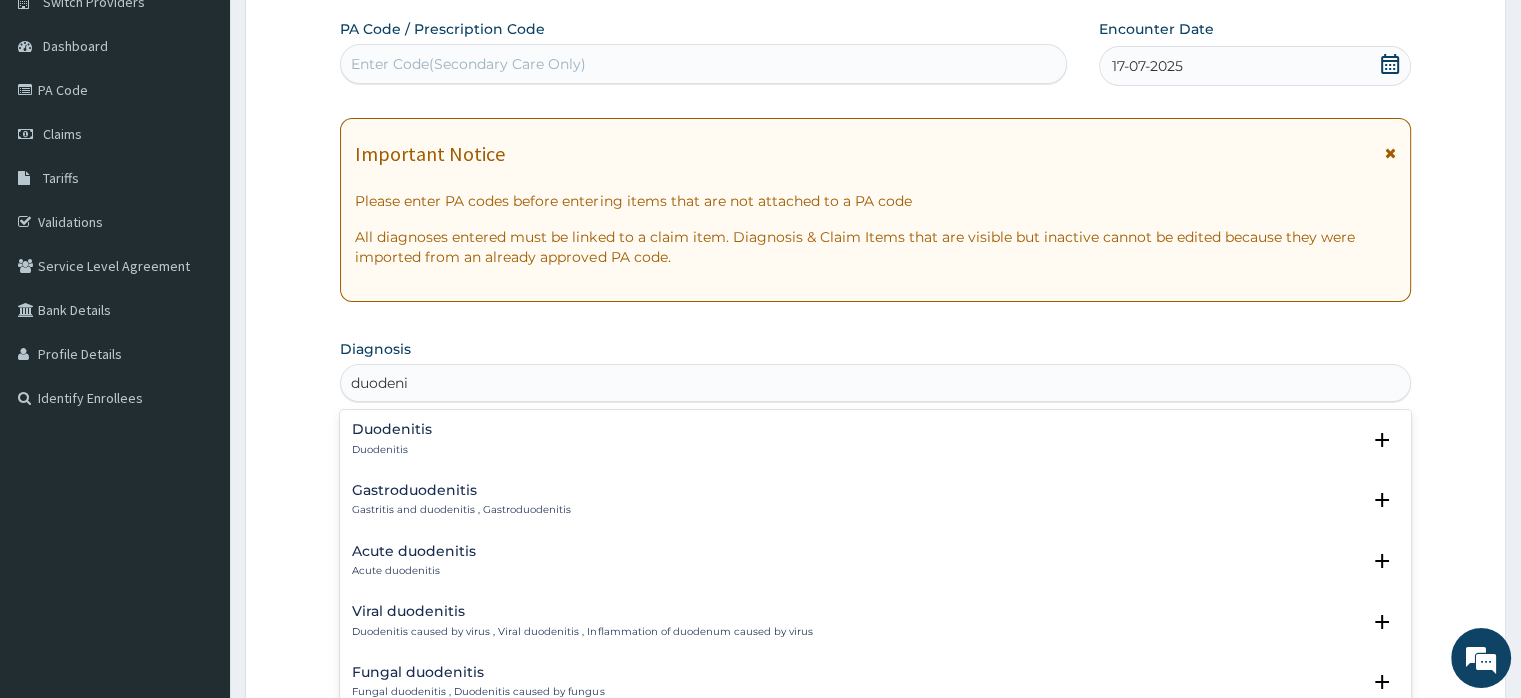 click on "Gastroduodenitis" at bounding box center (461, 490) 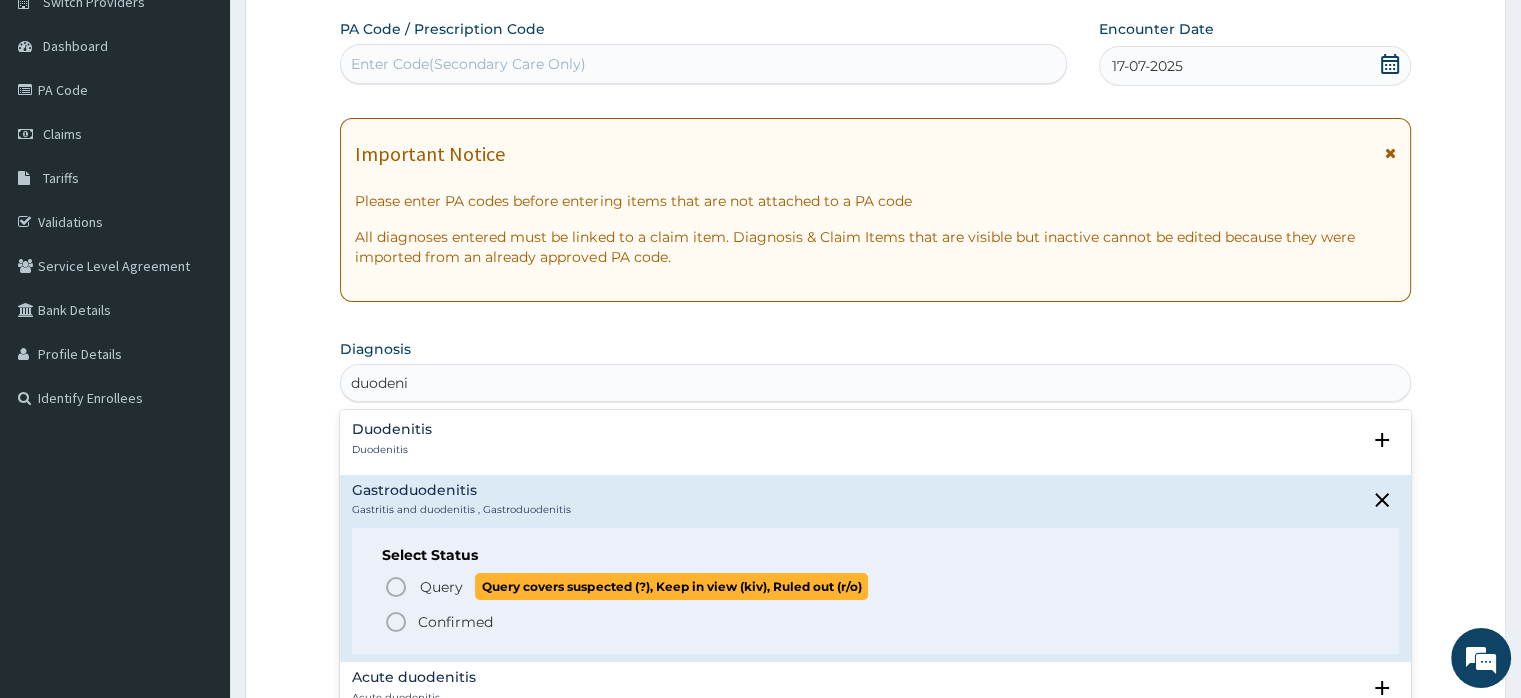 click 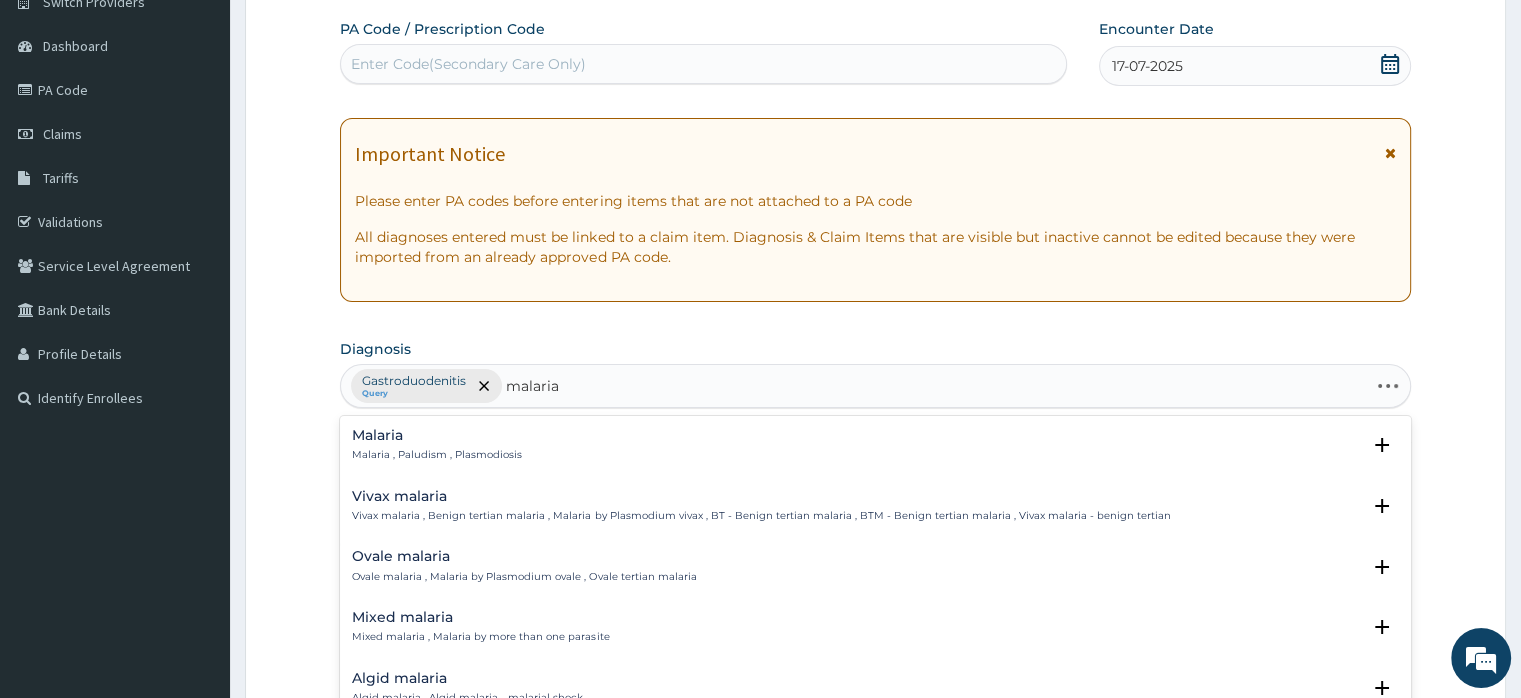 type on "malaria" 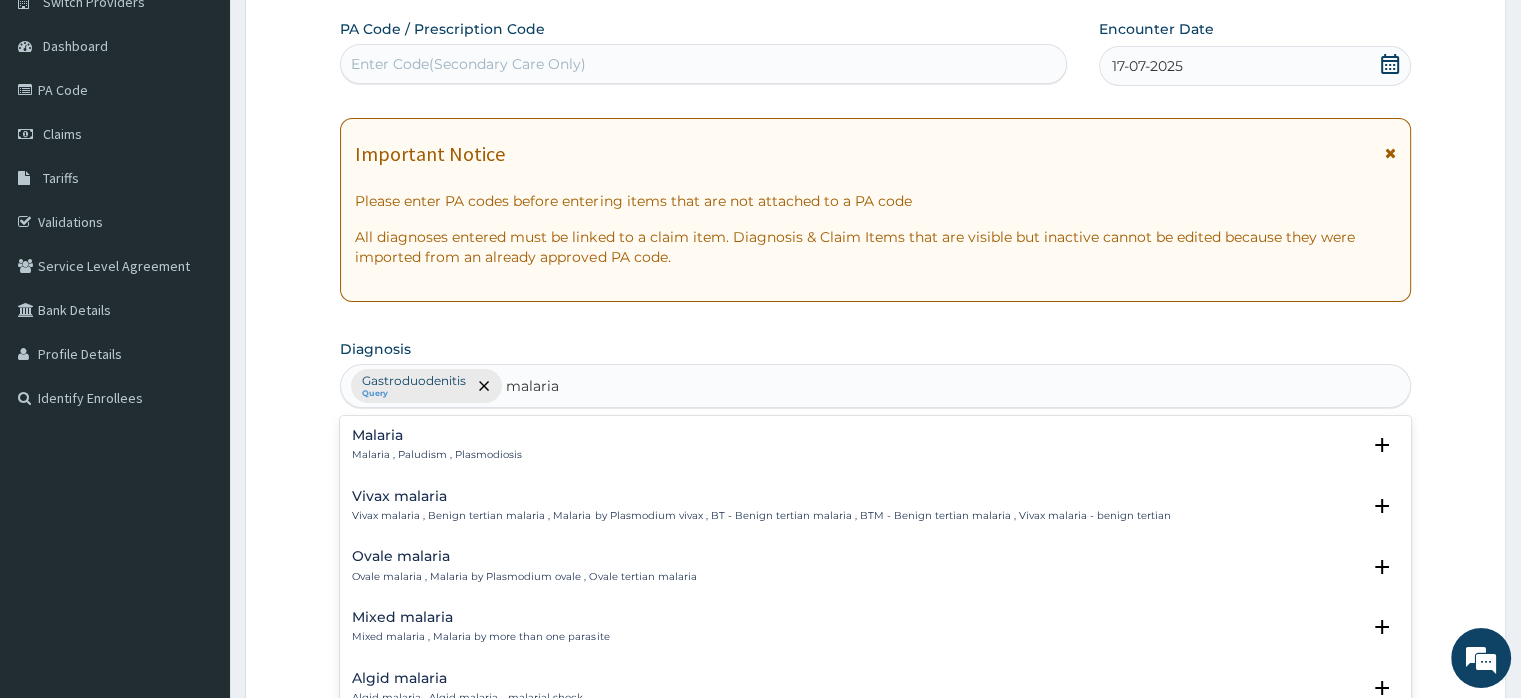 click on "Malaria" at bounding box center [437, 435] 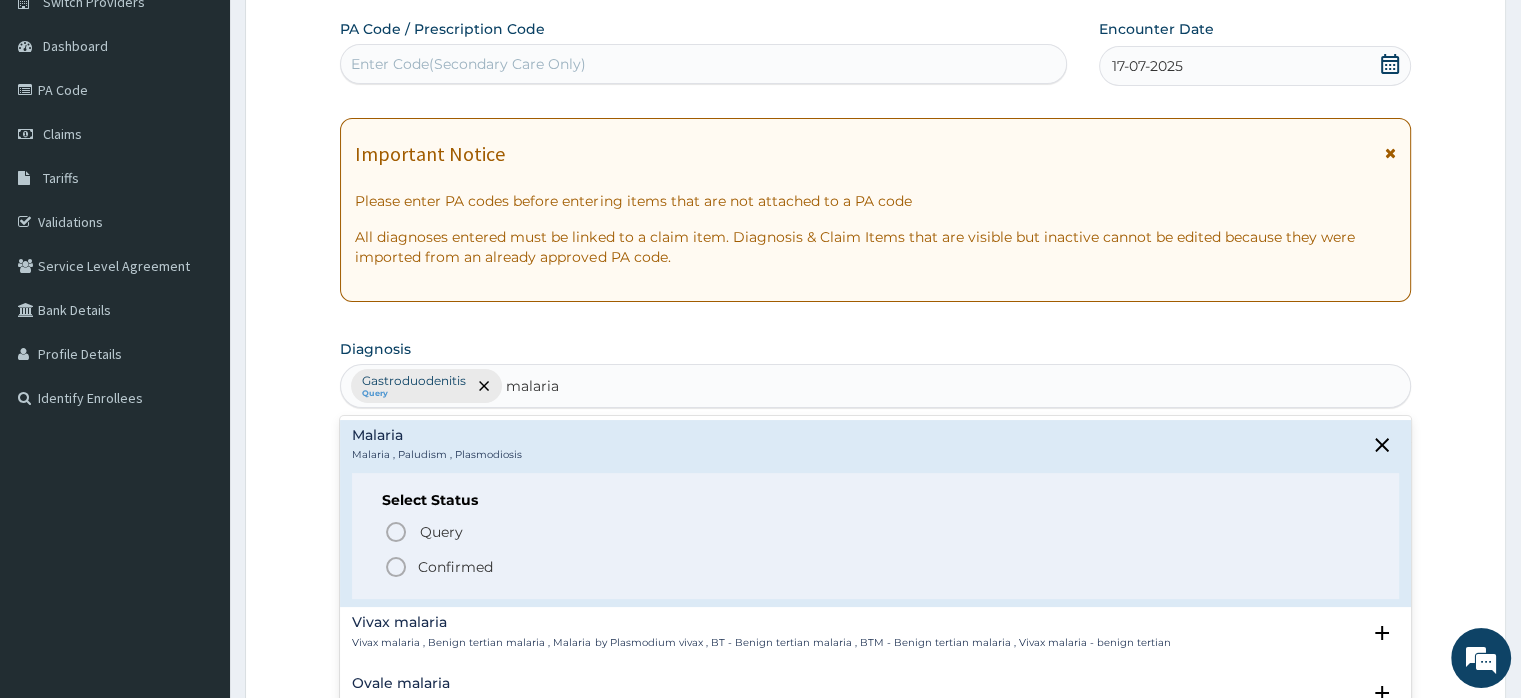 click 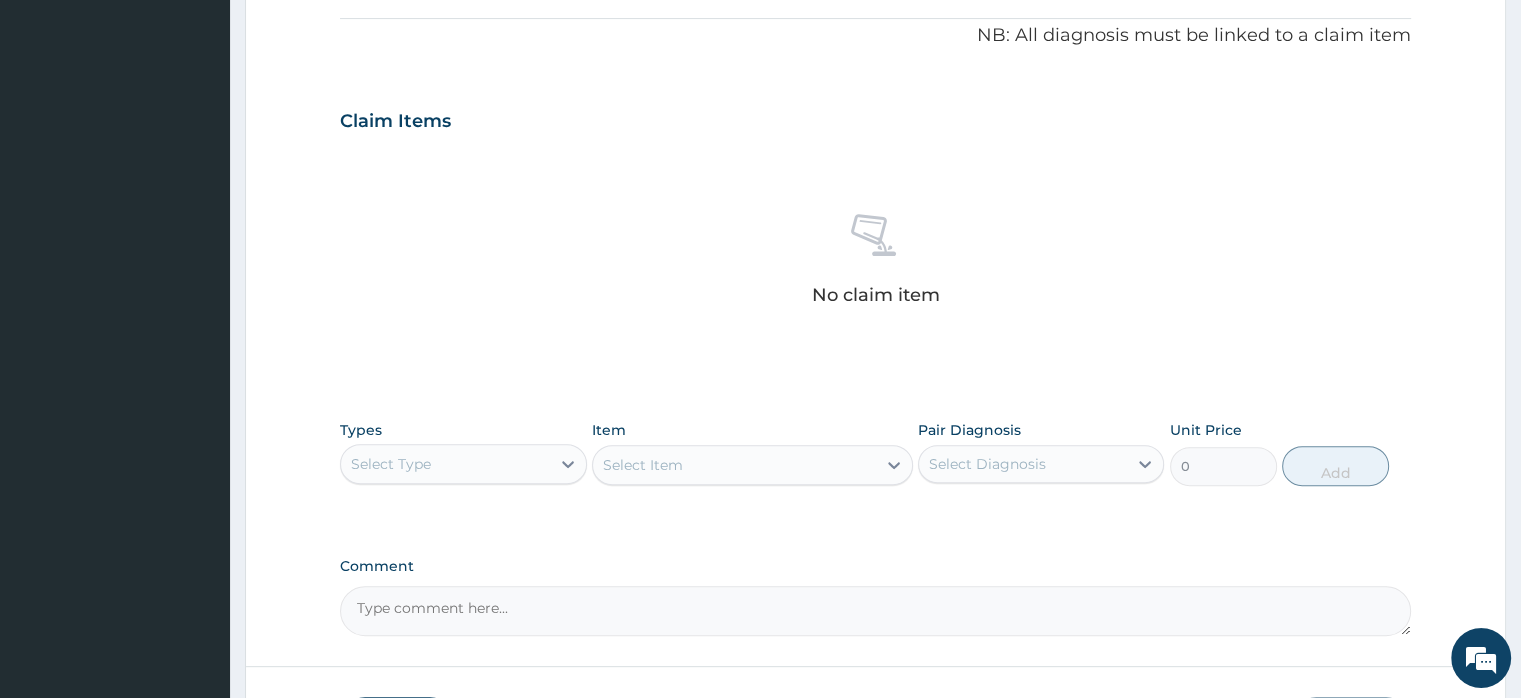 scroll, scrollTop: 742, scrollLeft: 0, axis: vertical 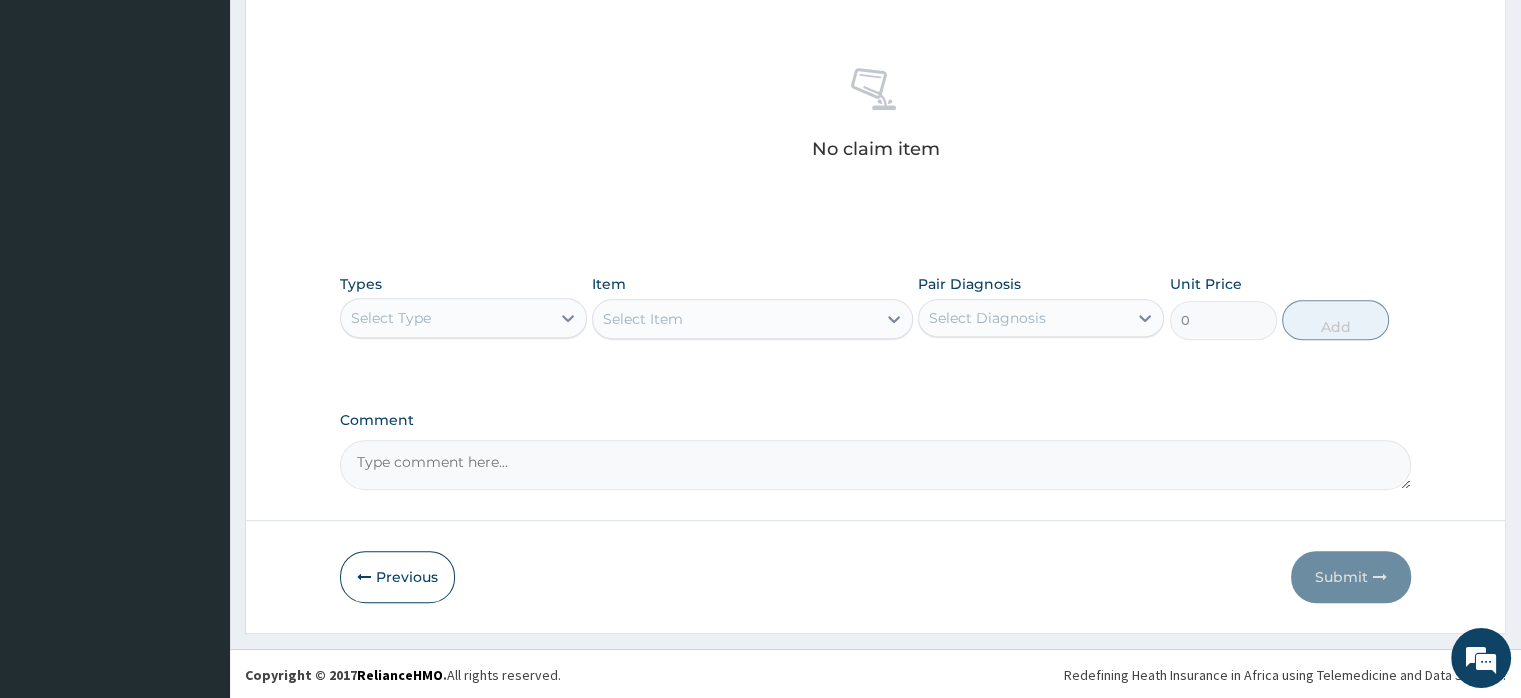 click on "Select Type" at bounding box center [445, 318] 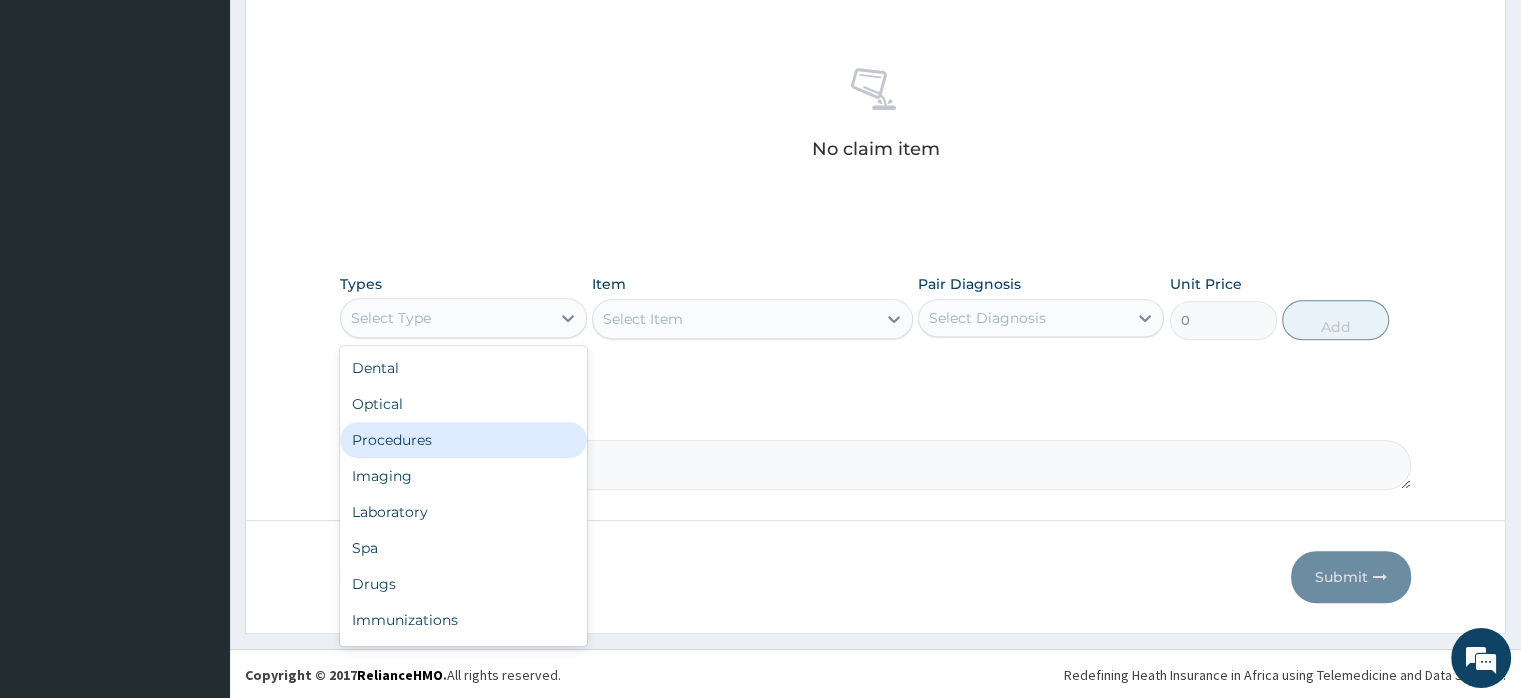 click on "Procedures" at bounding box center (463, 440) 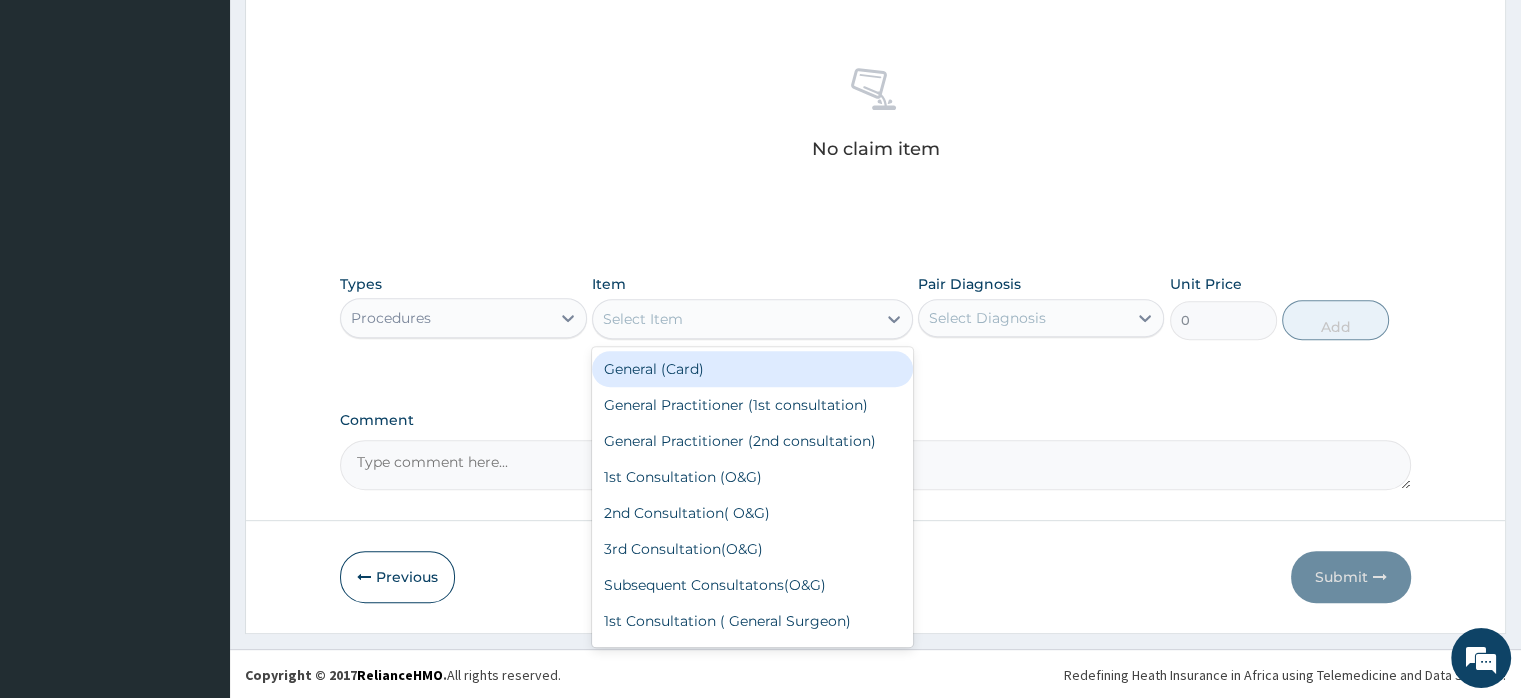click on "Select Item" at bounding box center (643, 319) 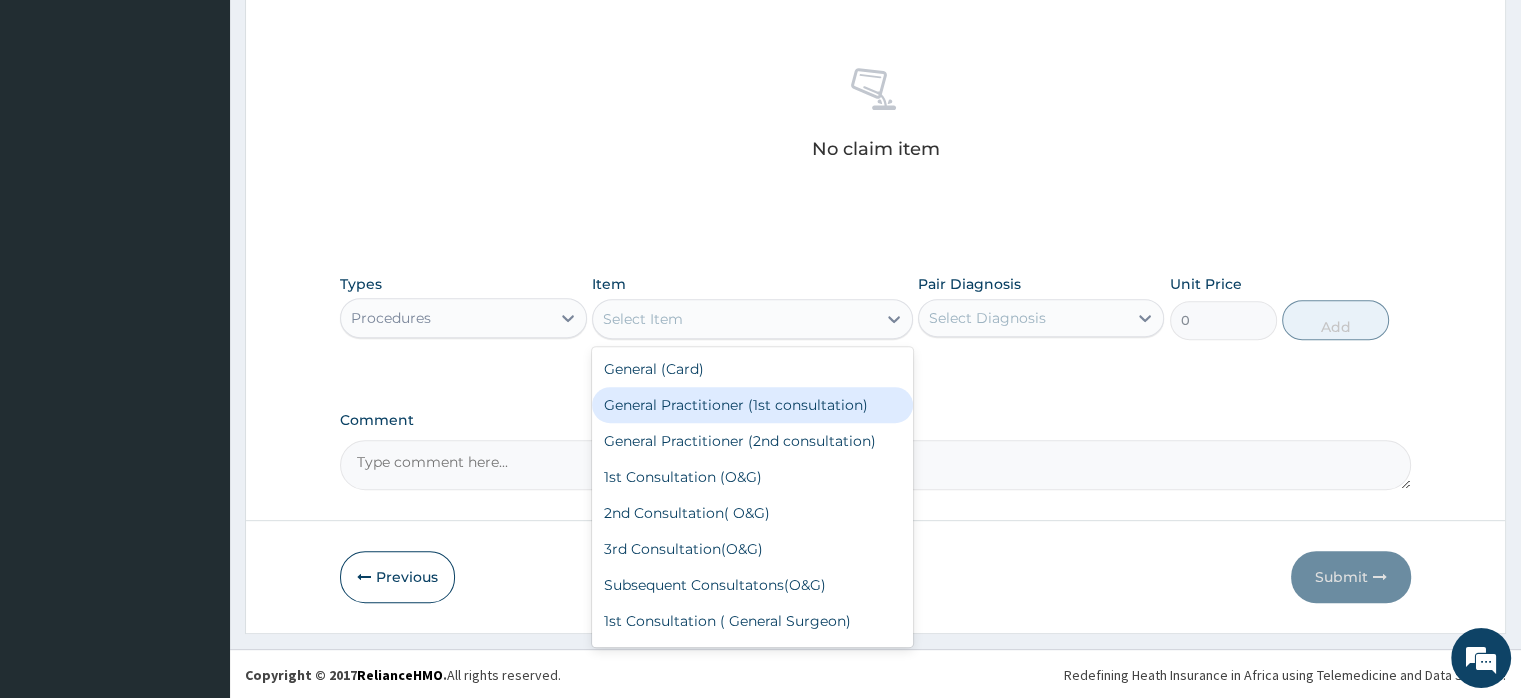 click on "General Practitioner (1st consultation)" at bounding box center [752, 405] 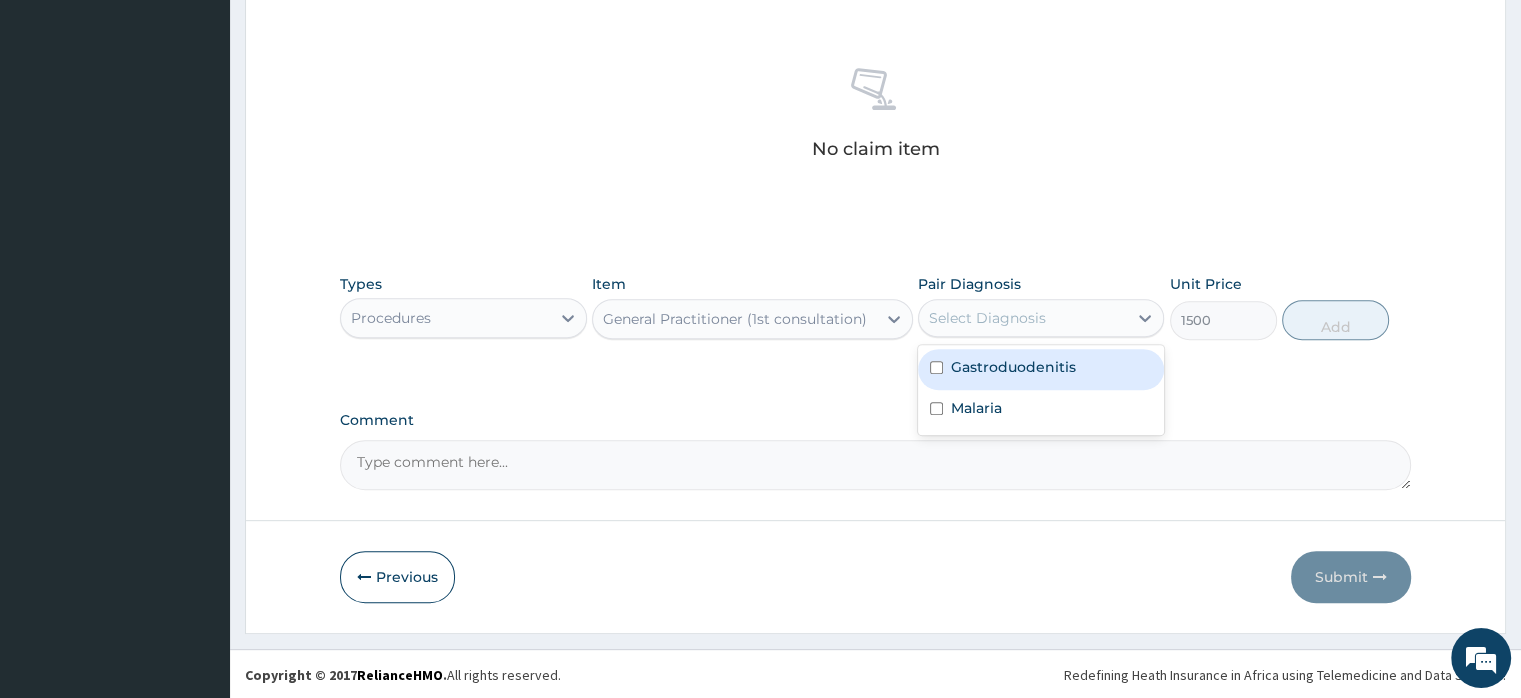 click on "Select Diagnosis" at bounding box center [1023, 318] 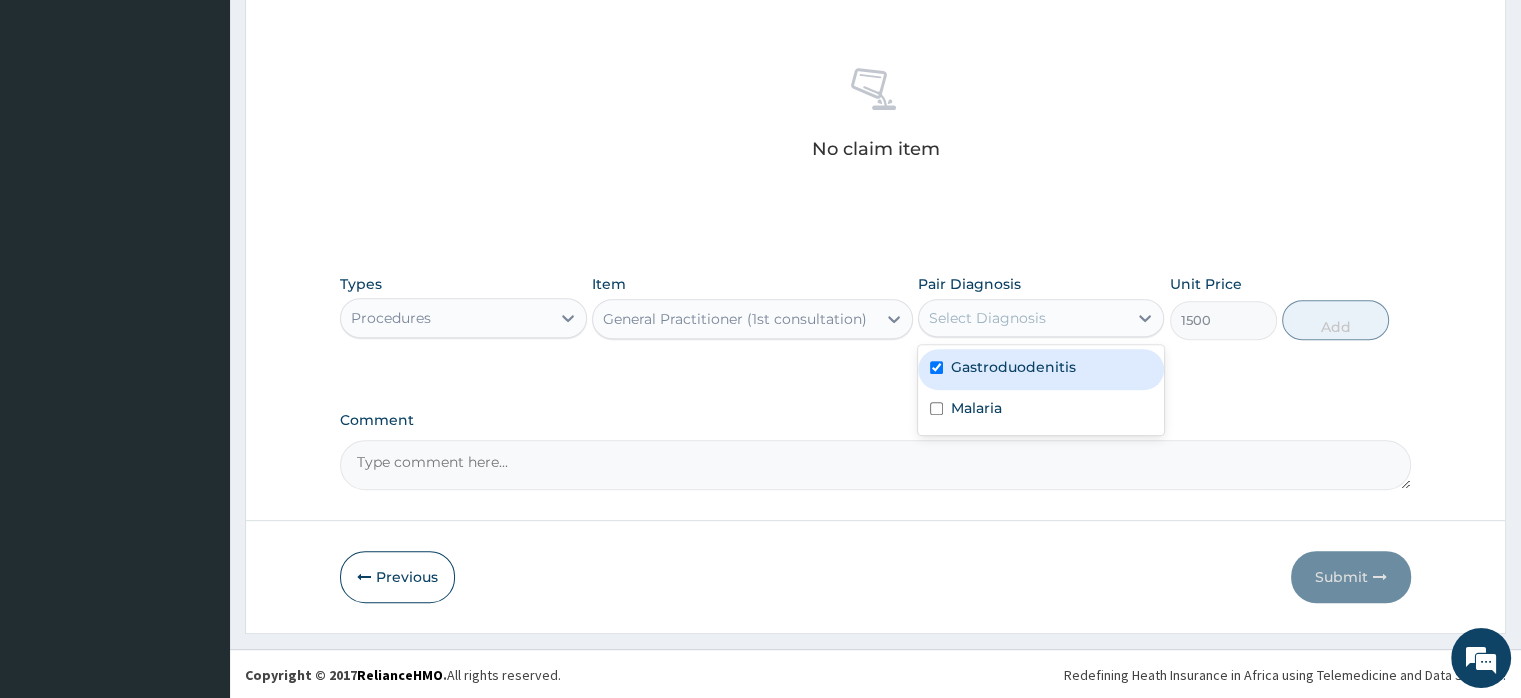 checkbox on "true" 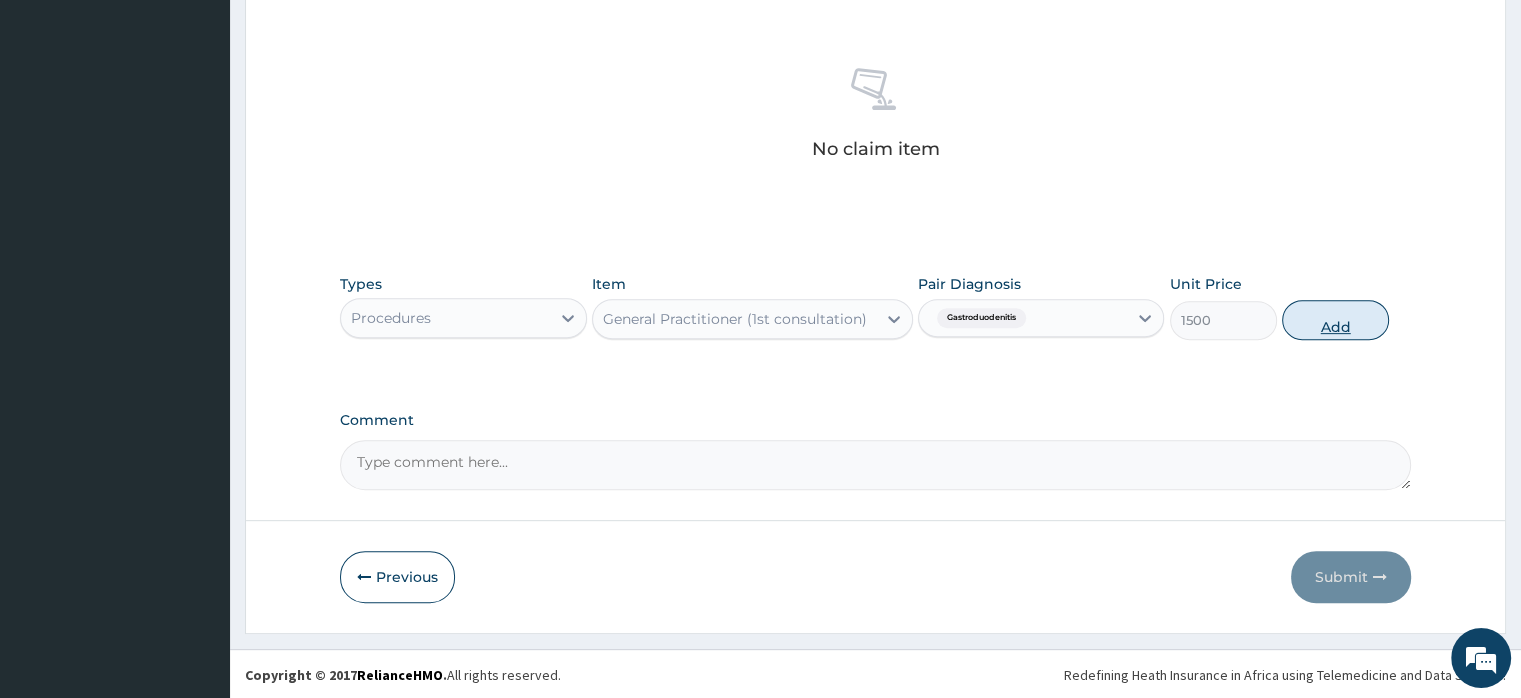 click on "Add" at bounding box center [1335, 320] 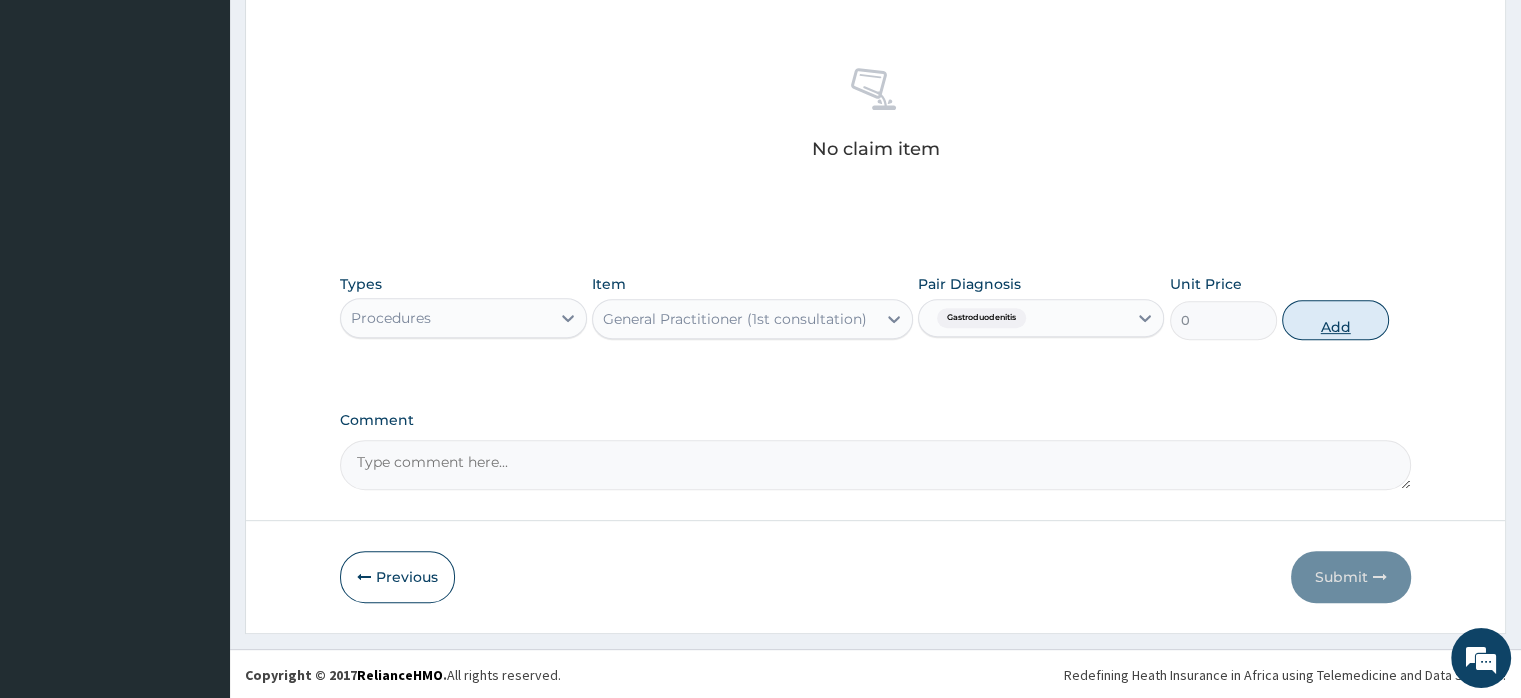 scroll, scrollTop: 646, scrollLeft: 0, axis: vertical 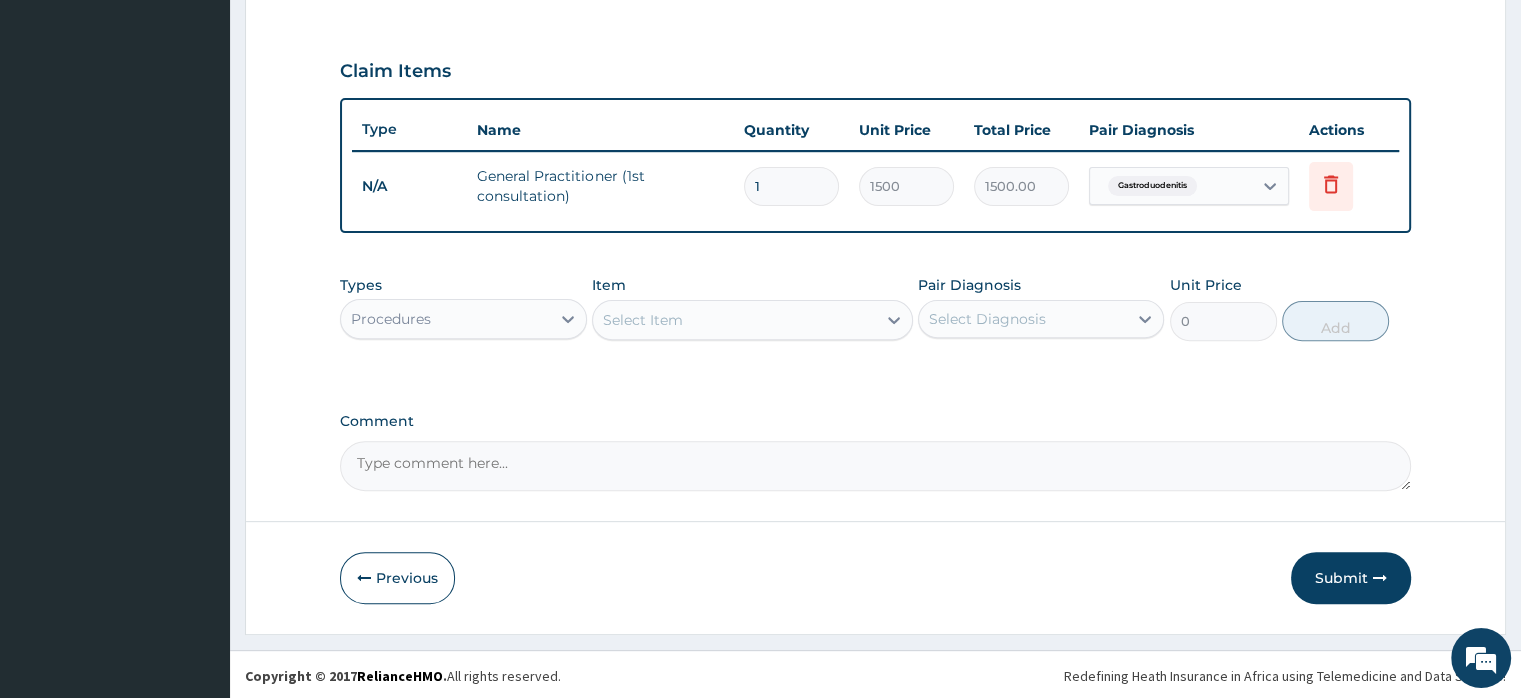 click on "Procedures" at bounding box center [445, 319] 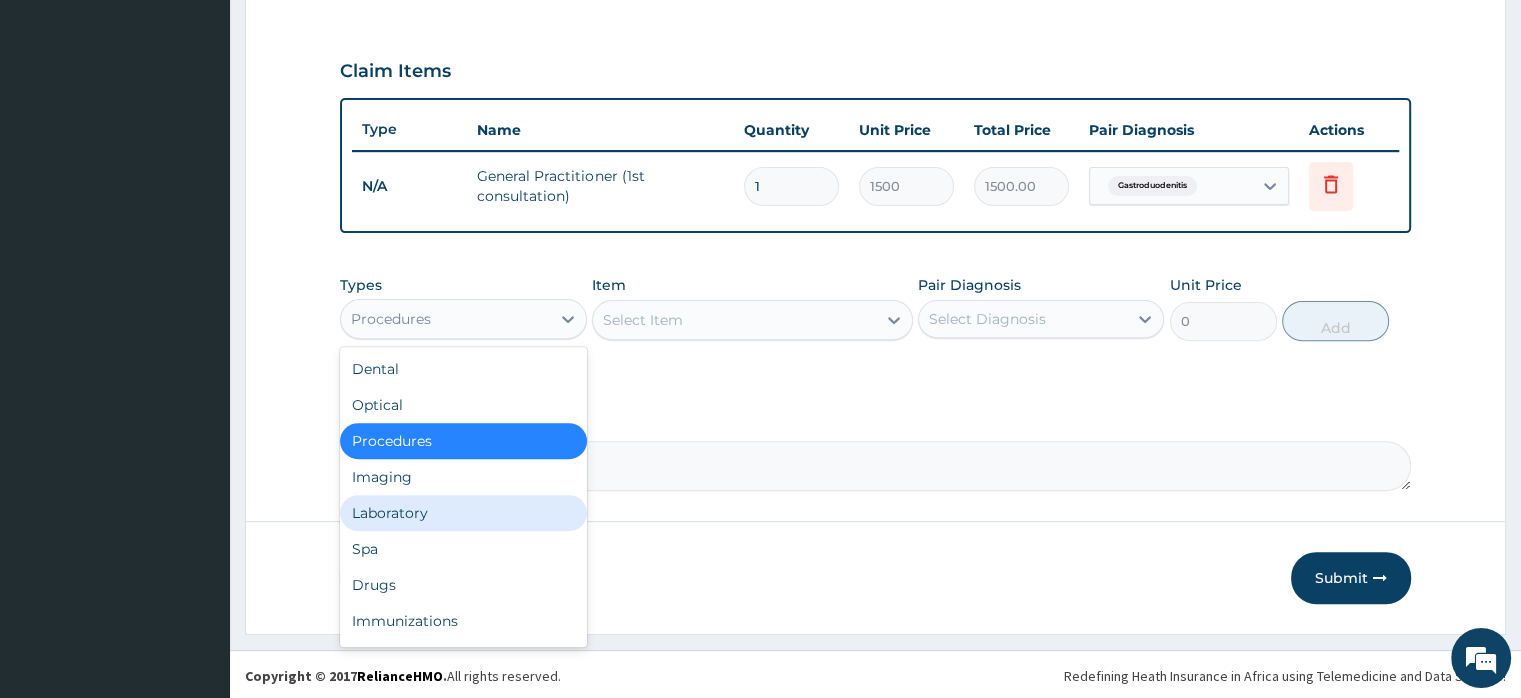click on "Laboratory" at bounding box center (463, 513) 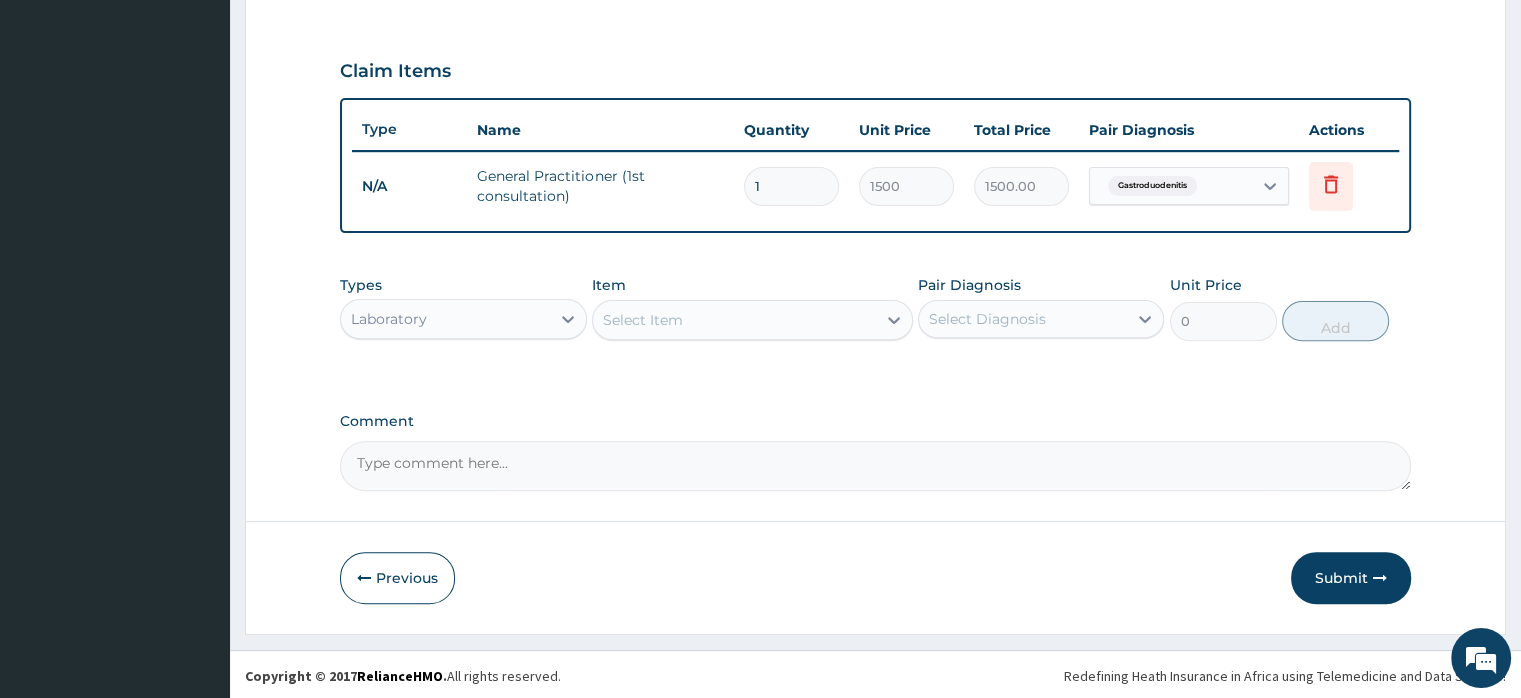 click on "Select Item" at bounding box center [643, 320] 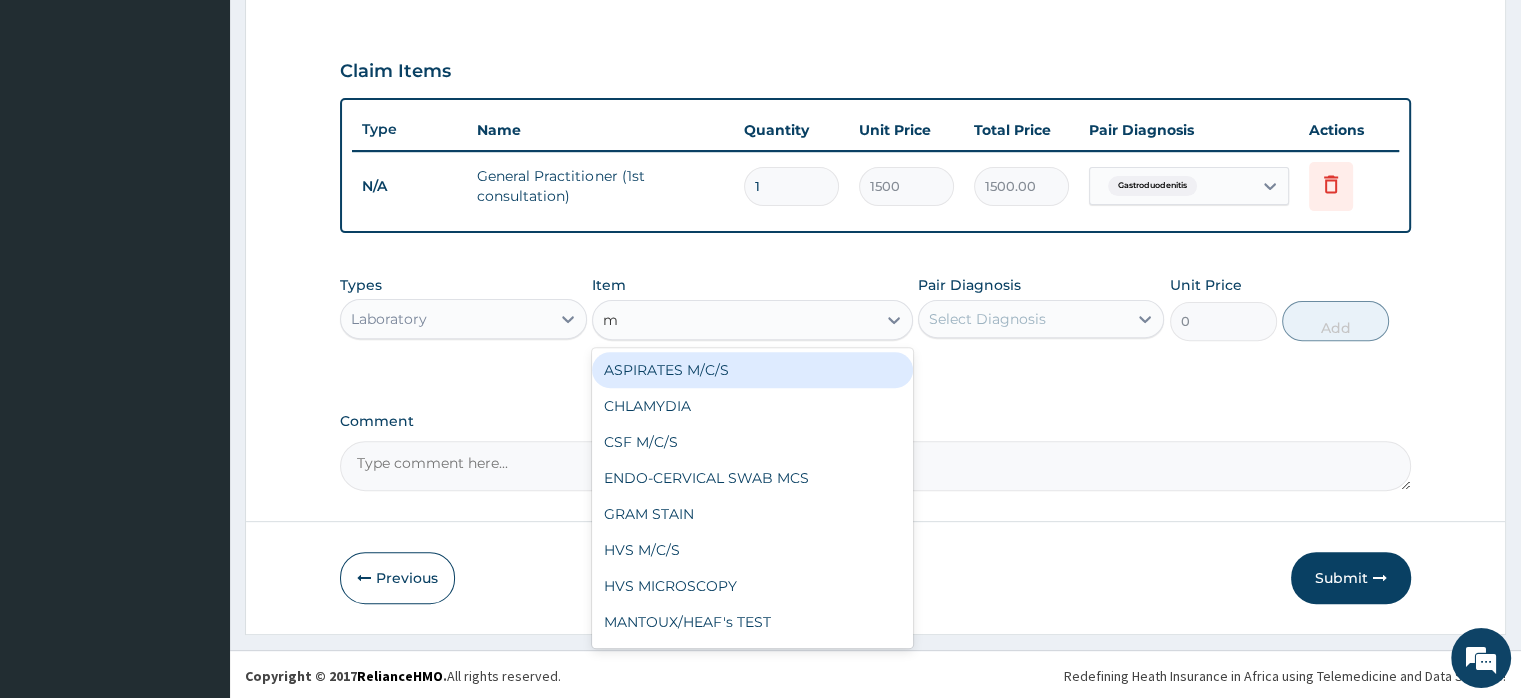 type on "mp" 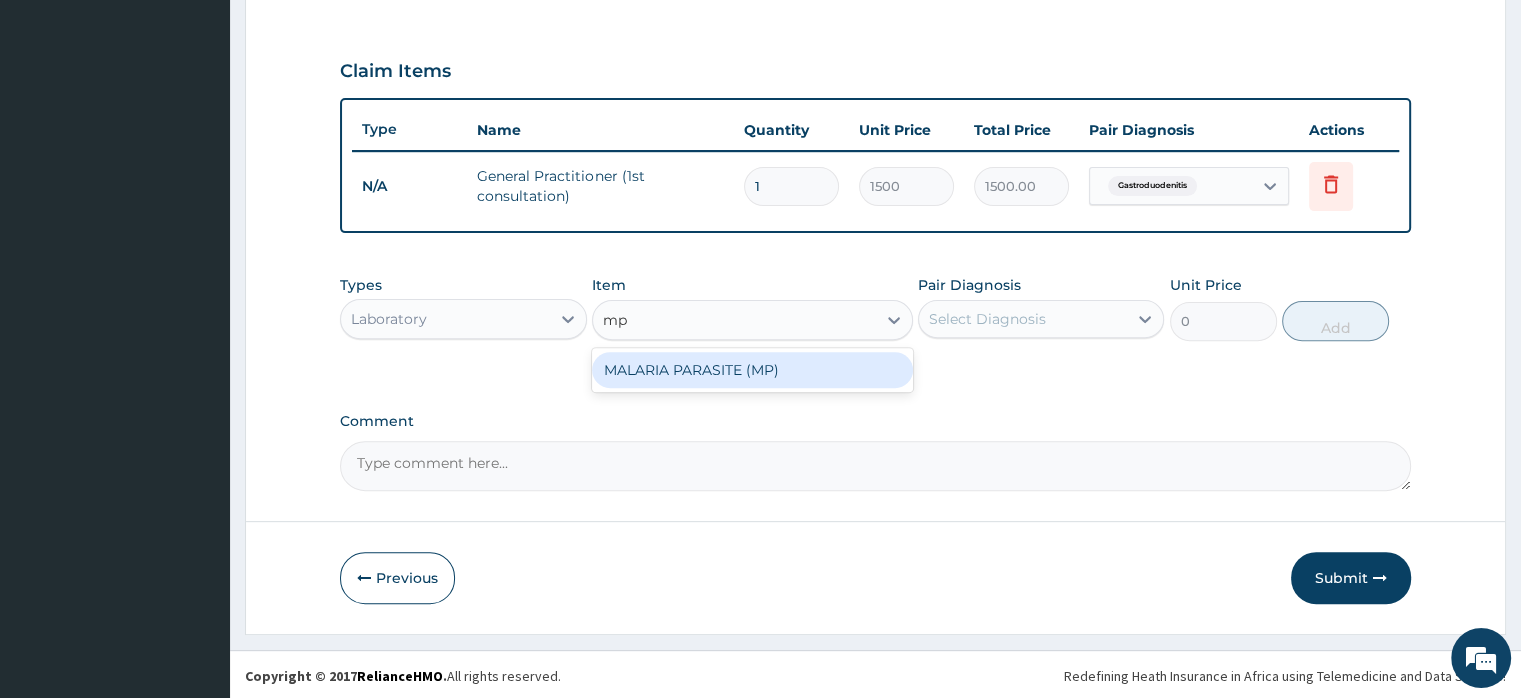 click on "MALARIA PARASITE (MP)" at bounding box center [752, 370] 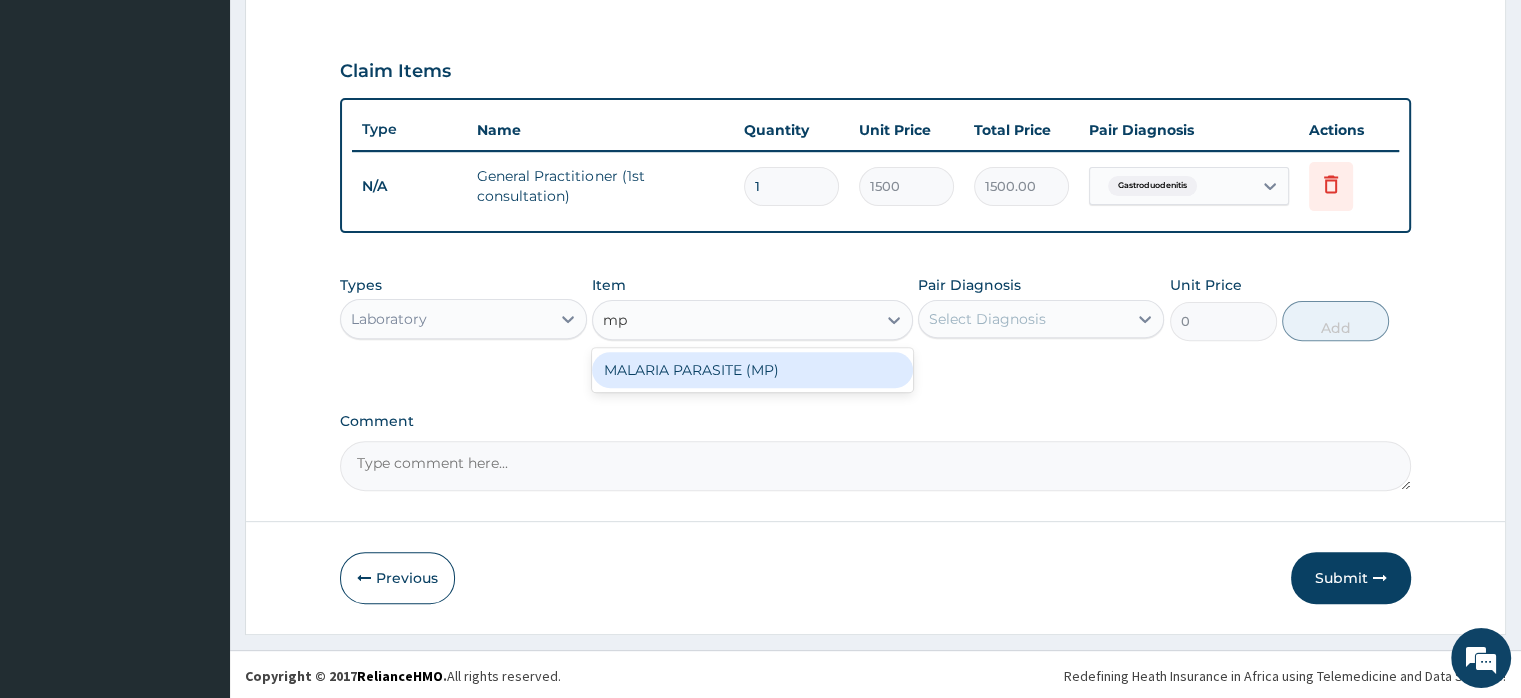 type 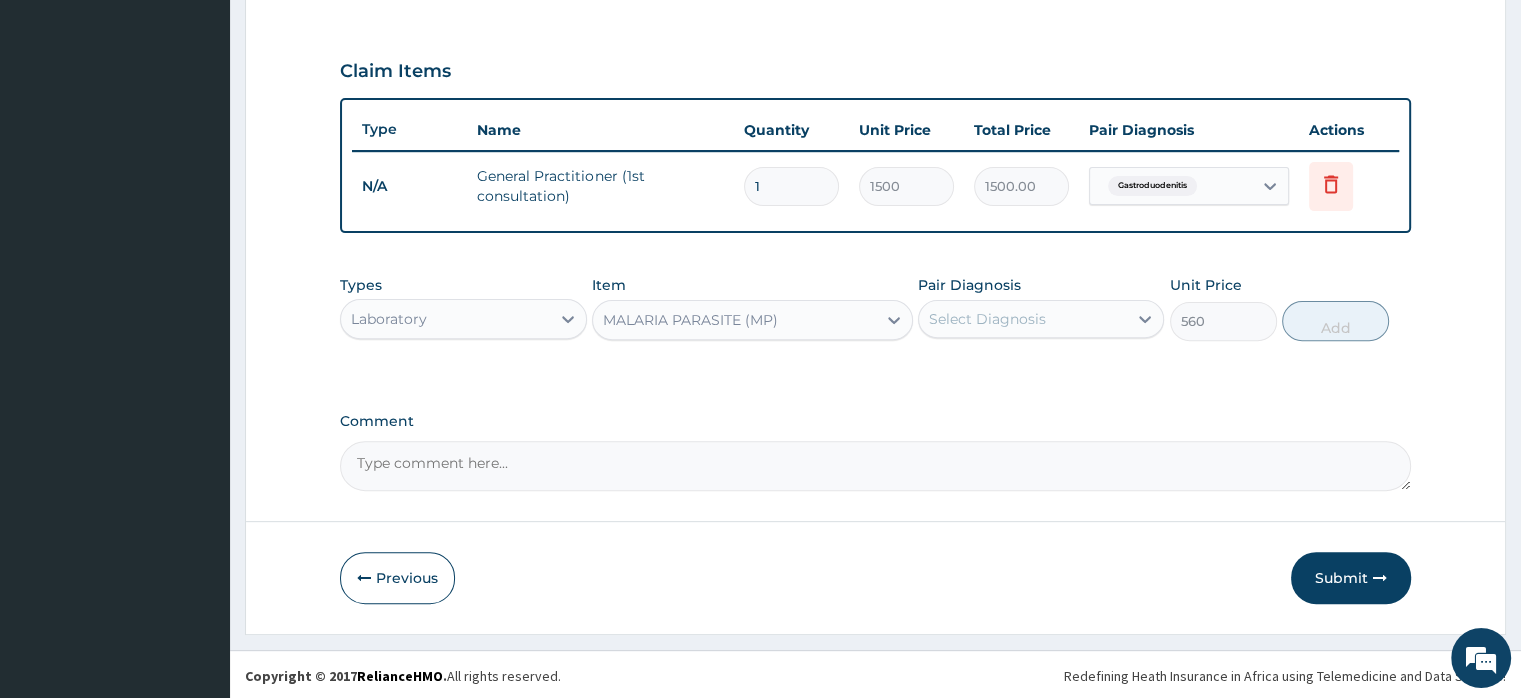 click on "Select Diagnosis" at bounding box center [987, 319] 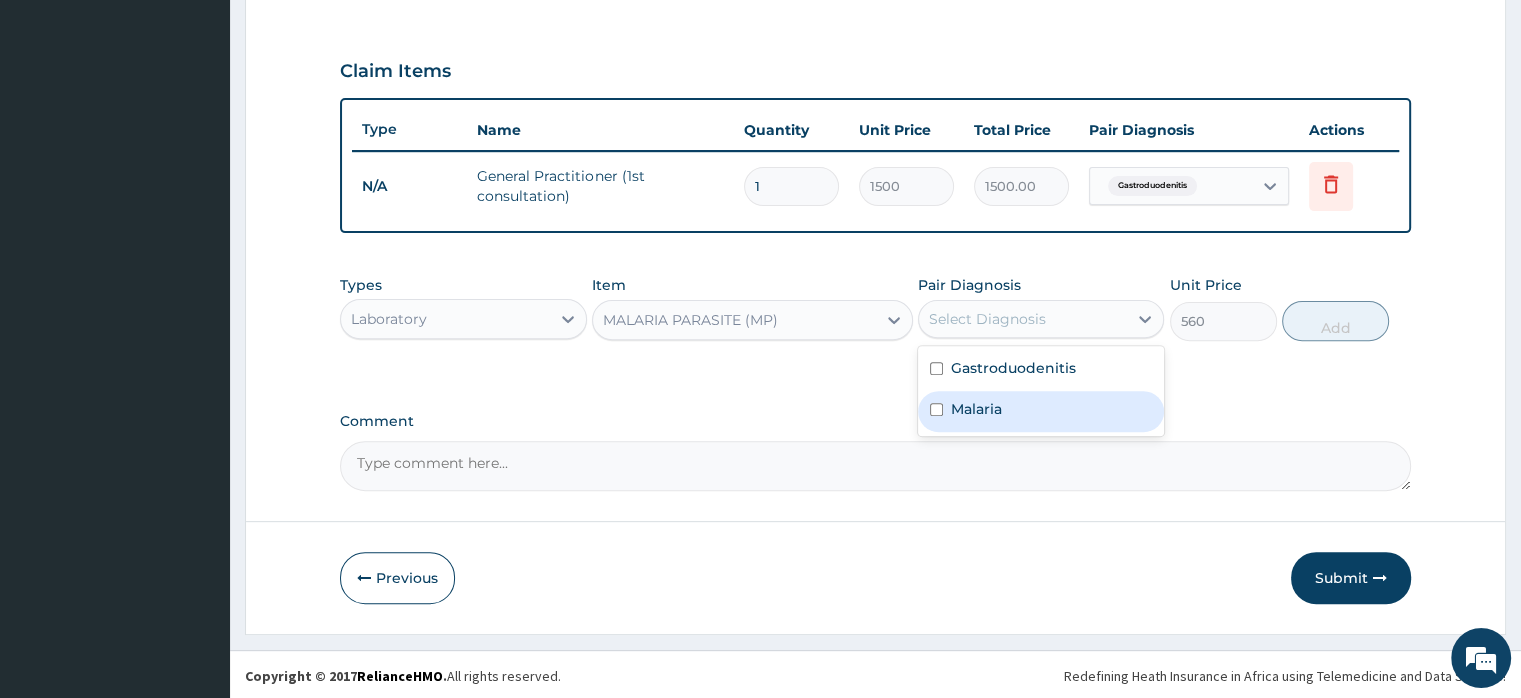 click on "Malaria" at bounding box center (1041, 411) 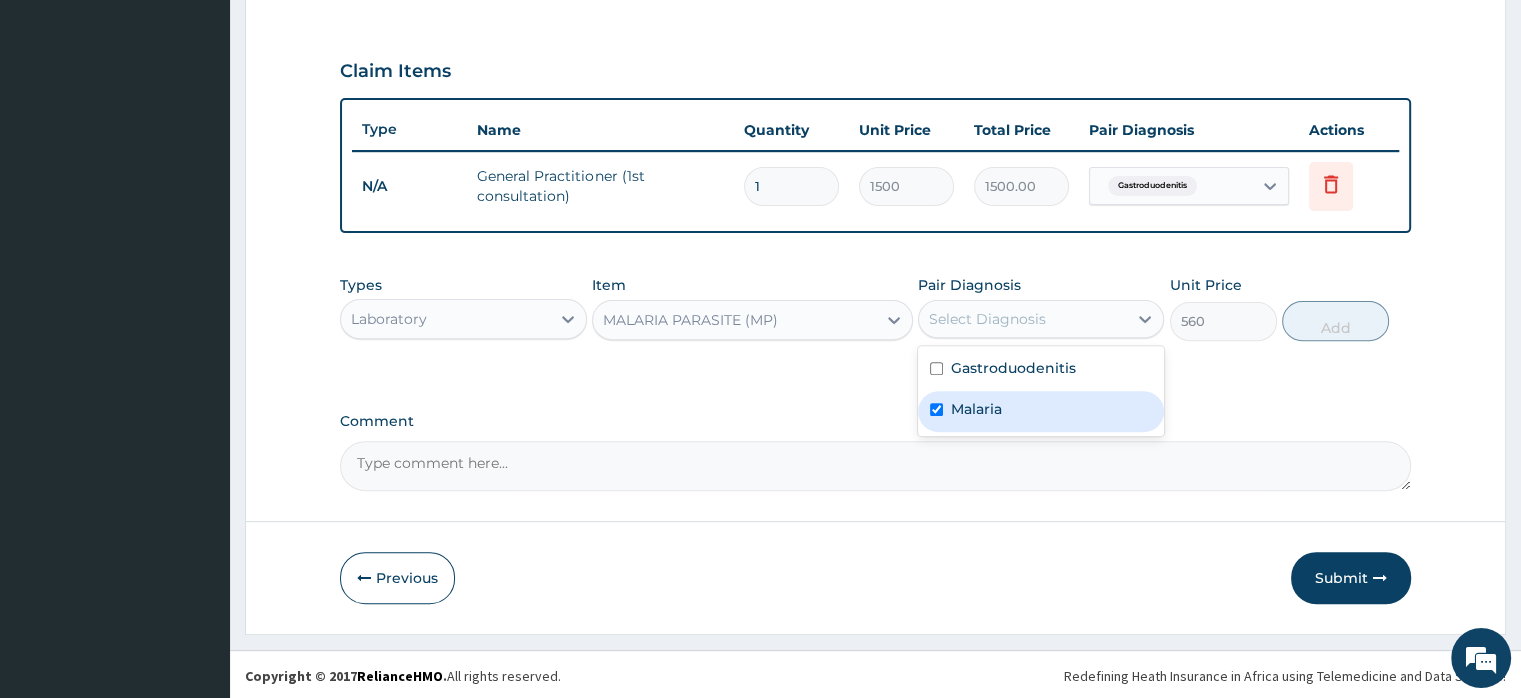 checkbox on "true" 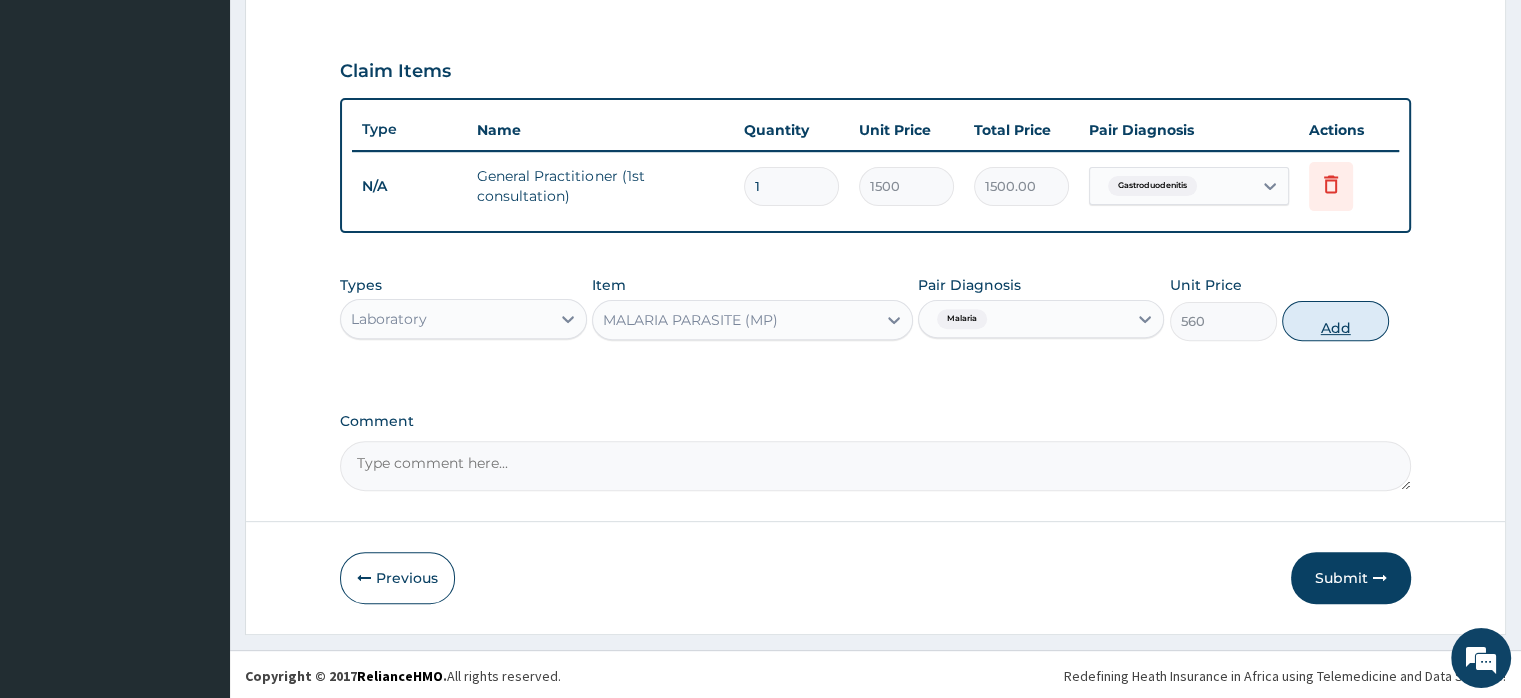 click on "Add" at bounding box center [1335, 321] 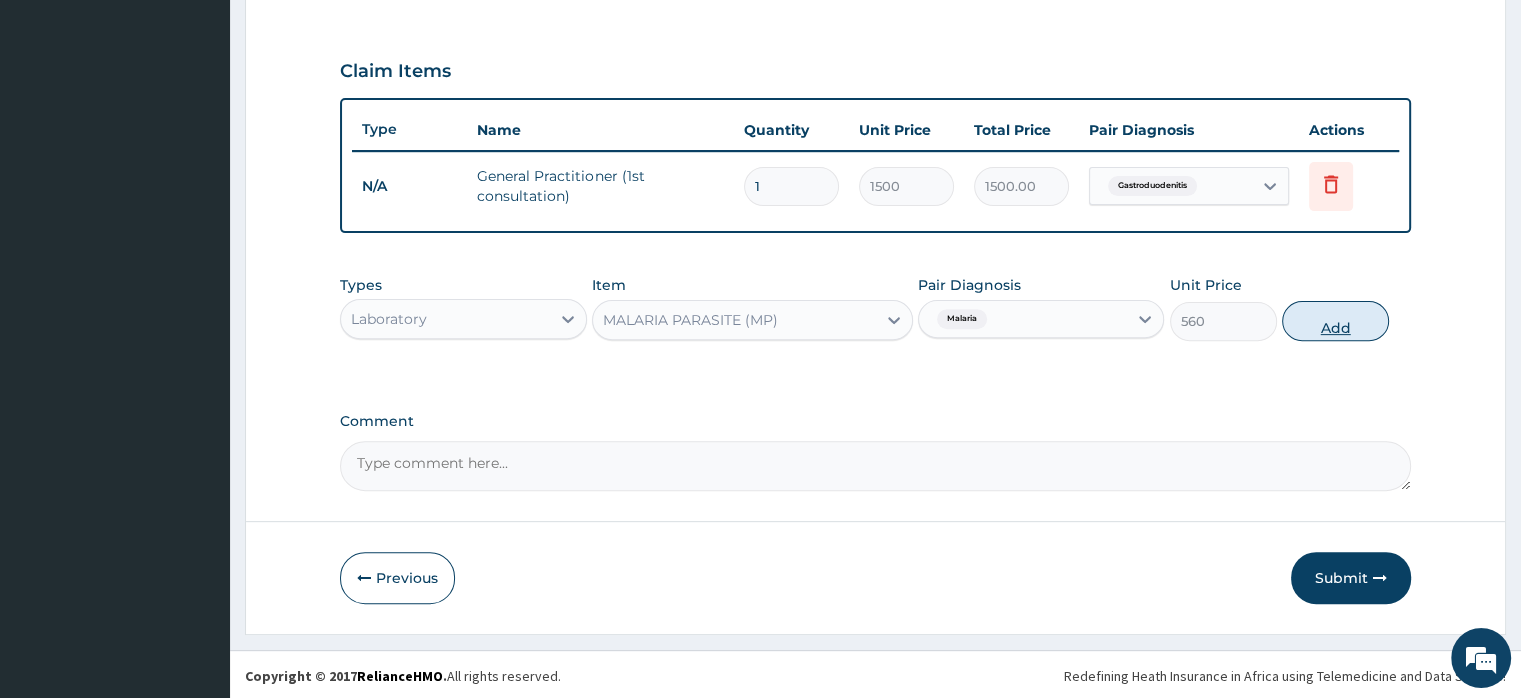 type on "0" 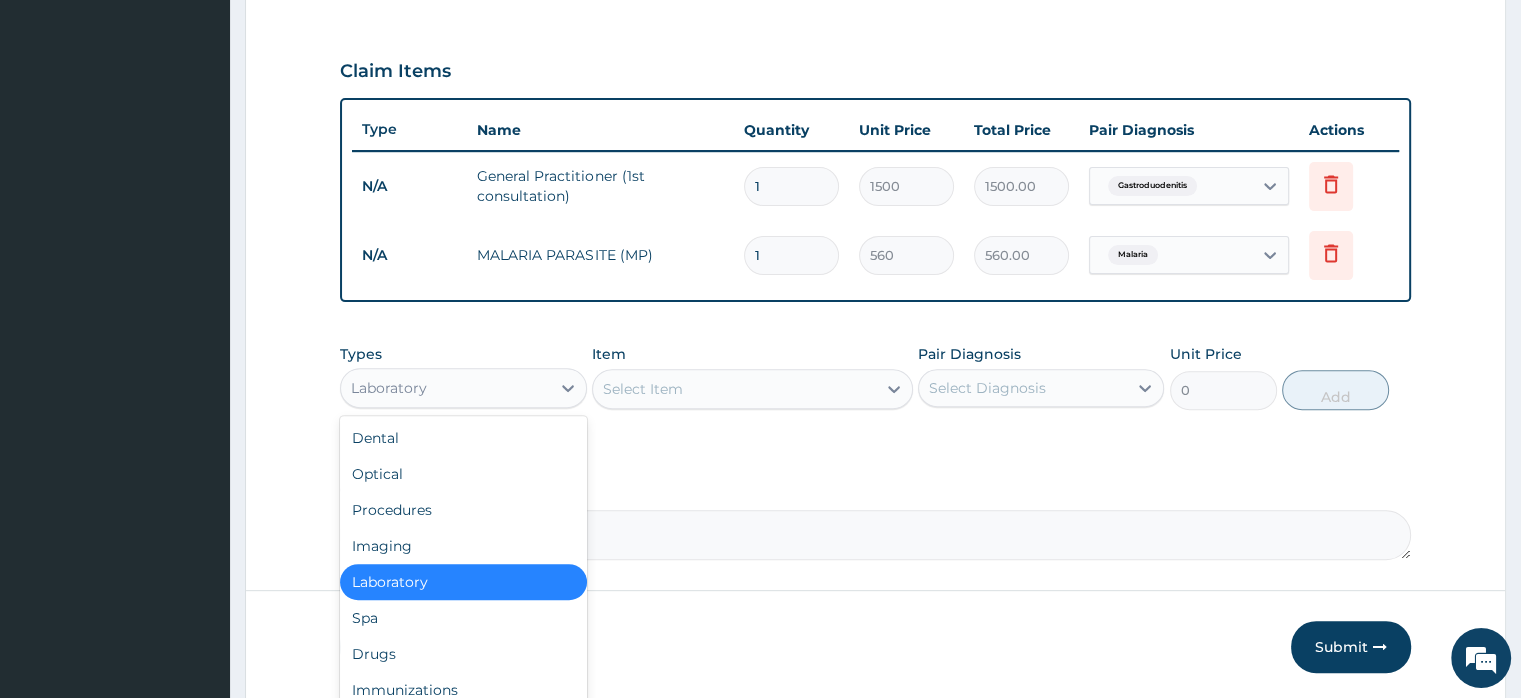 click on "Laboratory" at bounding box center [445, 388] 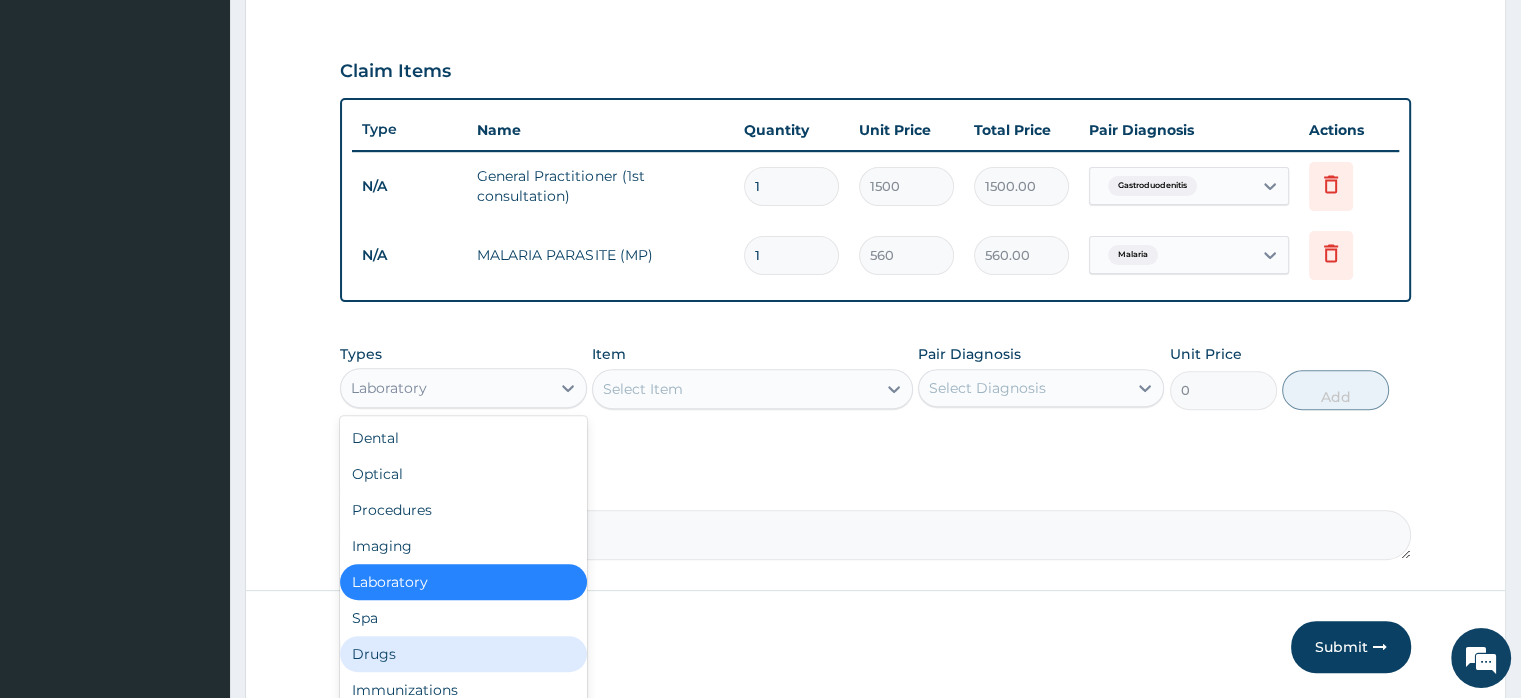 click on "Drugs" at bounding box center [463, 654] 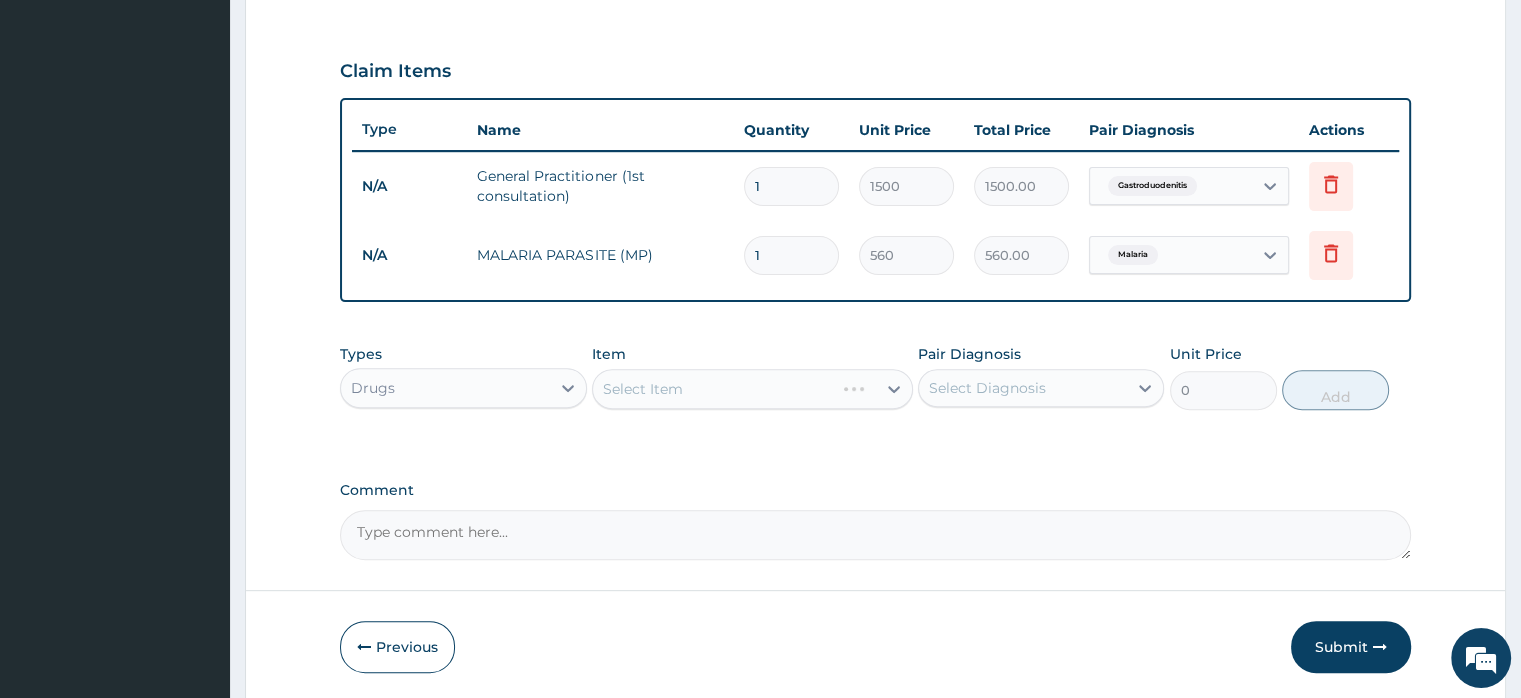 click on "Select Item" at bounding box center (752, 389) 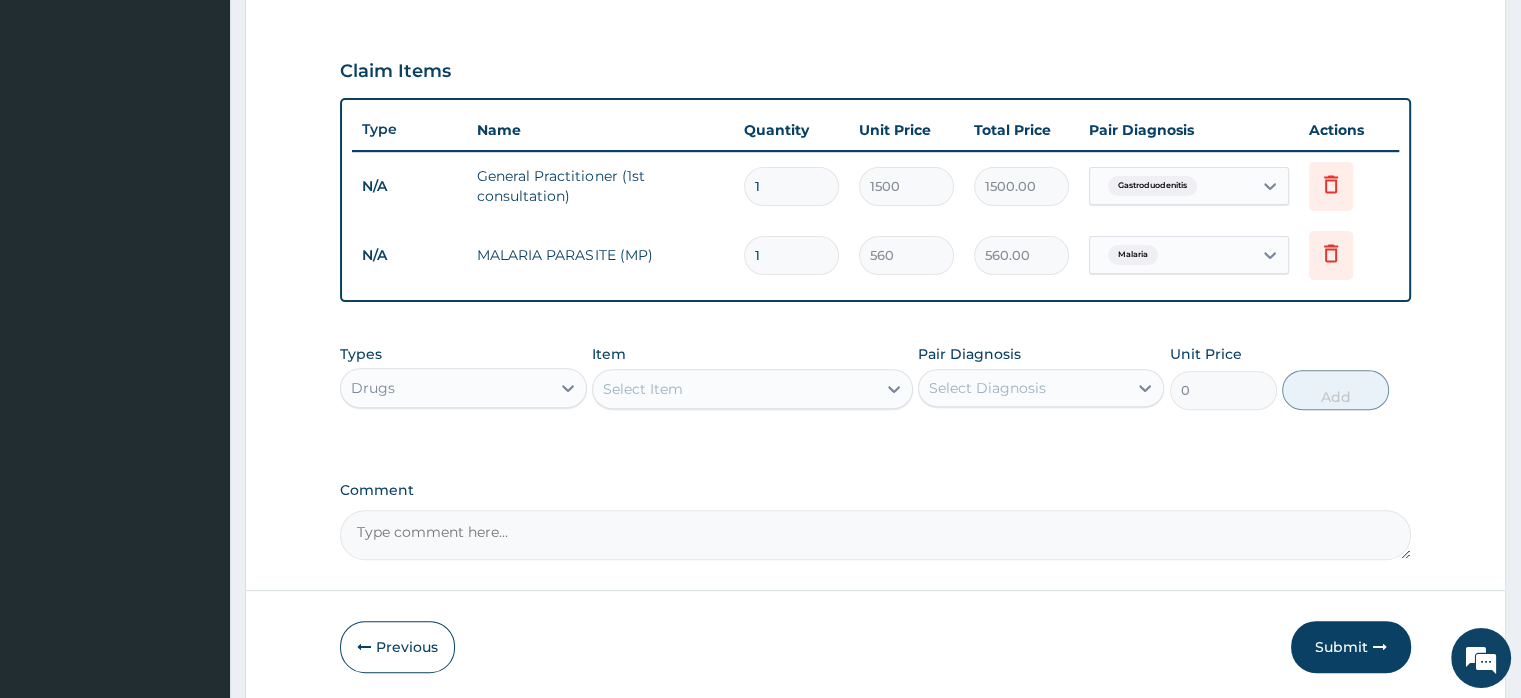 click on "Select Item" at bounding box center [643, 389] 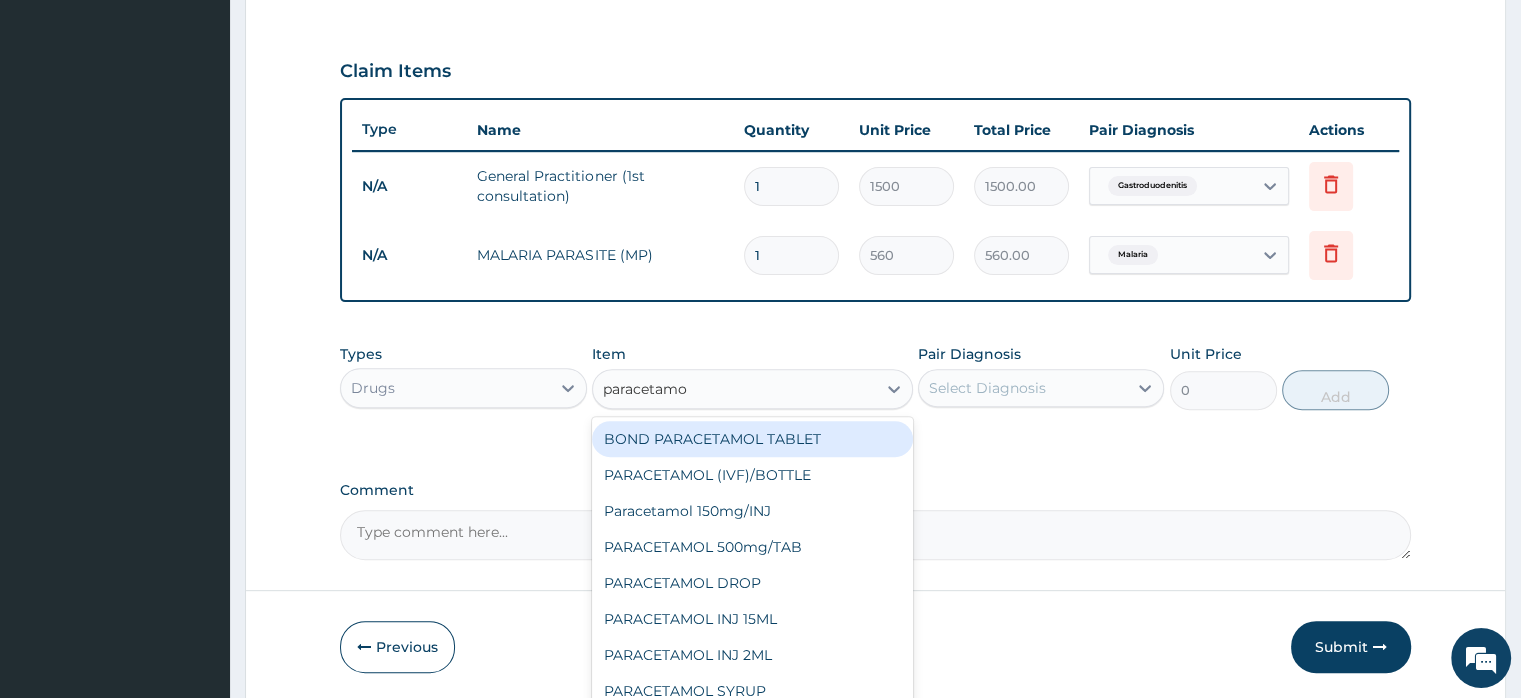 type on "paracetamol" 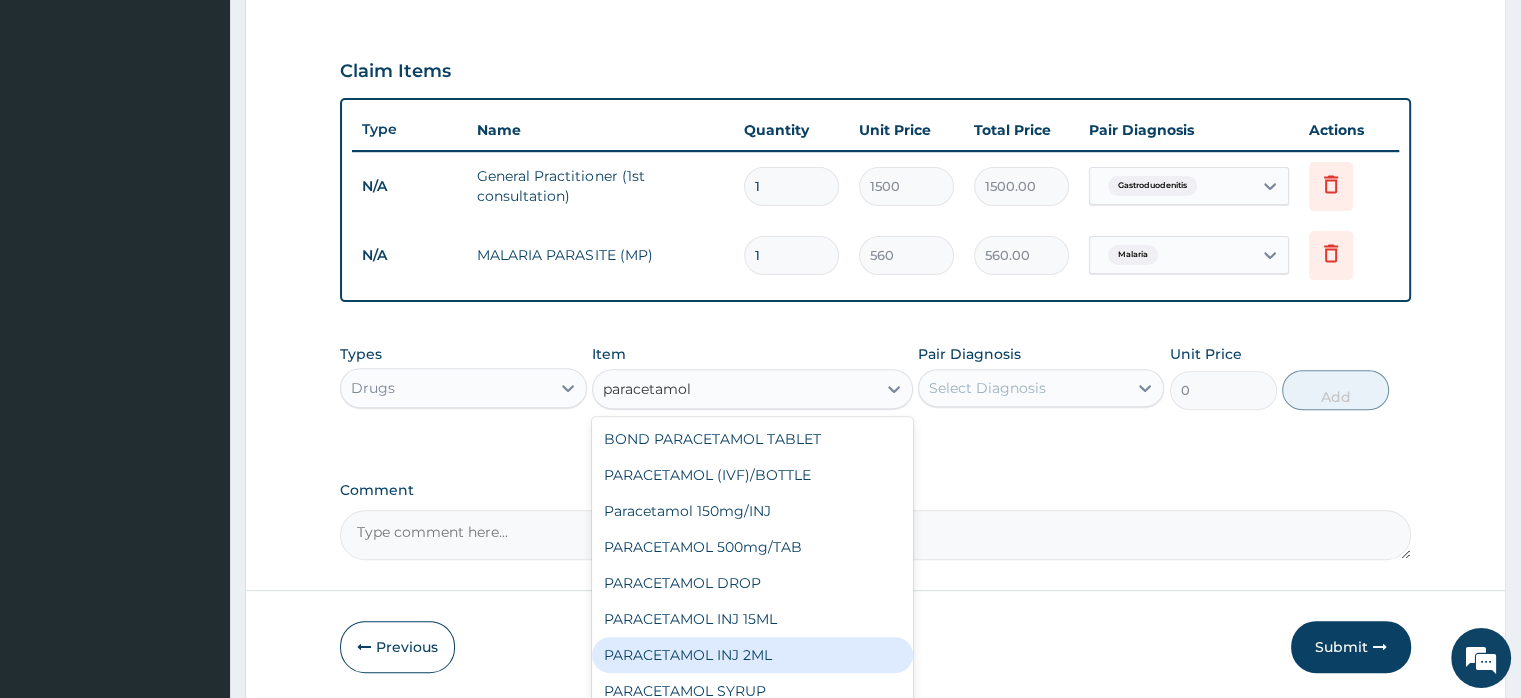 click on "PARACETAMOL INJ 2ML" at bounding box center (752, 655) 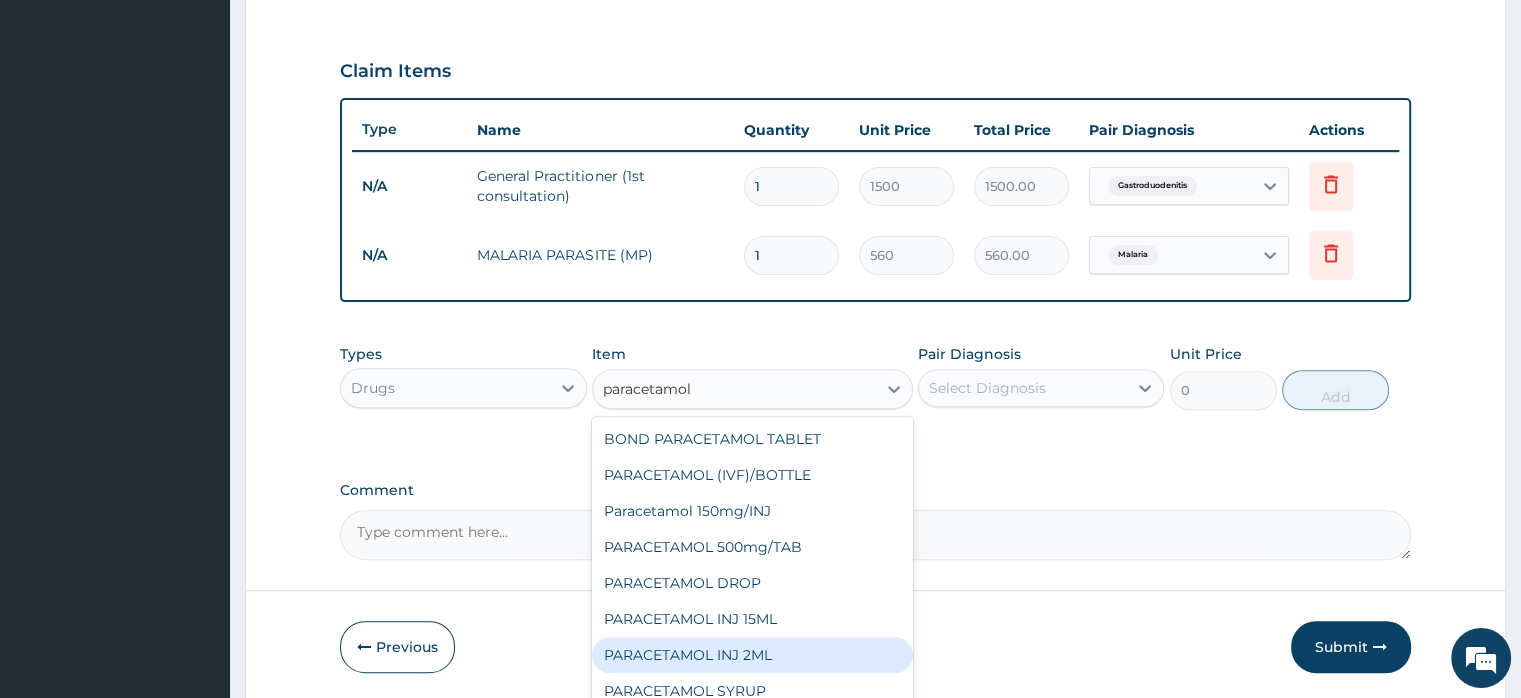 type 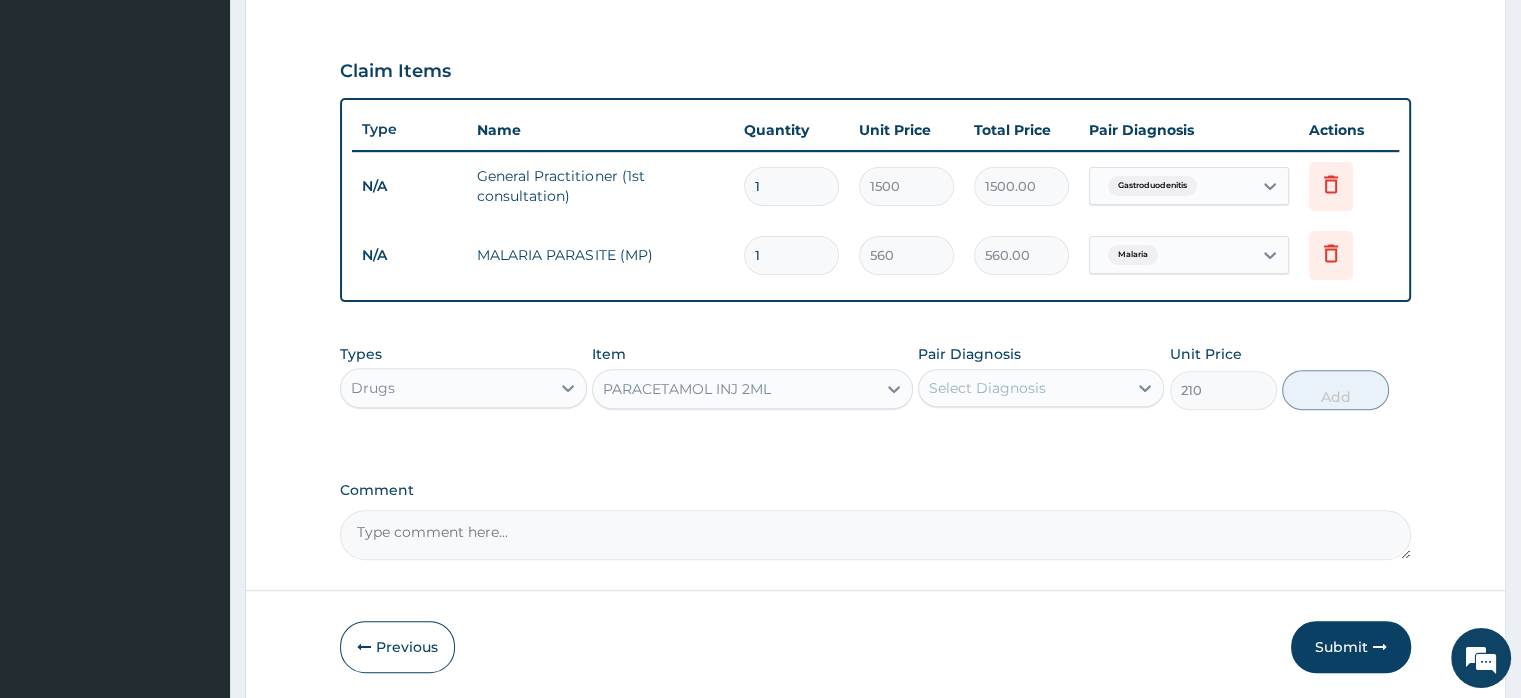 click on "Select Diagnosis" at bounding box center (987, 388) 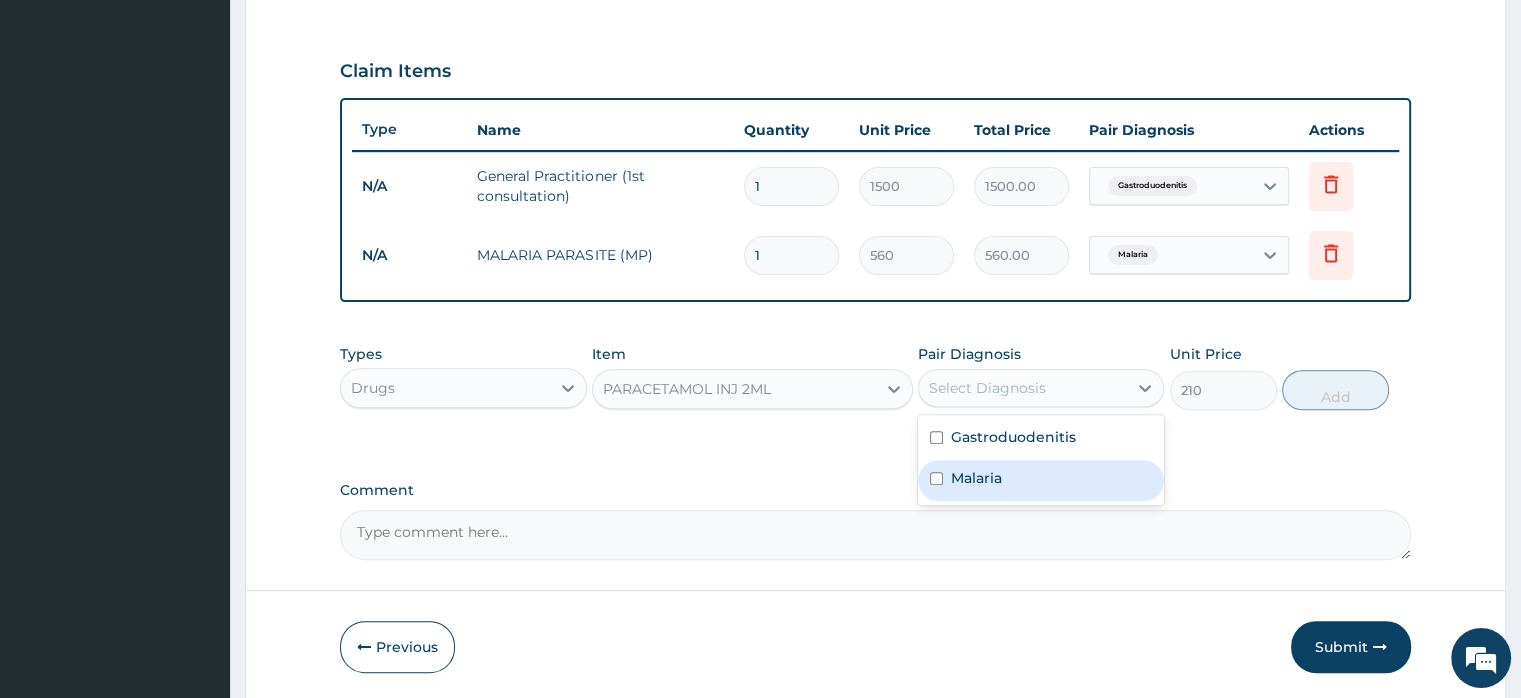 click on "Malaria" at bounding box center (1041, 480) 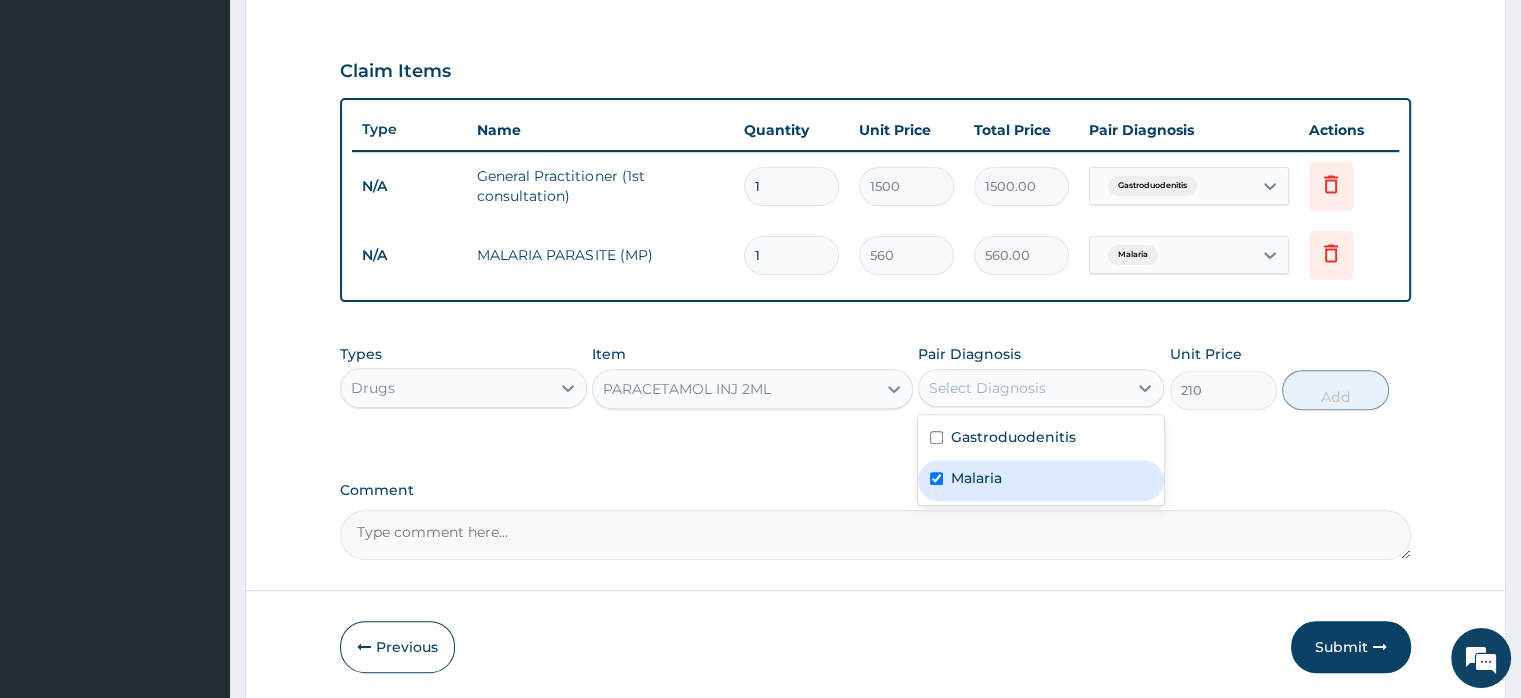checkbox on "true" 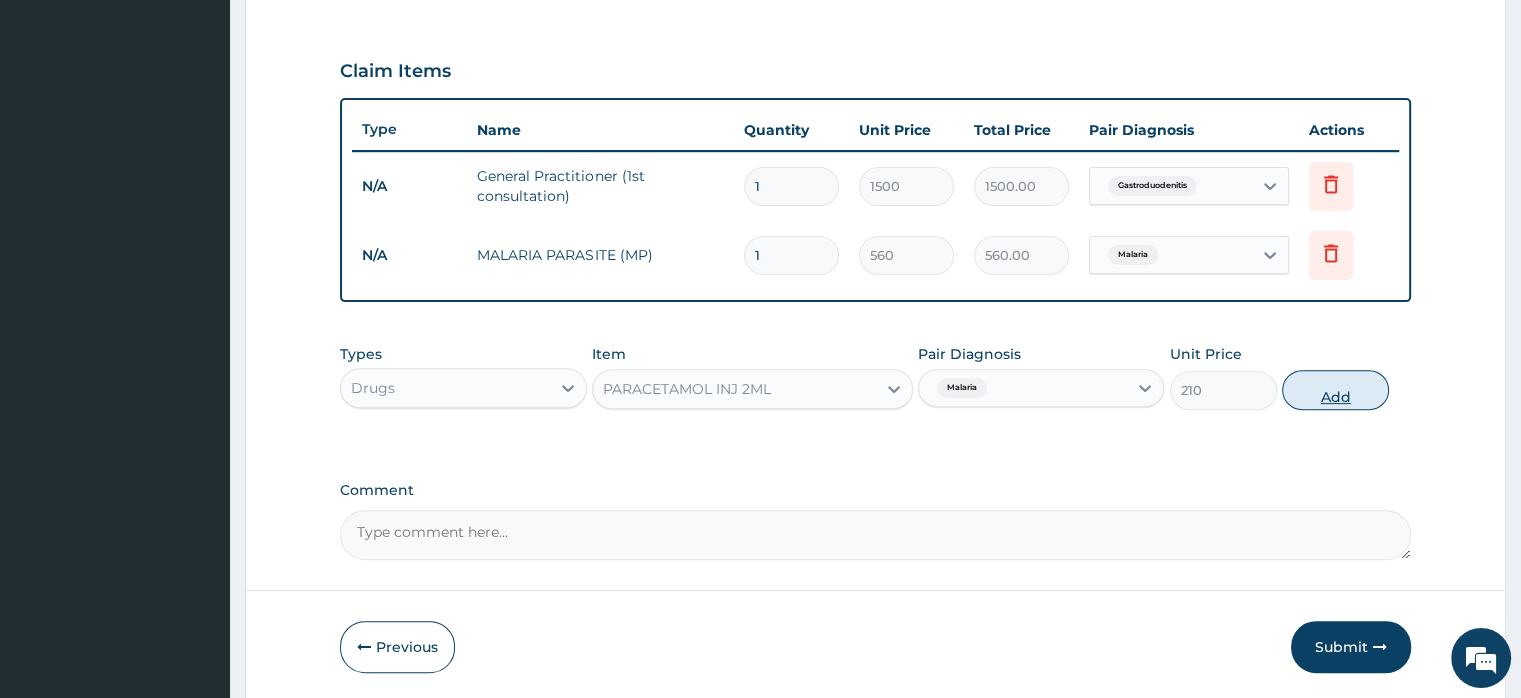 click on "Add" at bounding box center (1335, 390) 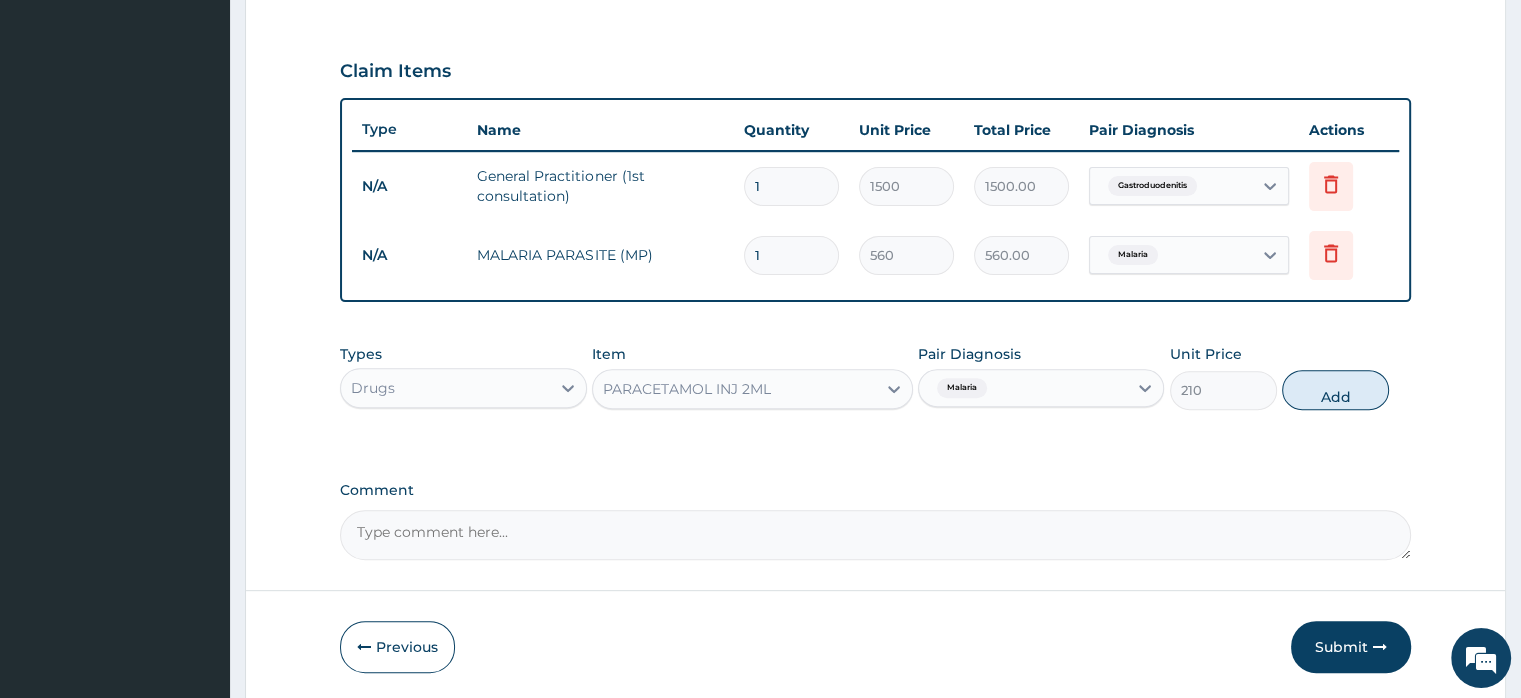 type on "0" 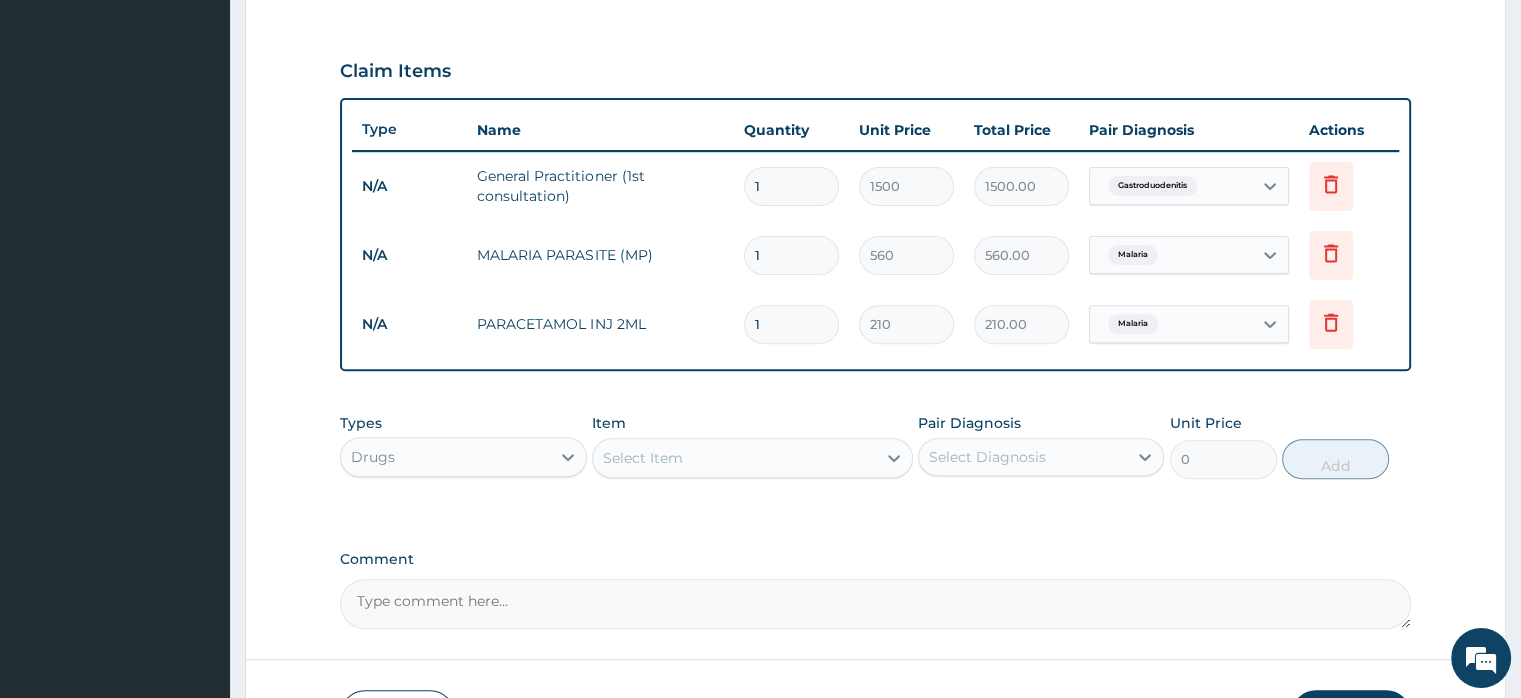click on "Select Item" at bounding box center [734, 458] 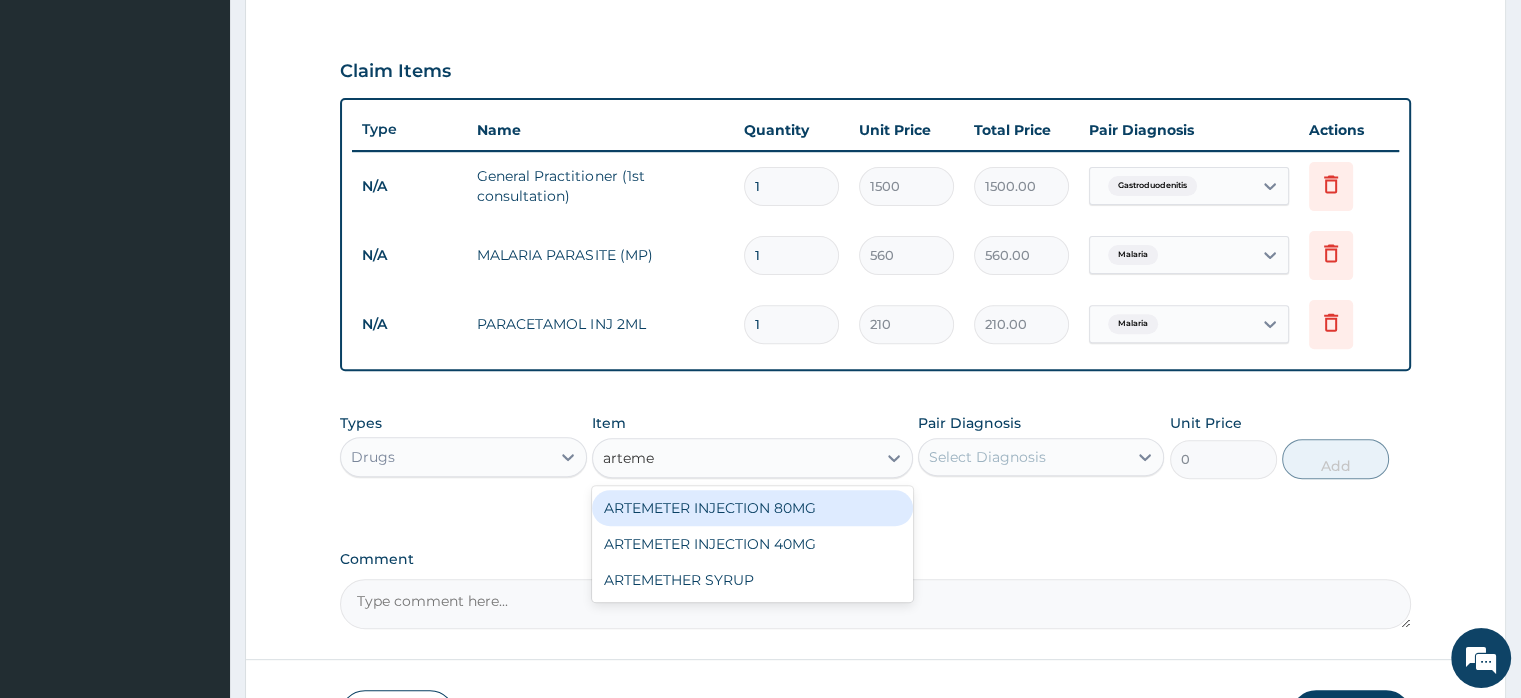 type on "artemet" 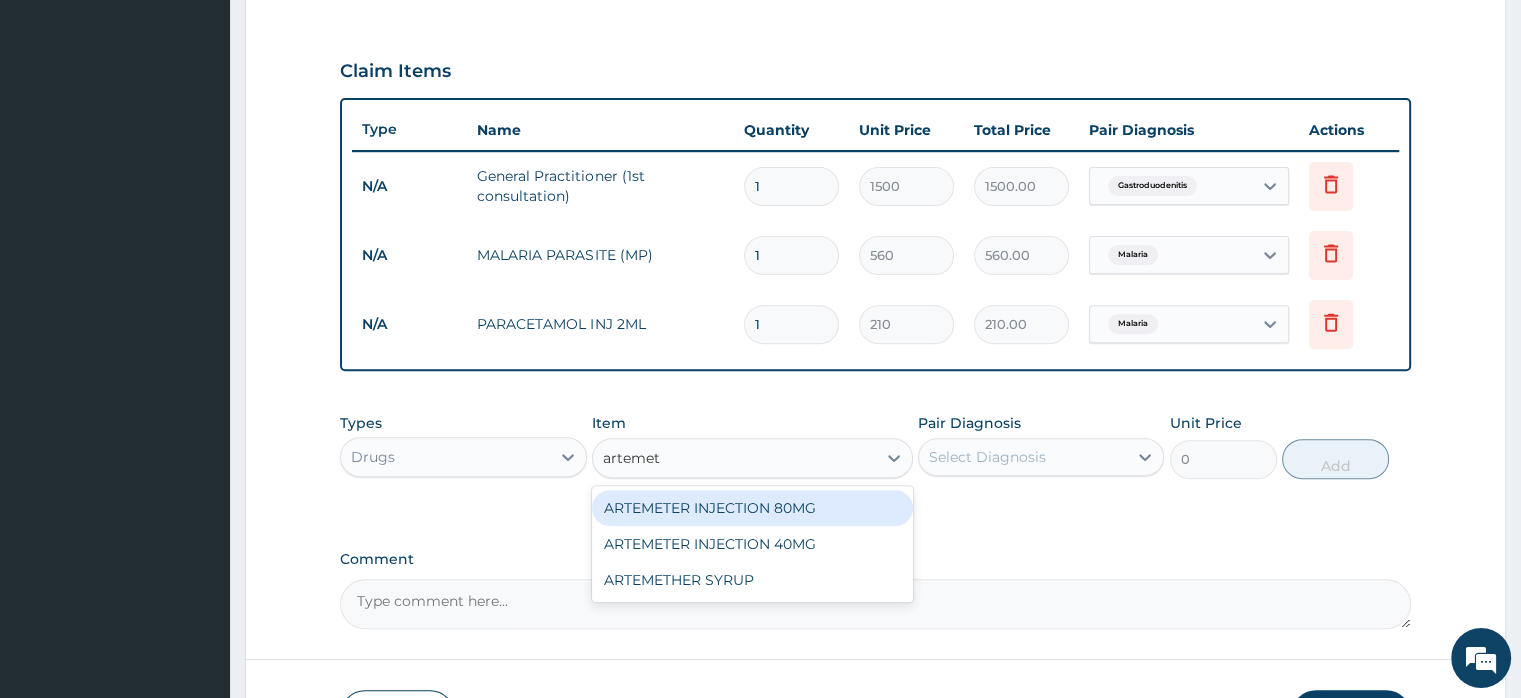 click on "ARTEMETER INJECTION  80MG" at bounding box center (752, 508) 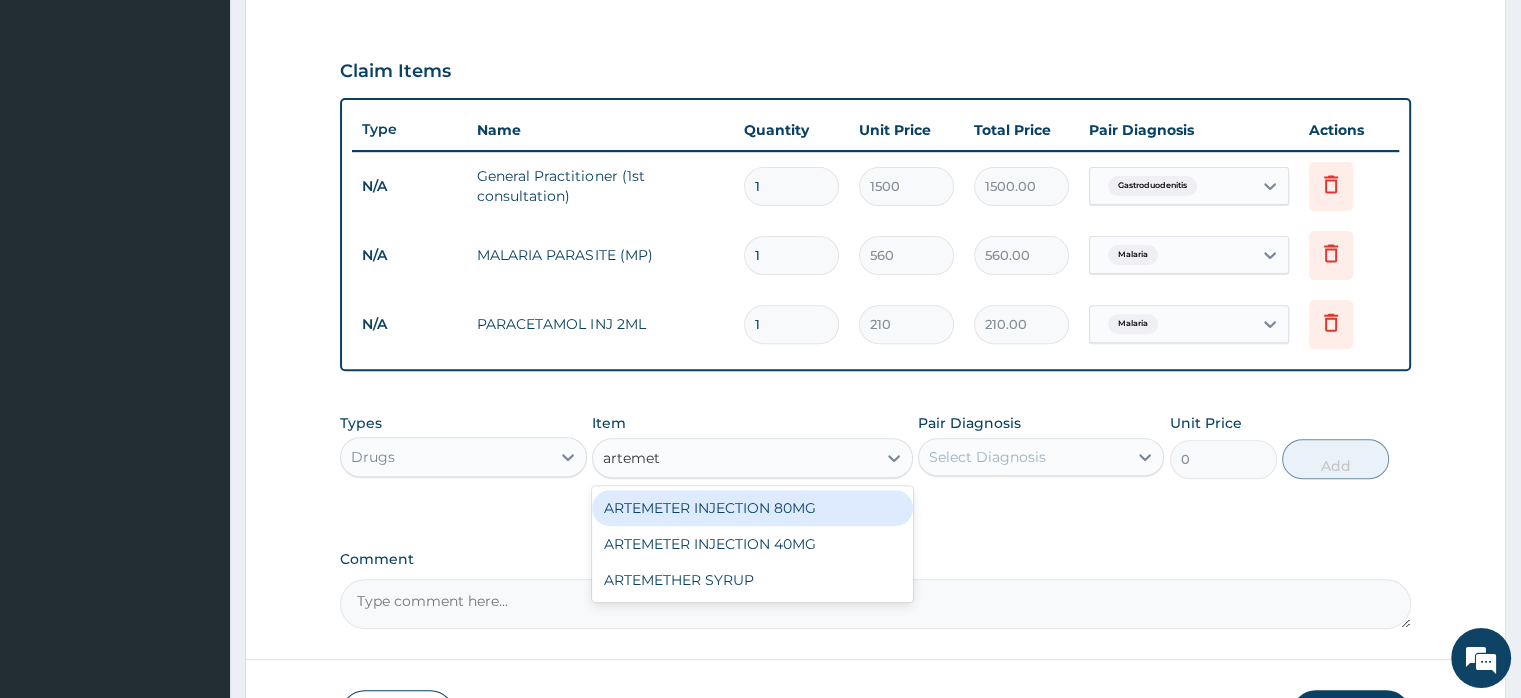 type 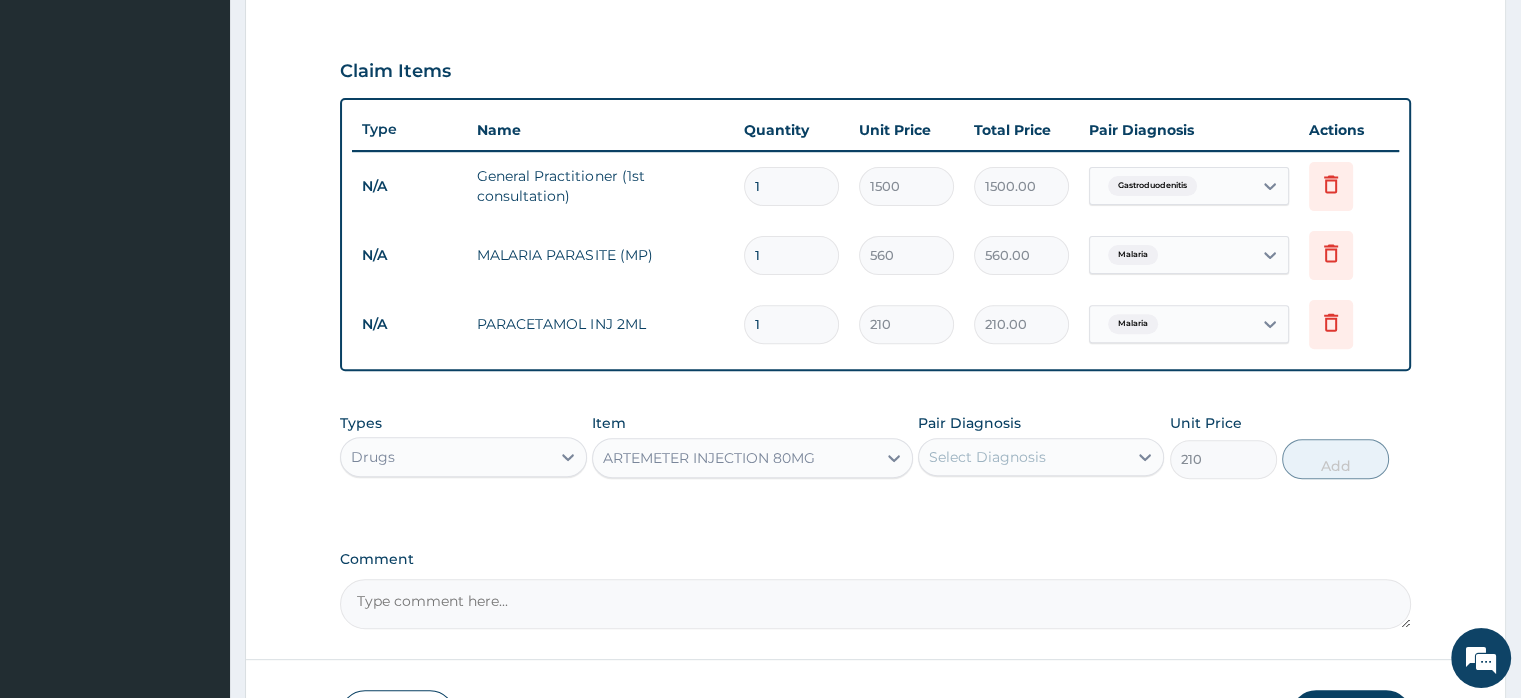 click on "Select Diagnosis" at bounding box center (987, 457) 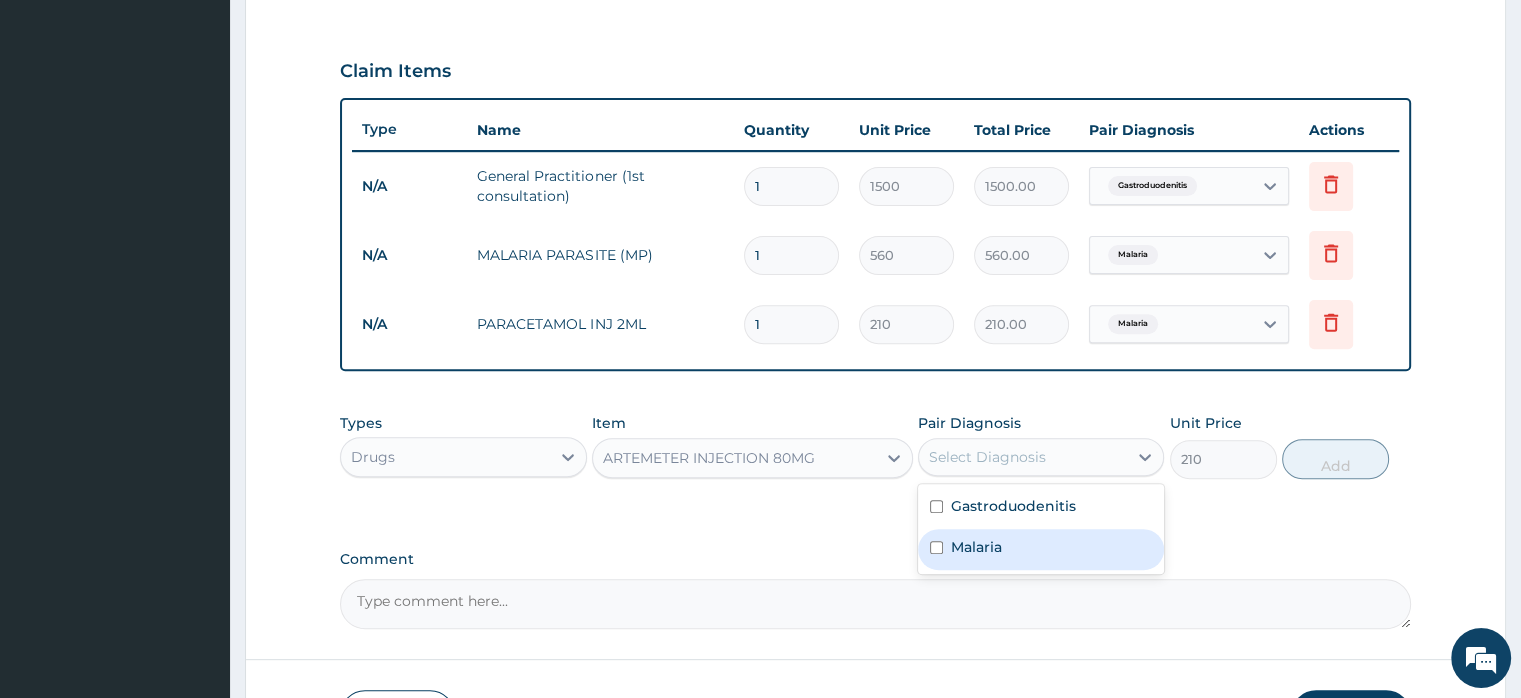 click on "Malaria" at bounding box center [1041, 549] 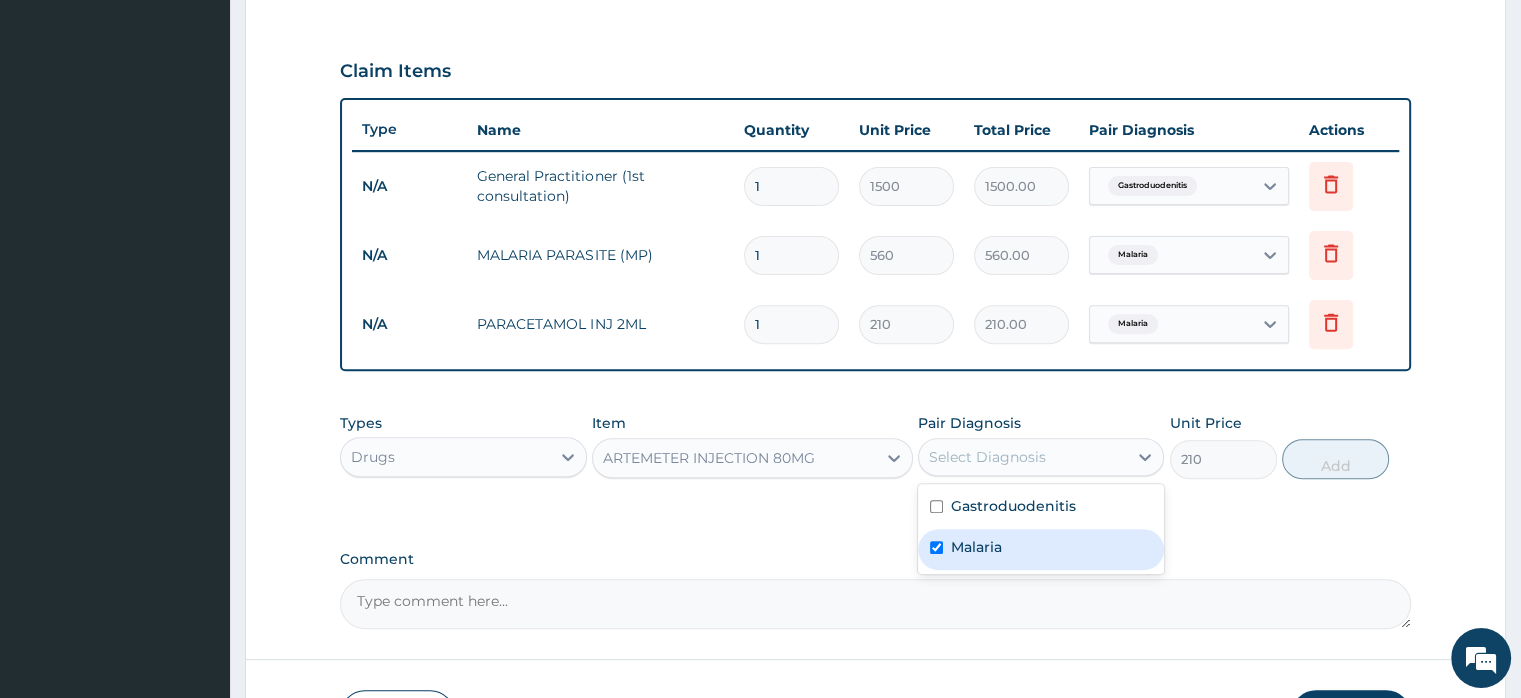 checkbox on "true" 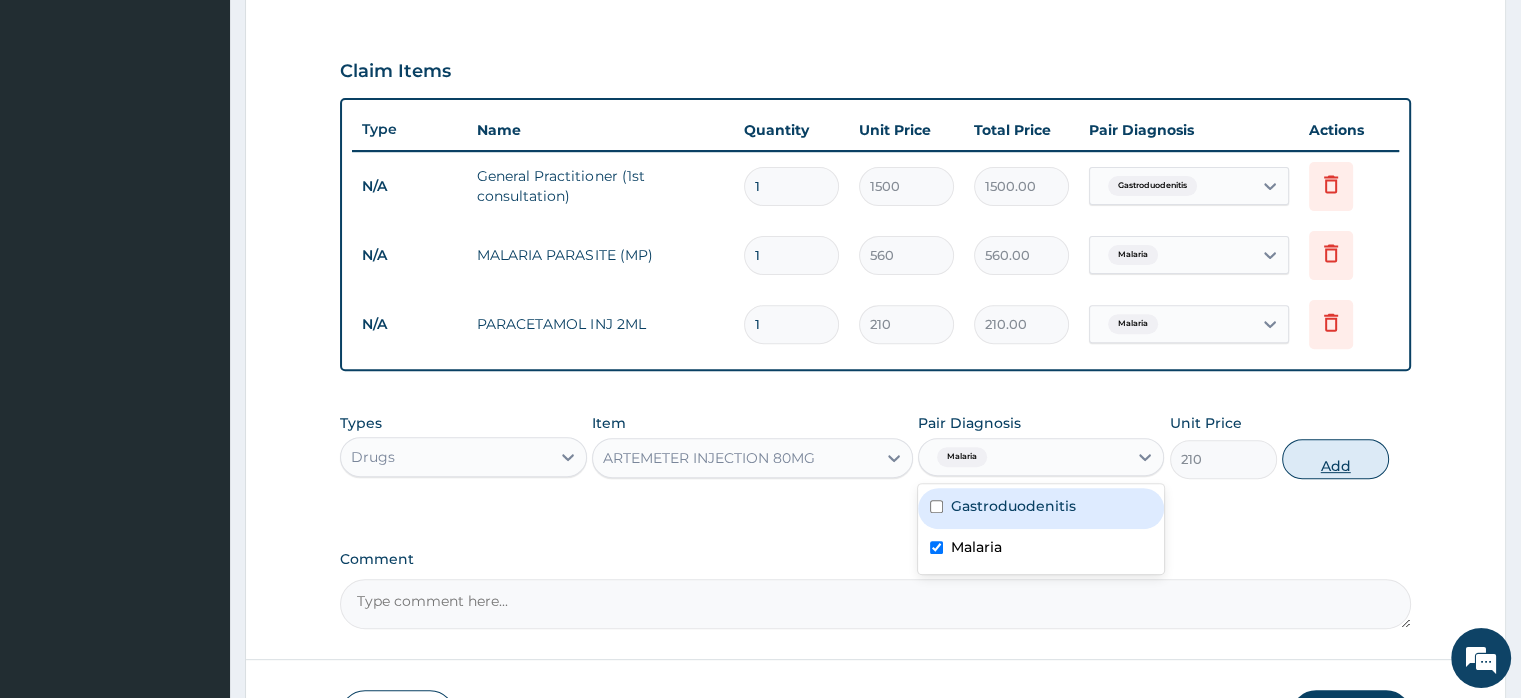 click on "Add" at bounding box center [1335, 459] 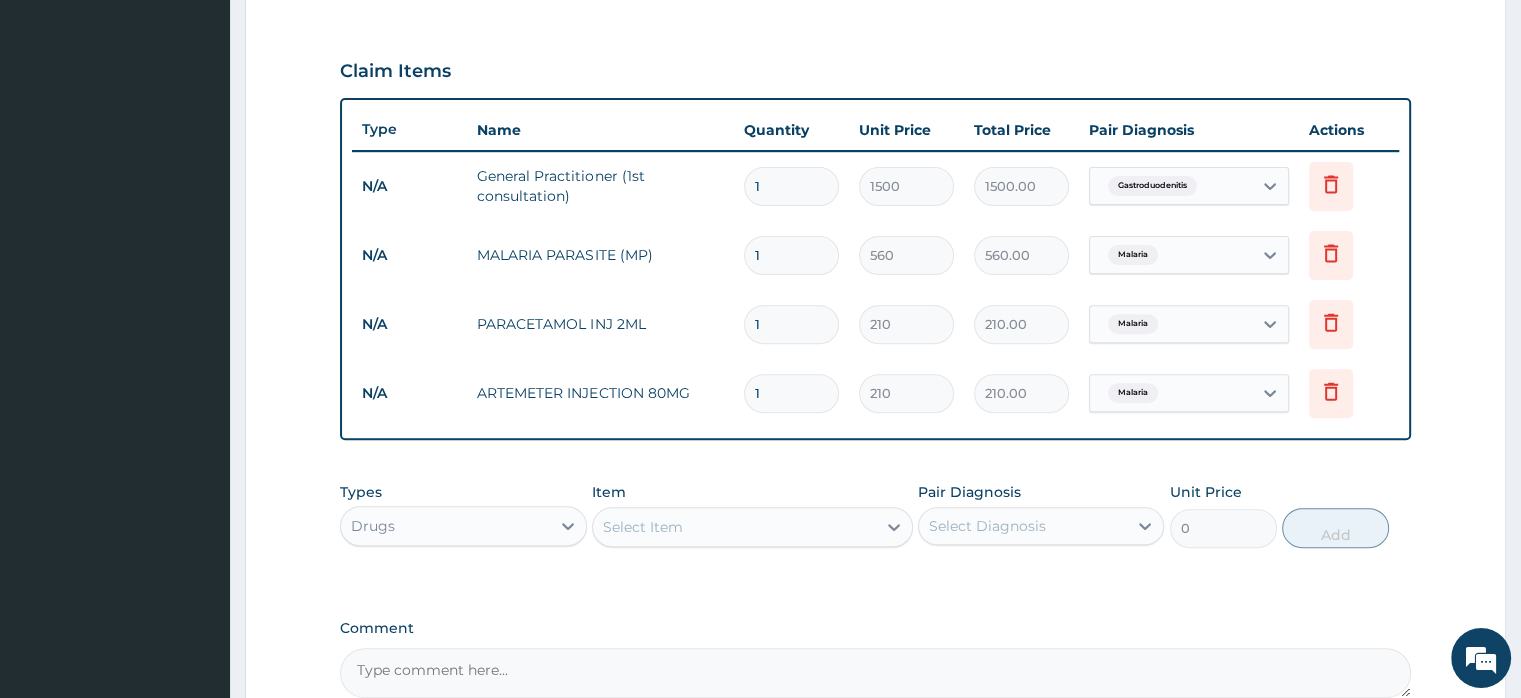 click on "Select Item" at bounding box center [643, 527] 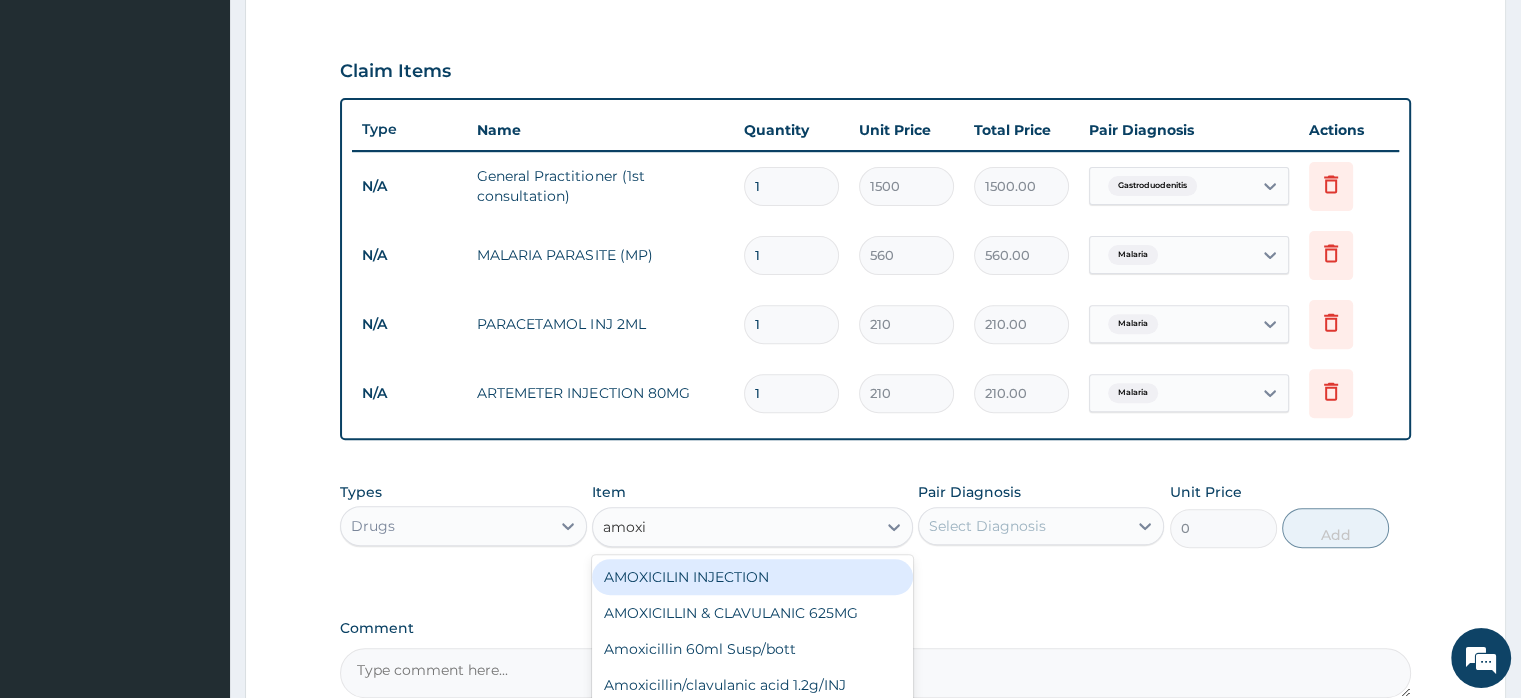 type on "amoxil" 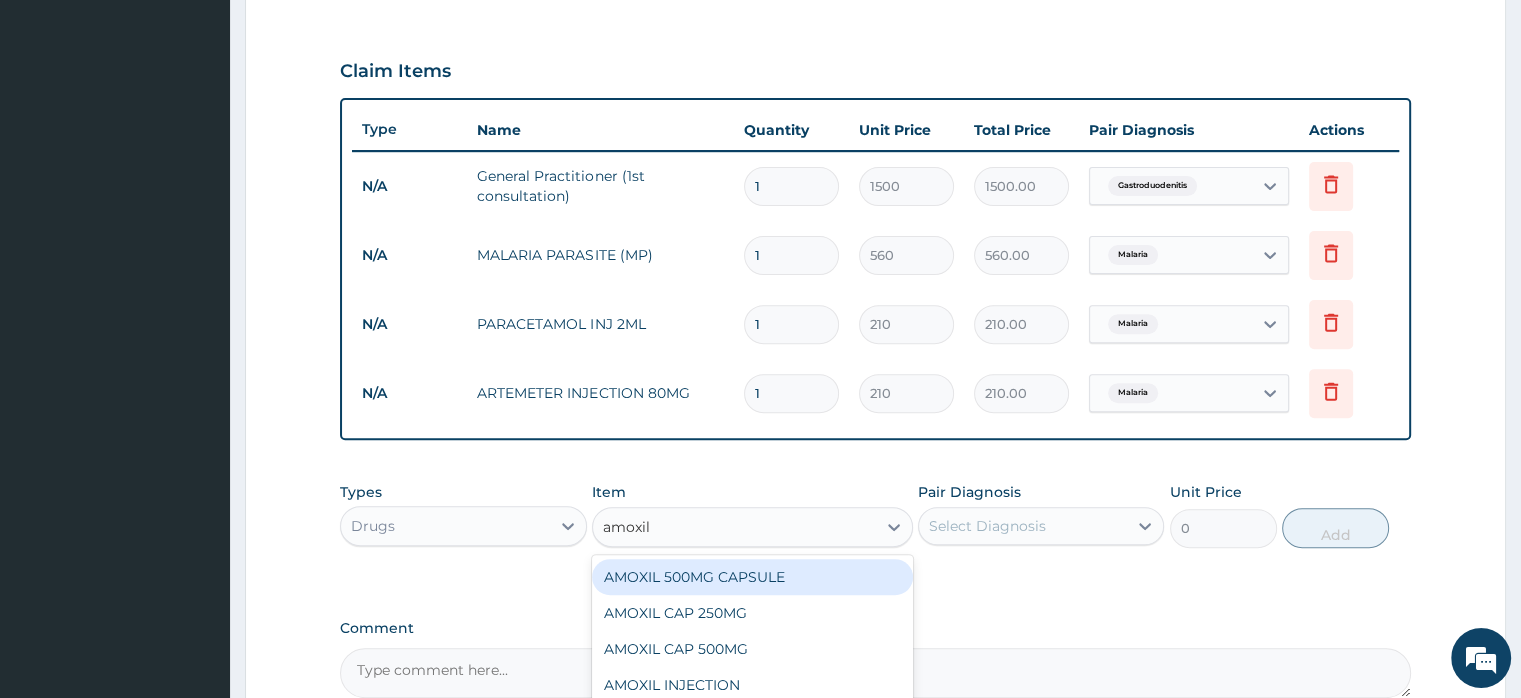 click on "AMOXIL 500MG CAPSULE" at bounding box center (752, 577) 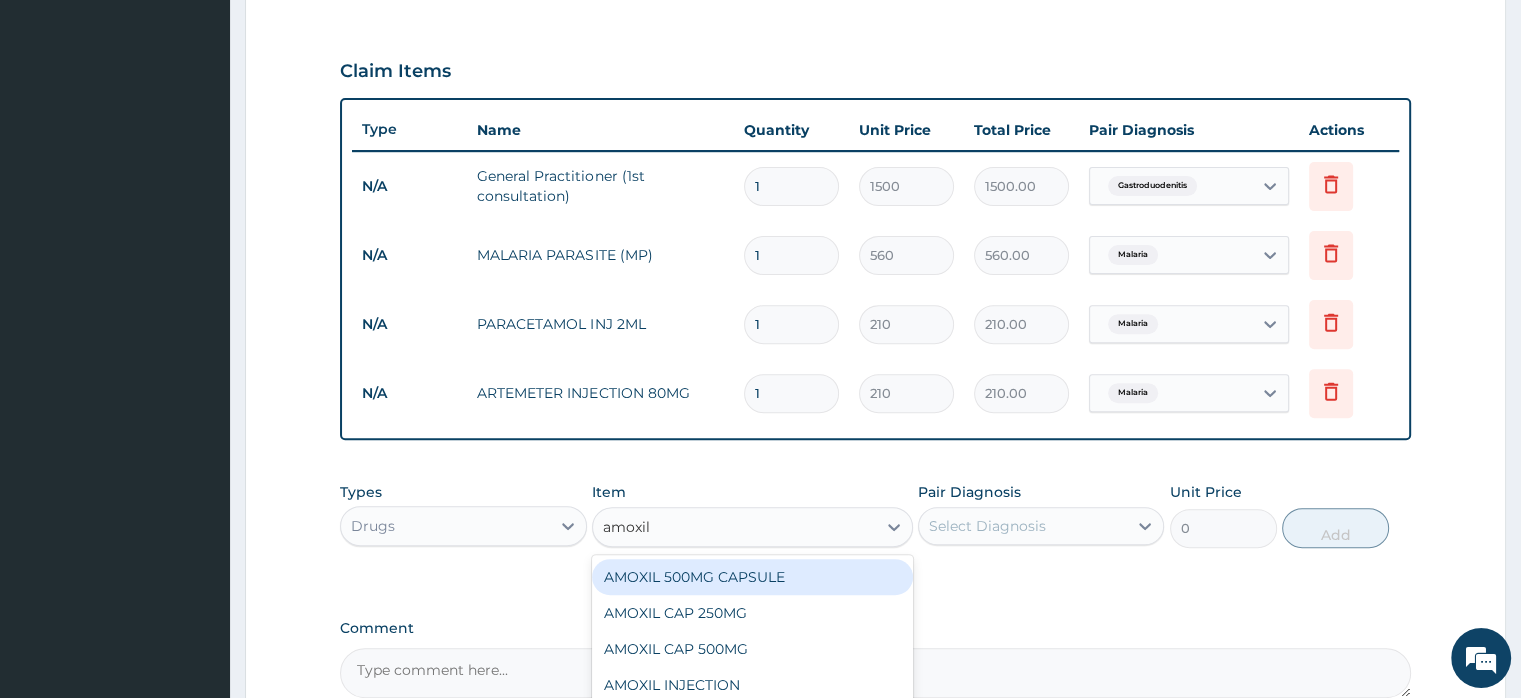 type 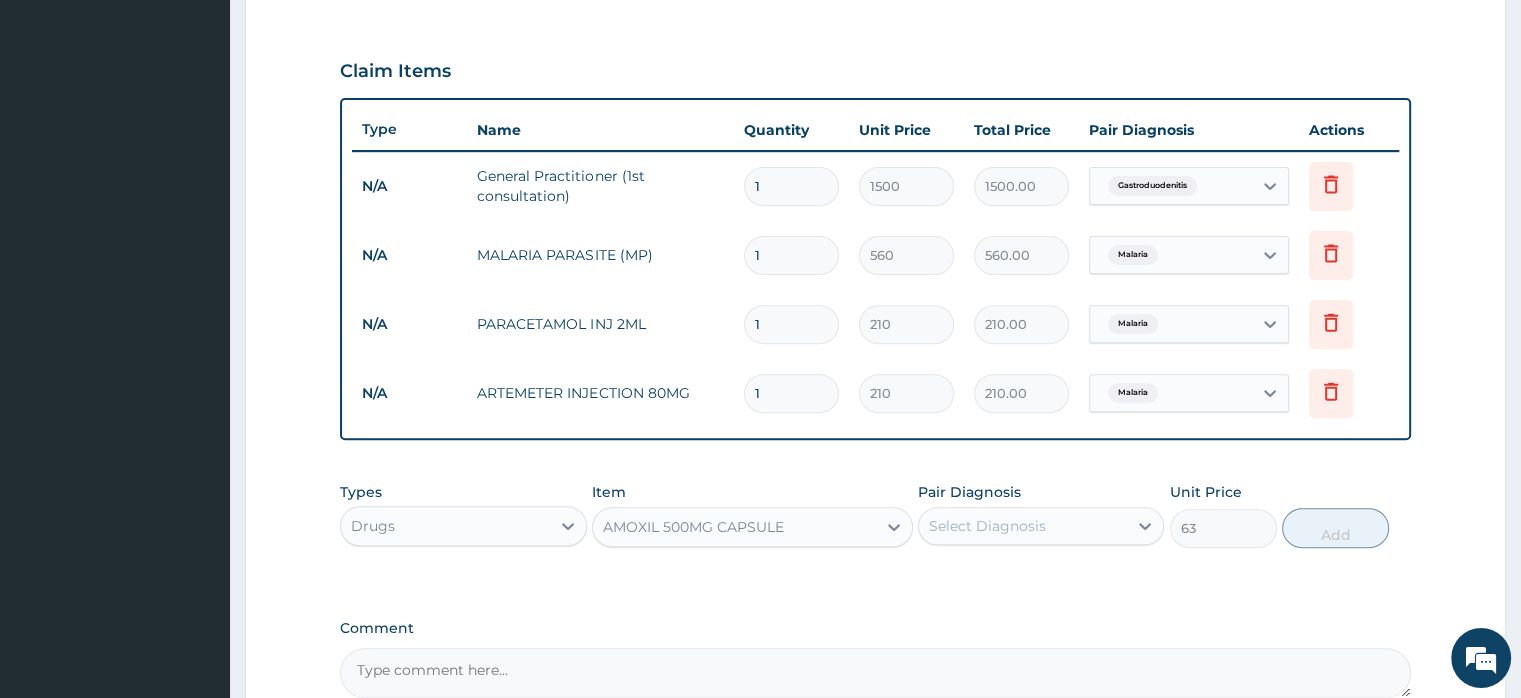 click on "Select Diagnosis" at bounding box center (987, 526) 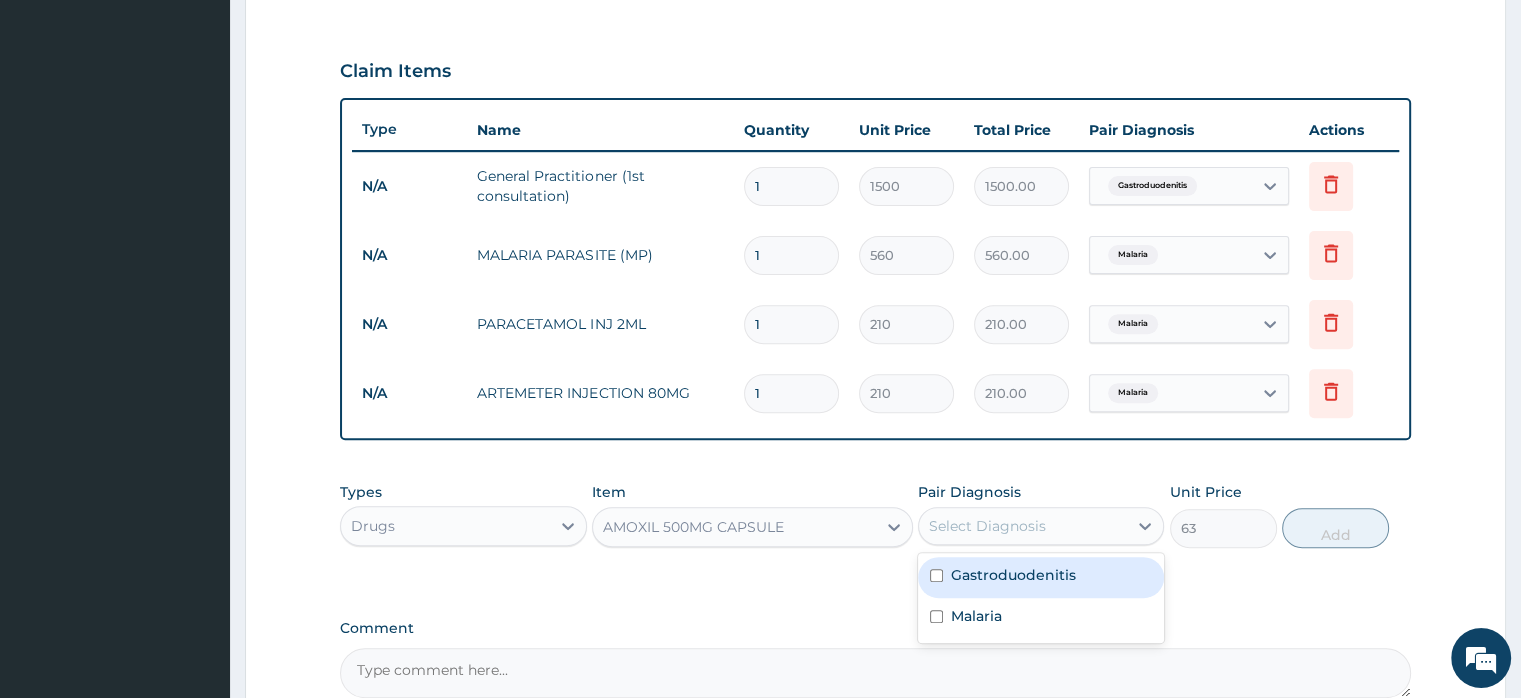 click on "Gastroduodenitis" at bounding box center (1013, 575) 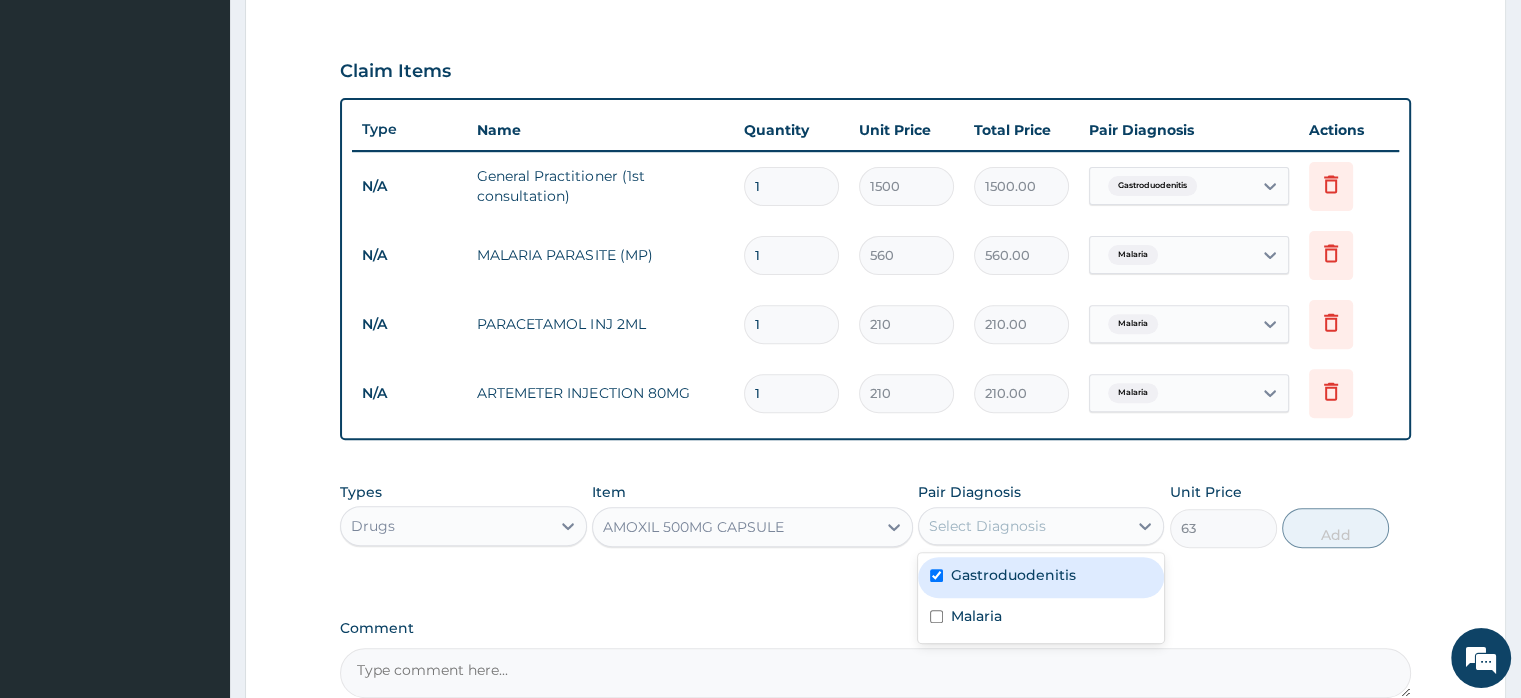 checkbox on "true" 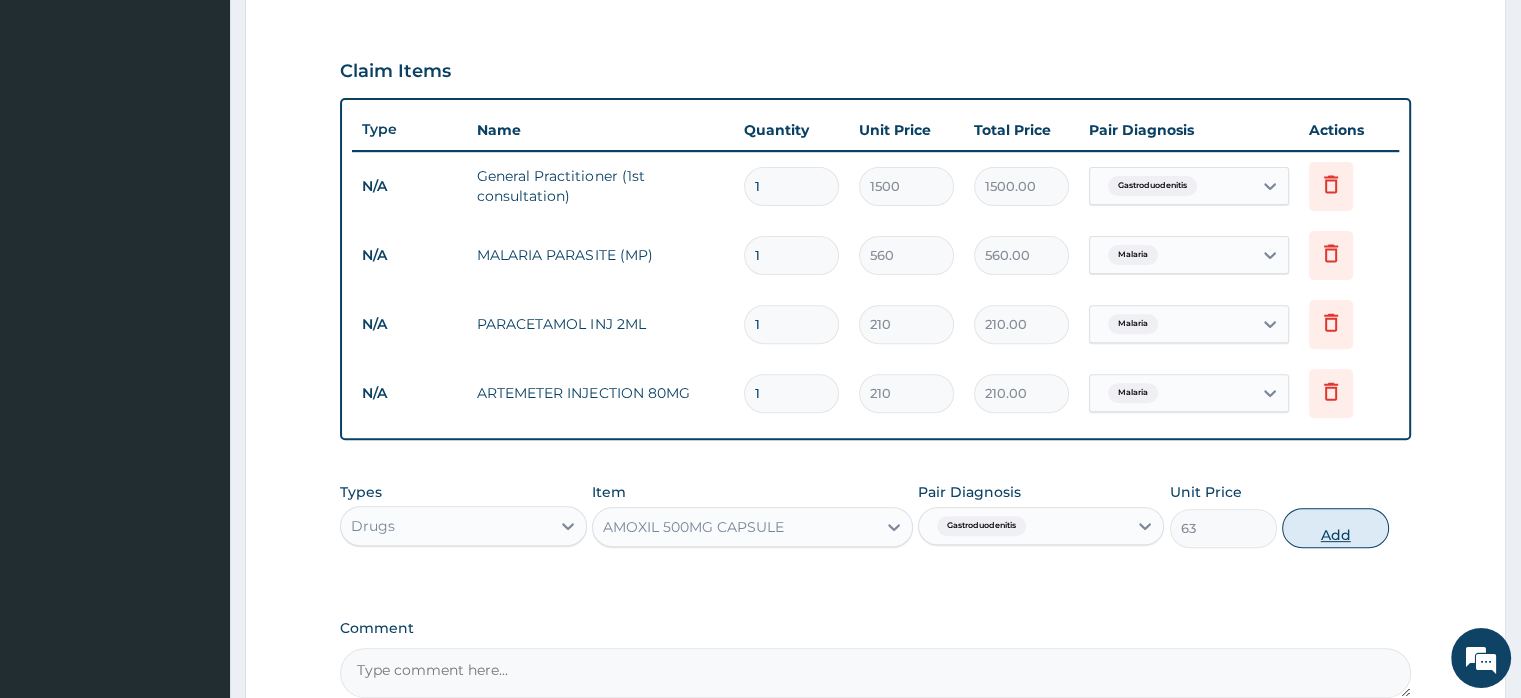 click on "Add" at bounding box center [1335, 528] 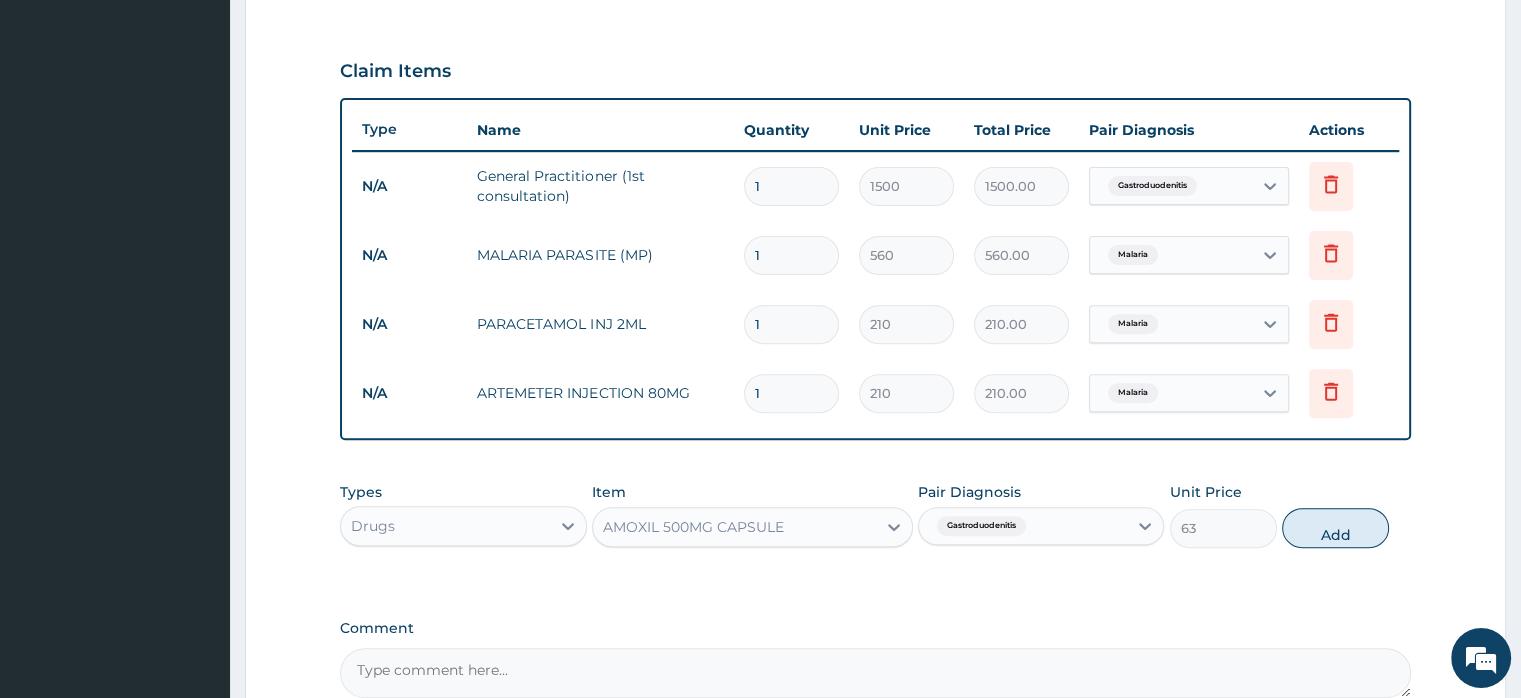 type on "0" 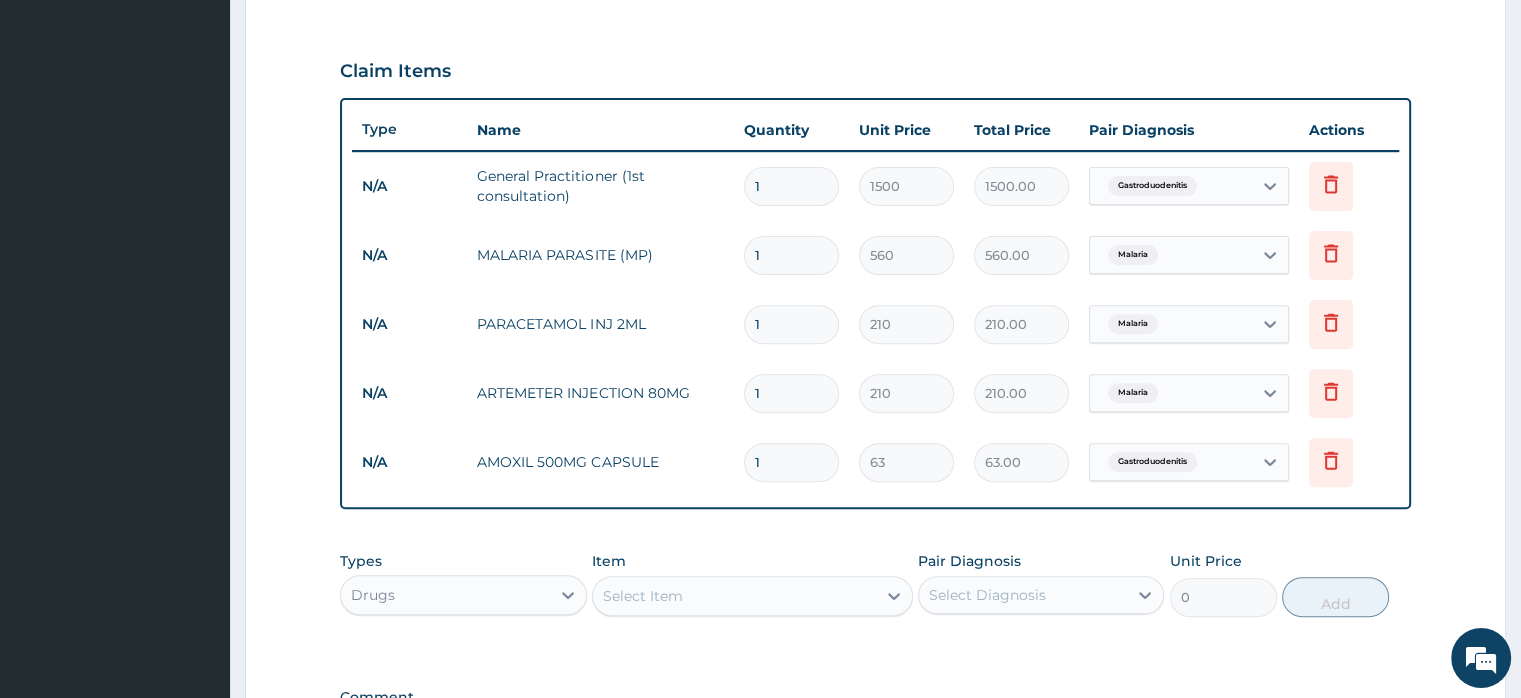 click on "Select Item" at bounding box center (643, 596) 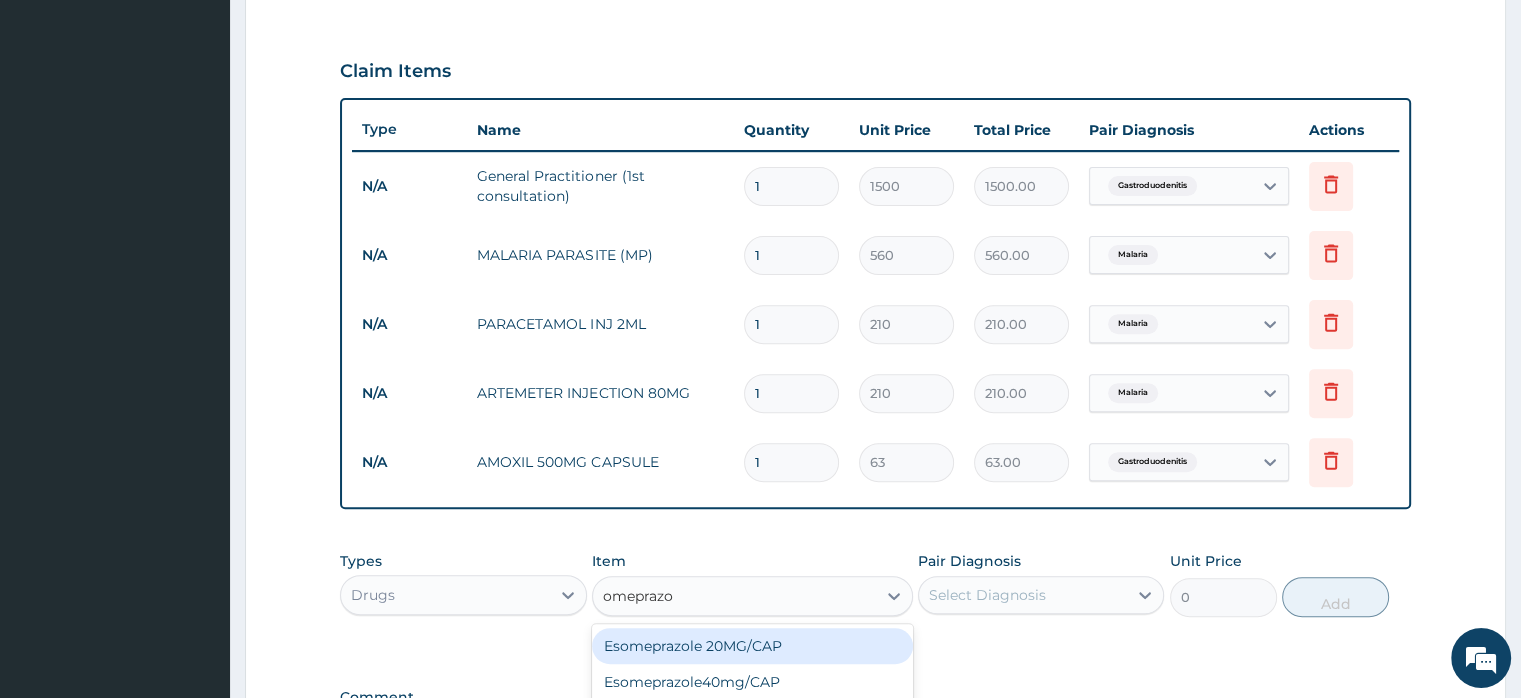 type on "omeprazol" 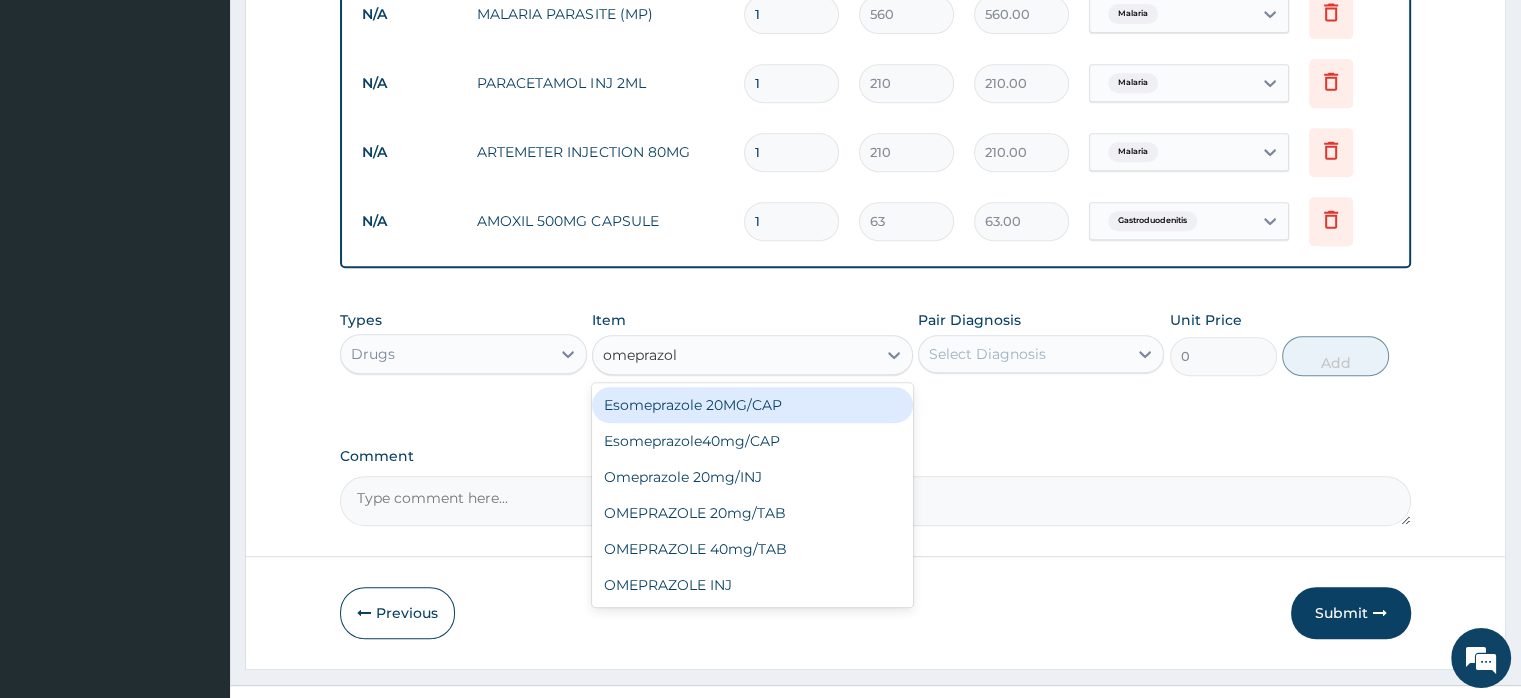 scroll, scrollTop: 921, scrollLeft: 0, axis: vertical 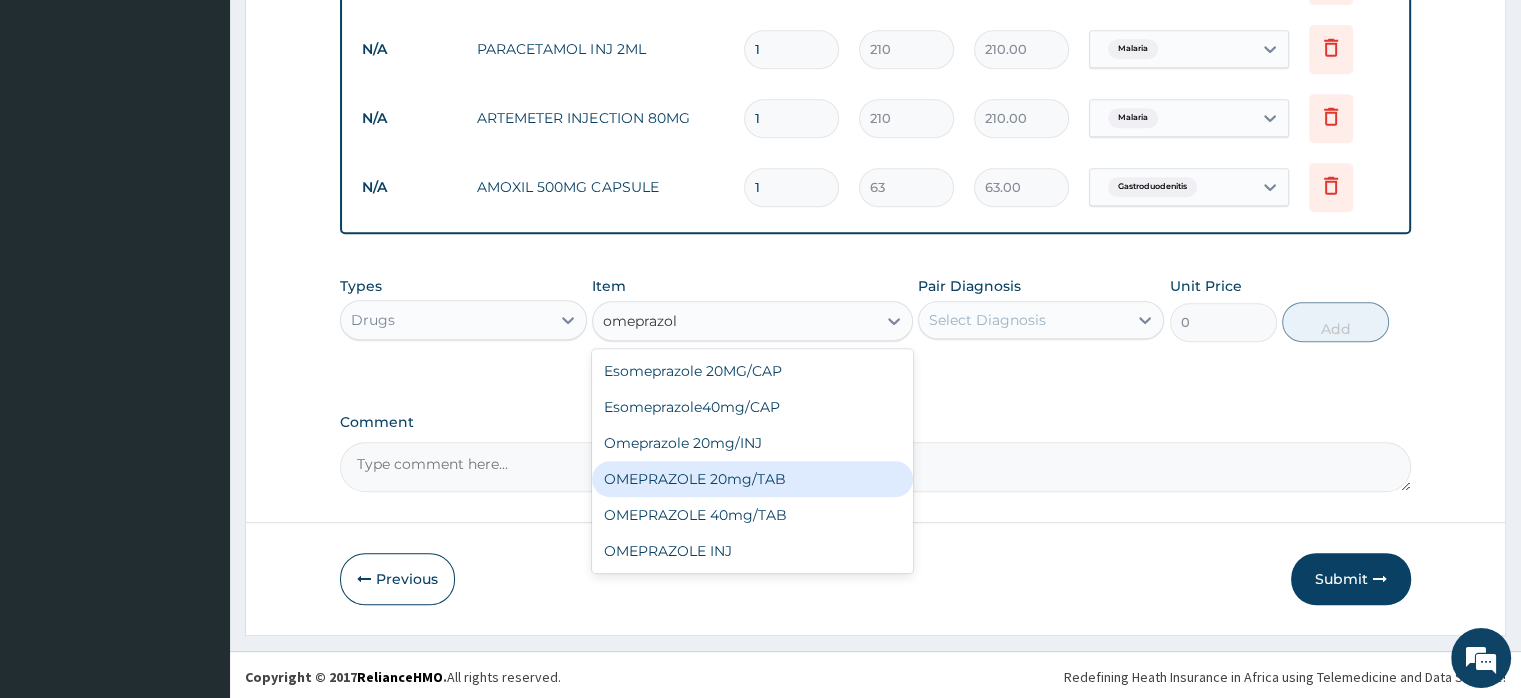 click on "OMEPRAZOLE 20mg/TAB" at bounding box center [752, 479] 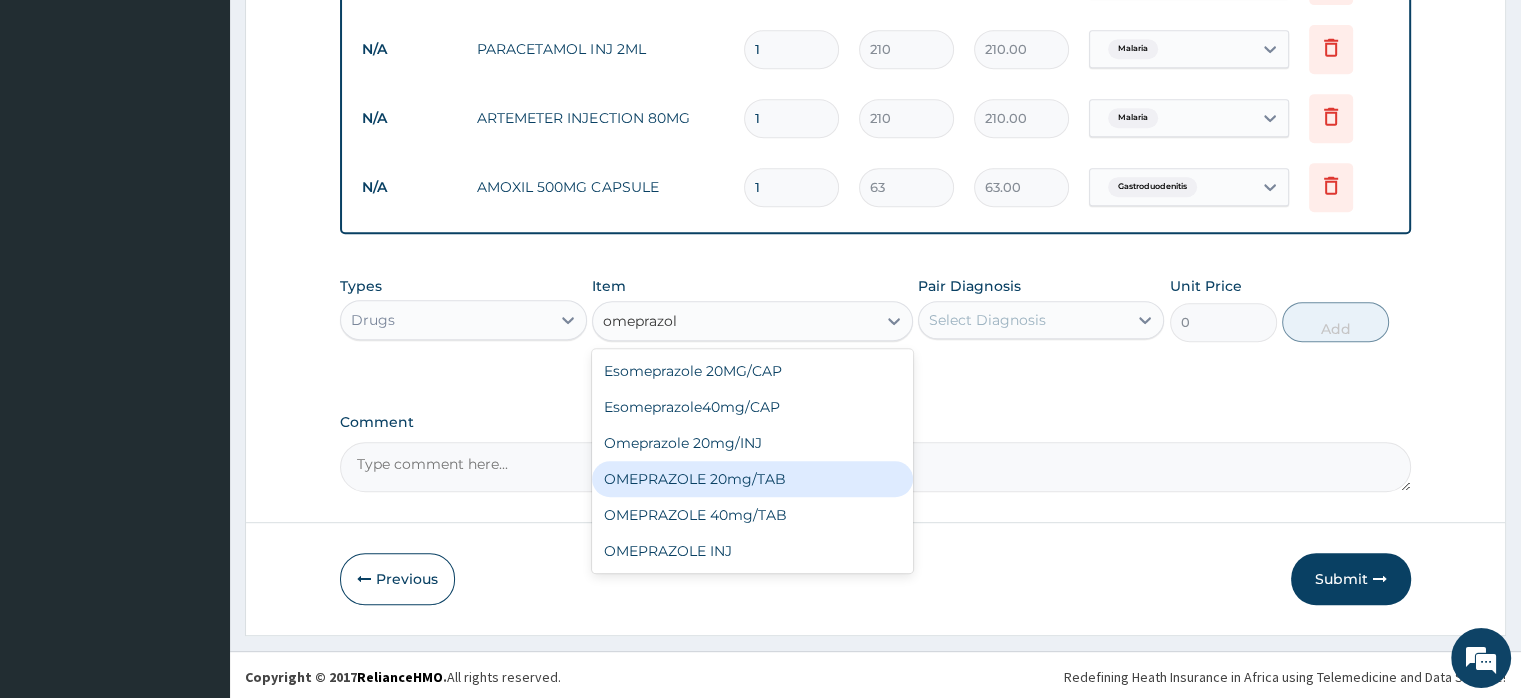 type 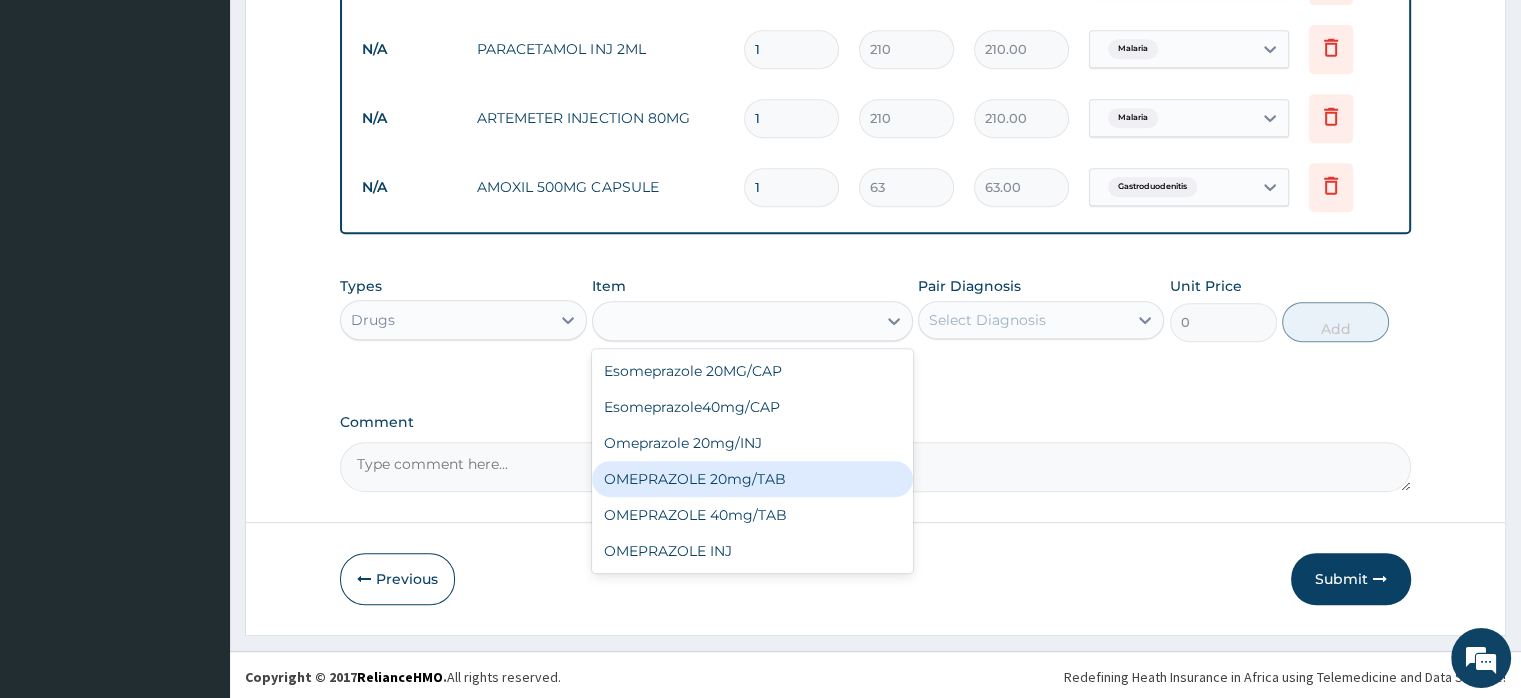 type on "78.75" 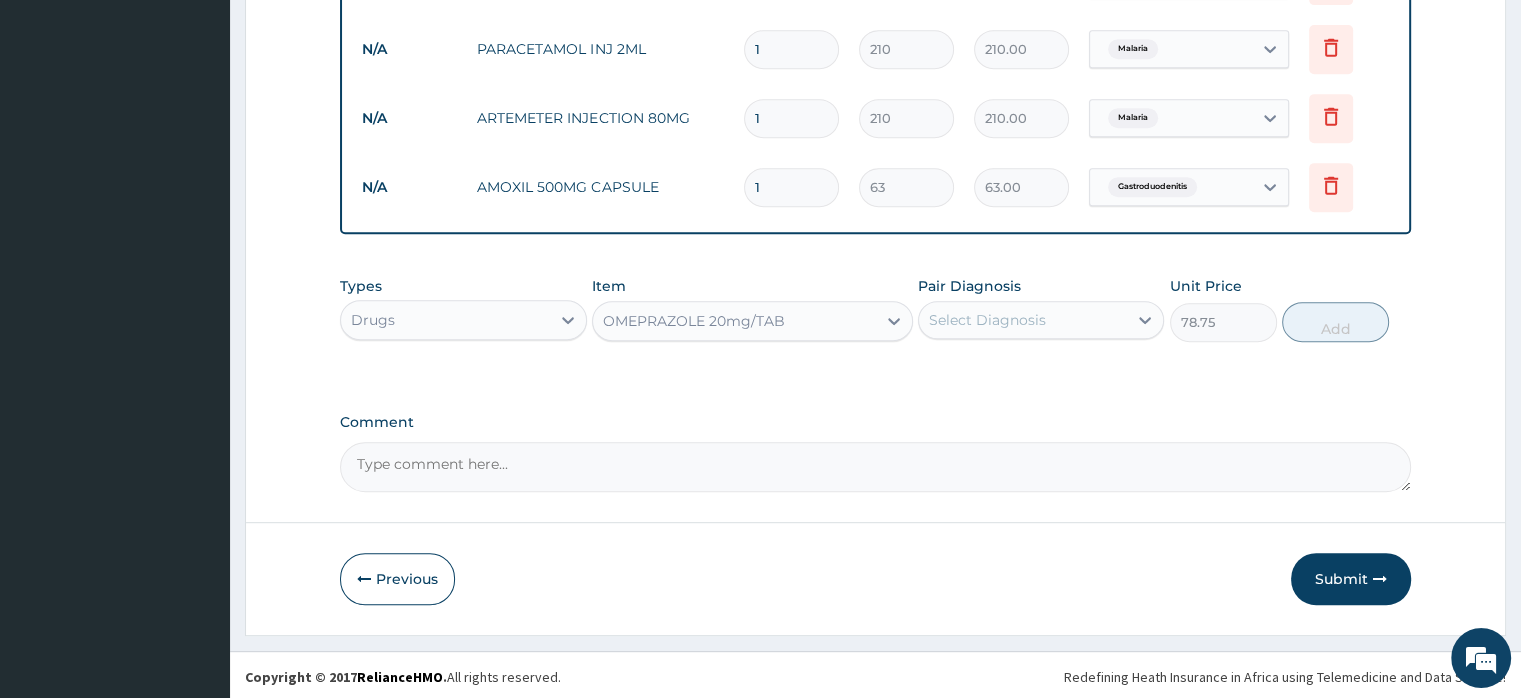 click on "Select Diagnosis" at bounding box center (987, 320) 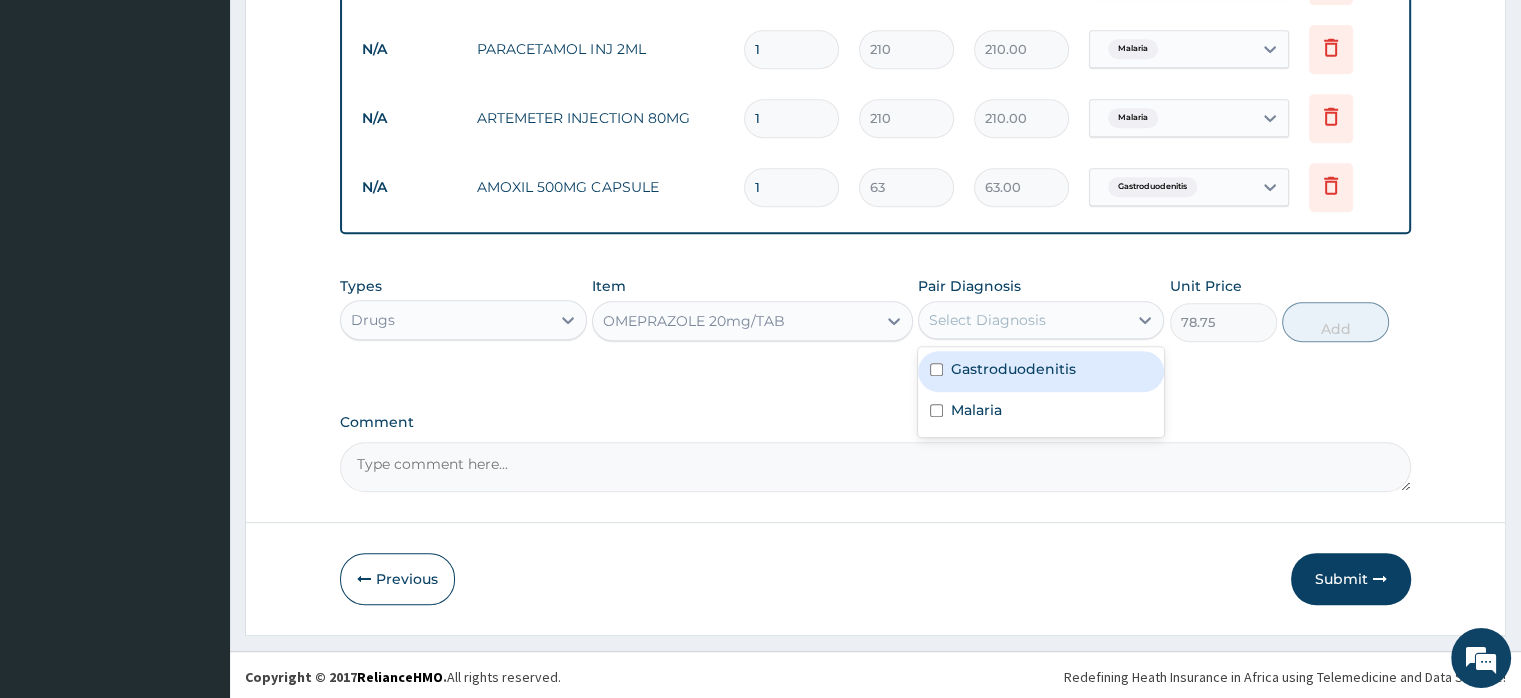 click on "Gastroduodenitis" at bounding box center (1013, 369) 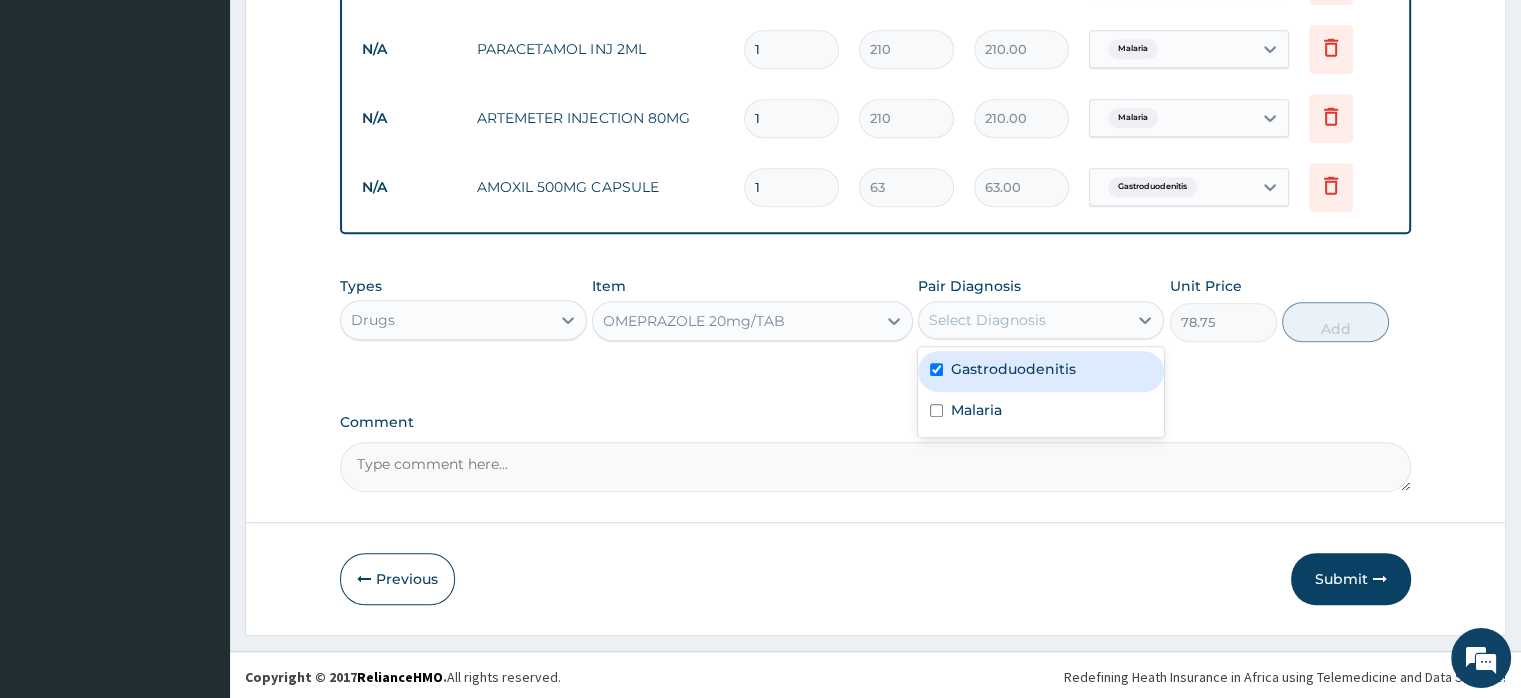 checkbox on "true" 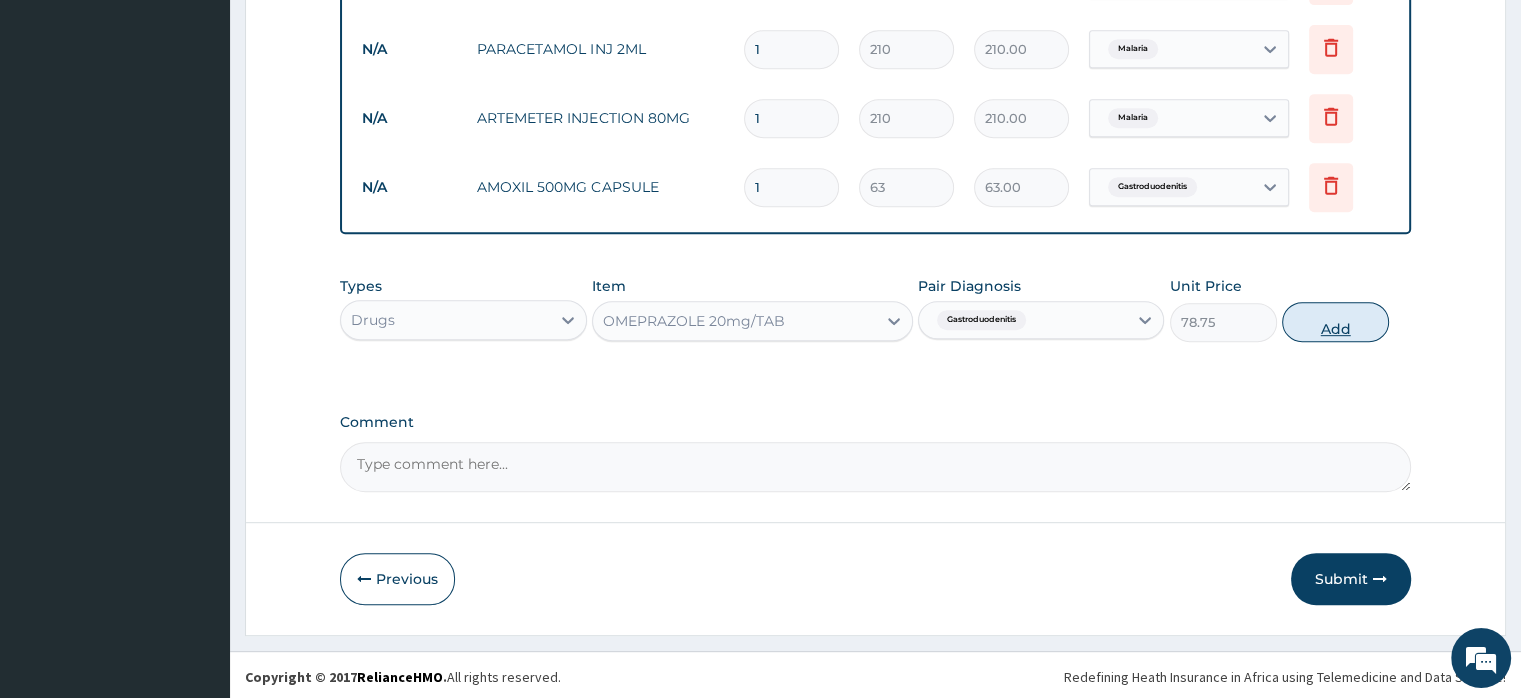 click on "Add" at bounding box center (1335, 322) 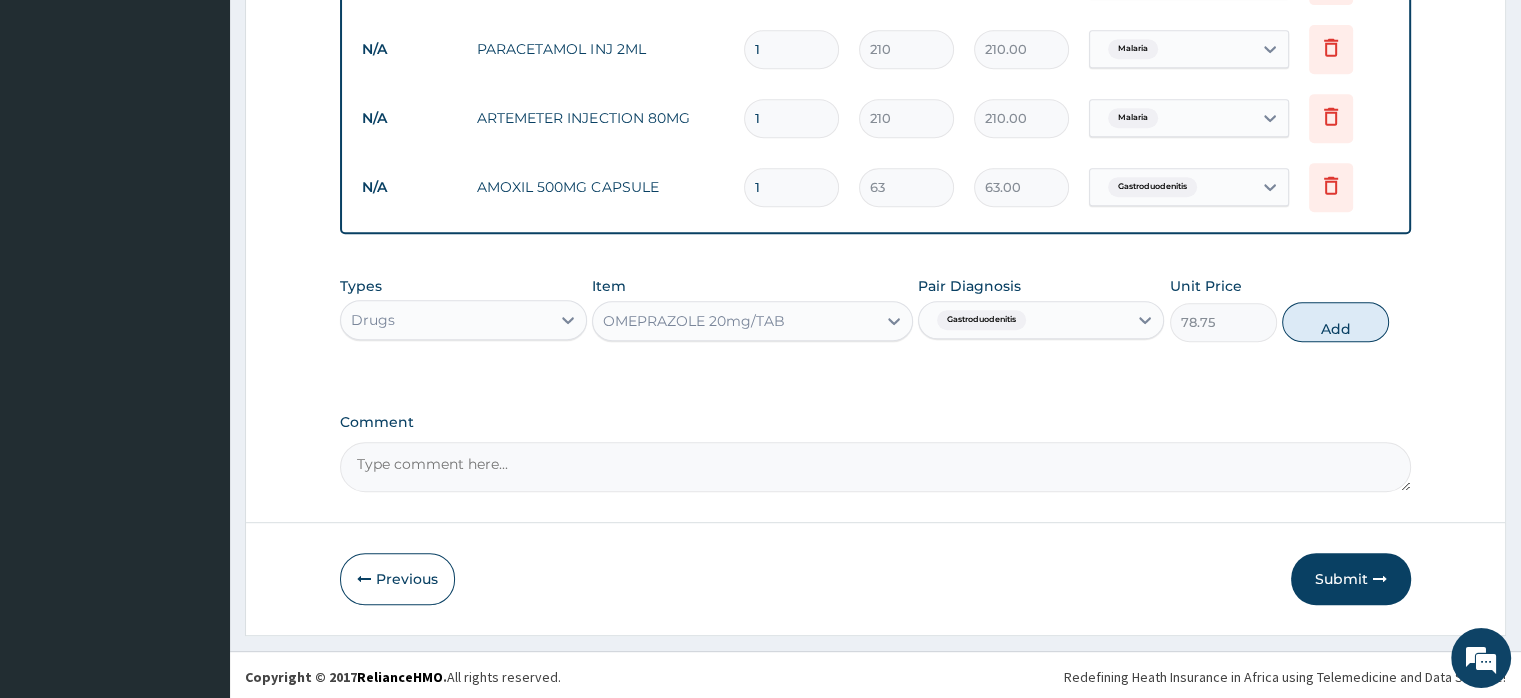 type on "0" 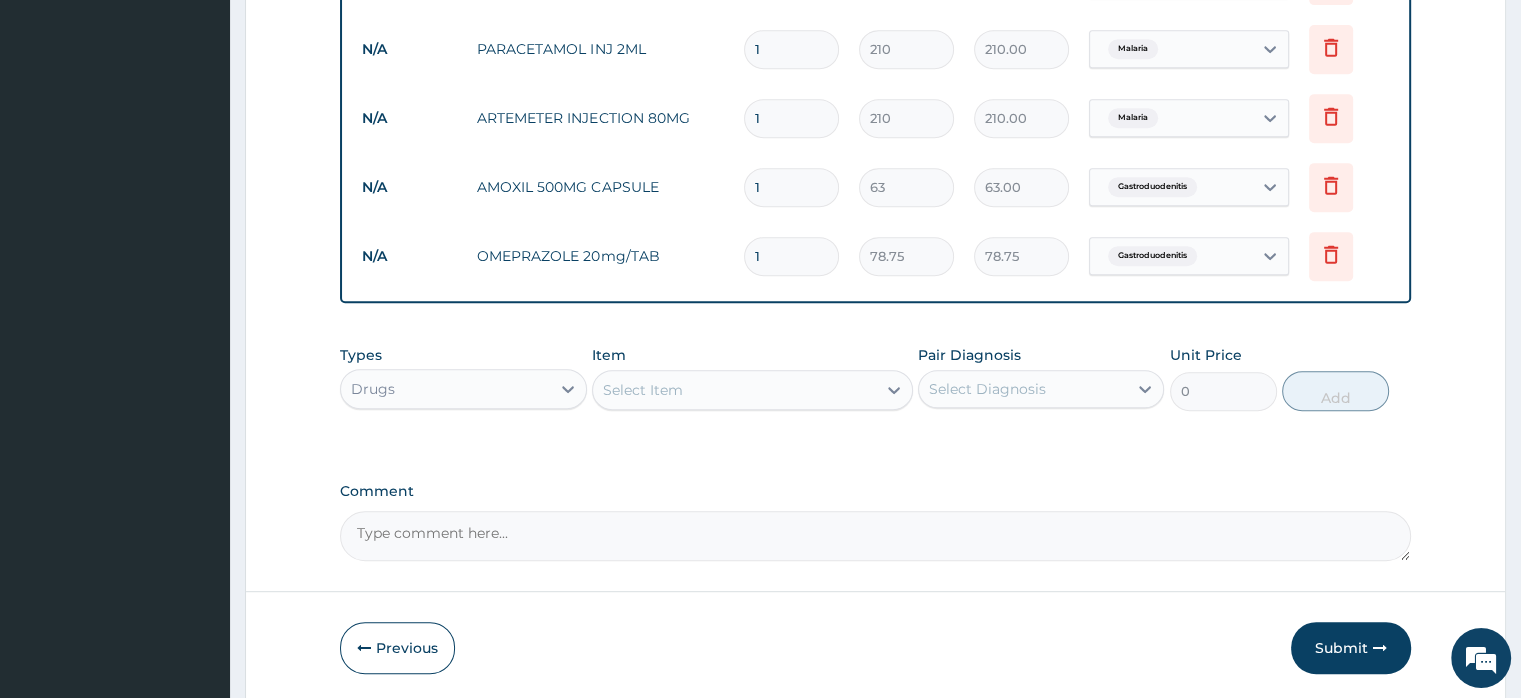 click on "Select Item" at bounding box center (734, 390) 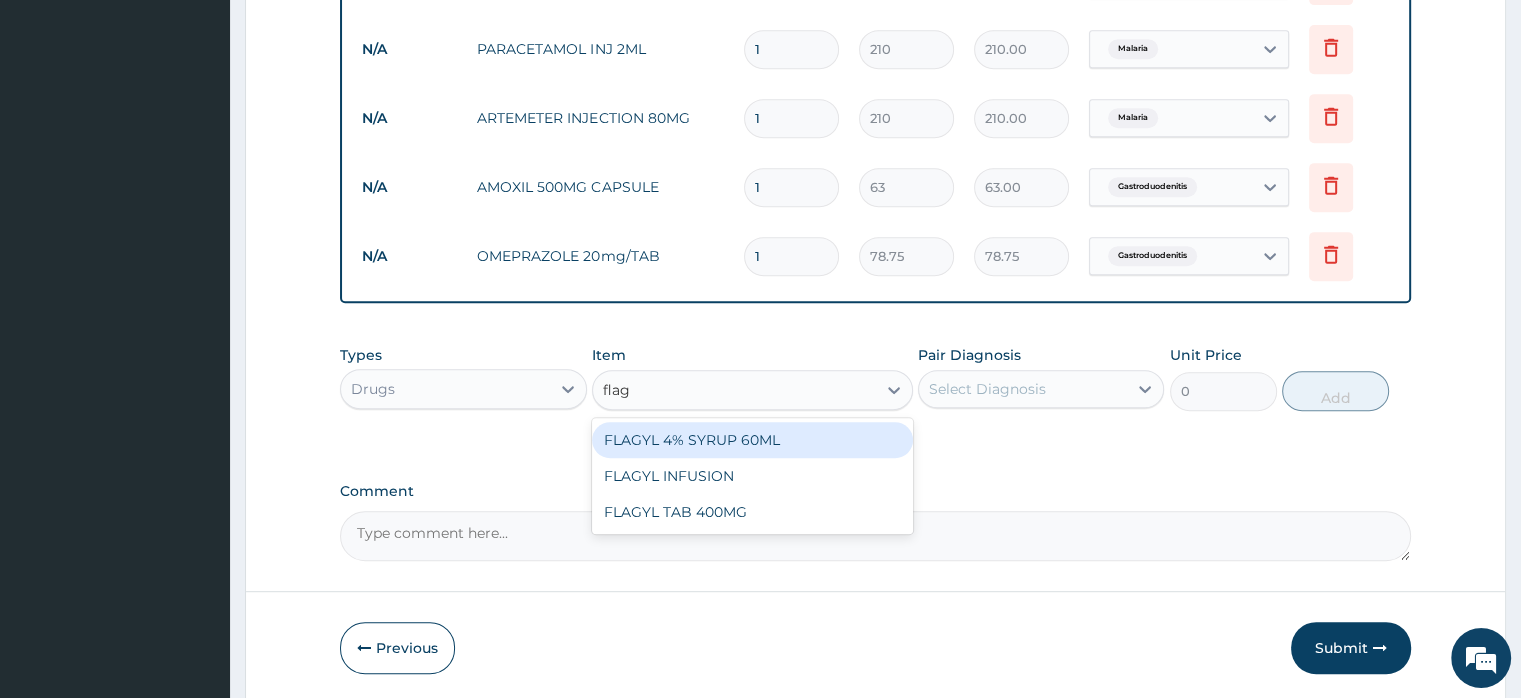 type on "flagy" 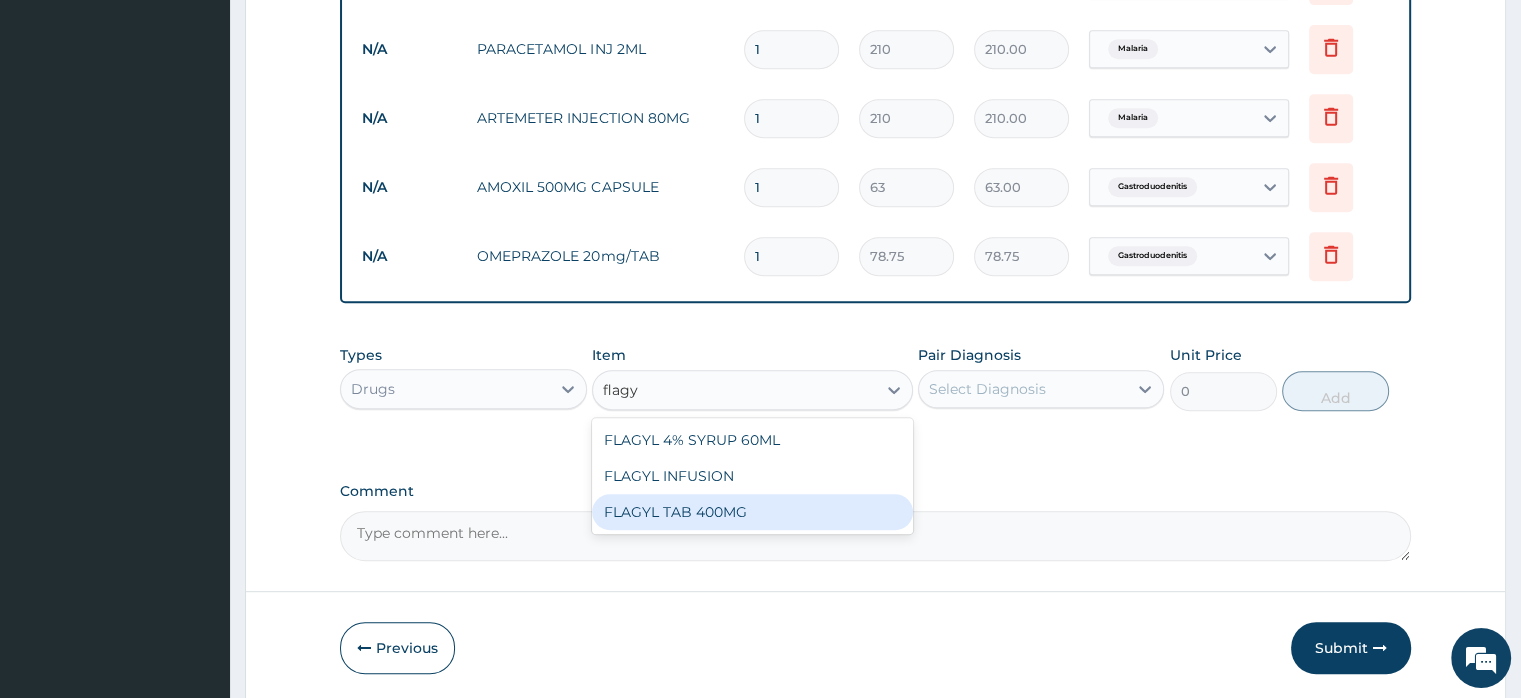 click on "FLAGYL TAB 400MG" at bounding box center [752, 512] 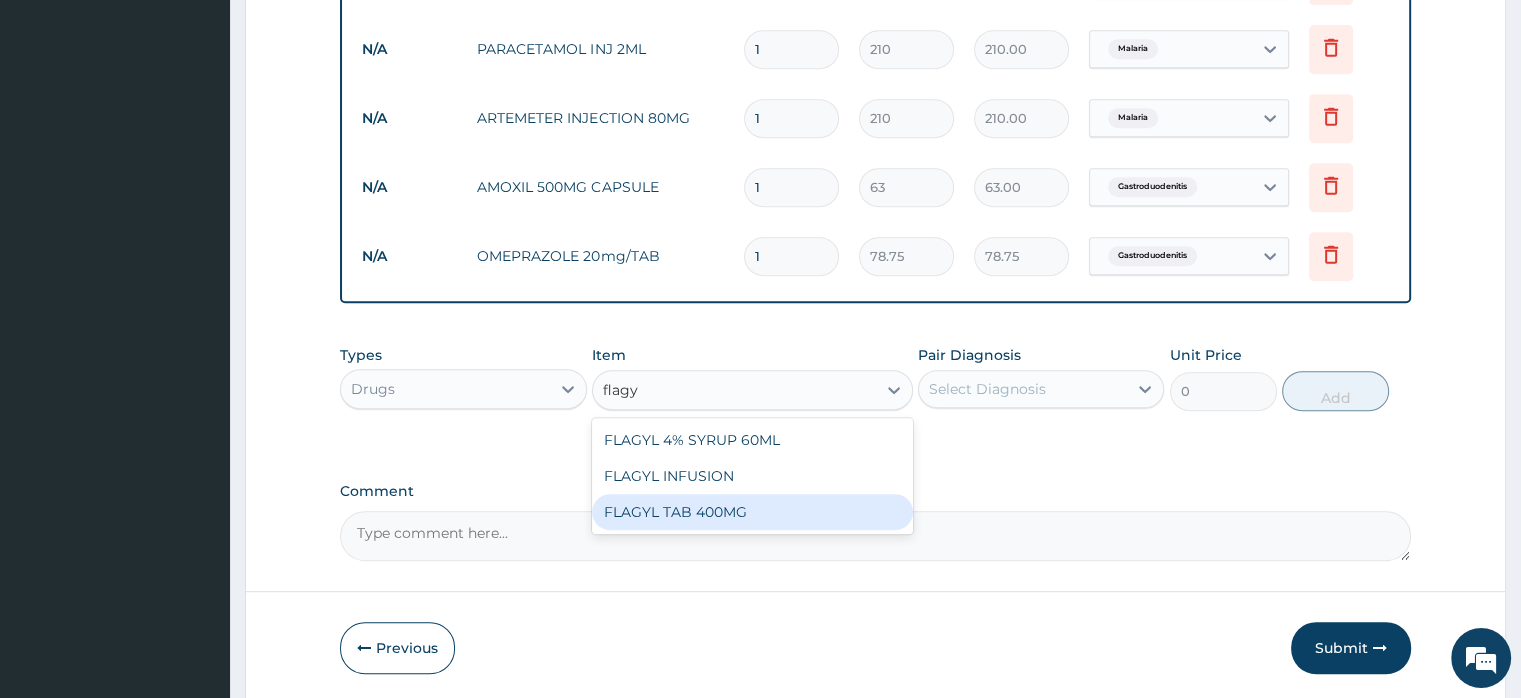 type 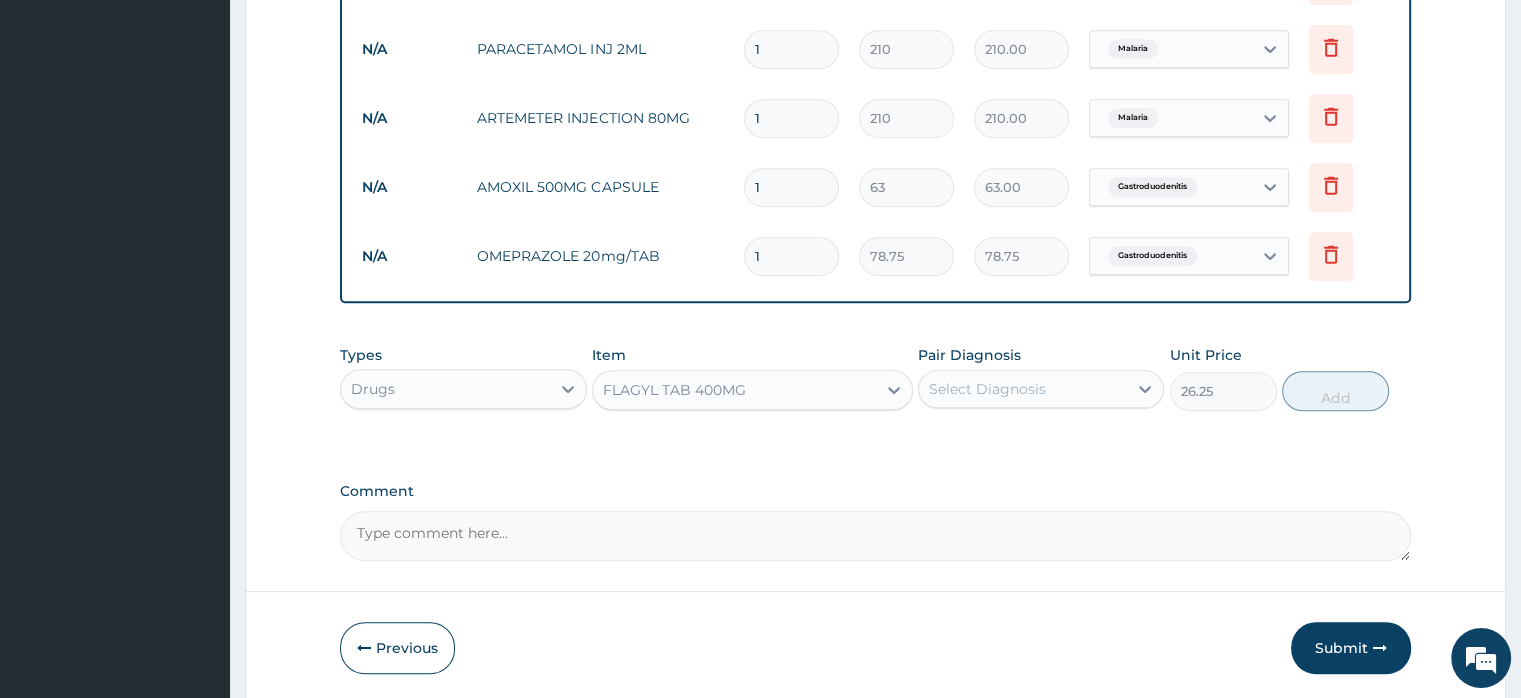click on "Select Diagnosis" at bounding box center [1023, 389] 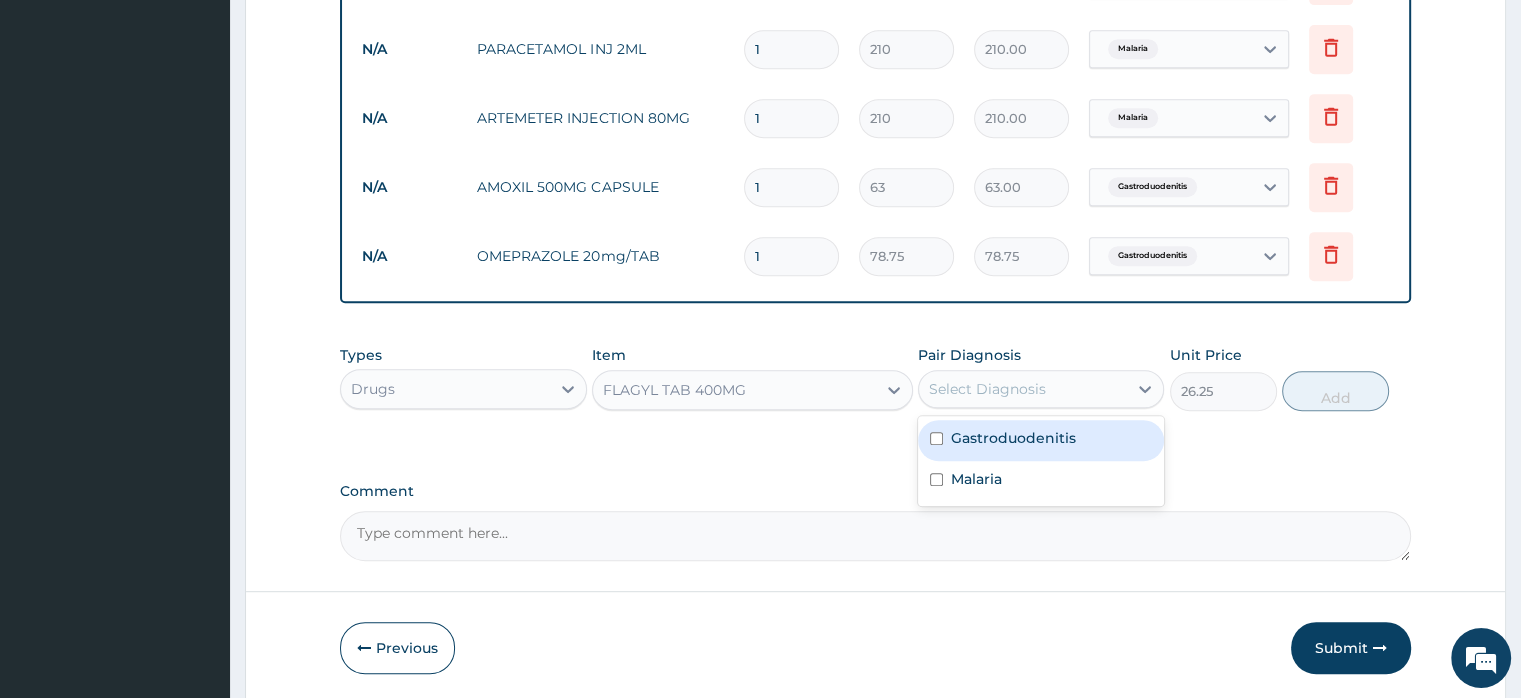 click on "Gastroduodenitis" at bounding box center [1013, 438] 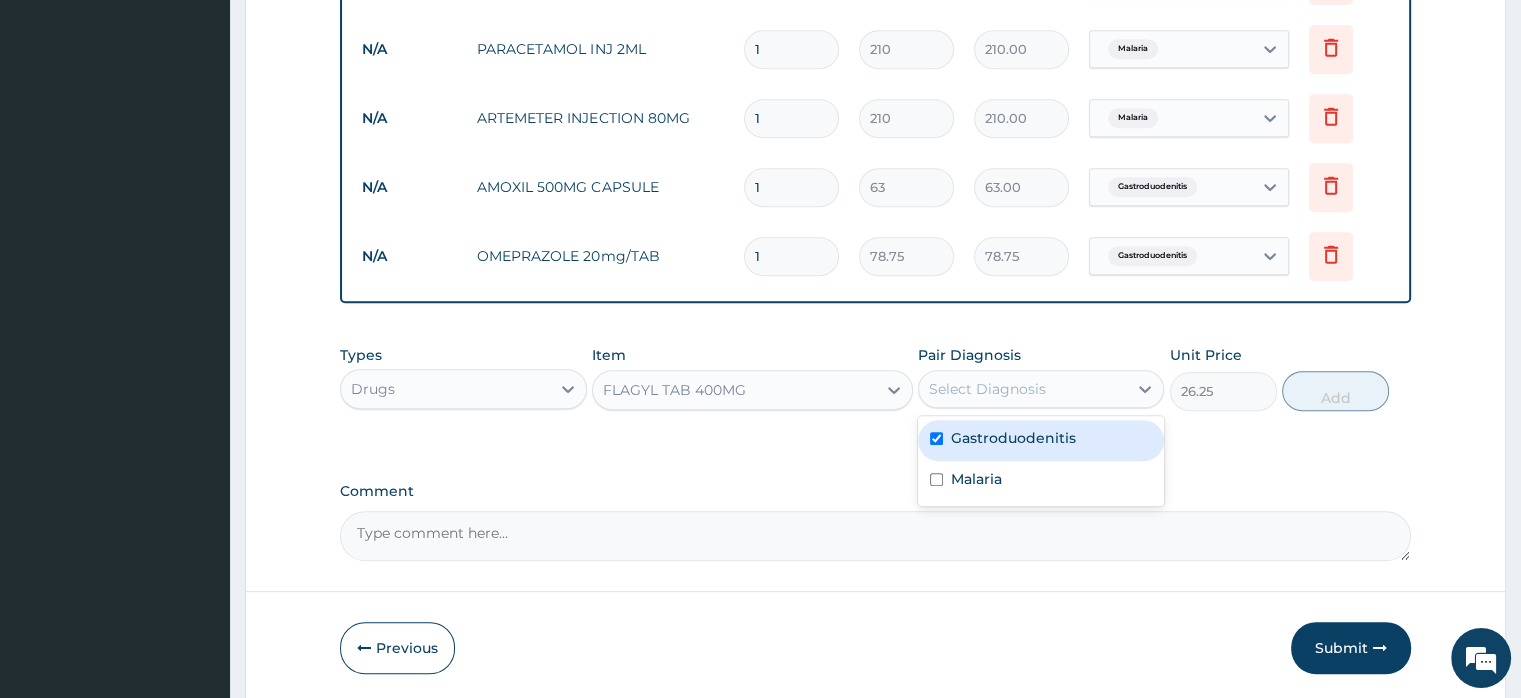 checkbox on "true" 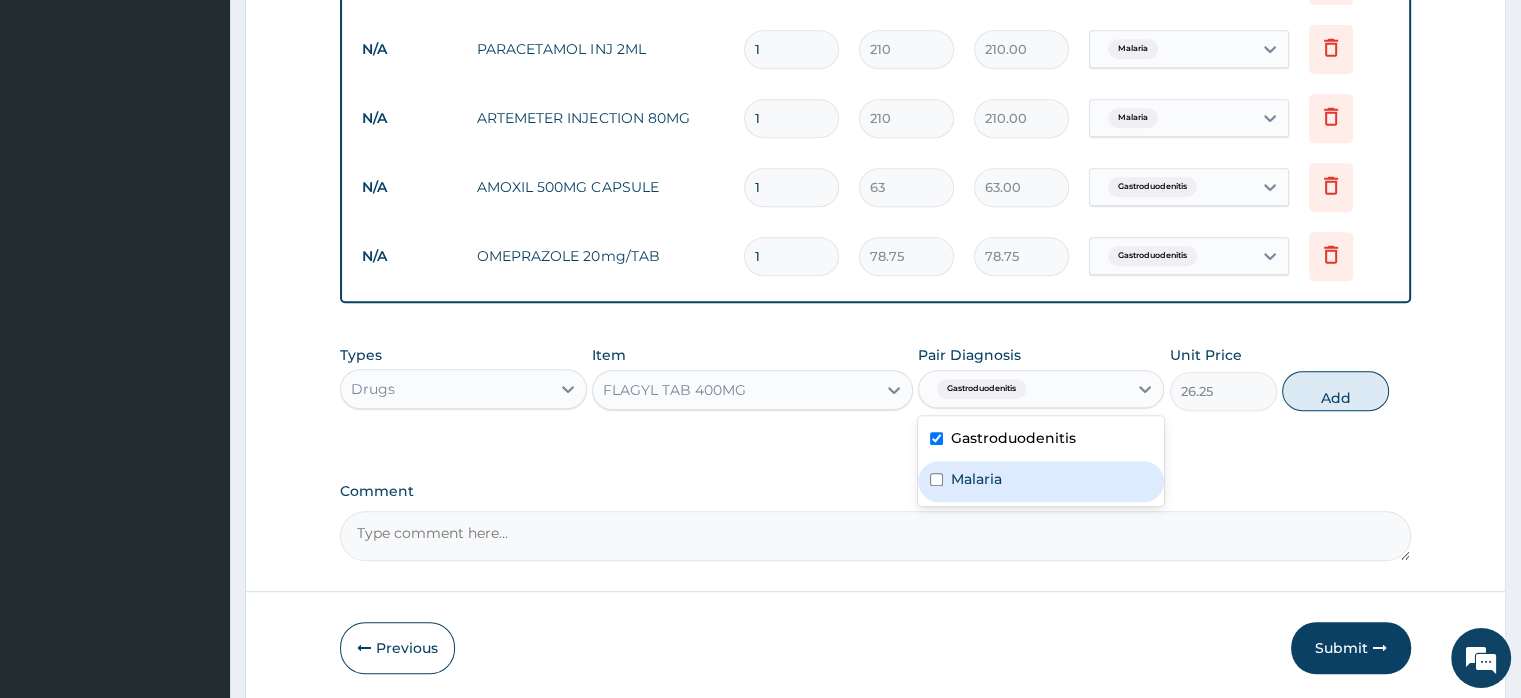 click on "Malaria" at bounding box center [1041, 481] 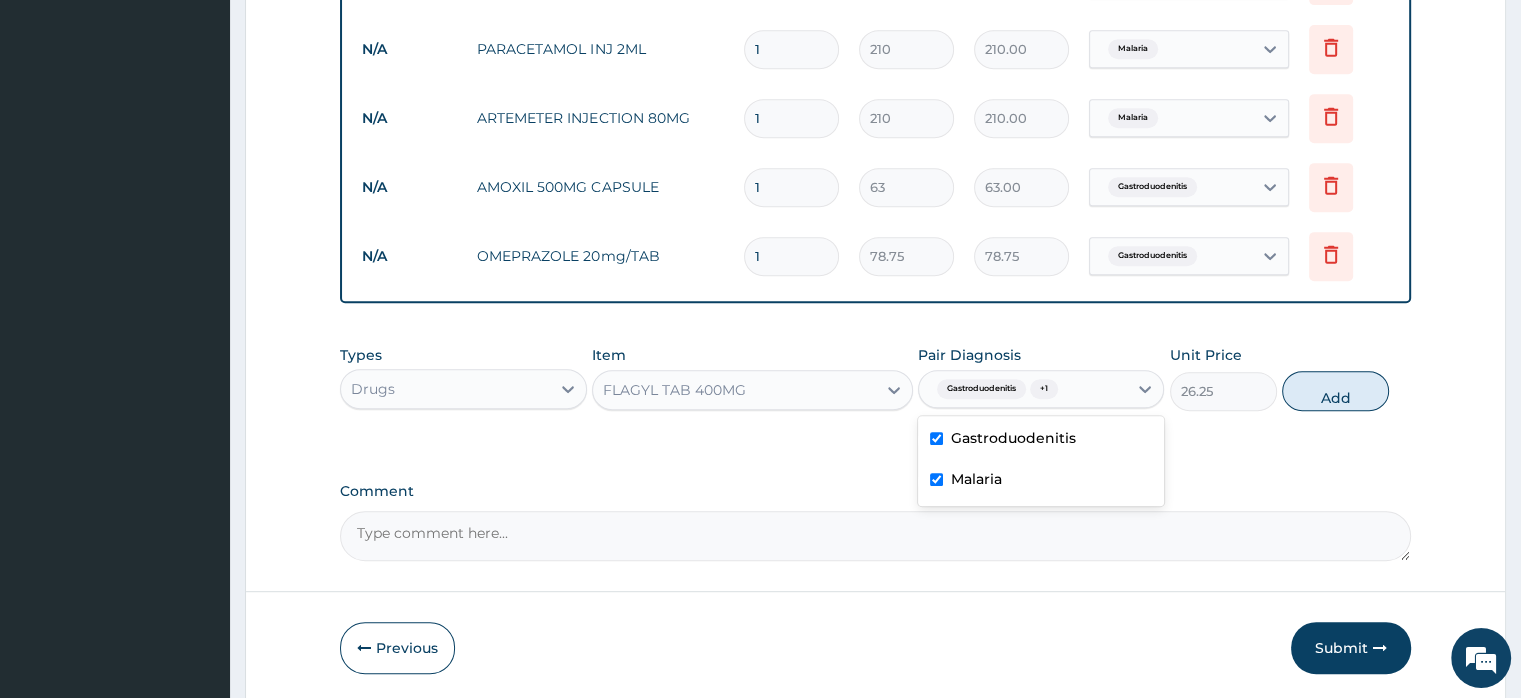 click at bounding box center [936, 479] 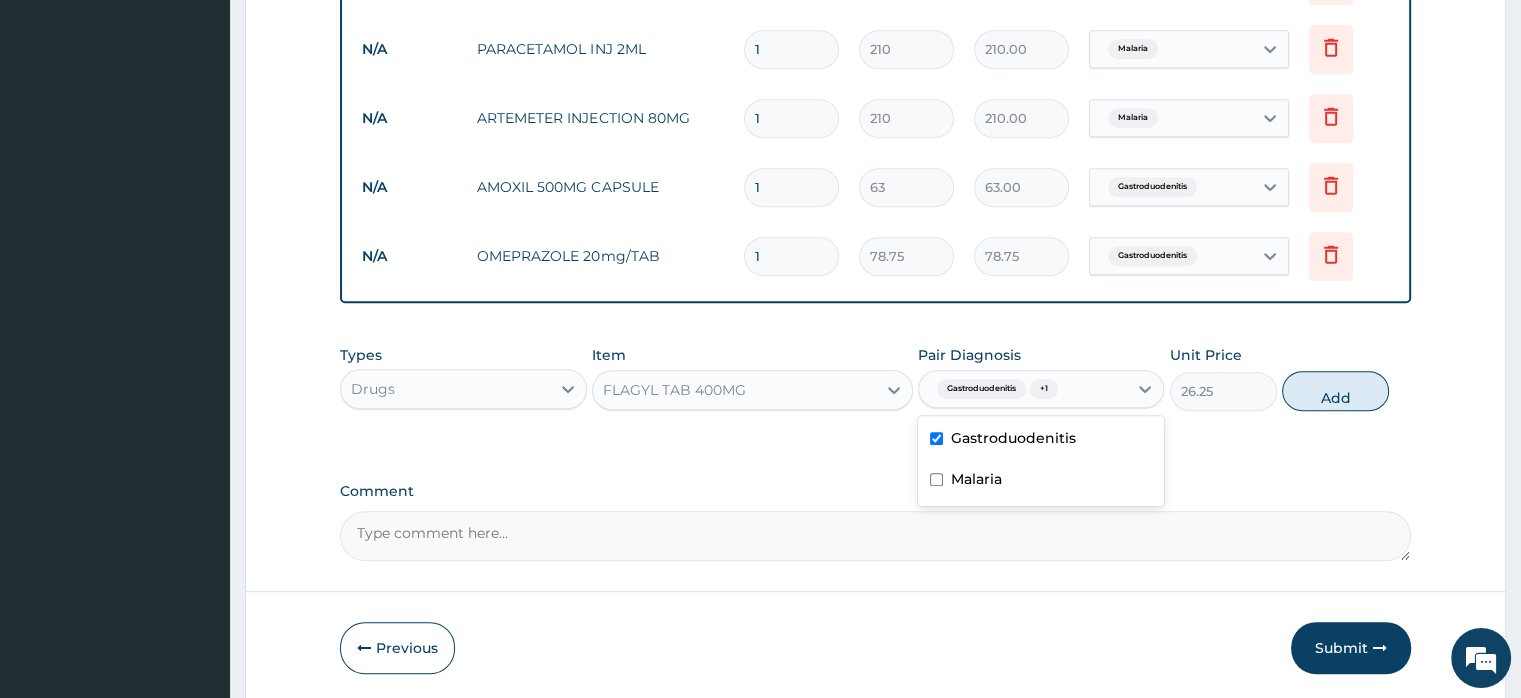 checkbox on "false" 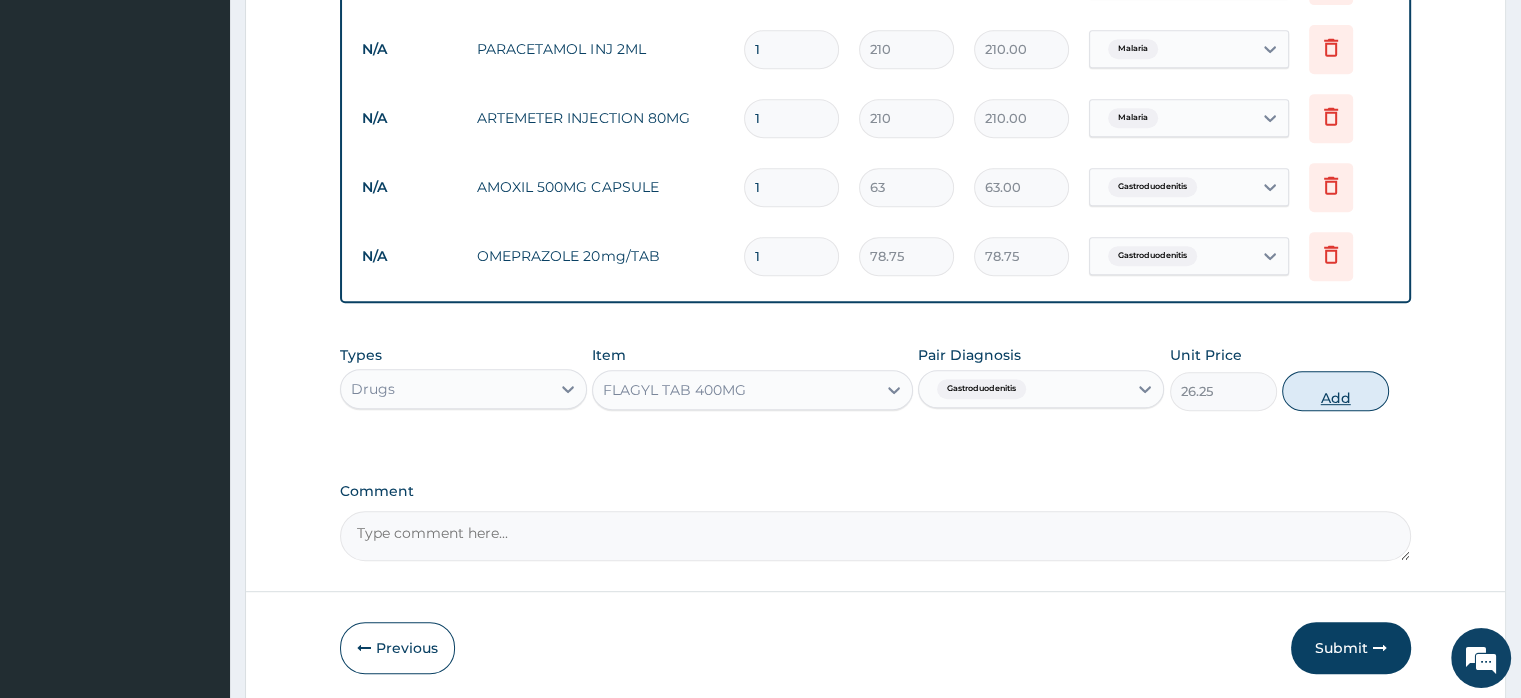 click on "Add" at bounding box center (1335, 391) 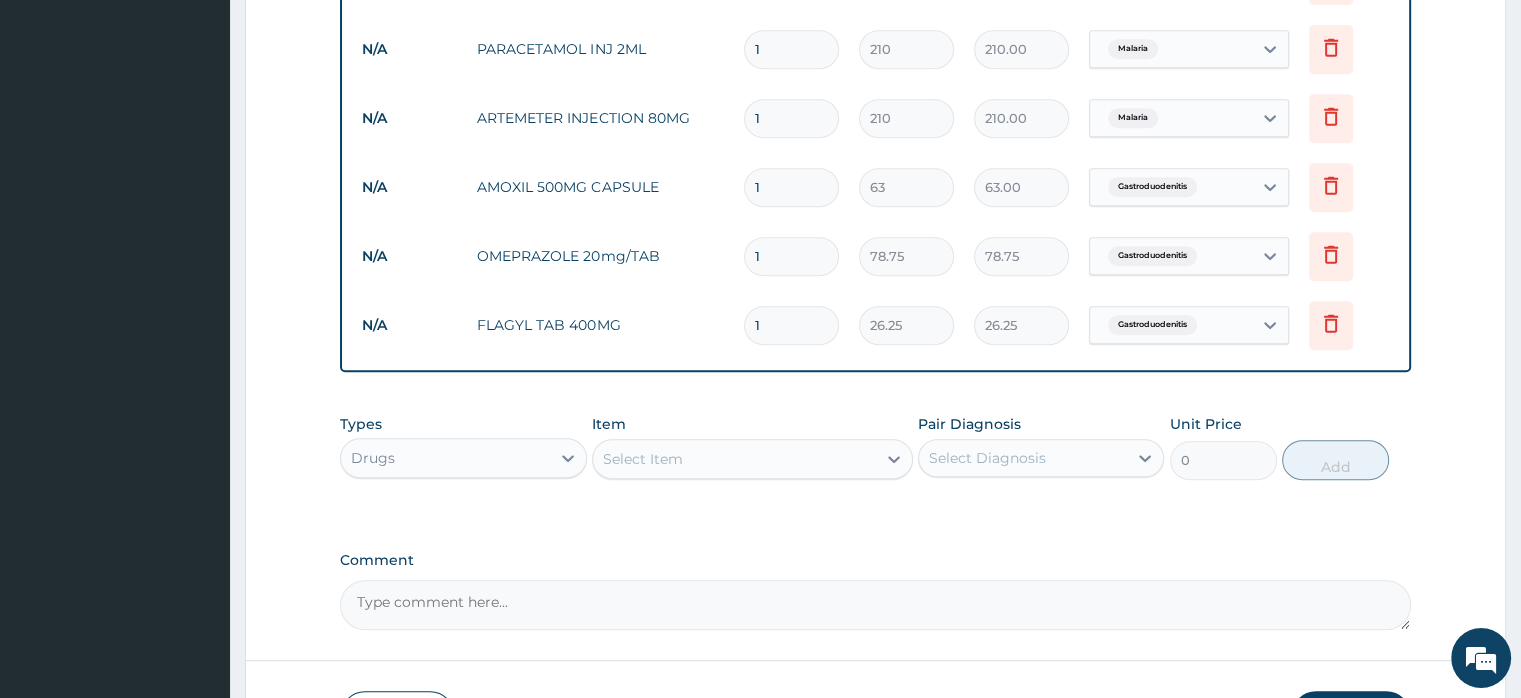 type on "18" 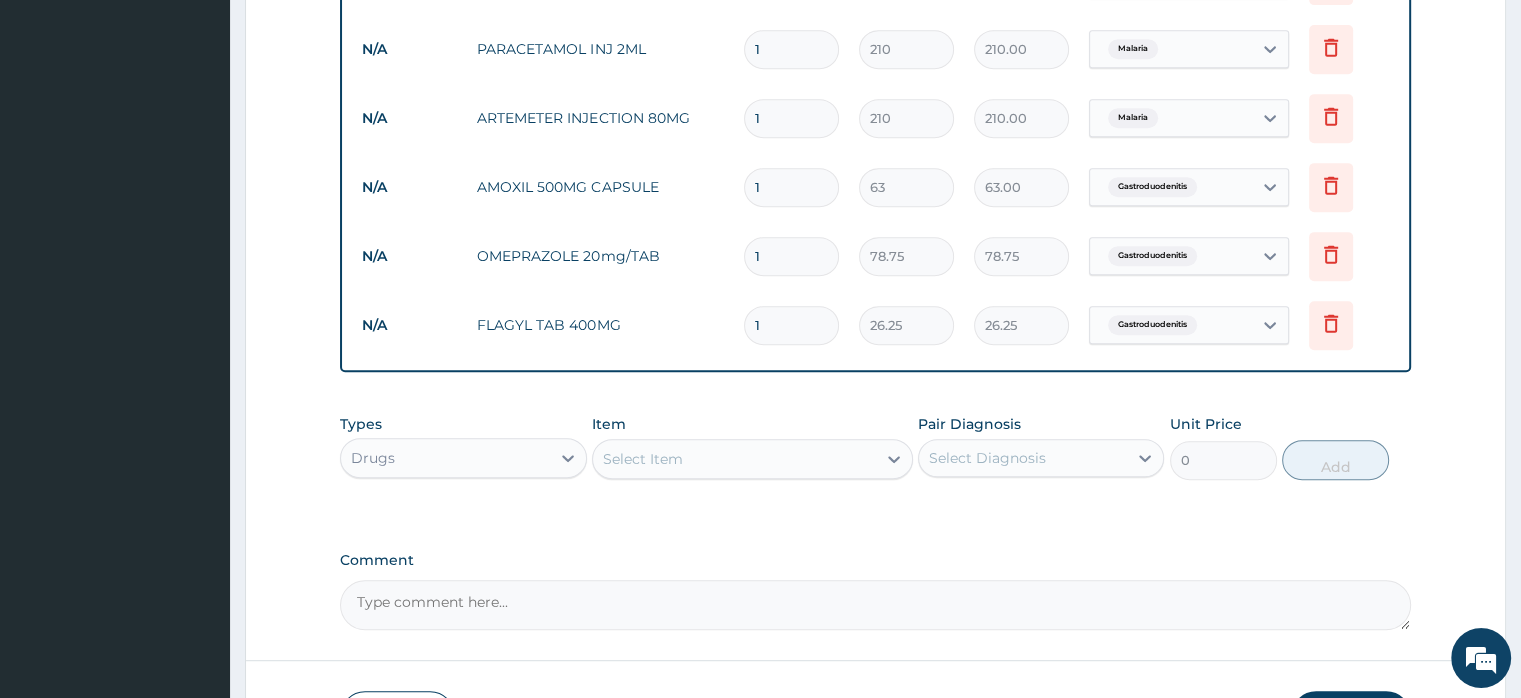 type on "472.50" 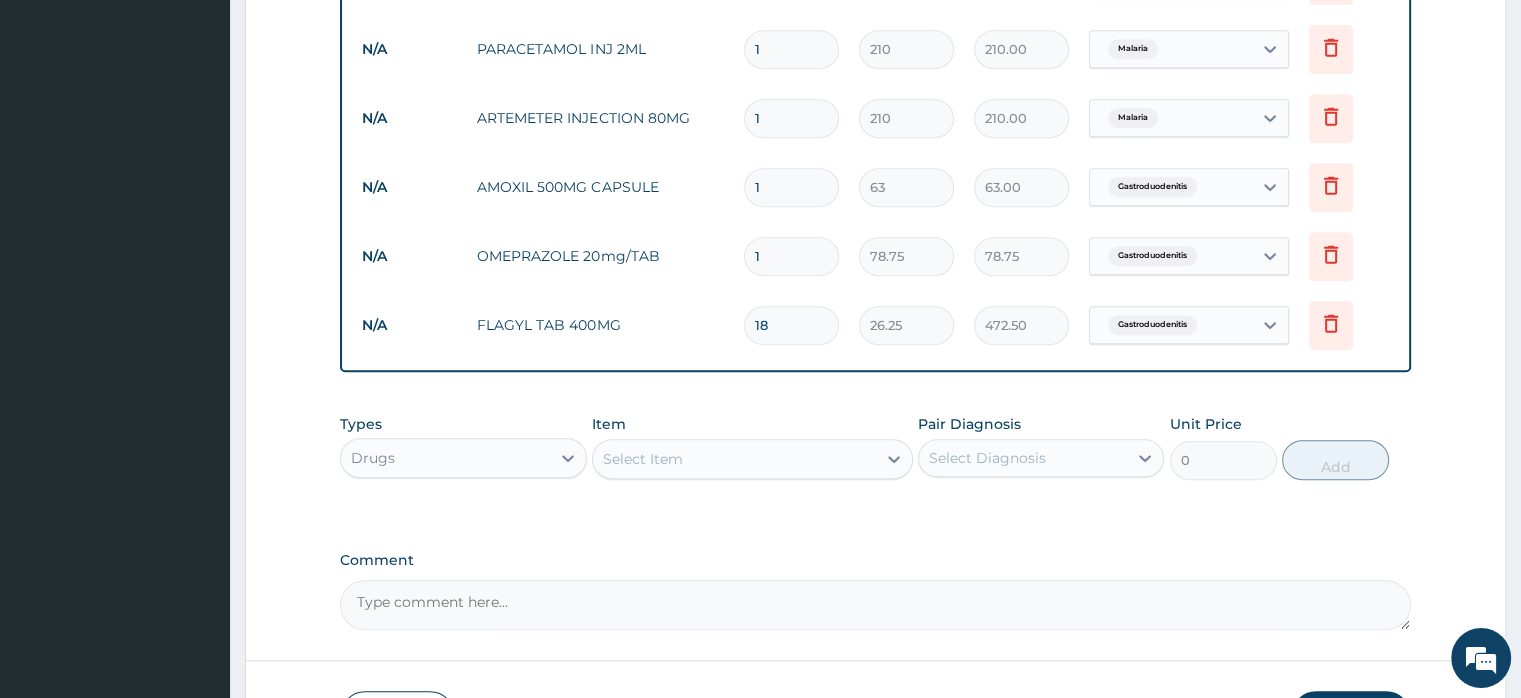 type on "18" 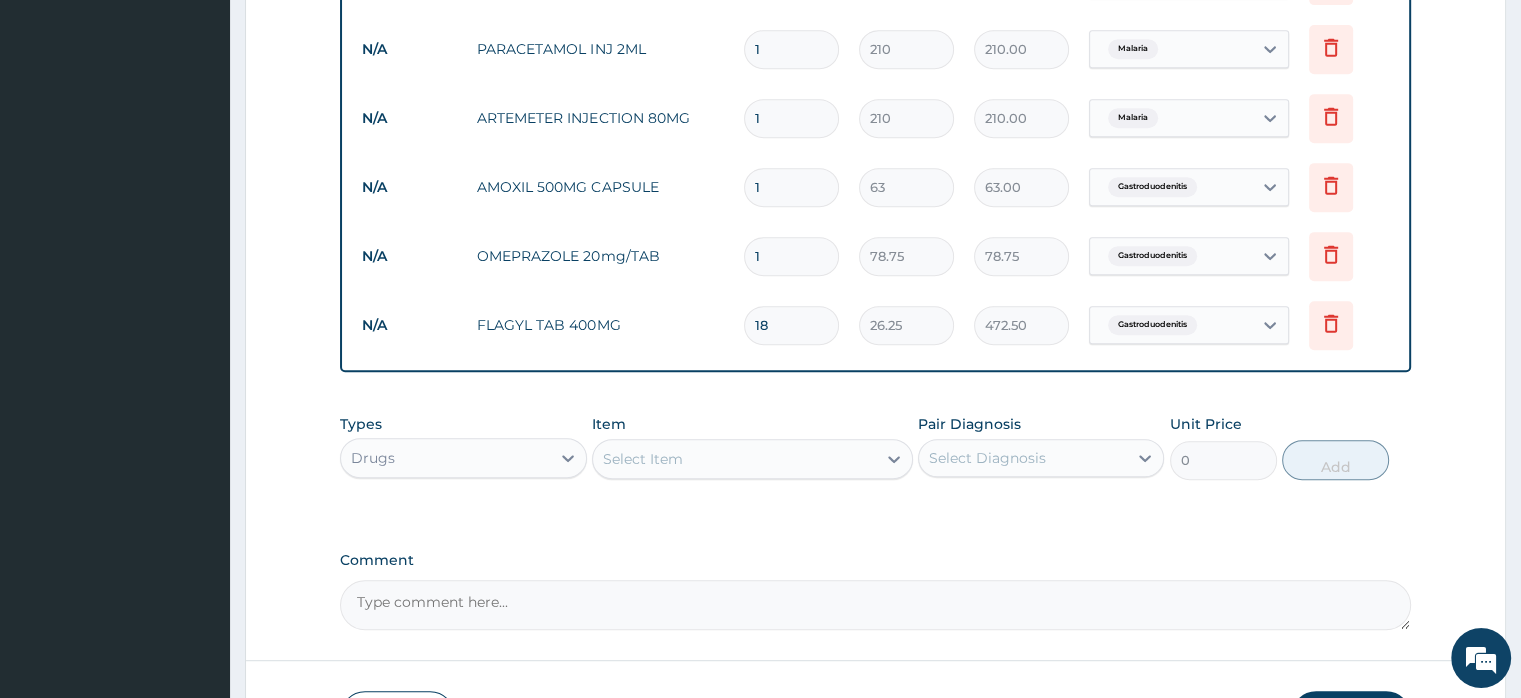 click on "1" at bounding box center (791, 256) 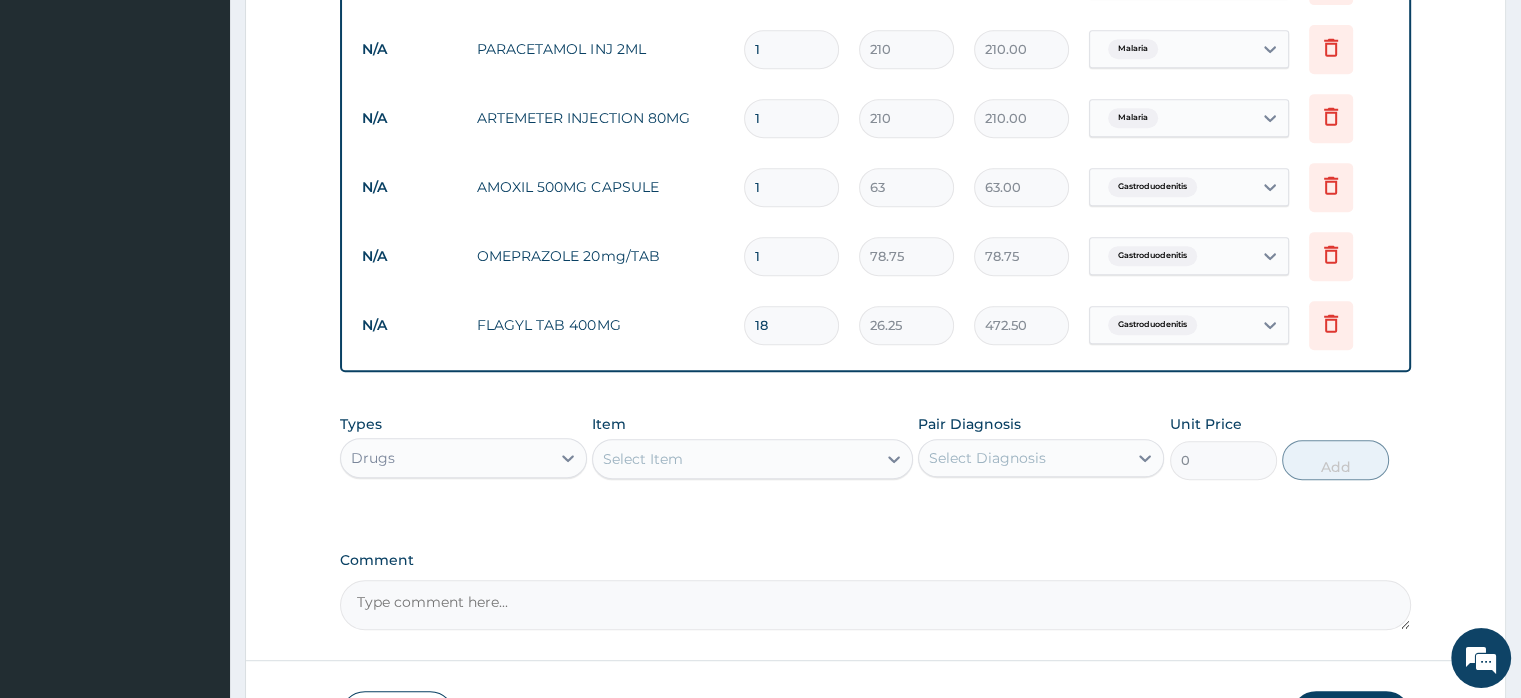 type on "10" 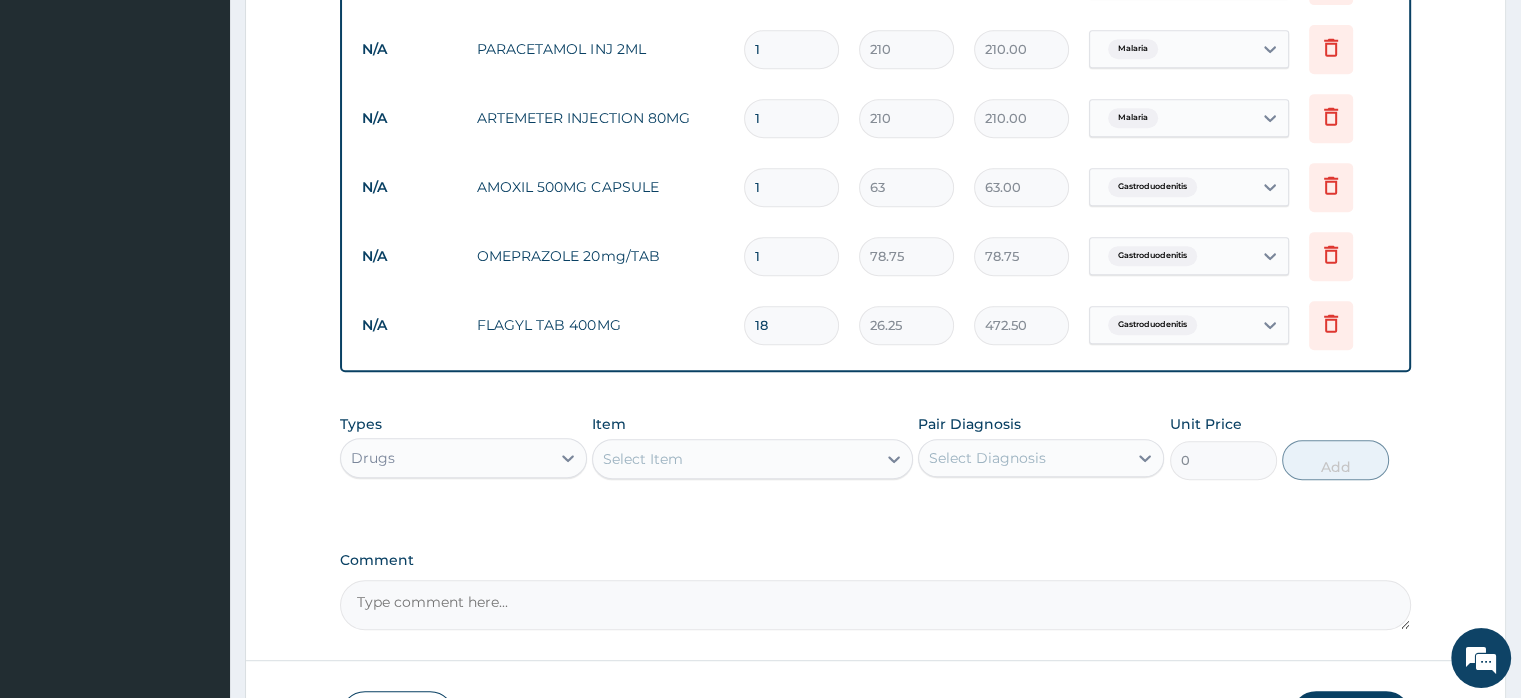 type on "787.50" 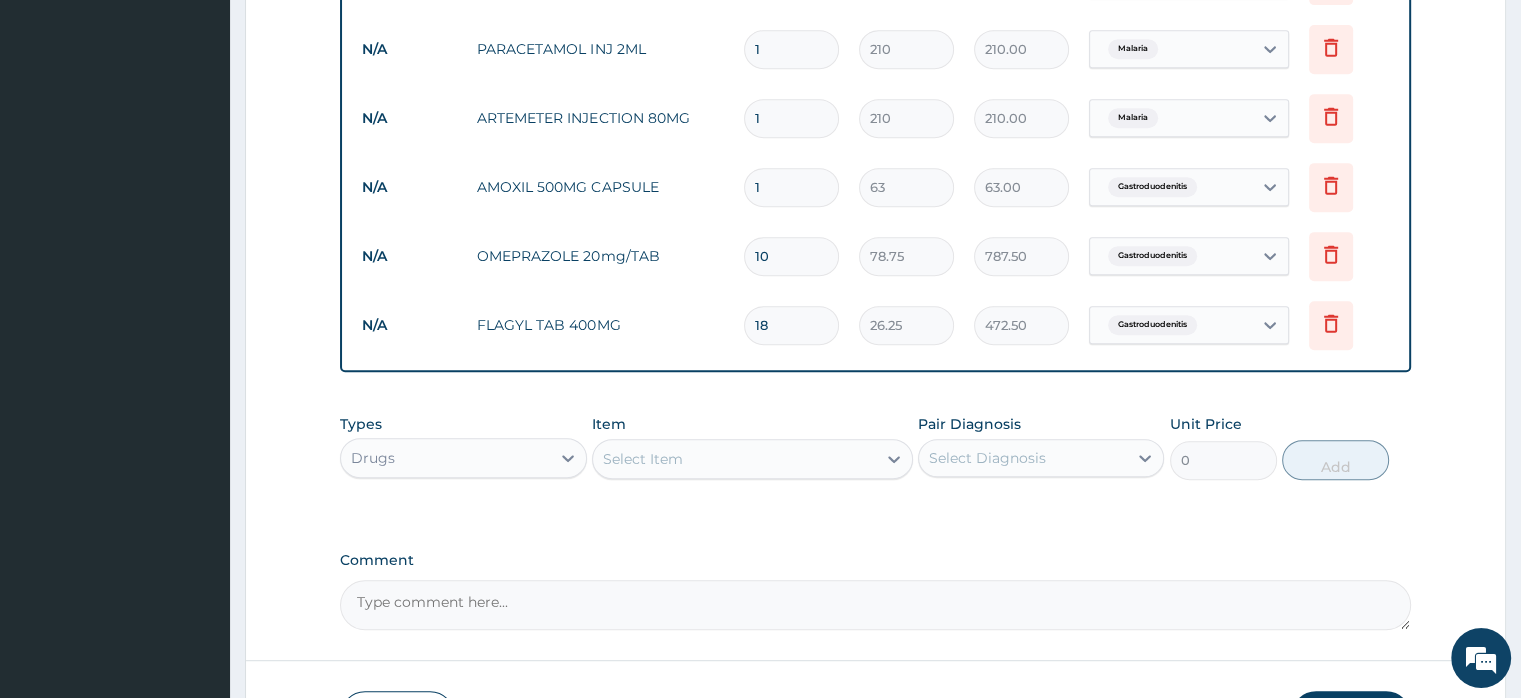 type on "10" 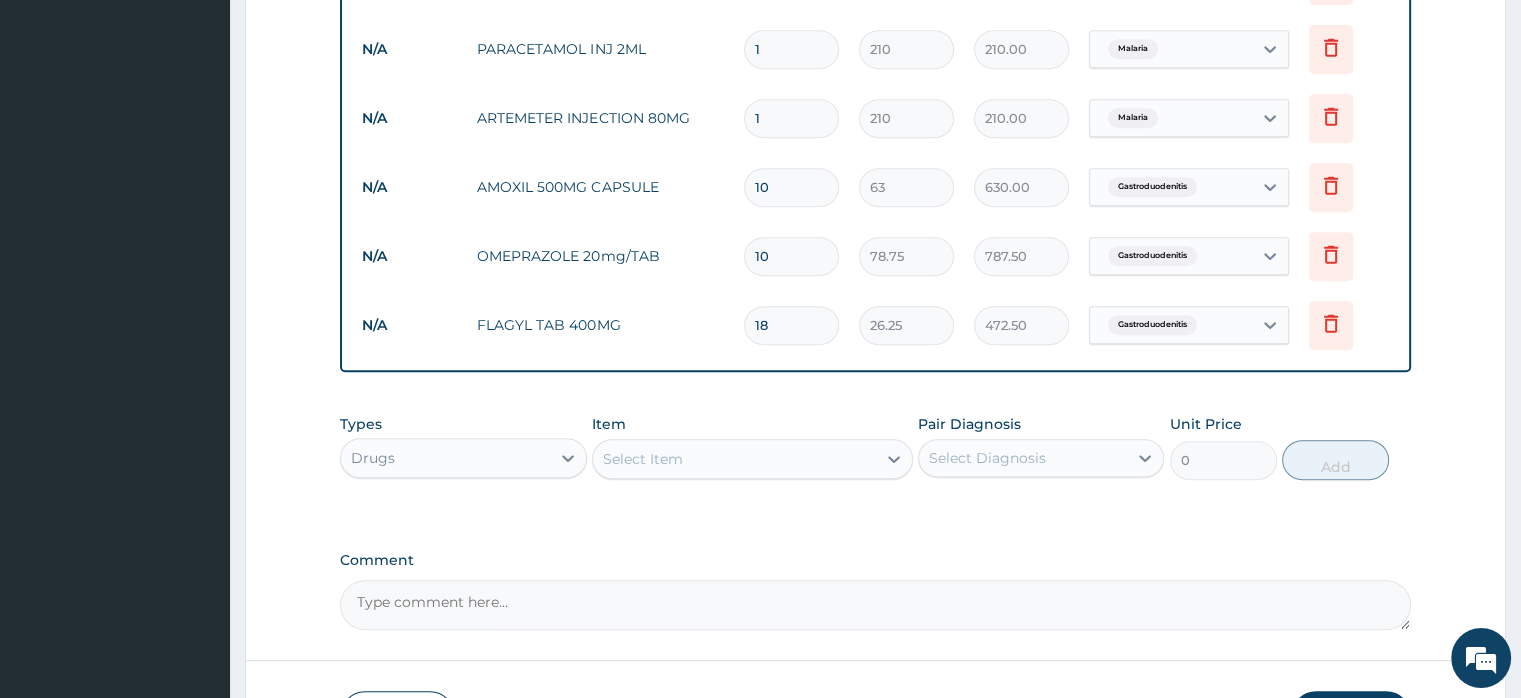 type on "10" 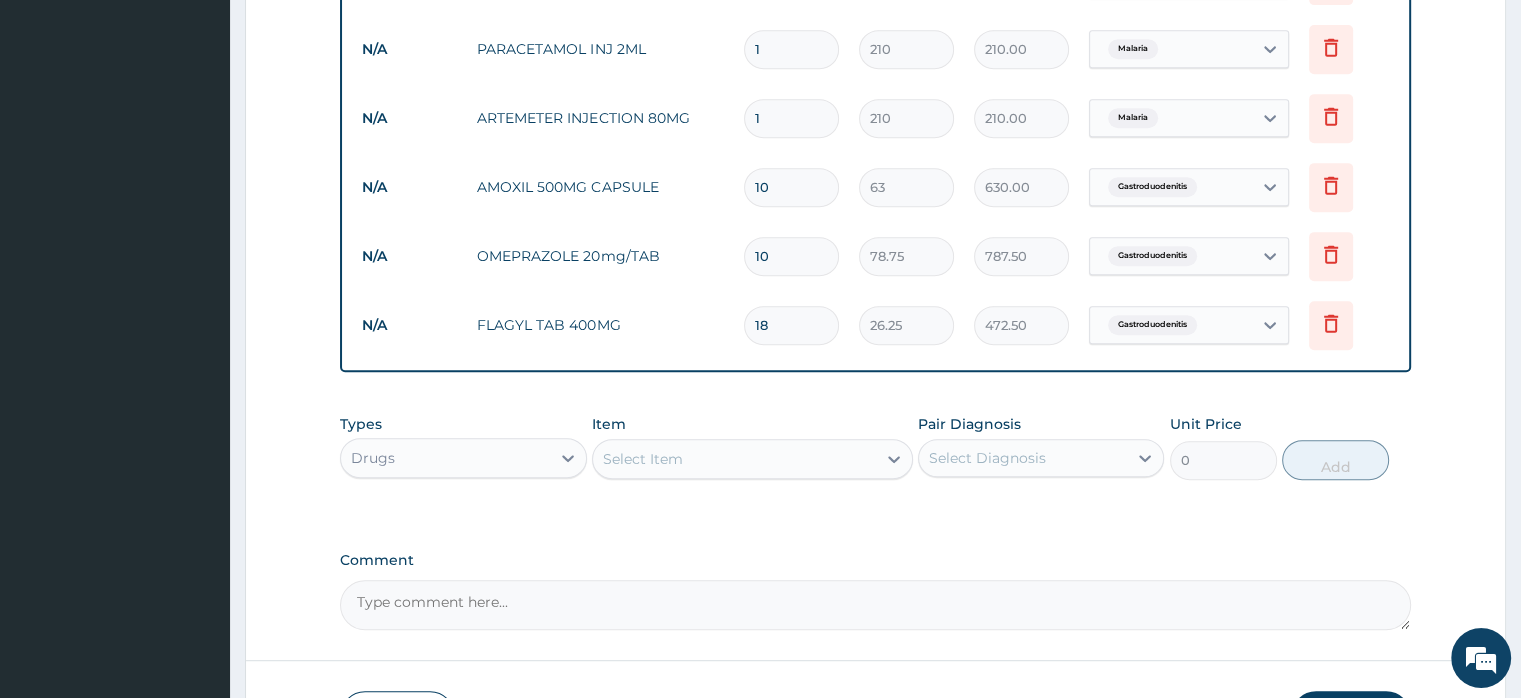 type on "6" 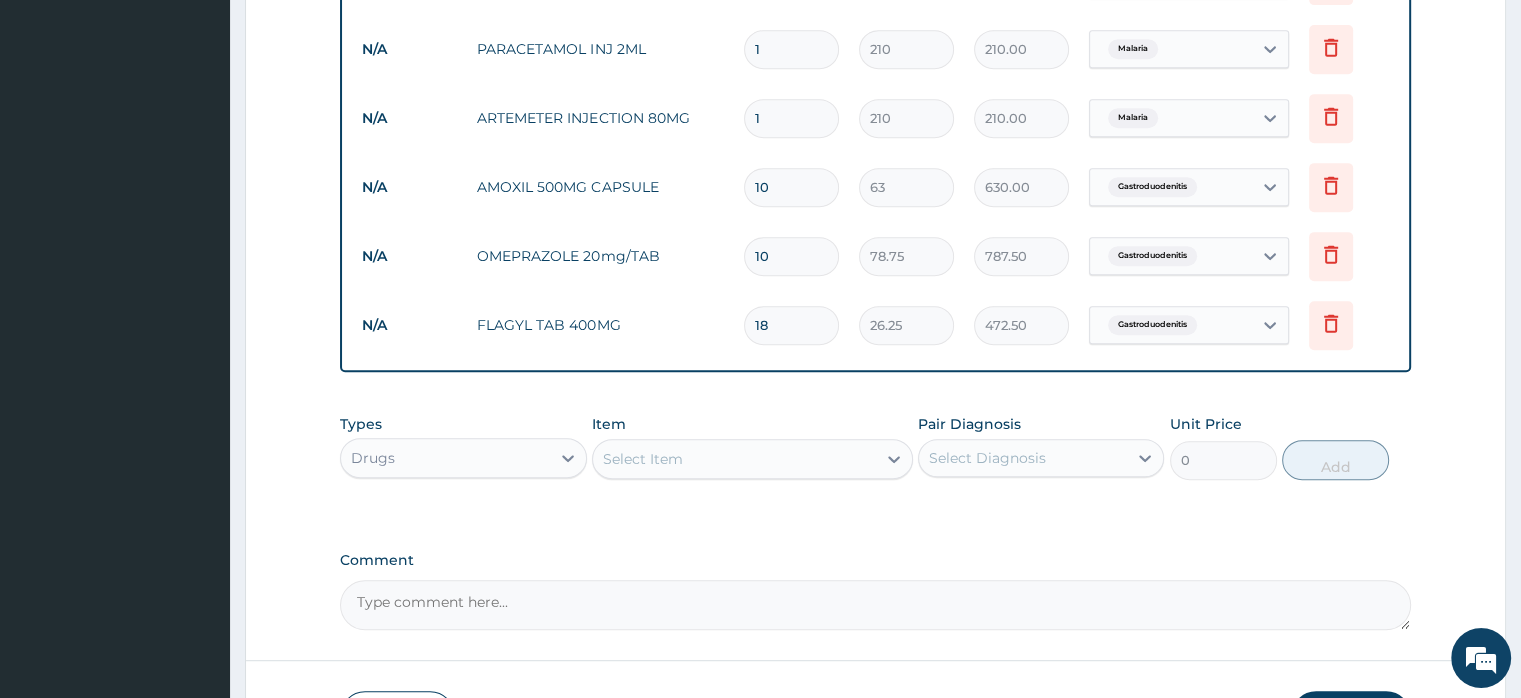 type on "1260.00" 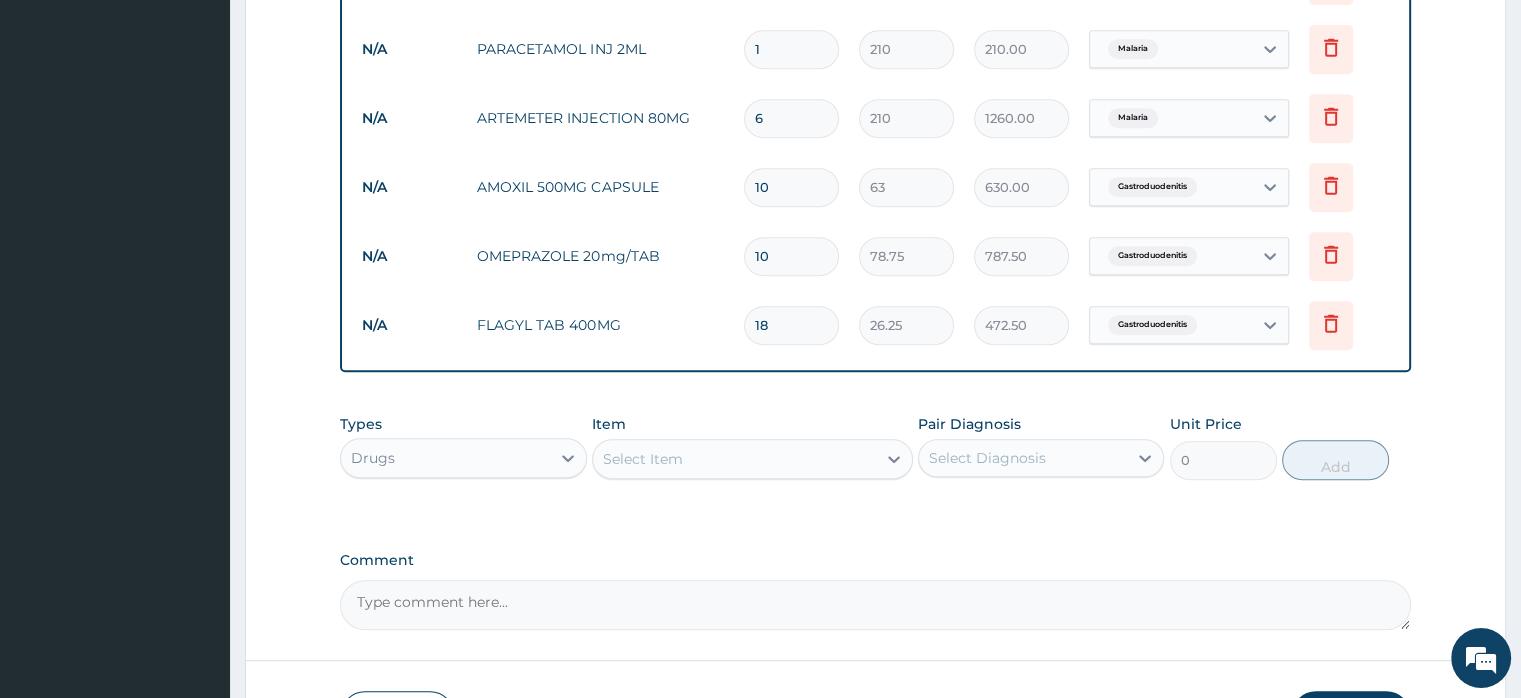 type on "6" 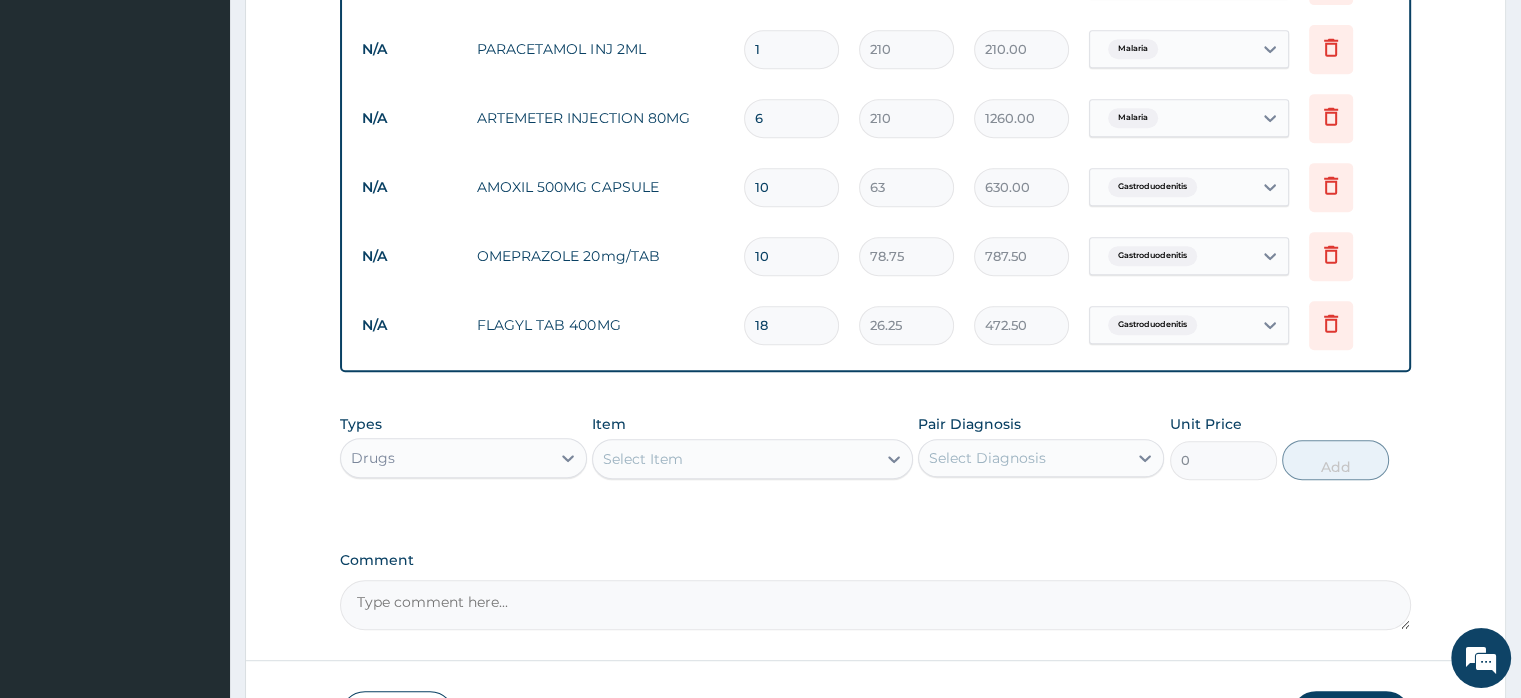 type on "2" 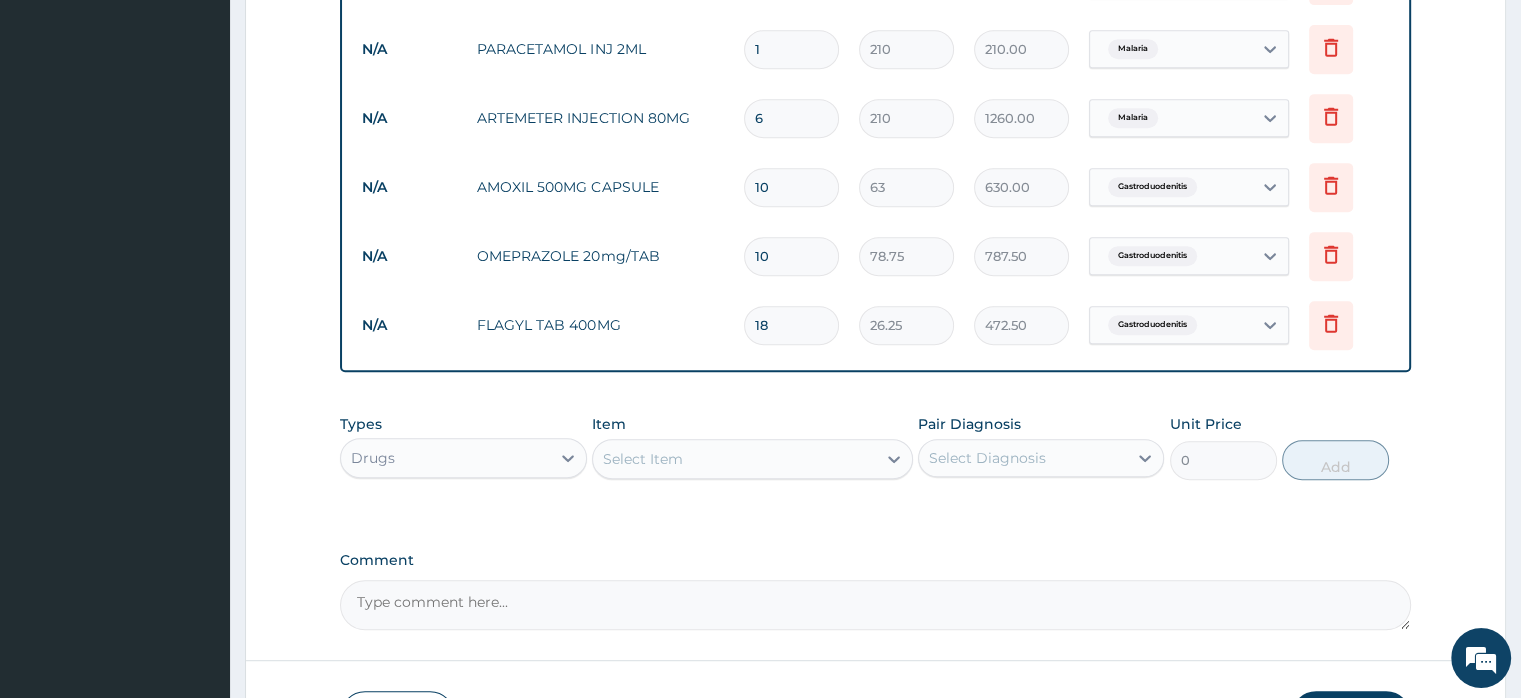 type on "420.00" 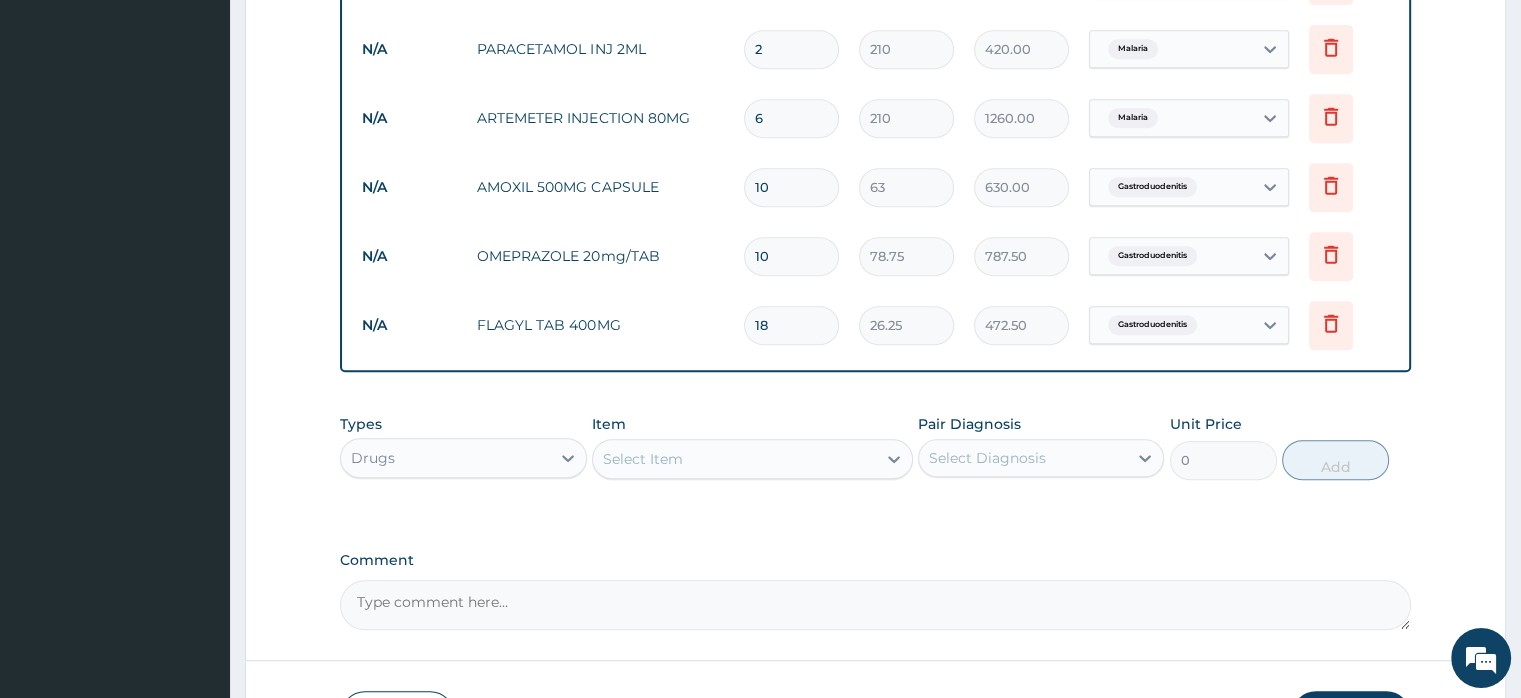 type on "2" 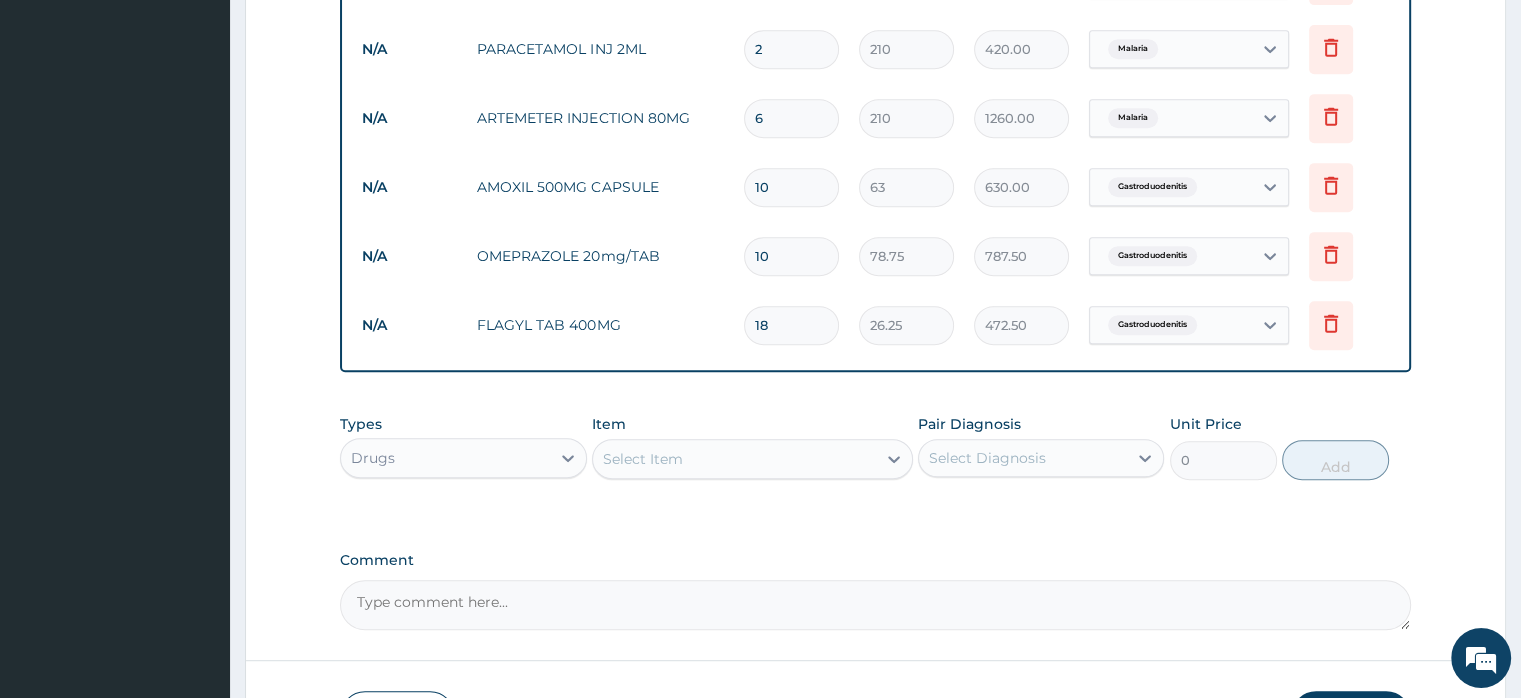 click on "Comment" at bounding box center (875, 605) 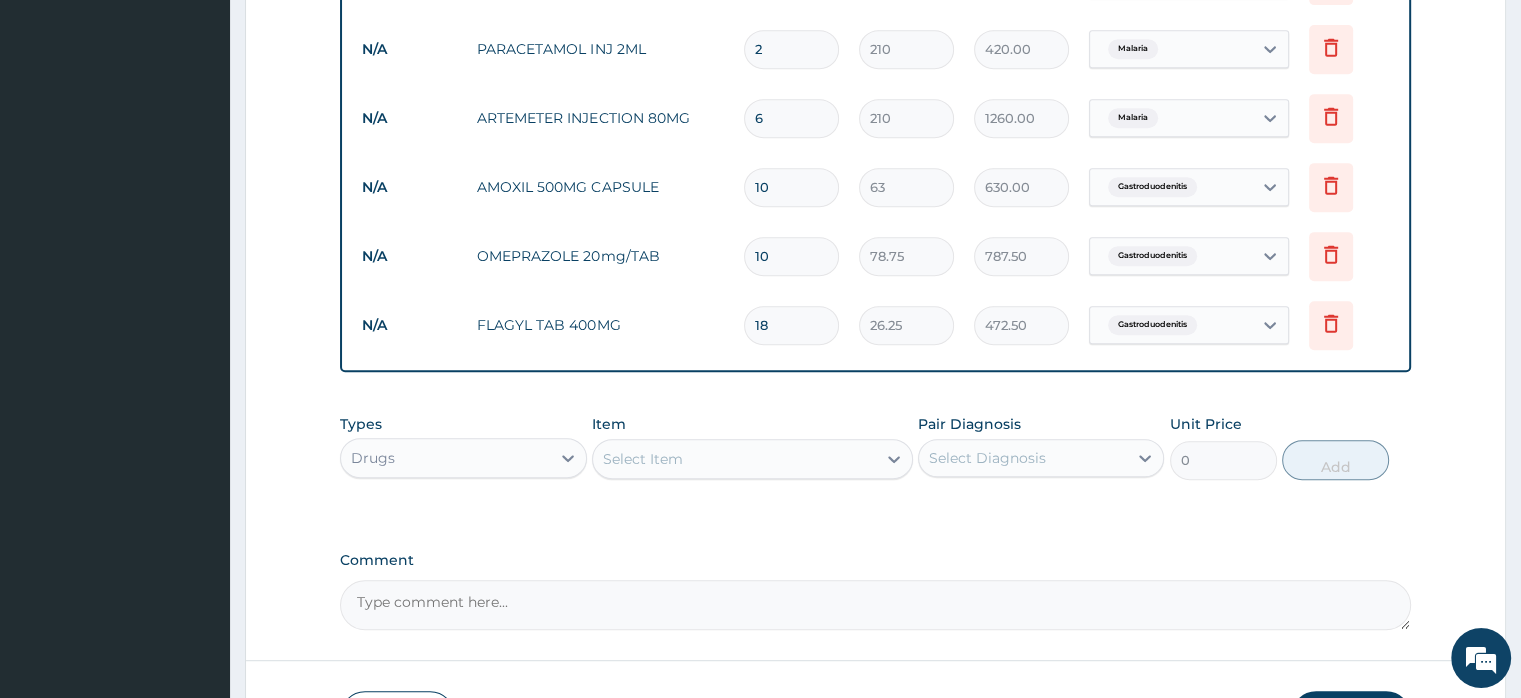 paste on "Complaints weakness of the body, frontal headache, epigastric pain, vomitting (one episode),  general body pain X 1/52.  Complaints as documented, not a PUD, occasional supragastric pain, vomiting x 1 passed soft stoolx1  feels ill...On examination equivocal epigastric tenderness, other systems NAD." 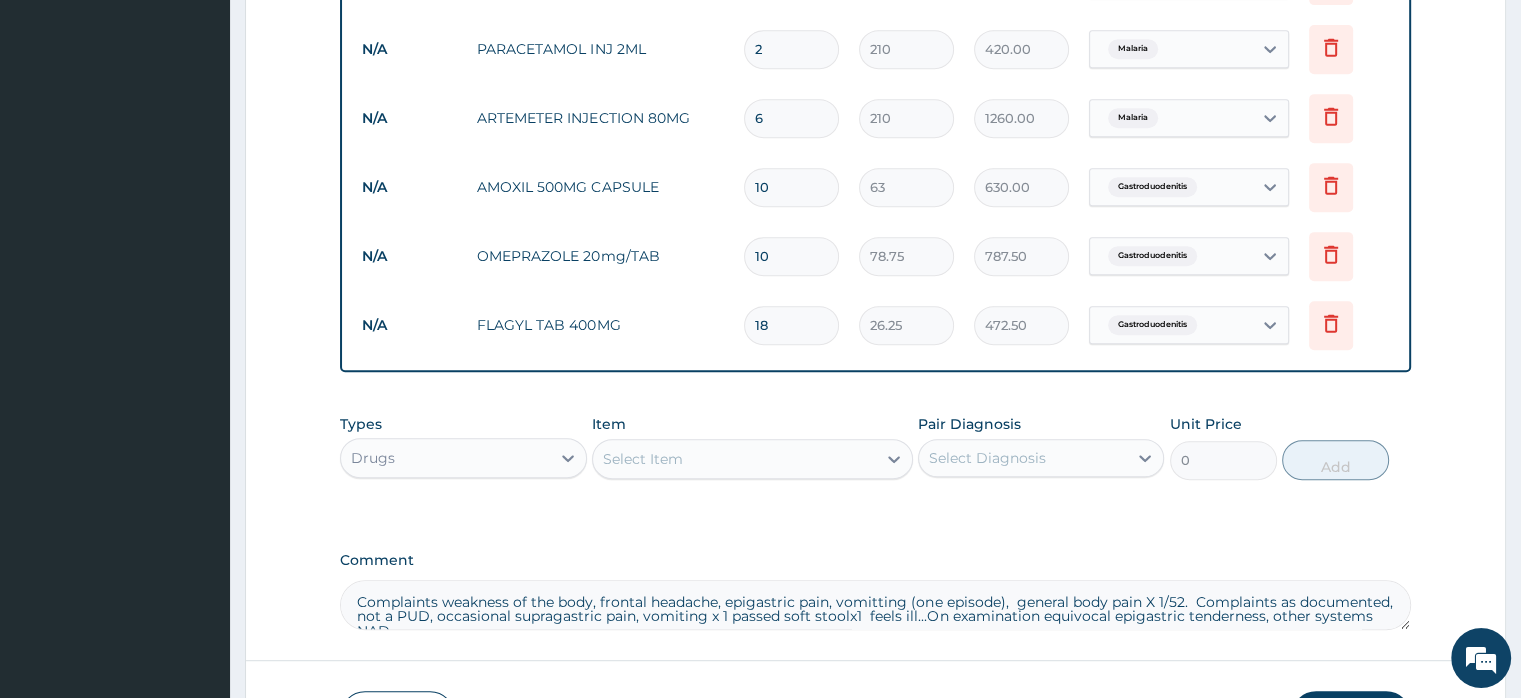scroll, scrollTop: 10, scrollLeft: 0, axis: vertical 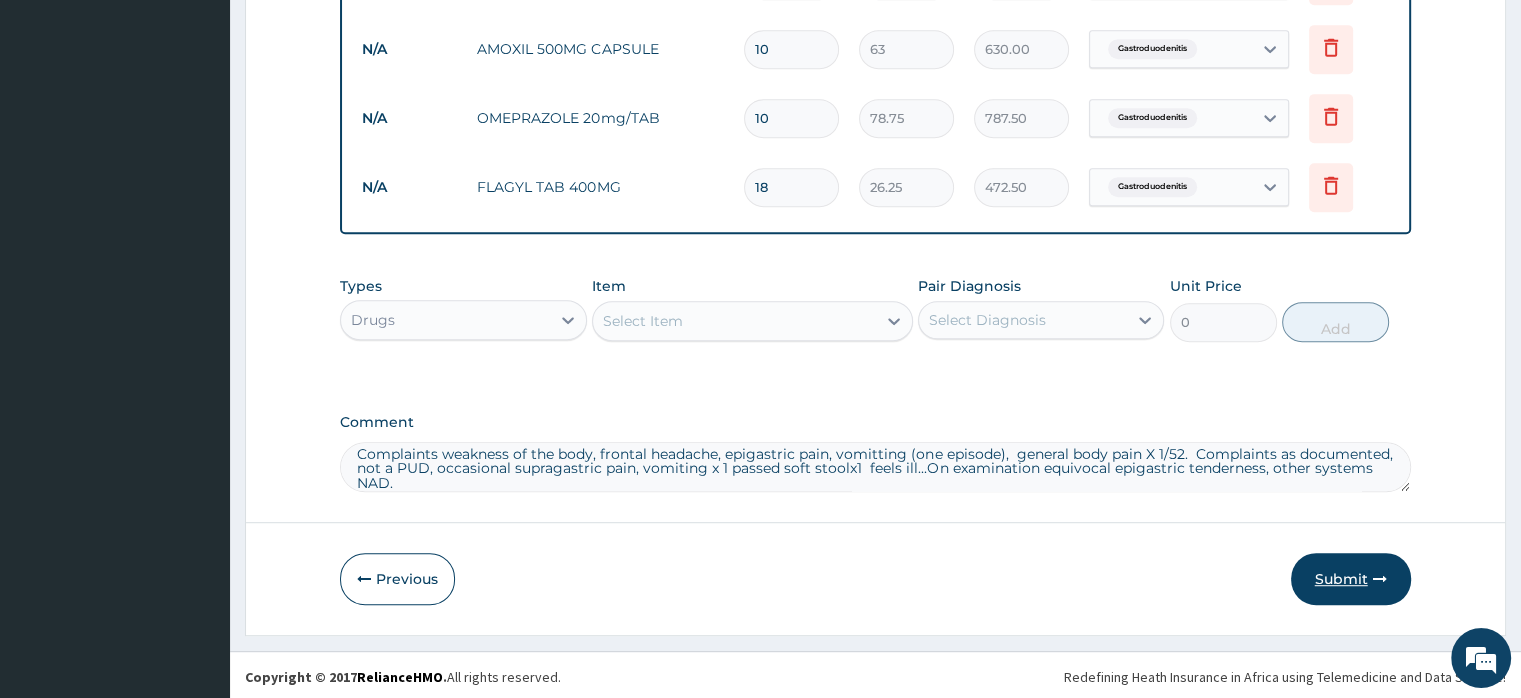 type on "Complaints weakness of the body, frontal headache, epigastric pain, vomitting (one episode),  general body pain X 1/52.  Complaints as documented, not a PUD, occasional supragastric pain, vomiting x 1 passed soft stoolx1  feels ill...On examination equivocal epigastric tenderness, other systems NAD." 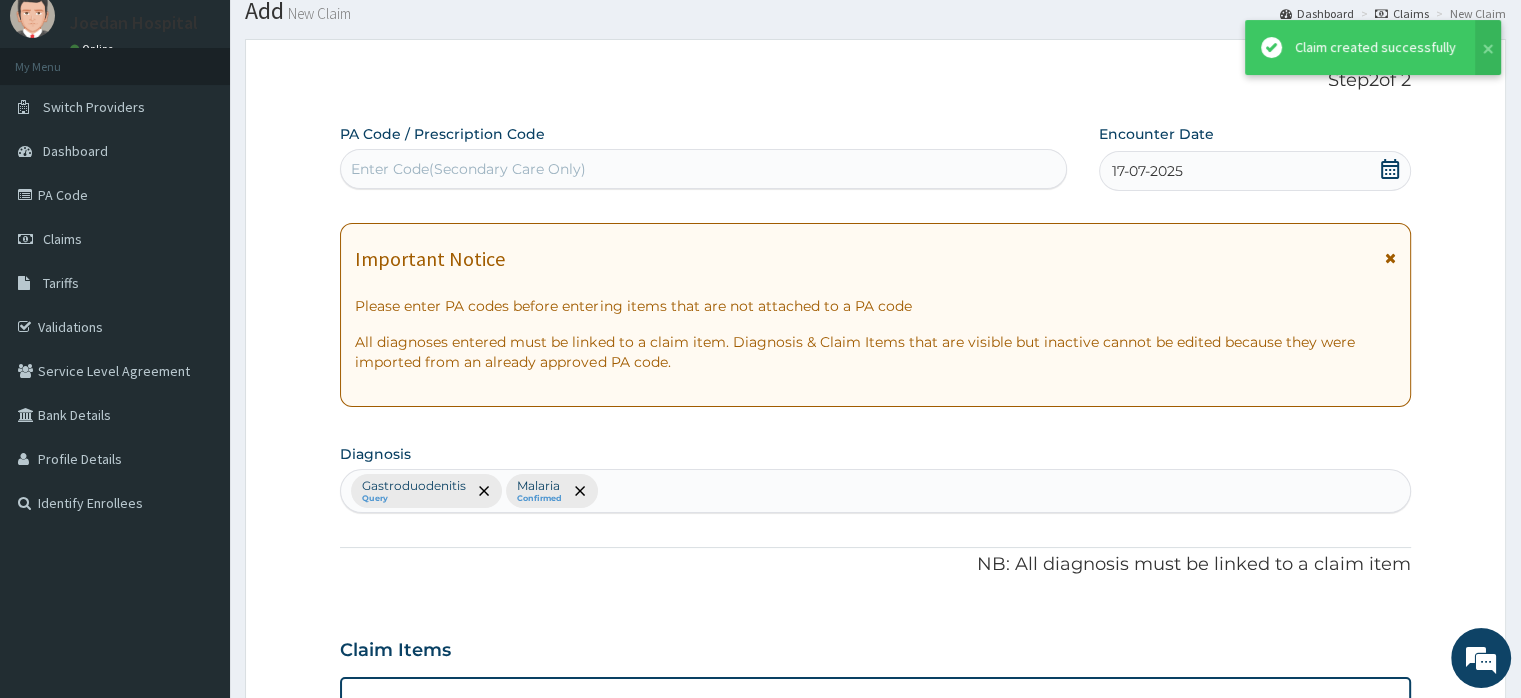 scroll, scrollTop: 1059, scrollLeft: 0, axis: vertical 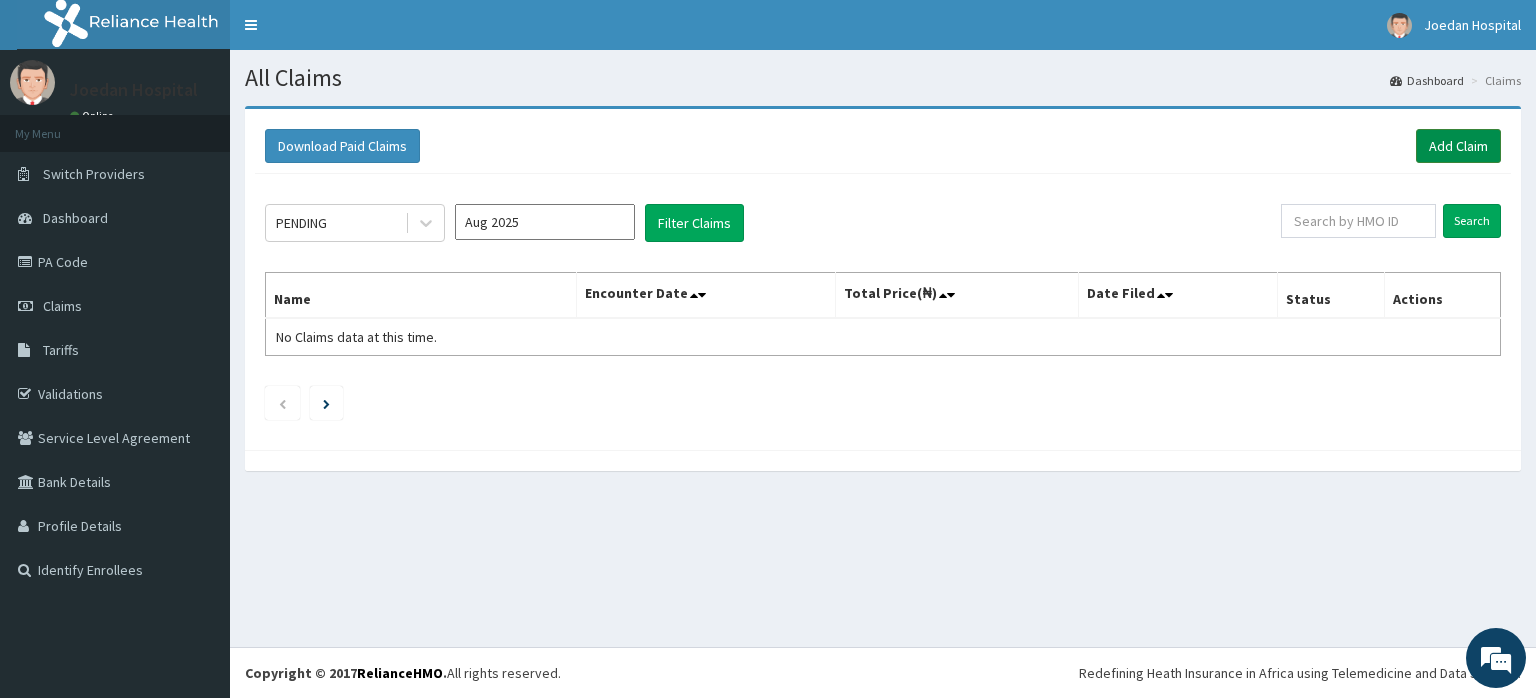 click on "Add Claim" at bounding box center [1458, 146] 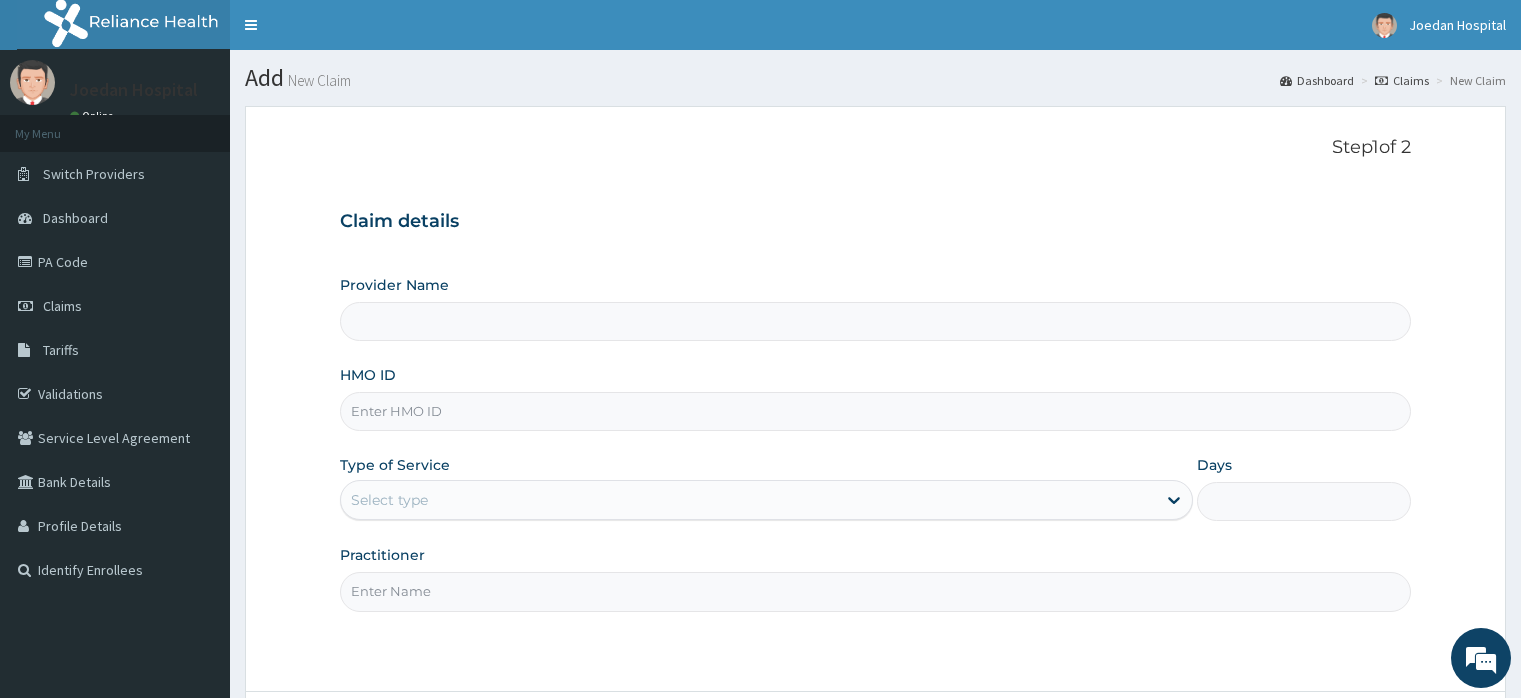 type on "Joedan Hospital Limited" 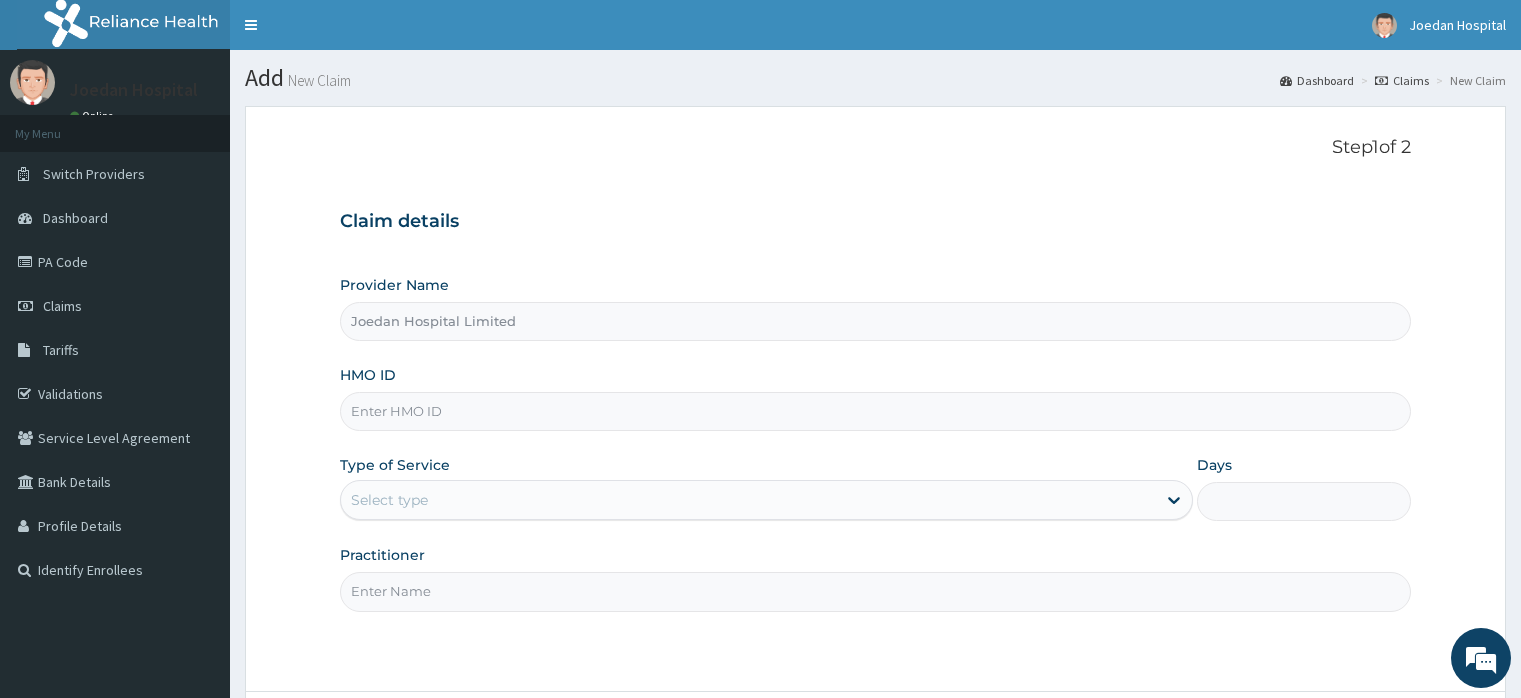 scroll, scrollTop: 0, scrollLeft: 0, axis: both 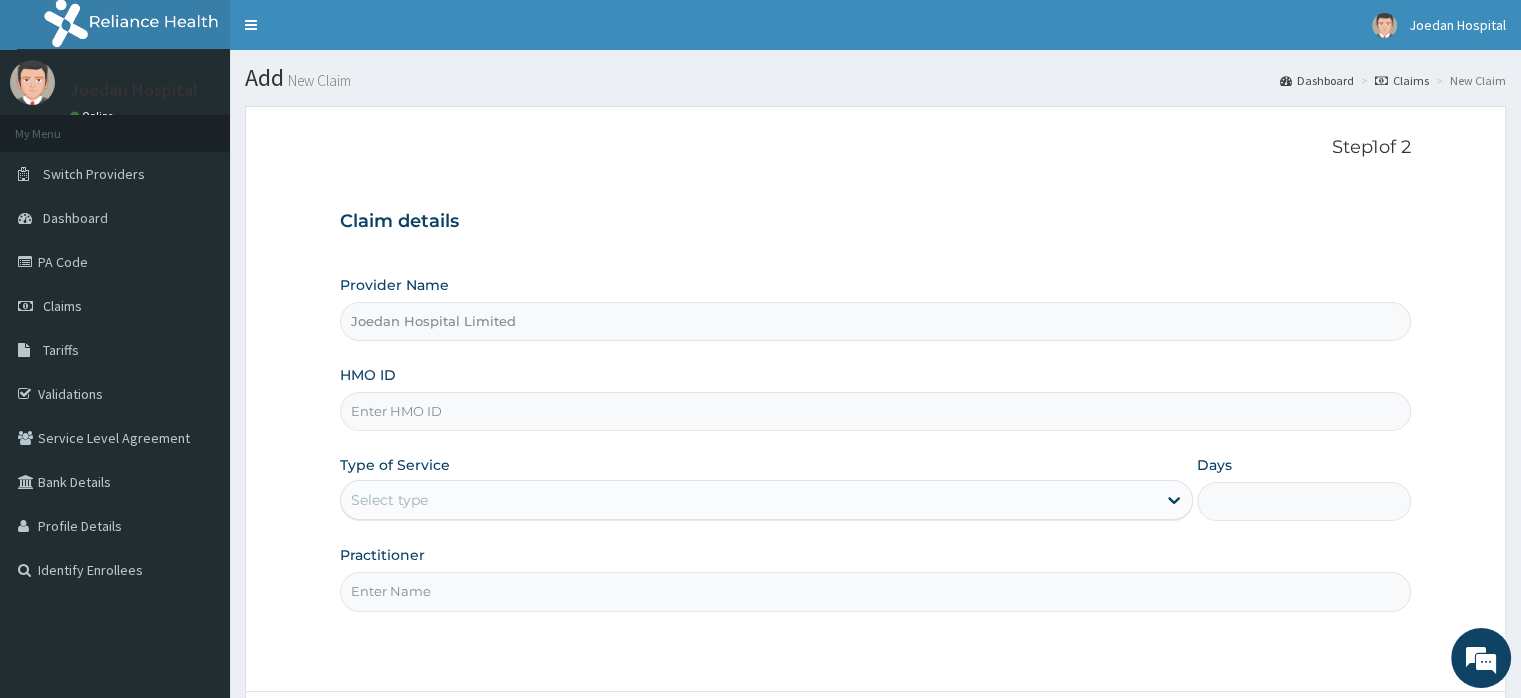 click on "HMO ID" at bounding box center [875, 411] 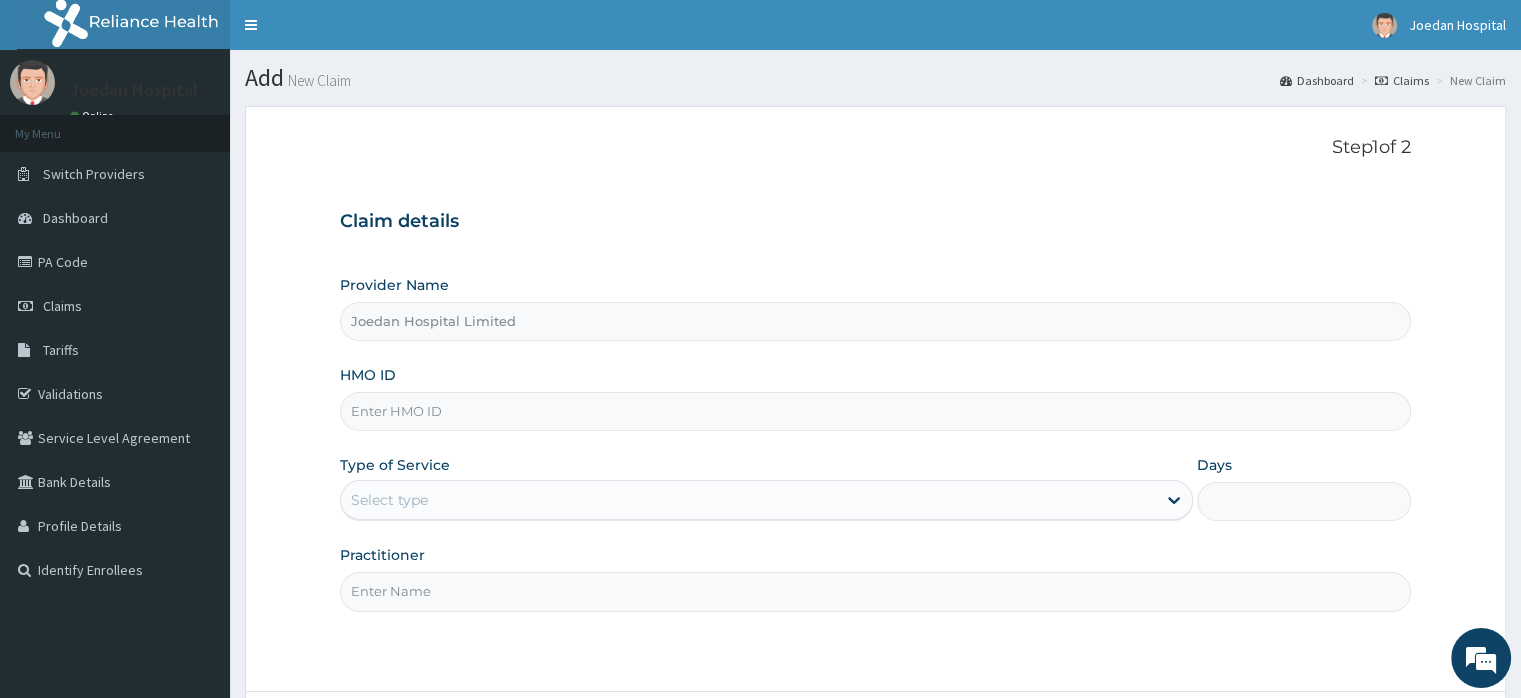 paste on "BTR/11173/A" 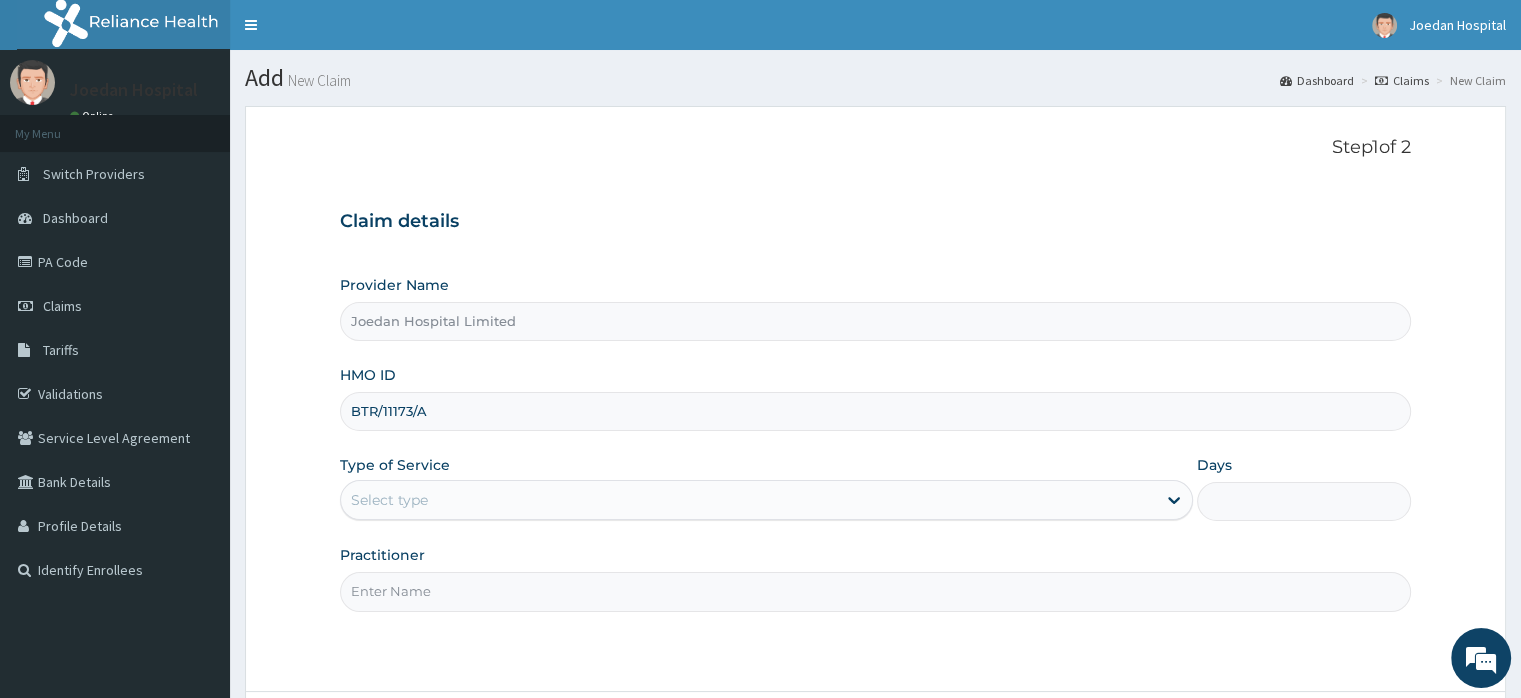 type on "BTR/11173/A" 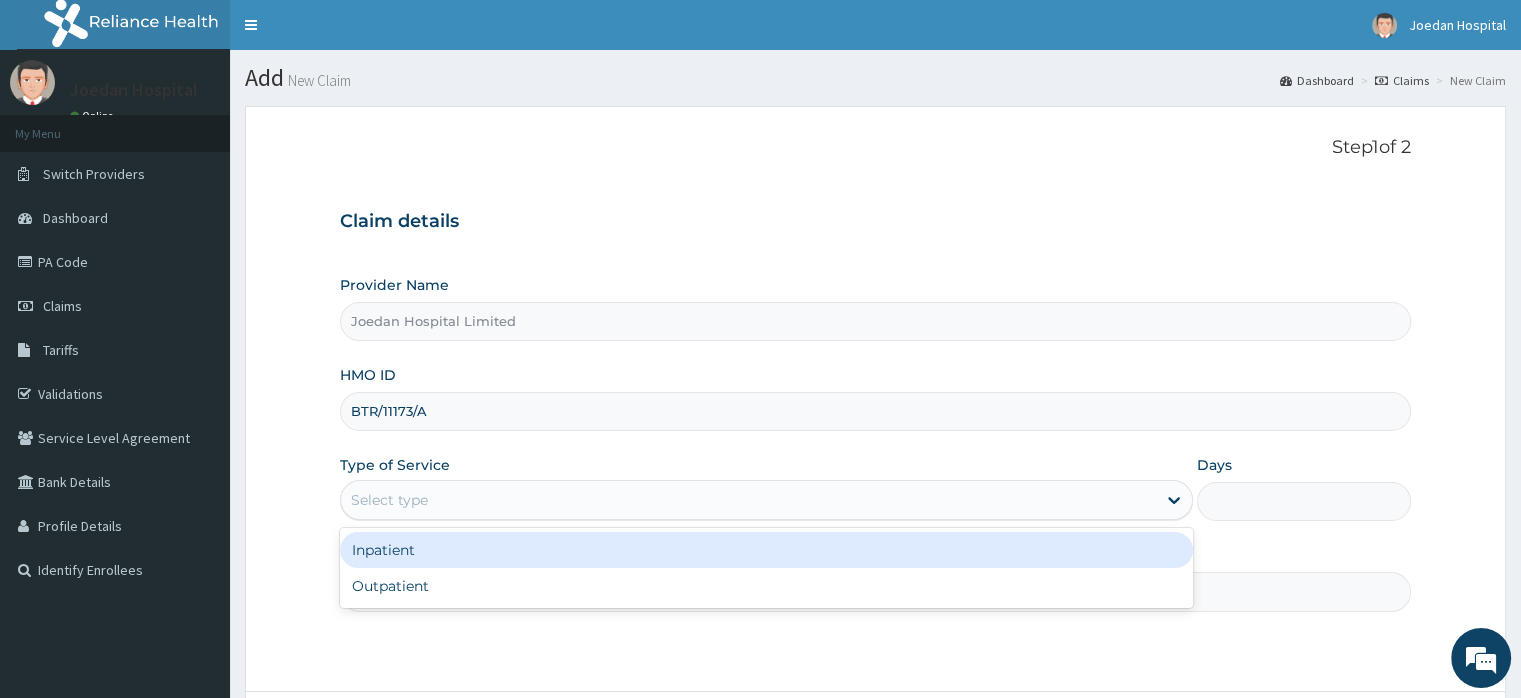 click on "Select type" at bounding box center [748, 500] 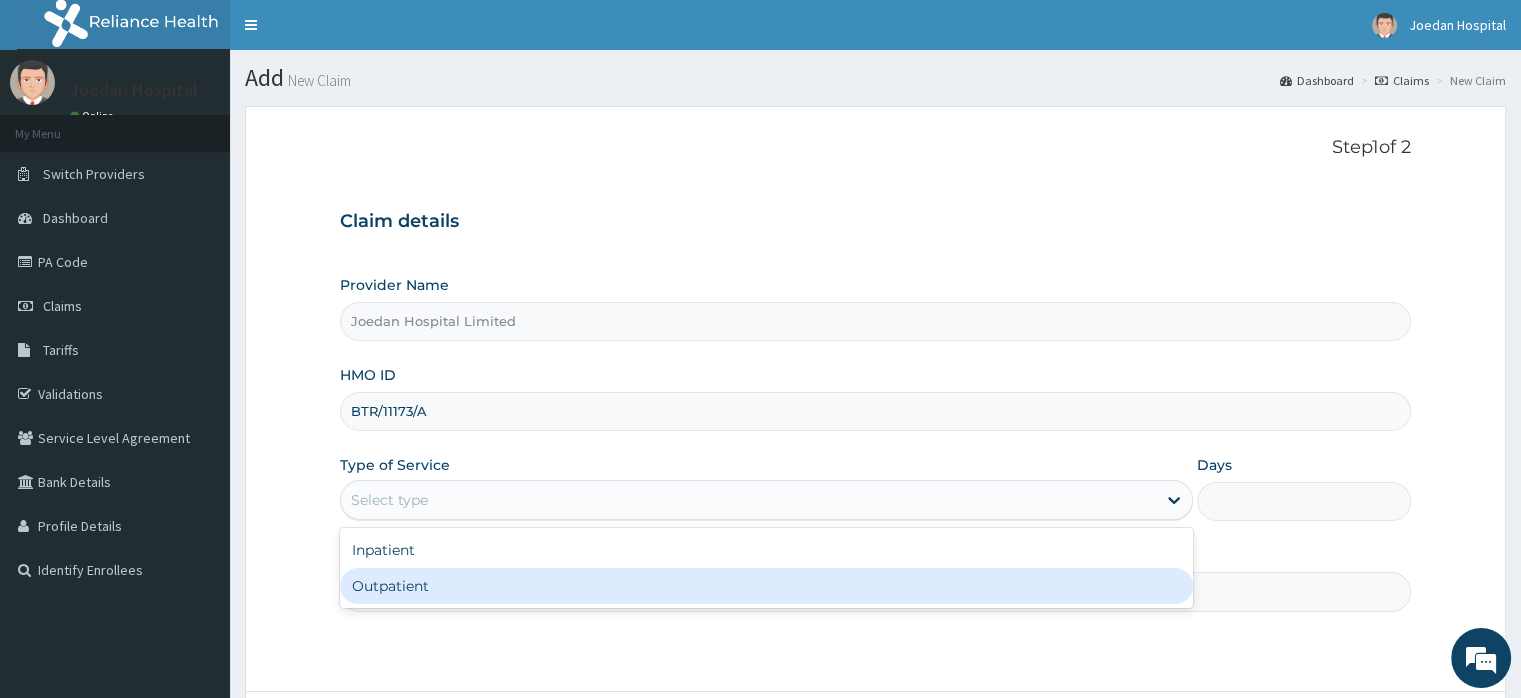 click on "Outpatient" at bounding box center [766, 586] 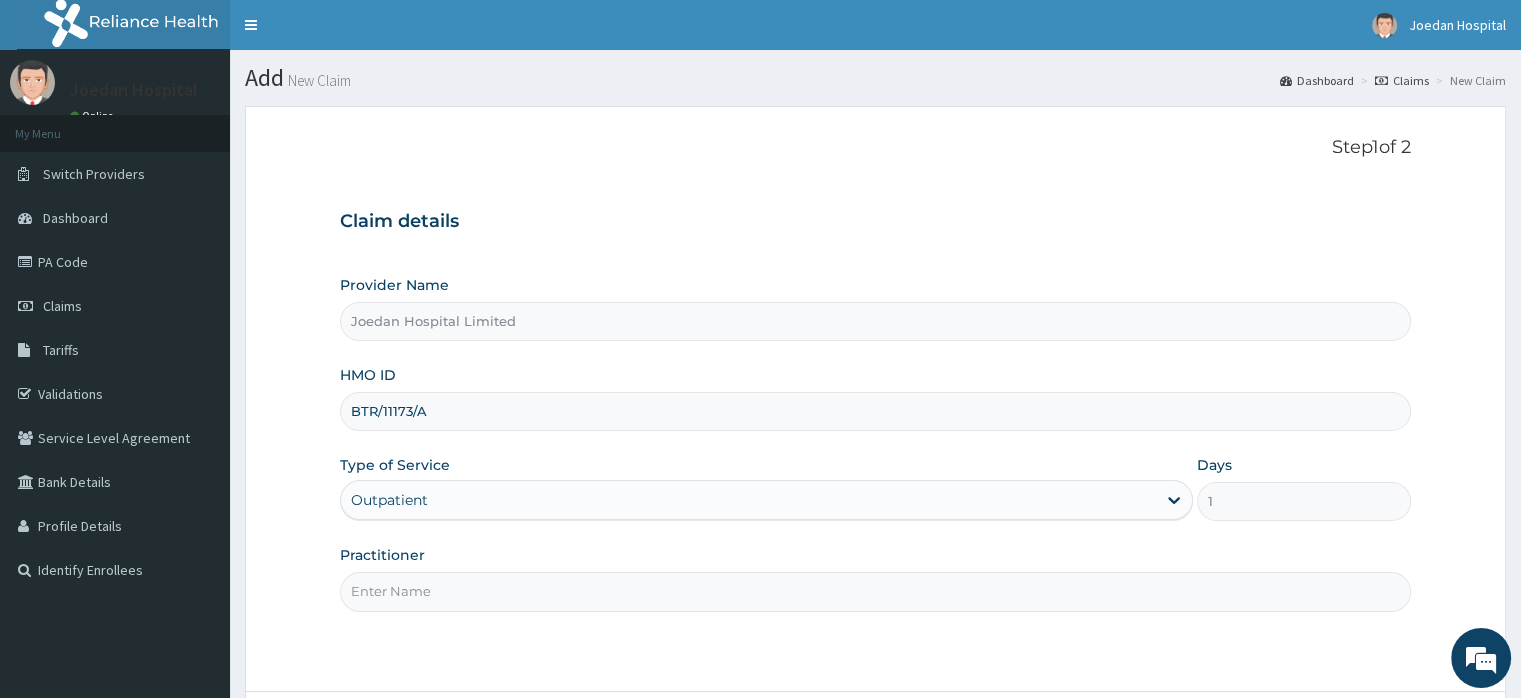 click on "Practitioner" at bounding box center (875, 591) 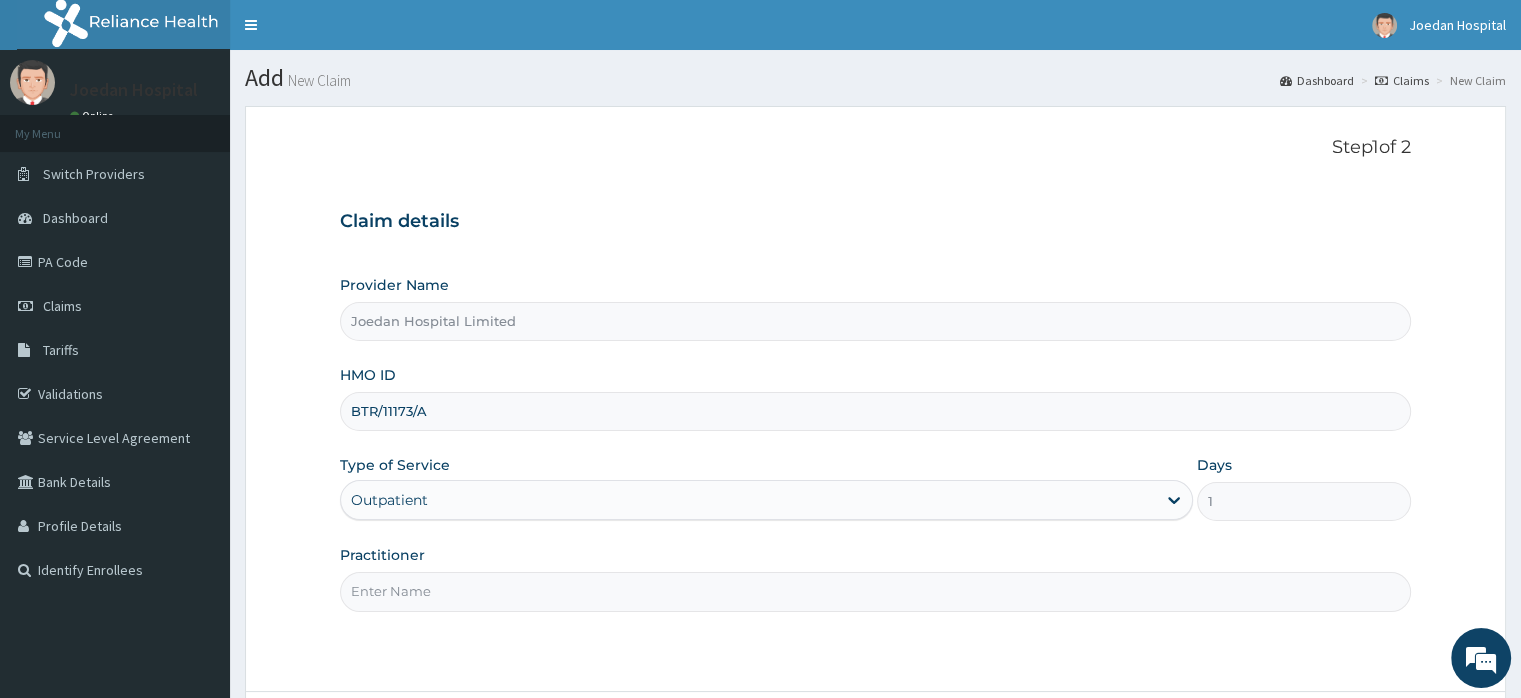 type on "Dr [LAST] [LAST]" 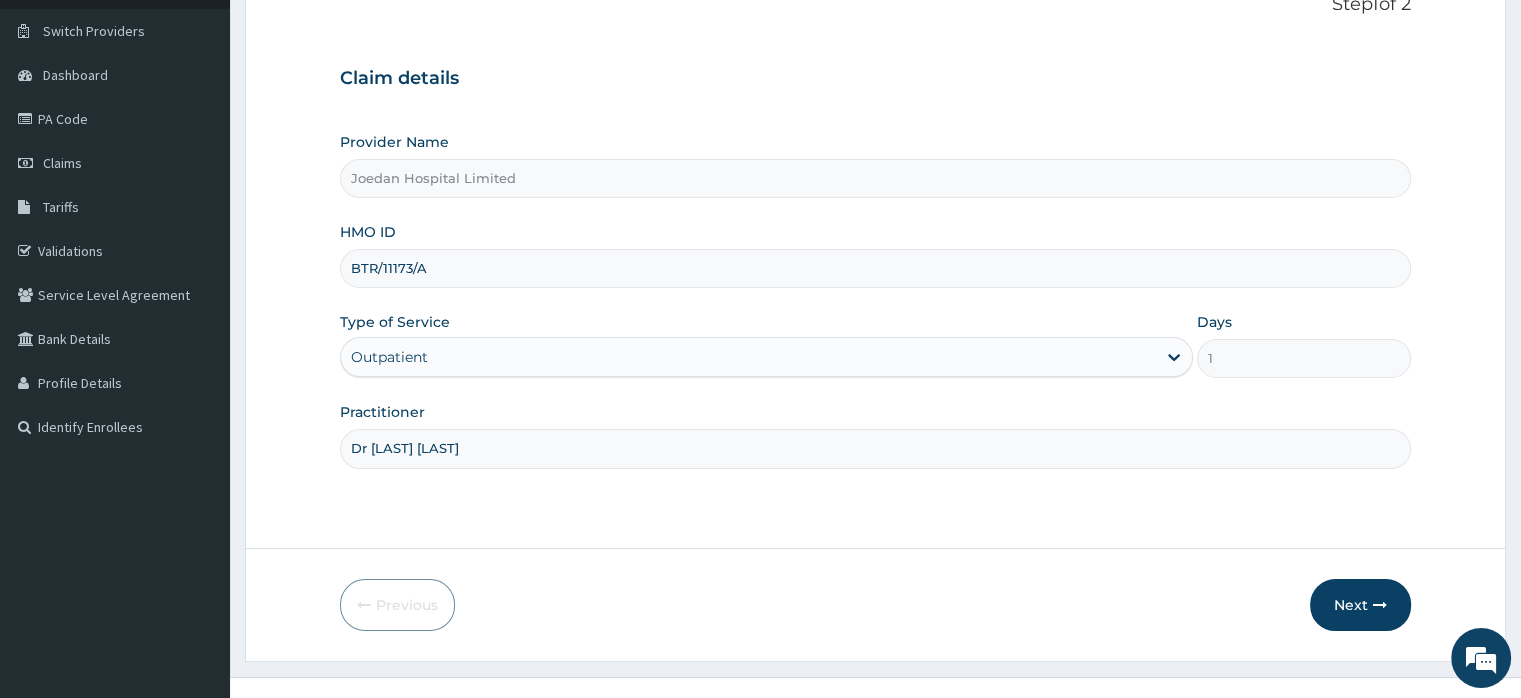 scroll, scrollTop: 172, scrollLeft: 0, axis: vertical 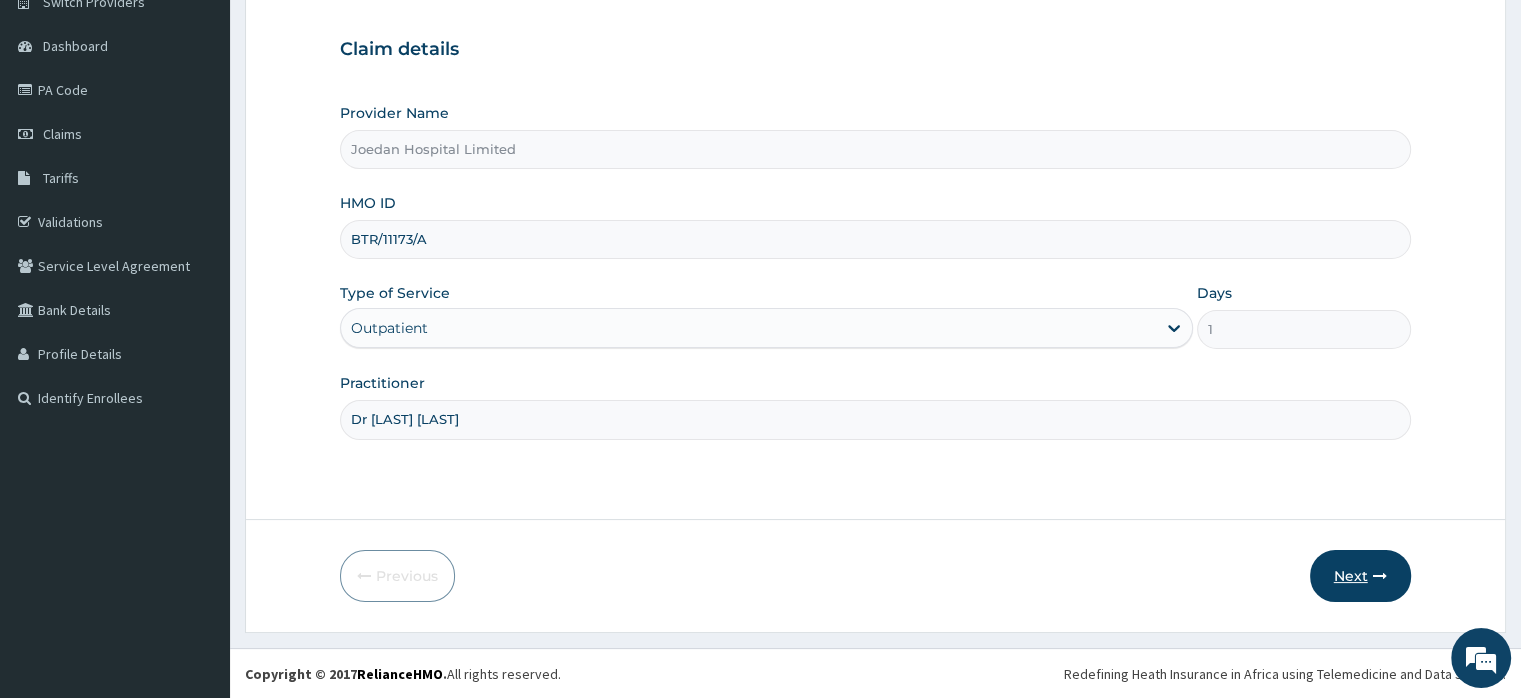 click at bounding box center (1380, 576) 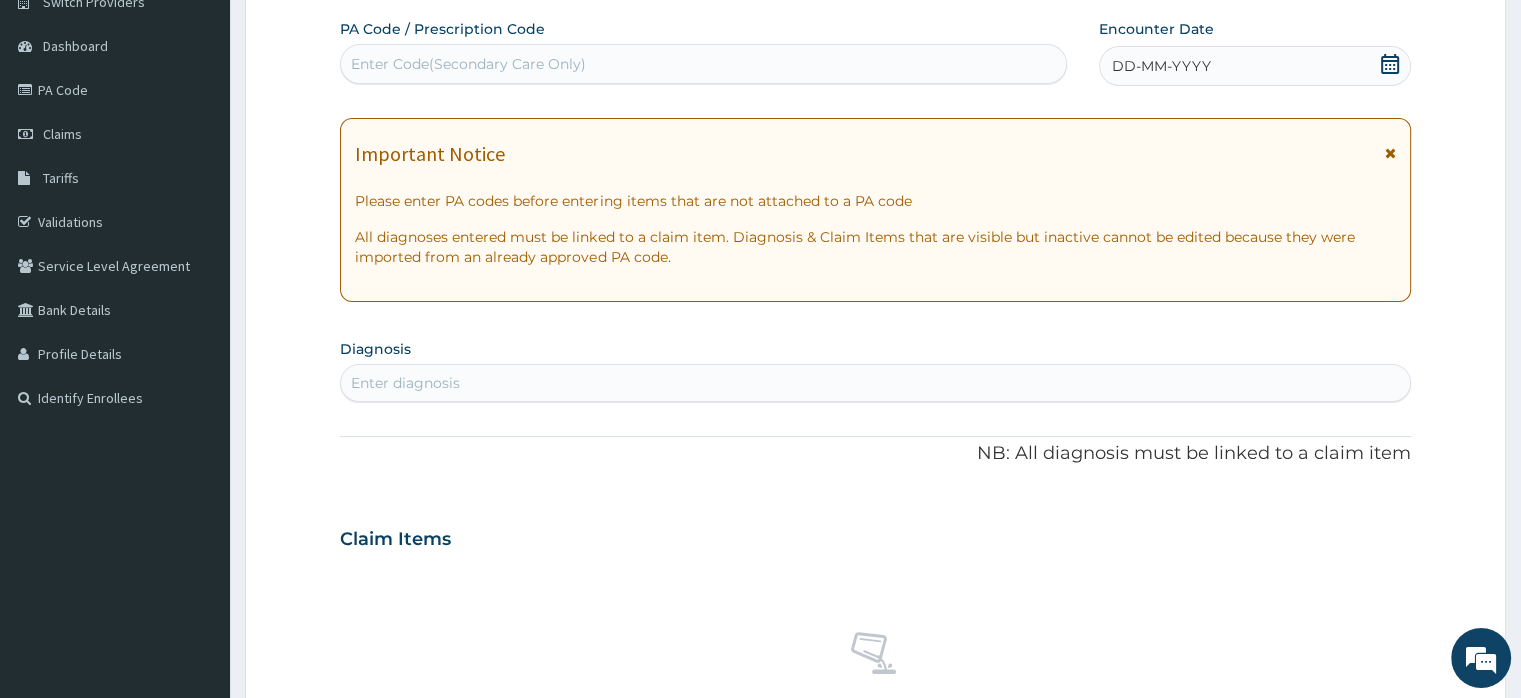 click on "DD-MM-YYYY" at bounding box center [1161, 66] 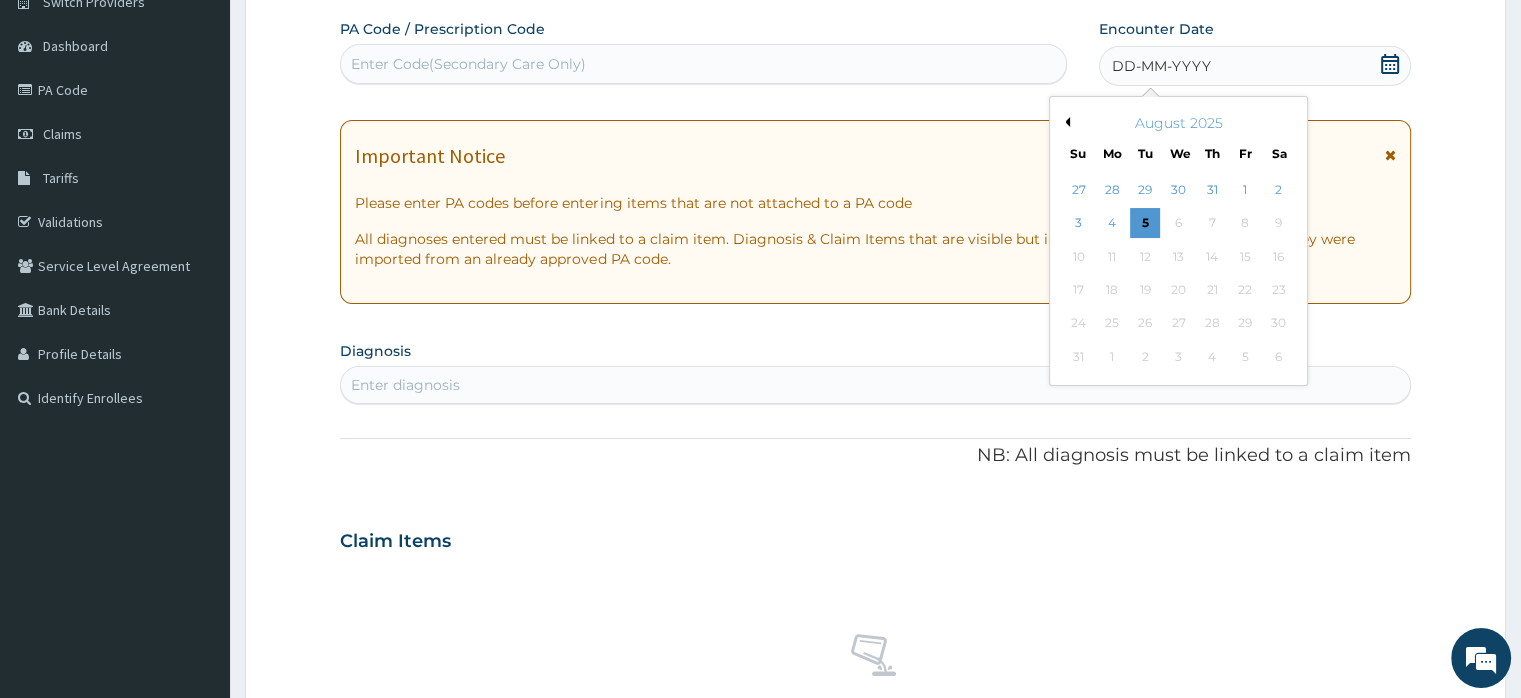 click on "Previous Month" at bounding box center (1065, 122) 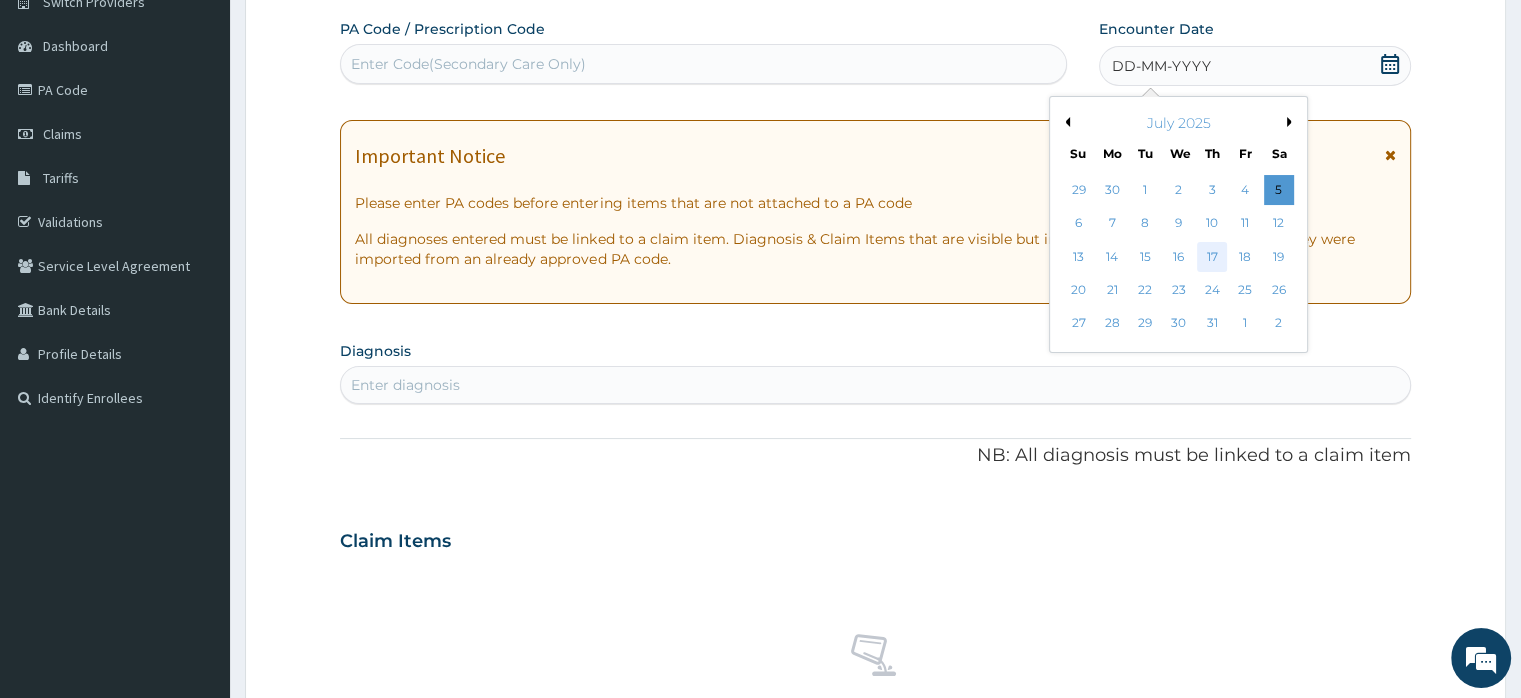 click on "17" at bounding box center [1212, 257] 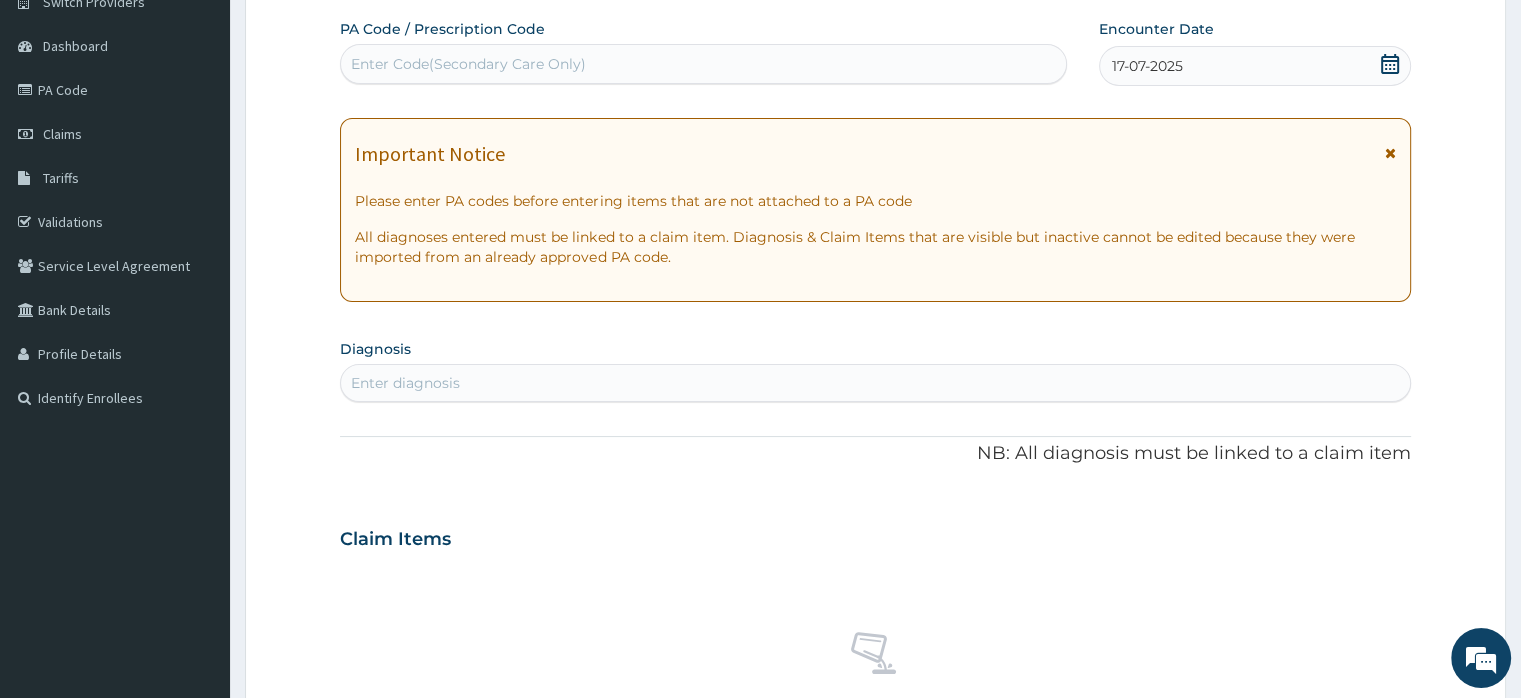 click on "Enter diagnosis" at bounding box center (875, 383) 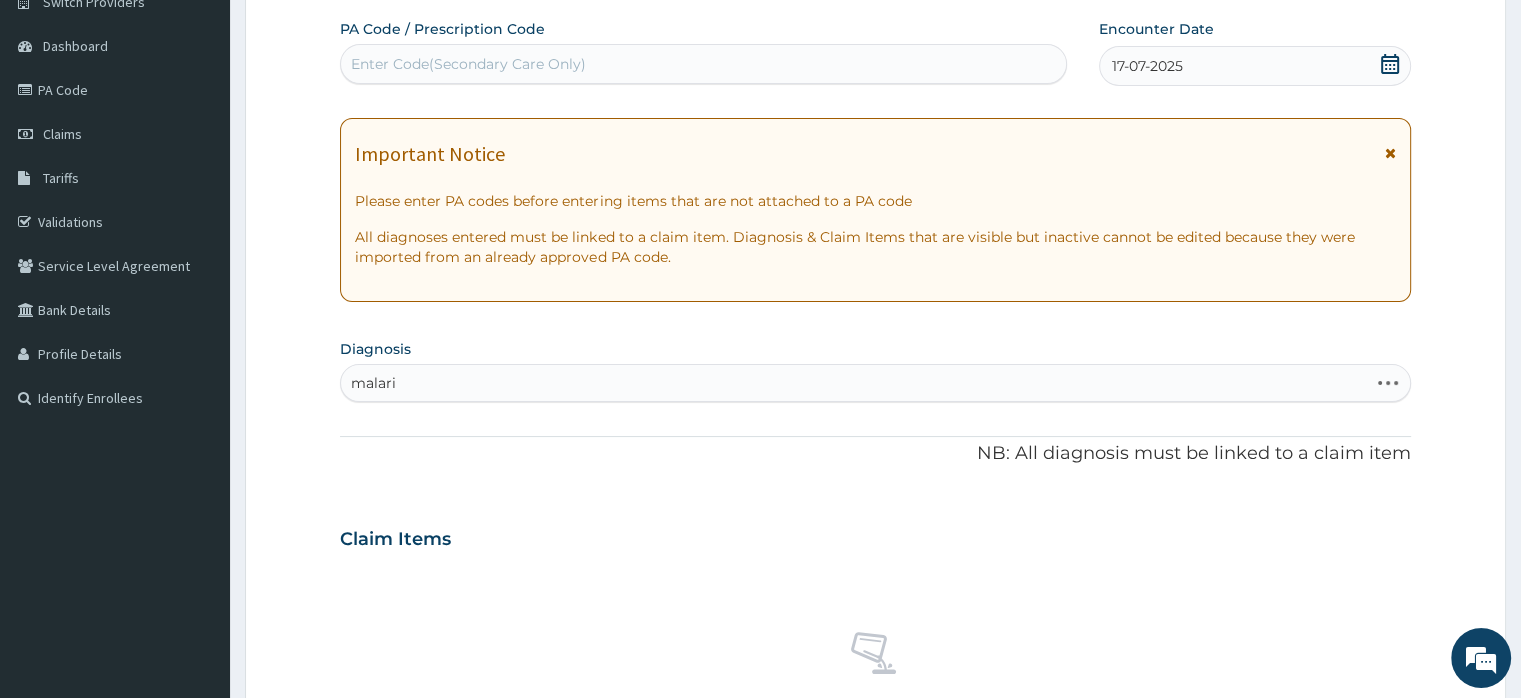 type on "malaria" 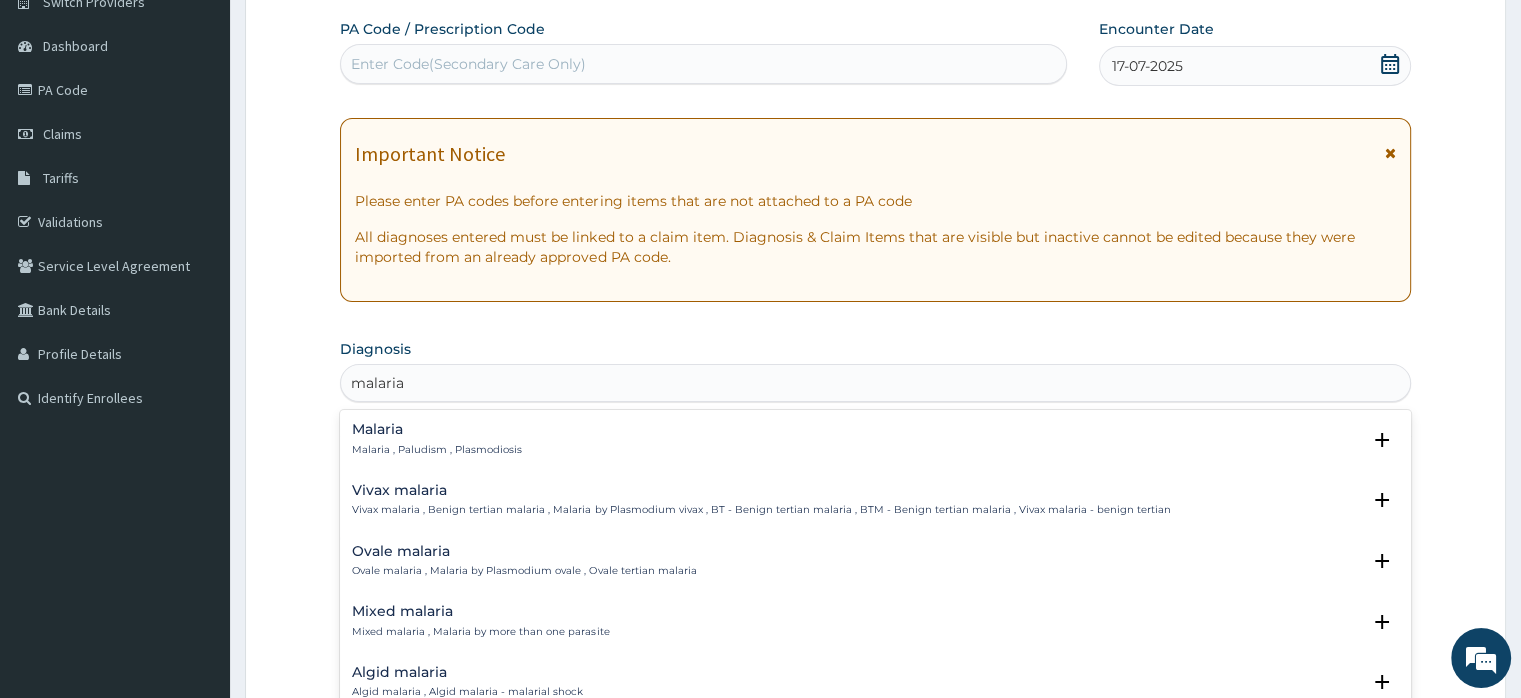 click on "Malaria" at bounding box center (437, 429) 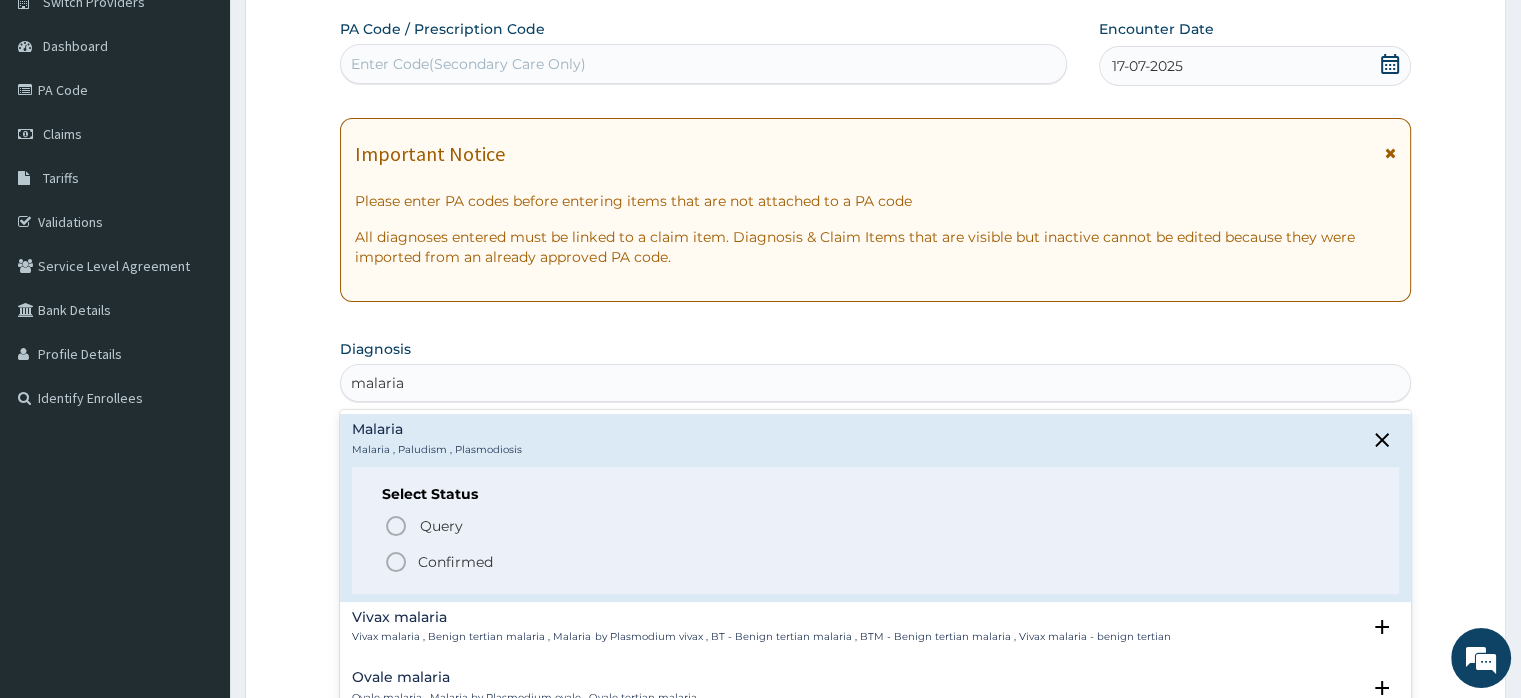 click 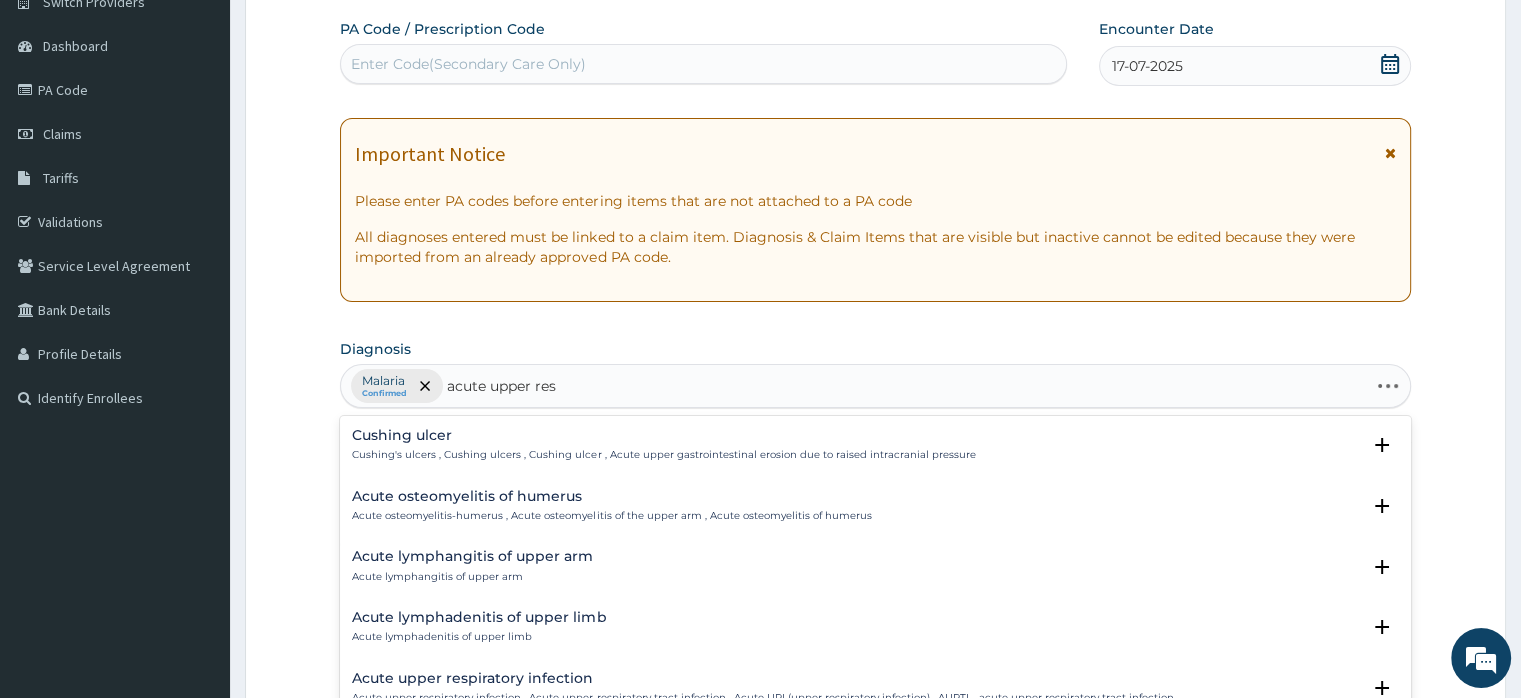 type on "acute upper resp" 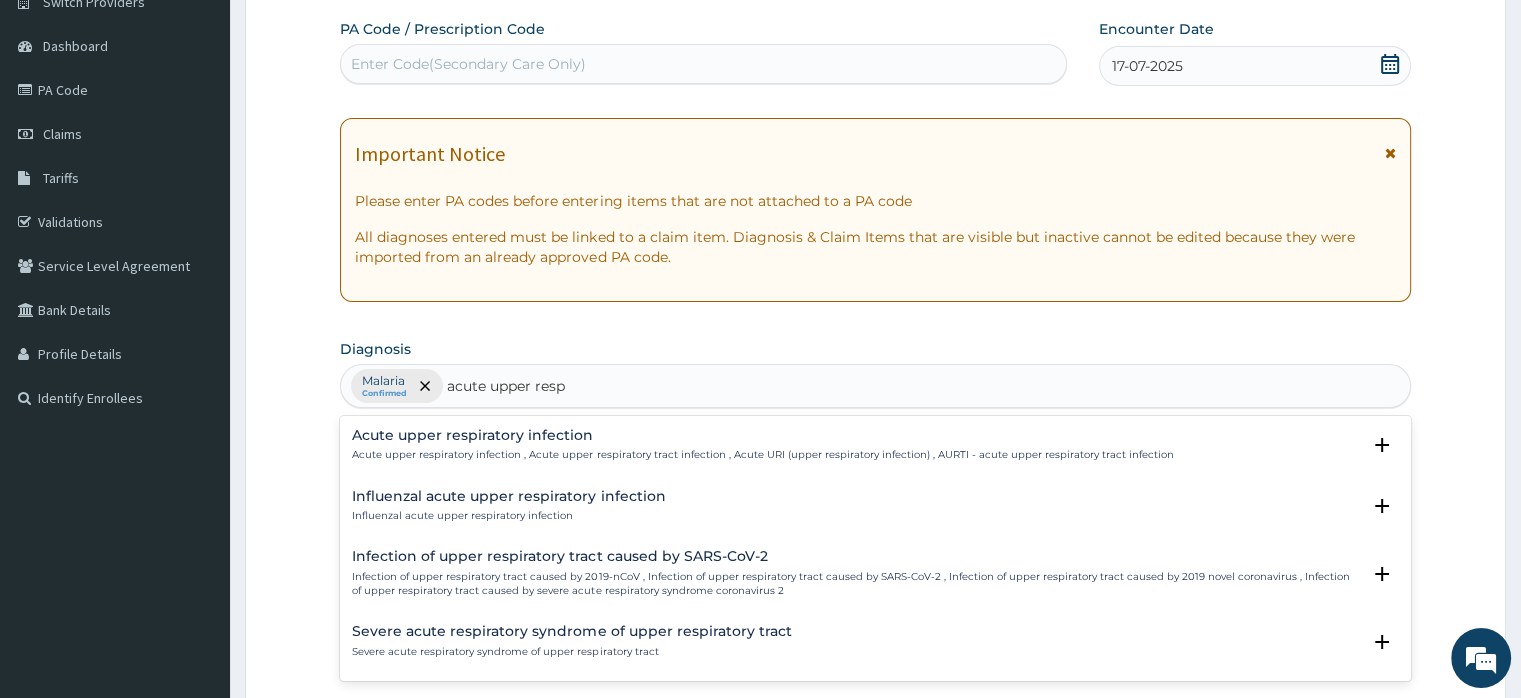 click on "Acute upper respiratory infection" at bounding box center (762, 435) 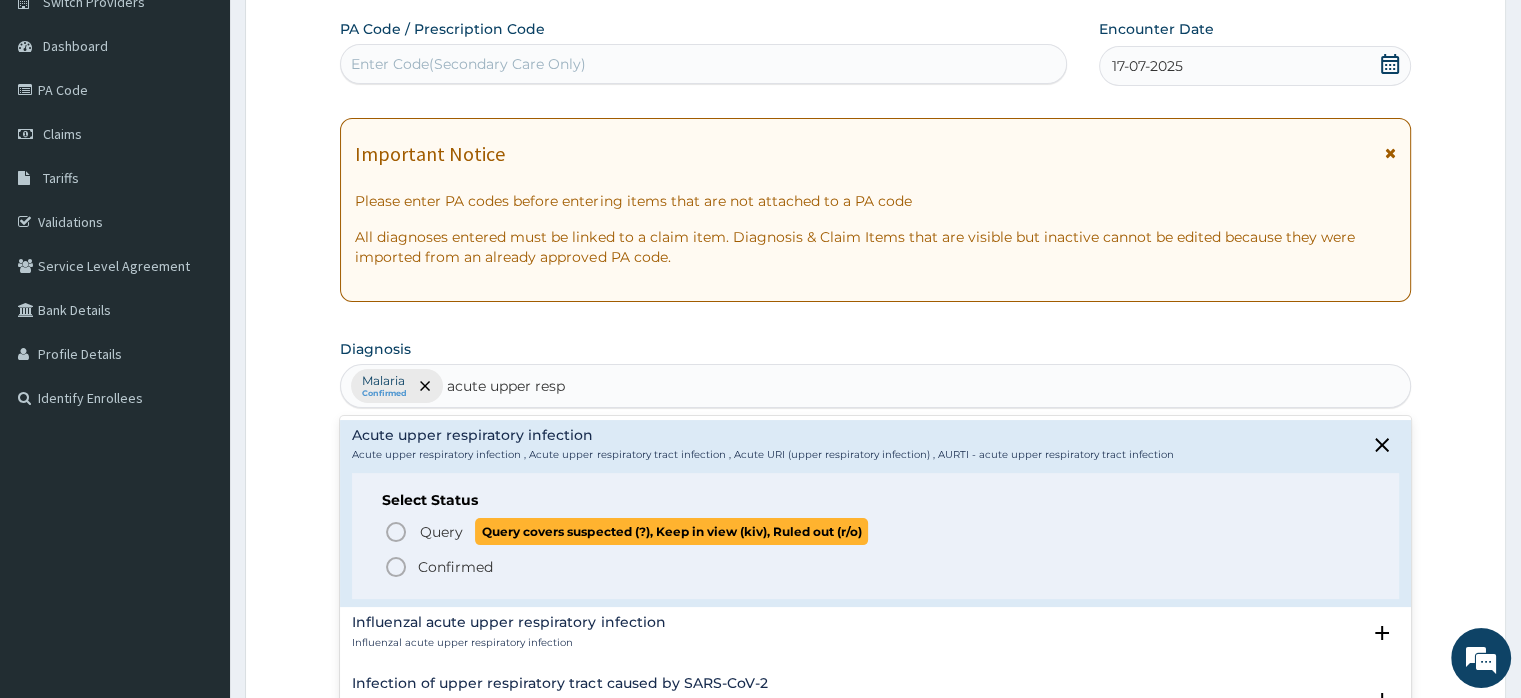 click 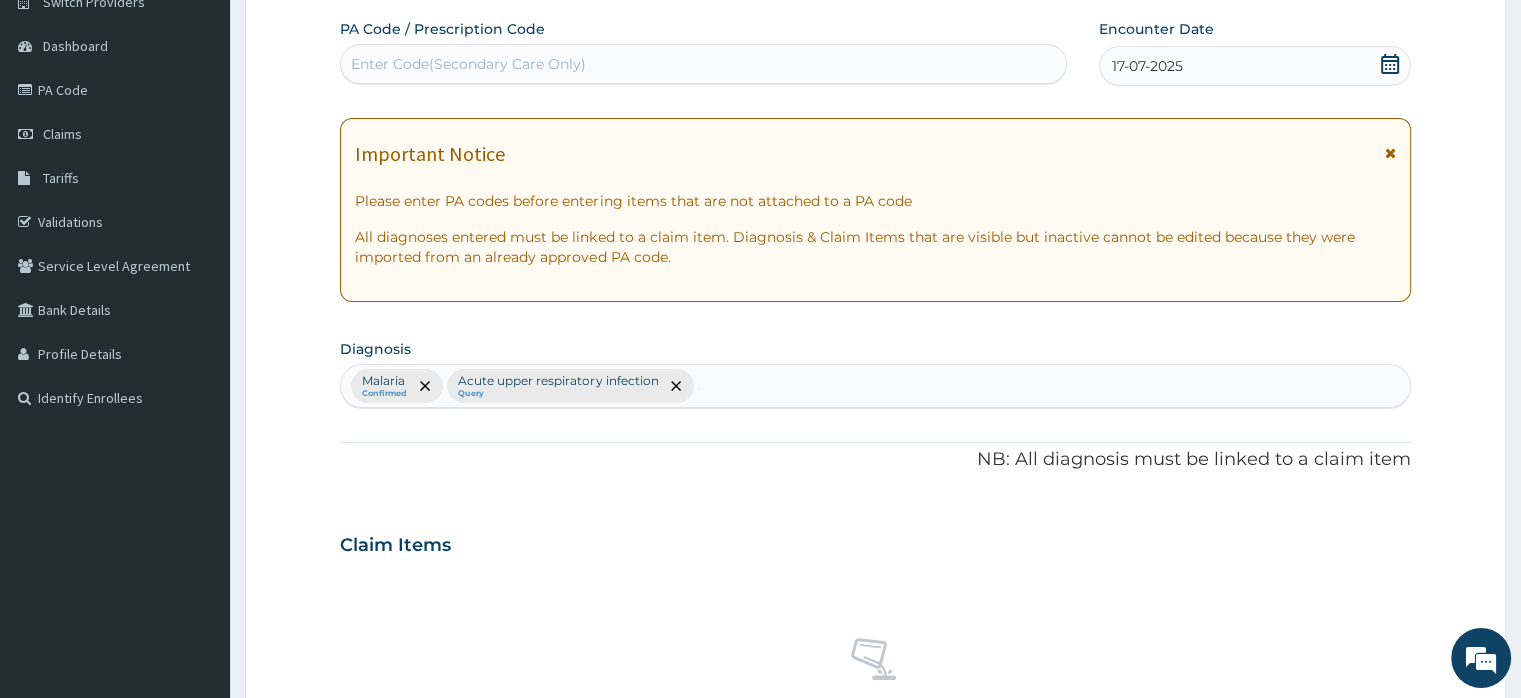 type 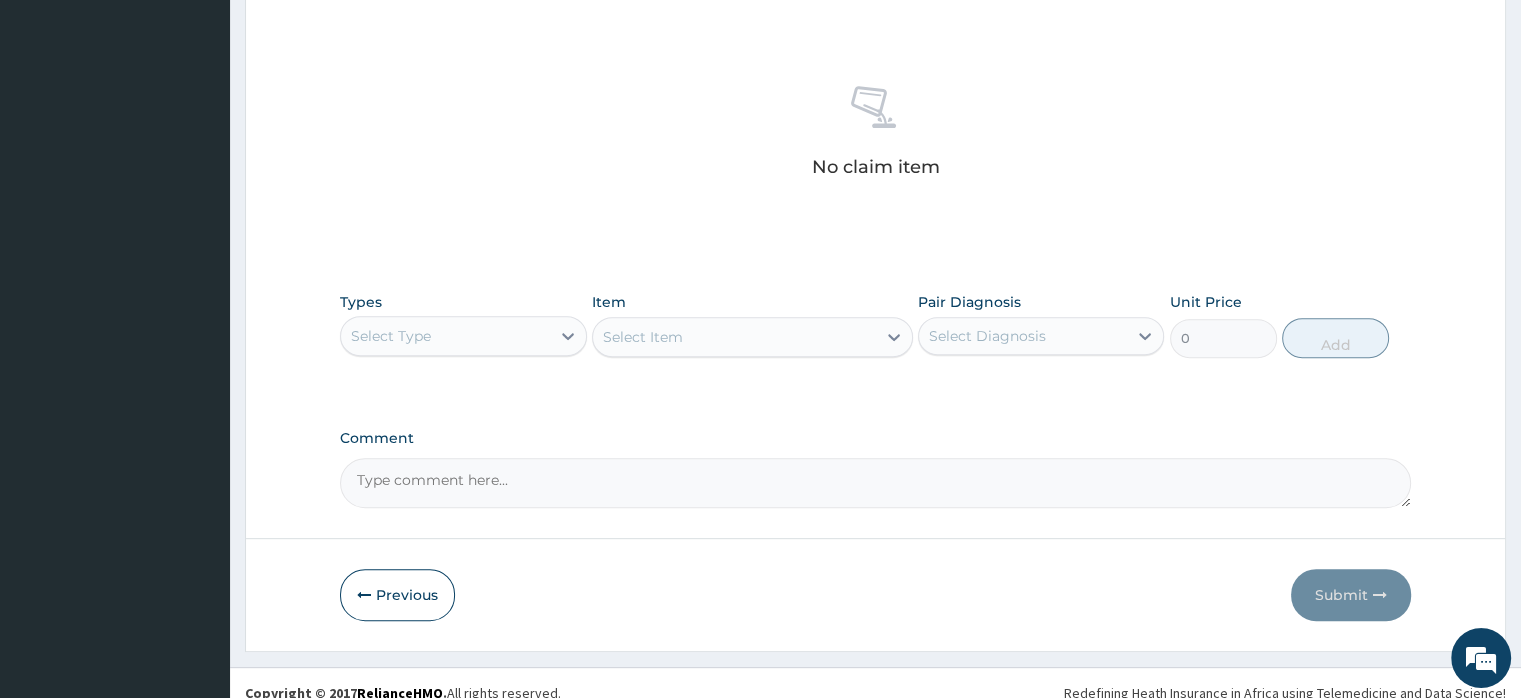 scroll, scrollTop: 742, scrollLeft: 0, axis: vertical 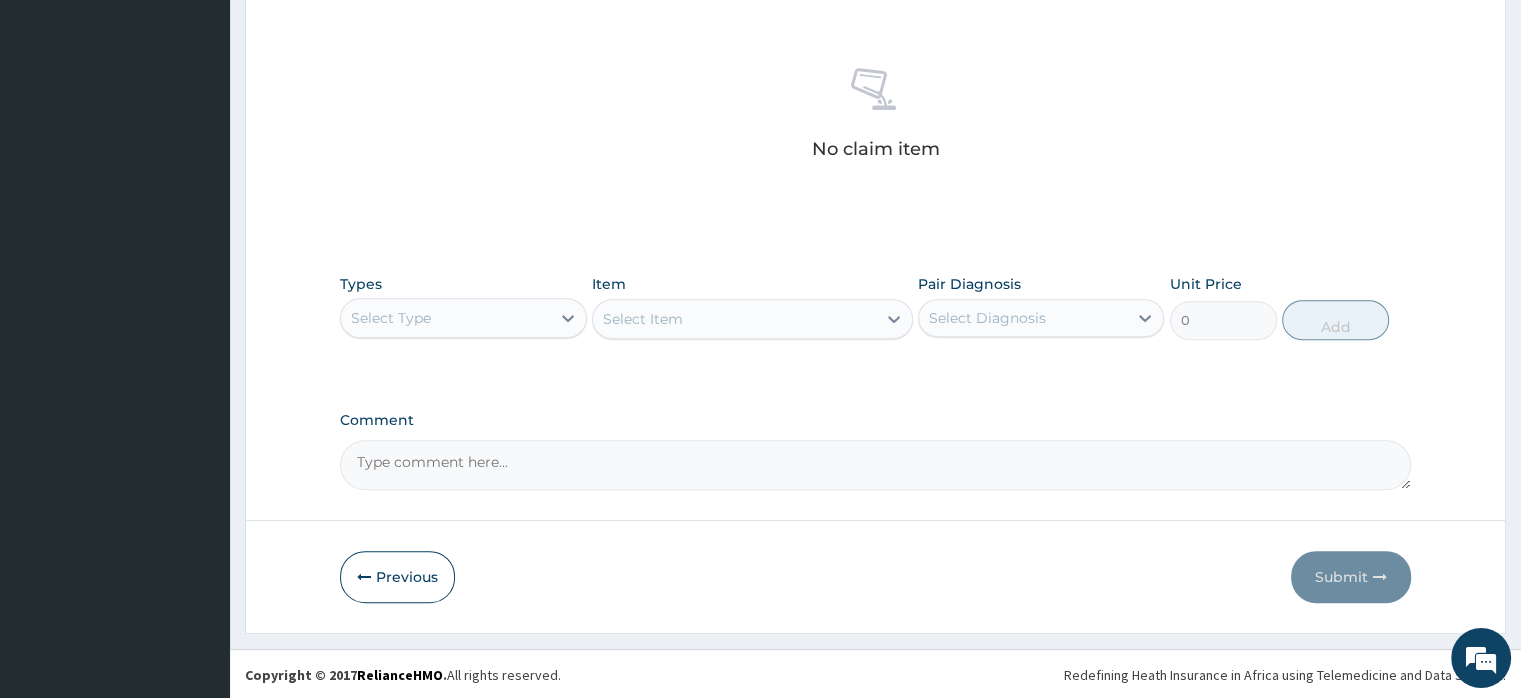 drag, startPoint x: 1526, startPoint y: 373, endPoint x: 1535, endPoint y: 650, distance: 277.14618 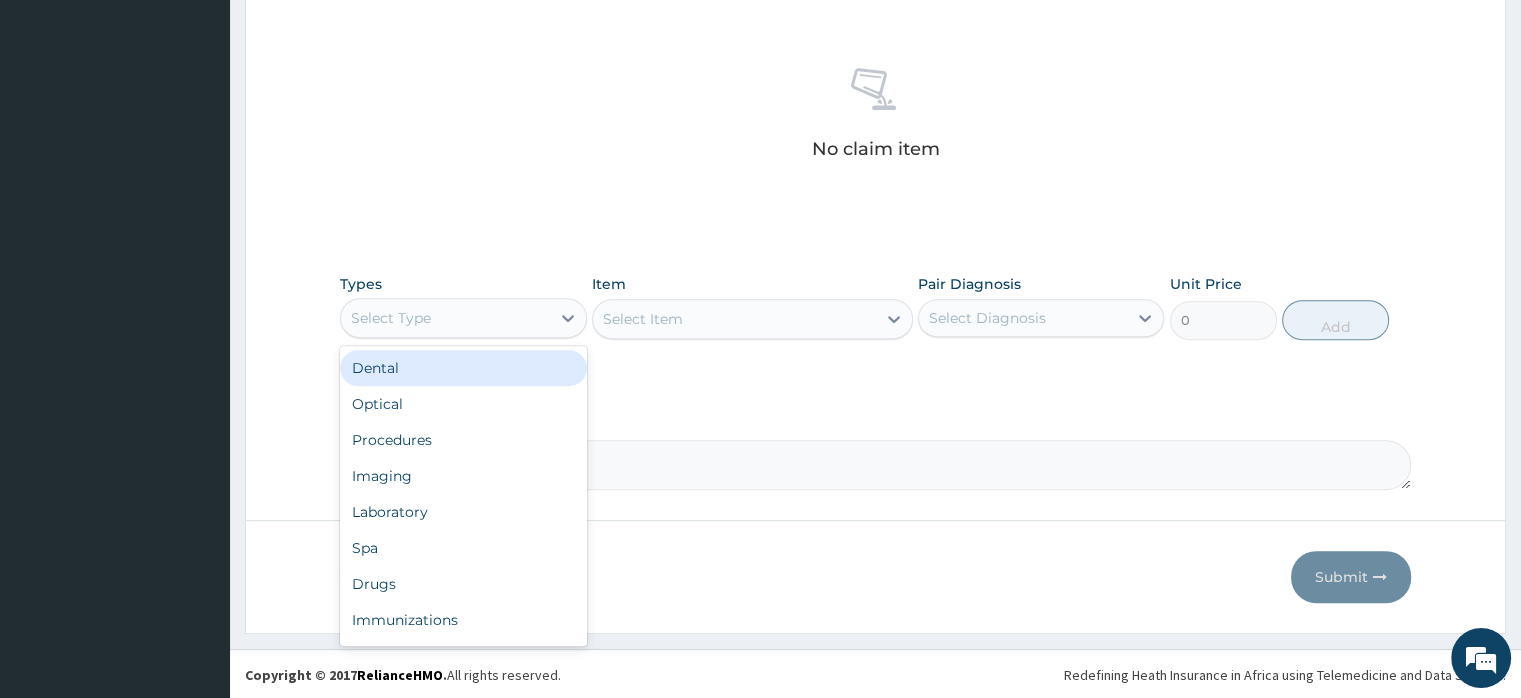 click on "Select Type" at bounding box center [445, 318] 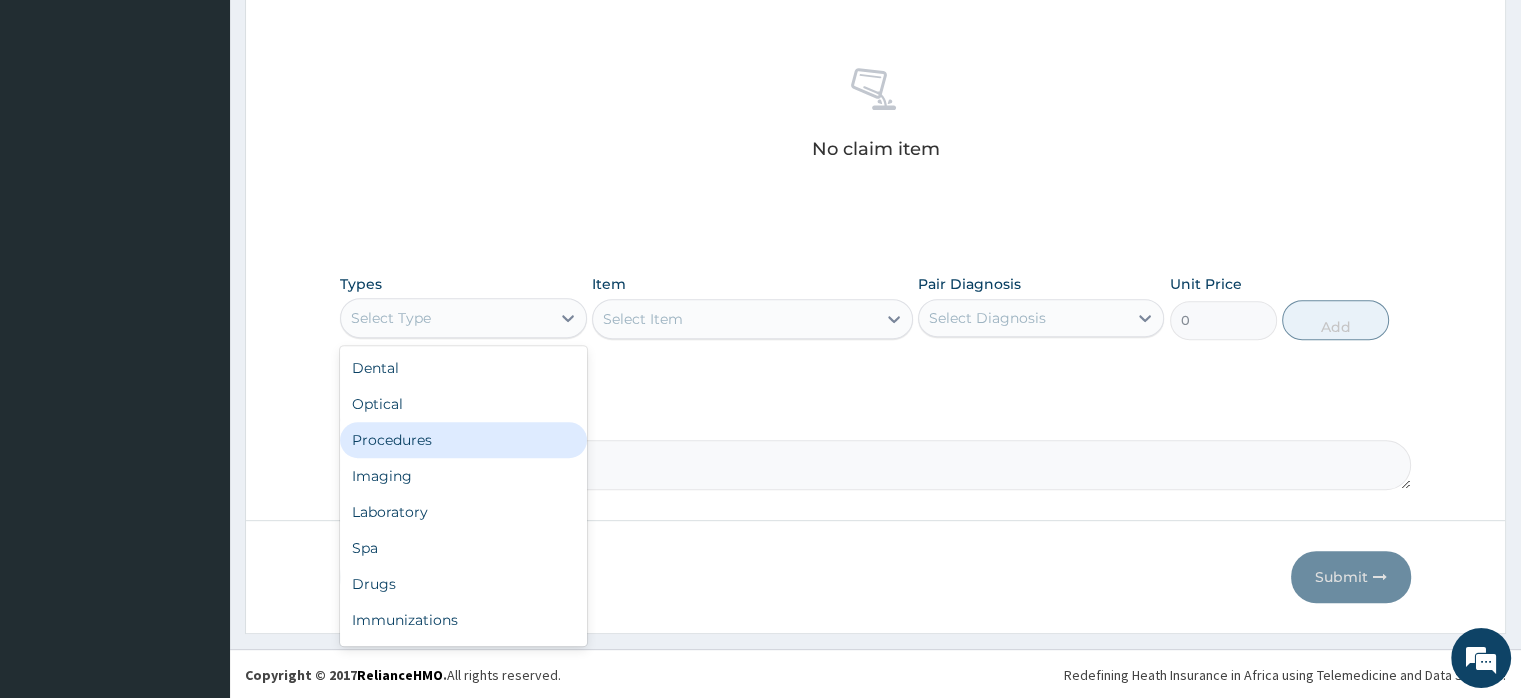 click on "Procedures" at bounding box center (463, 440) 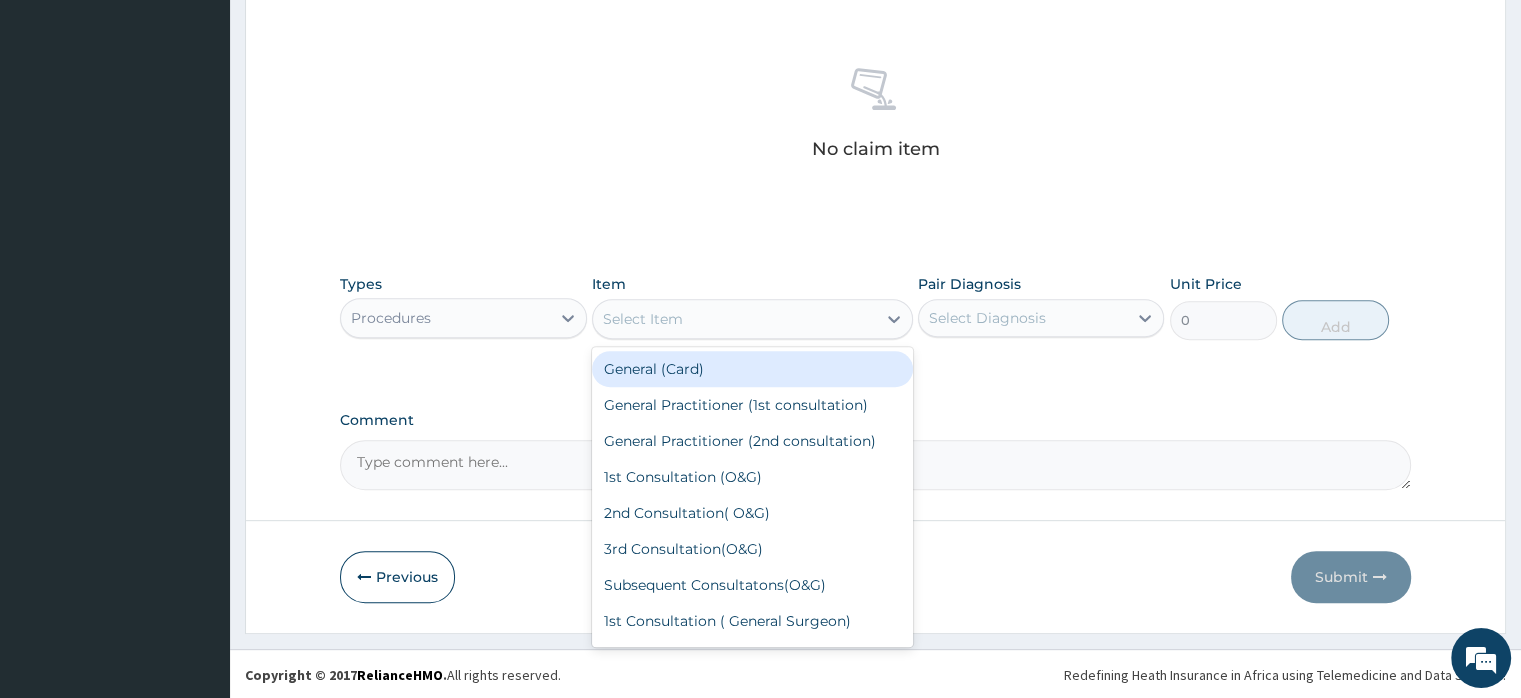 click on "Select Item" at bounding box center (643, 319) 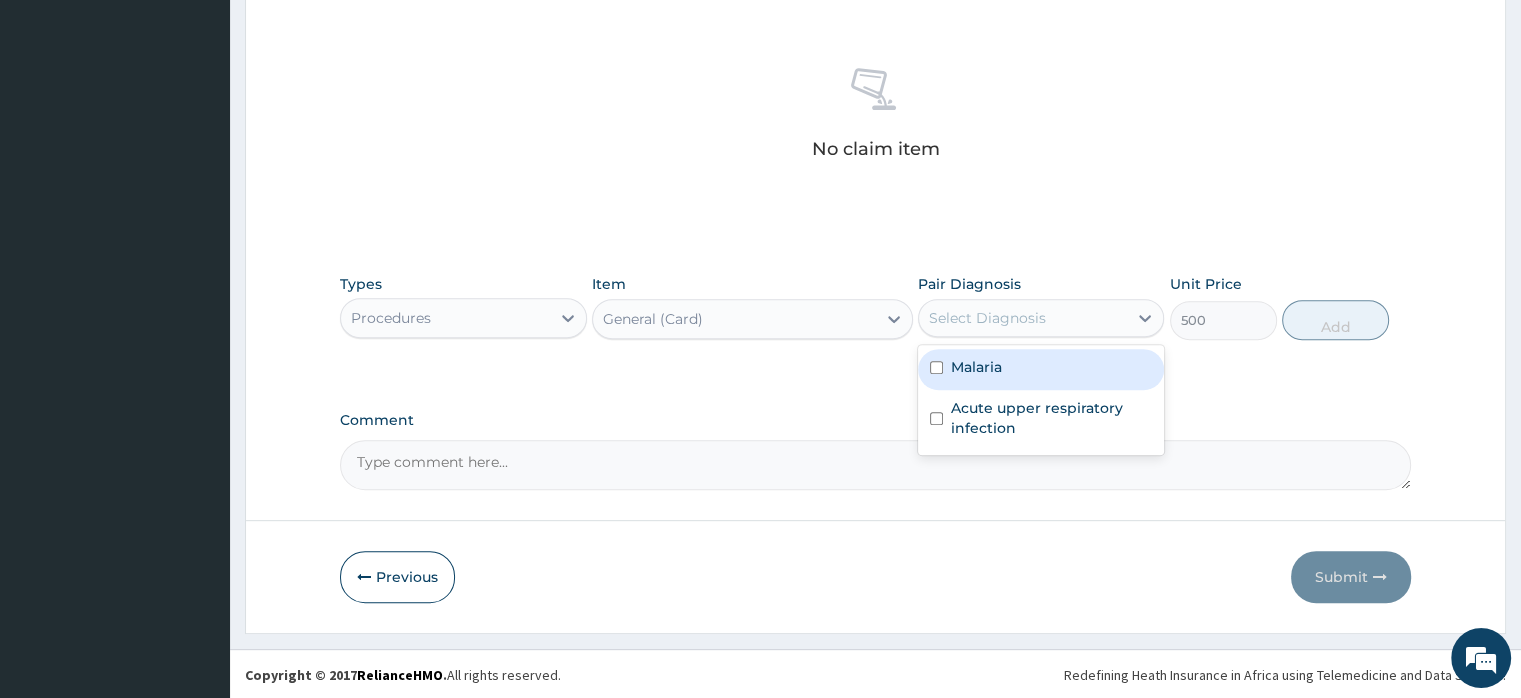 click on "Select Diagnosis" at bounding box center (987, 318) 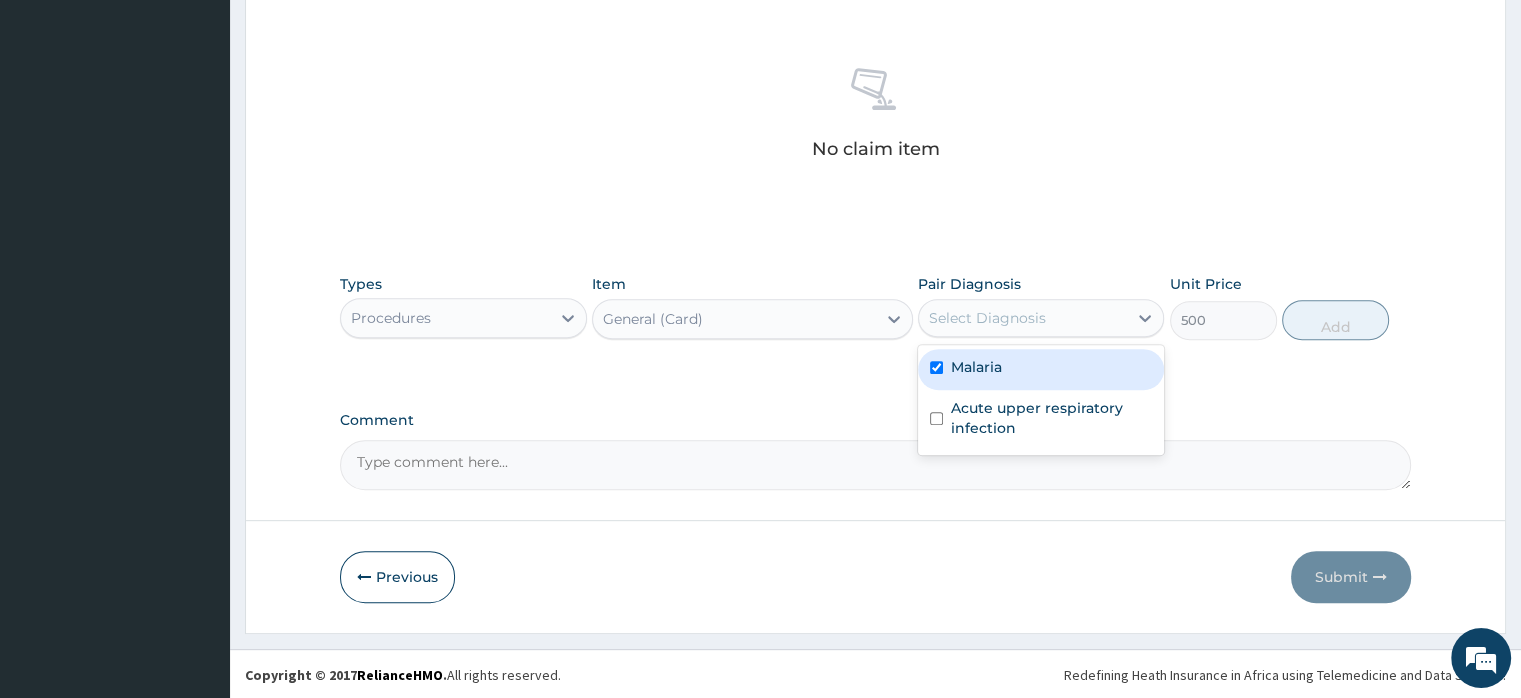 checkbox on "true" 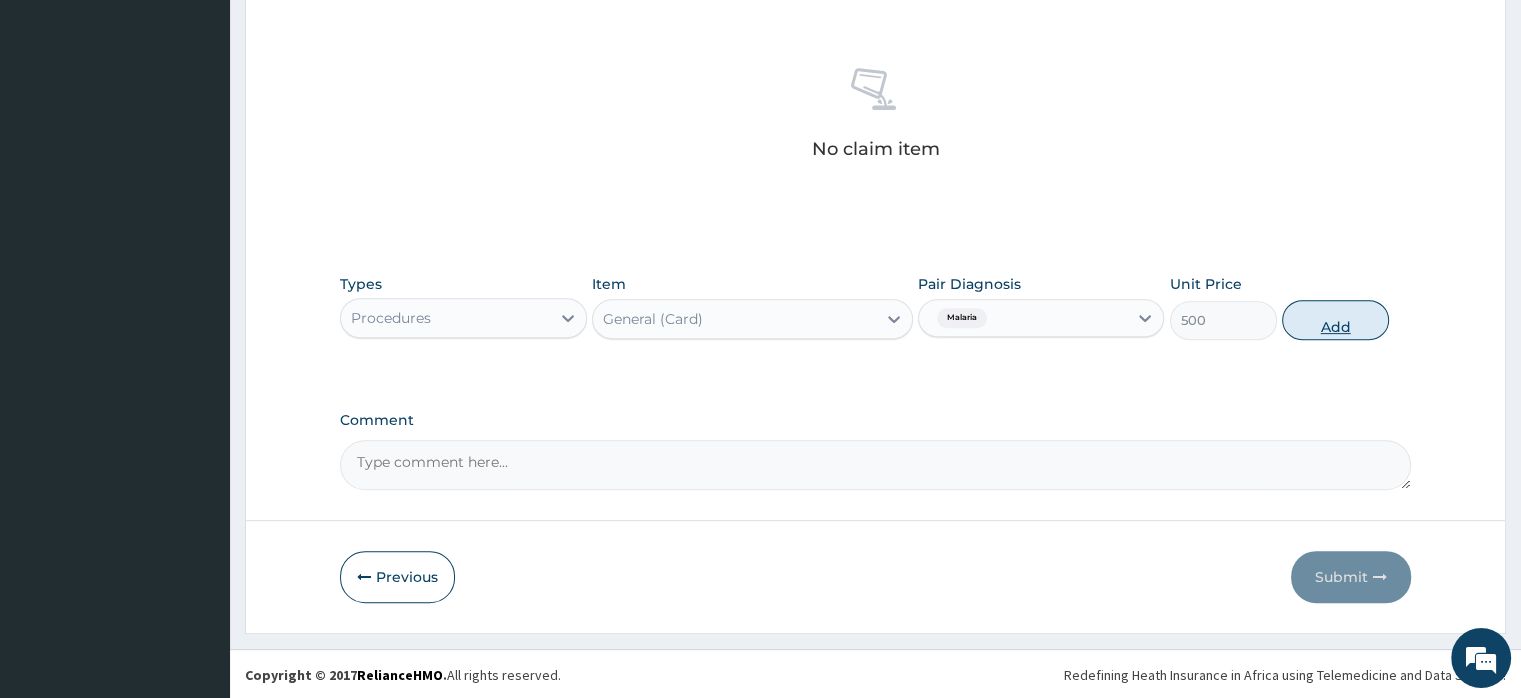 click on "Add" at bounding box center (1335, 320) 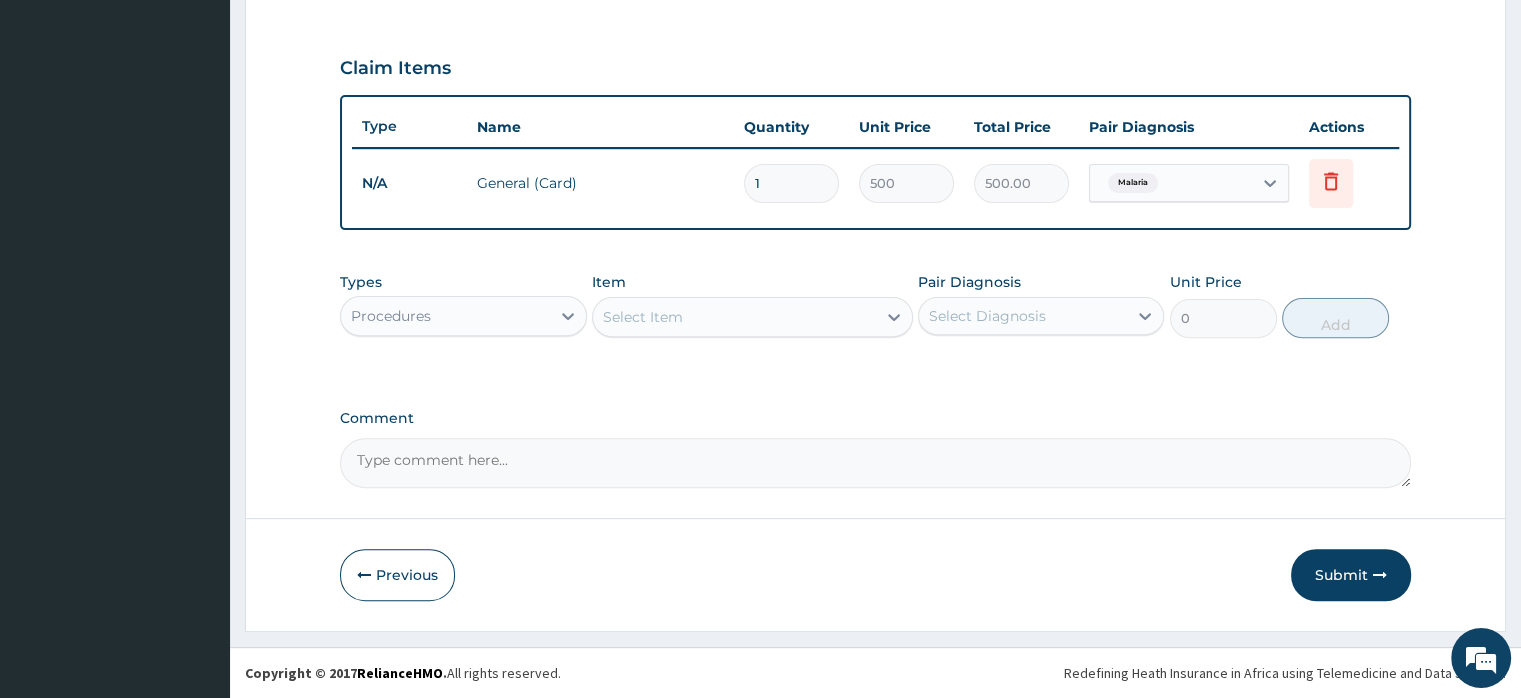 scroll, scrollTop: 646, scrollLeft: 0, axis: vertical 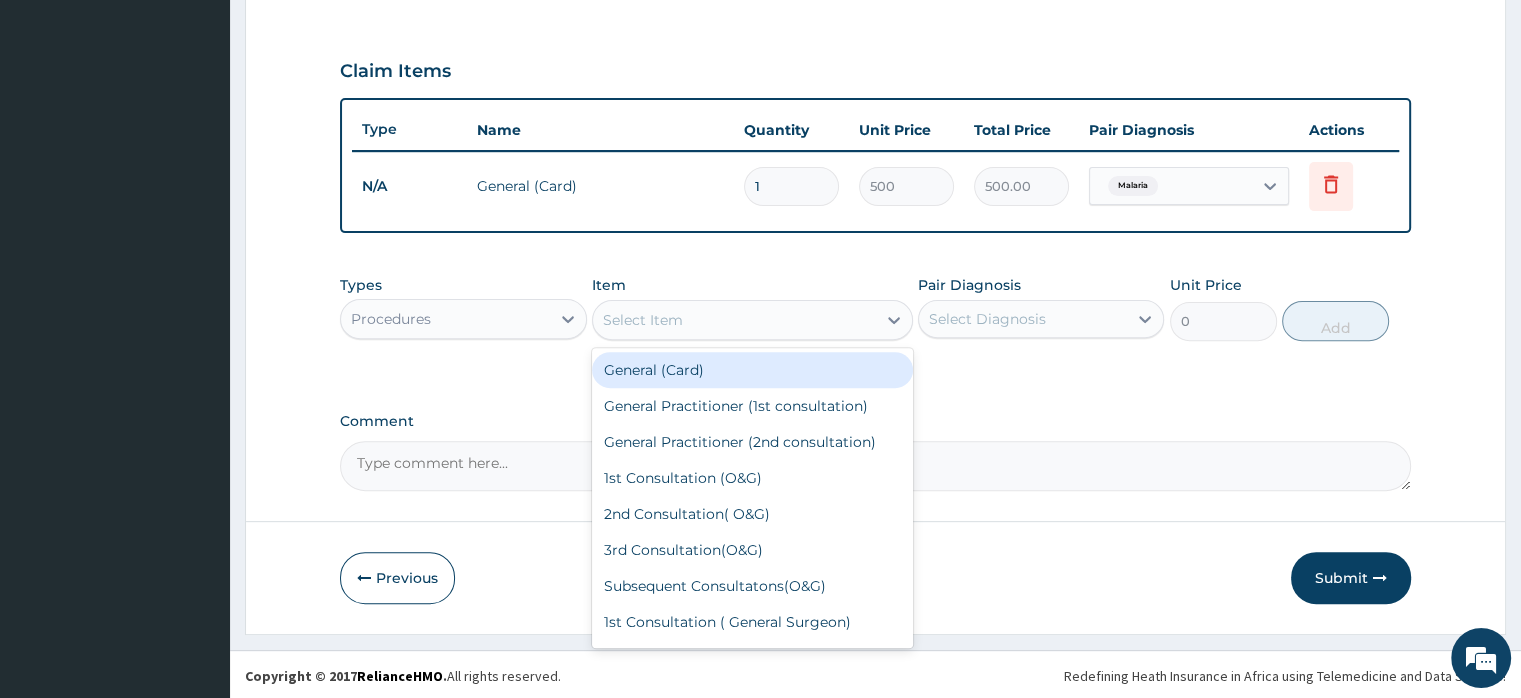 click on "Select Item" at bounding box center [643, 320] 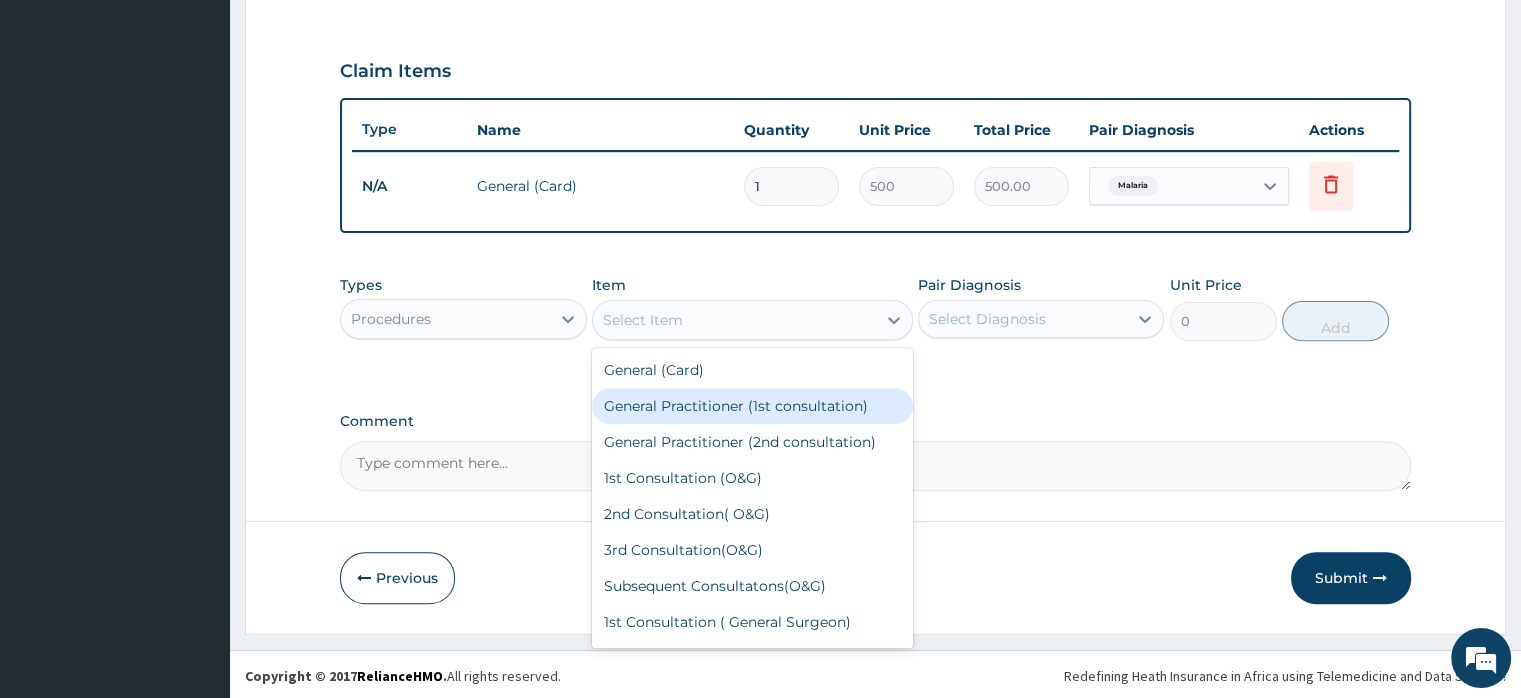 click on "General Practitioner (1st consultation)" at bounding box center [752, 406] 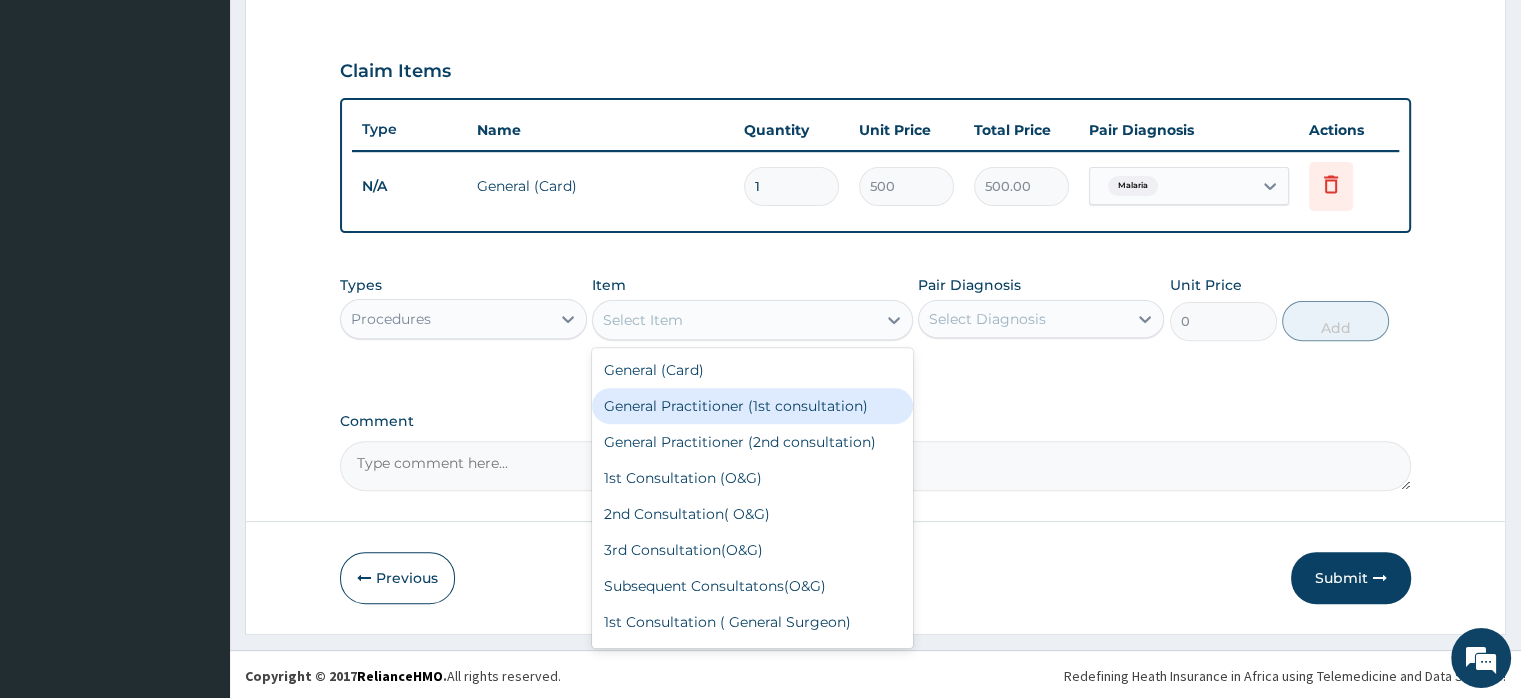type on "1500" 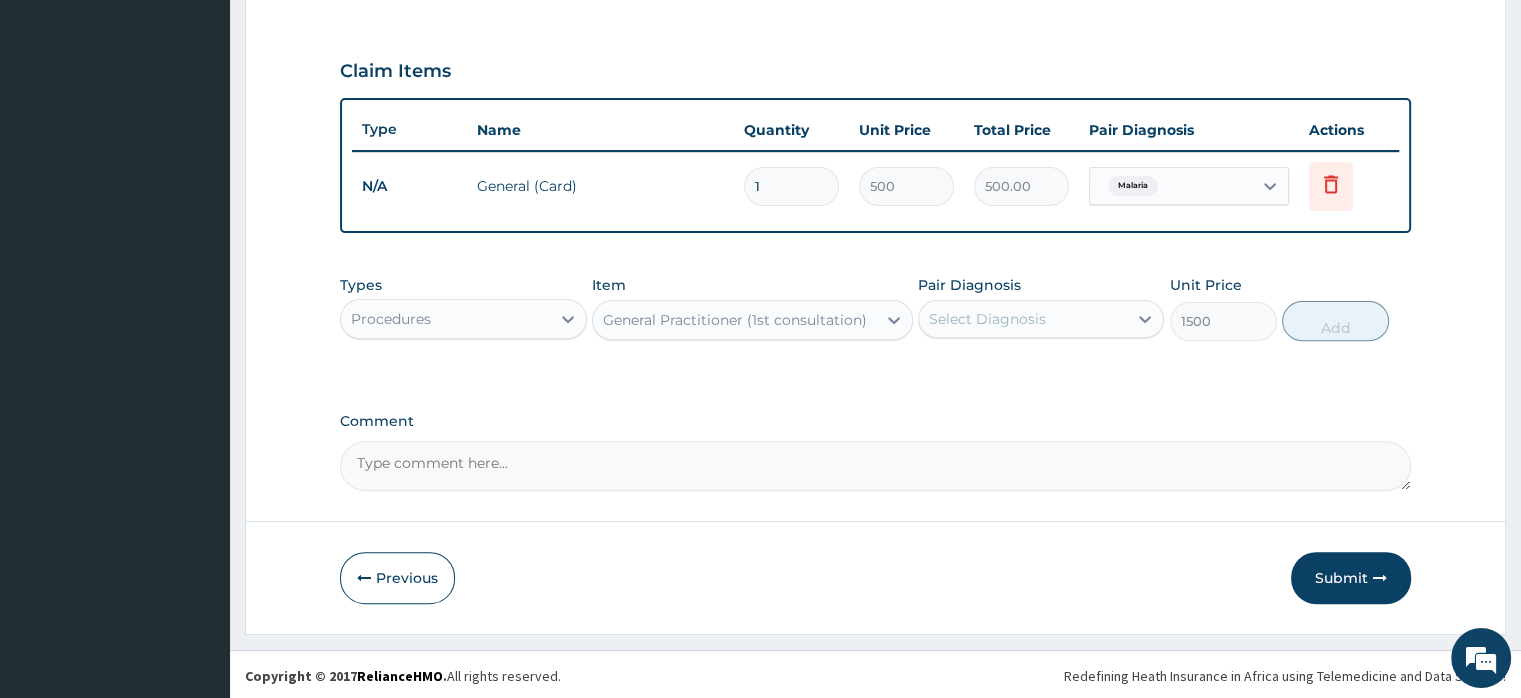 click on "Select Diagnosis" at bounding box center [1023, 319] 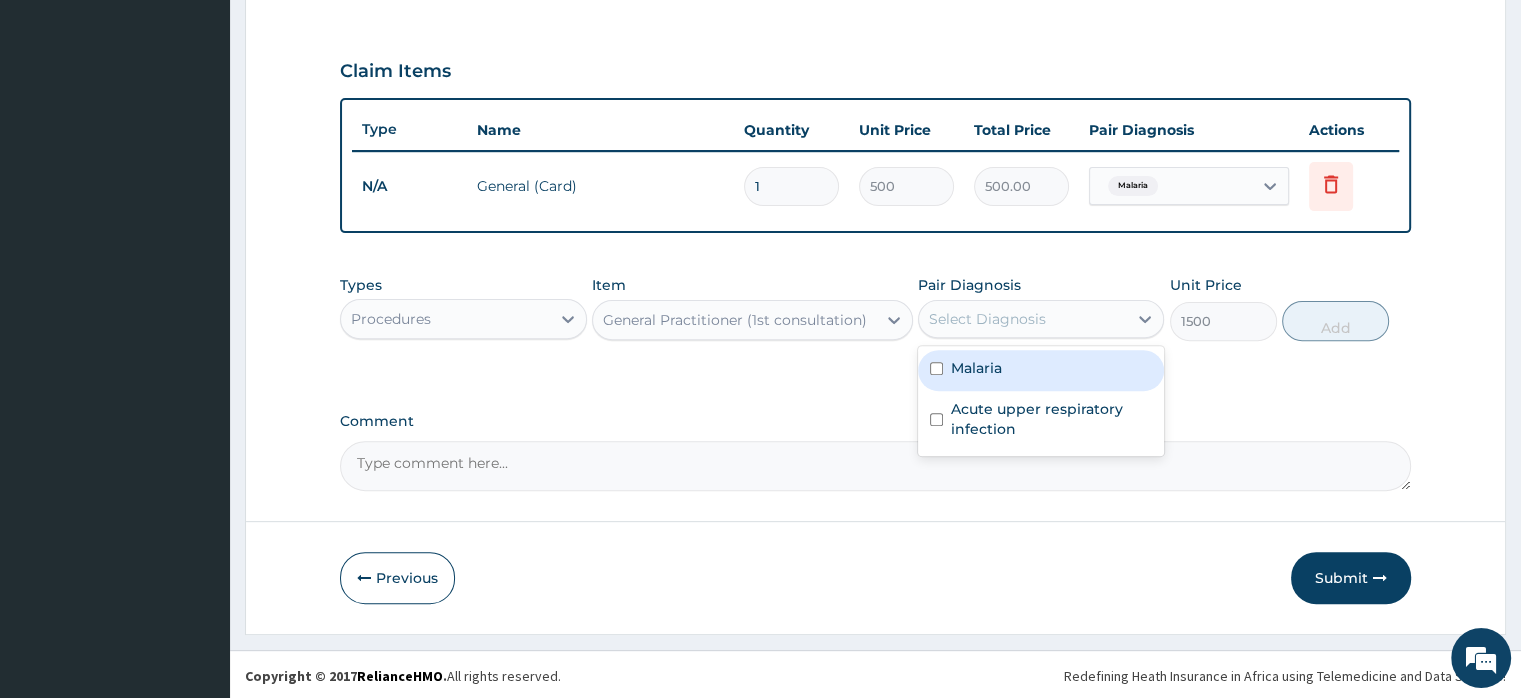 click on "Malaria" at bounding box center [1041, 370] 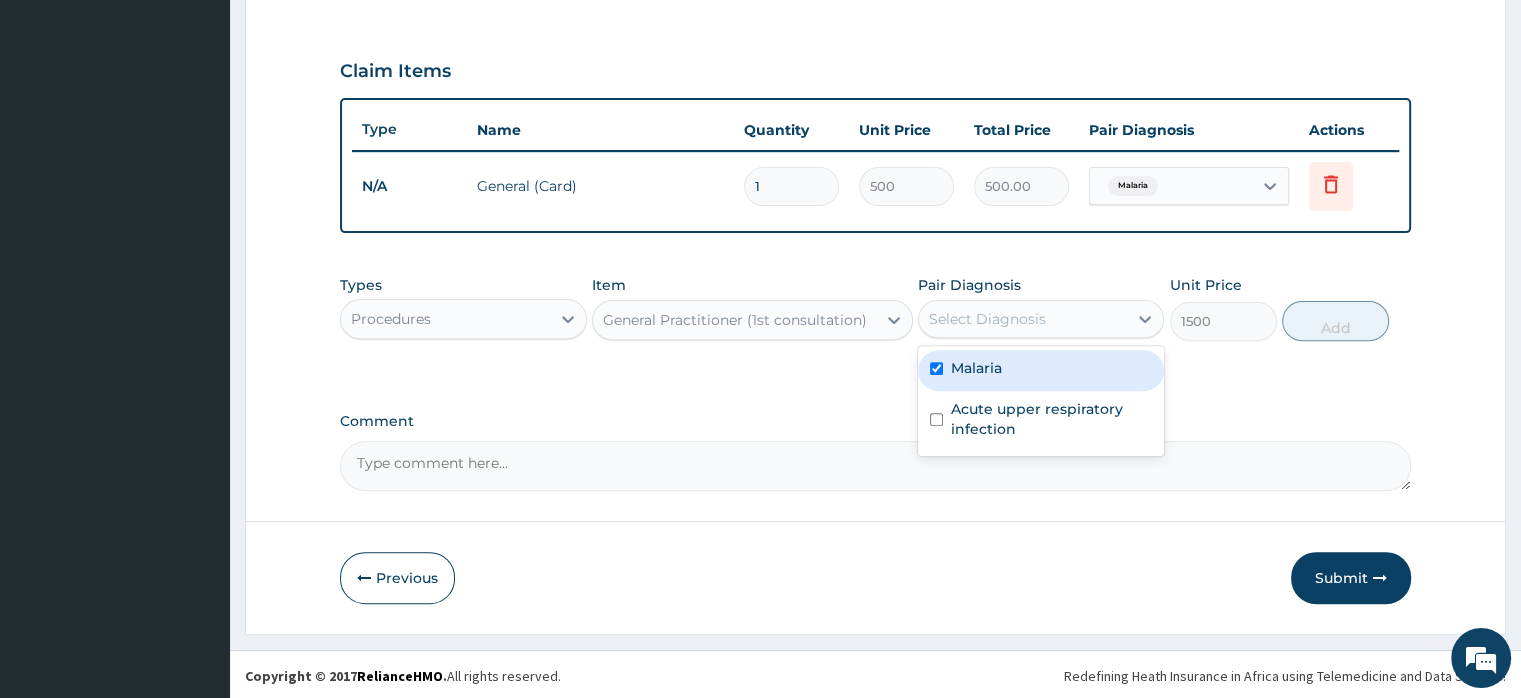 checkbox on "true" 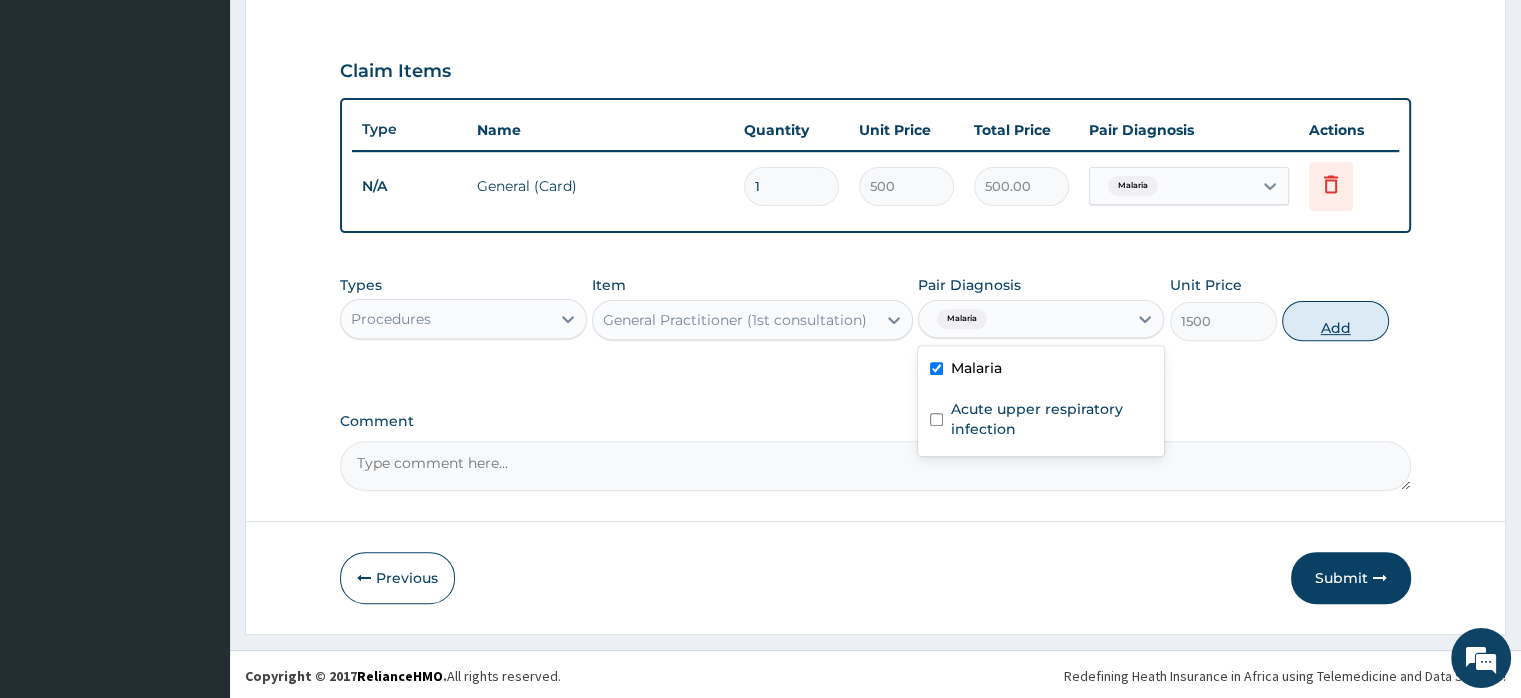 click on "Add" at bounding box center [1335, 321] 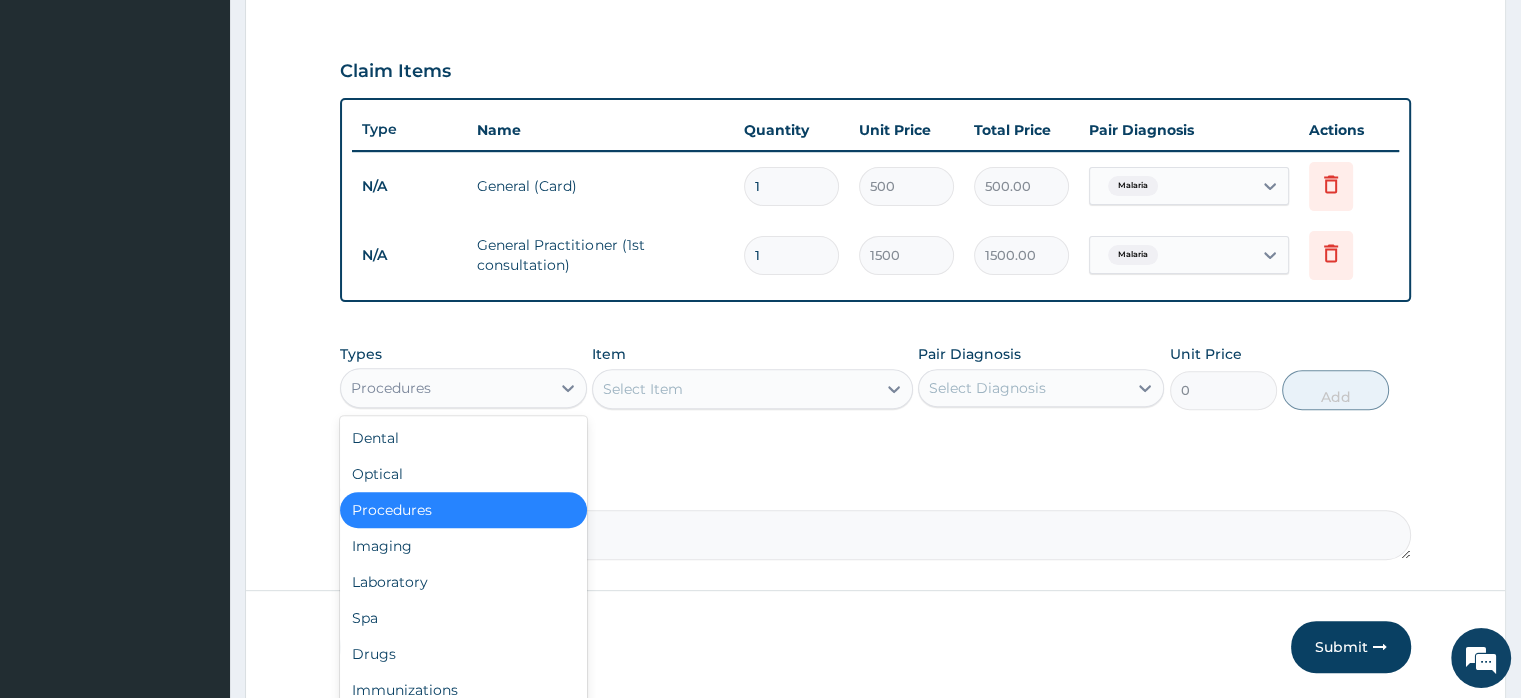 click on "Procedures" at bounding box center [445, 388] 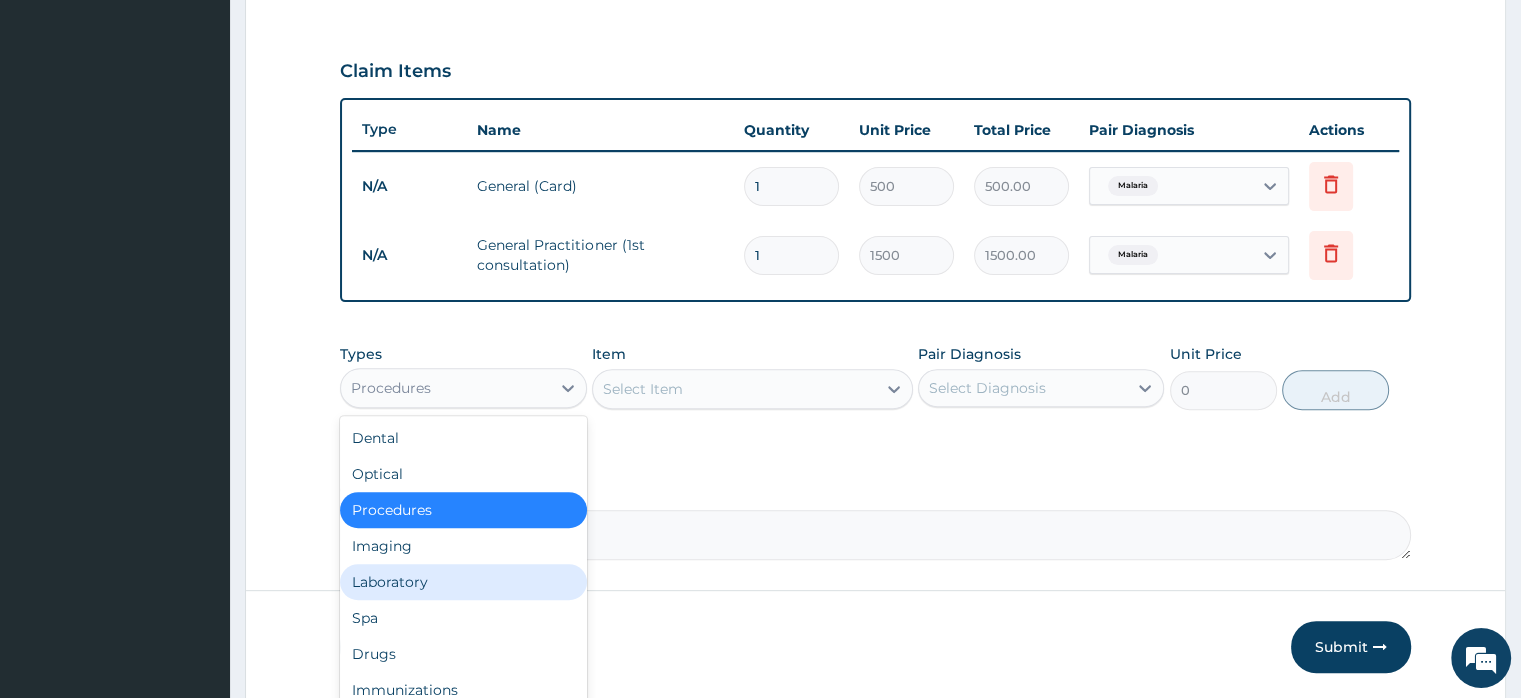 click on "Laboratory" at bounding box center (463, 582) 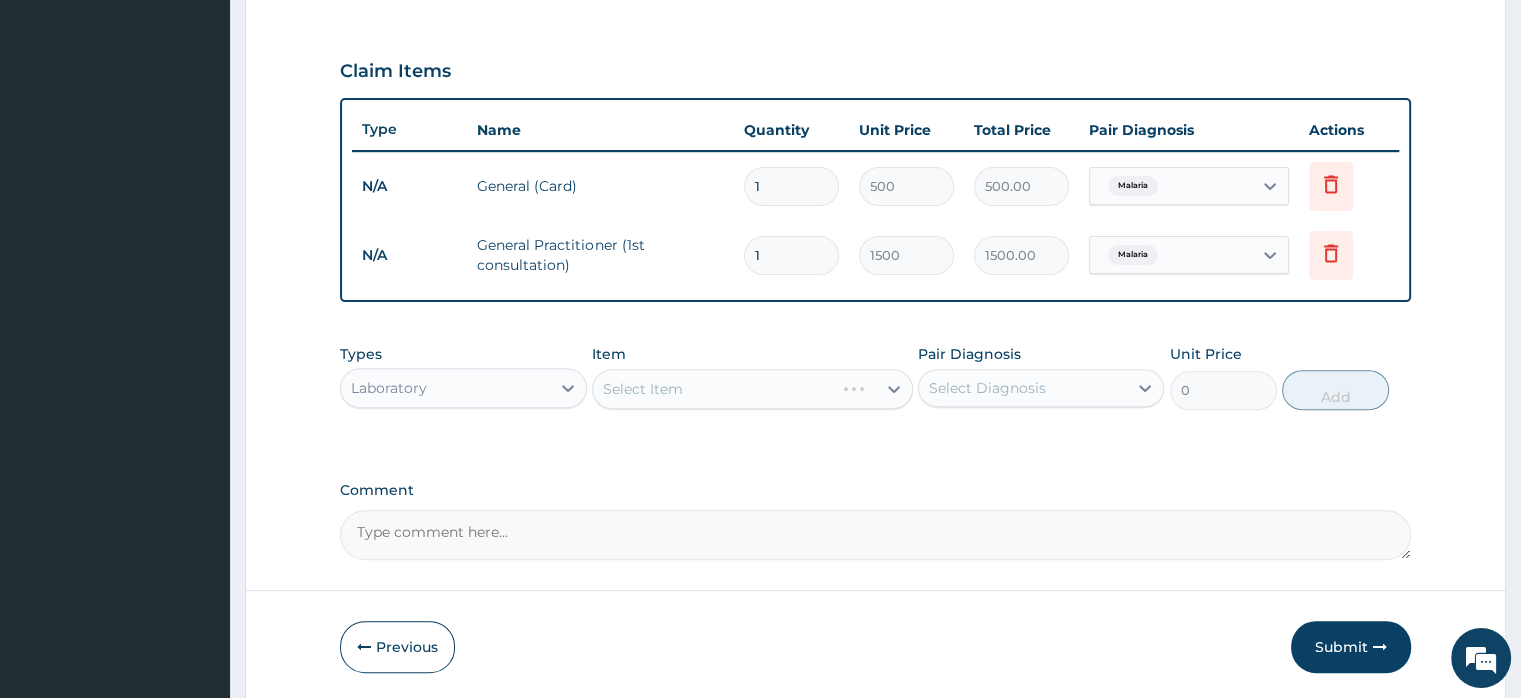 click on "Select Item" at bounding box center [752, 389] 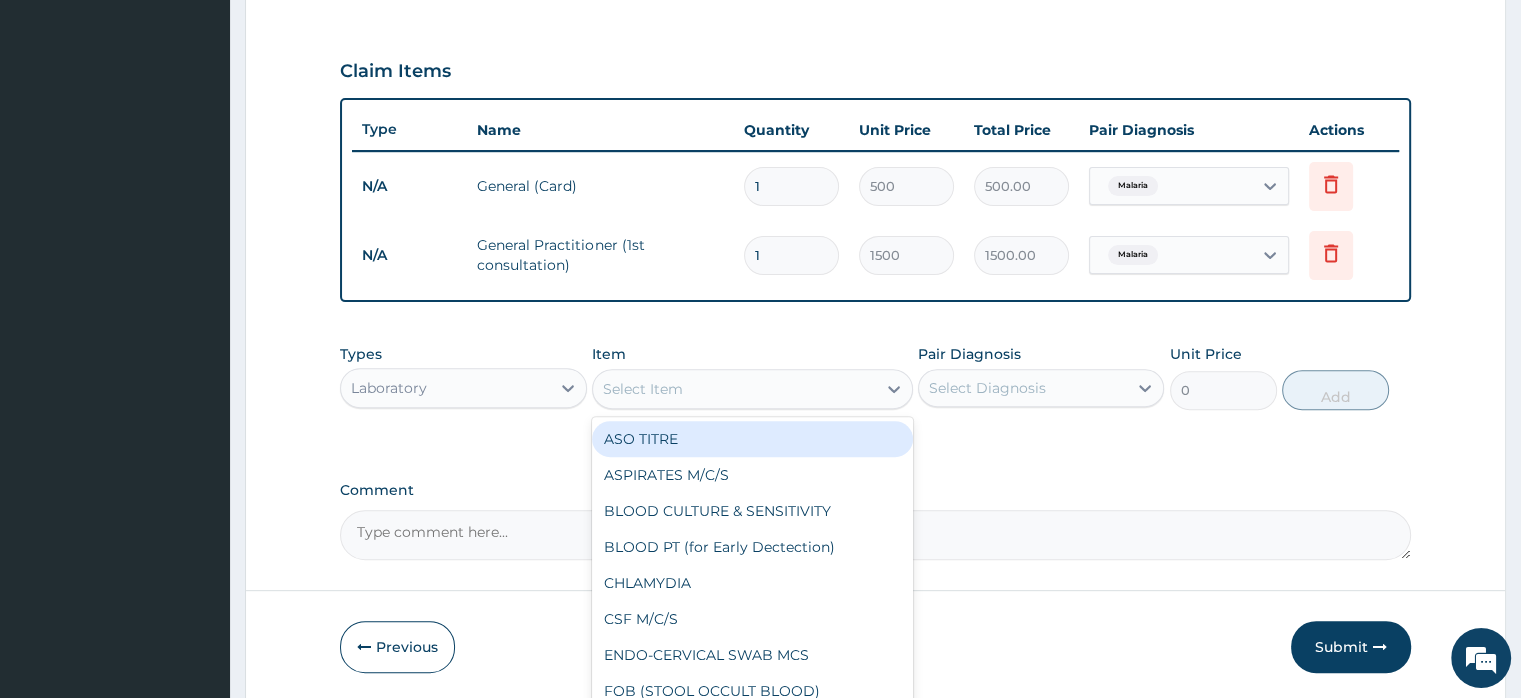 click on "Select Item" at bounding box center (643, 389) 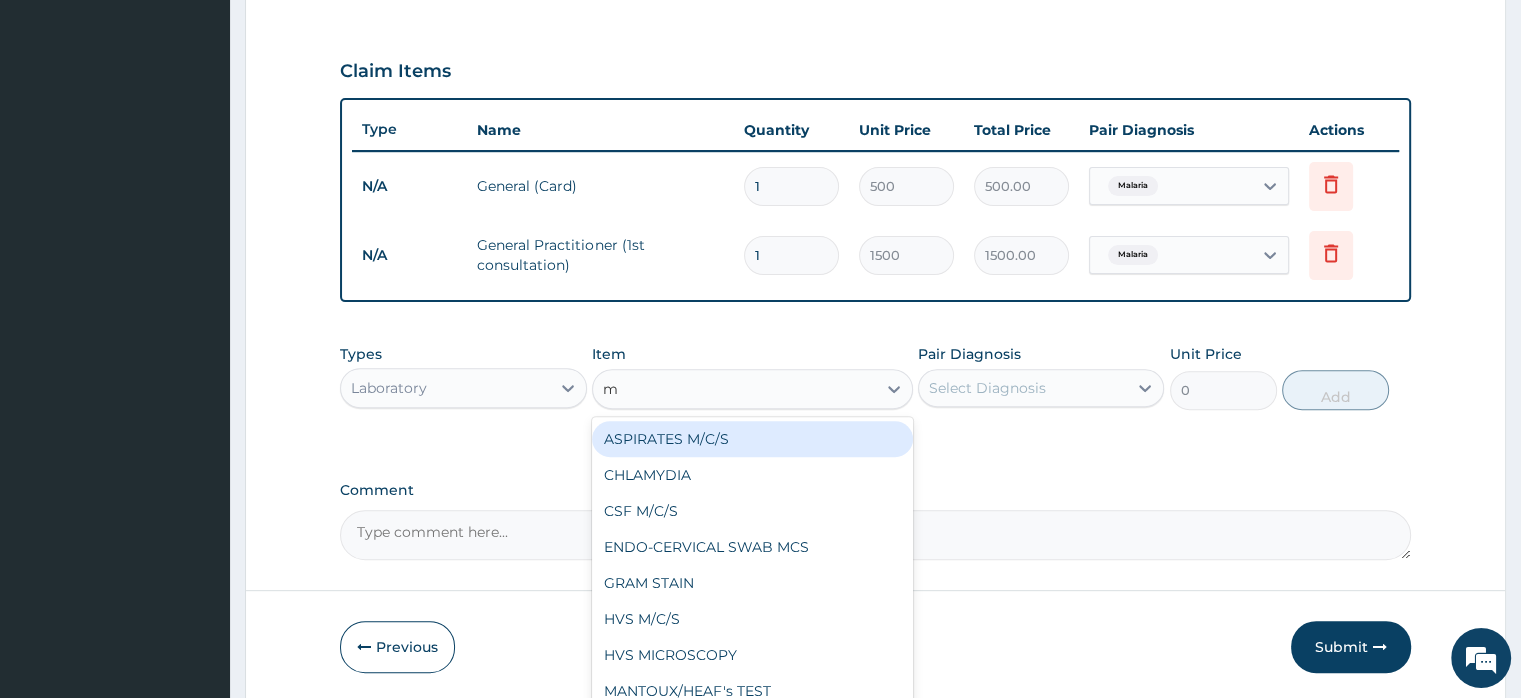 type on "mp" 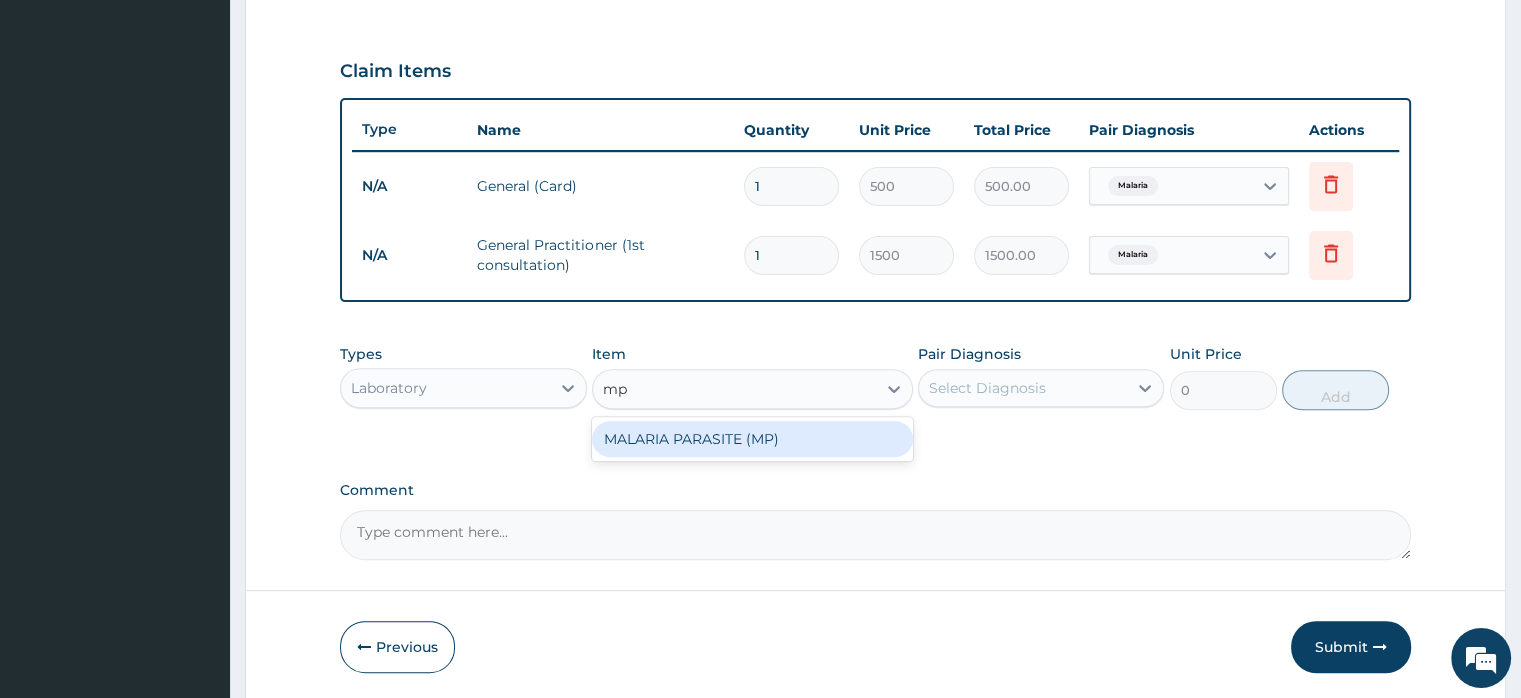 click on "MALARIA PARASITE (MP)" at bounding box center (752, 439) 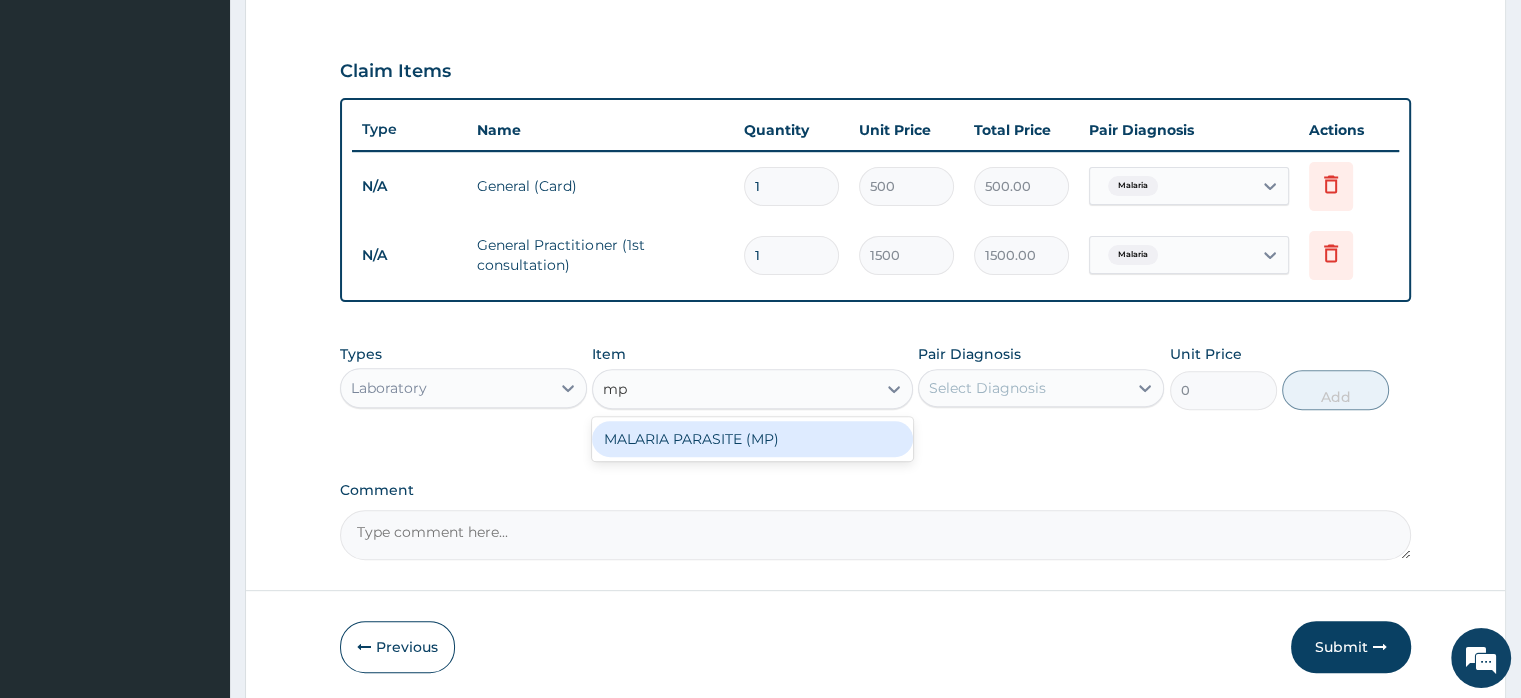 type 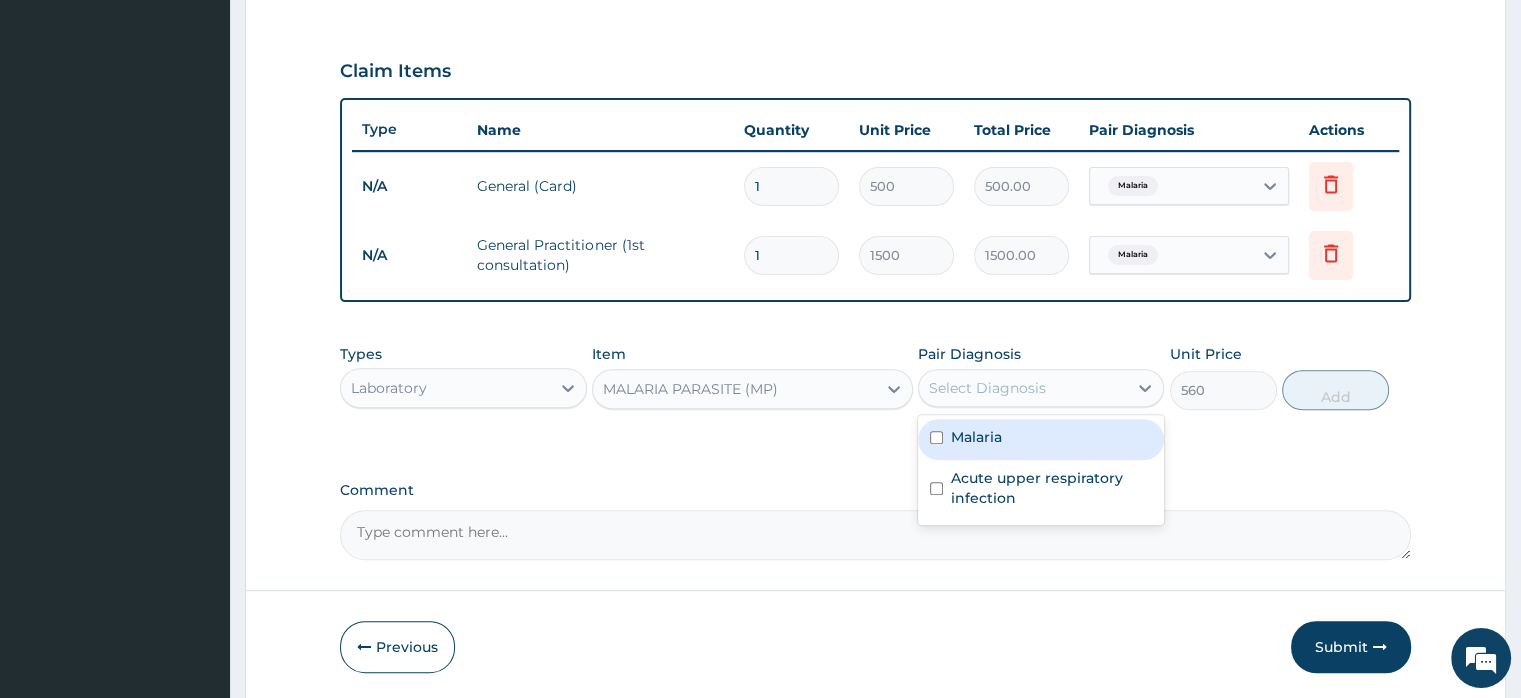 click on "Select Diagnosis" at bounding box center [1023, 388] 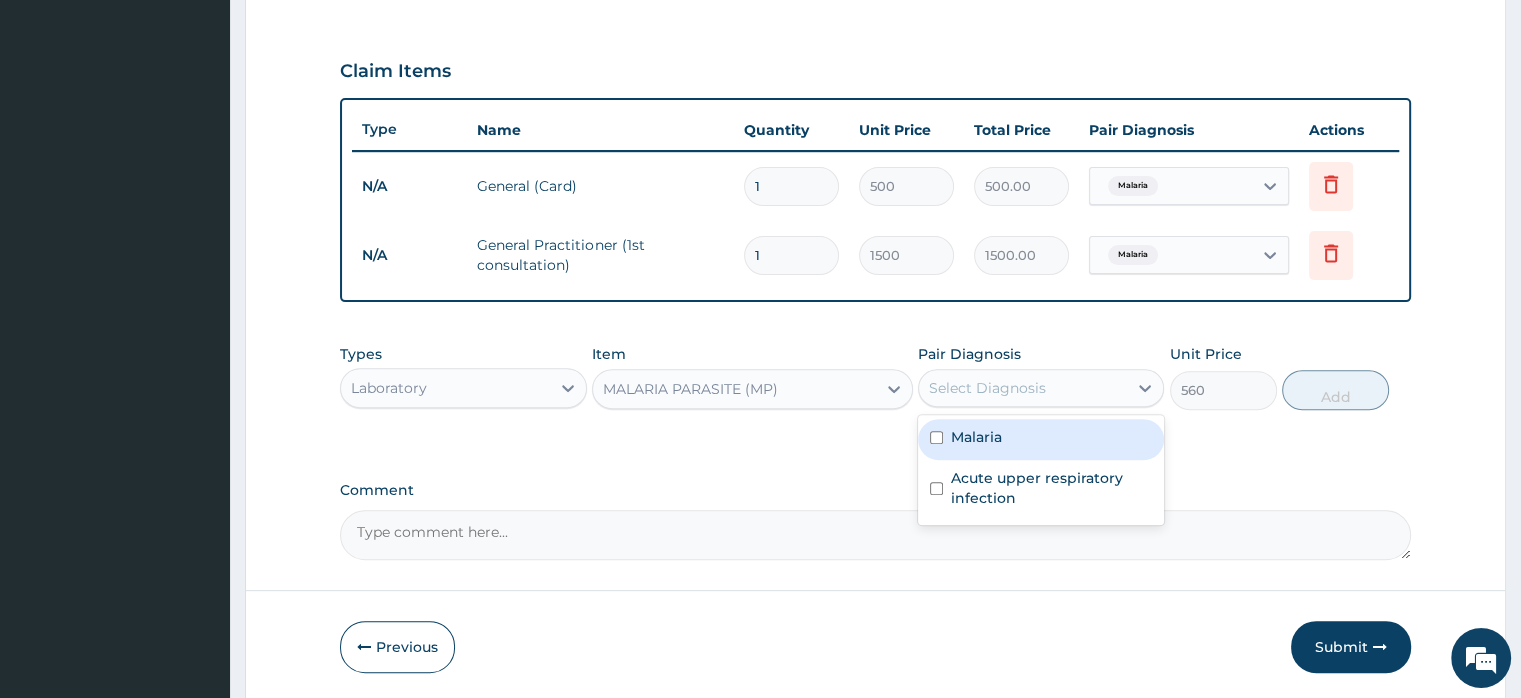 click on "Malaria" at bounding box center [1041, 439] 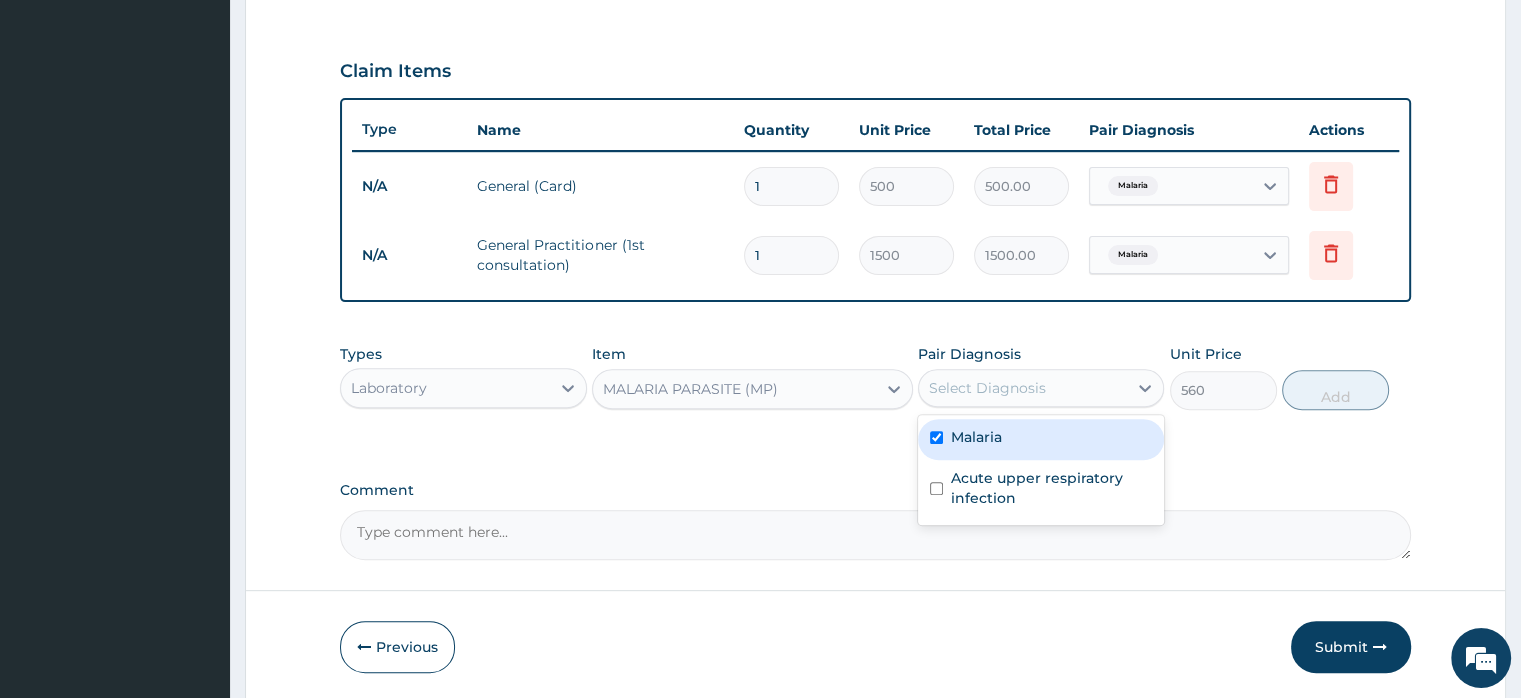 checkbox on "true" 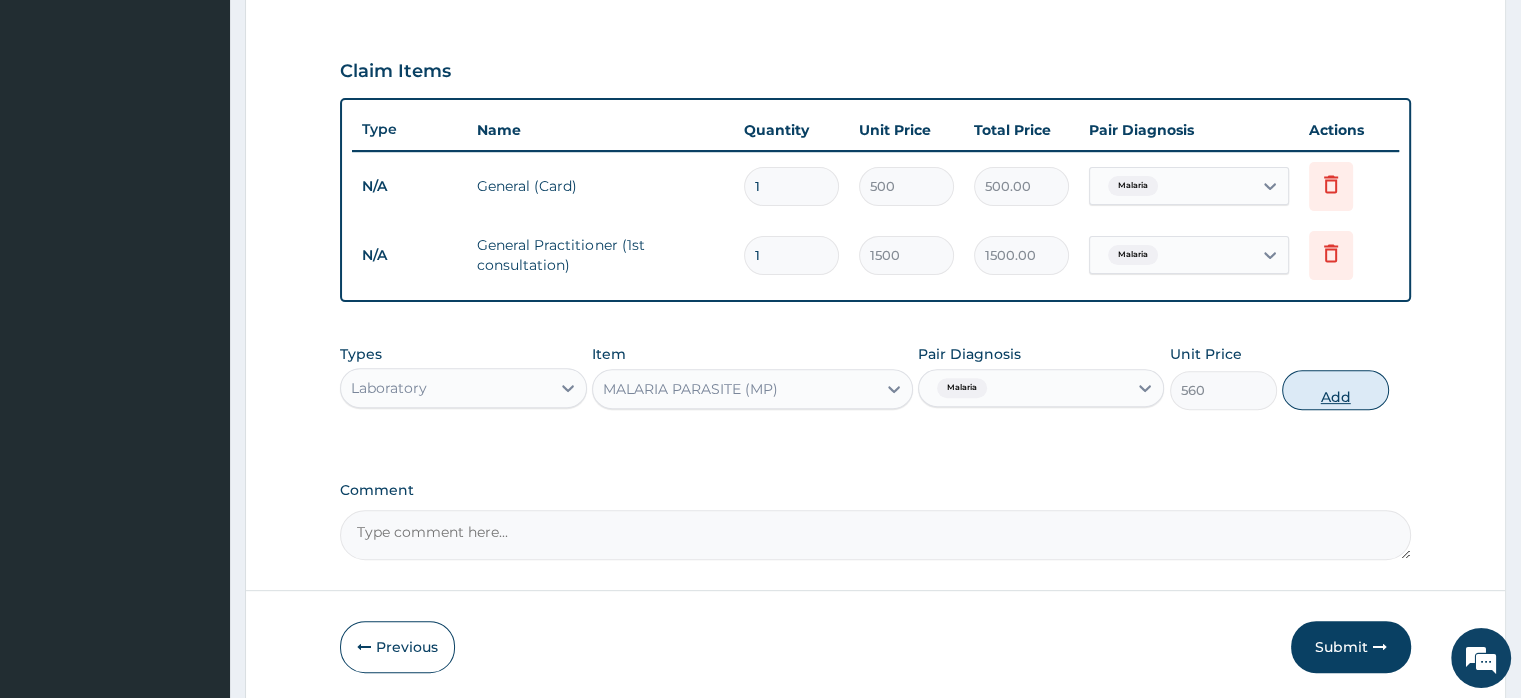 click on "Add" at bounding box center (1335, 390) 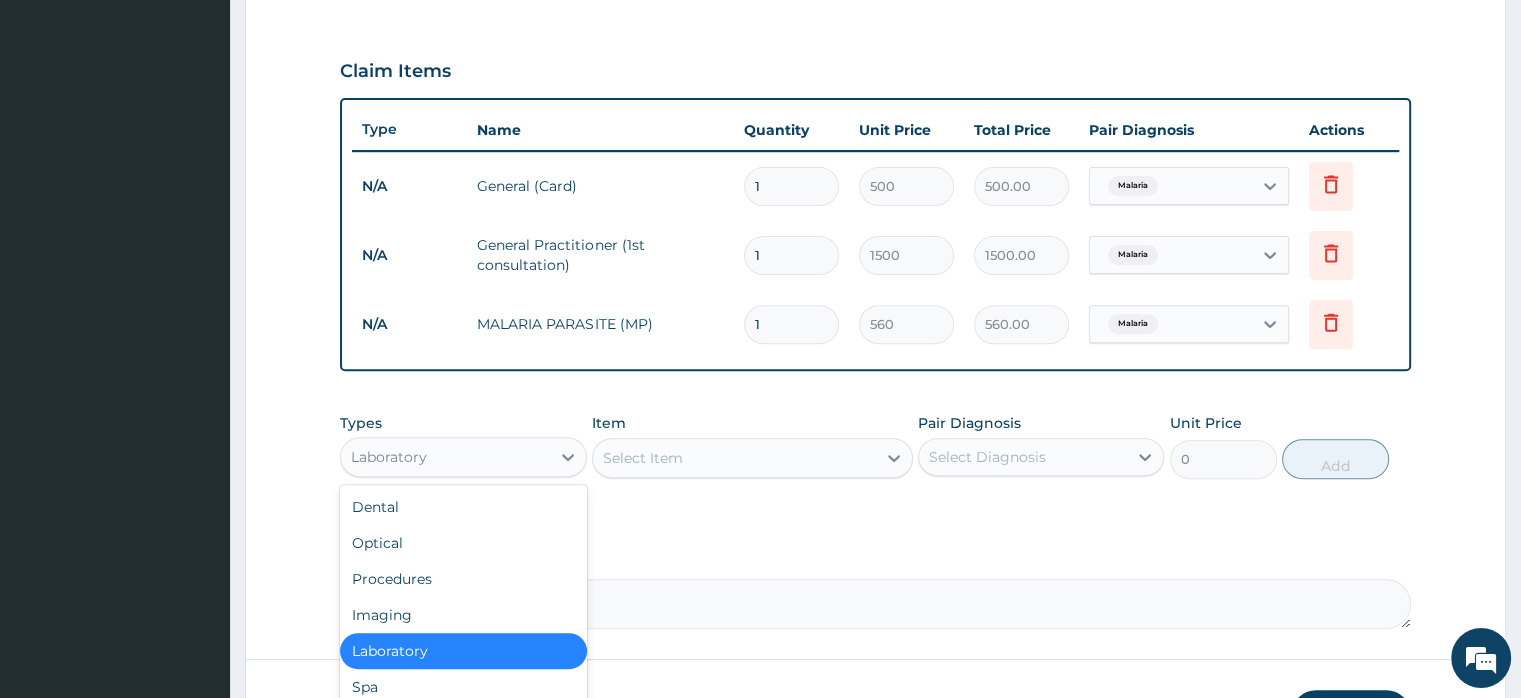 click on "Laboratory" at bounding box center [445, 457] 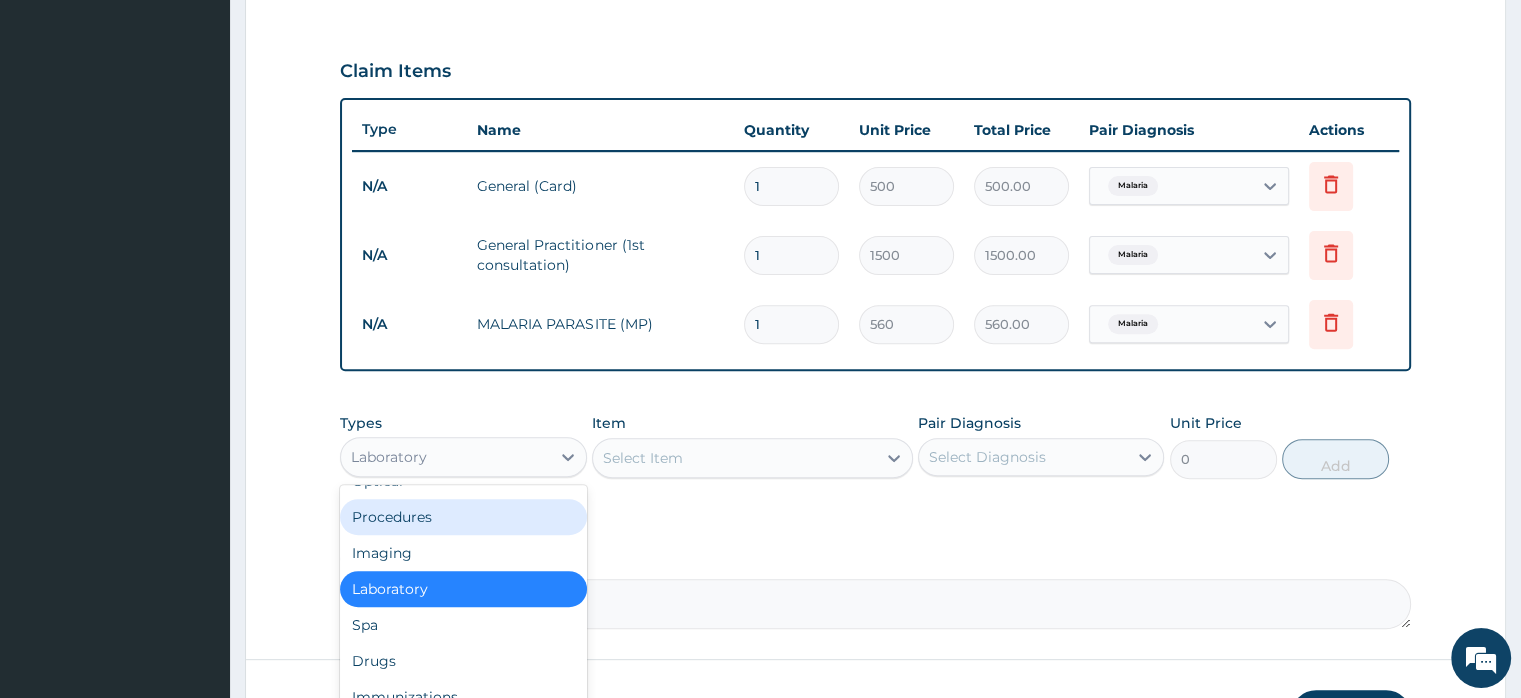 scroll, scrollTop: 68, scrollLeft: 0, axis: vertical 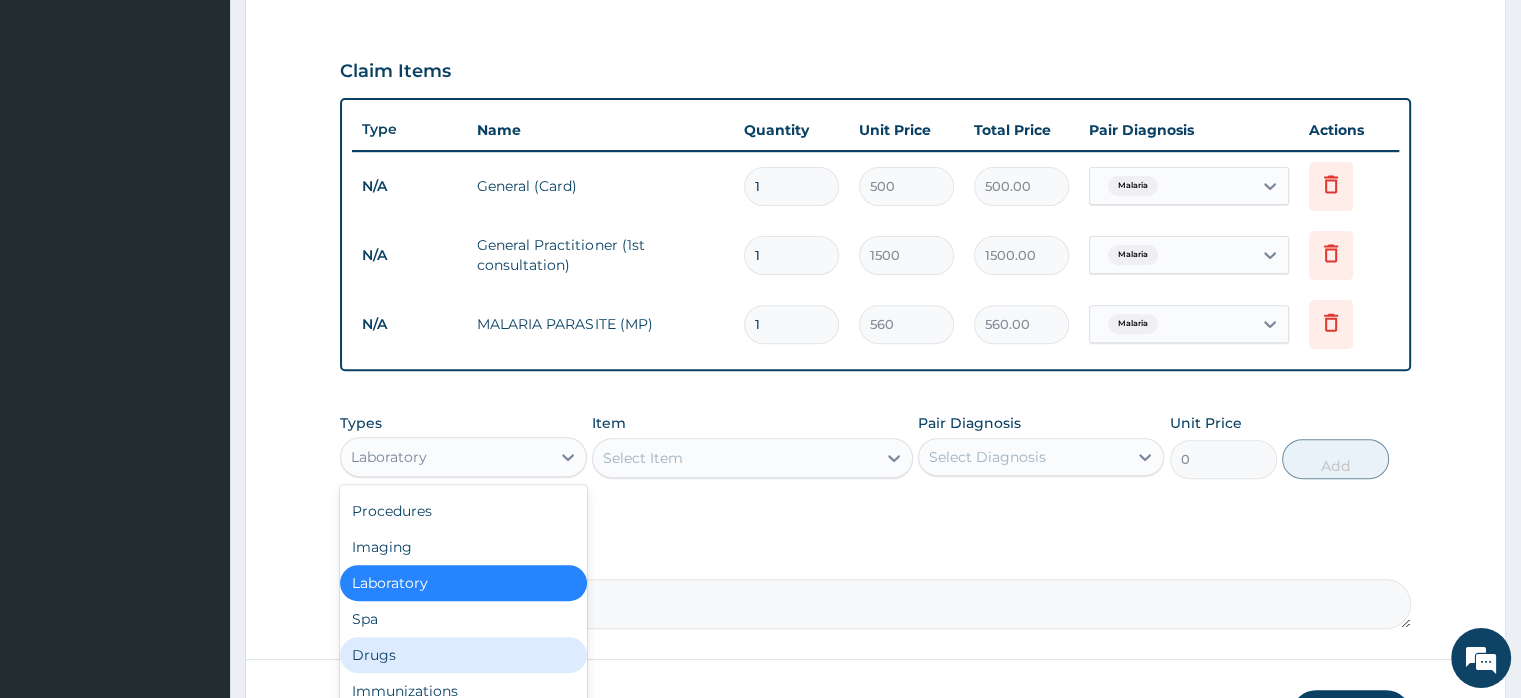 click on "Drugs" at bounding box center [463, 655] 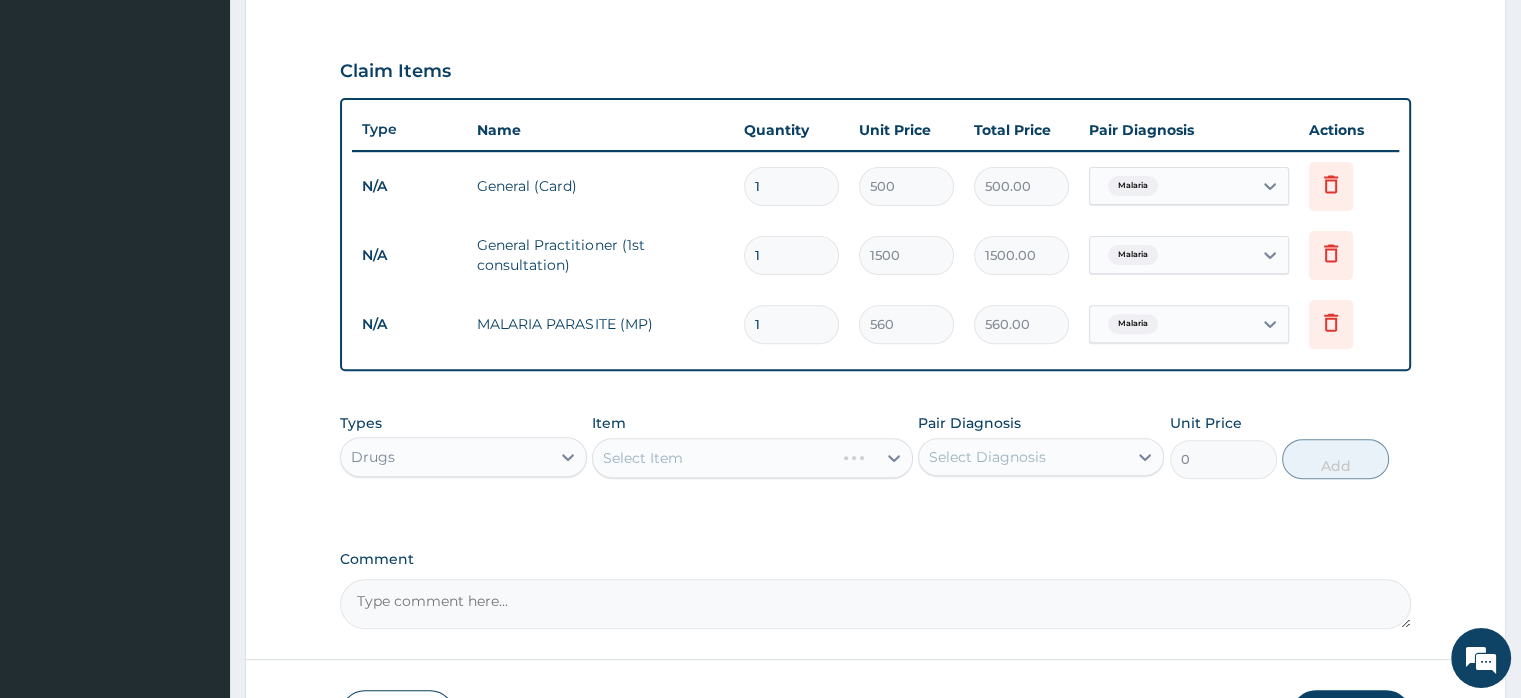 click on "Select Item" at bounding box center [752, 458] 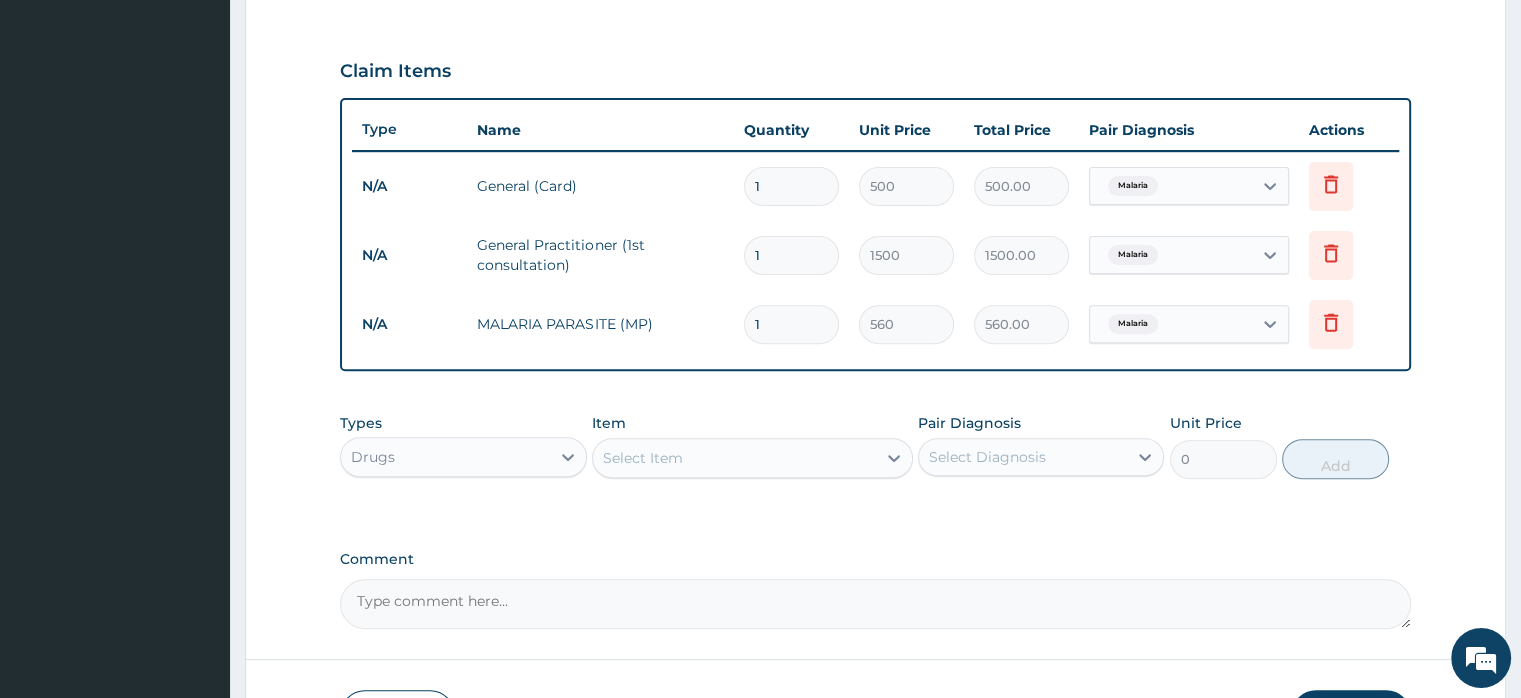 click on "Select Item" at bounding box center [643, 458] 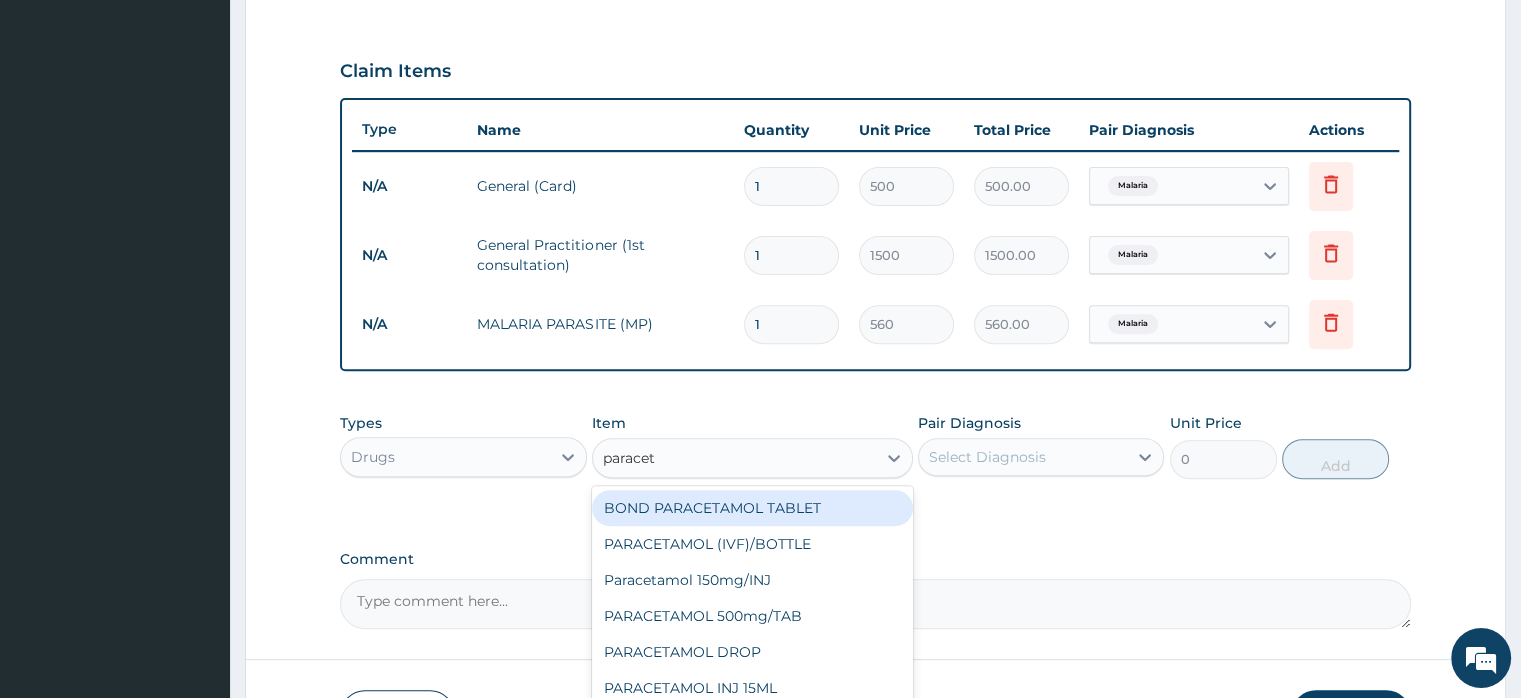 type on "paraceta" 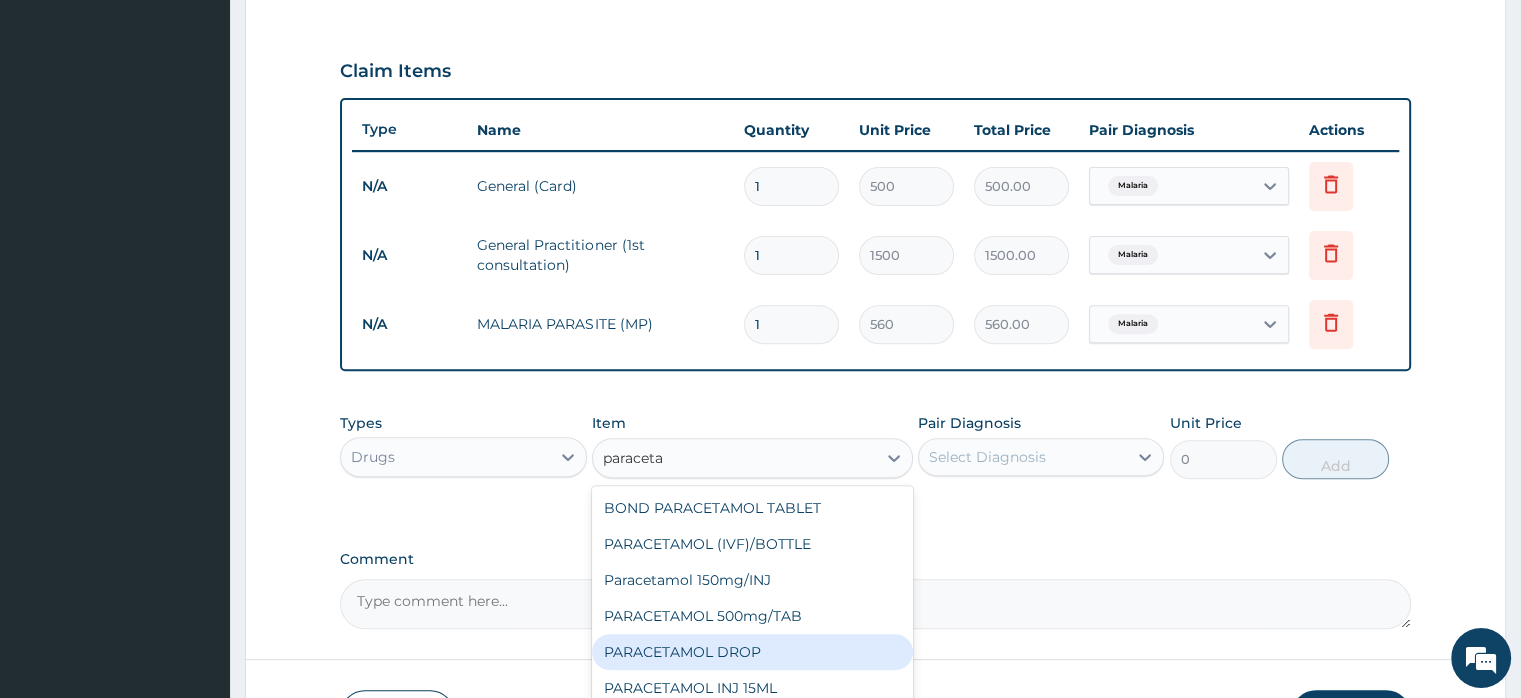 scroll, scrollTop: 784, scrollLeft: 0, axis: vertical 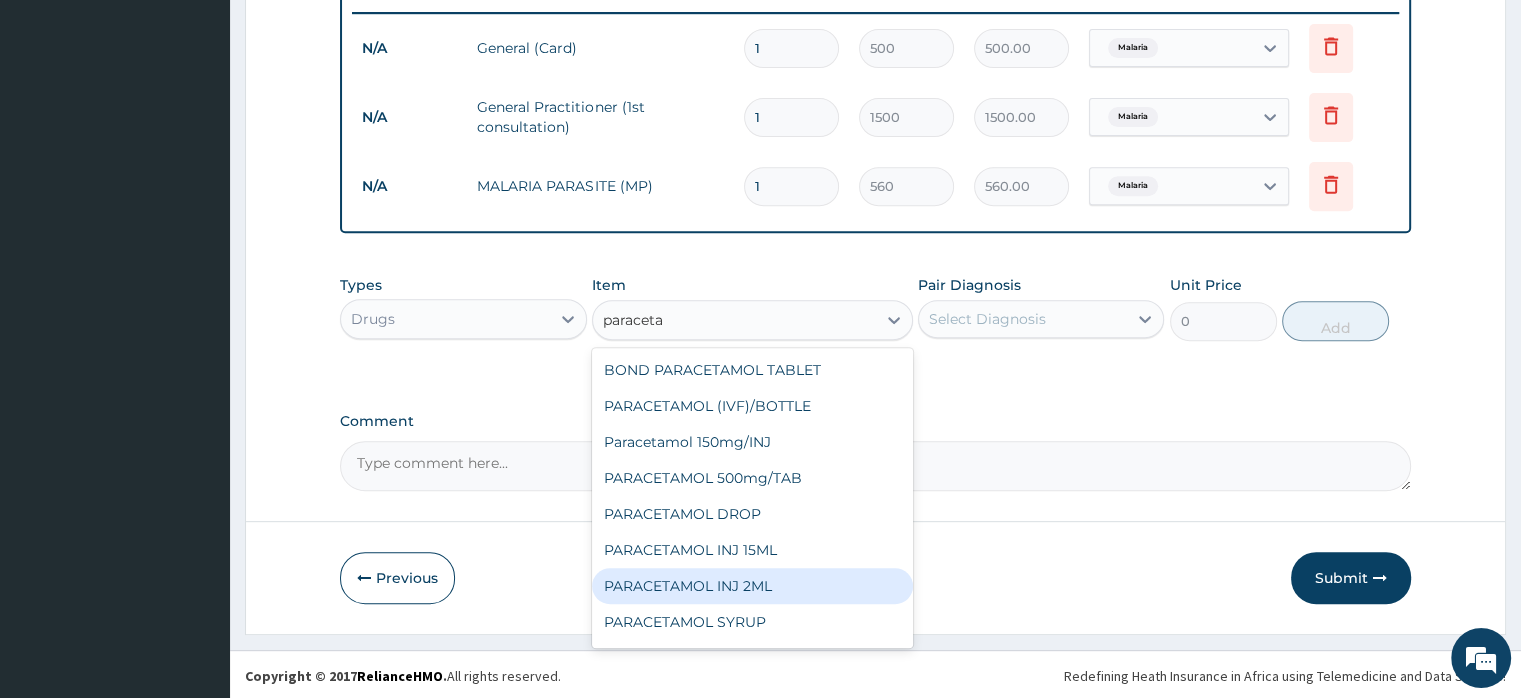 click on "PARACETAMOL INJ 2ML" at bounding box center (752, 586) 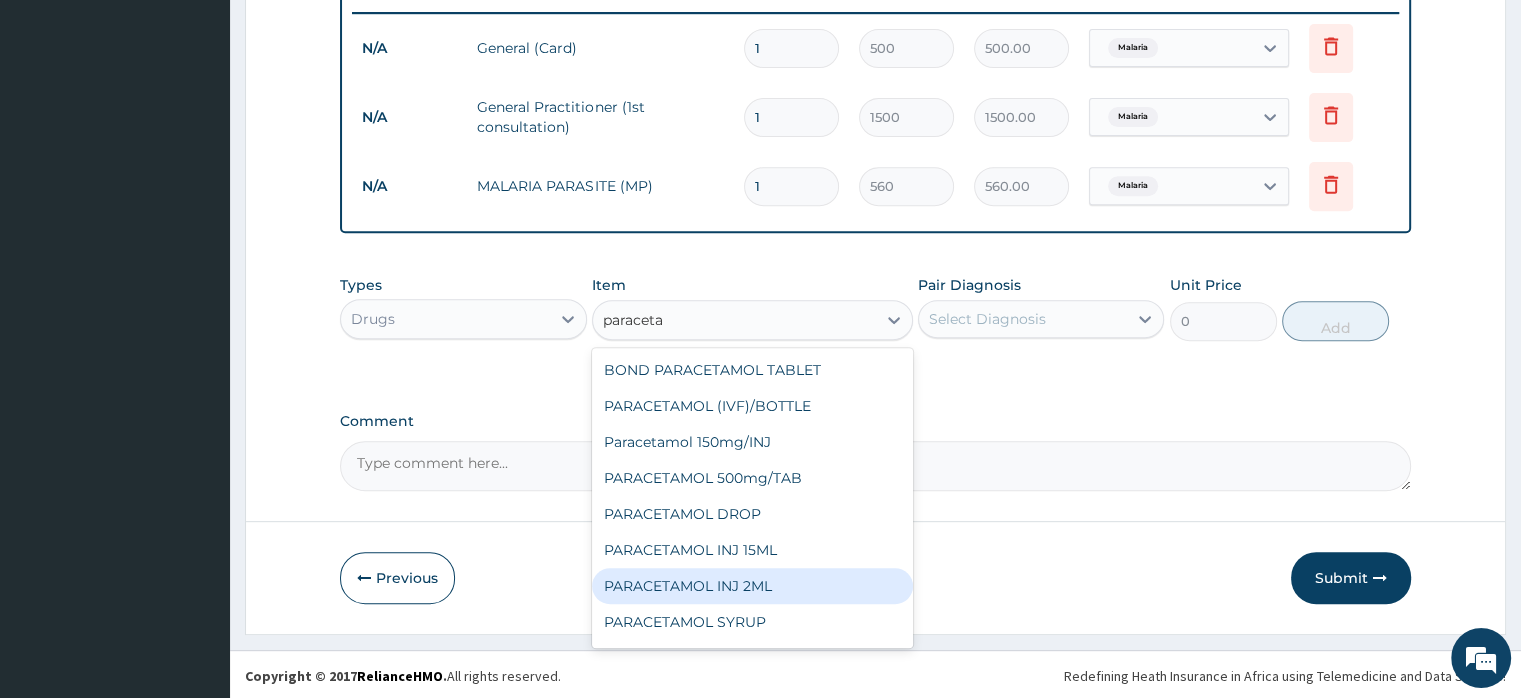 type 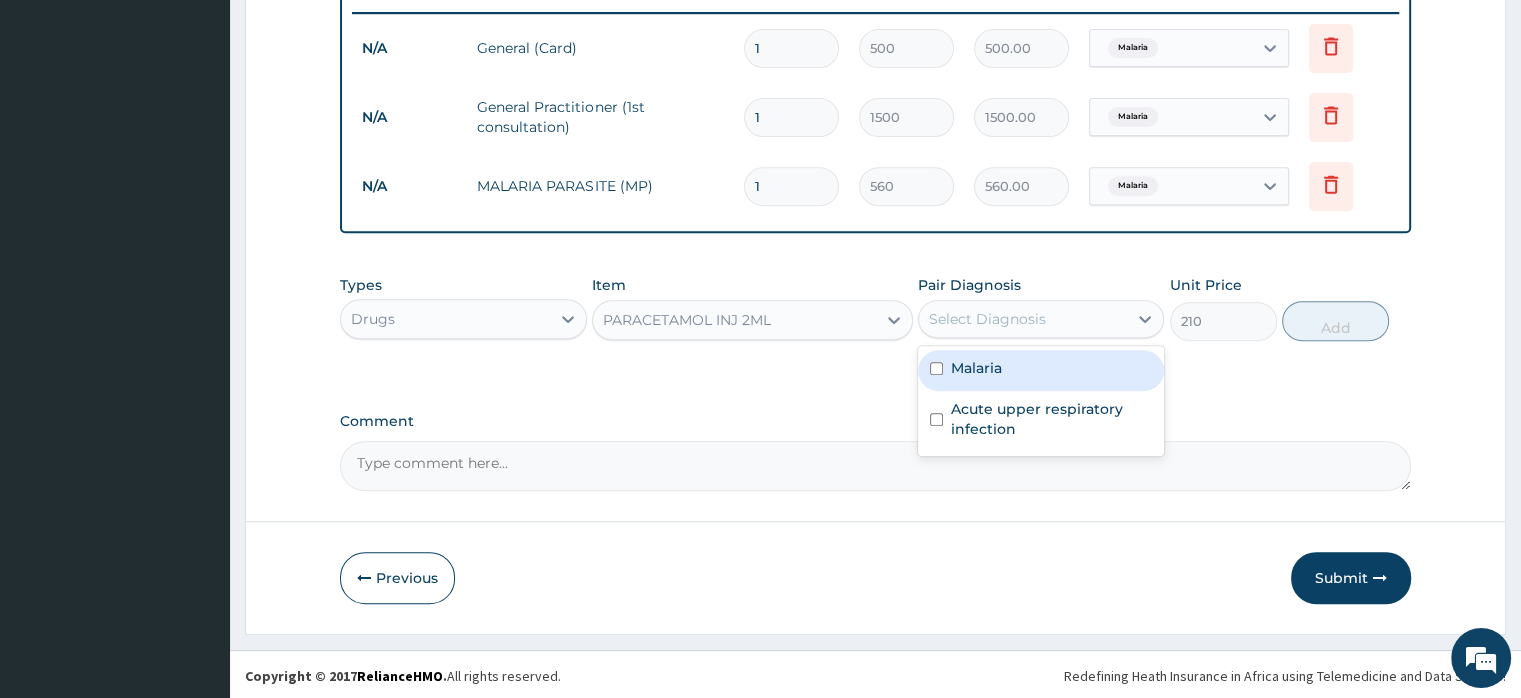 click on "Select Diagnosis" at bounding box center [1023, 319] 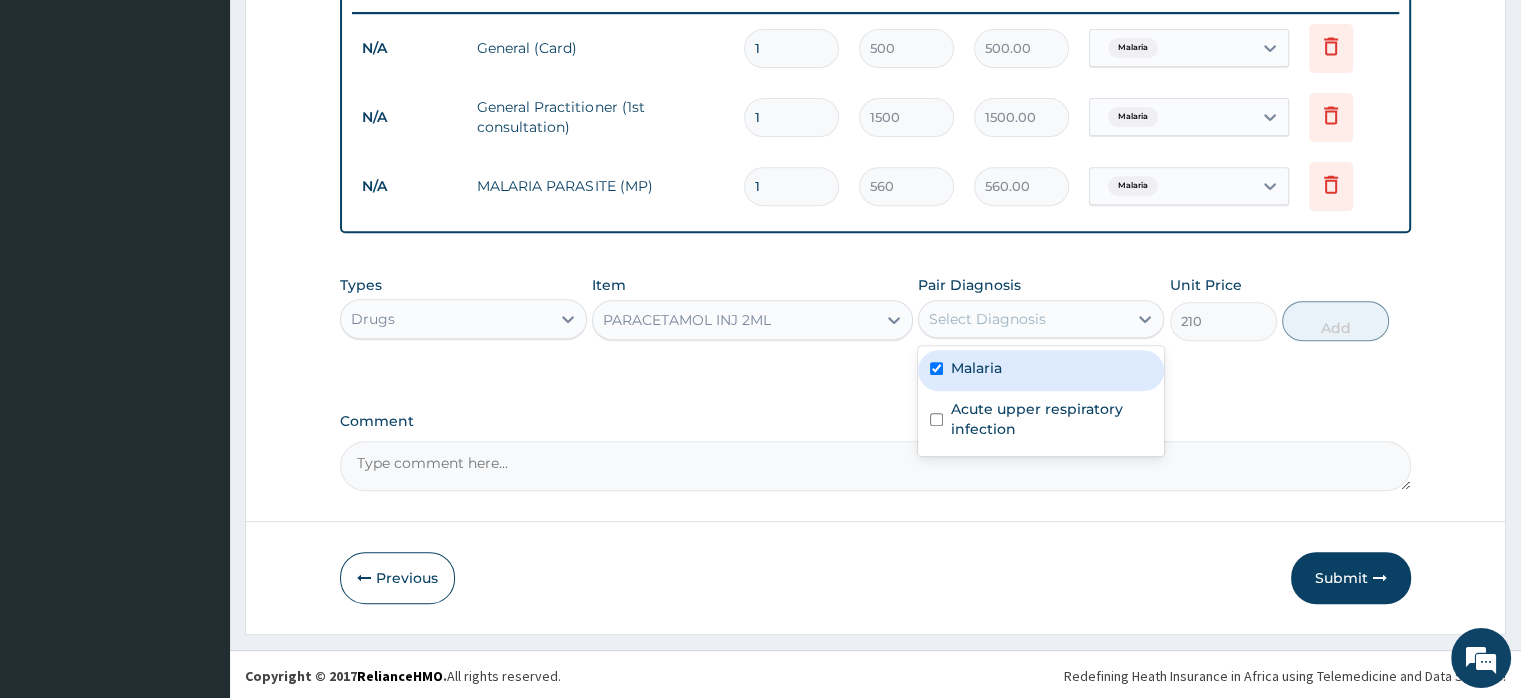 checkbox on "true" 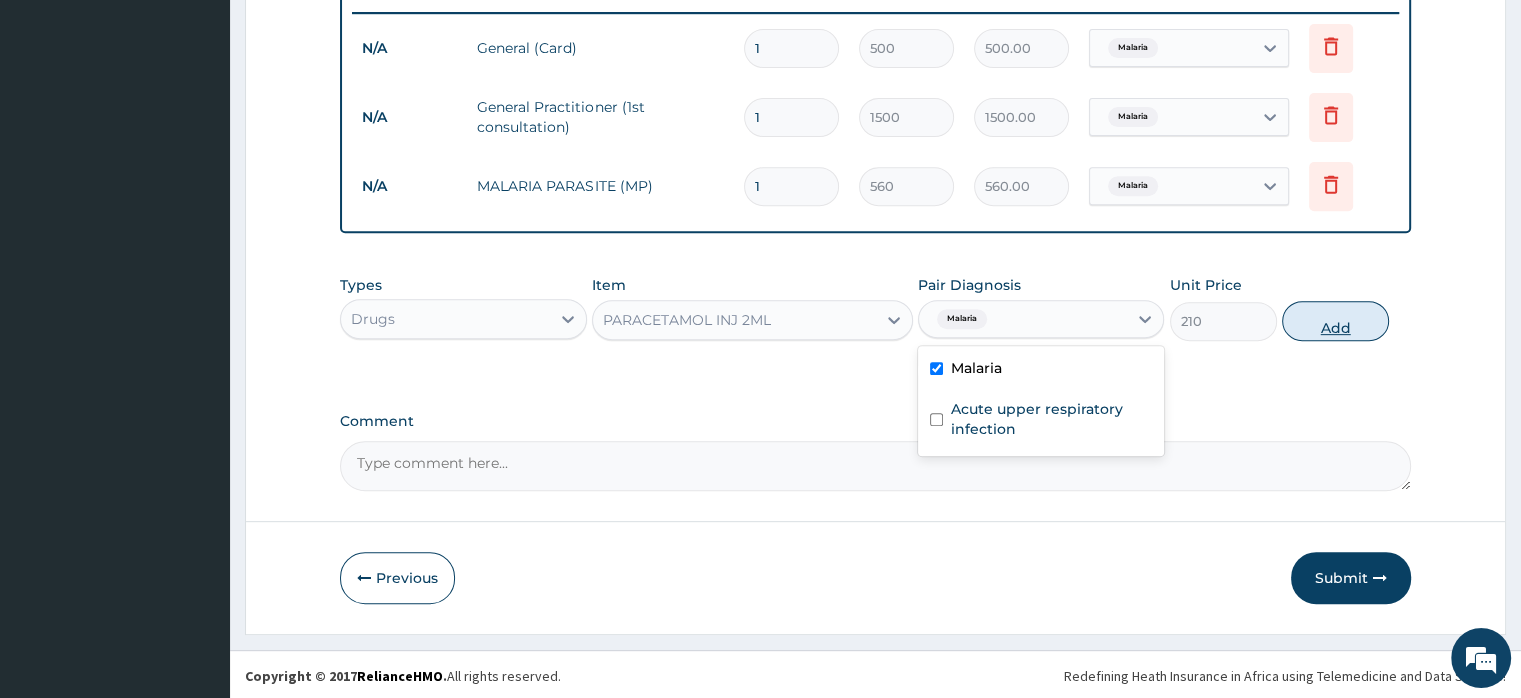 click on "Add" at bounding box center [1335, 321] 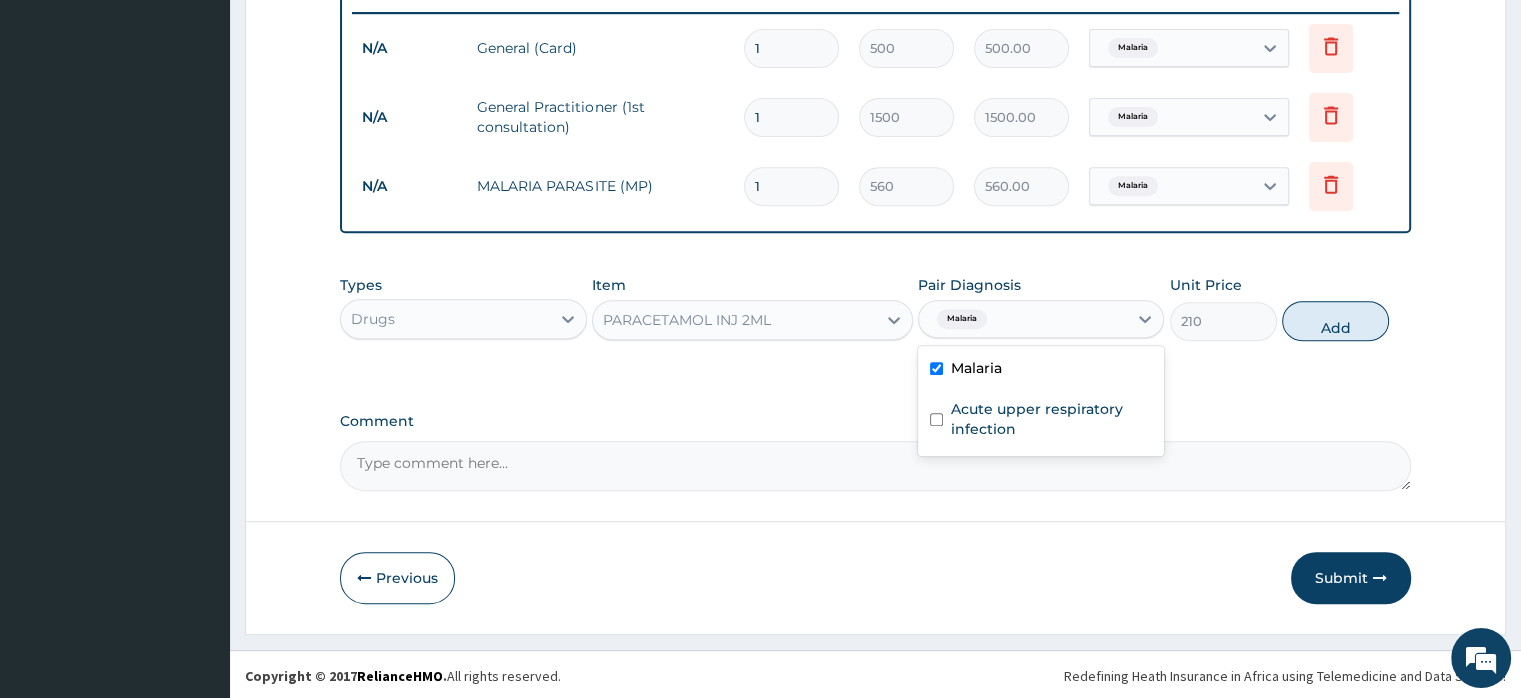 type on "0" 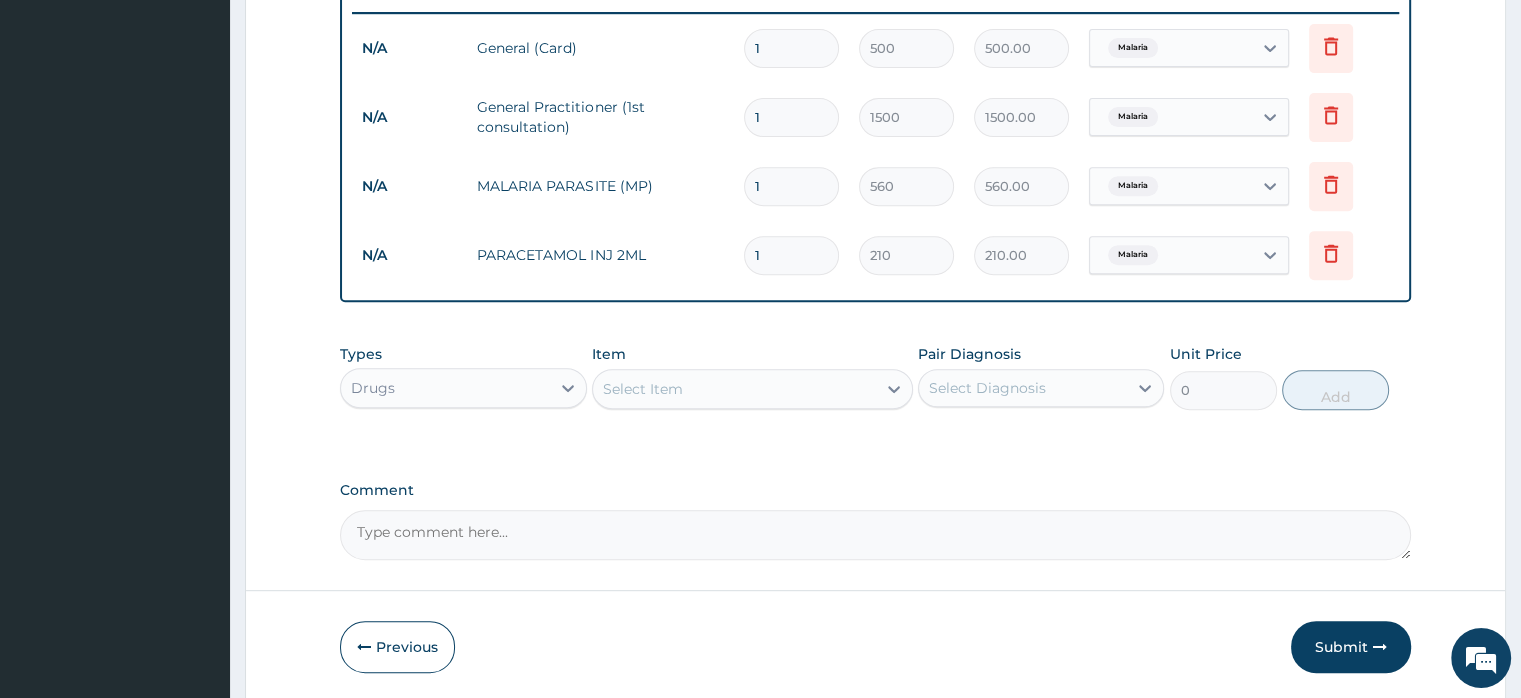 click on "Select Item" at bounding box center (643, 389) 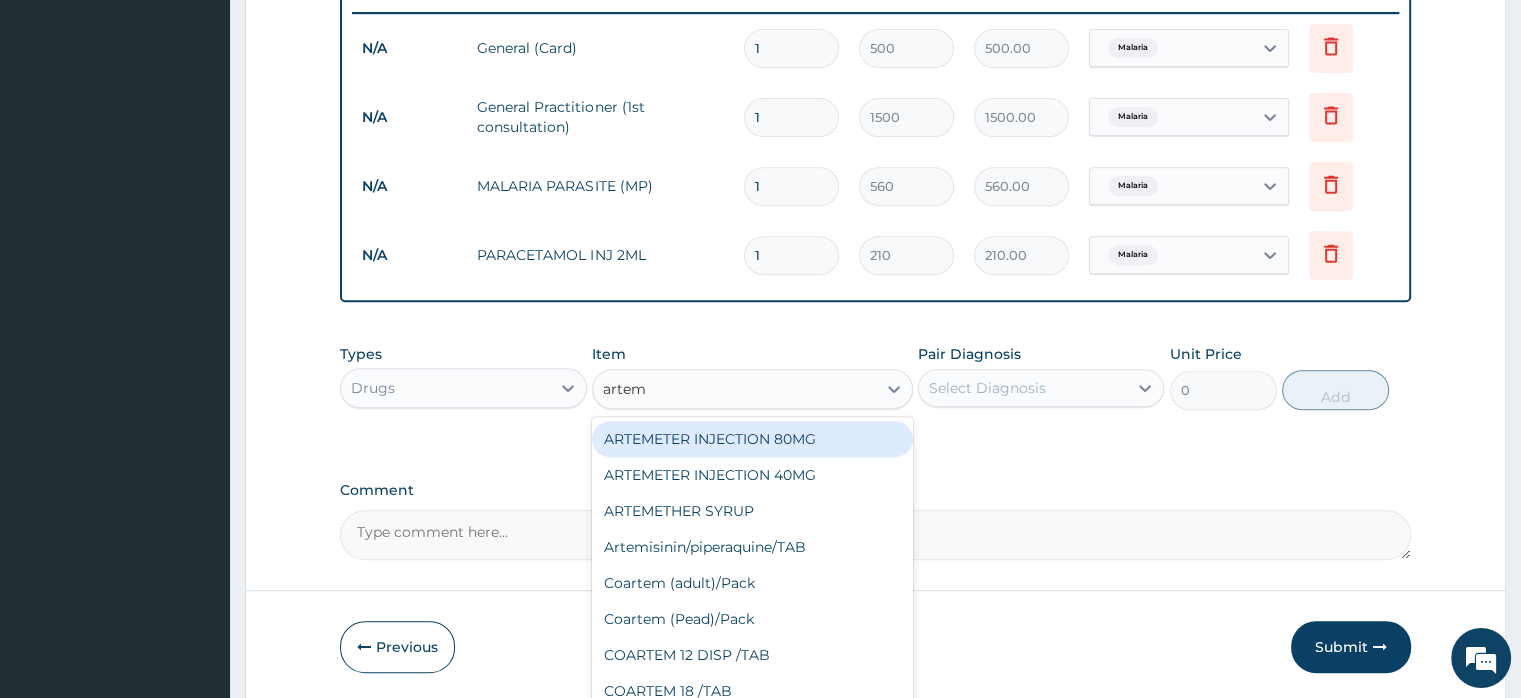 type on "arteme" 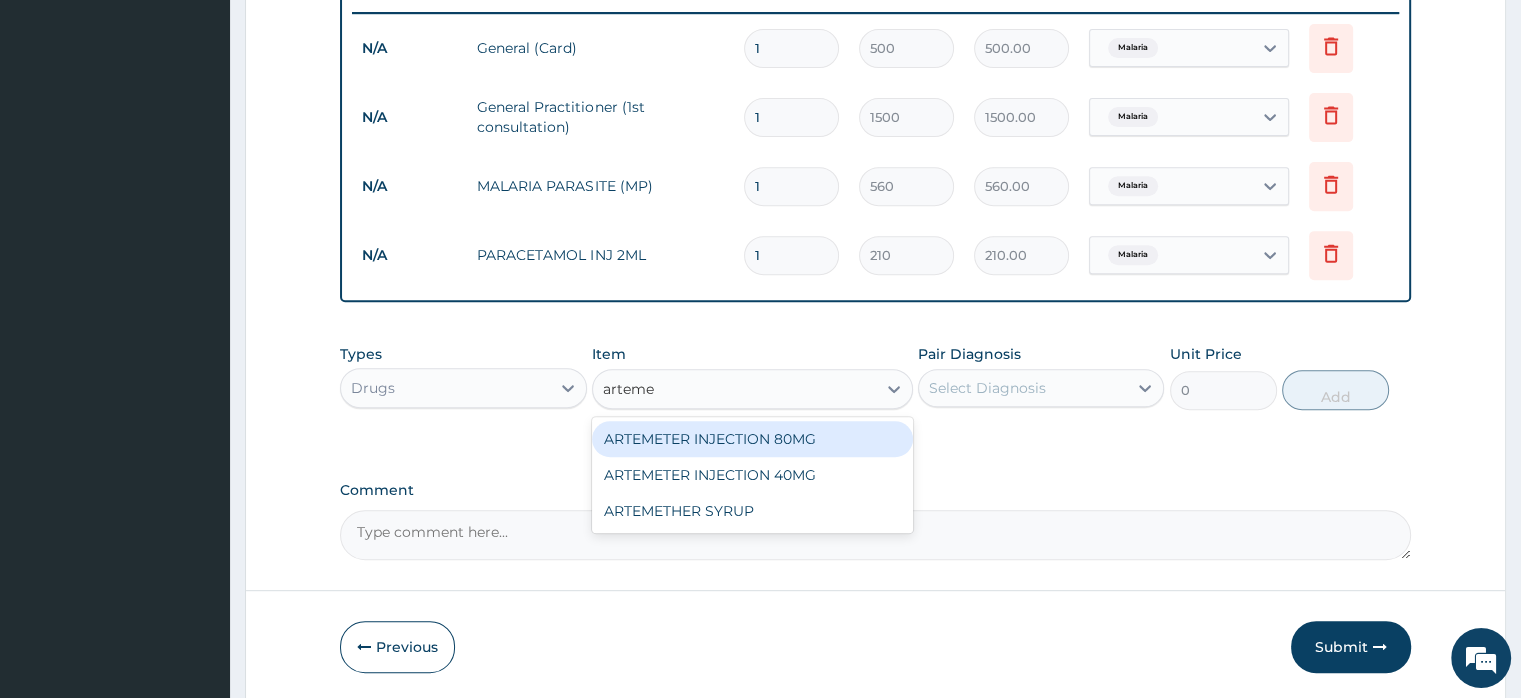 click on "ARTEMETER INJECTION  80MG" at bounding box center [752, 439] 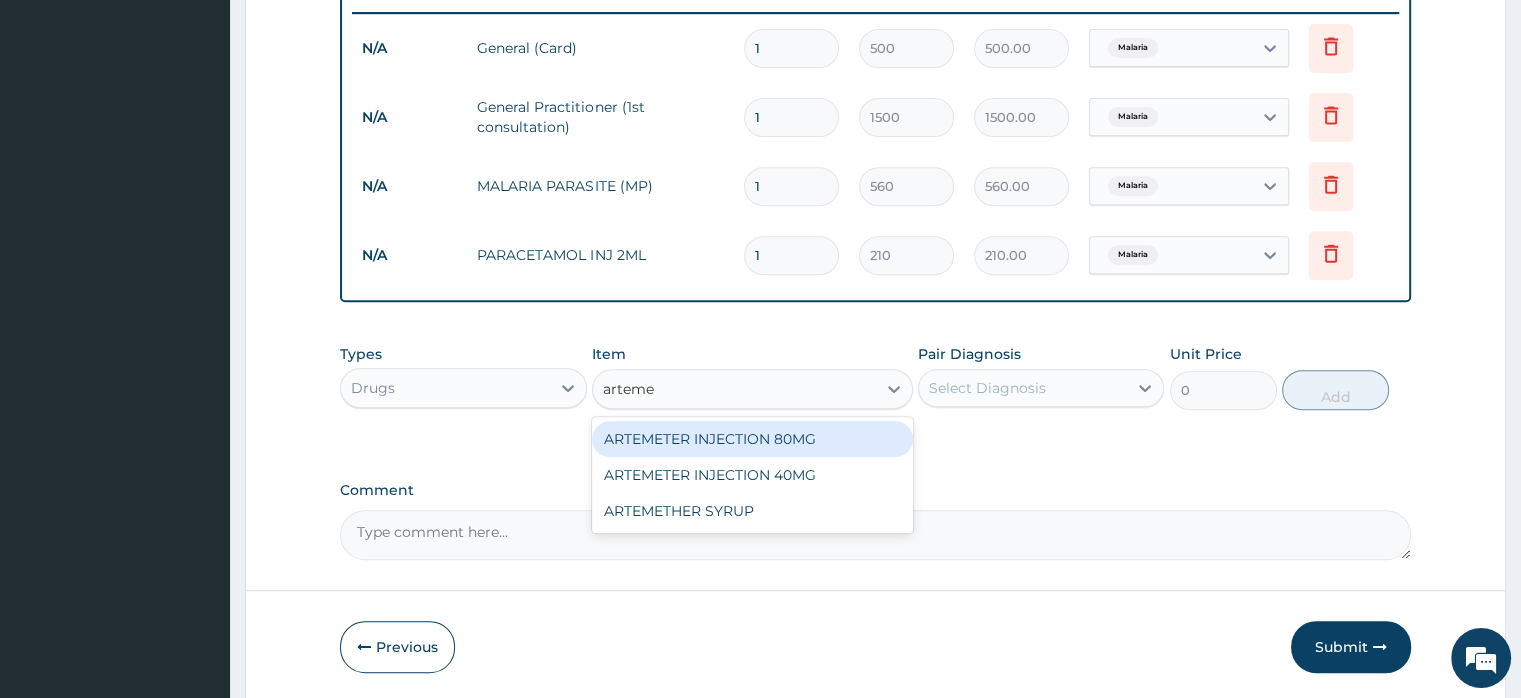 type 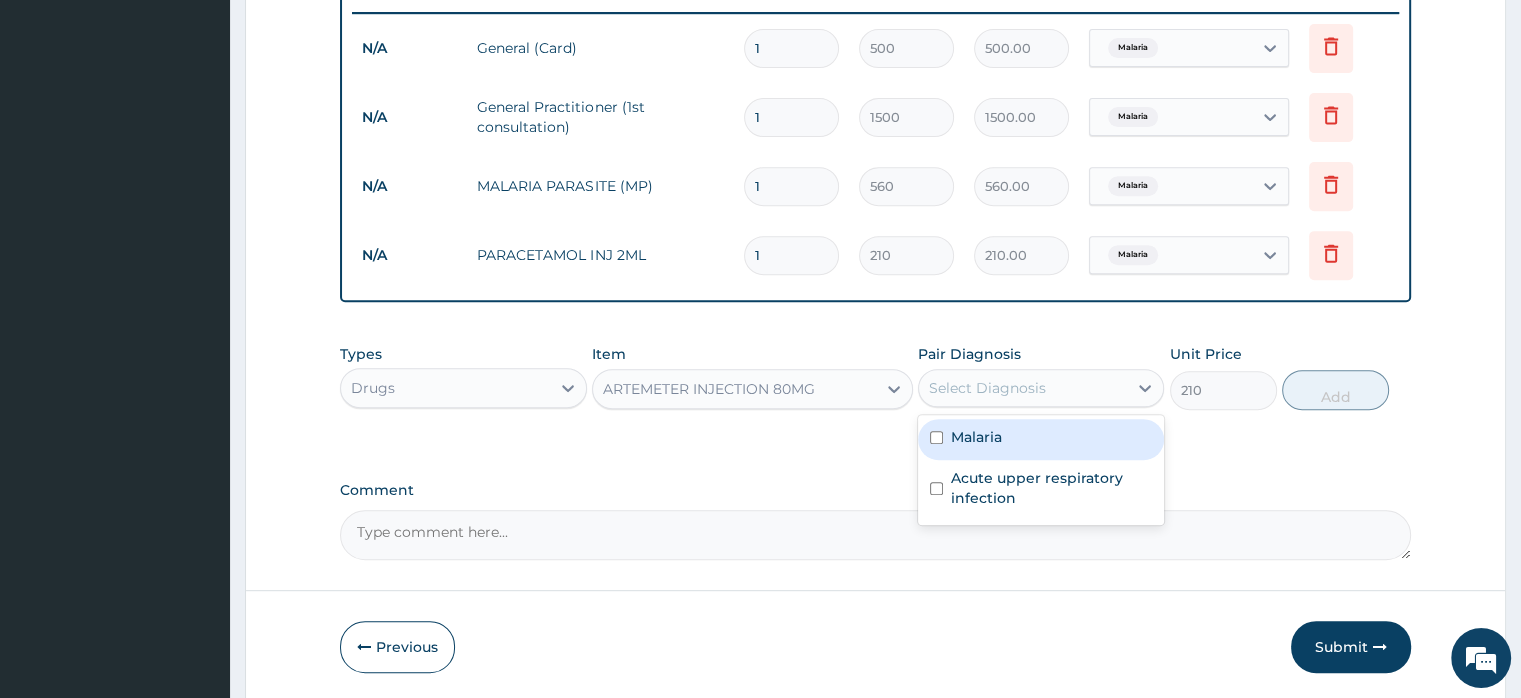 click on "Select Diagnosis" at bounding box center (987, 388) 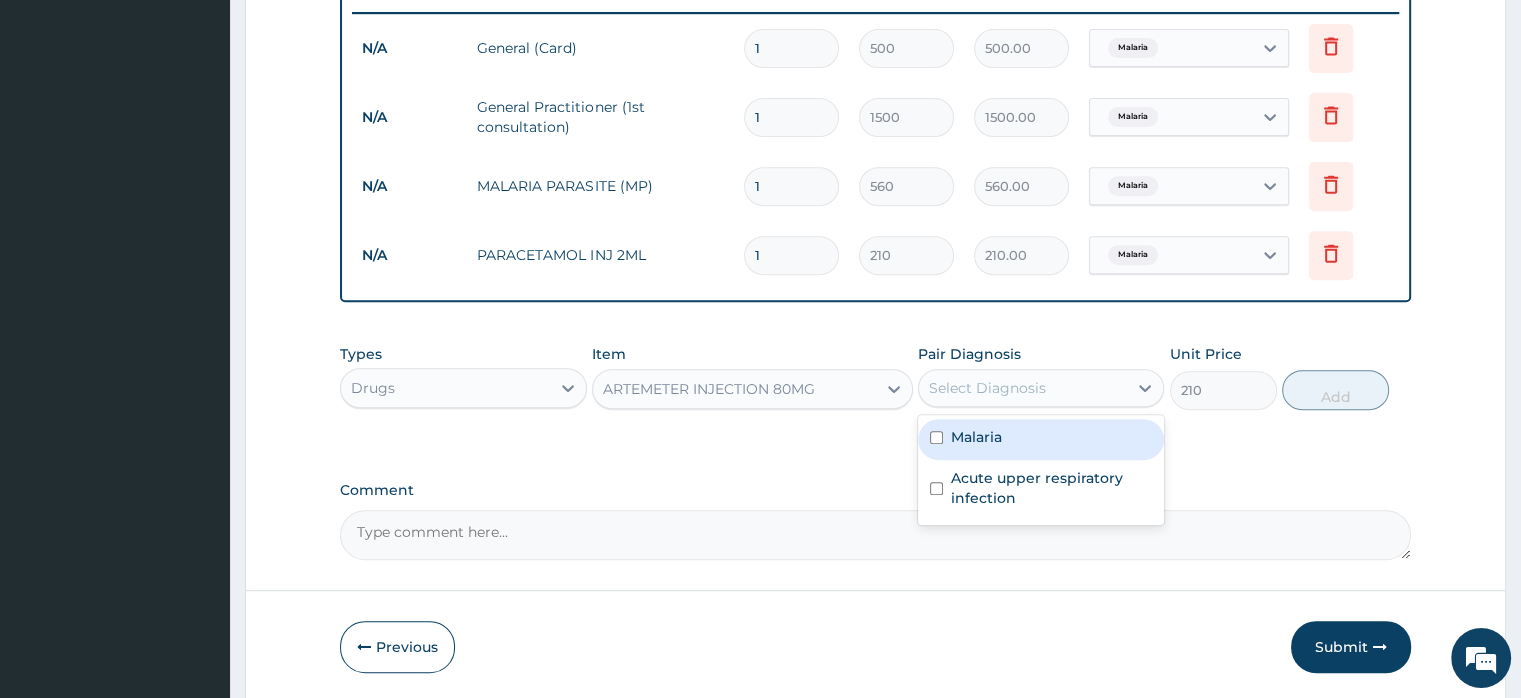 click on "Malaria" at bounding box center (1041, 439) 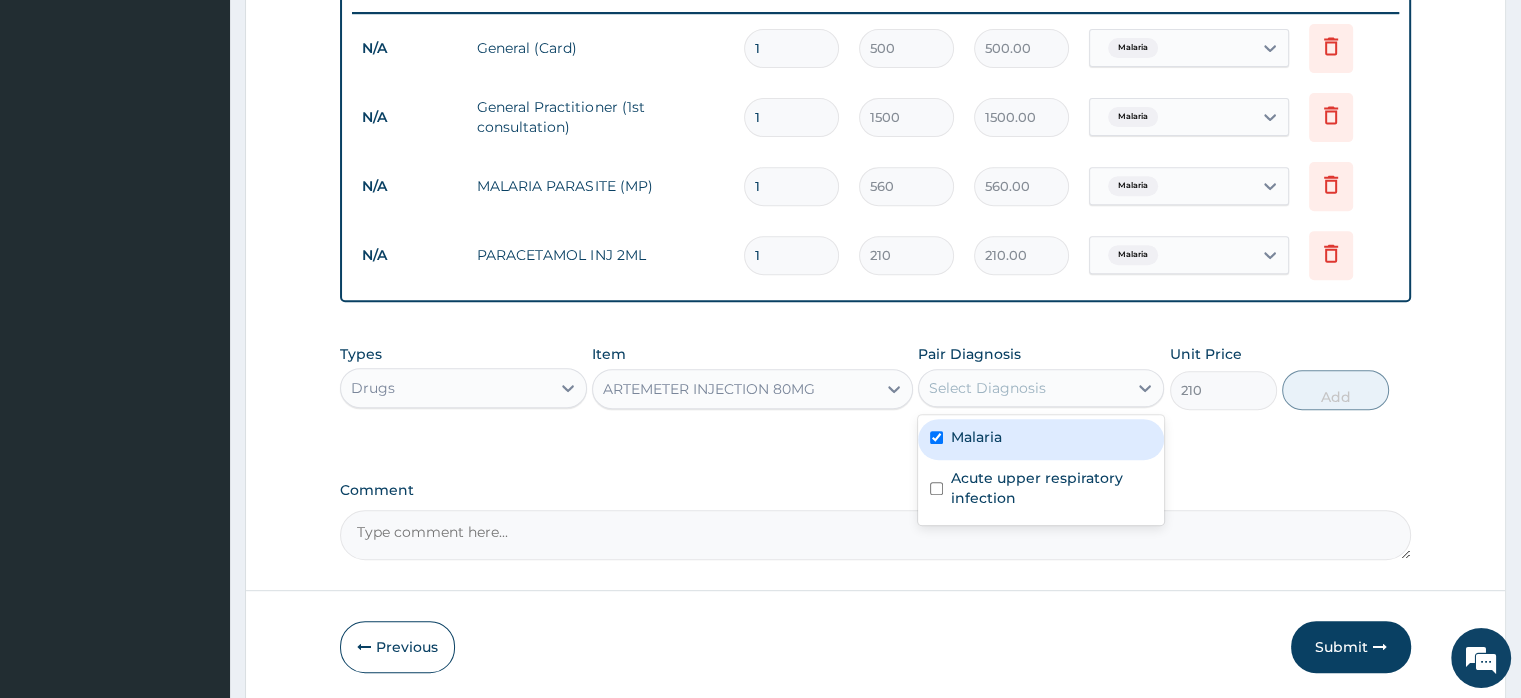 checkbox on "true" 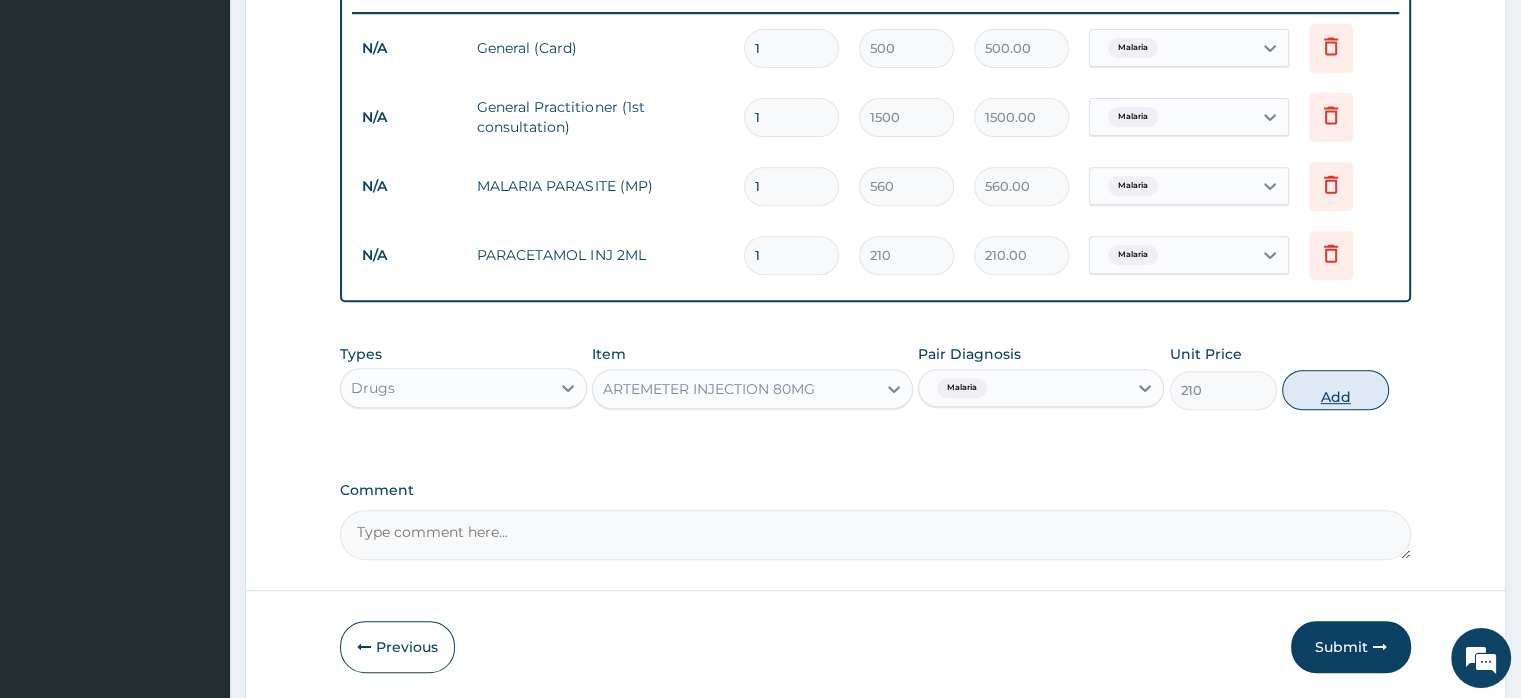 click on "Add" at bounding box center (1335, 390) 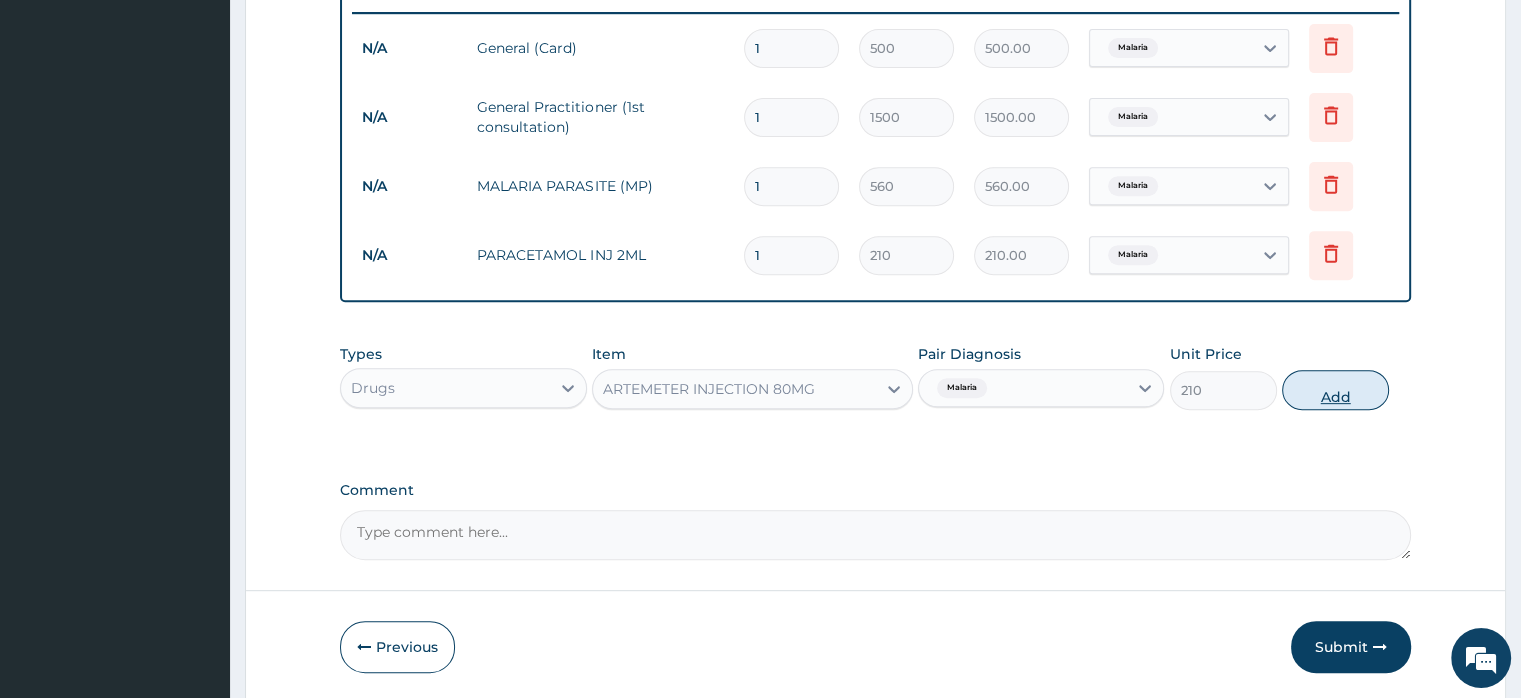 type on "0" 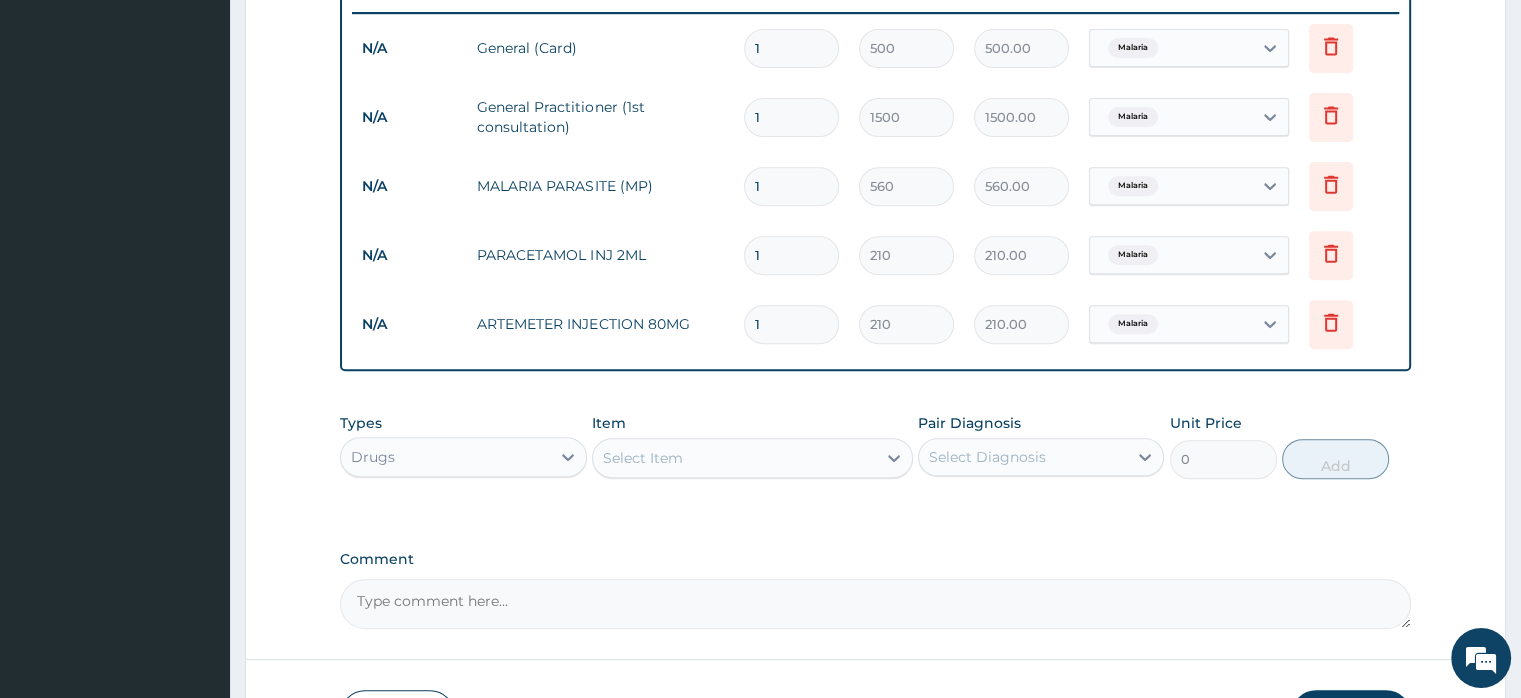 click on "Select Item" at bounding box center [643, 458] 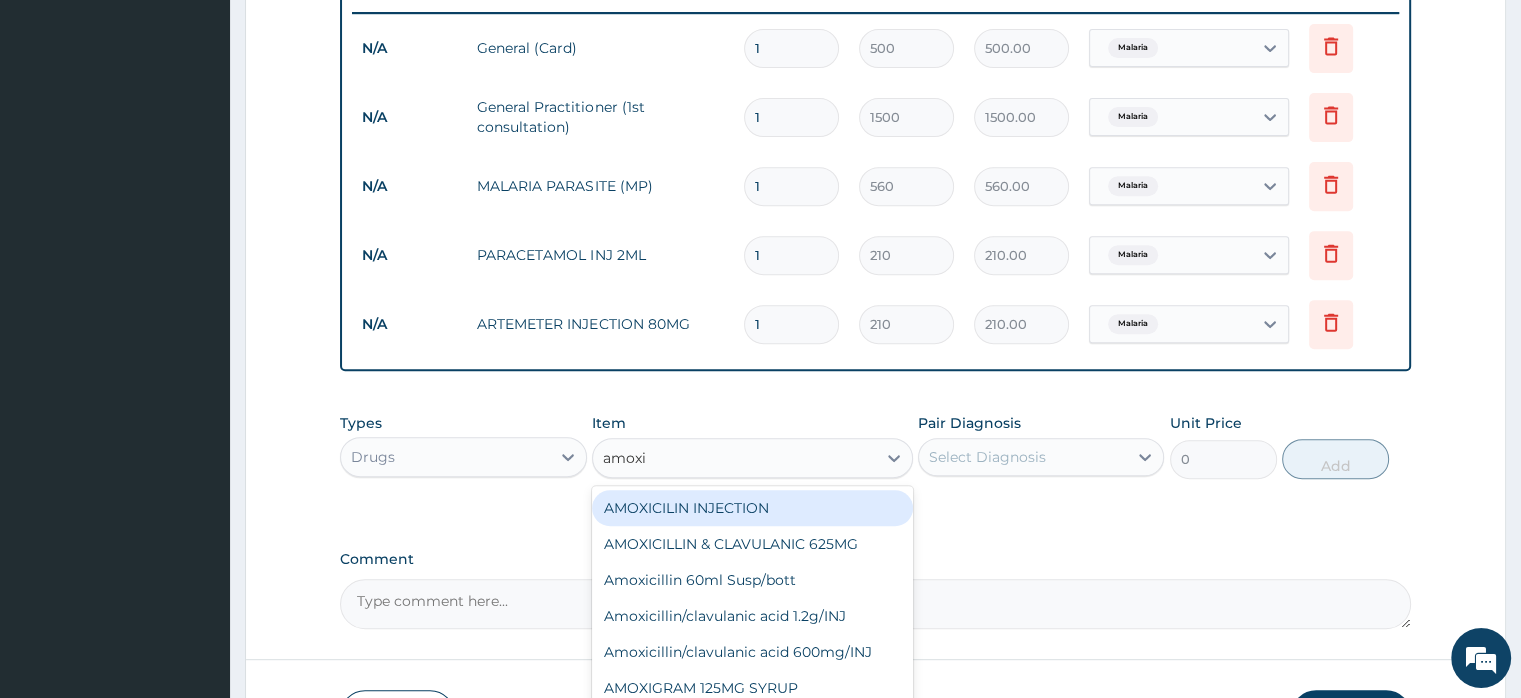 type on "amoxil" 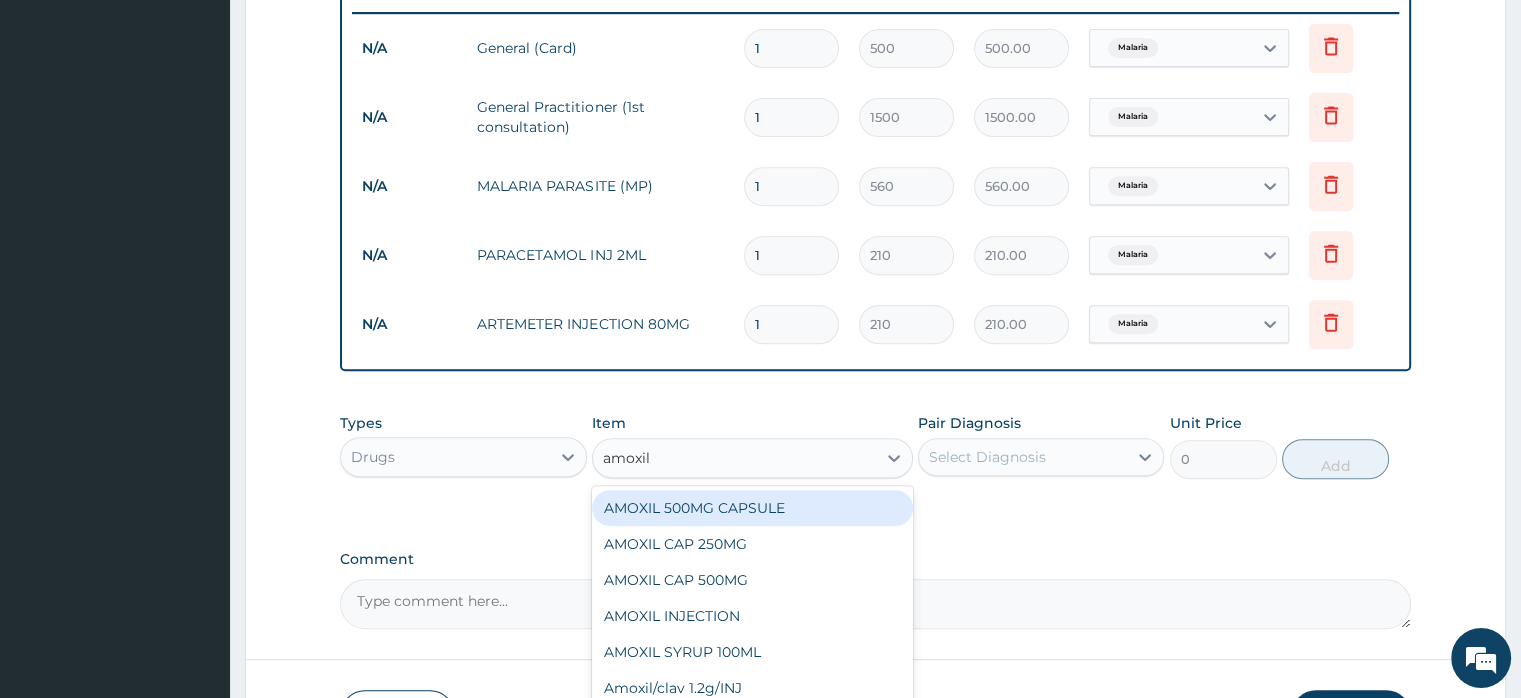 click on "AMOXIL 500MG CAPSULE" at bounding box center (752, 508) 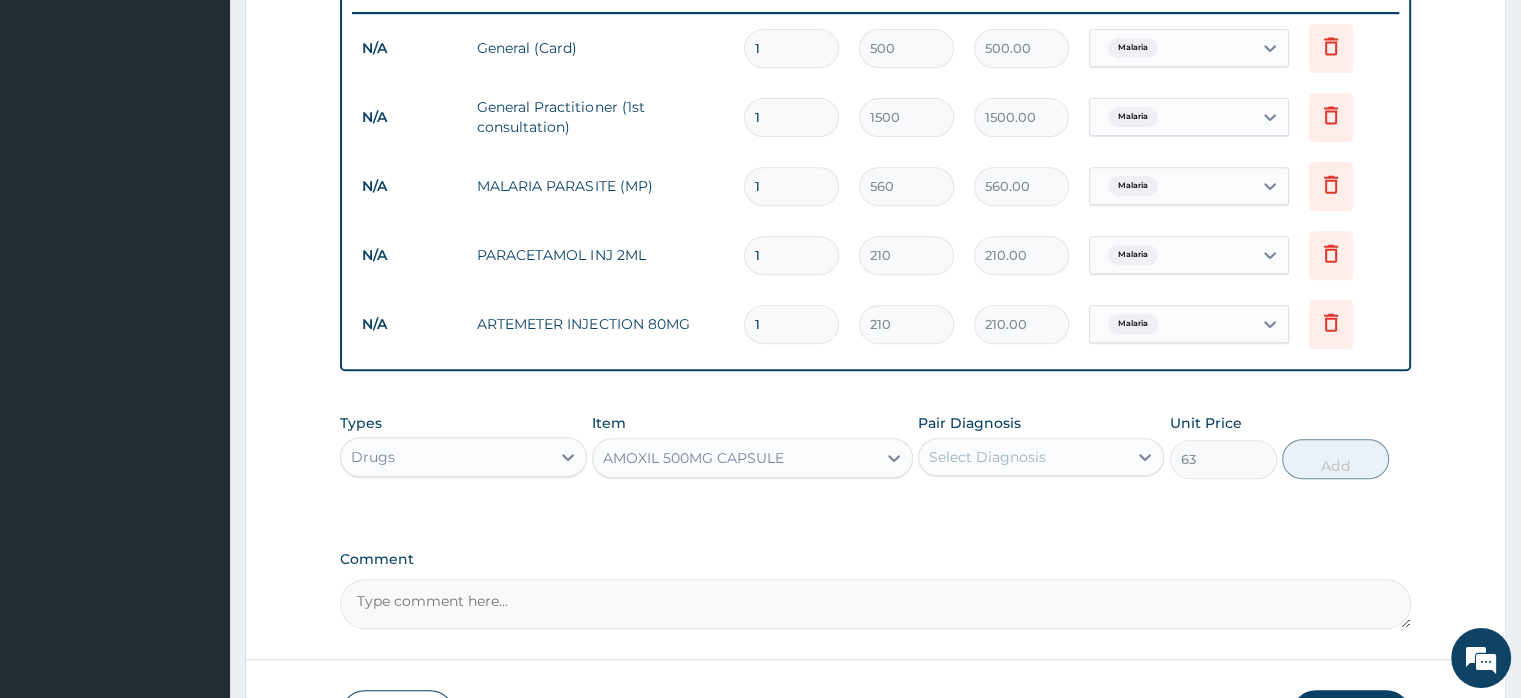 click on "Select Diagnosis" at bounding box center [987, 457] 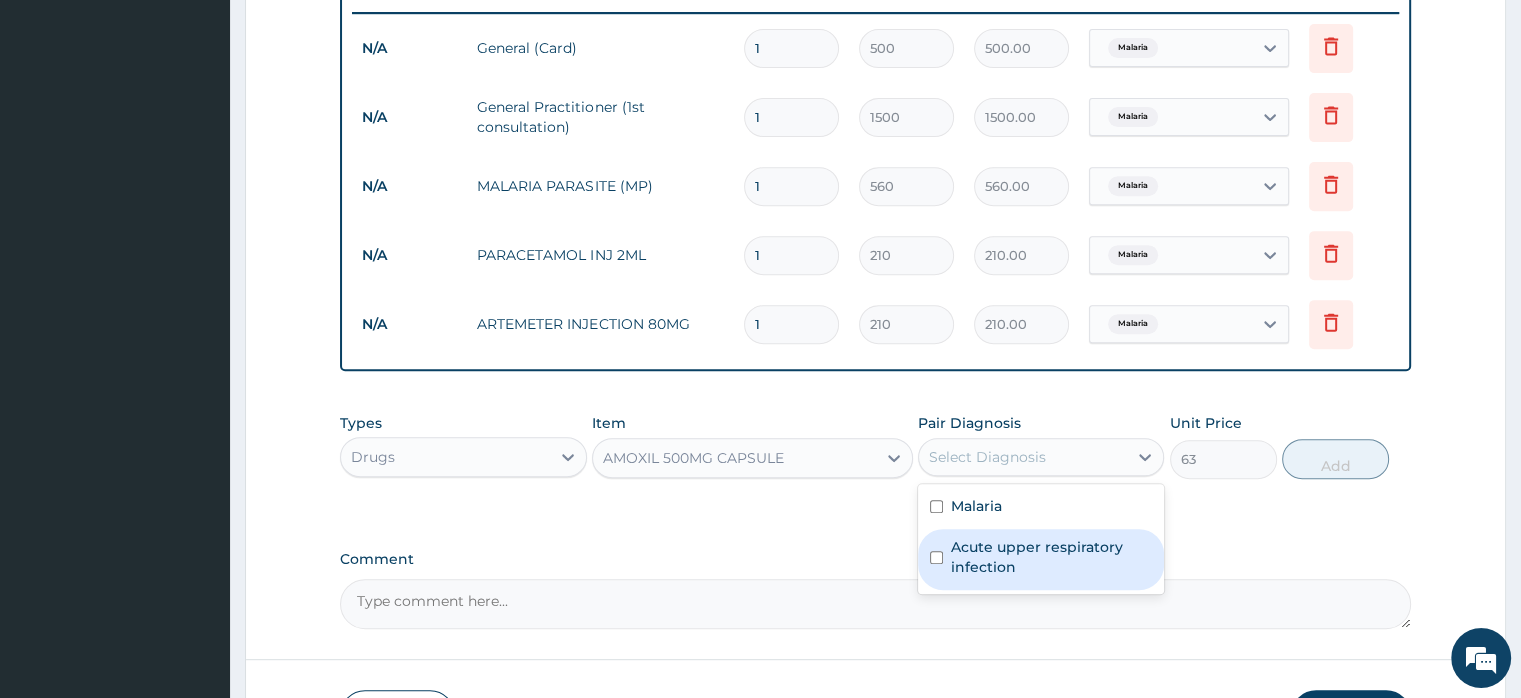 click on "Acute upper respiratory infection" at bounding box center [1051, 557] 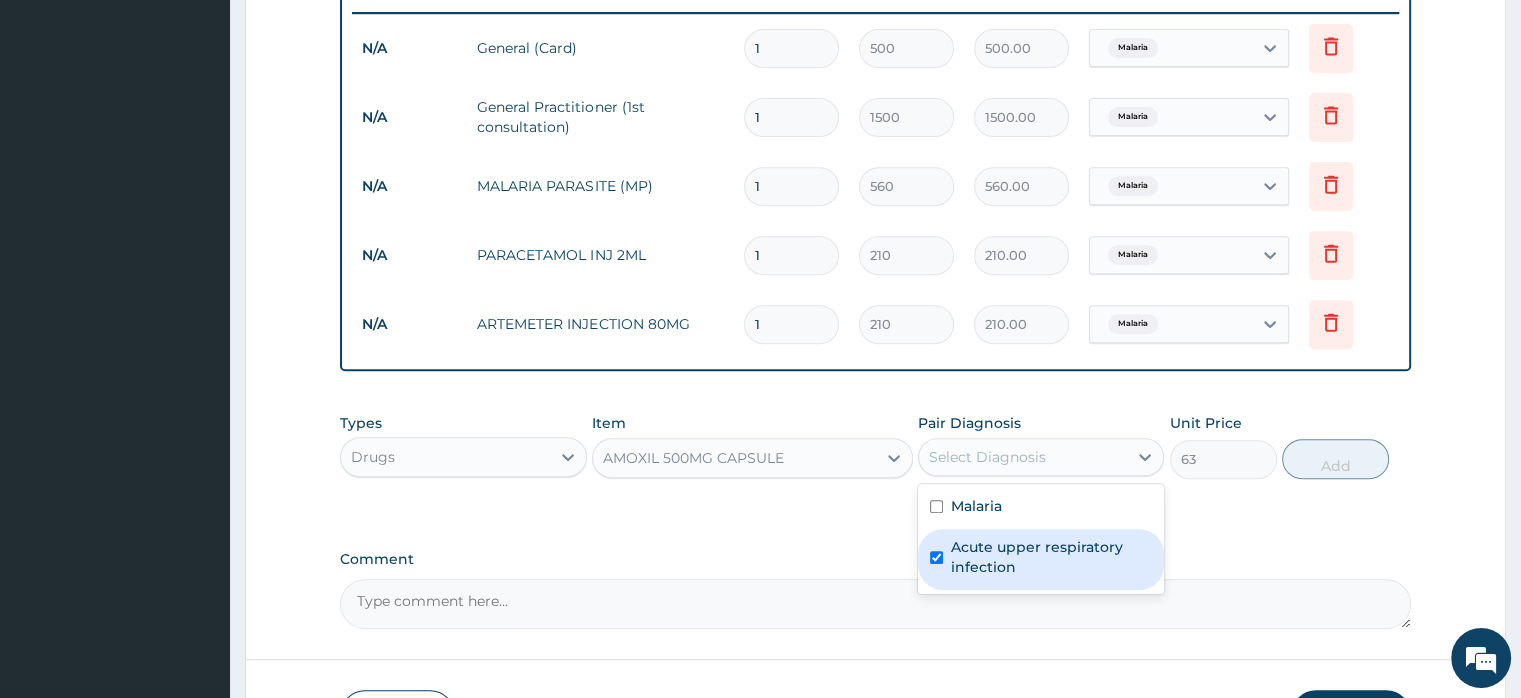 checkbox on "true" 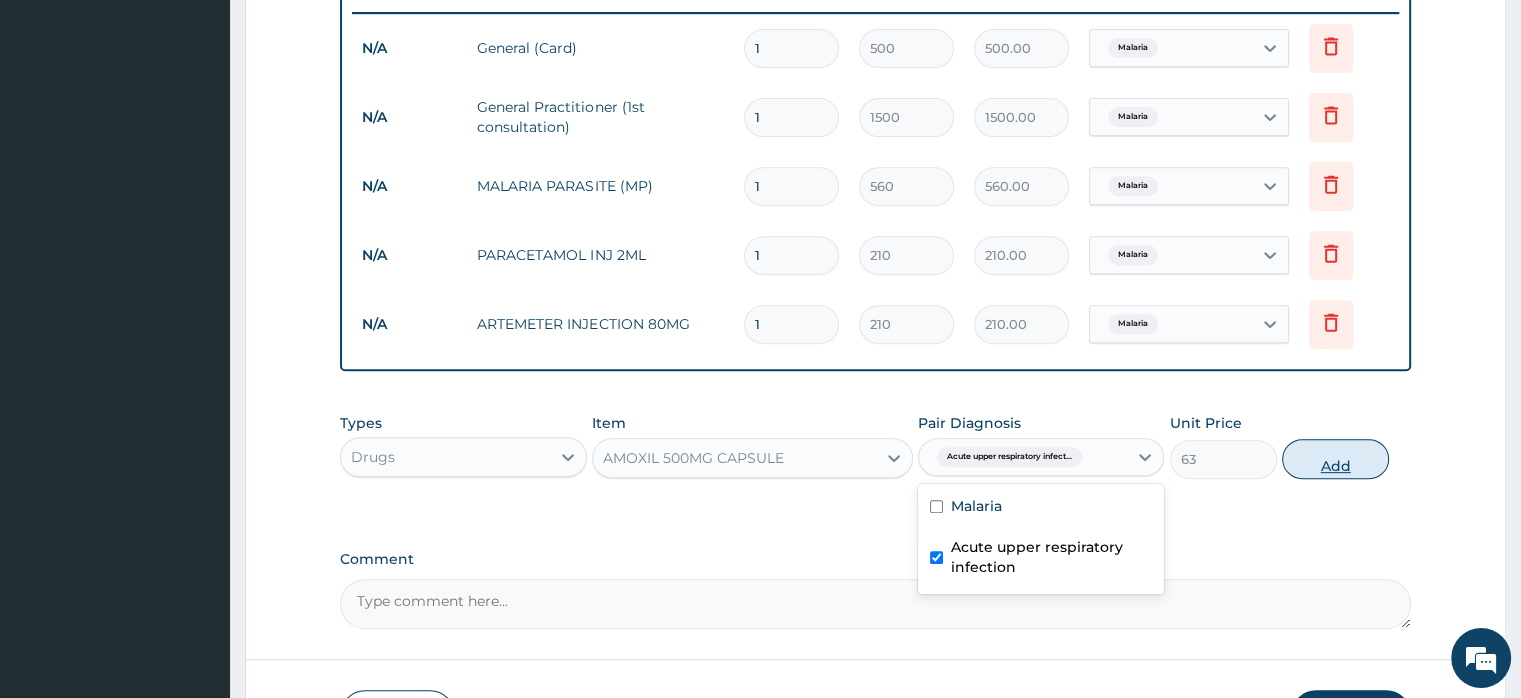 click on "Add" at bounding box center (1335, 459) 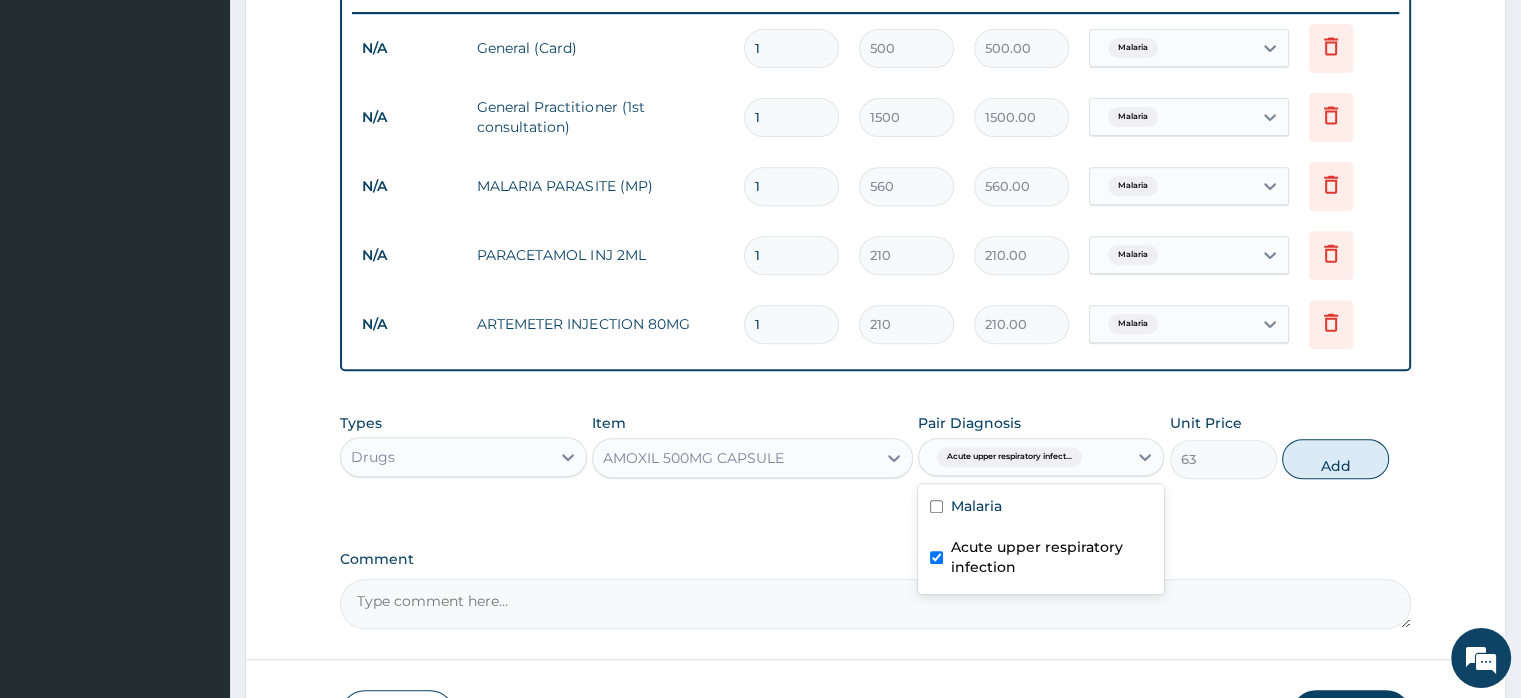 type on "0" 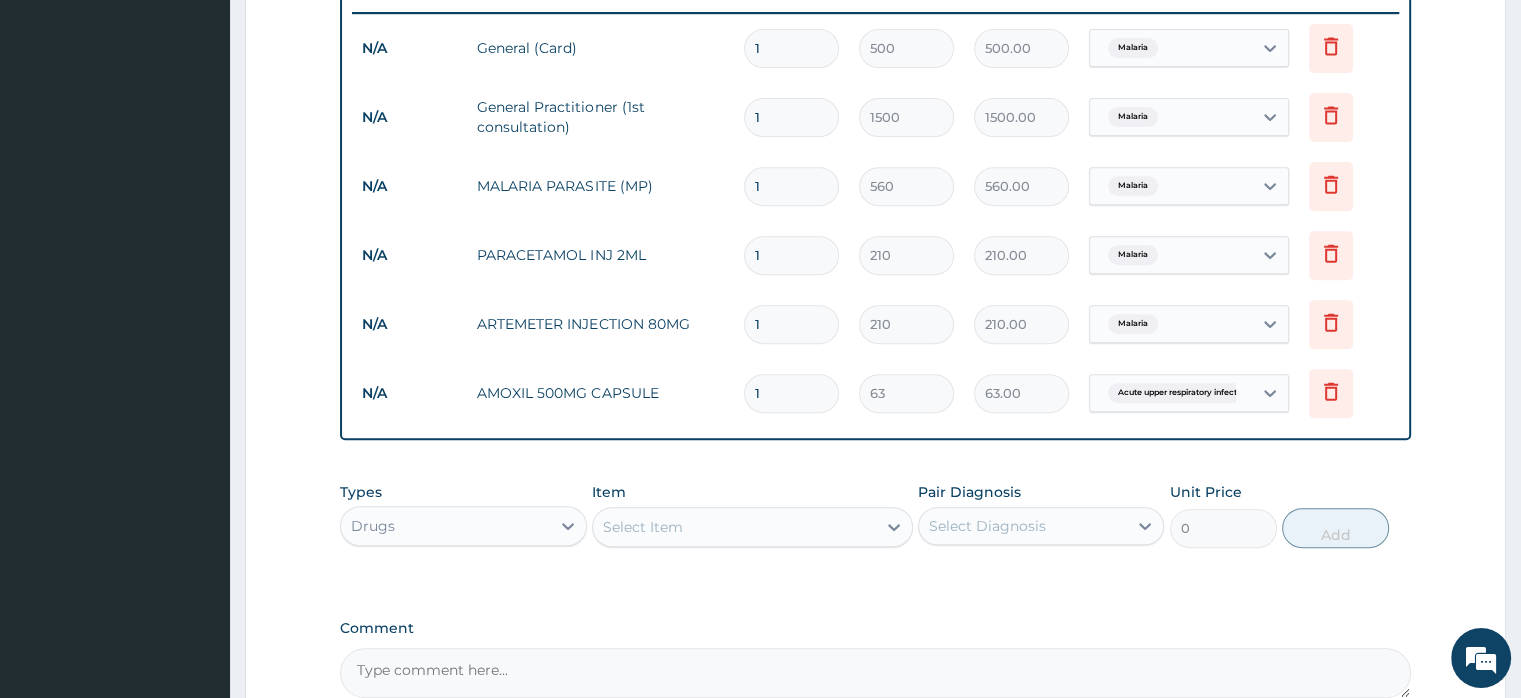 click on "Select Item" at bounding box center (643, 527) 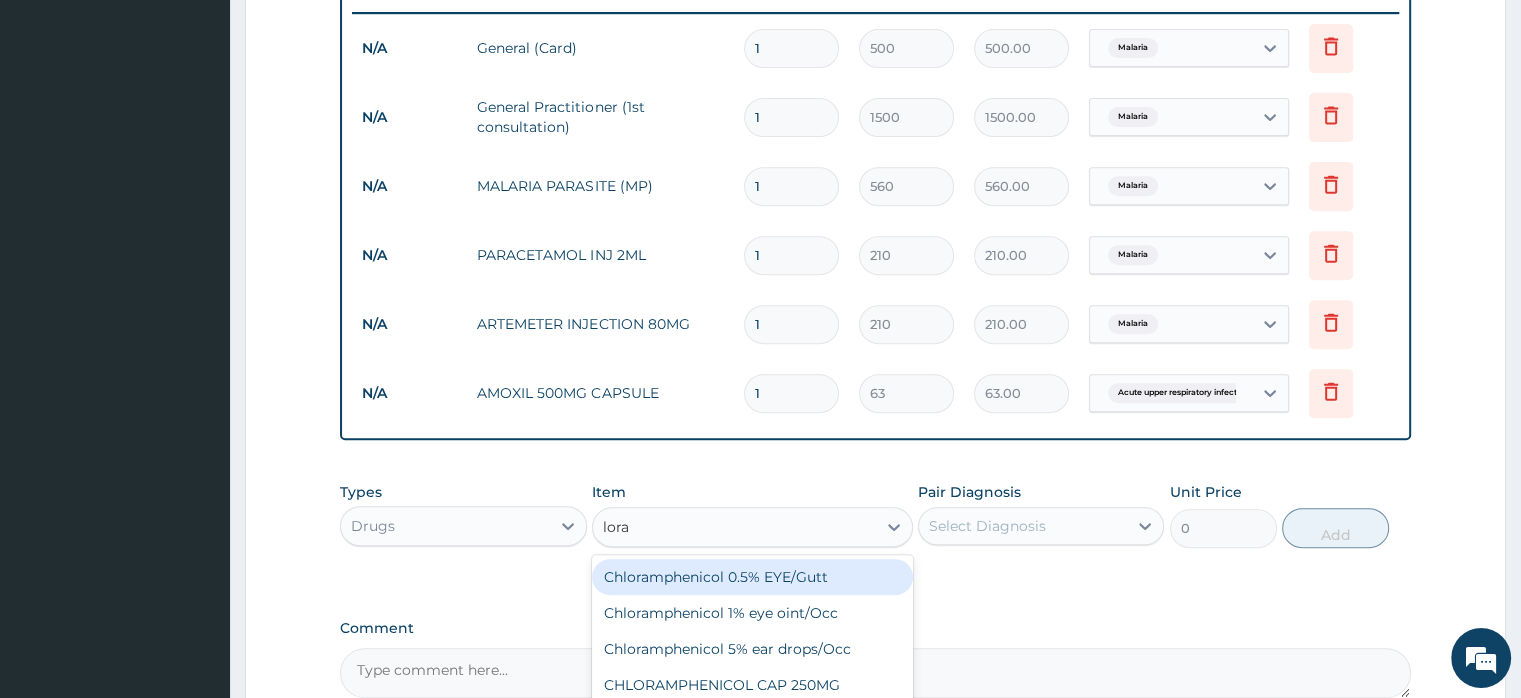type on "lorat" 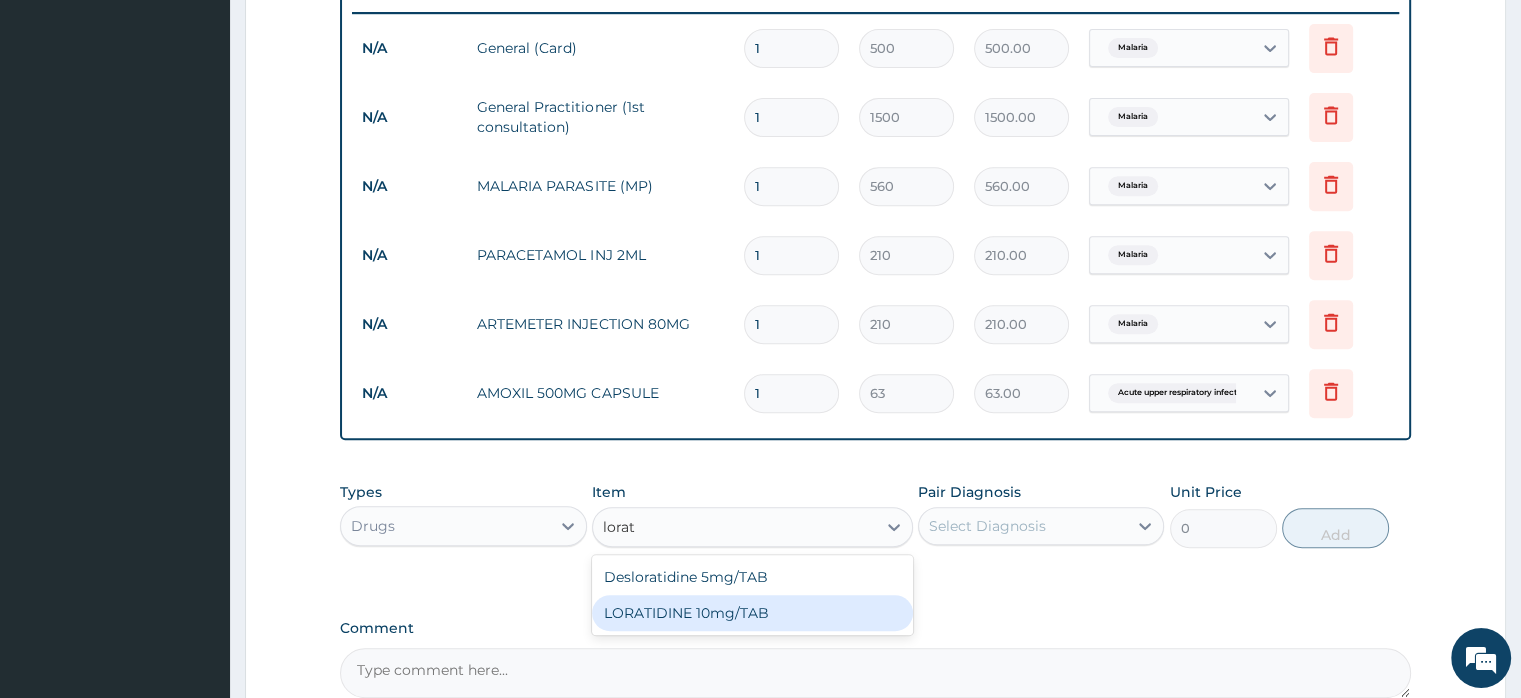 click on "LORATIDINE 10mg/TAB" at bounding box center (752, 613) 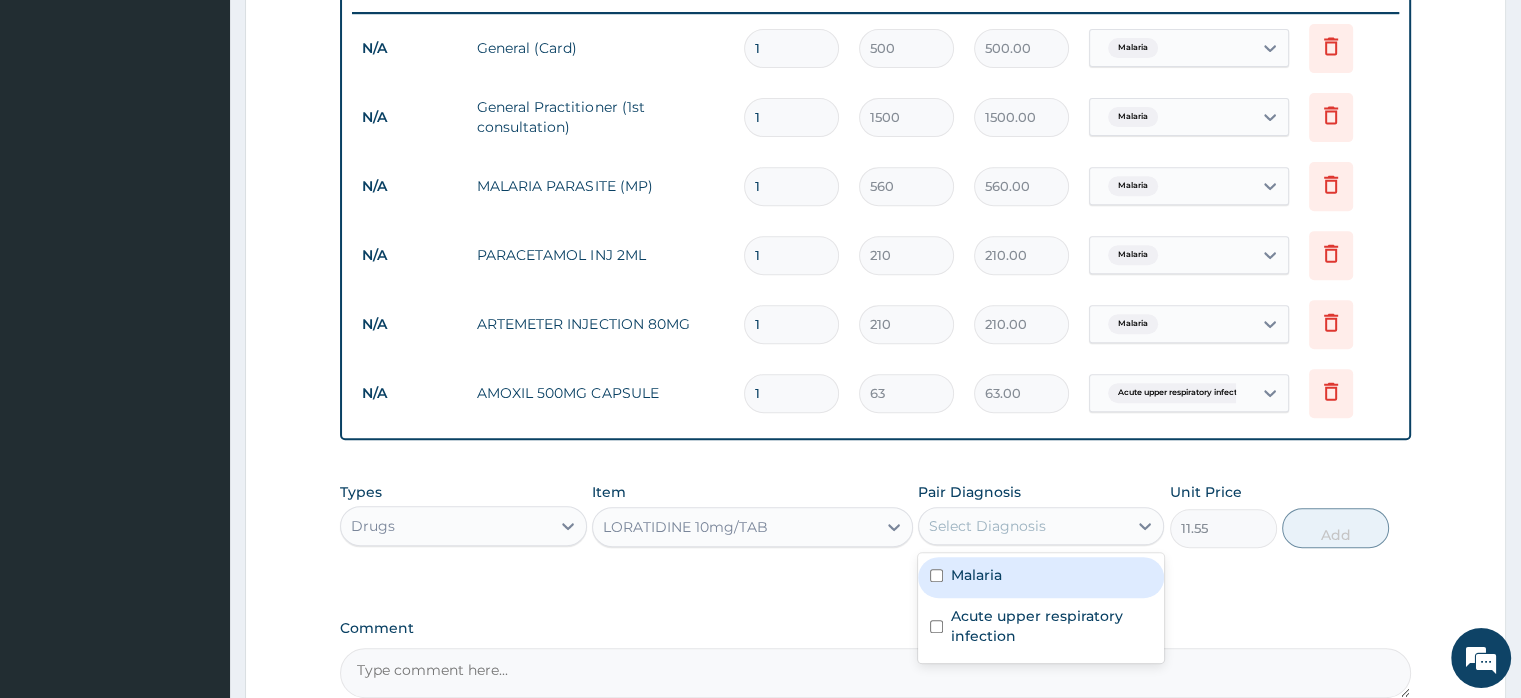 click on "Select Diagnosis" at bounding box center (987, 526) 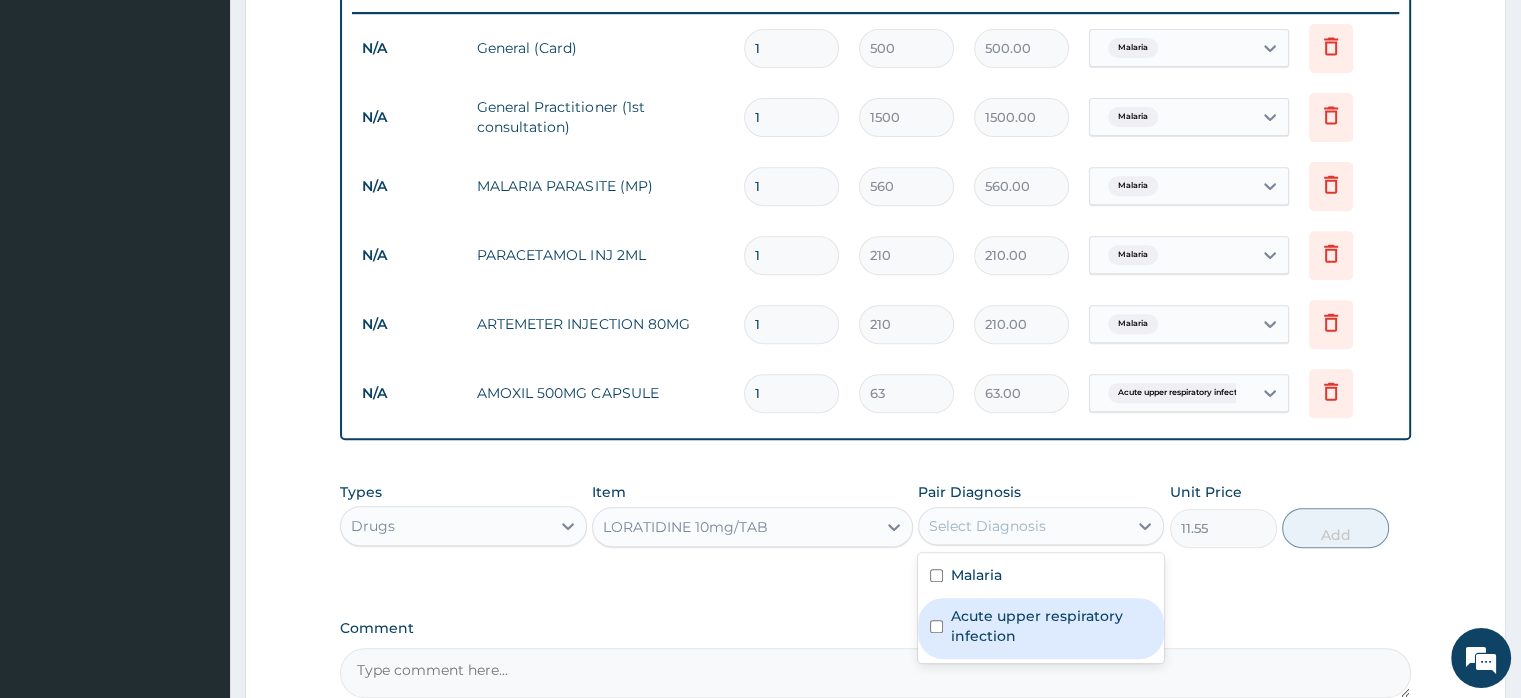 click at bounding box center [936, 626] 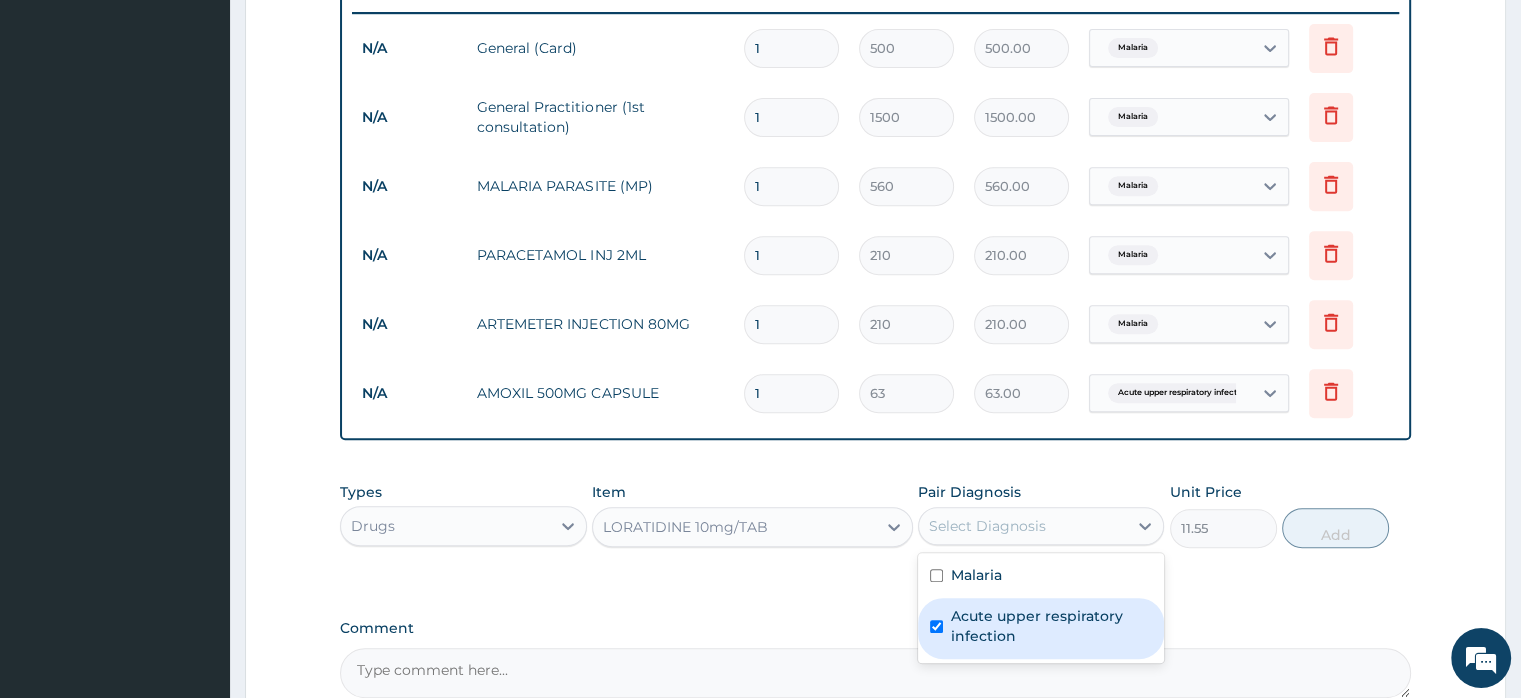 checkbox on "true" 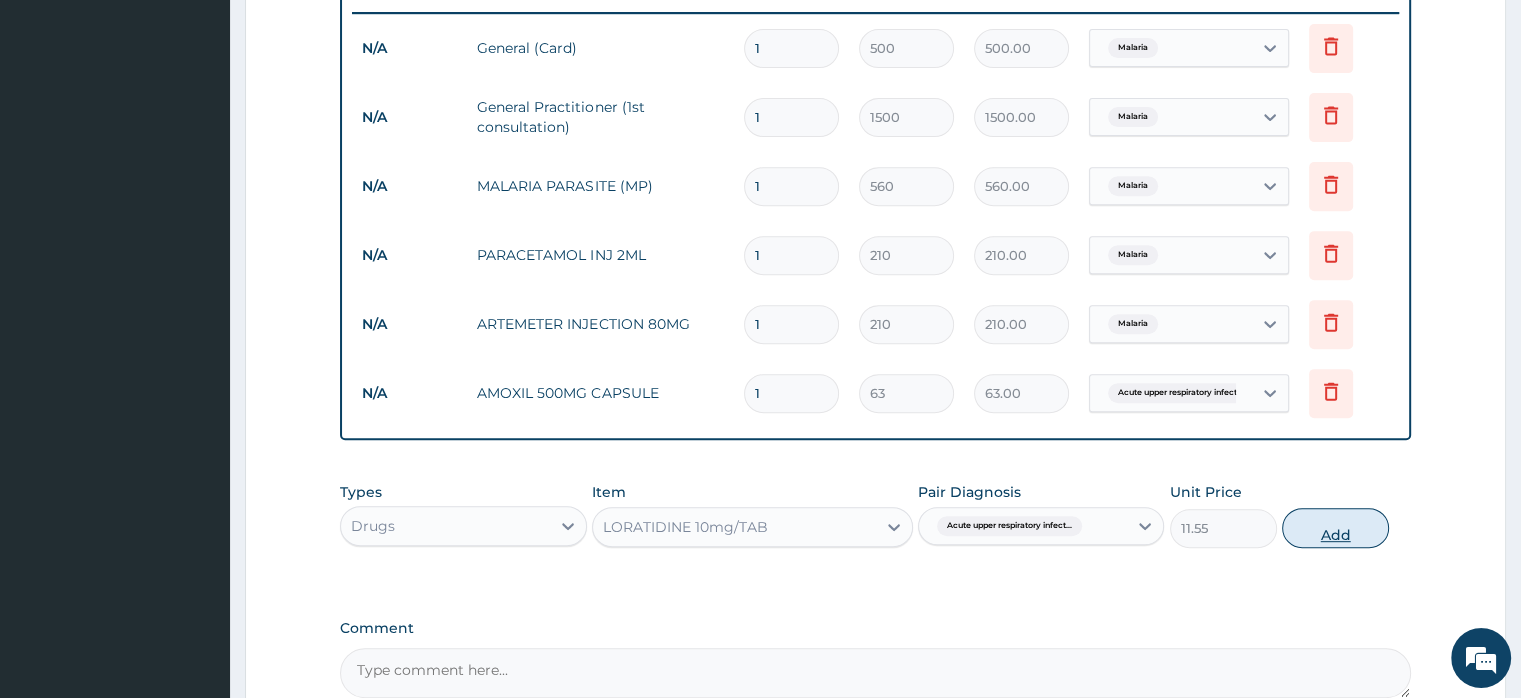 click on "Add" at bounding box center (1335, 528) 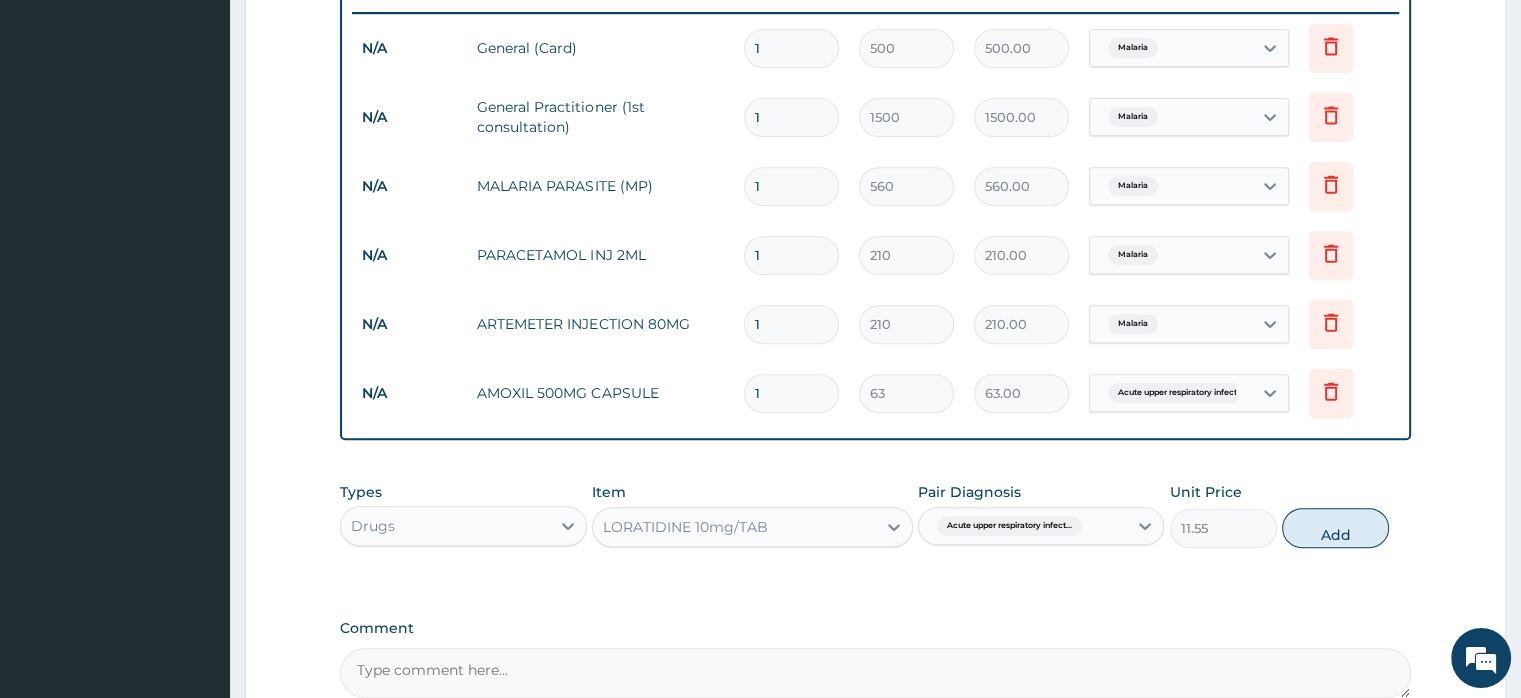 type on "0" 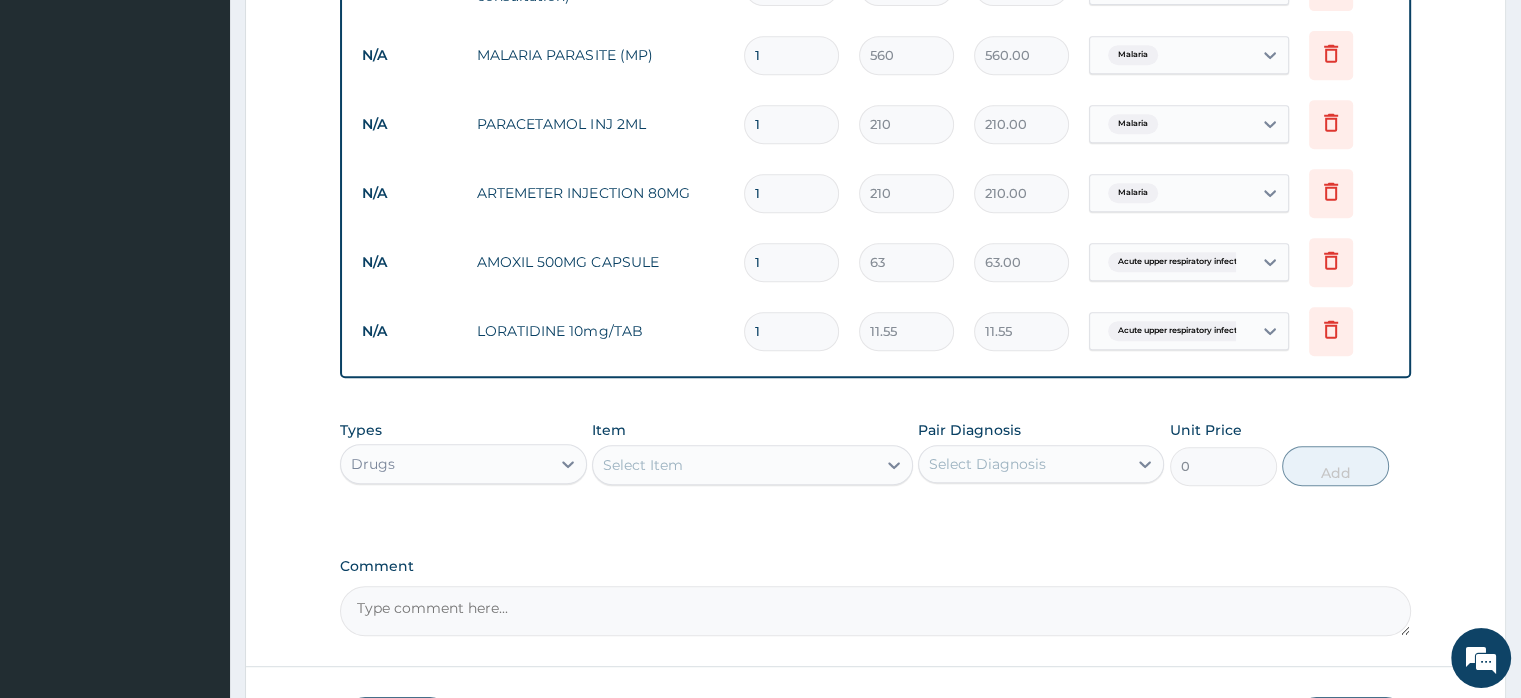 scroll, scrollTop: 1059, scrollLeft: 0, axis: vertical 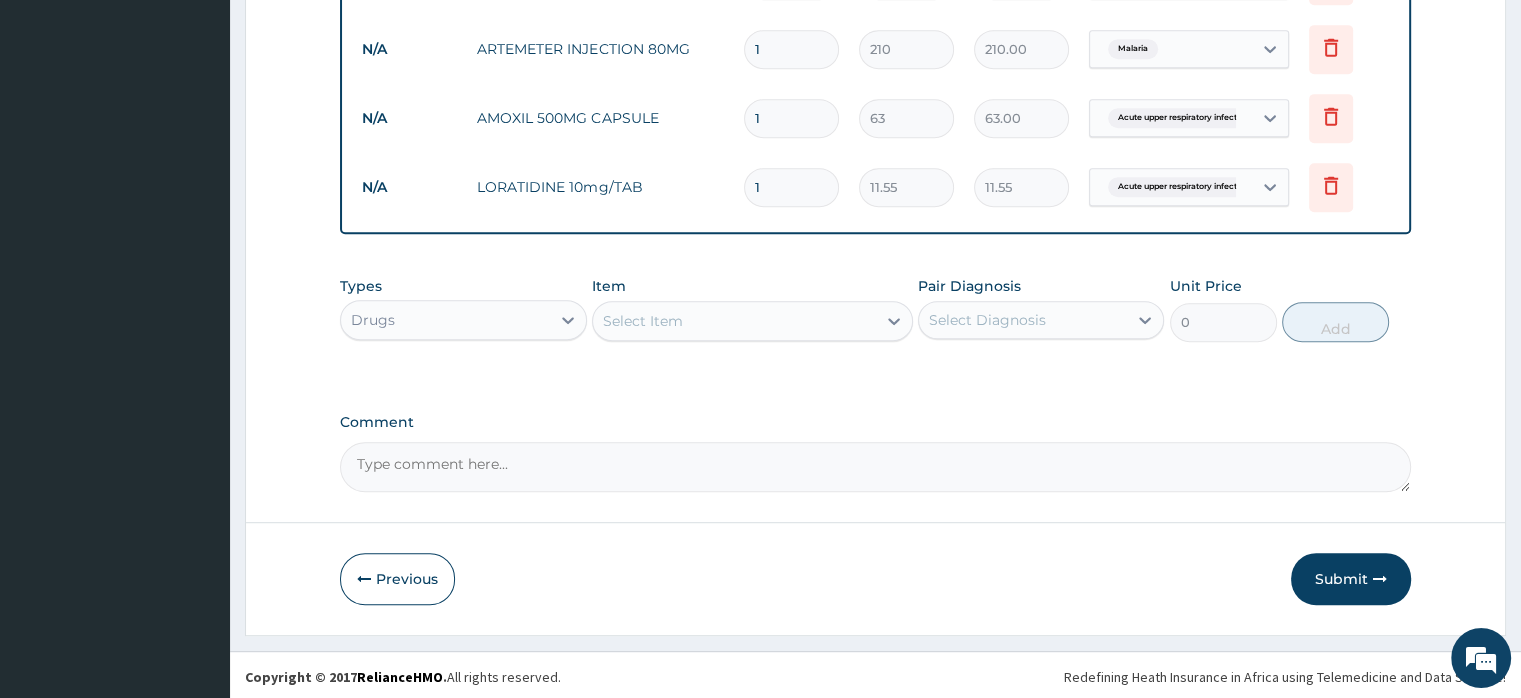 click on "Select Item" at bounding box center (643, 321) 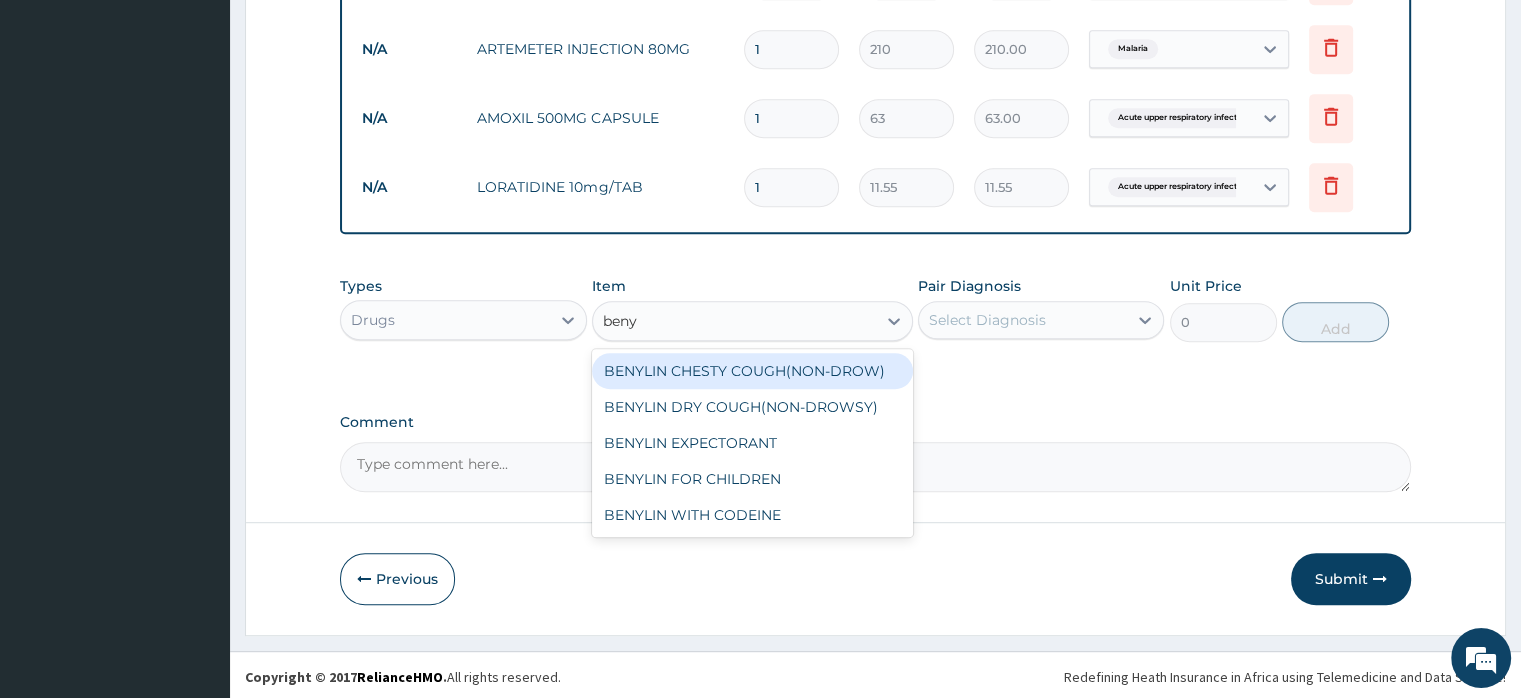 type on "benyl" 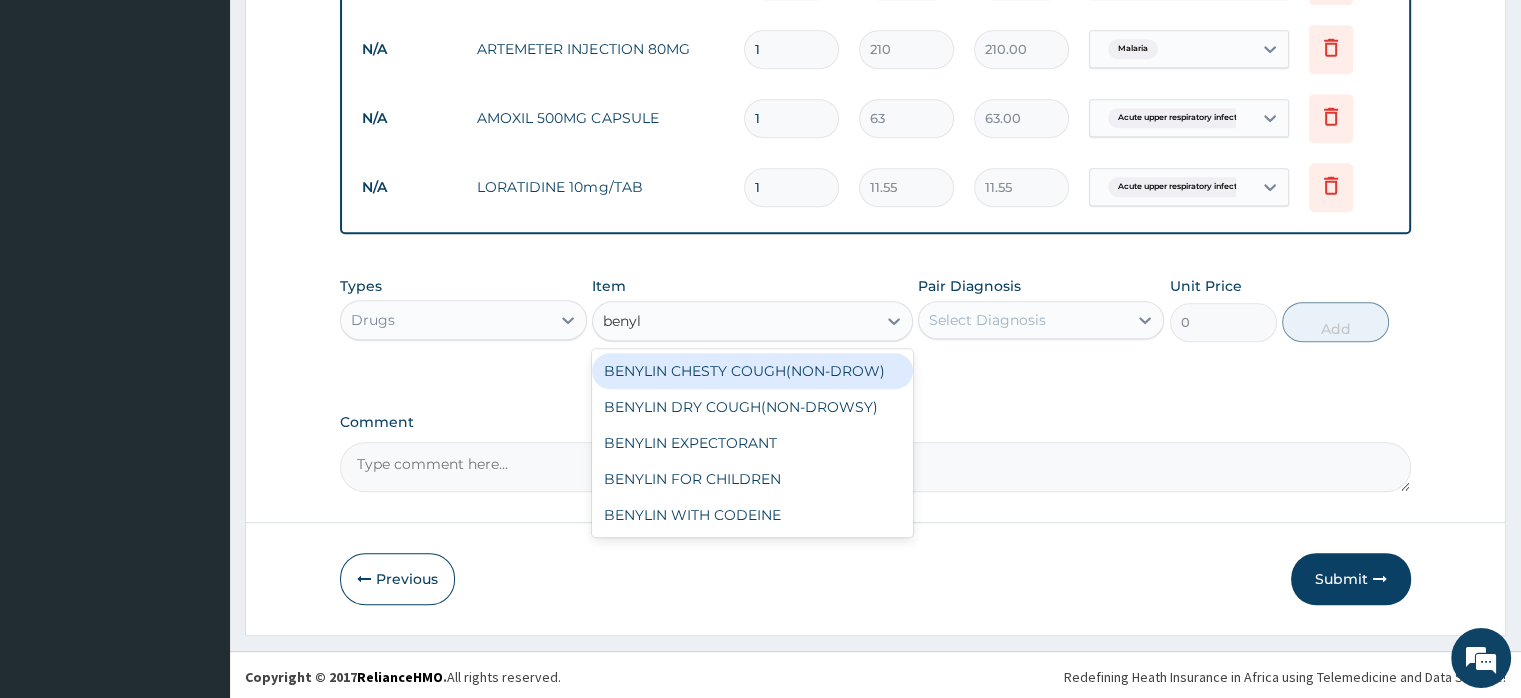 click on "BENYLIN CHESTY COUGH(NON-DROW)" at bounding box center [752, 371] 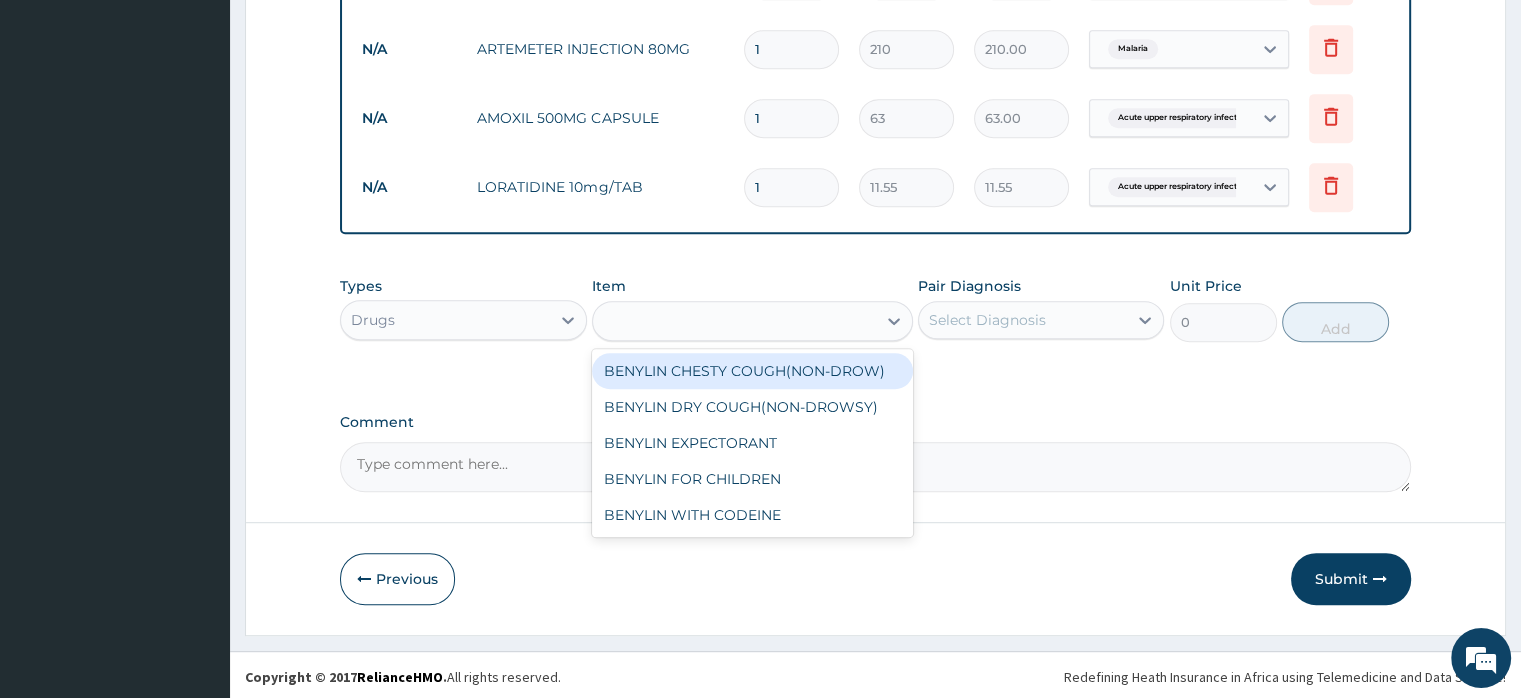 type on "735" 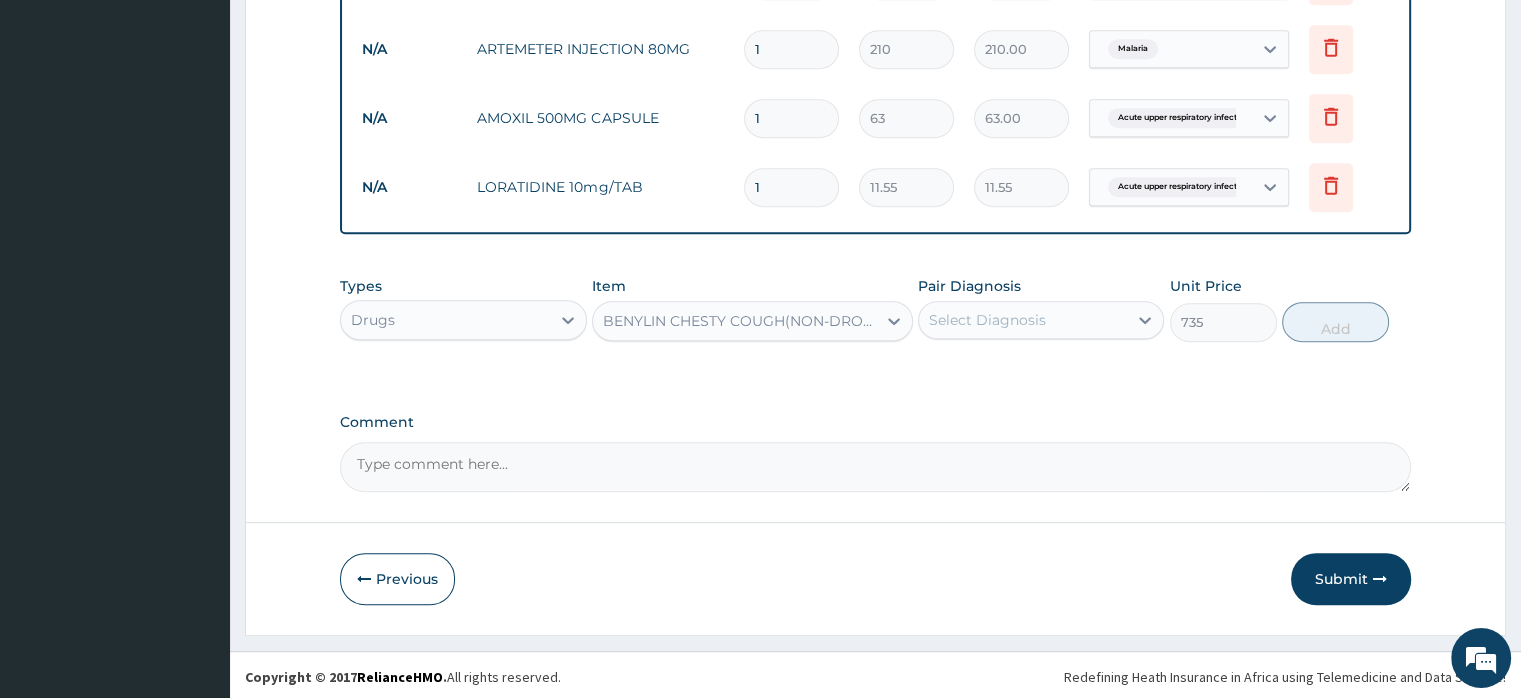 click on "Select Diagnosis" at bounding box center [987, 320] 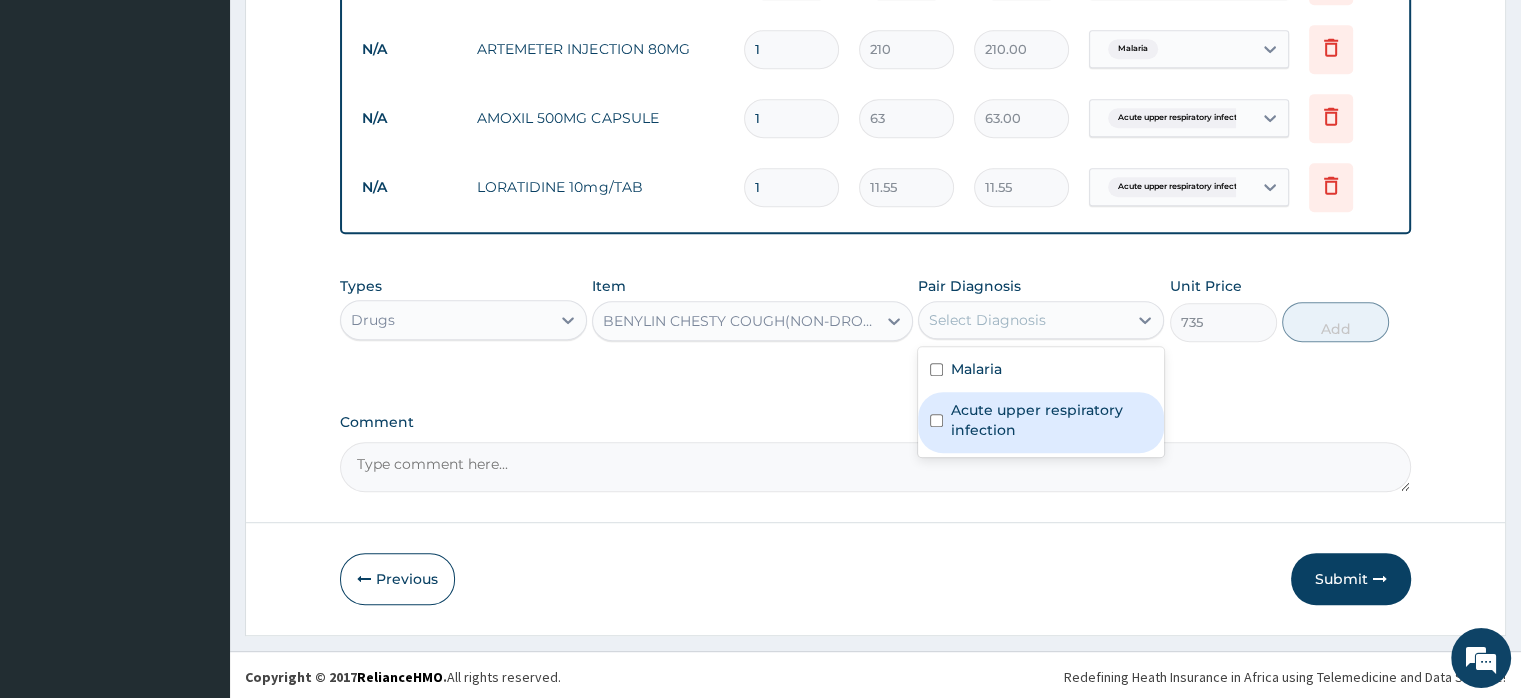click on "Acute upper respiratory infection" at bounding box center (1051, 420) 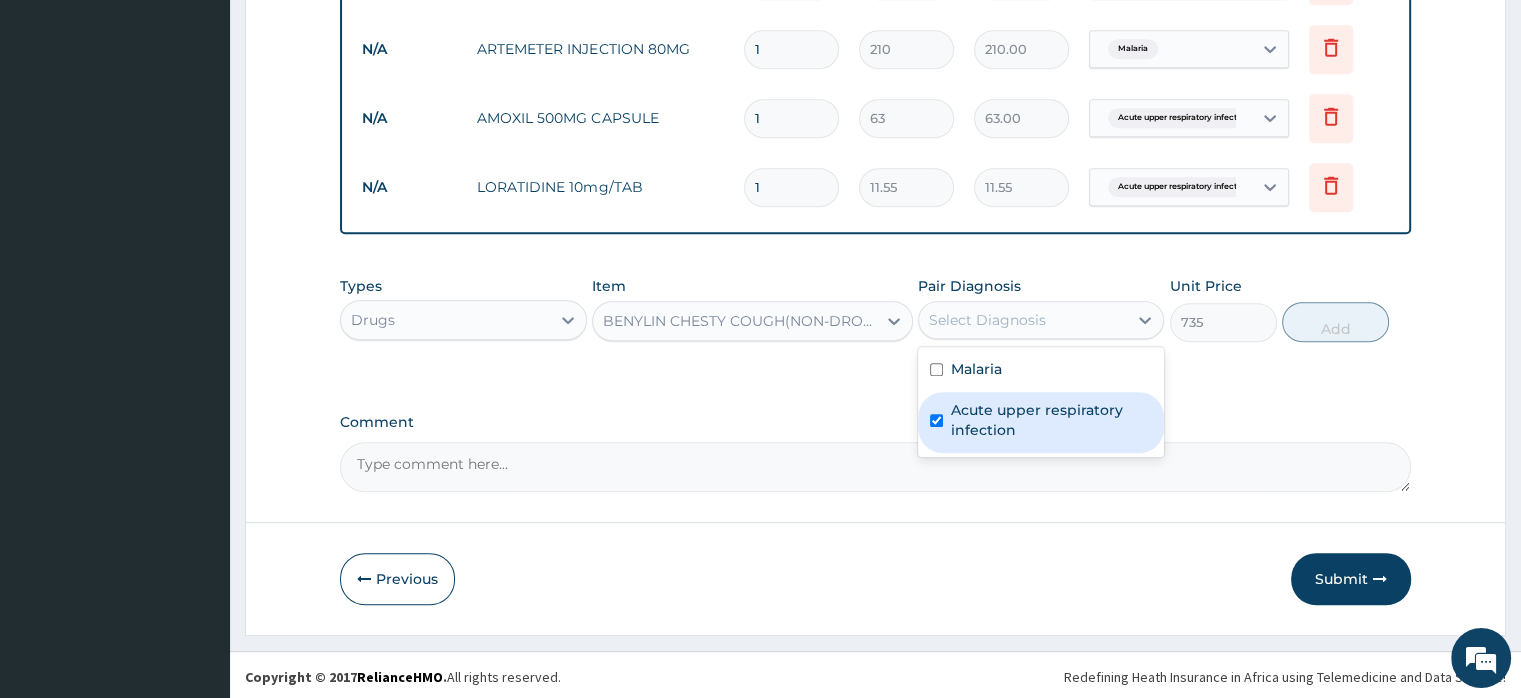 checkbox on "true" 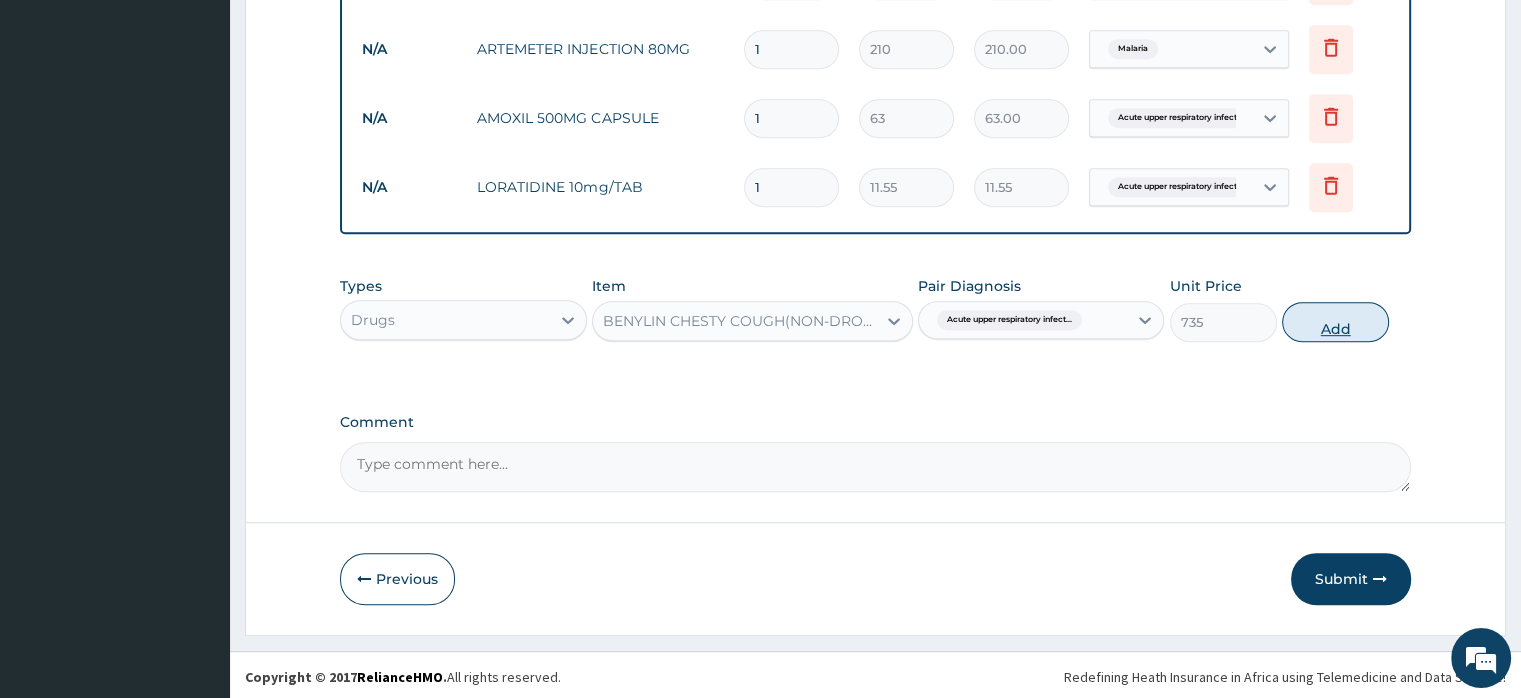 click on "Add" at bounding box center [1335, 322] 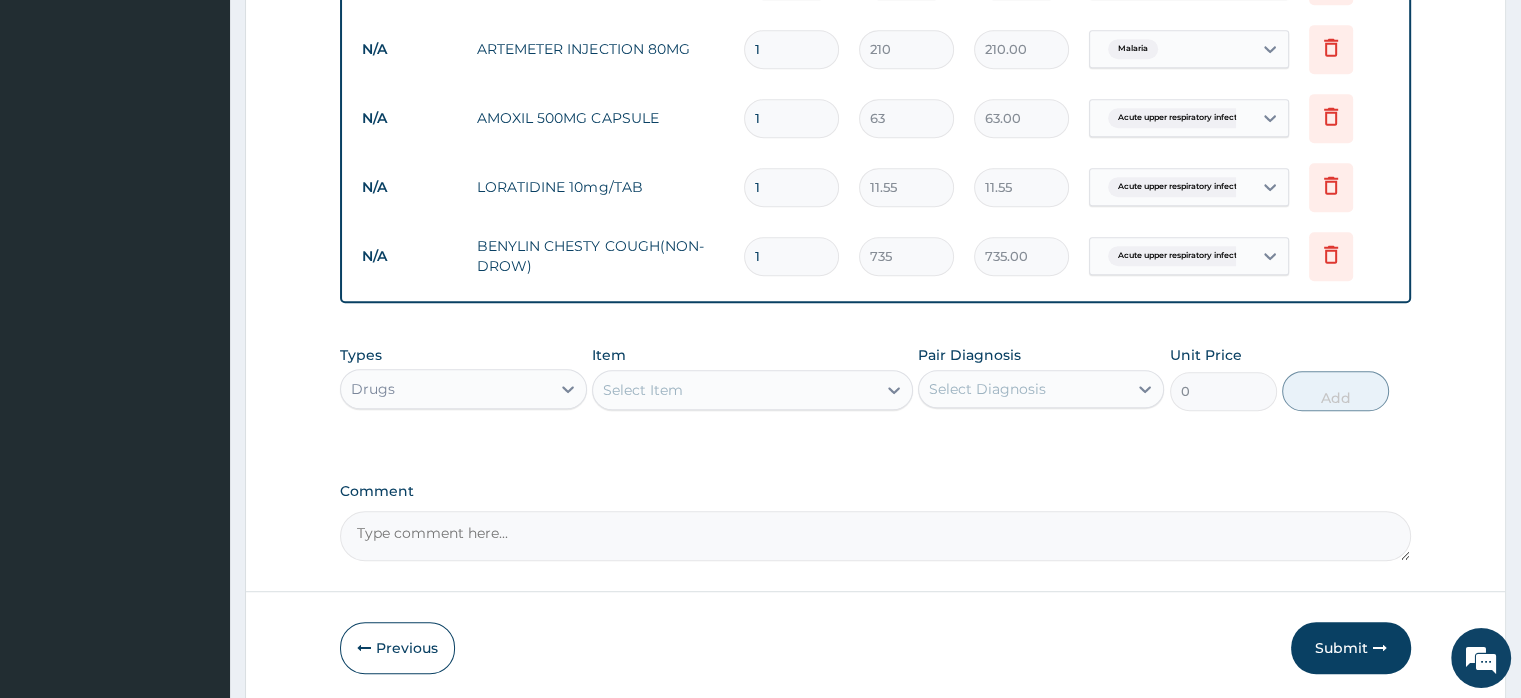 click on "Select Item" at bounding box center [643, 390] 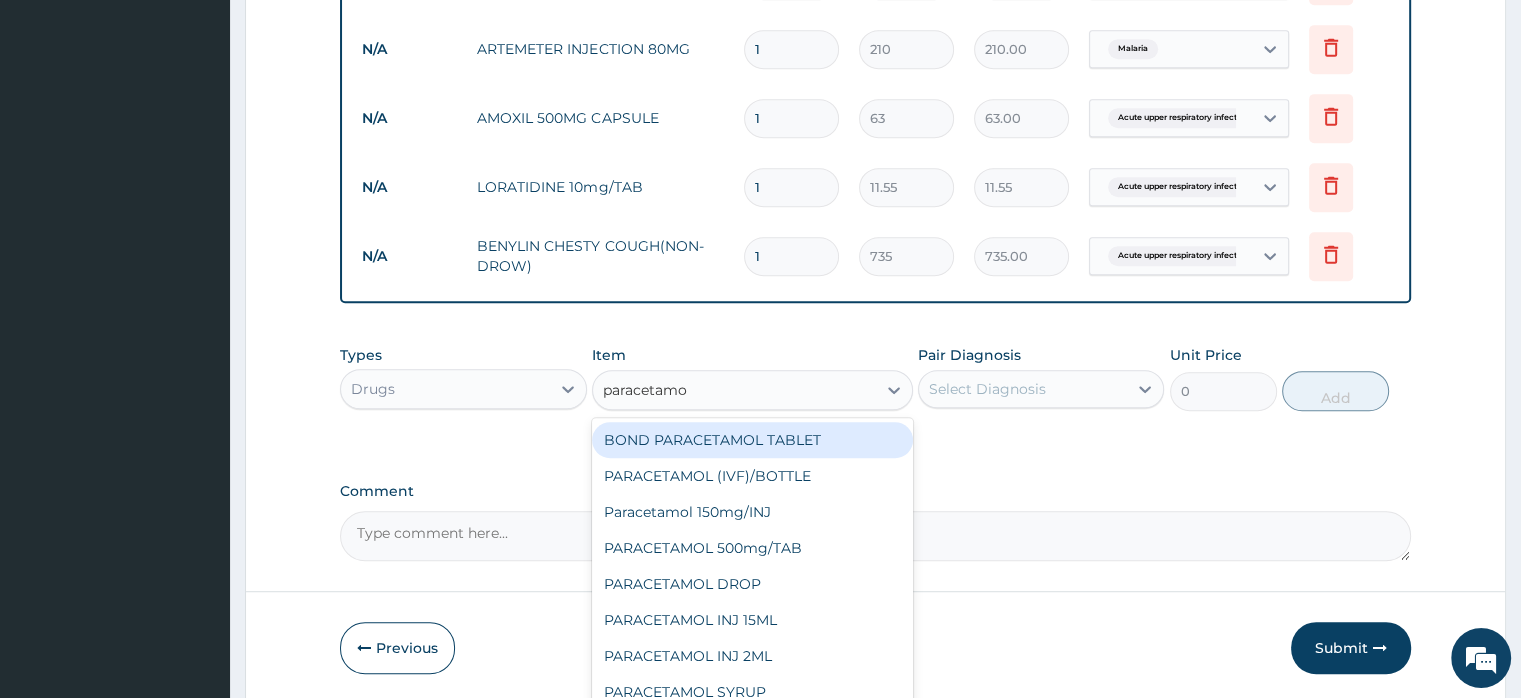 type on "paracetamol" 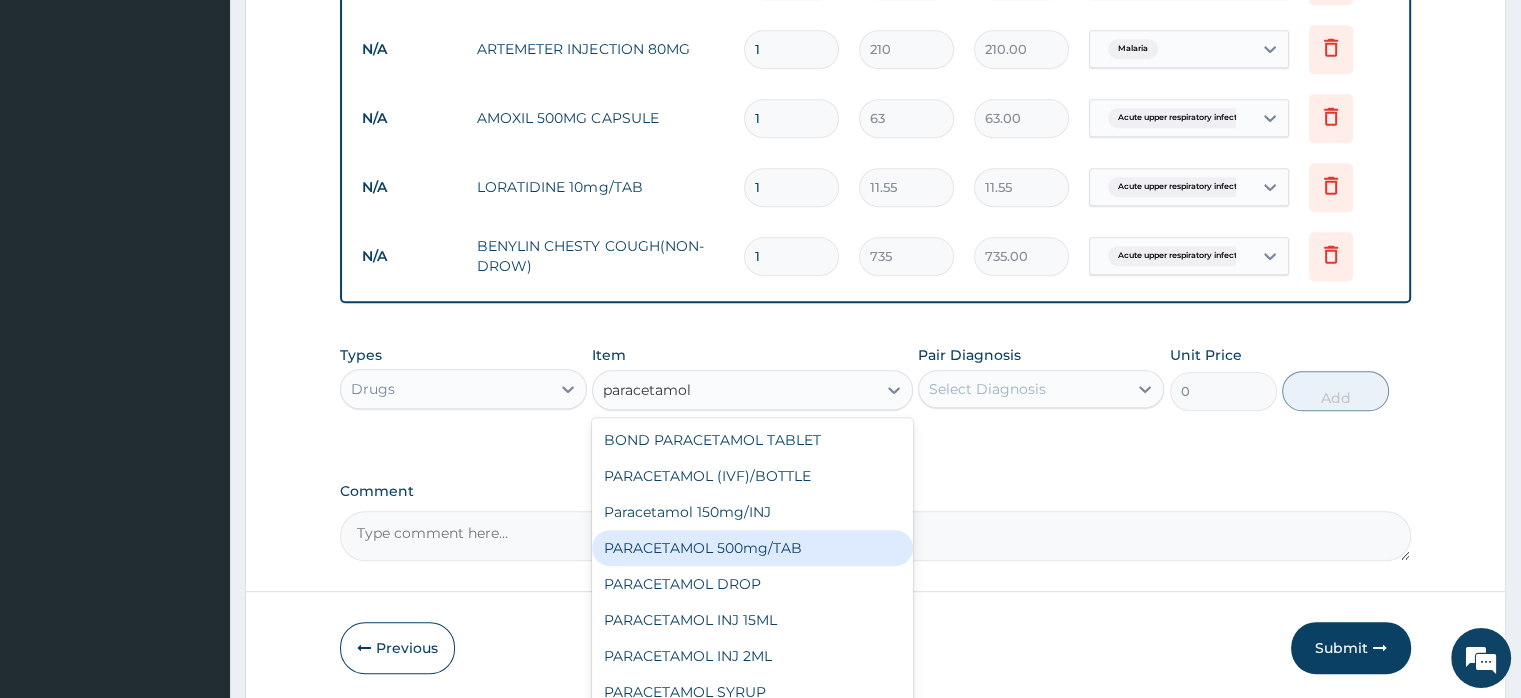 click on "PARACETAMOL 500mg/TAB" at bounding box center (752, 548) 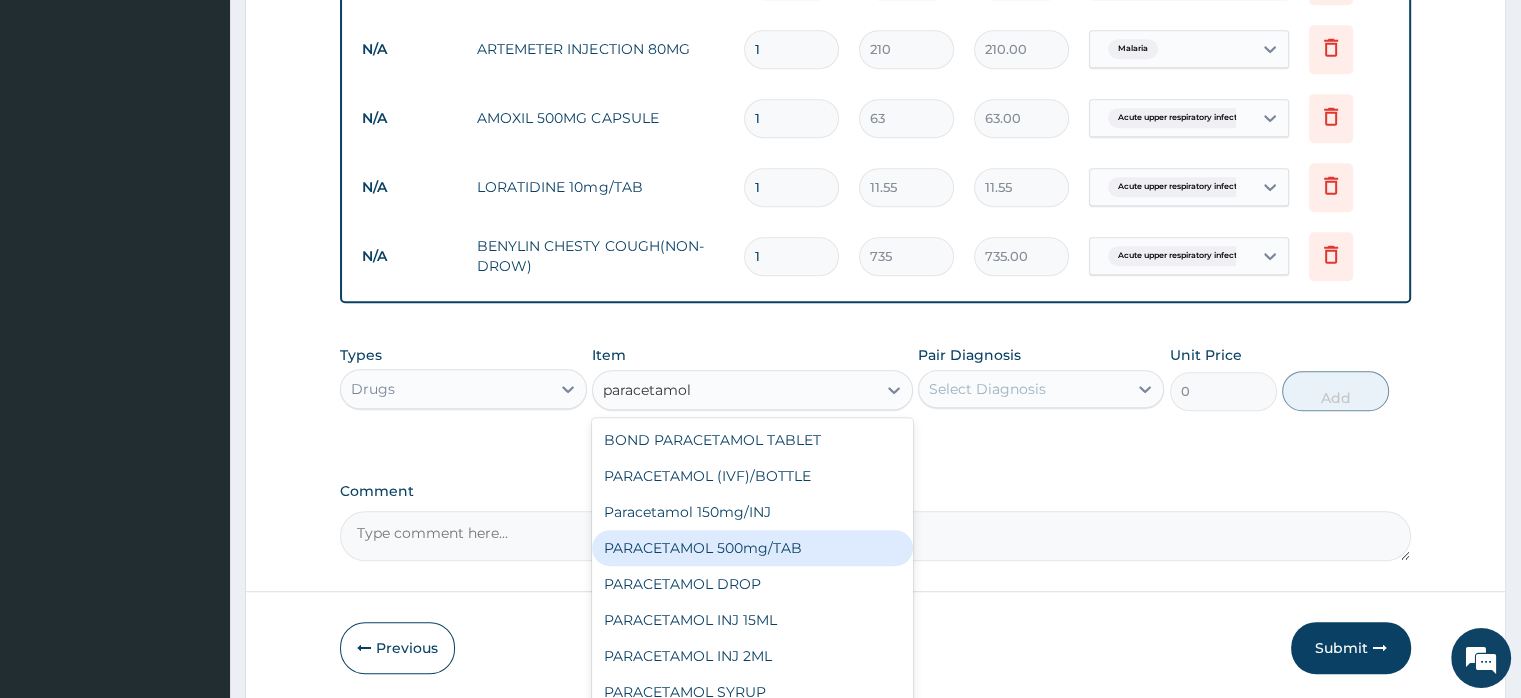type 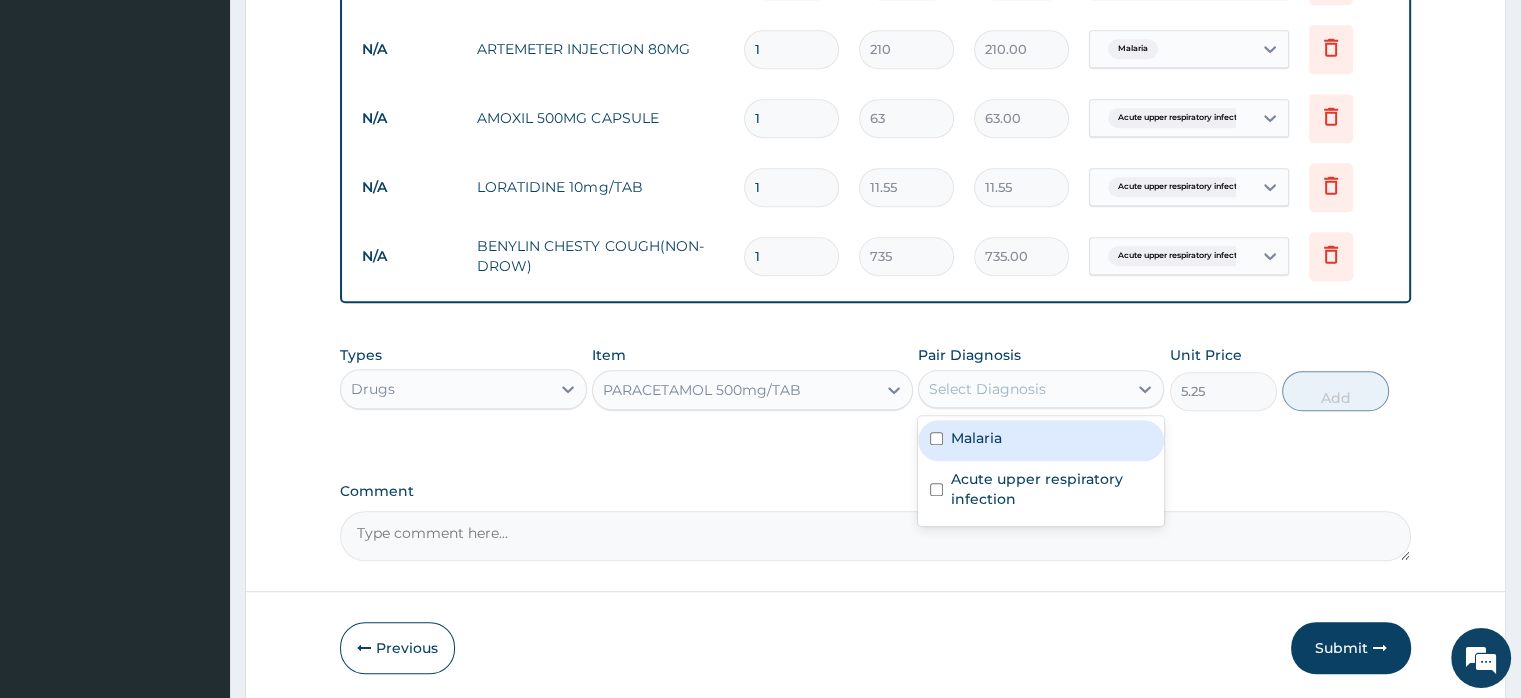 click on "Select Diagnosis" at bounding box center [987, 389] 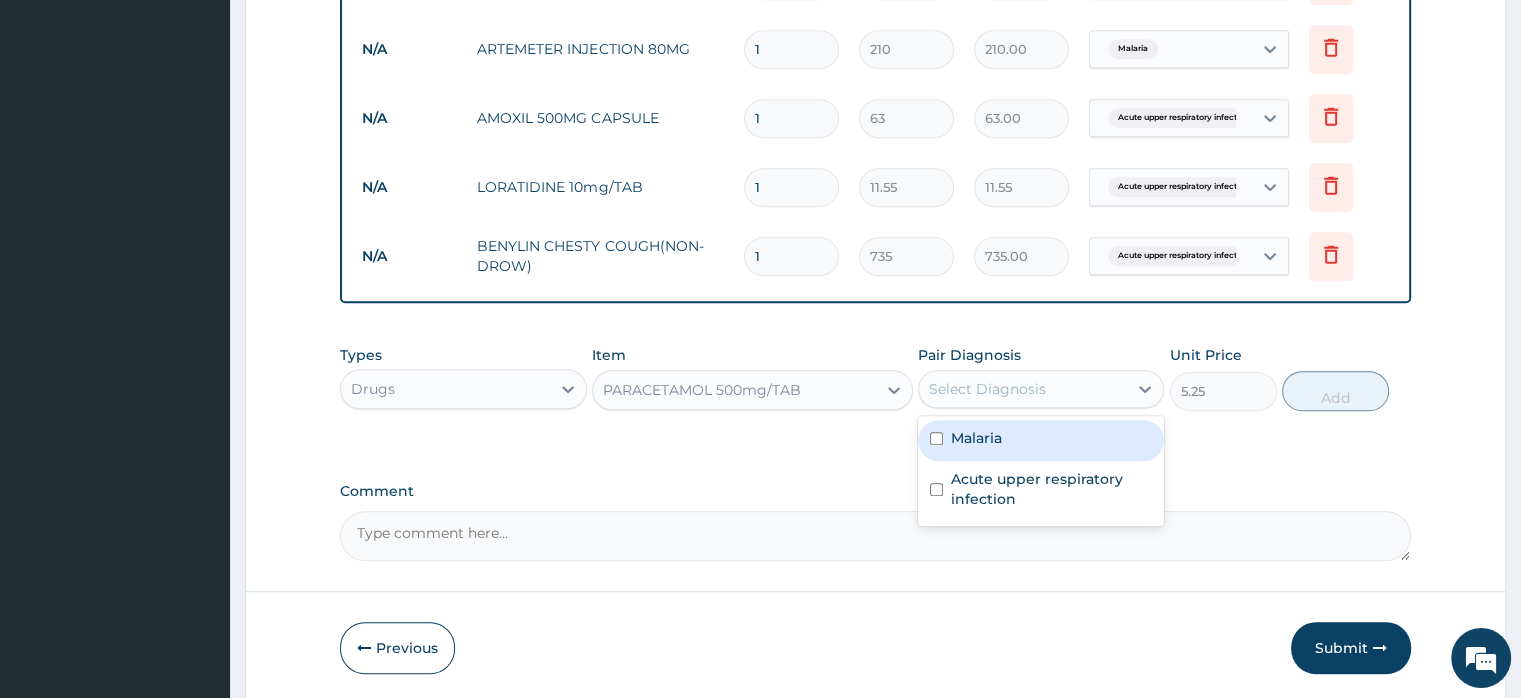 click on "Malaria" at bounding box center [1041, 440] 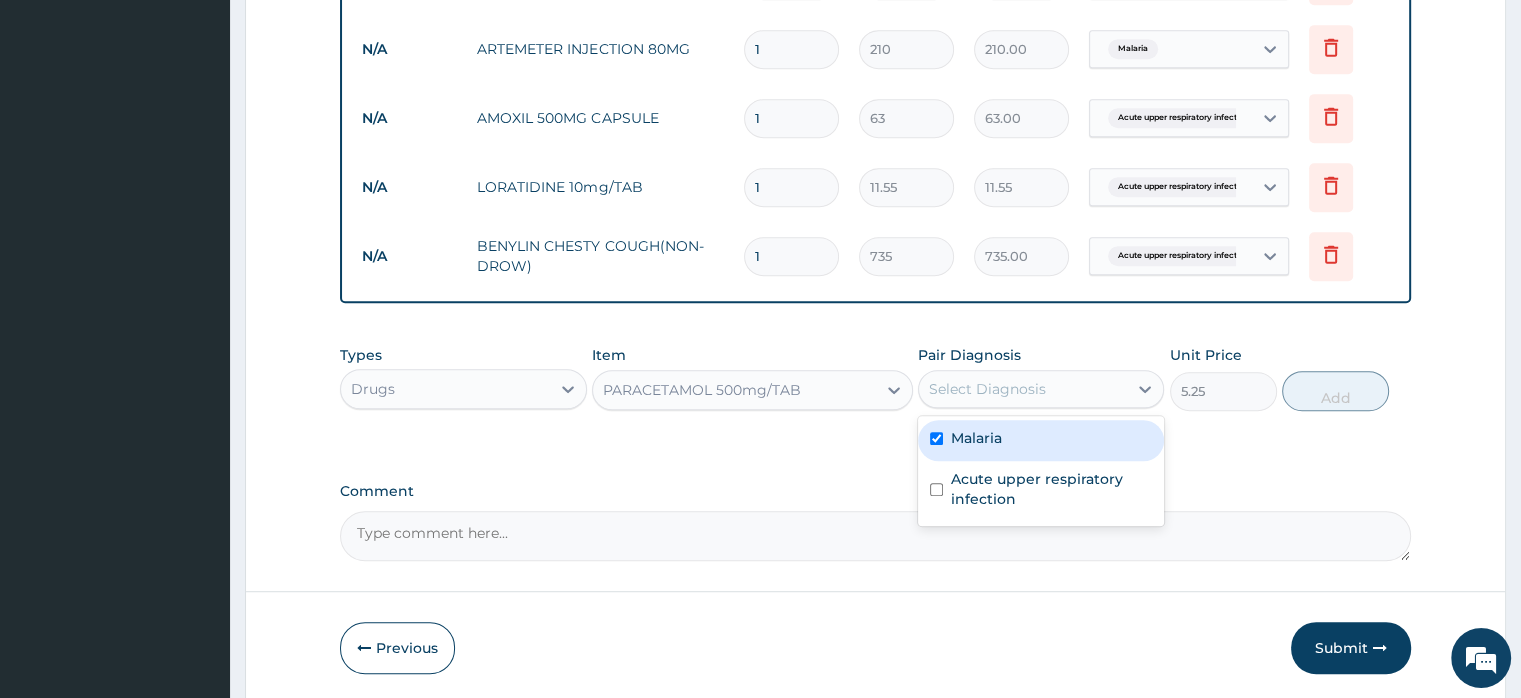 checkbox on "true" 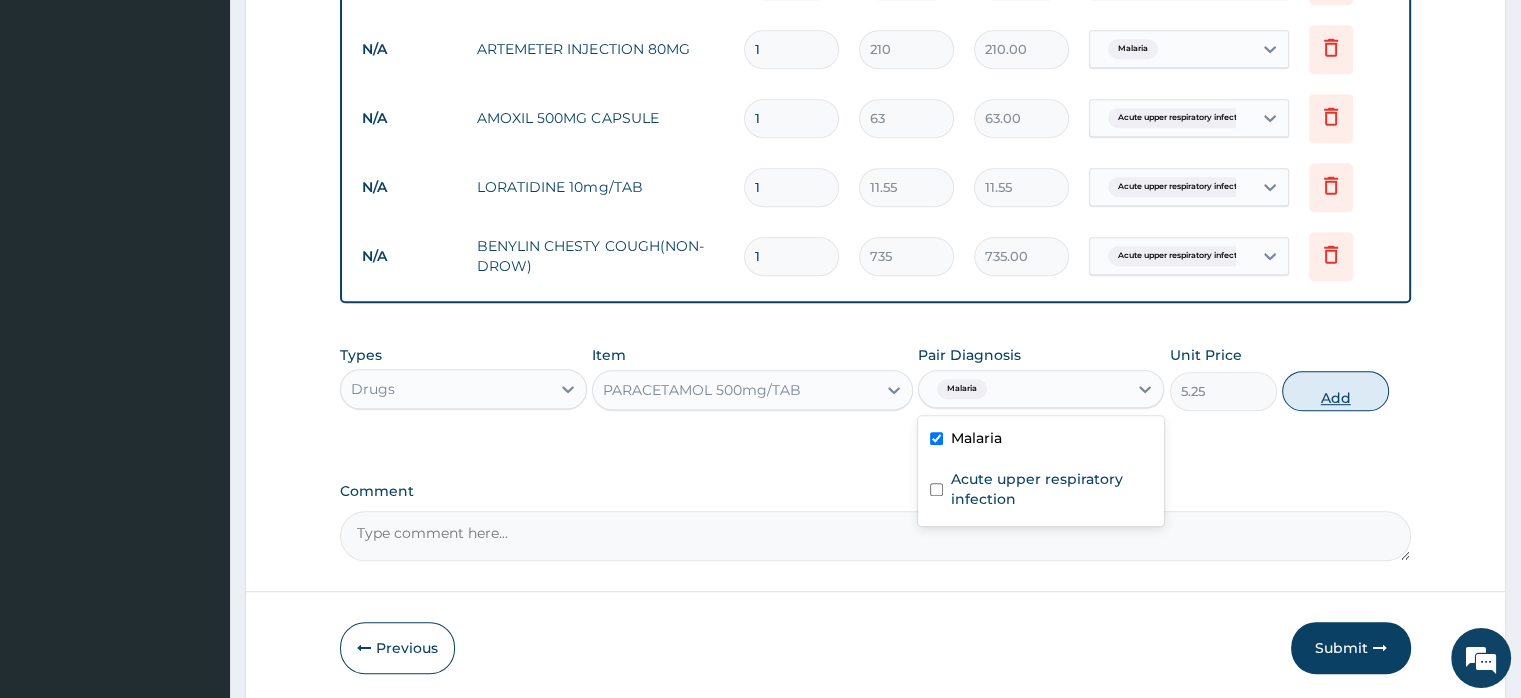click on "Add" at bounding box center (1335, 391) 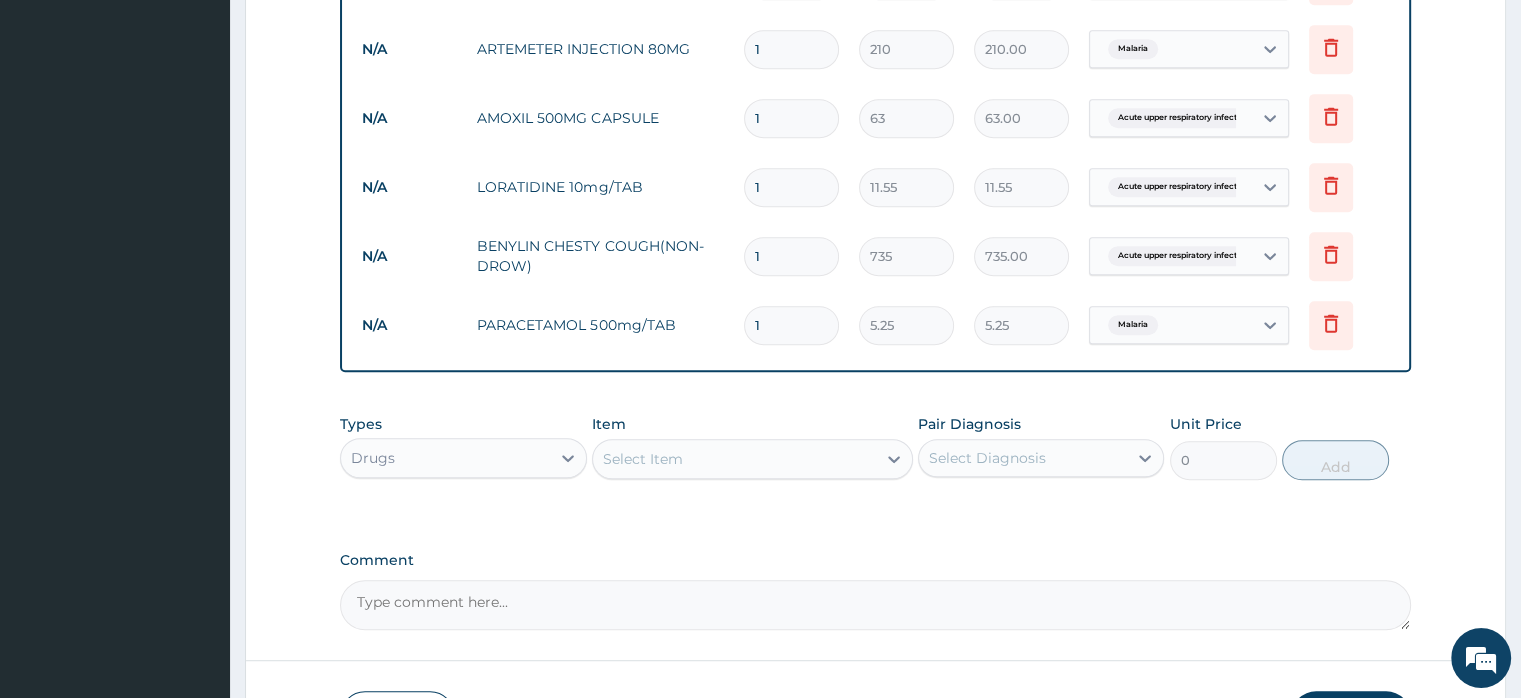 type on "18" 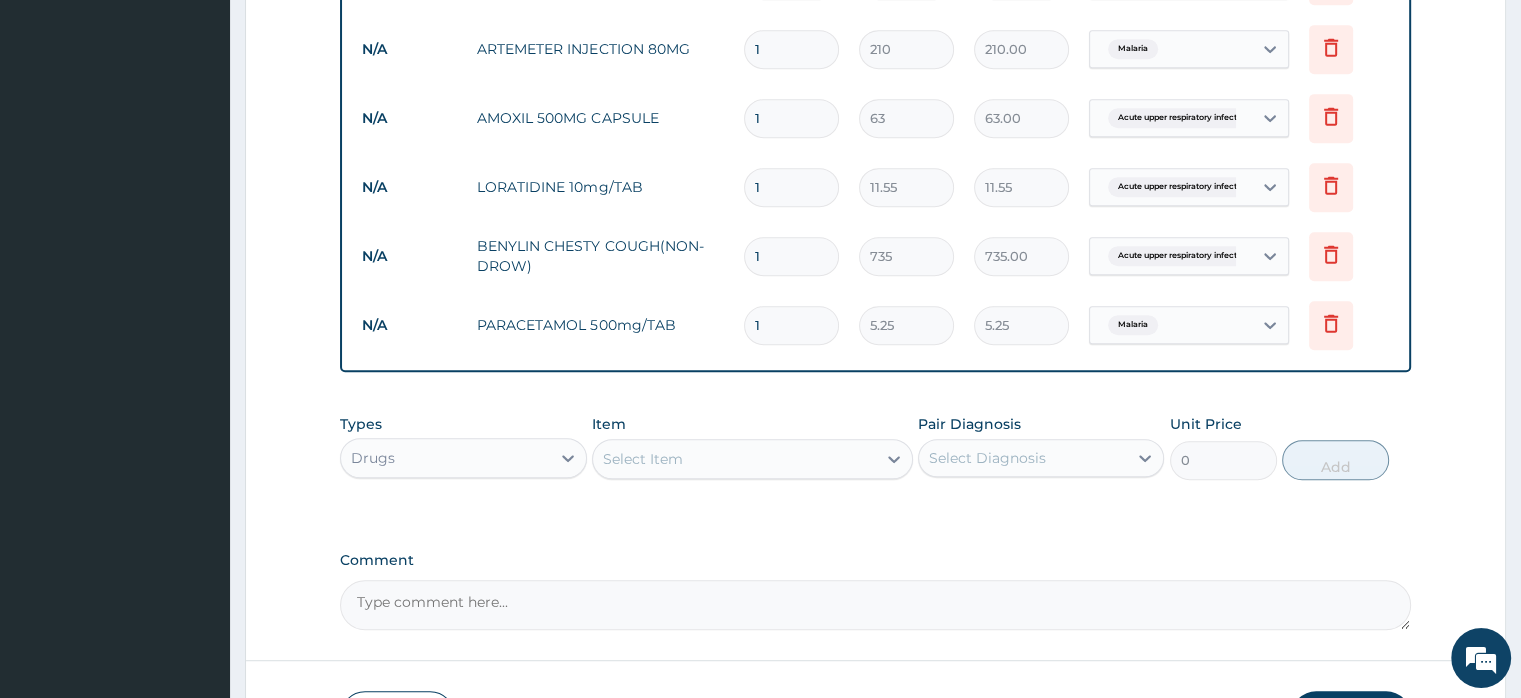 type on "94.50" 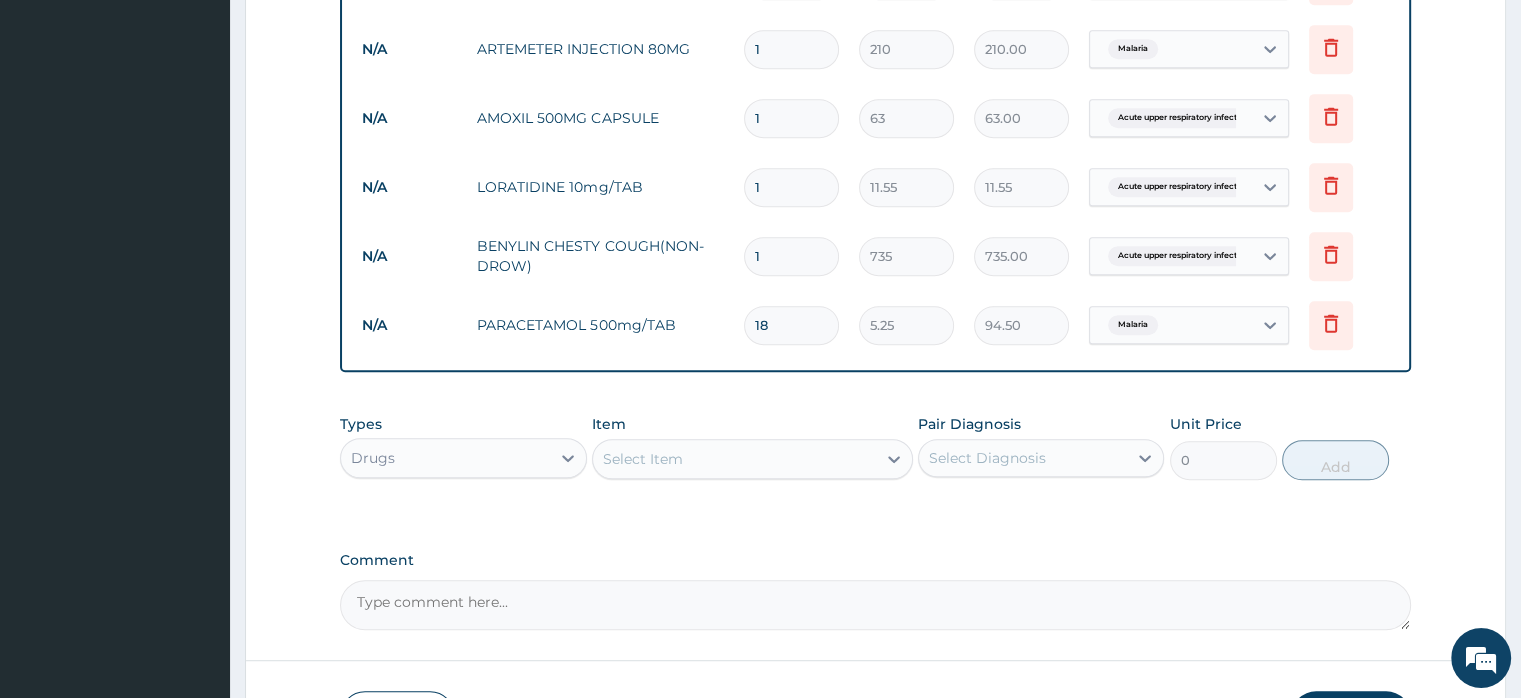 type on "18" 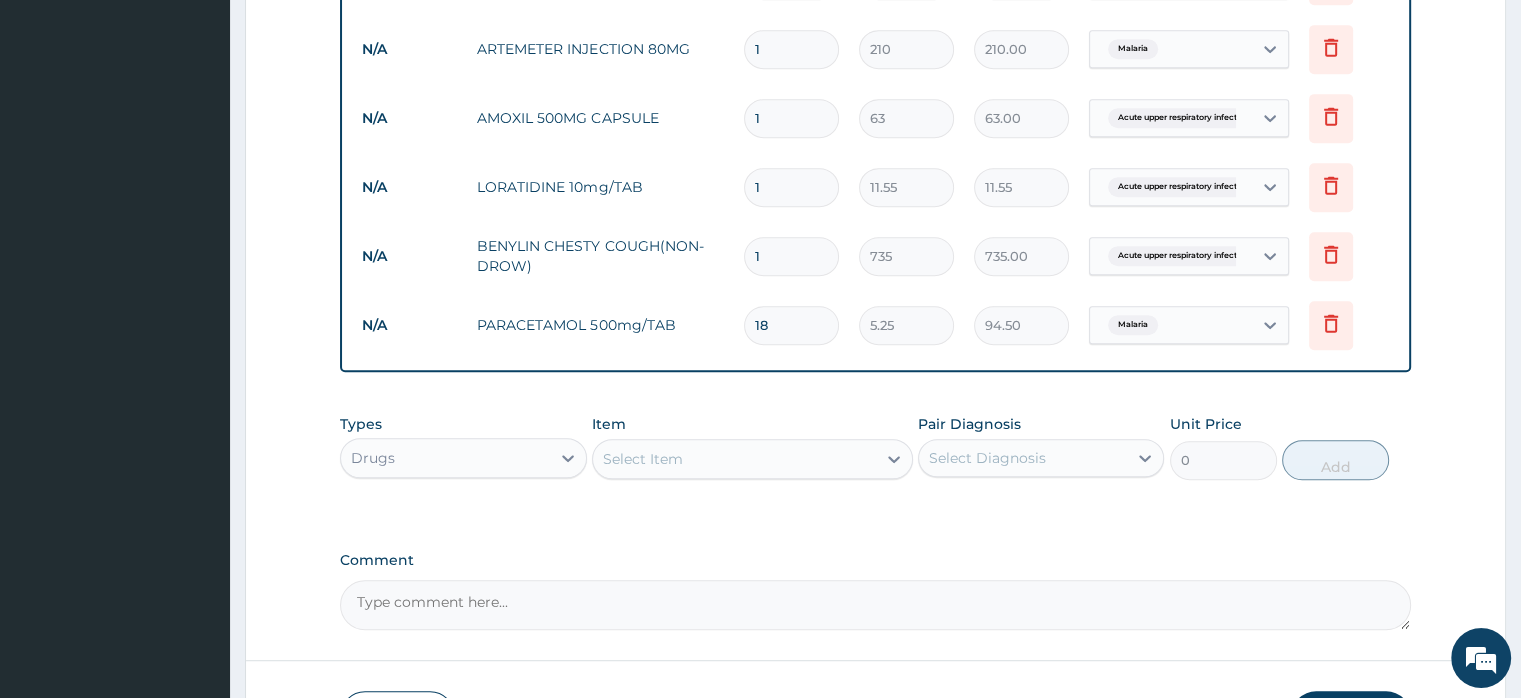 click on "1" at bounding box center (791, 187) 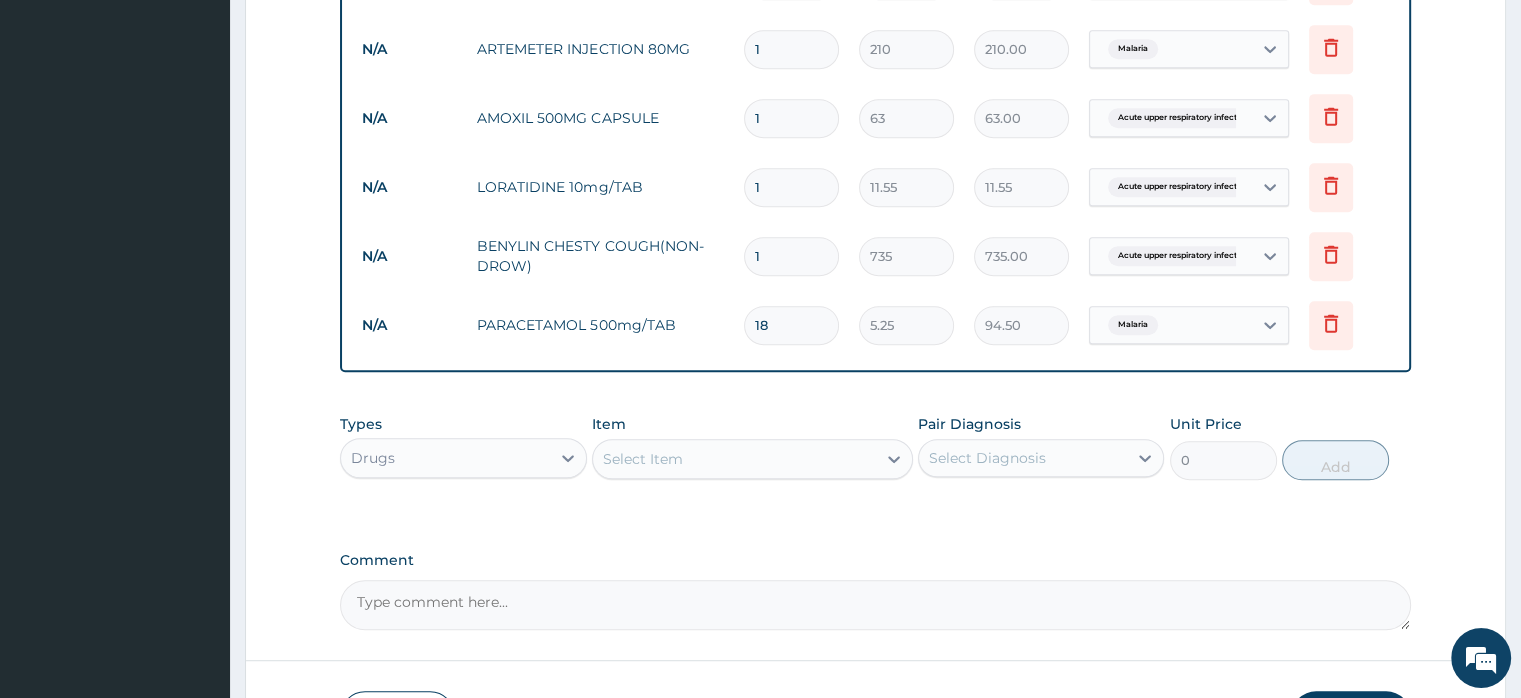 type on "10" 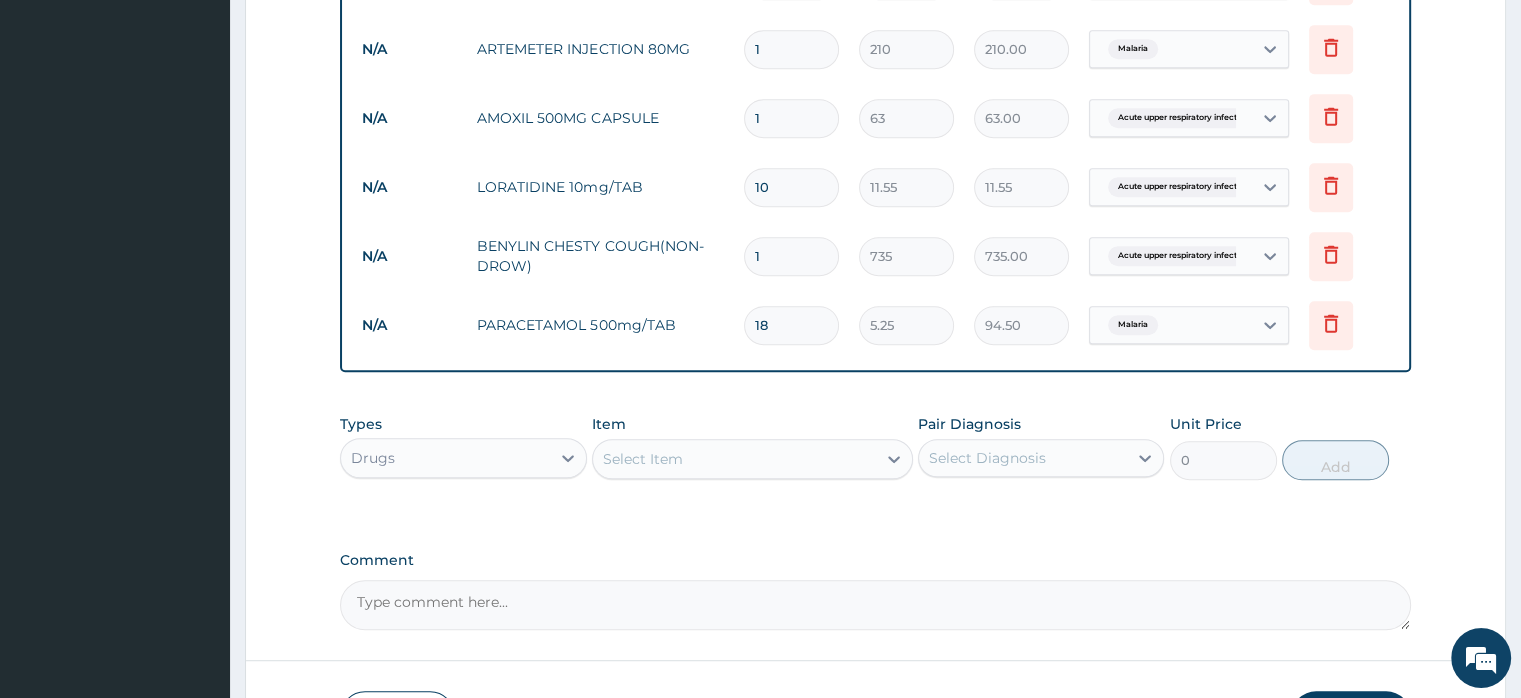 type on "115.50" 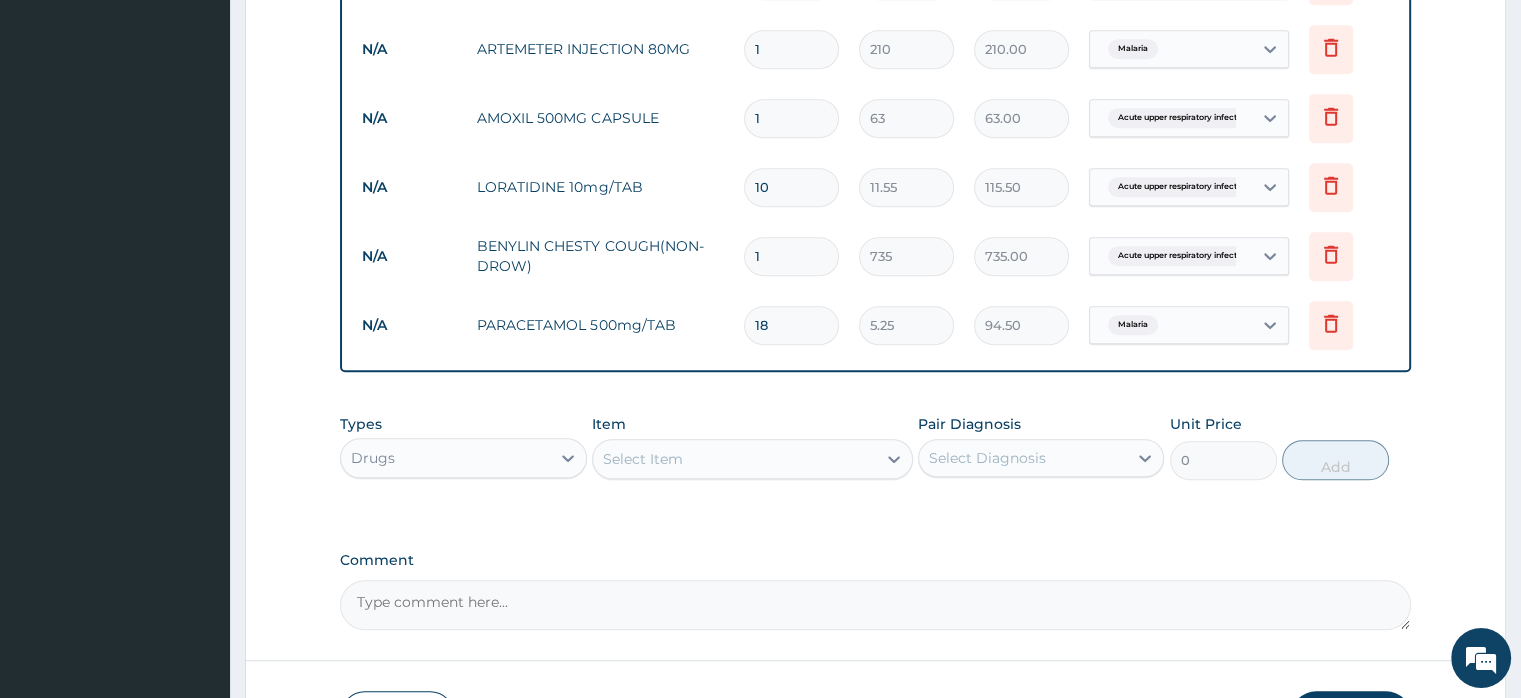type on "10" 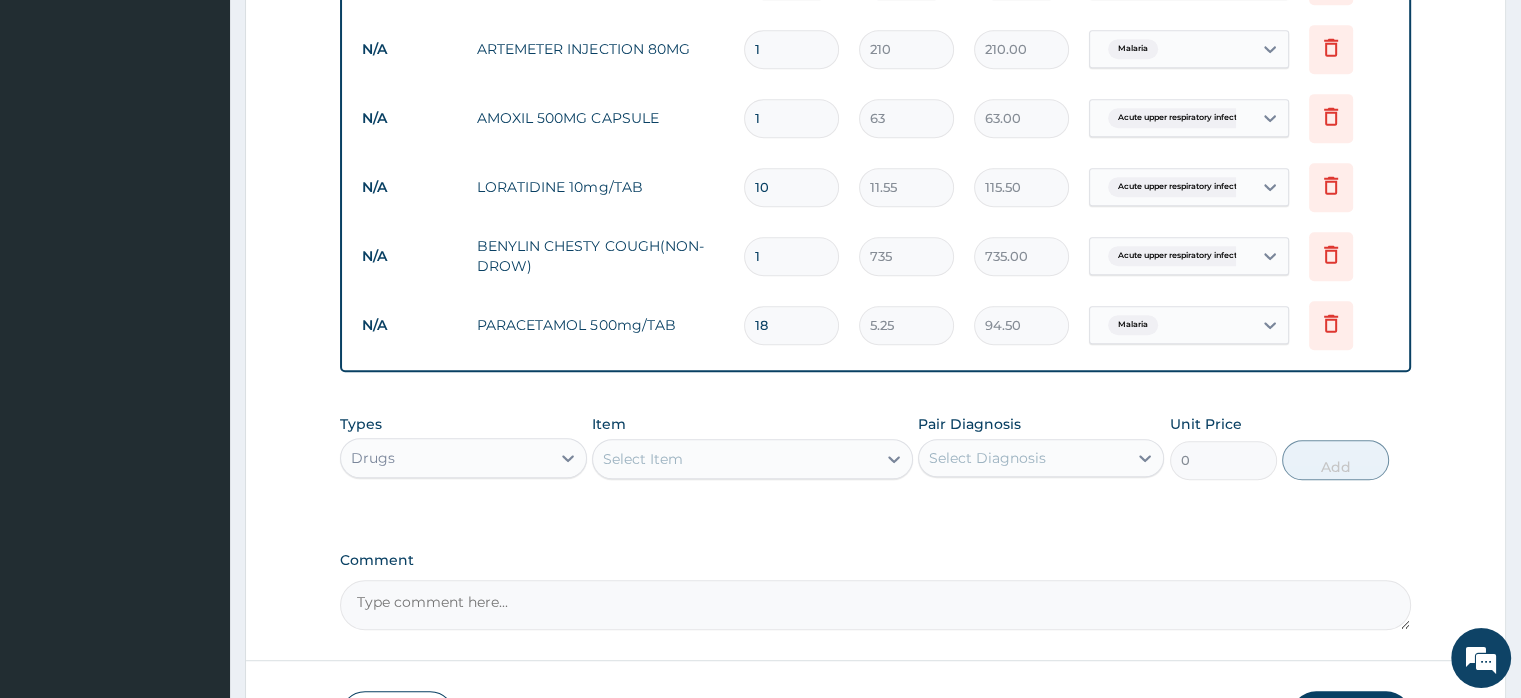 click on "1" at bounding box center (791, 118) 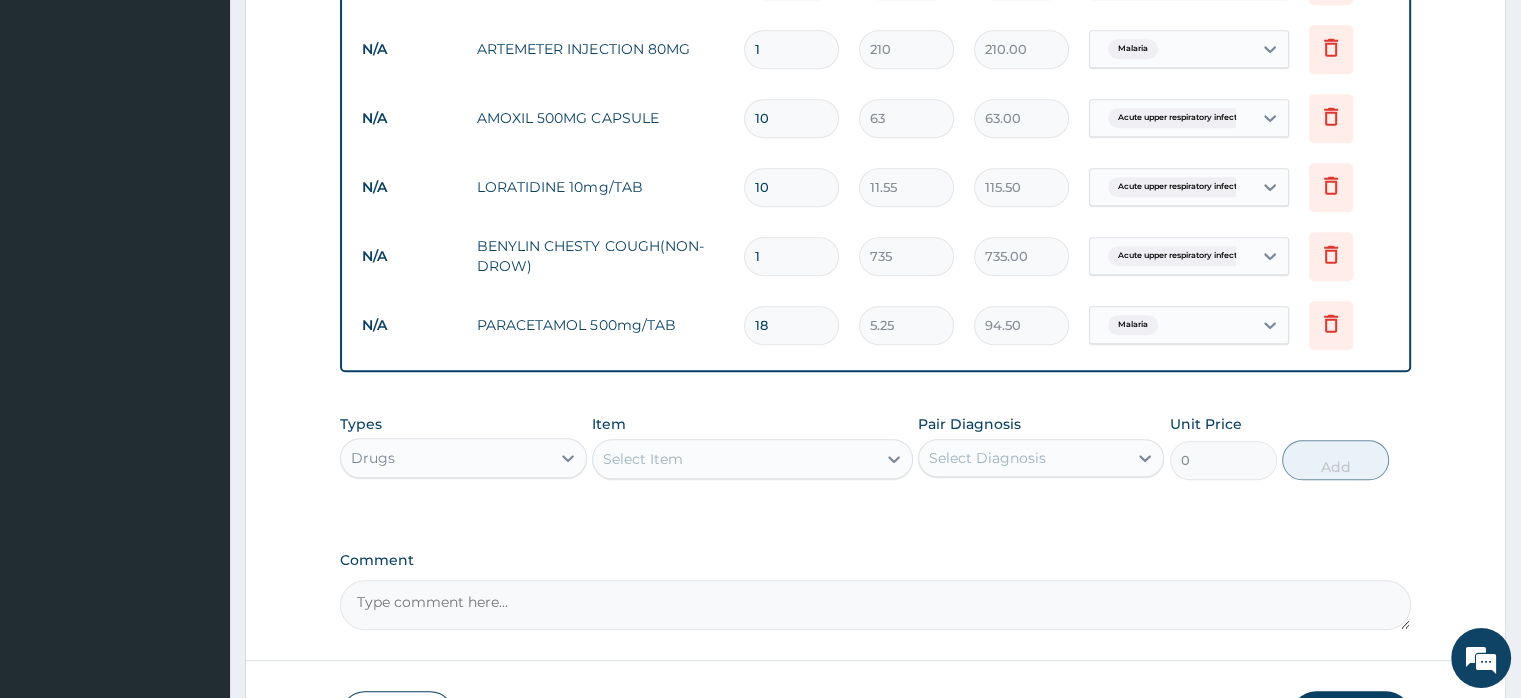 type on "630.00" 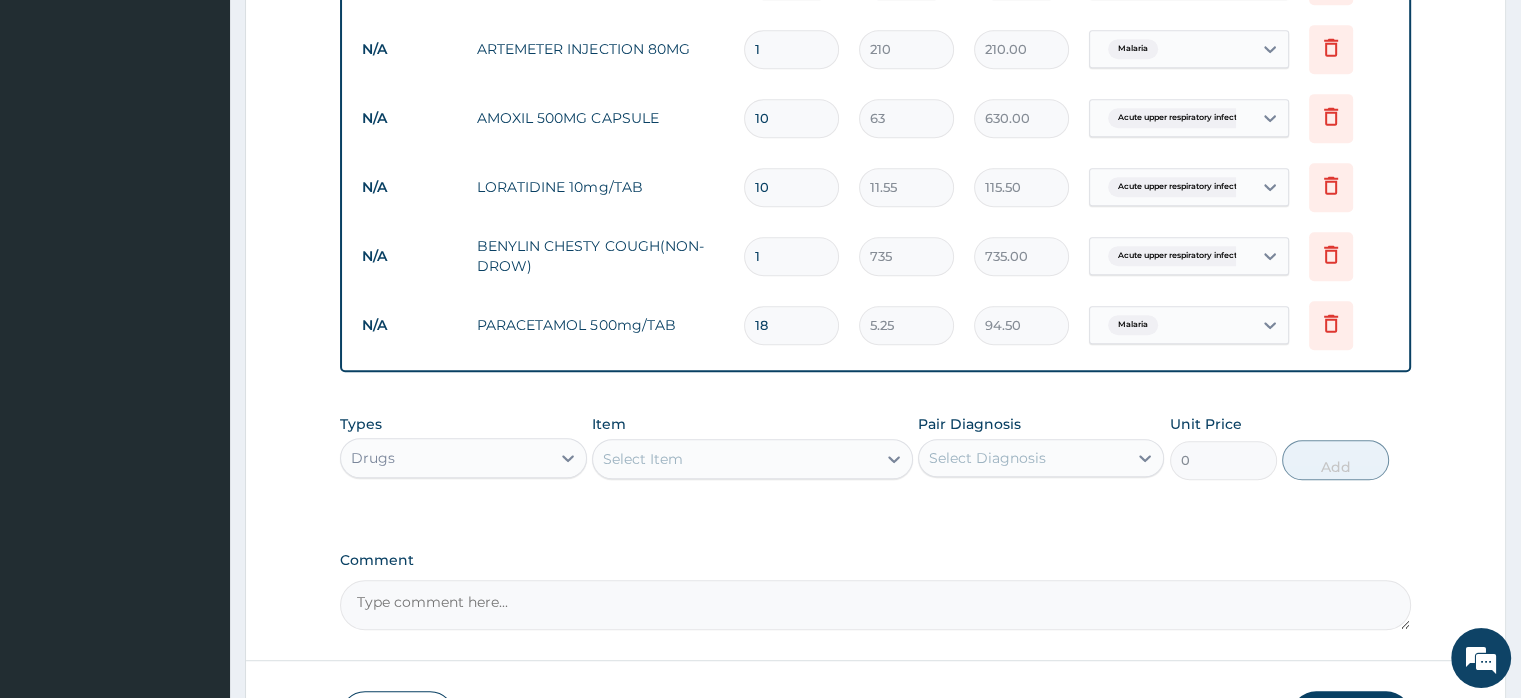 type on "10" 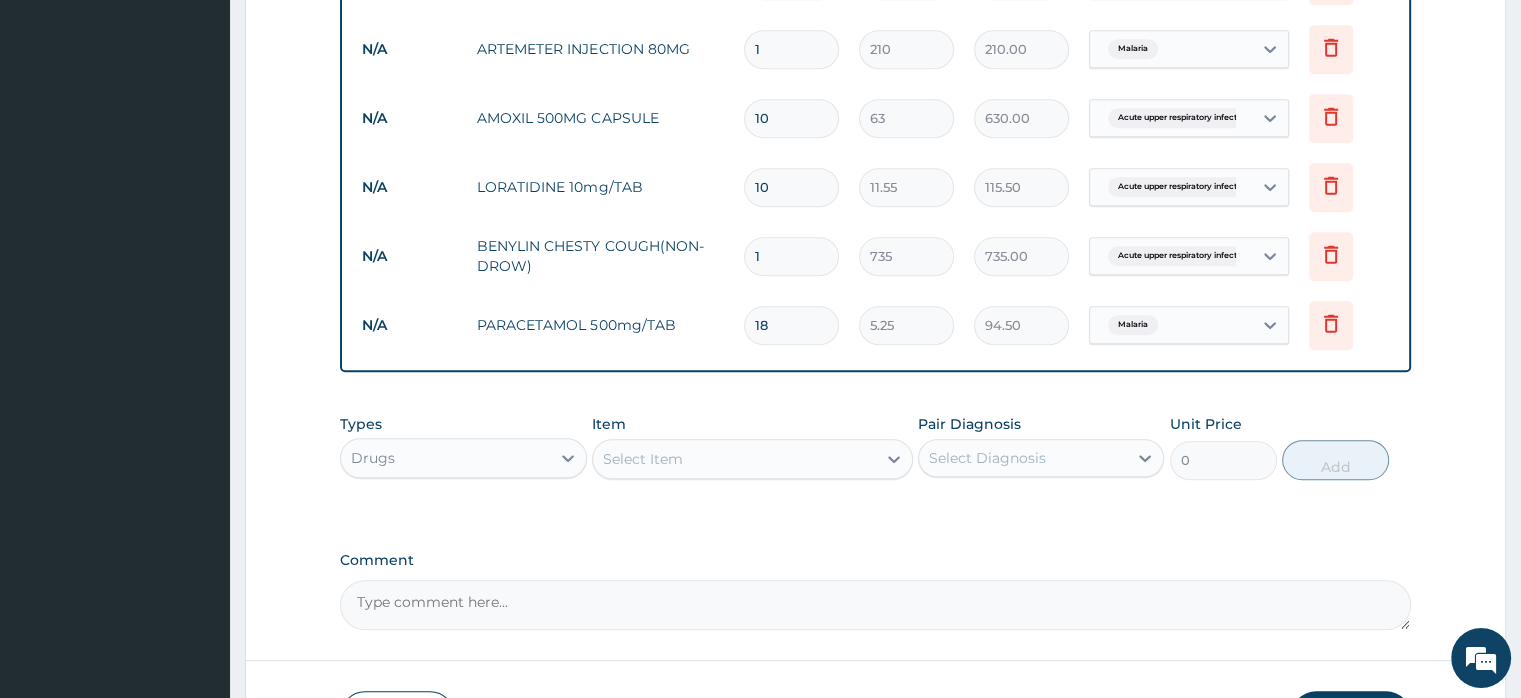 type on "6" 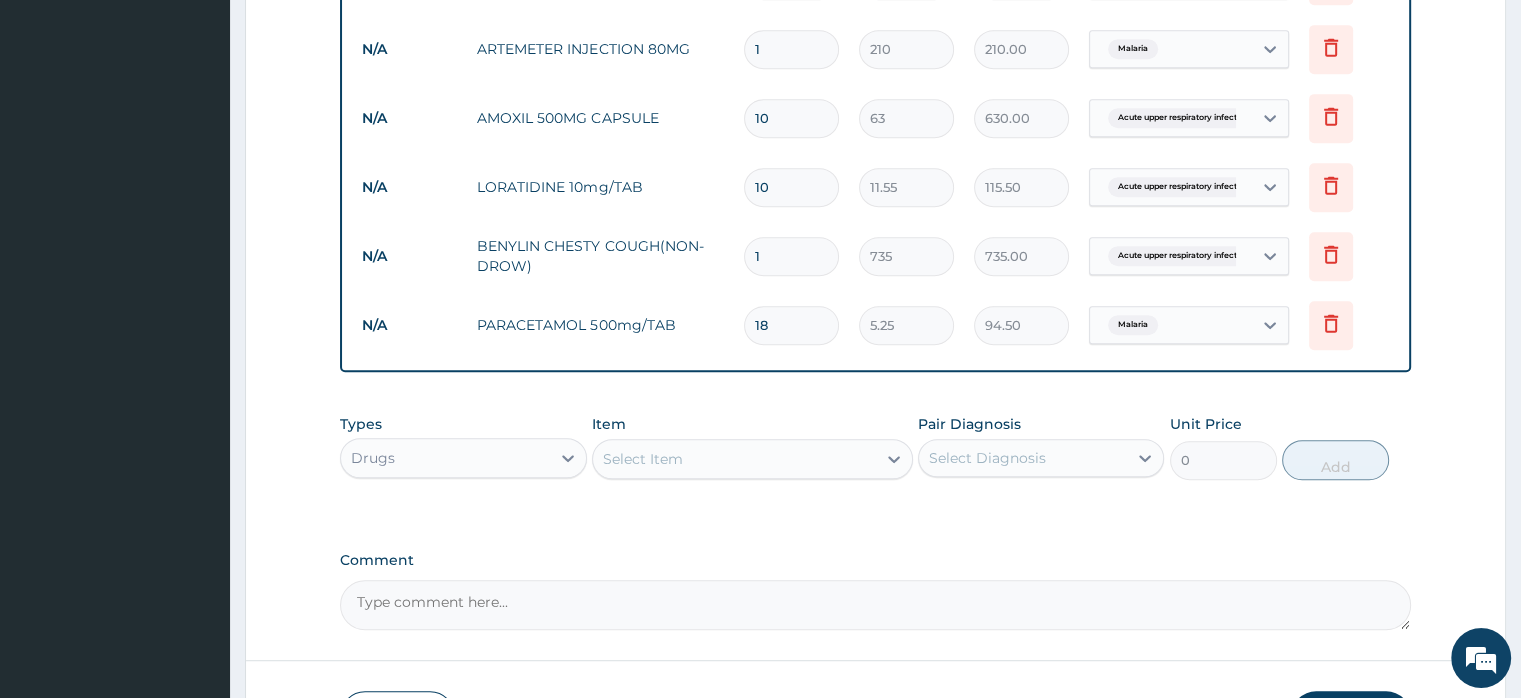 type on "1260.00" 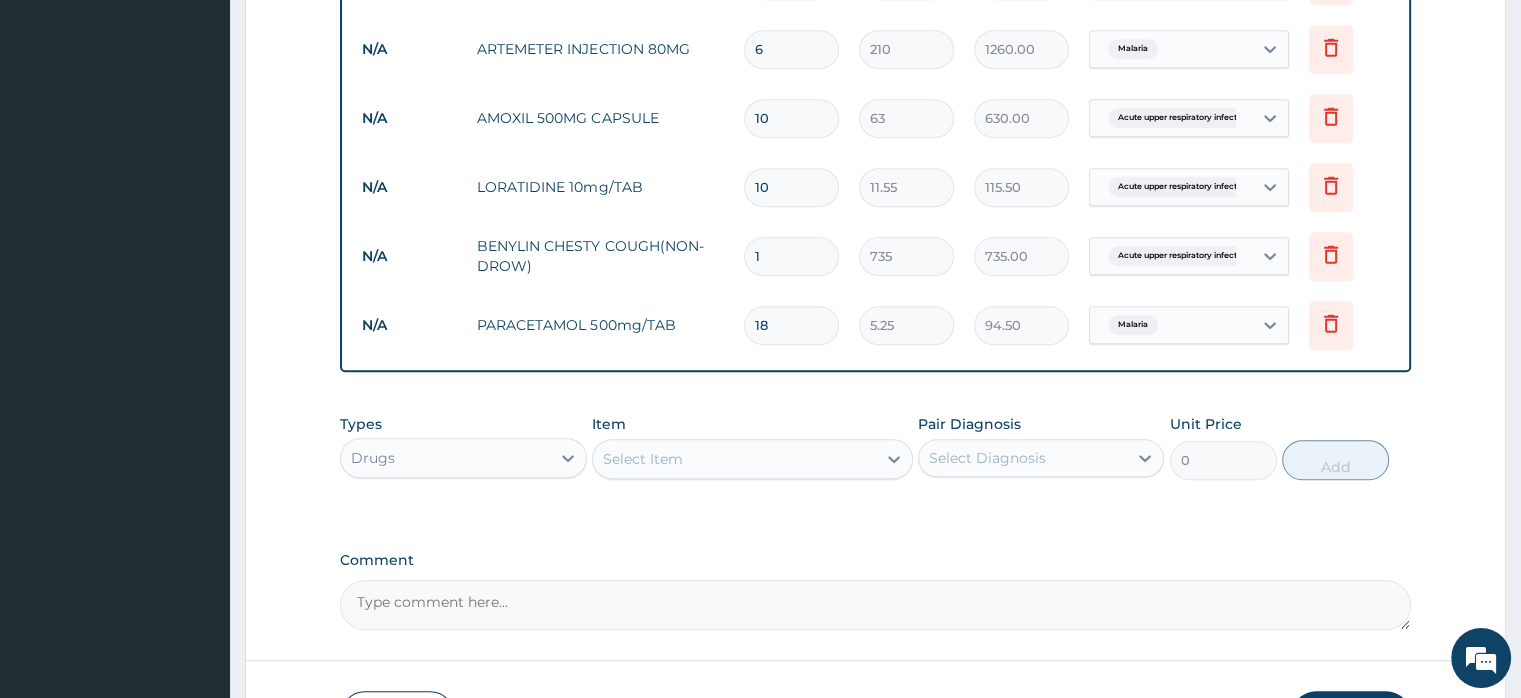 type on "7" 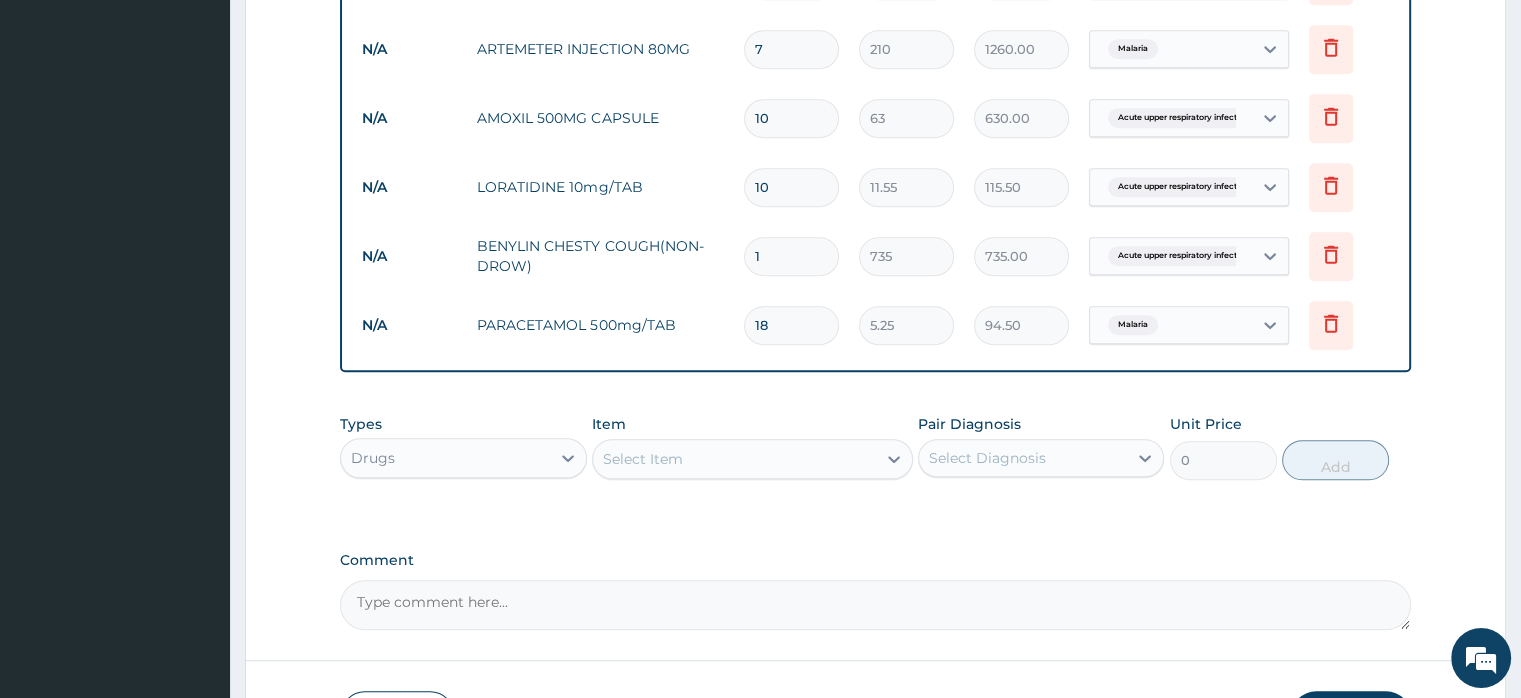 type on "1470.00" 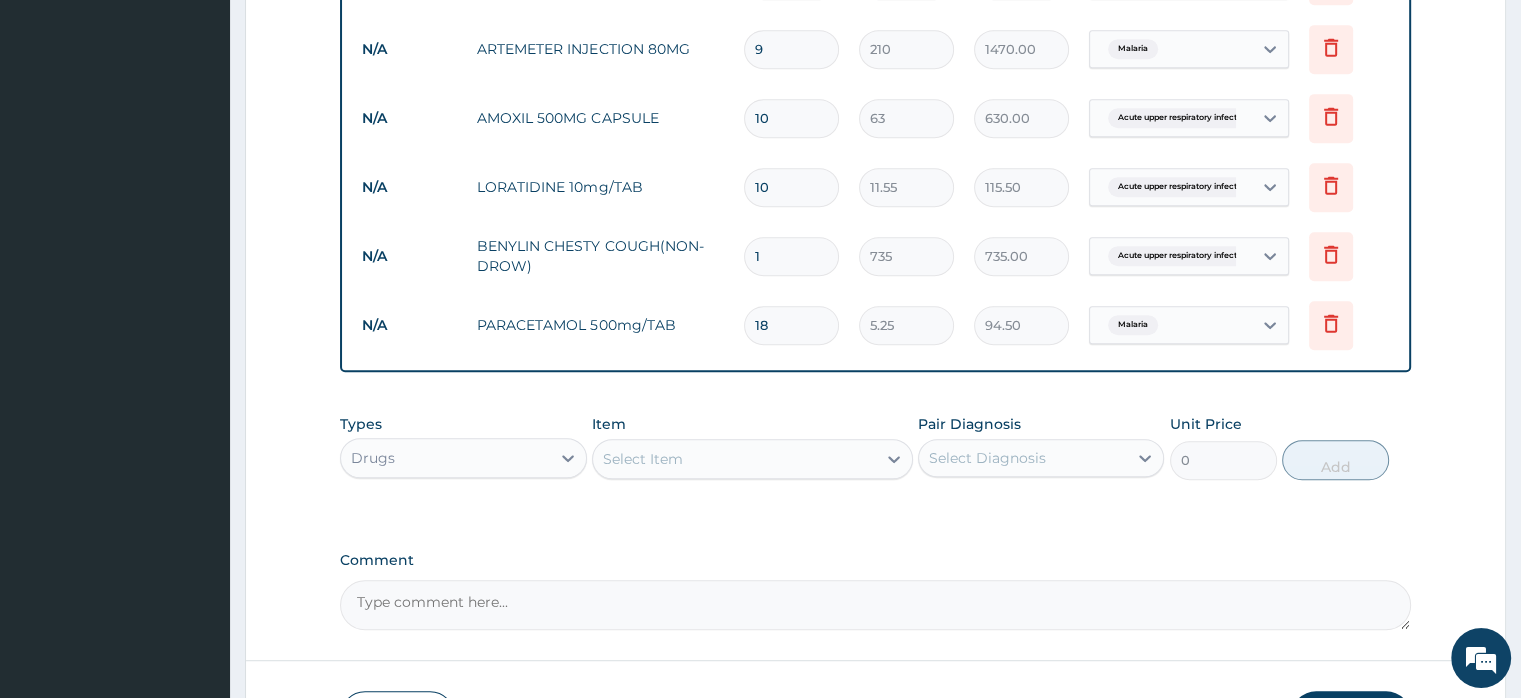 type on "10" 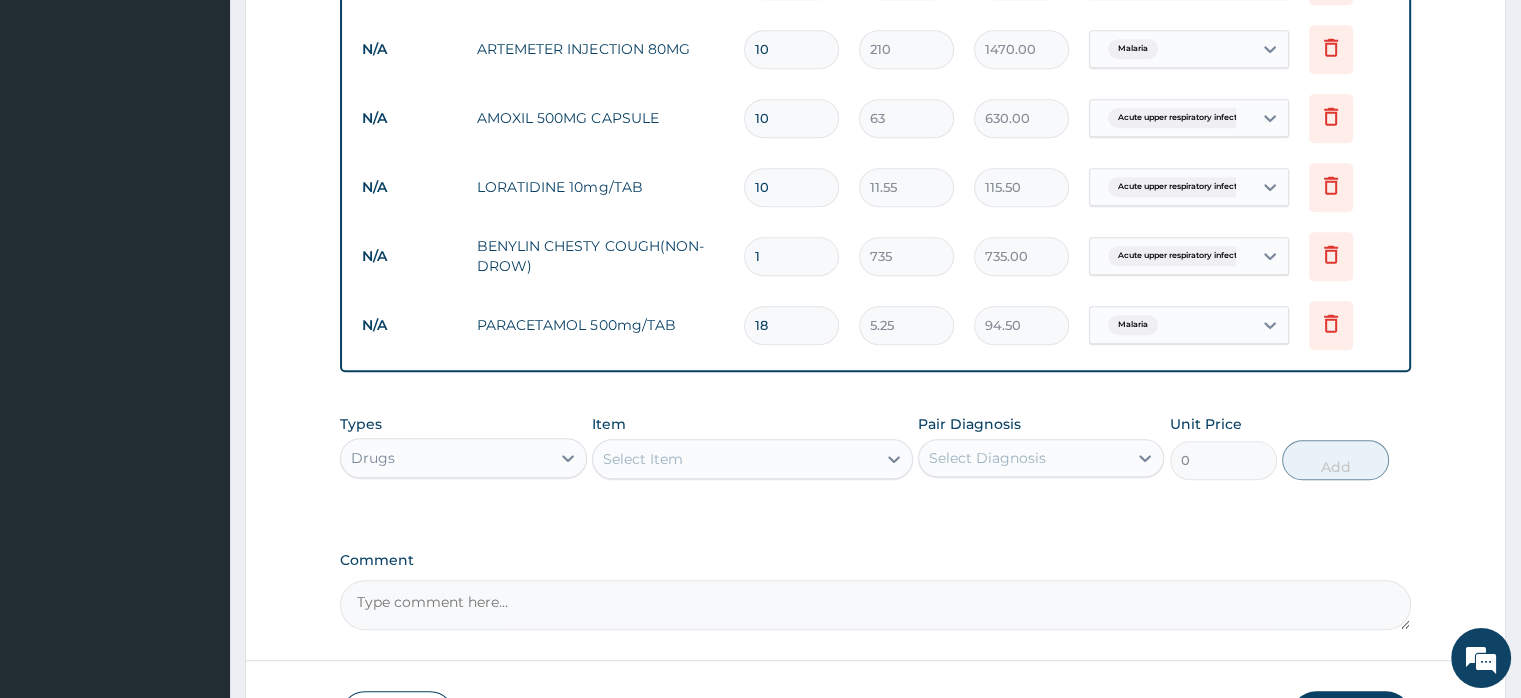 type on "2100.00" 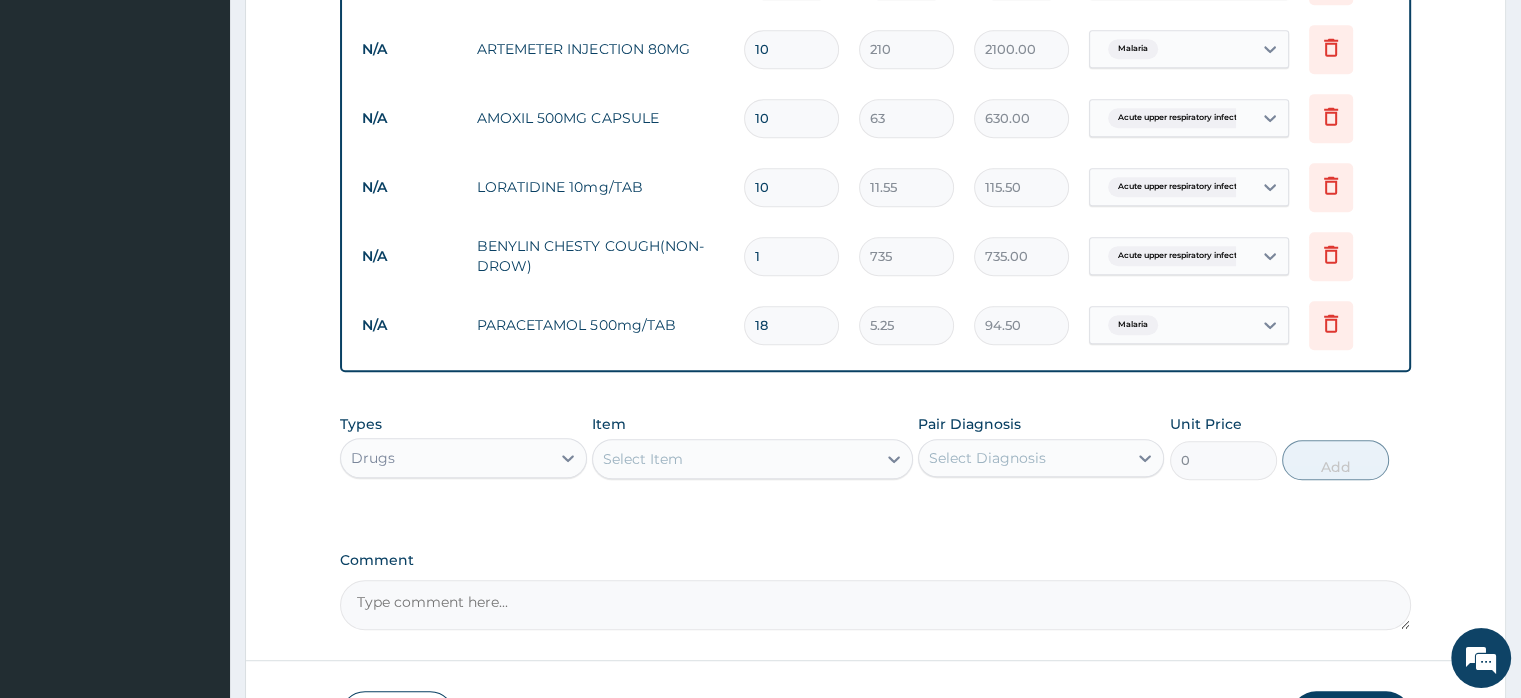type on "1" 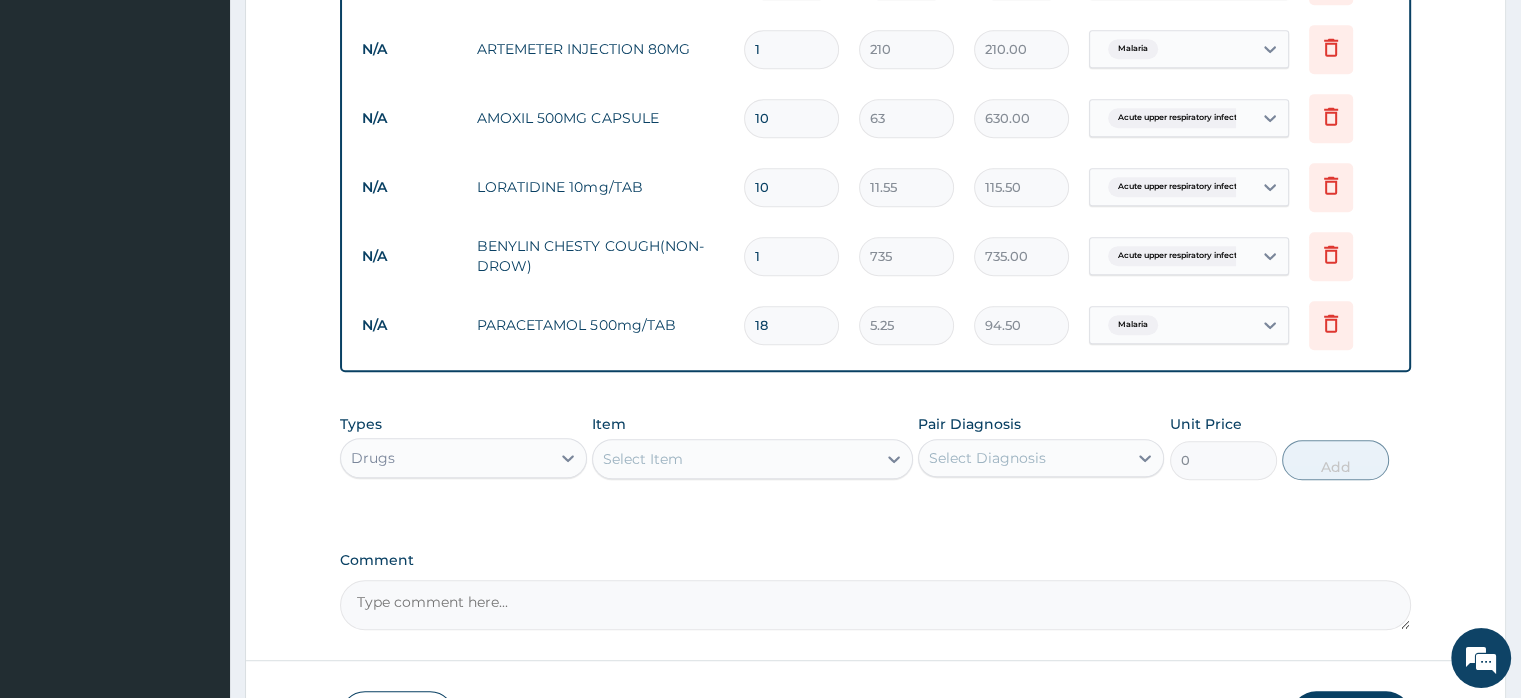type 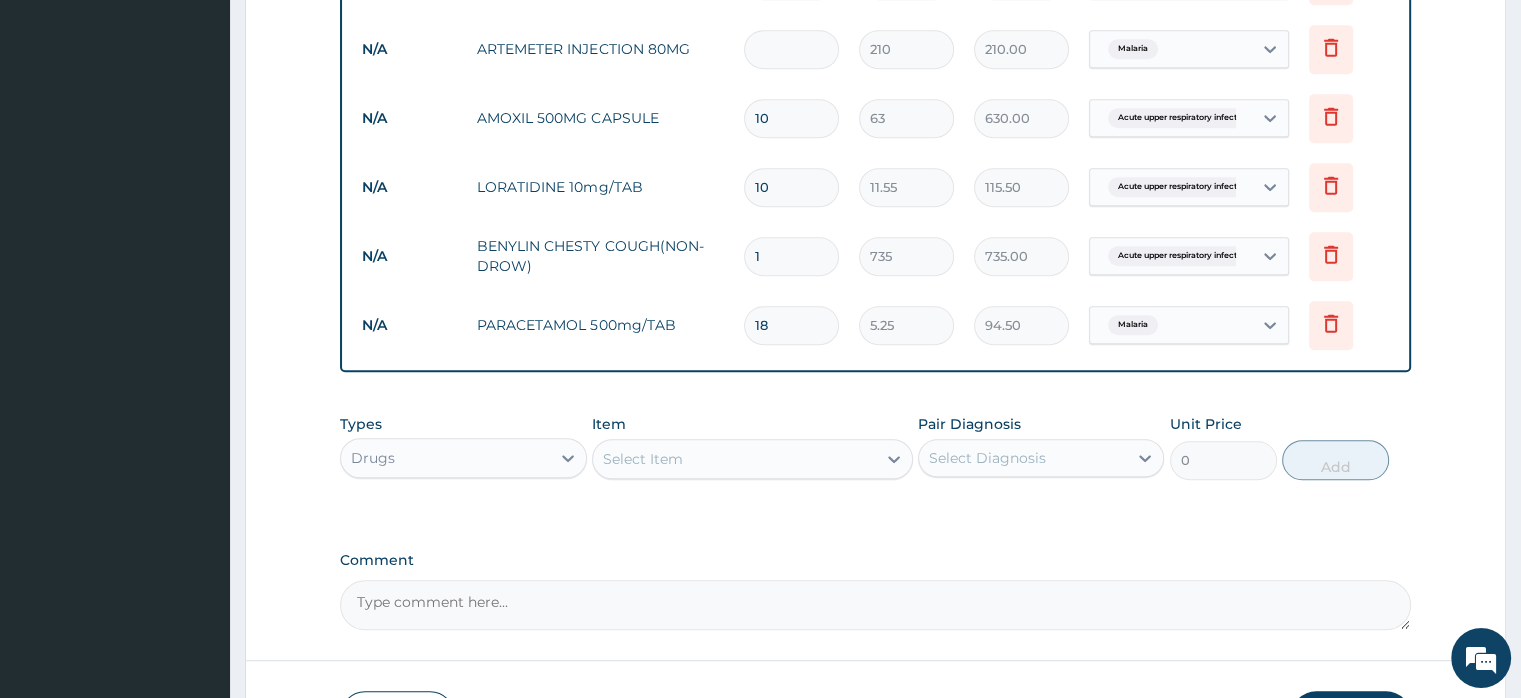 type on "0.00" 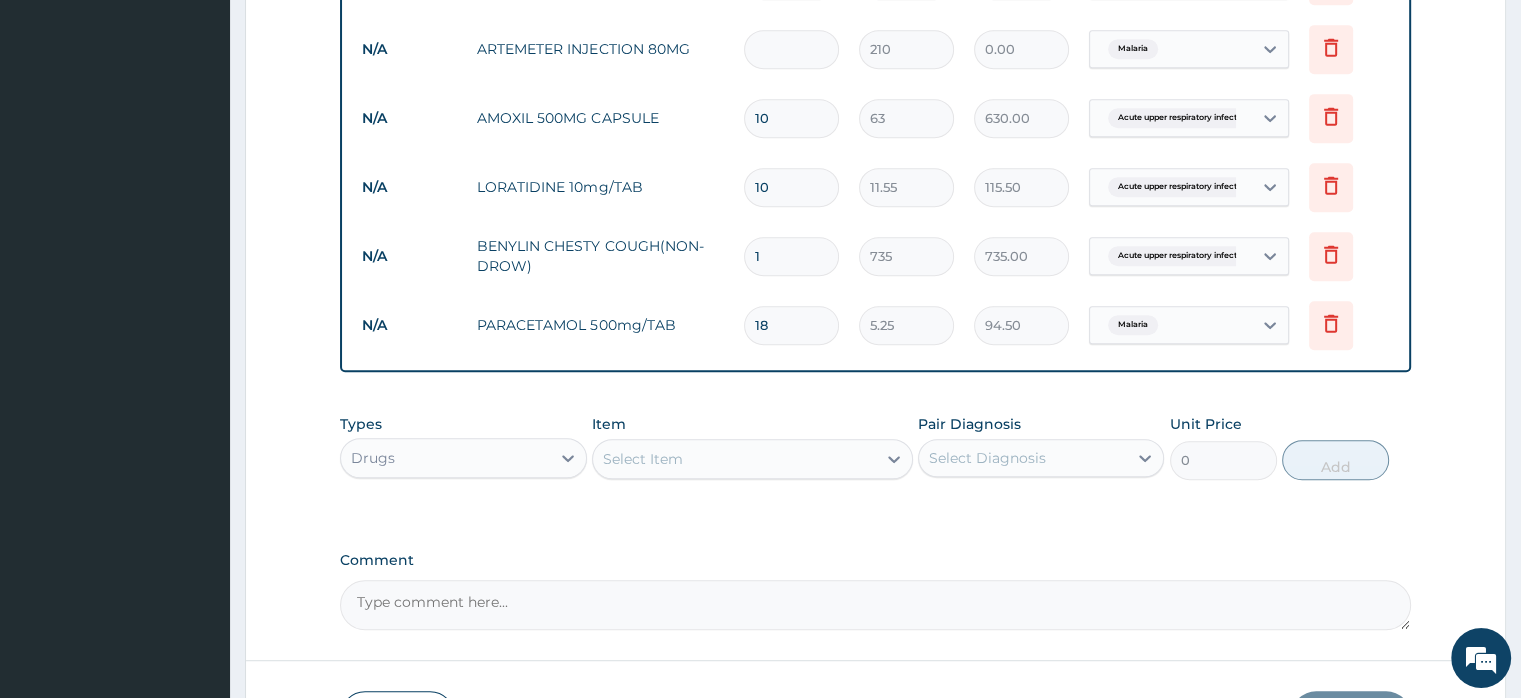 type on "6" 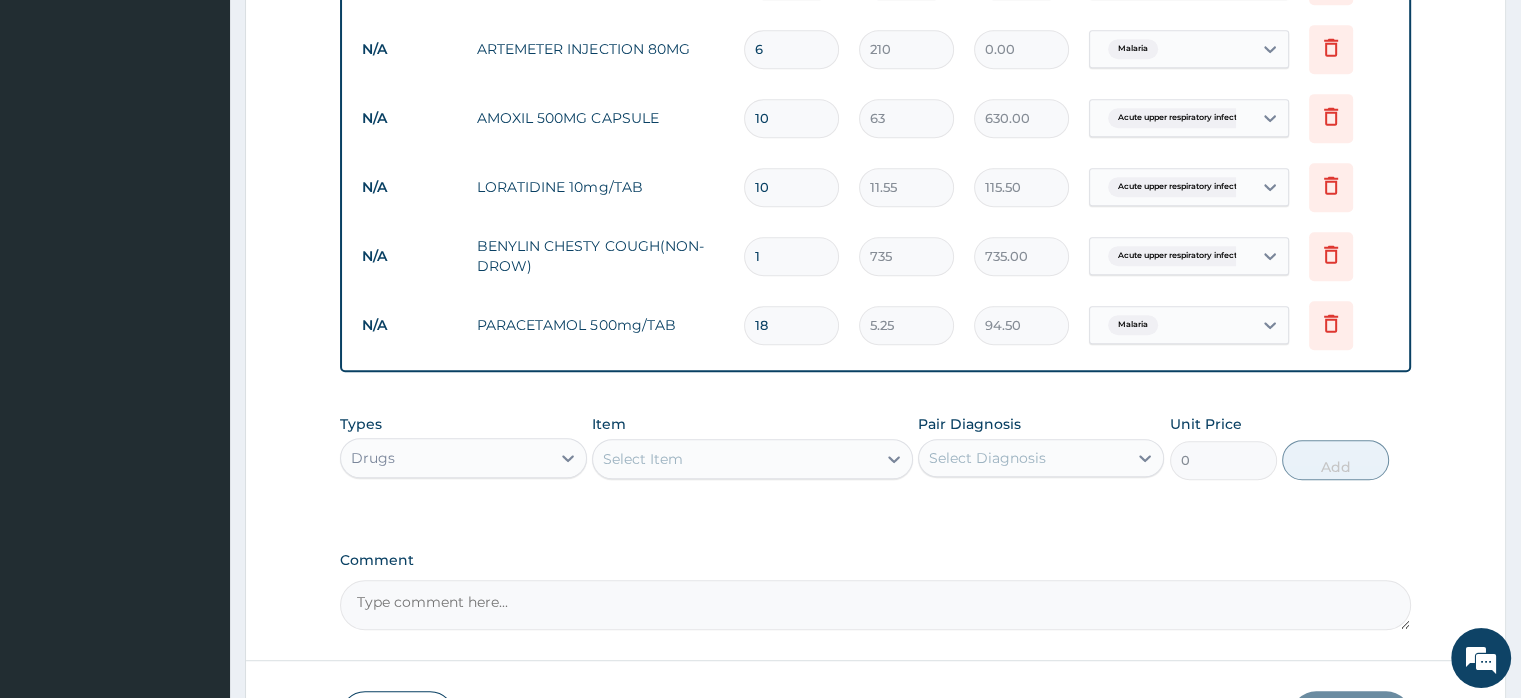 type on "1260.00" 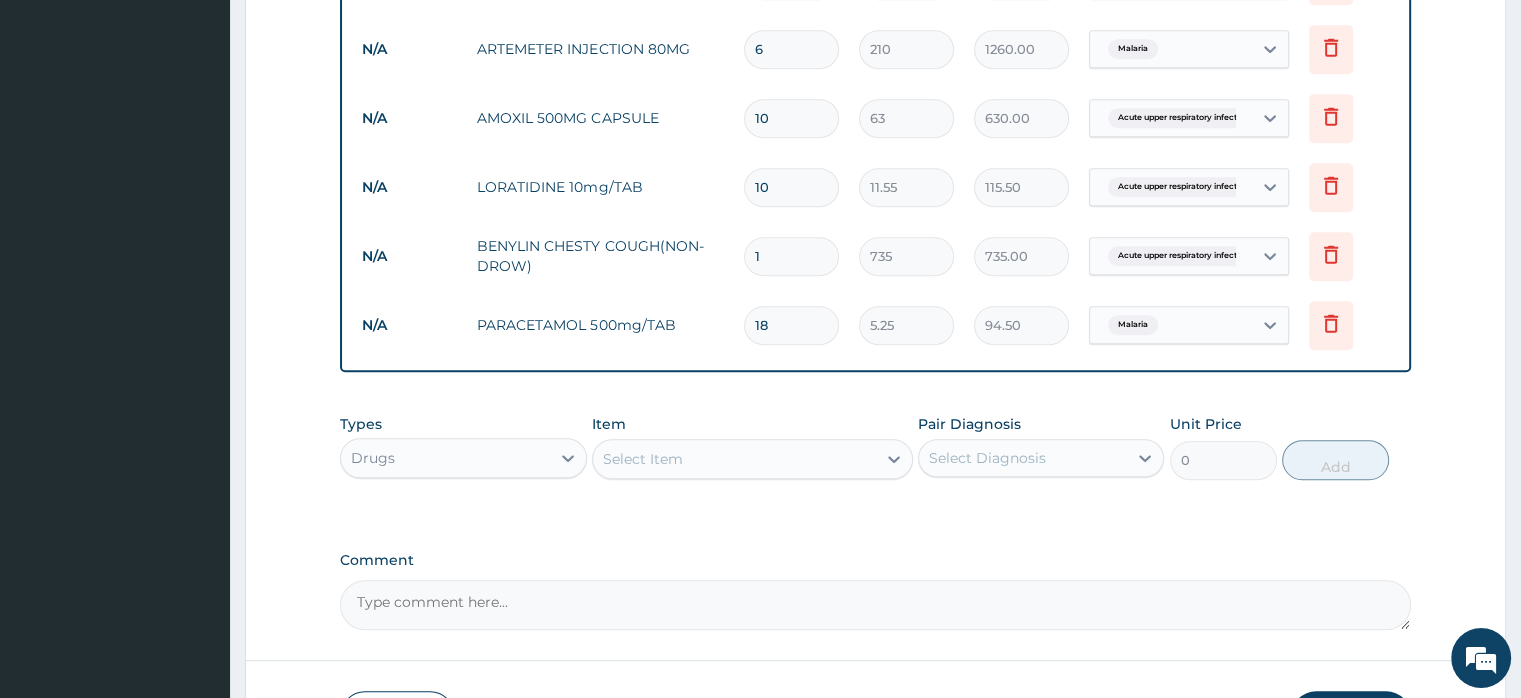 scroll, scrollTop: 969, scrollLeft: 0, axis: vertical 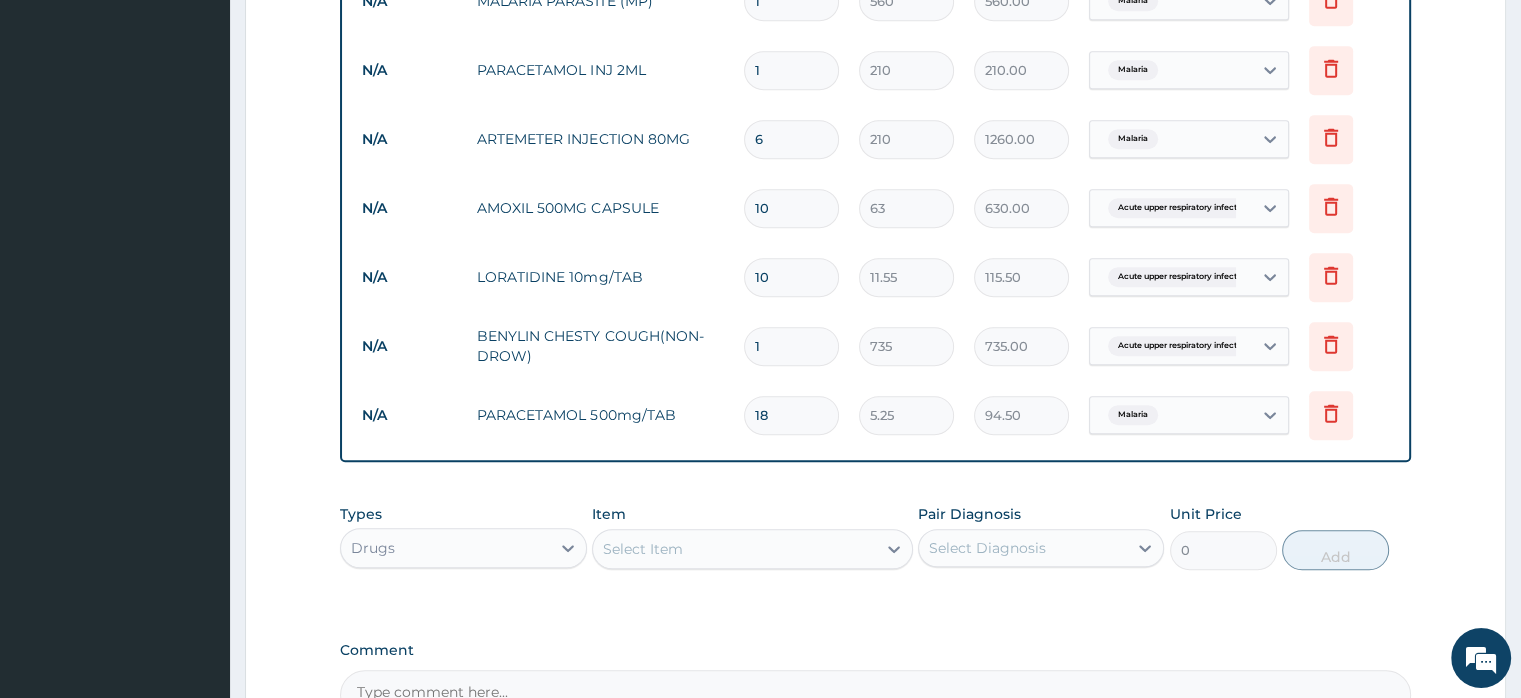type on "6" 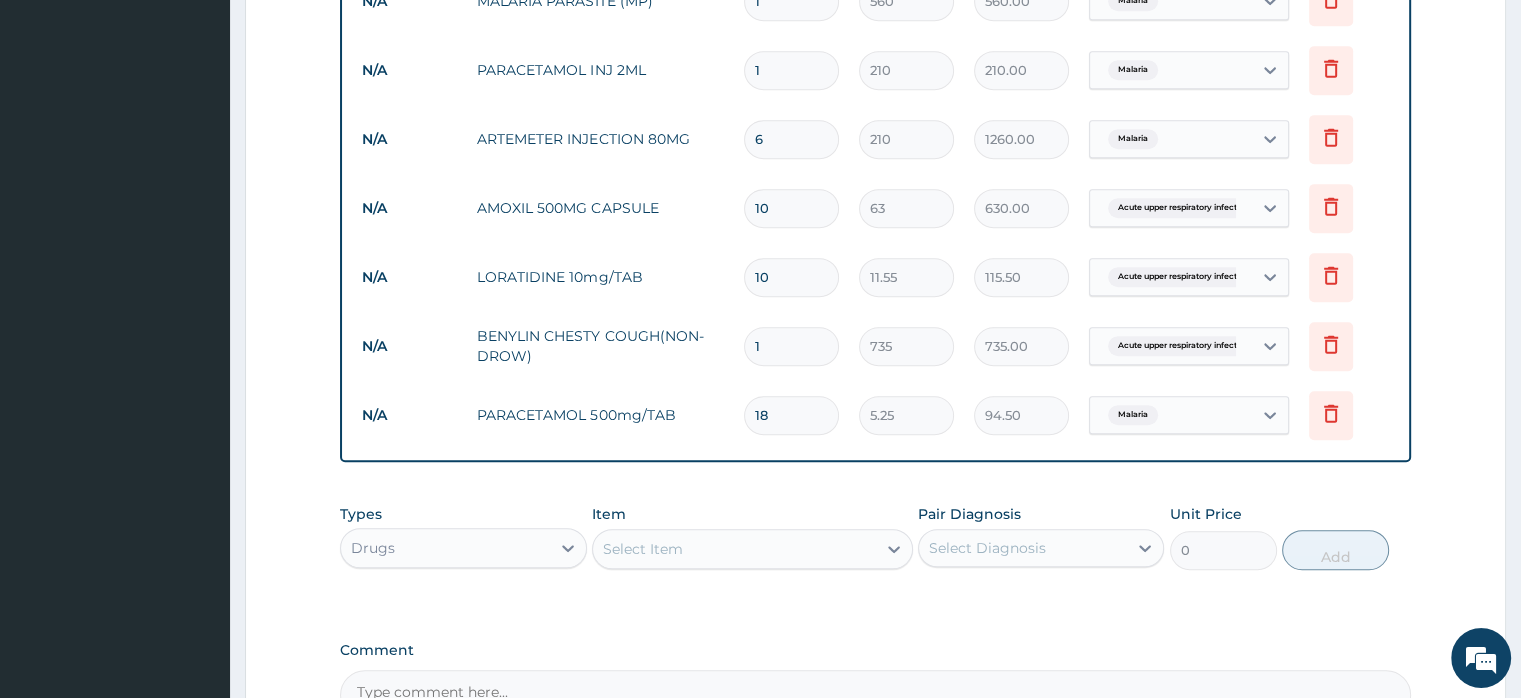 drag, startPoint x: 775, startPoint y: 70, endPoint x: 727, endPoint y: 70, distance: 48 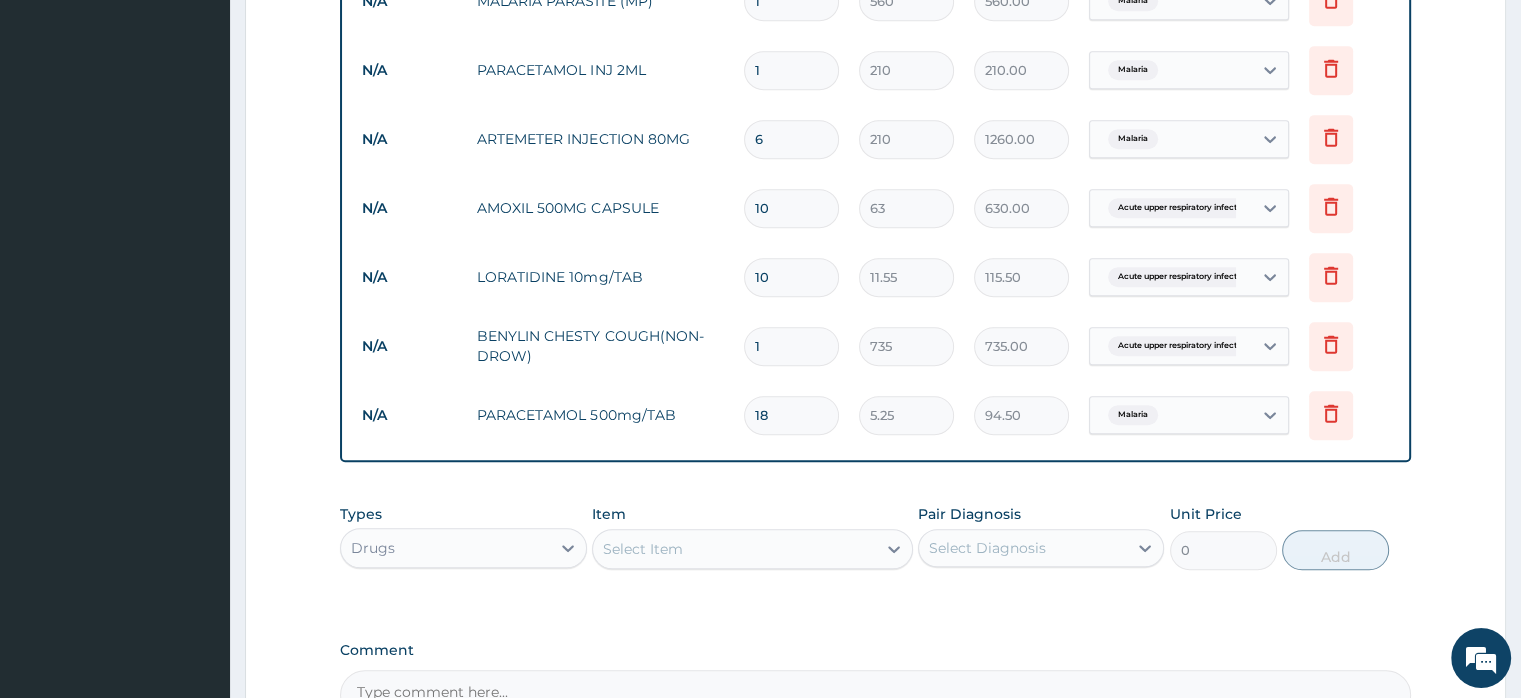 type on "2" 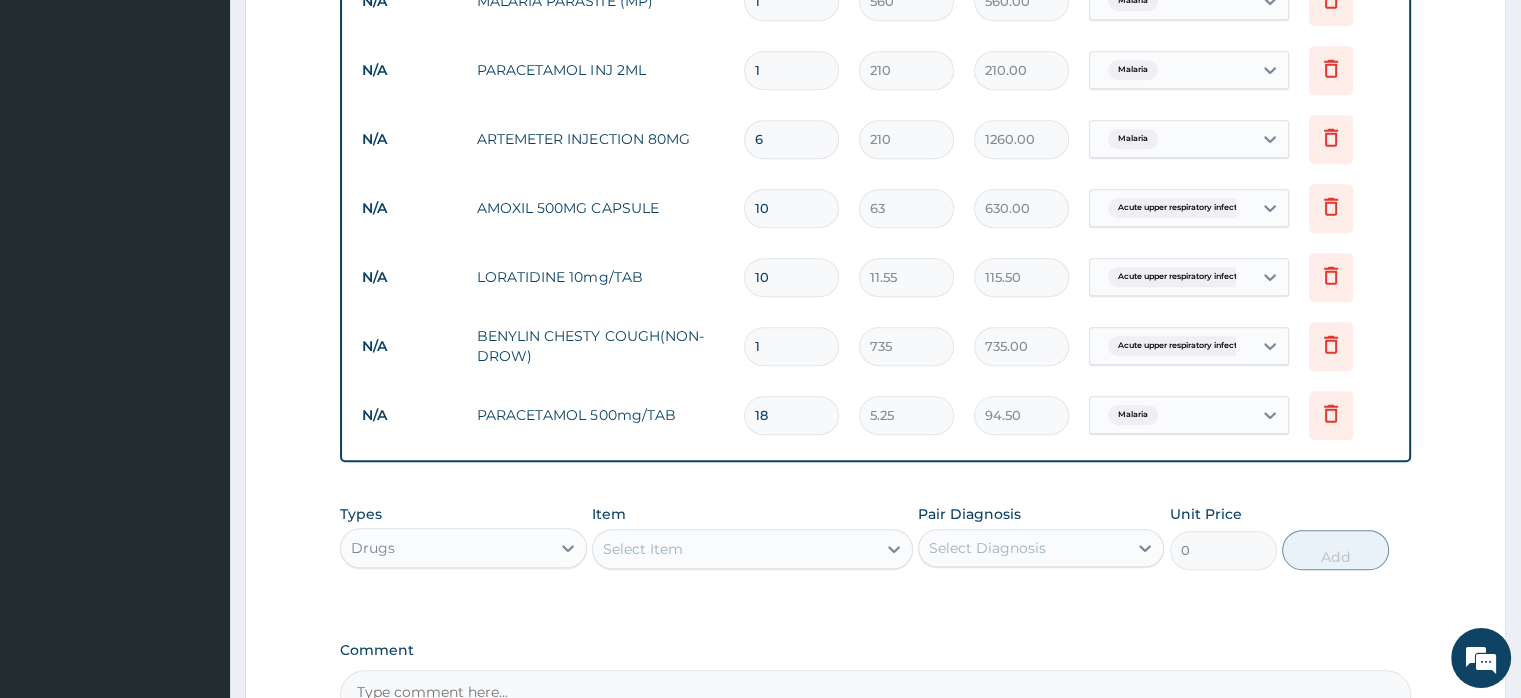 type on "420.00" 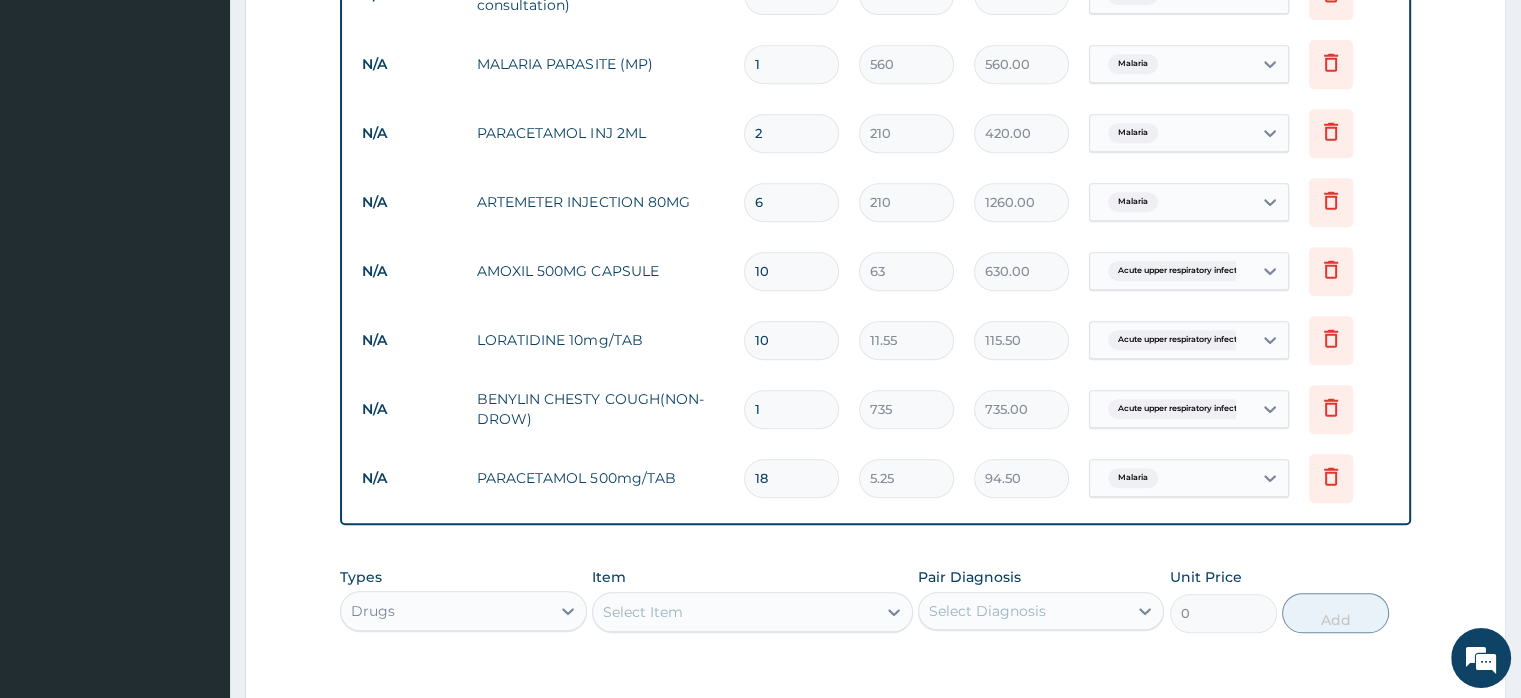 scroll, scrollTop: 1196, scrollLeft: 0, axis: vertical 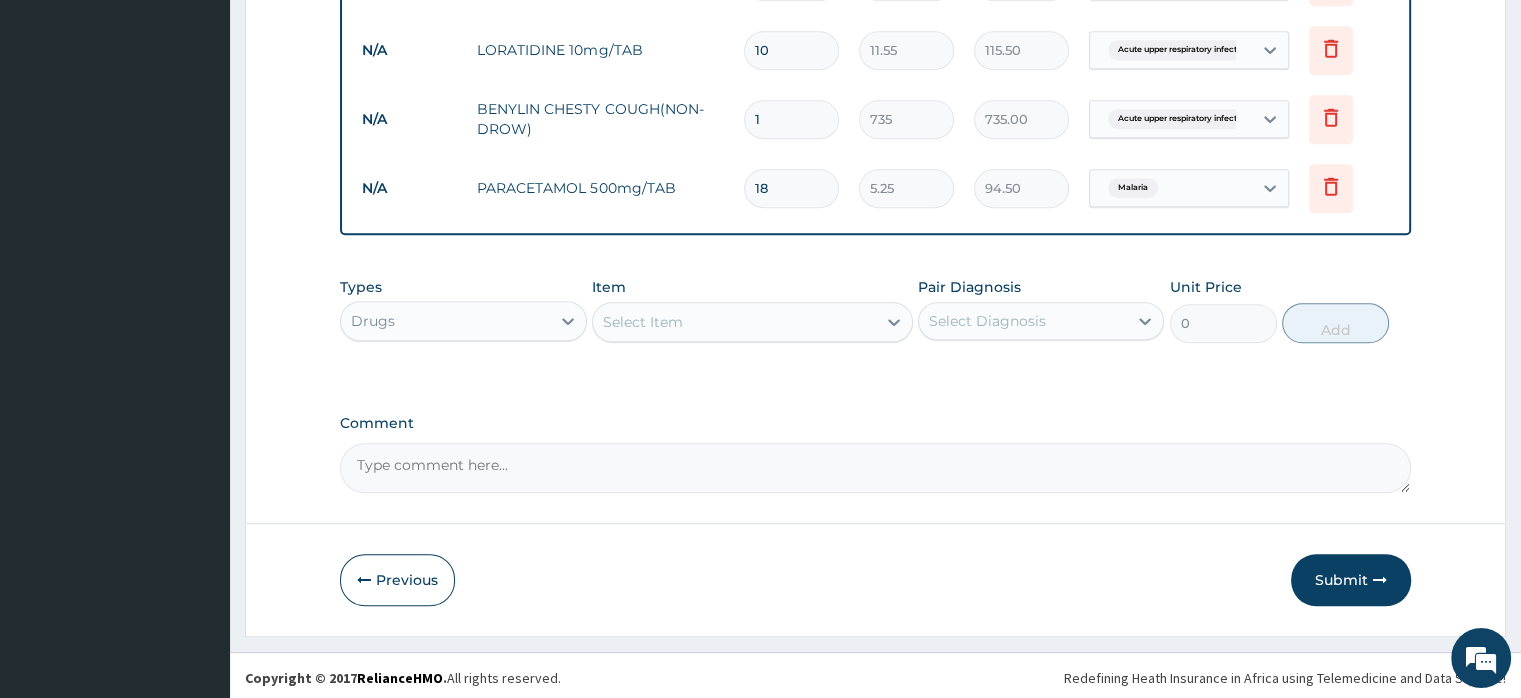 type on "2" 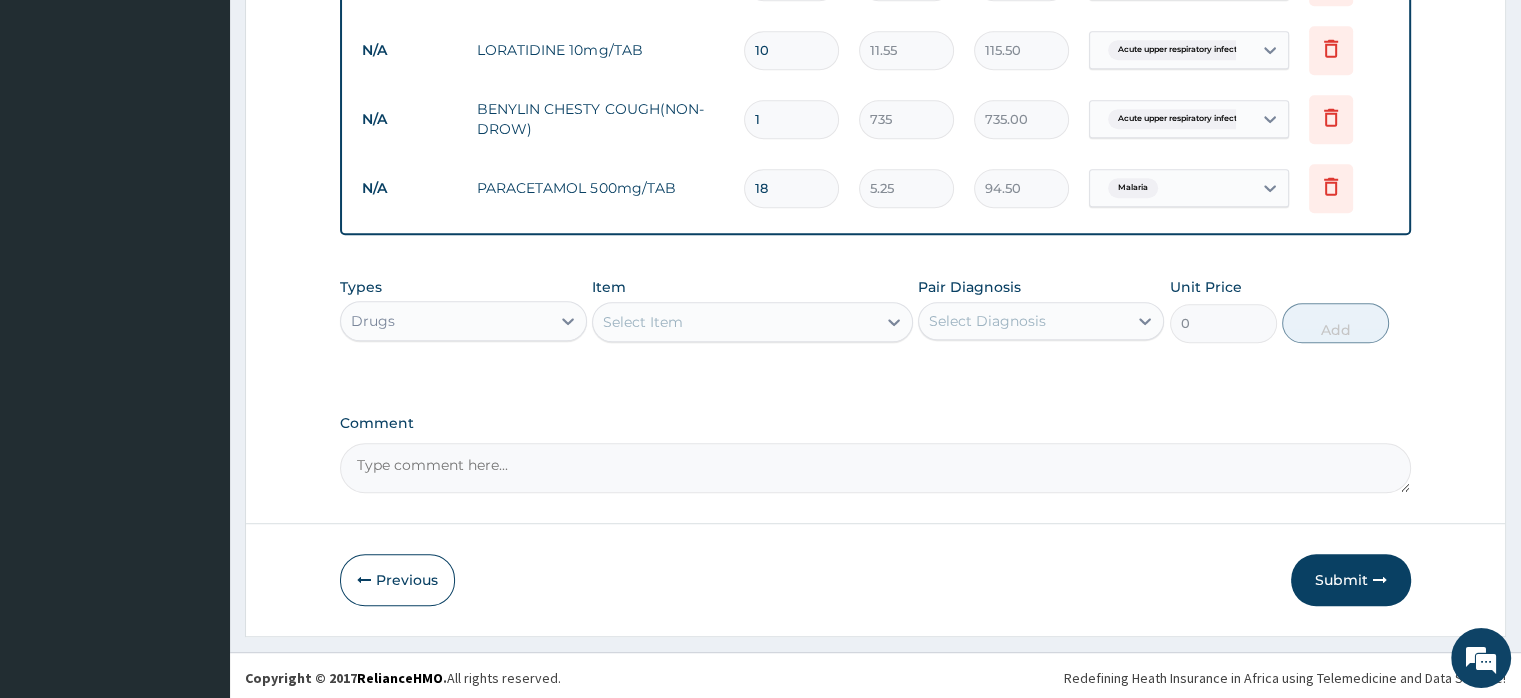 click on "Comment" at bounding box center (875, 468) 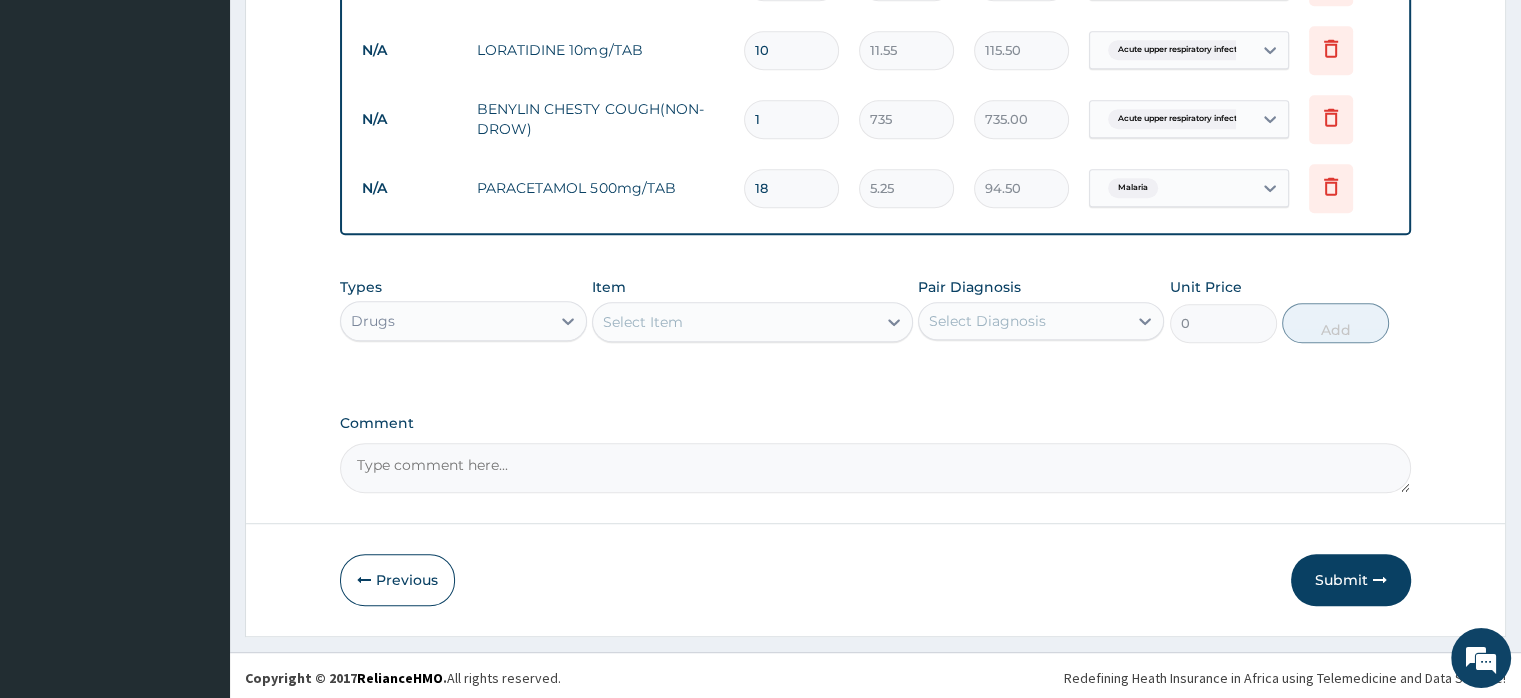 paste on "Complaints  Headache, cold, general body pain, cough and weakness of the body X 3/7.  	Complaints noted, cough not productive, no respiratory distress, history of undue cold...Examination revealed nil obvious abnormalities." 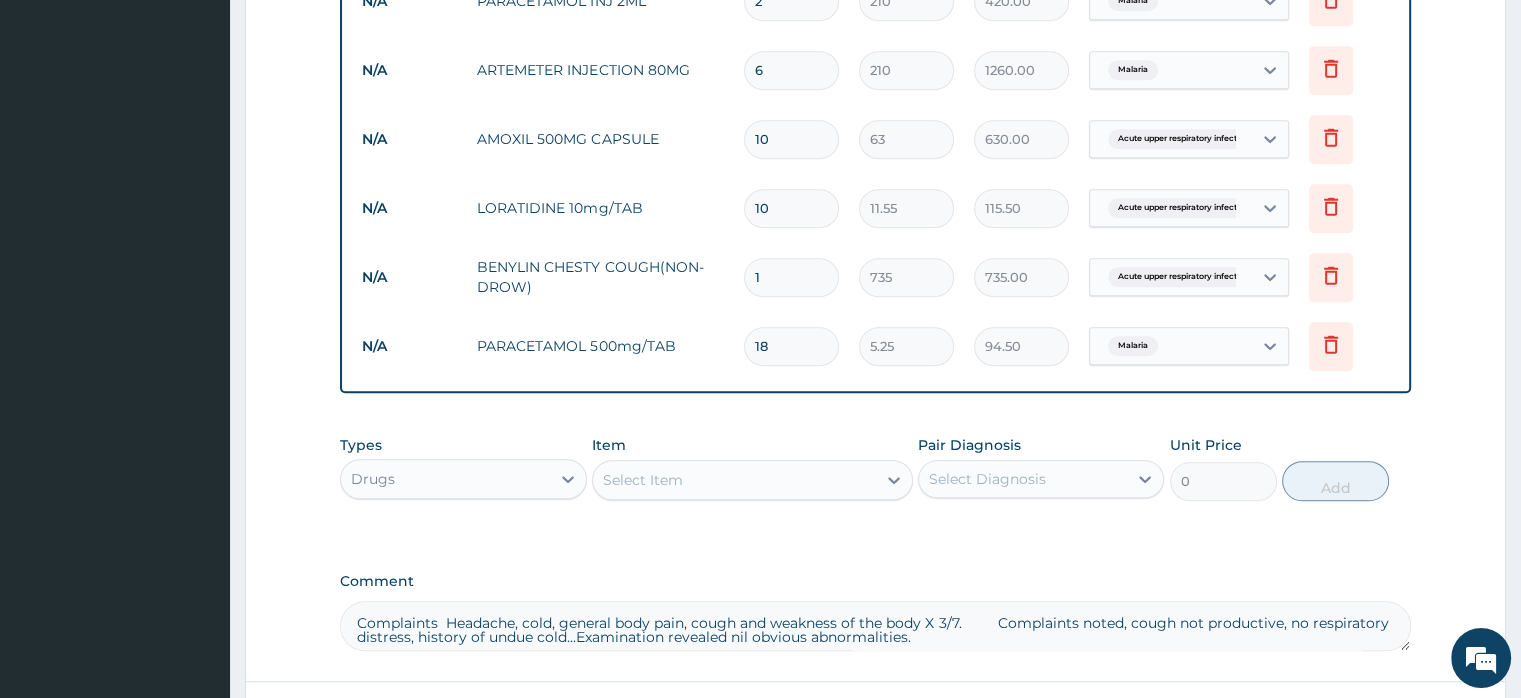 scroll, scrollTop: 1196, scrollLeft: 0, axis: vertical 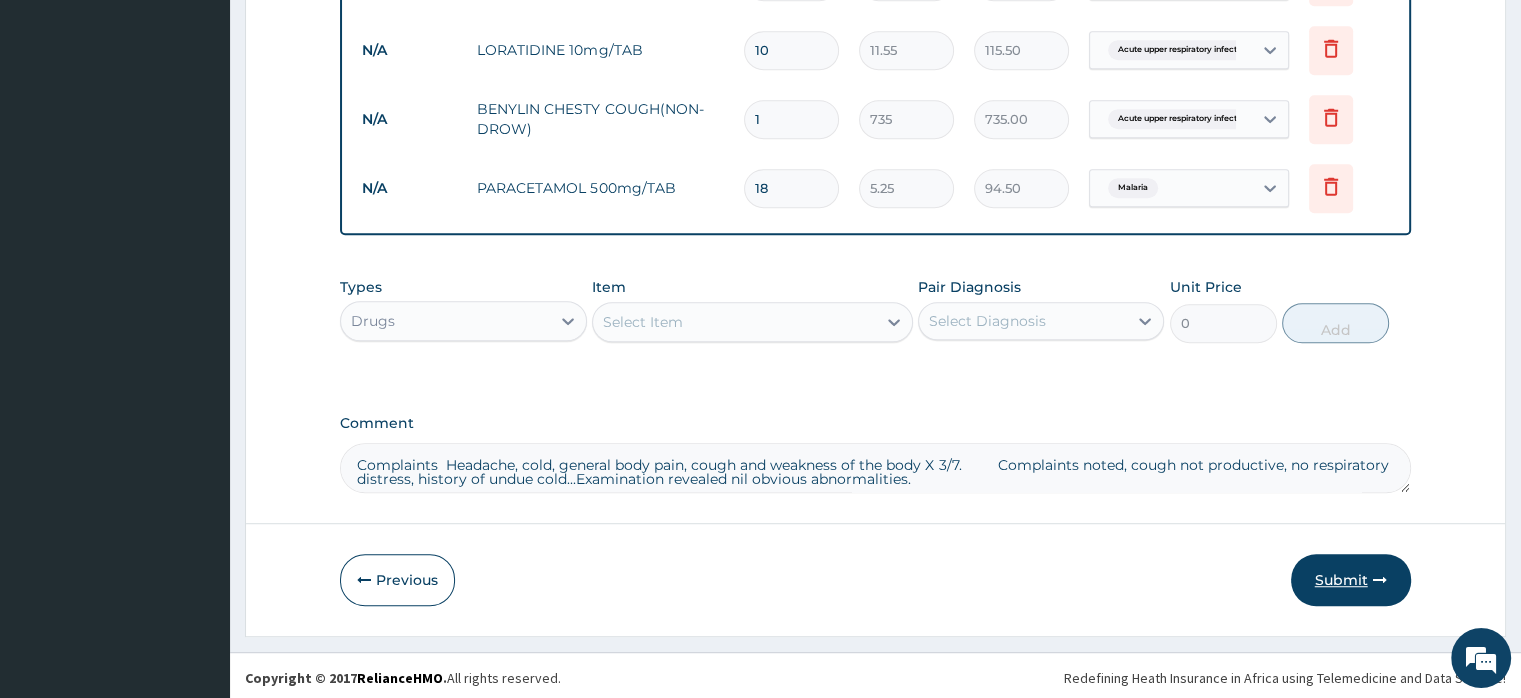 type on "Complaints  Headache, cold, general body pain, cough and weakness of the body X 3/7.  	Complaints noted, cough not productive, no respiratory distress, history of undue cold...Examination revealed nil obvious abnormalities." 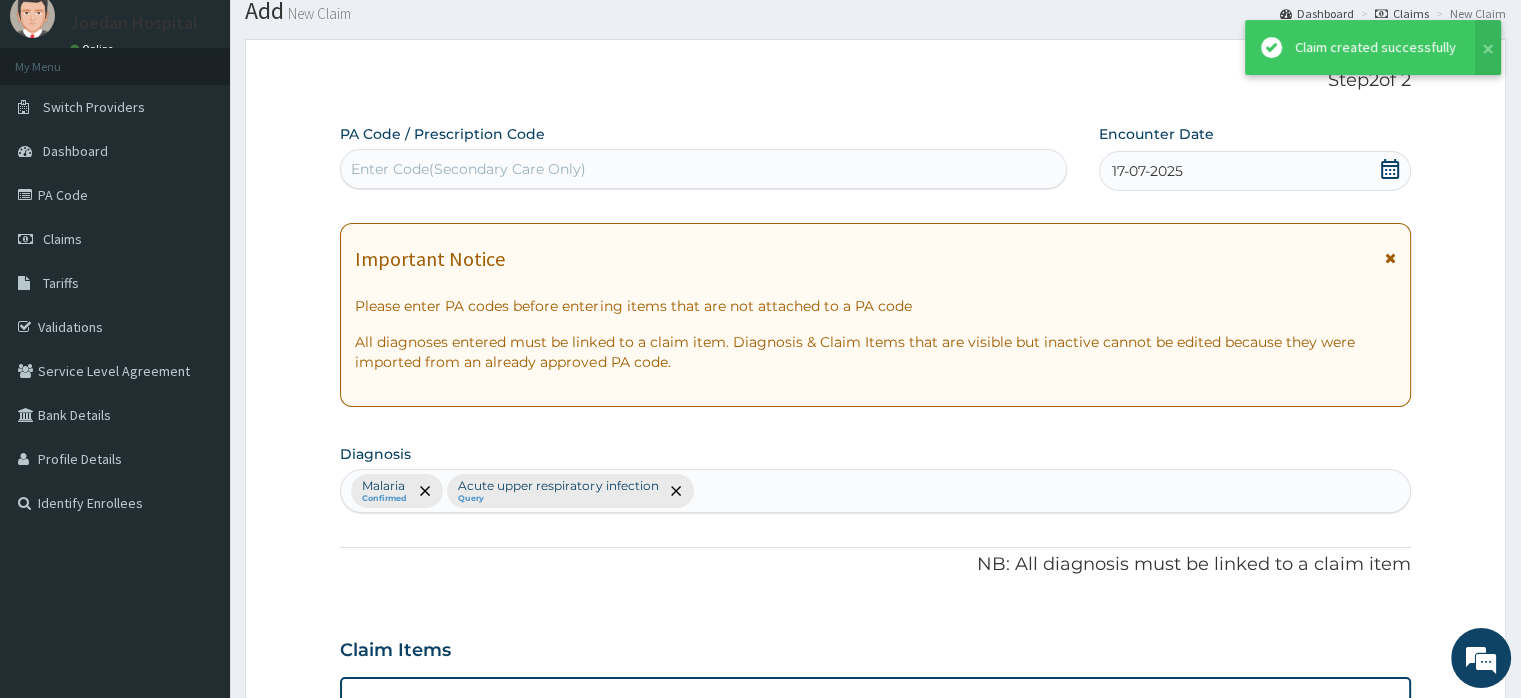 scroll, scrollTop: 1196, scrollLeft: 0, axis: vertical 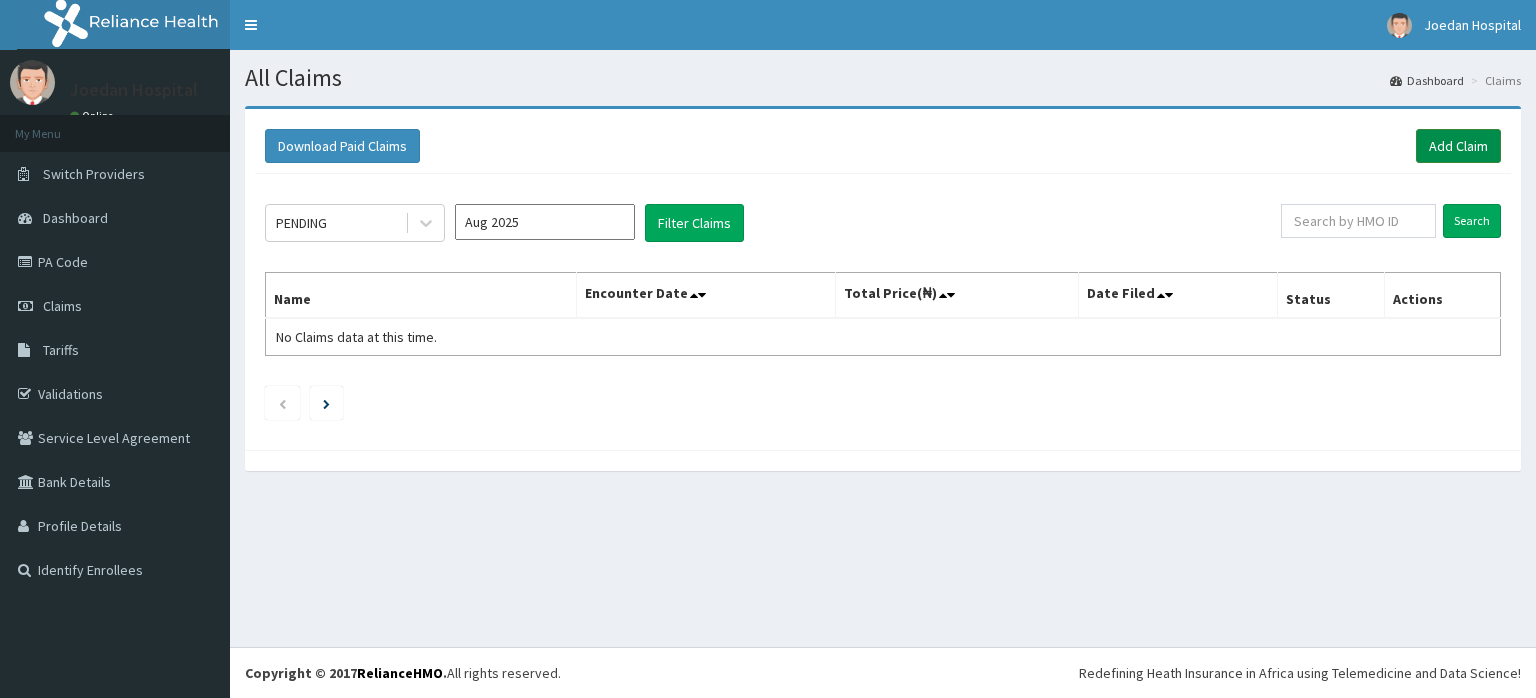 click on "Add Claim" at bounding box center (1458, 146) 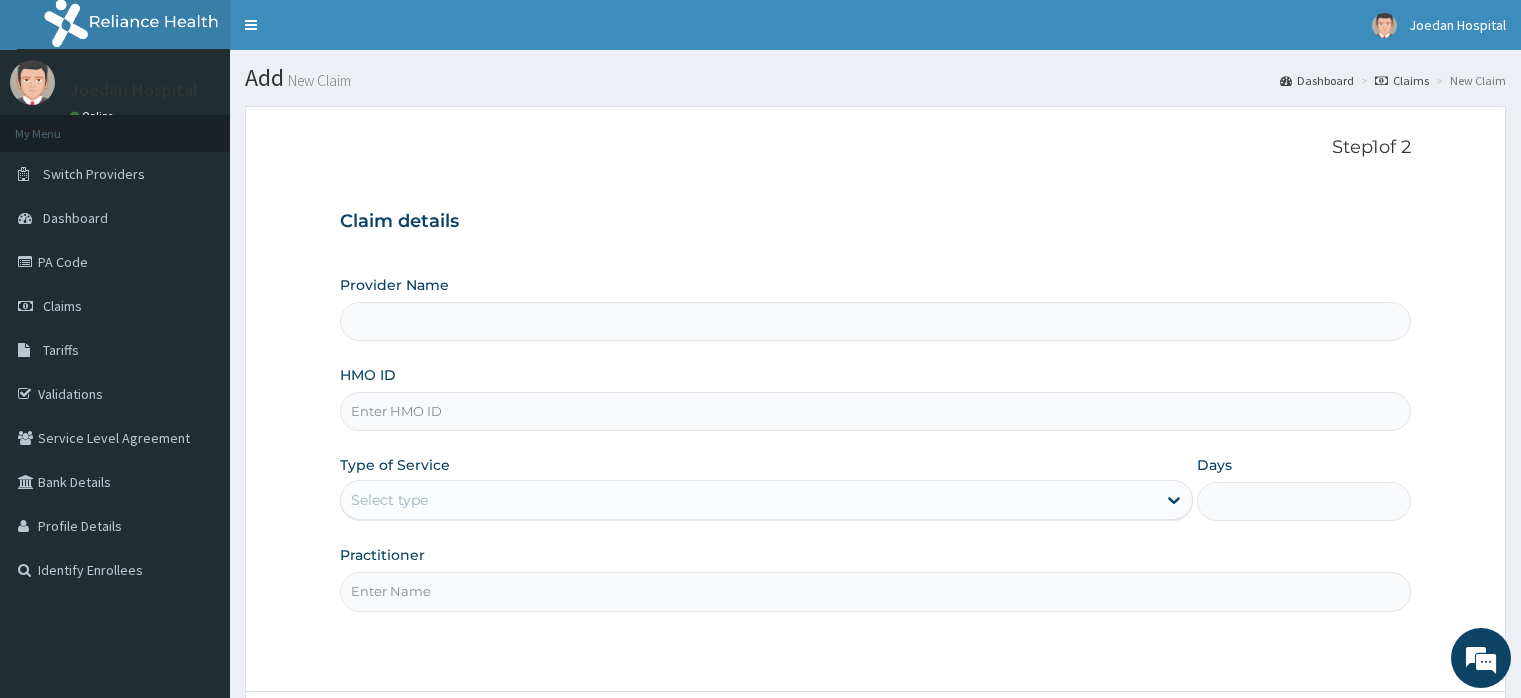 type on "Joedan Hospital Limited" 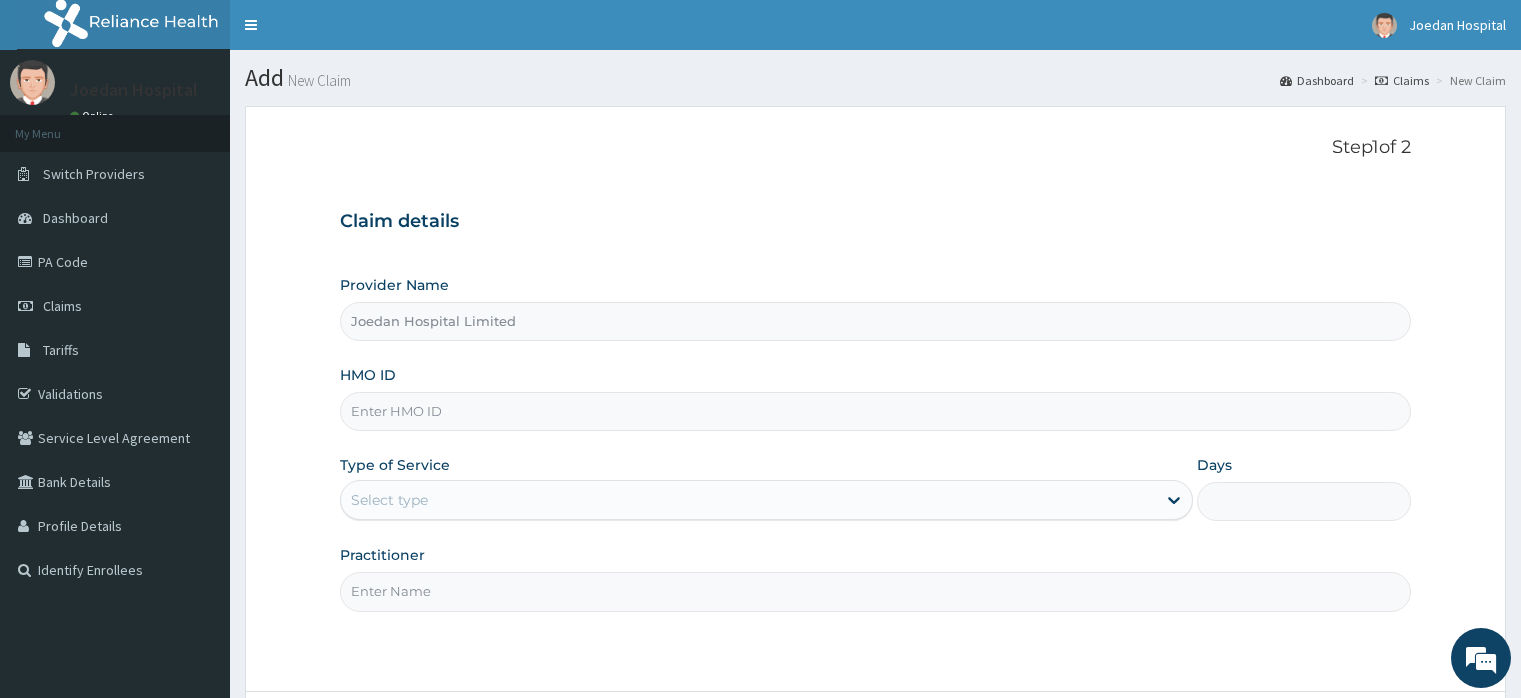 scroll, scrollTop: 0, scrollLeft: 0, axis: both 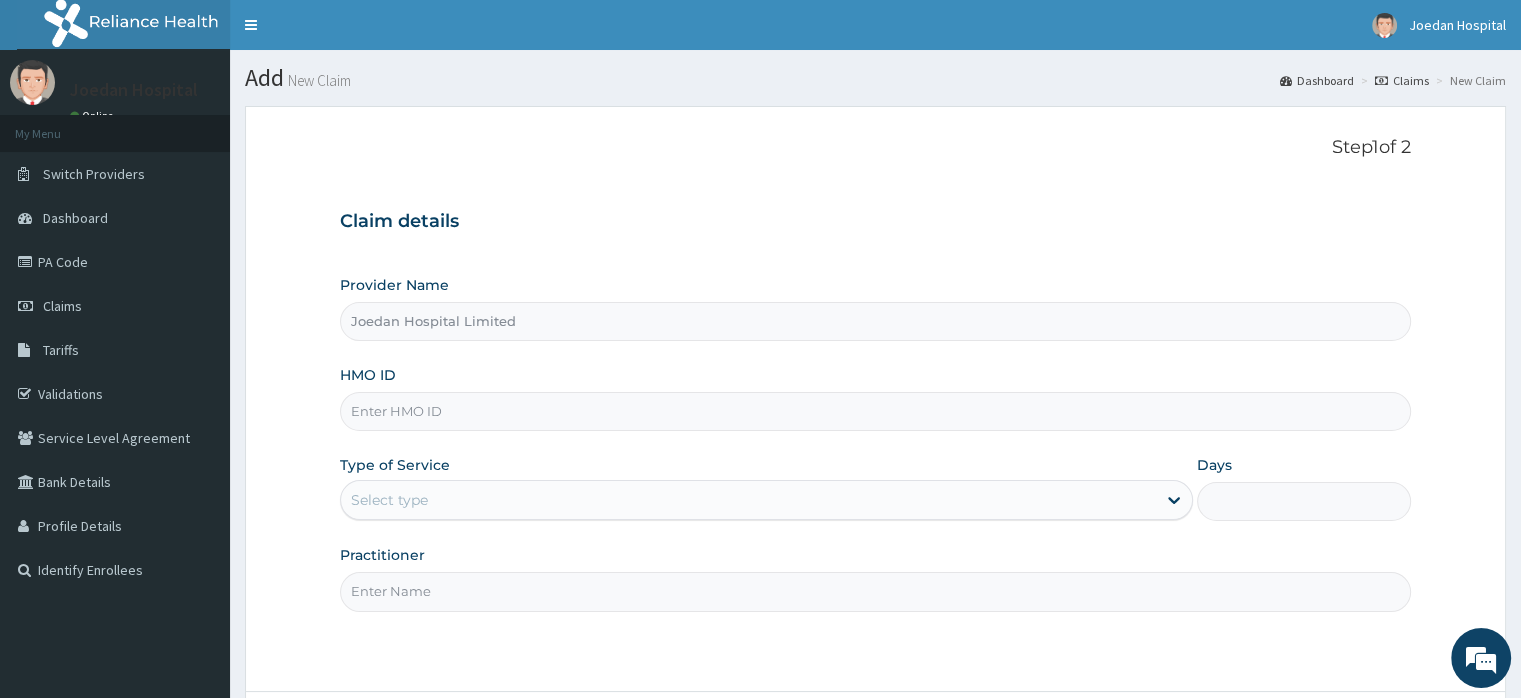 click on "HMO ID" at bounding box center [875, 411] 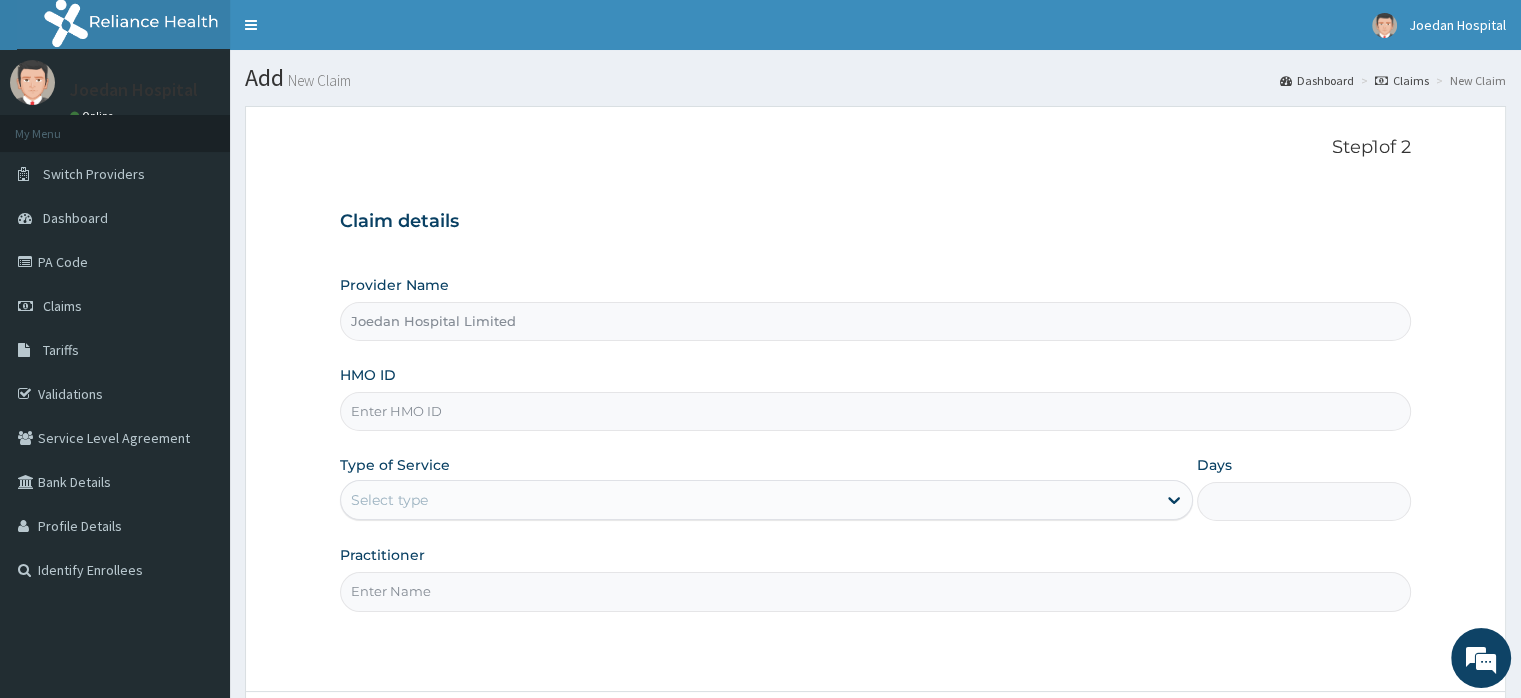 paste on "HHI/10016/A" 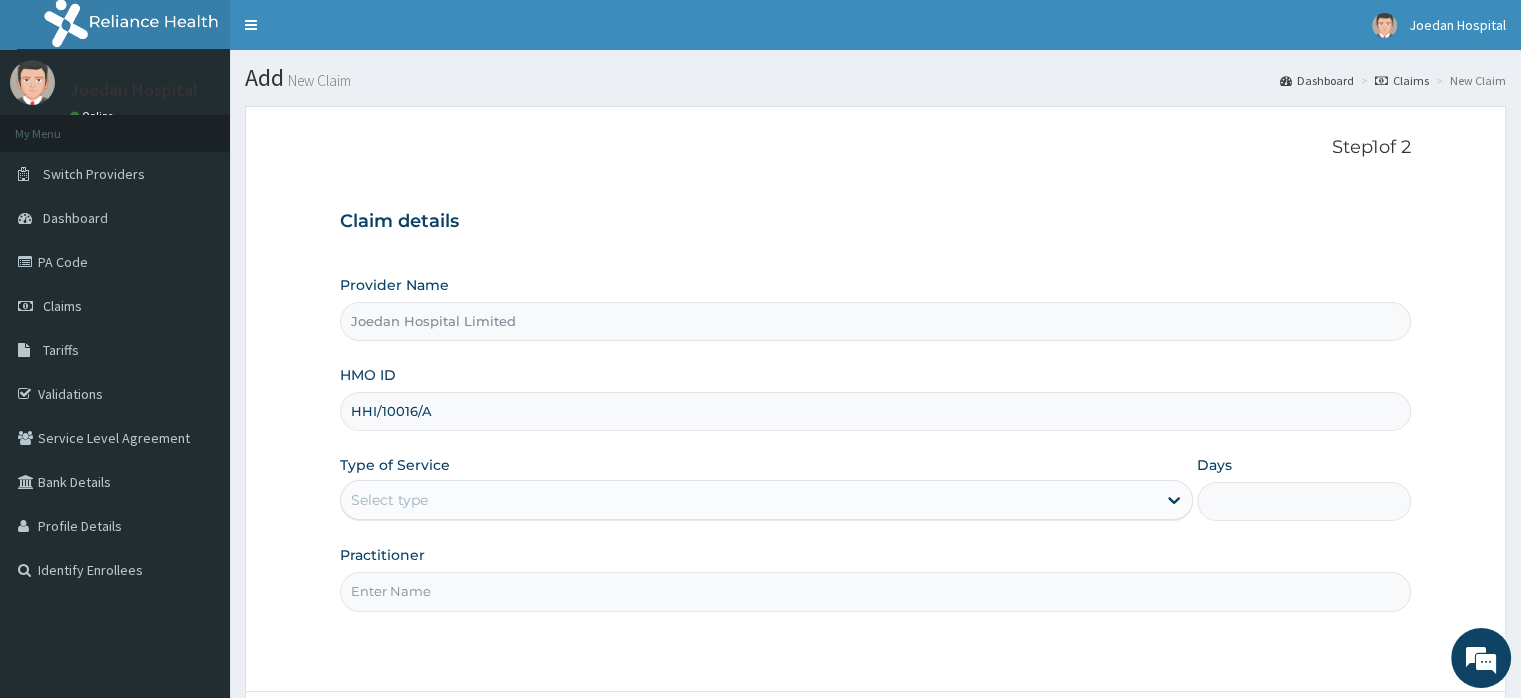 type on "HHI/10016/A" 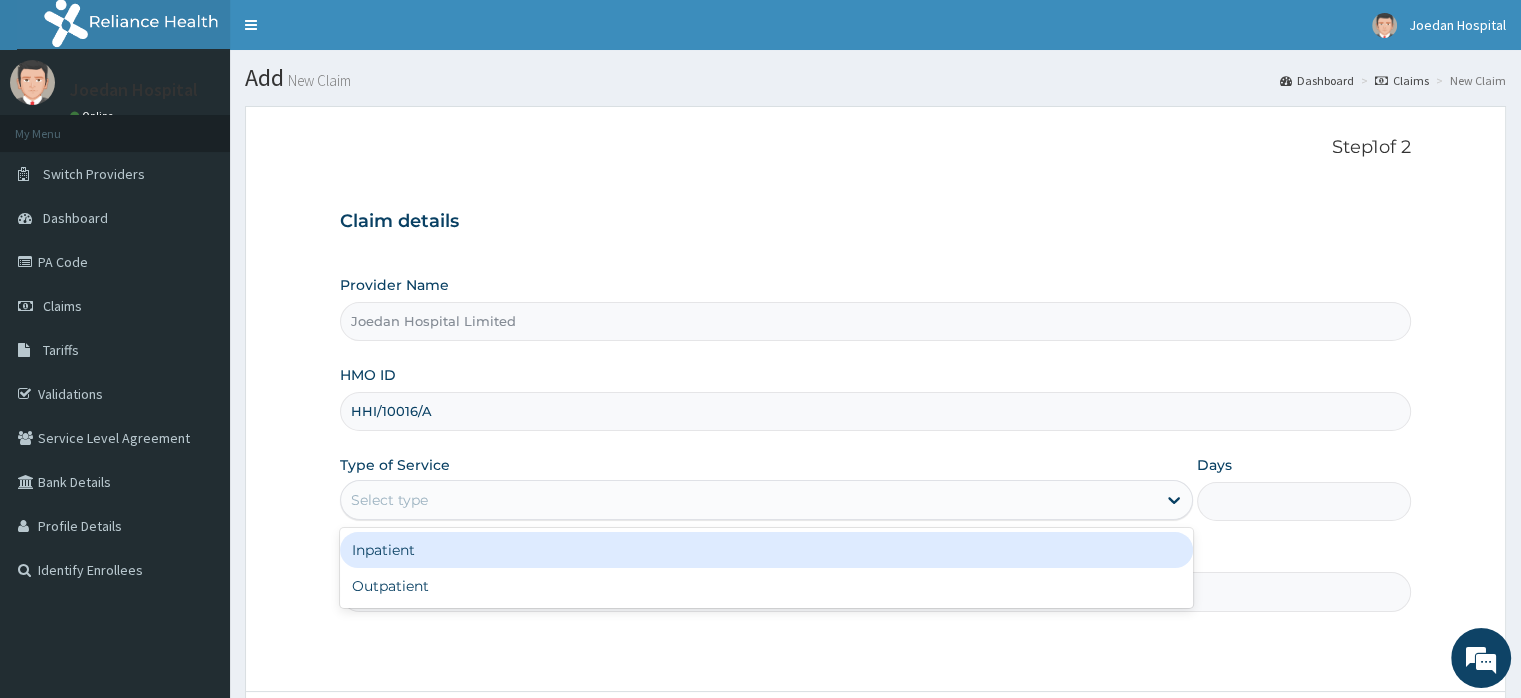 click on "Select type" at bounding box center [389, 500] 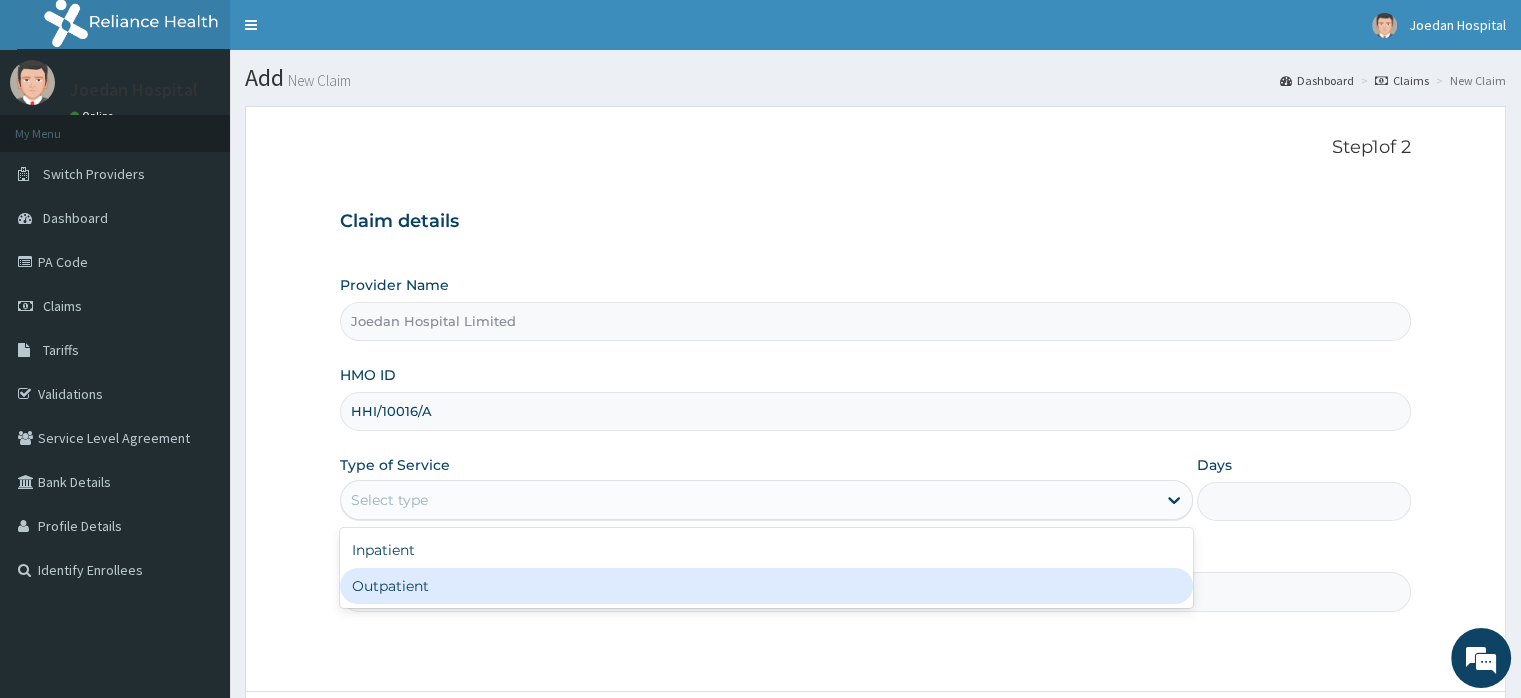 click on "Outpatient" at bounding box center [766, 586] 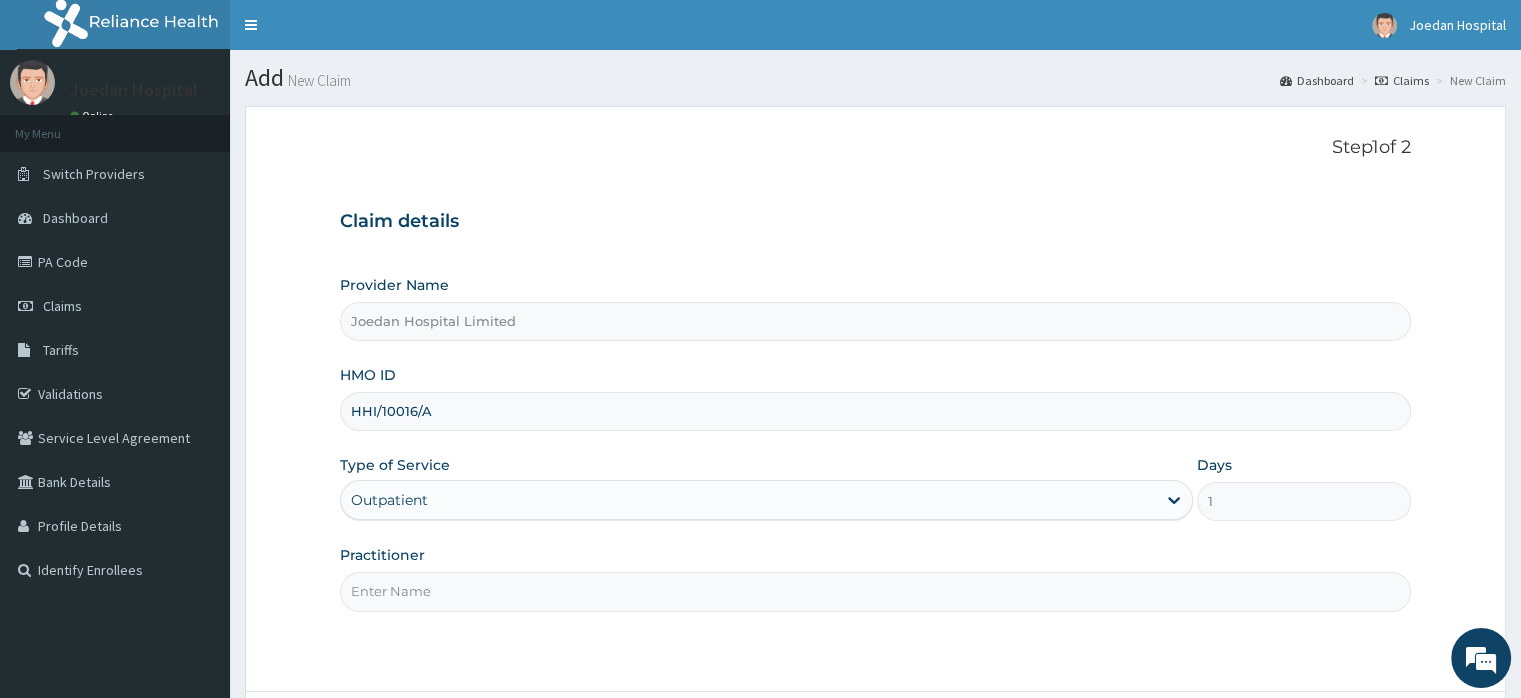 click on "Practitioner" at bounding box center [875, 591] 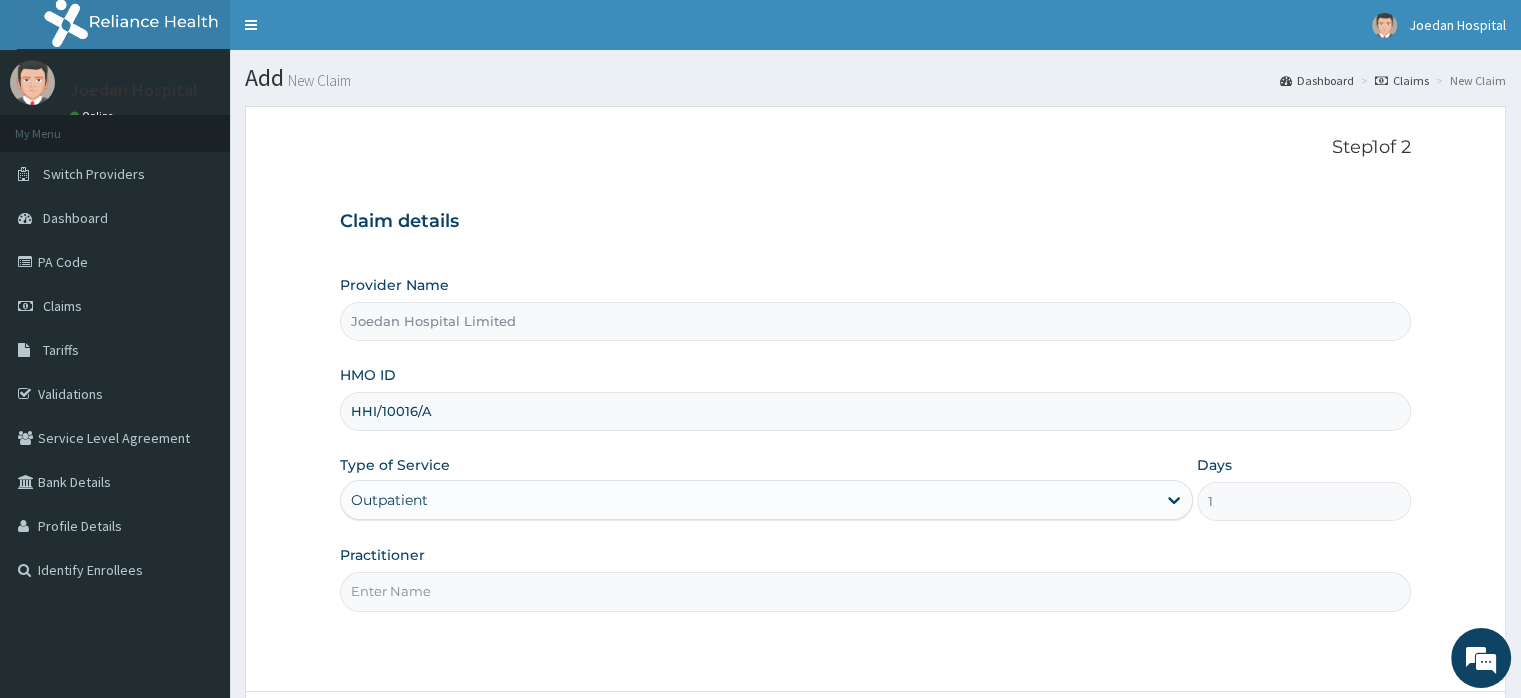 type on "Dr [LAST] [LAST]" 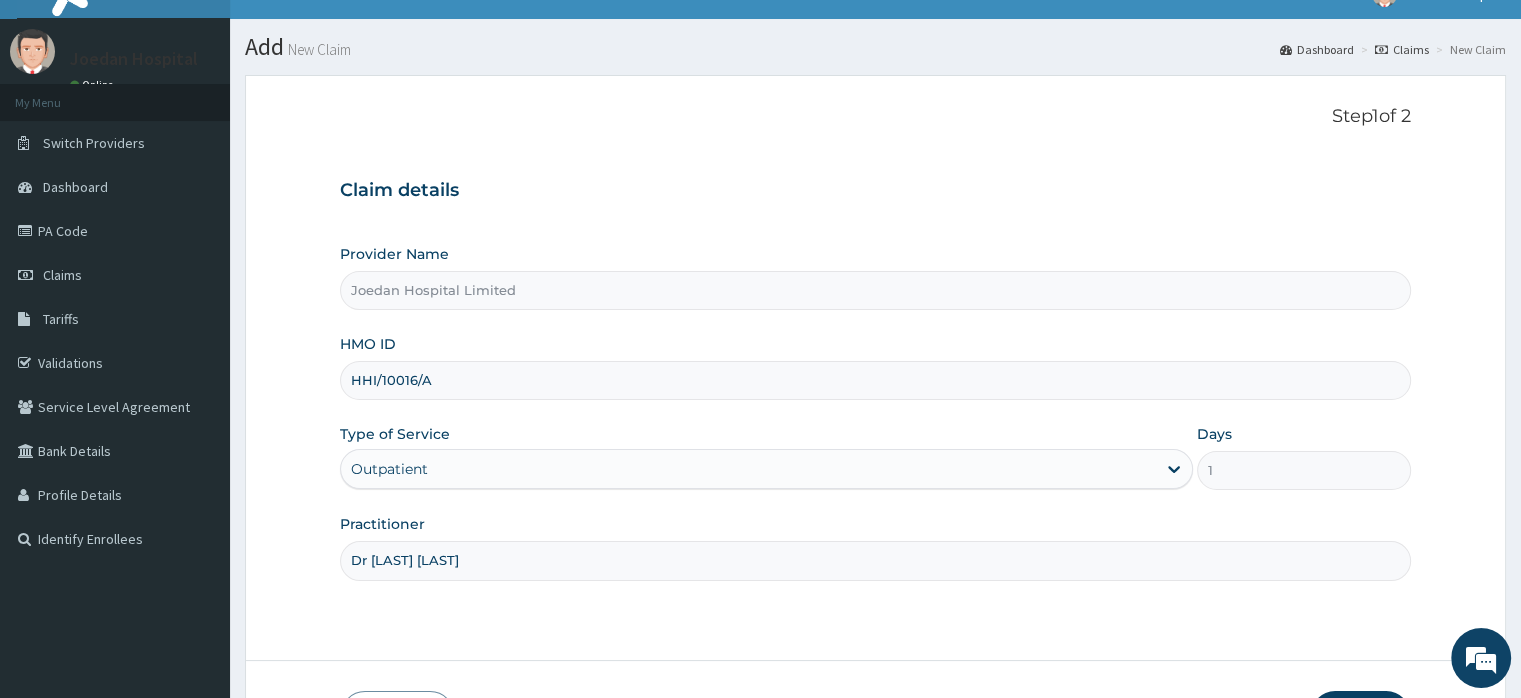 scroll, scrollTop: 172, scrollLeft: 0, axis: vertical 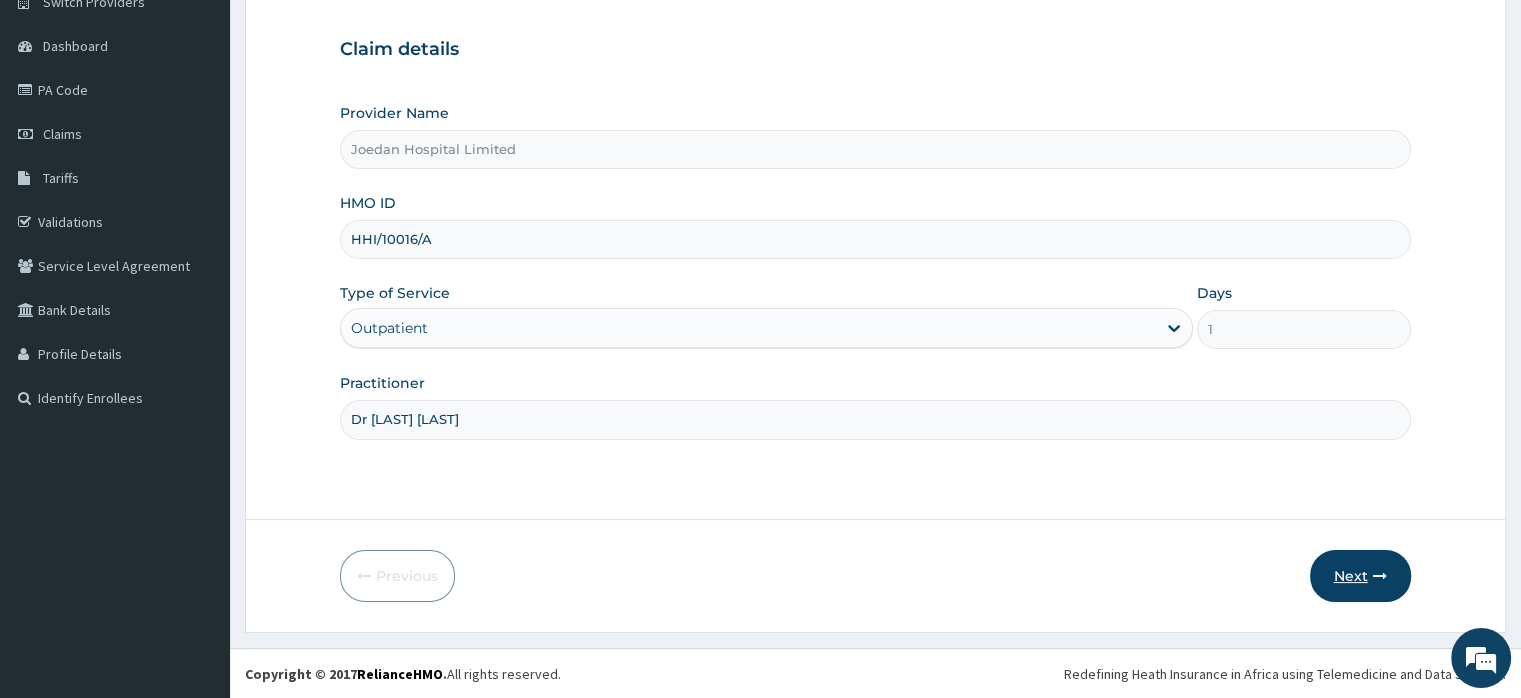 click on "Next" at bounding box center (1360, 576) 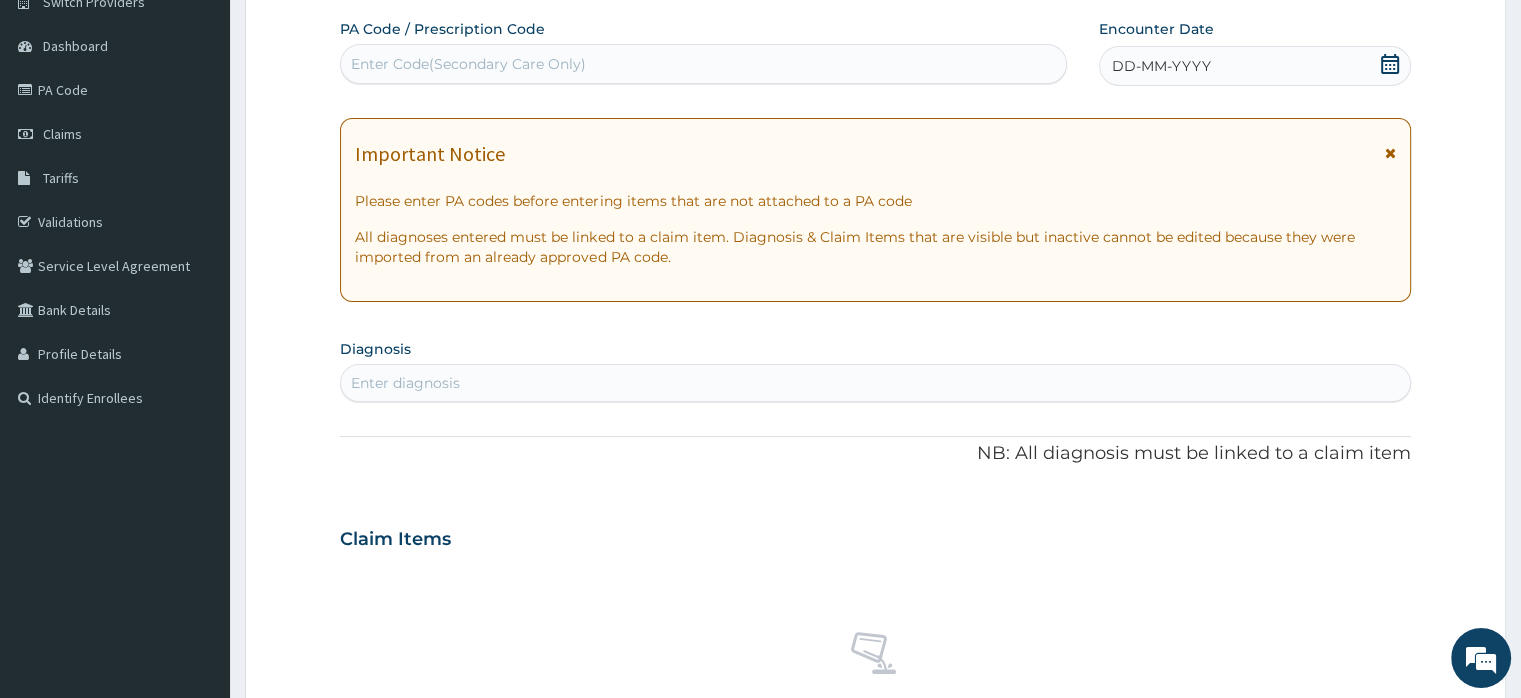 click on "DD-MM-YYYY" at bounding box center [1254, 66] 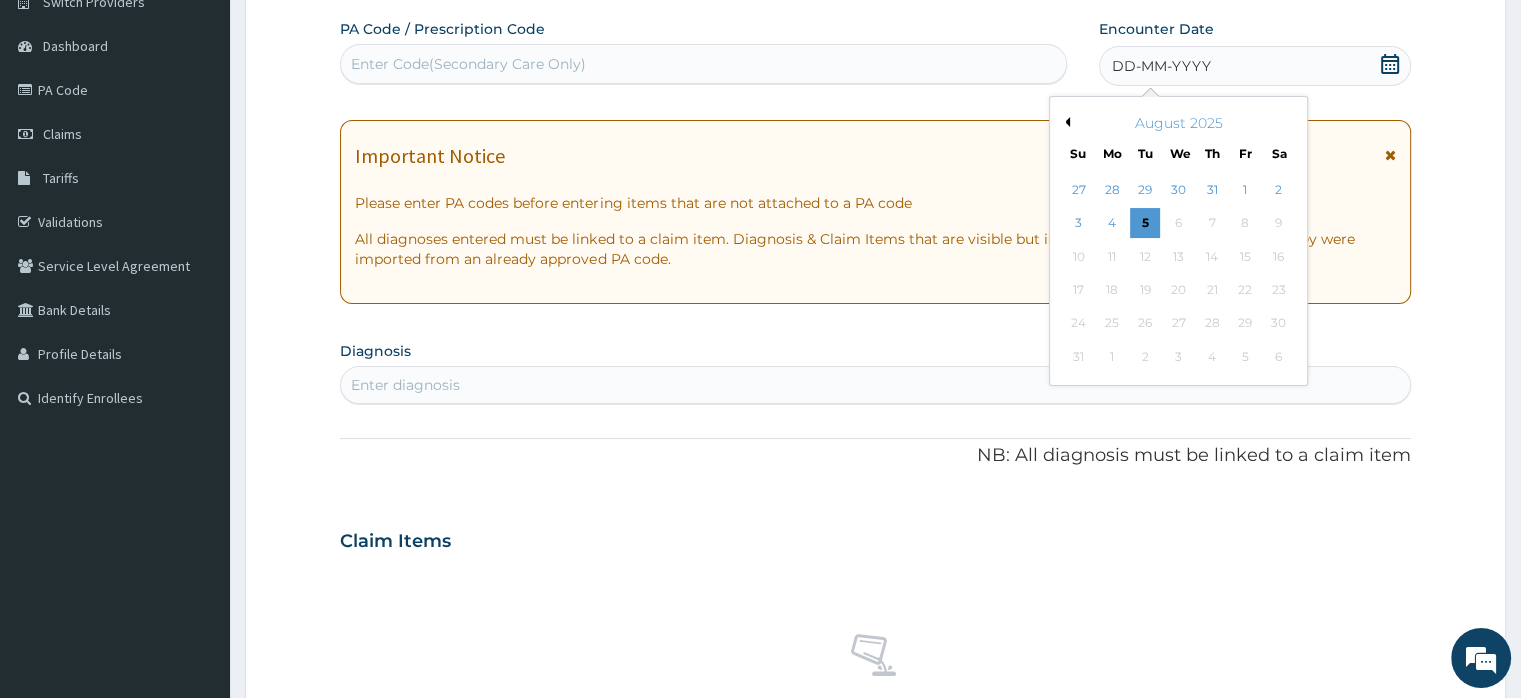 click on "Previous Month" at bounding box center [1065, 122] 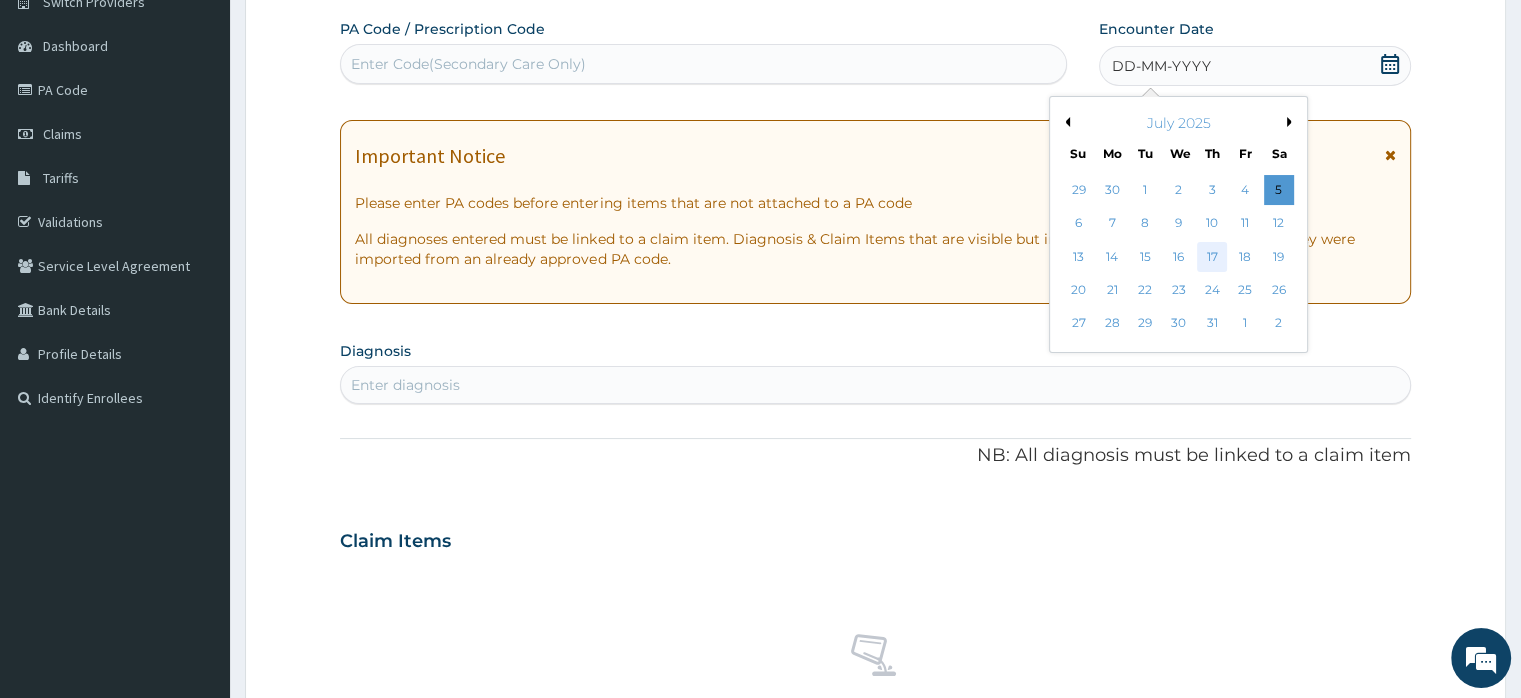 click on "17" at bounding box center (1212, 257) 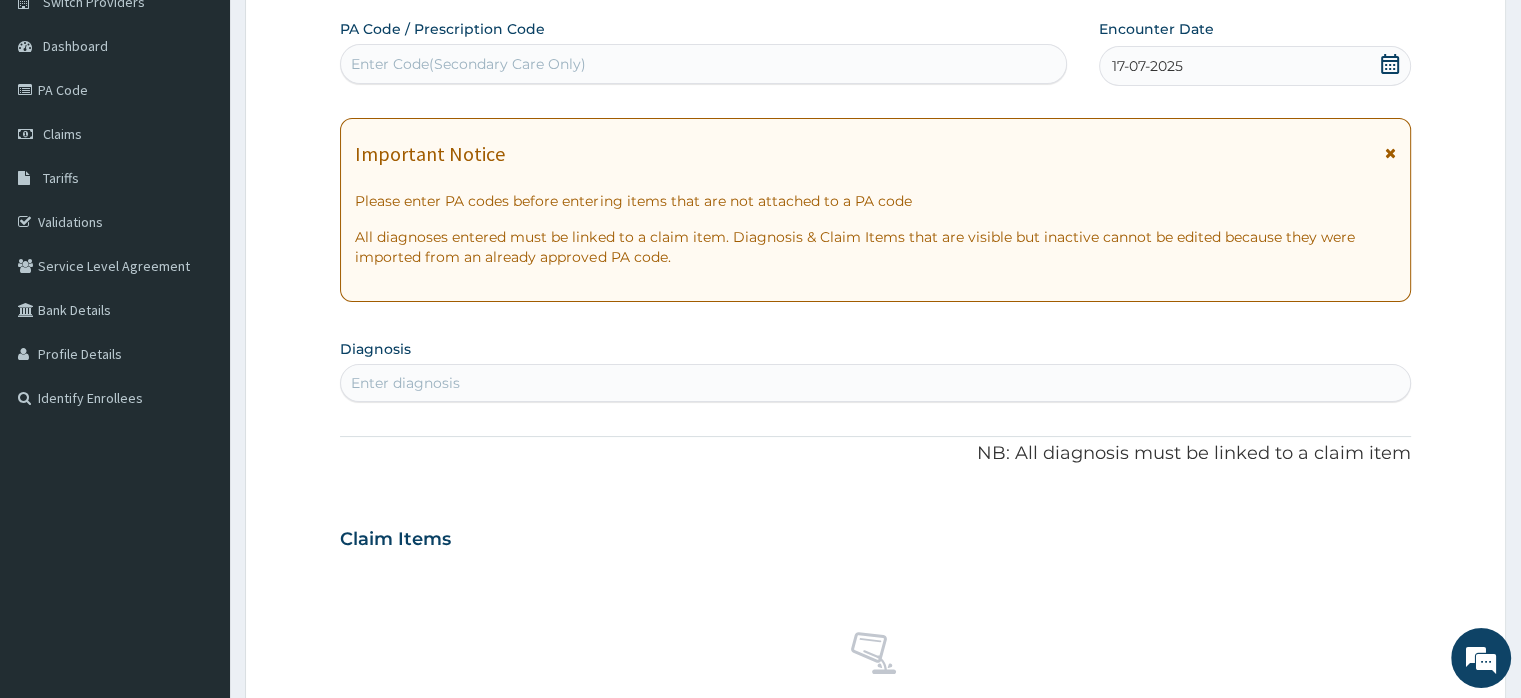 click on "Enter diagnosis" at bounding box center (405, 383) 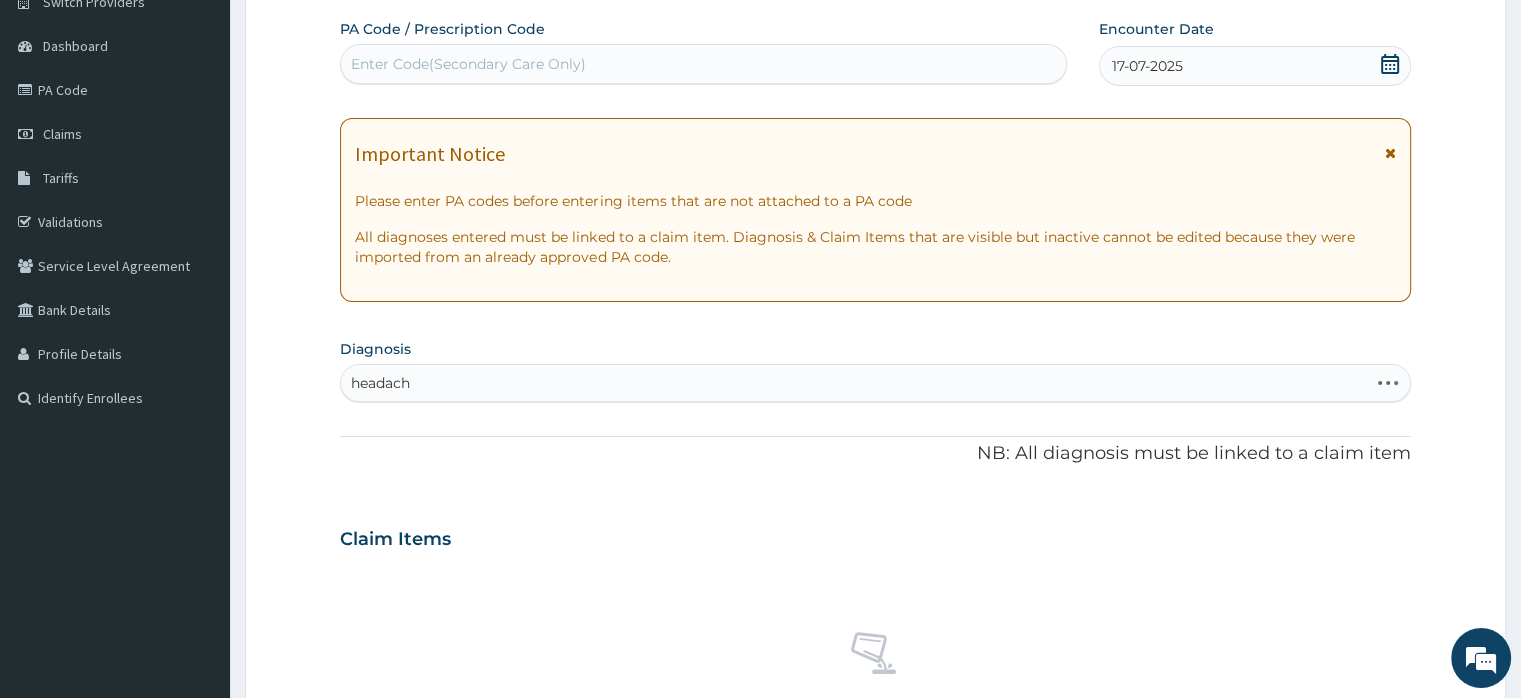 type on "headache" 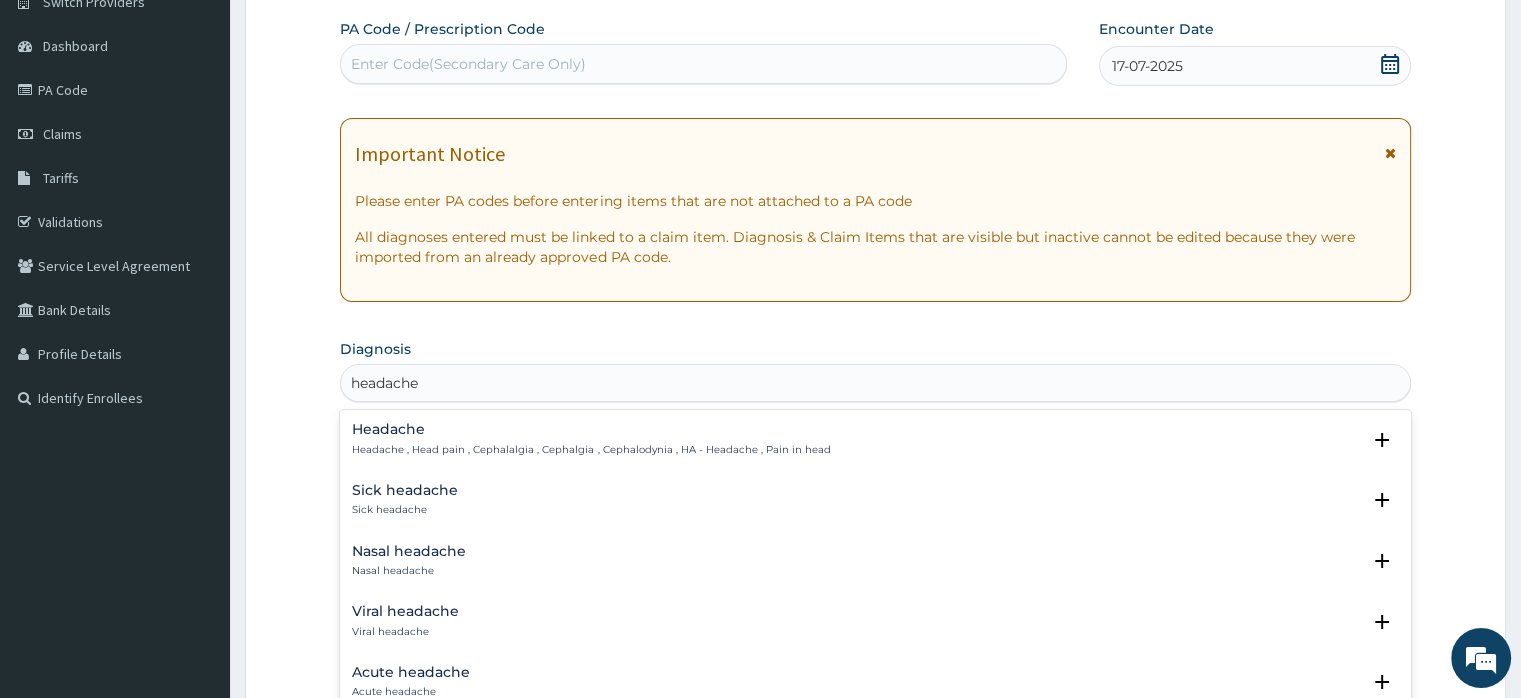click on "Headache" at bounding box center (591, 429) 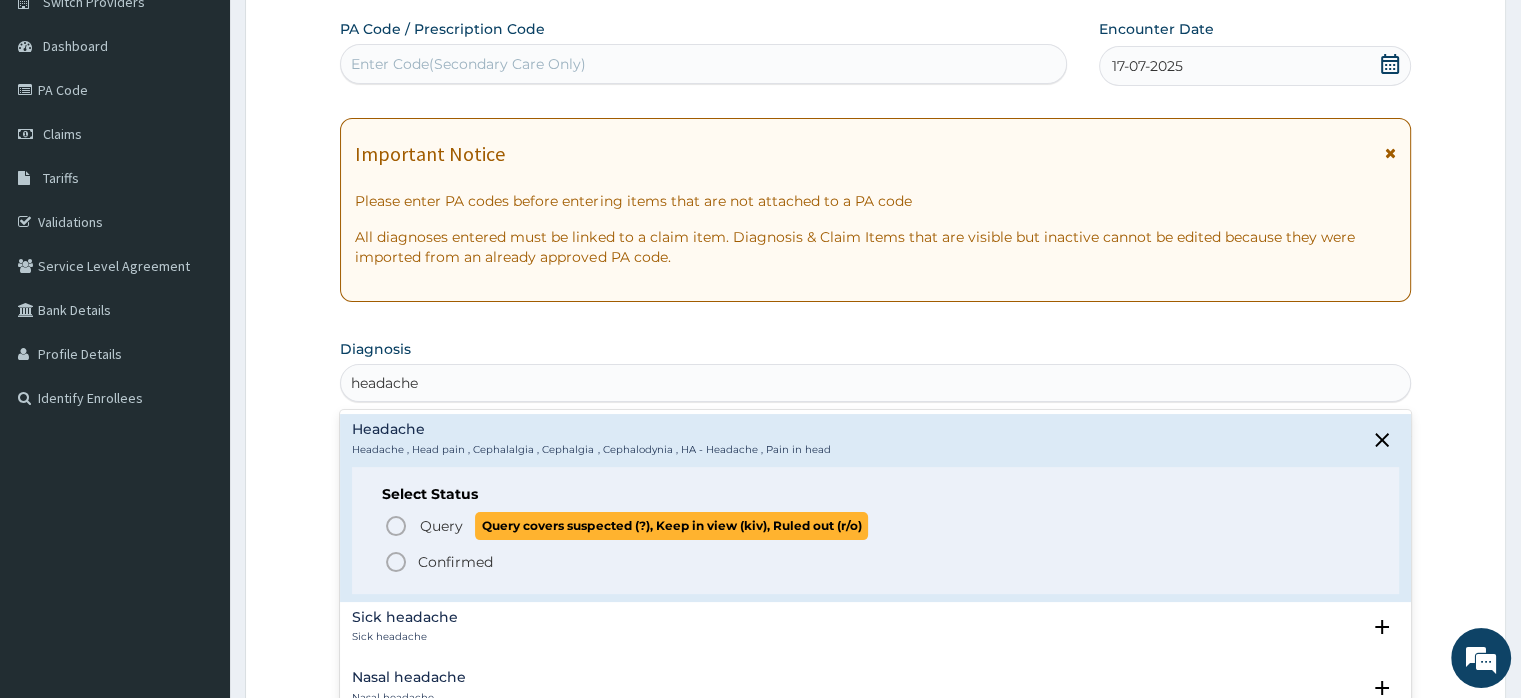 click 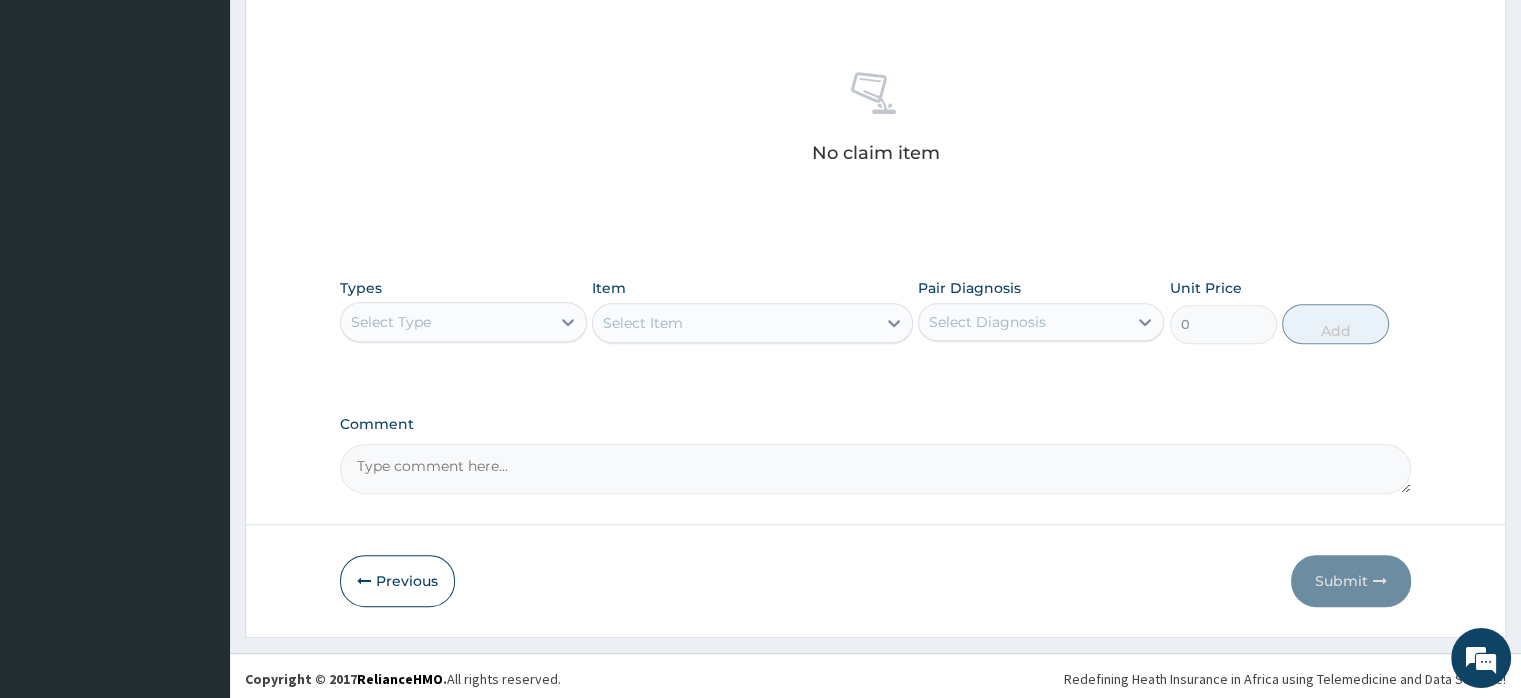 scroll, scrollTop: 742, scrollLeft: 0, axis: vertical 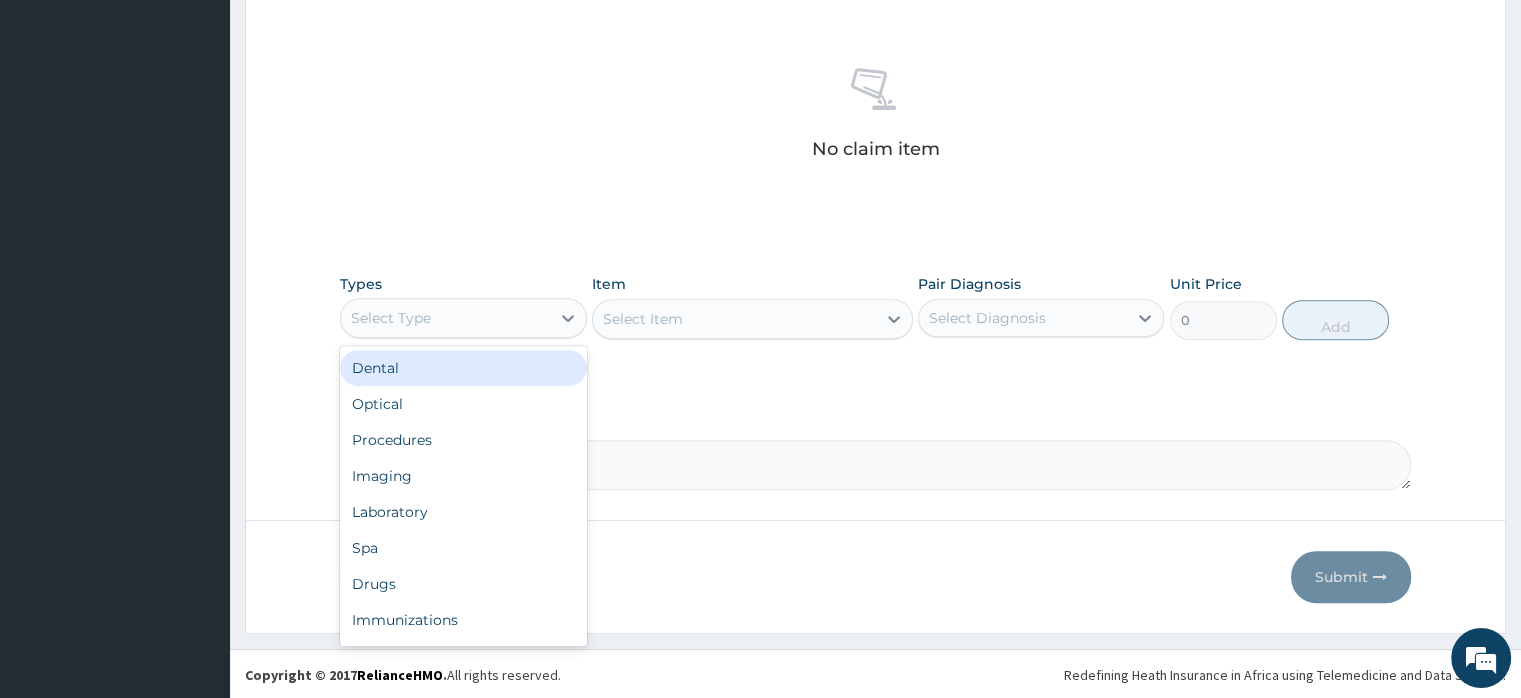 click on "Select Type" at bounding box center (445, 318) 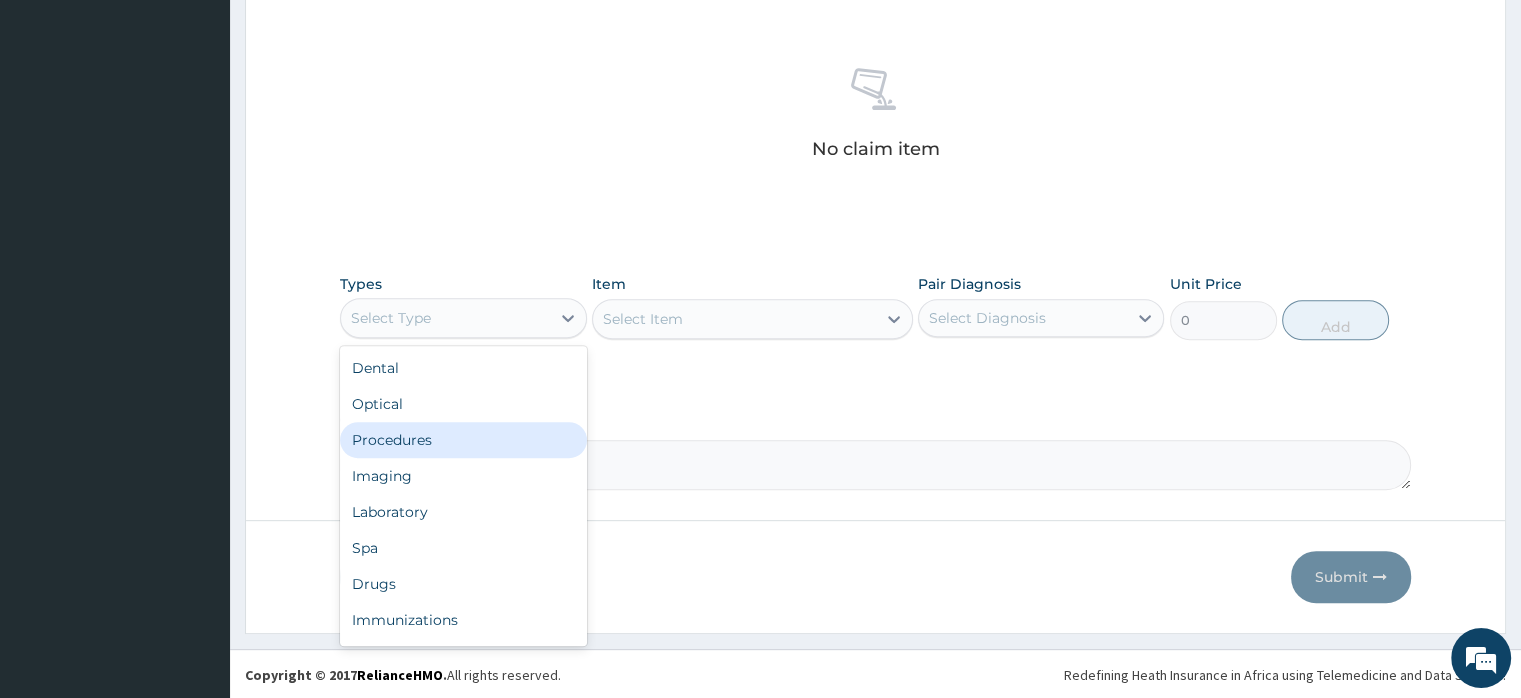click on "Procedures" at bounding box center (463, 440) 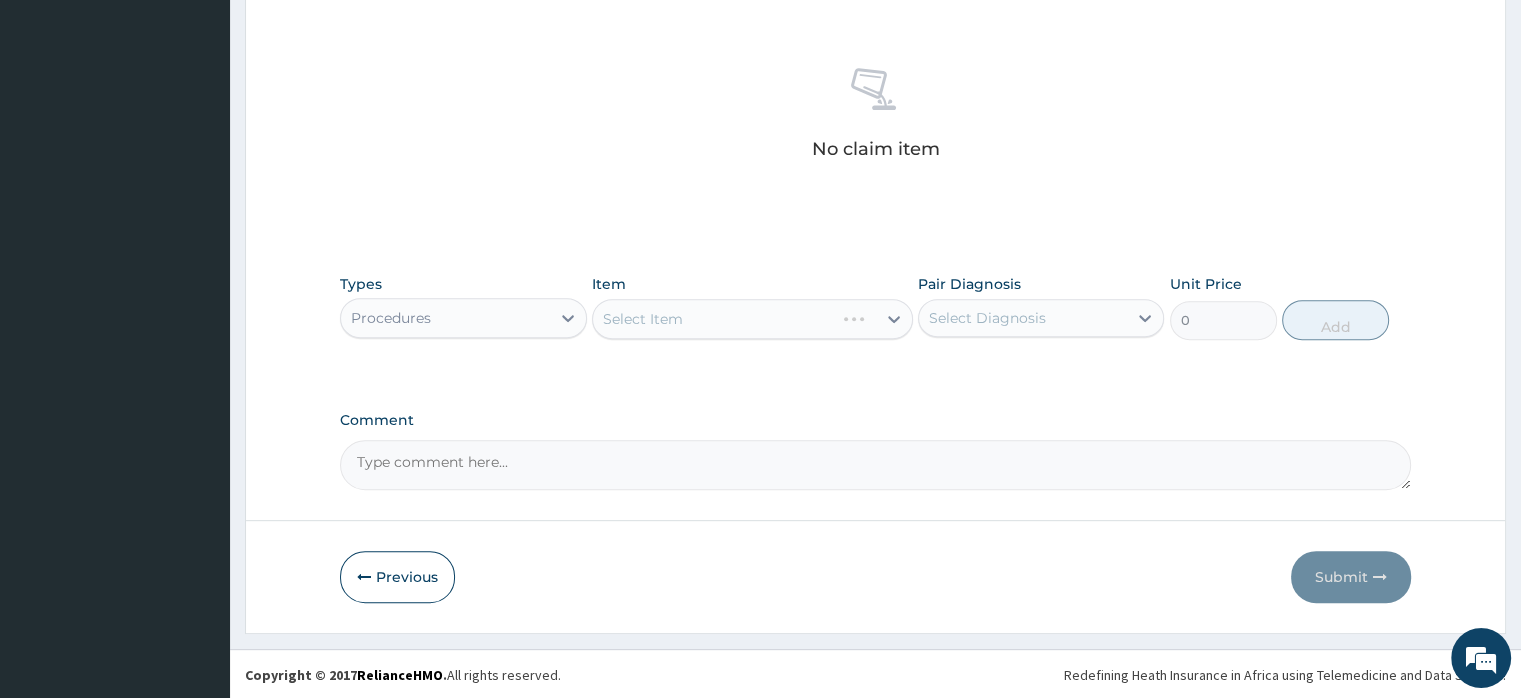 click on "Select Item" at bounding box center [752, 319] 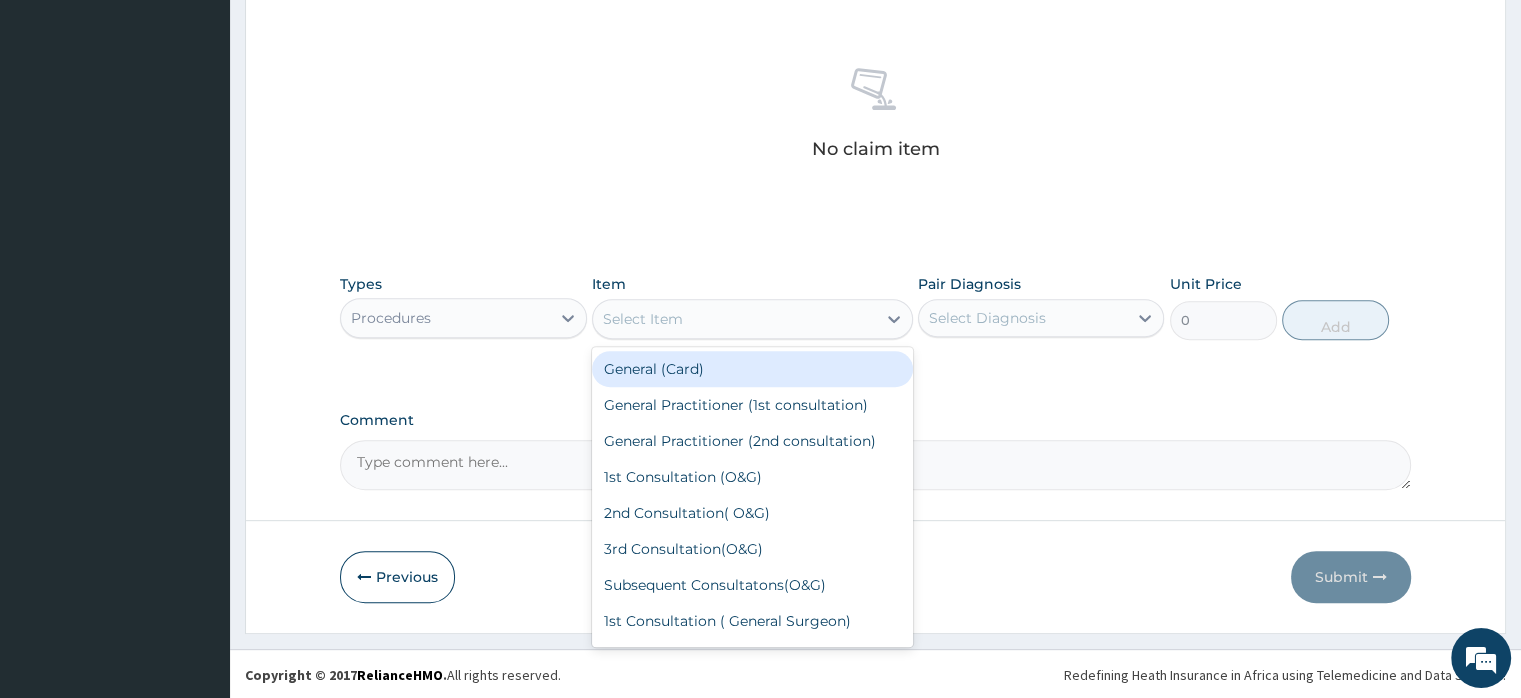 click on "Select Item" at bounding box center (643, 319) 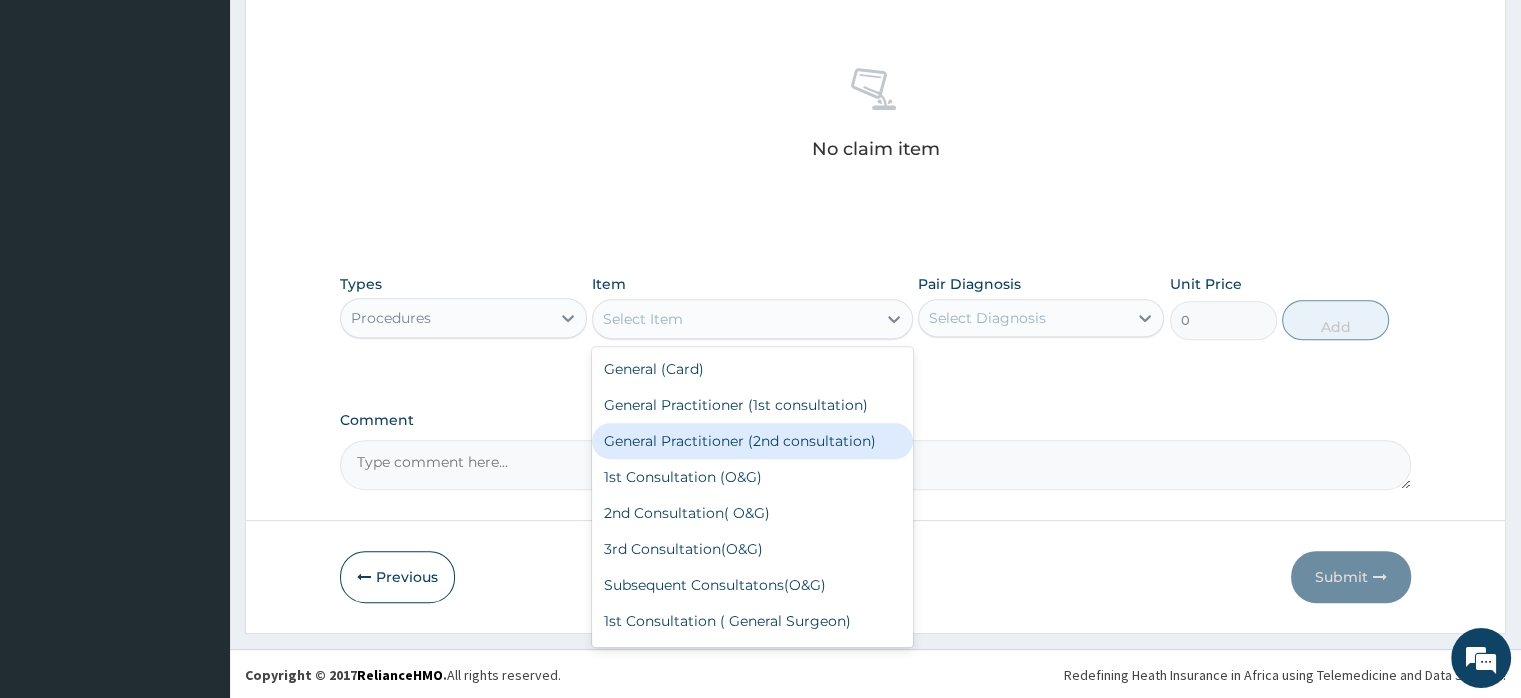click on "General Practitioner (2nd consultation)" at bounding box center (752, 441) 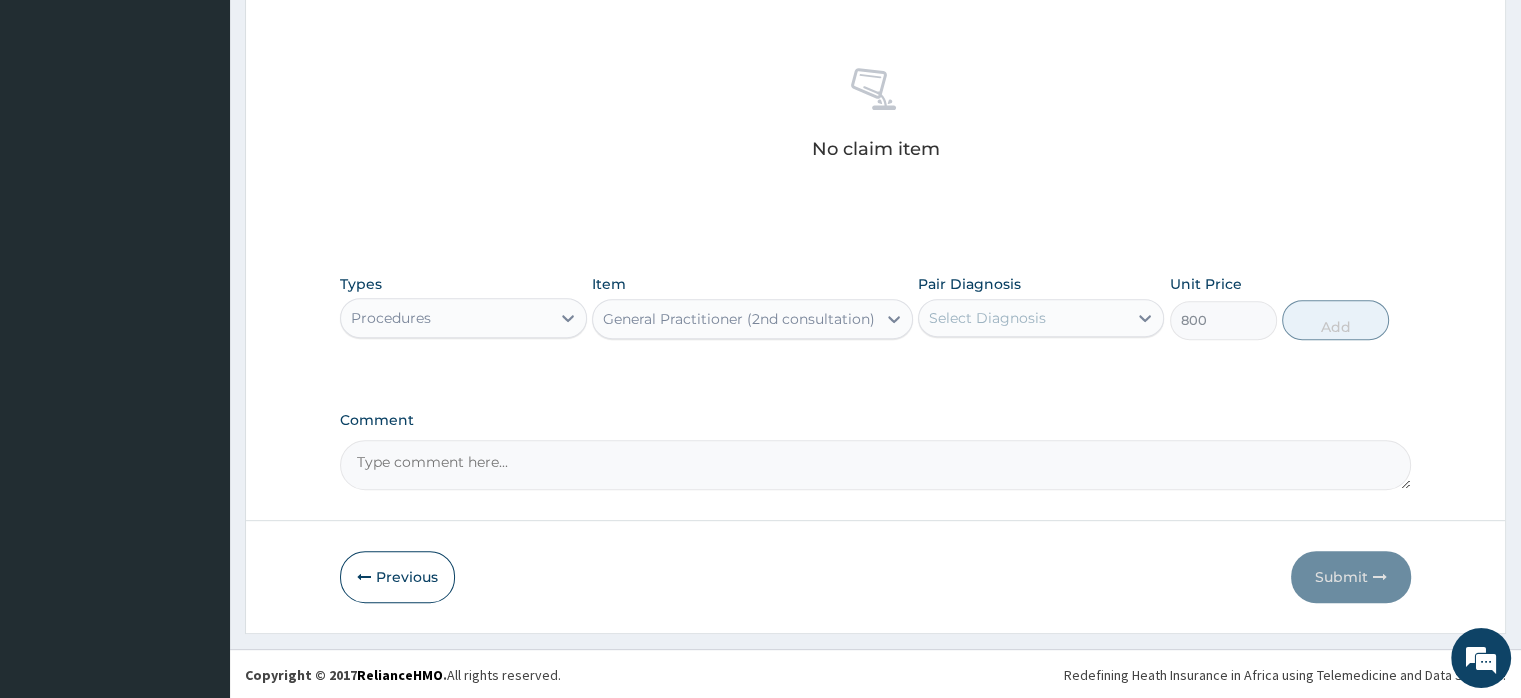 click on "Select Diagnosis" at bounding box center [987, 318] 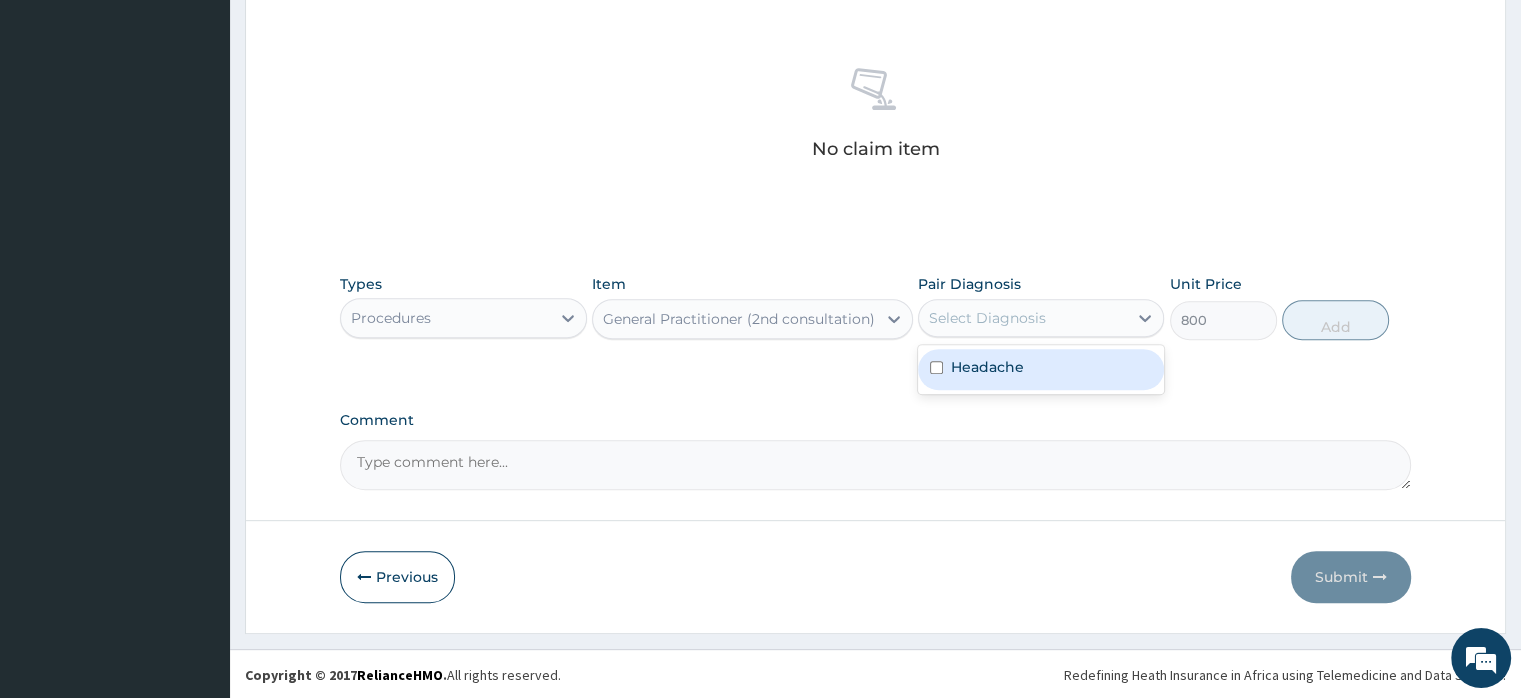 click on "Headache" at bounding box center [987, 367] 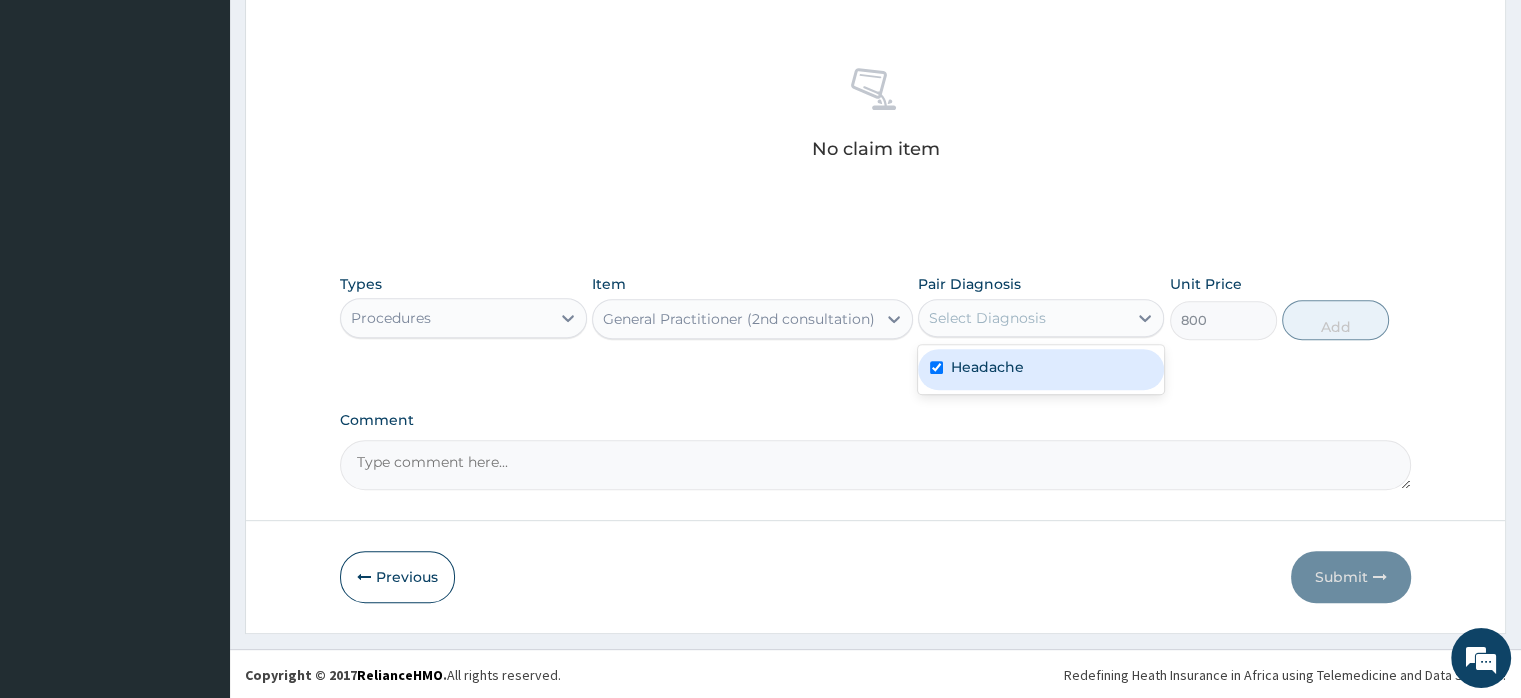 checkbox on "true" 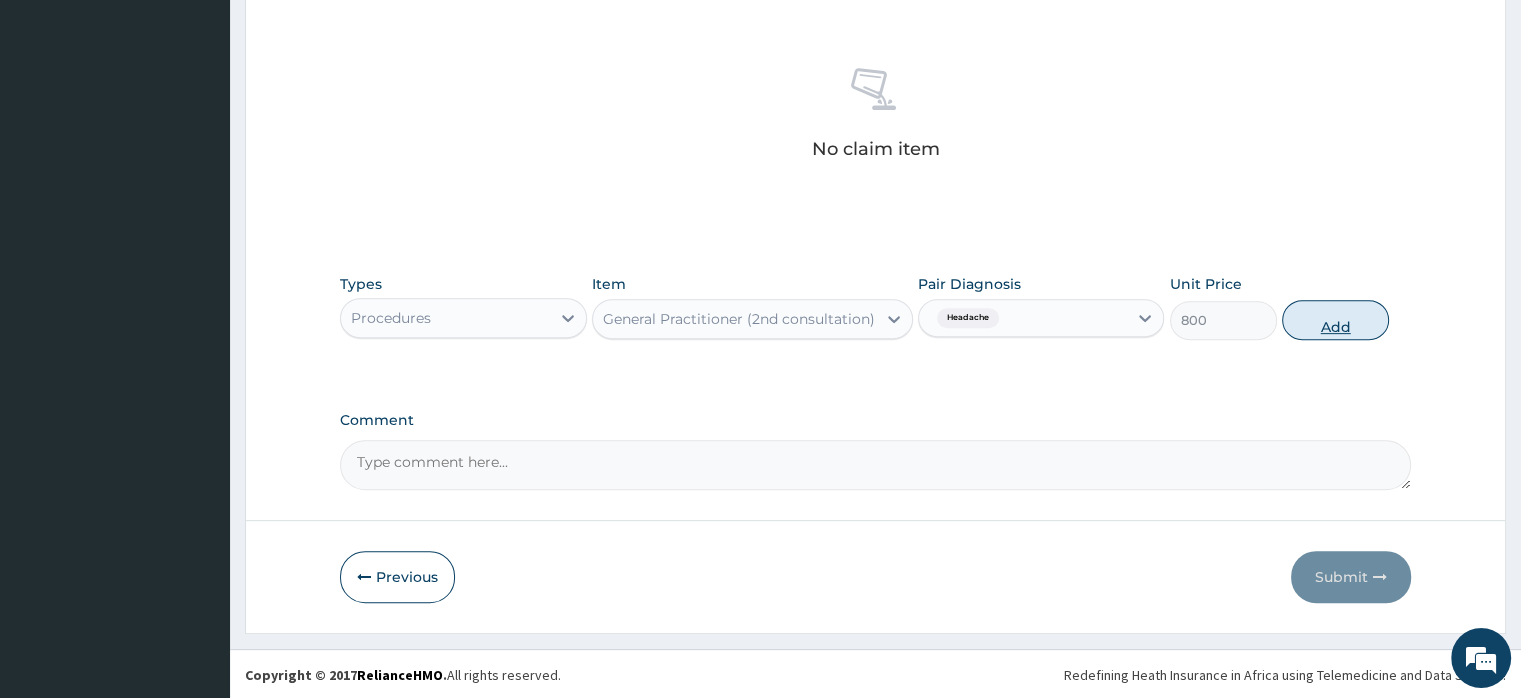click on "Add" at bounding box center [1335, 320] 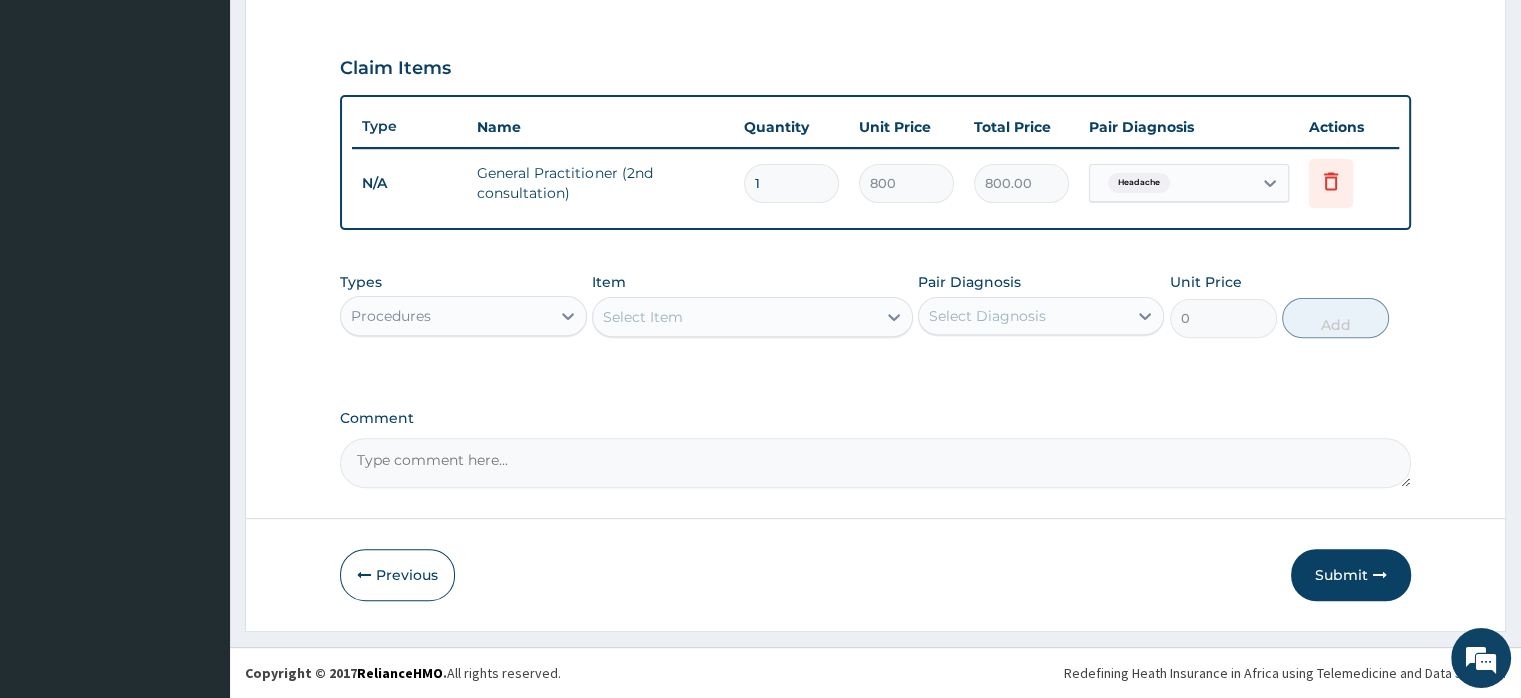scroll, scrollTop: 646, scrollLeft: 0, axis: vertical 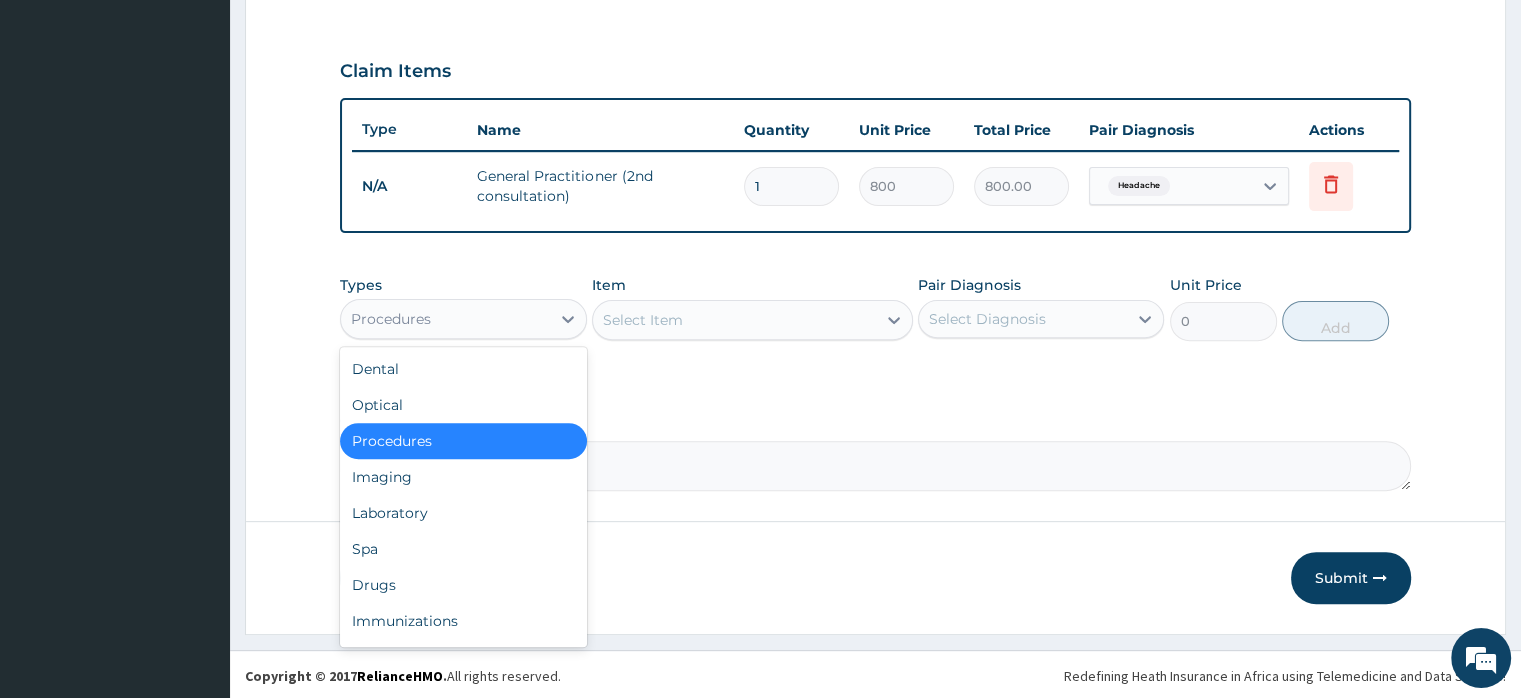 click on "Procedures" at bounding box center (445, 319) 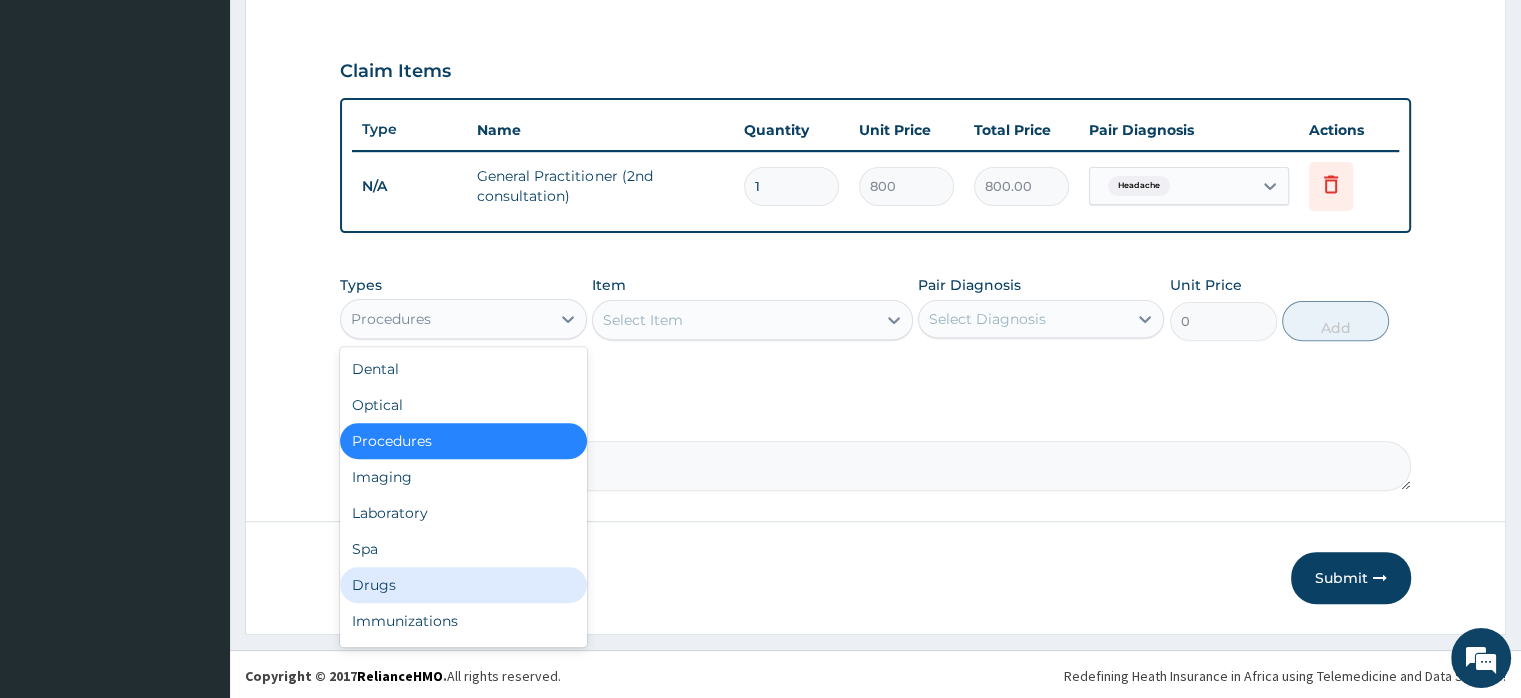 click on "Drugs" at bounding box center (463, 585) 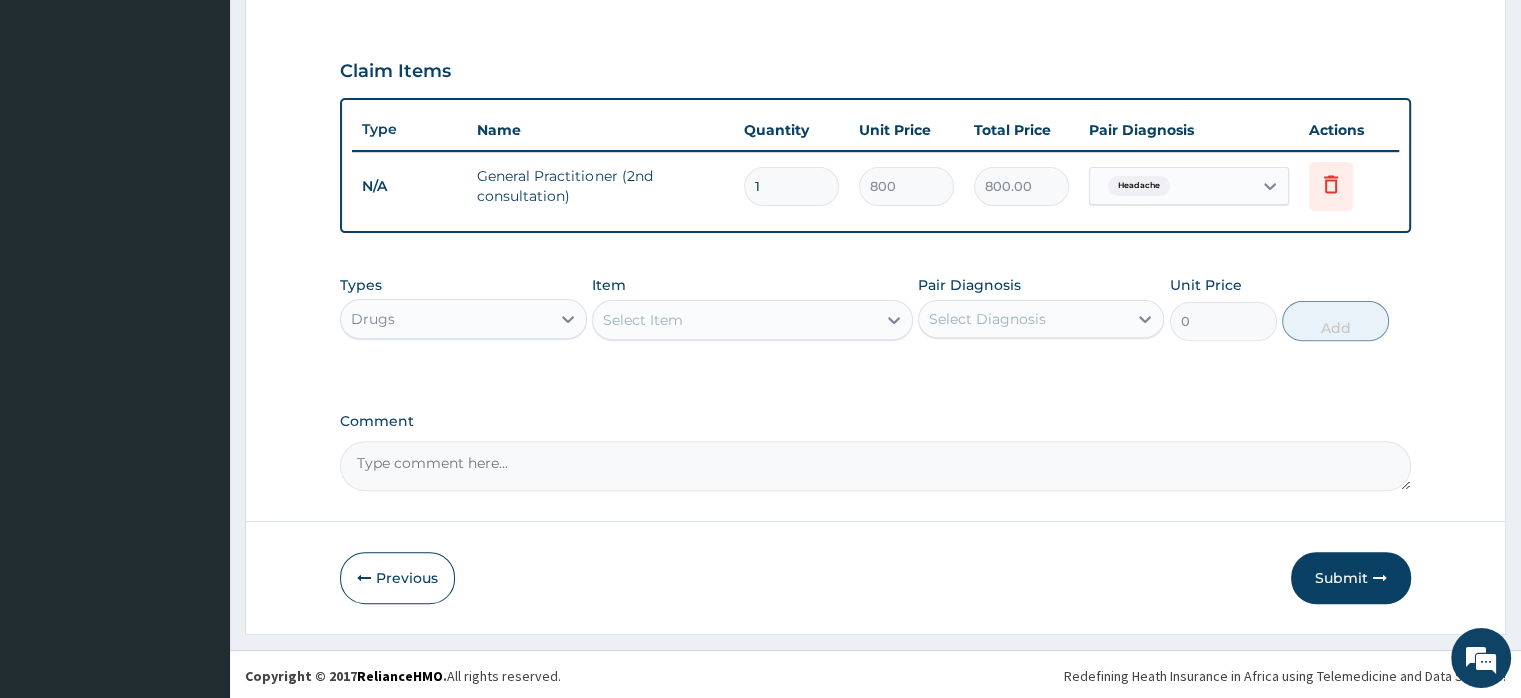 click on "Select Item" at bounding box center [643, 320] 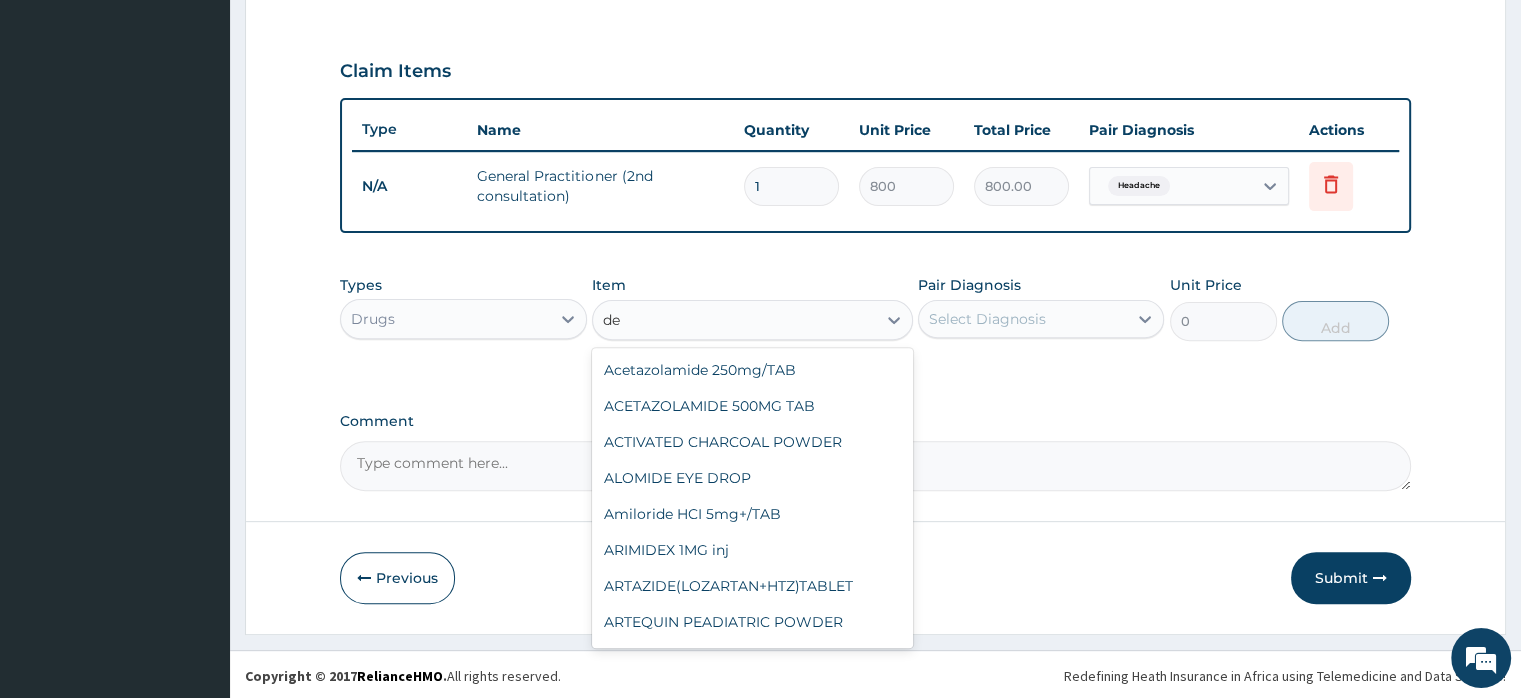 type on "d" 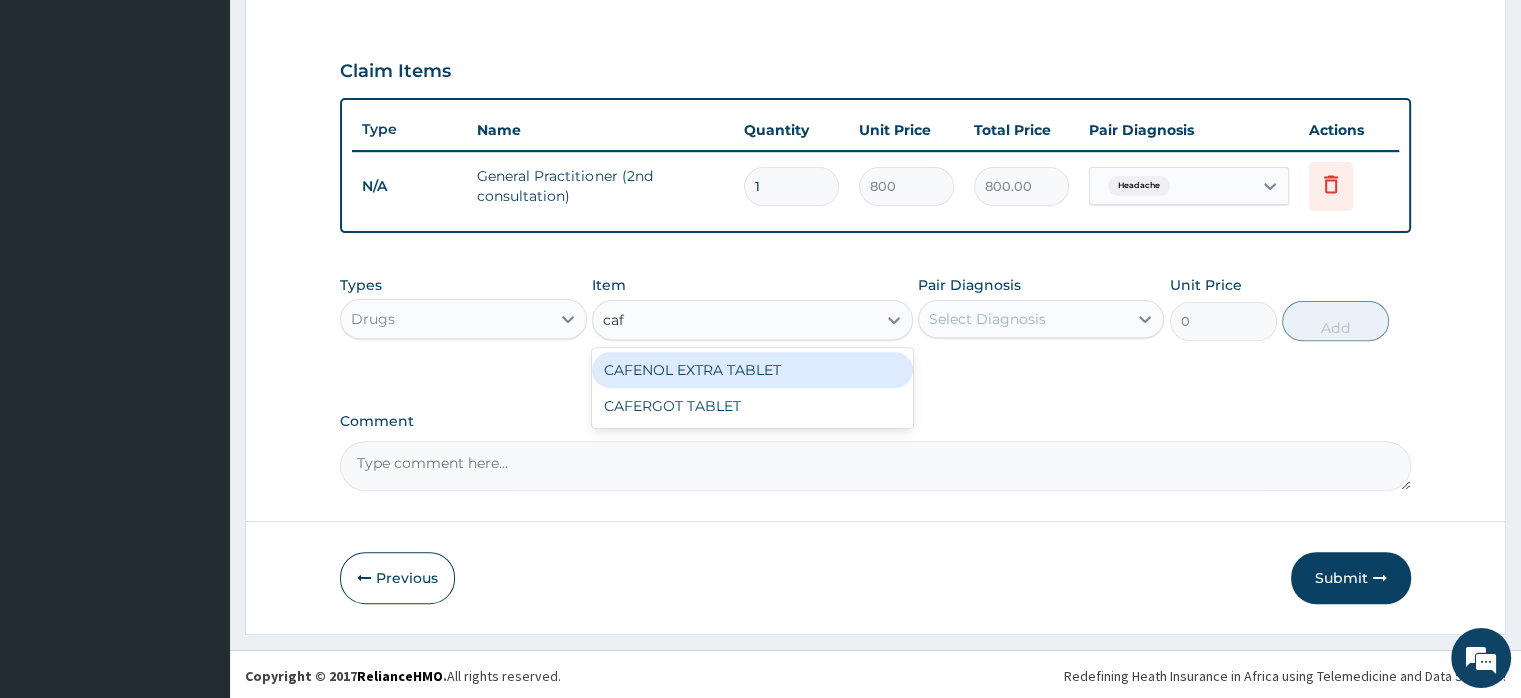 type on "cafe" 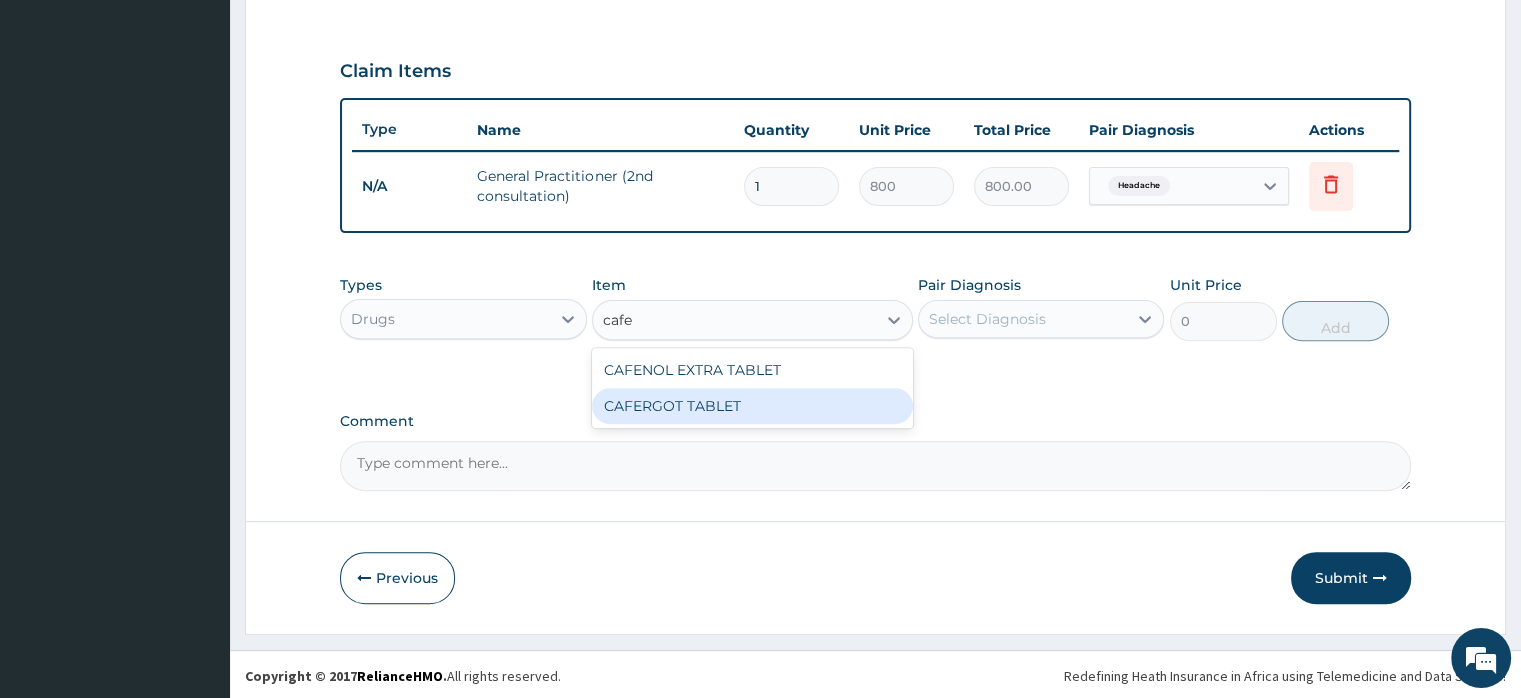 click on "CAFERGOT TABLET" at bounding box center [752, 406] 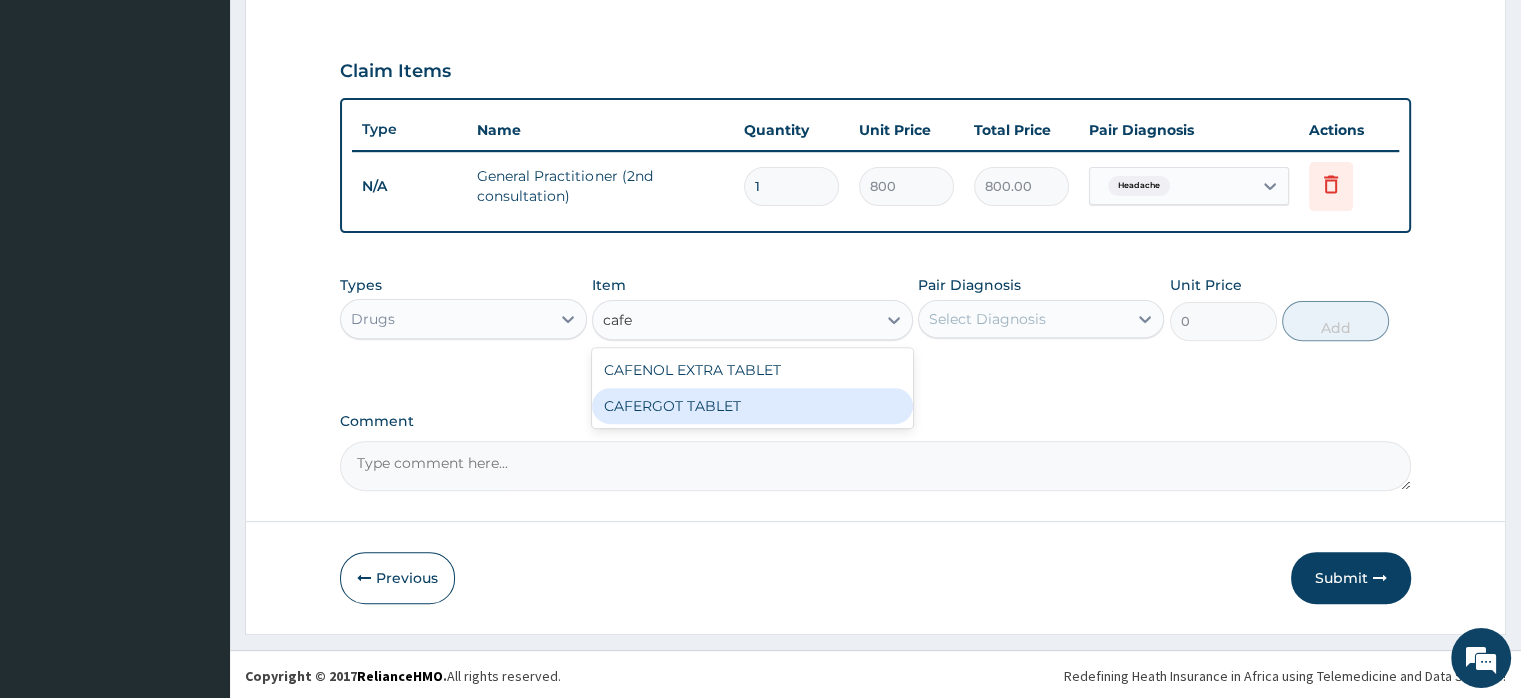 type 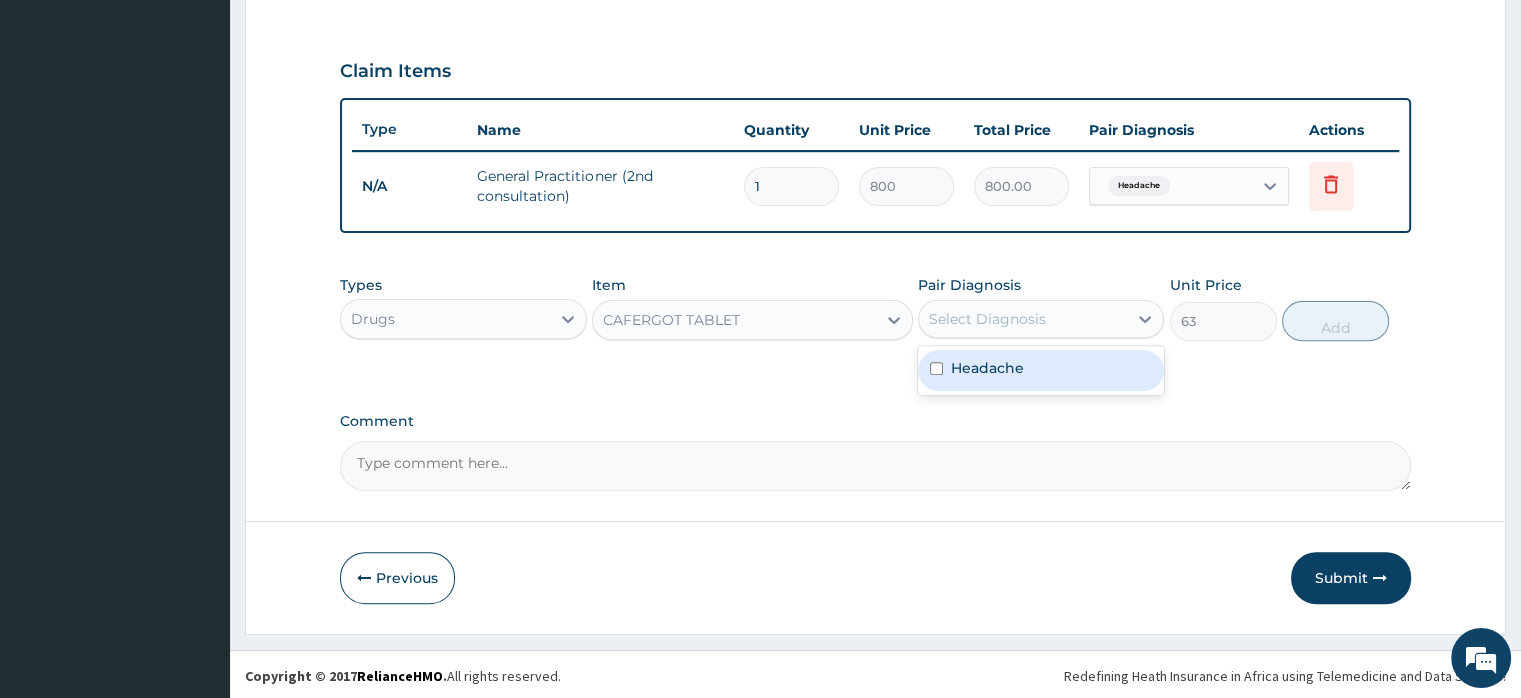 click on "Select Diagnosis" at bounding box center (987, 319) 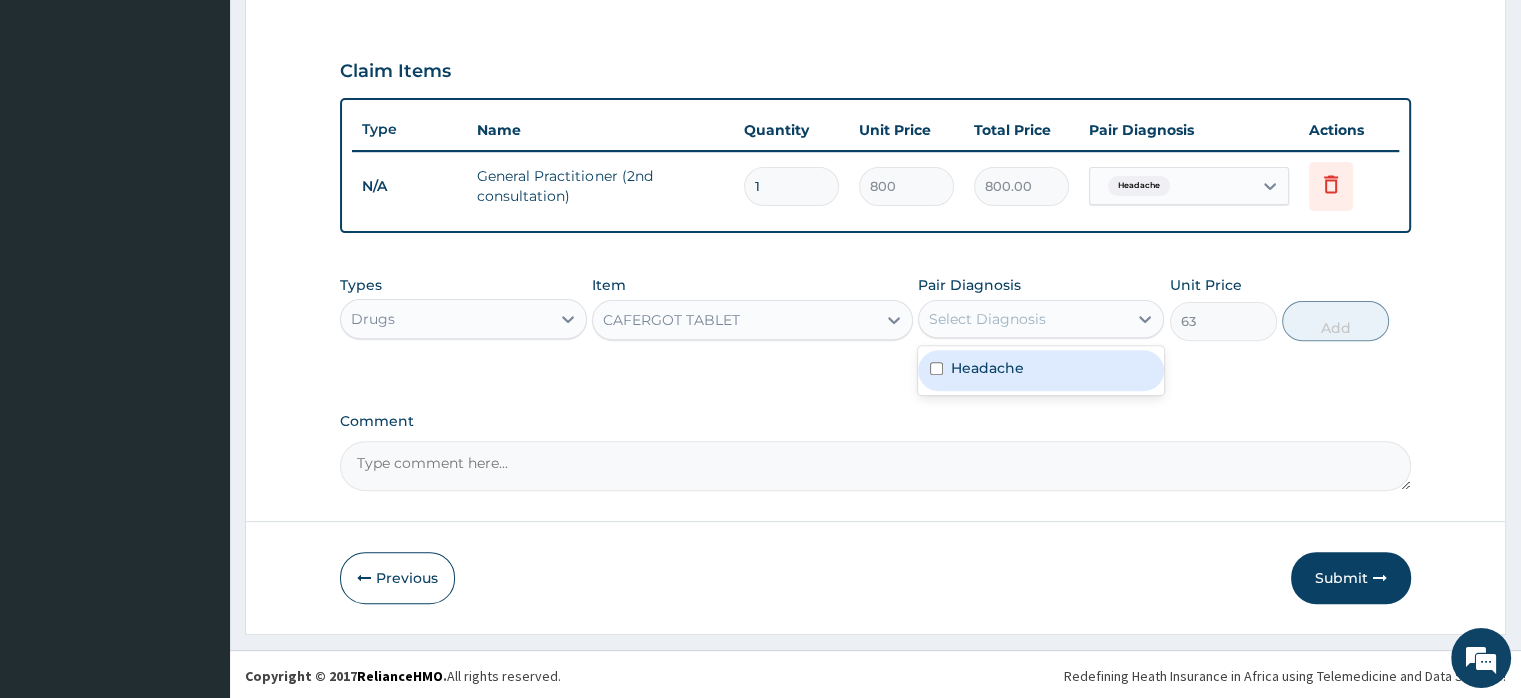 click on "Headache" at bounding box center [987, 368] 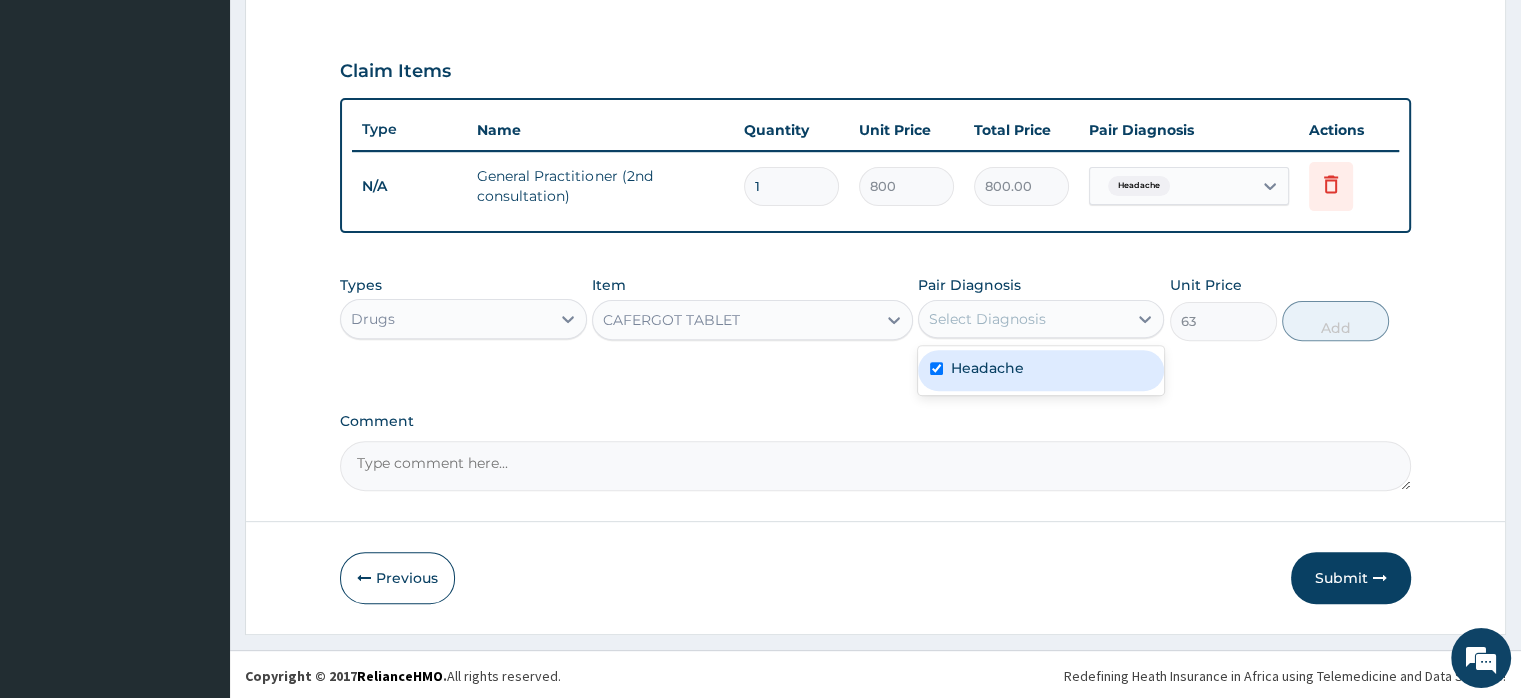 checkbox on "true" 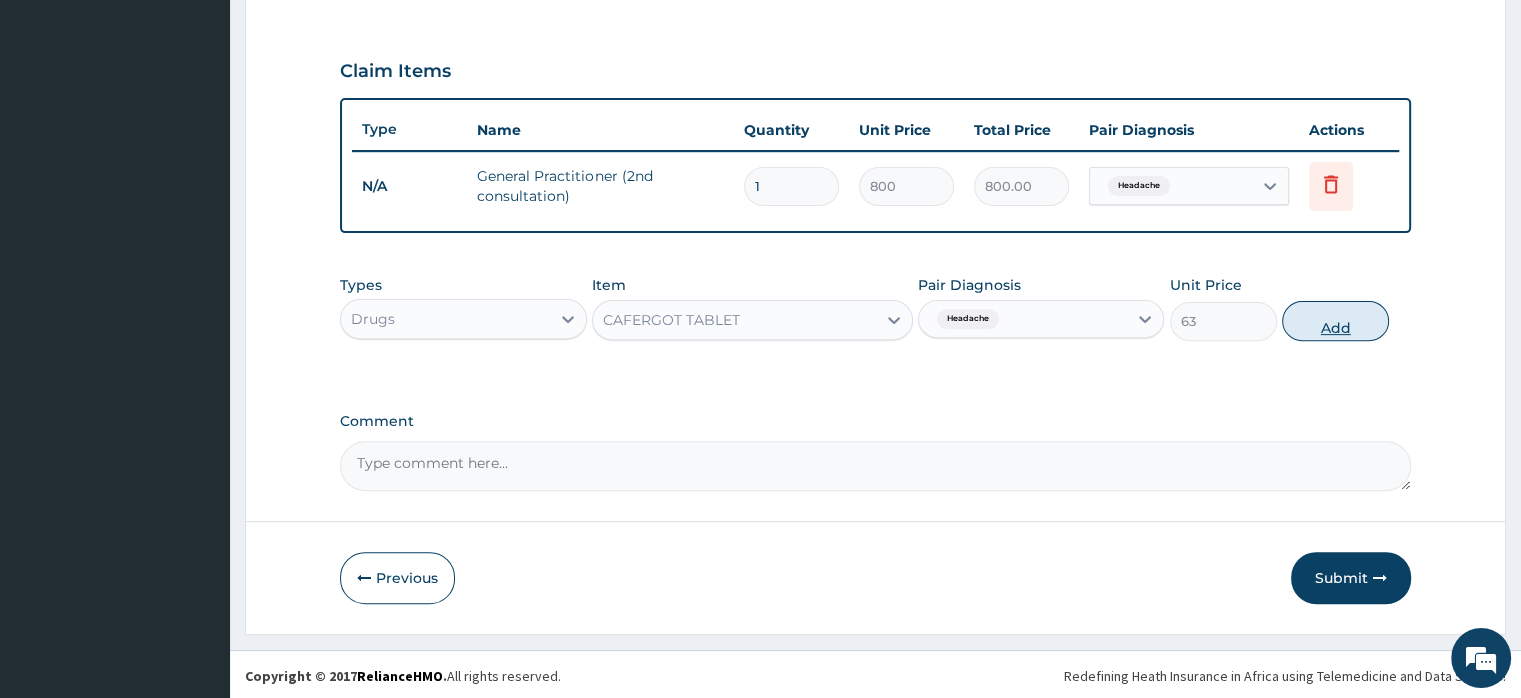 click on "Add" at bounding box center [1335, 321] 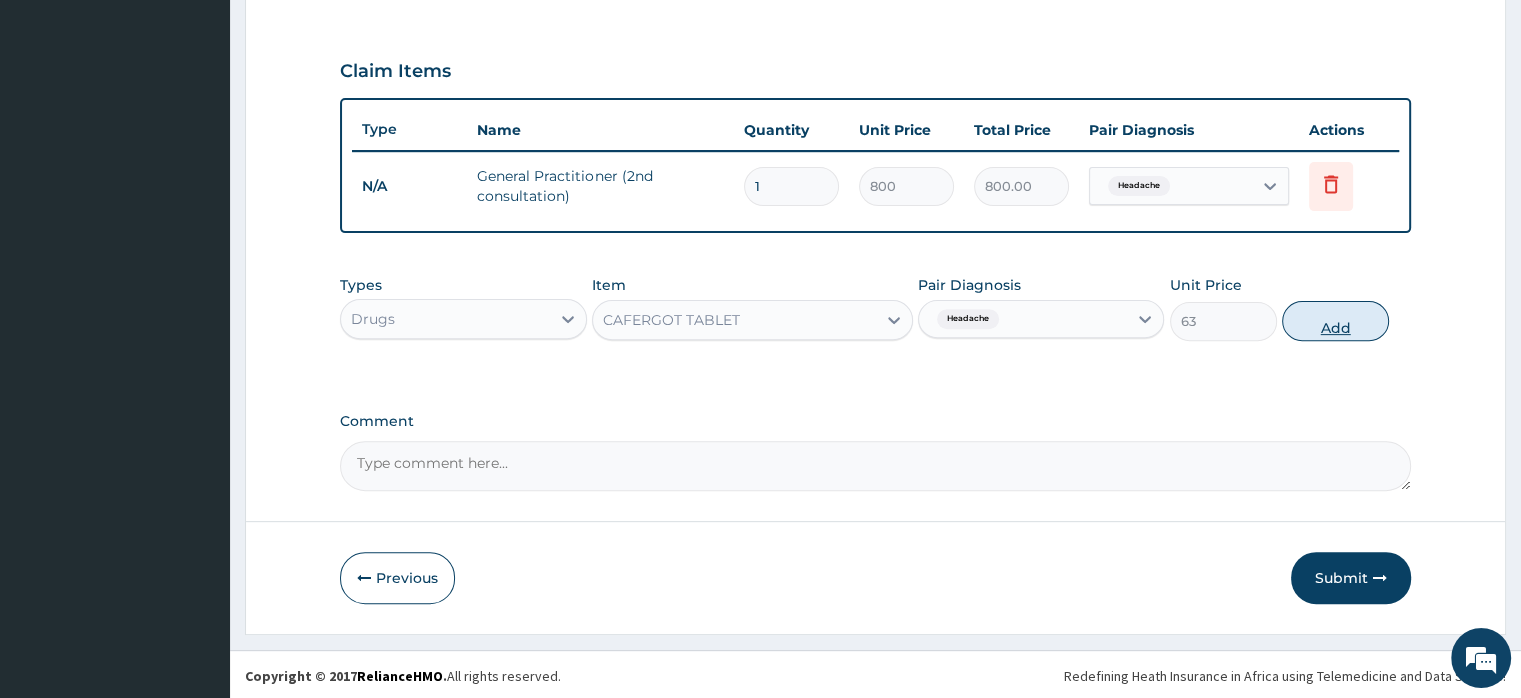 type on "0" 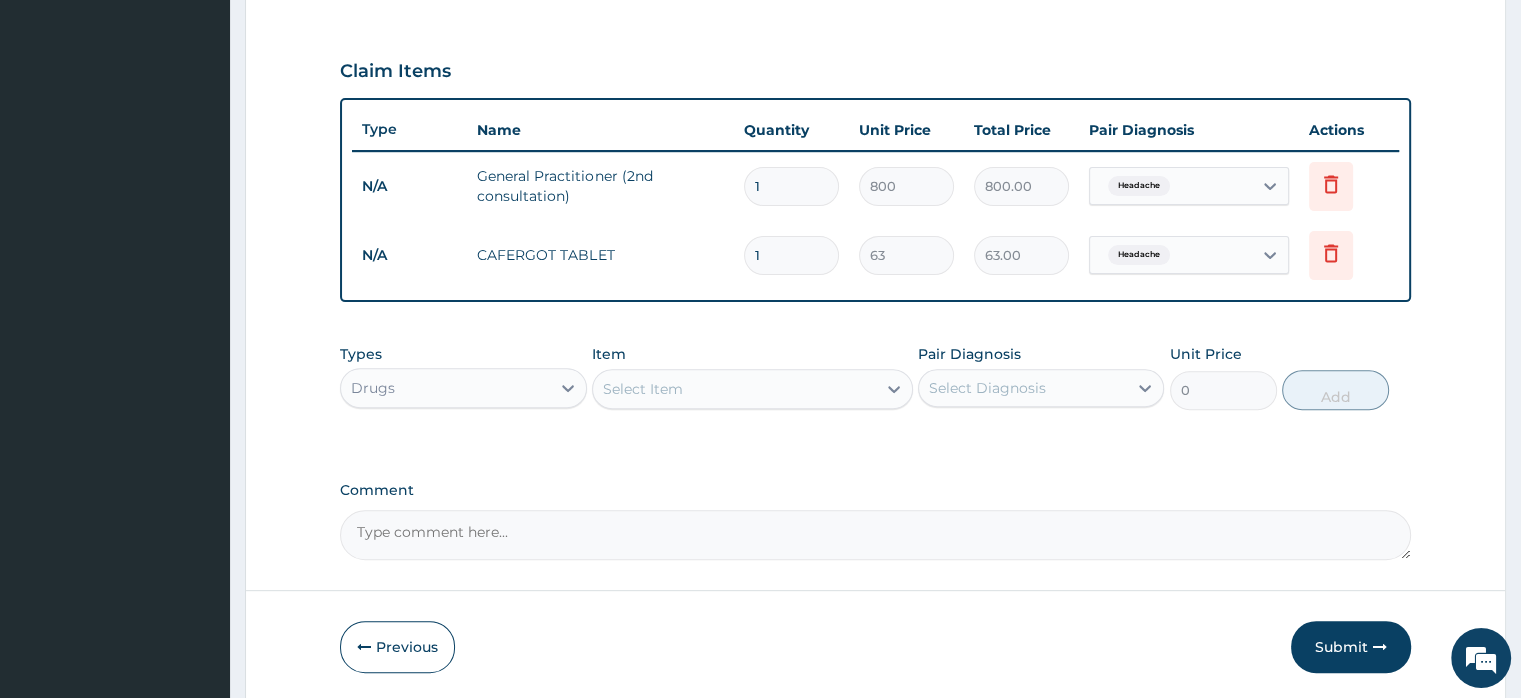 click on "Comment" at bounding box center (875, 535) 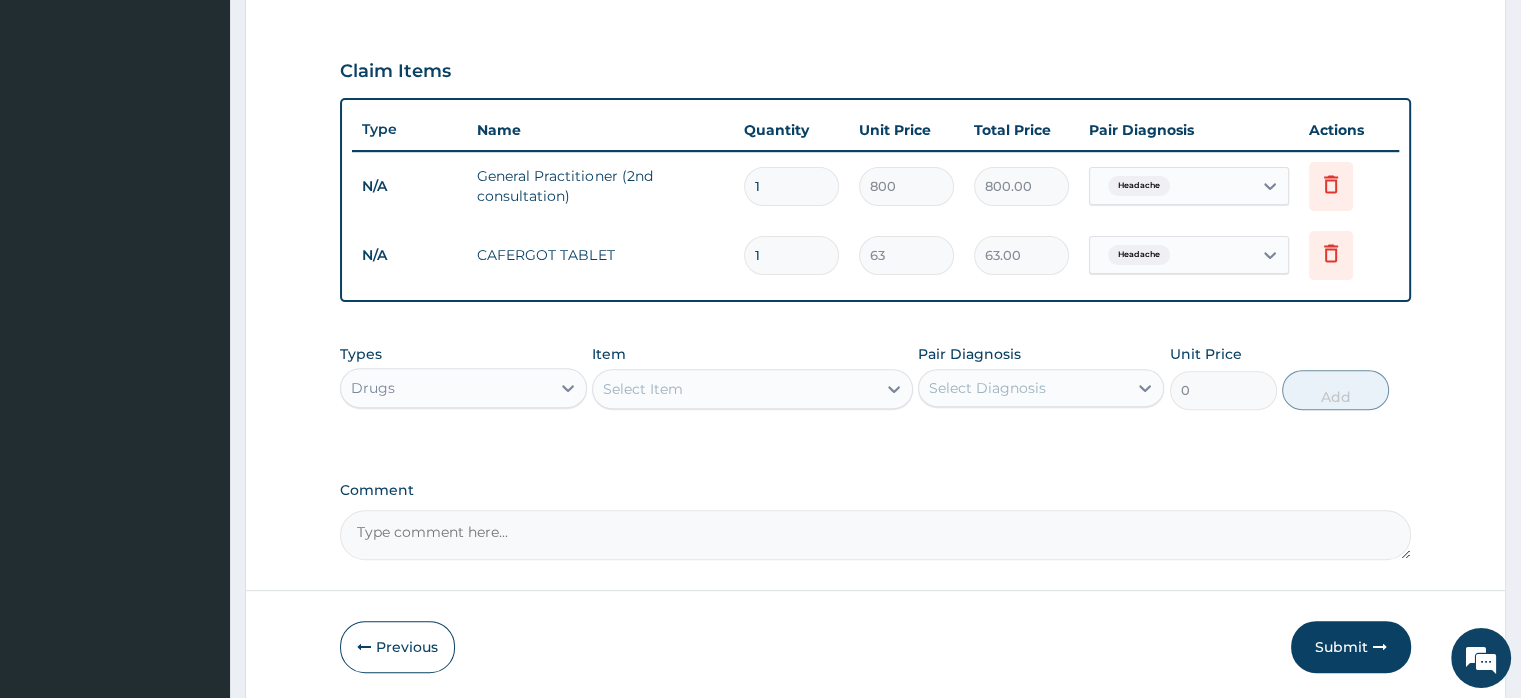 type on "f" 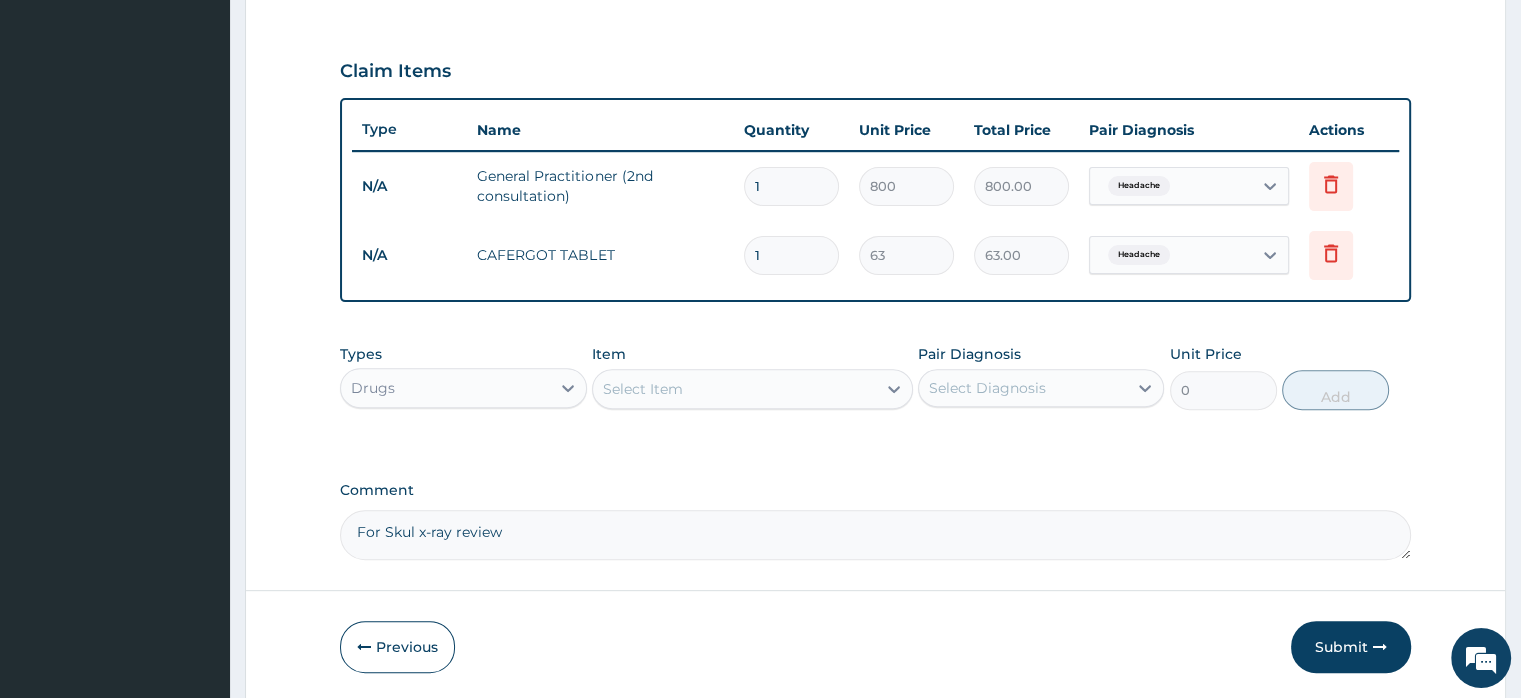click on "For Skul x-ray review" at bounding box center (875, 535) 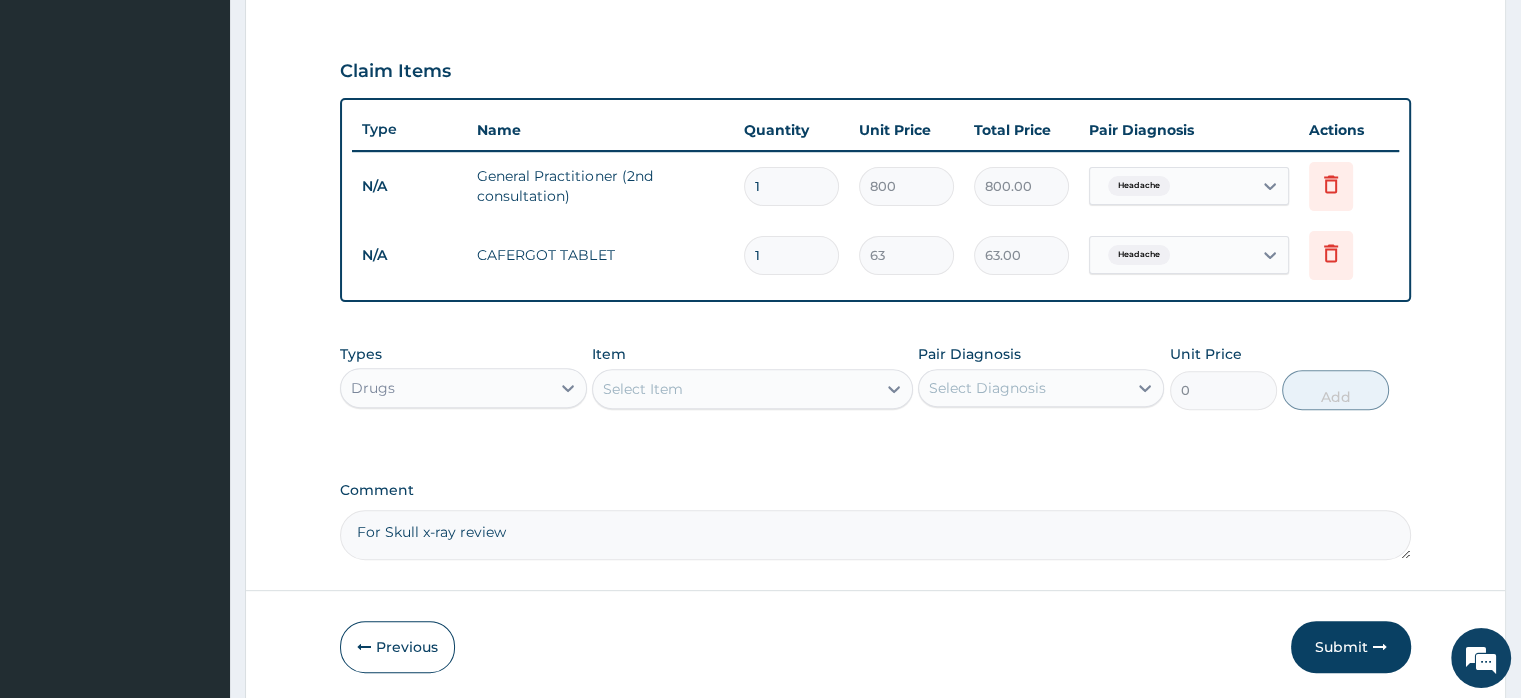 click on "For Skull x-ray review" at bounding box center [875, 535] 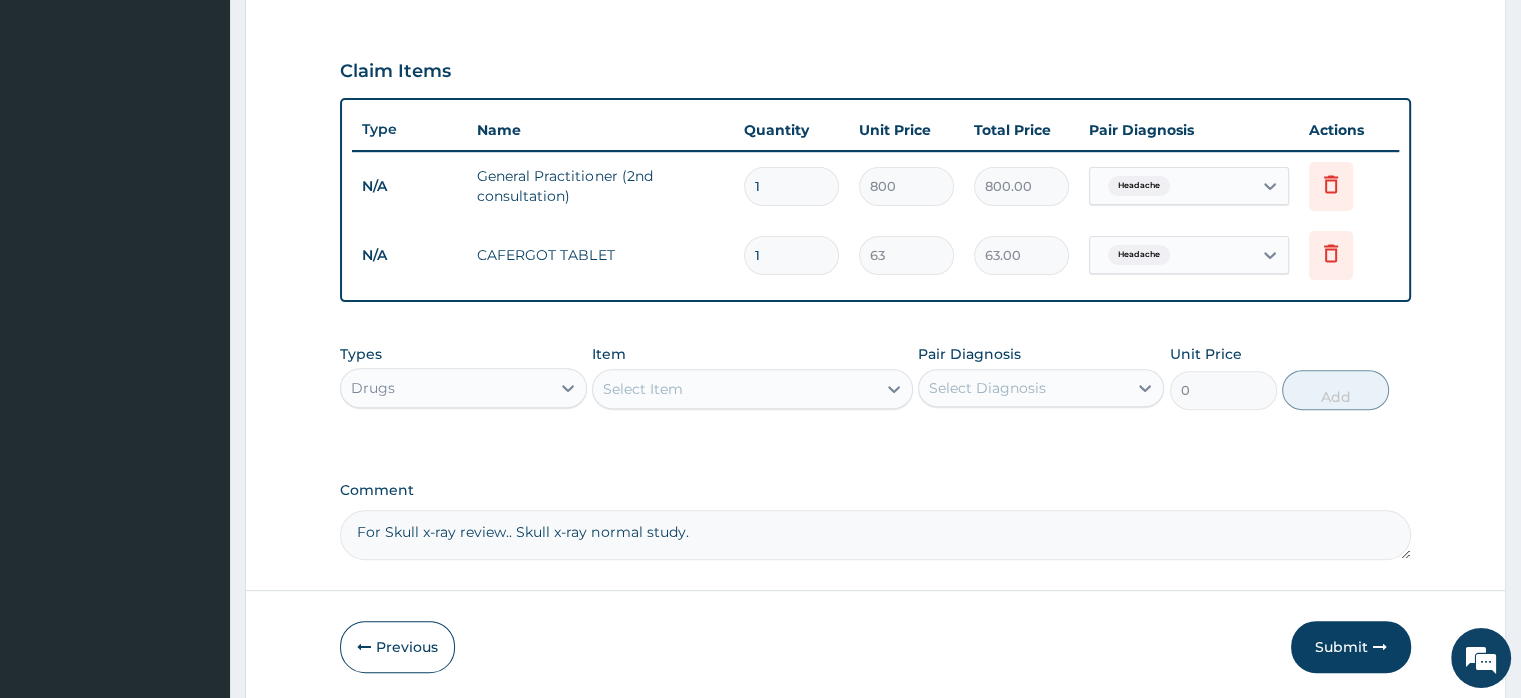 scroll, scrollTop: 715, scrollLeft: 0, axis: vertical 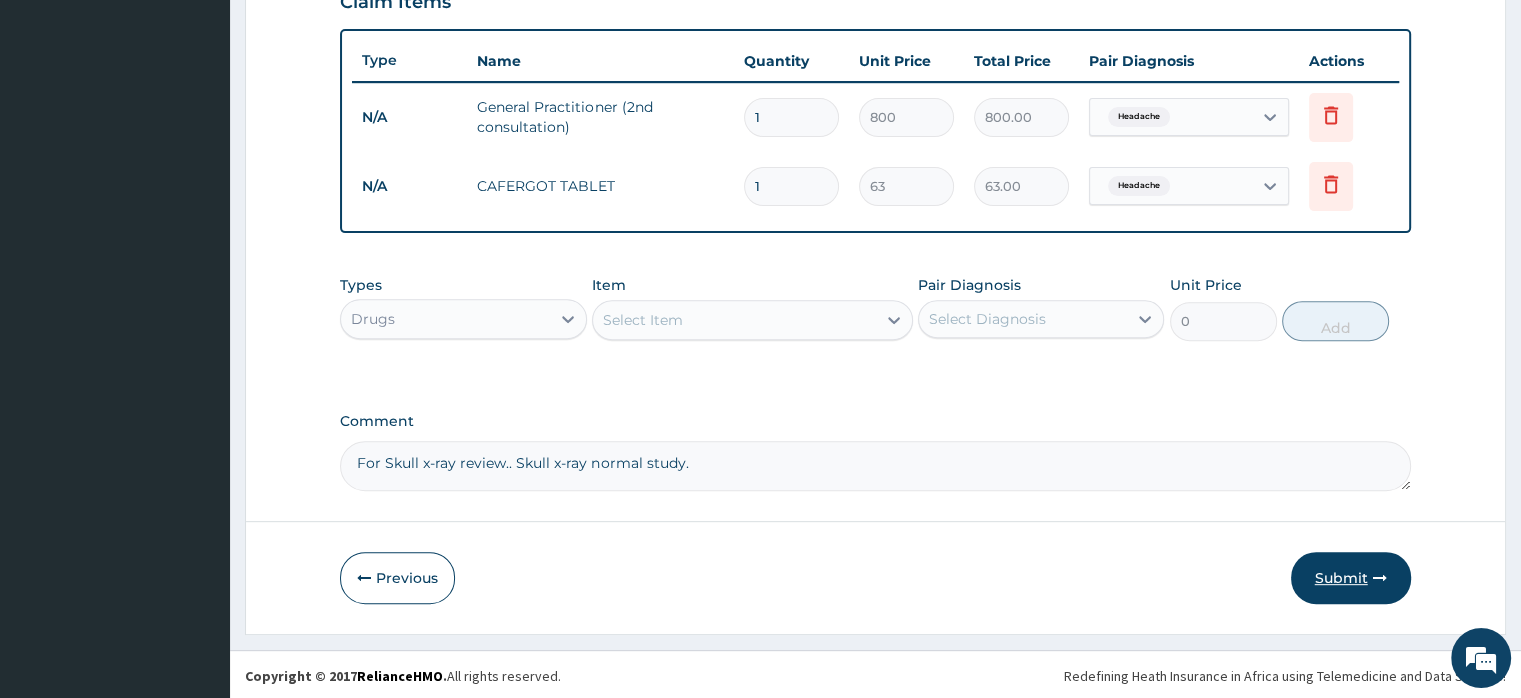 type on "For Skull x-ray review.. Skull x-ray normal study." 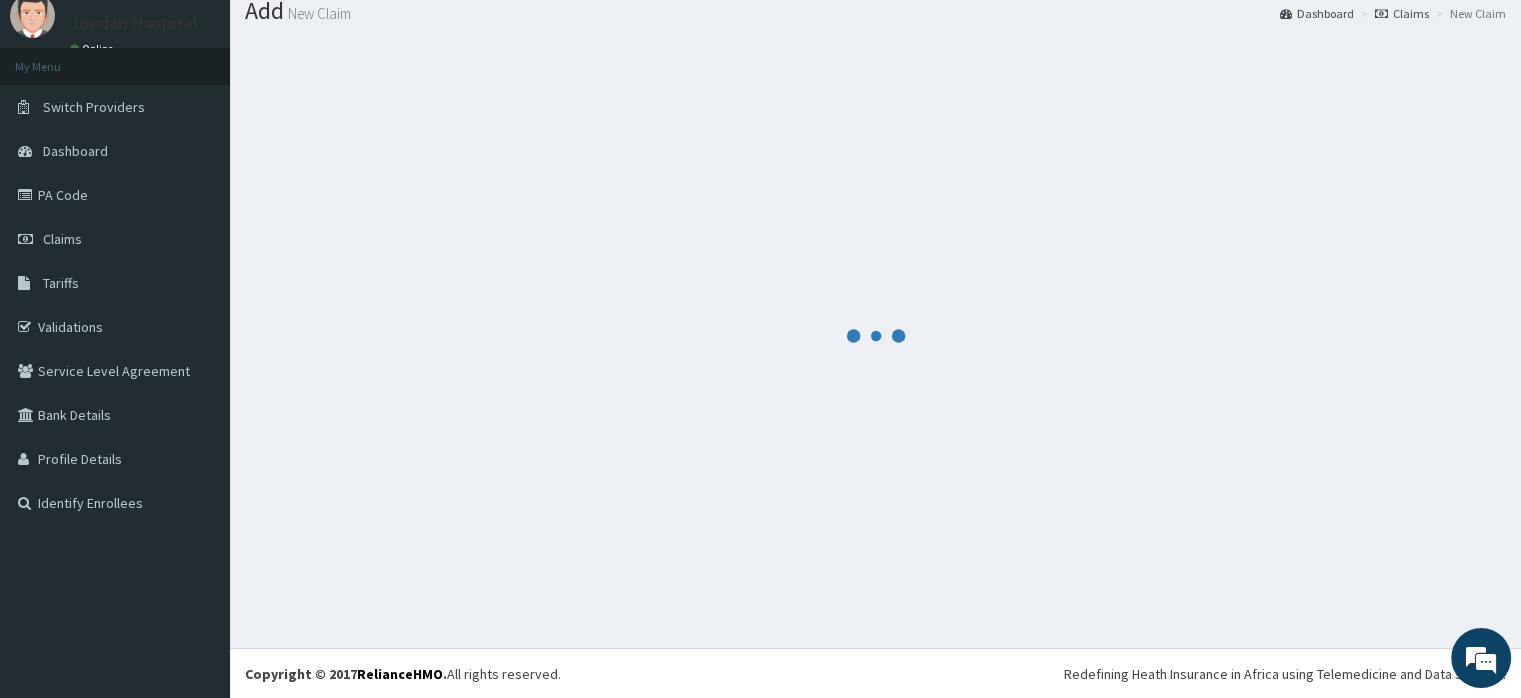scroll, scrollTop: 715, scrollLeft: 0, axis: vertical 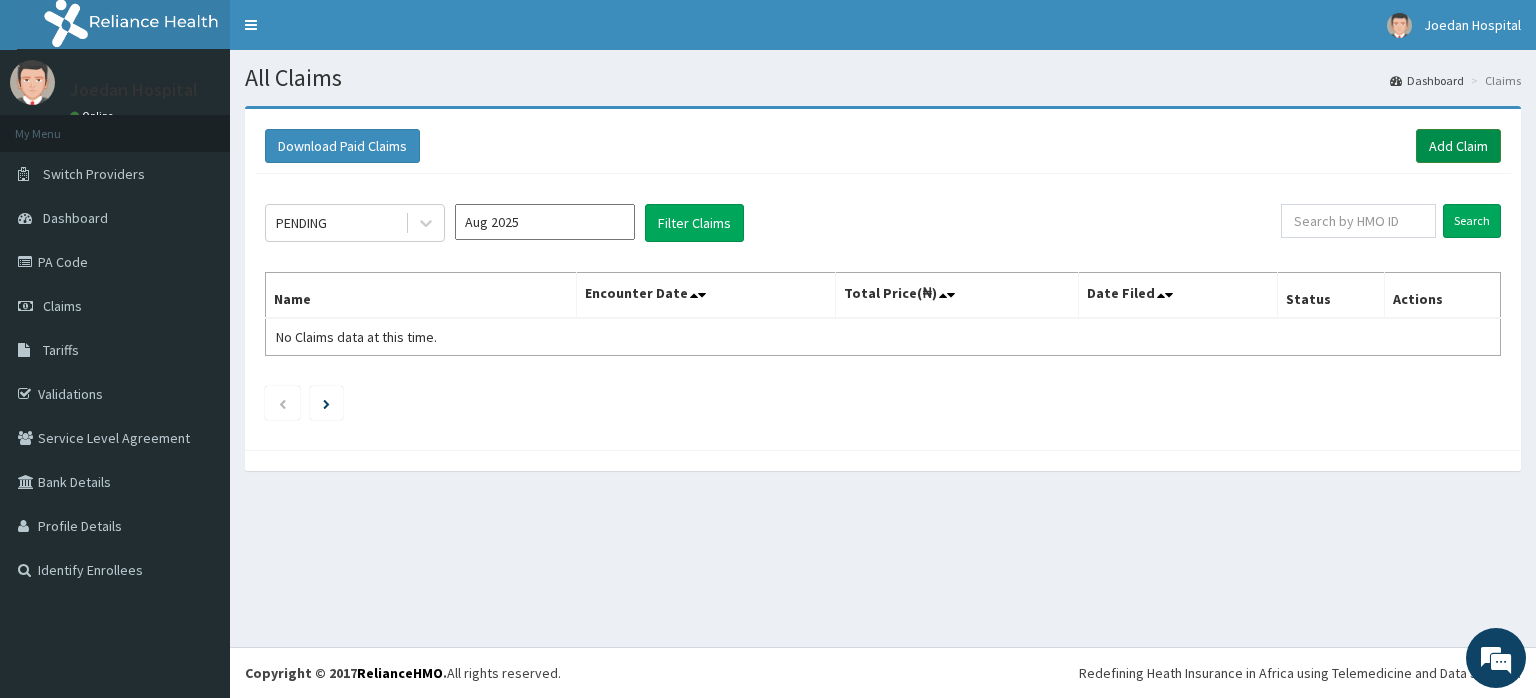 click on "Add Claim" at bounding box center (1458, 146) 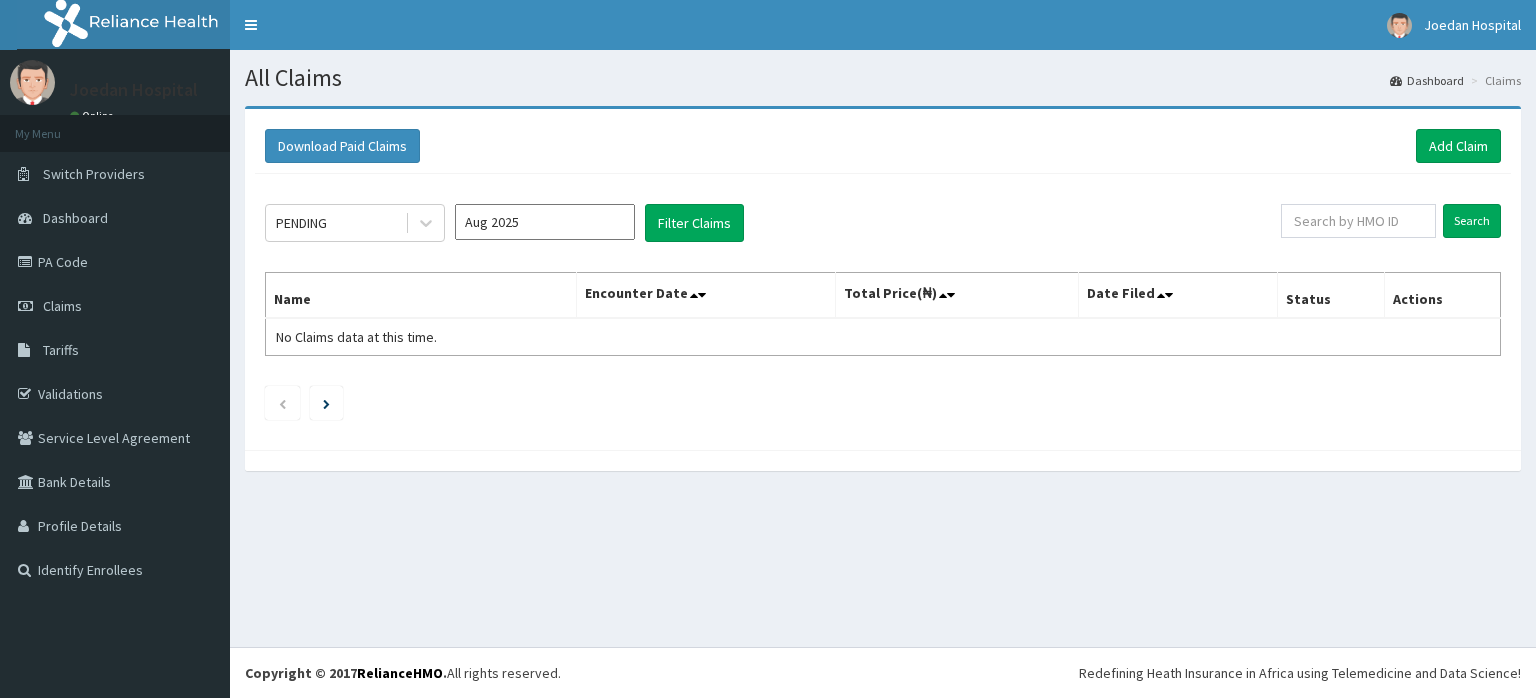 scroll, scrollTop: 0, scrollLeft: 0, axis: both 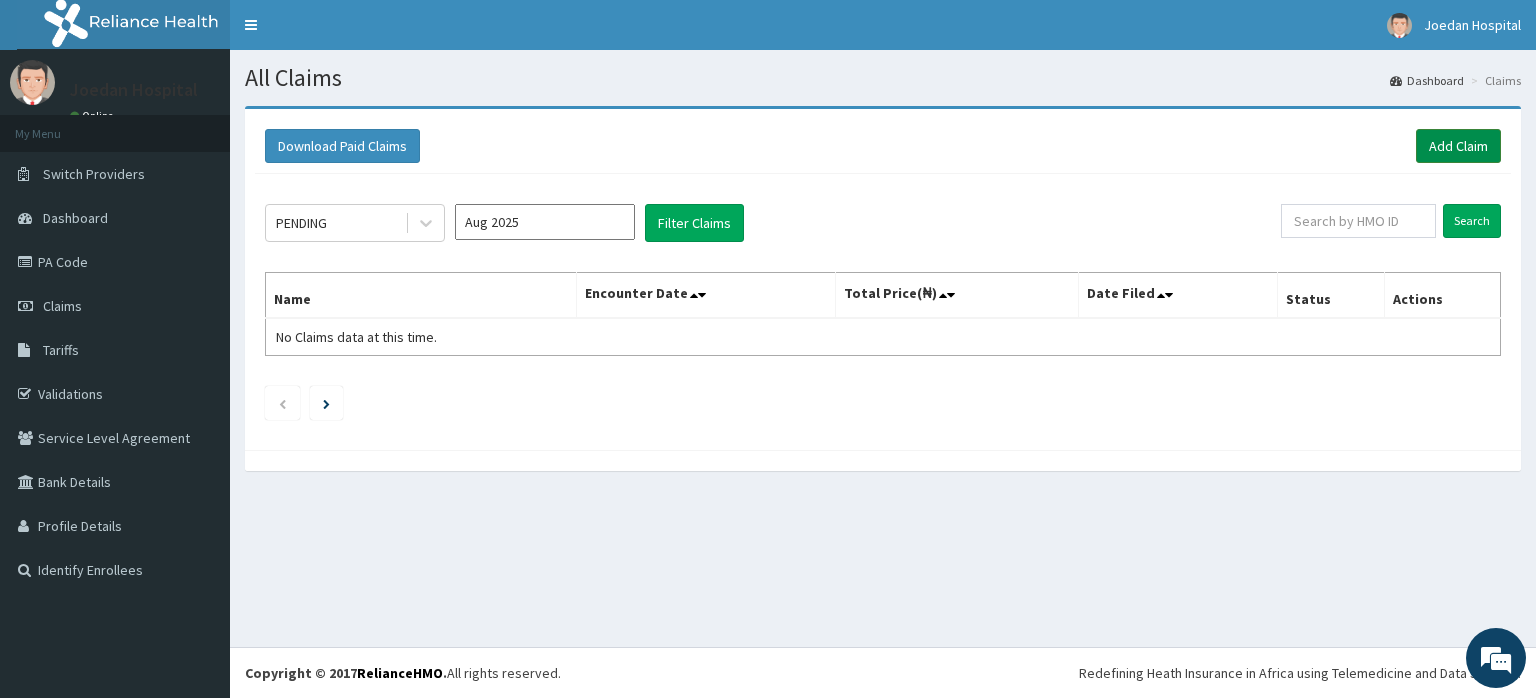 click on "Add Claim" at bounding box center [1458, 146] 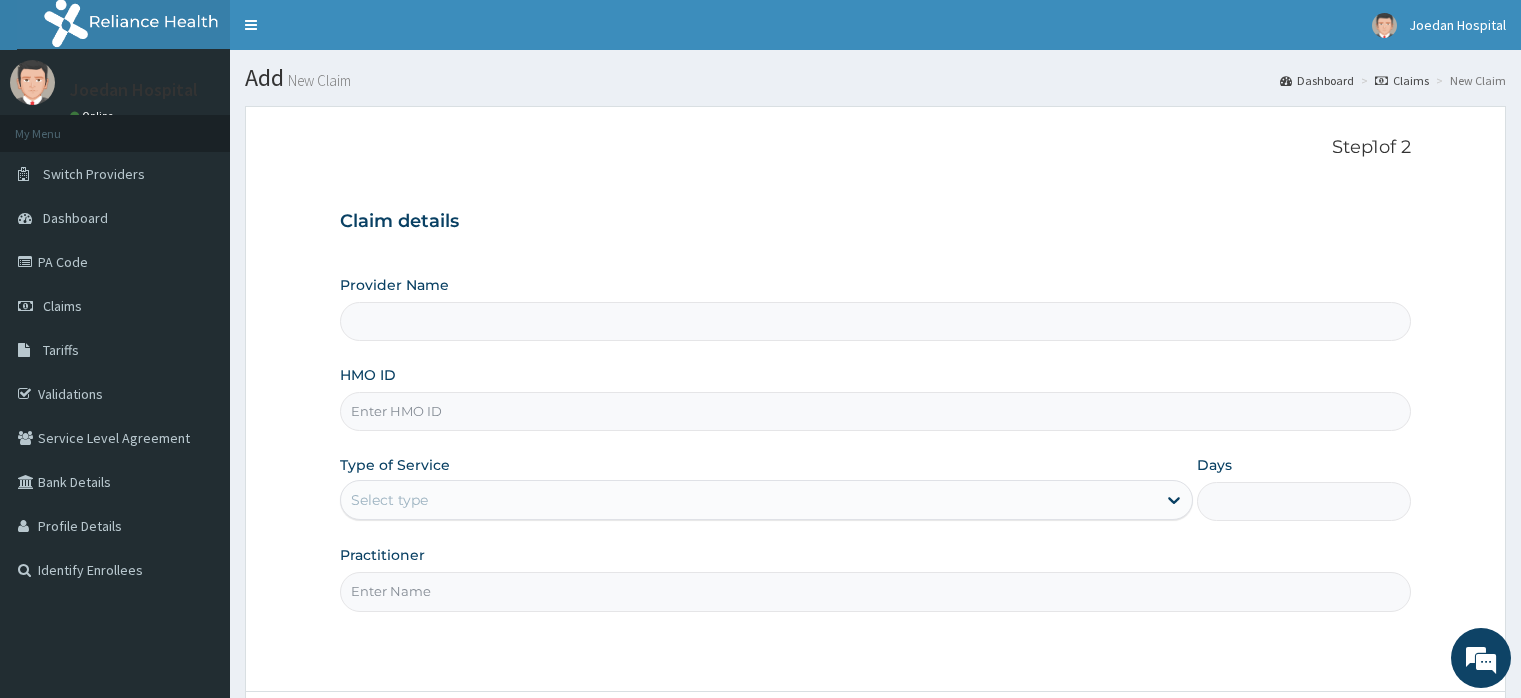 type on "Joedan Hospital Limited" 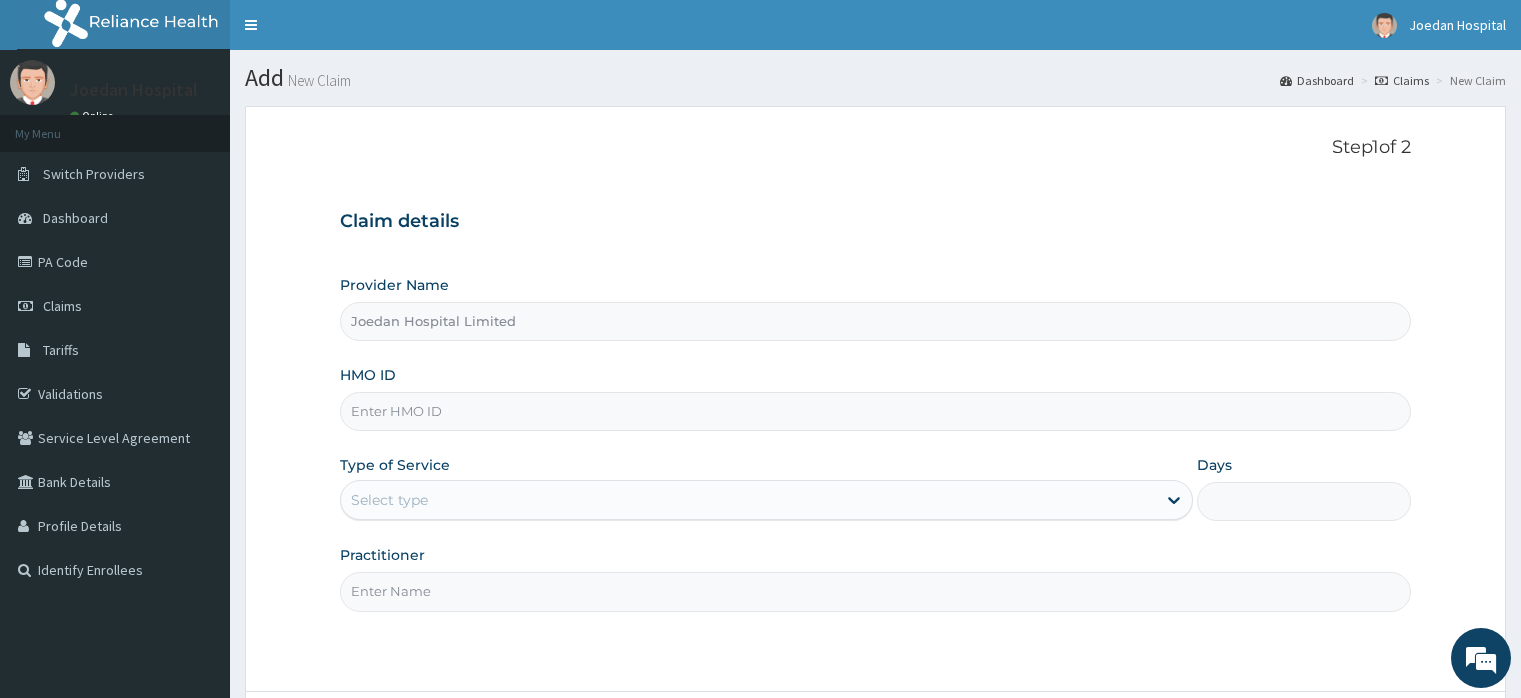 scroll, scrollTop: 0, scrollLeft: 0, axis: both 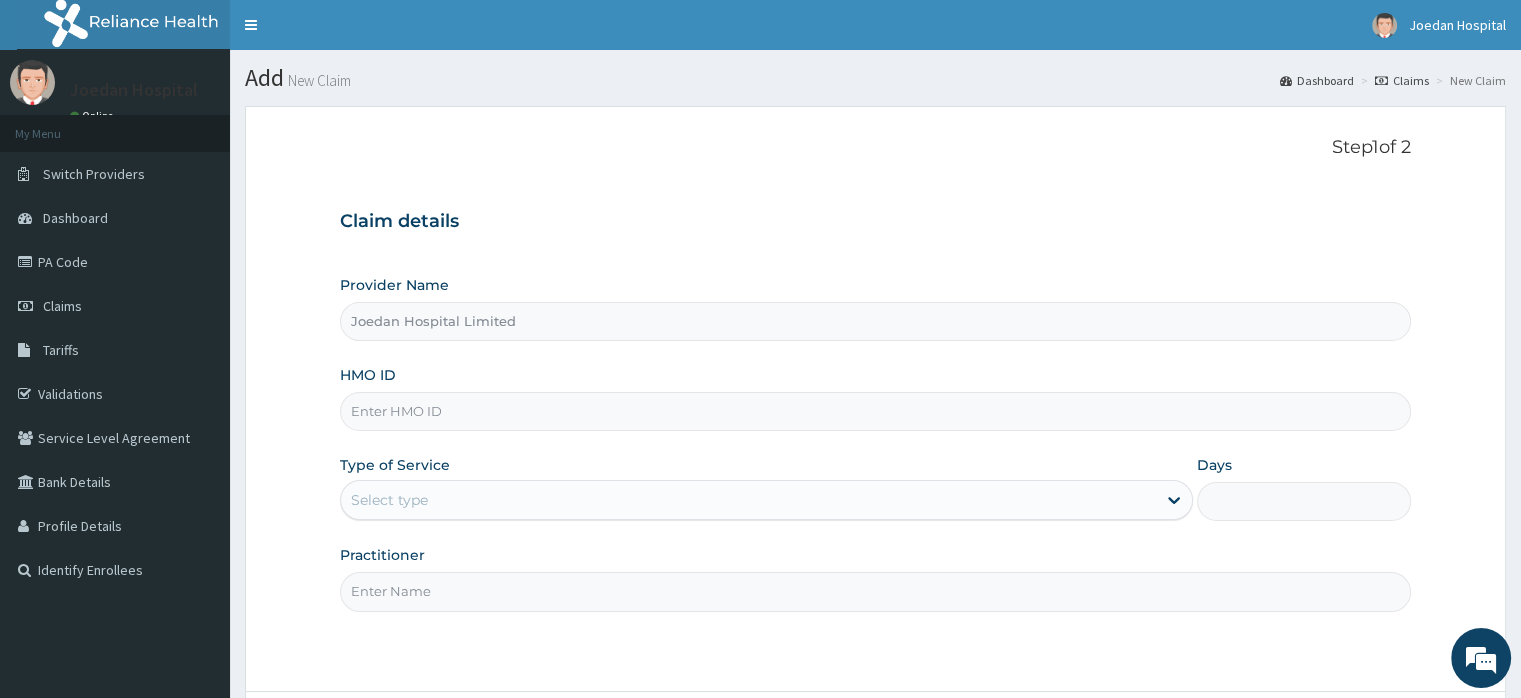 click on "HMO ID" at bounding box center [875, 411] 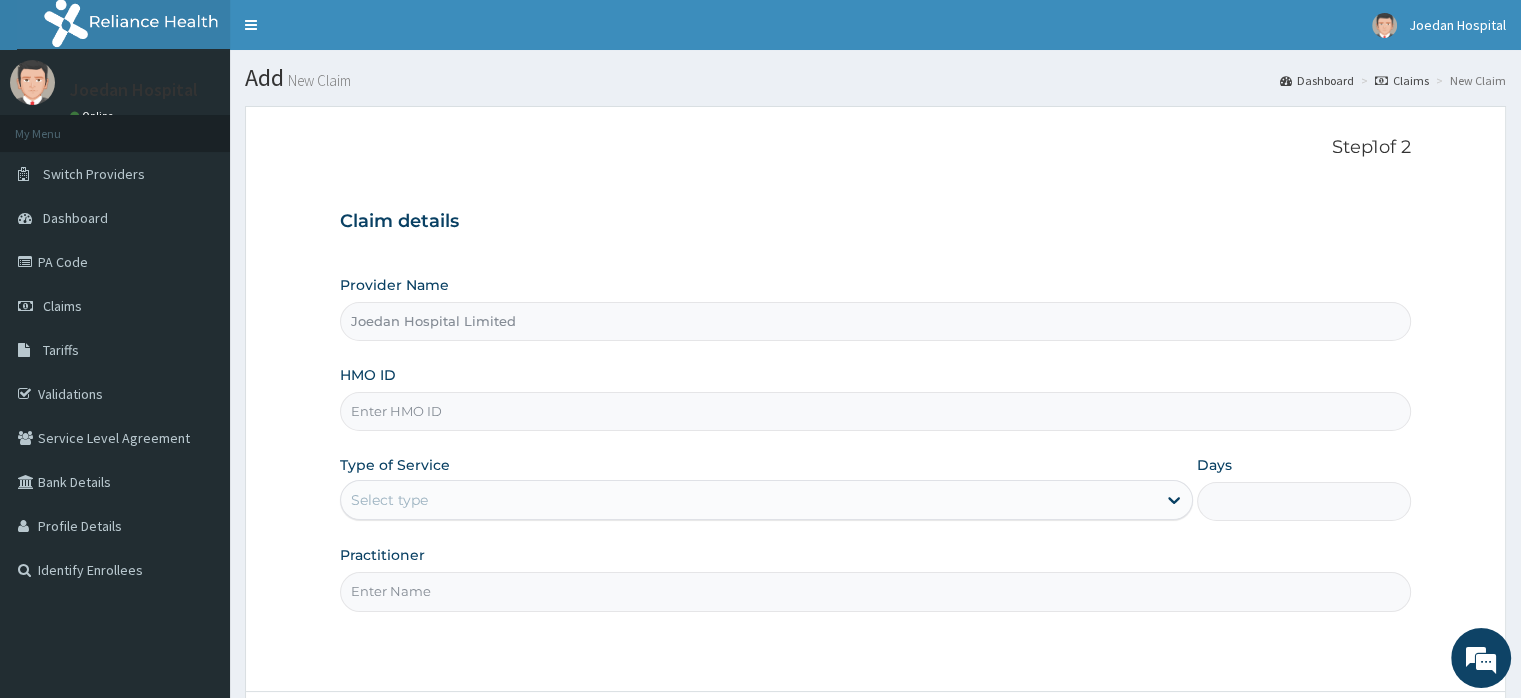 paste on "BTR/10295/B" 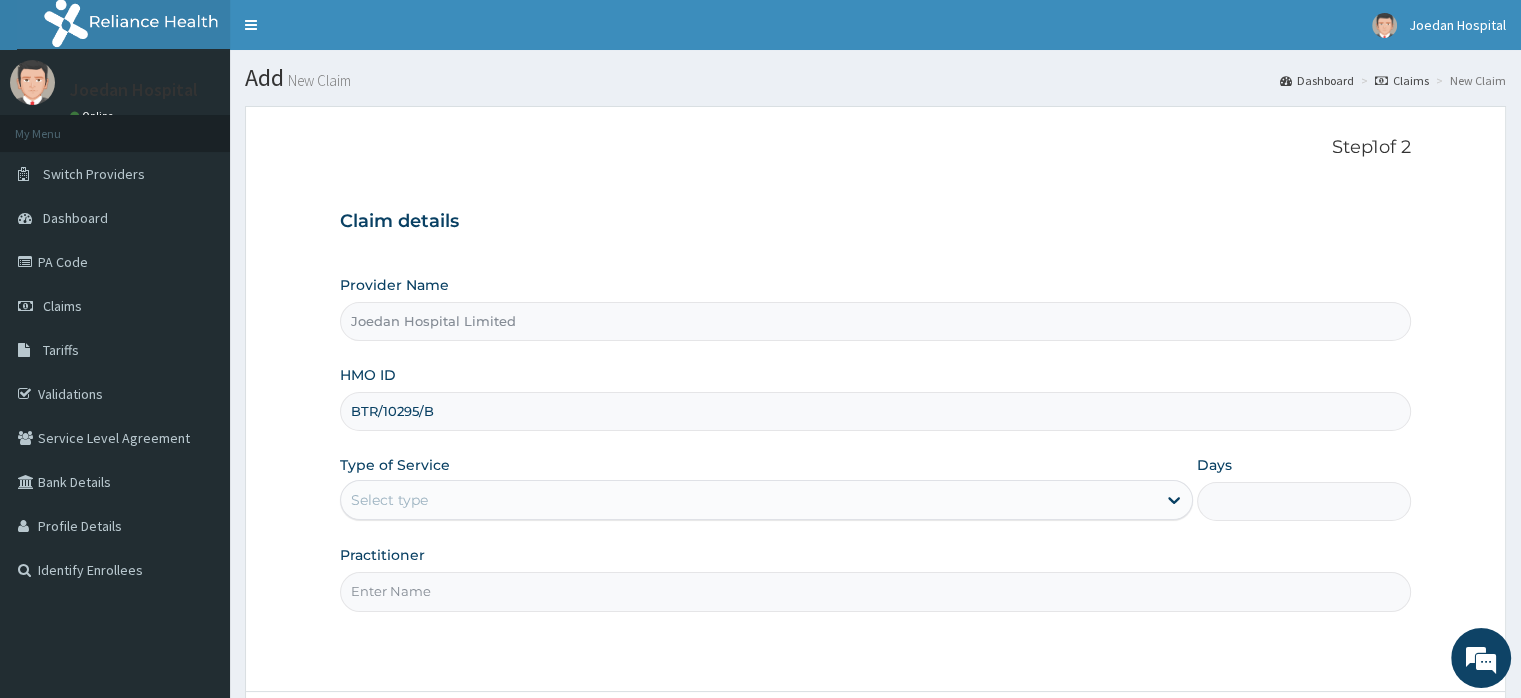 type on "BTR/10295/B" 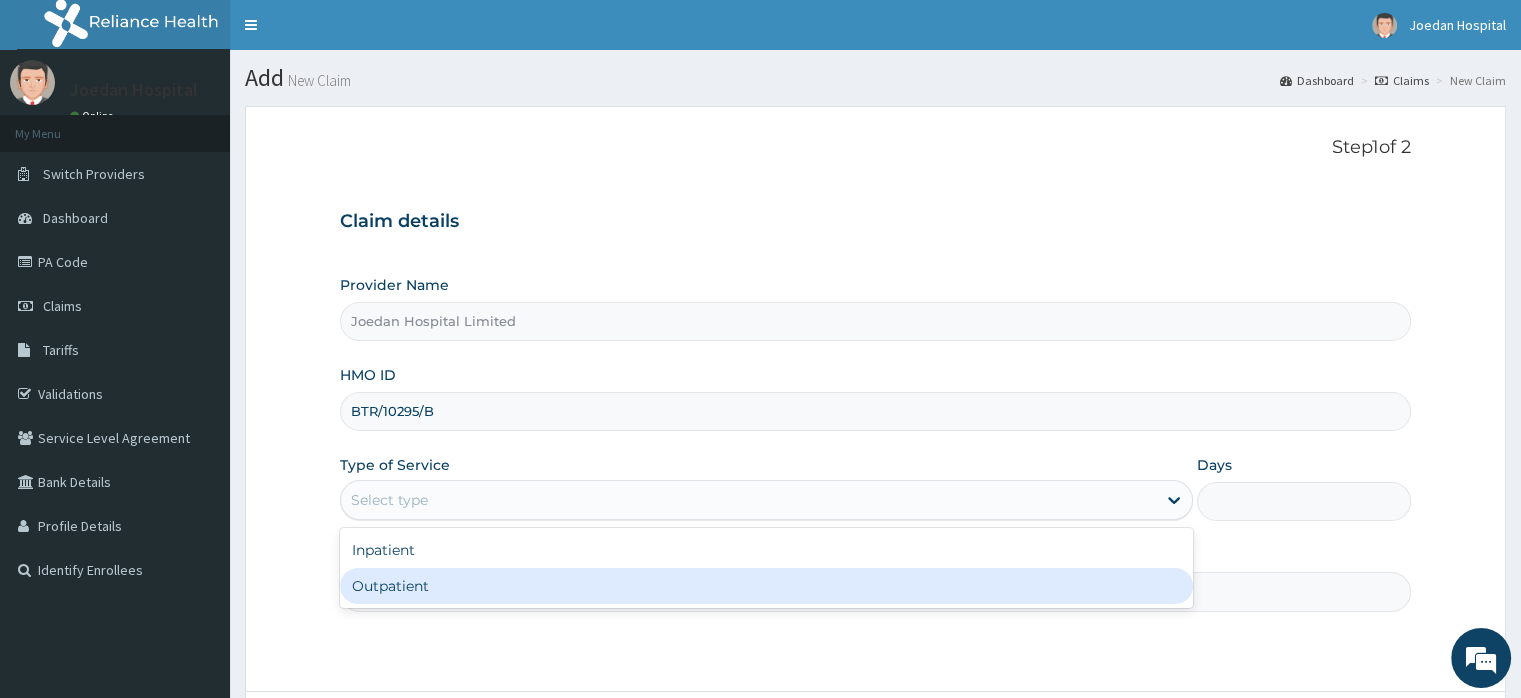 click on "Outpatient" at bounding box center (766, 586) 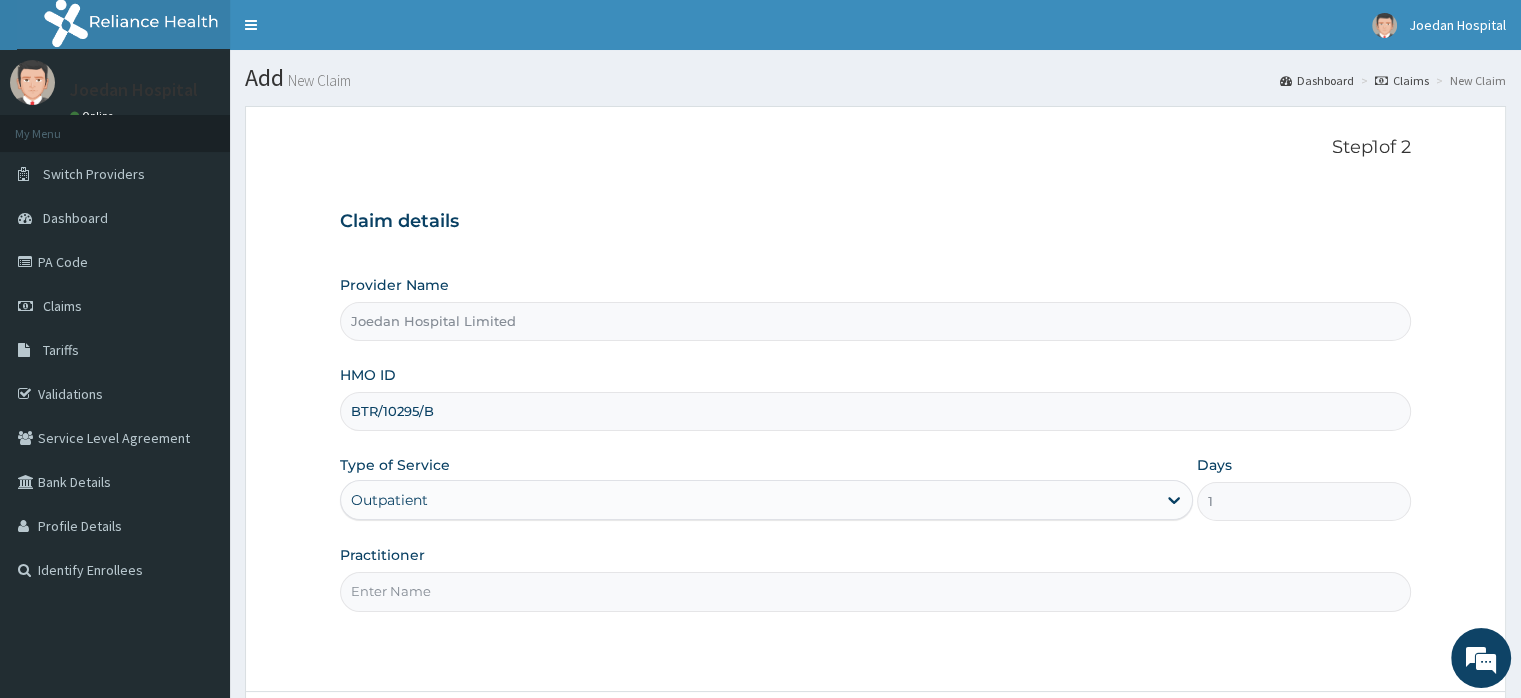 click on "Practitioner" at bounding box center [875, 591] 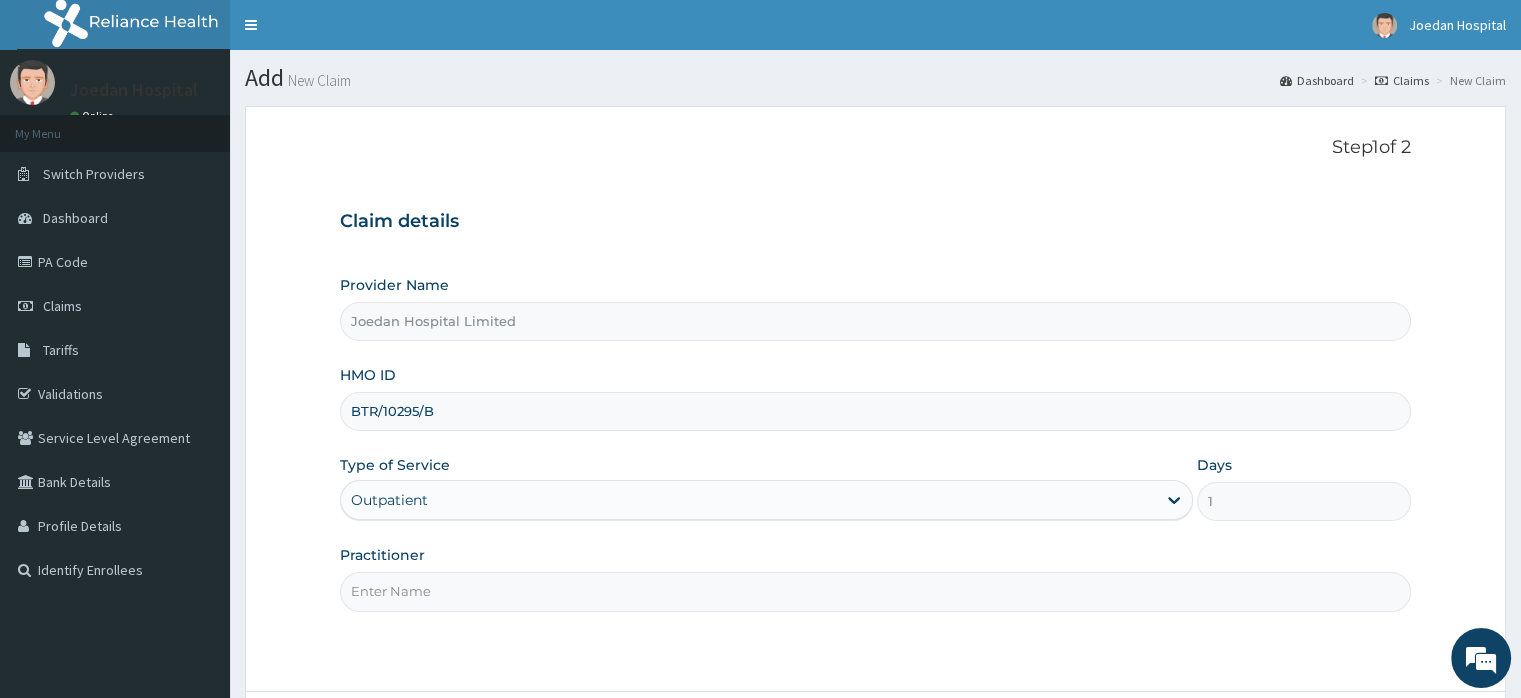type on "Dr [LAST] [LAST]" 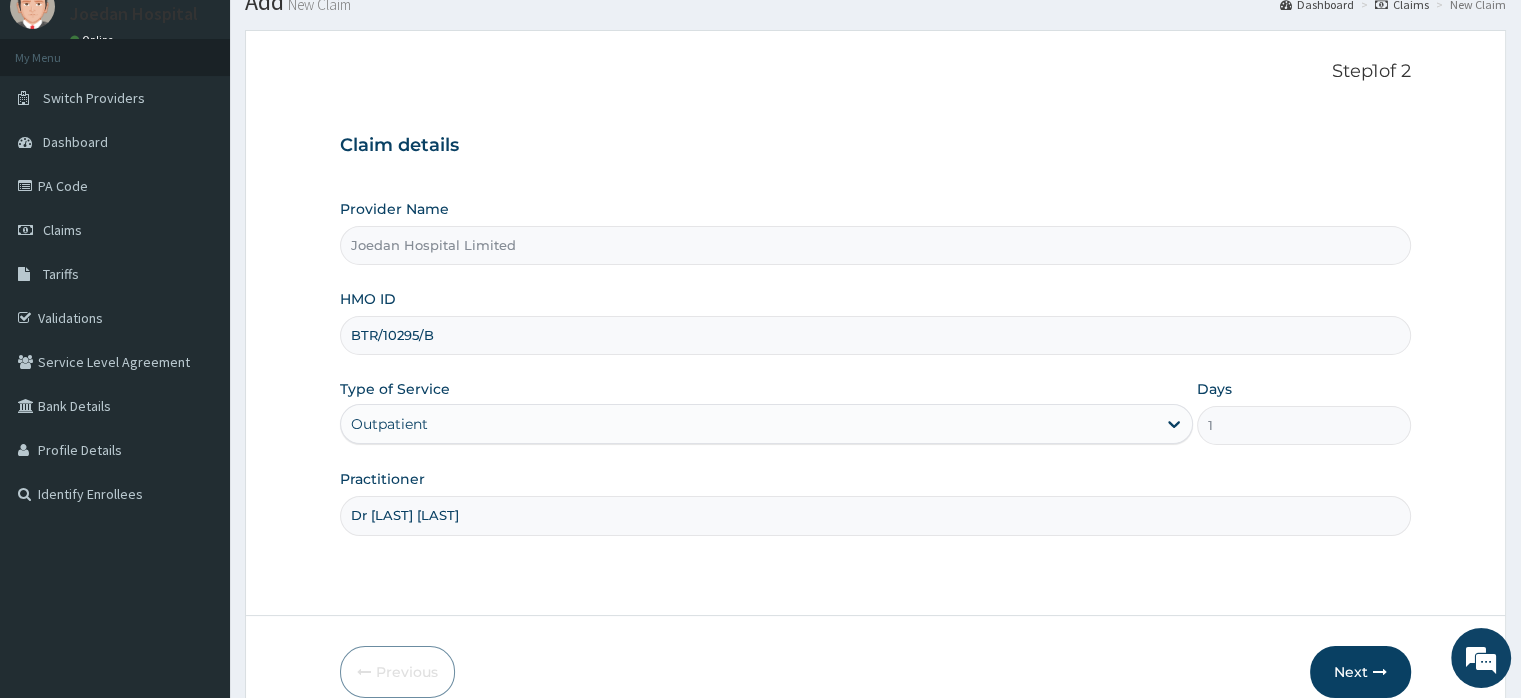 scroll, scrollTop: 100, scrollLeft: 0, axis: vertical 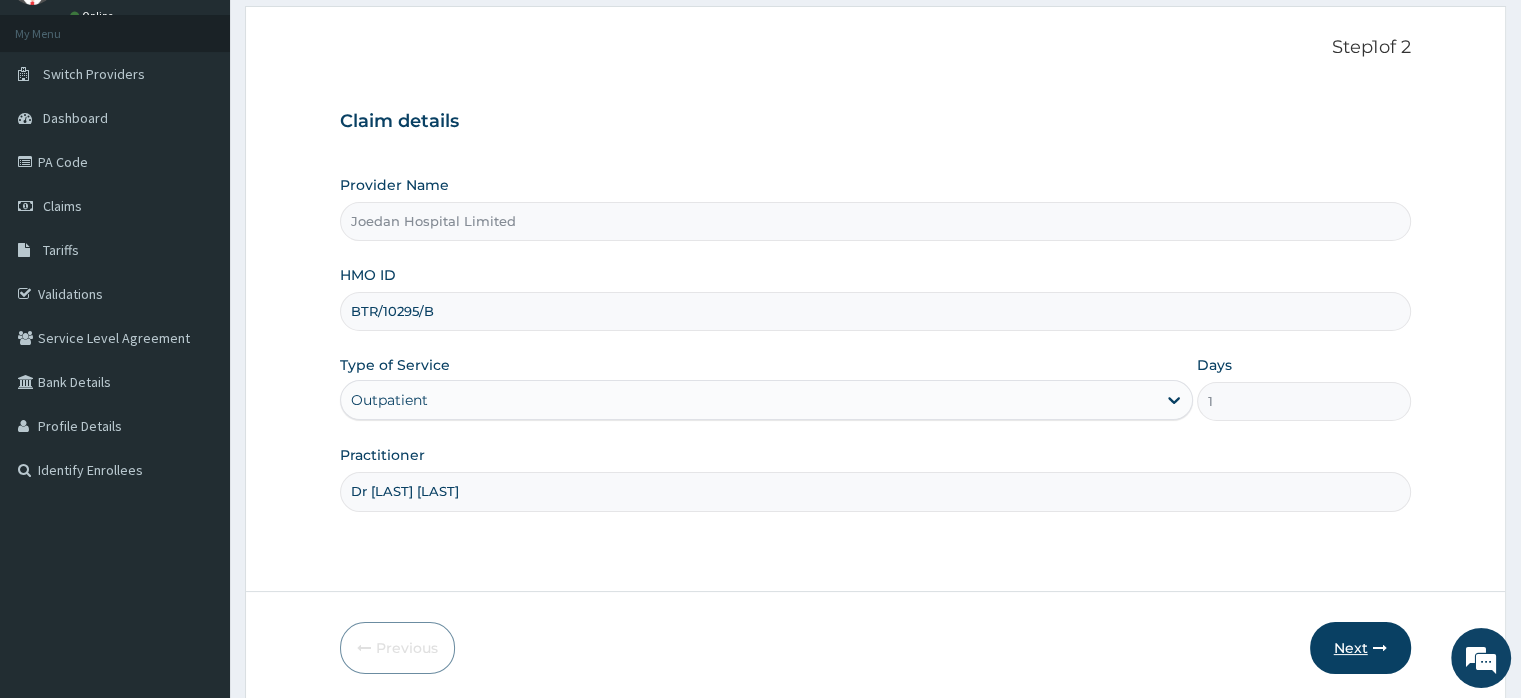 click on "Next" at bounding box center (1360, 648) 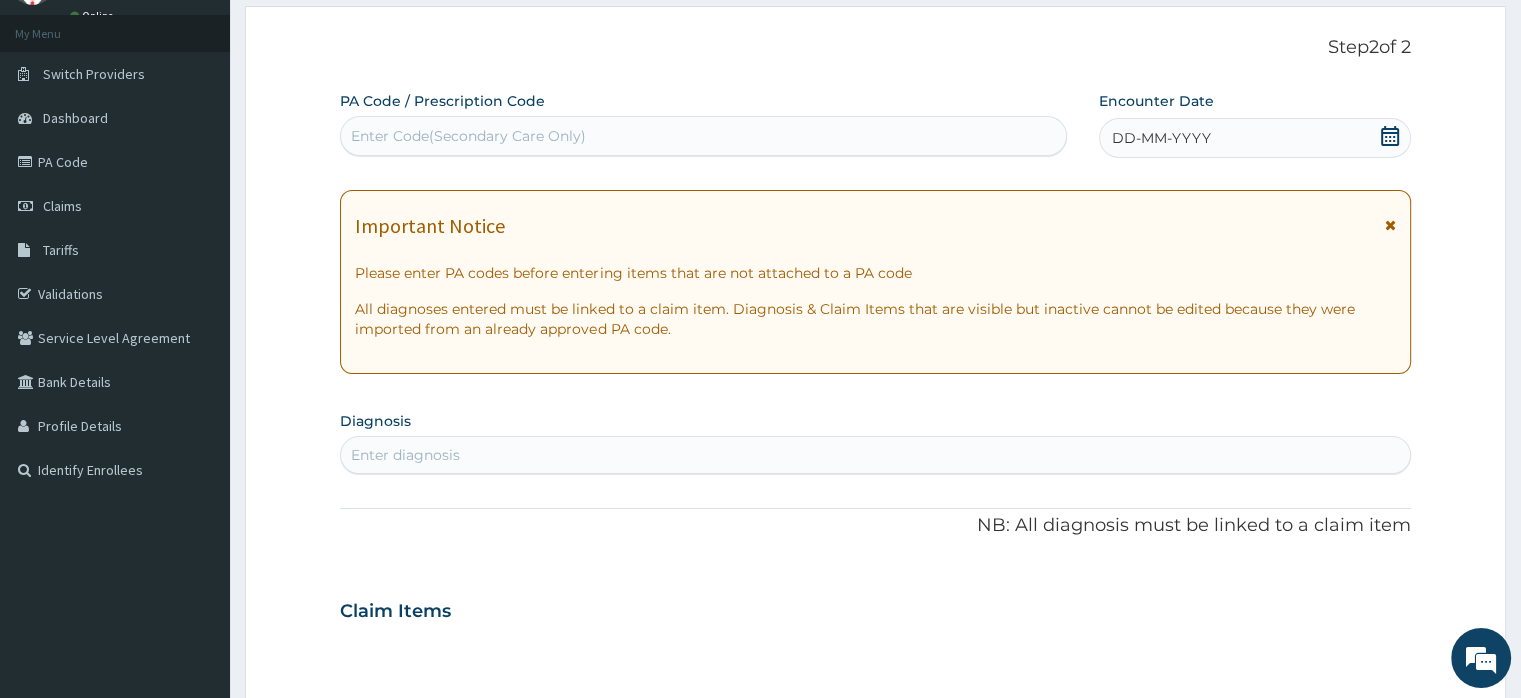 click on "DD-MM-YYYY" at bounding box center (1254, 138) 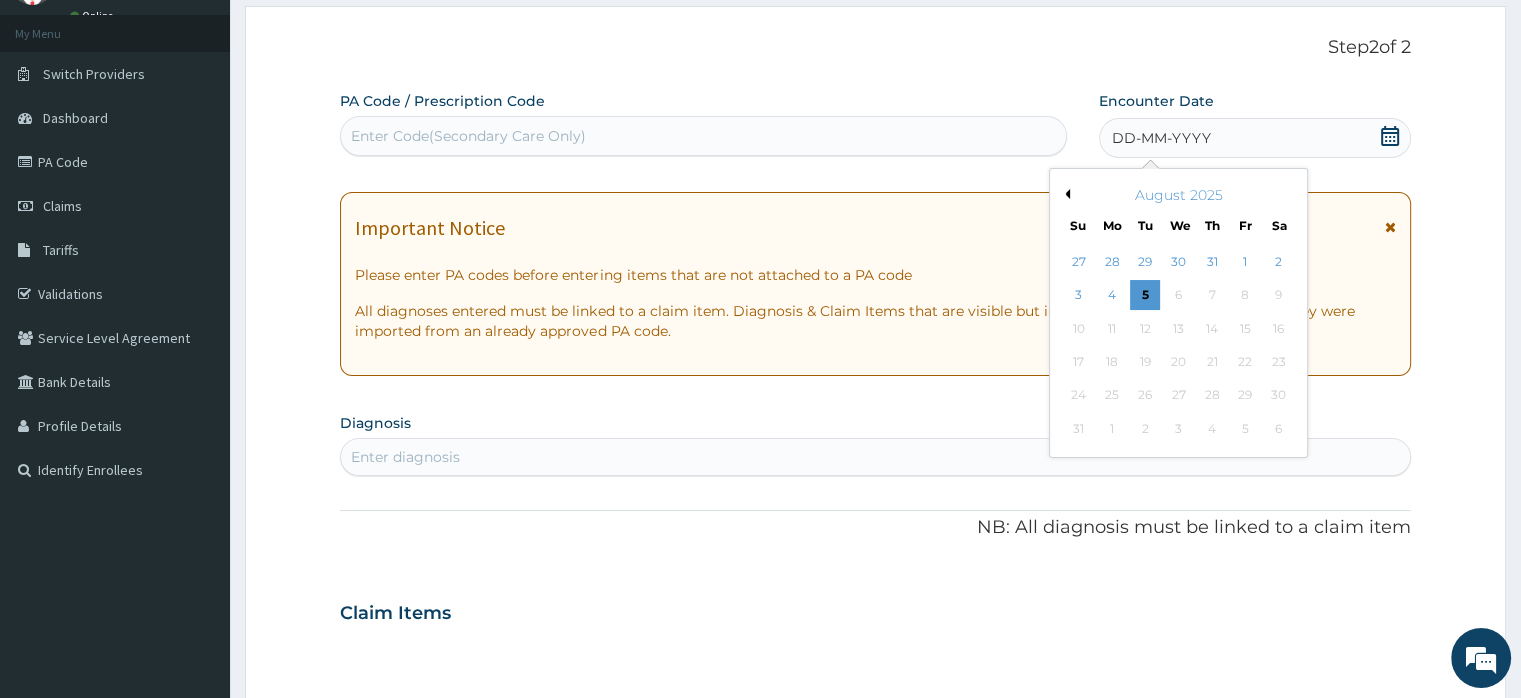click on "Previous Month" at bounding box center [1065, 194] 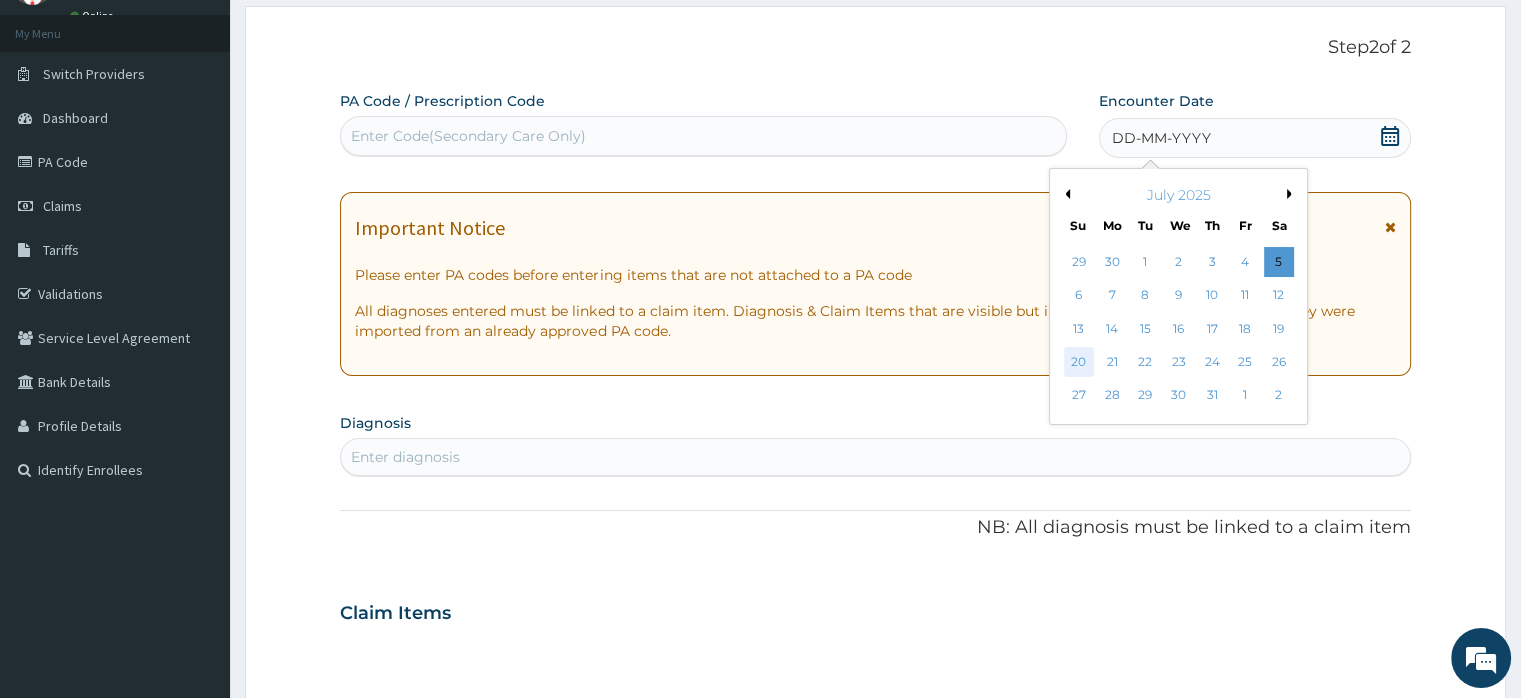click on "20" at bounding box center [1079, 362] 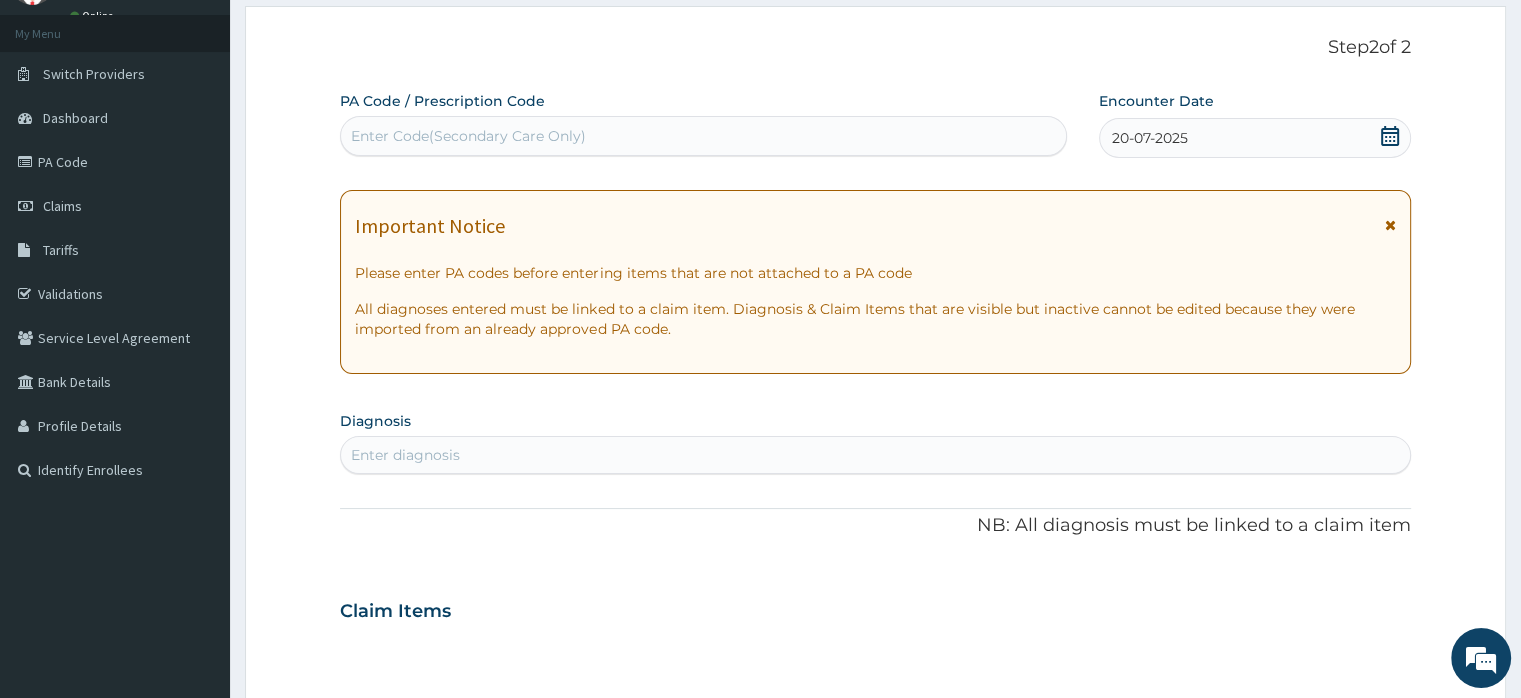 click on "Enter diagnosis" at bounding box center (875, 455) 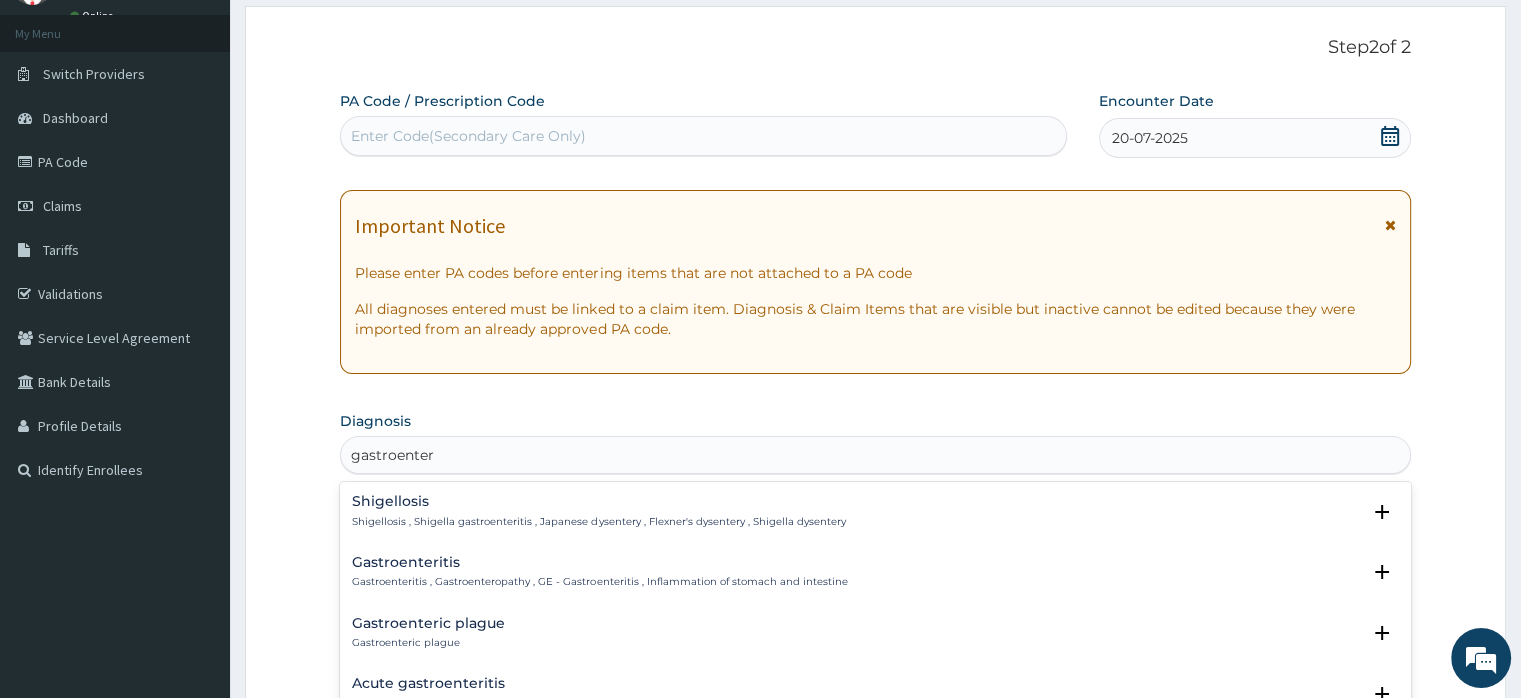 type on "gastroenteri" 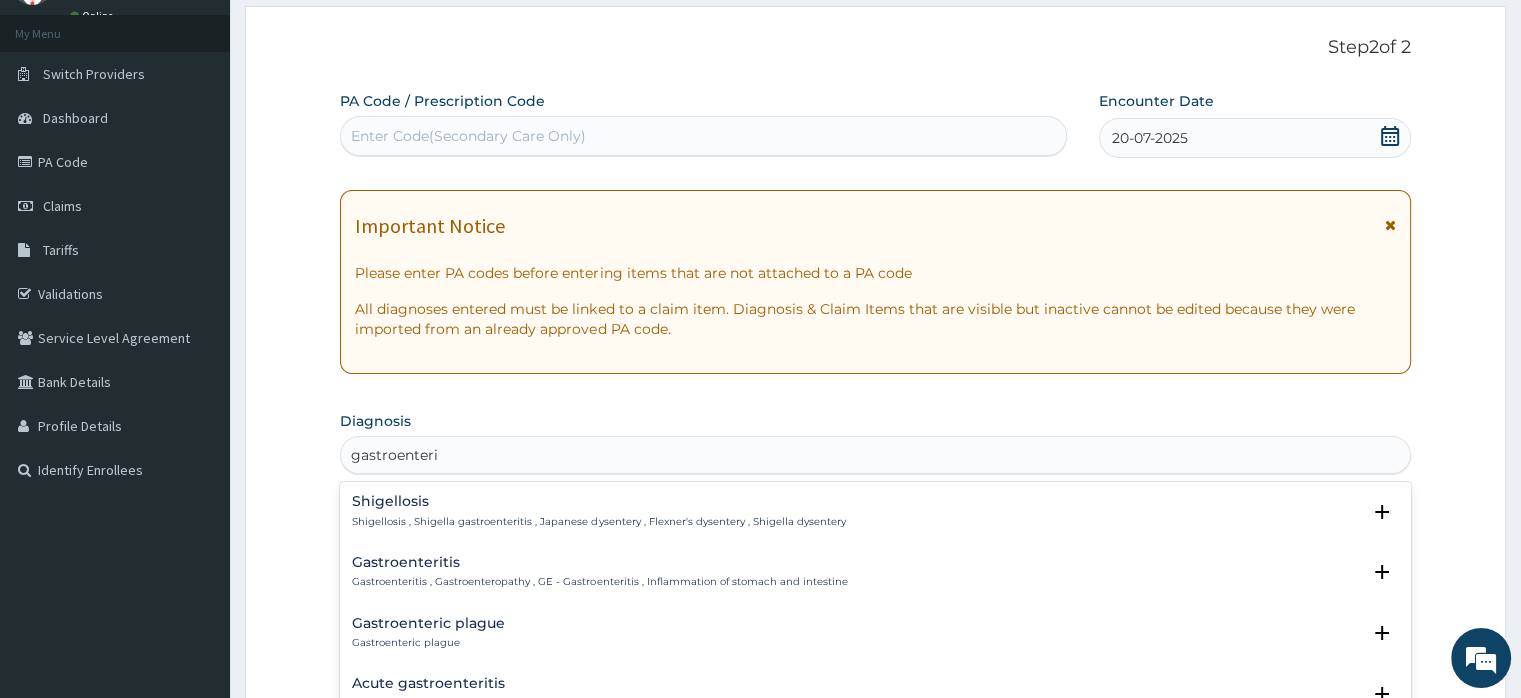 click on "Gastroenteritis" at bounding box center [599, 562] 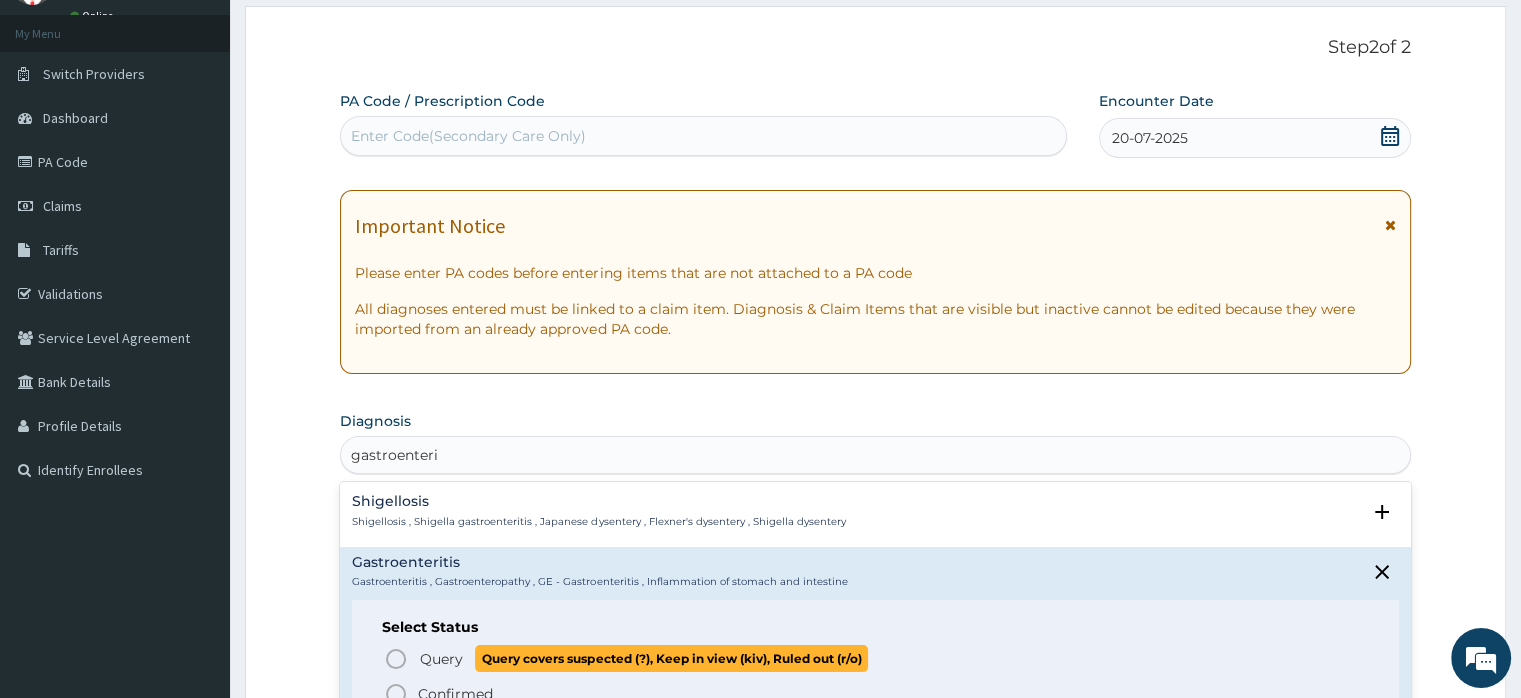 click 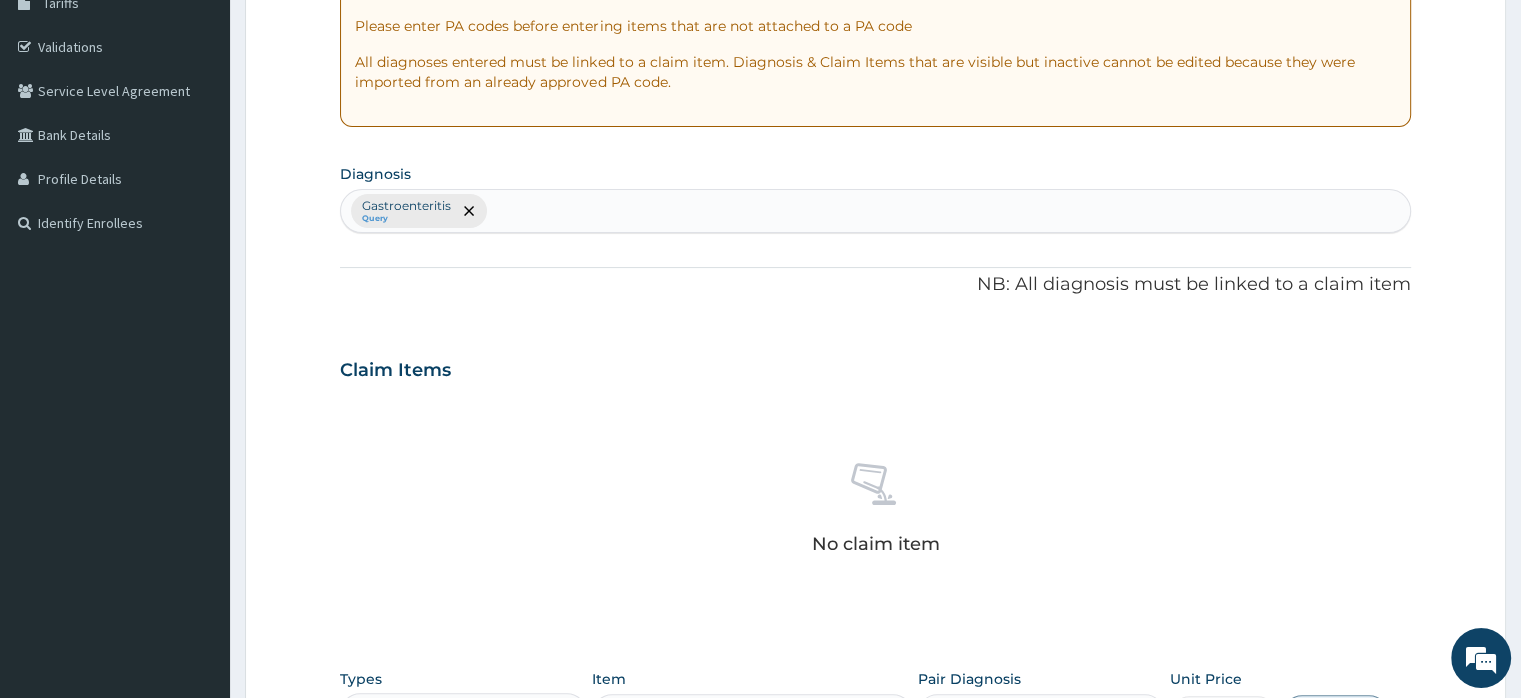 scroll, scrollTop: 352, scrollLeft: 0, axis: vertical 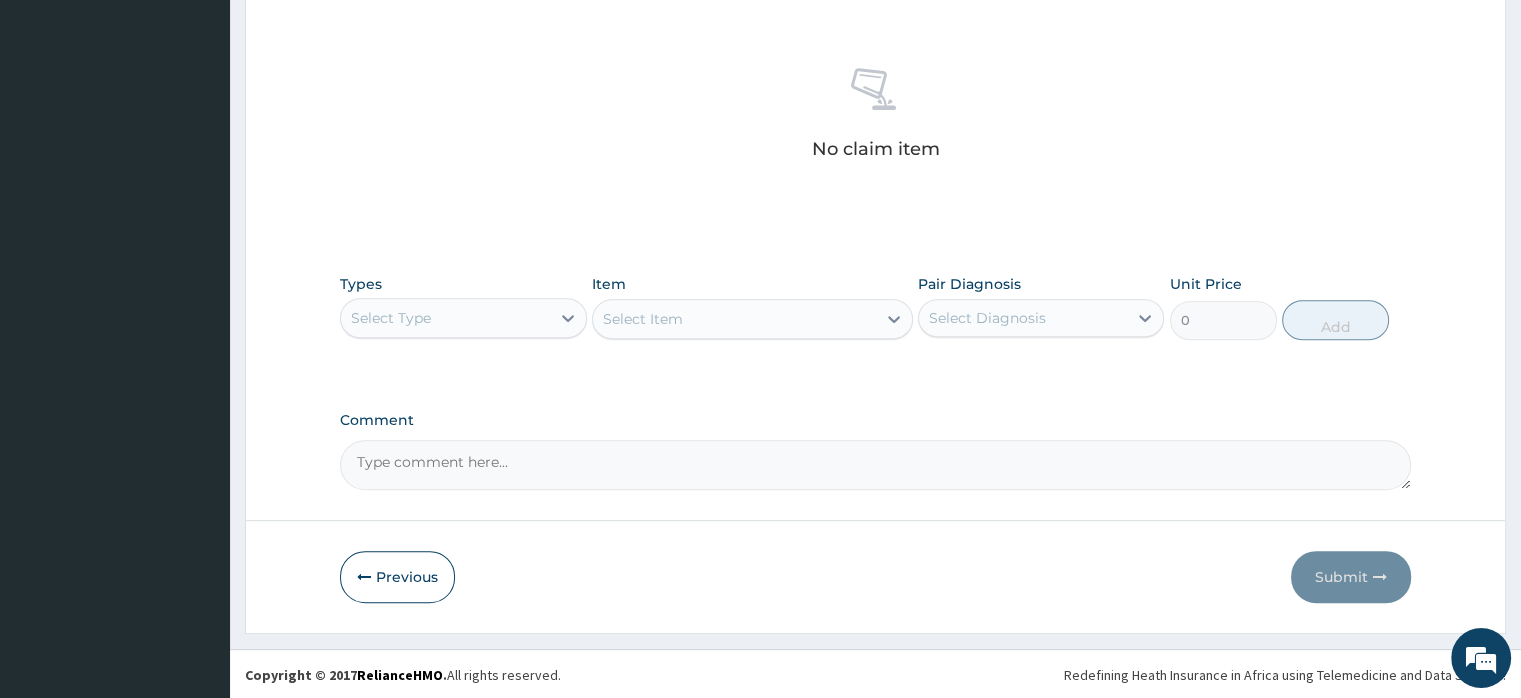 click on "Select Type" at bounding box center (445, 318) 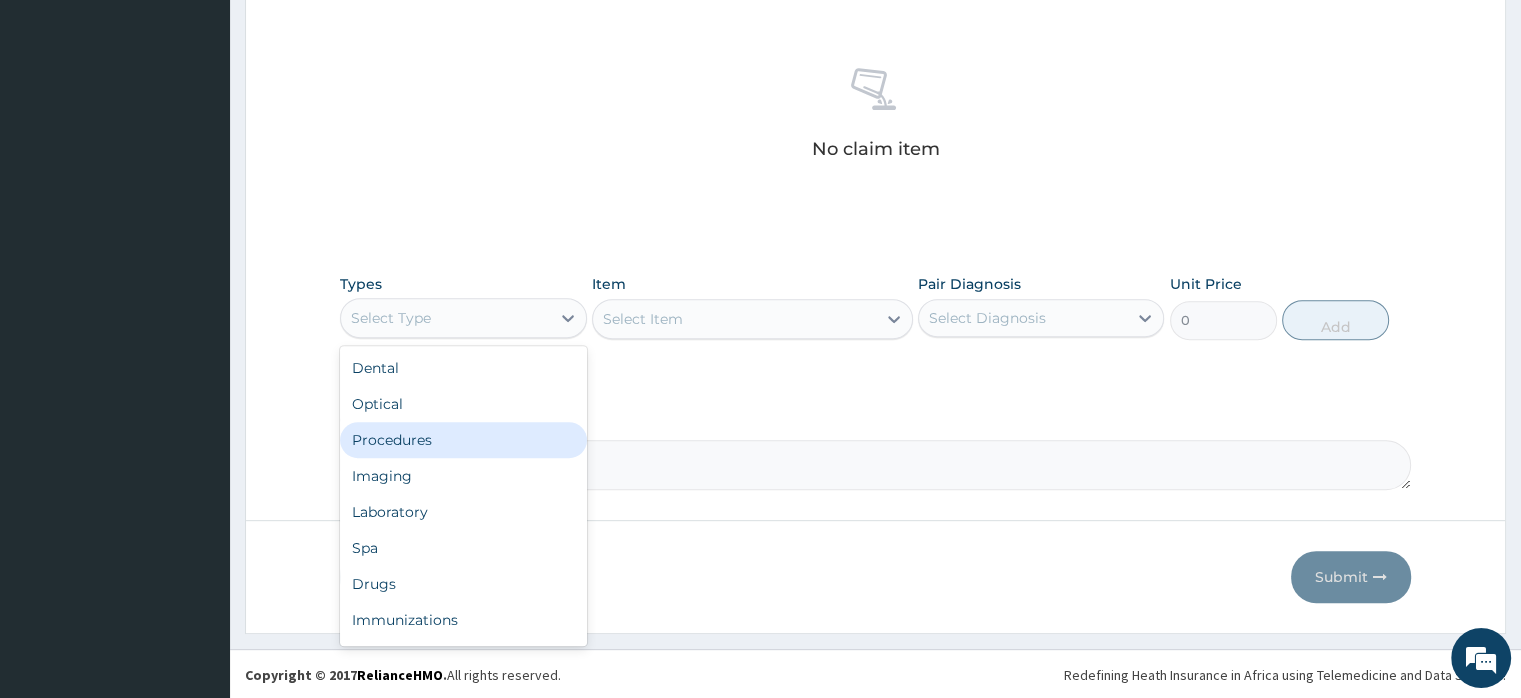 click on "Procedures" at bounding box center [463, 440] 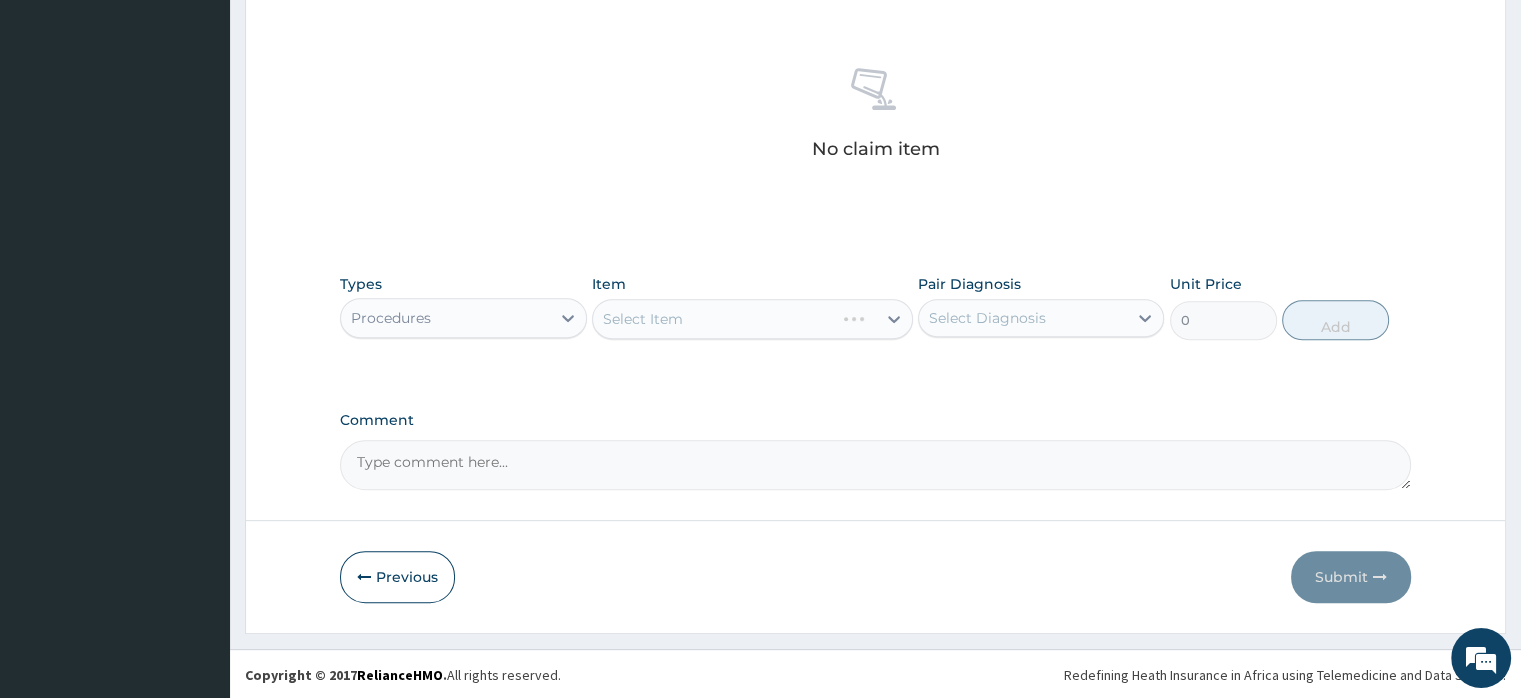 click on "Select Item" at bounding box center [752, 319] 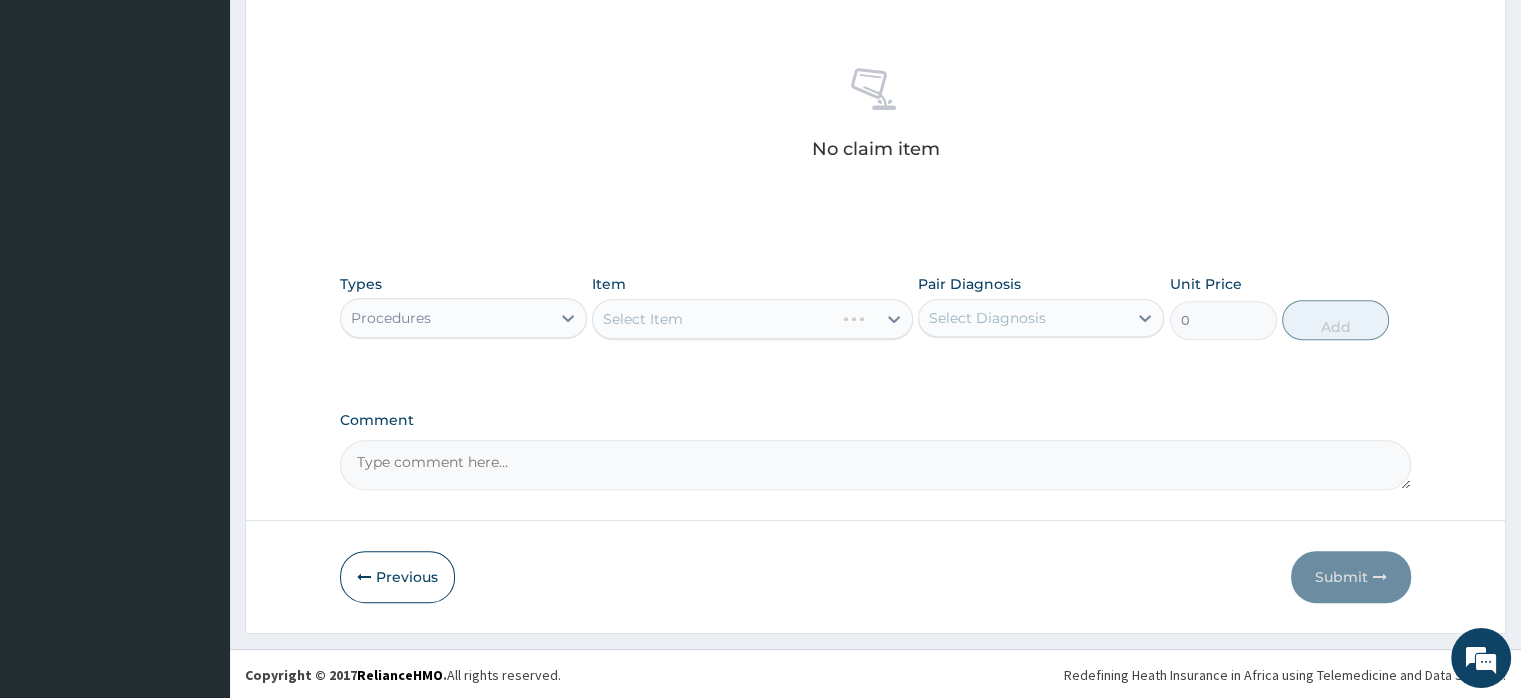 click on "Select Item" at bounding box center (752, 319) 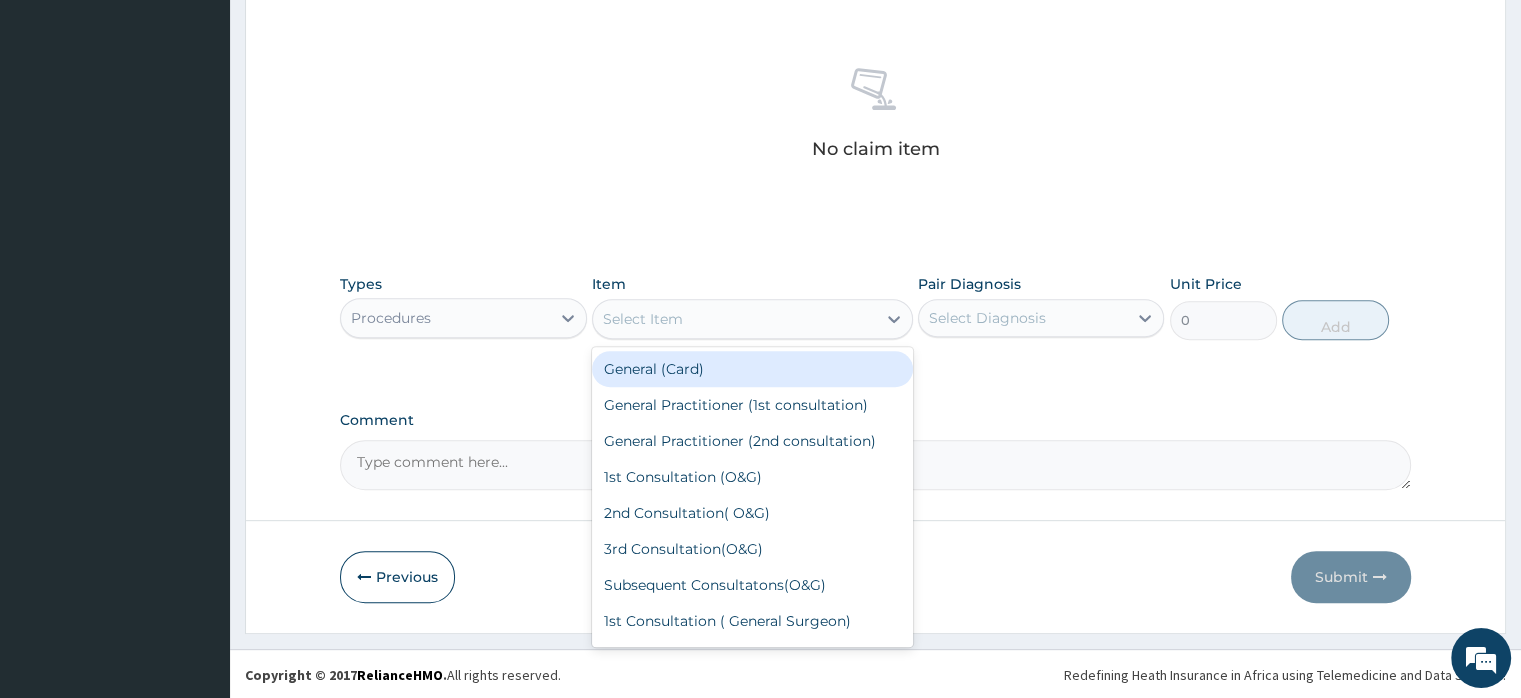 click on "Select Item" at bounding box center (734, 319) 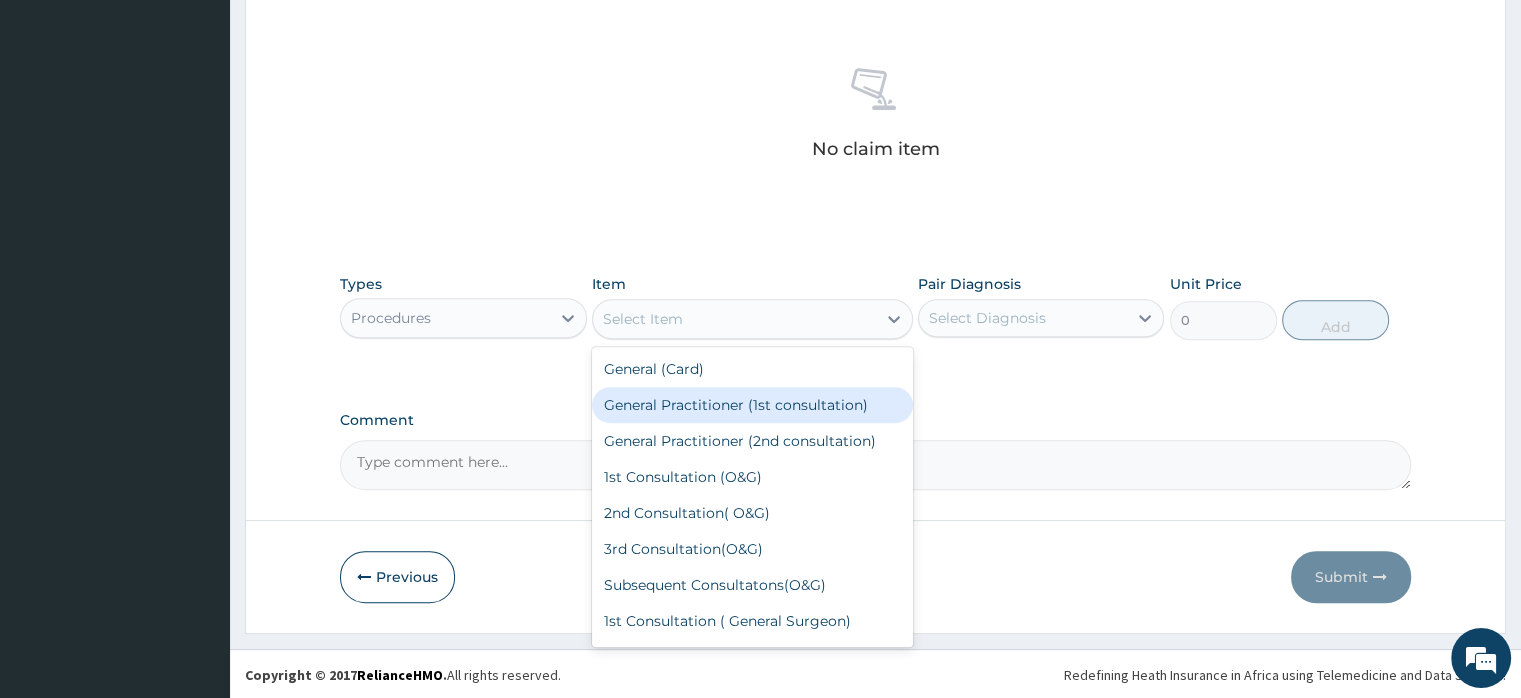 click on "General Practitioner (1st consultation)" at bounding box center (752, 405) 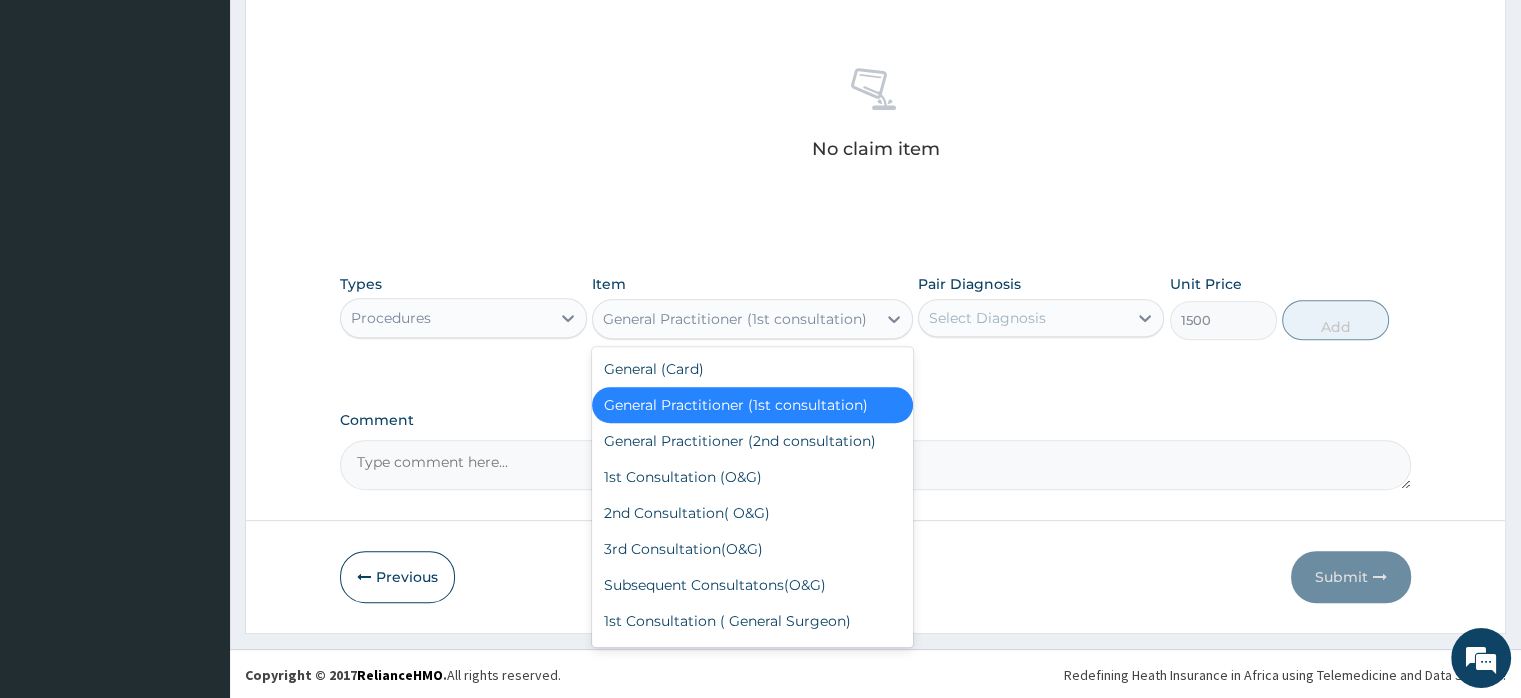 click on "General Practitioner (1st consultation)" at bounding box center [735, 319] 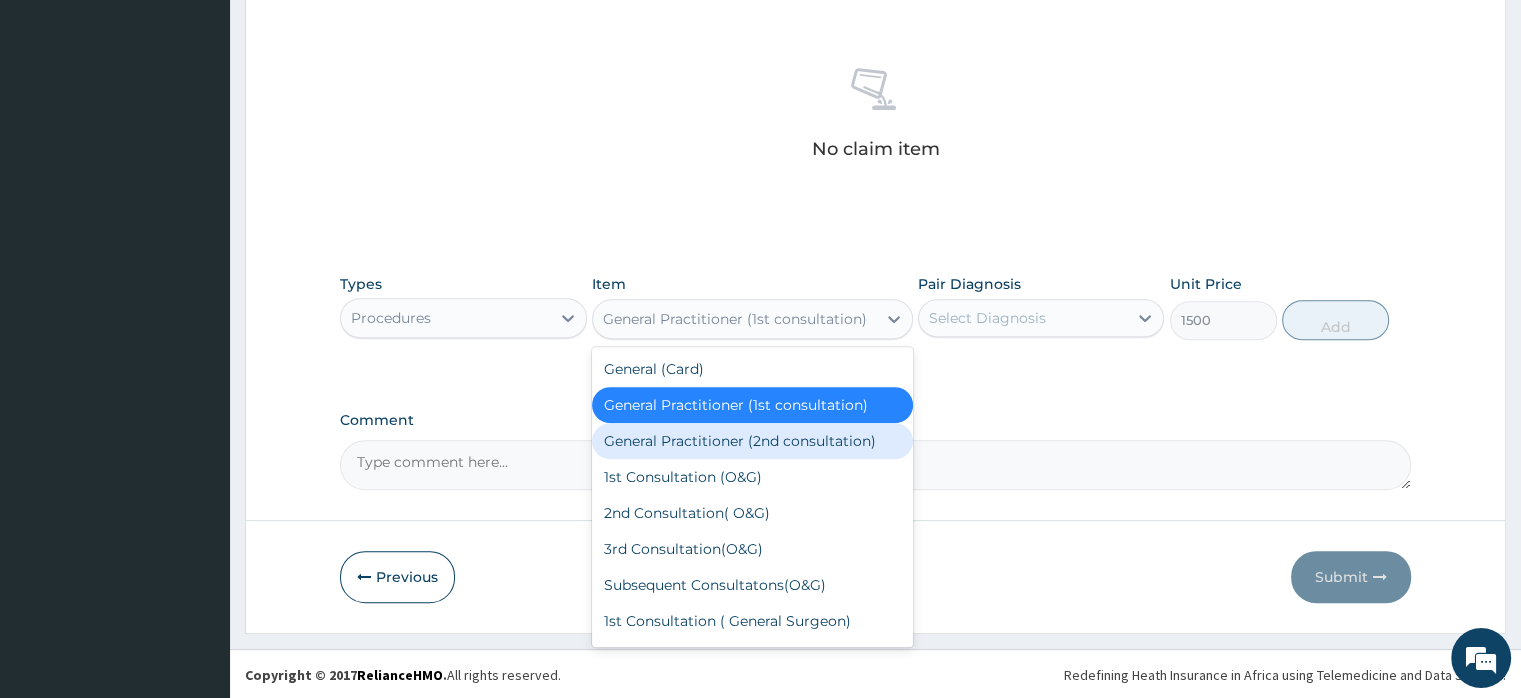 click on "General Practitioner (2nd consultation)" at bounding box center [752, 441] 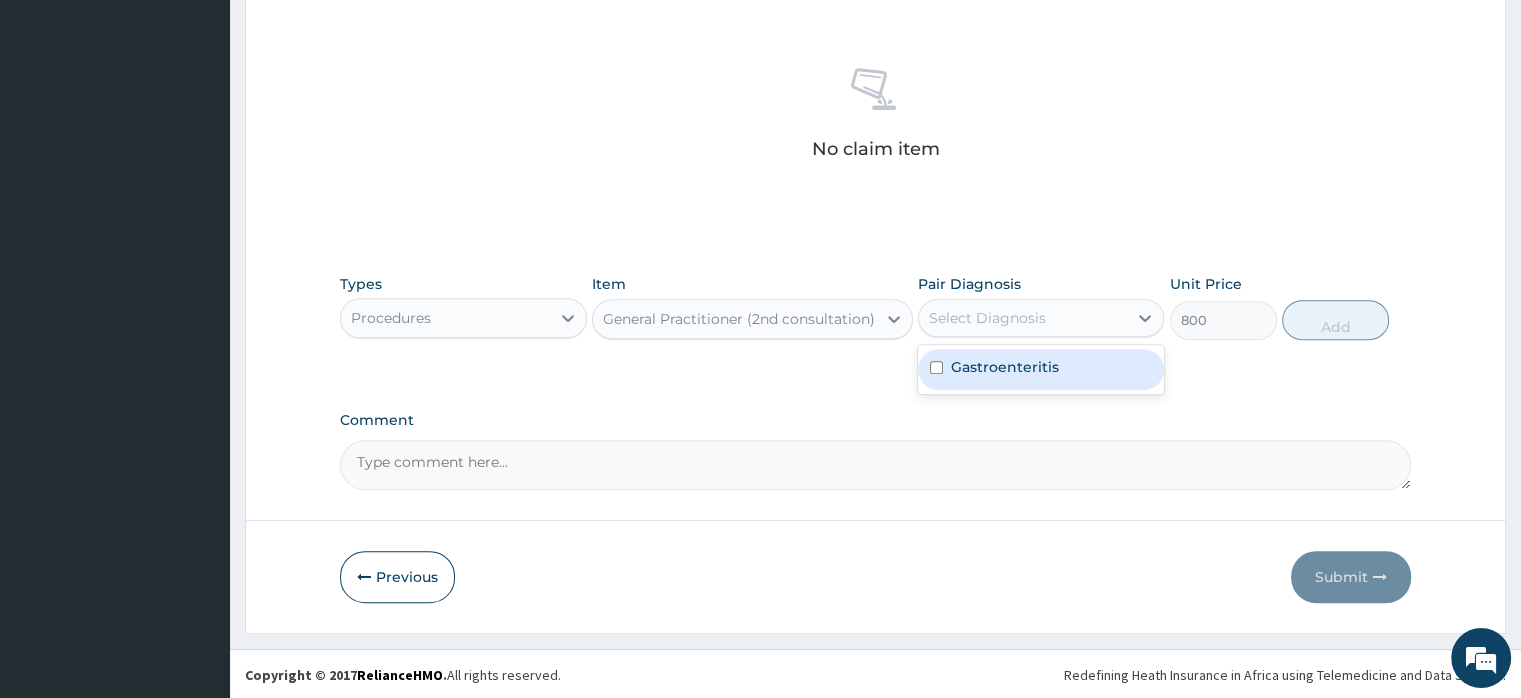 click on "Select Diagnosis" at bounding box center [987, 318] 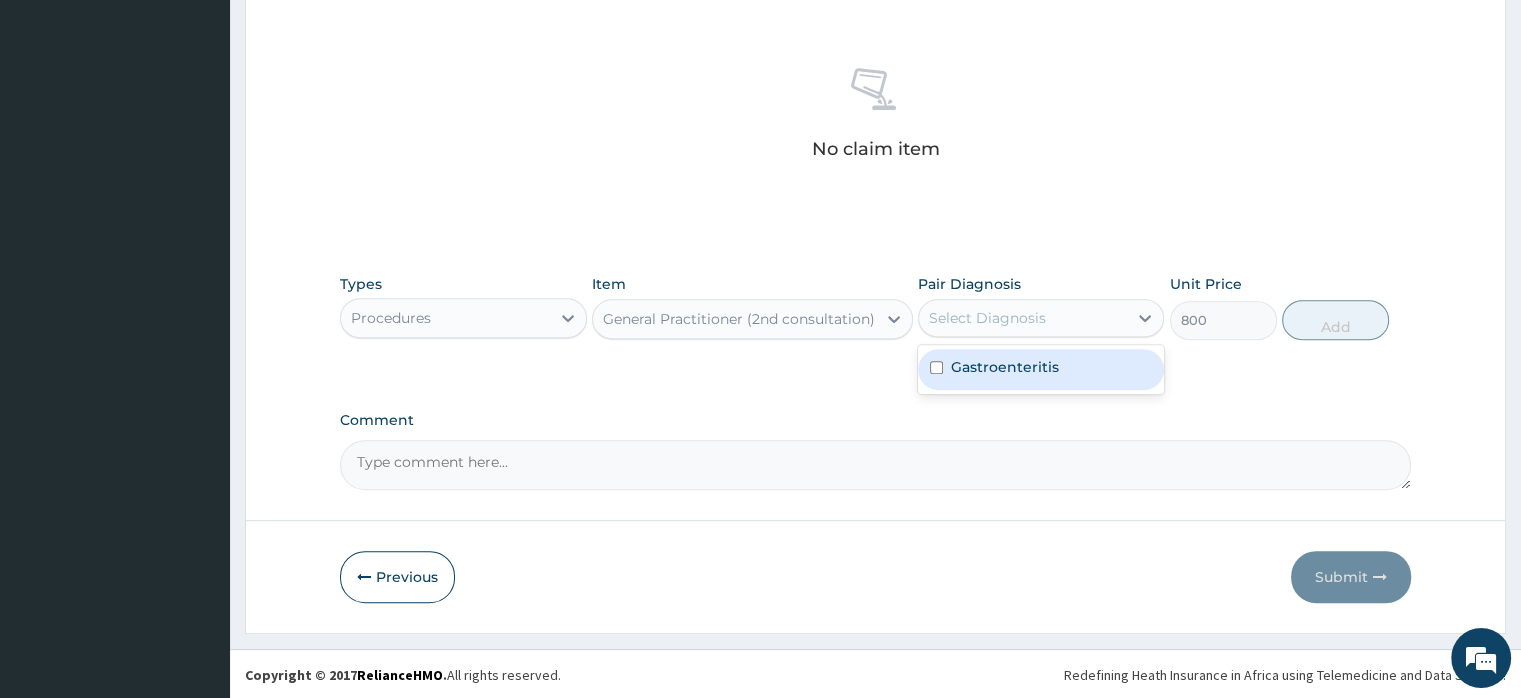 click on "Gastroenteritis" at bounding box center [1005, 367] 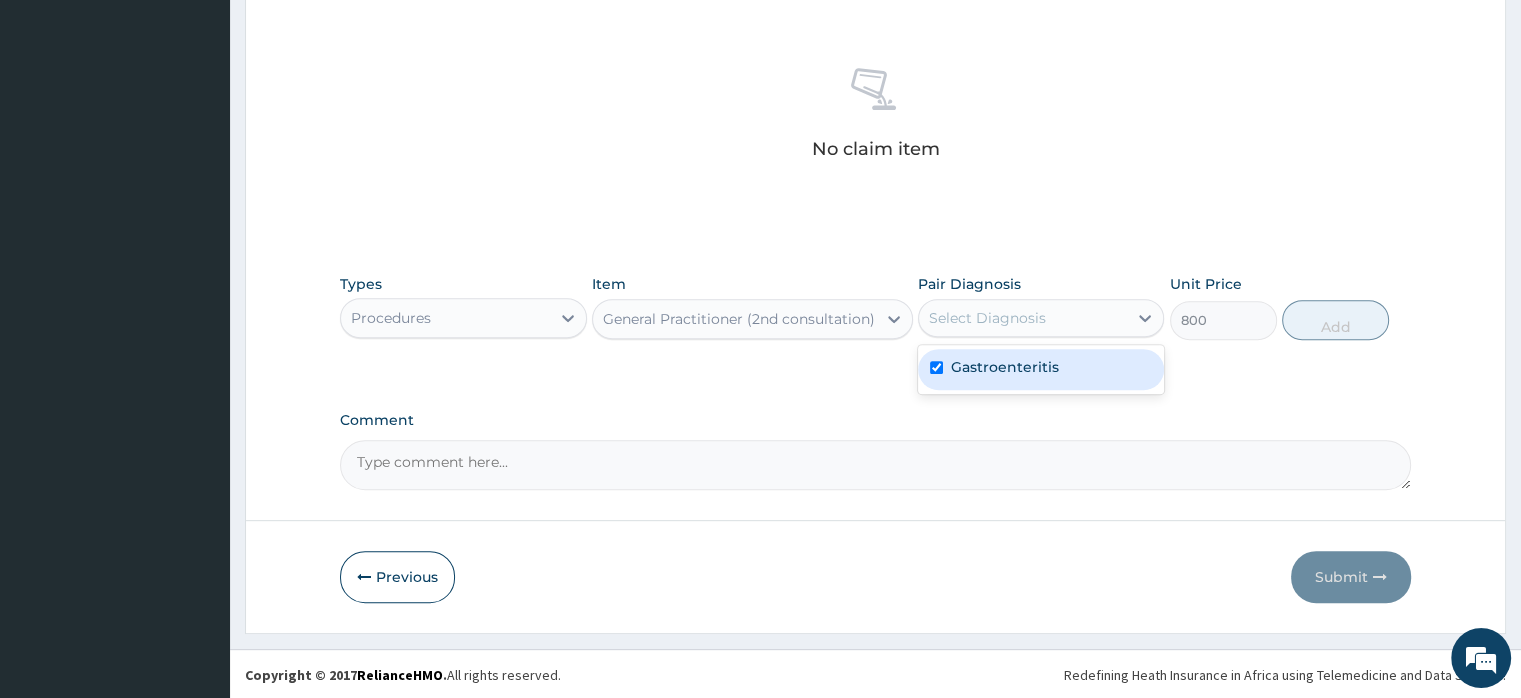 checkbox on "true" 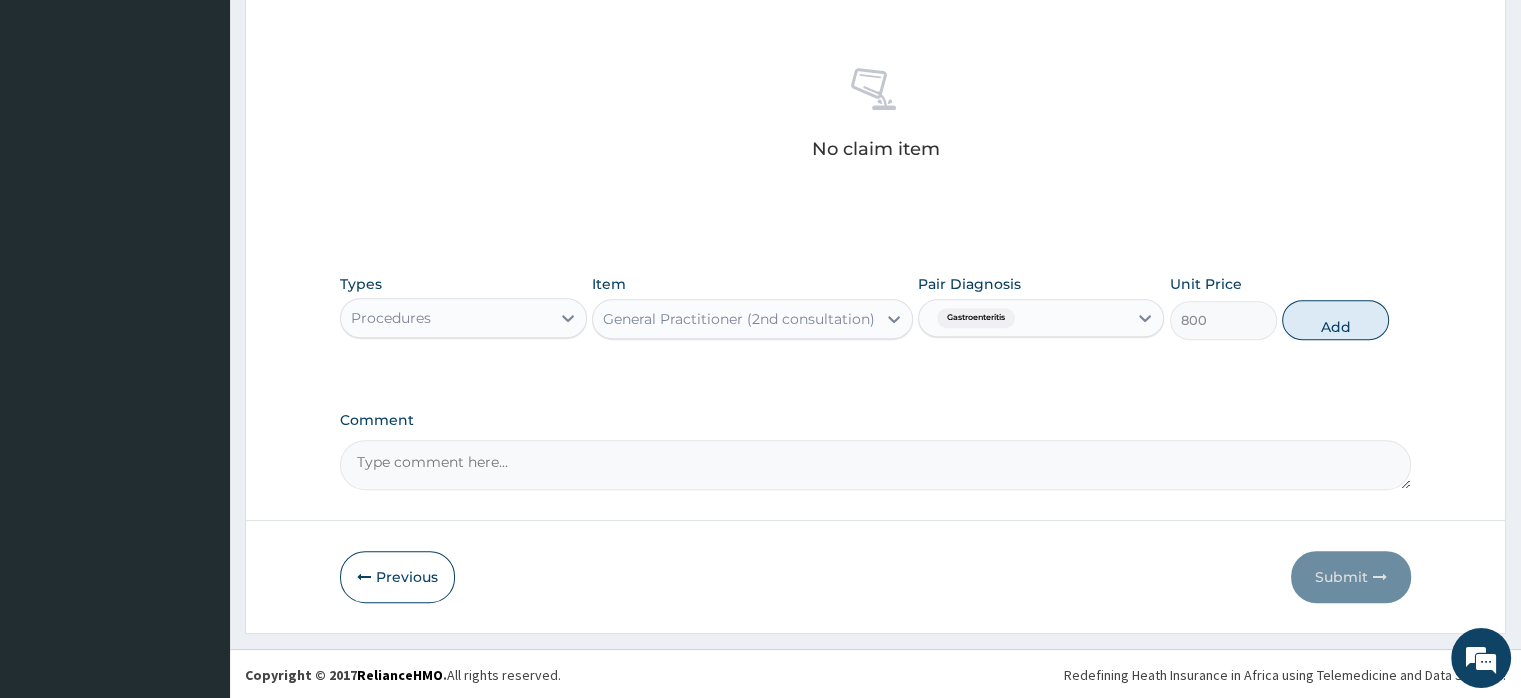 click on "PA Code / Prescription Code Enter Code(Secondary Care Only) Encounter Date 20-07-2025 Important Notice Please enter PA codes before entering items that are not attached to a PA code   All diagnoses entered must be linked to a claim item. Diagnosis & Claim Items that are visible but inactive cannot be edited because they were imported from an already approved PA code. Diagnosis Gastroenteritis Query NB: All diagnosis must be linked to a claim item Claim Items No claim item Types Procedures Item General Practitioner (2nd consultation) Pair Diagnosis Gastroenteritis Unit Price 800 Add Comment" at bounding box center [875, -31] 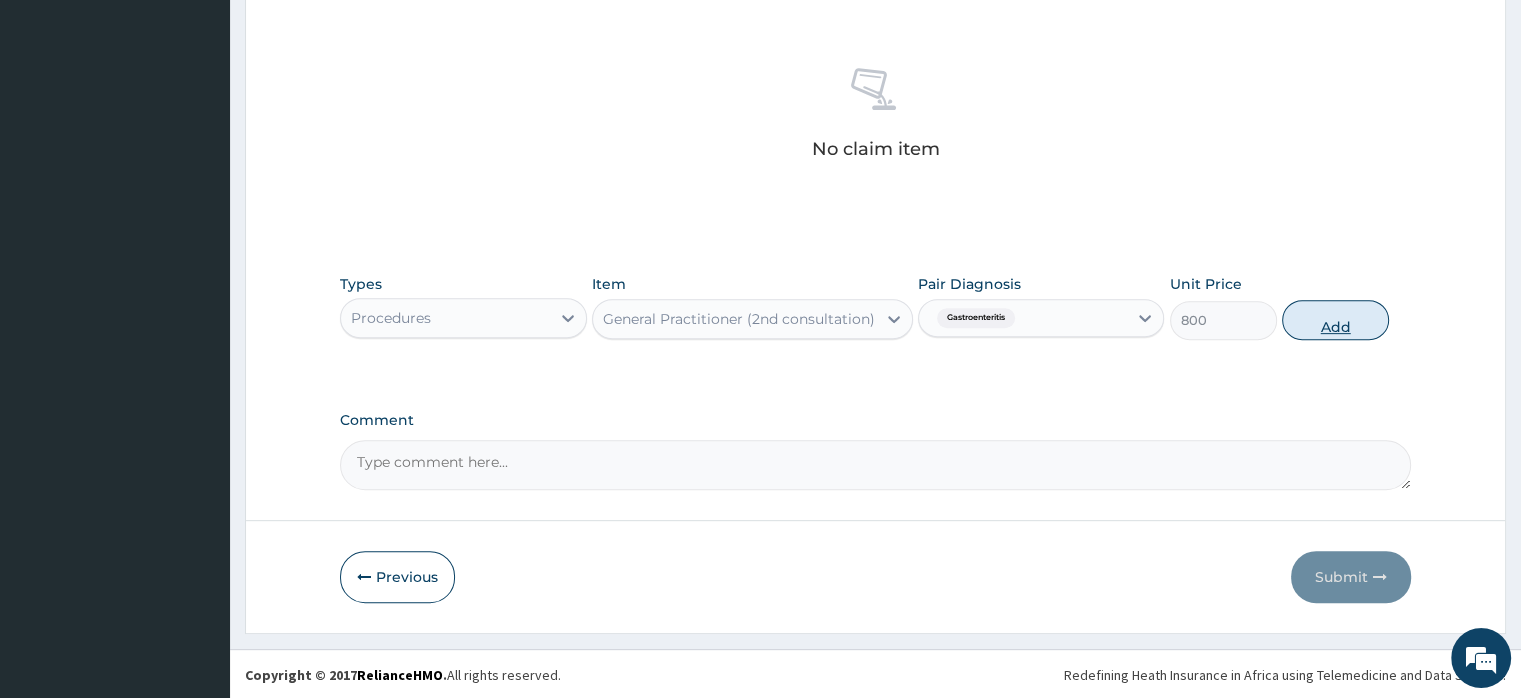 click on "Add" at bounding box center [1335, 320] 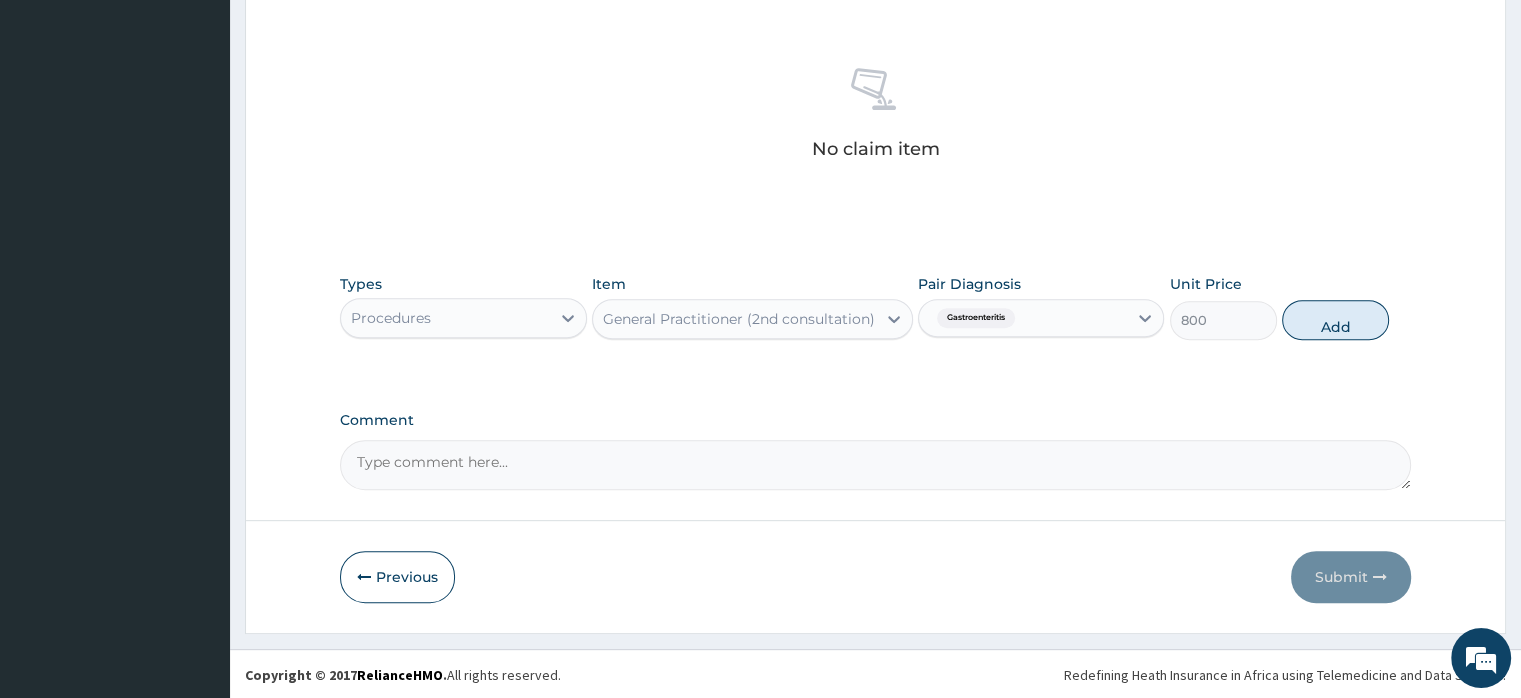 type on "0" 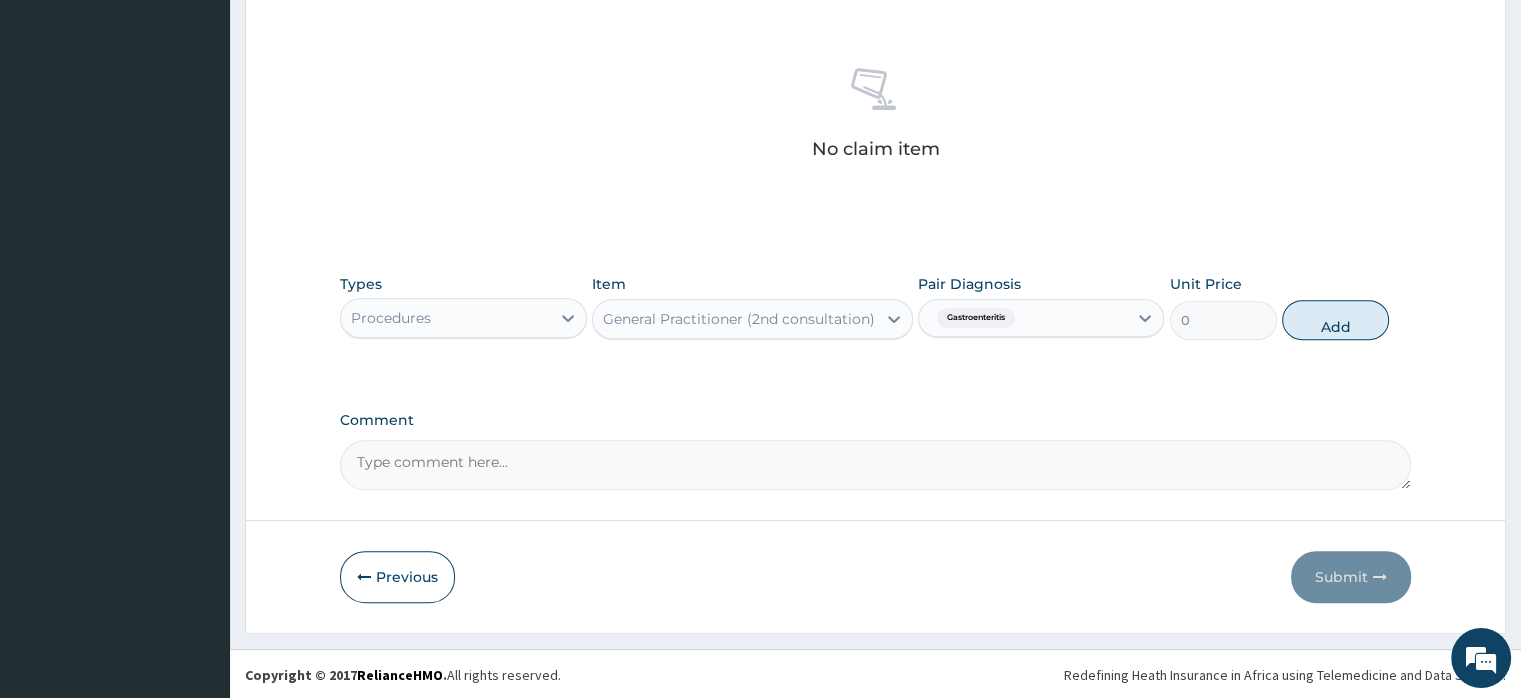 scroll, scrollTop: 646, scrollLeft: 0, axis: vertical 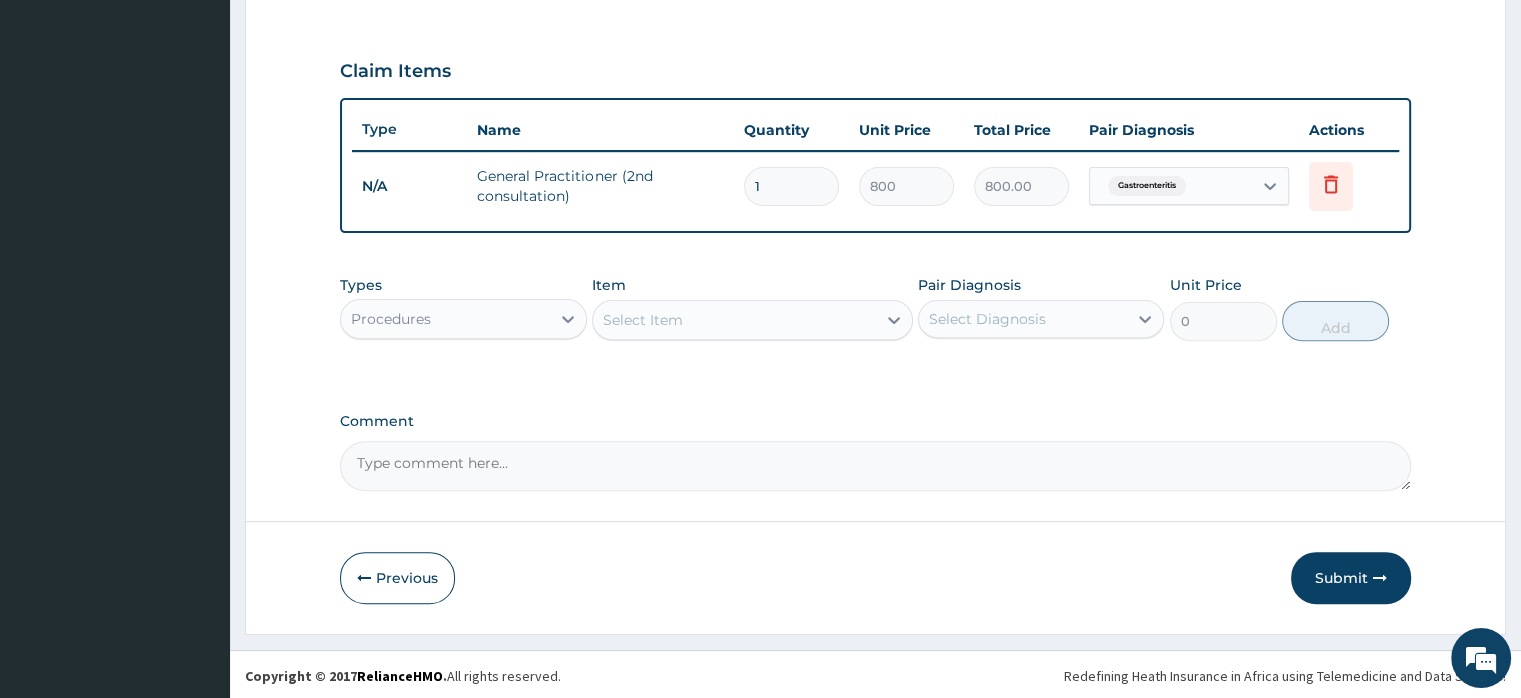 click on "Procedures" at bounding box center [445, 319] 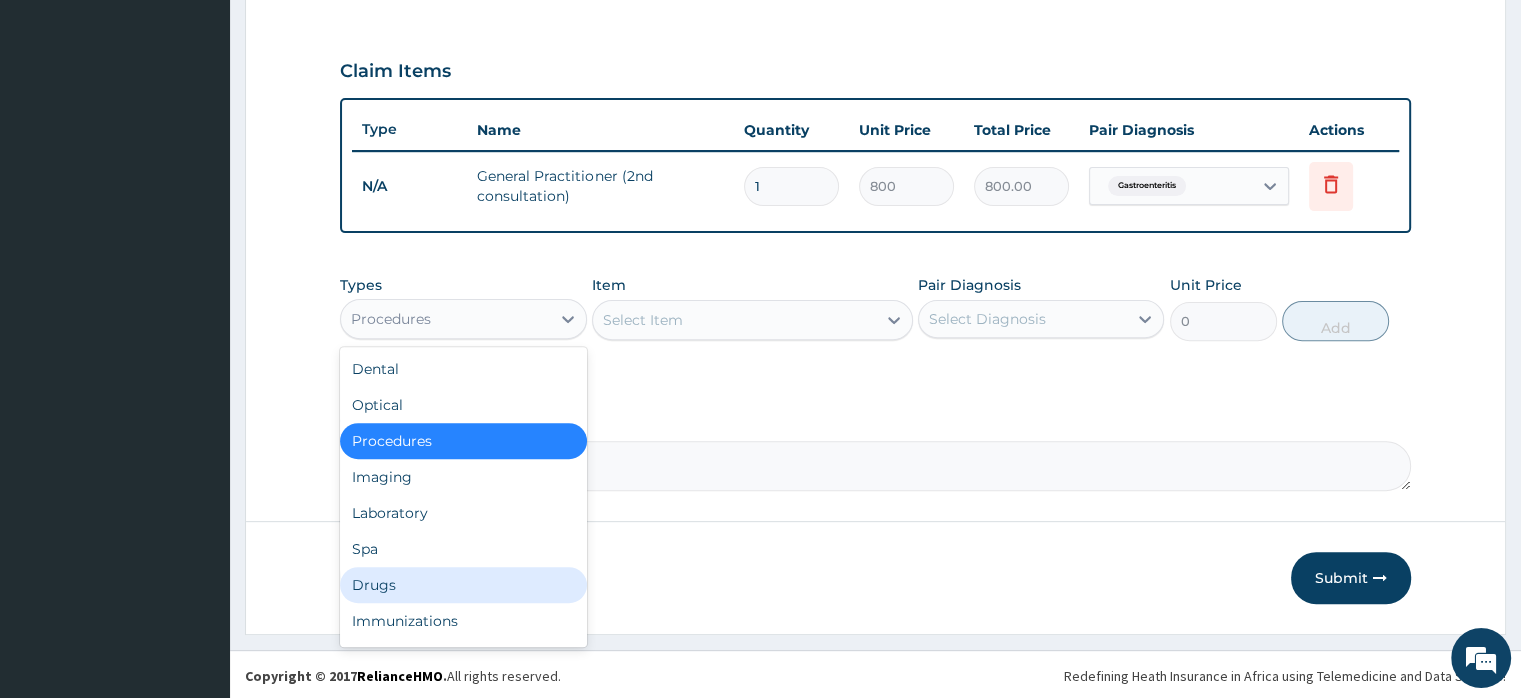 click on "Drugs" at bounding box center (463, 585) 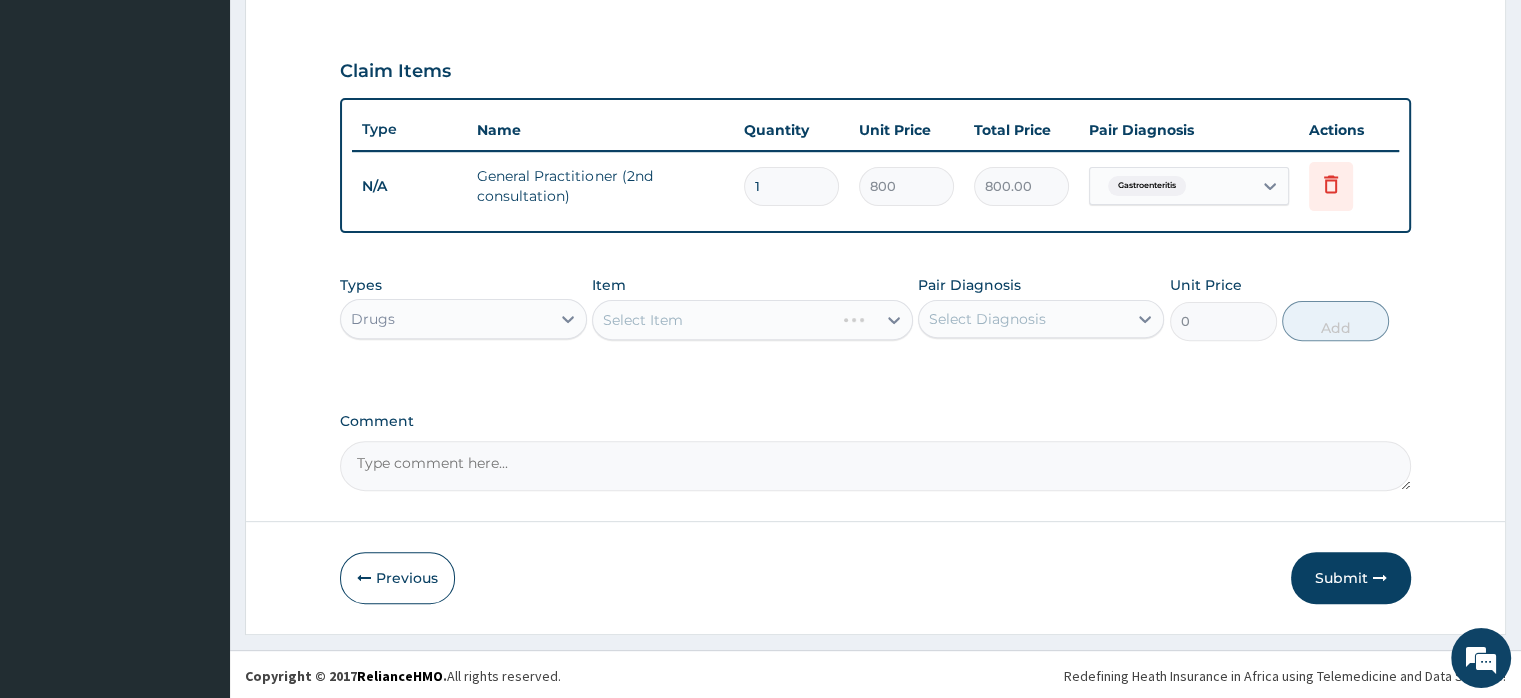 click on "Select Item" at bounding box center (752, 320) 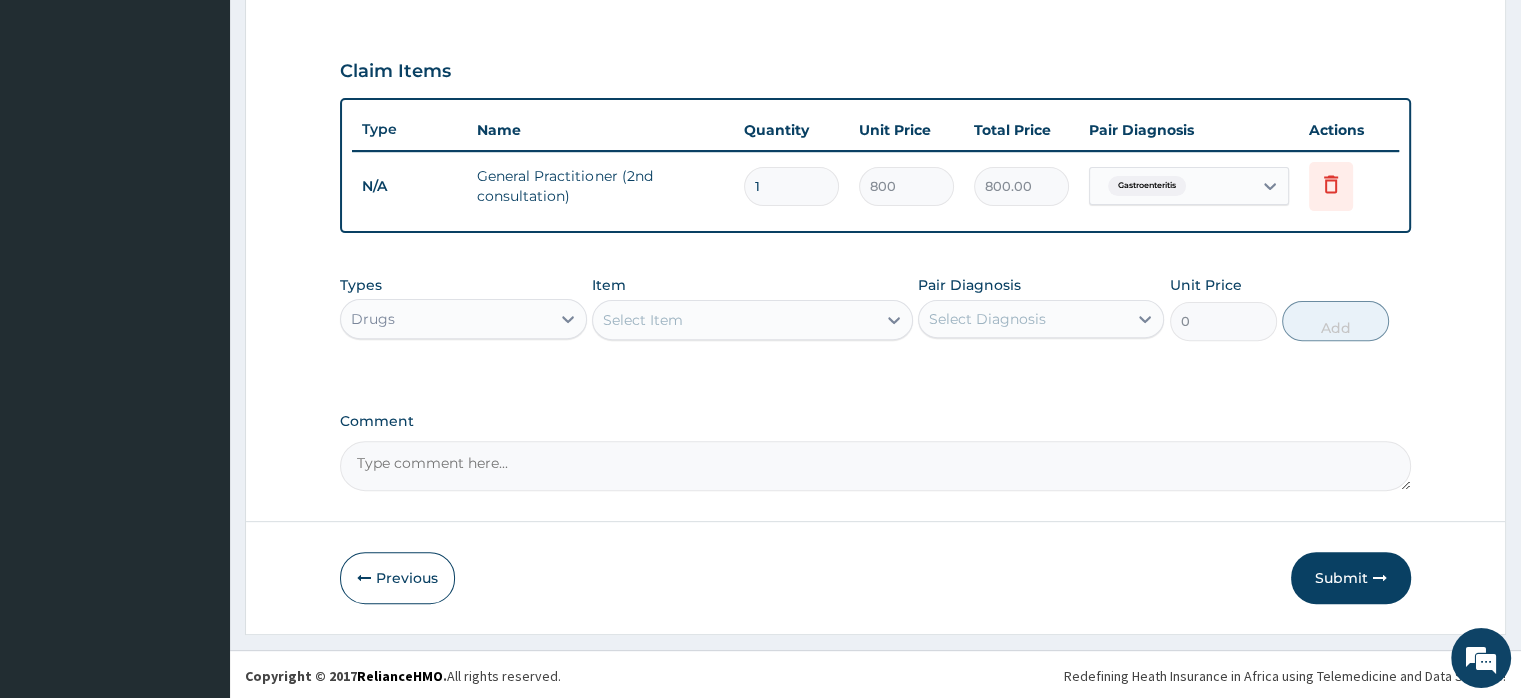 click on "Select Item" at bounding box center (643, 320) 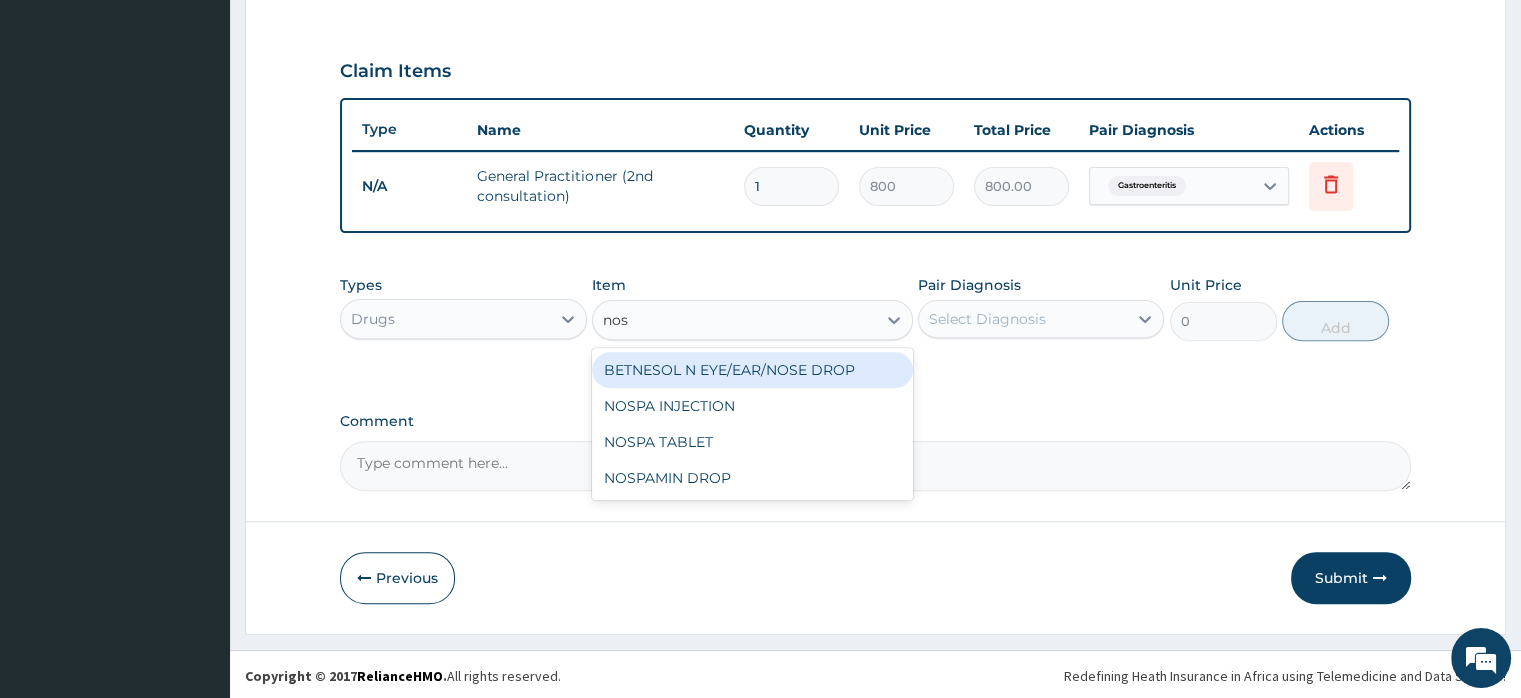 type on "nosp" 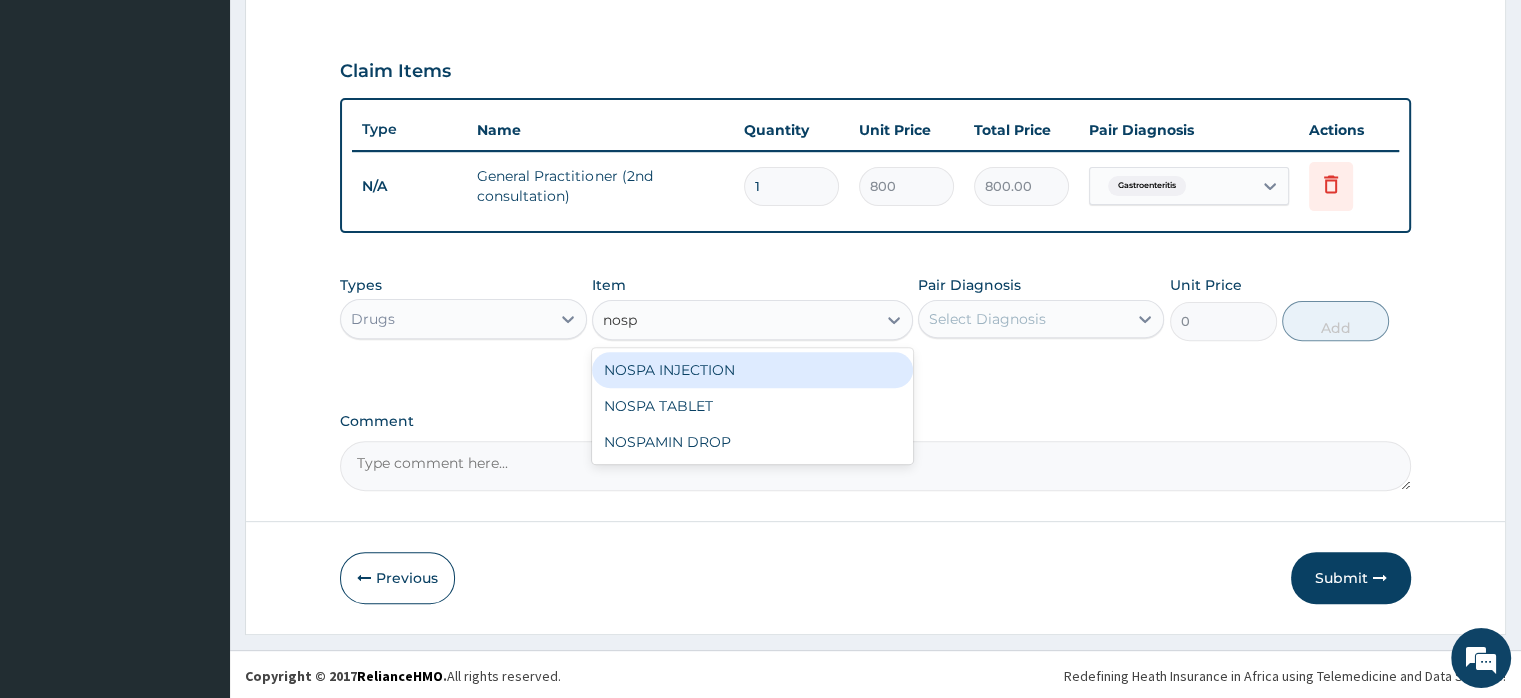 click on "NOSPA INJECTION" at bounding box center (752, 370) 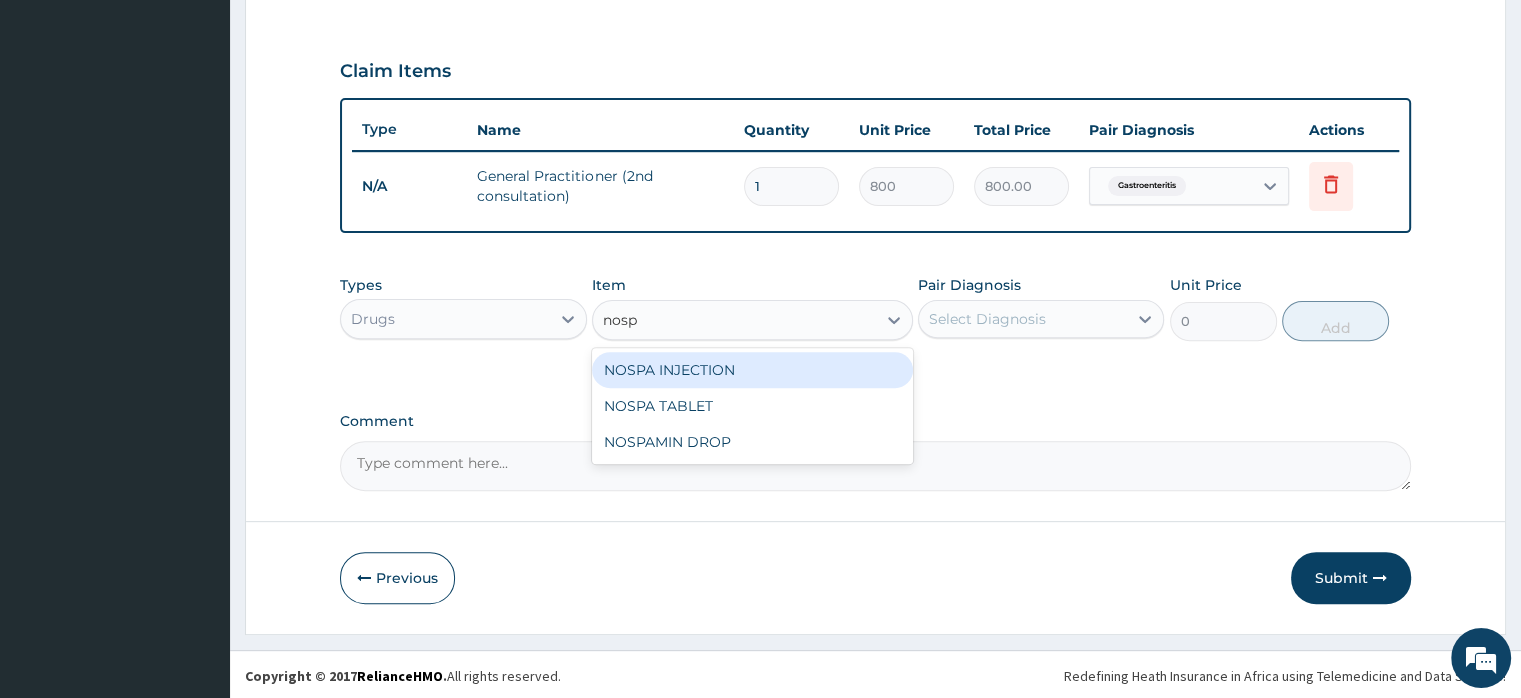 type 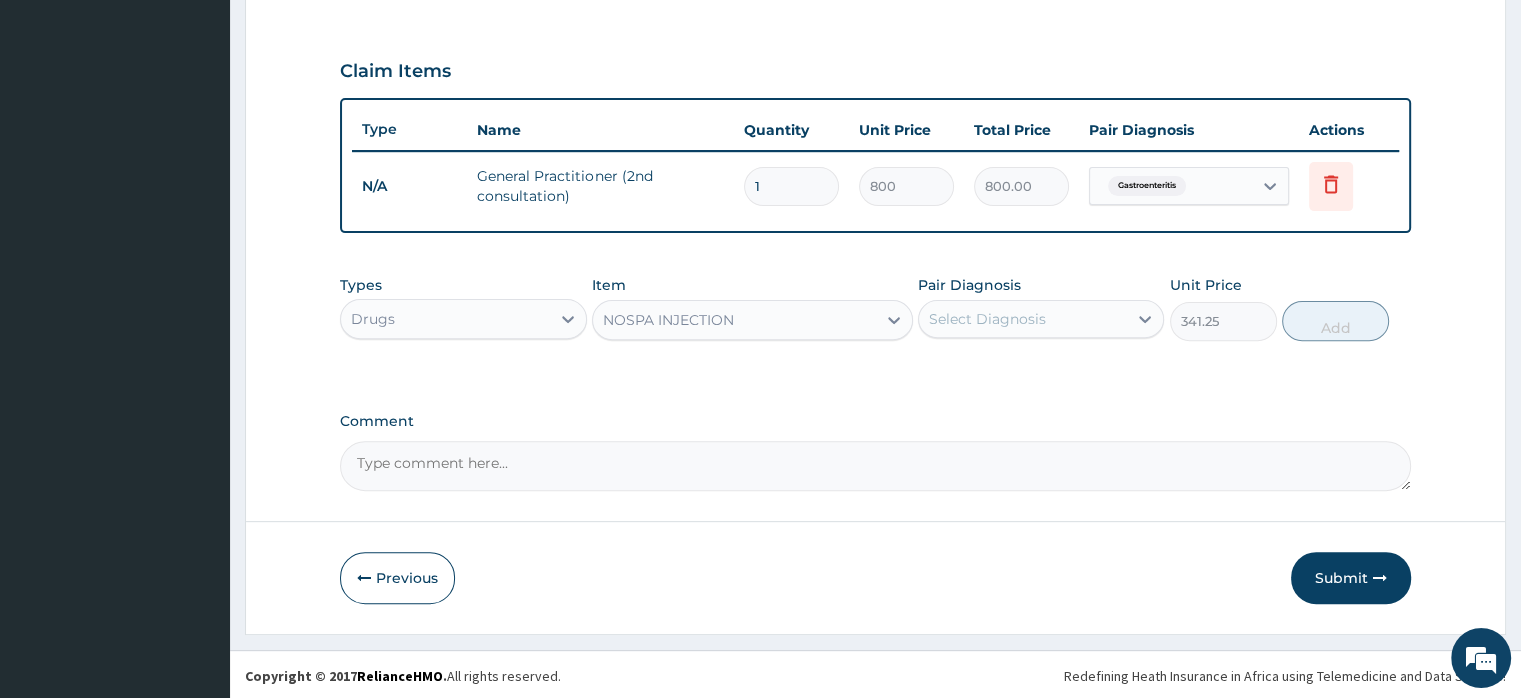 click on "Select Diagnosis" at bounding box center [1041, 319] 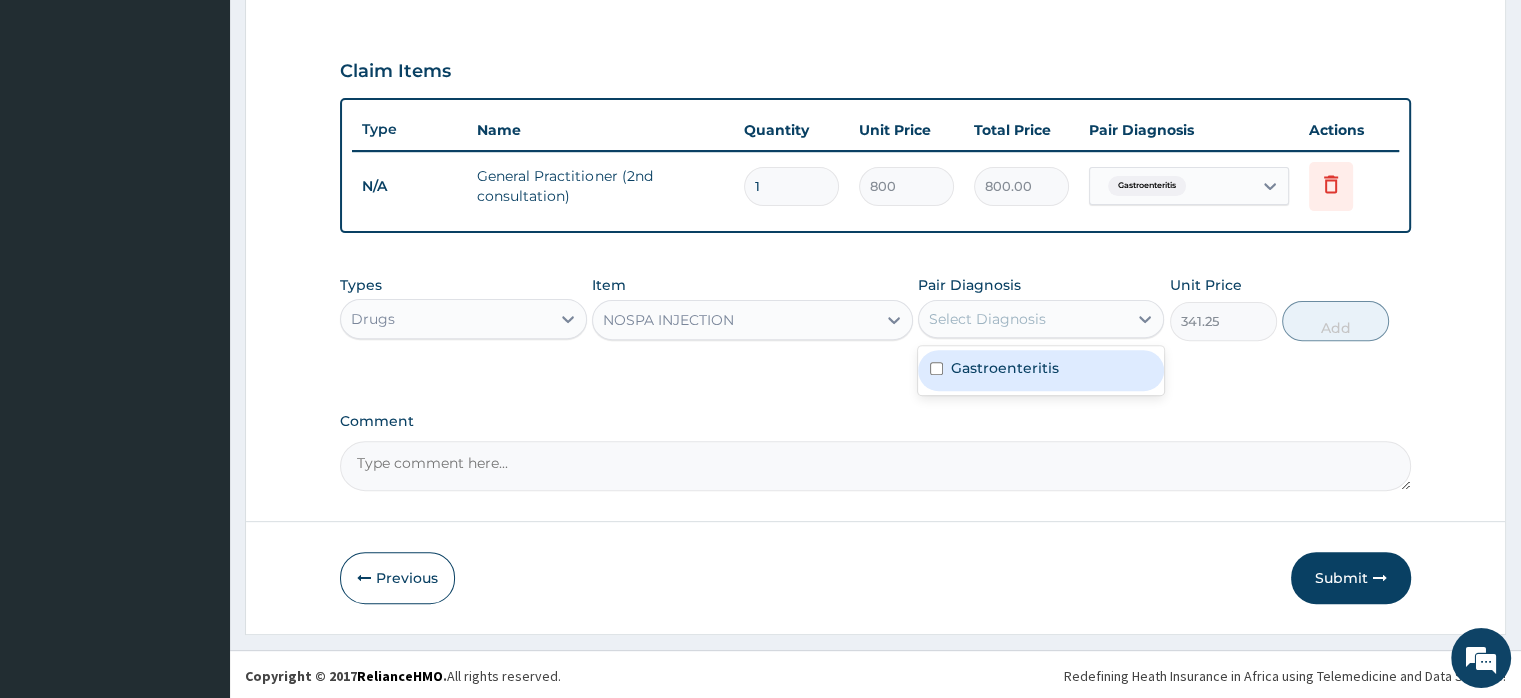 click on "Gastroenteritis" at bounding box center (1005, 368) 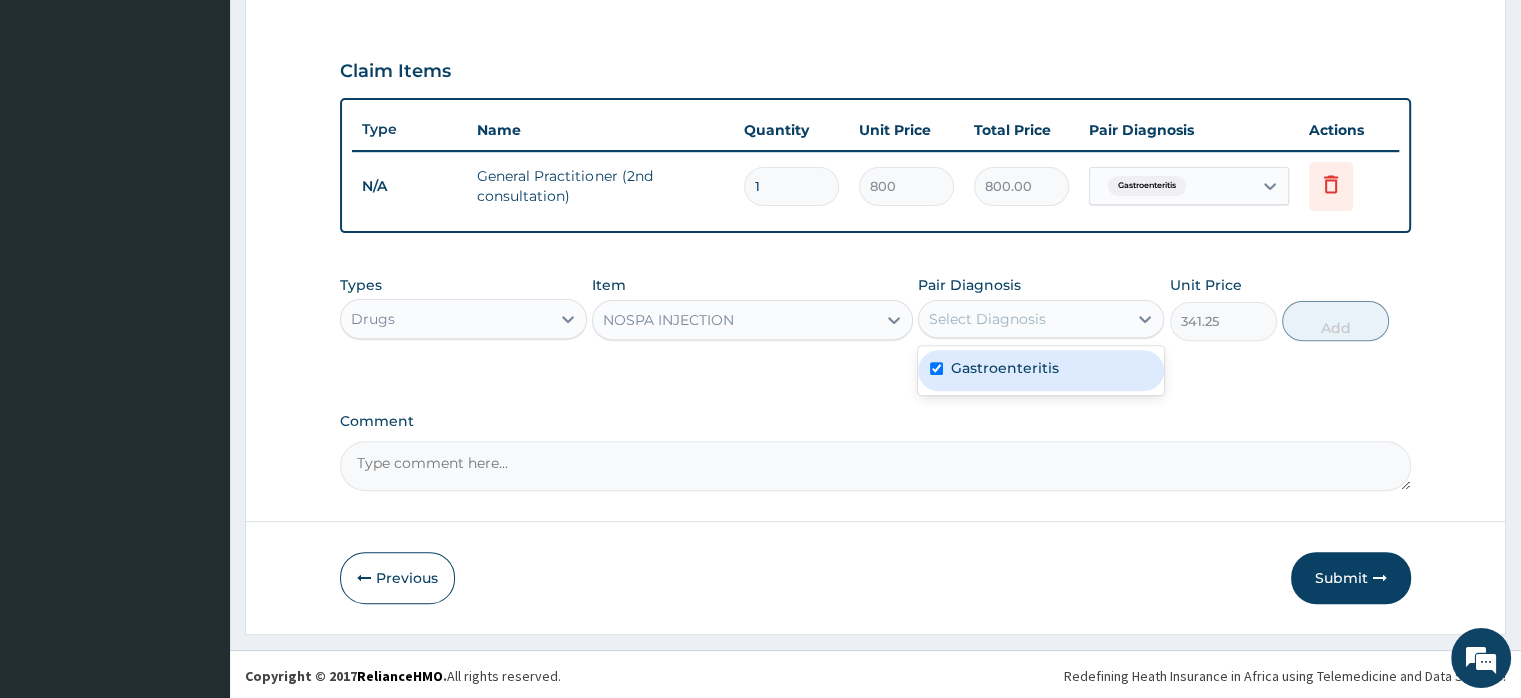 checkbox on "true" 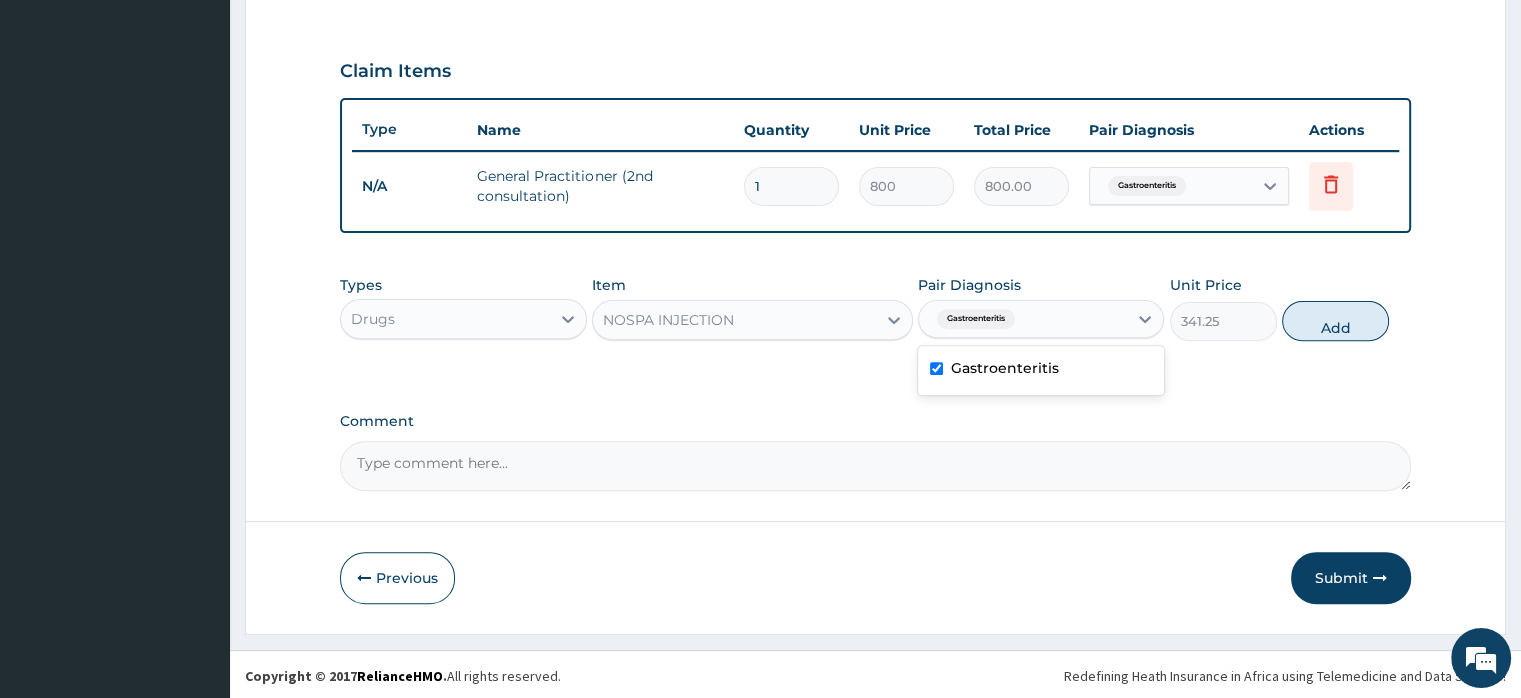 drag, startPoint x: 1334, startPoint y: 324, endPoint x: 1288, endPoint y: 326, distance: 46.043457 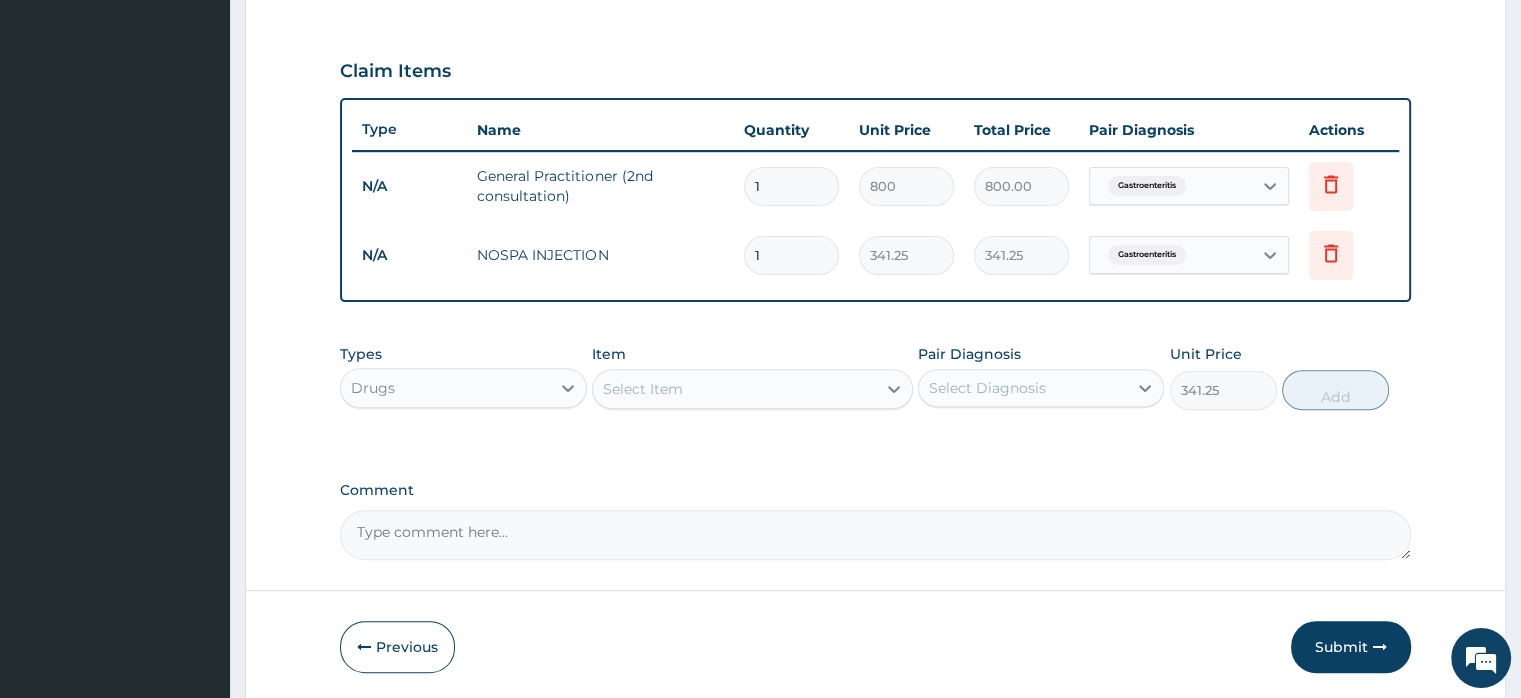 type on "0" 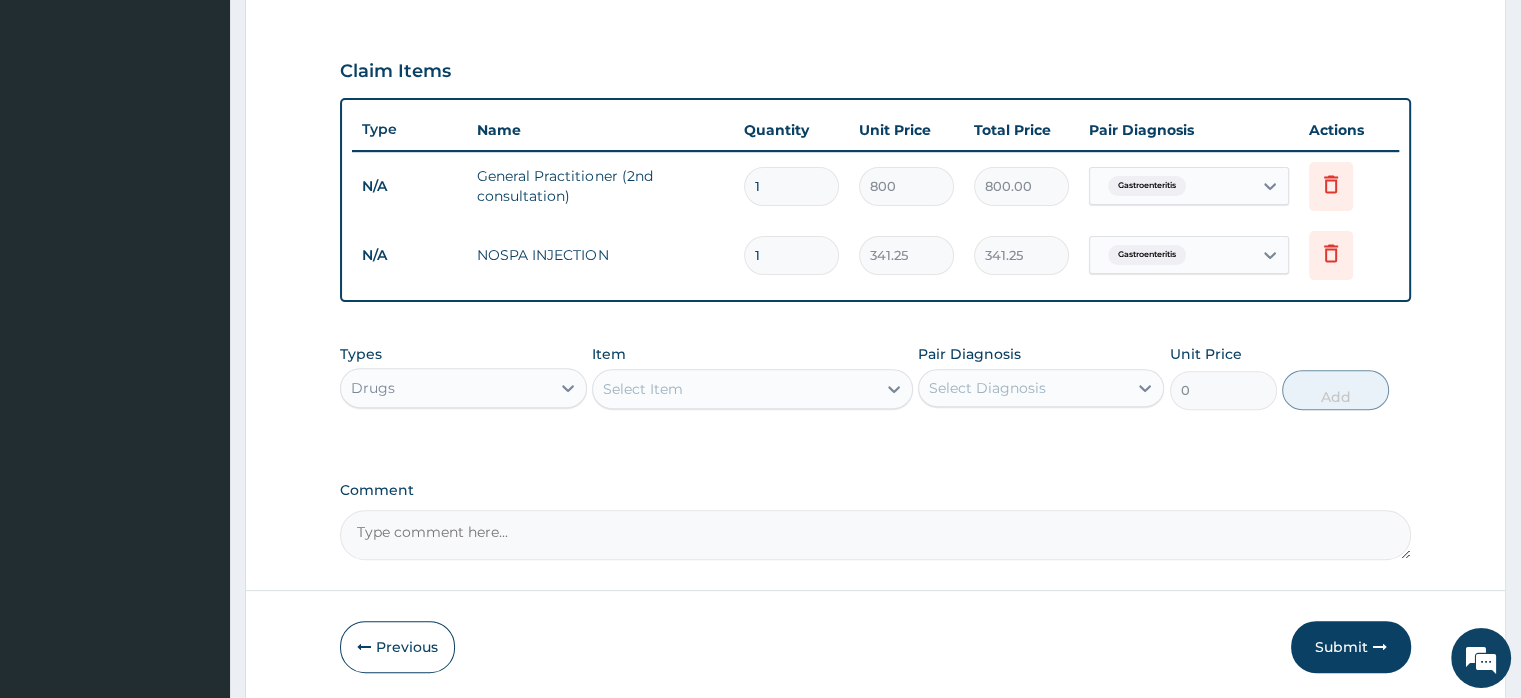 click on "Select Item" at bounding box center (643, 389) 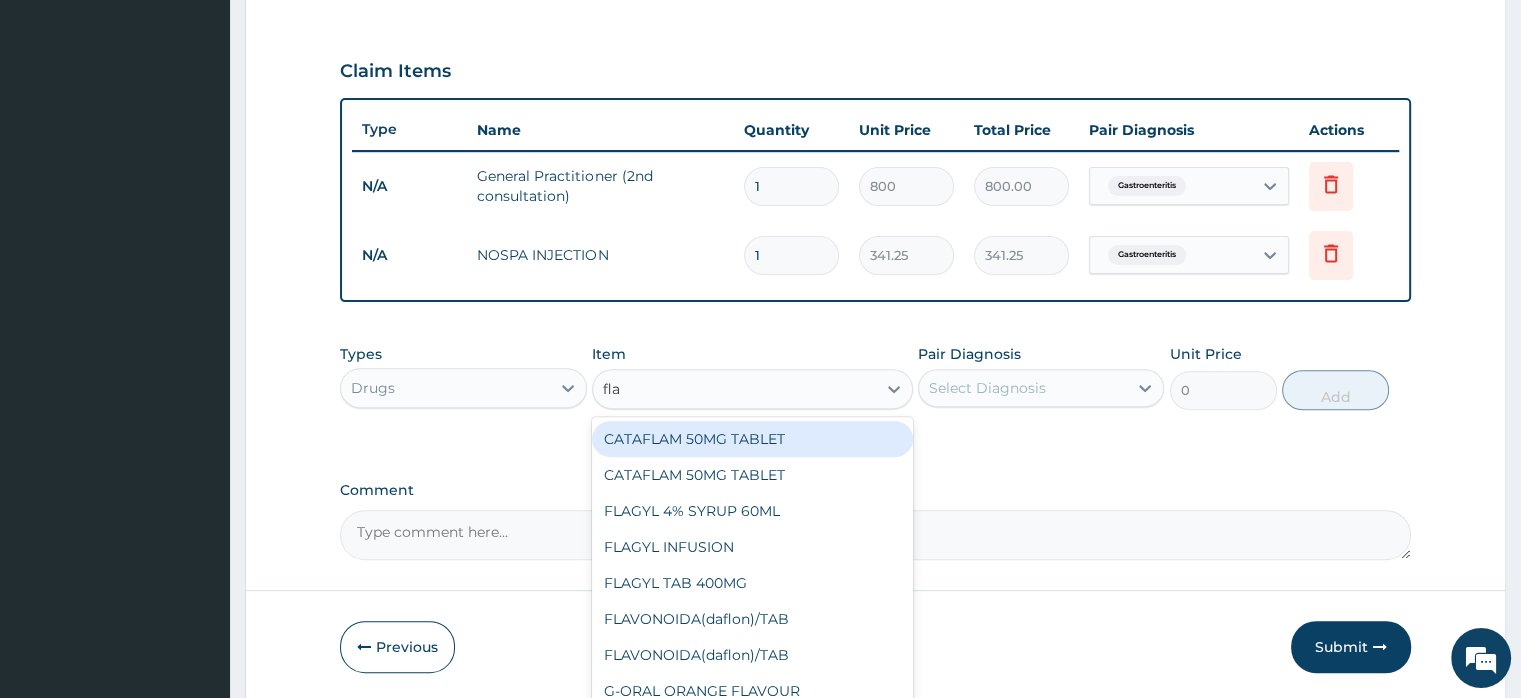 type on "flag" 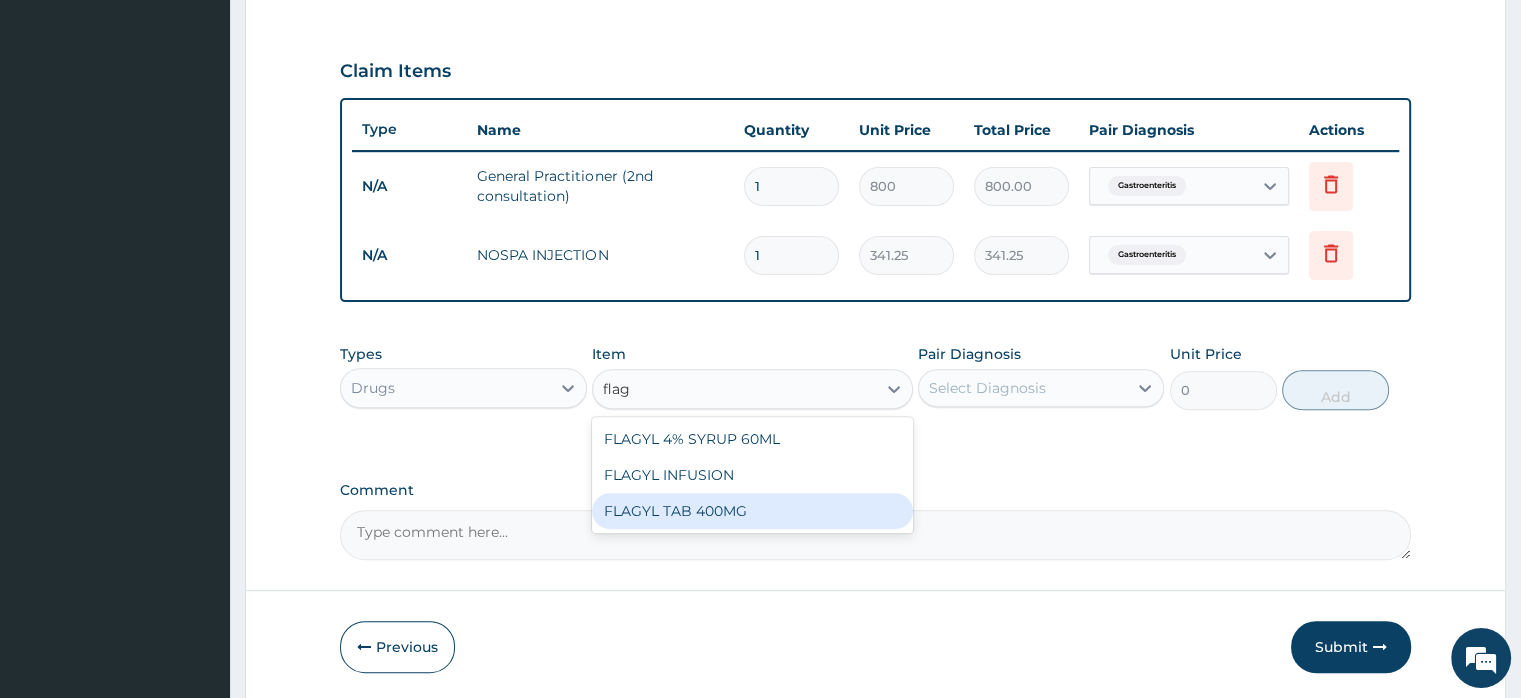 click on "FLAGYL TAB 400MG" at bounding box center [752, 511] 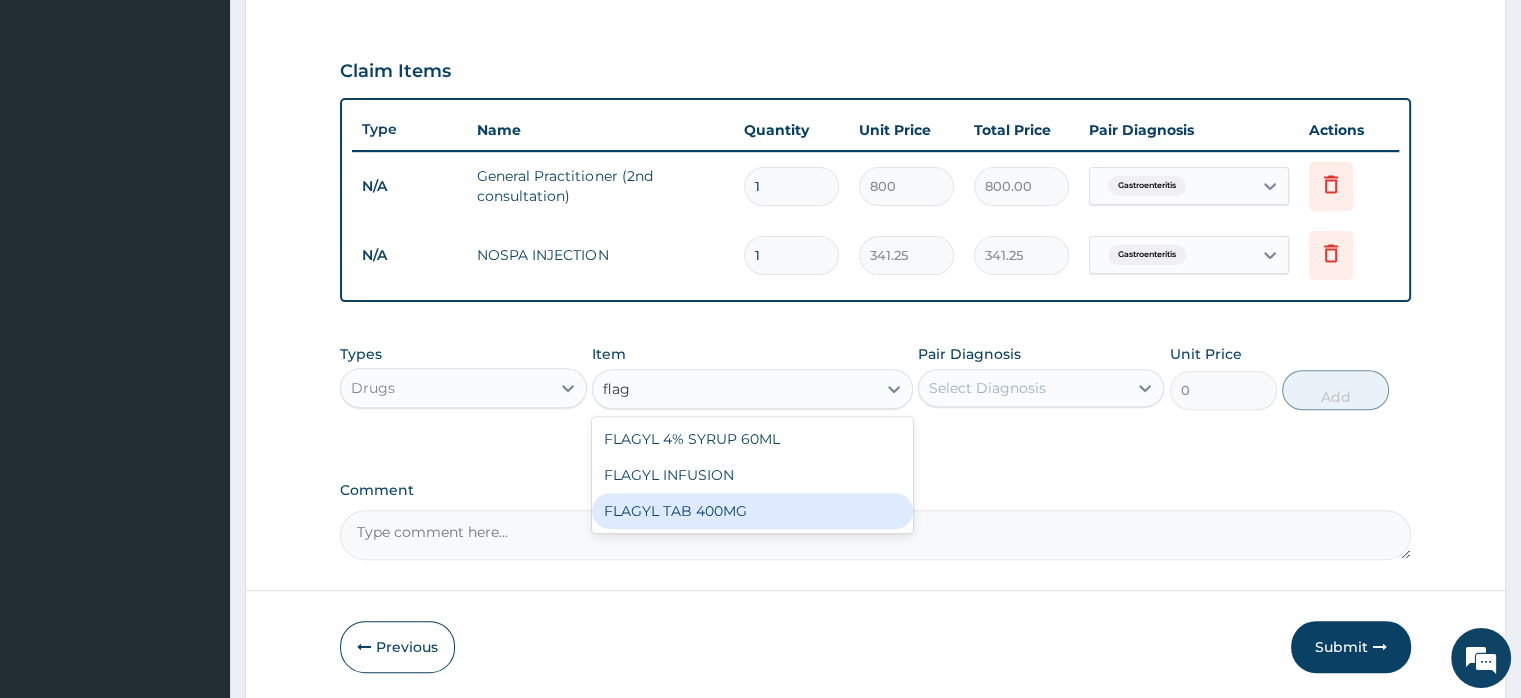 type 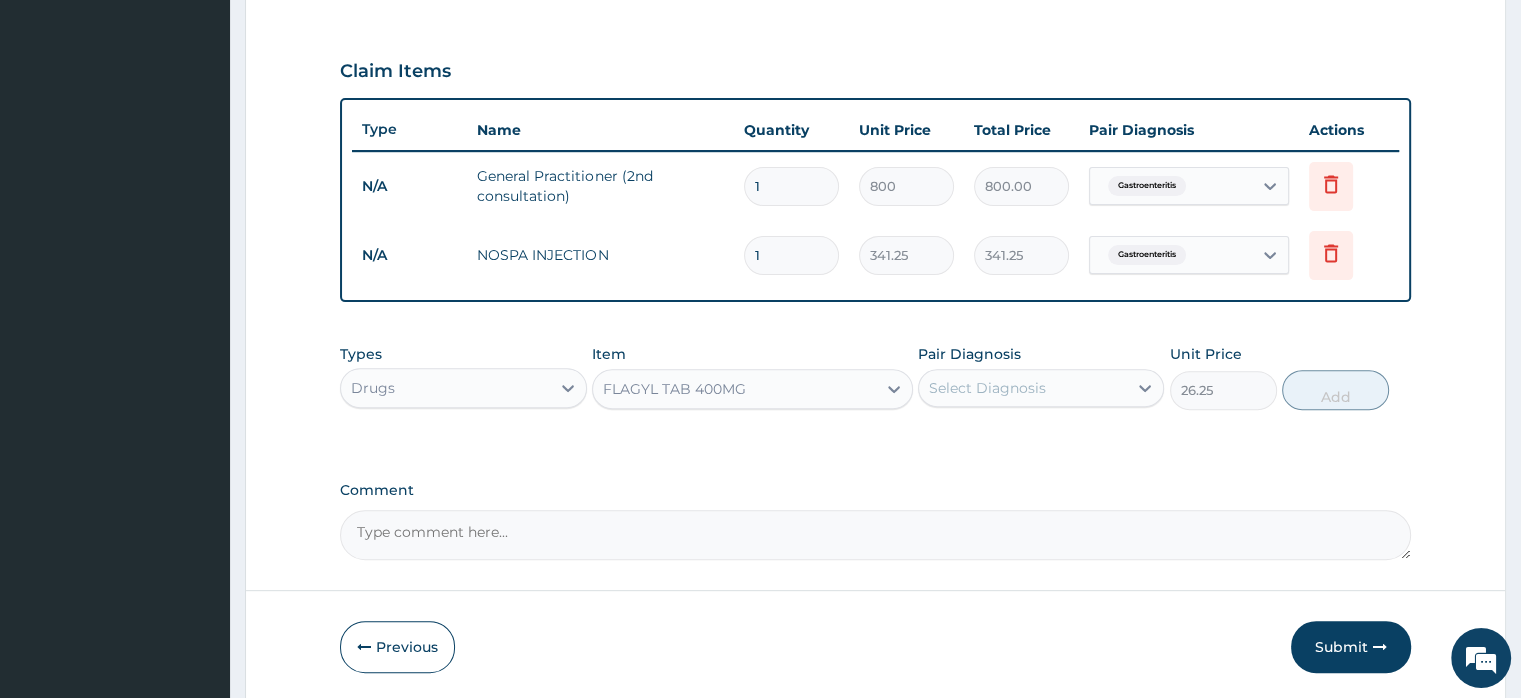 click on "Select Diagnosis" at bounding box center [987, 388] 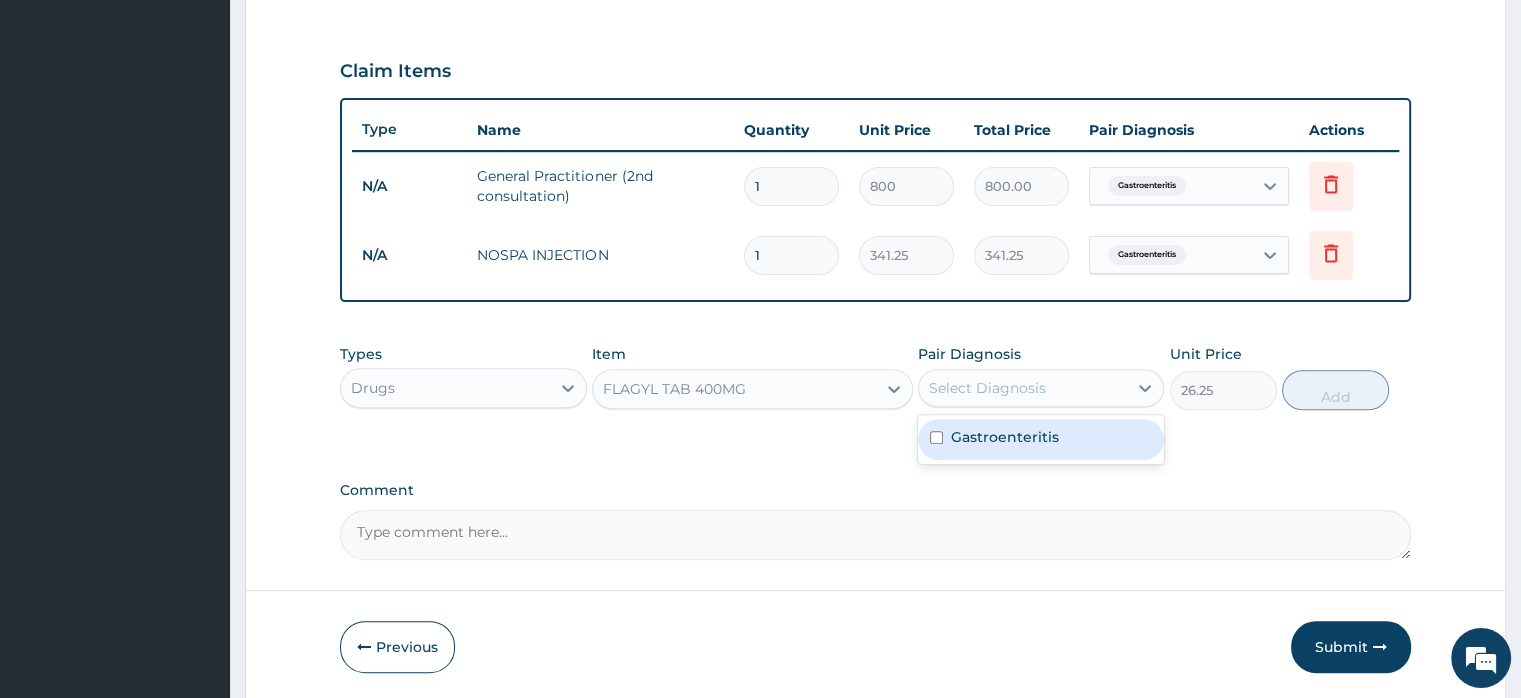 click on "Gastroenteritis" at bounding box center (1005, 437) 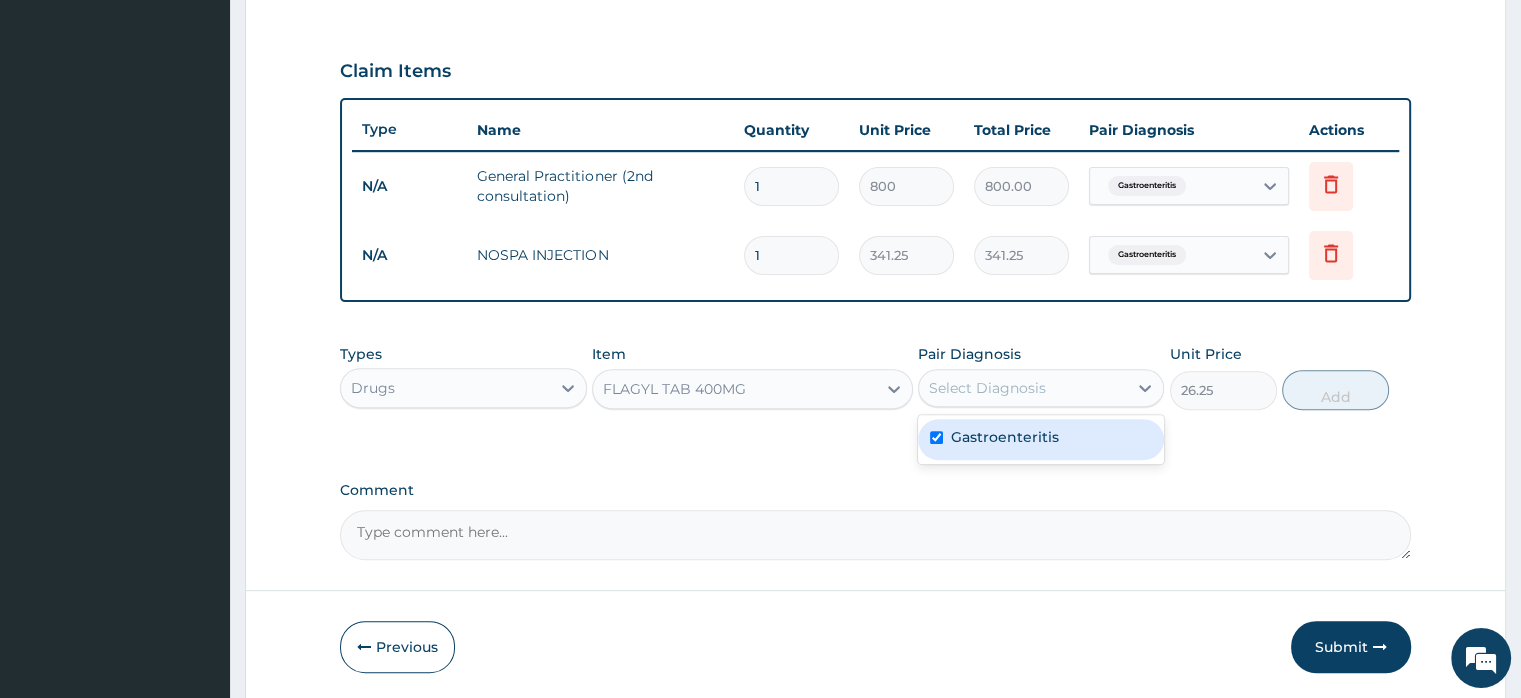 checkbox on "true" 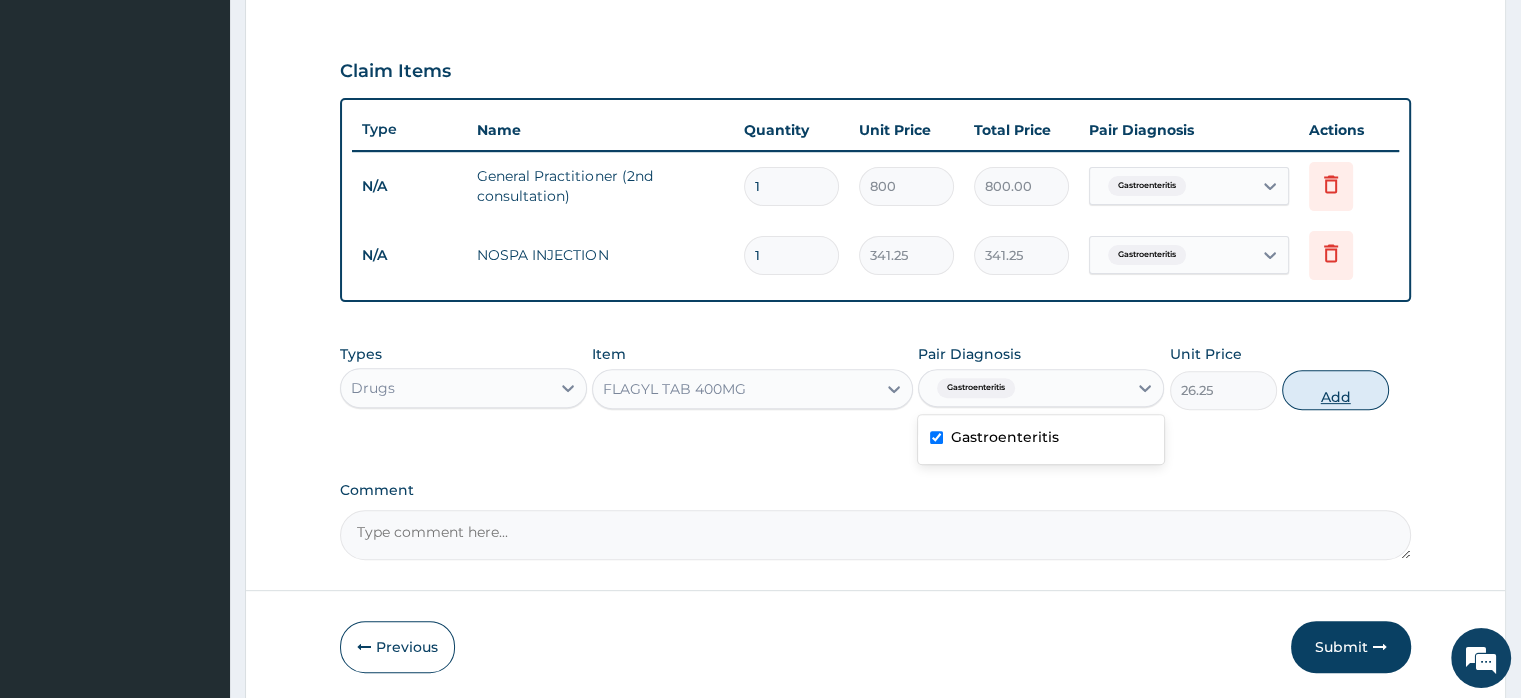click on "Add" at bounding box center [1335, 390] 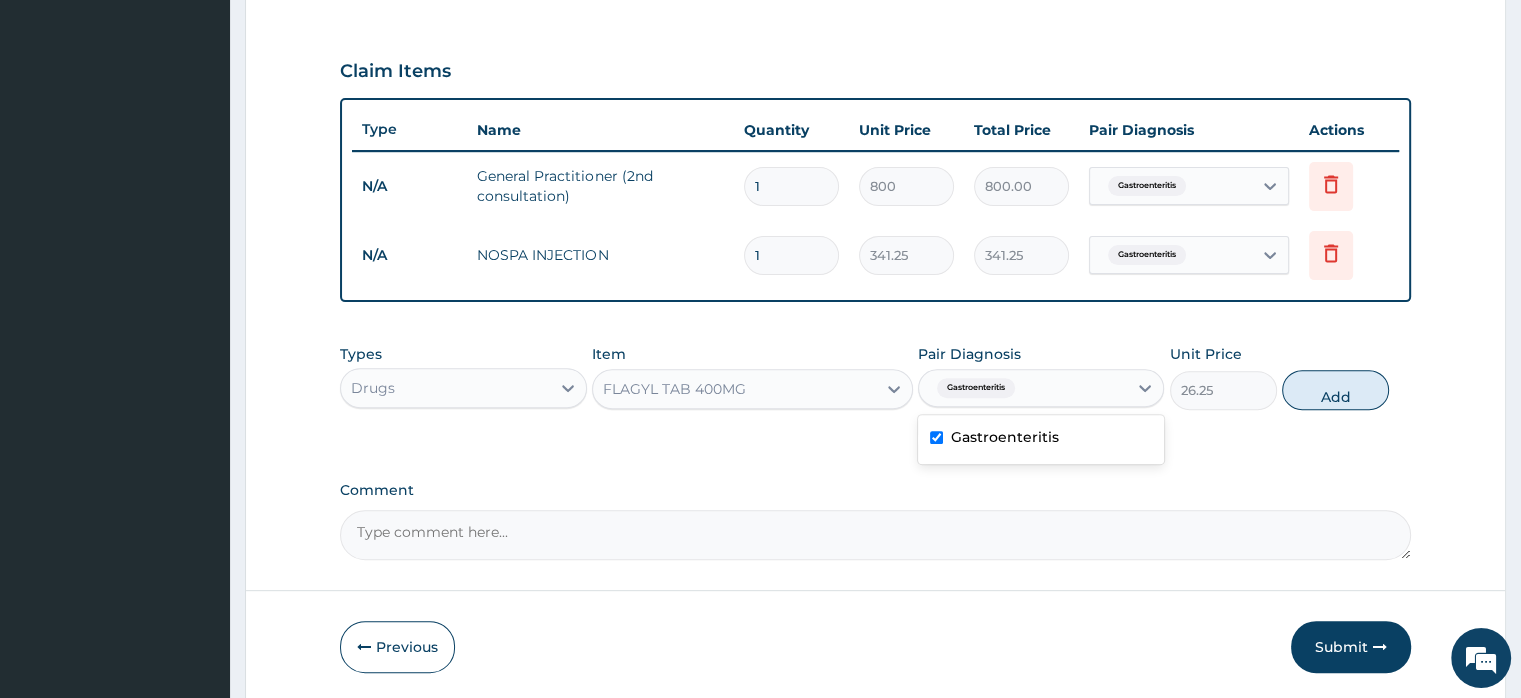 type on "0" 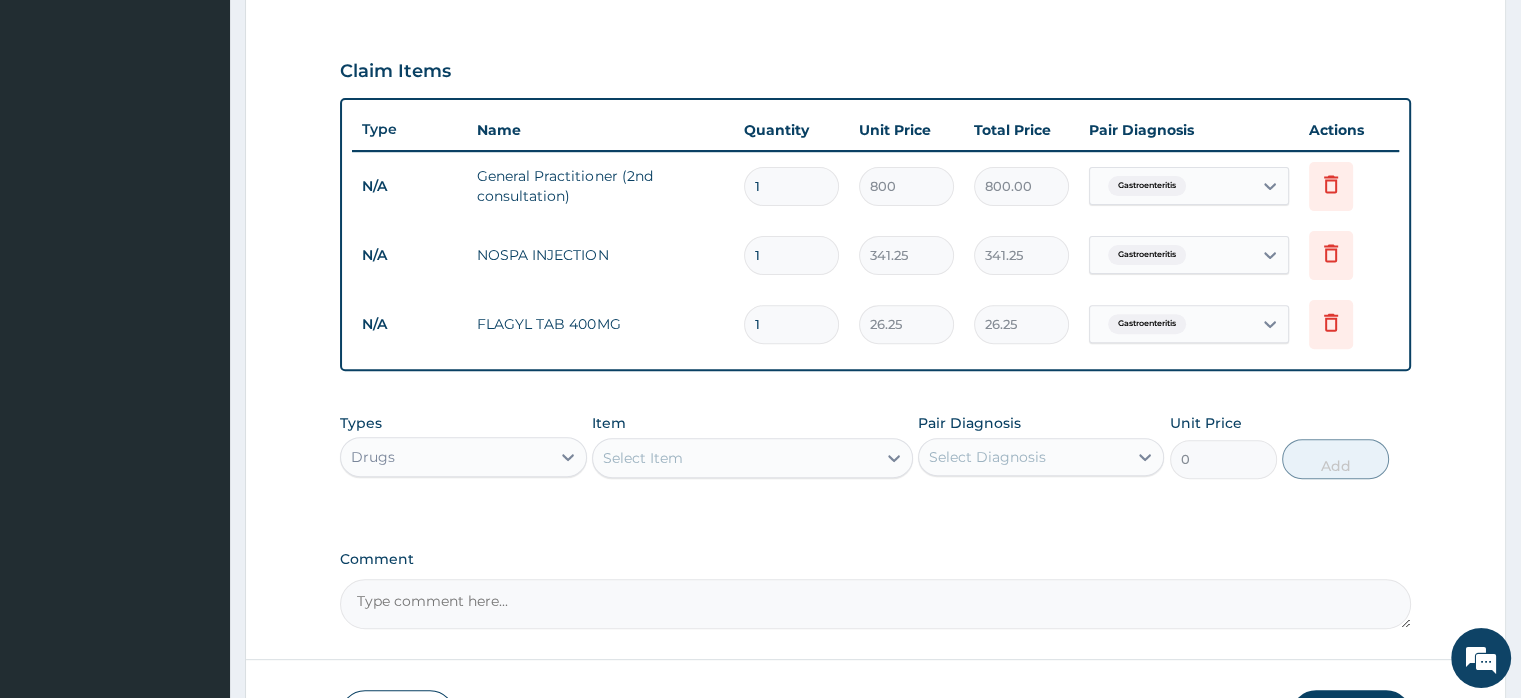 click on "Select Item" at bounding box center [734, 458] 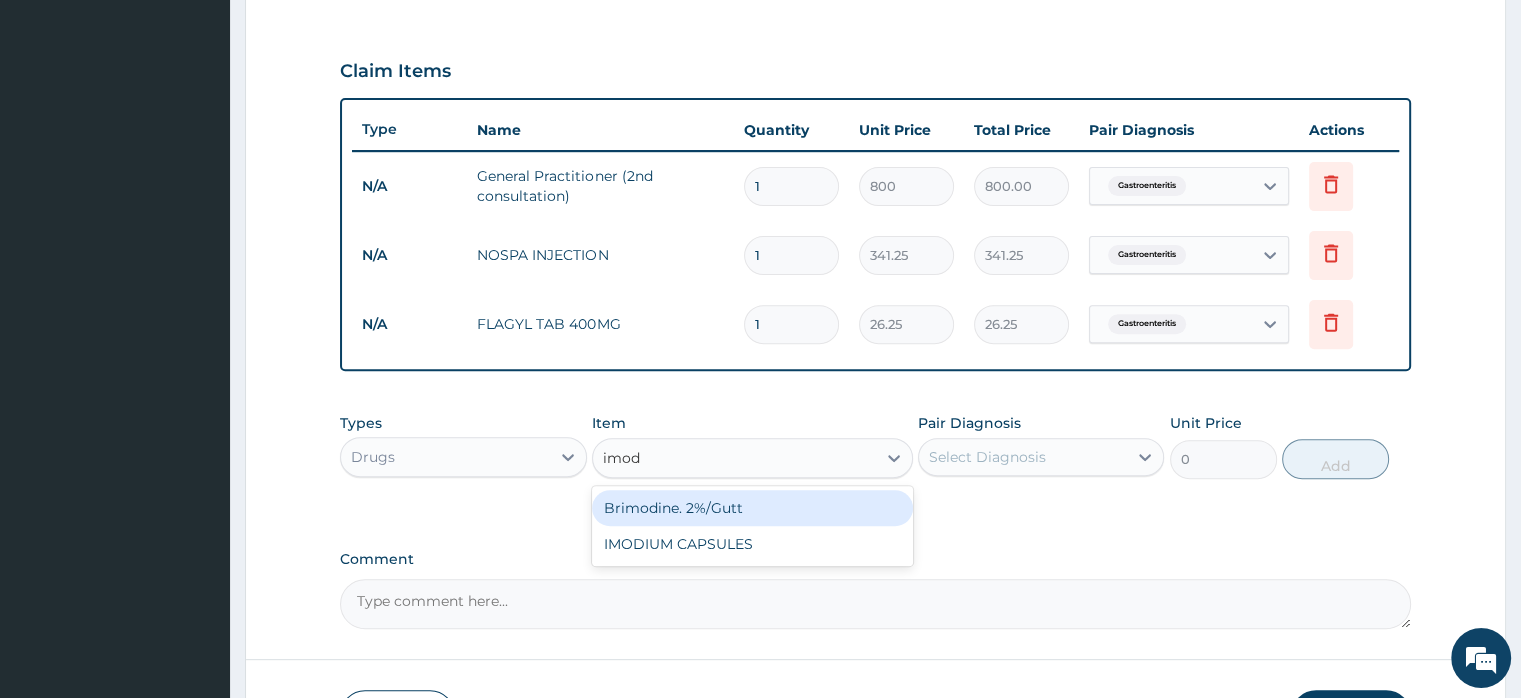 type on "imodi" 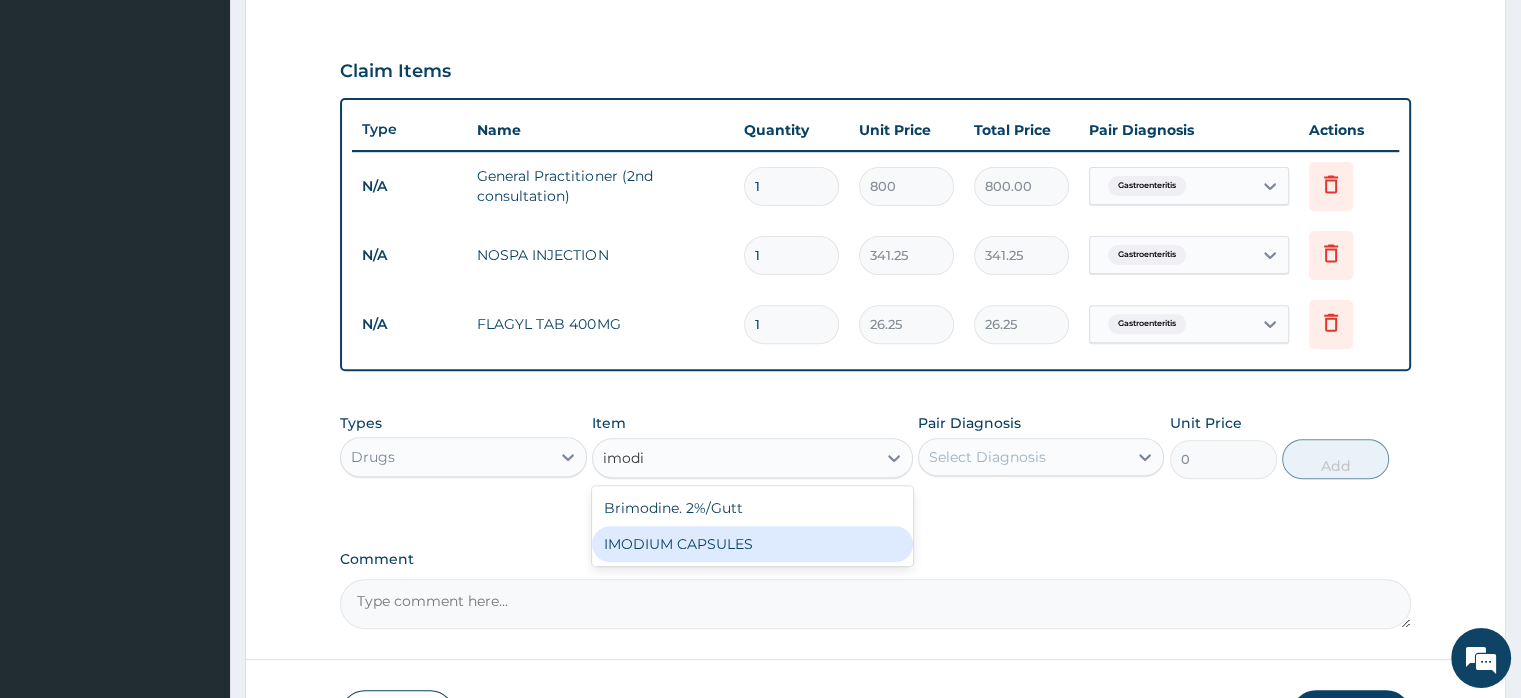 click on "IMODIUM CAPSULES" at bounding box center [752, 544] 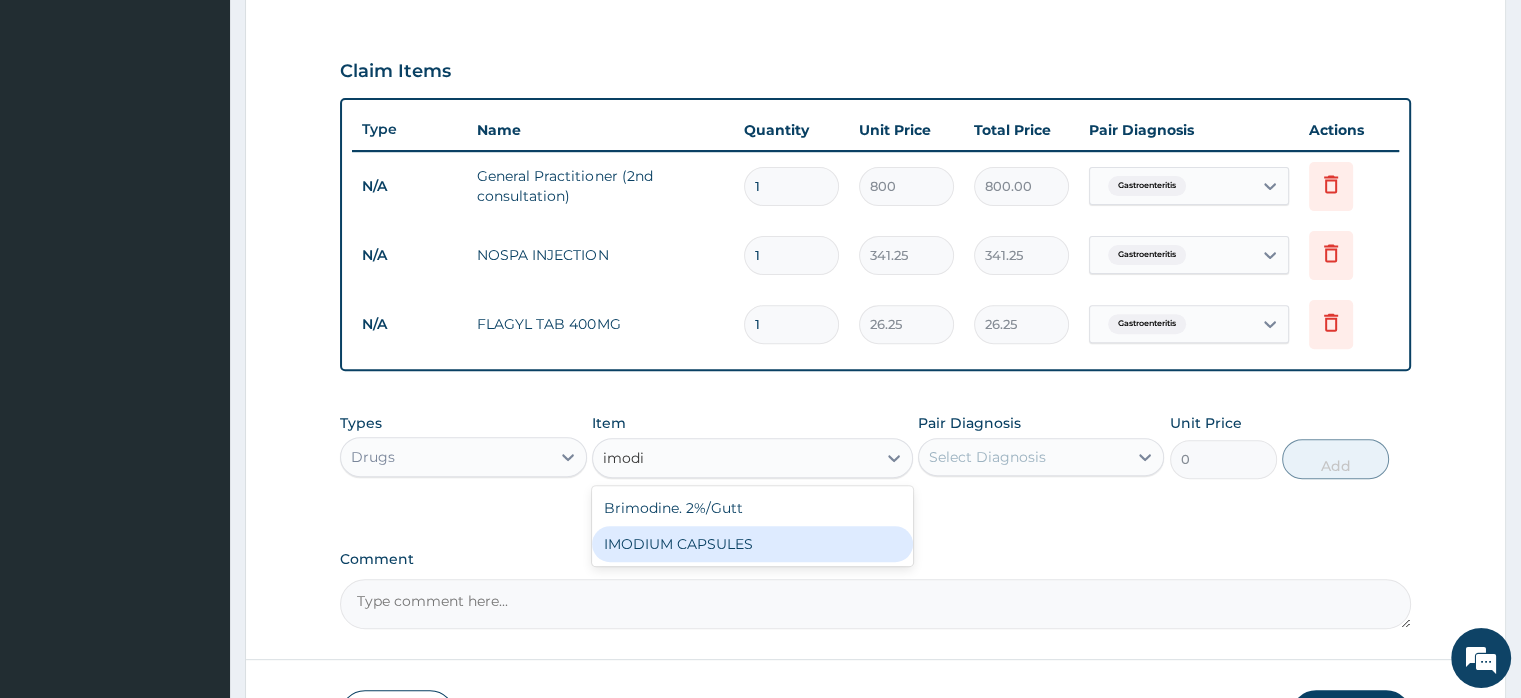 type 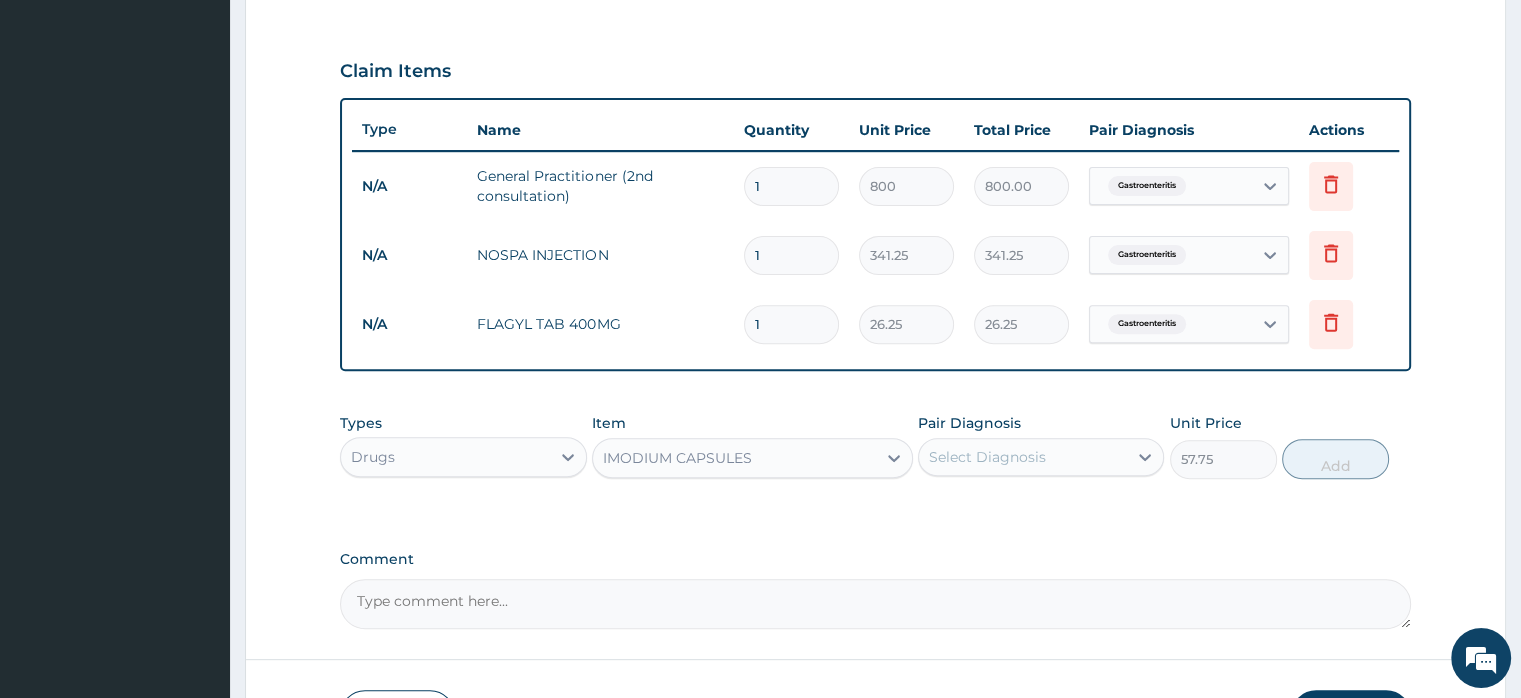 click on "Select Diagnosis" at bounding box center (987, 457) 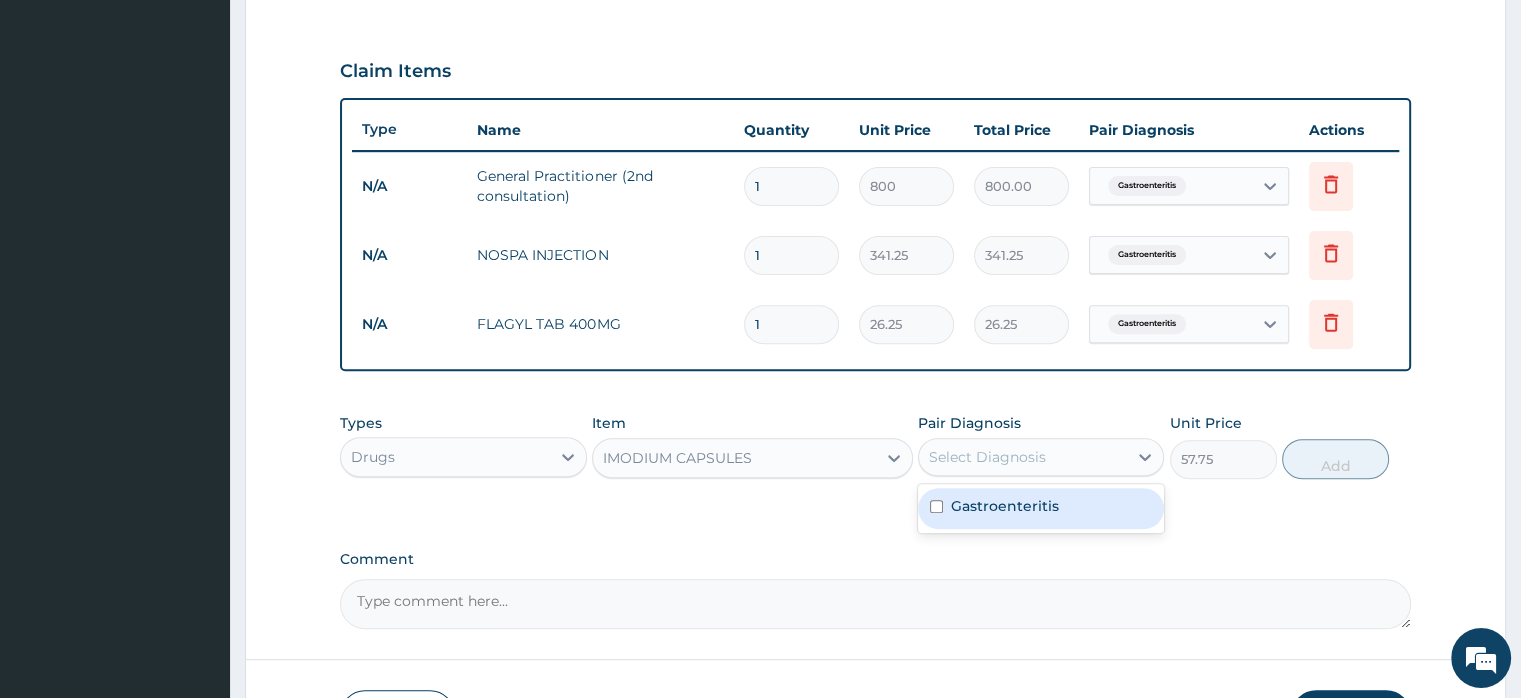click on "Gastroenteritis" at bounding box center (1005, 506) 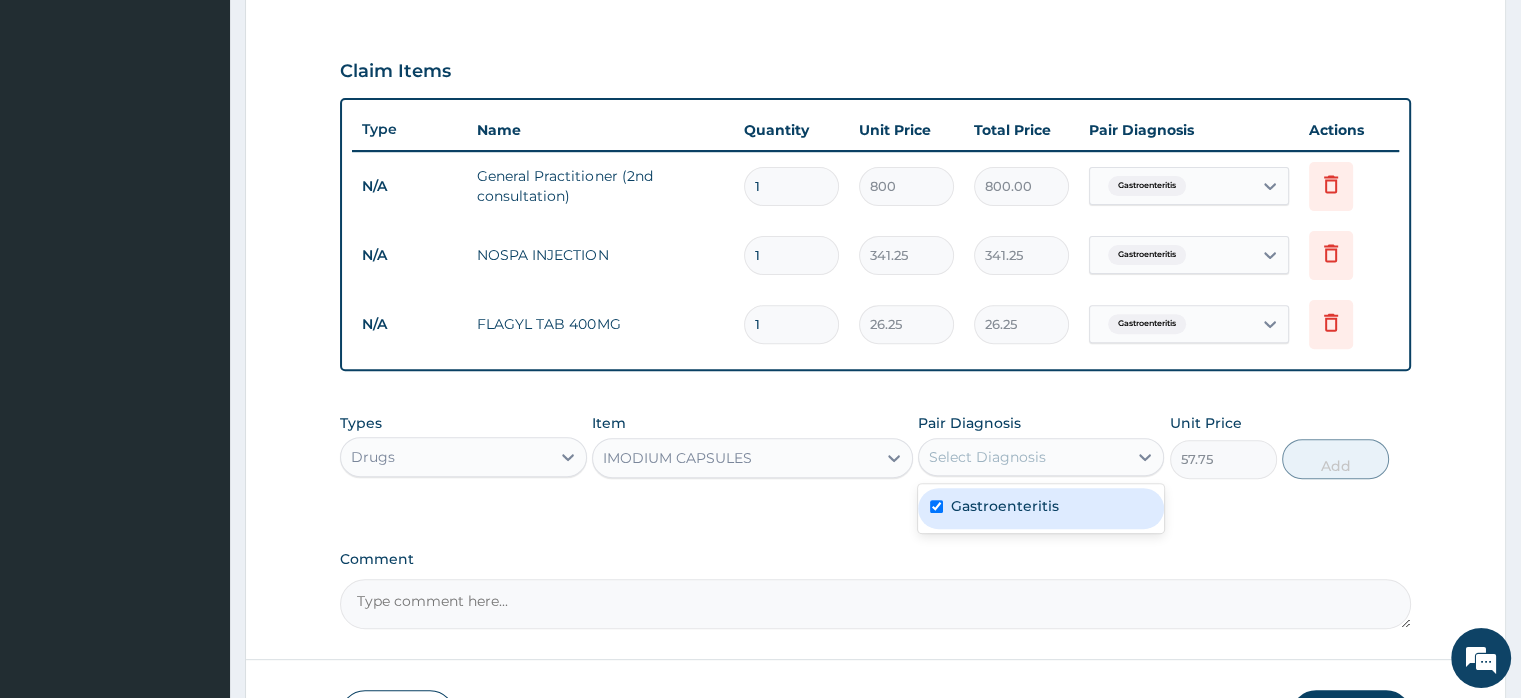checkbox on "true" 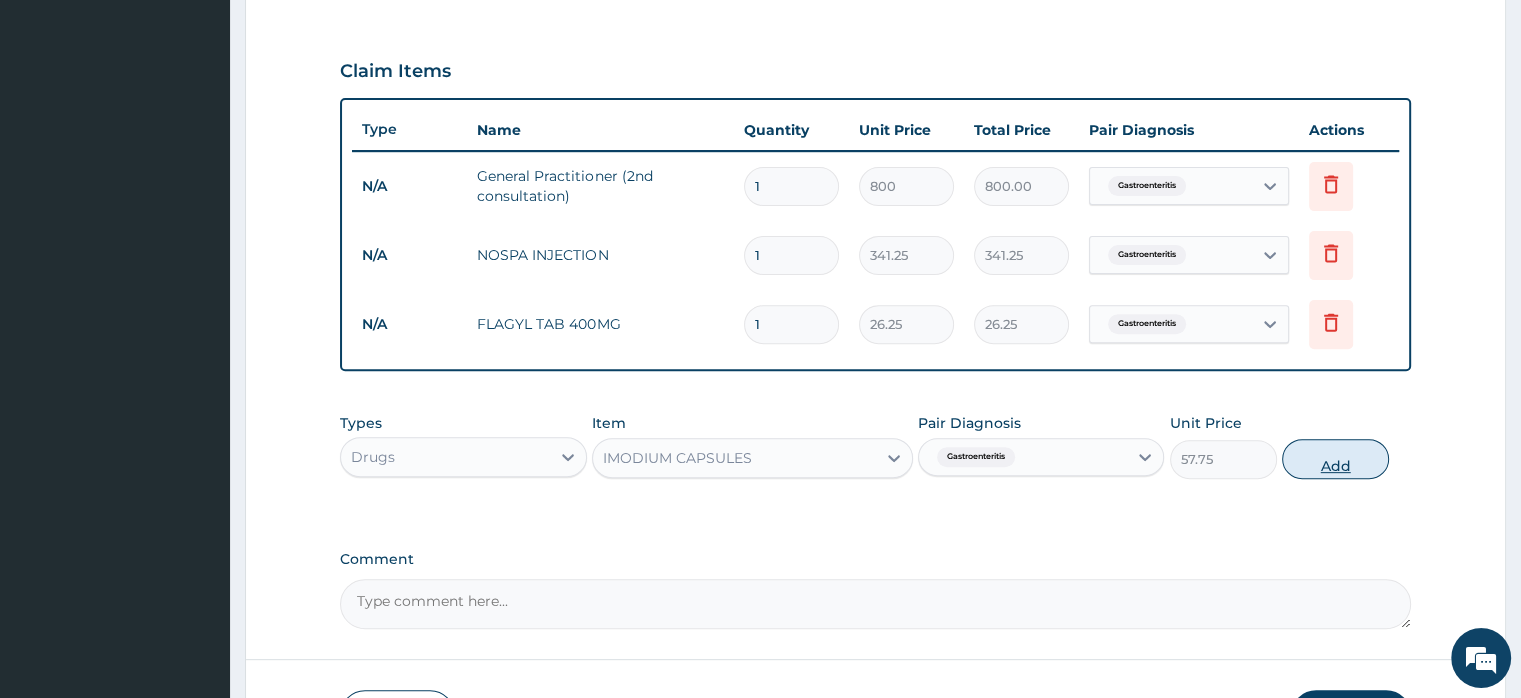 click on "Add" at bounding box center [1335, 459] 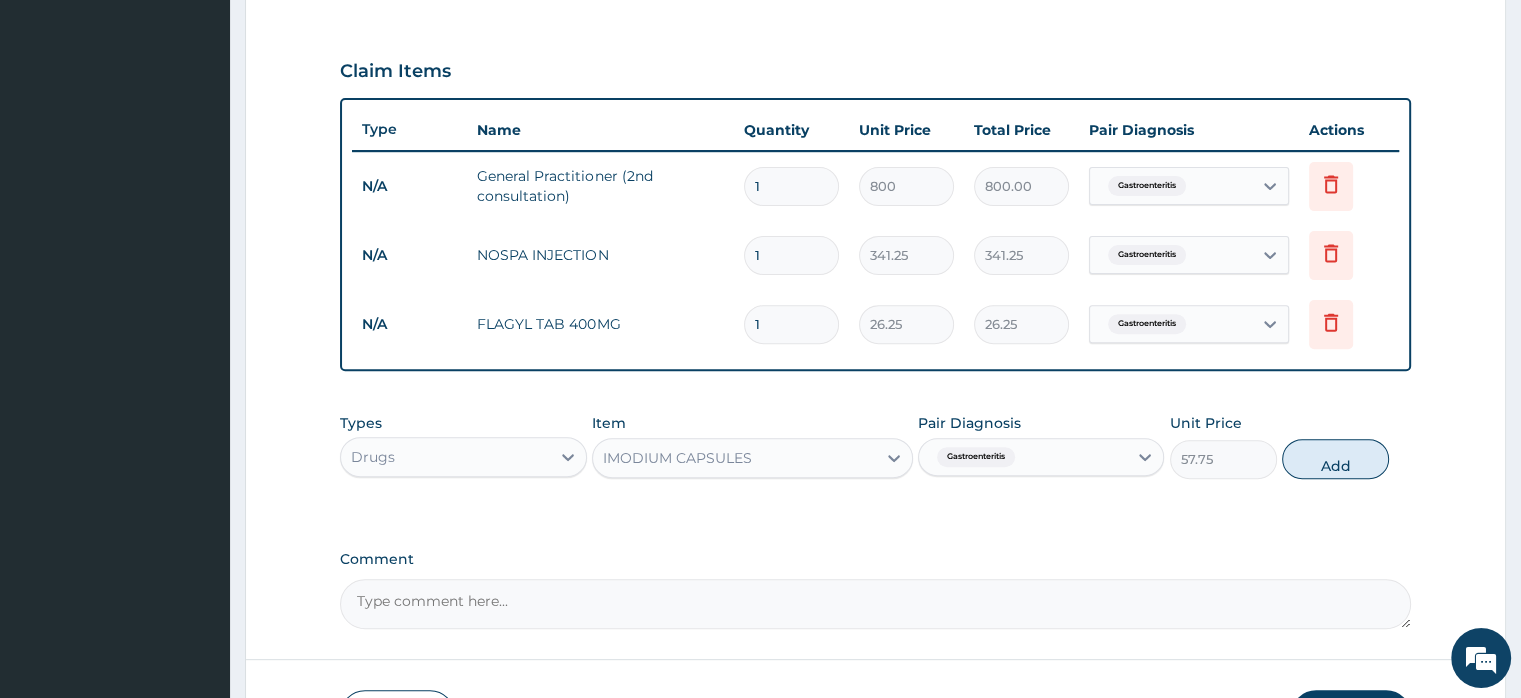 type on "0" 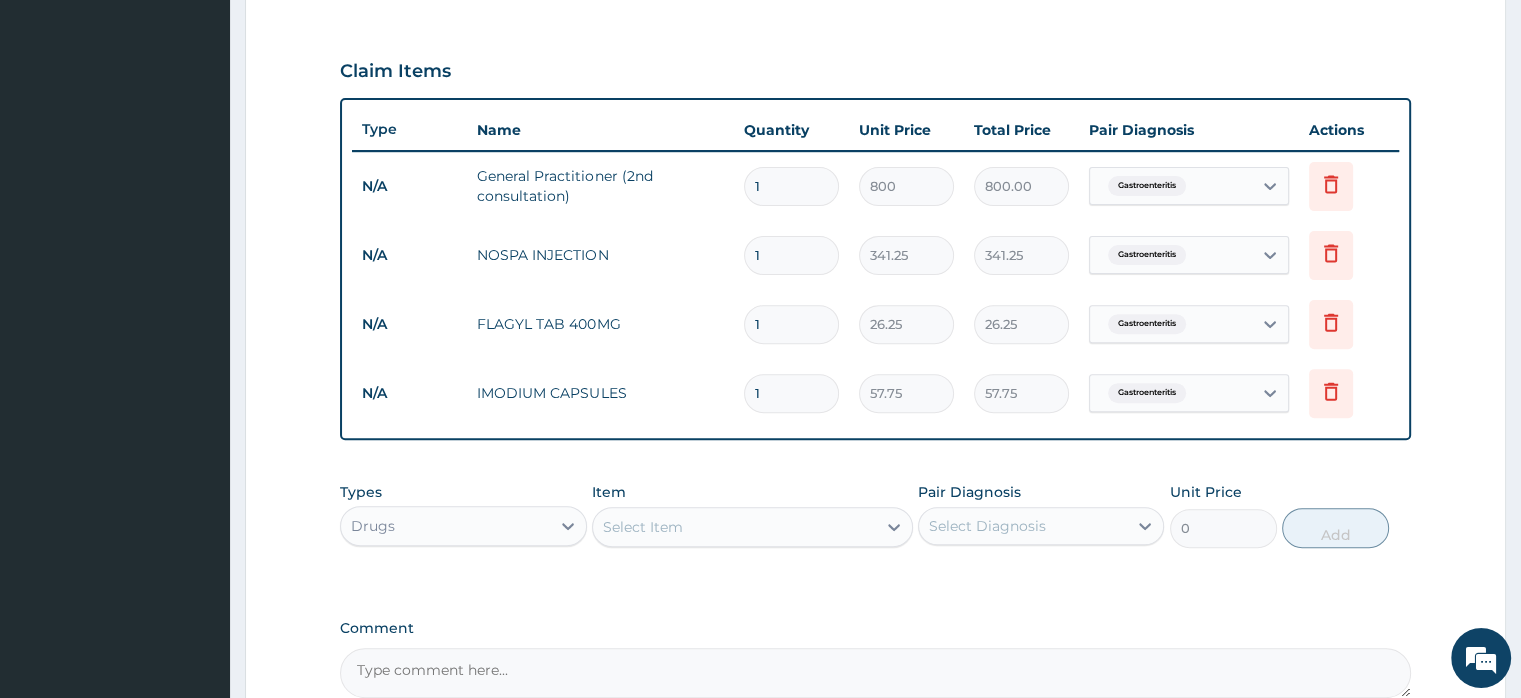 click on "Select Item" at bounding box center [643, 527] 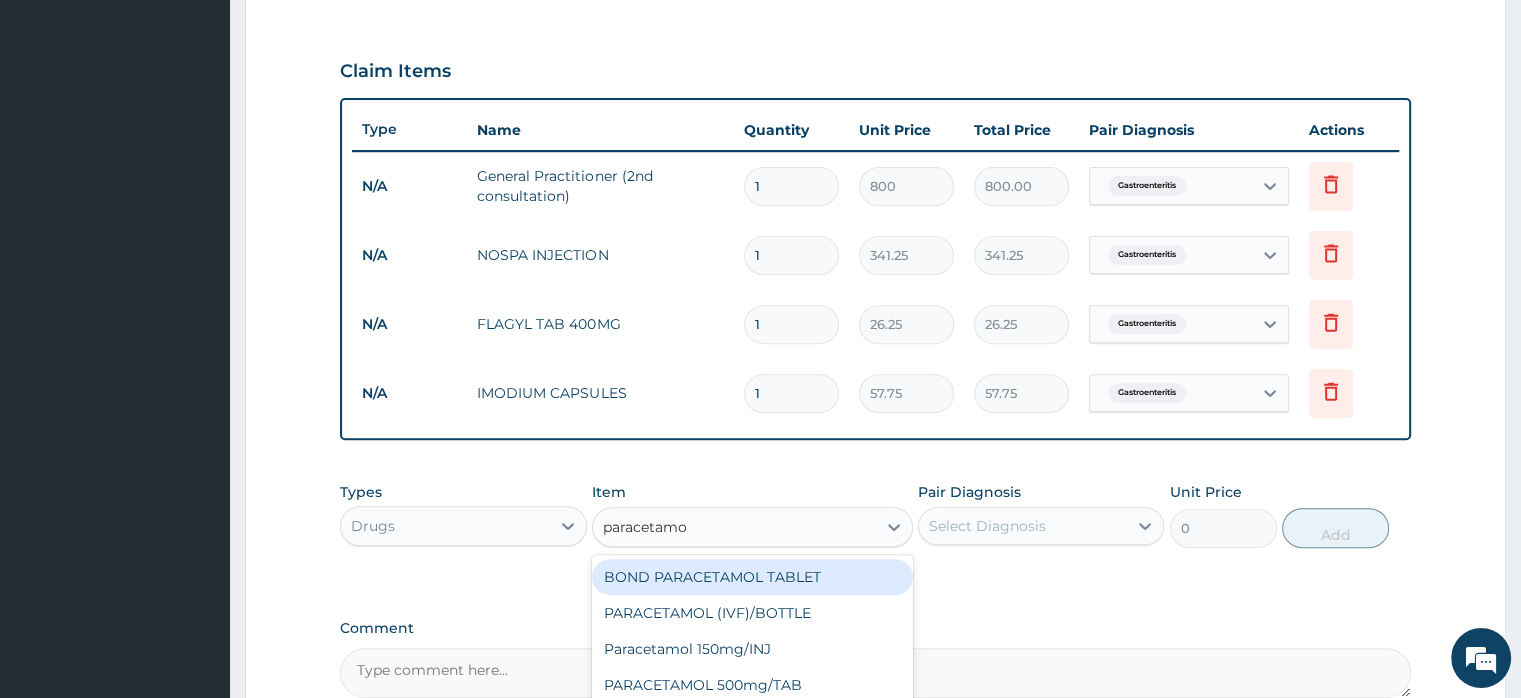type on "paracetamol" 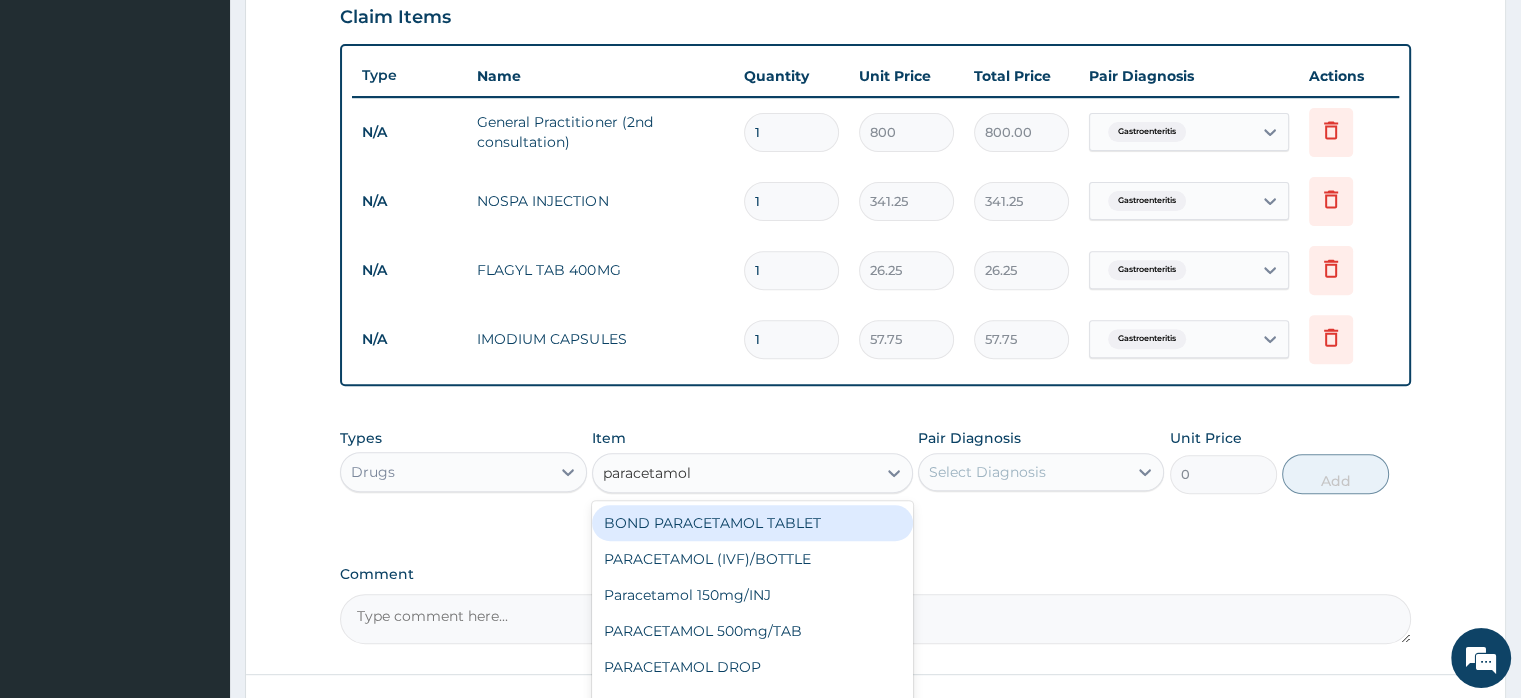 scroll, scrollTop: 852, scrollLeft: 0, axis: vertical 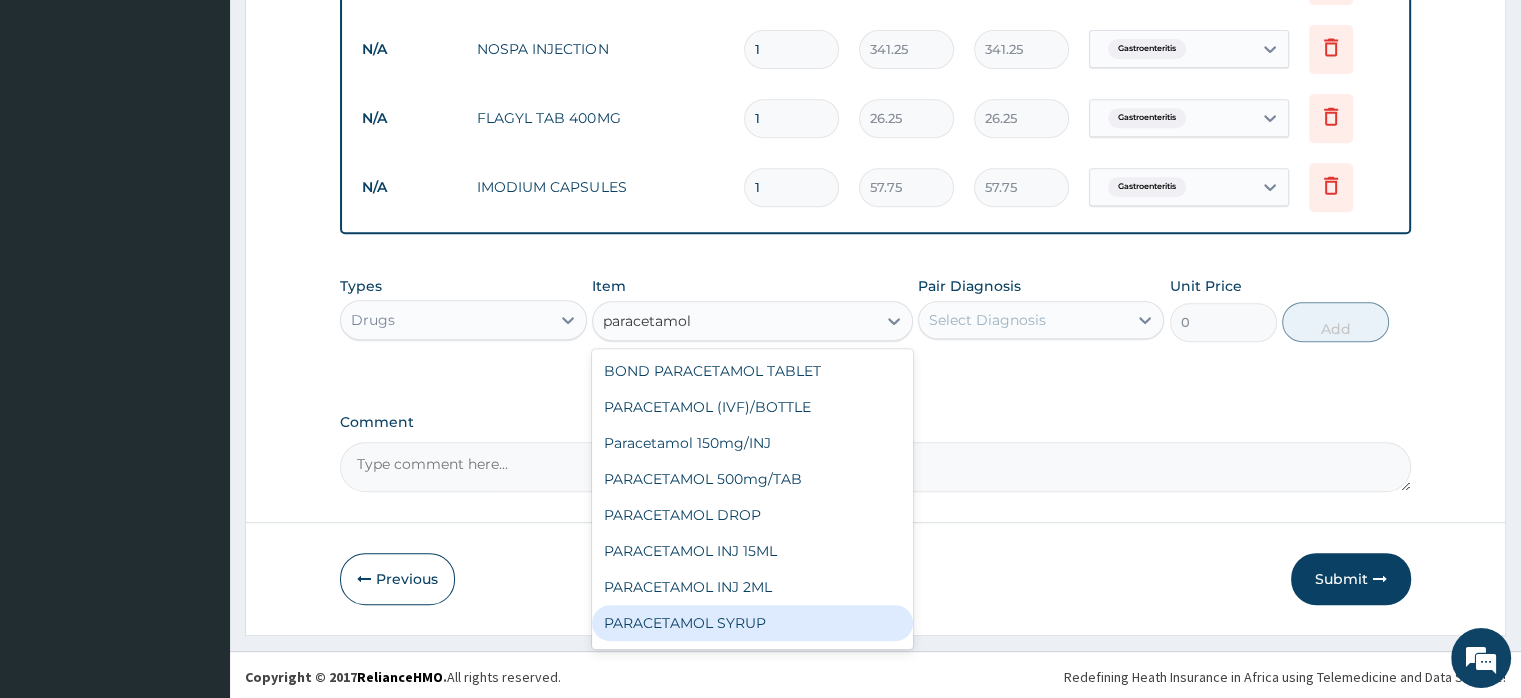 click on "PARACETAMOL SYRUP" at bounding box center (752, 623) 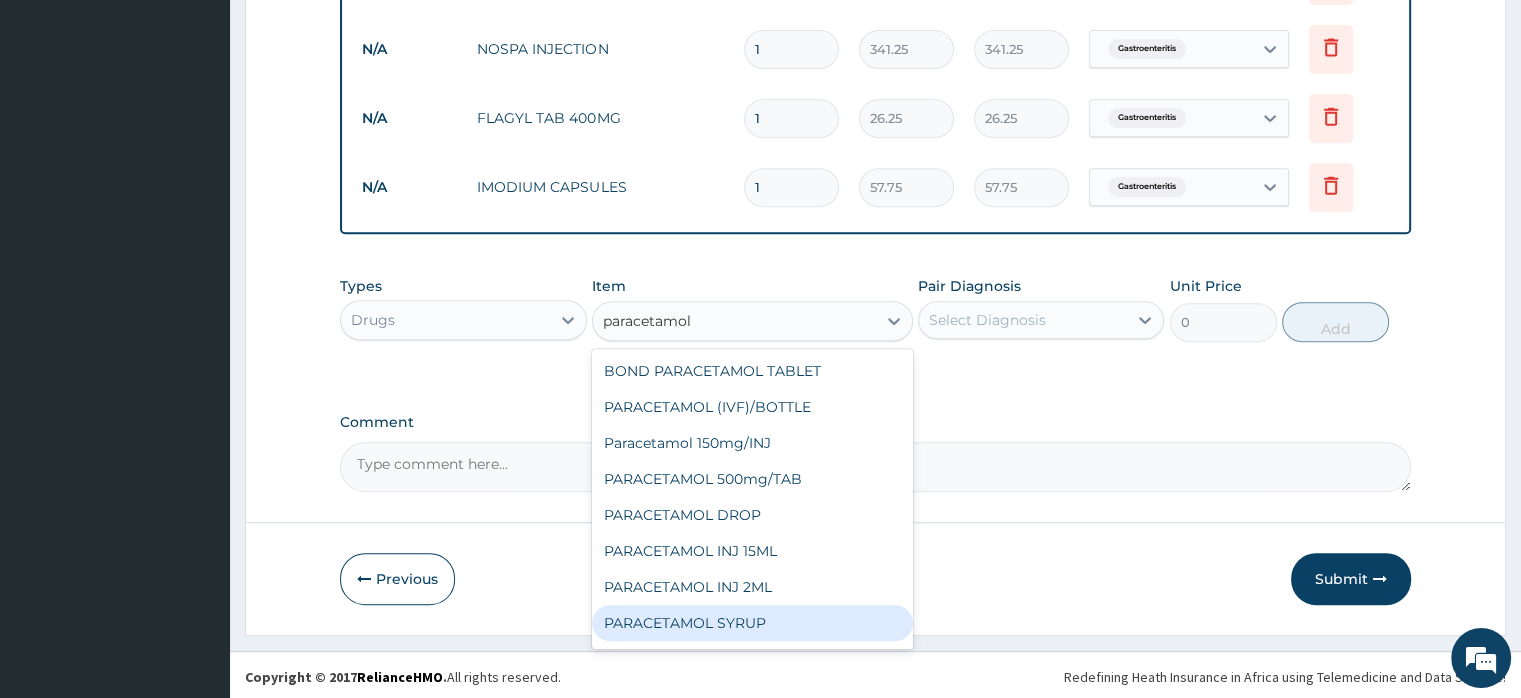 type 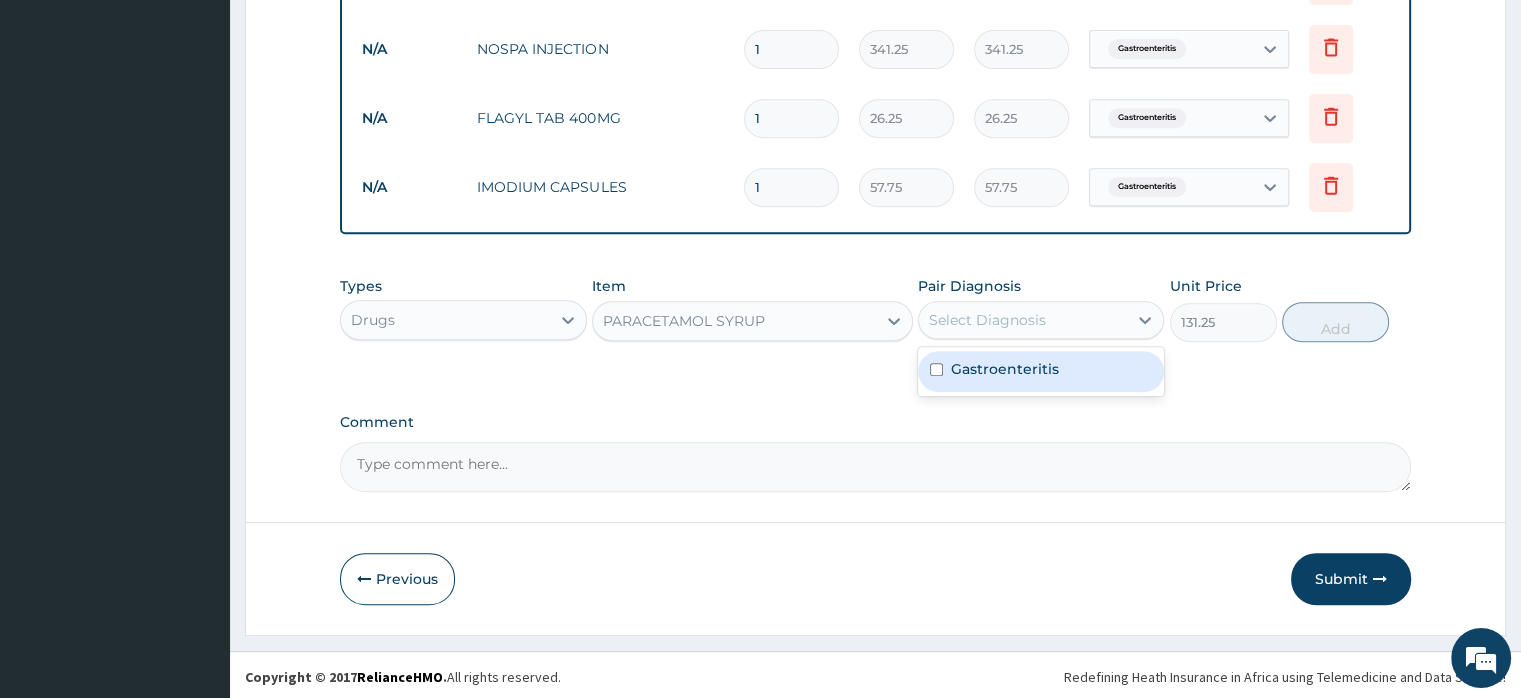 click on "Select Diagnosis" at bounding box center [987, 320] 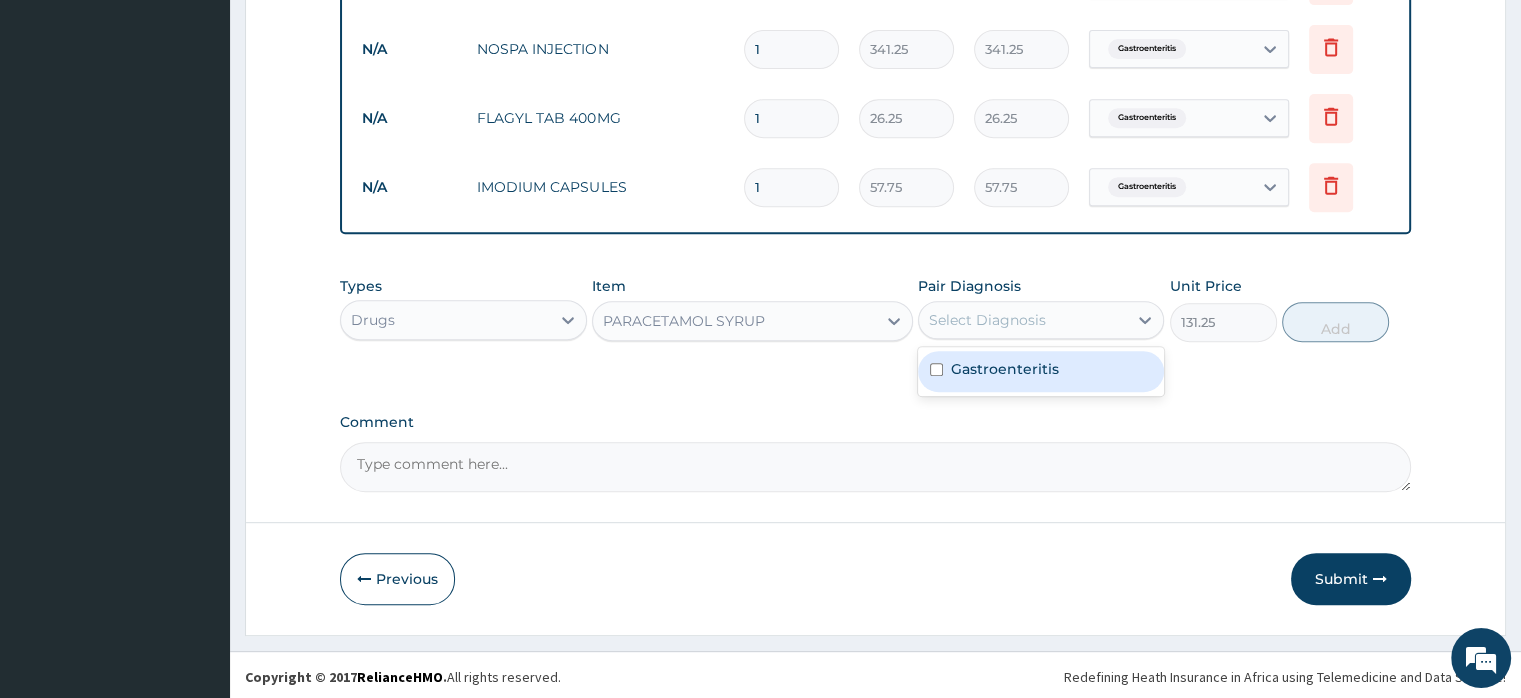 click on "PARACETAMOL SYRUP" at bounding box center [734, 321] 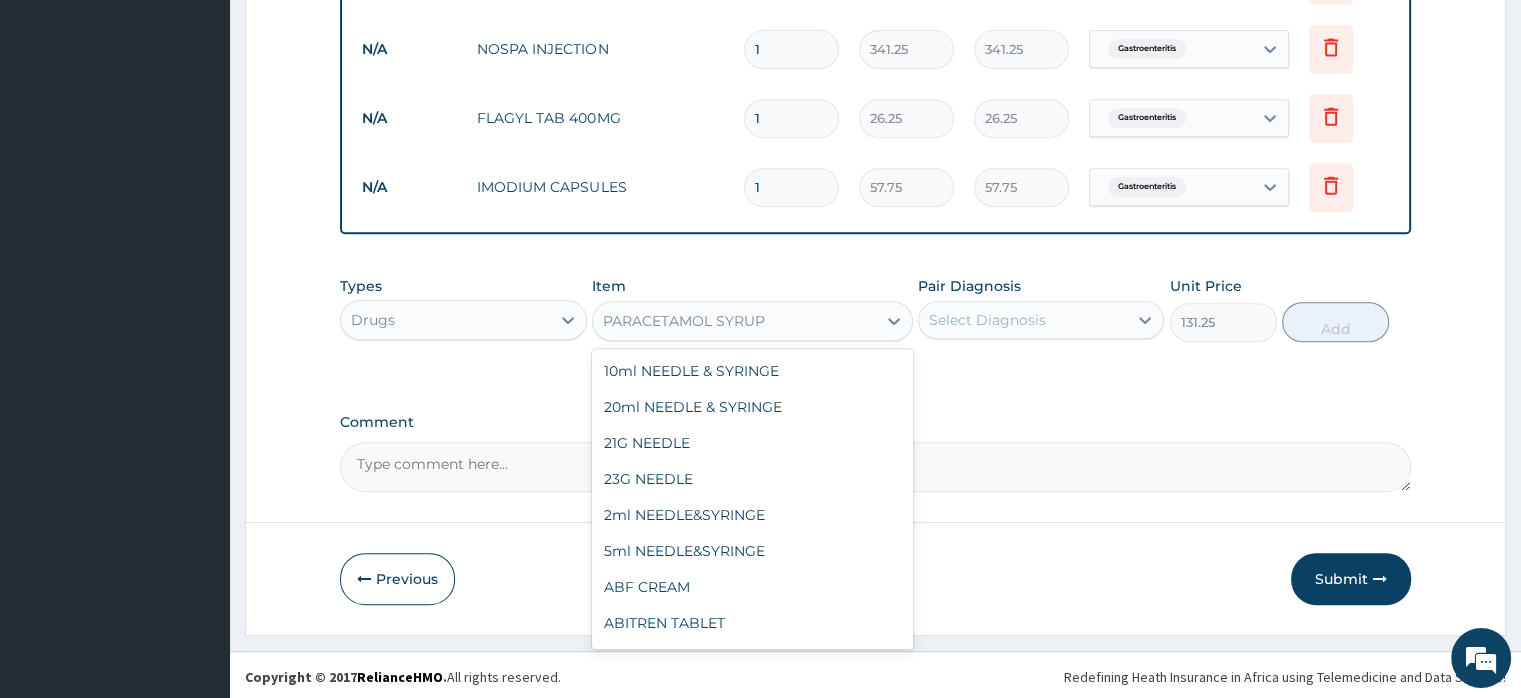 scroll, scrollTop: 32848, scrollLeft: 0, axis: vertical 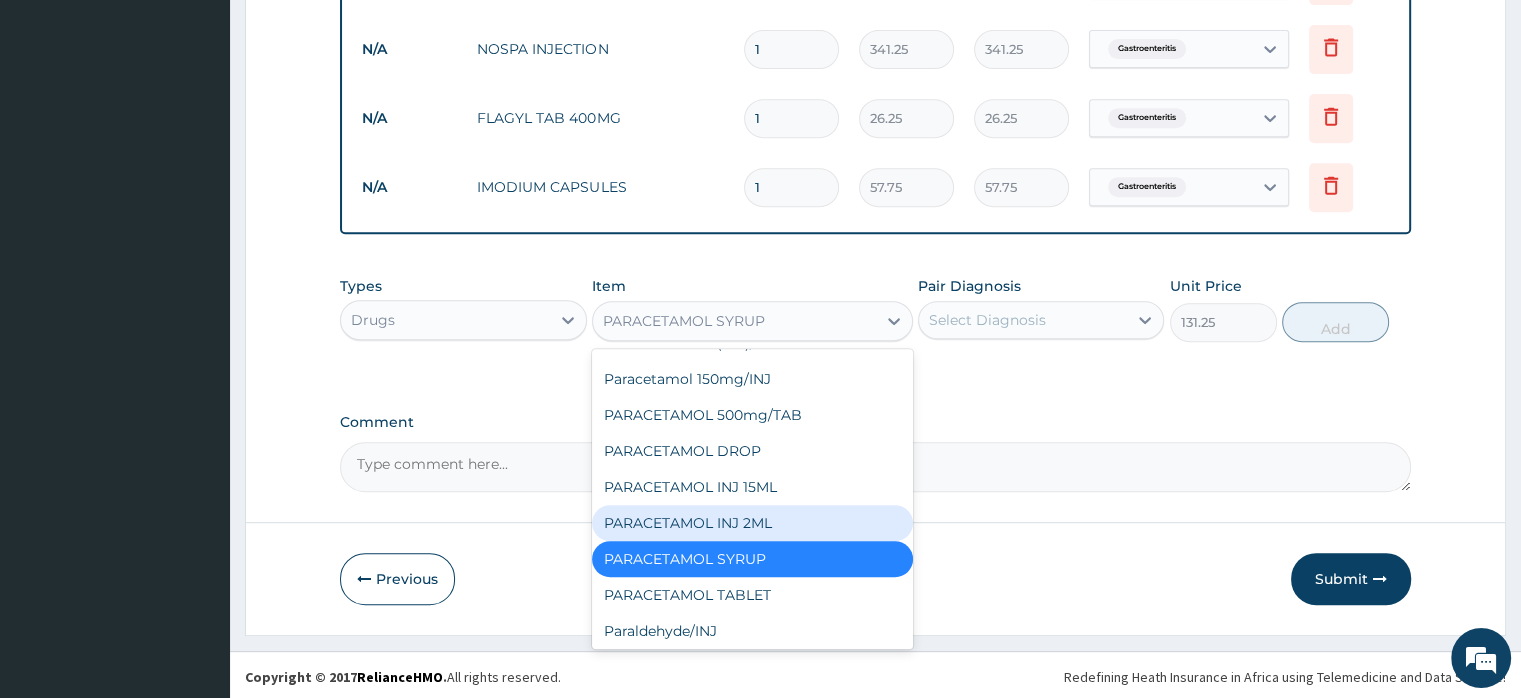 click on "PARACETAMOL INJ 2ML" at bounding box center [752, 523] 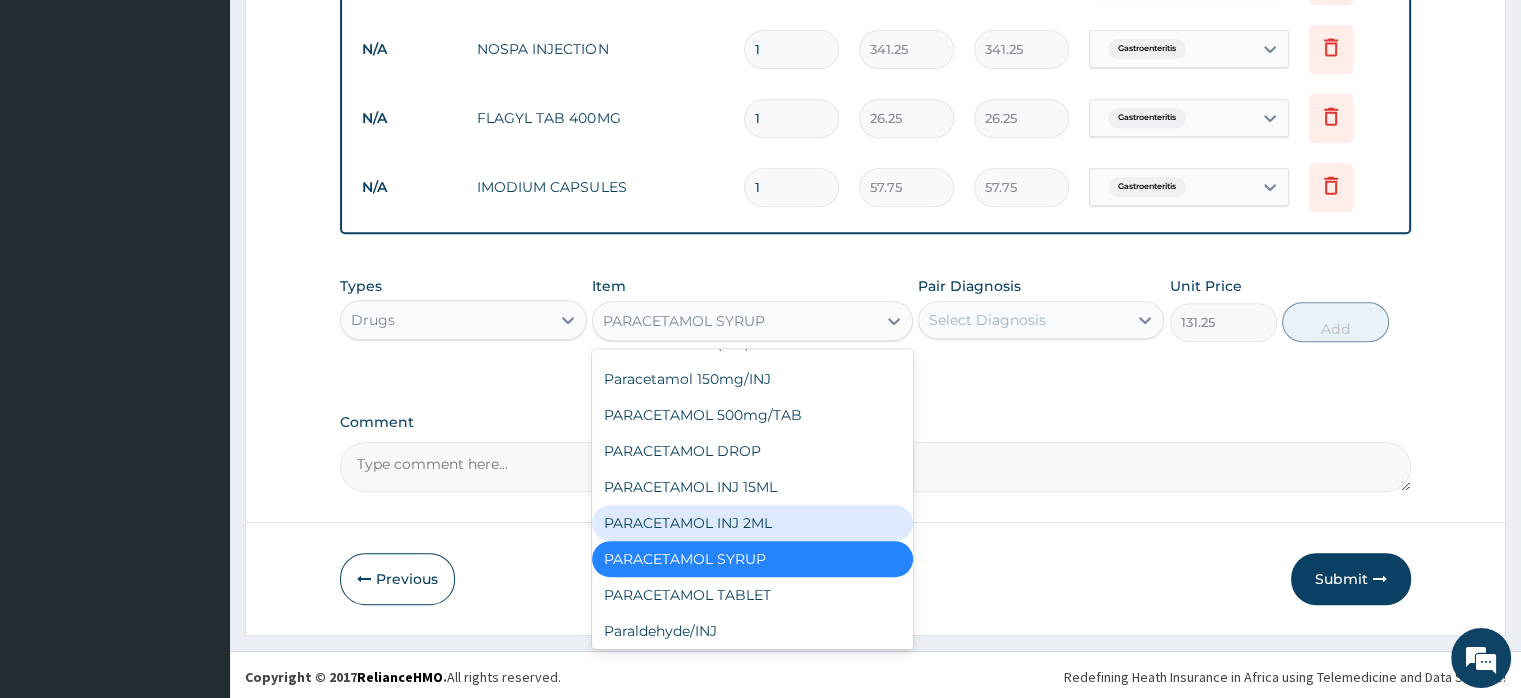 type on "210" 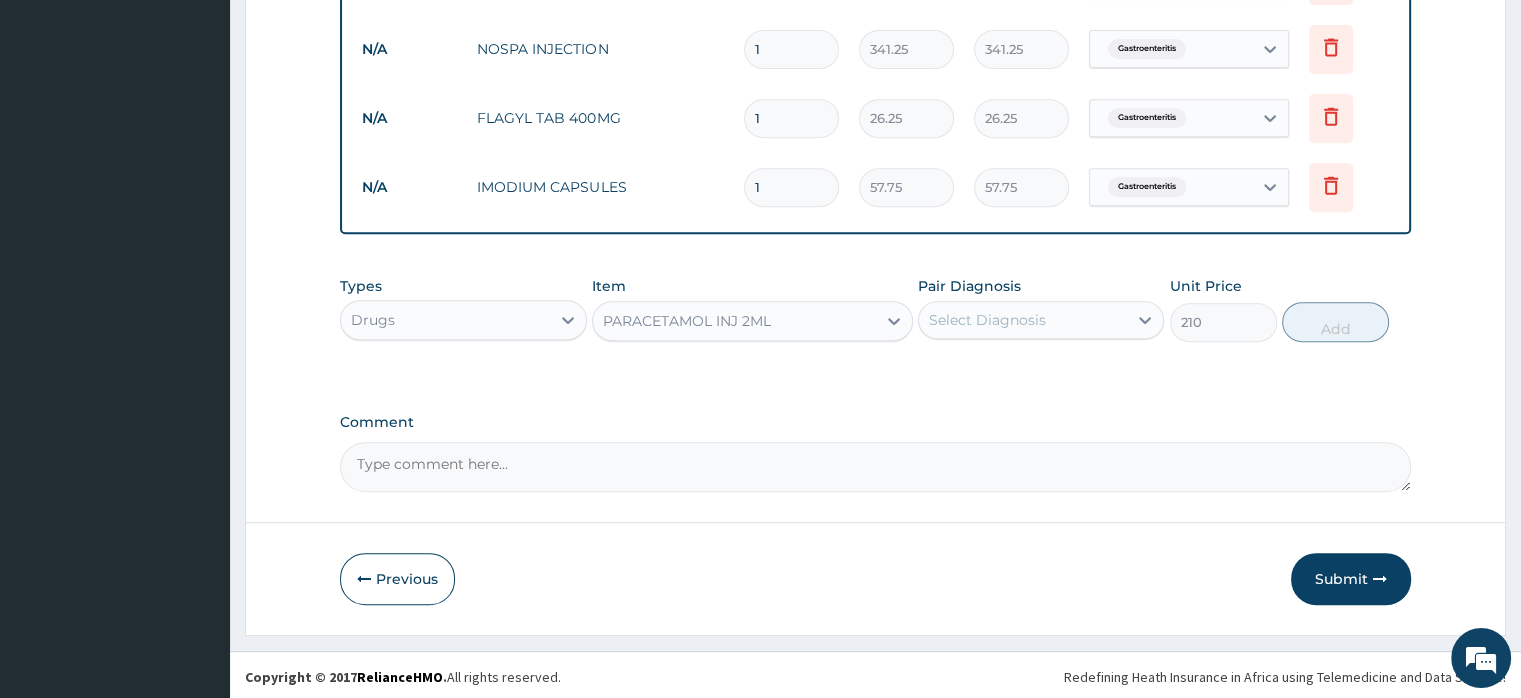 click on "Select Diagnosis" at bounding box center [987, 320] 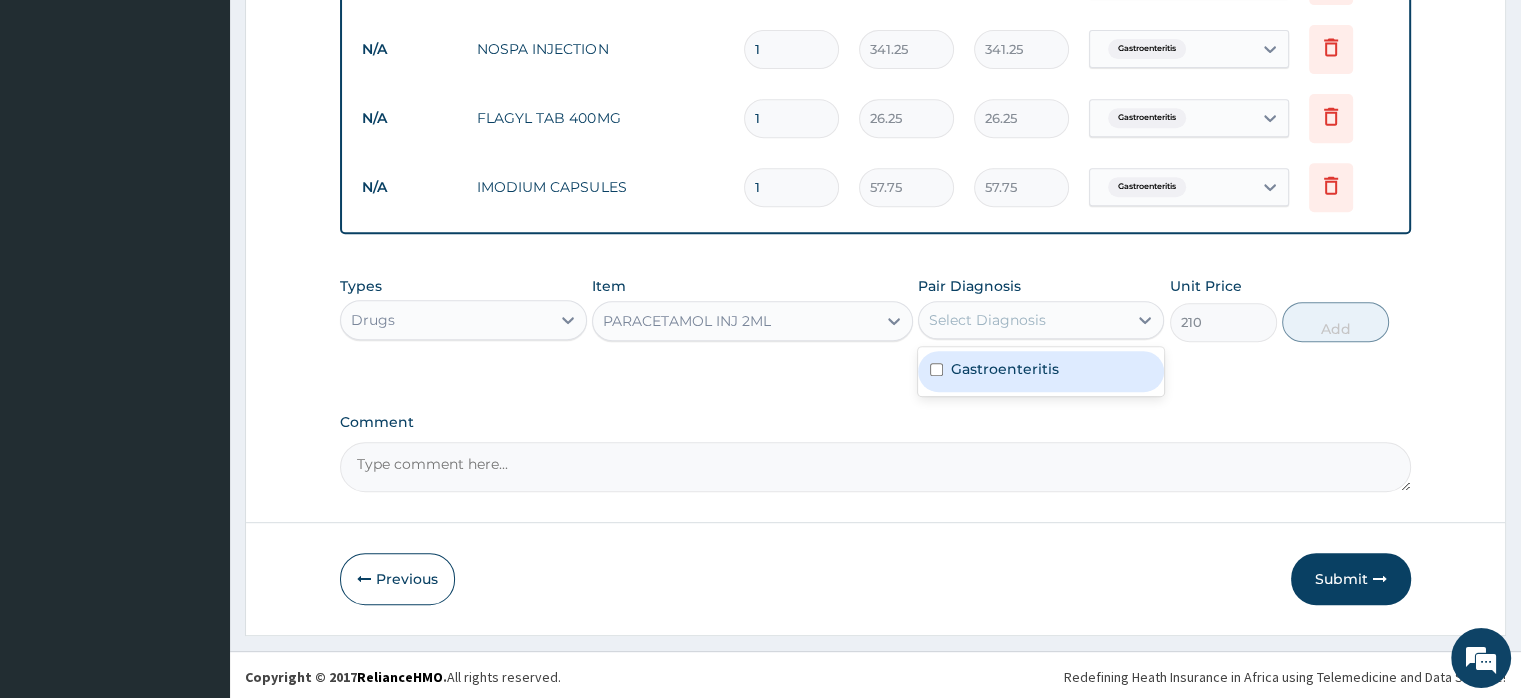 click on "Gastroenteritis" at bounding box center [1005, 369] 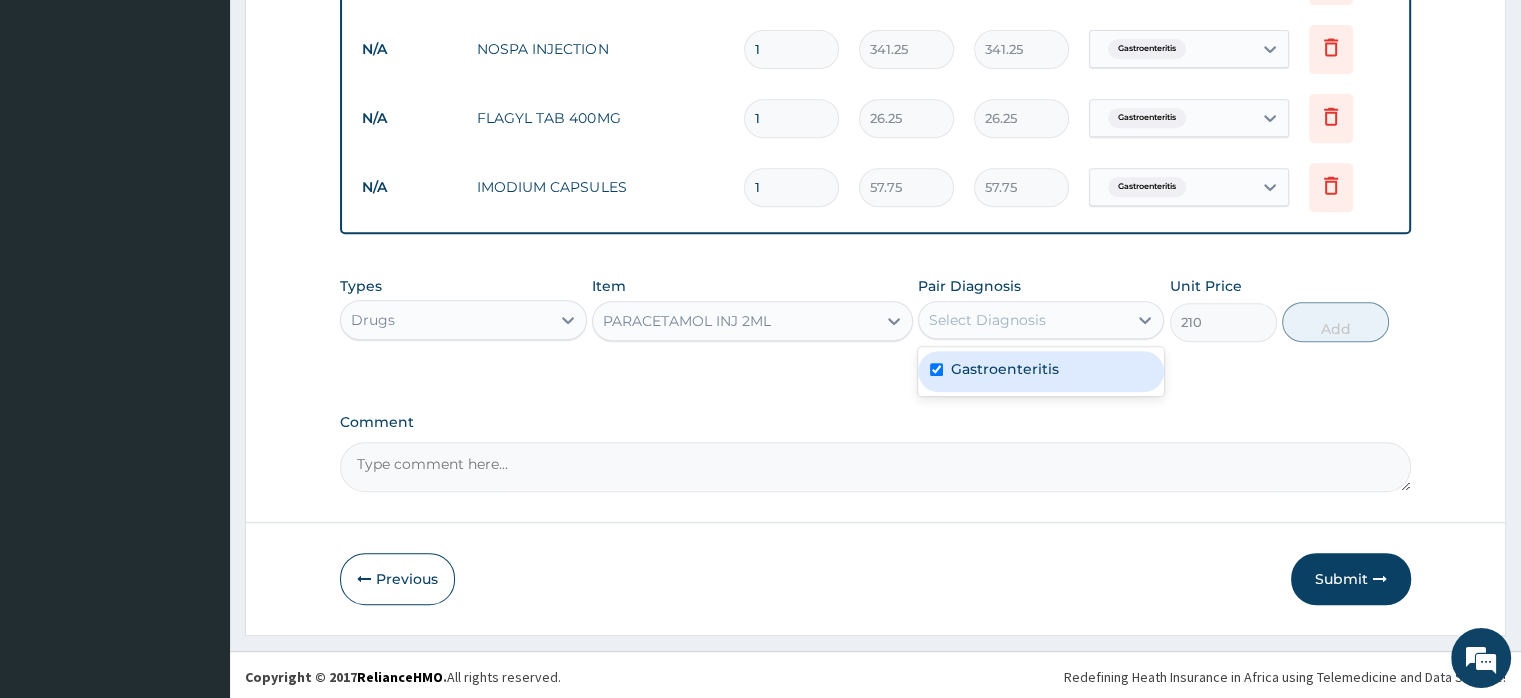 checkbox on "true" 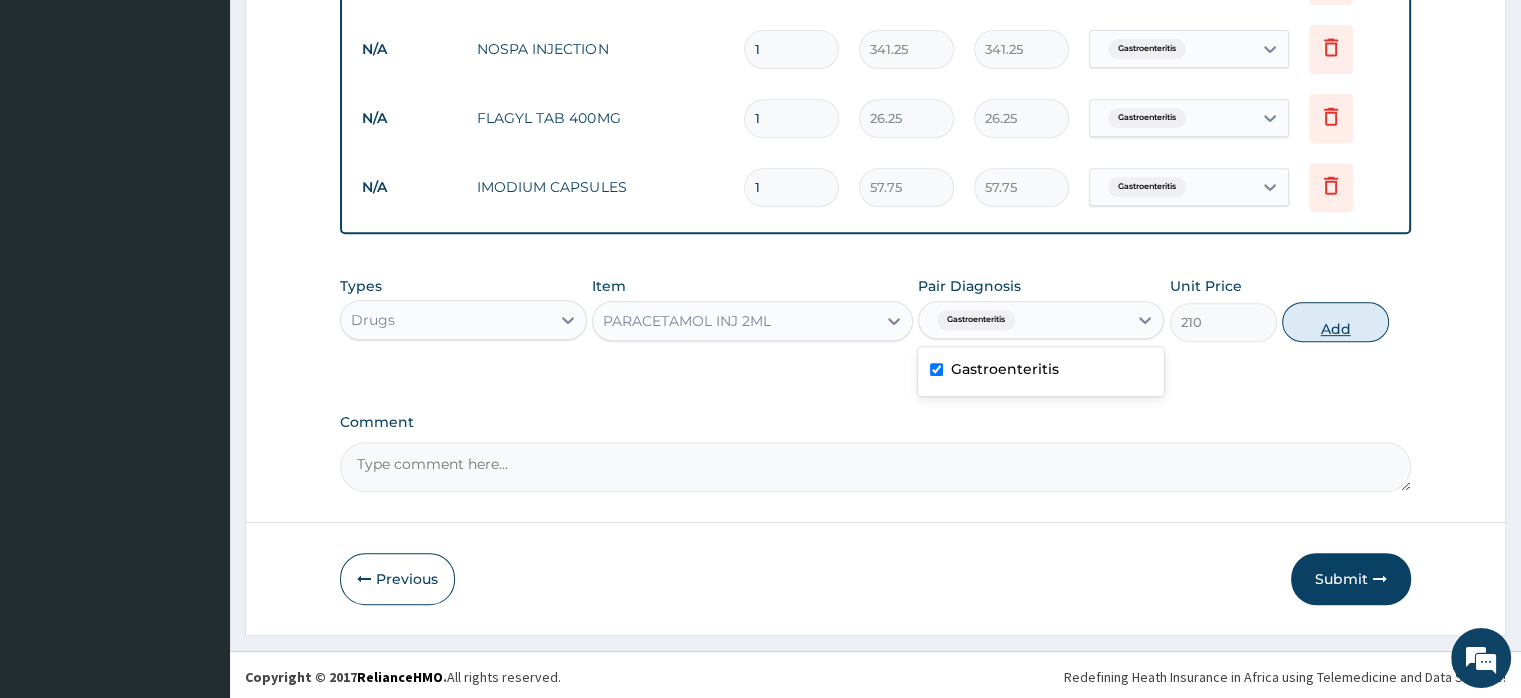 click on "Add" at bounding box center (1335, 322) 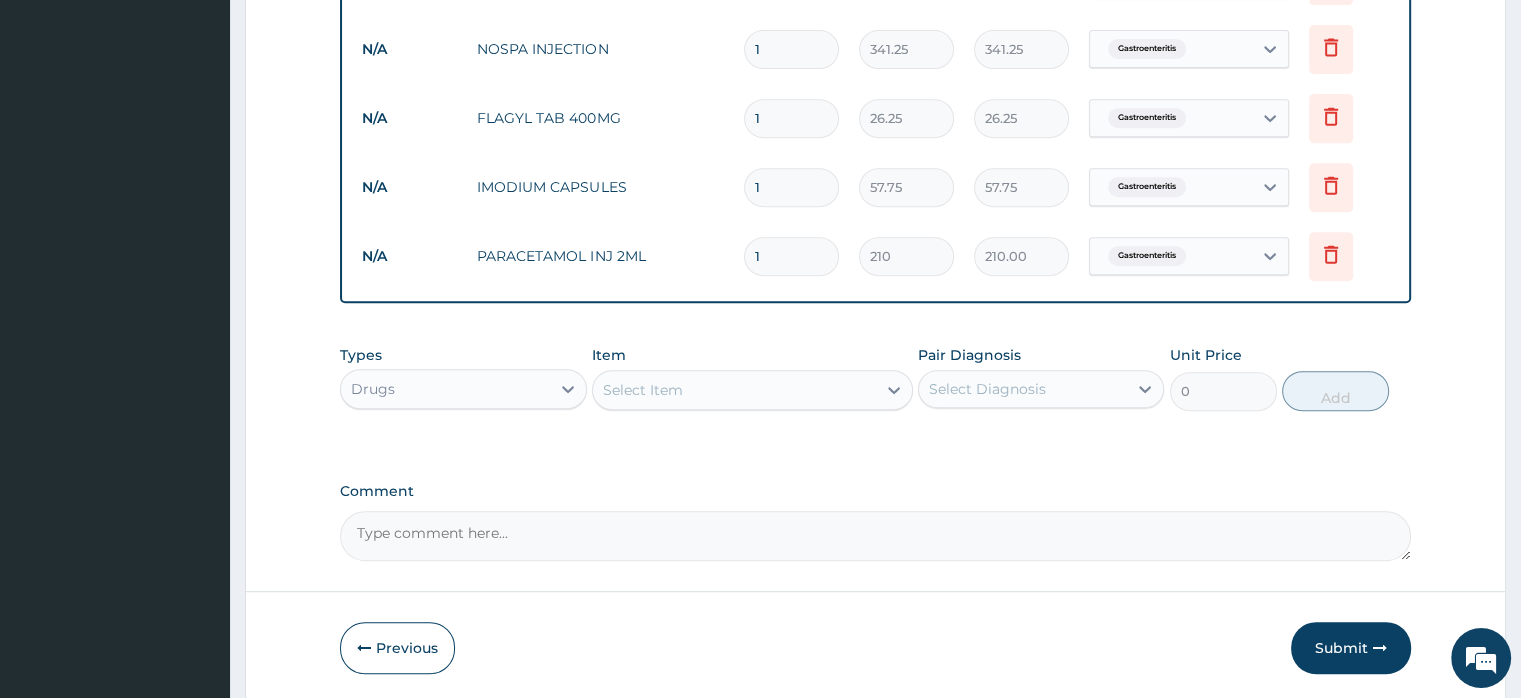 drag, startPoint x: 757, startPoint y: 249, endPoint x: 729, endPoint y: 249, distance: 28 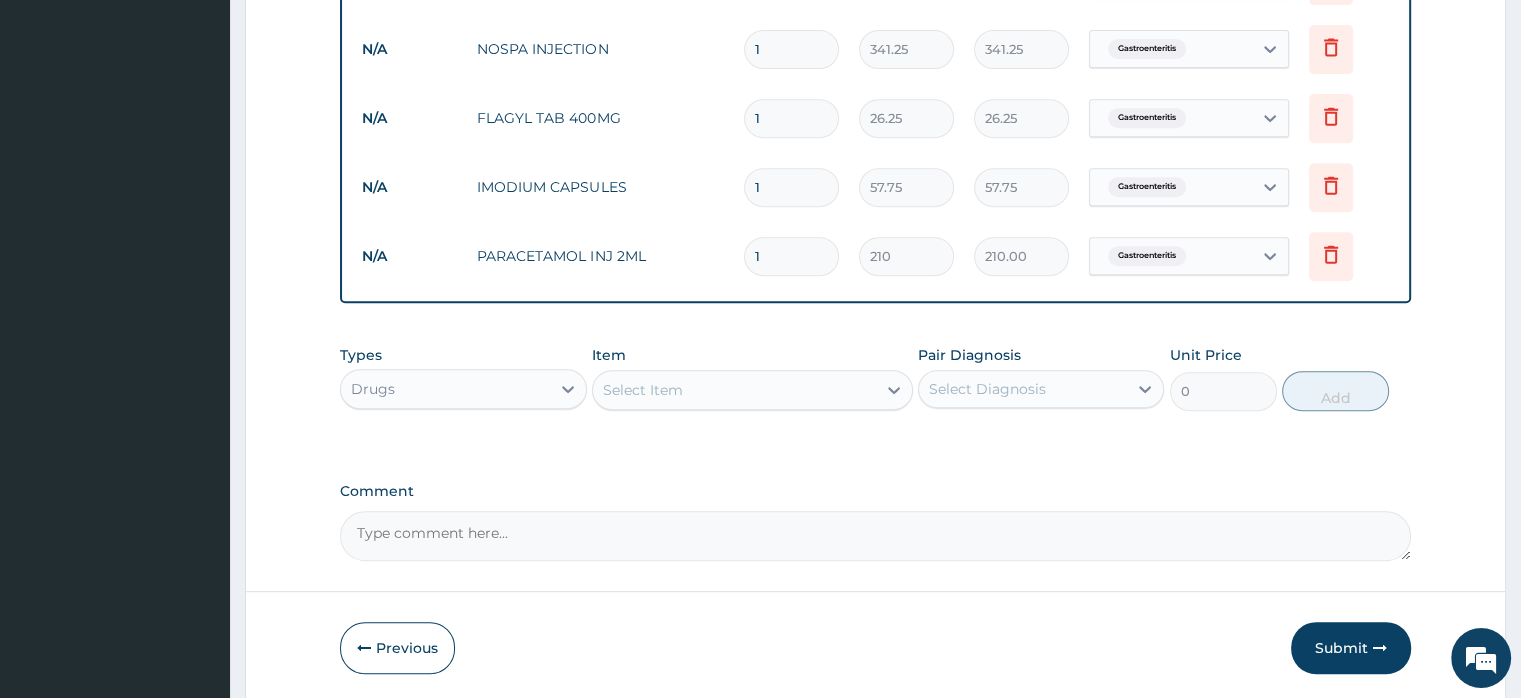 click on "N/A PARACETAMOL INJ 2ML 1 210 210.00 Gastroenteritis Delete" at bounding box center (875, 256) 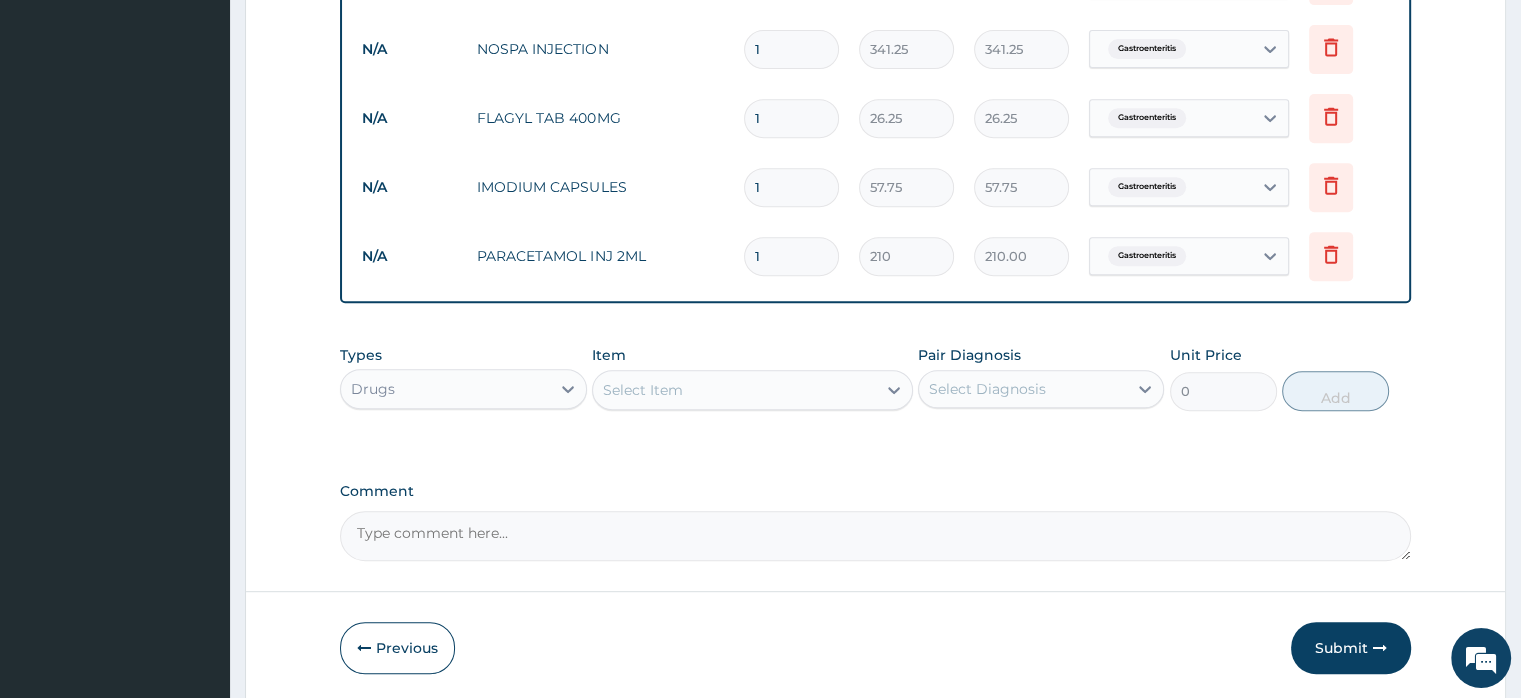 type on "10" 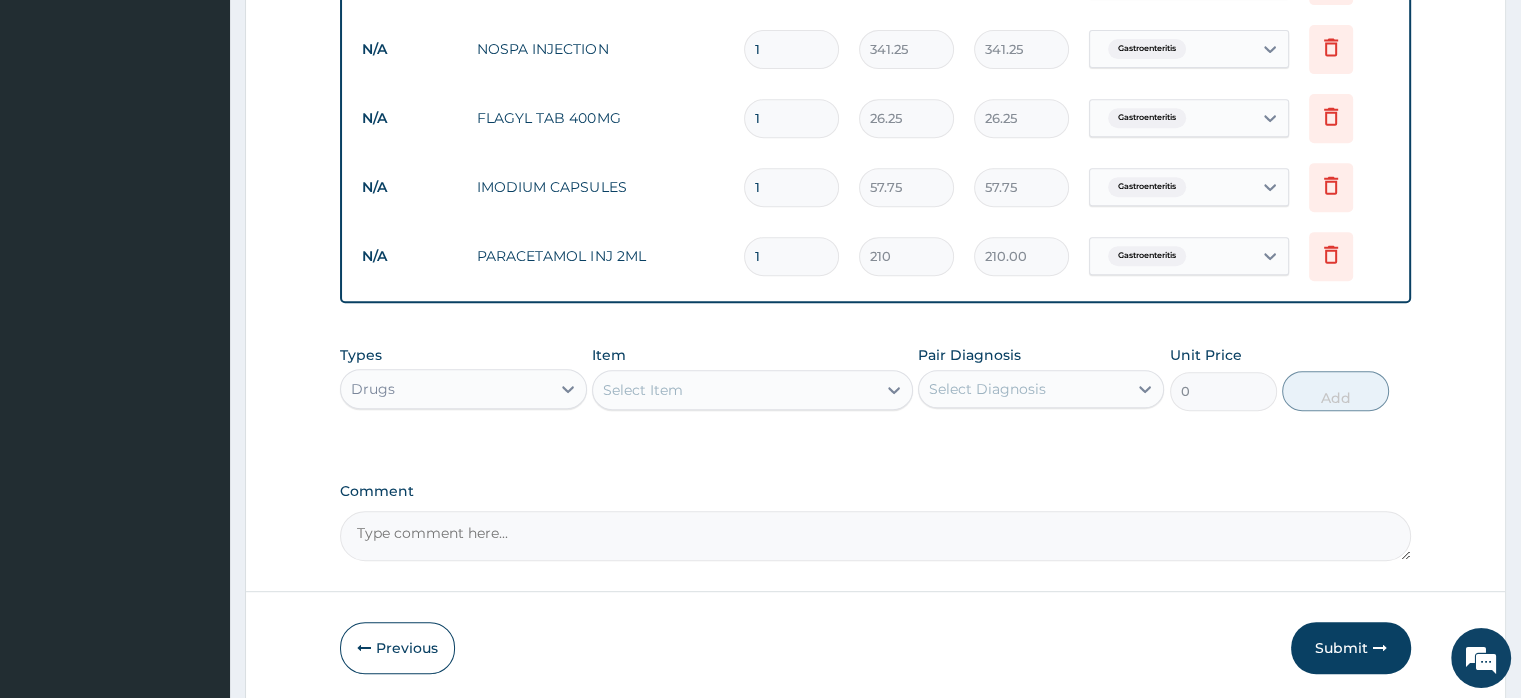 type on "577.50" 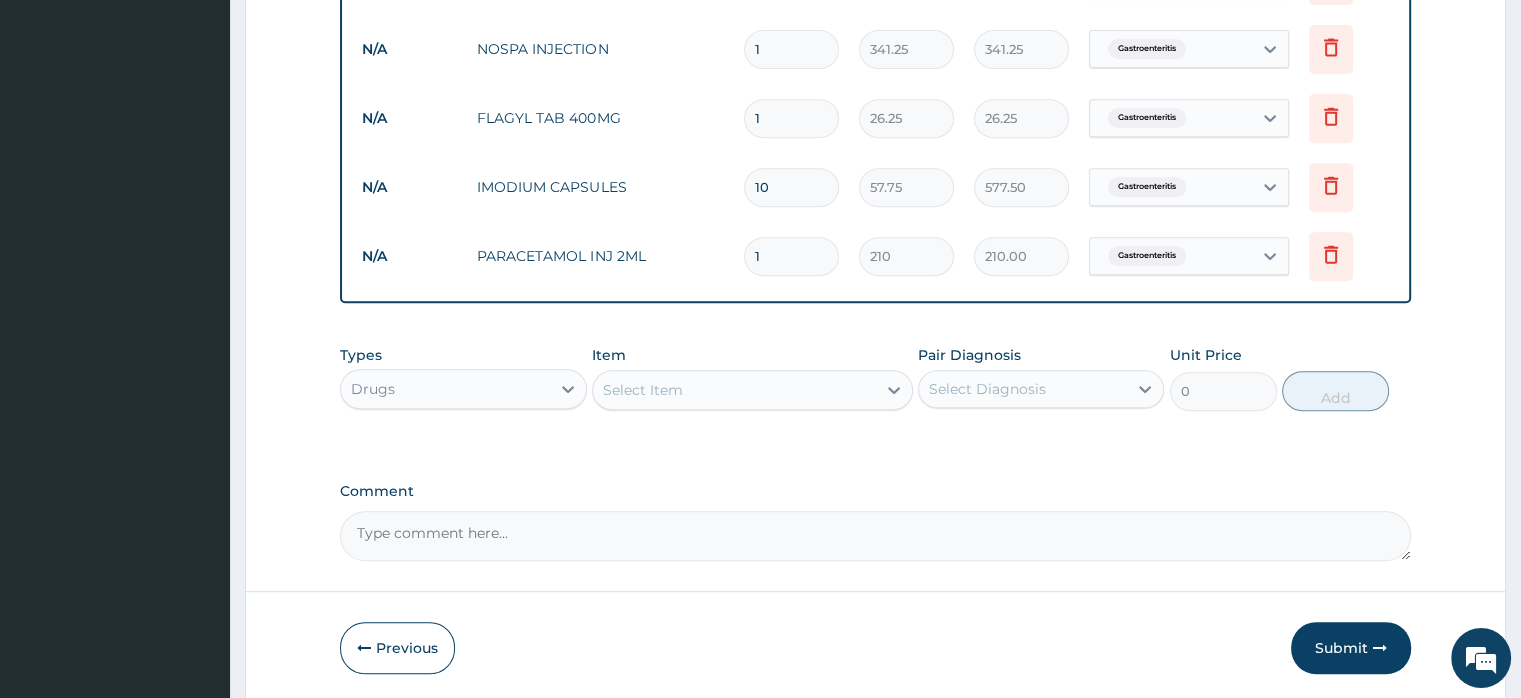 type on "10" 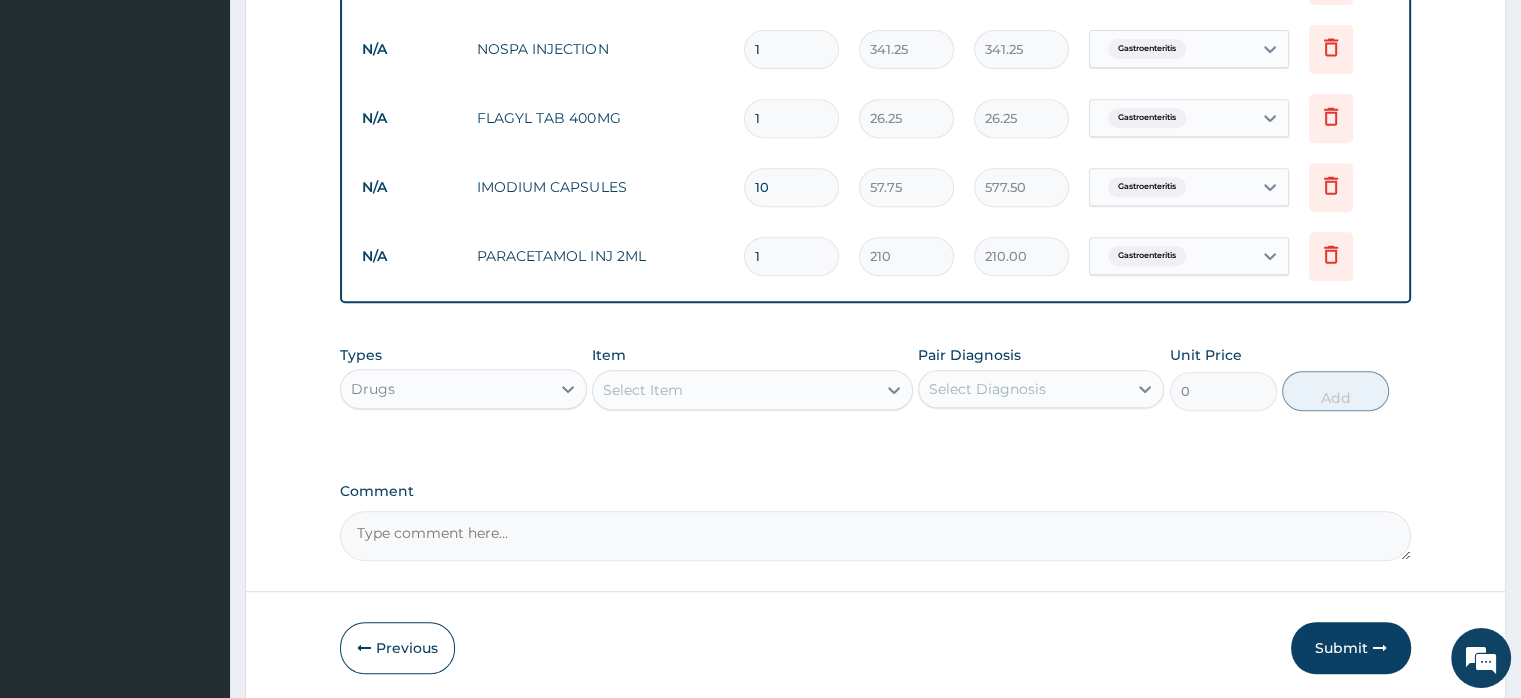 click on "1" at bounding box center [791, 118] 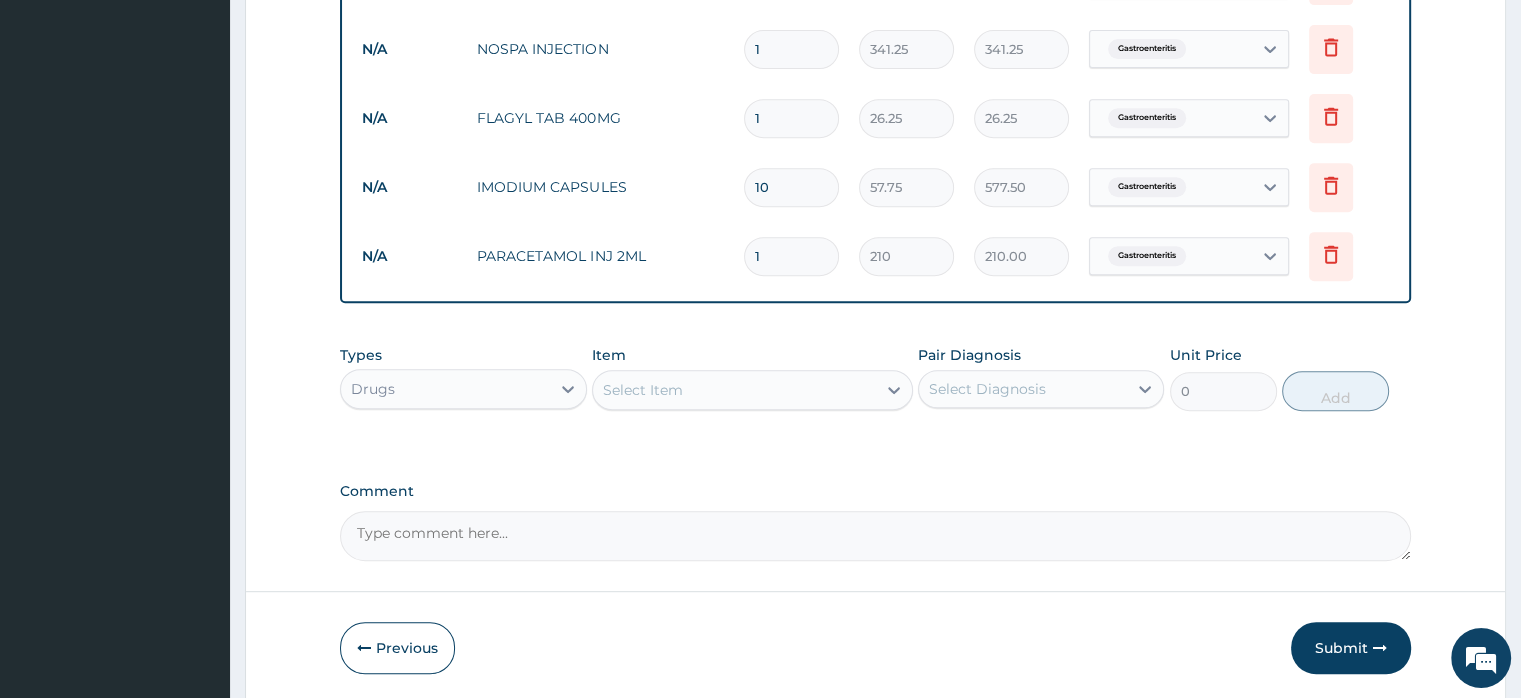type on "18" 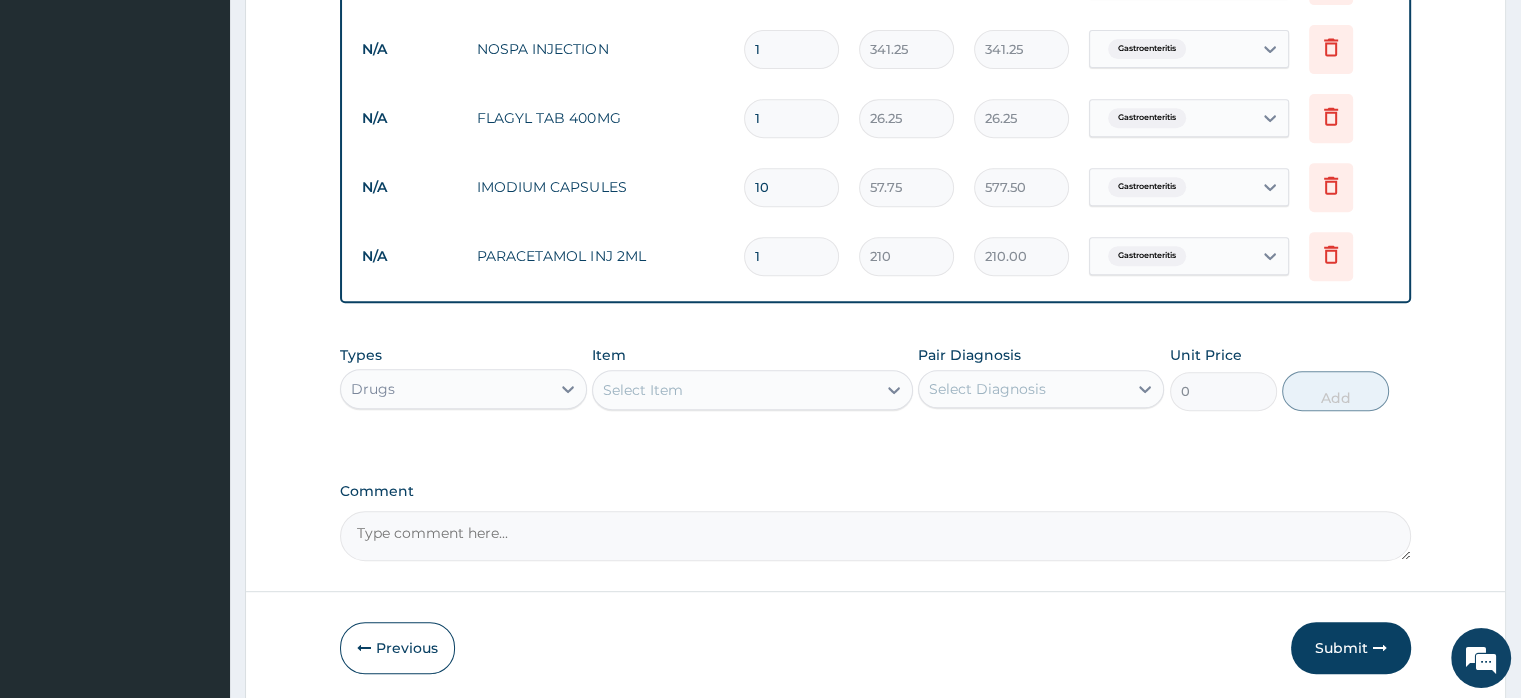 type on "472.50" 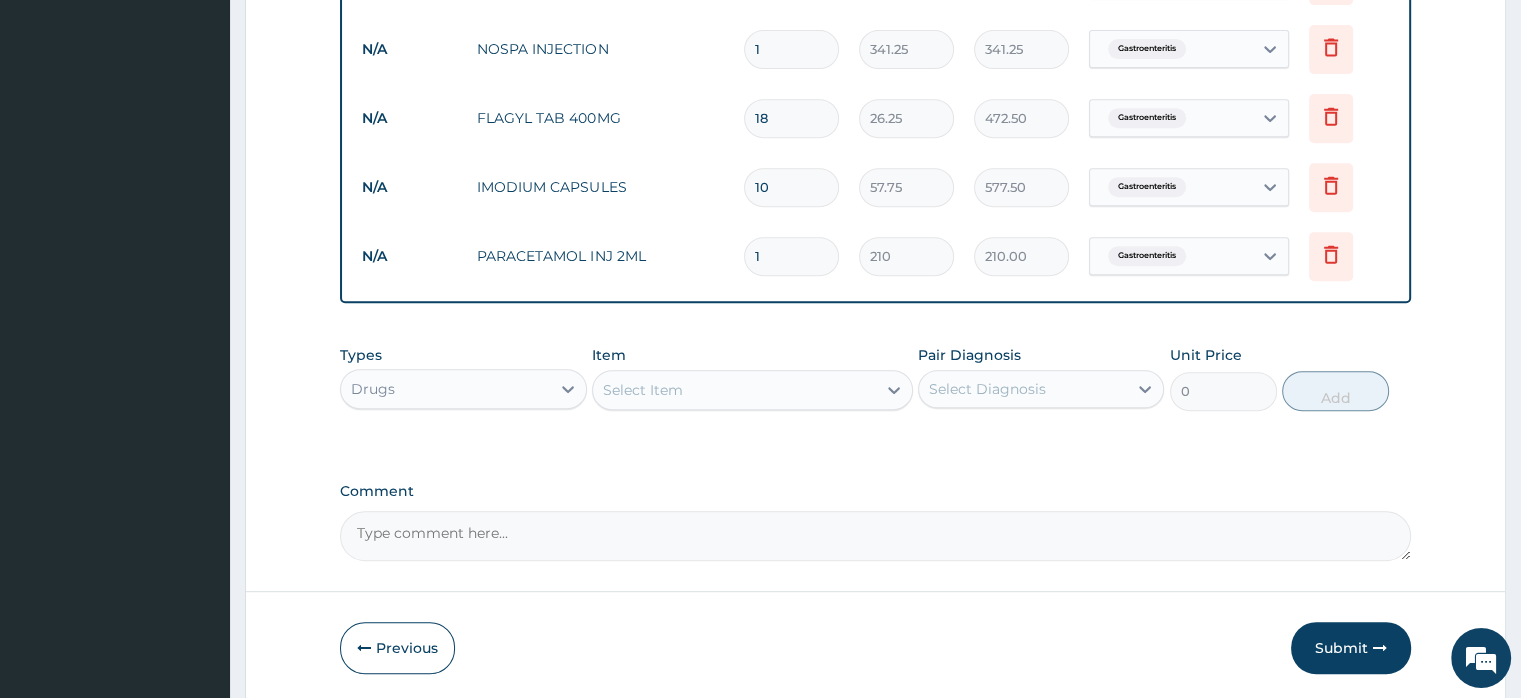 type on "18" 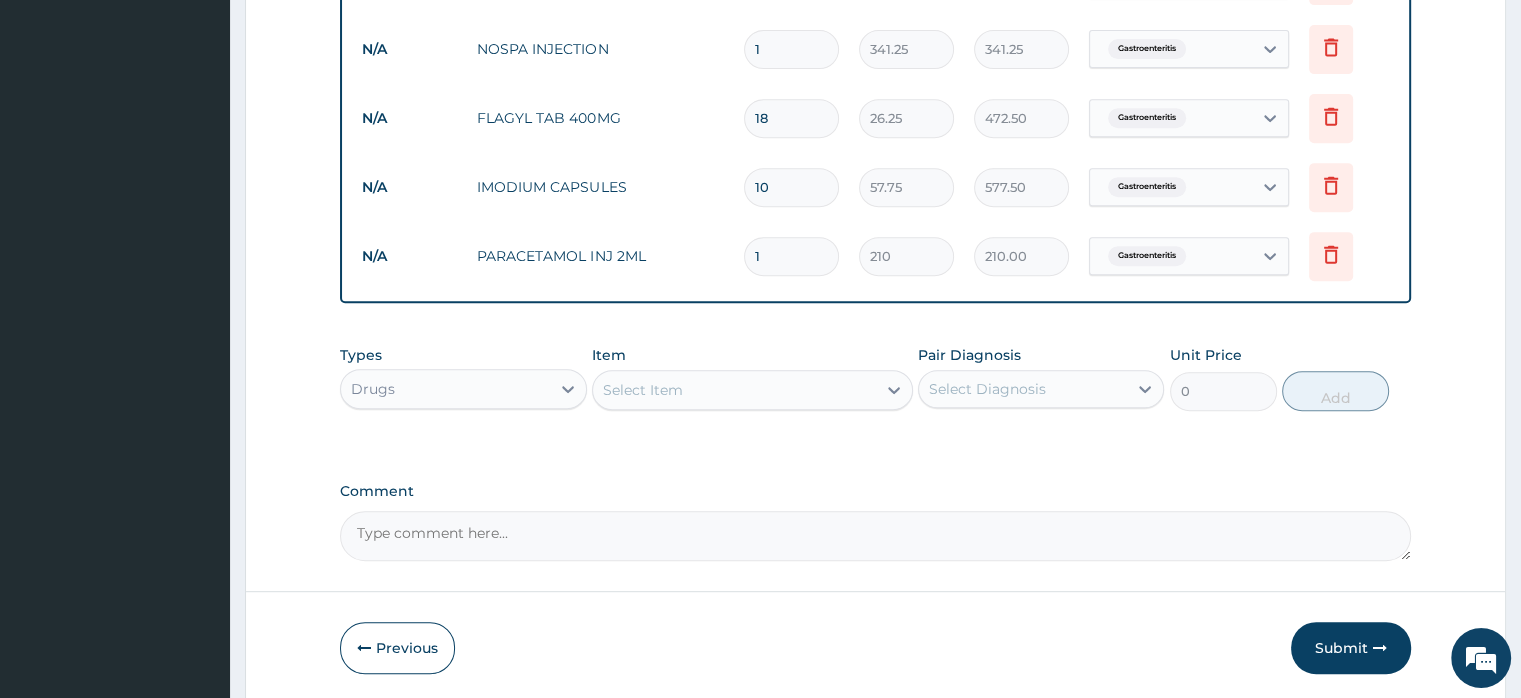 click on "1" at bounding box center (791, 49) 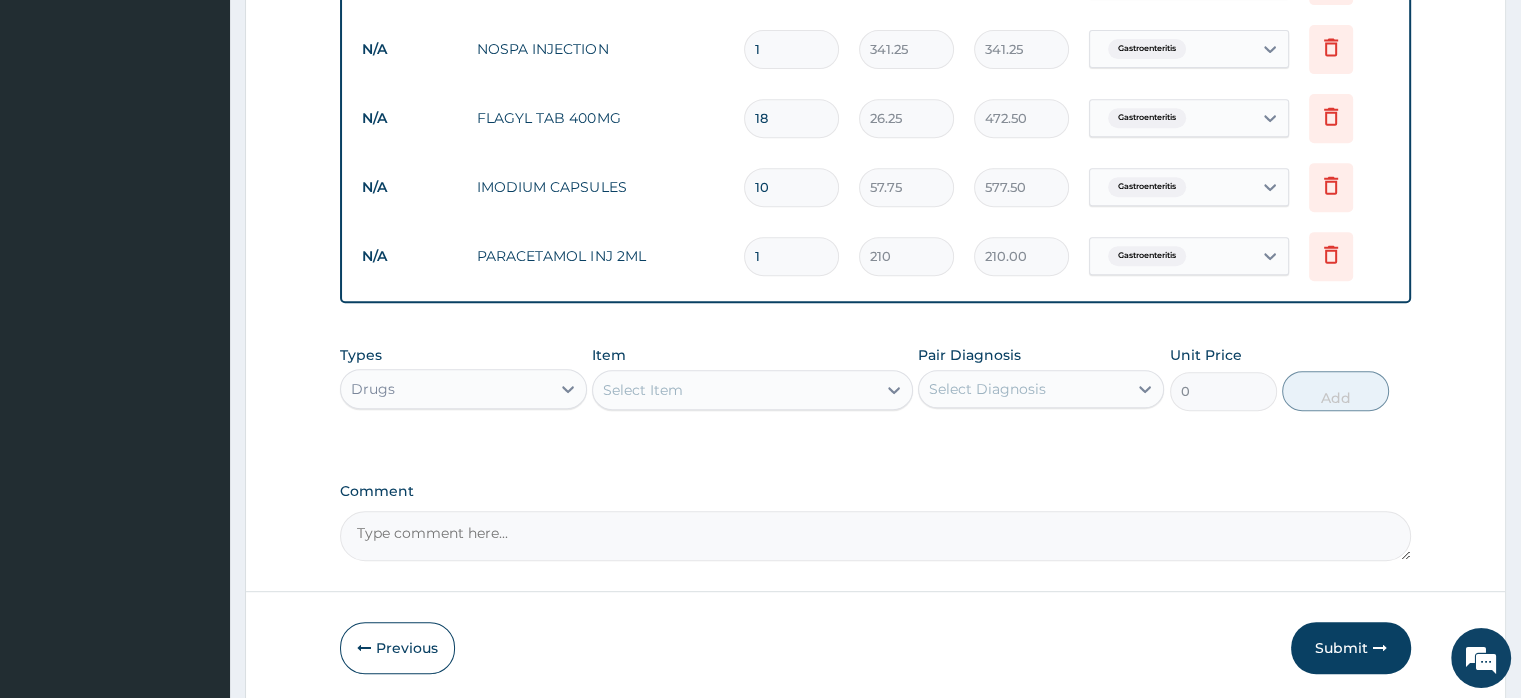 type on "2" 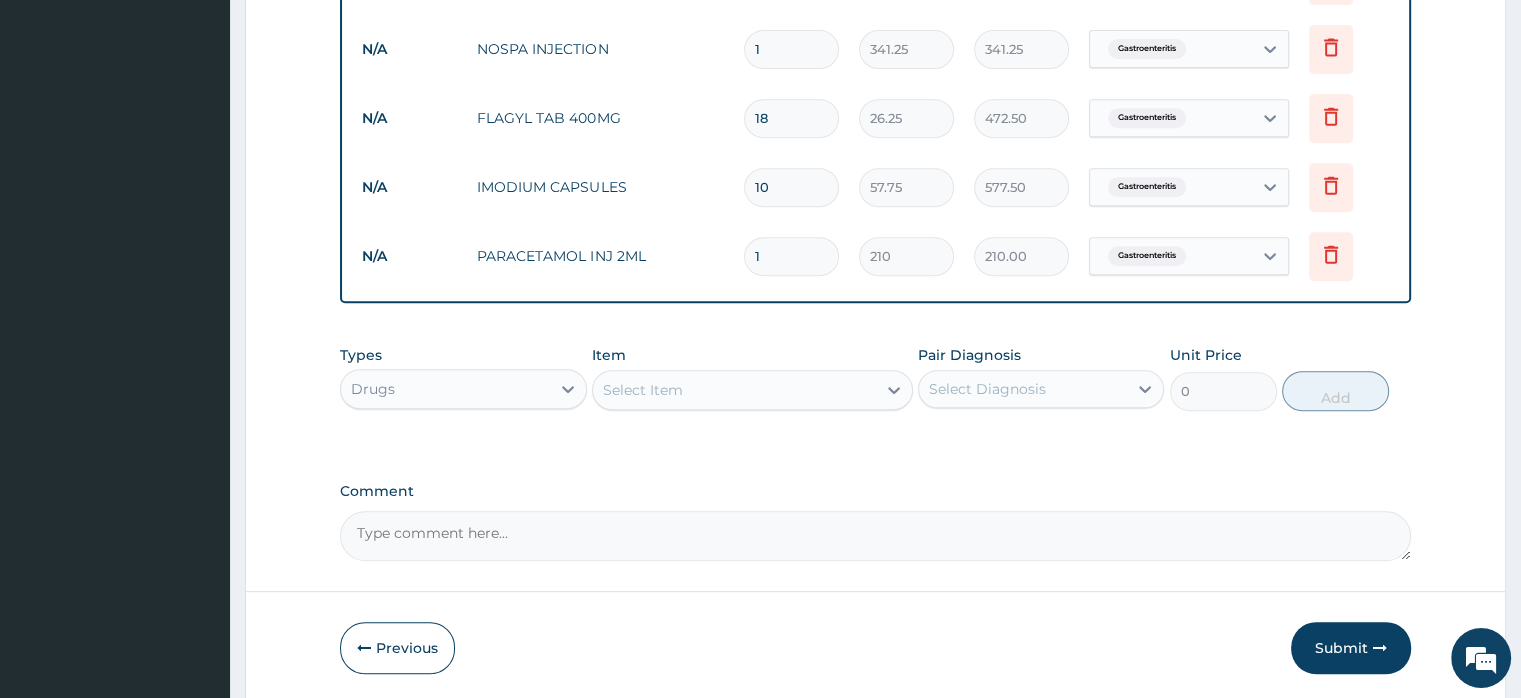 type on "682.50" 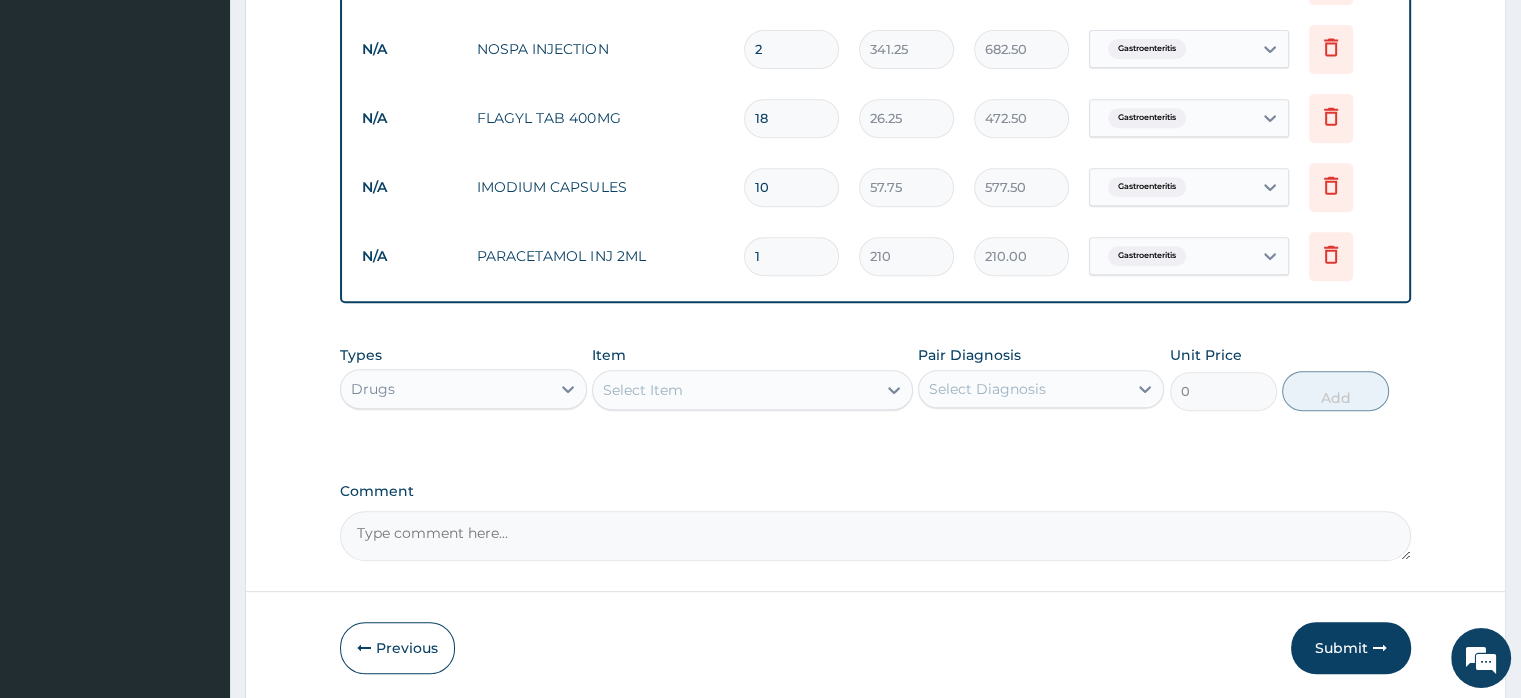 type on "2" 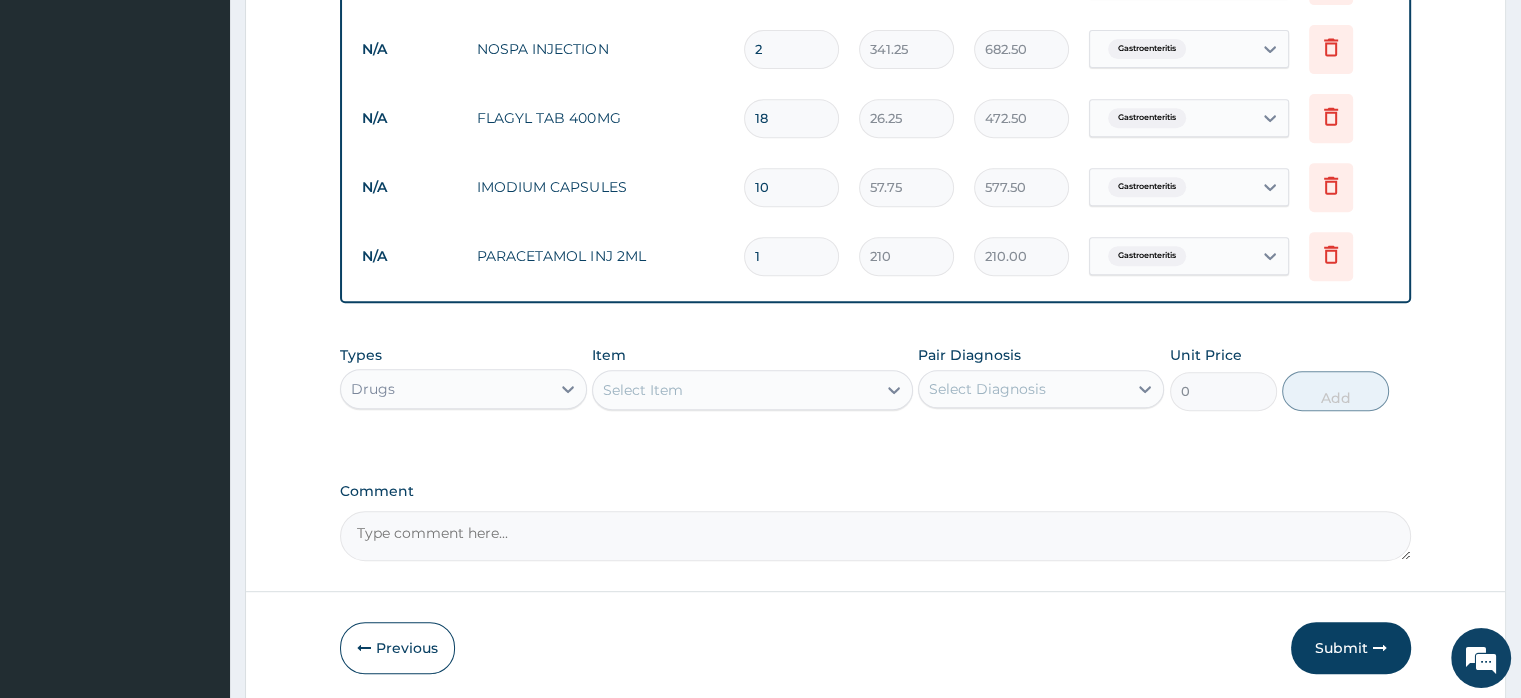 click on "FLAGYL TAB 400MG" at bounding box center [600, 118] 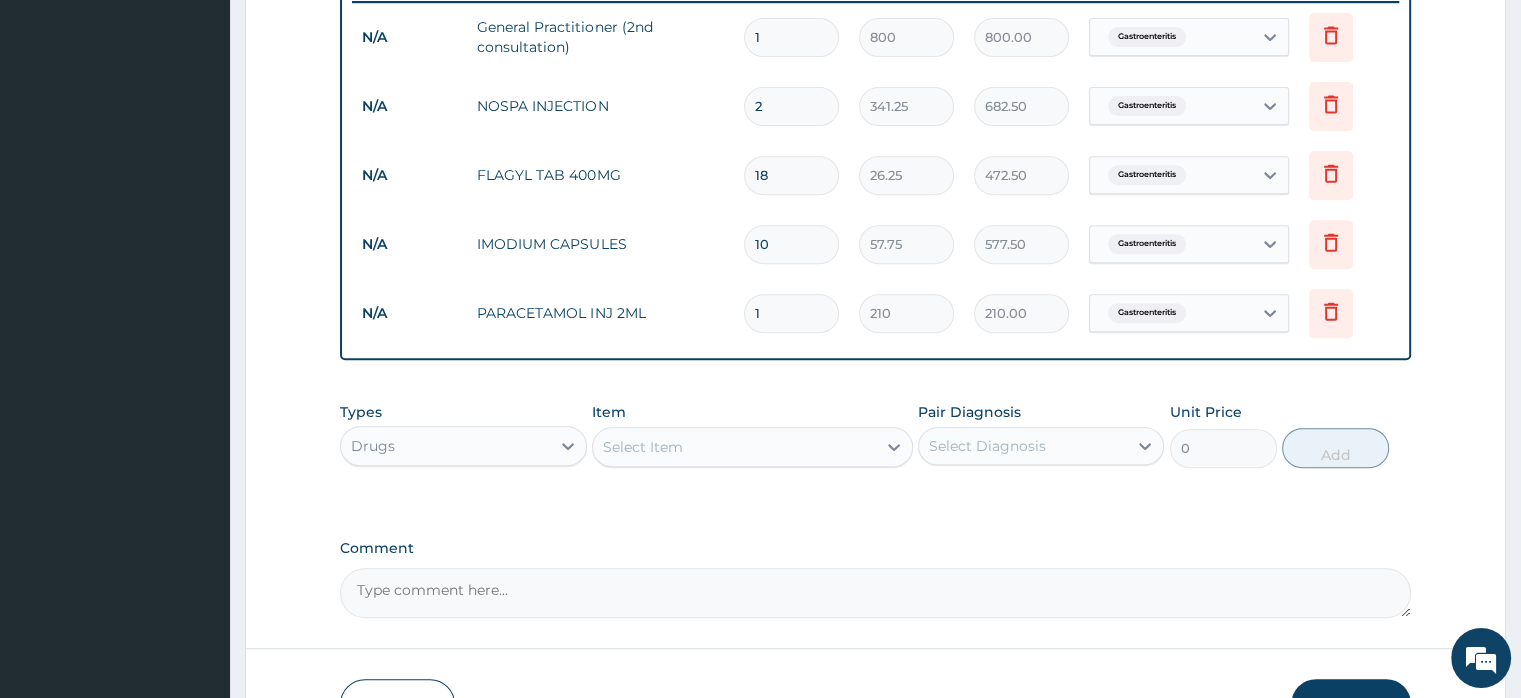 scroll, scrollTop: 921, scrollLeft: 0, axis: vertical 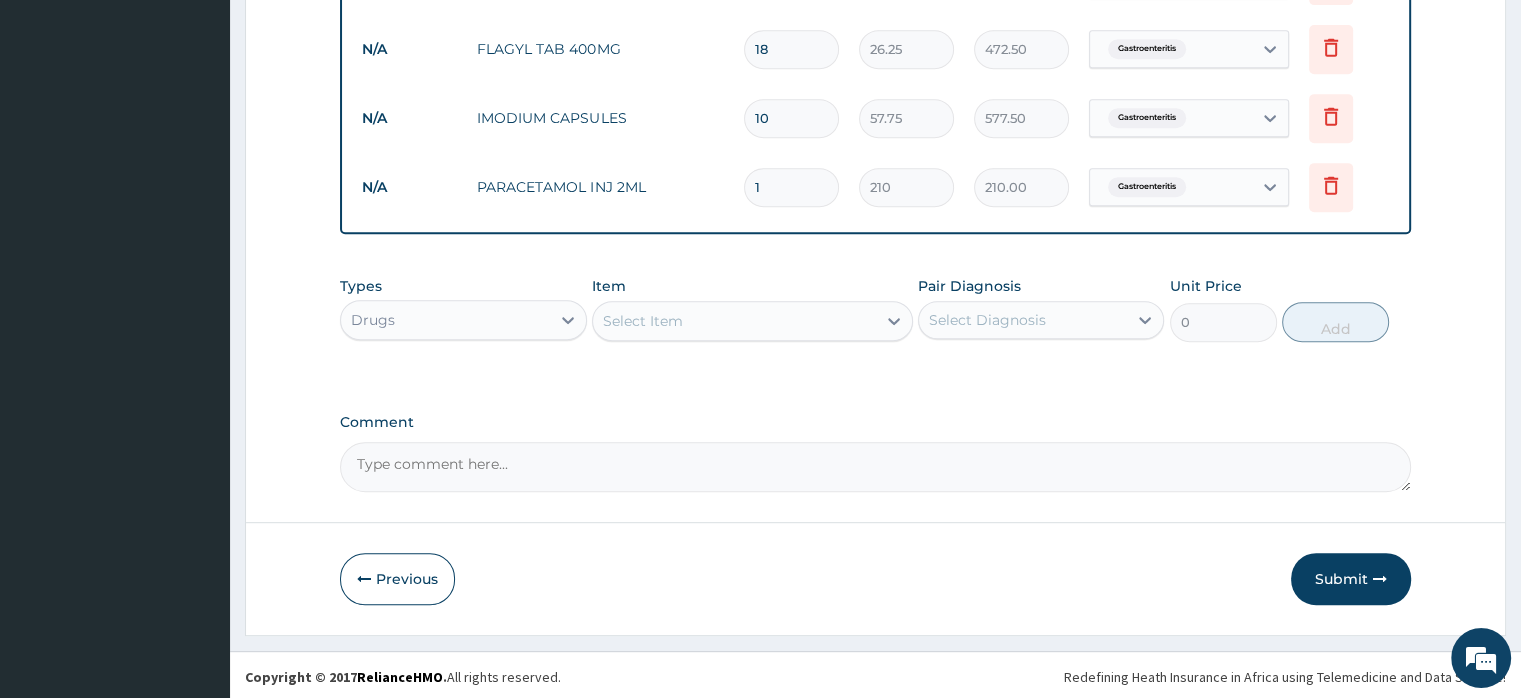 click on "Comment" at bounding box center [875, 467] 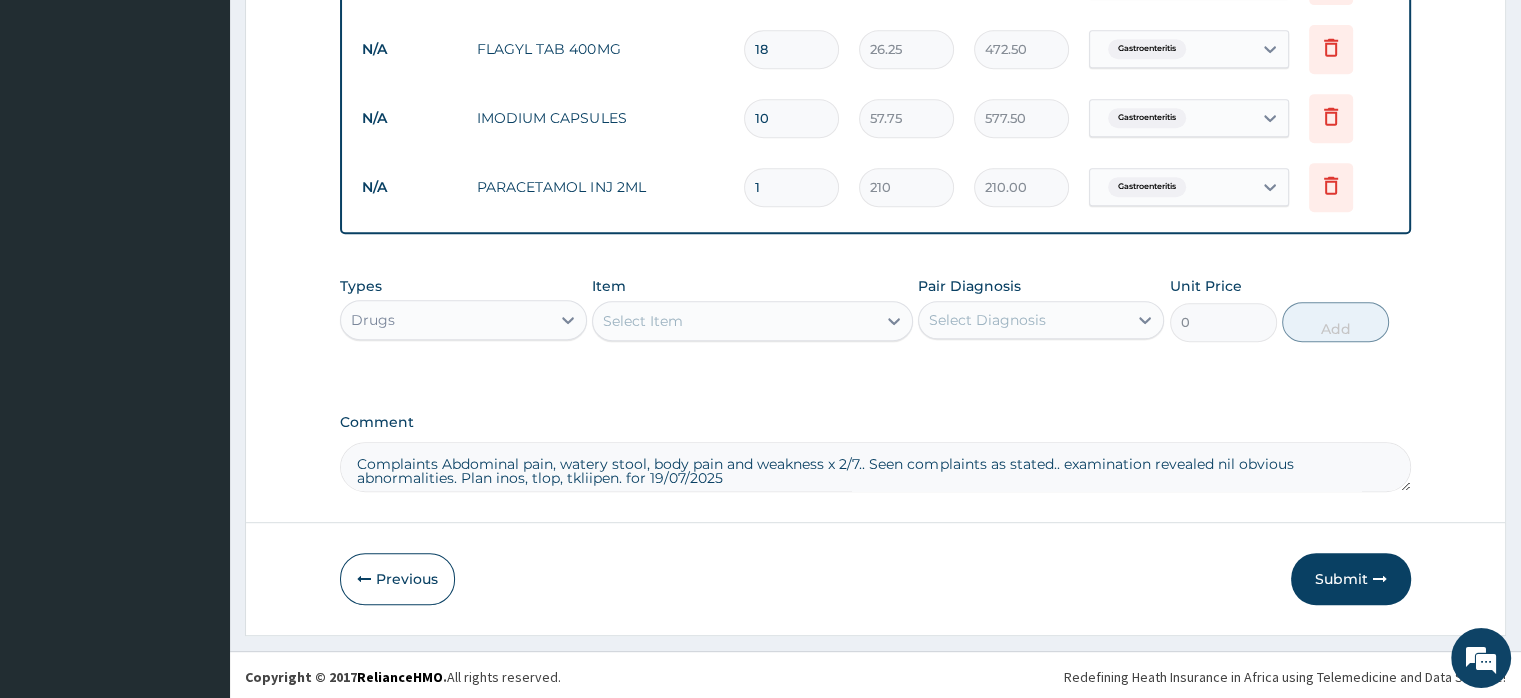 scroll, scrollTop: 8, scrollLeft: 0, axis: vertical 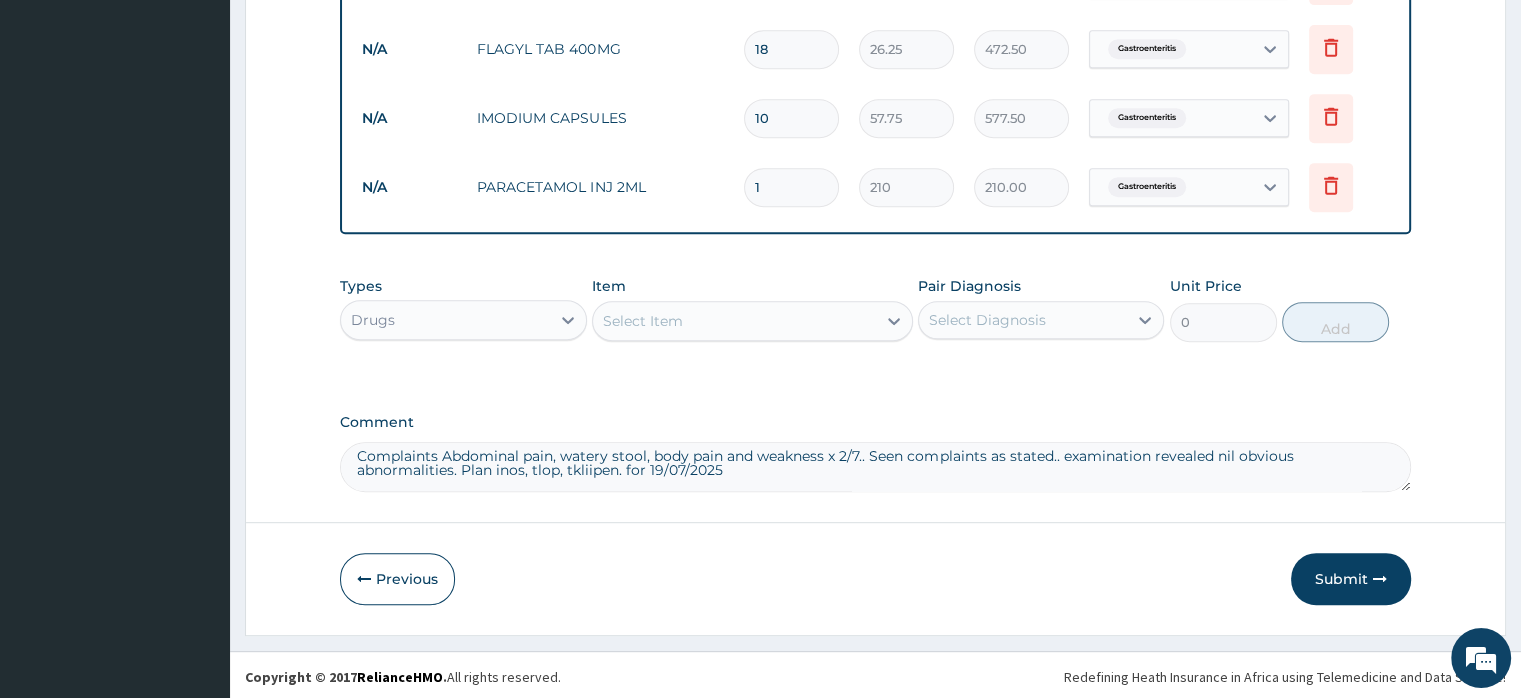drag, startPoint x: 356, startPoint y: 454, endPoint x: 883, endPoint y: 493, distance: 528.4411 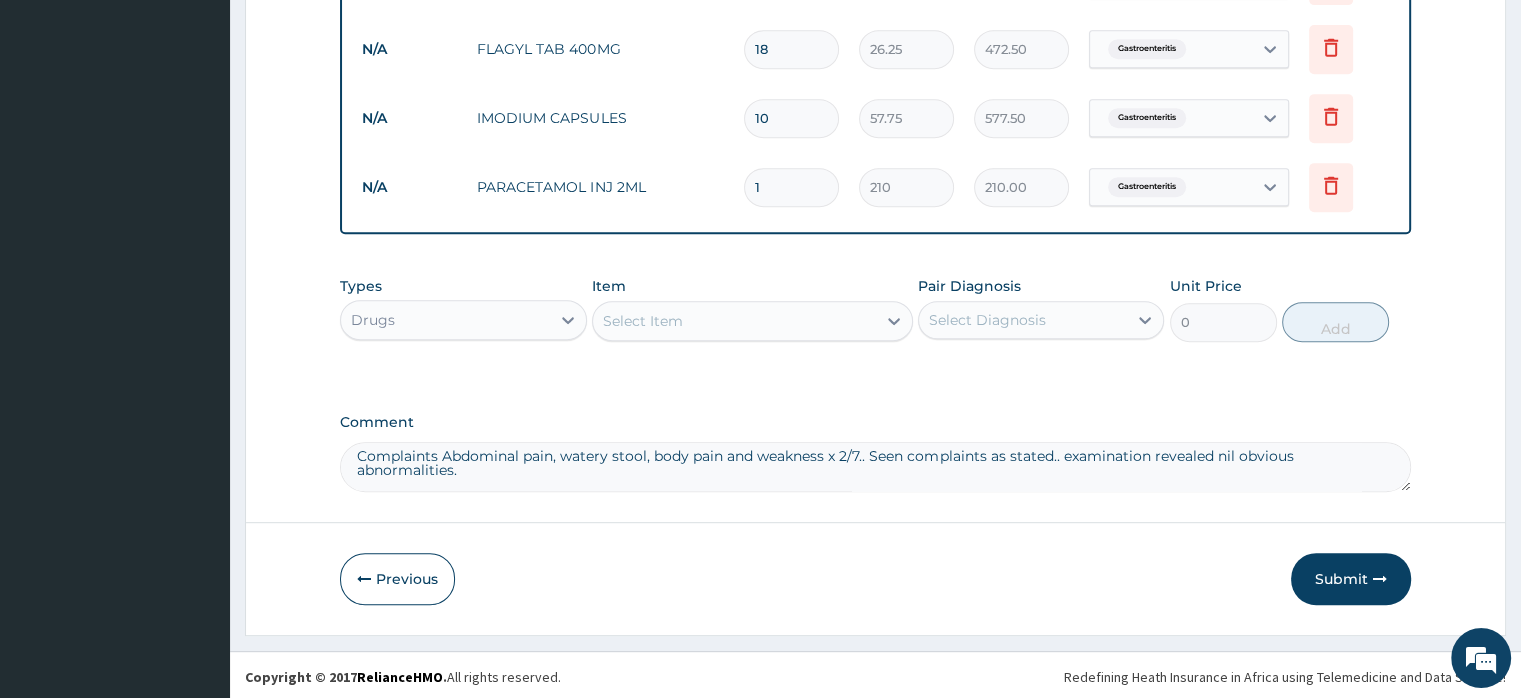type on "Complaints Abdominal pain, watery stool, body pain and weakness x 2/7.. Seen complaints as stated.. examination revealed nil obvious abnormalities." 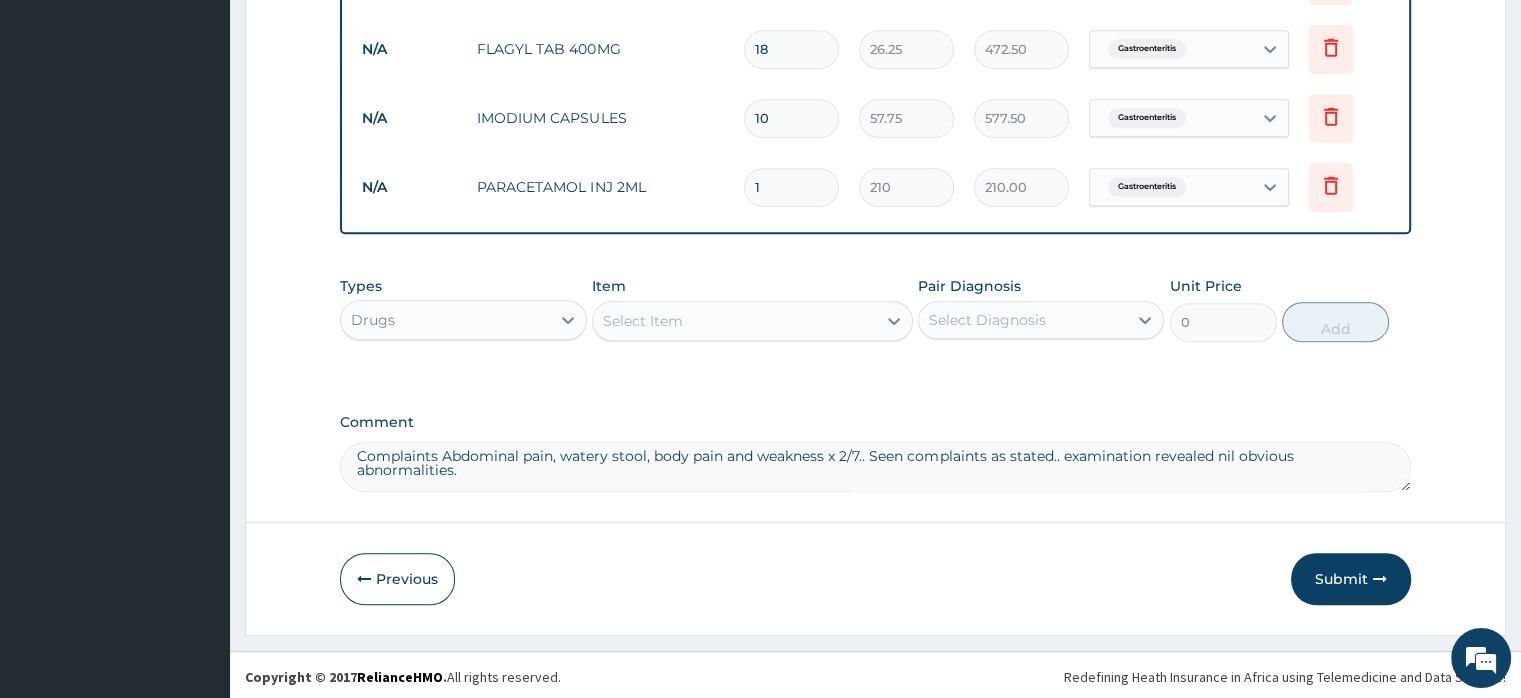 type on "2" 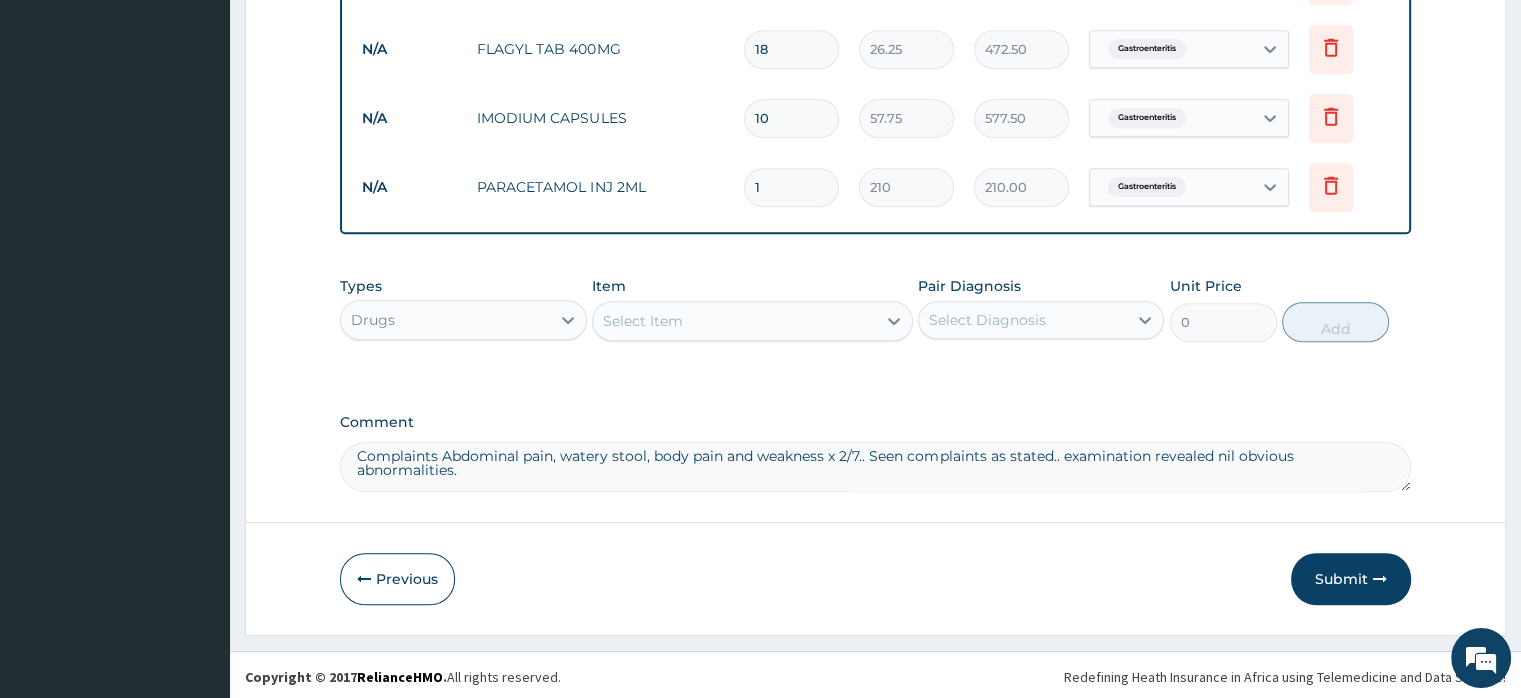 type on "420.00" 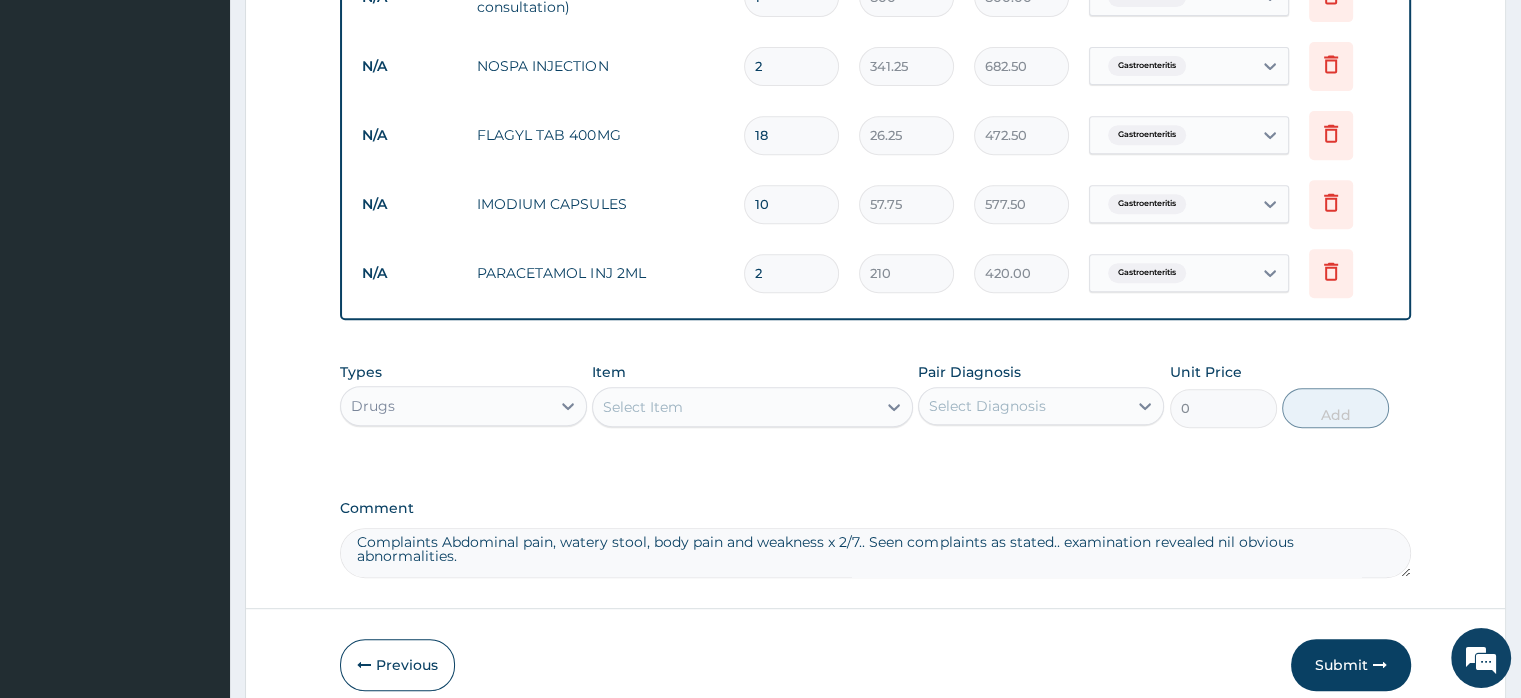 scroll, scrollTop: 921, scrollLeft: 0, axis: vertical 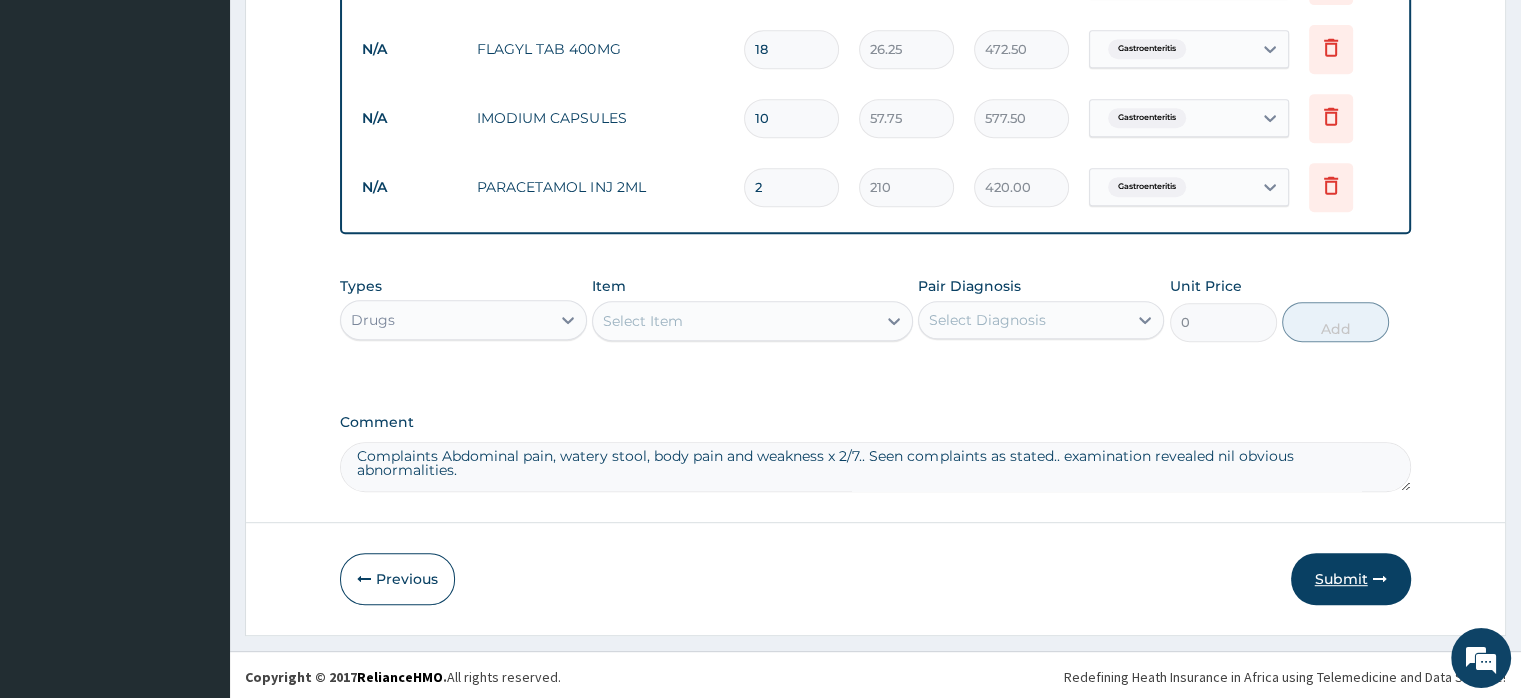 type on "2" 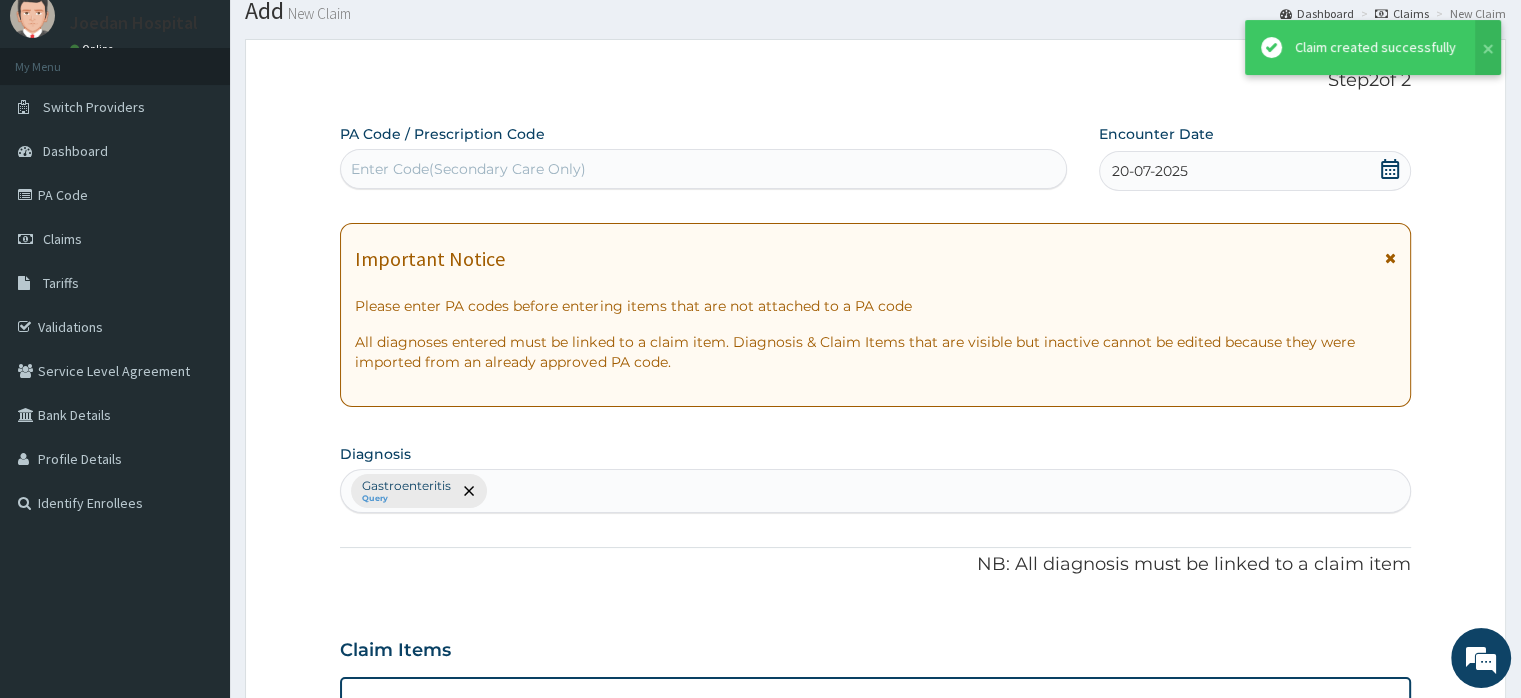 scroll, scrollTop: 921, scrollLeft: 0, axis: vertical 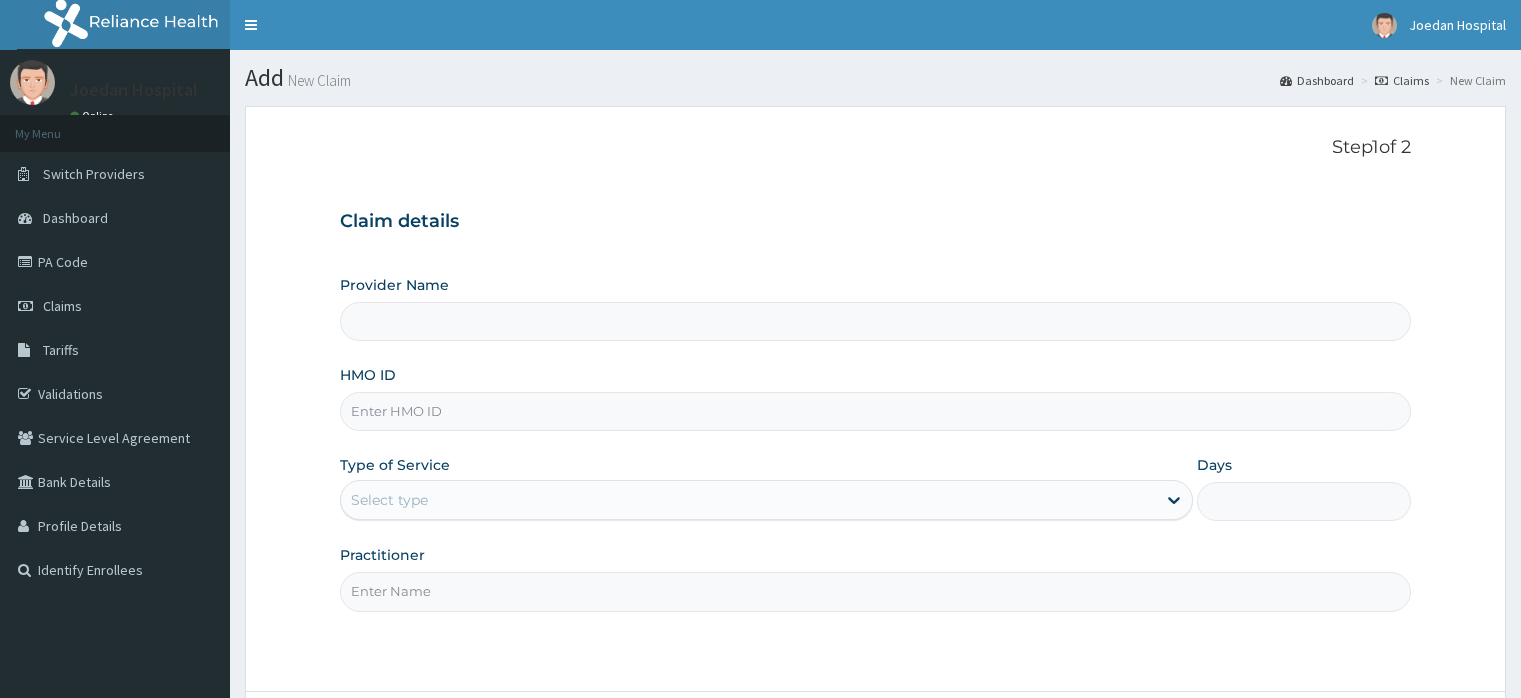 type on "Joedan Hospital Limited" 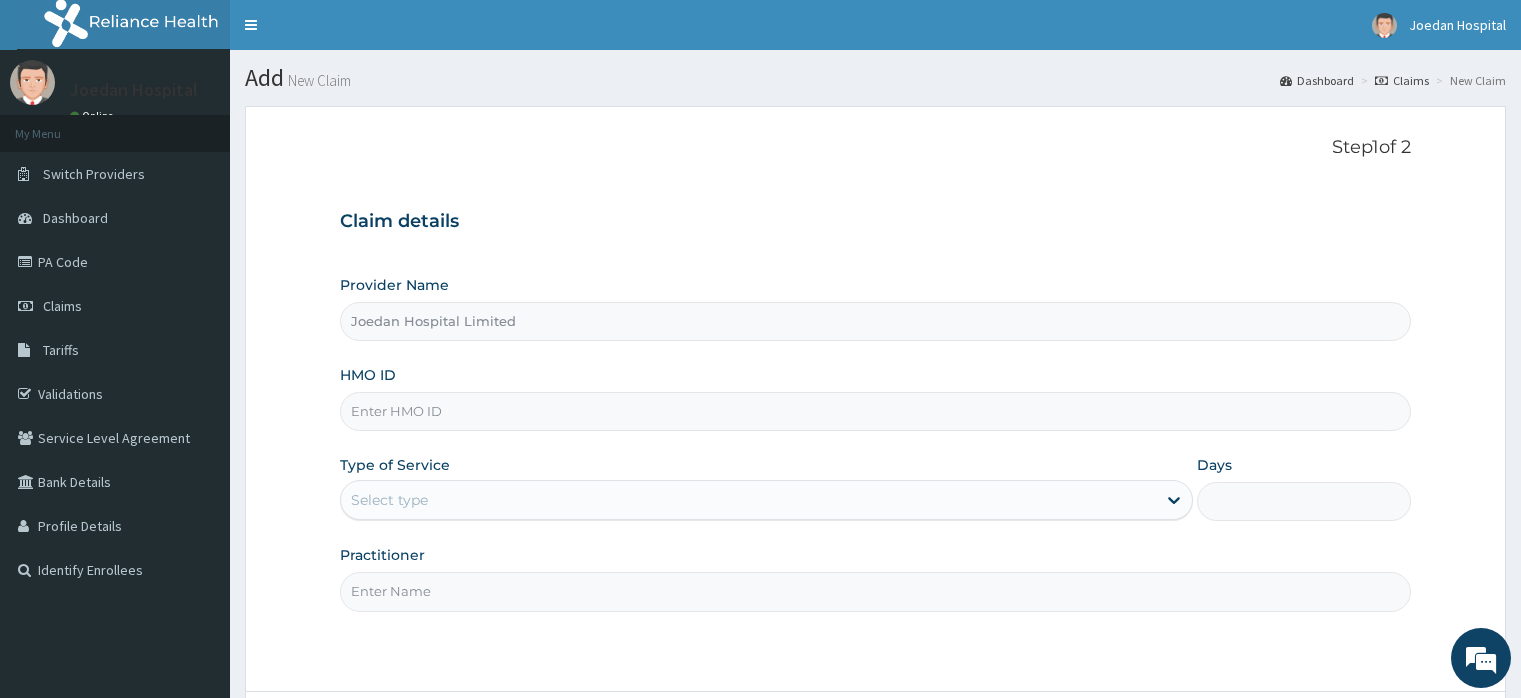 scroll, scrollTop: 0, scrollLeft: 0, axis: both 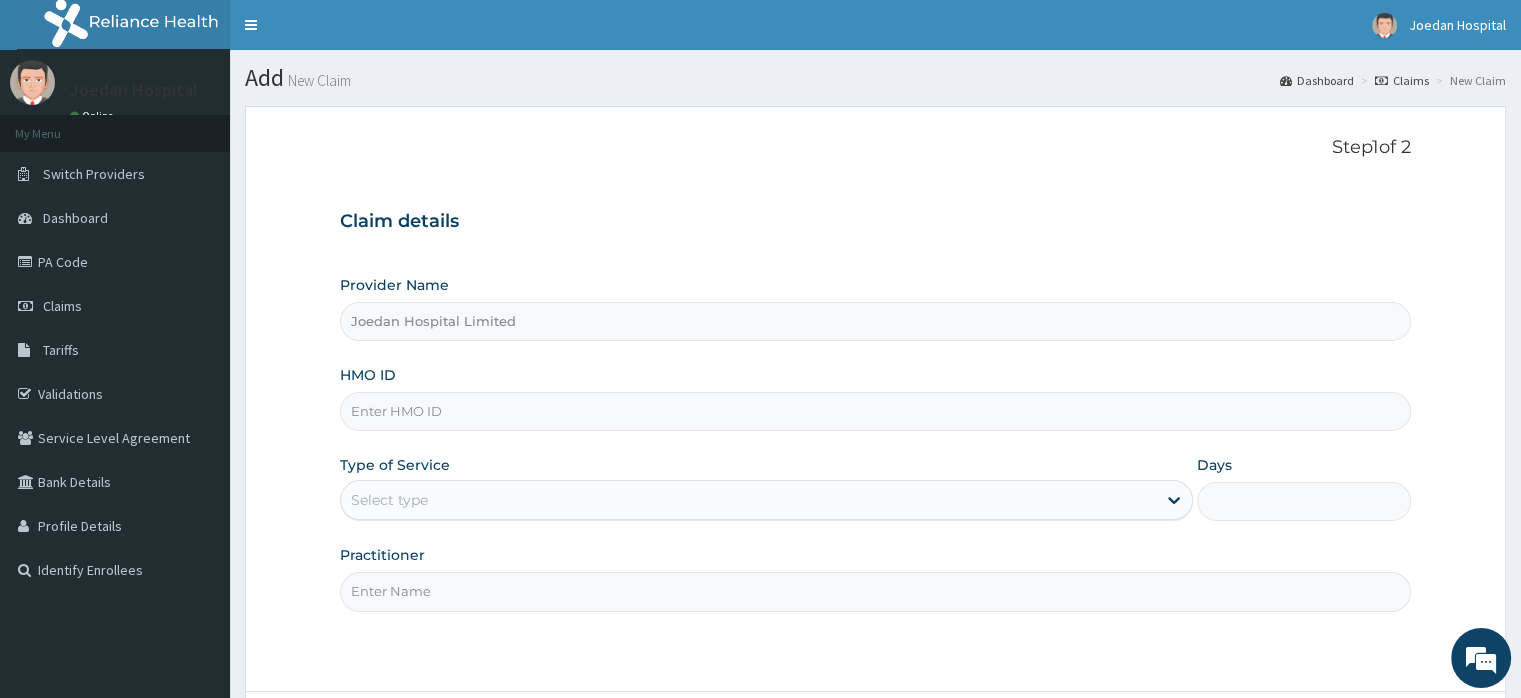 click on "HMO ID" at bounding box center [875, 411] 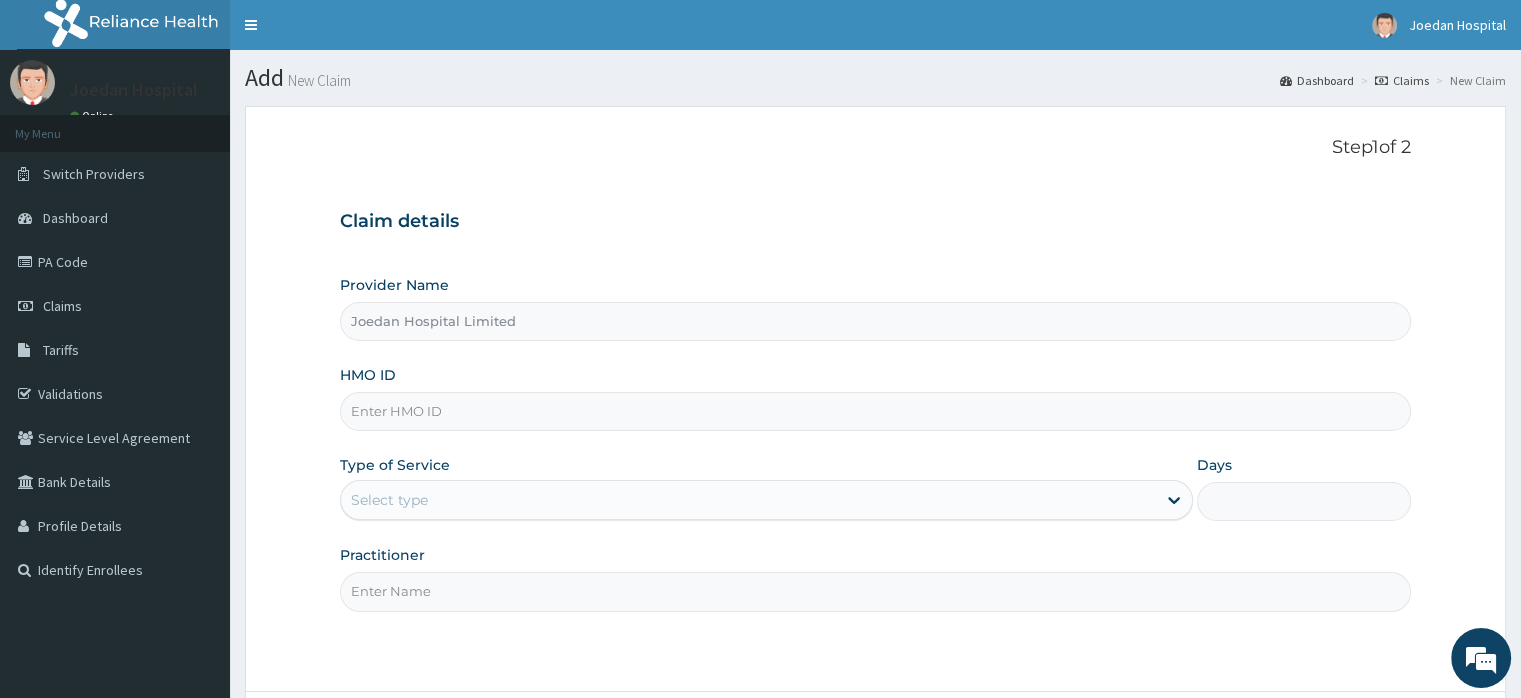 paste on "DAL/10255/A" 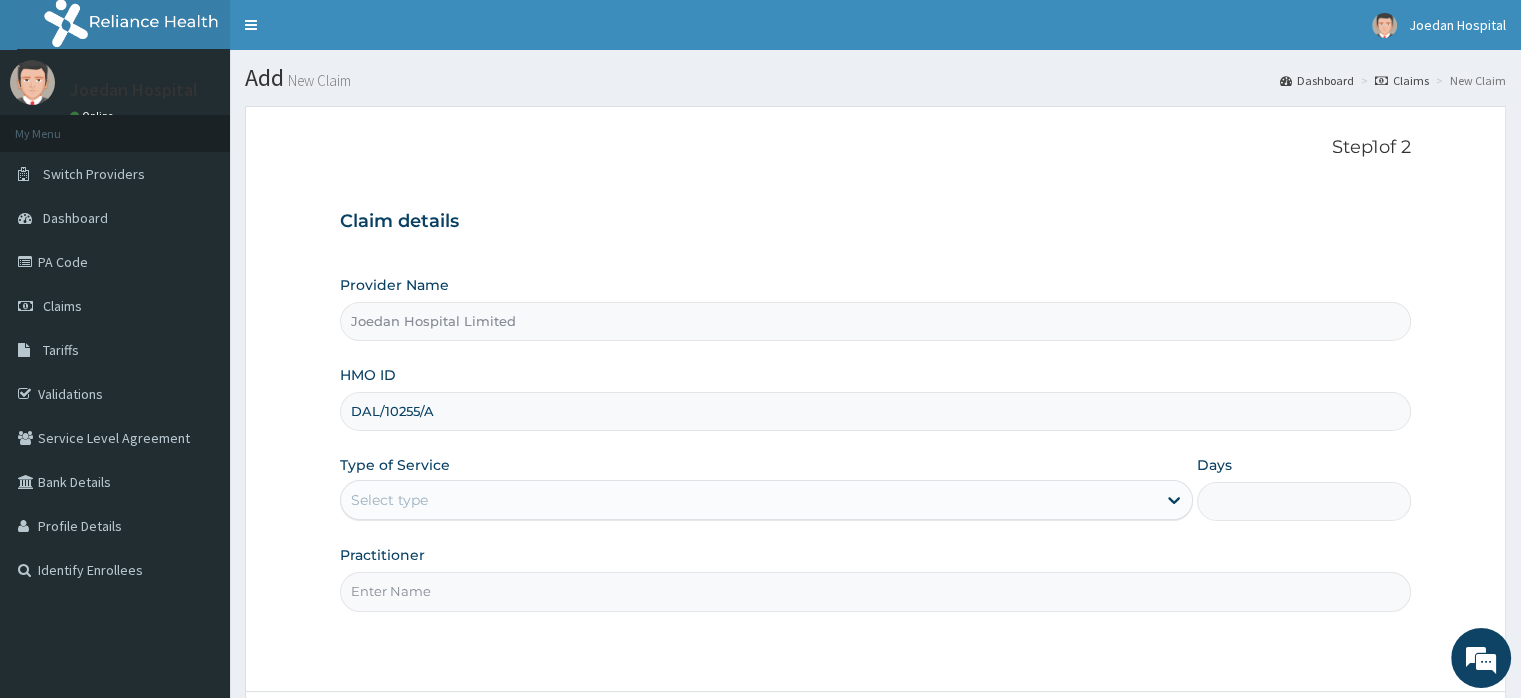 type on "DAL/10255/A" 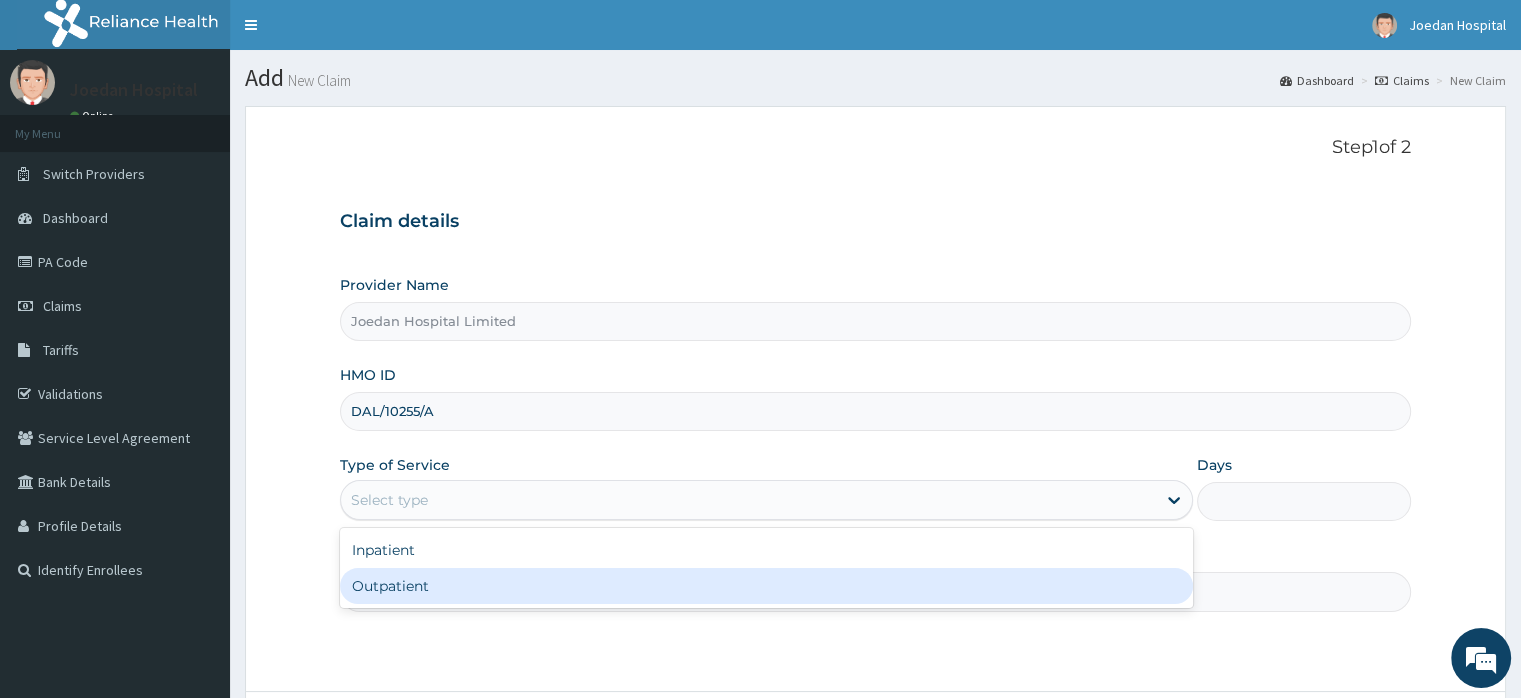 click on "Outpatient" at bounding box center (766, 586) 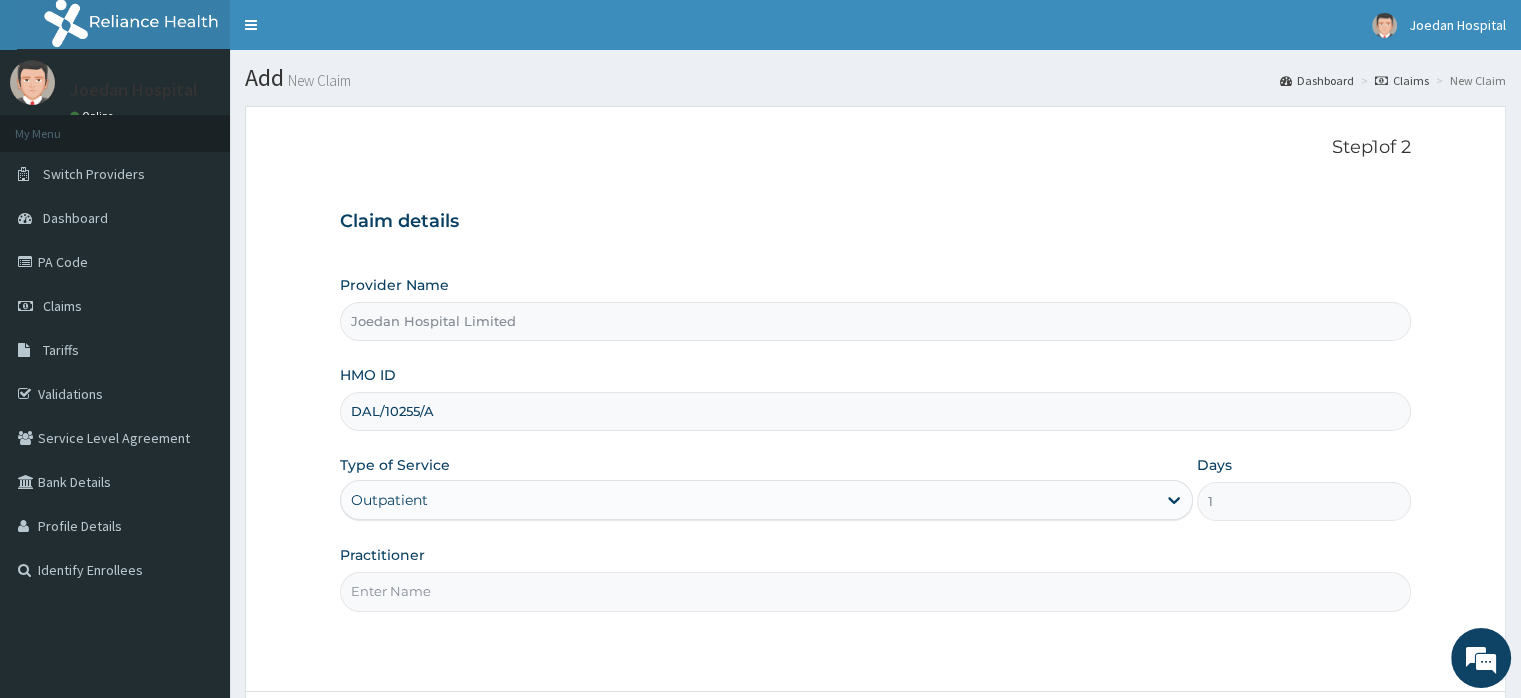 click on "Practitioner" at bounding box center (875, 591) 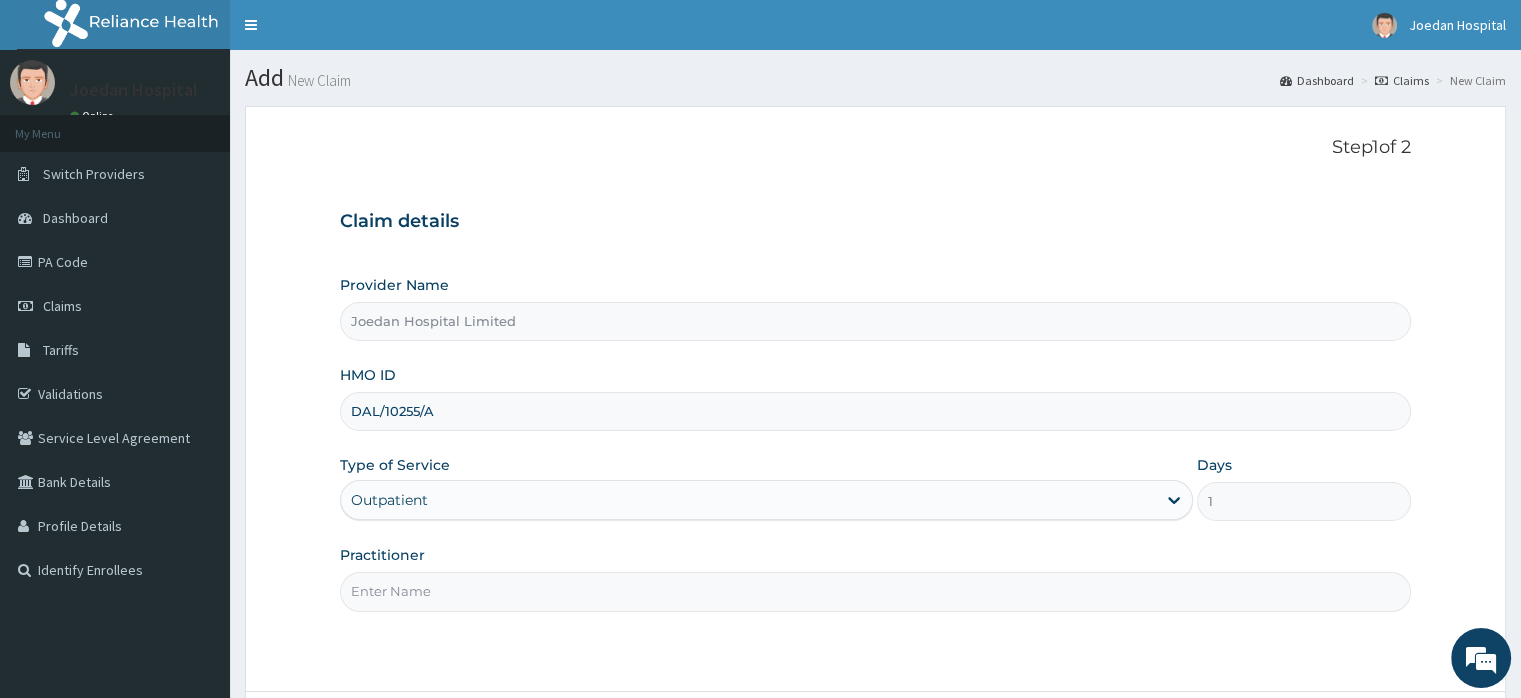 type on "Dr [LAST] [LAST]" 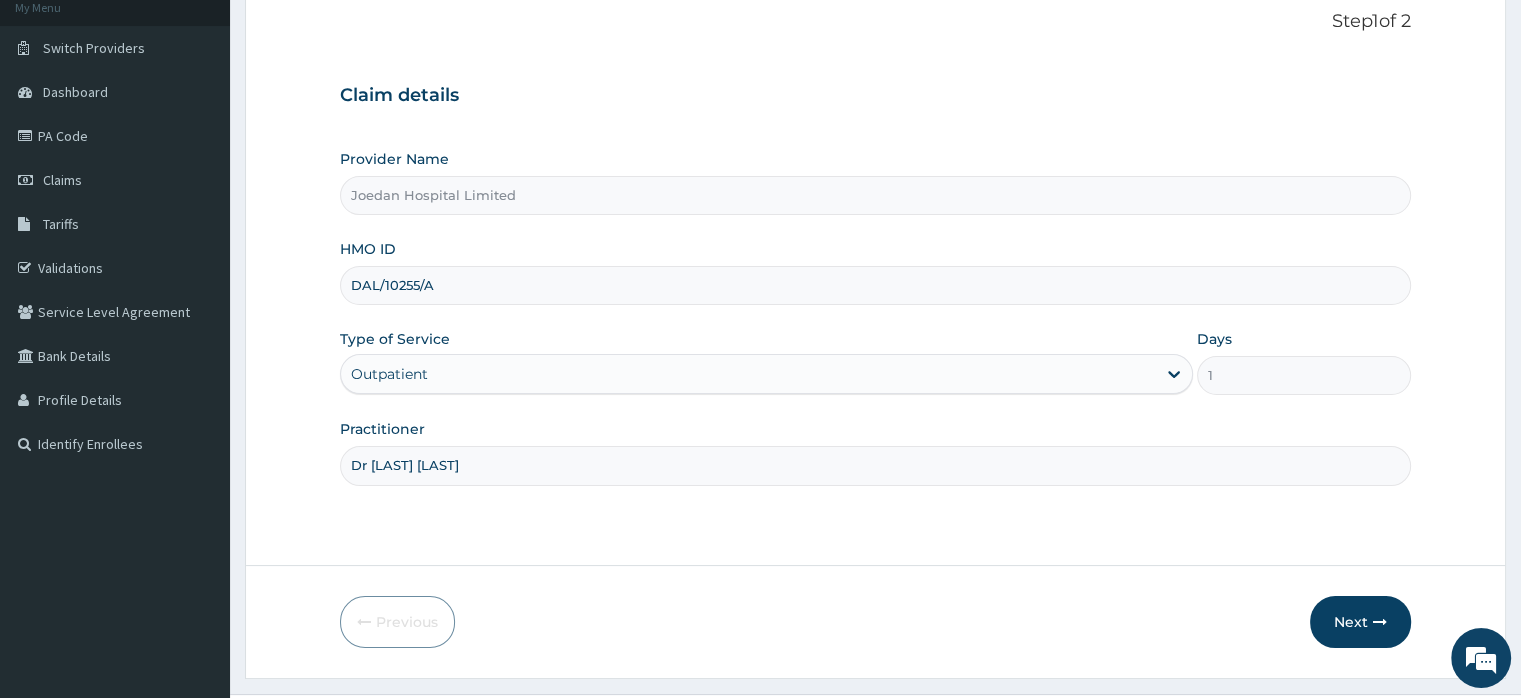 scroll, scrollTop: 172, scrollLeft: 0, axis: vertical 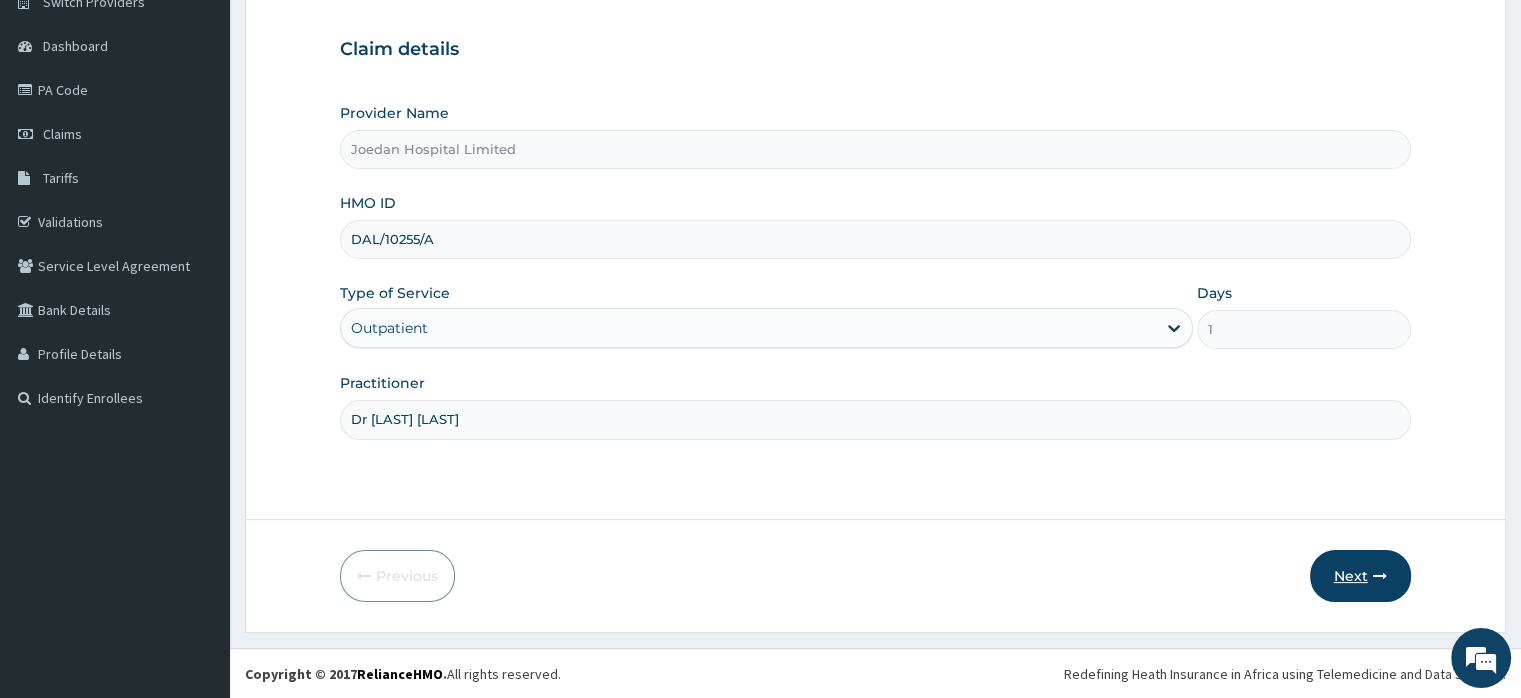 click on "Next" at bounding box center (1360, 576) 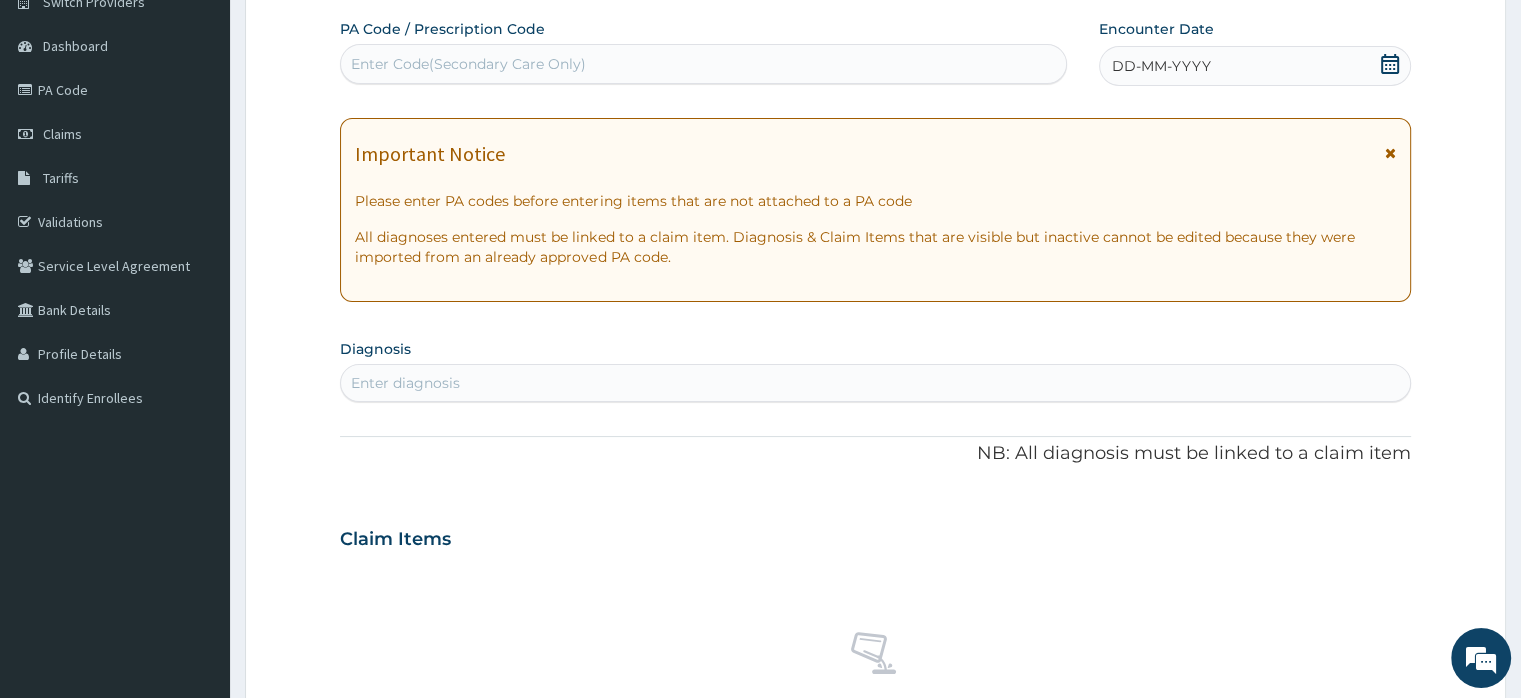 click on "DD-MM-YYYY" at bounding box center [1161, 66] 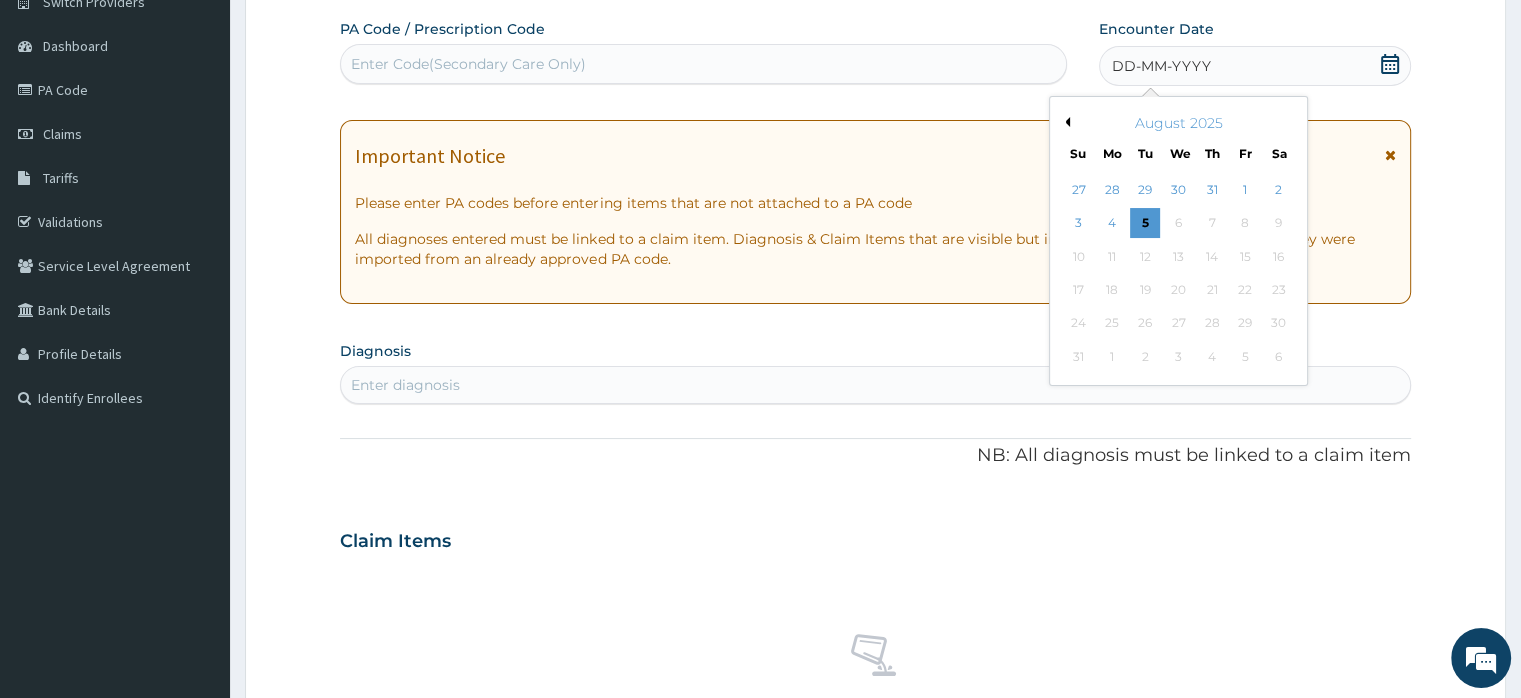 click on "Previous Month" at bounding box center [1065, 122] 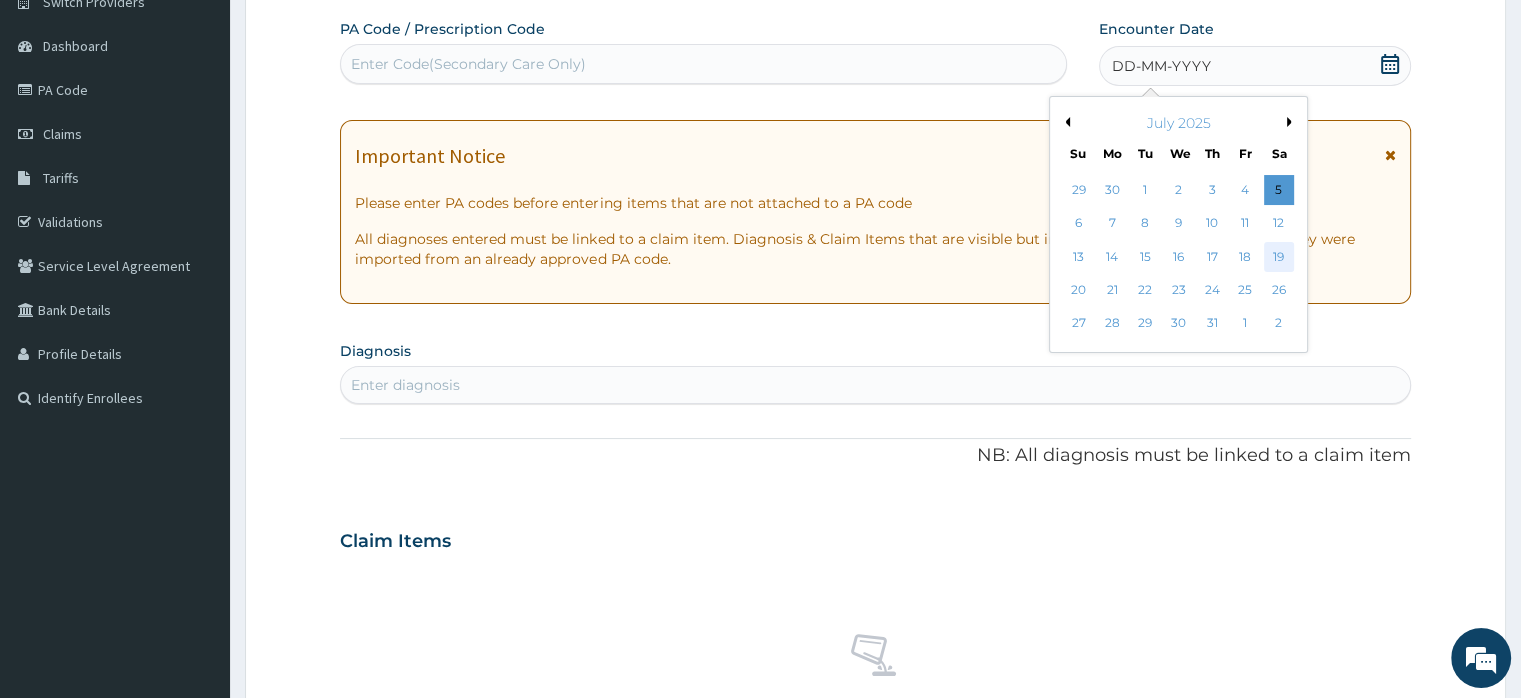 click on "19" at bounding box center (1279, 257) 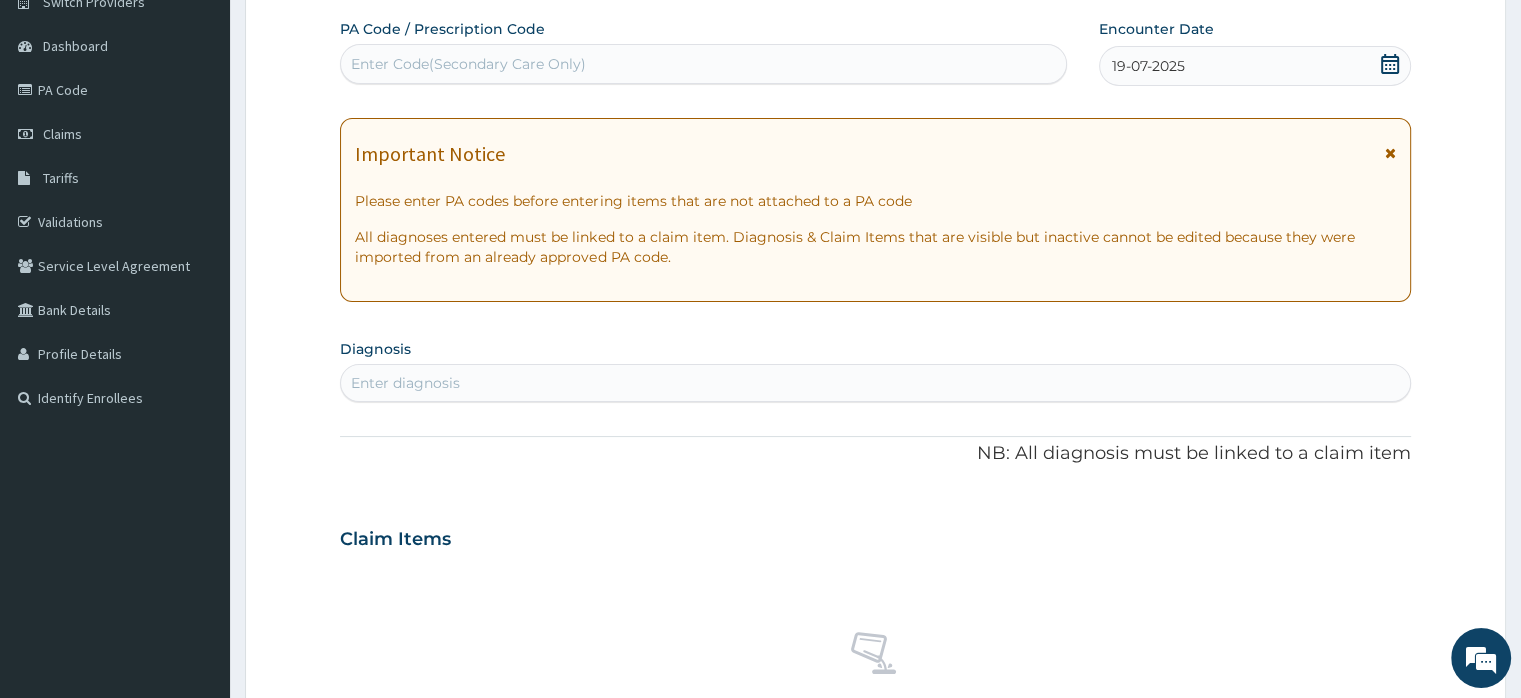 click on "Enter diagnosis" at bounding box center (405, 383) 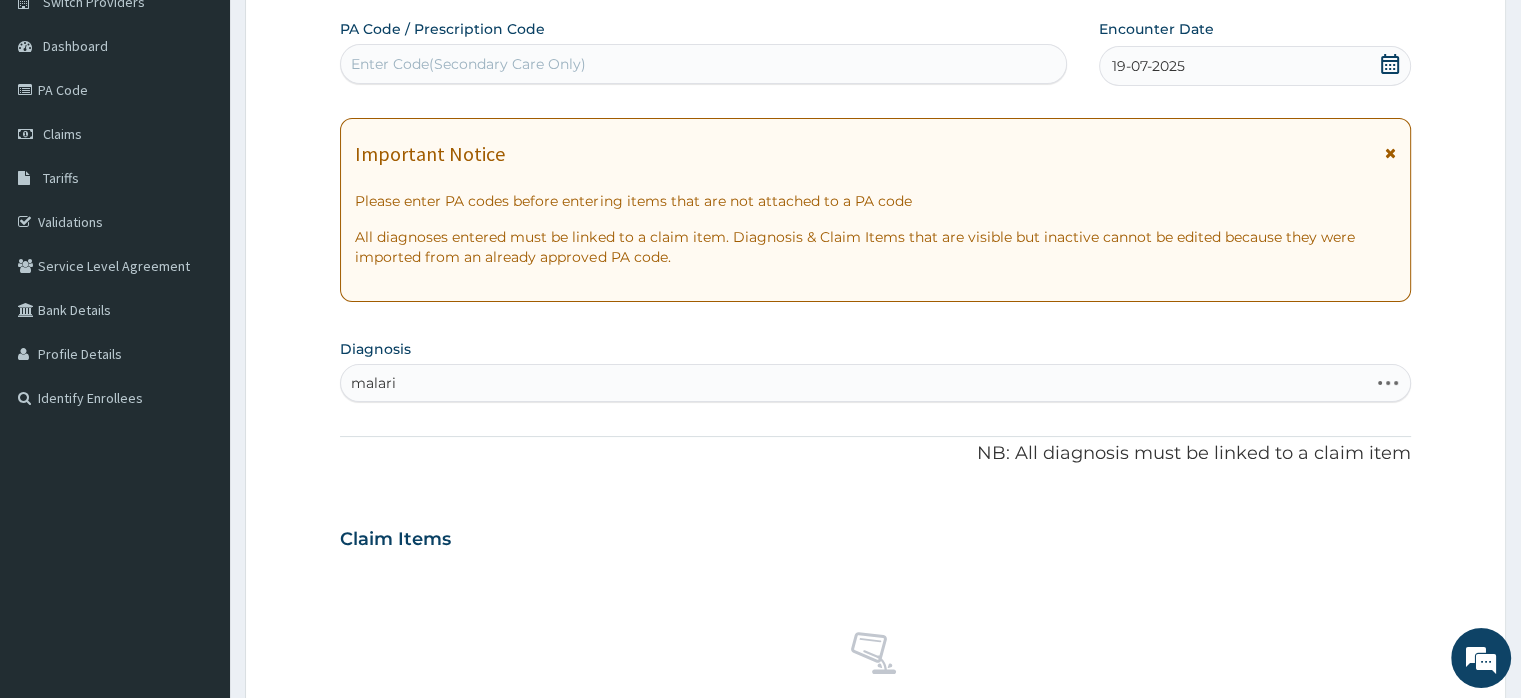 type on "malaria" 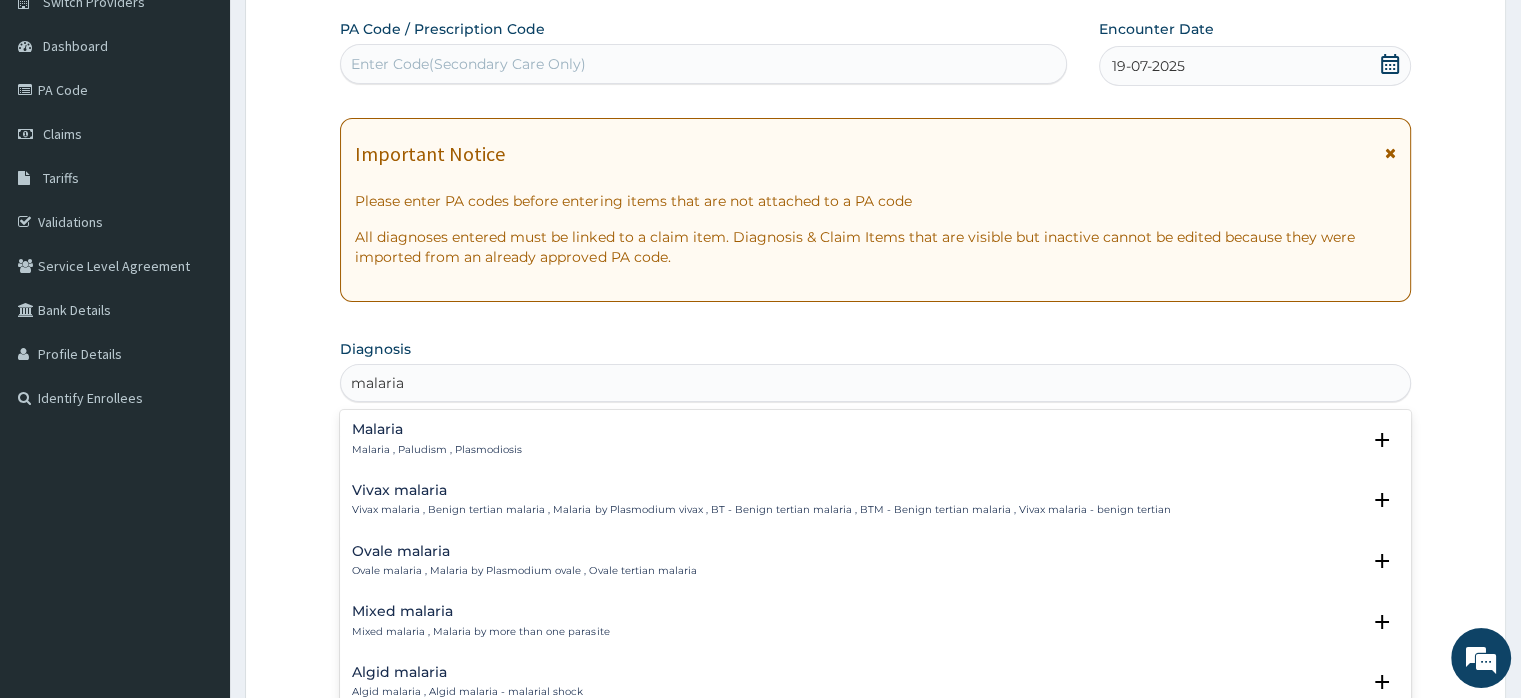 click on "Malaria" at bounding box center [437, 429] 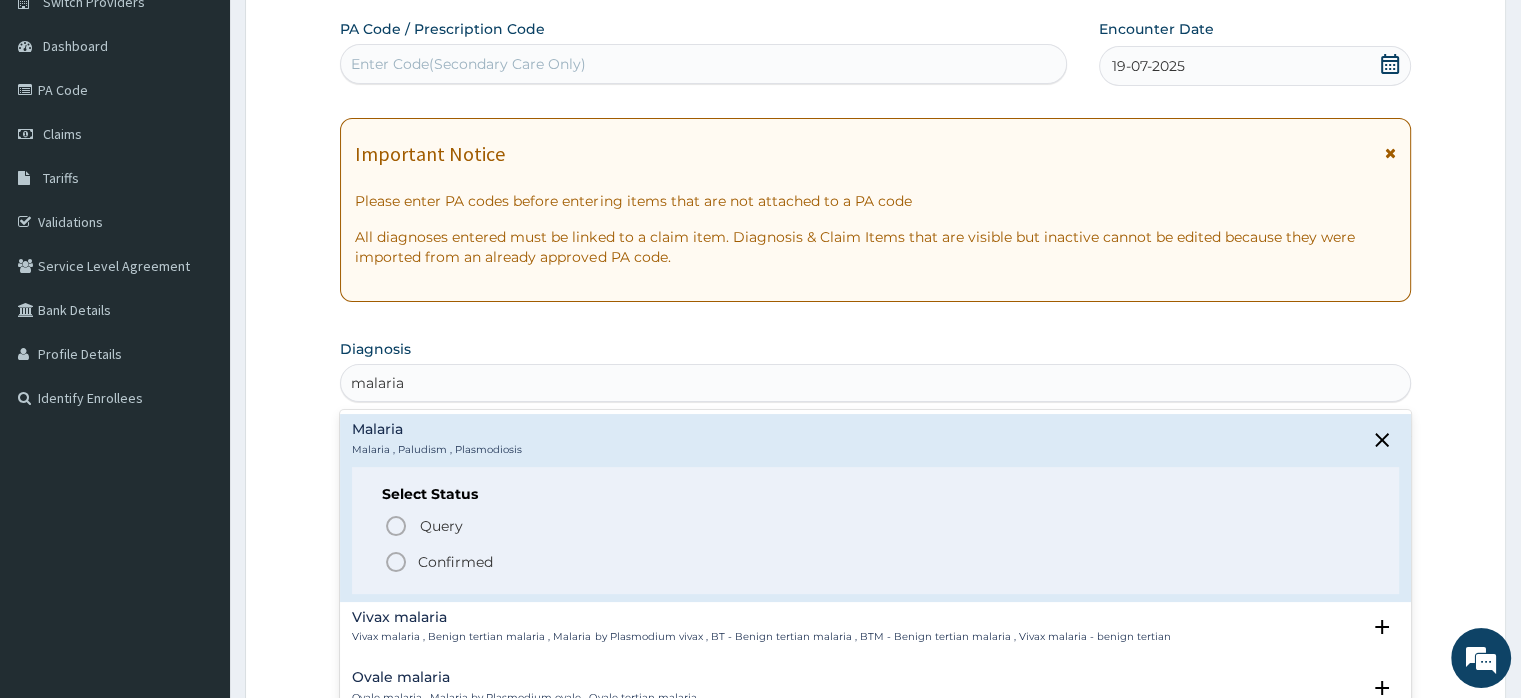 click 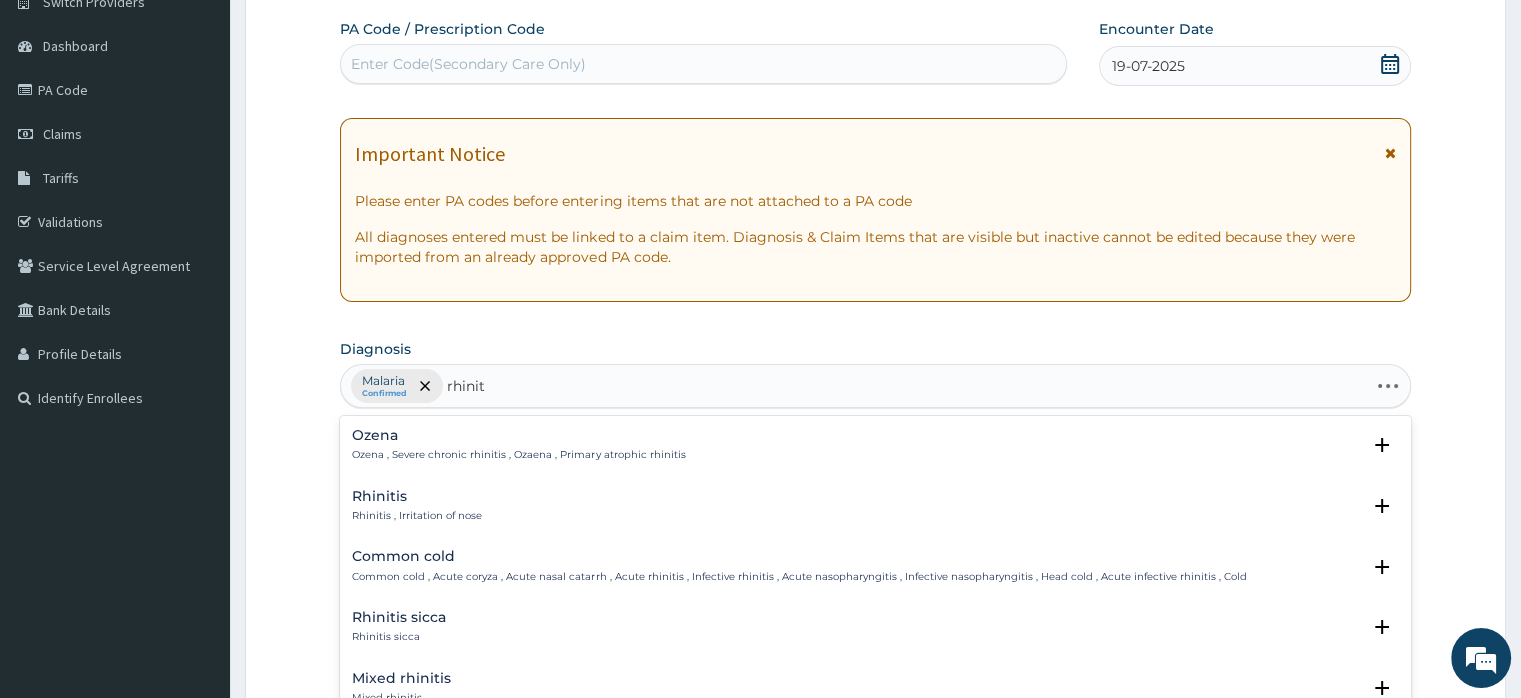 type on "rhiniti" 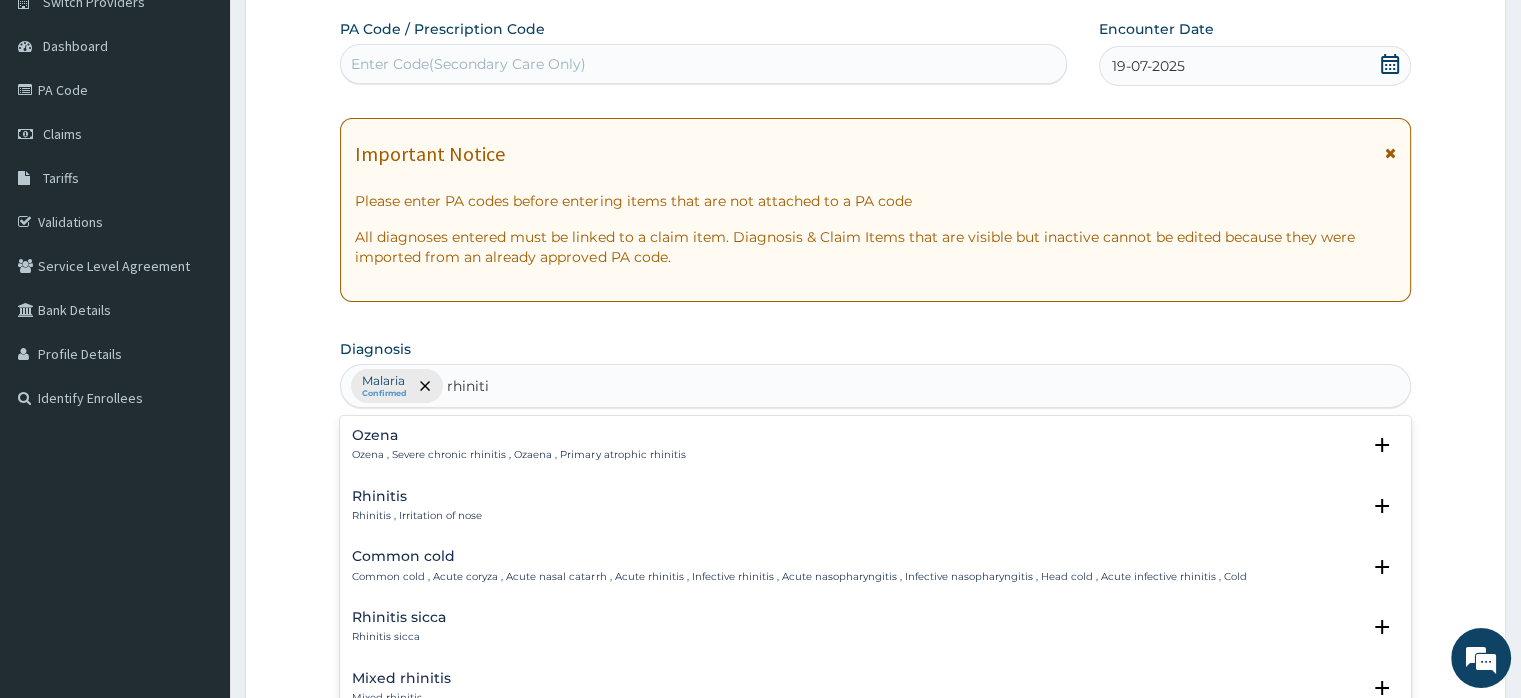 click on "Rhinitis" at bounding box center (417, 496) 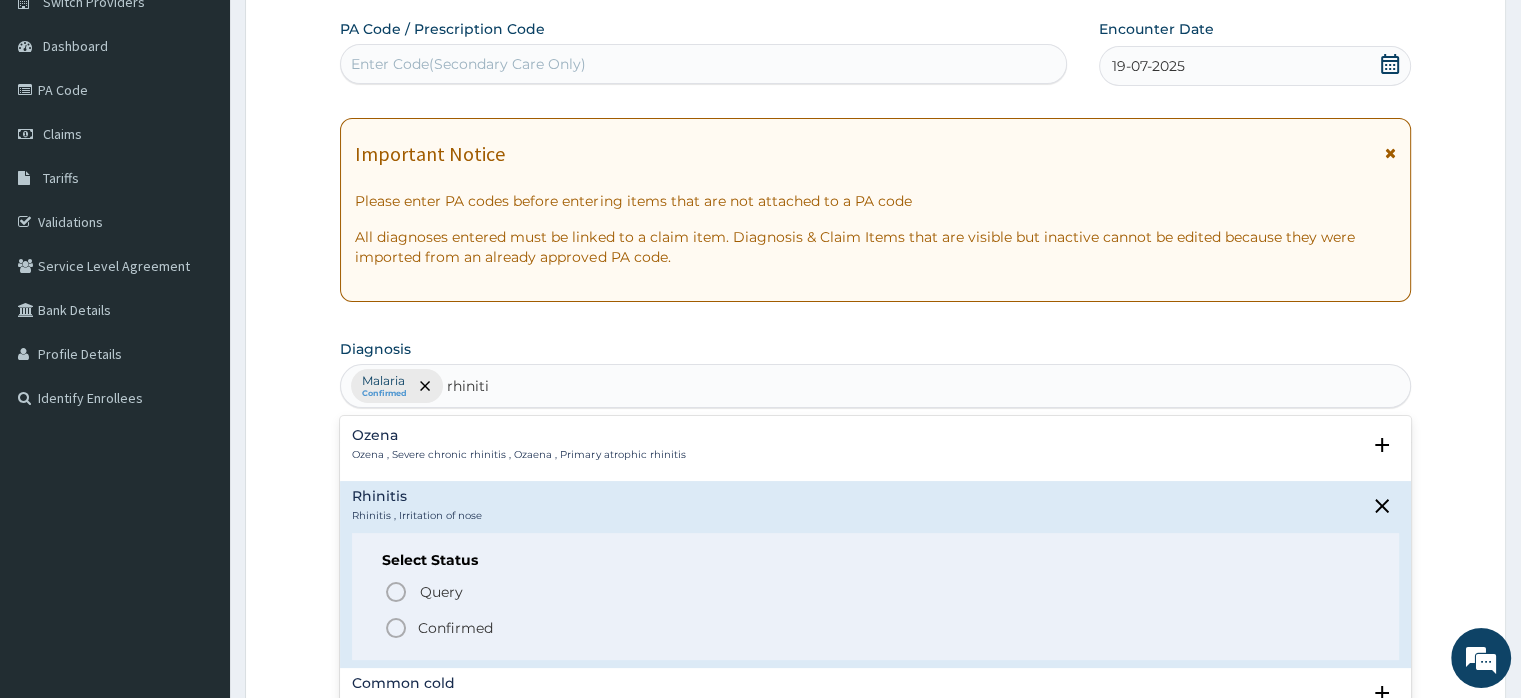 click 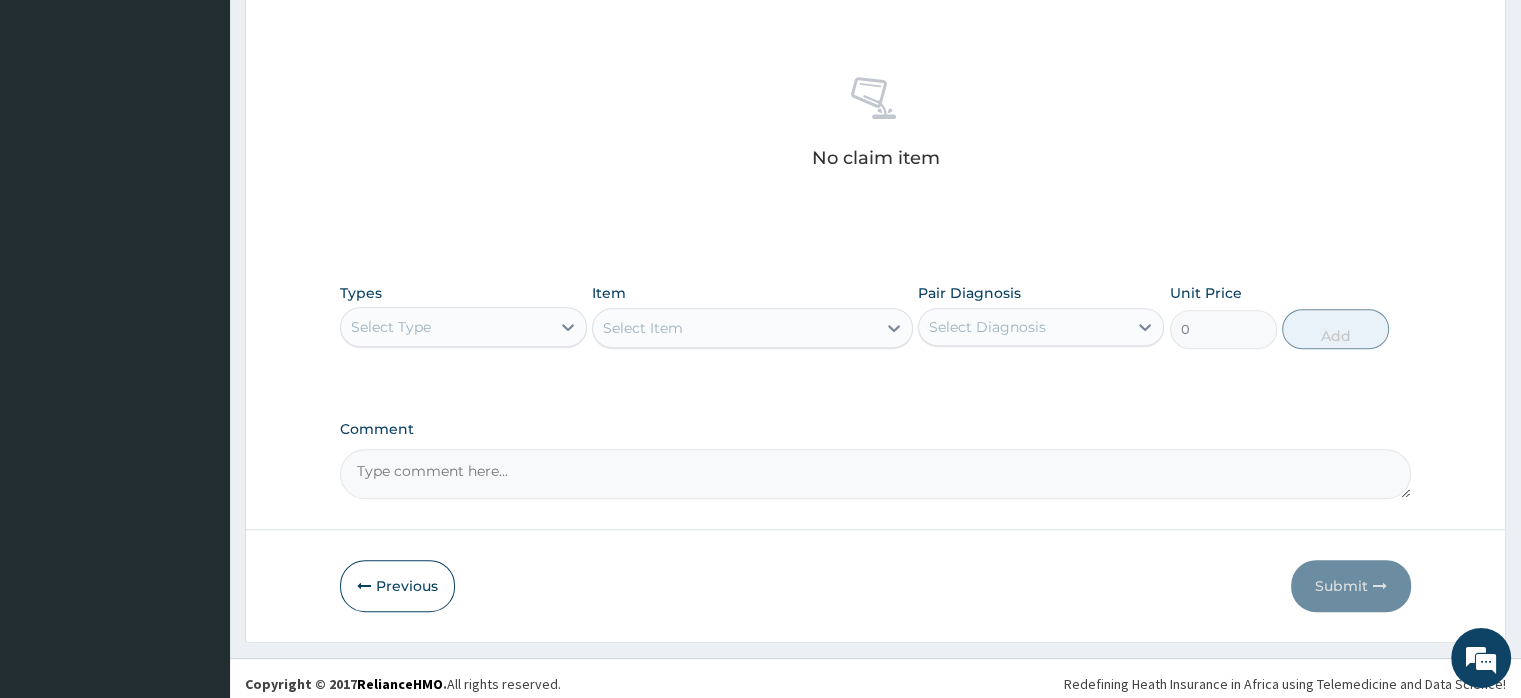 scroll, scrollTop: 742, scrollLeft: 0, axis: vertical 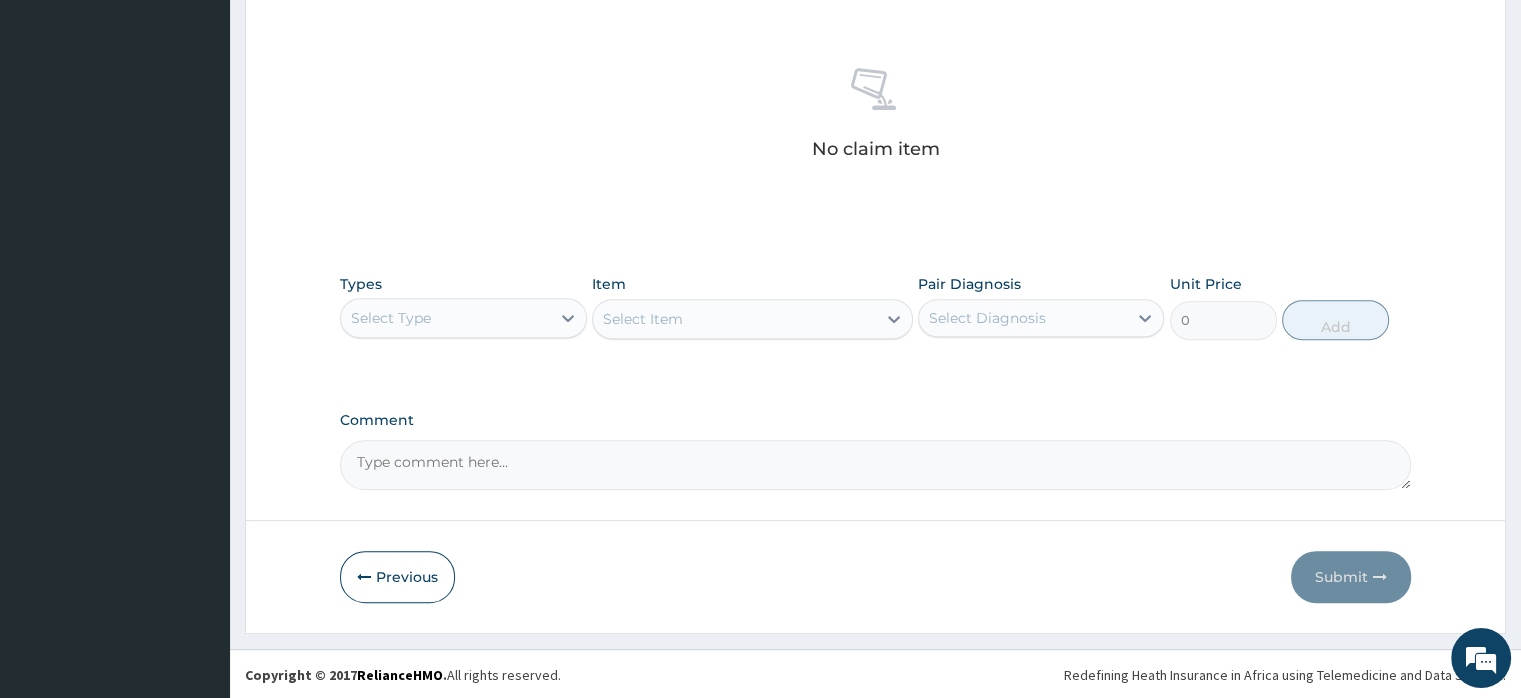 click on "Select Type" at bounding box center [445, 318] 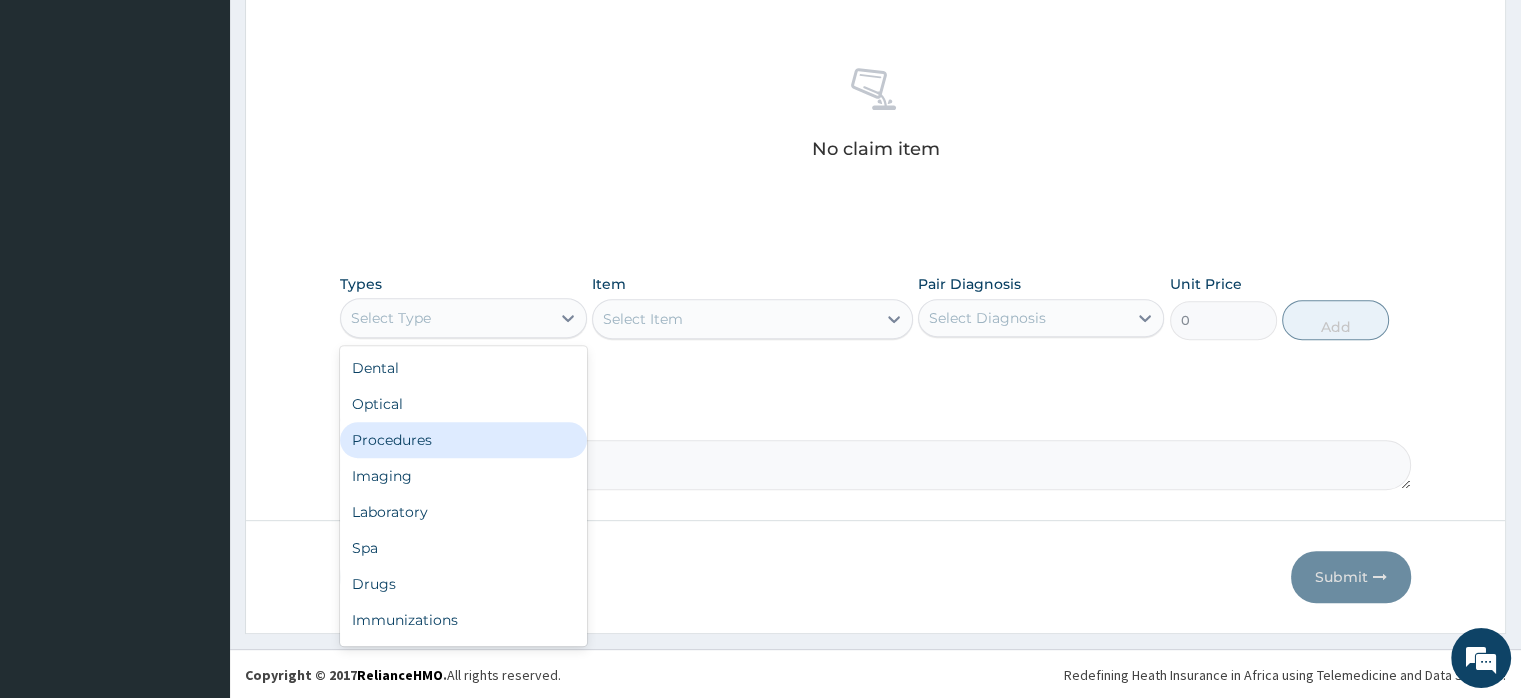 click on "Procedures" at bounding box center [463, 440] 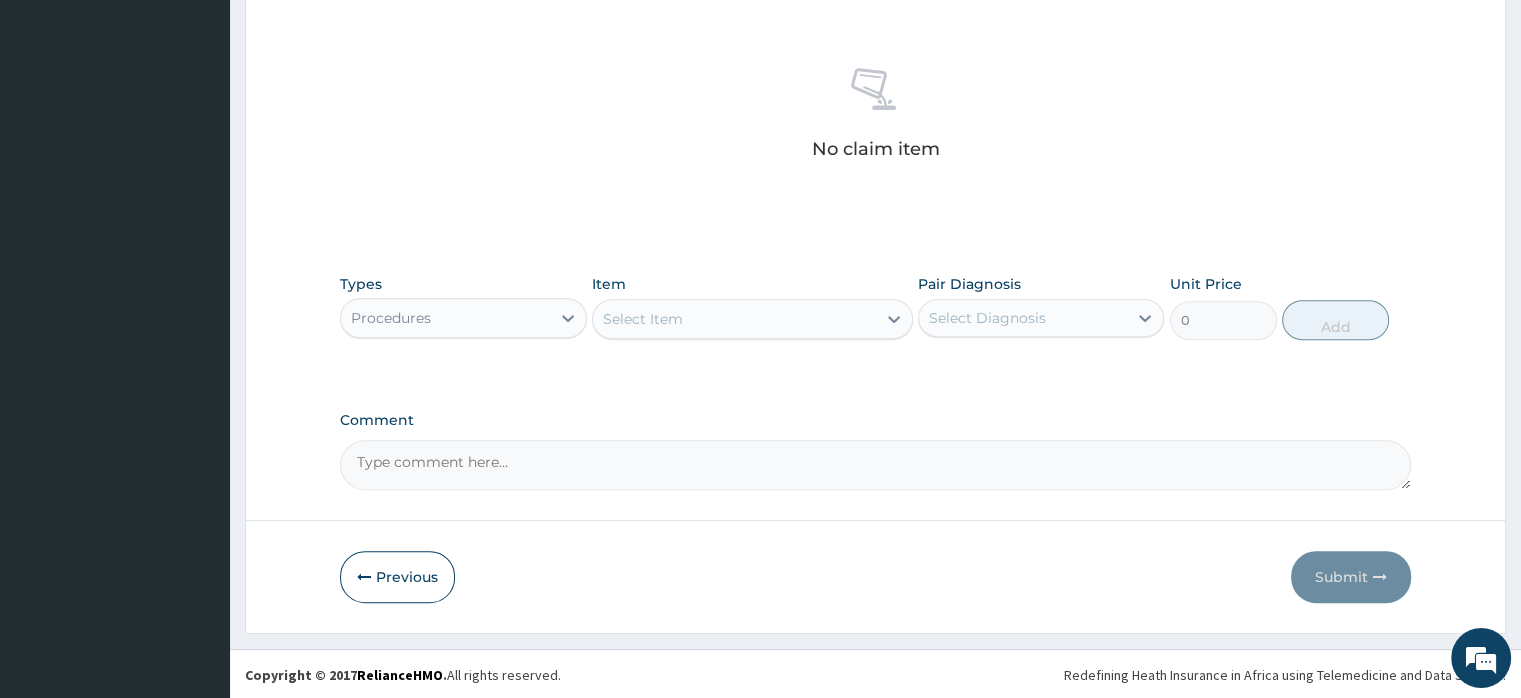 click on "Select Item" at bounding box center [643, 319] 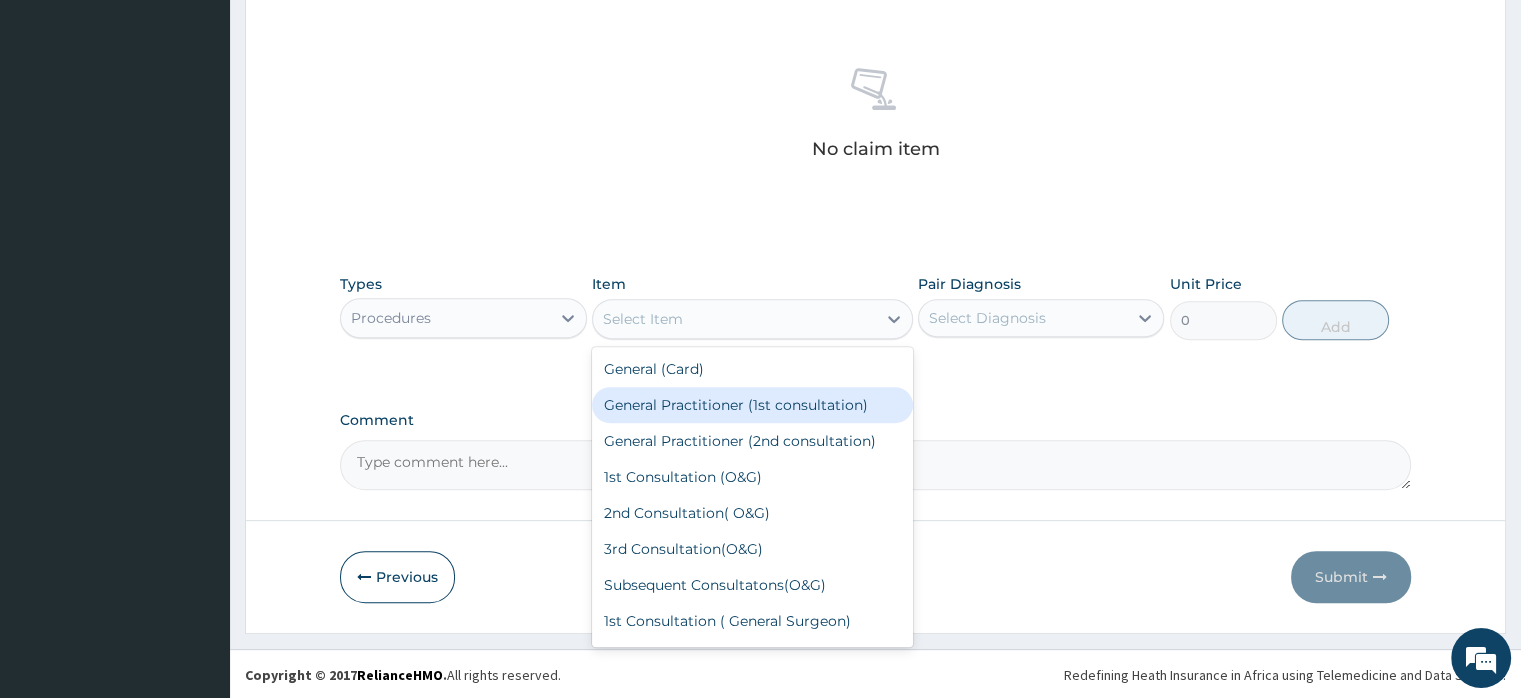 click on "General Practitioner (1st consultation)" at bounding box center [752, 405] 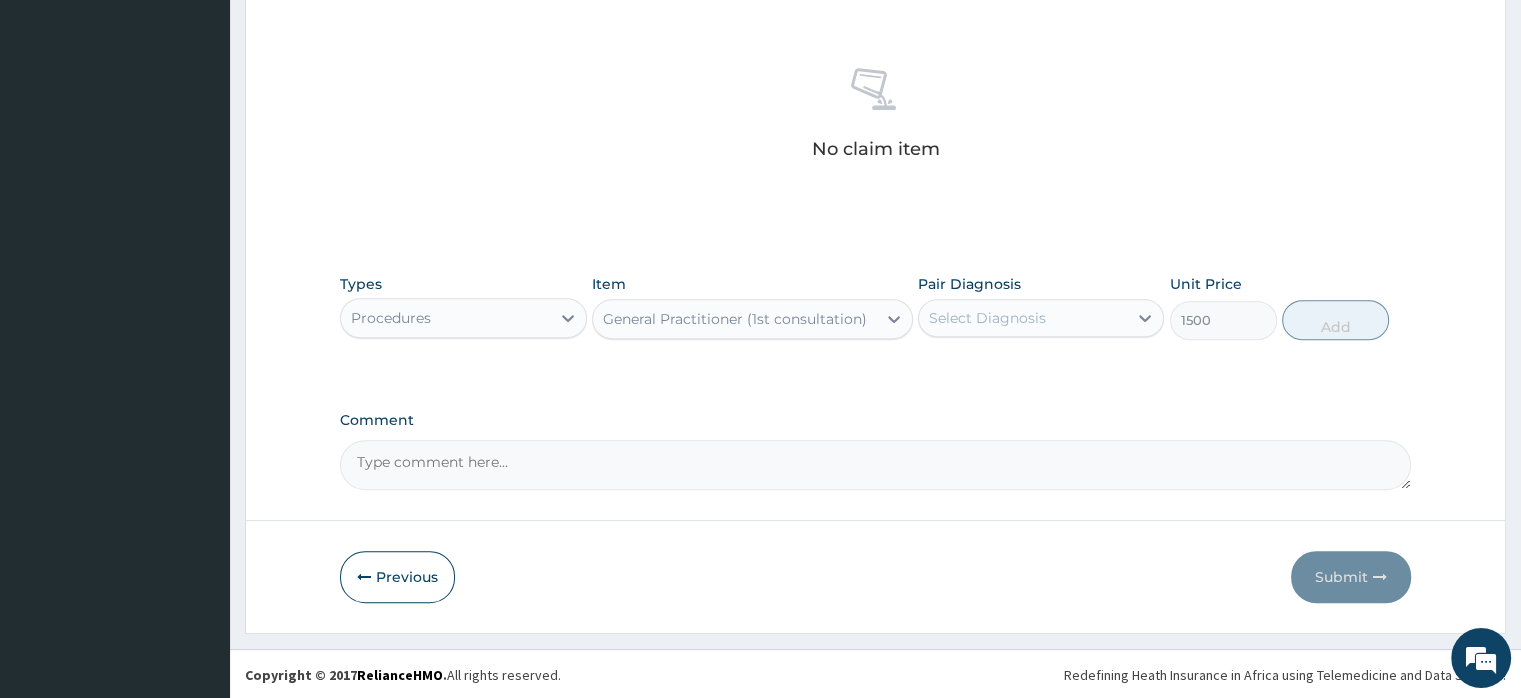 click on "Select Diagnosis" at bounding box center [987, 318] 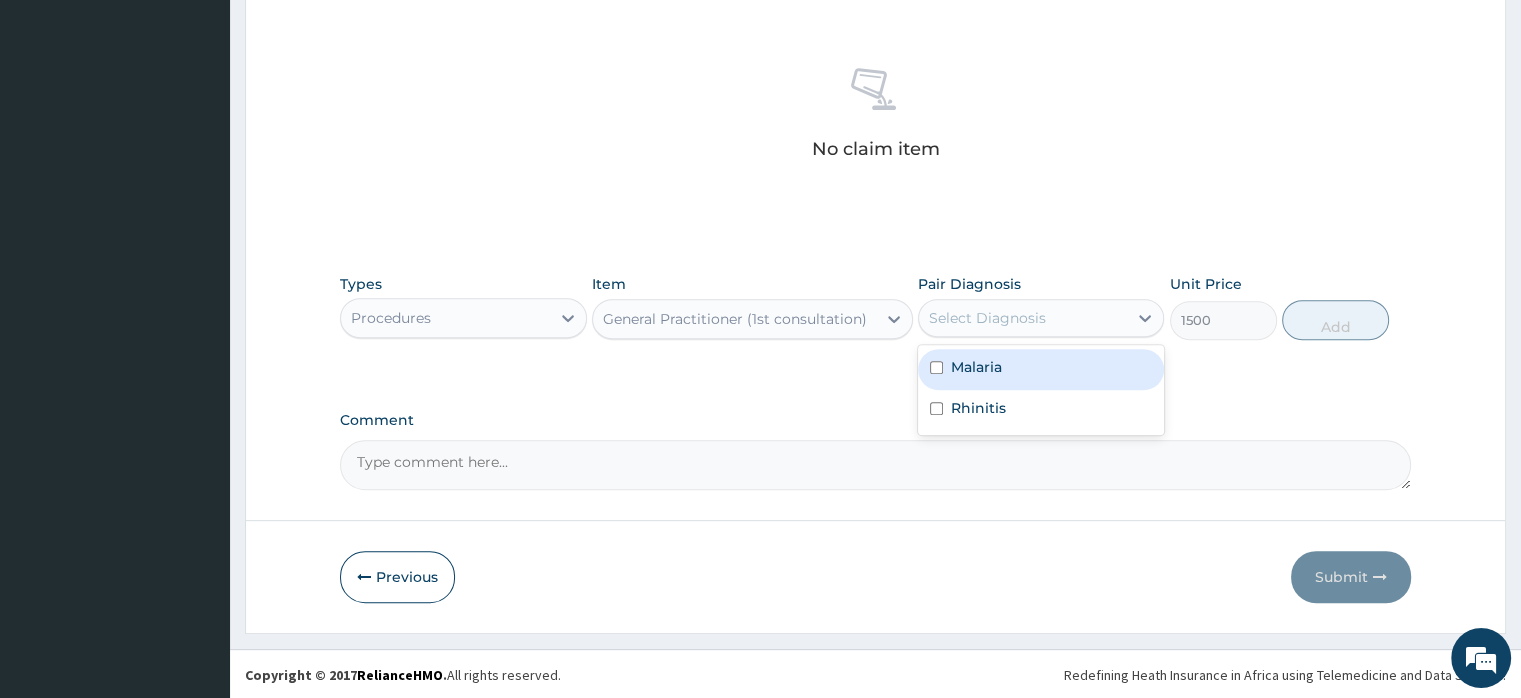 click on "Malaria" at bounding box center [976, 367] 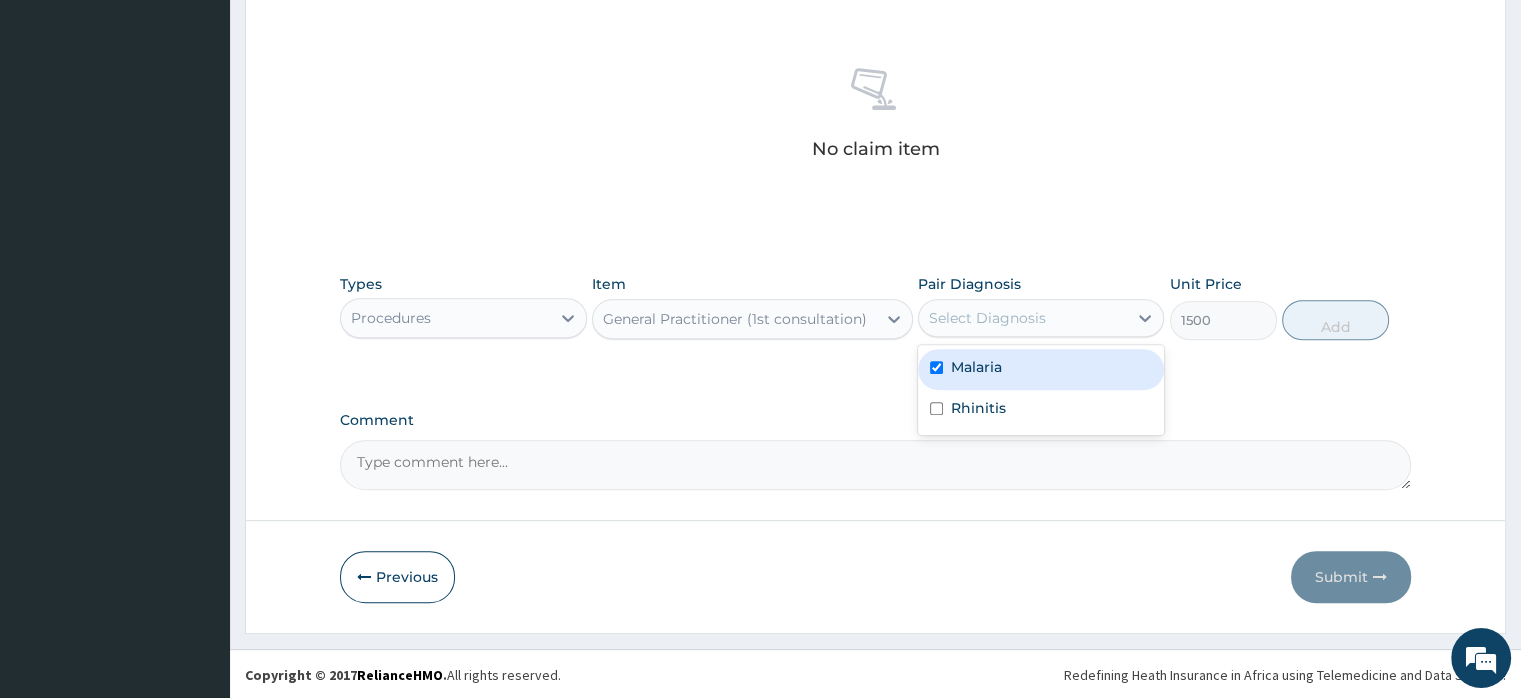 checkbox on "true" 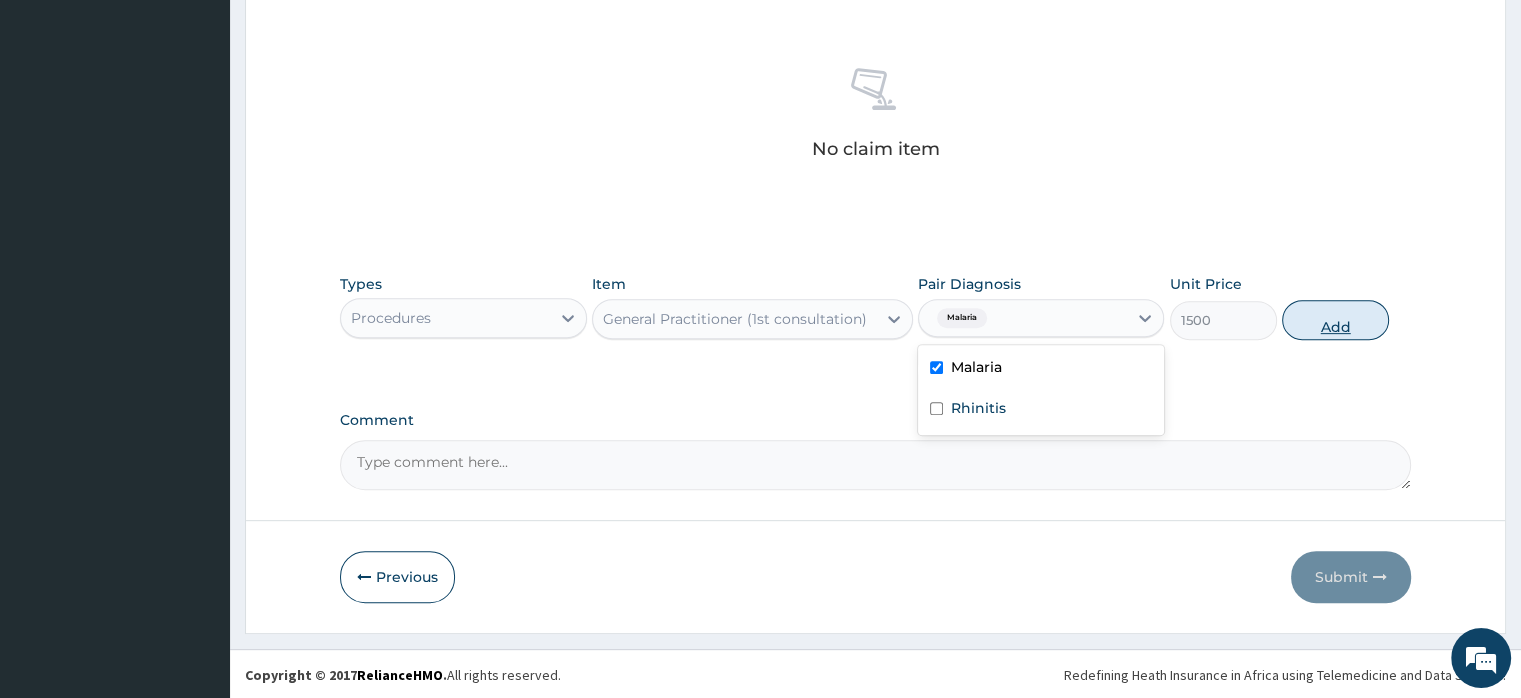 click on "Add" at bounding box center (1335, 320) 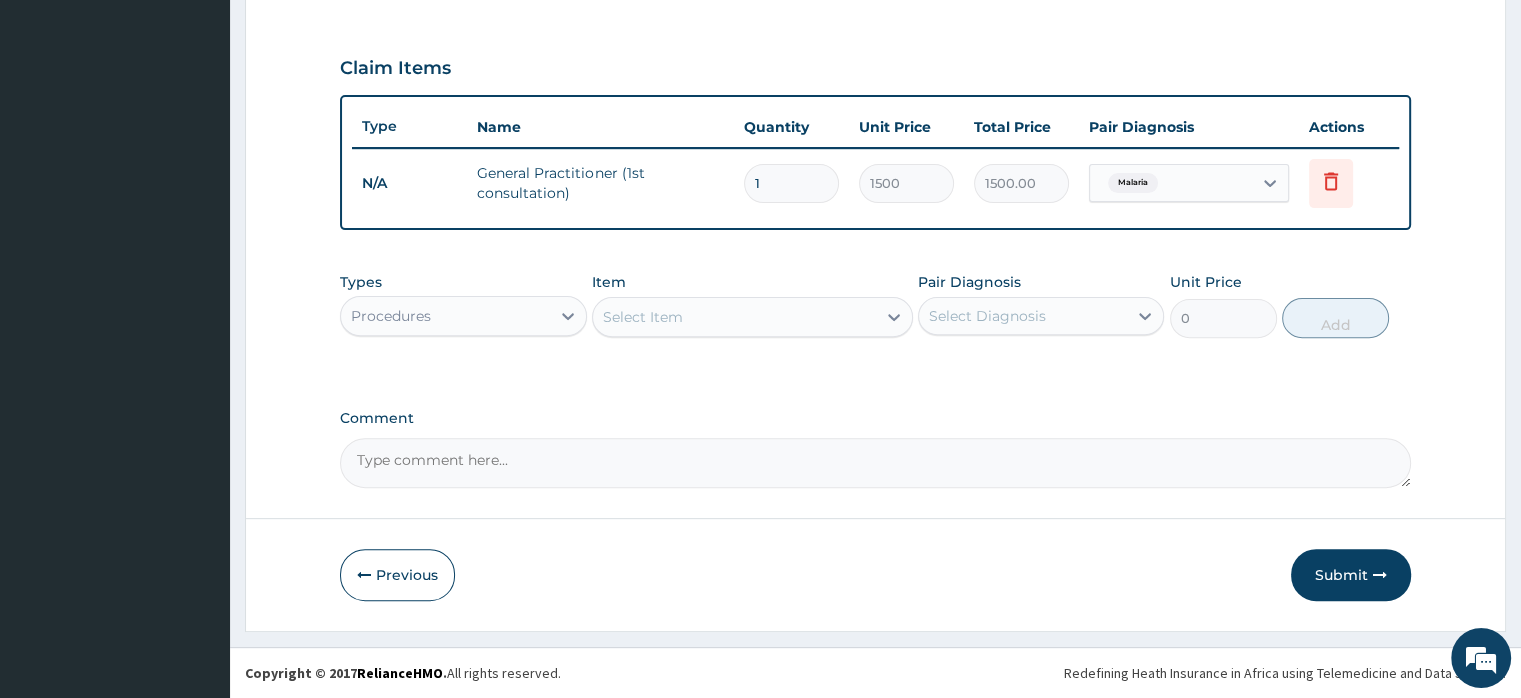 scroll, scrollTop: 646, scrollLeft: 0, axis: vertical 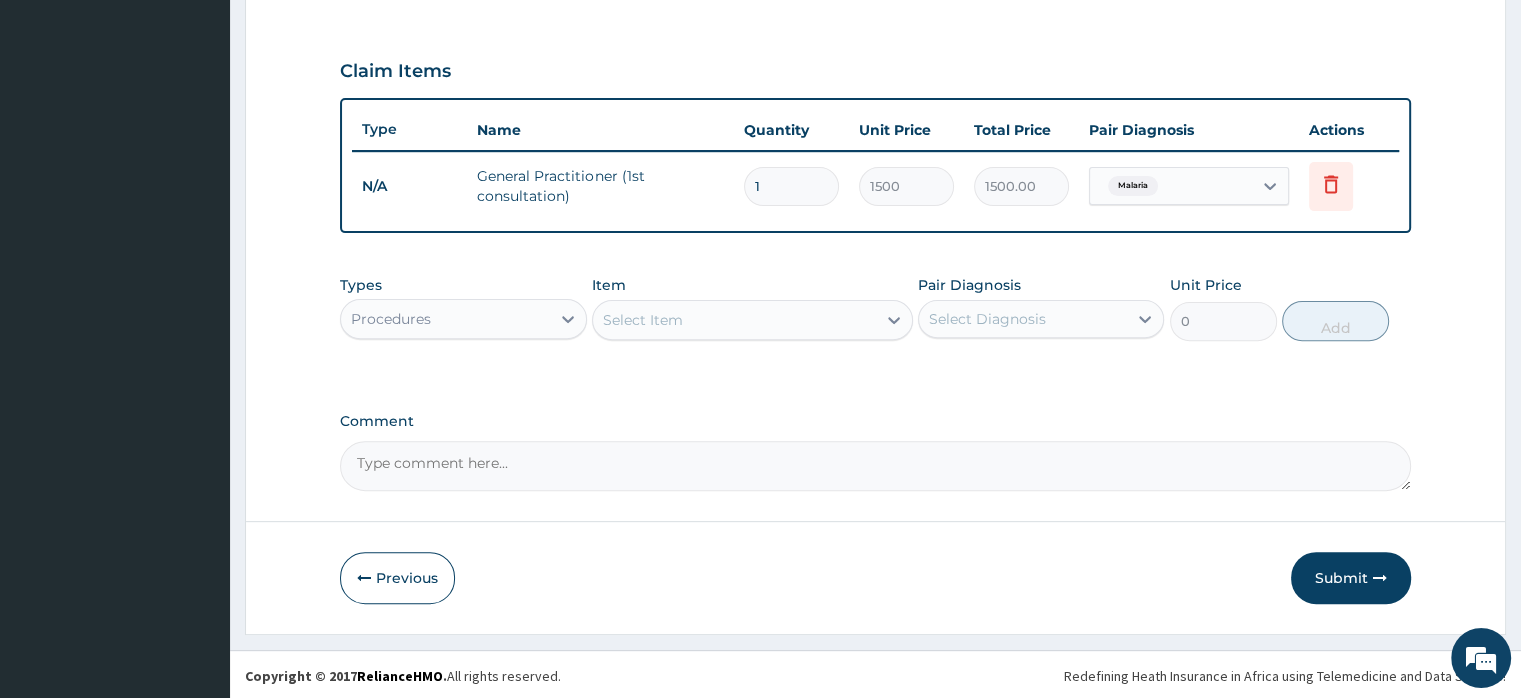 click on "Procedures" at bounding box center (445, 319) 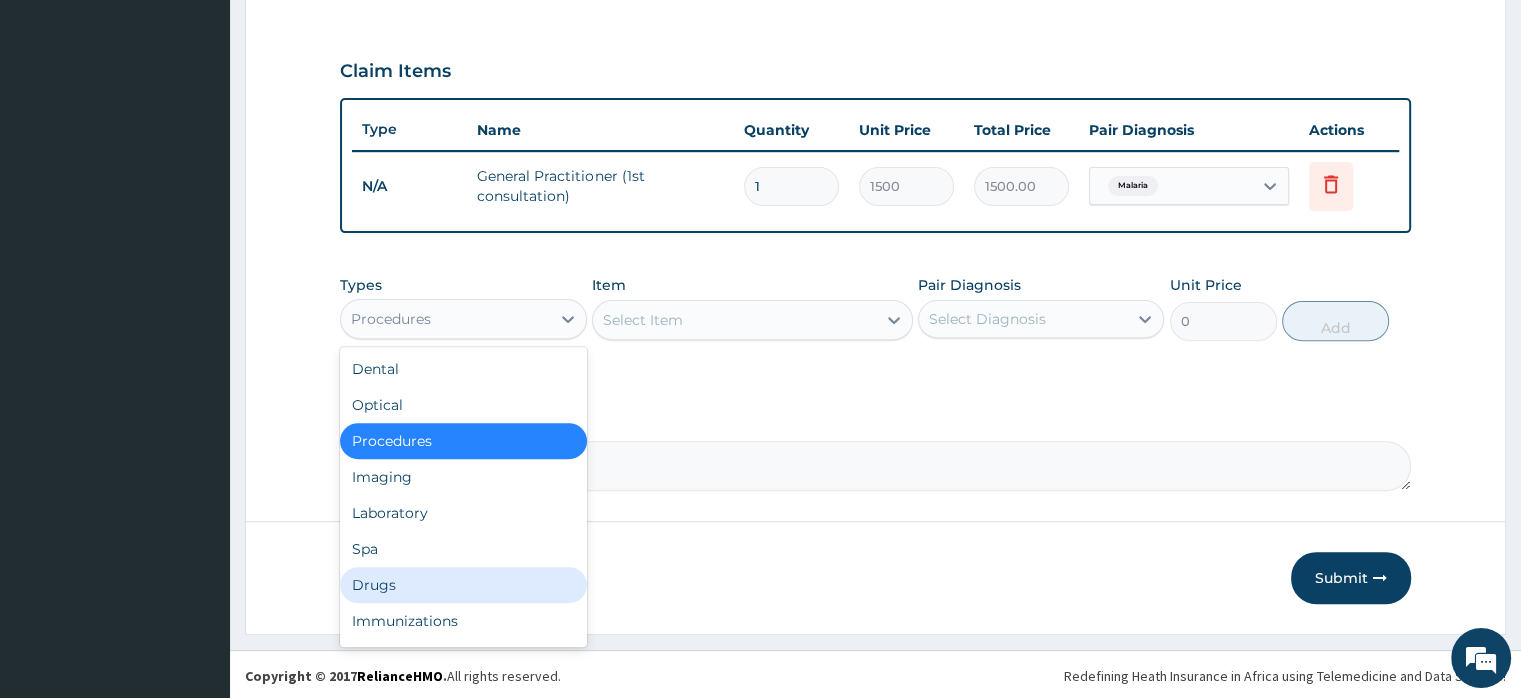 click on "Drugs" at bounding box center (463, 585) 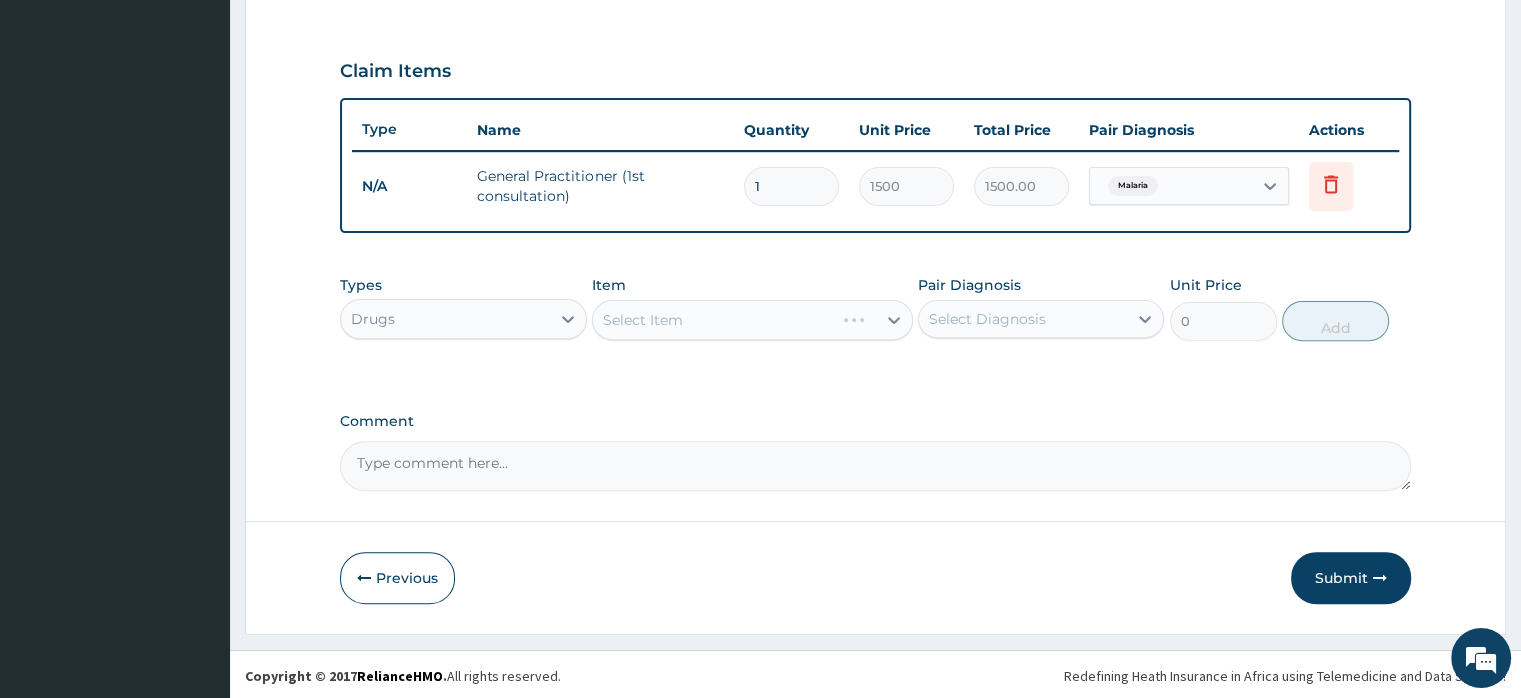 click on "Select Item" at bounding box center [752, 320] 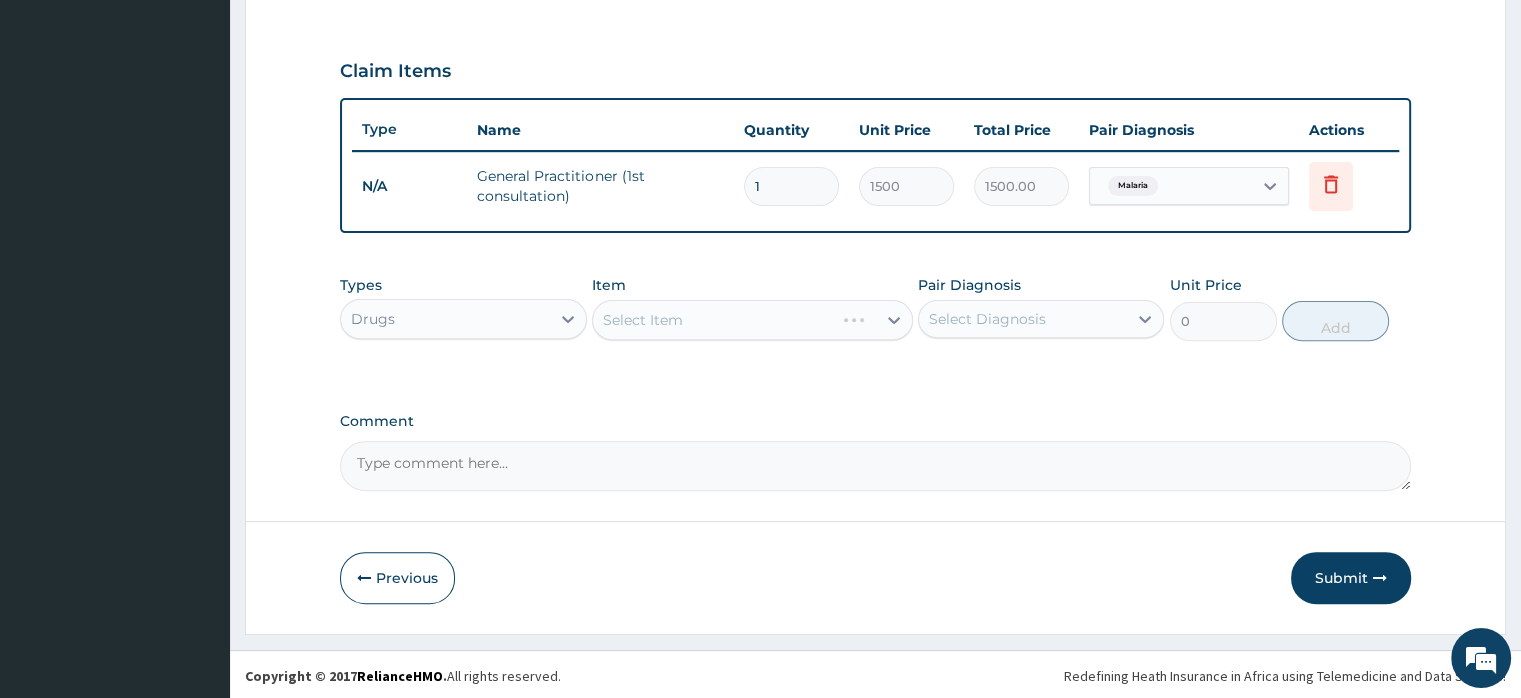 click on "Select Item" at bounding box center [752, 320] 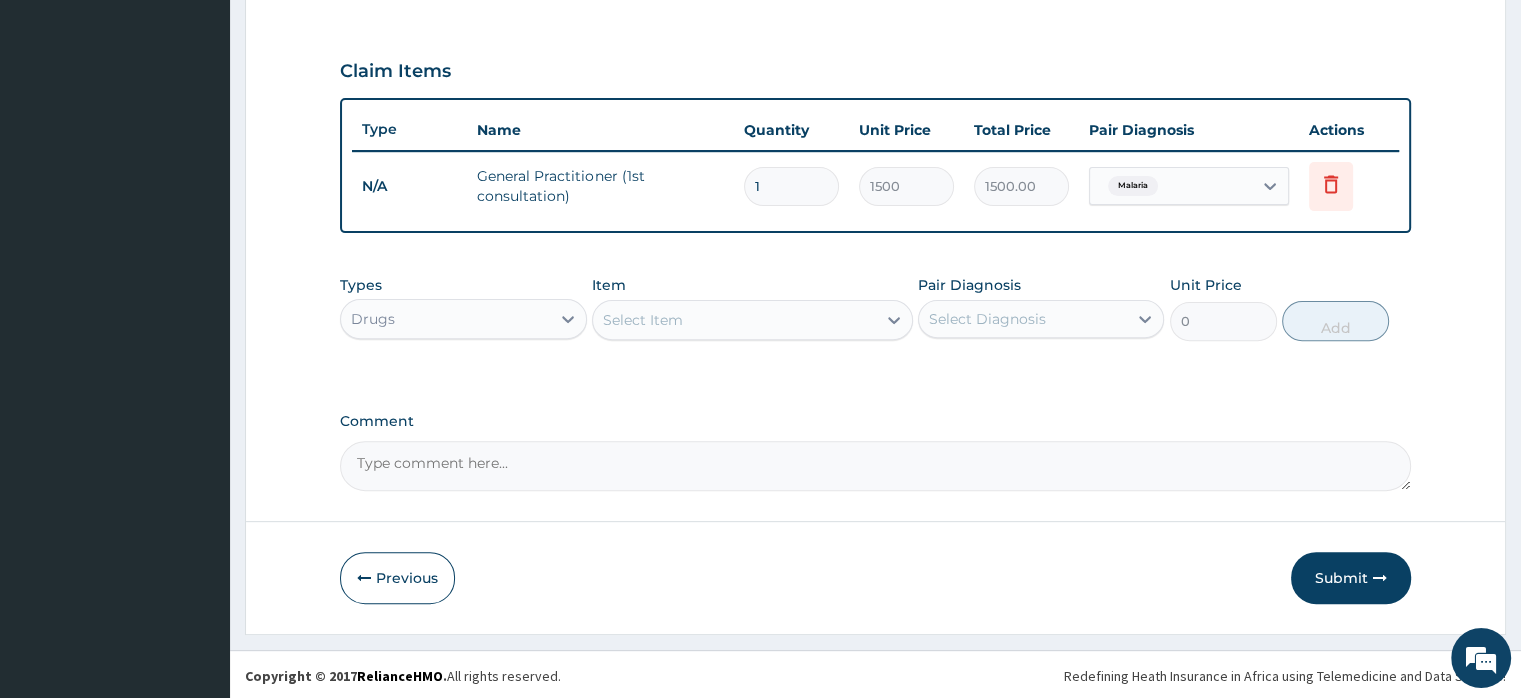 click on "Select Item" at bounding box center (643, 320) 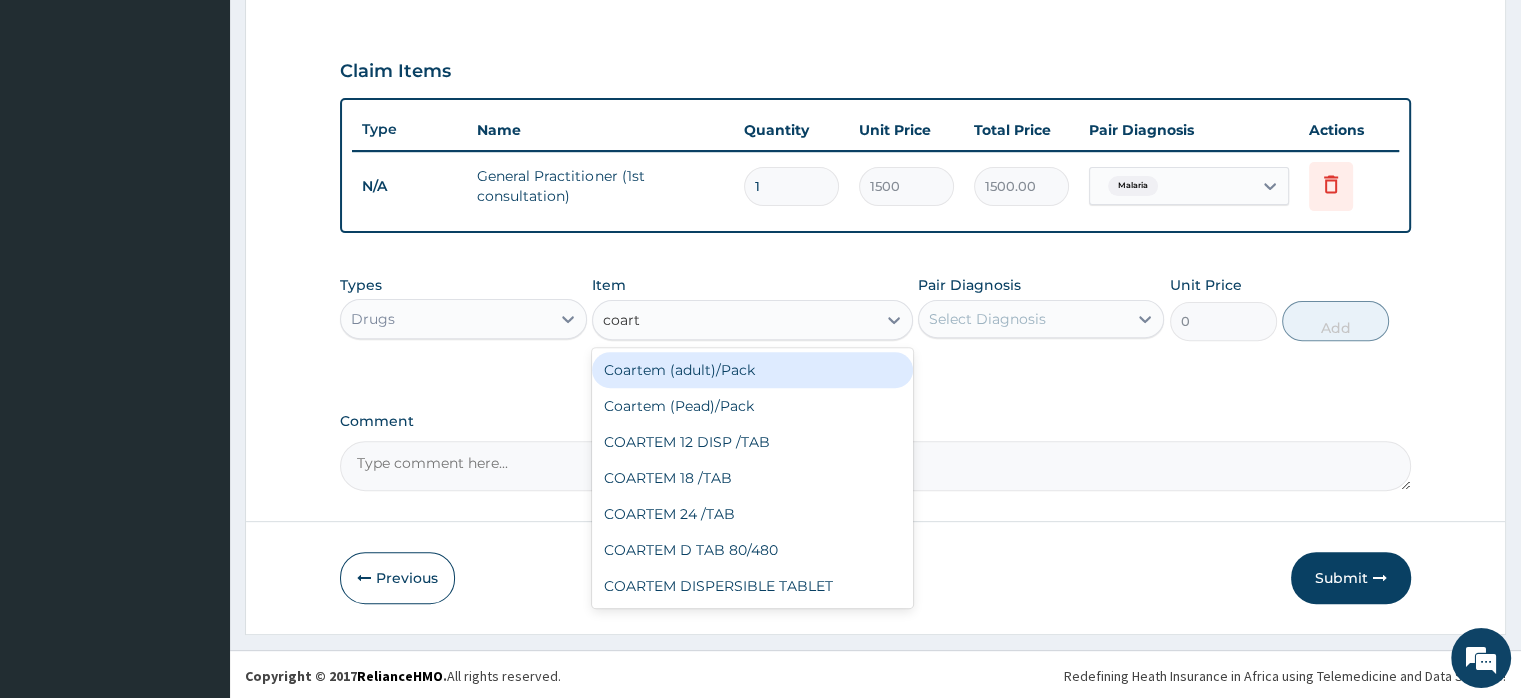 type on "coarte" 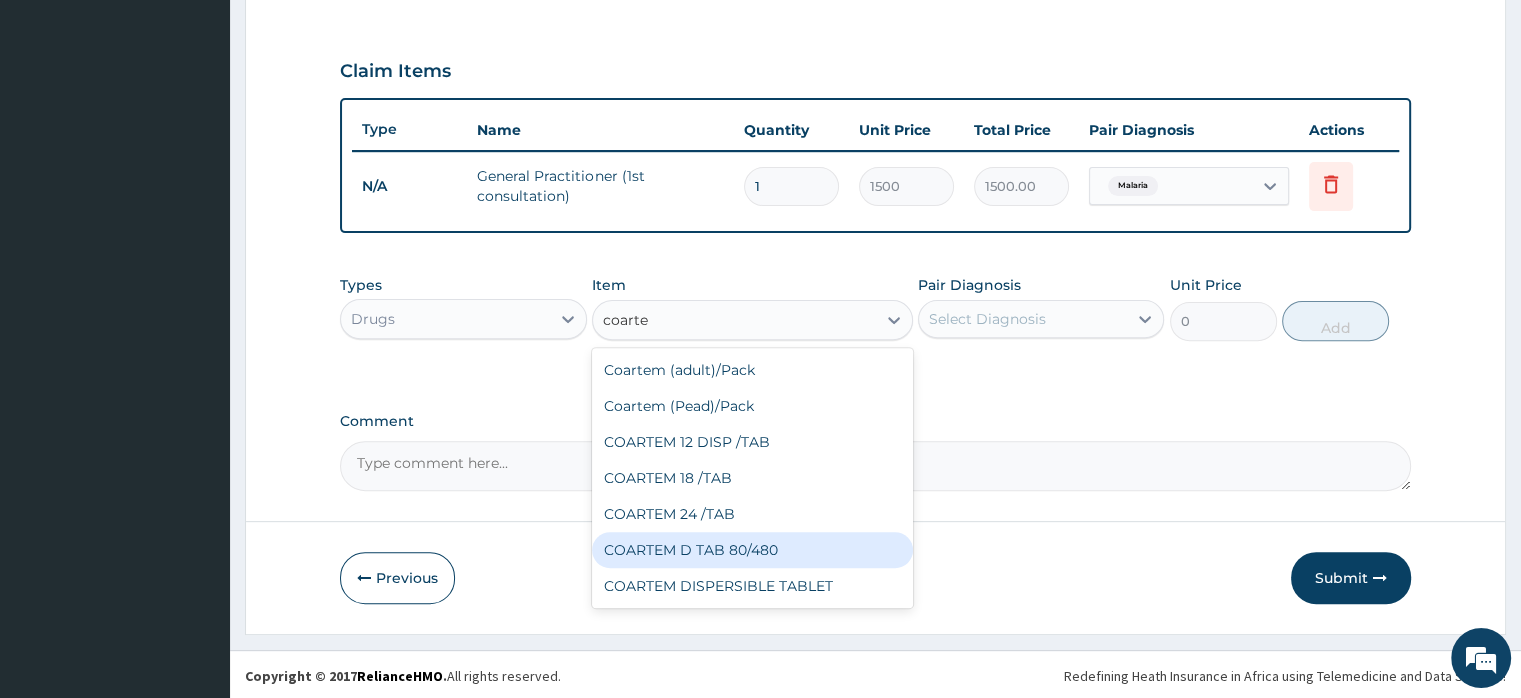 click on "COARTEM D TAB 80/480" at bounding box center [752, 550] 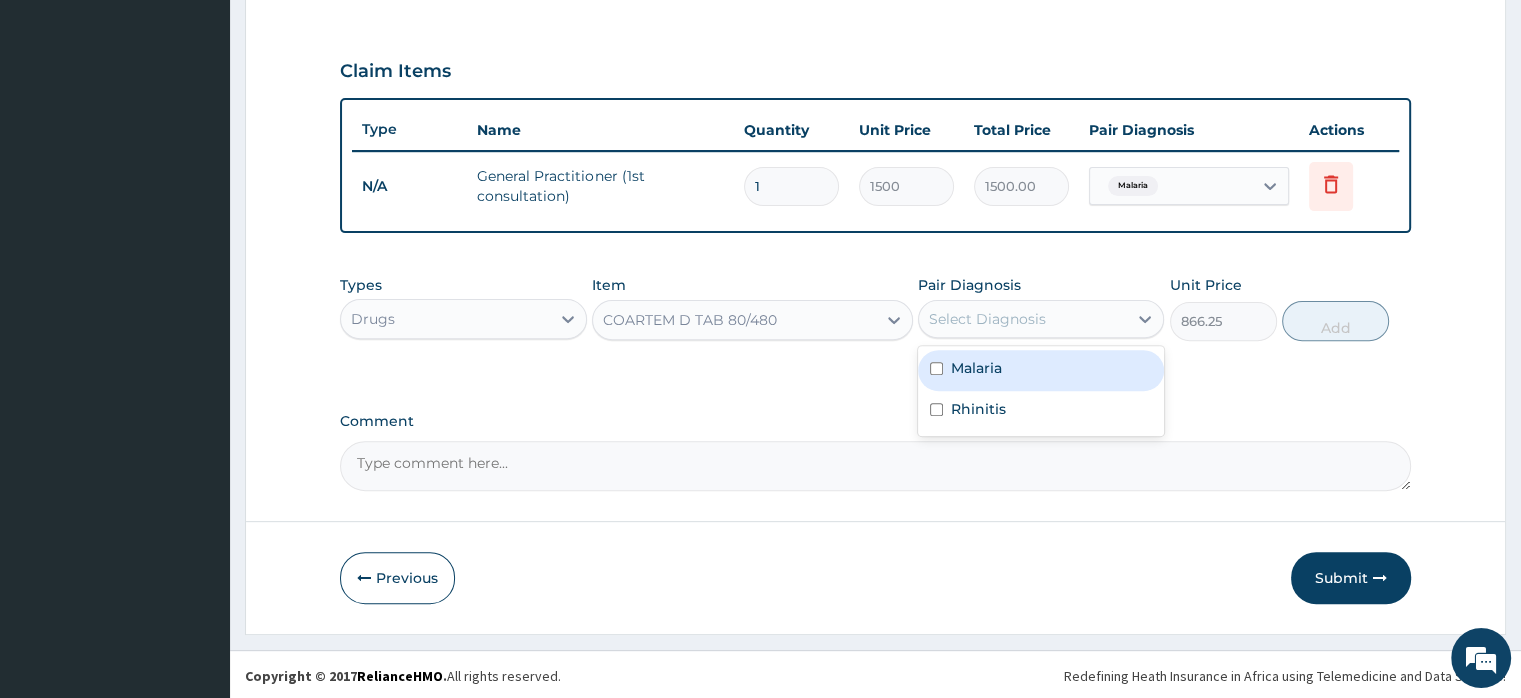 click on "Select Diagnosis" at bounding box center [987, 319] 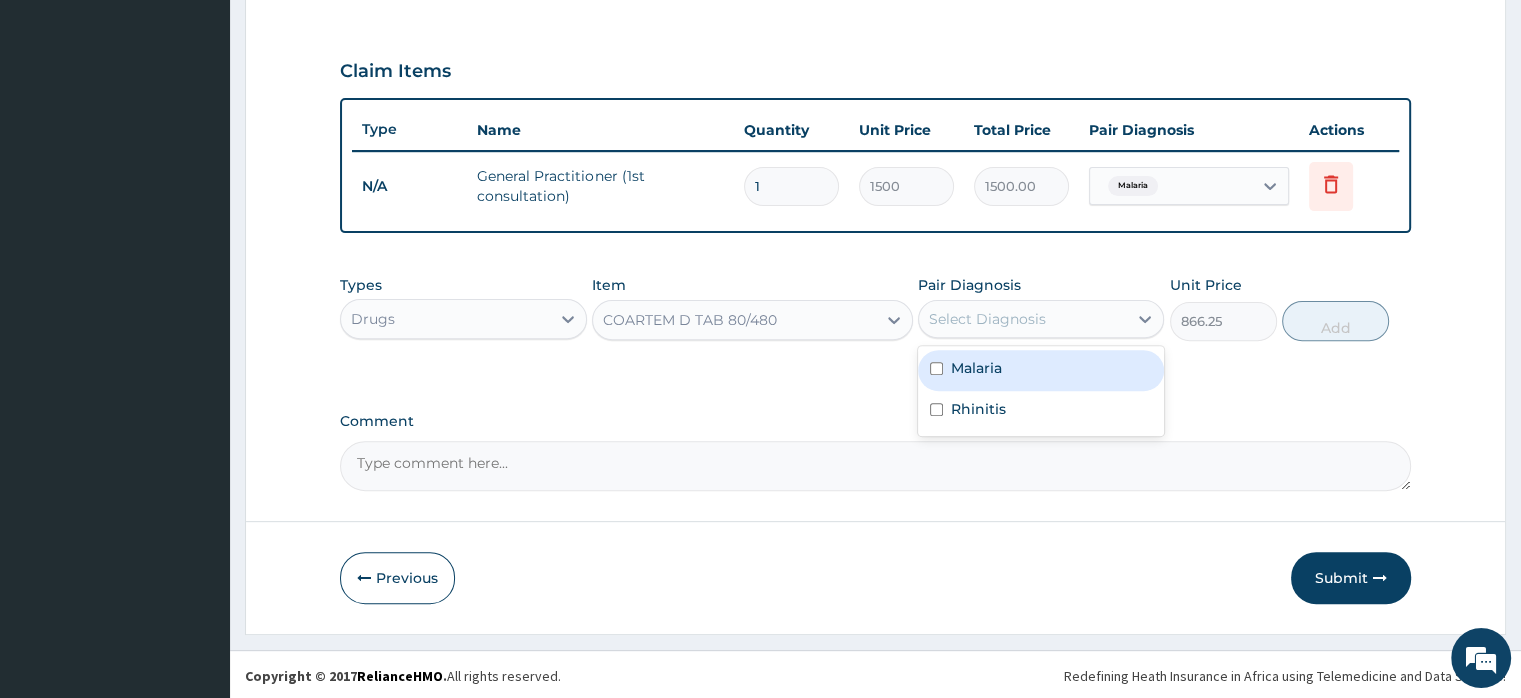 click on "Malaria" at bounding box center [976, 368] 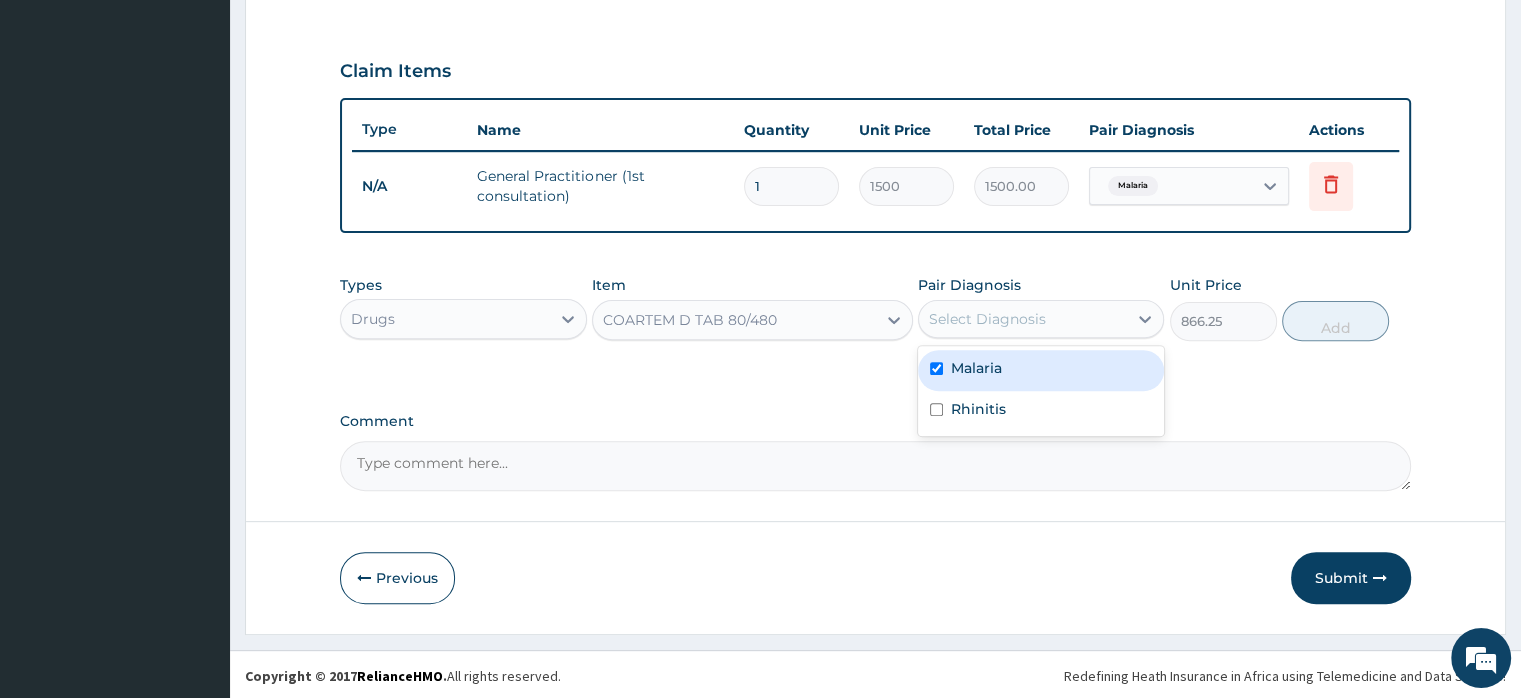 checkbox on "true" 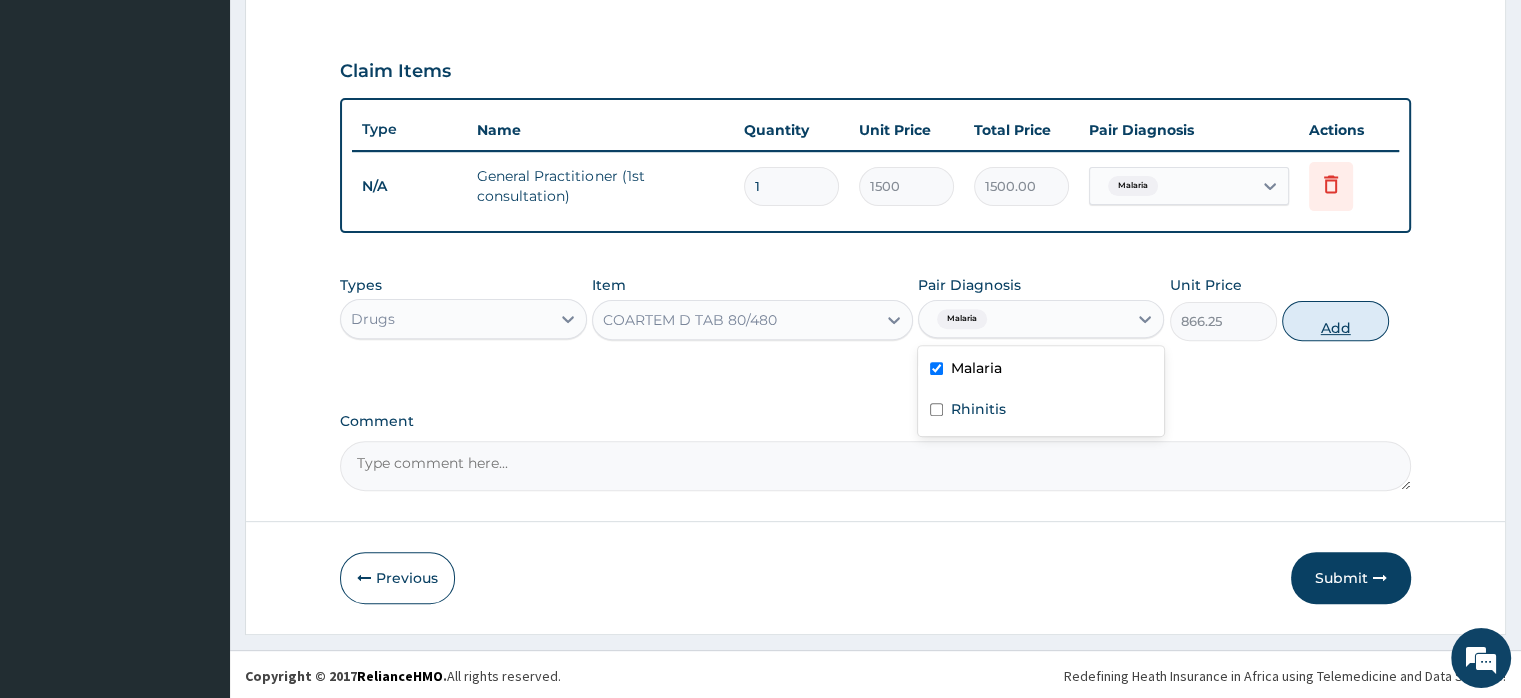 click on "Add" at bounding box center (1335, 321) 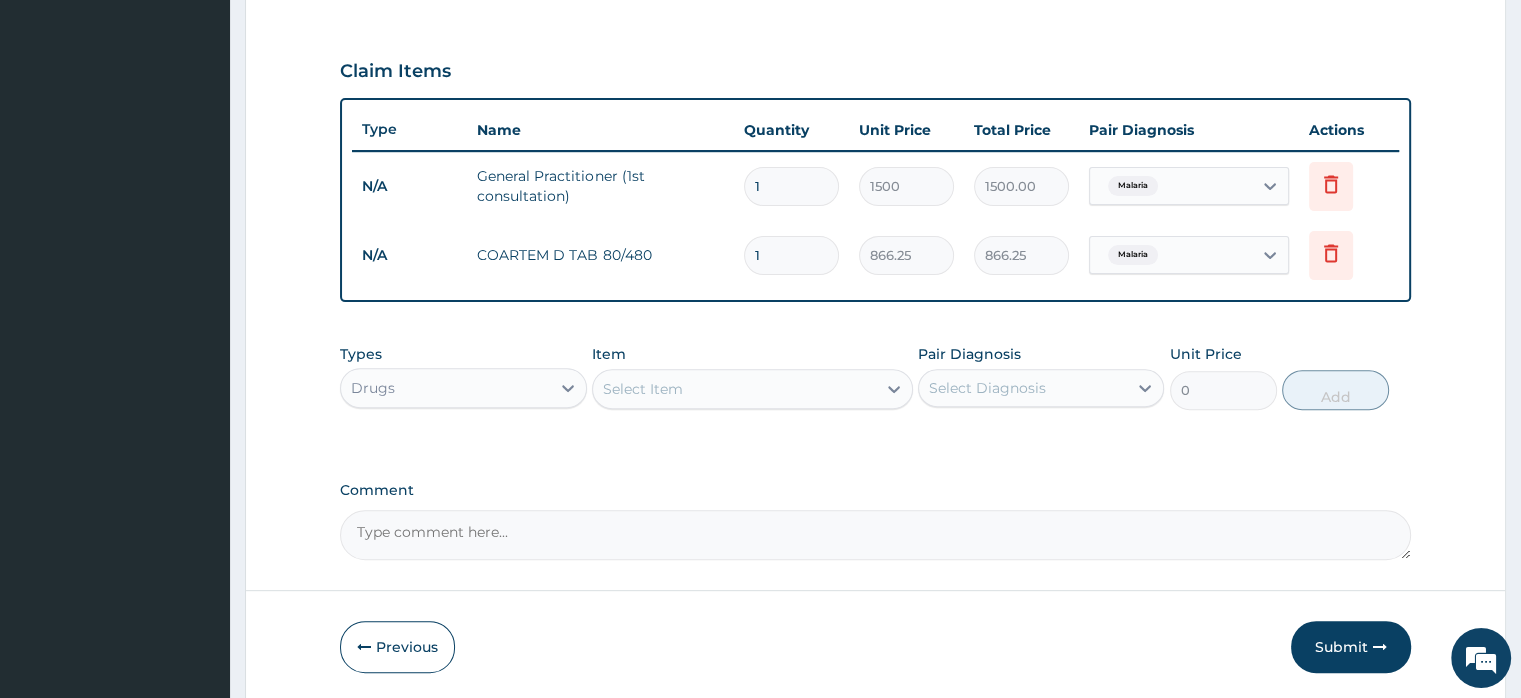 click on "Select Item" at bounding box center [643, 389] 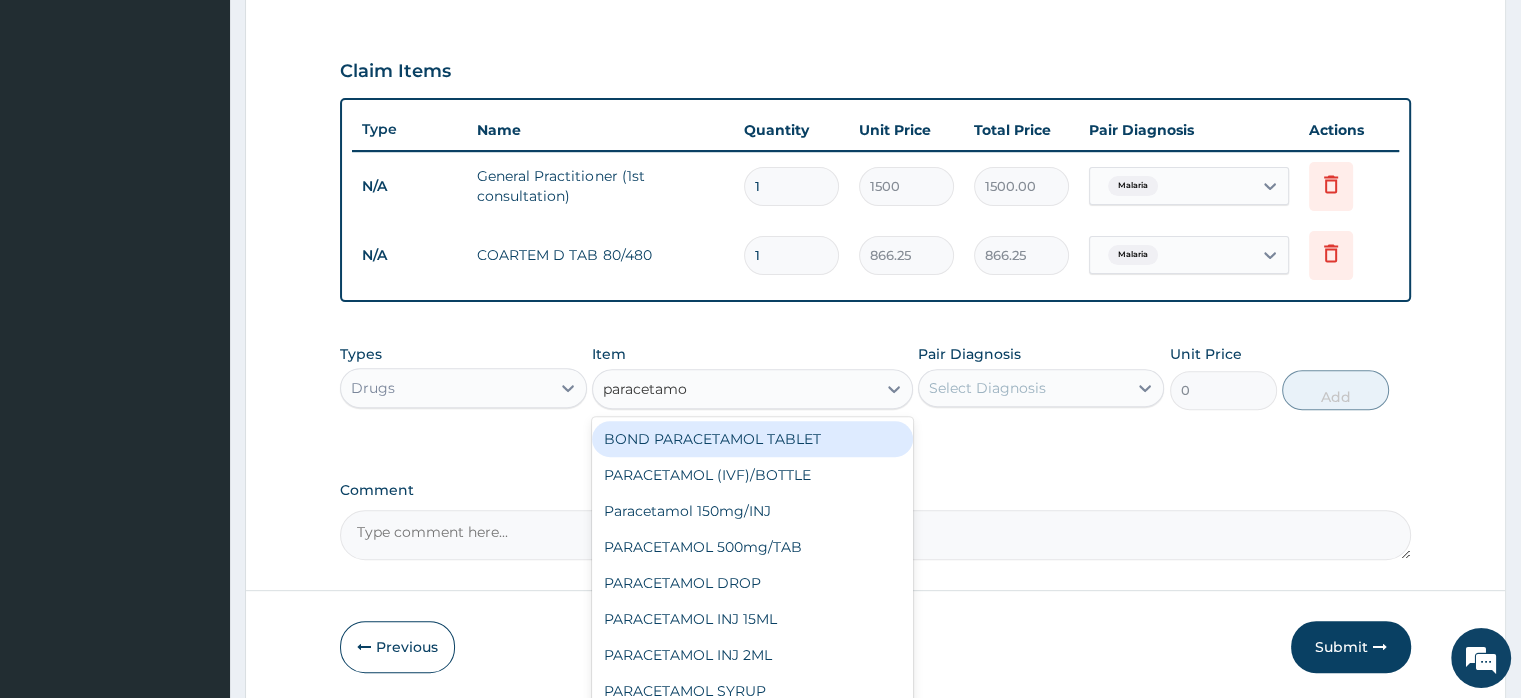 type on "paracetamol" 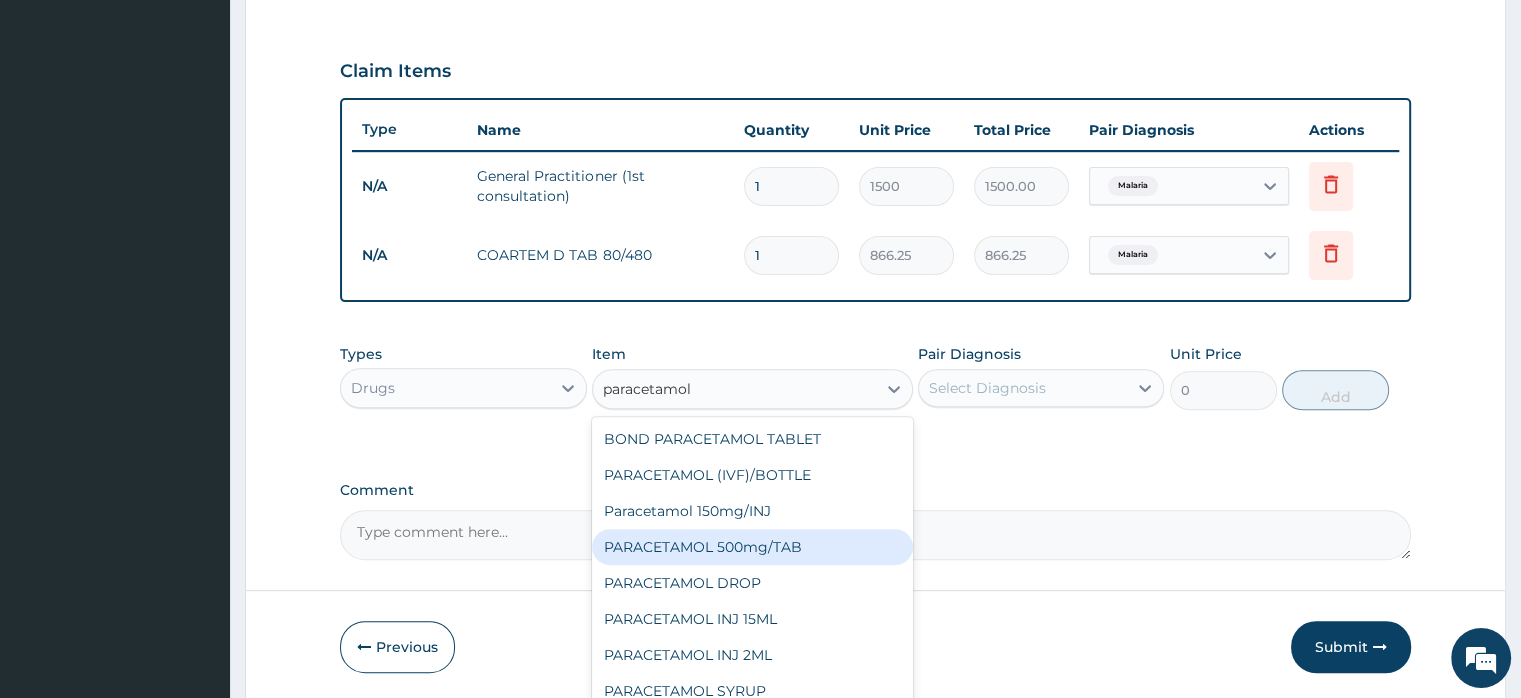 click on "PARACETAMOL 500mg/TAB" at bounding box center (752, 547) 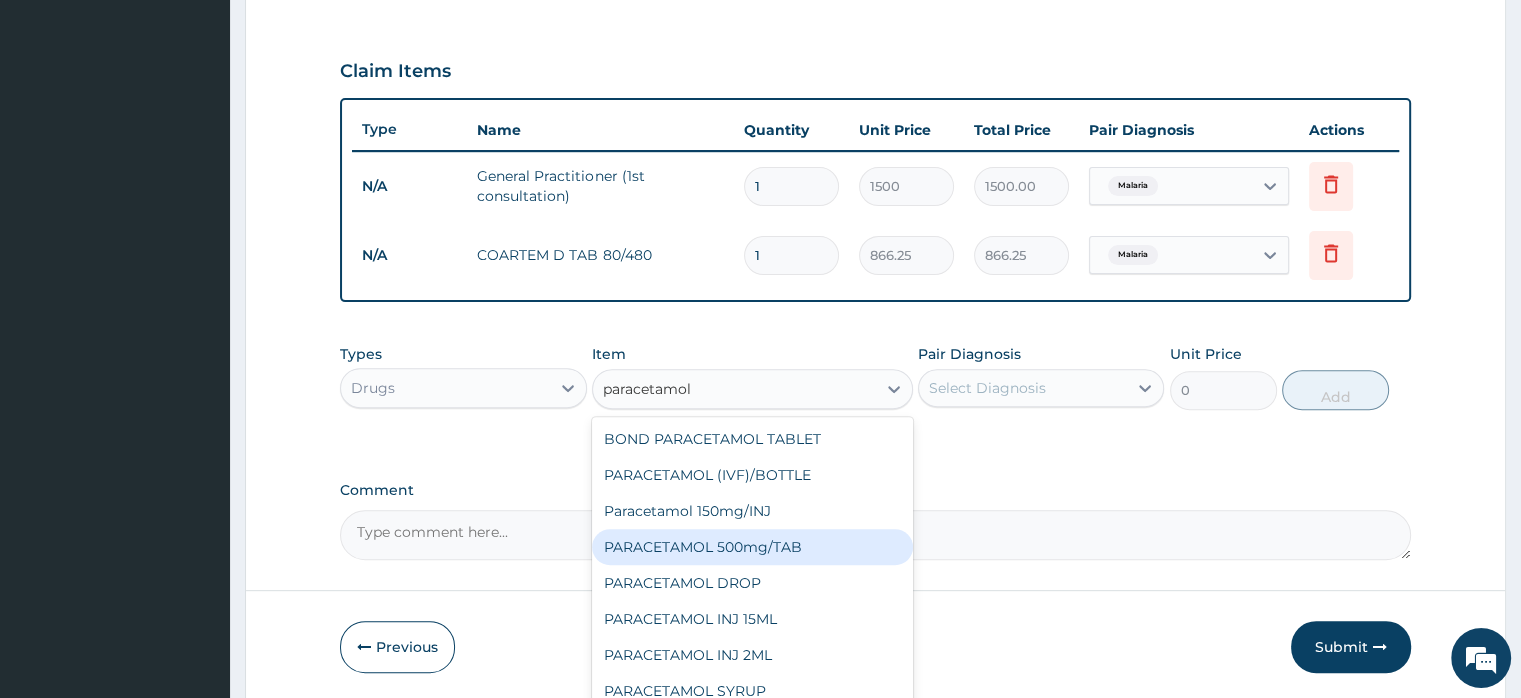 type 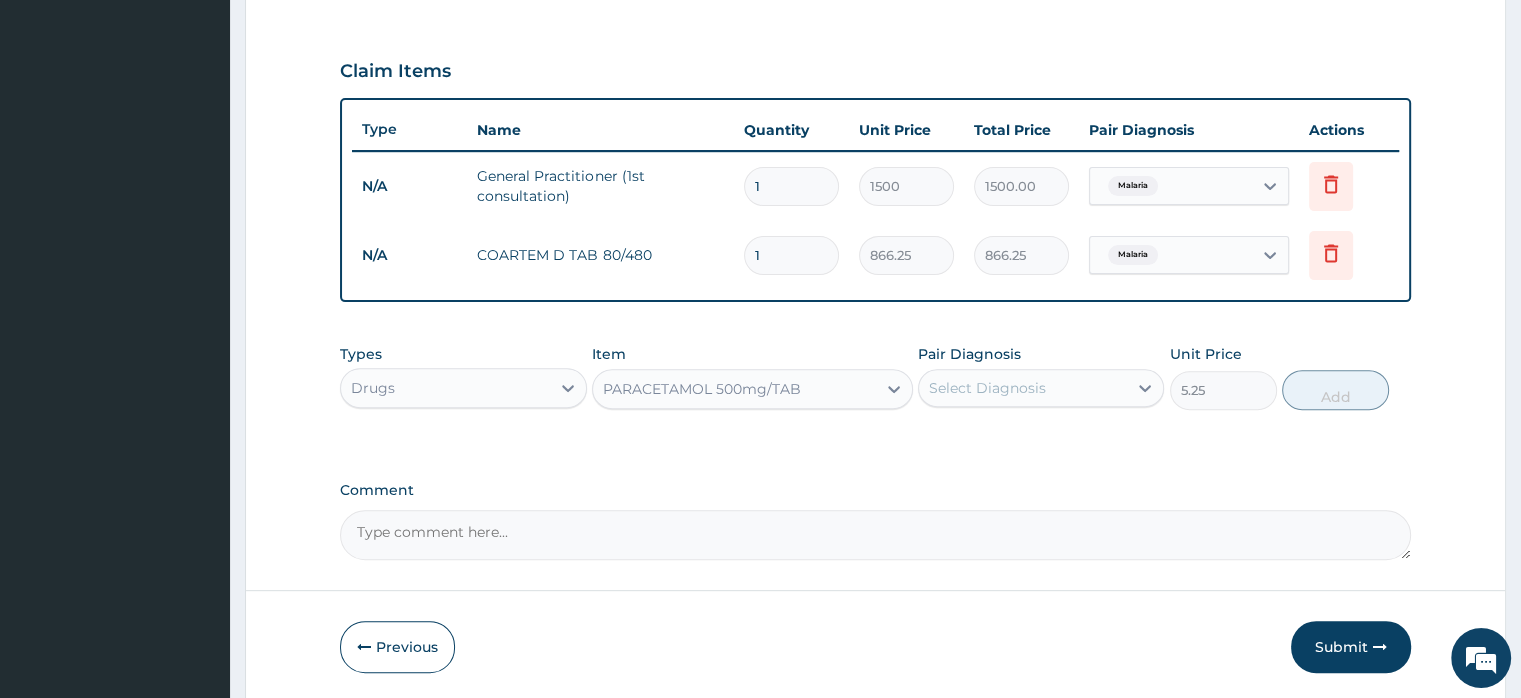 click on "Select Diagnosis" at bounding box center [987, 388] 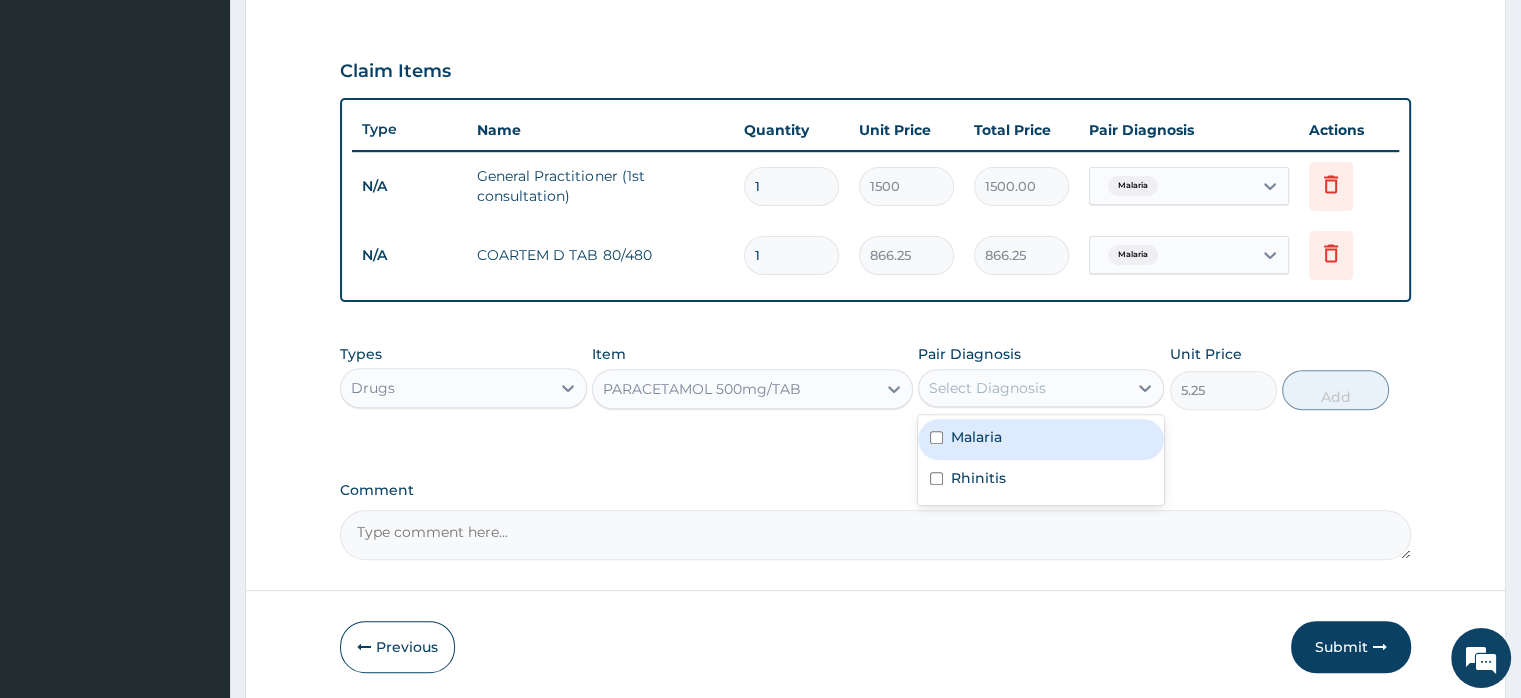 click on "Malaria" at bounding box center [976, 437] 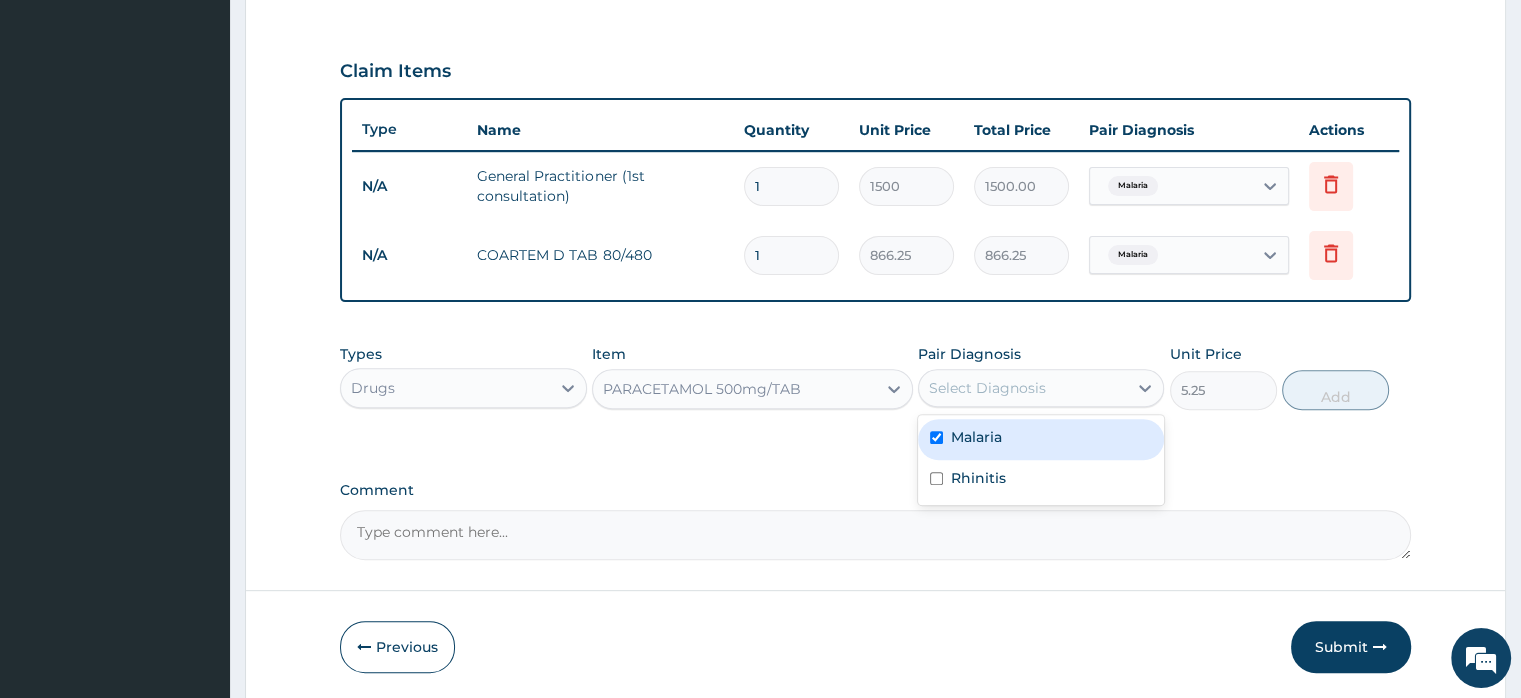 checkbox on "true" 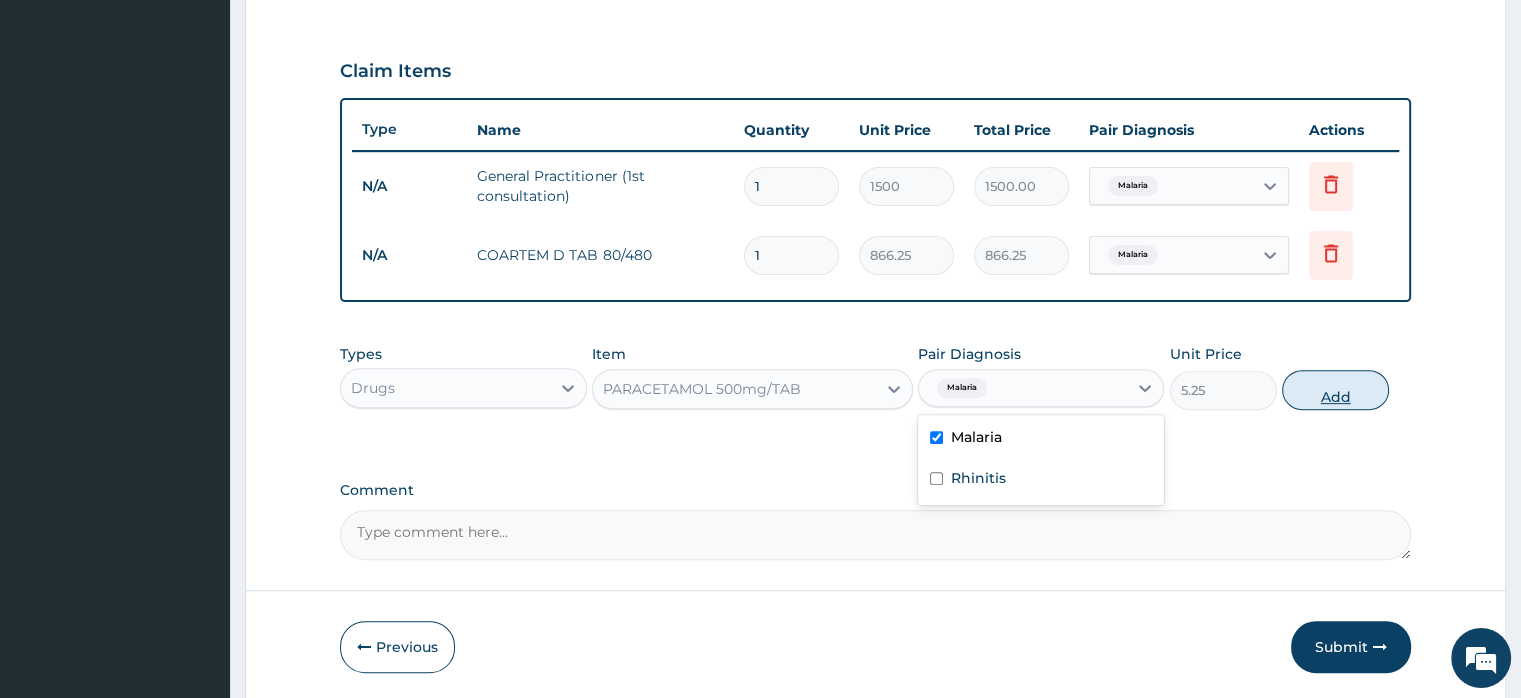 click on "Add" at bounding box center [1335, 390] 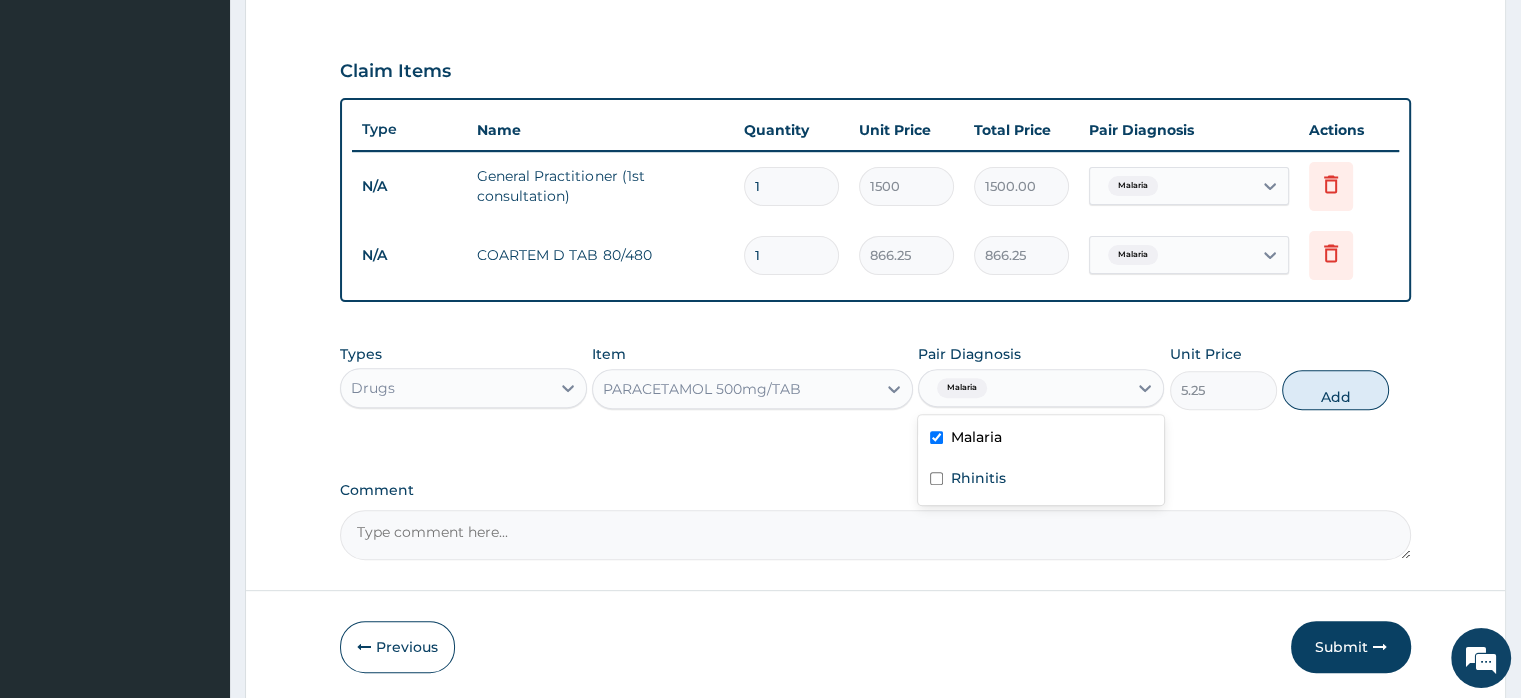 type on "0" 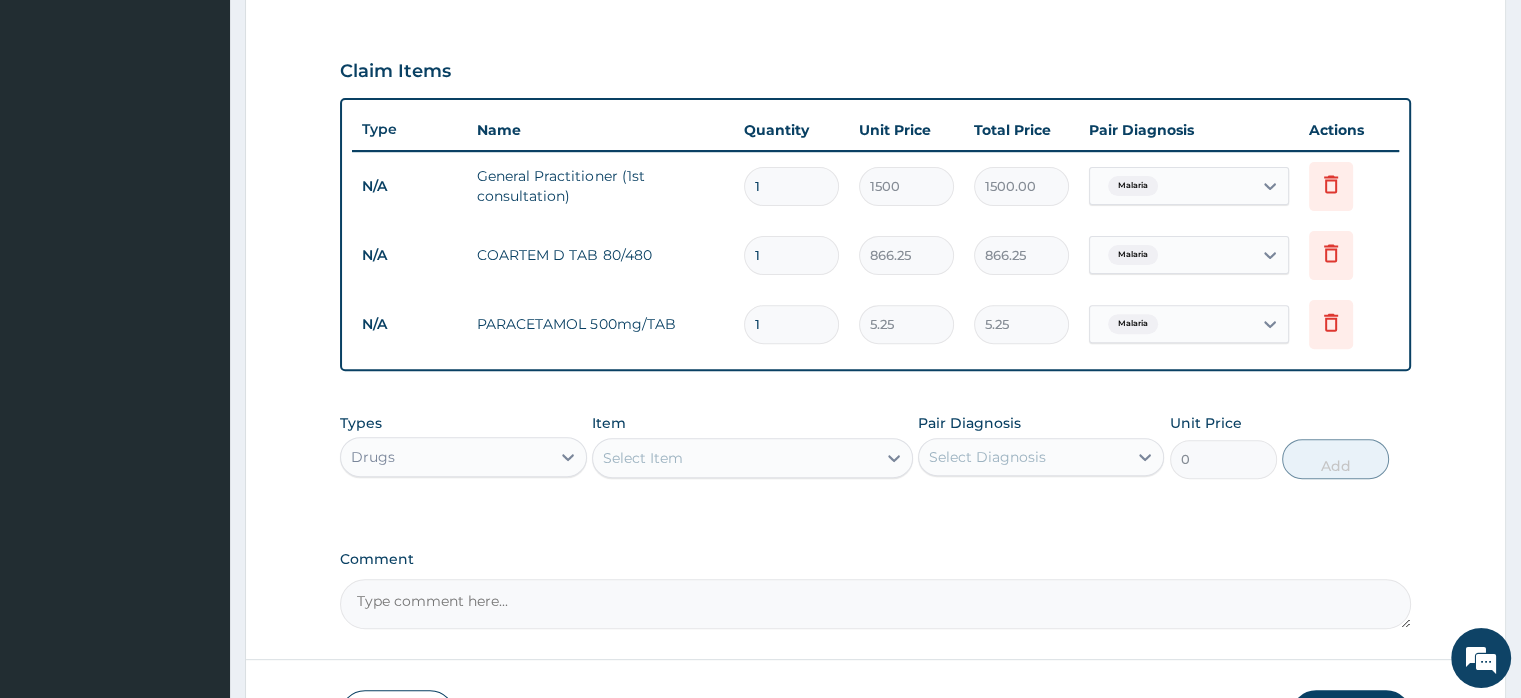 click on "Select Item" at bounding box center [734, 458] 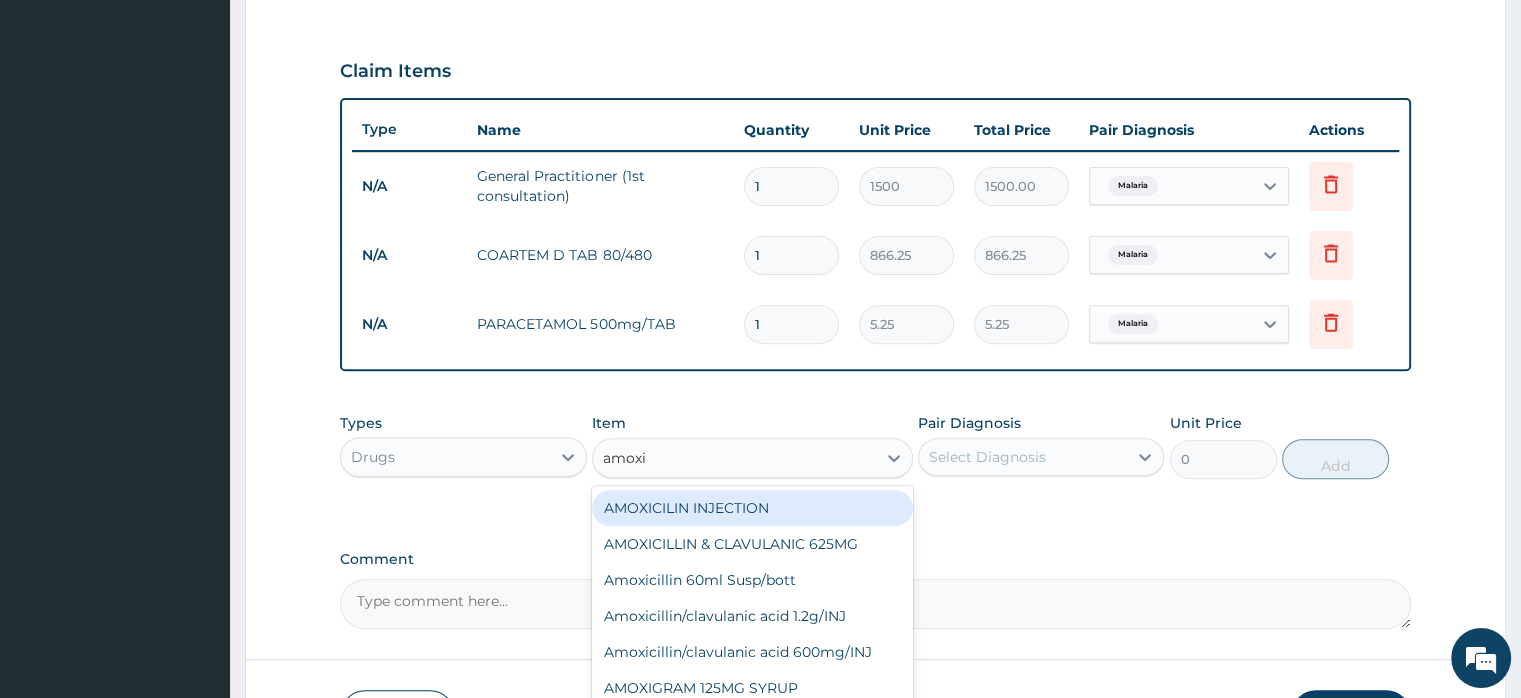 type on "amoxil" 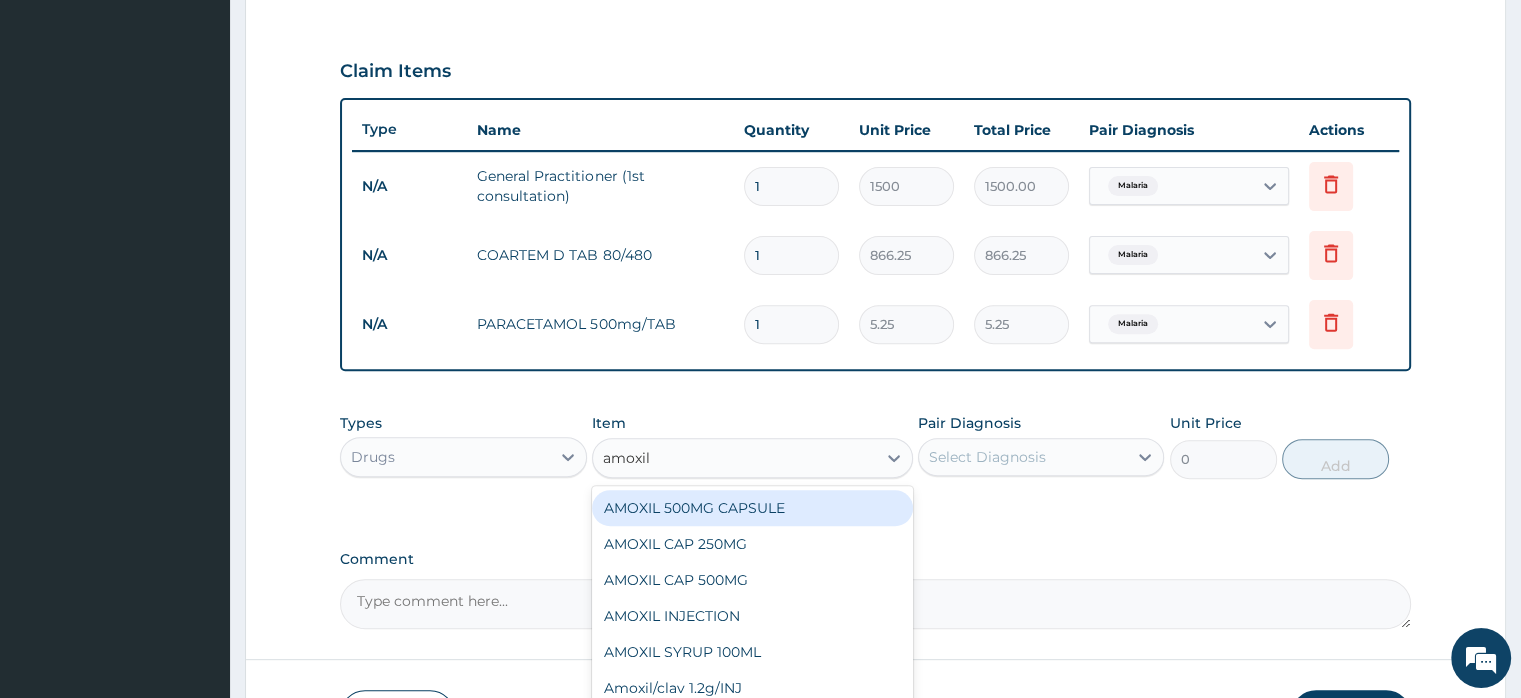 click on "AMOXIL 500MG CAPSULE" at bounding box center (752, 508) 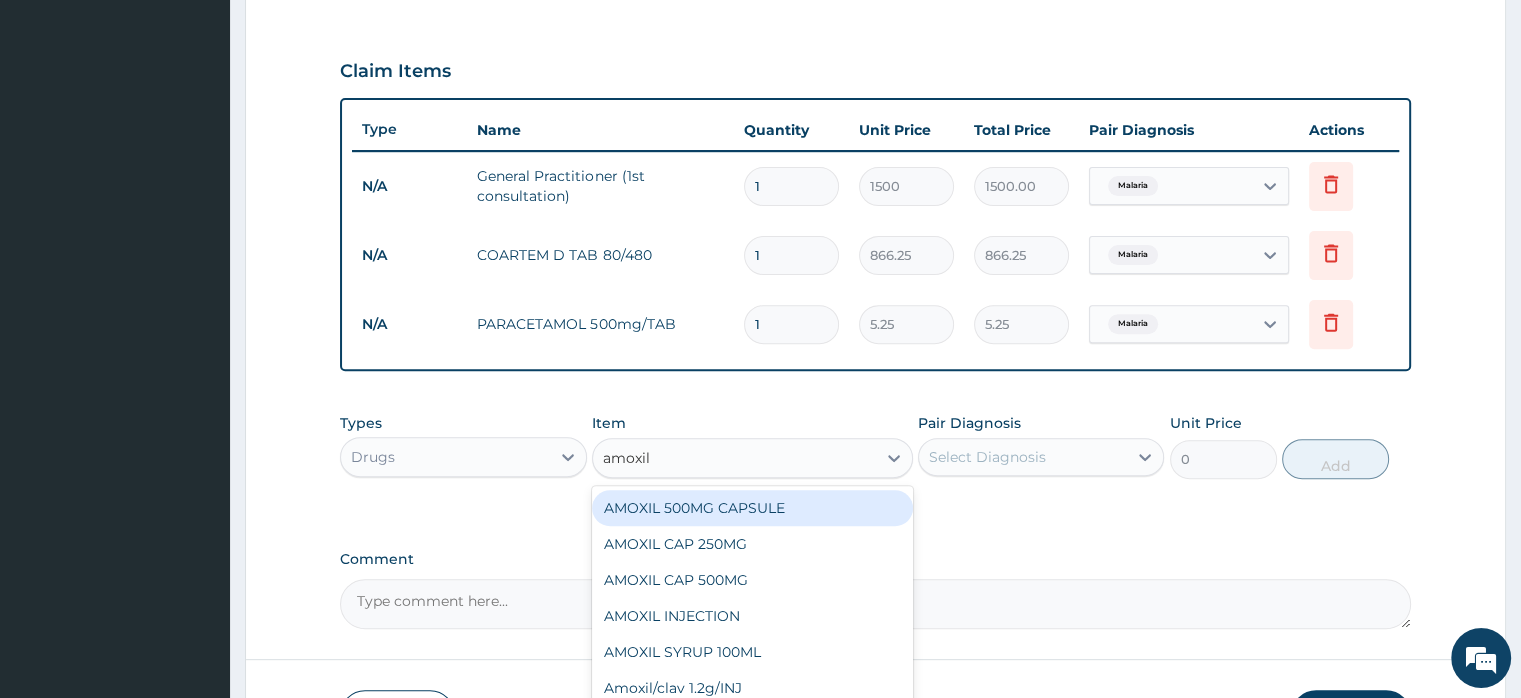 type 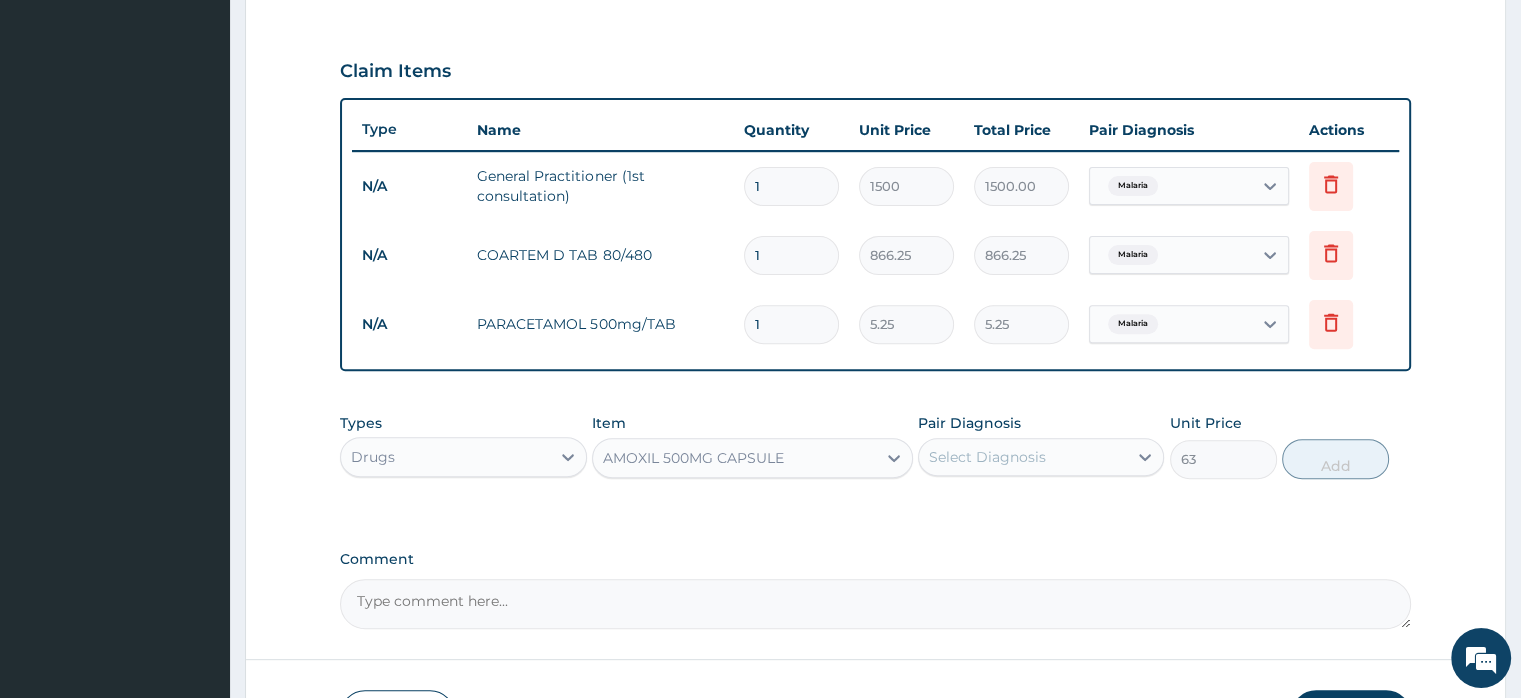 click on "Select Diagnosis" at bounding box center (1041, 457) 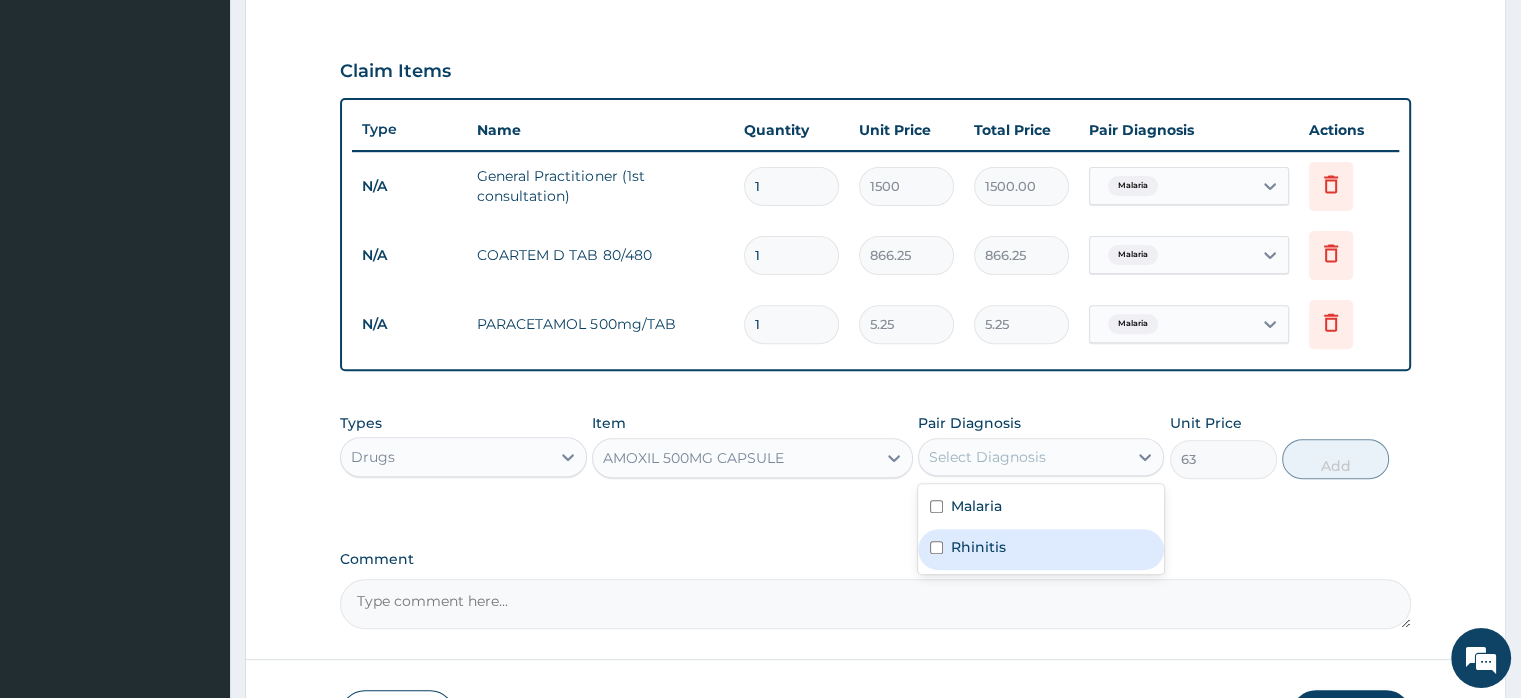 click on "Rhinitis" at bounding box center [978, 547] 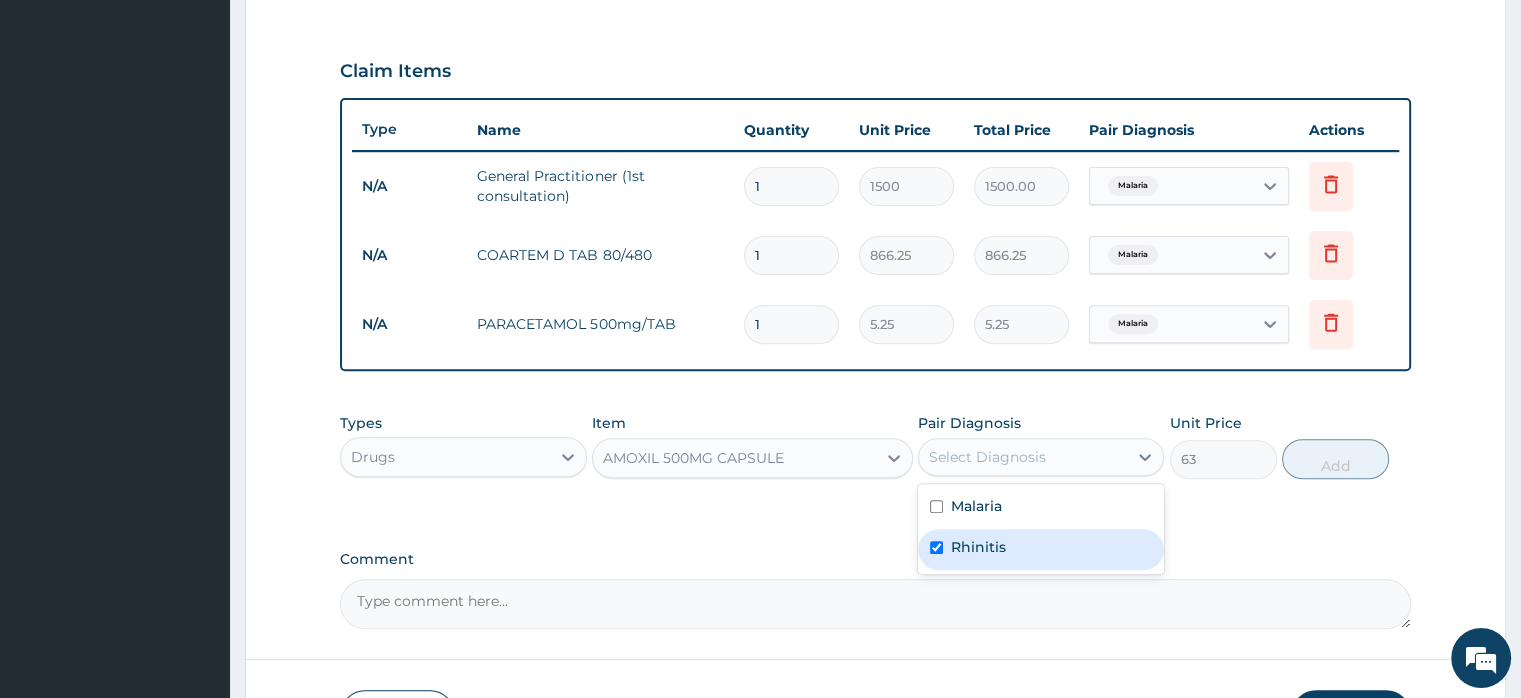 checkbox on "true" 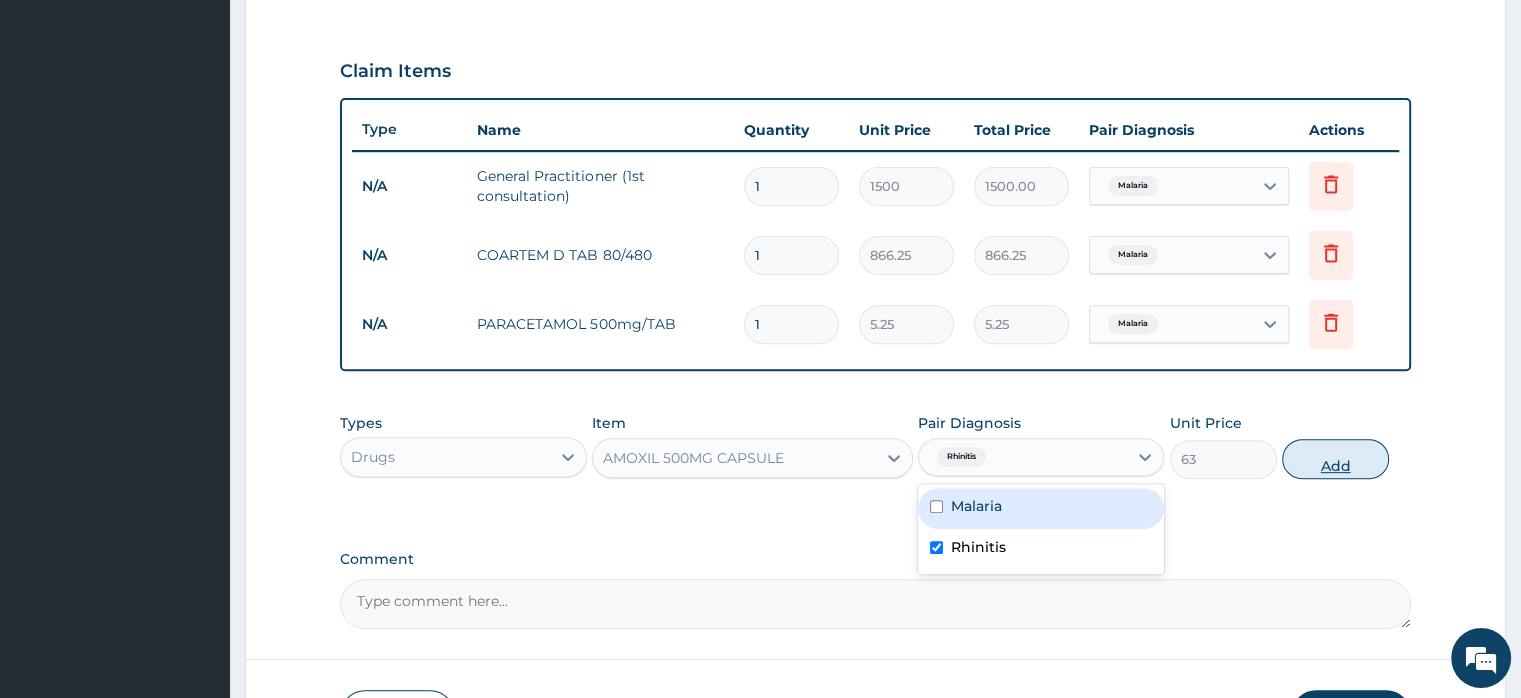 click on "Add" at bounding box center [1335, 459] 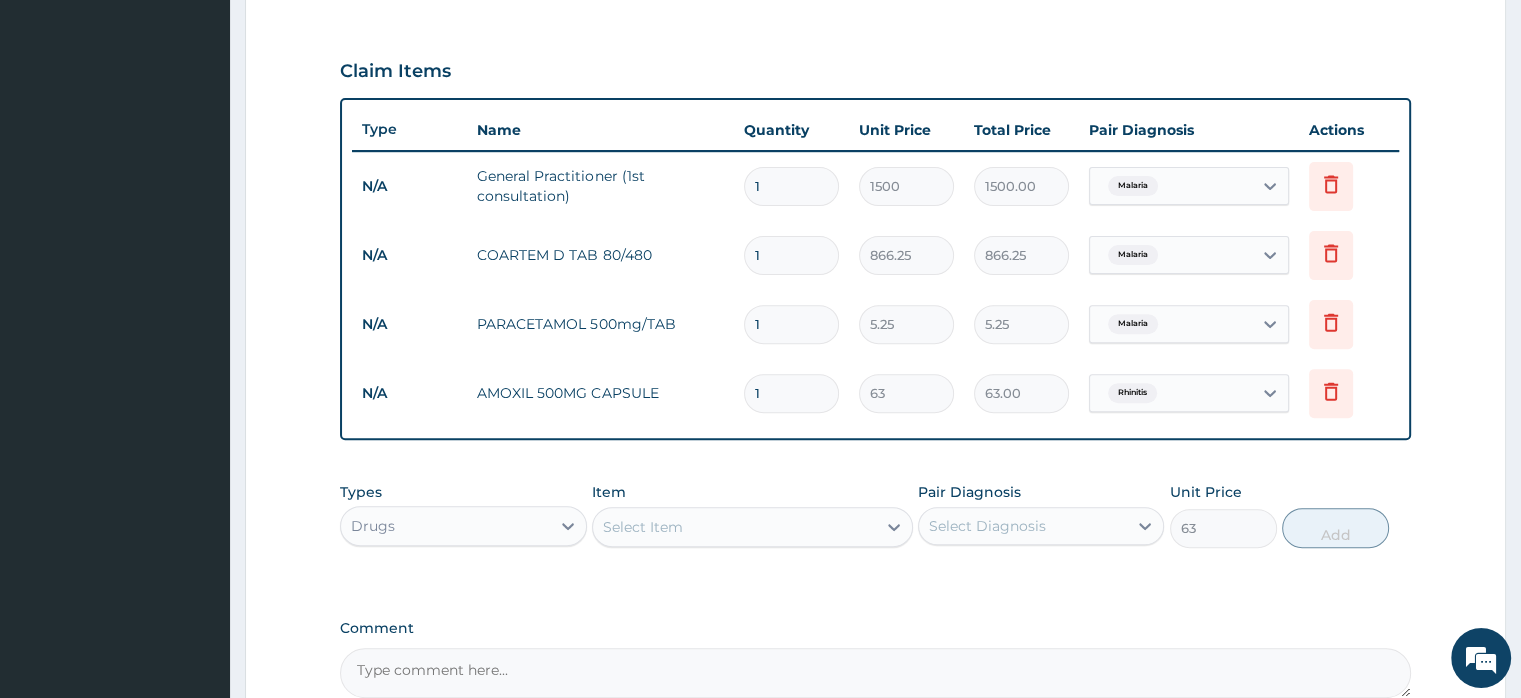 type on "0" 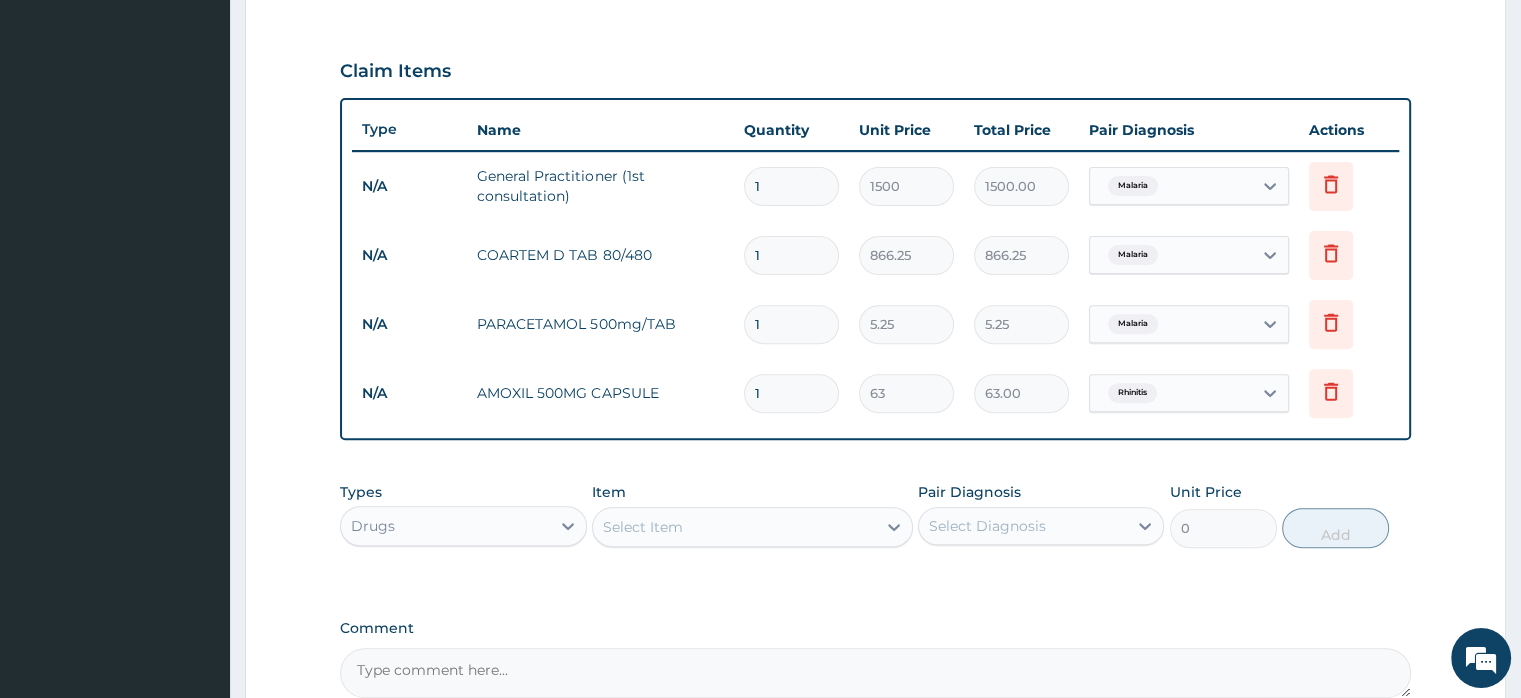 click on "Select Item" at bounding box center [643, 527] 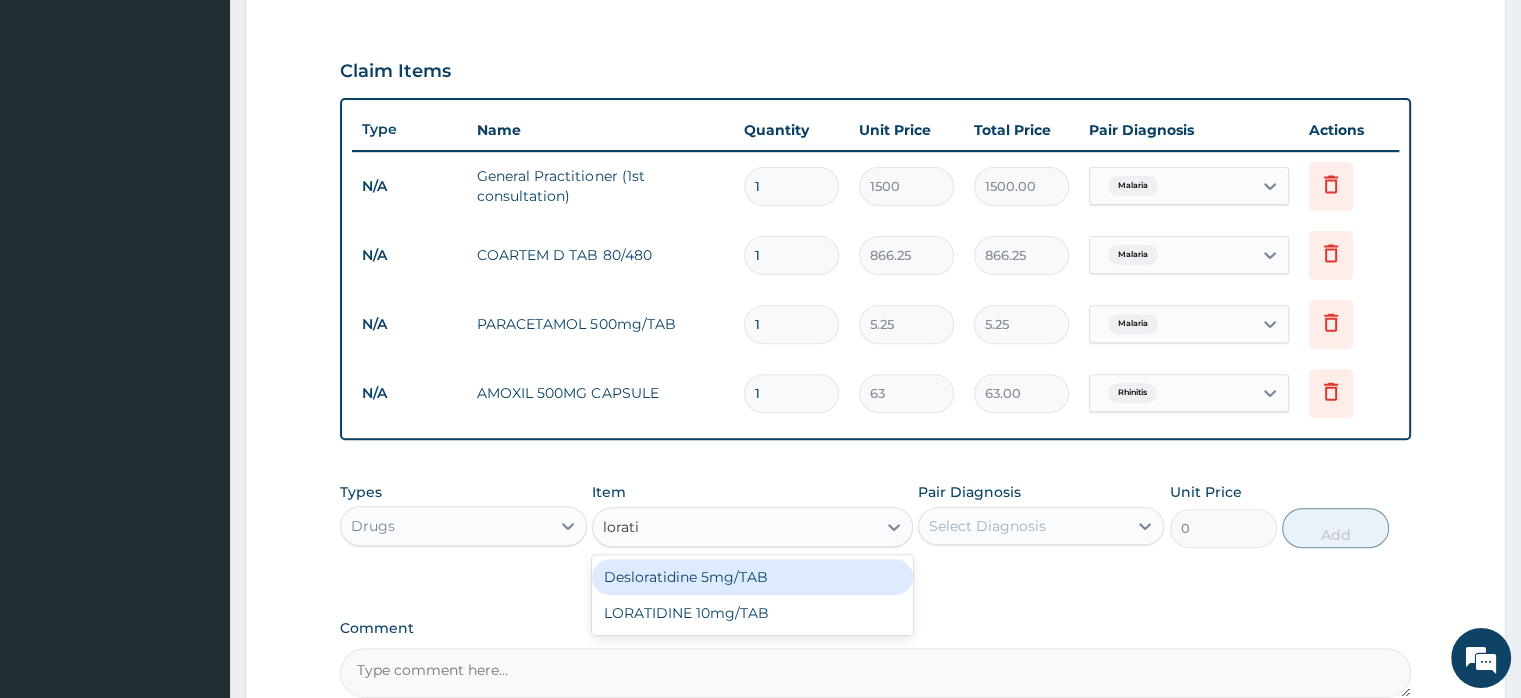 type on "loratid" 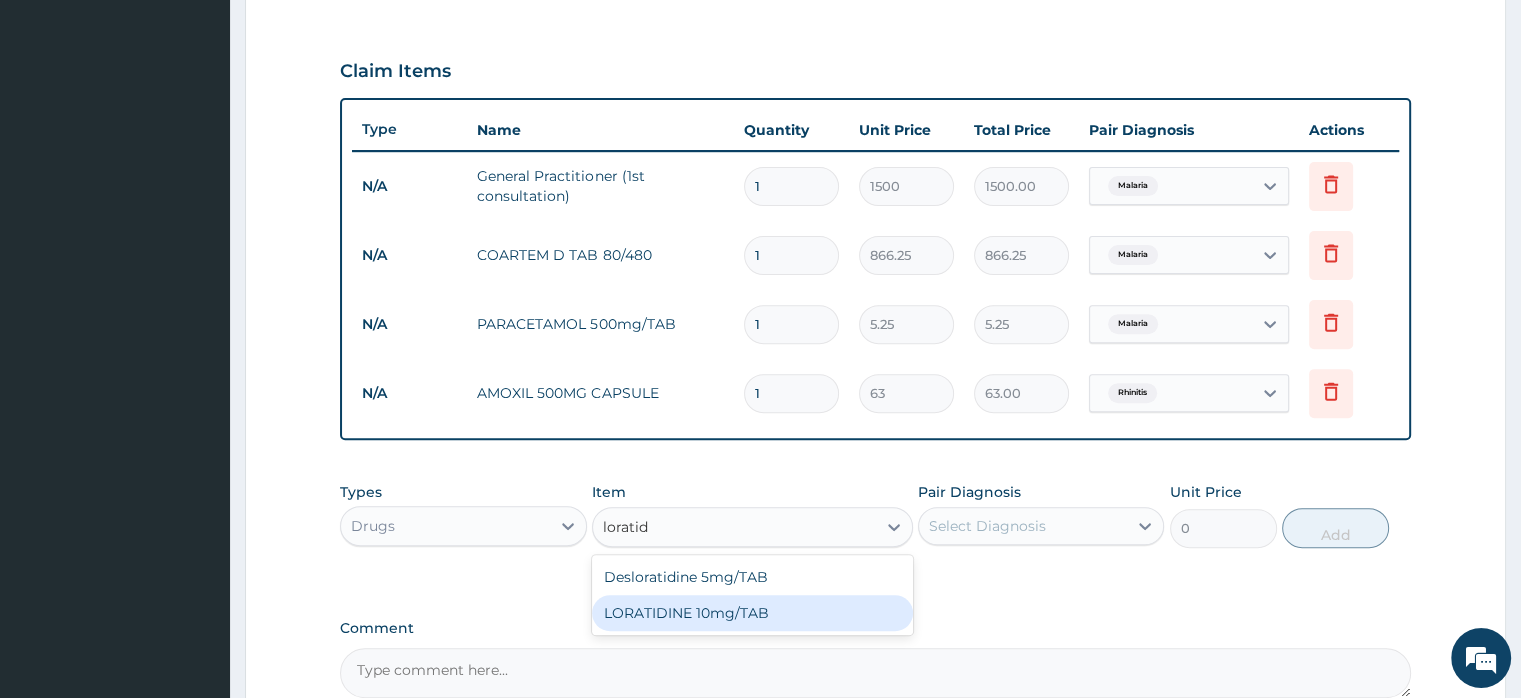 click on "LORATIDINE 10mg/TAB" at bounding box center (752, 613) 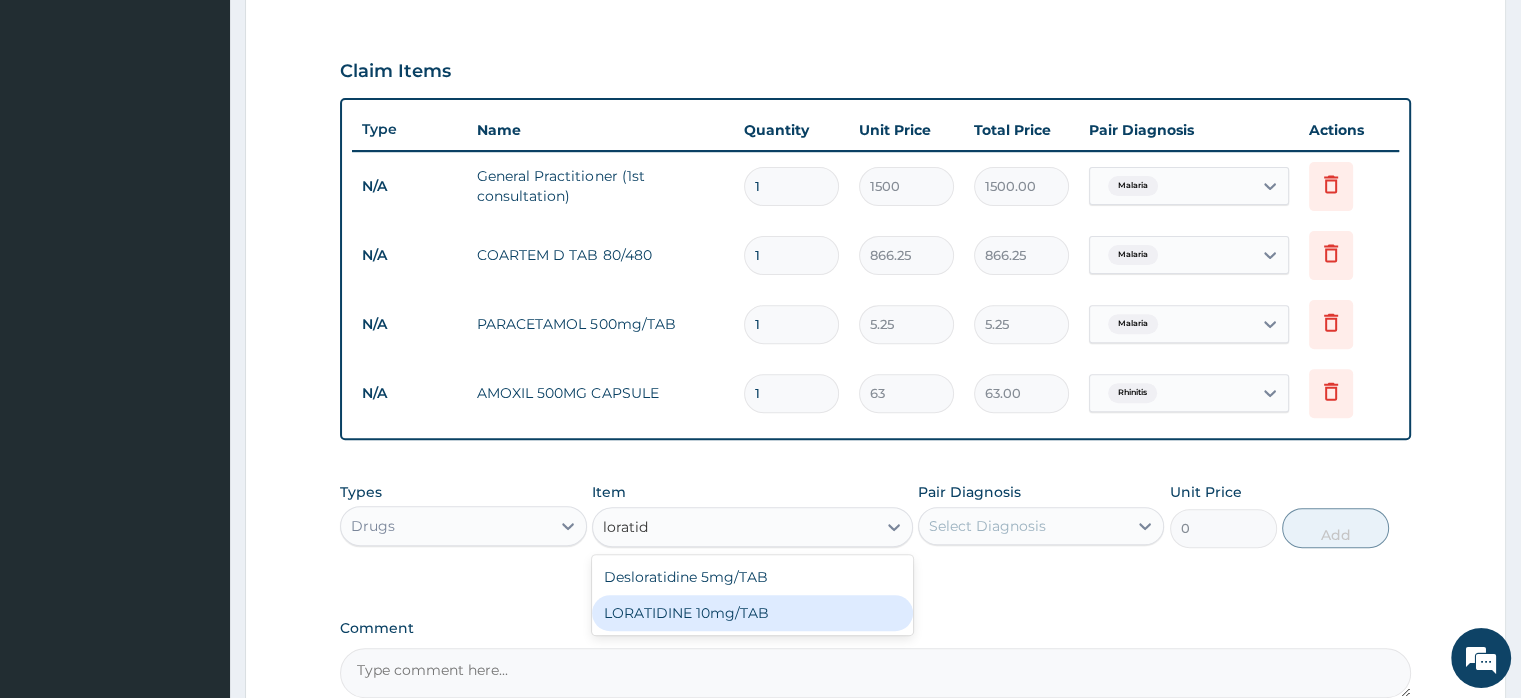 type 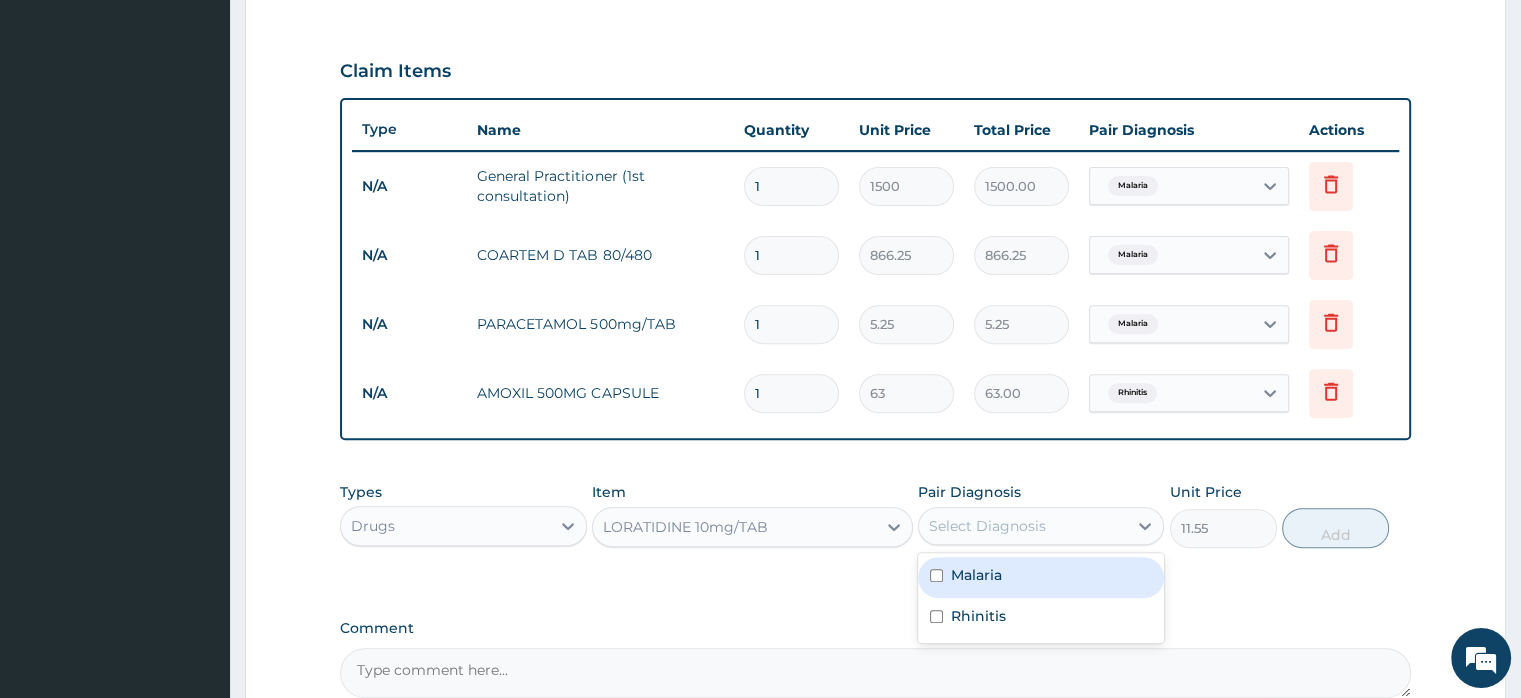 click on "Select Diagnosis" at bounding box center (987, 526) 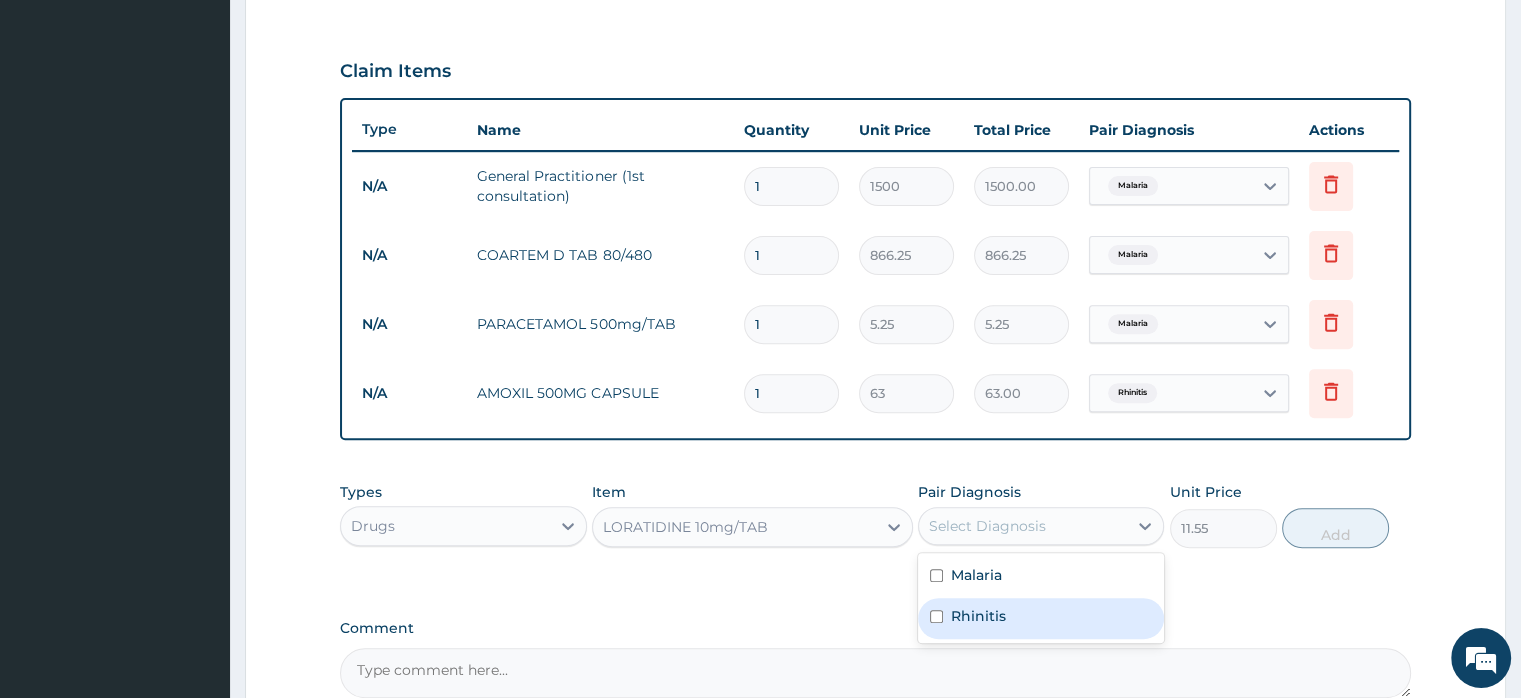 click on "Rhinitis" at bounding box center (978, 616) 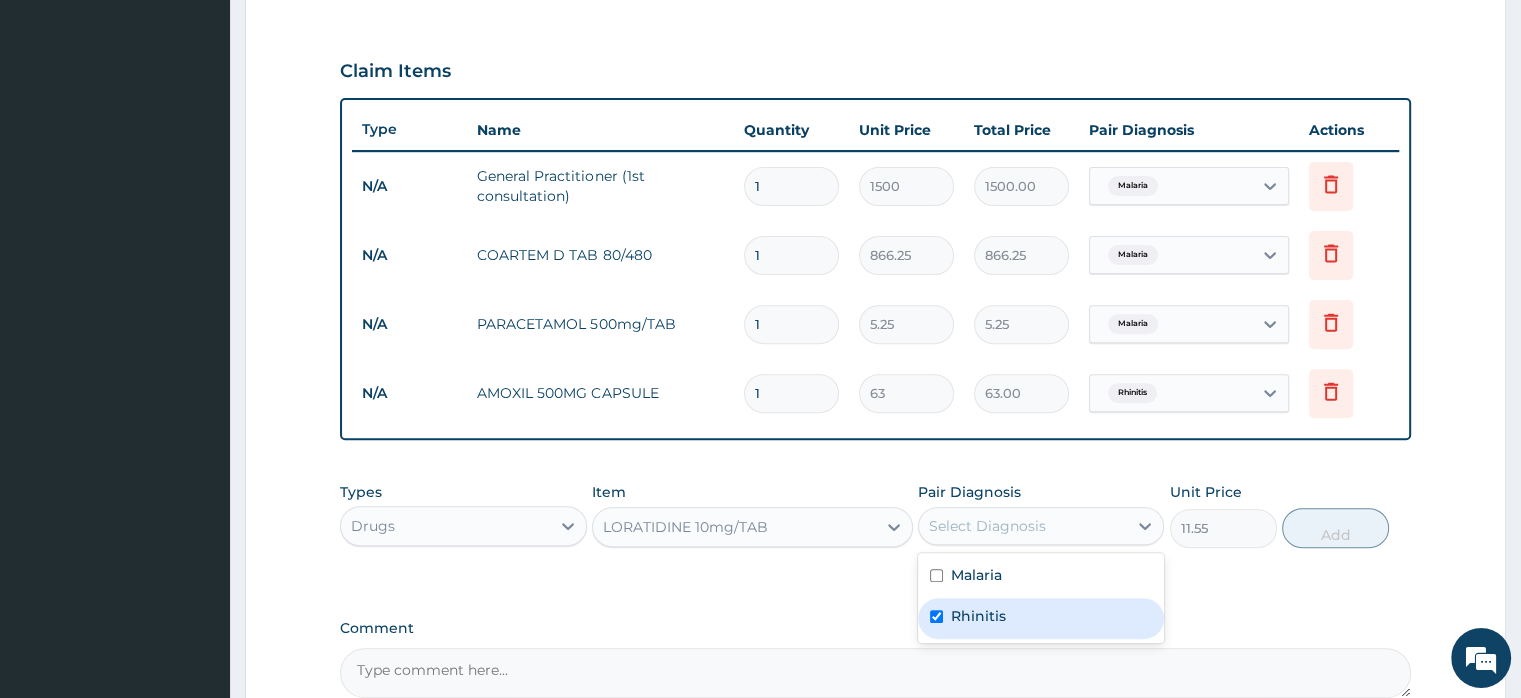checkbox on "true" 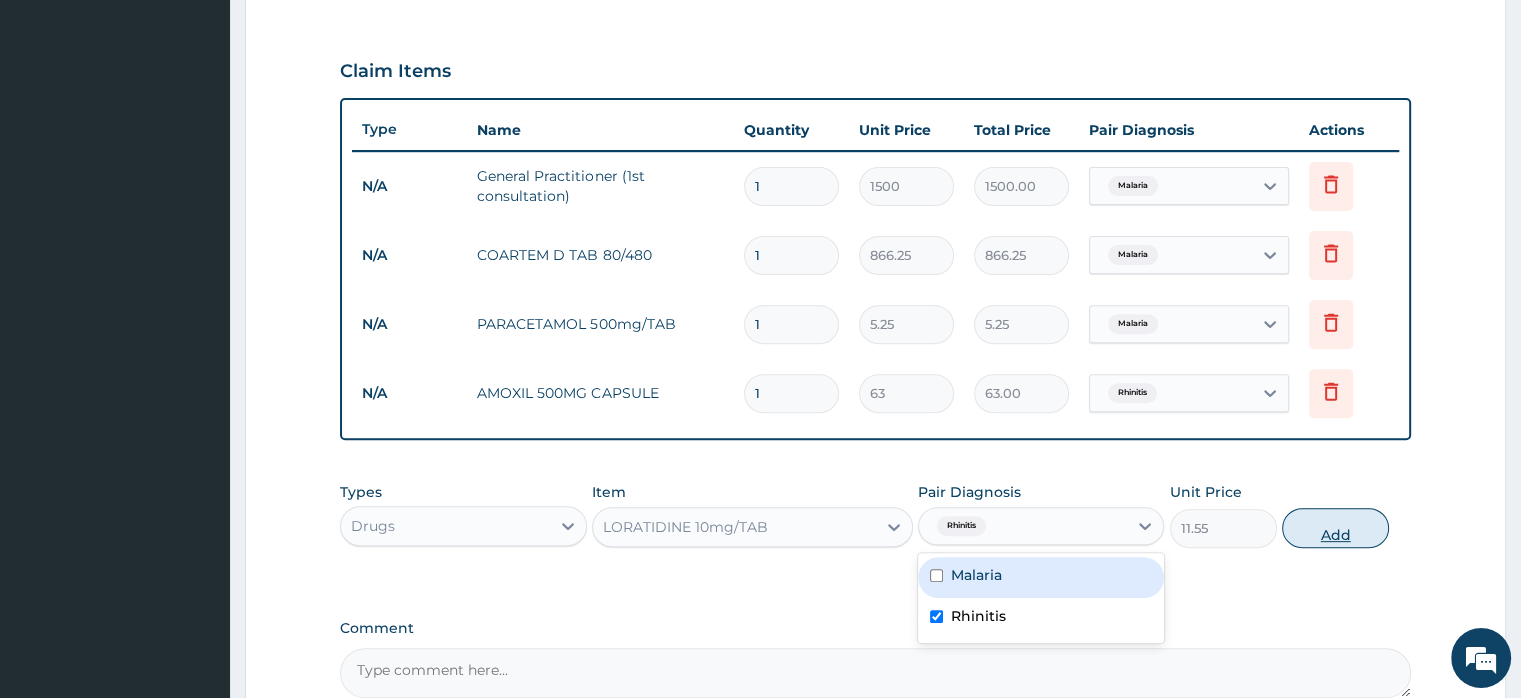 click on "Add" at bounding box center (1335, 528) 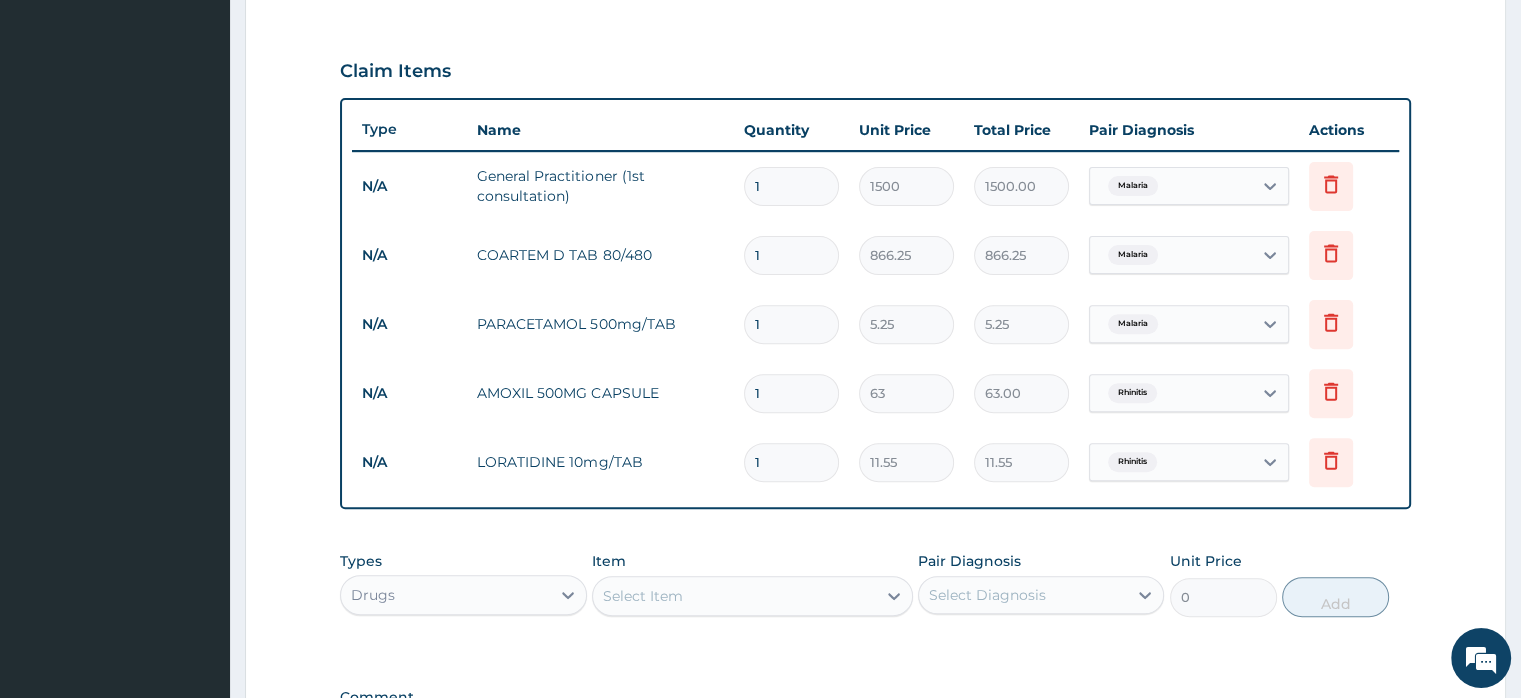 type on "10" 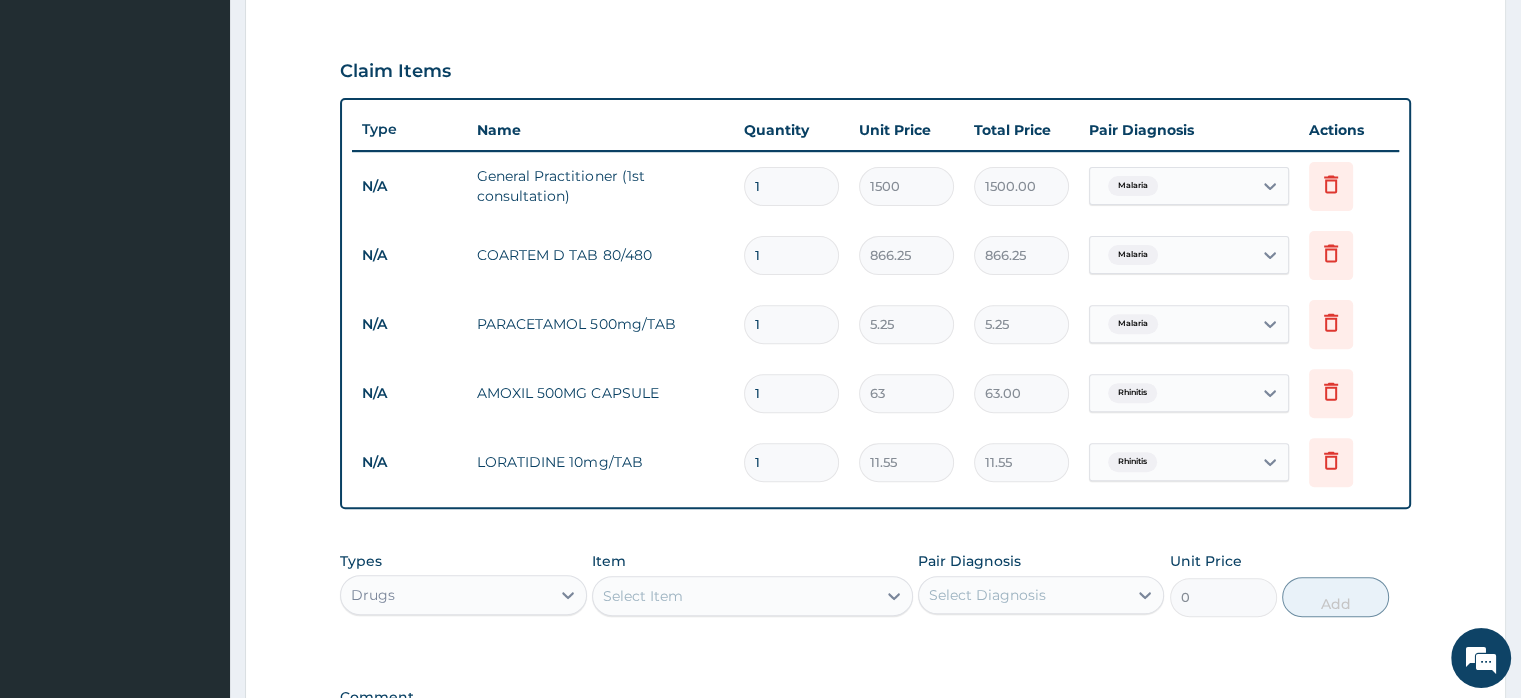 type on "115.50" 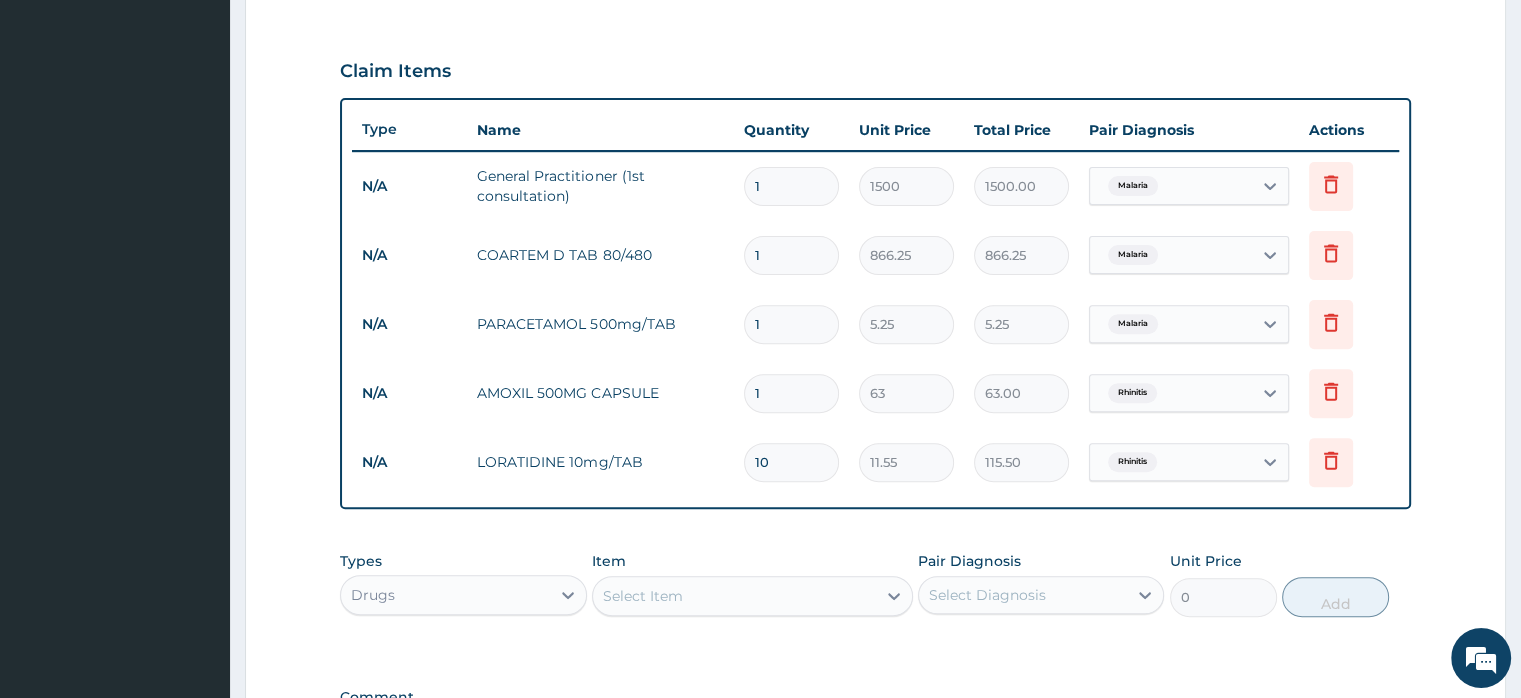 type on "10" 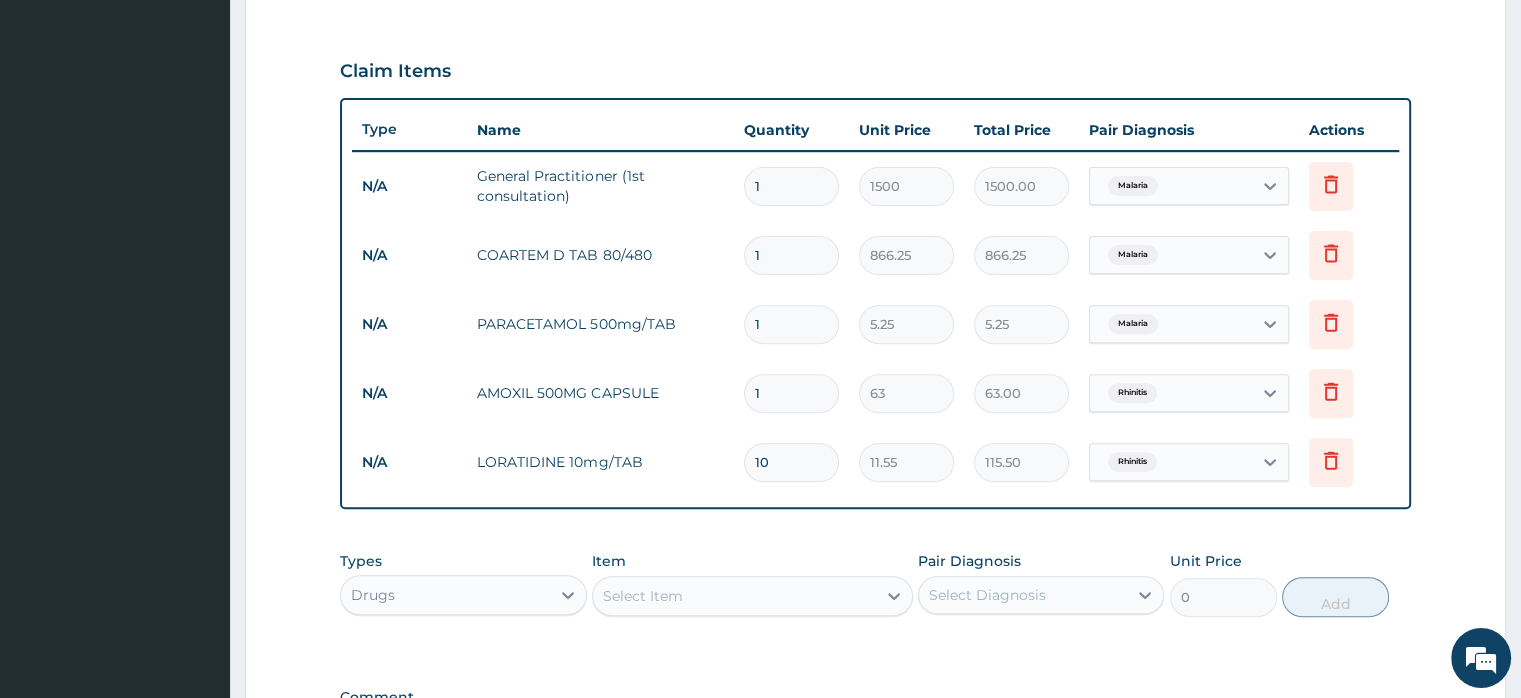 click on "1" at bounding box center [791, 393] 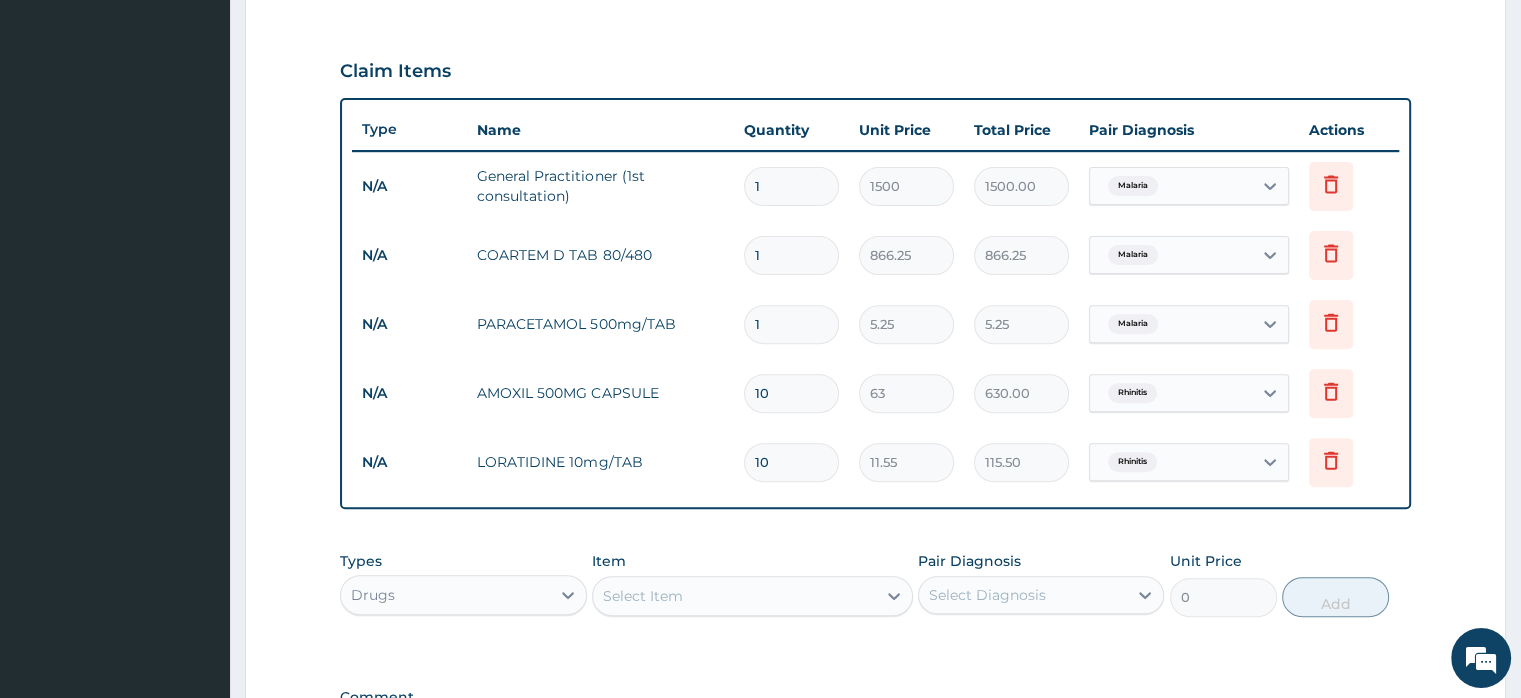 type on "10" 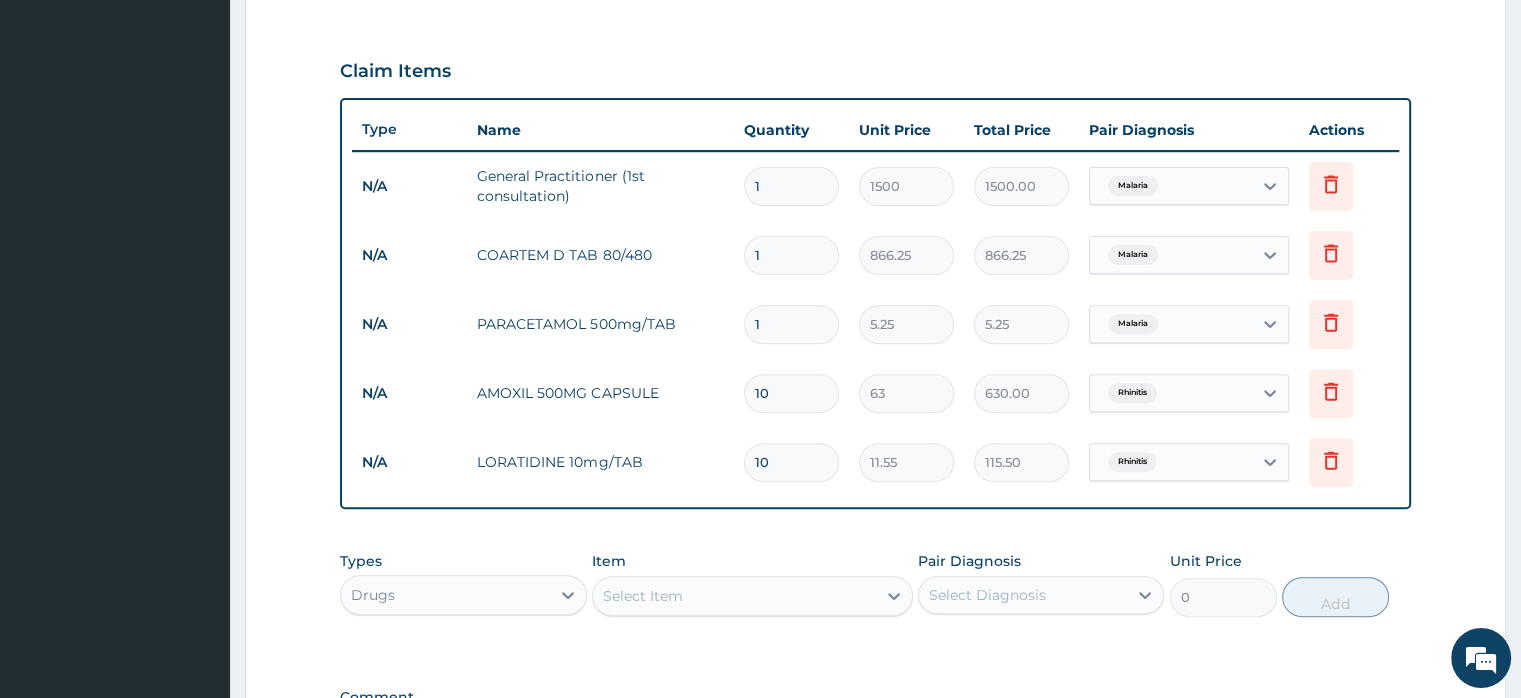 click on "1" at bounding box center [791, 324] 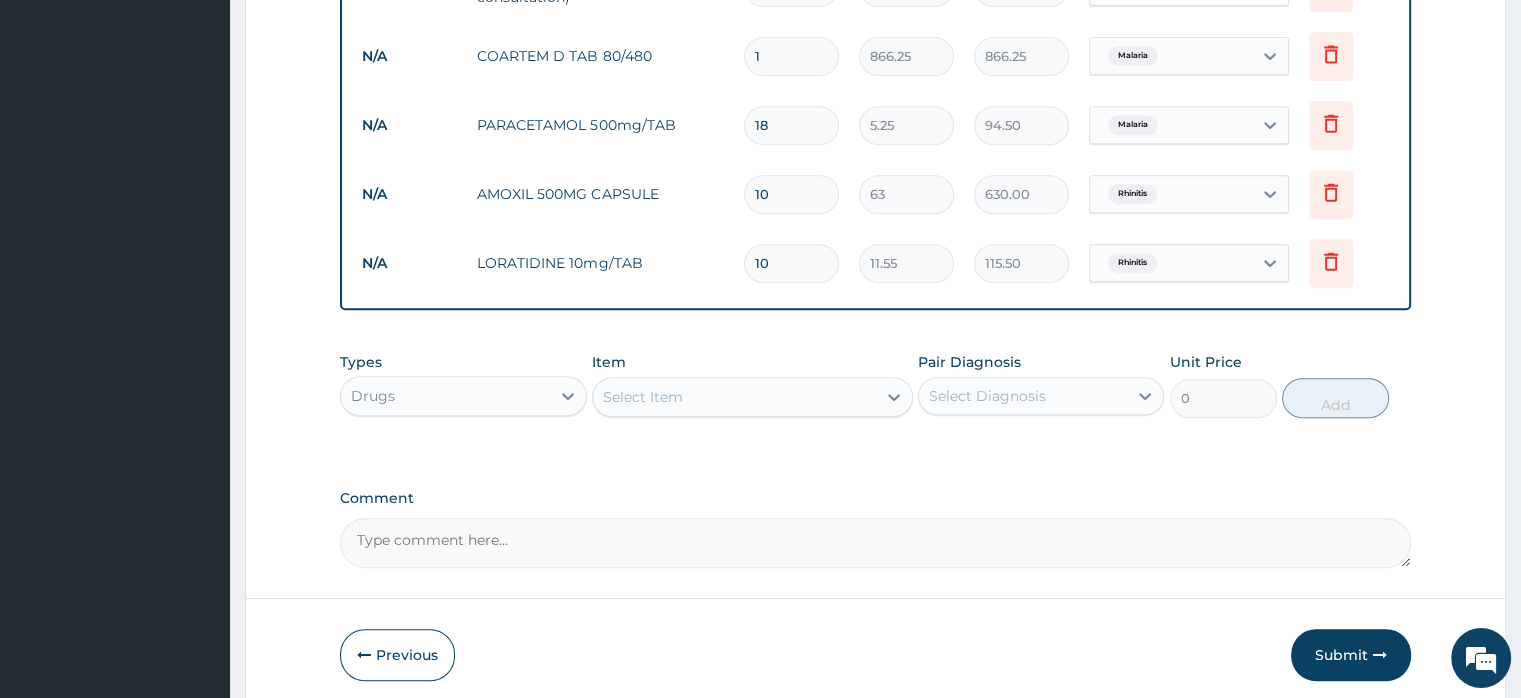 scroll, scrollTop: 921, scrollLeft: 0, axis: vertical 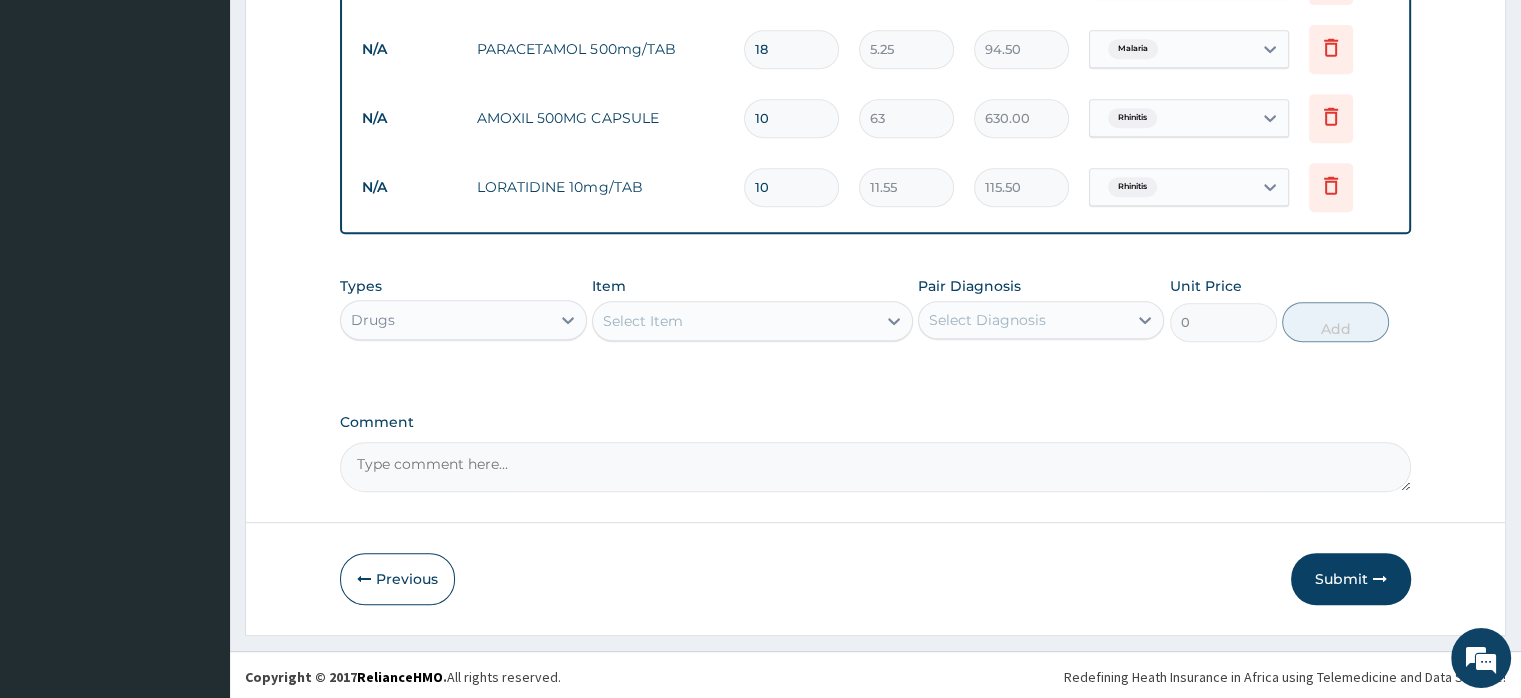 type on "18" 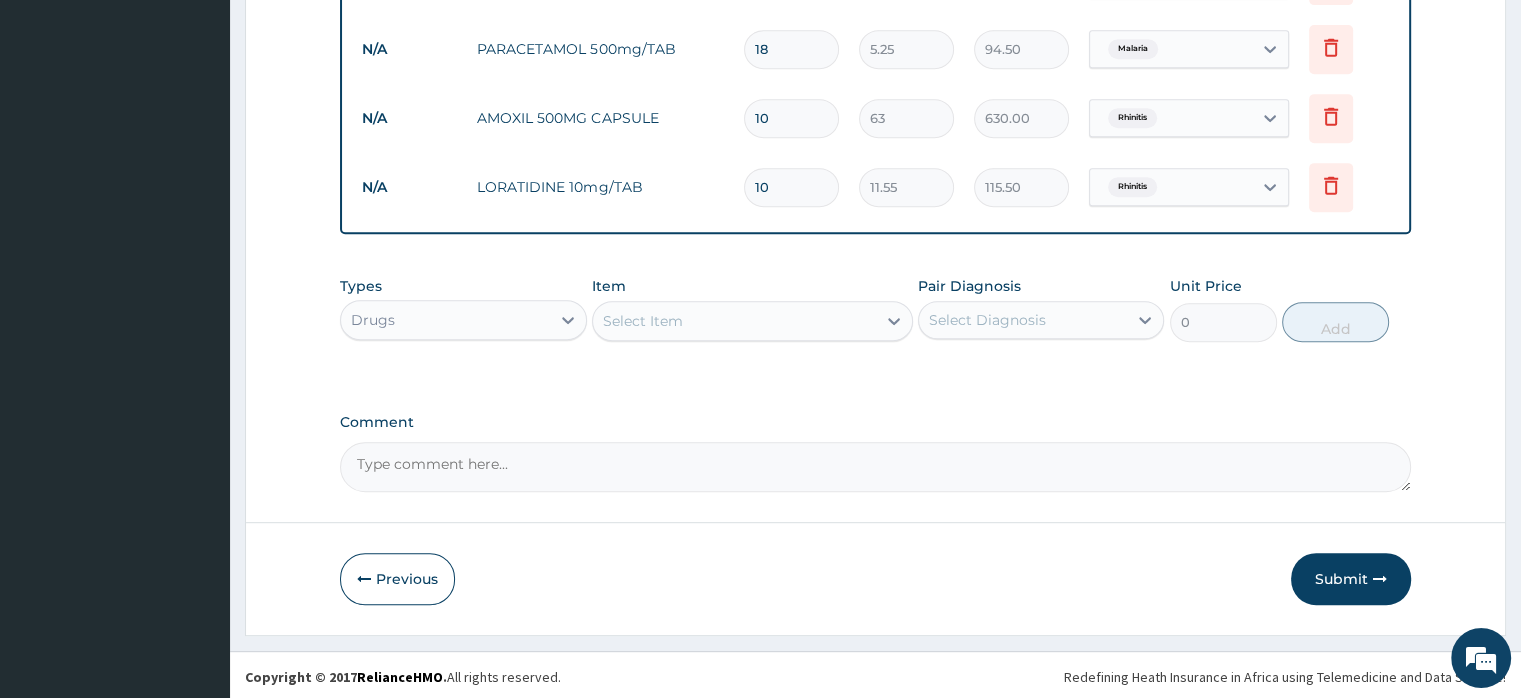 click on "Comment" at bounding box center [875, 467] 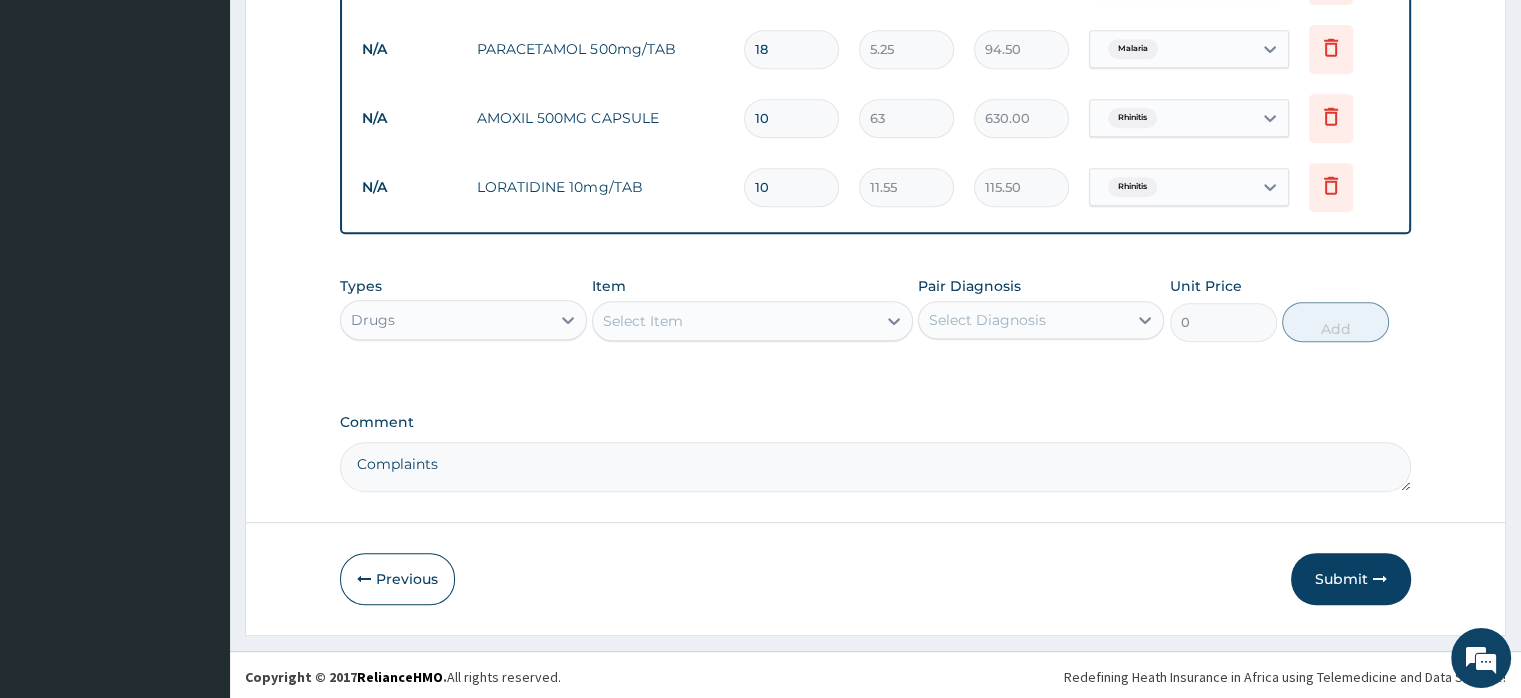 paste on "cold, cattarh X 4/7, body pain X 1/7, Neck pain X 2/7" 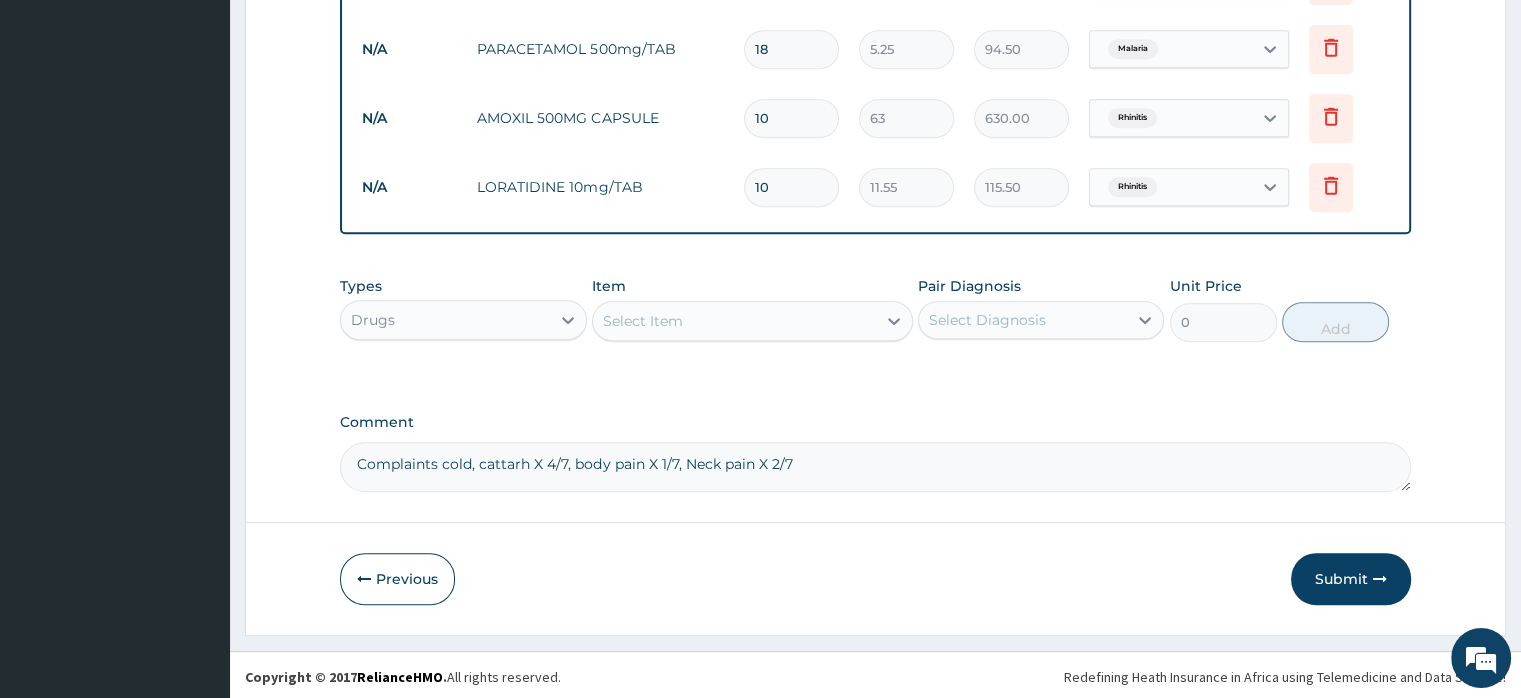 click on "Complaints cold, cattarh X 4/7, body pain X 1/7, Neck pain X 2/7" at bounding box center (875, 467) 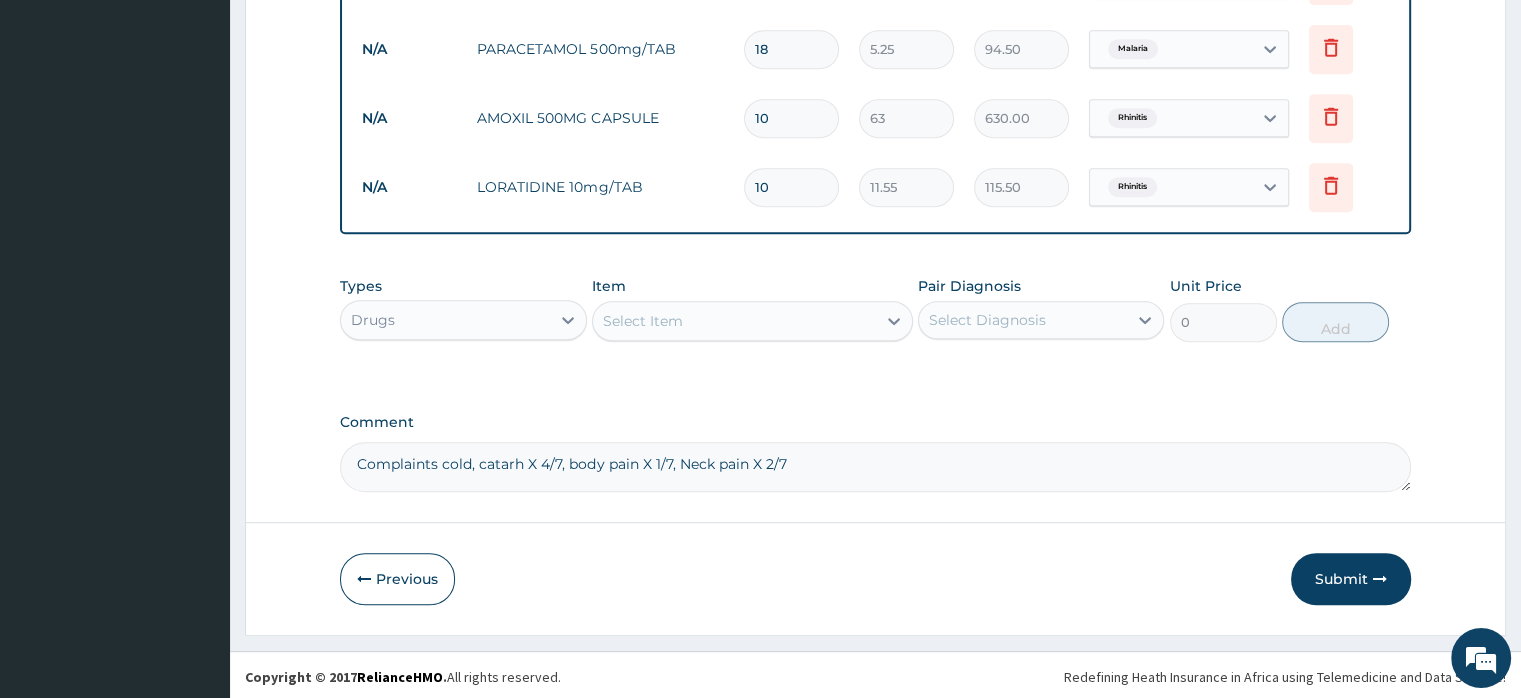 click on "Complaints cold, catarh X 4/7, body pain X 1/7, Neck pain X 2/7" at bounding box center [875, 467] 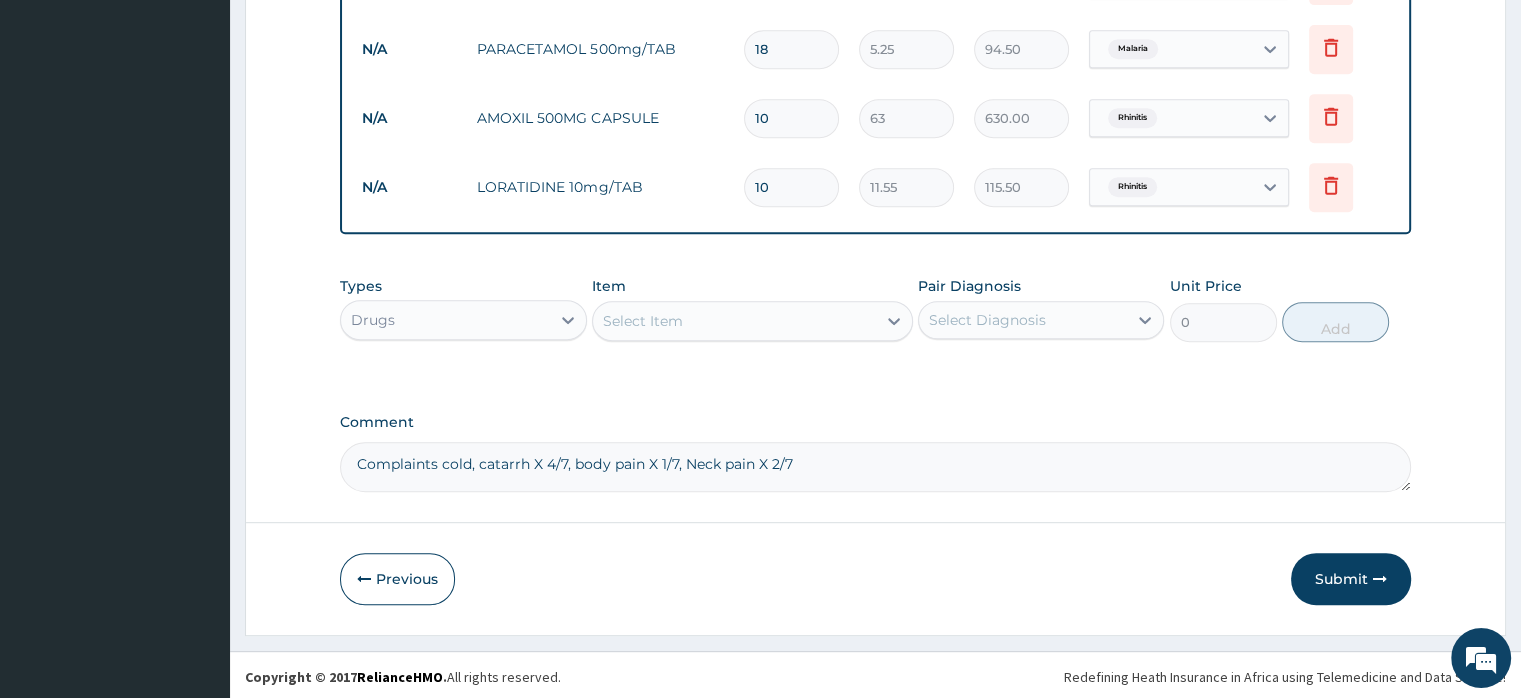 click on "Complaints cold, catarrh X 4/7, body pain X 1/7, Neck pain X 2/7" at bounding box center (875, 467) 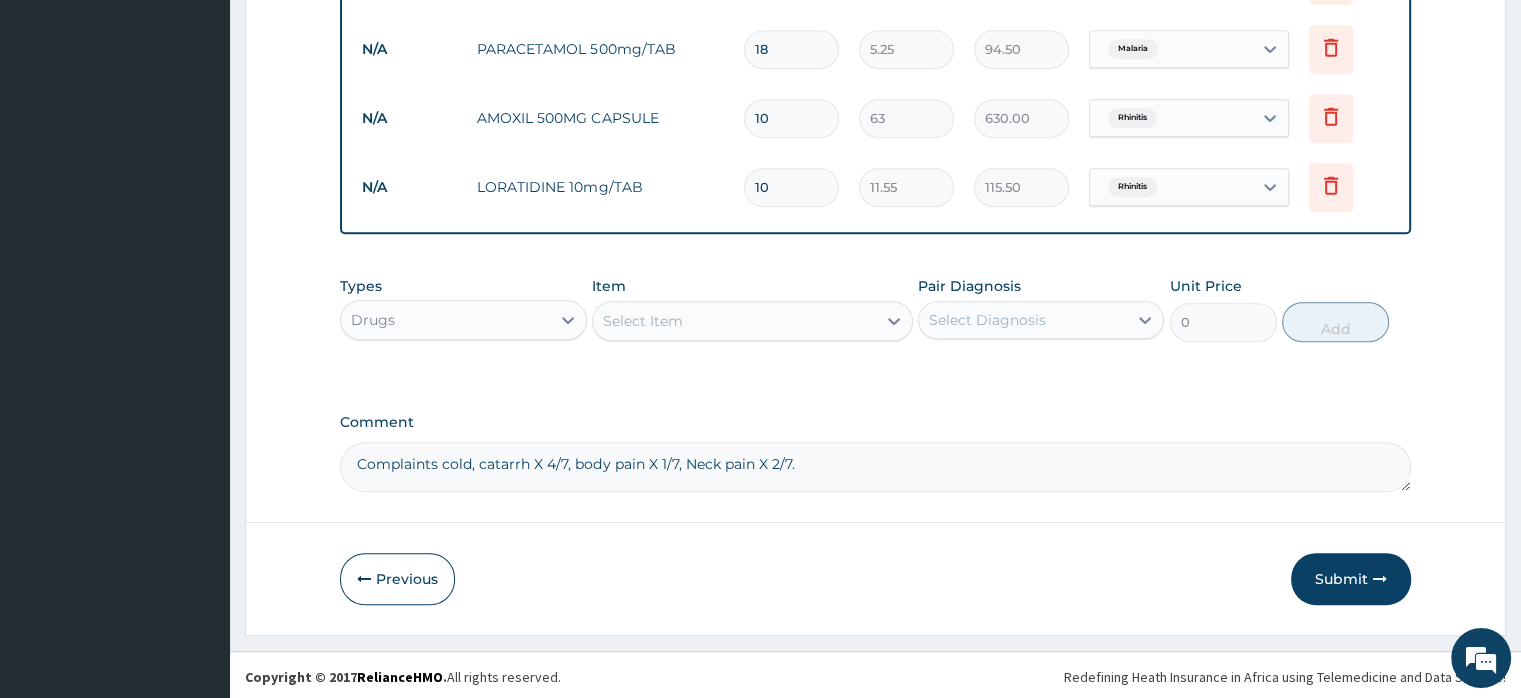 paste on "patient seen cold fever catarrh o/e stable ass malaria plan mp wbc" 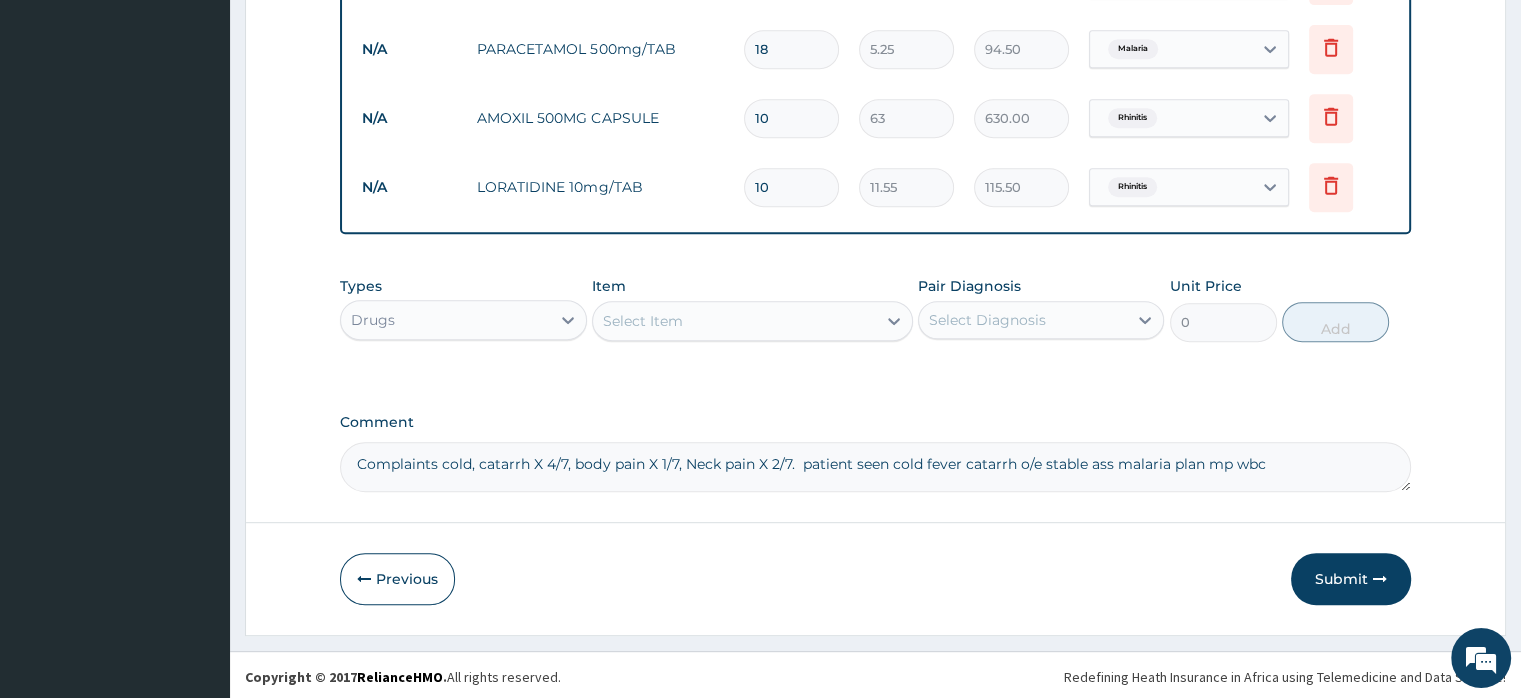 drag, startPoint x: 1040, startPoint y: 456, endPoint x: 1020, endPoint y: 456, distance: 20 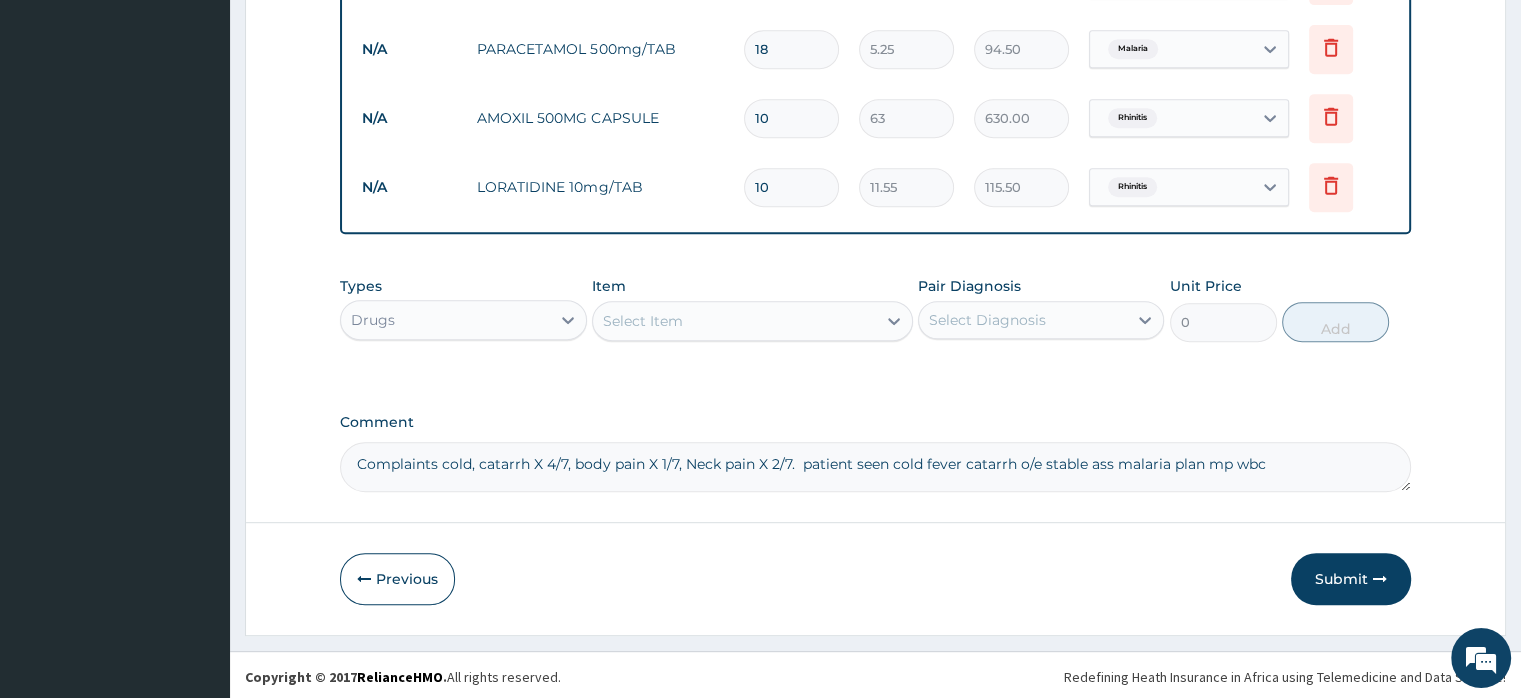 click on "Complaints cold, catarrh X 4/7, body pain X 1/7, Neck pain X 2/7.  patient seen cold fever catarrh o/e stable ass malaria plan mp wbc" at bounding box center [875, 467] 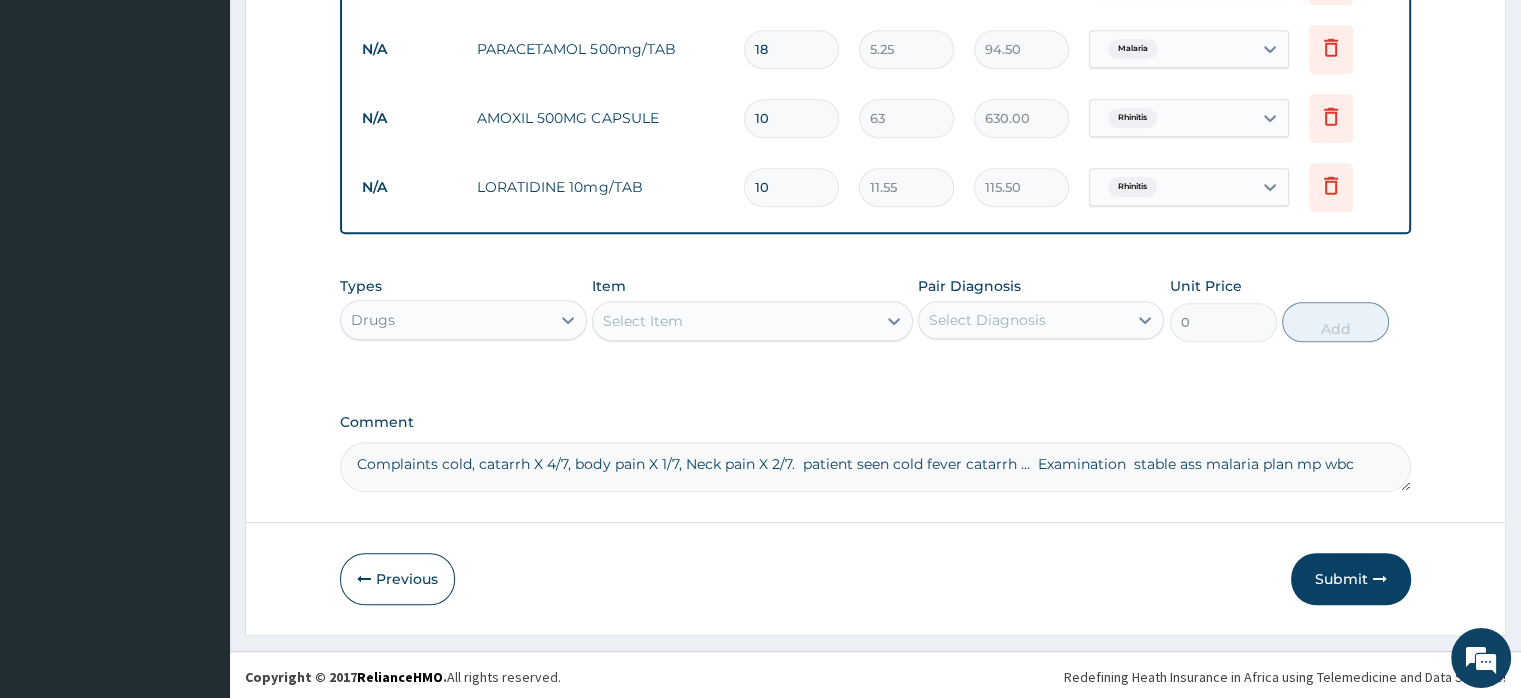 drag, startPoint x: 1176, startPoint y: 453, endPoint x: 1491, endPoint y: 504, distance: 319.10187 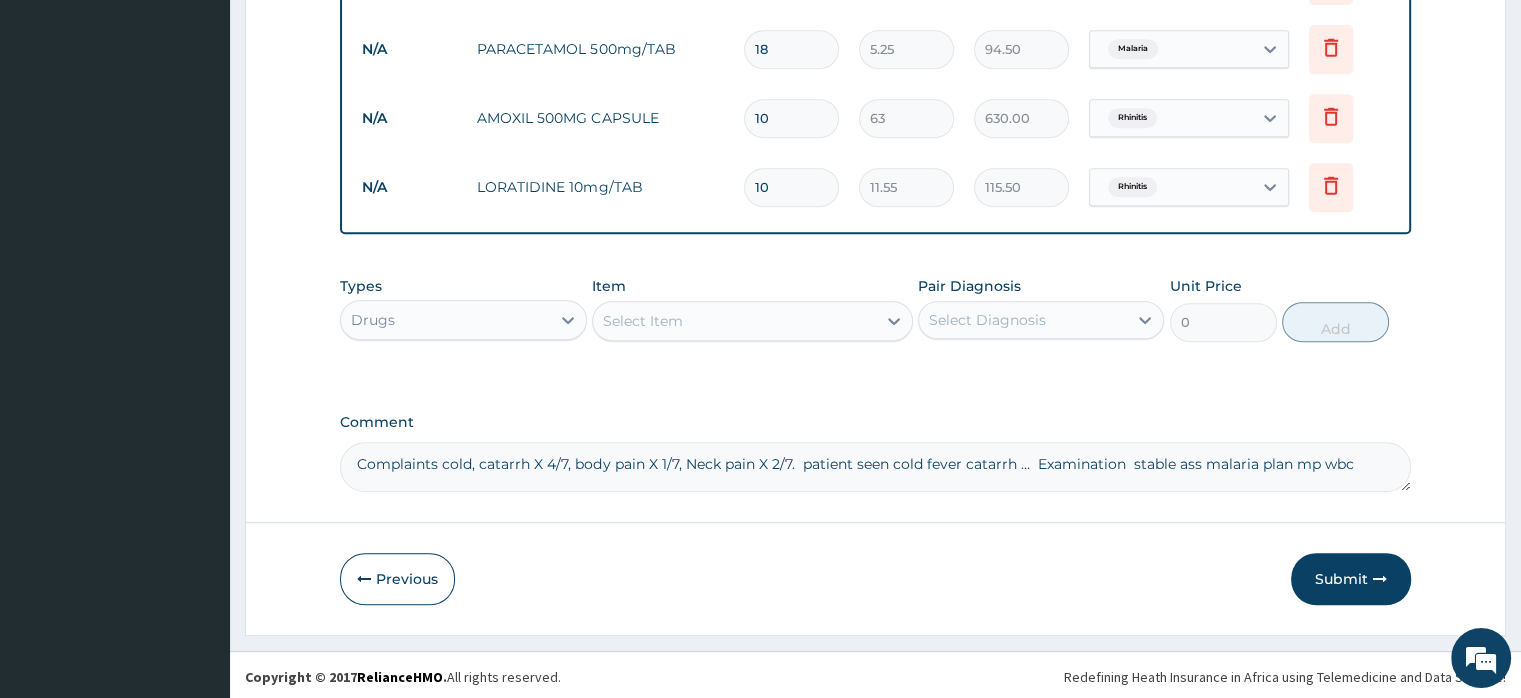 click on "Step  2  of 2 PA Code / Prescription Code Enter Code(Secondary Care Only) Encounter Date 19-07-2025 Important Notice Please enter PA codes before entering items that are not attached to a PA code   All diagnoses entered must be linked to a claim item. Diagnosis & Claim Items that are visible but inactive cannot be edited because they were imported from an already approved PA code. Diagnosis Malaria Confirmed Rhinitis Confirmed NB: All diagnosis must be linked to a claim item Claim Items Type Name Quantity Unit Price Total Price Pair Diagnosis Actions N/A General Practitioner (1st consultation) 1 1500 1500.00 Malaria Delete N/A COARTEM D TAB 80/480 1 866.25 866.25 Malaria Delete N/A PARACETAMOL 500mg/TAB 18 5.25 94.50 Malaria Delete N/A AMOXIL 500MG CAPSULE 10 63 630.00 Rhinitis Delete N/A LORATIDINE 10mg/TAB 10 11.55 115.50 Rhinitis Delete Types Drugs Item Select Item Pair Diagnosis Select Diagnosis Unit Price 0 Add Comment     Previous   Submit" at bounding box center (875, -90) 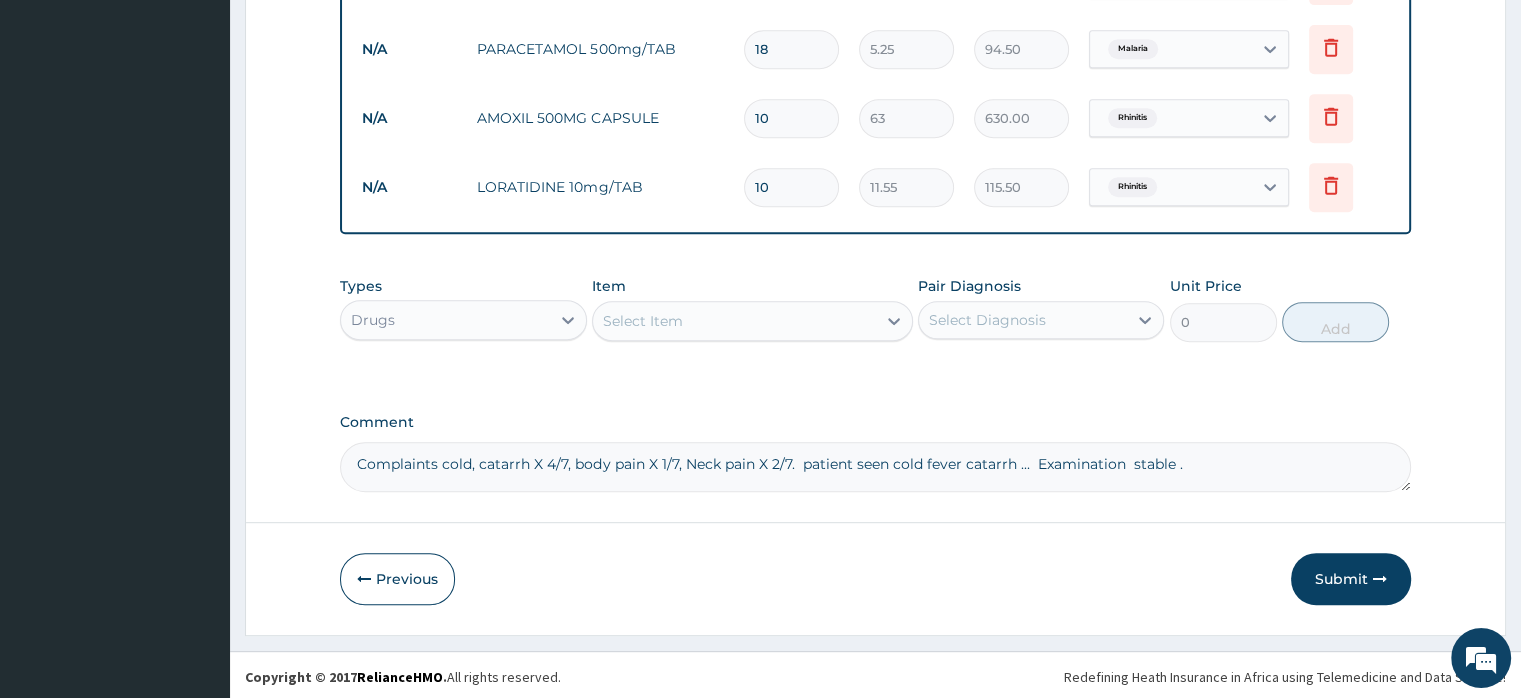 type on "Complaints cold, catarrh X 4/7, body pain X 1/7, Neck pain X 2/7.  patient seen cold fever catarrh ...  Examination  stable ." 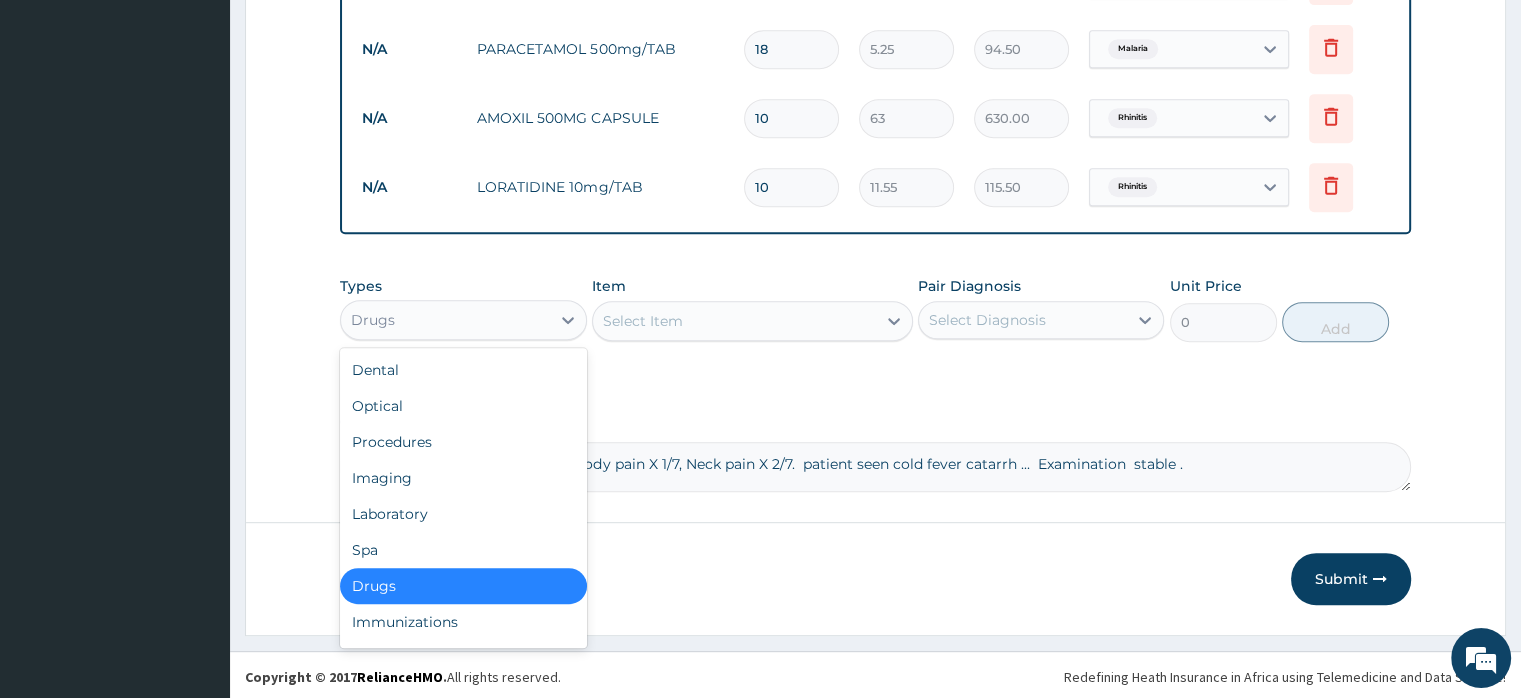 click on "Drugs" at bounding box center [445, 320] 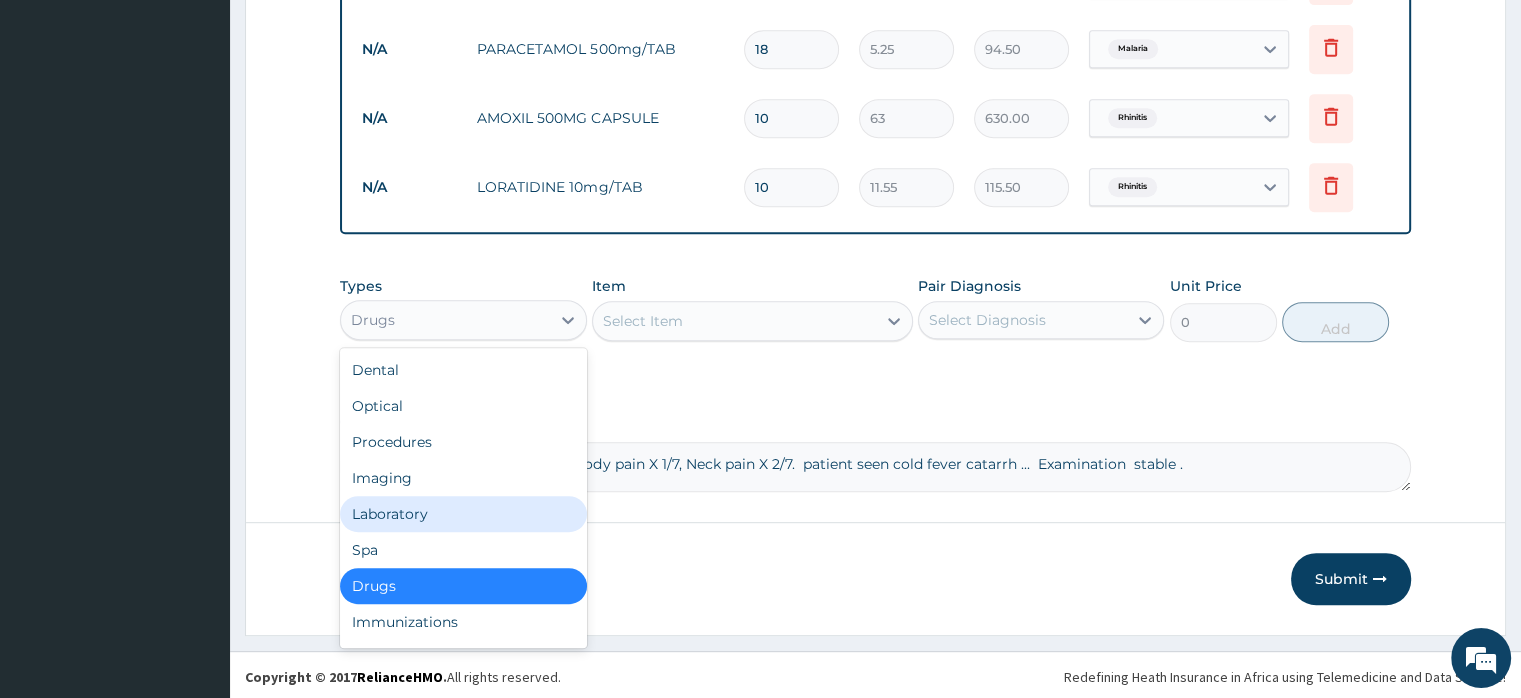 click on "Laboratory" at bounding box center [463, 514] 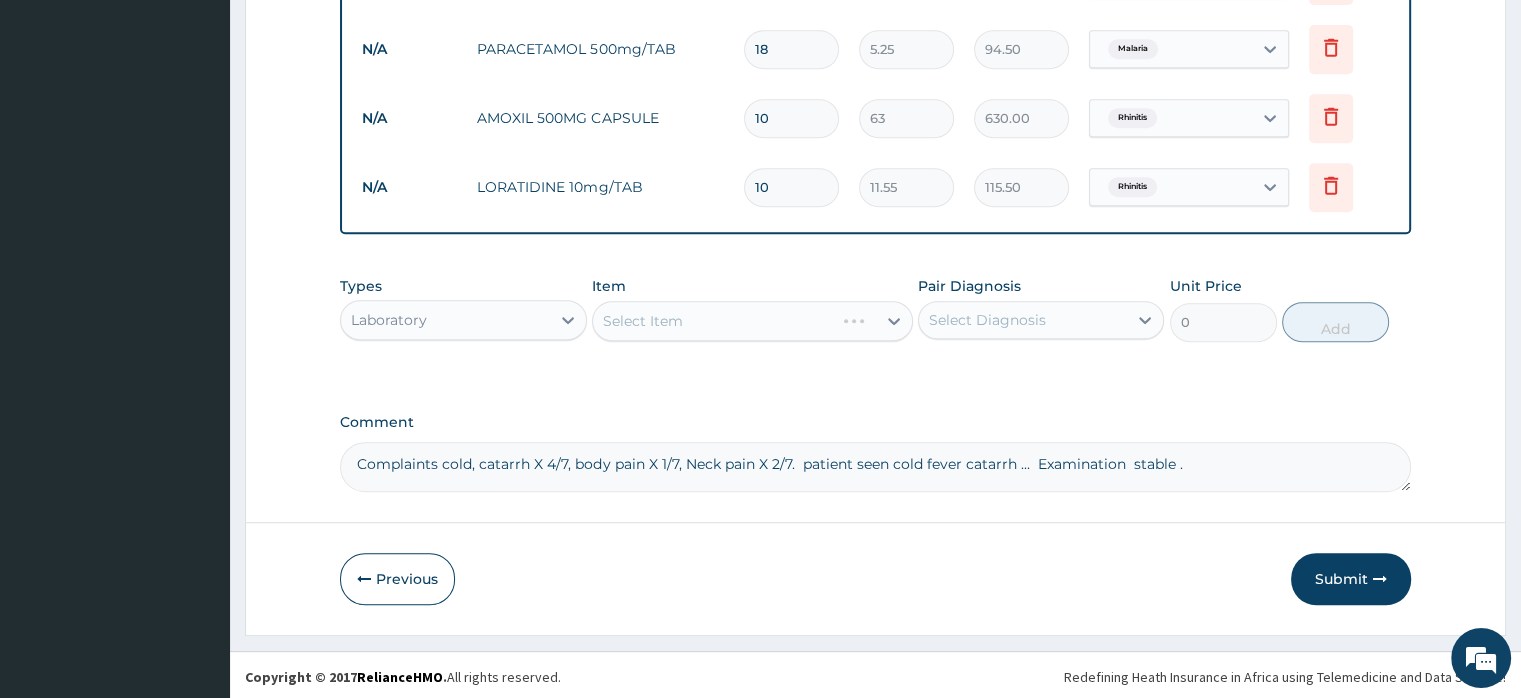 click on "Select Item" at bounding box center (752, 321) 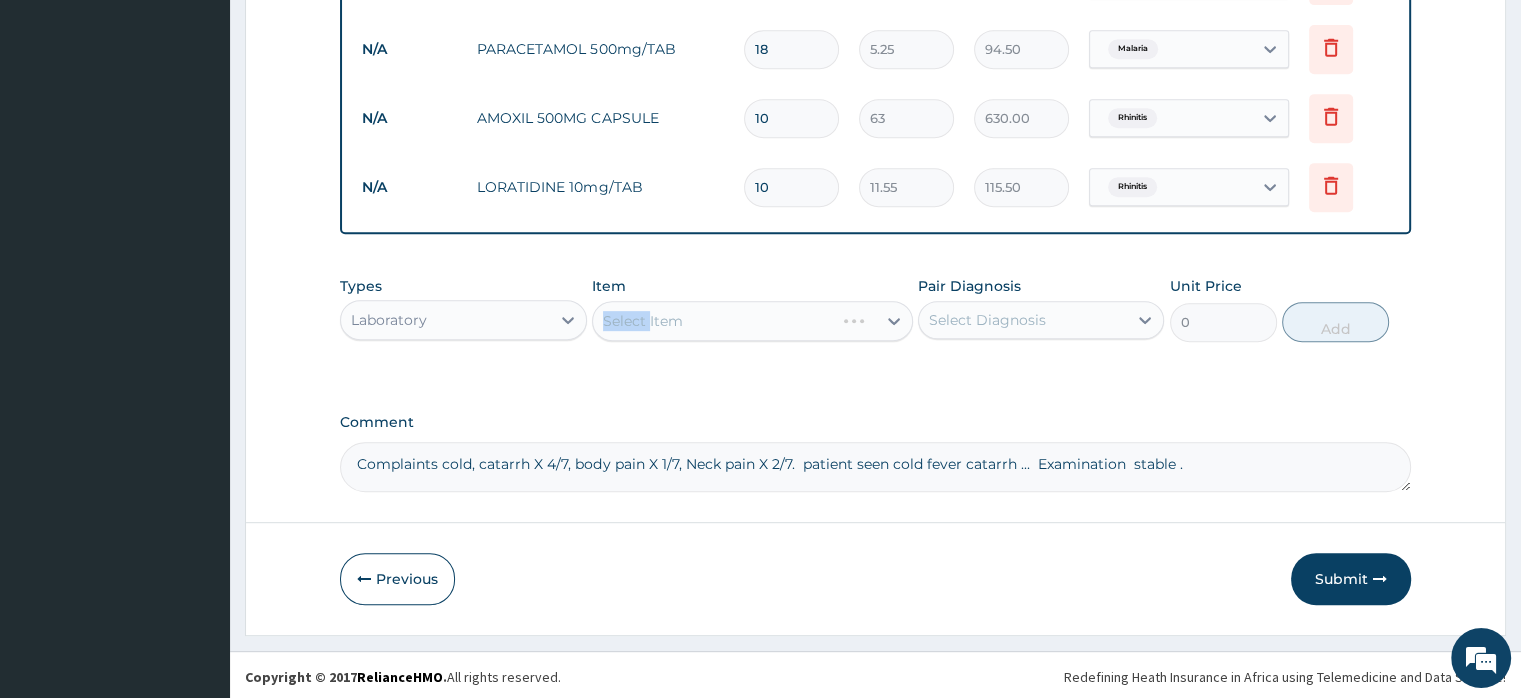 click on "Select Item" at bounding box center (752, 321) 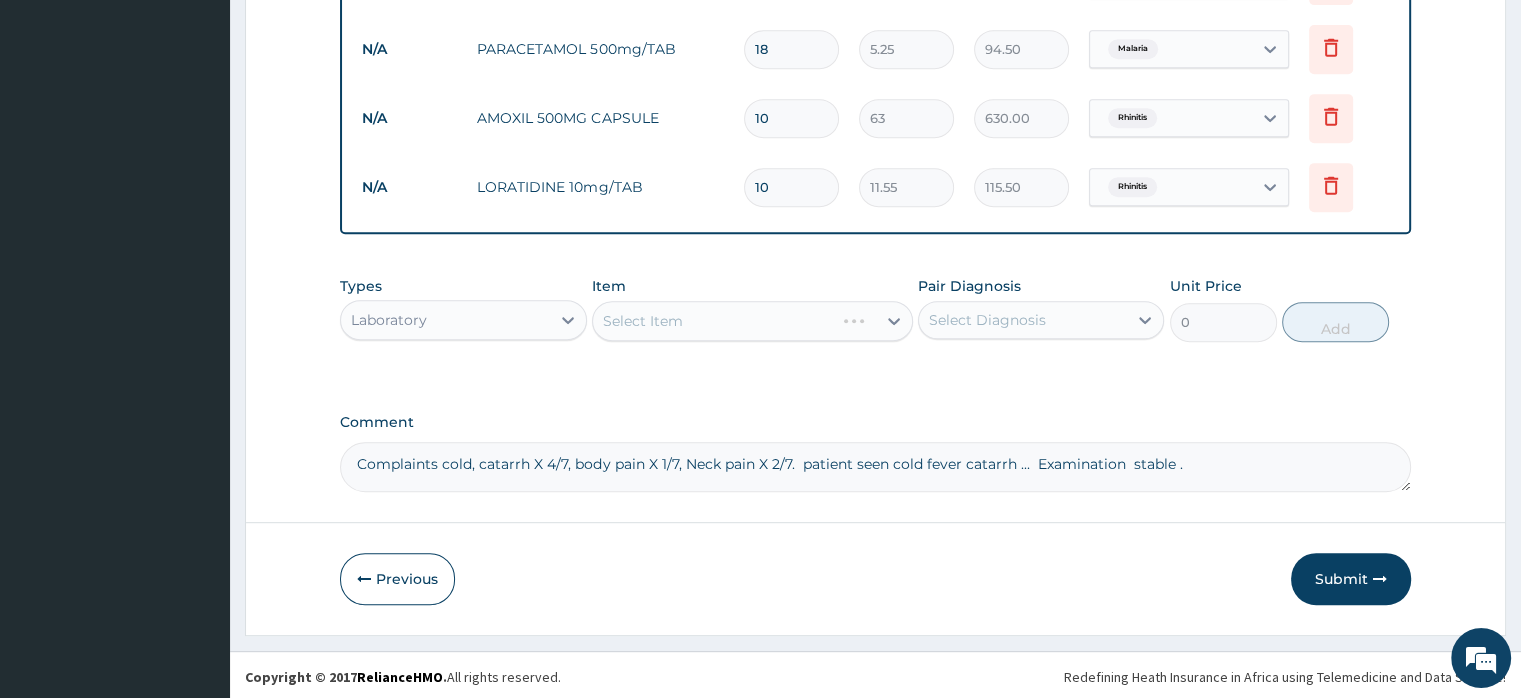 click on "Select Item" at bounding box center (752, 321) 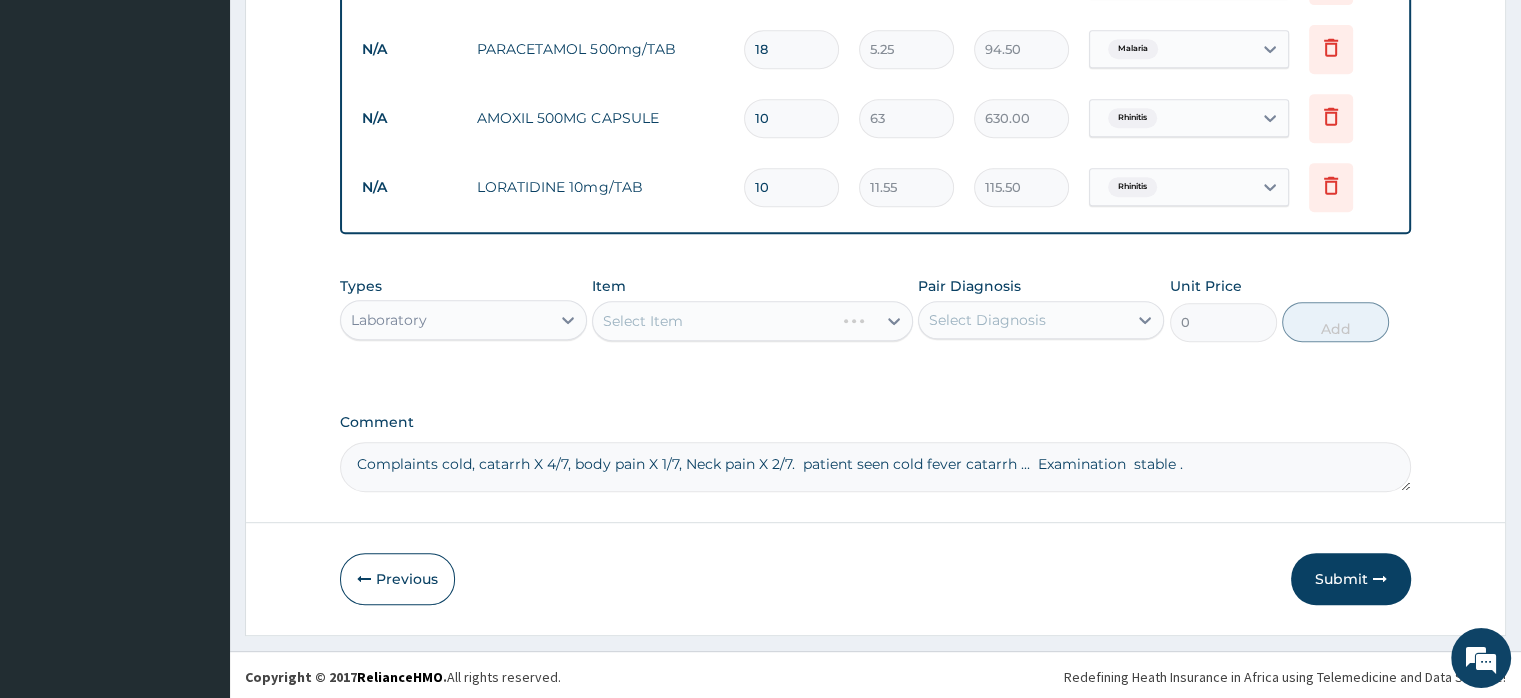 click on "Select Item" at bounding box center (752, 321) 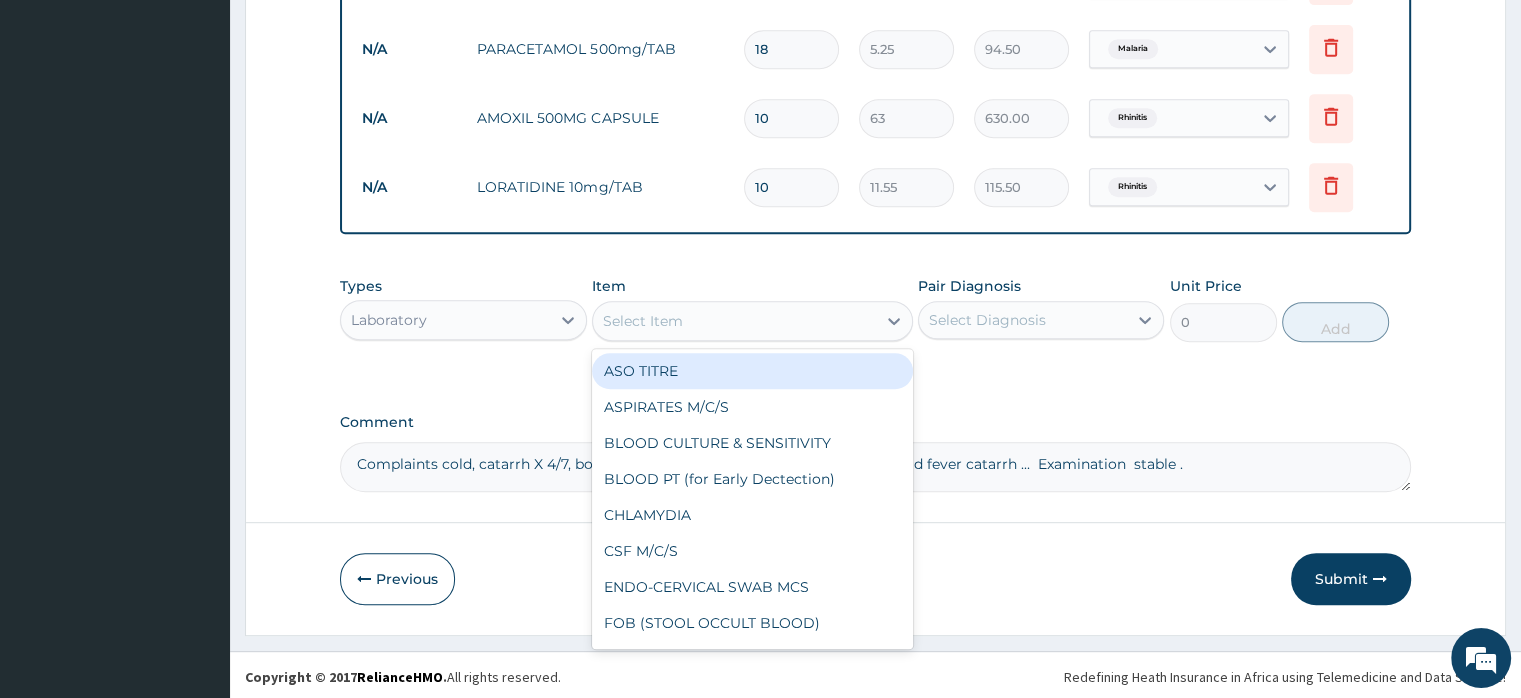 click on "Select Item" at bounding box center (734, 321) 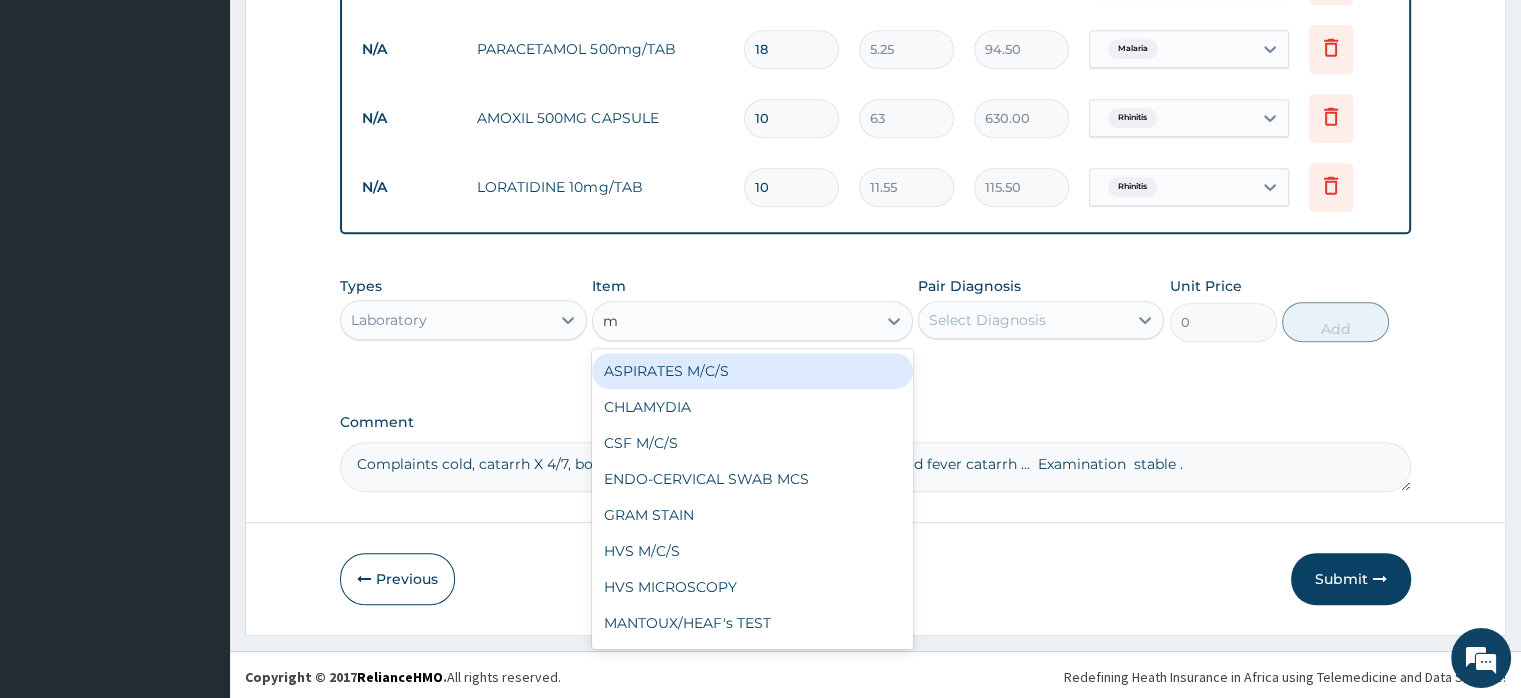 type on "mp" 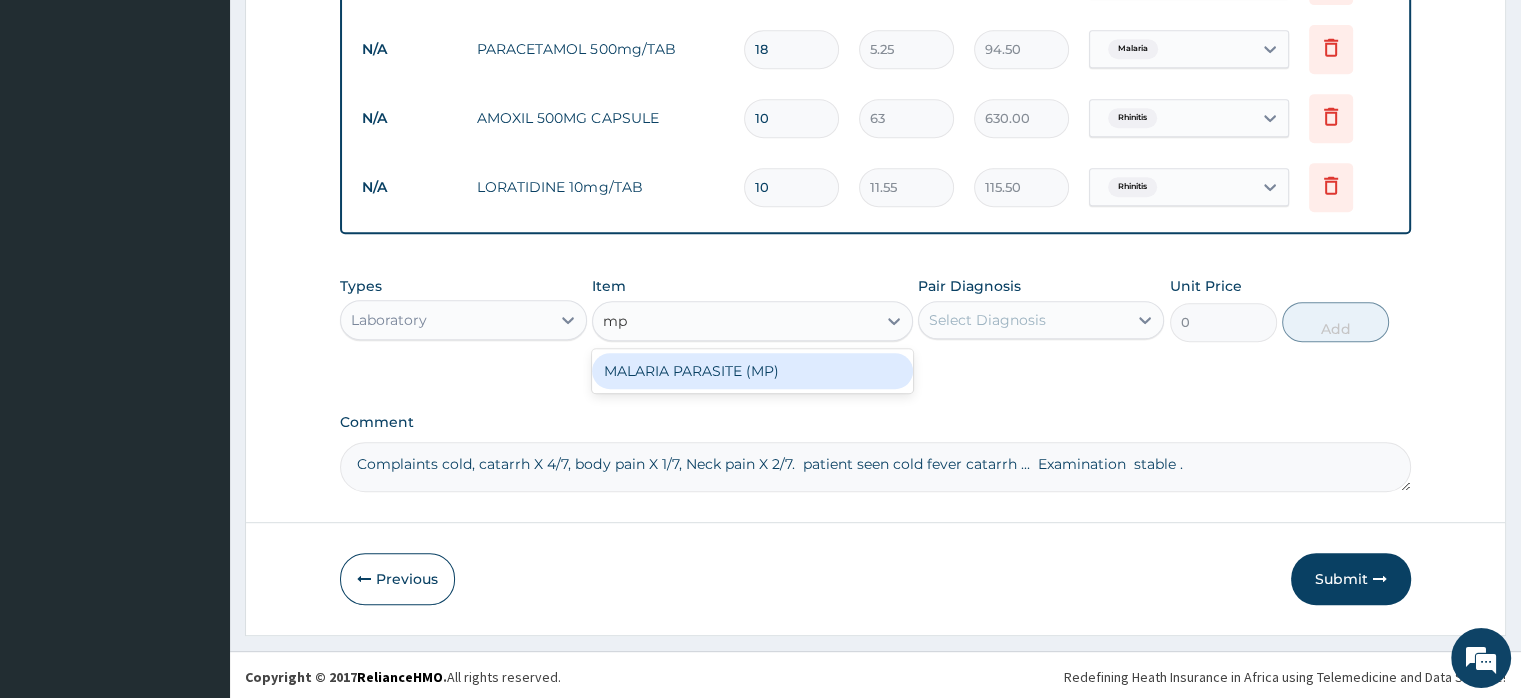click on "MALARIA PARASITE (MP)" at bounding box center [752, 371] 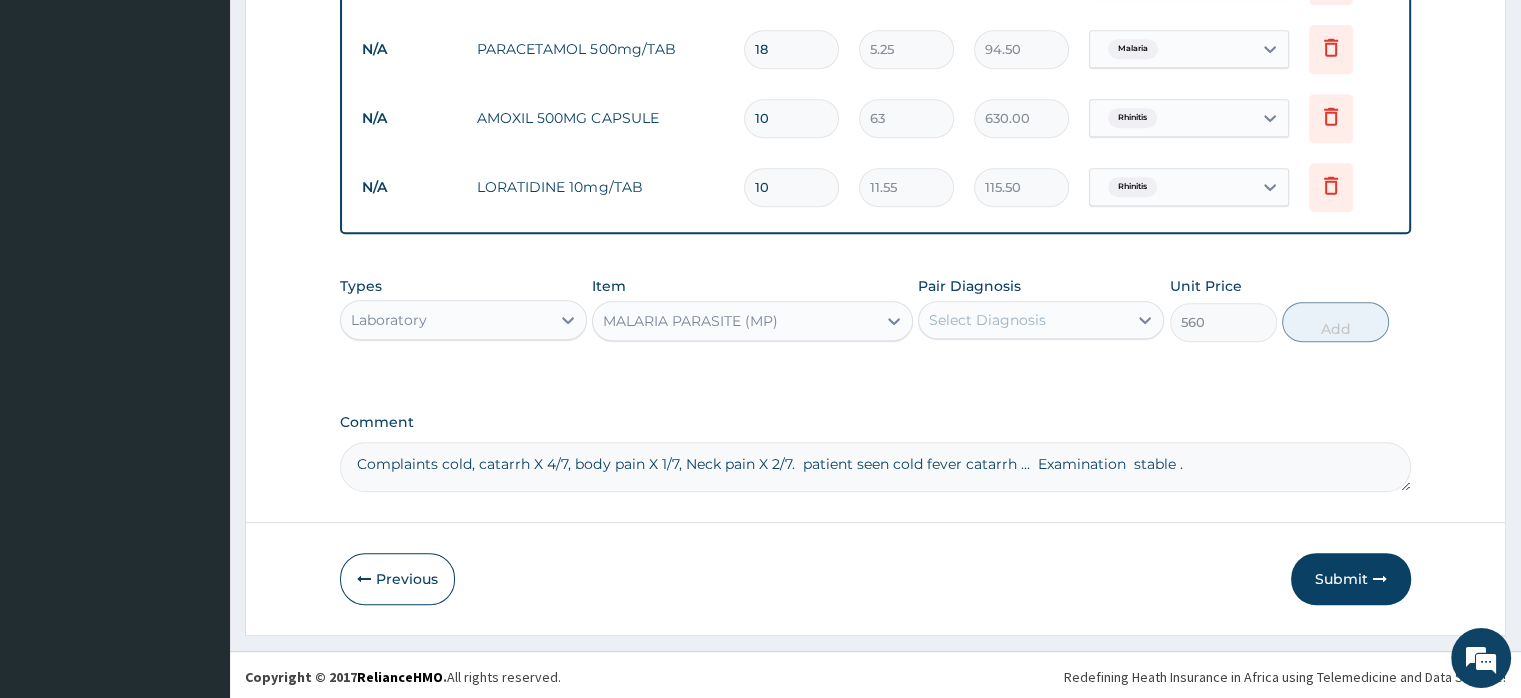 click on "Select Diagnosis" at bounding box center [987, 320] 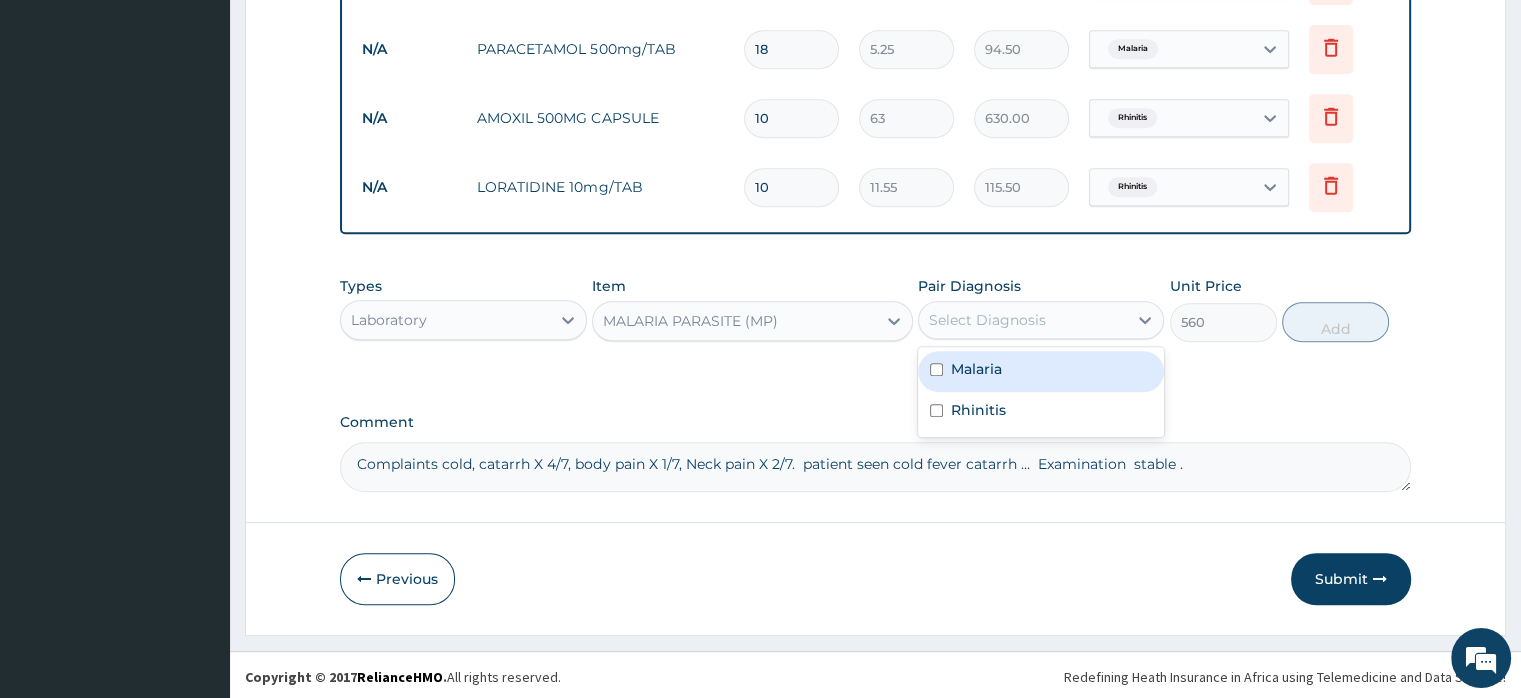 click on "Malaria" at bounding box center [1041, 371] 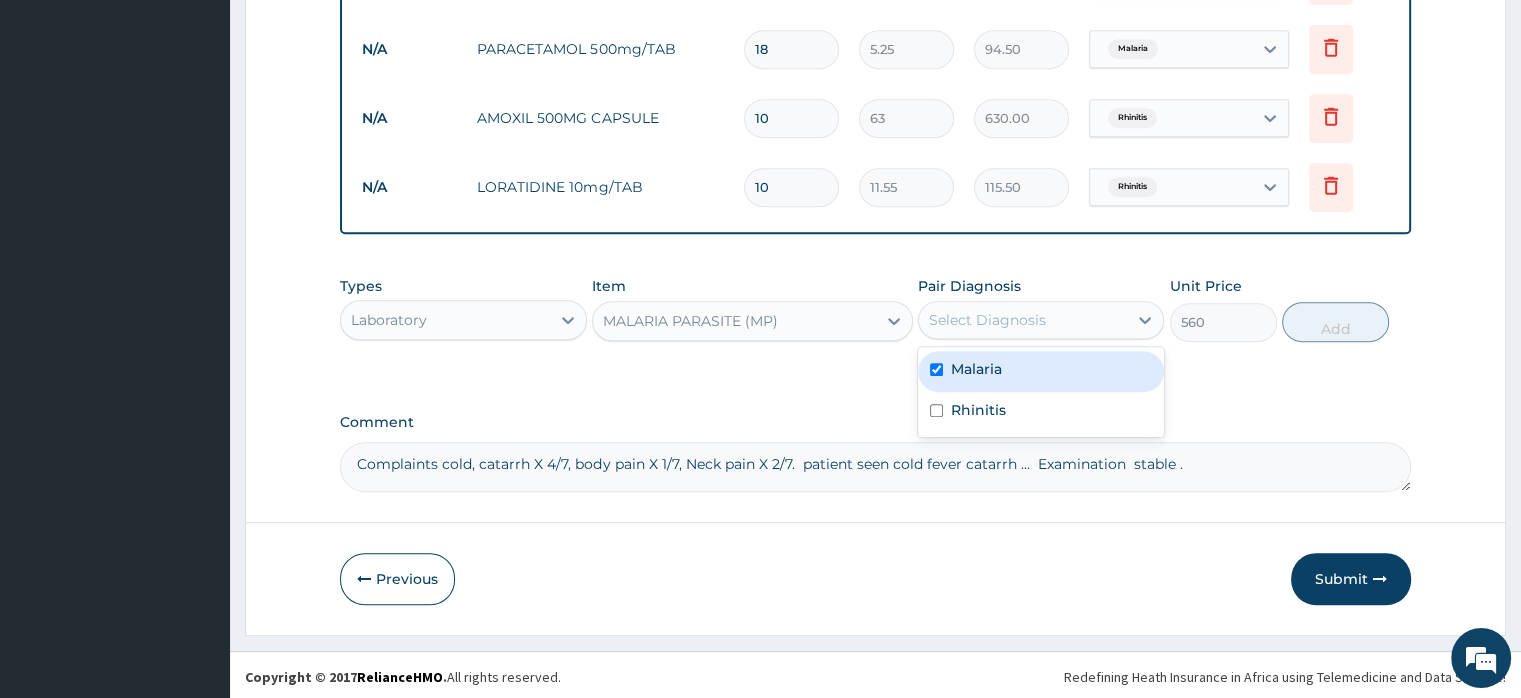 checkbox on "true" 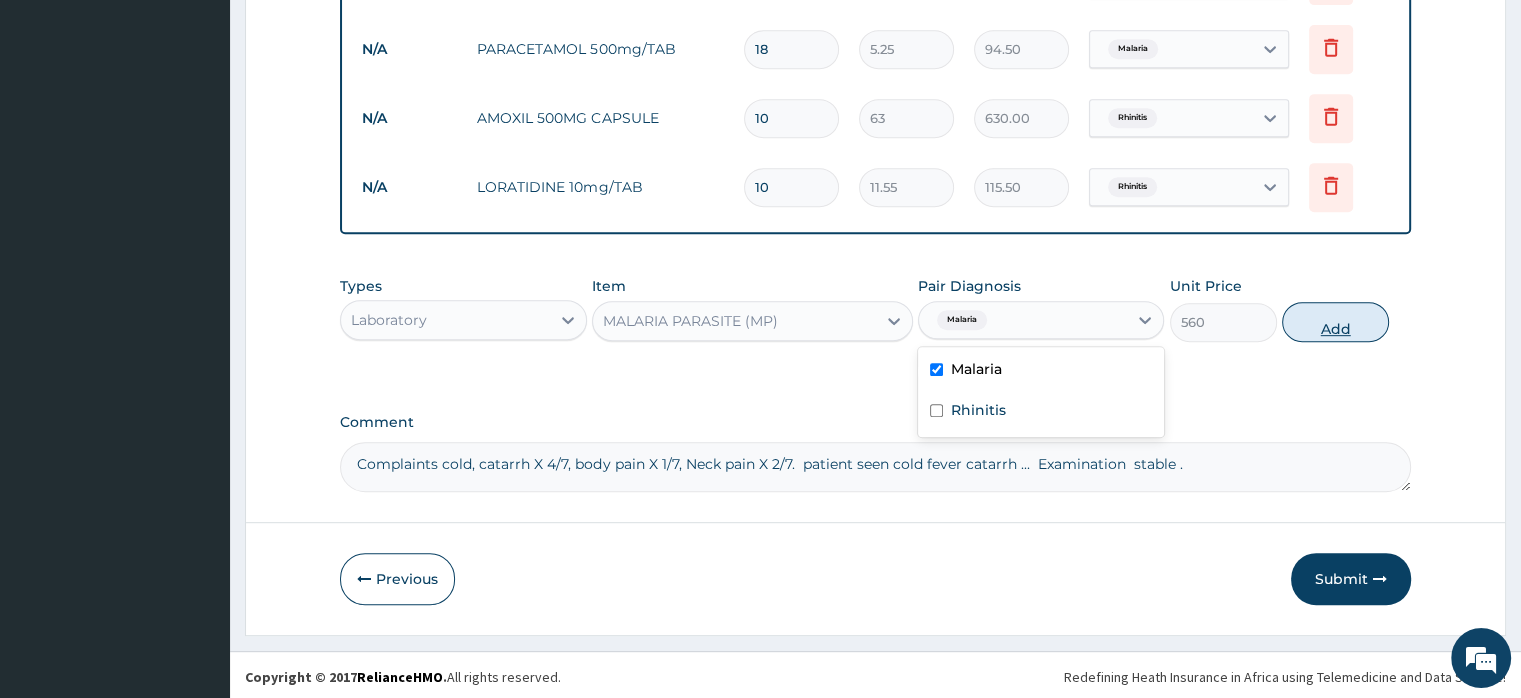 click on "Add" at bounding box center (1335, 322) 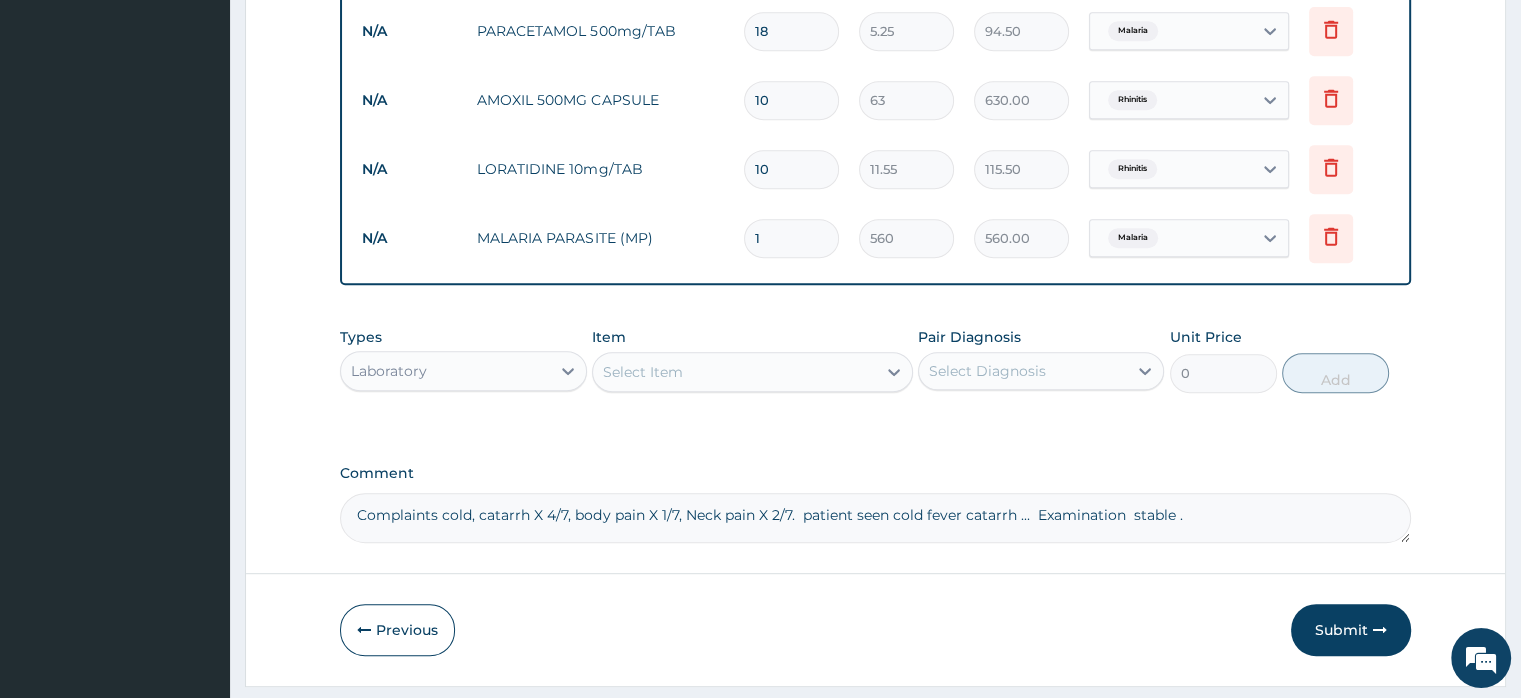 scroll, scrollTop: 990, scrollLeft: 0, axis: vertical 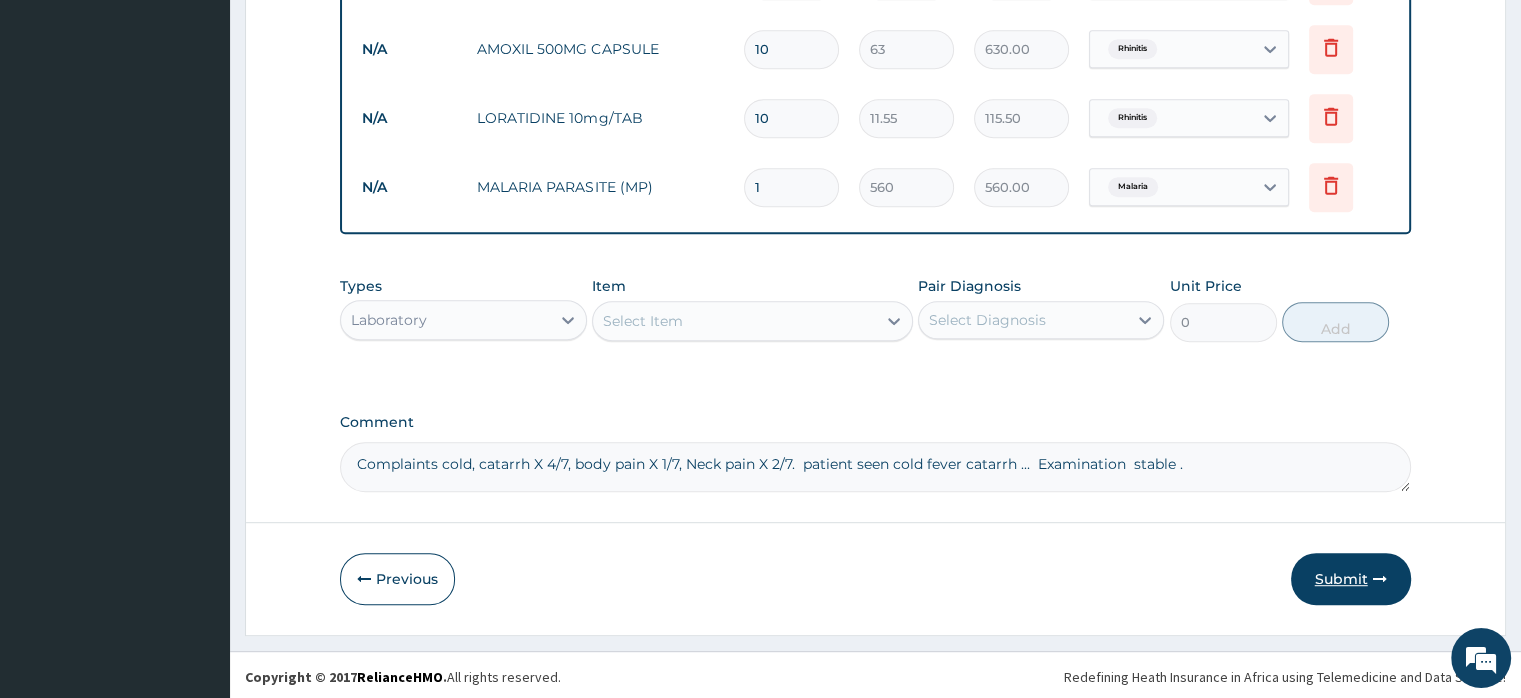 click on "Submit" at bounding box center [1351, 579] 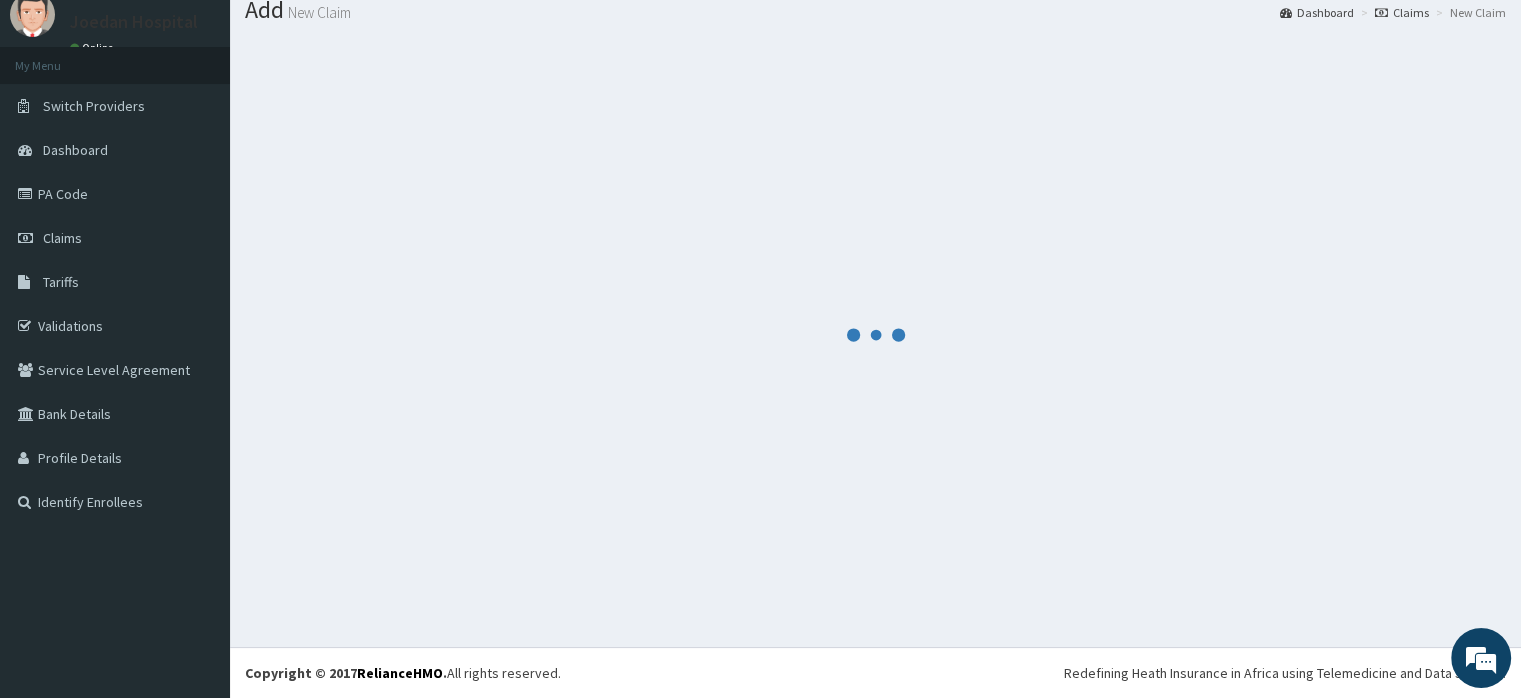 scroll, scrollTop: 67, scrollLeft: 0, axis: vertical 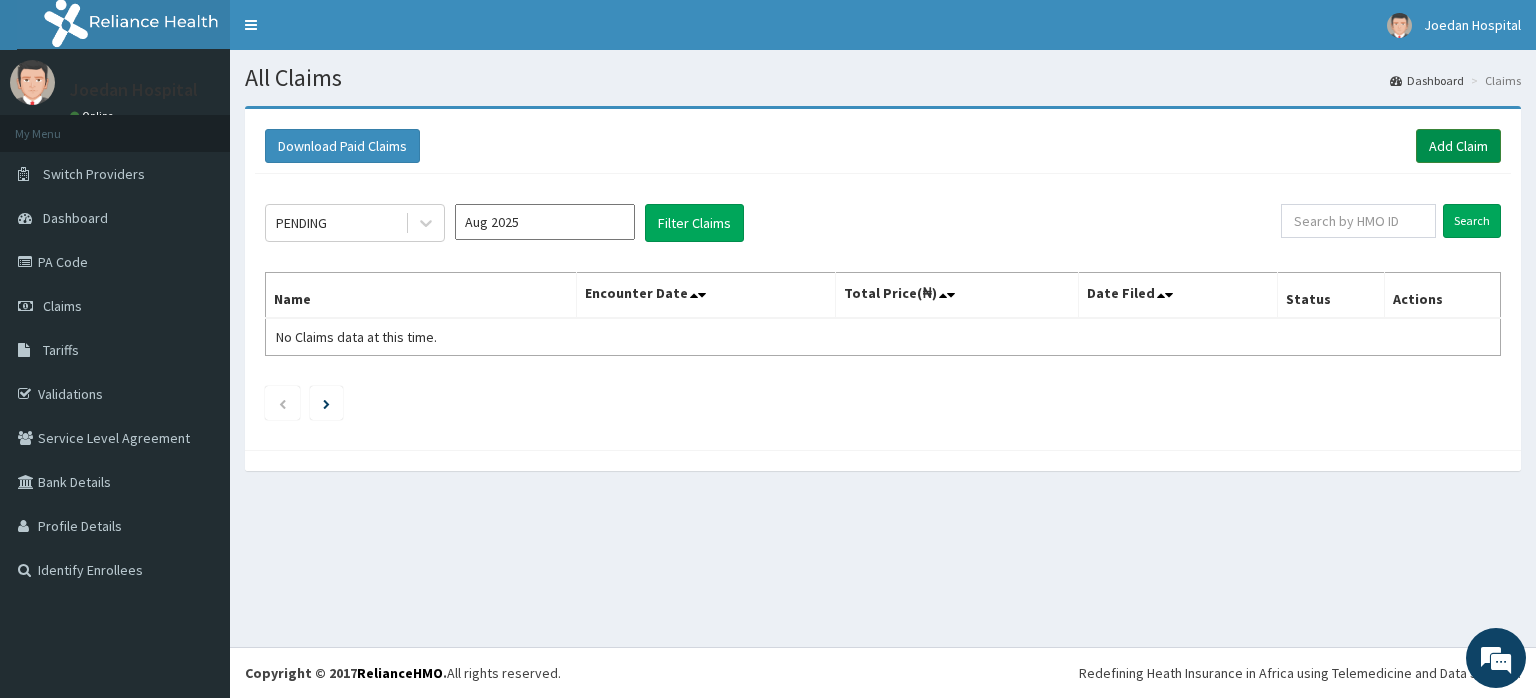 click on "Add Claim" at bounding box center [1458, 146] 